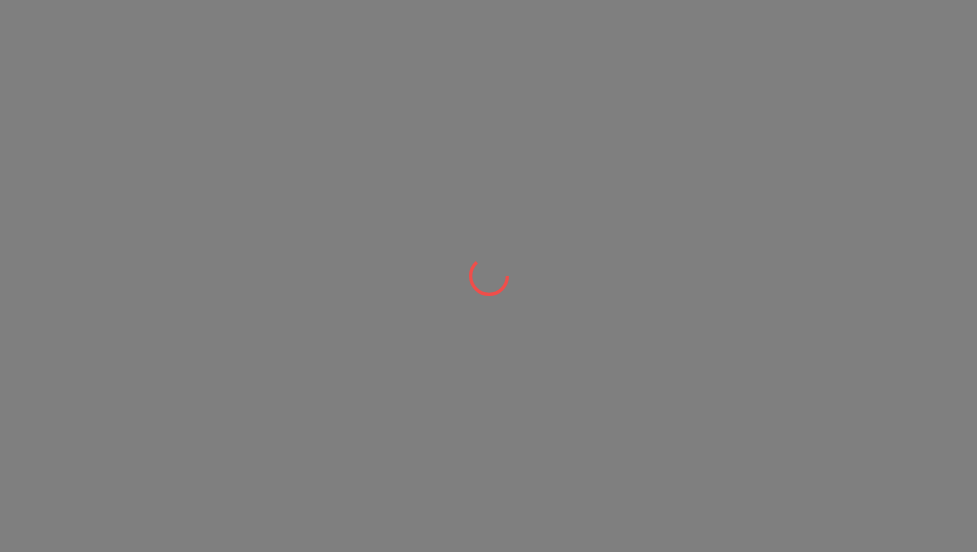 scroll, scrollTop: 0, scrollLeft: 0, axis: both 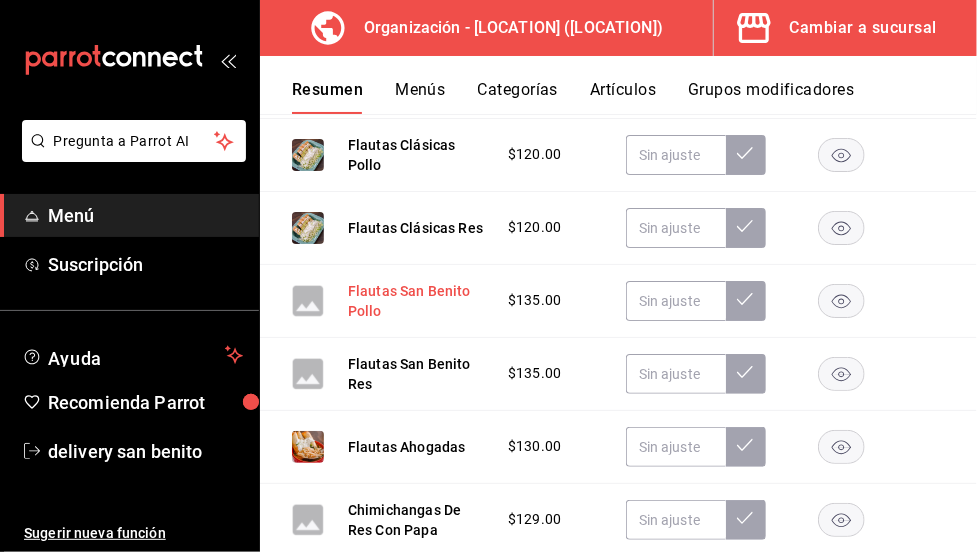 click on "Flautas San Benito Pollo" at bounding box center (418, 301) 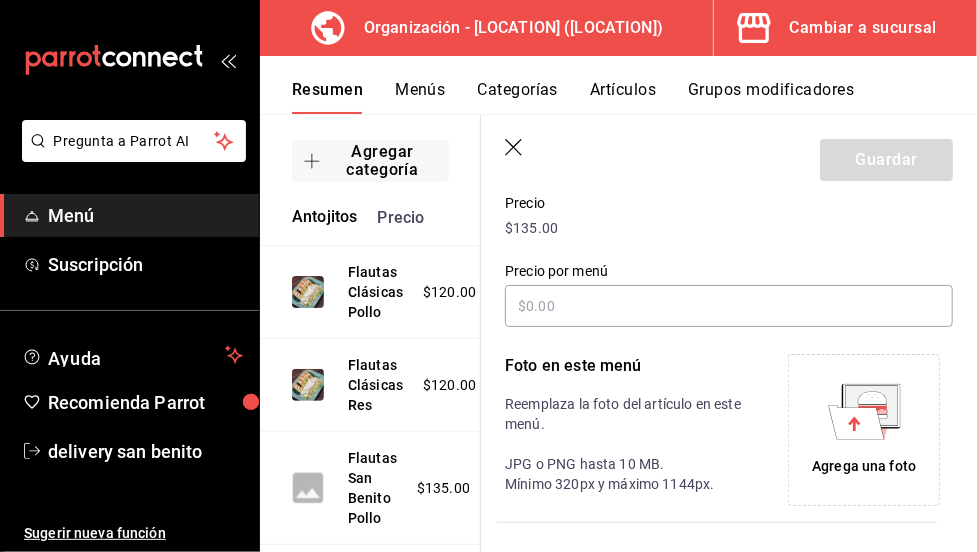 scroll, scrollTop: 288, scrollLeft: 0, axis: vertical 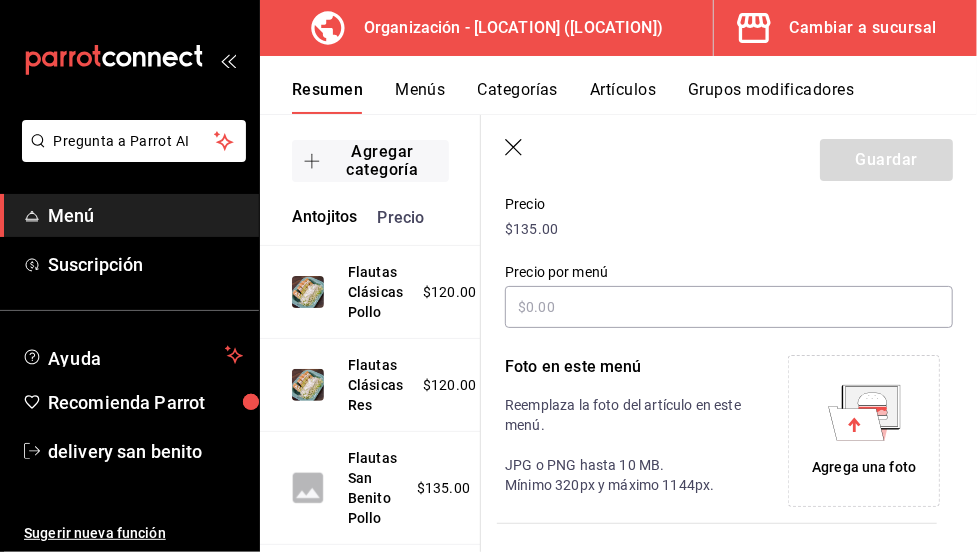 click on "Agrega una foto" at bounding box center (864, 467) 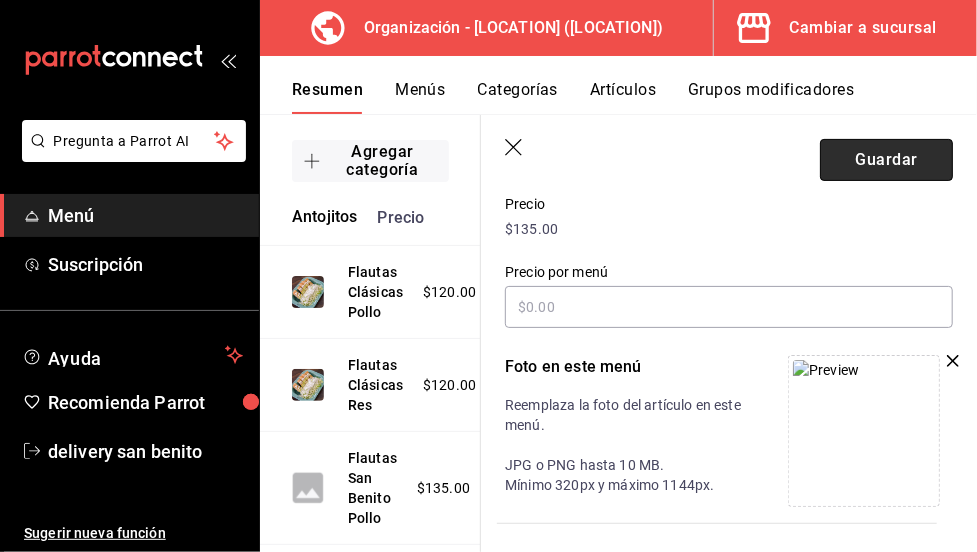 click on "Guardar" at bounding box center [886, 160] 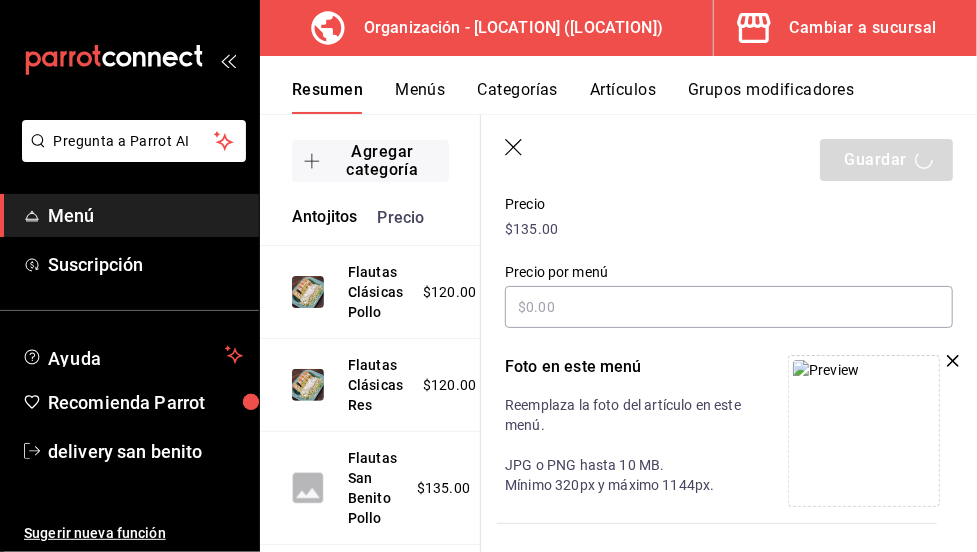 click on "Resumen Menús Categorías Artículos Grupos modificadores" at bounding box center [634, 97] 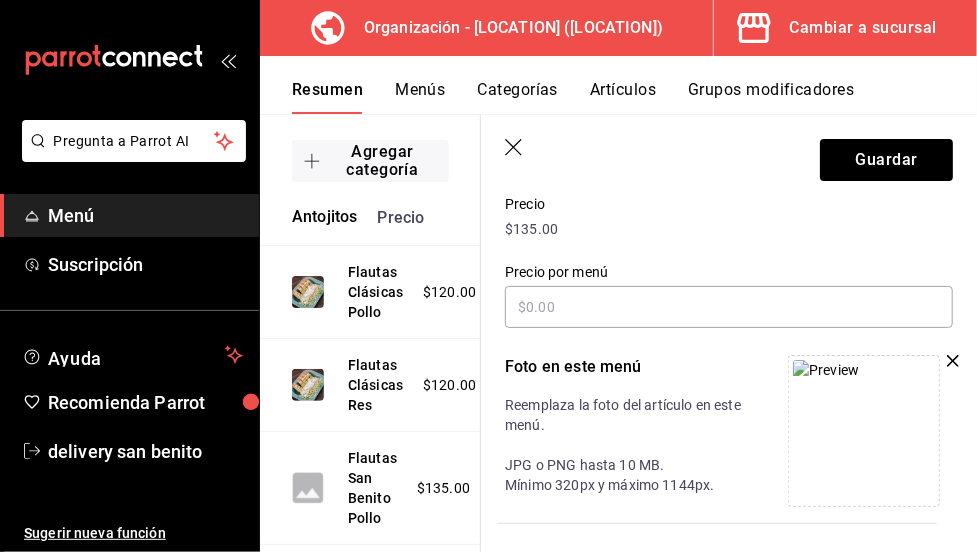 click on "Resumen Menús Categorías Artículos Grupos modificadores" at bounding box center [634, 97] 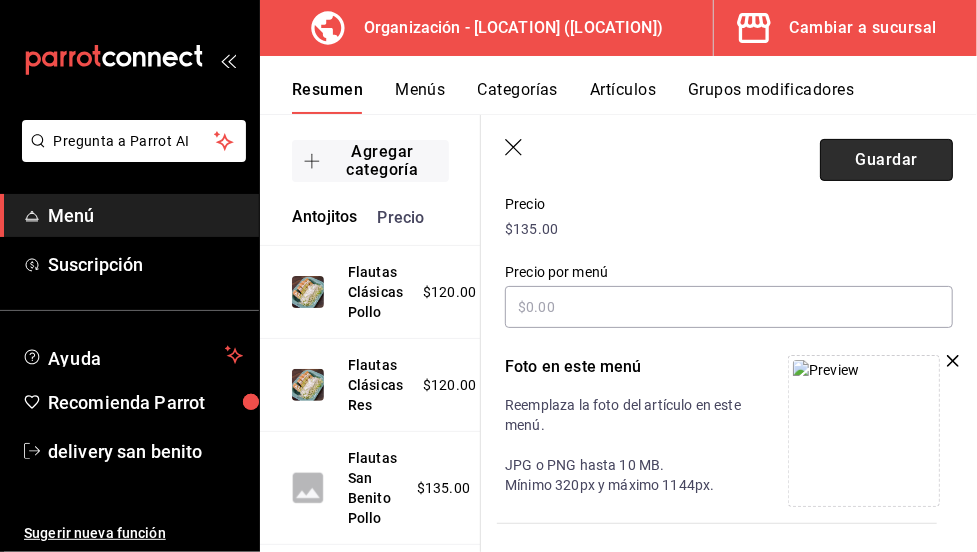 click on "Guardar" at bounding box center (886, 160) 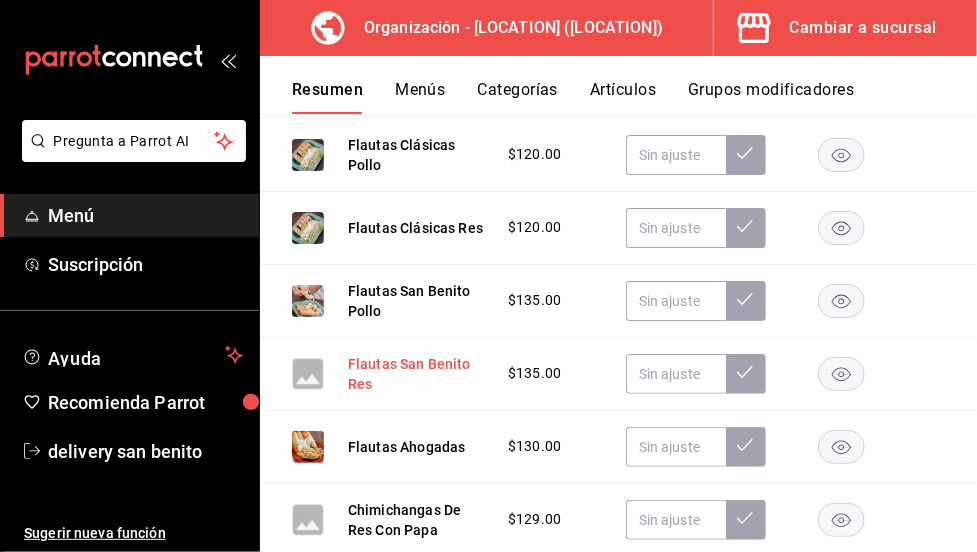 click on "Flautas San Benito Res" at bounding box center (418, 374) 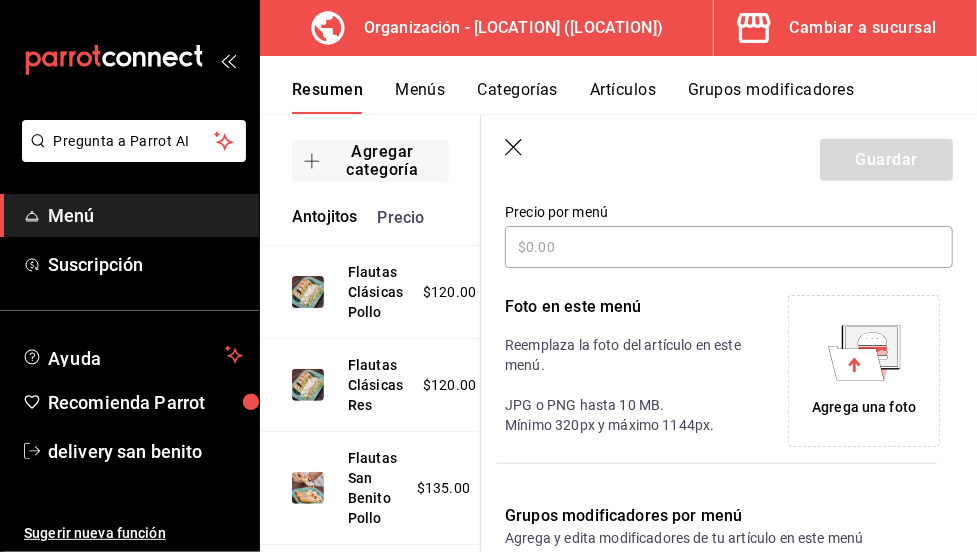 scroll, scrollTop: 366, scrollLeft: 0, axis: vertical 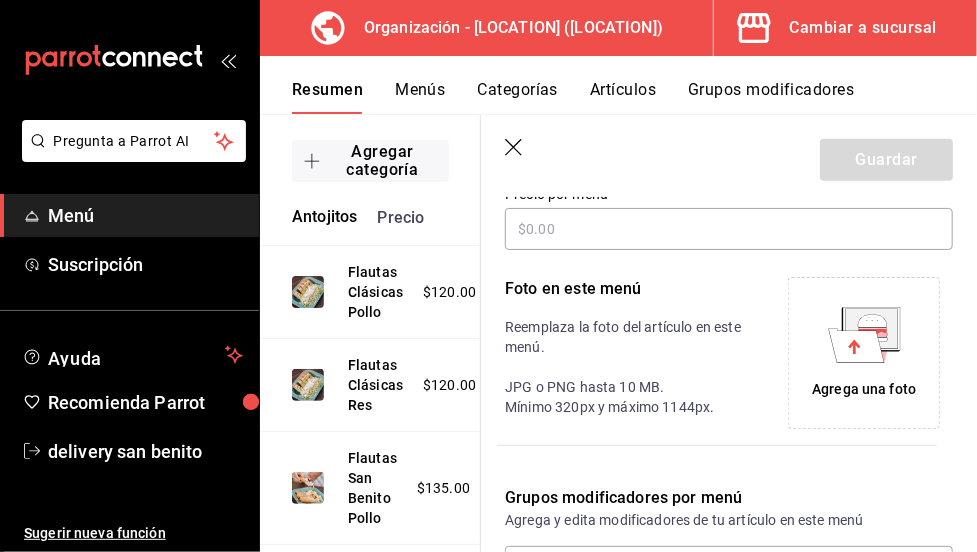 click 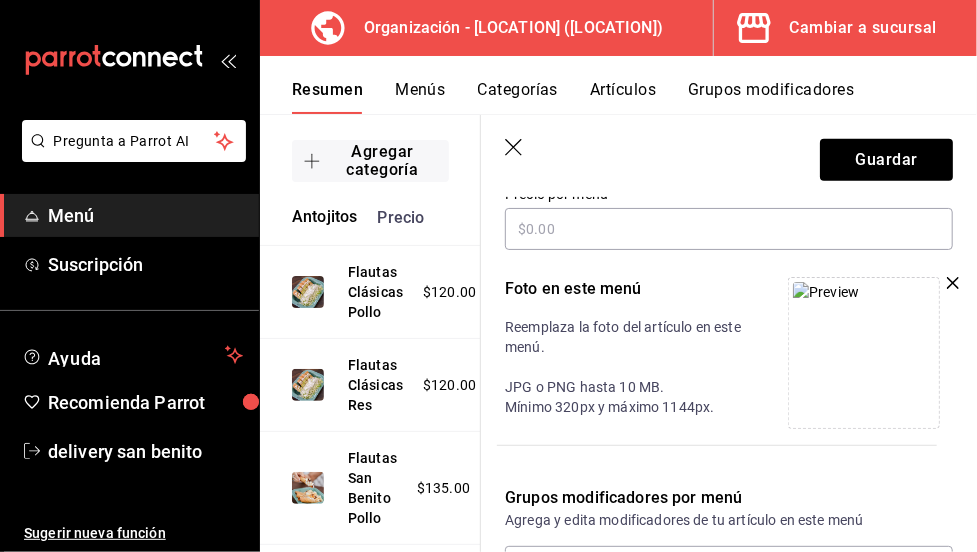 click on "Guardar" at bounding box center (729, 156) 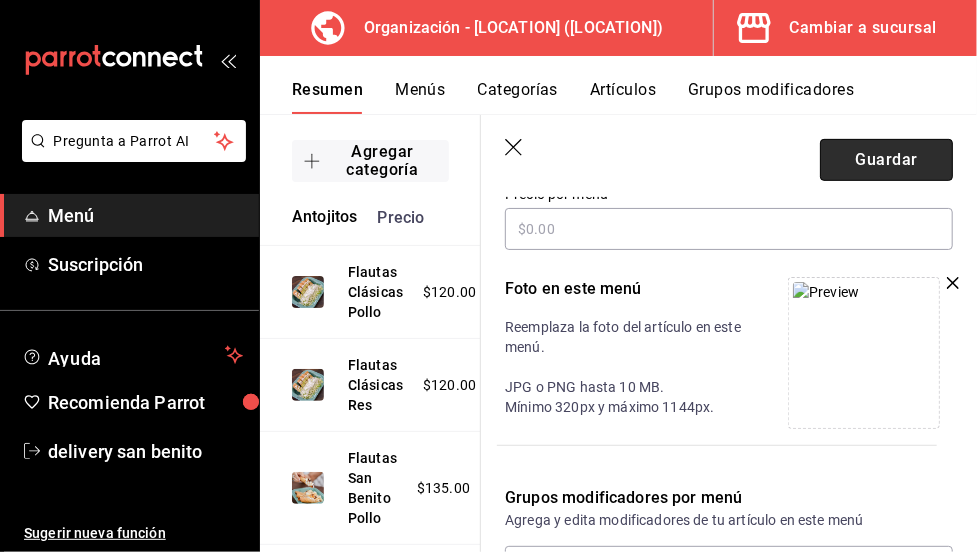click on "Guardar" at bounding box center [886, 160] 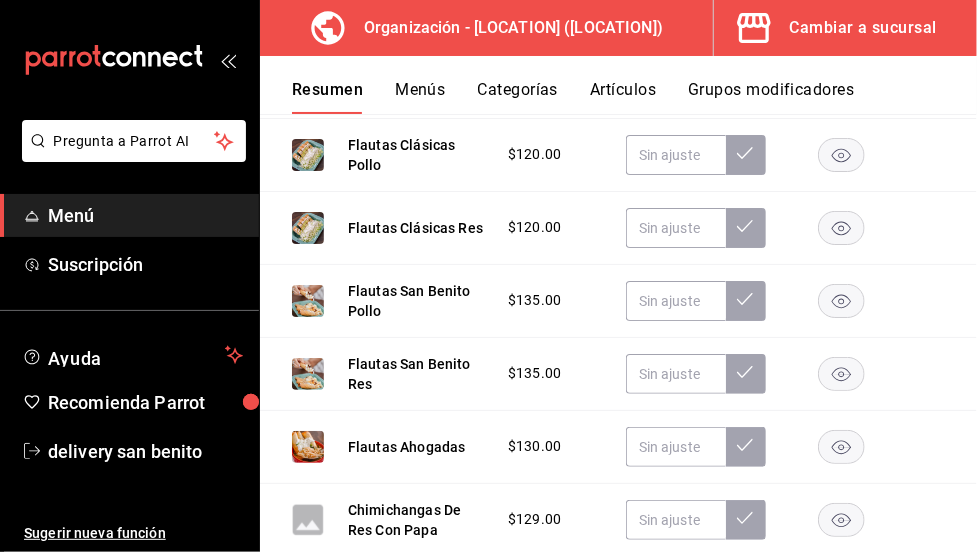 scroll, scrollTop: 786, scrollLeft: 0, axis: vertical 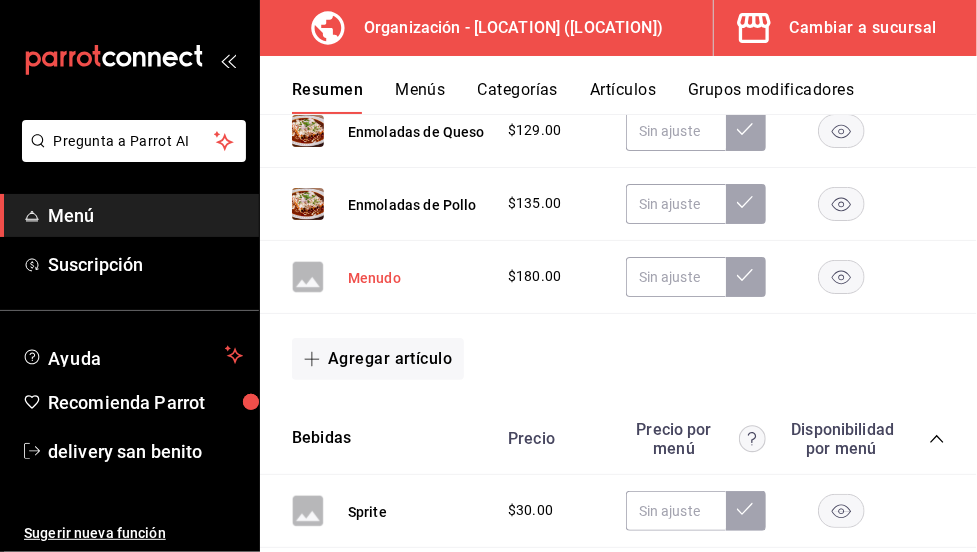 click on "Menudo" at bounding box center (374, 278) 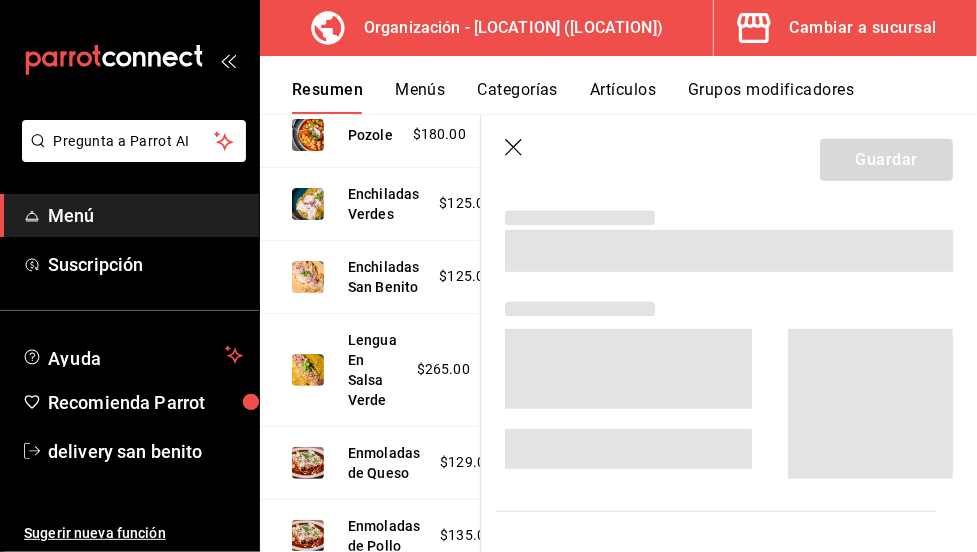 scroll, scrollTop: 1447, scrollLeft: 0, axis: vertical 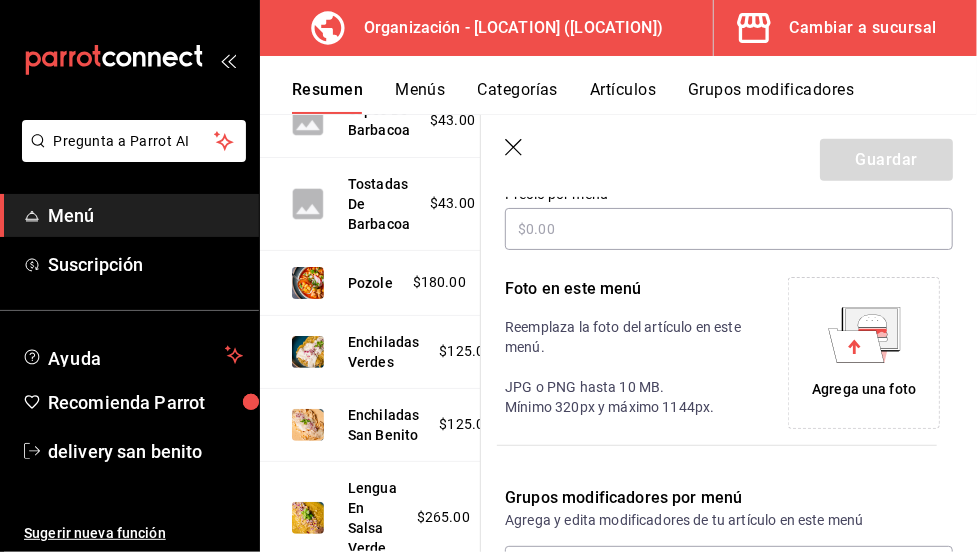 click on "Agrega una foto" at bounding box center (864, 389) 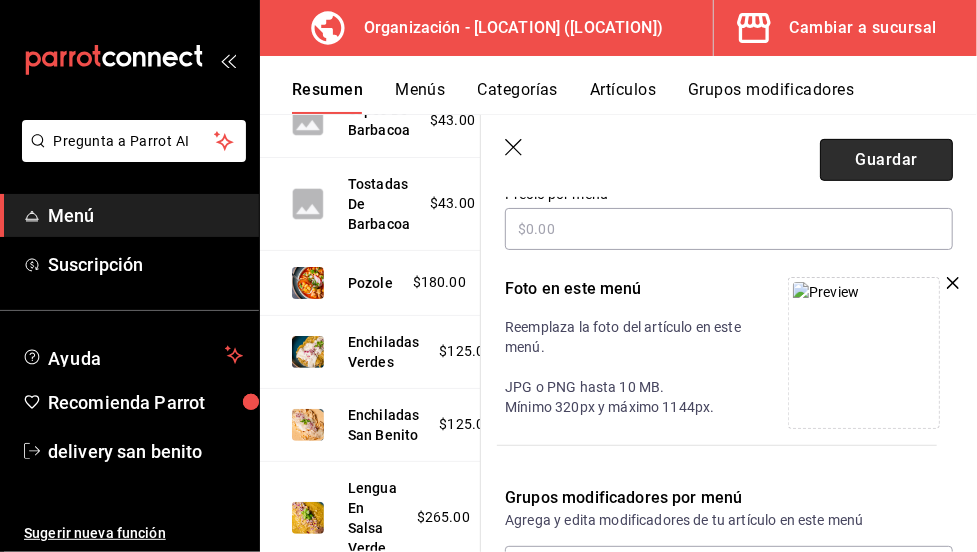 click on "Guardar" at bounding box center (886, 160) 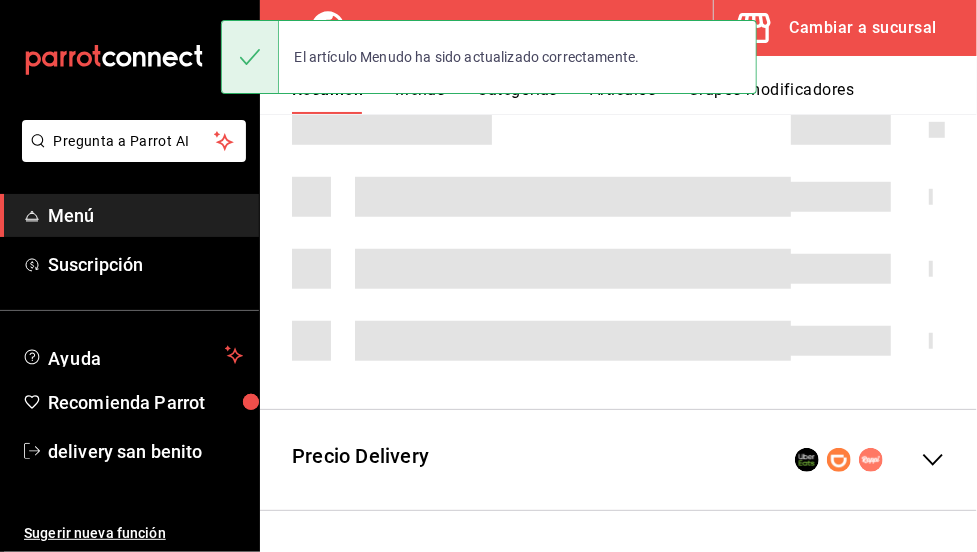 scroll, scrollTop: 587, scrollLeft: 0, axis: vertical 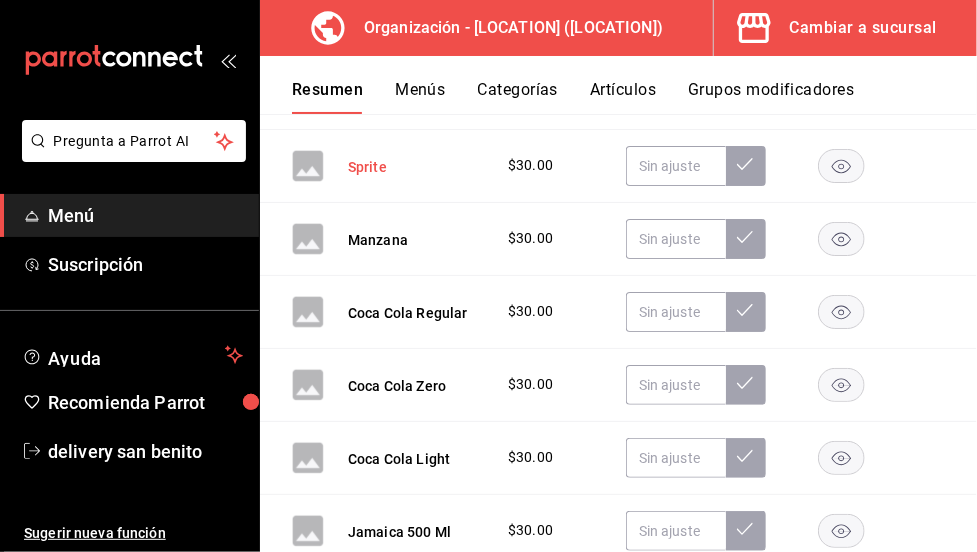 click on "Sprite" at bounding box center [367, 167] 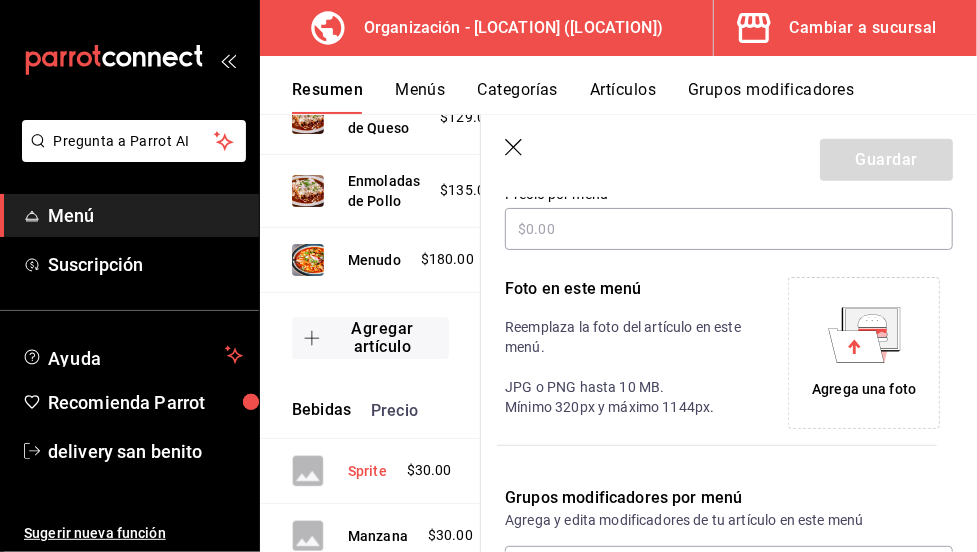 scroll, scrollTop: 1772, scrollLeft: 0, axis: vertical 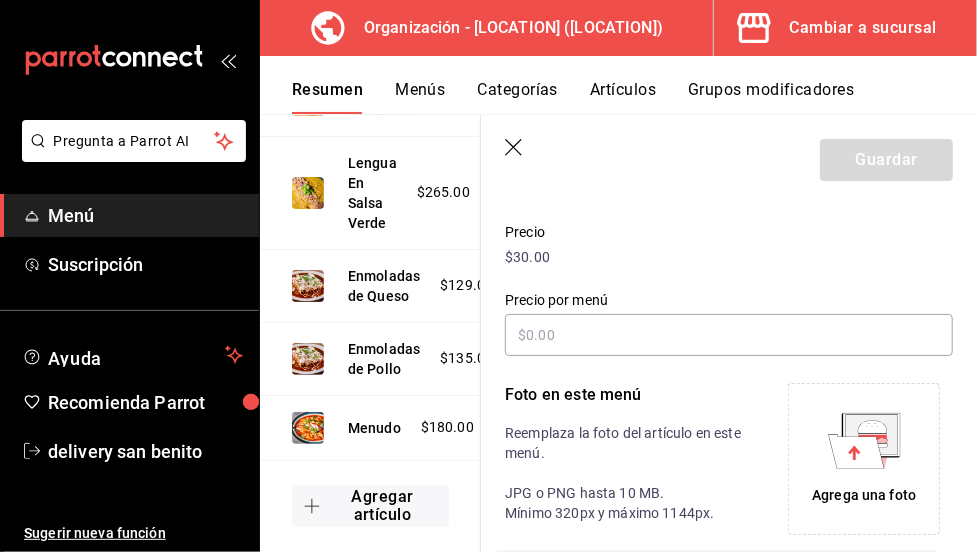 click 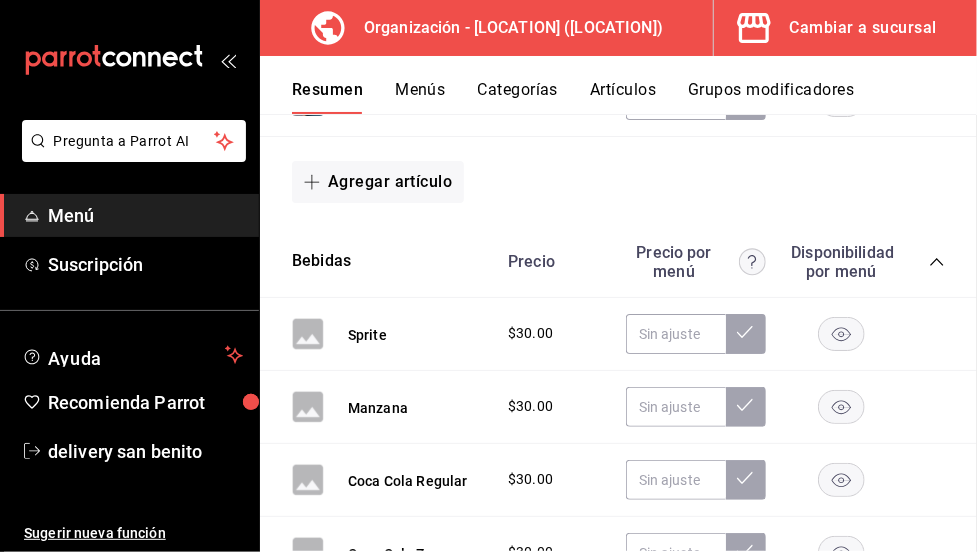 scroll, scrollTop: 1804, scrollLeft: 0, axis: vertical 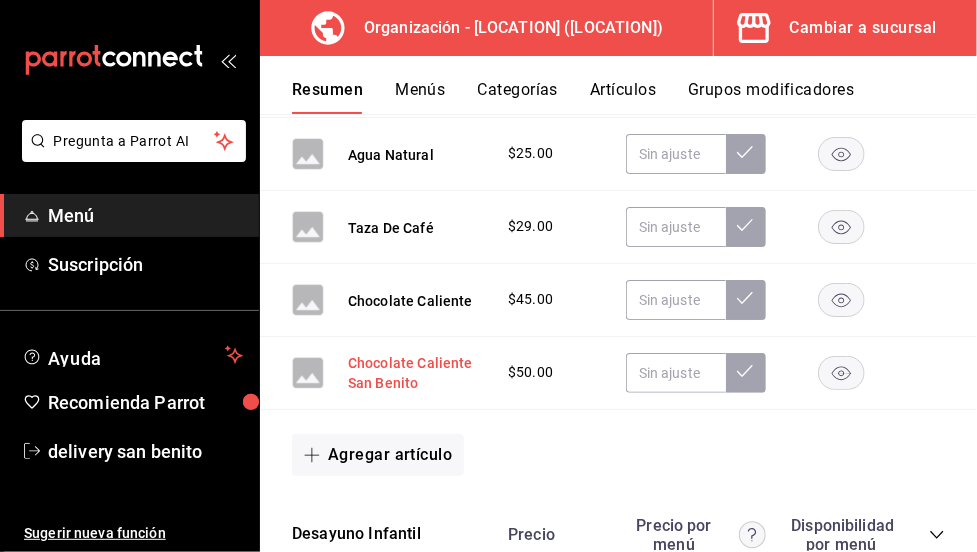 click on "Chocolate Caliente San Benito" at bounding box center [418, 373] 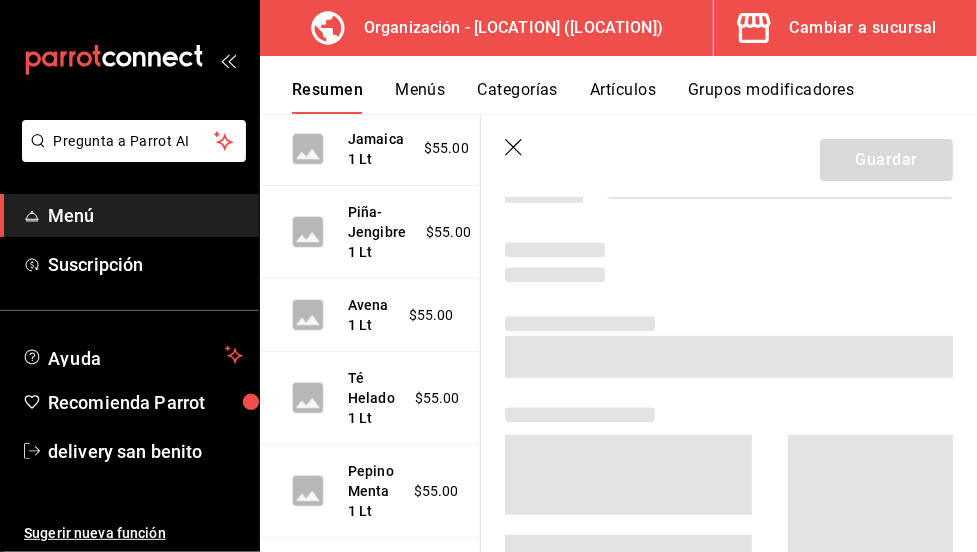 scroll, scrollTop: 2805, scrollLeft: 0, axis: vertical 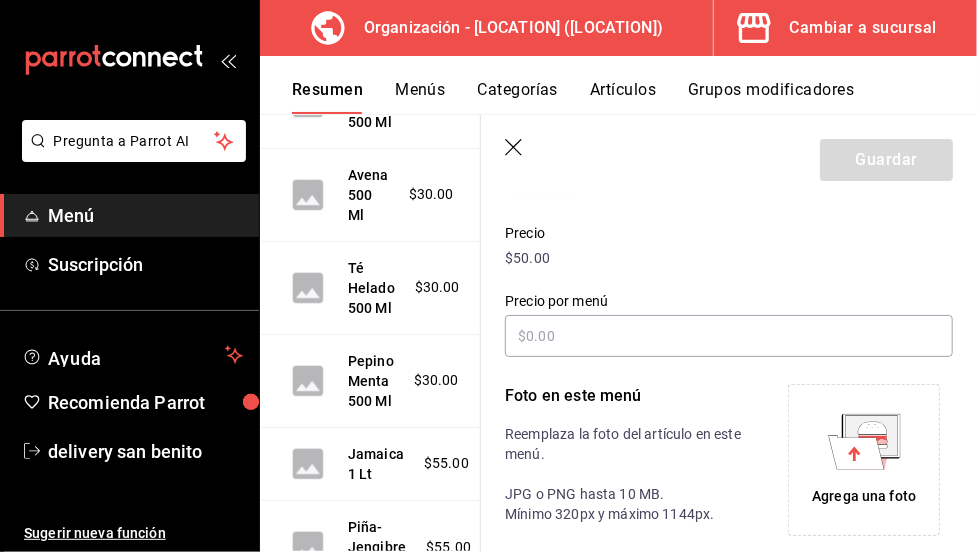 click on "Agrega una foto" at bounding box center [864, 460] 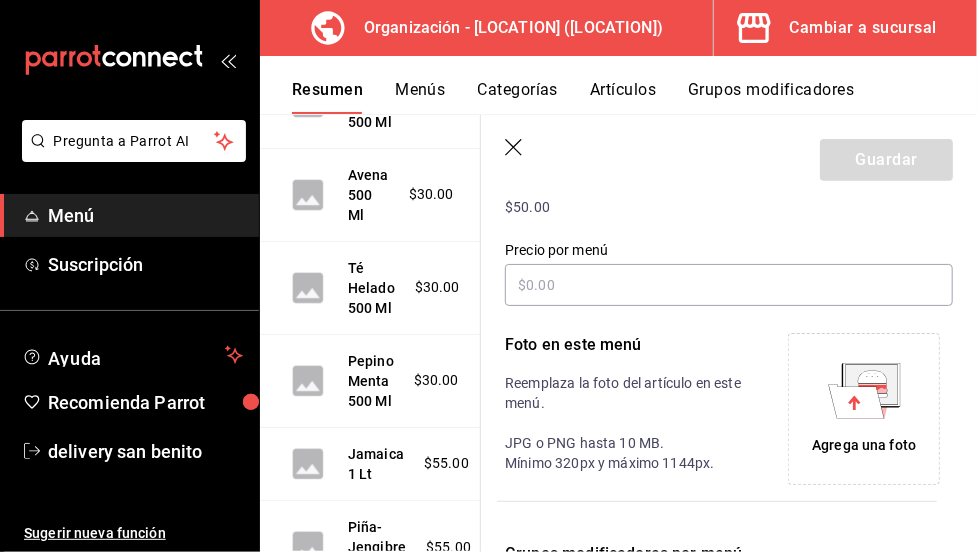 scroll, scrollTop: 339, scrollLeft: 0, axis: vertical 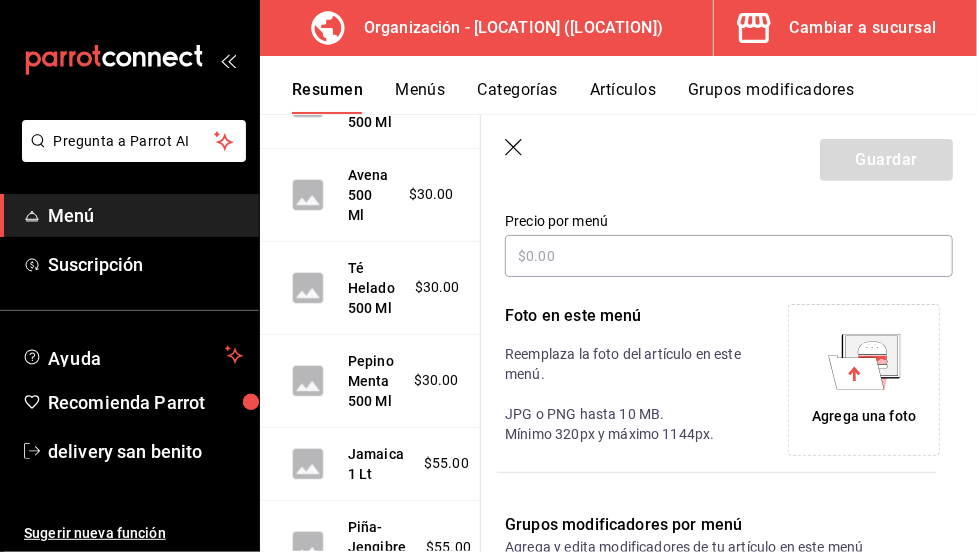 click 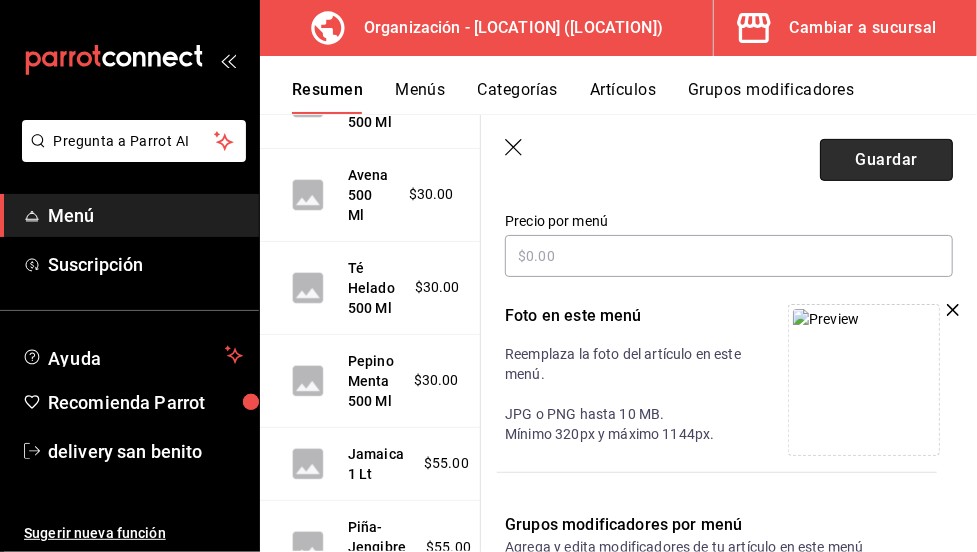 click on "Guardar" at bounding box center [886, 160] 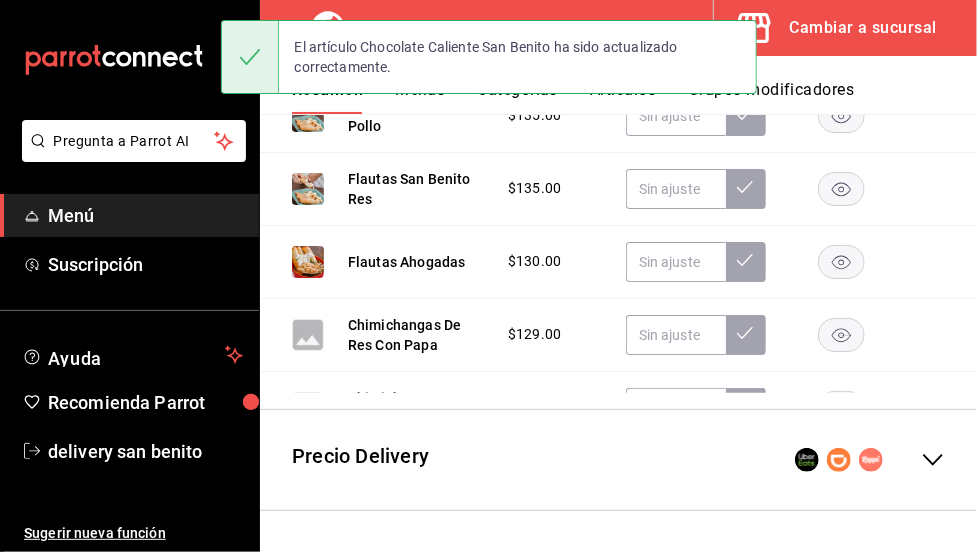 scroll, scrollTop: 587, scrollLeft: 0, axis: vertical 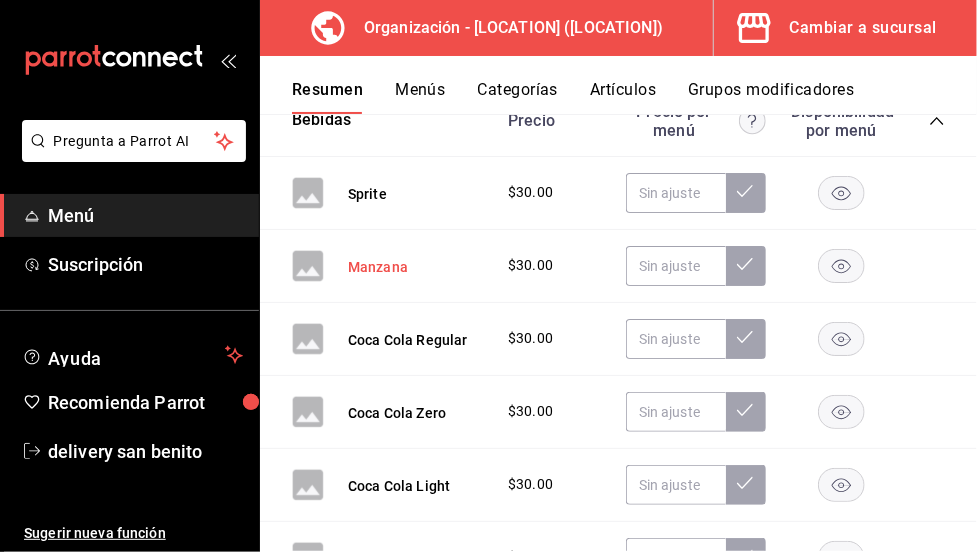 click on "Manzana" at bounding box center (378, 267) 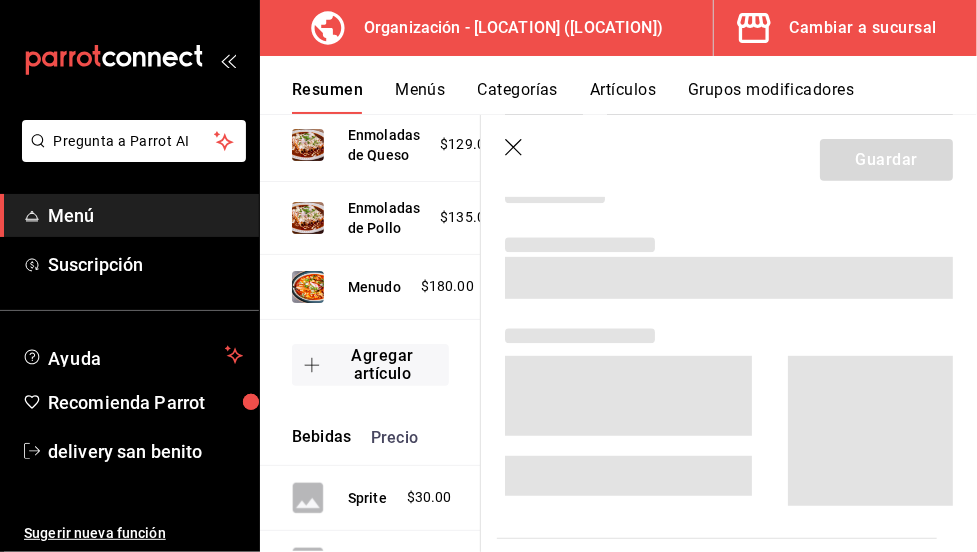 scroll, scrollTop: 1737, scrollLeft: 0, axis: vertical 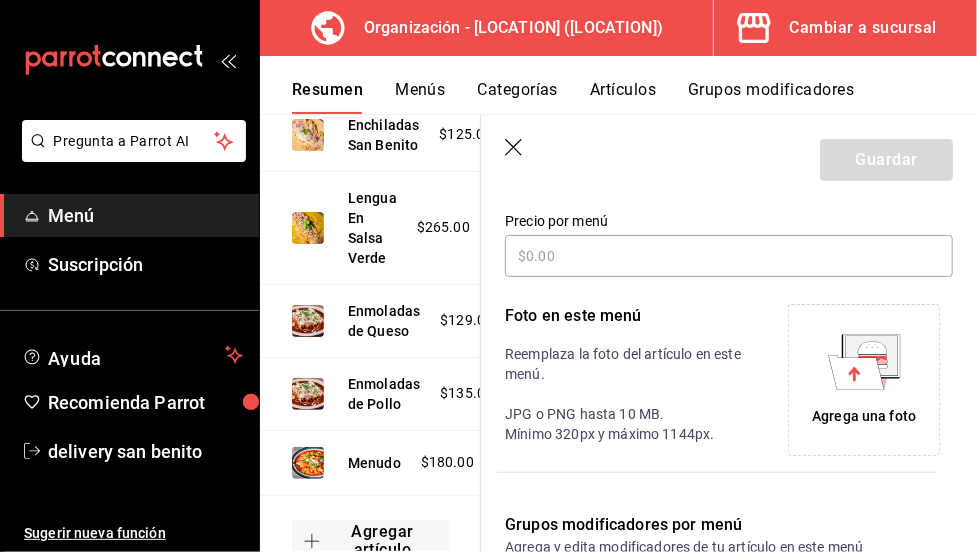 click on "Agrega una foto" at bounding box center (864, 416) 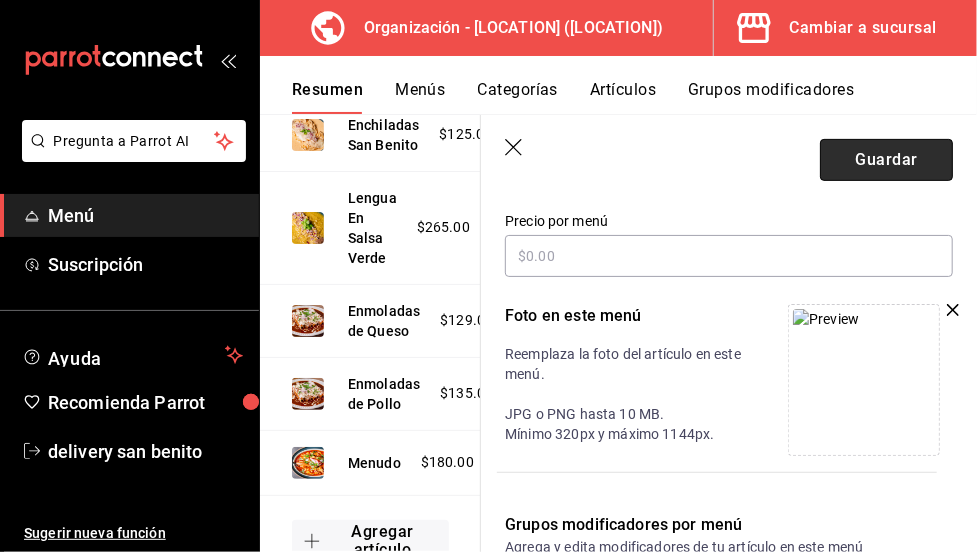 click on "Guardar" at bounding box center [886, 160] 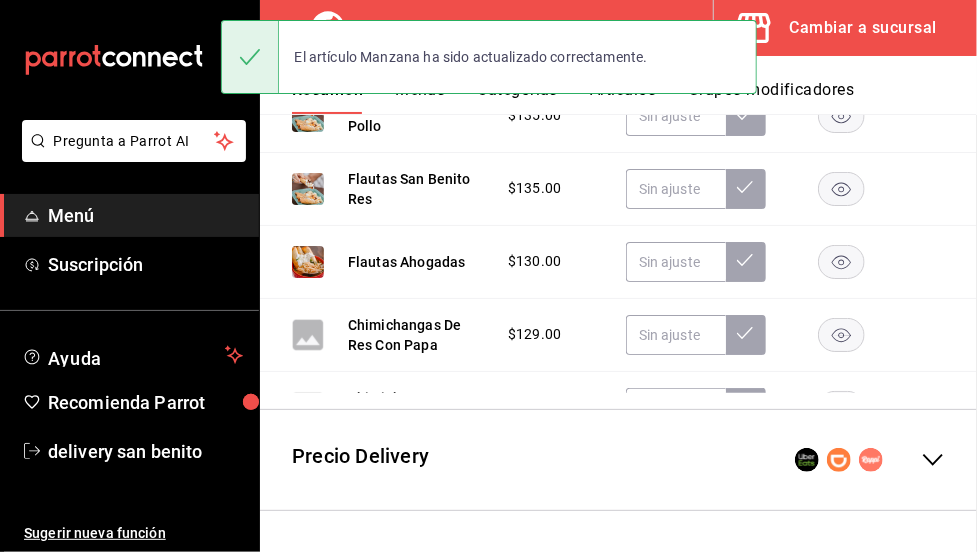 scroll, scrollTop: 587, scrollLeft: 0, axis: vertical 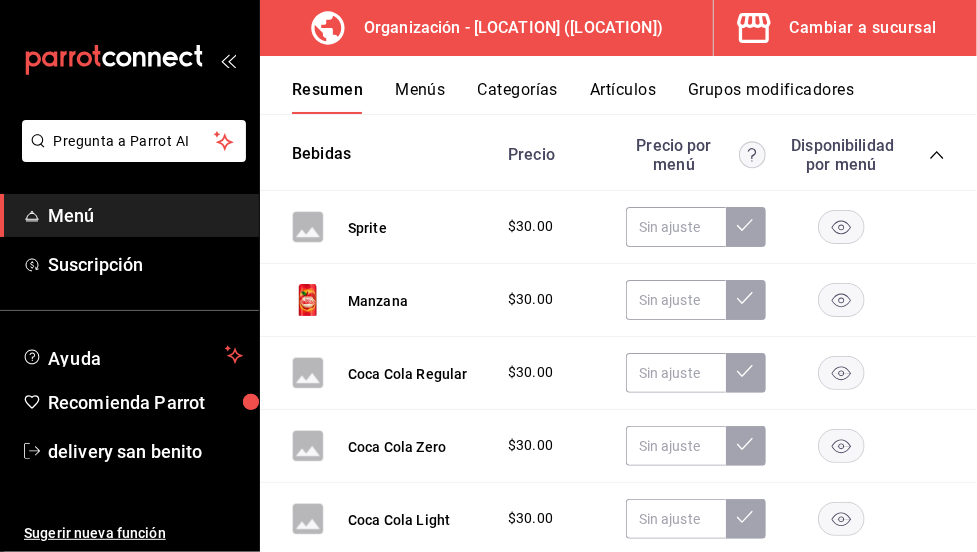 click 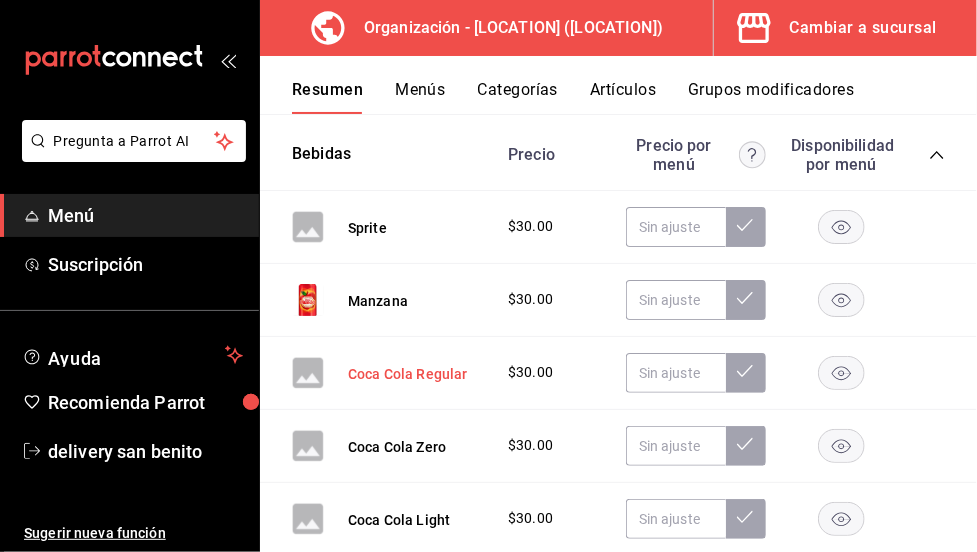 click on "Coca Cola Regular" at bounding box center [408, 374] 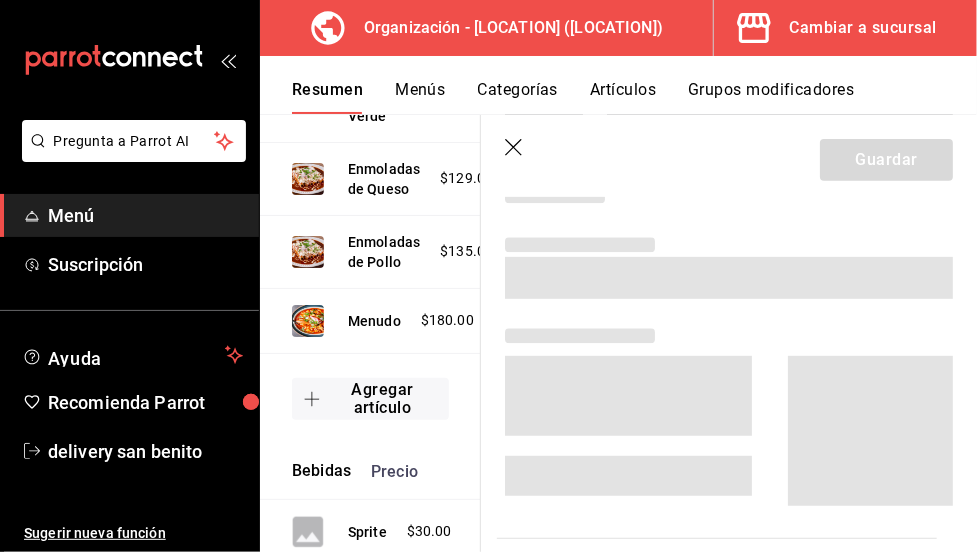 scroll, scrollTop: 1703, scrollLeft: 0, axis: vertical 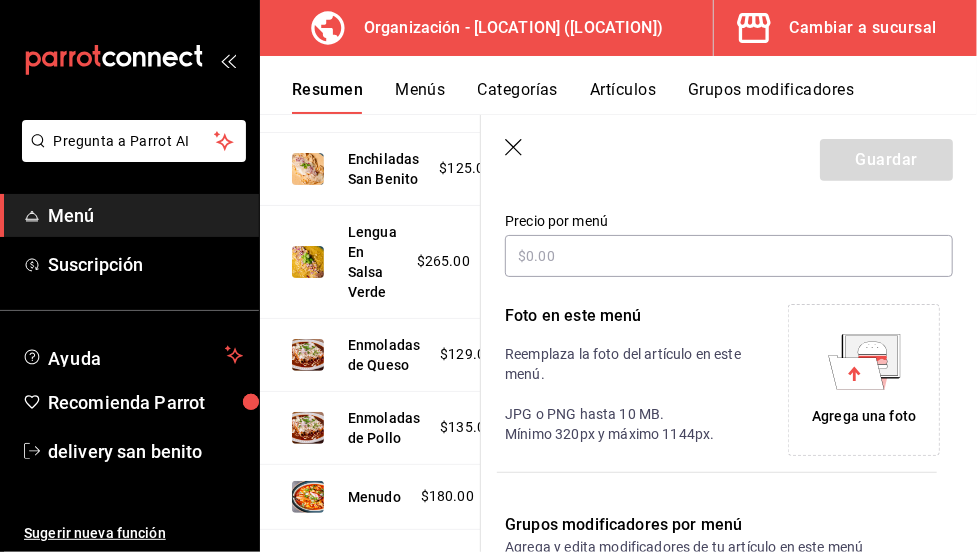 click on "Agrega una foto" at bounding box center (864, 380) 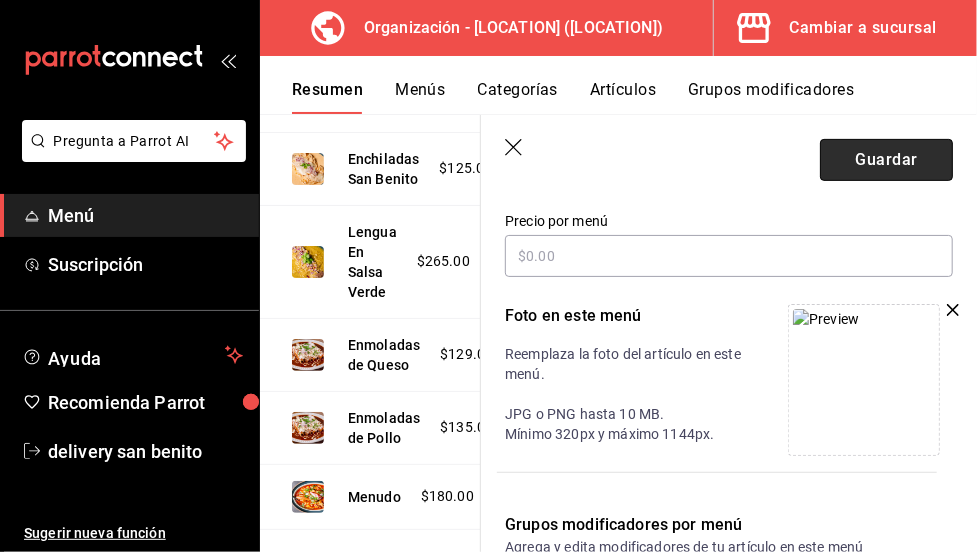 click on "Guardar" at bounding box center (886, 160) 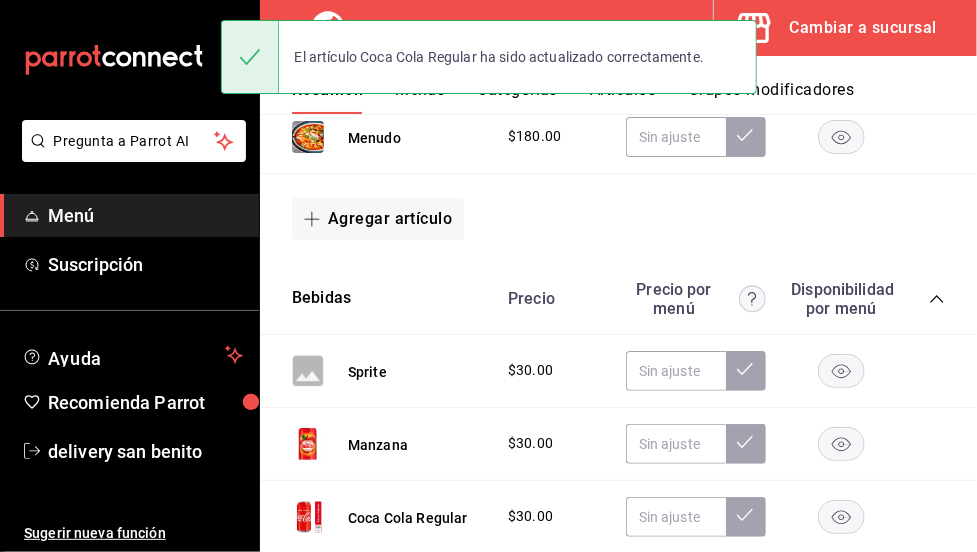 scroll, scrollTop: 587, scrollLeft: 0, axis: vertical 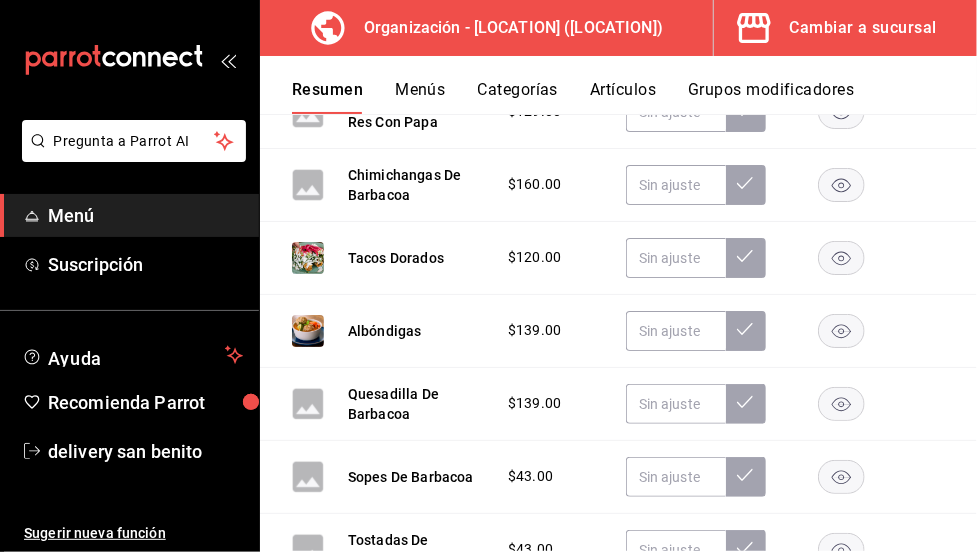 click on "Menús" at bounding box center (420, 97) 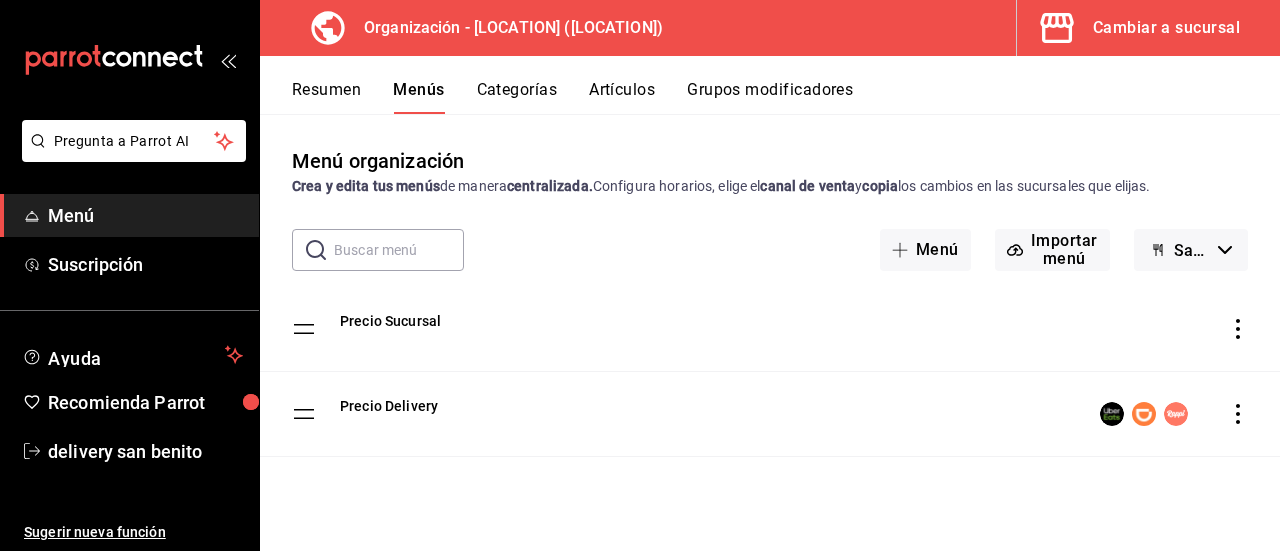 click 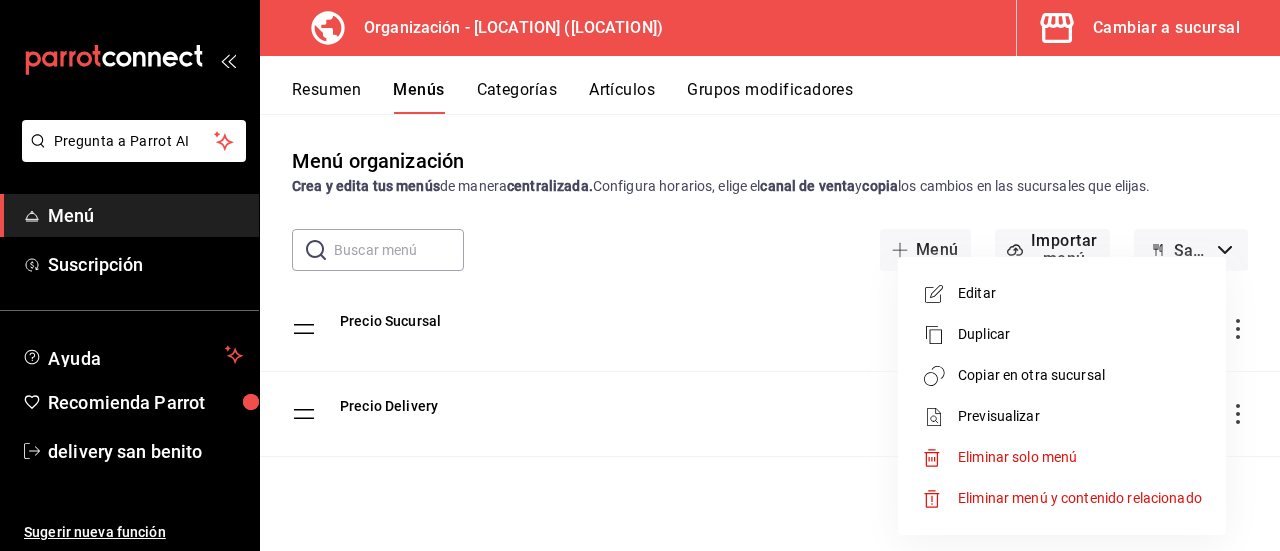 click on "Copiar en otra sucursal" at bounding box center [1080, 375] 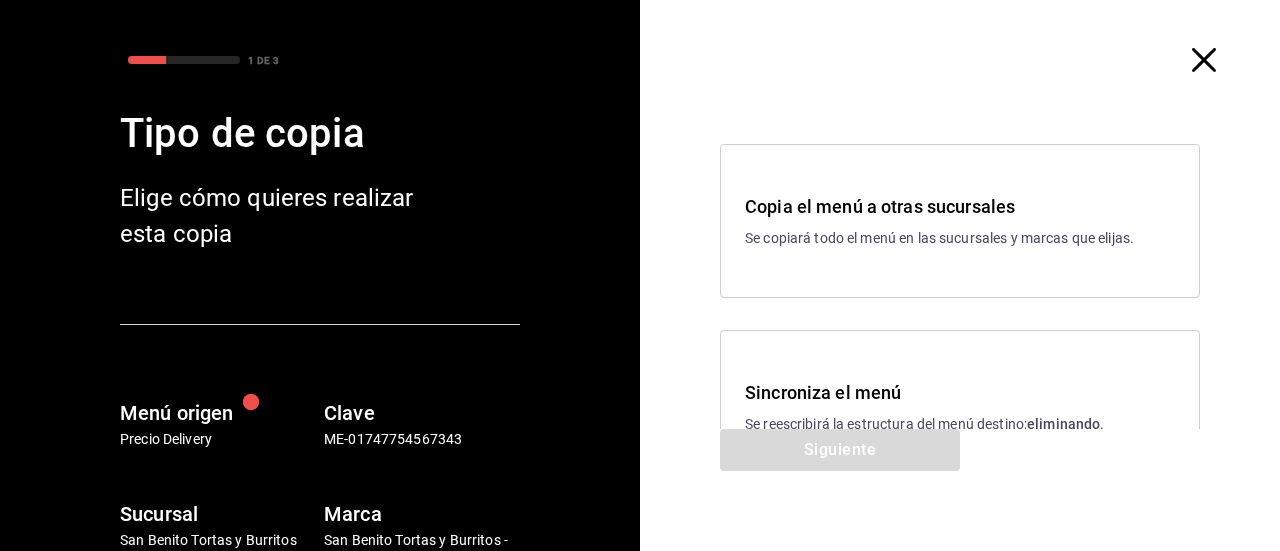 click on "Sincroniza el menú" at bounding box center (960, 392) 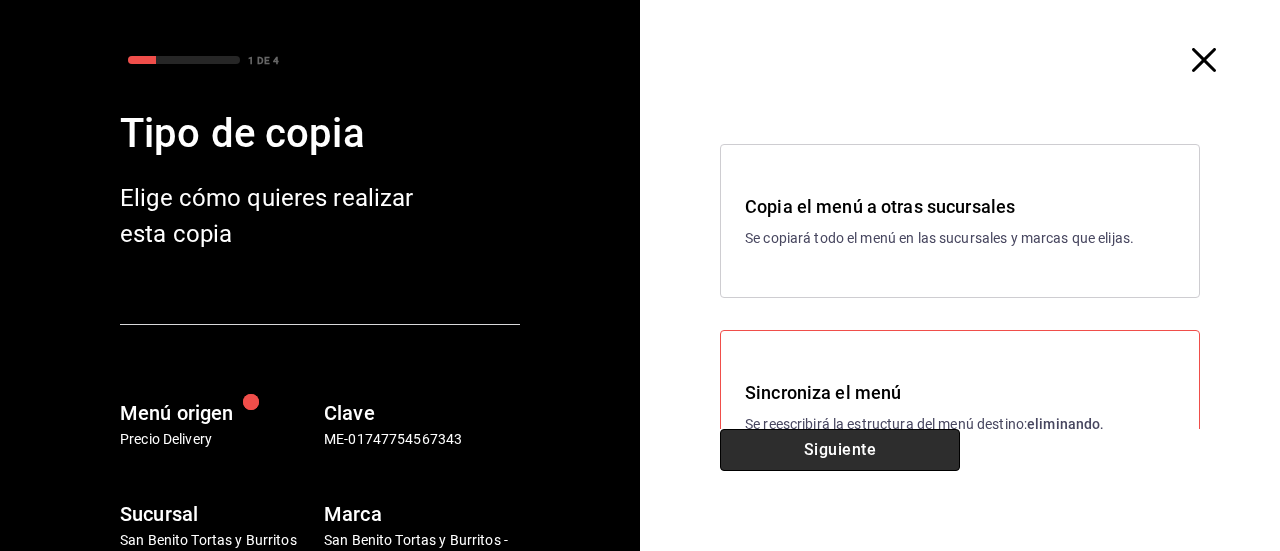 click on "Siguiente" at bounding box center [840, 450] 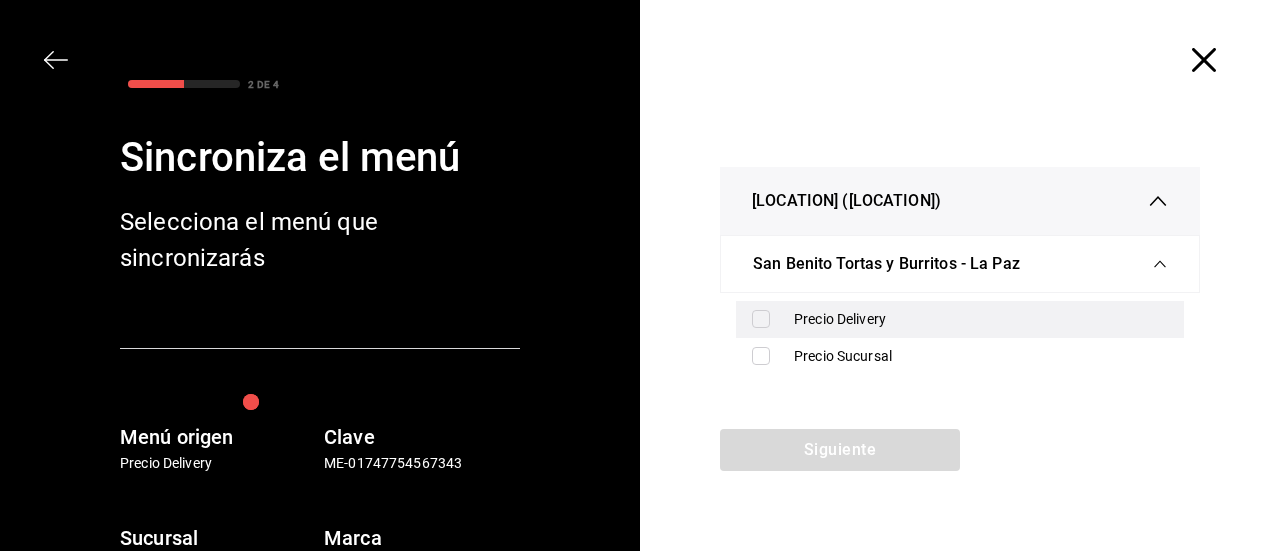 click at bounding box center (761, 319) 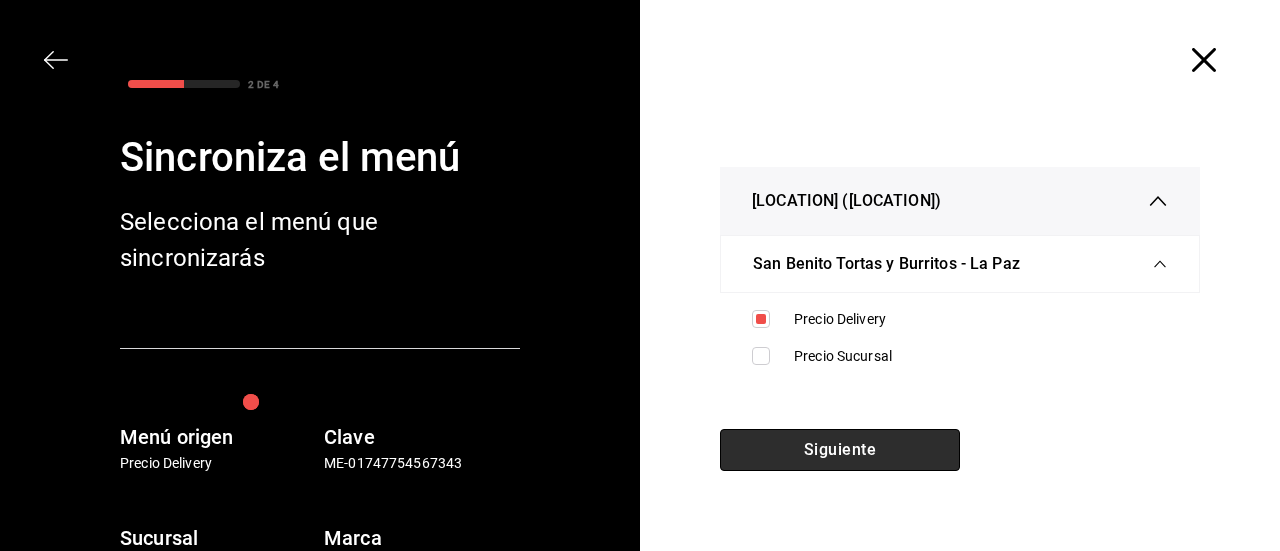 click on "Siguiente" at bounding box center [840, 450] 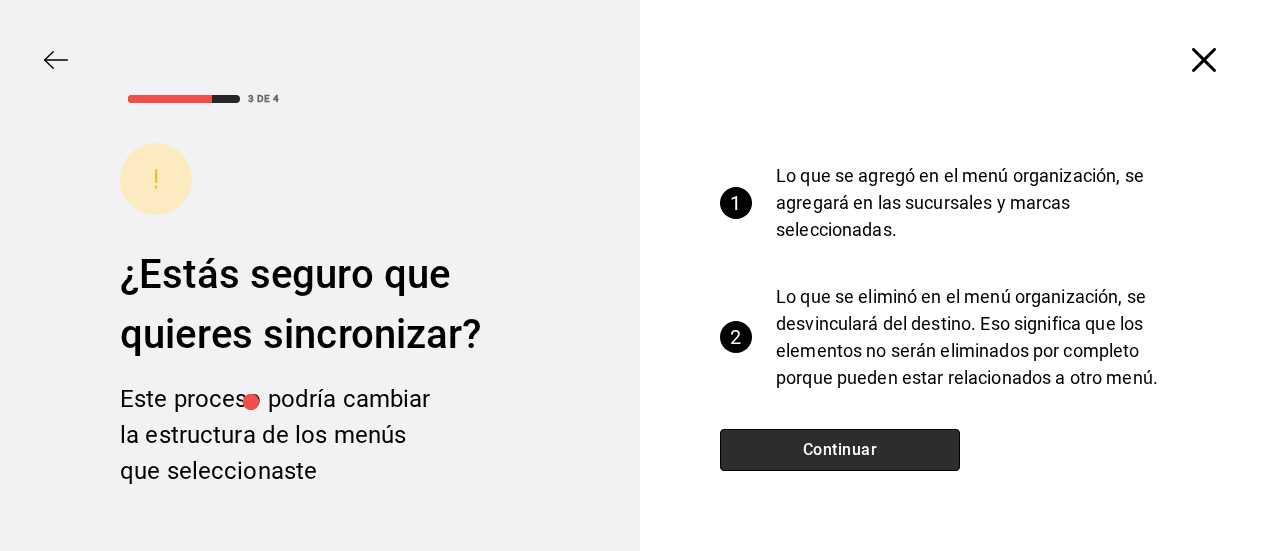 click on "Continuar" at bounding box center (840, 450) 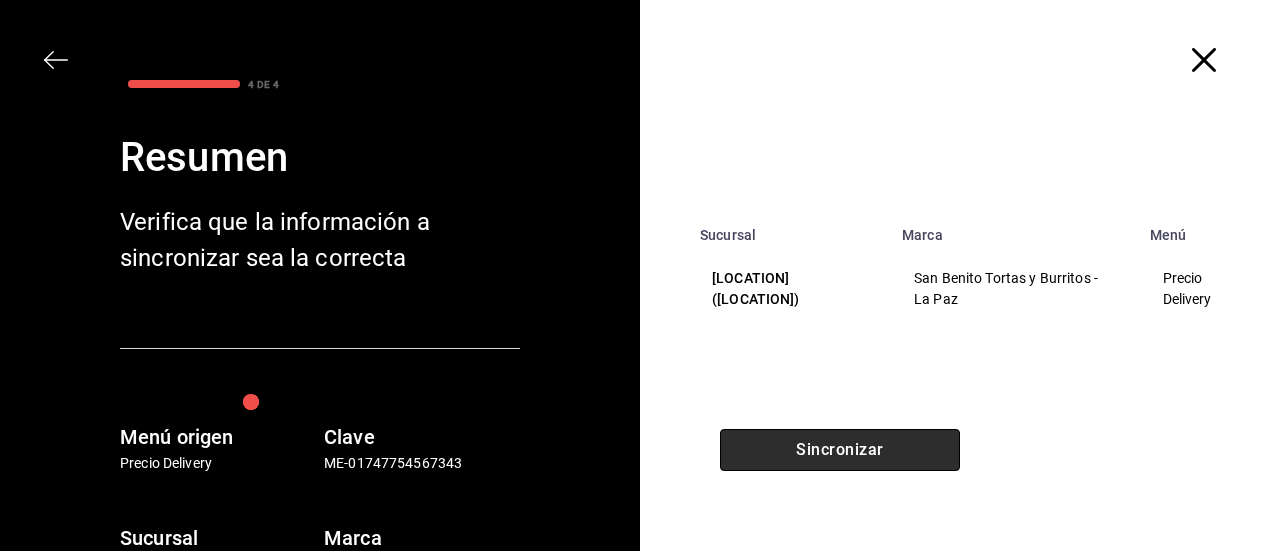 click on "Sincronizar" at bounding box center (840, 450) 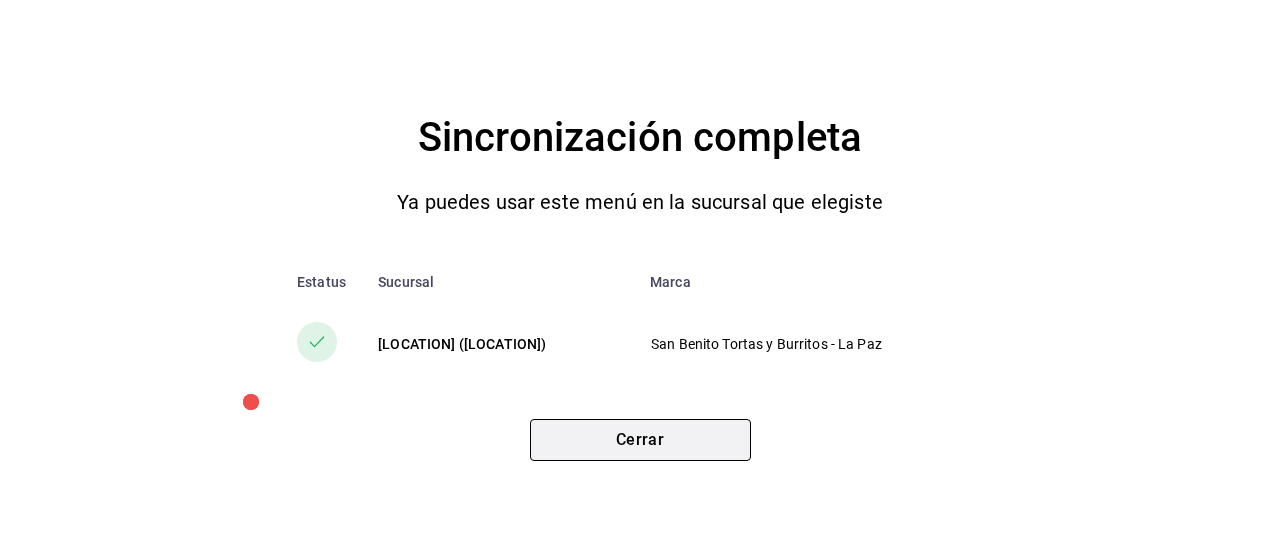 click on "Cerrar" at bounding box center (640, 440) 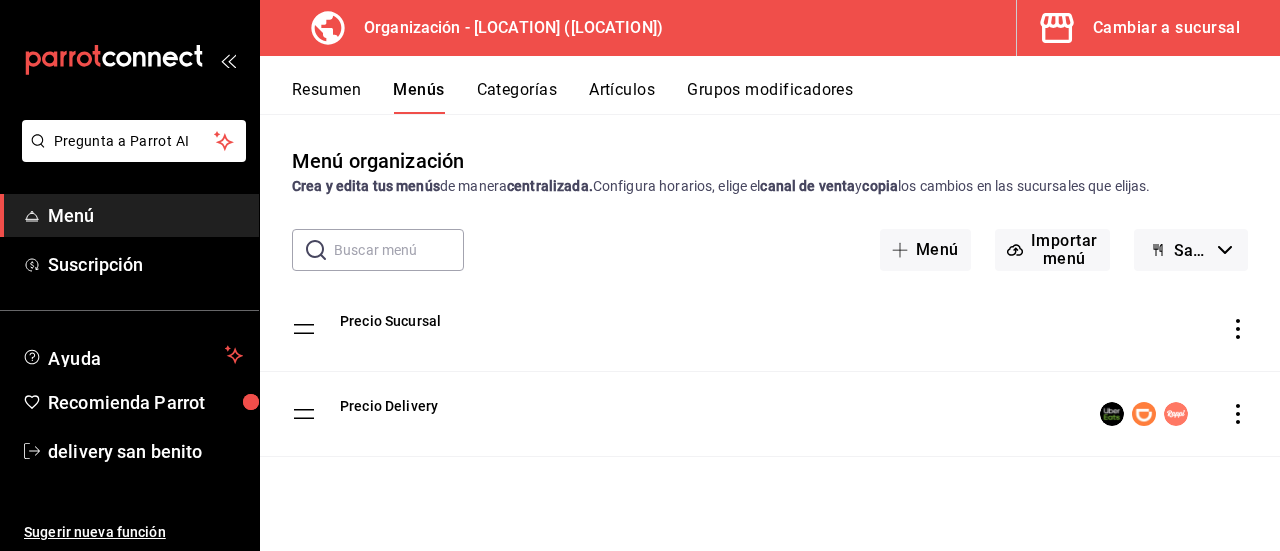 click 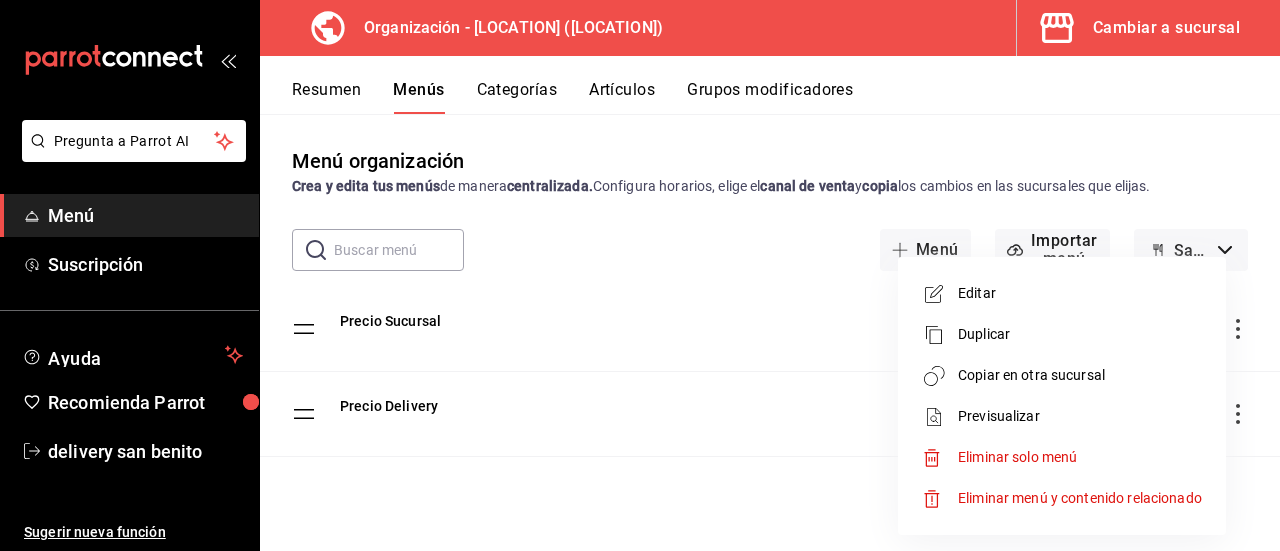click on "Copiar en otra sucursal" at bounding box center [1080, 375] 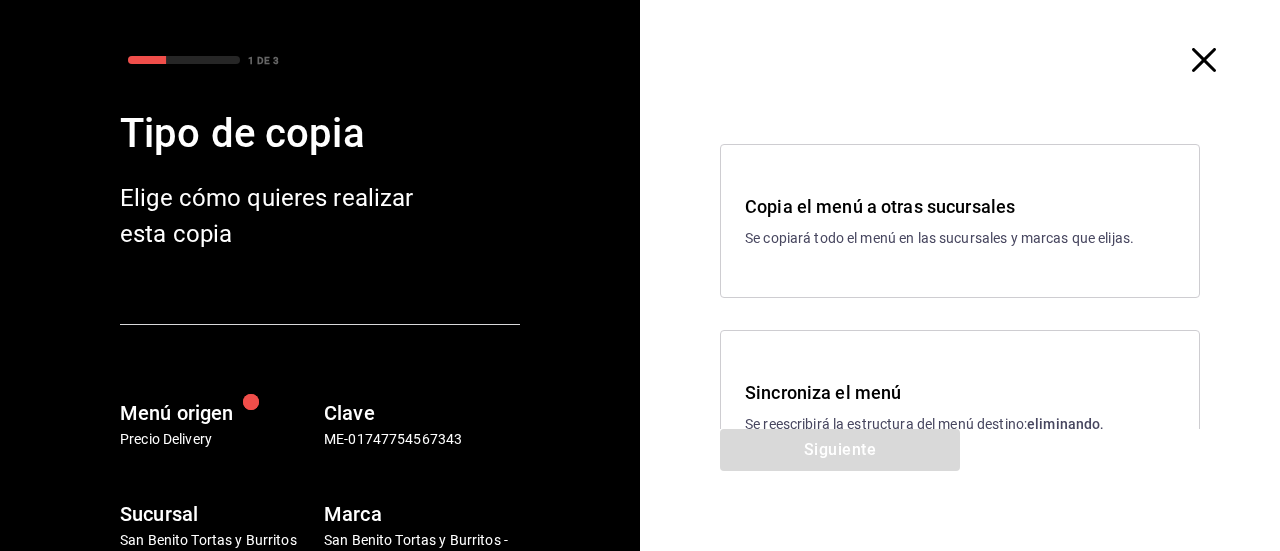 click on "Sincroniza el menú Se reescribirá la estructura del menú destino;  eliminando, agregando, cambiando la disponibilidad y la configuración  de los elementos con la misma Clave que el menú origen." at bounding box center (960, 428) 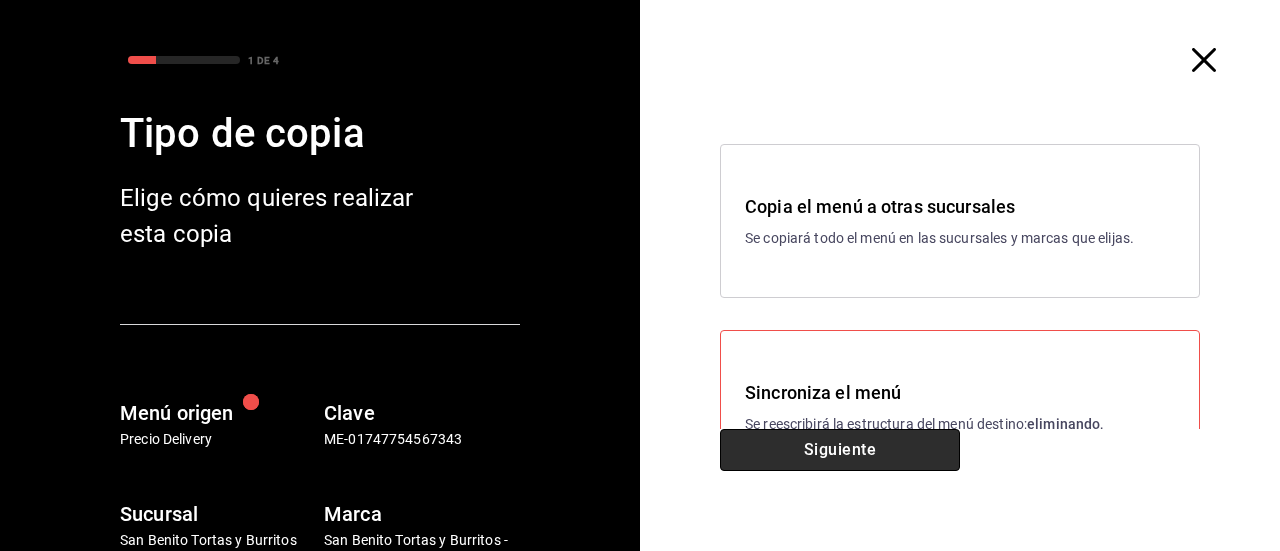 click on "Siguiente" at bounding box center [840, 450] 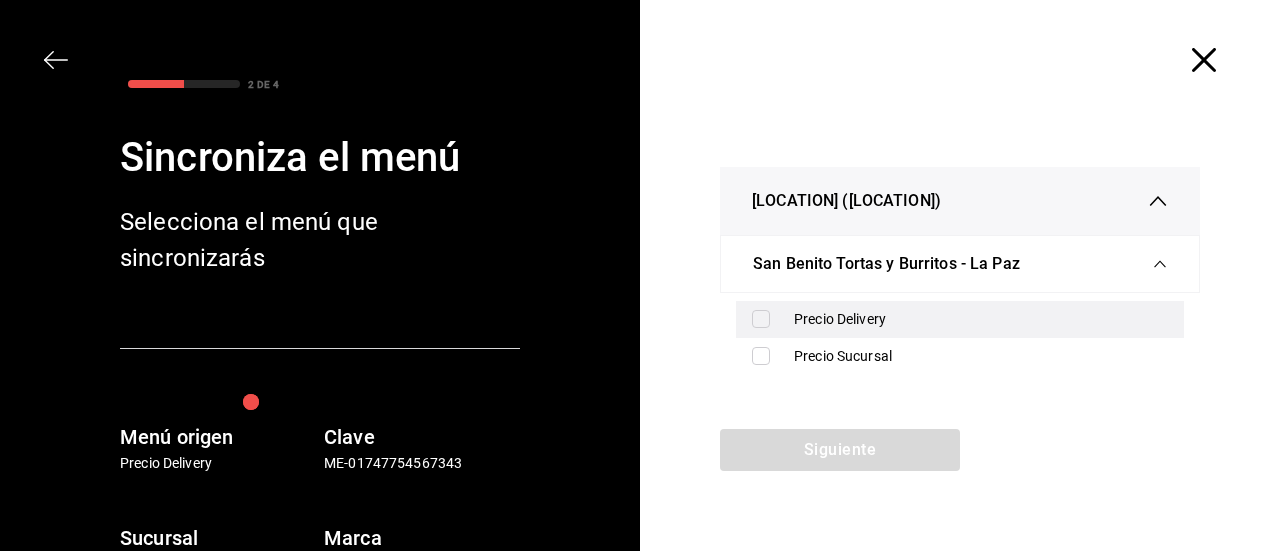 click on "Precio Delivery" at bounding box center (981, 319) 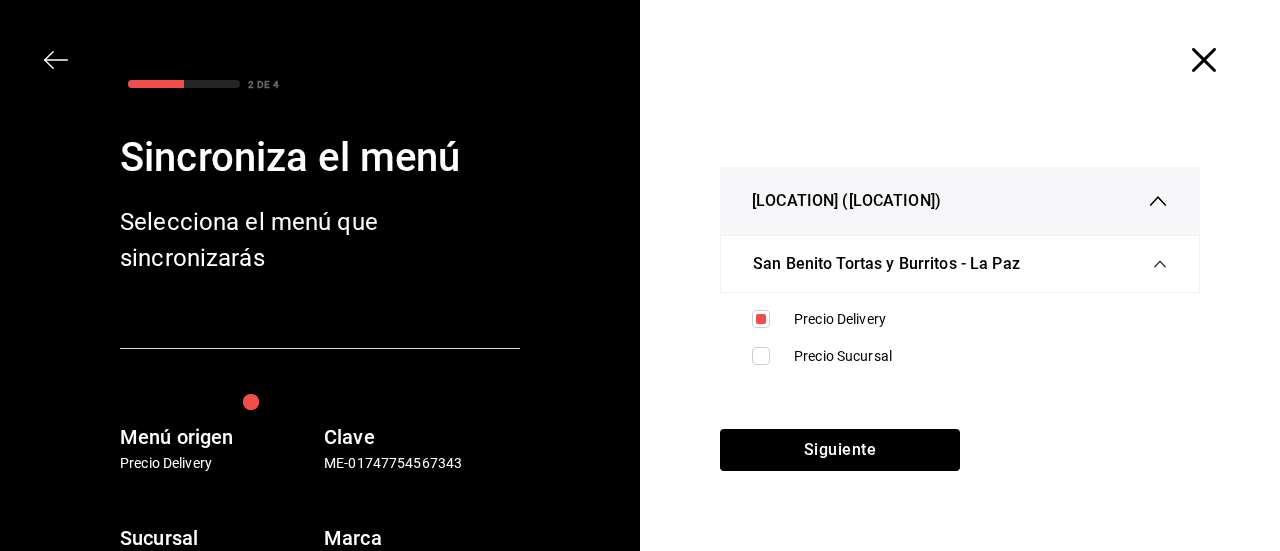 click 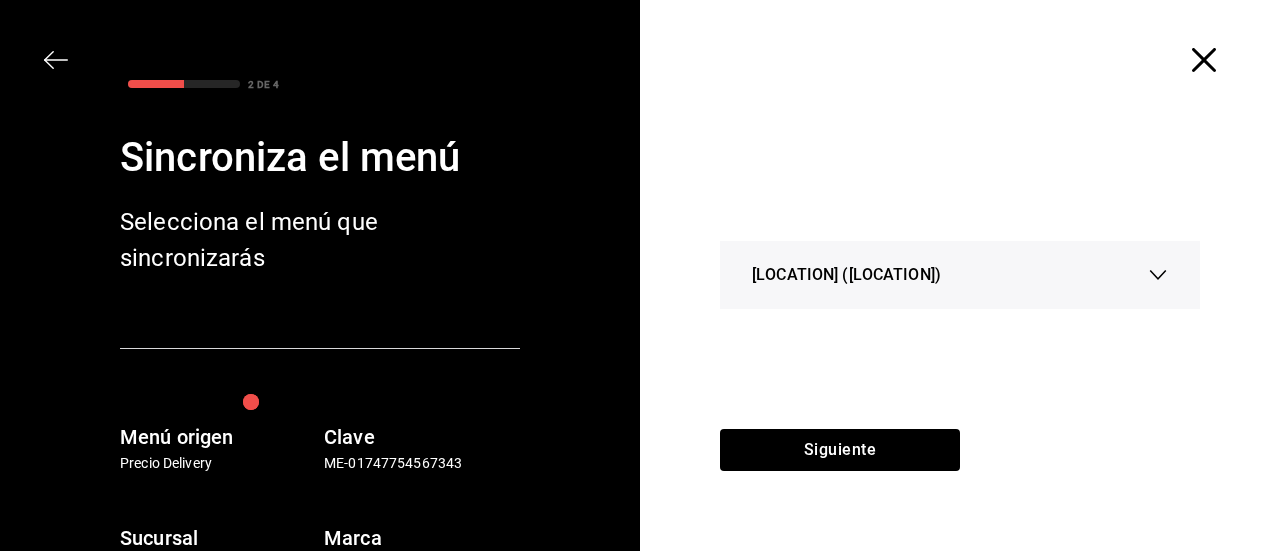 click on "[LOCATION] ([LOCATION])" at bounding box center (960, 275) 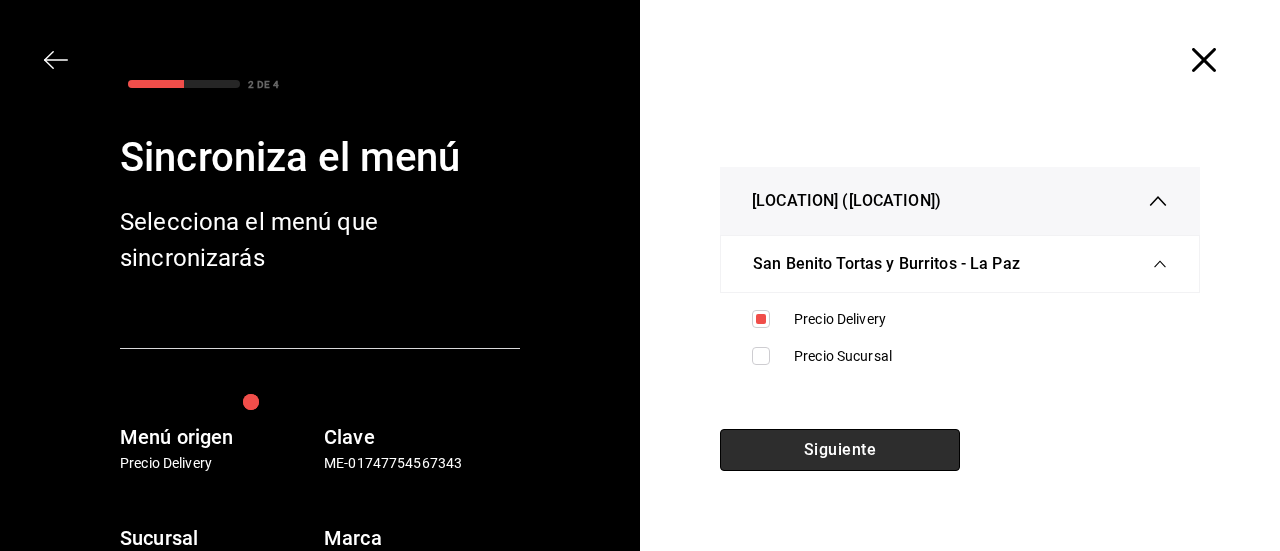 click on "Siguiente" at bounding box center (840, 450) 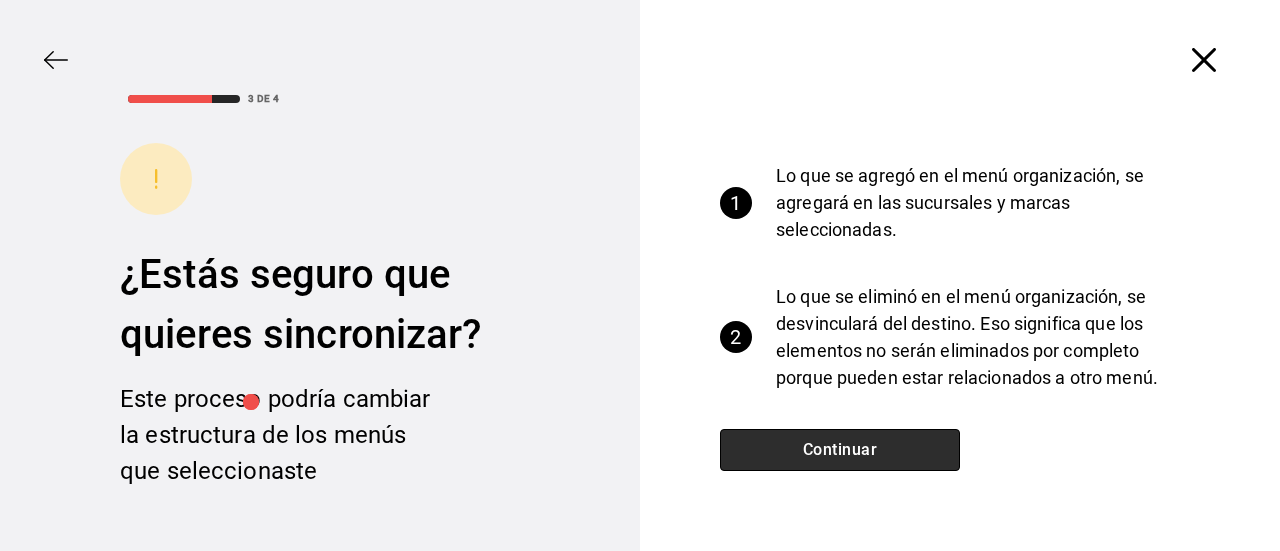 click on "Continuar" at bounding box center (840, 450) 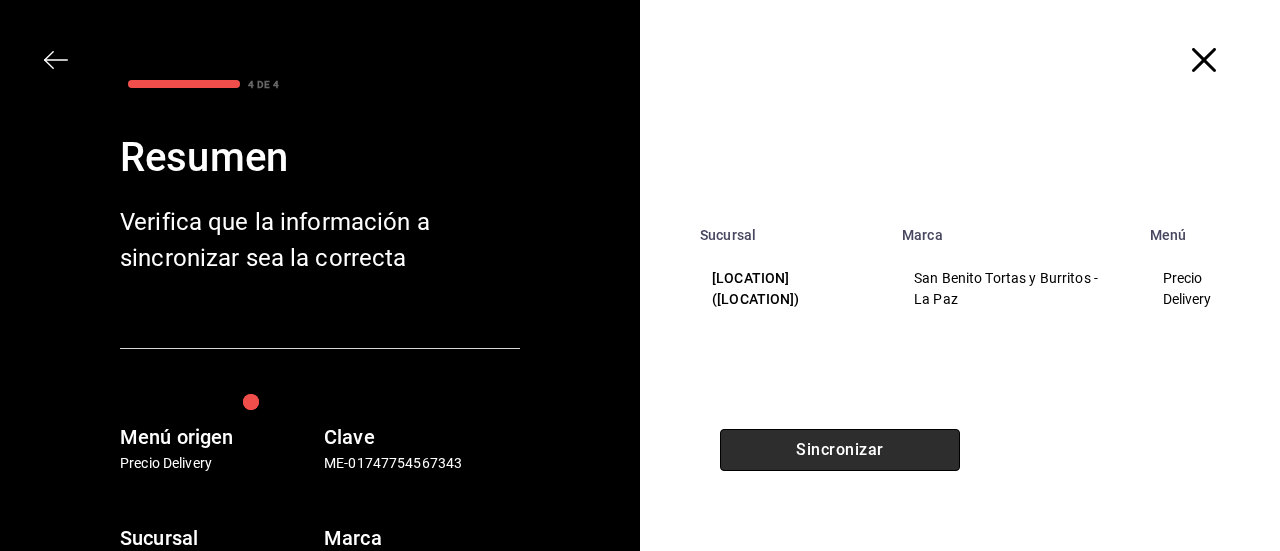 click on "Sincronizar" at bounding box center (840, 450) 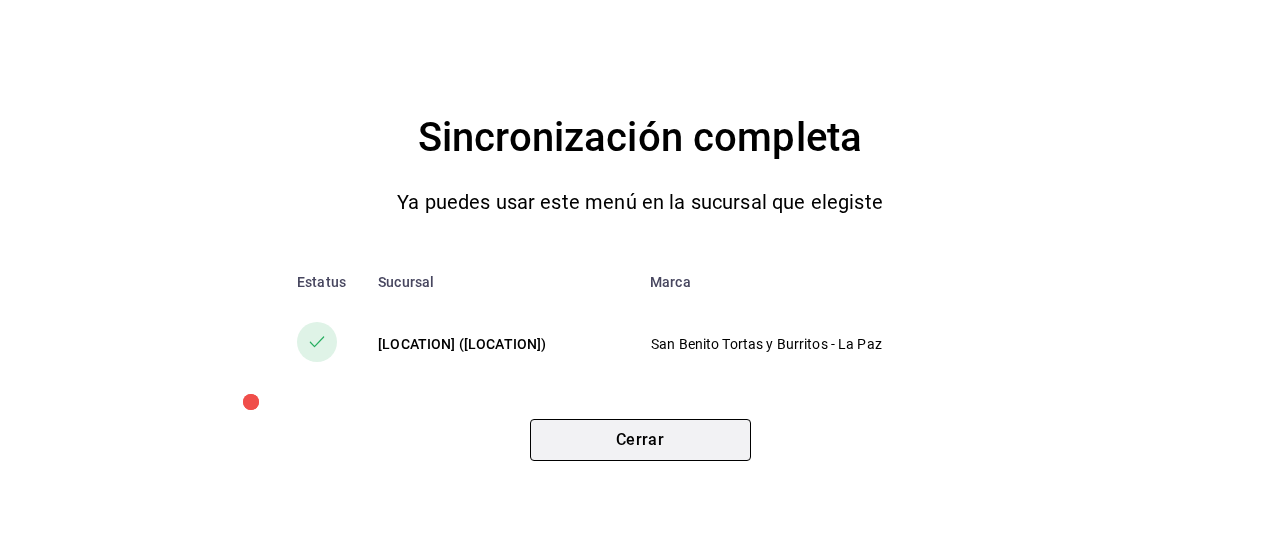 click on "Cerrar" at bounding box center [640, 440] 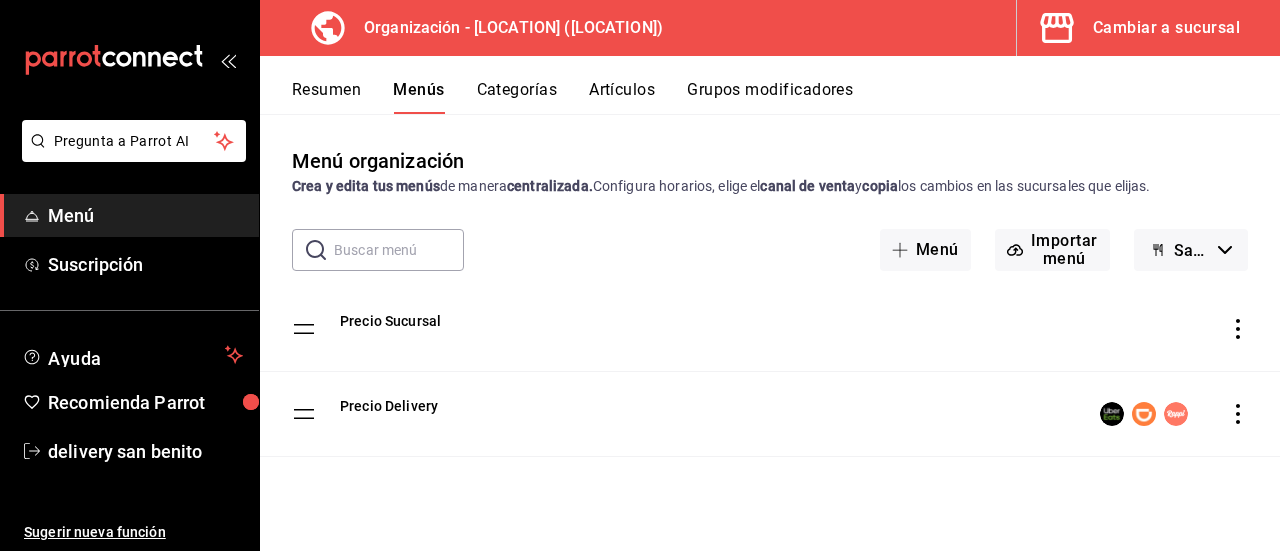 click on "Resumen" at bounding box center [326, 97] 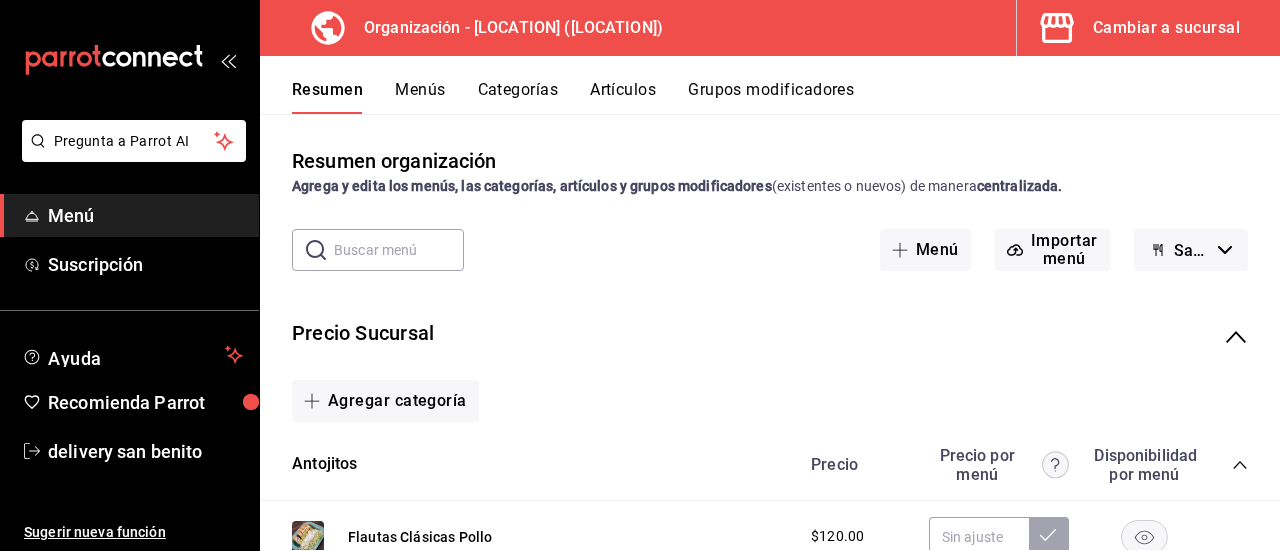 click on "Cambiar a sucursal" at bounding box center [1166, 28] 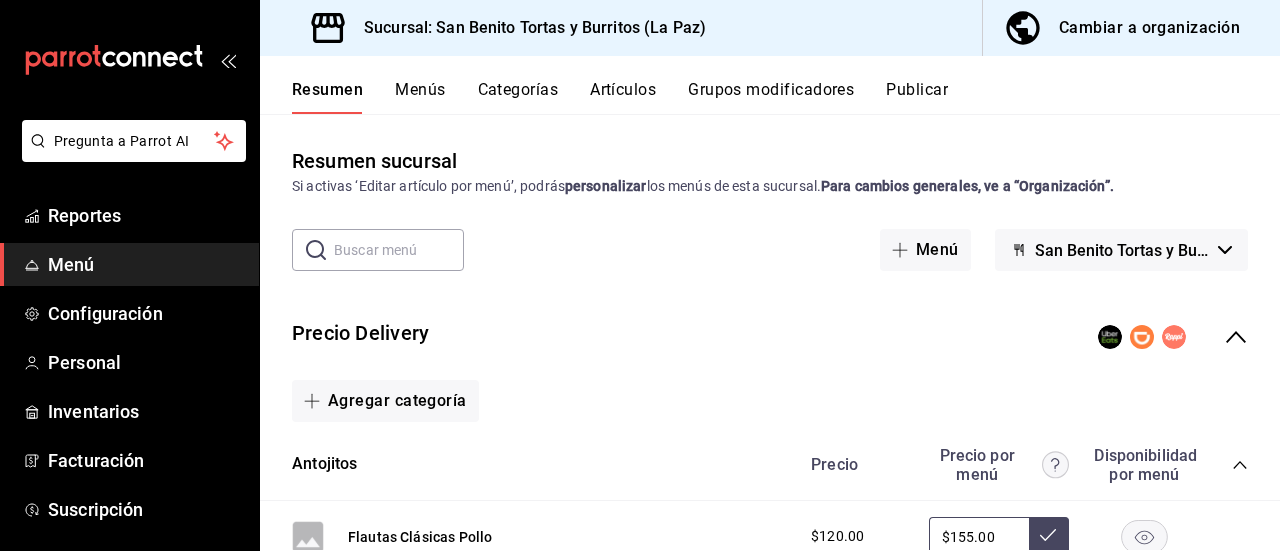 click on "Publicar" at bounding box center [917, 97] 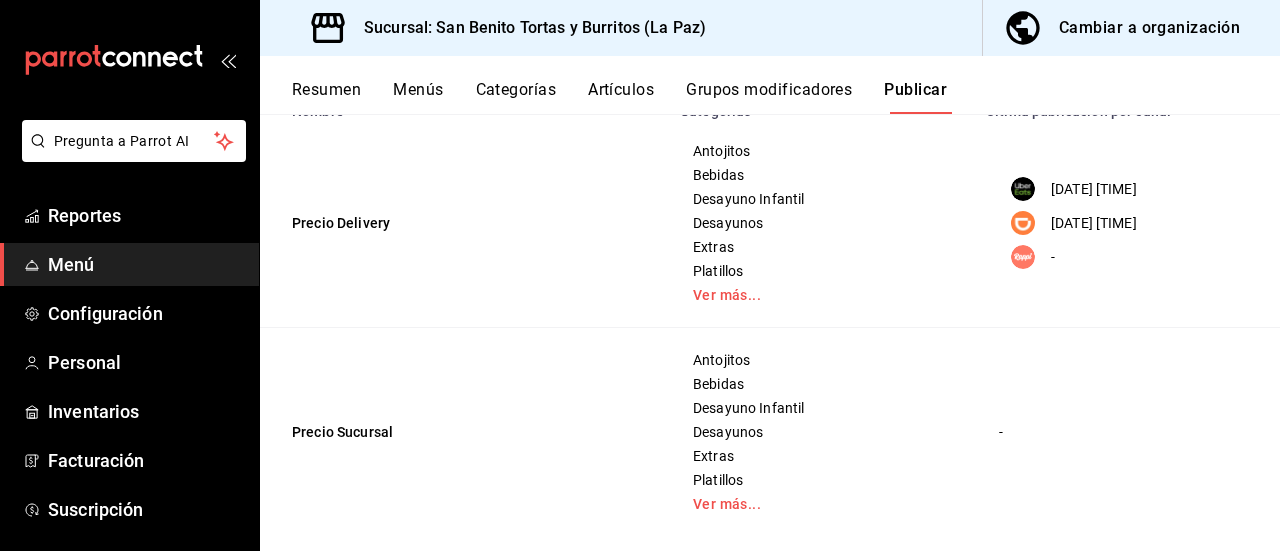 scroll, scrollTop: 230, scrollLeft: 0, axis: vertical 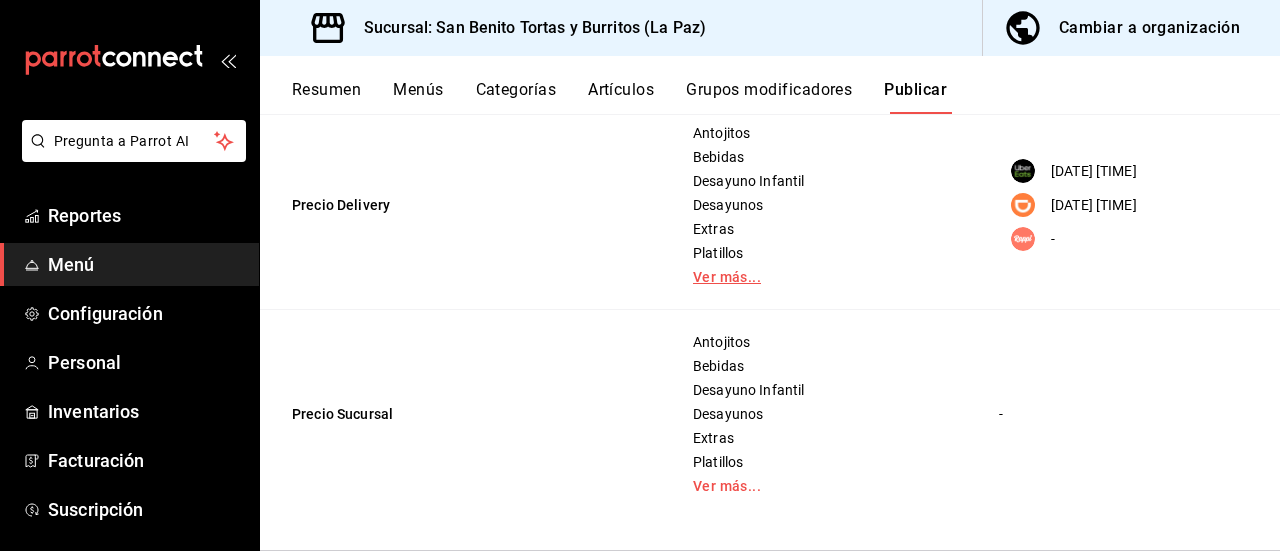 click on "Ver más..." at bounding box center (821, 277) 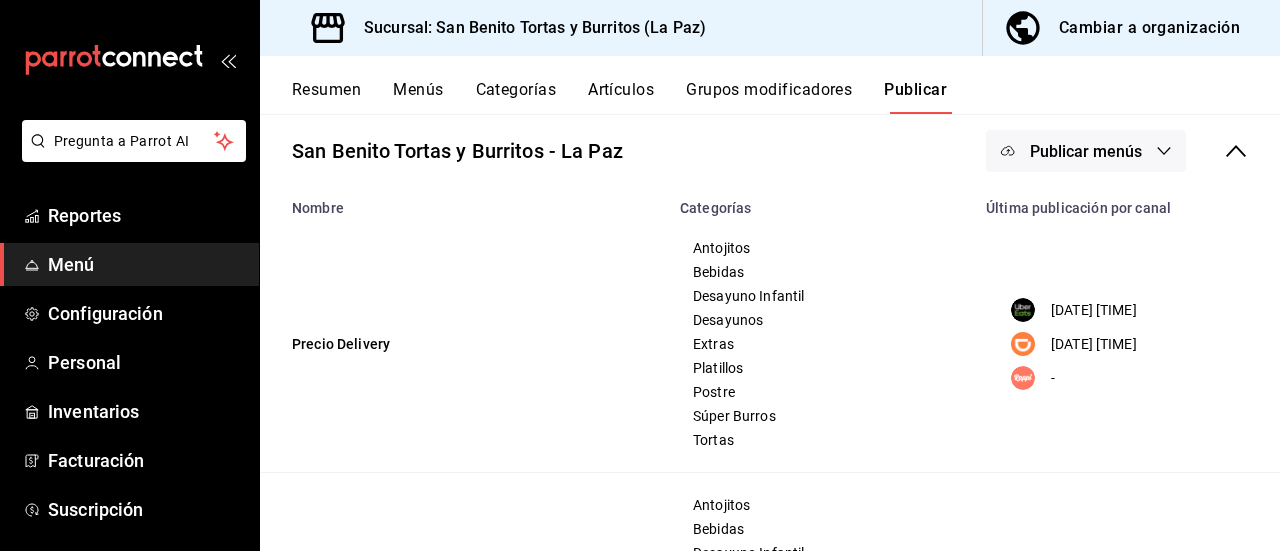 scroll, scrollTop: 60, scrollLeft: 0, axis: vertical 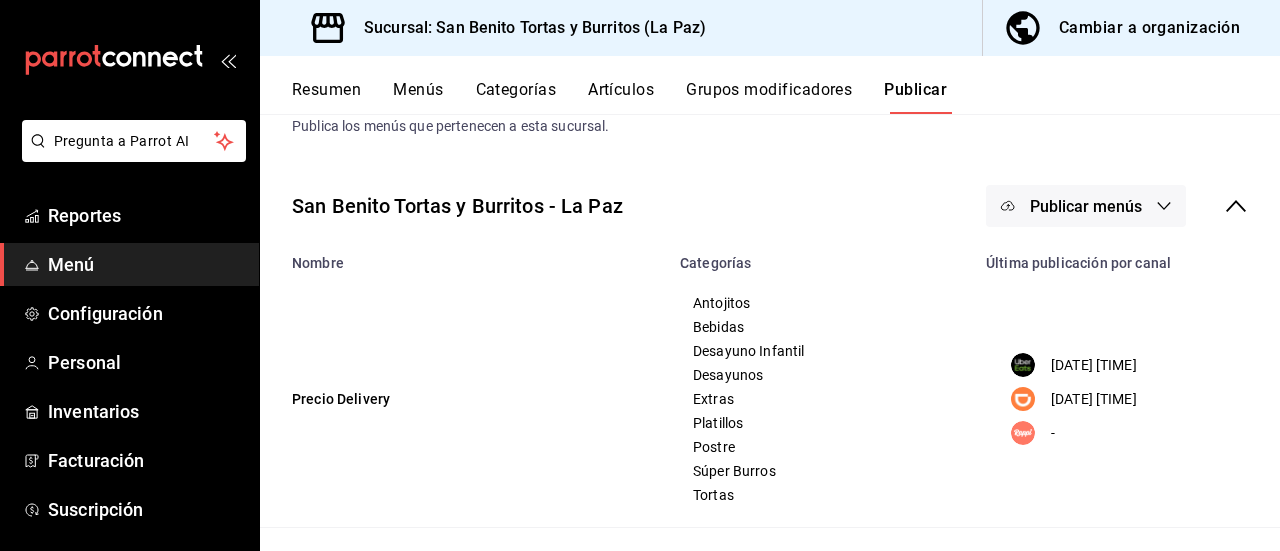 click on "Publicar menús" at bounding box center [1086, 206] 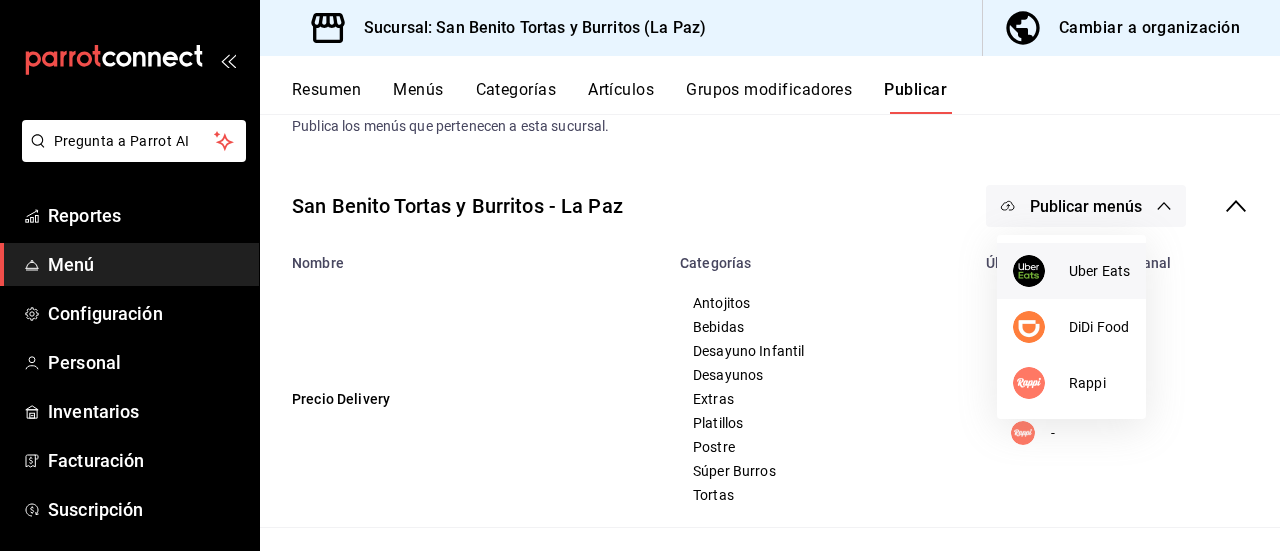click on "Uber Eats" at bounding box center (1099, 271) 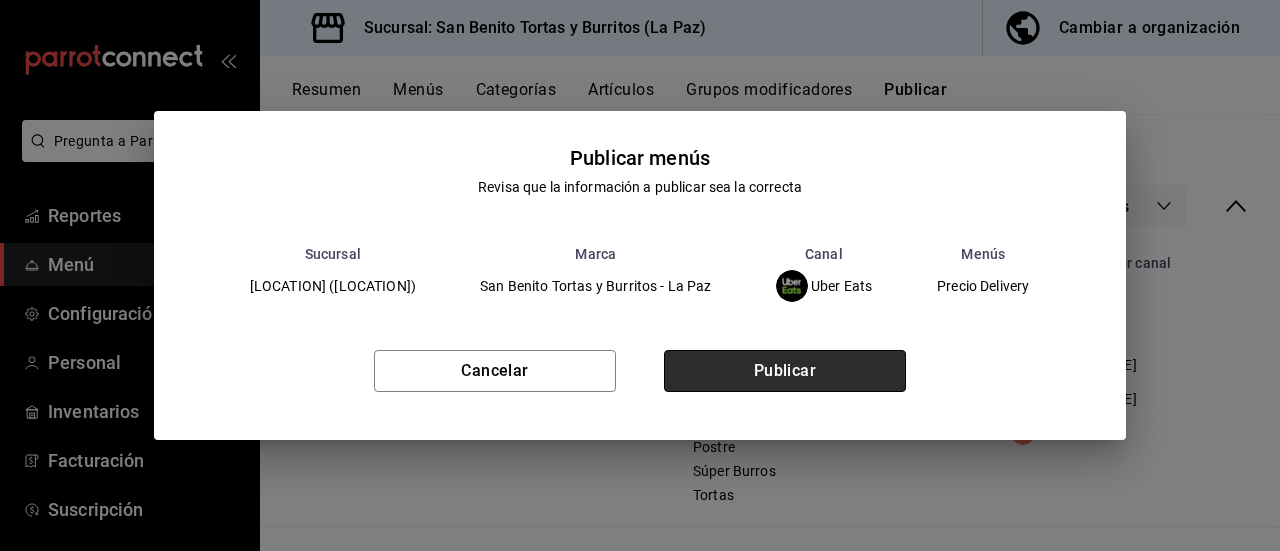 click on "Publicar" at bounding box center (785, 371) 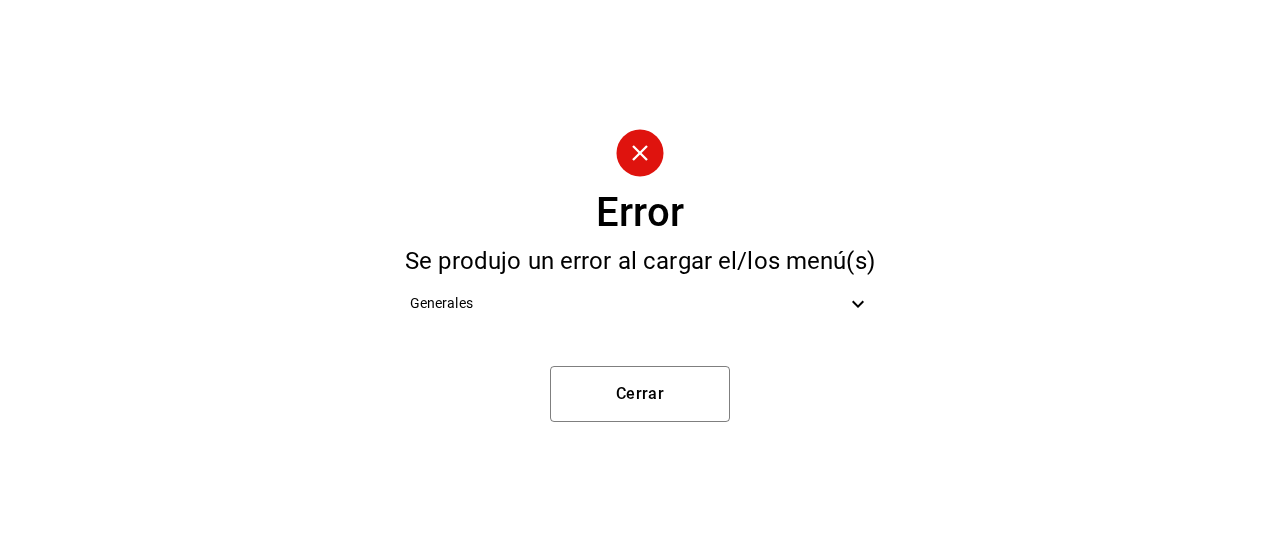 click on "Generales" at bounding box center (628, 303) 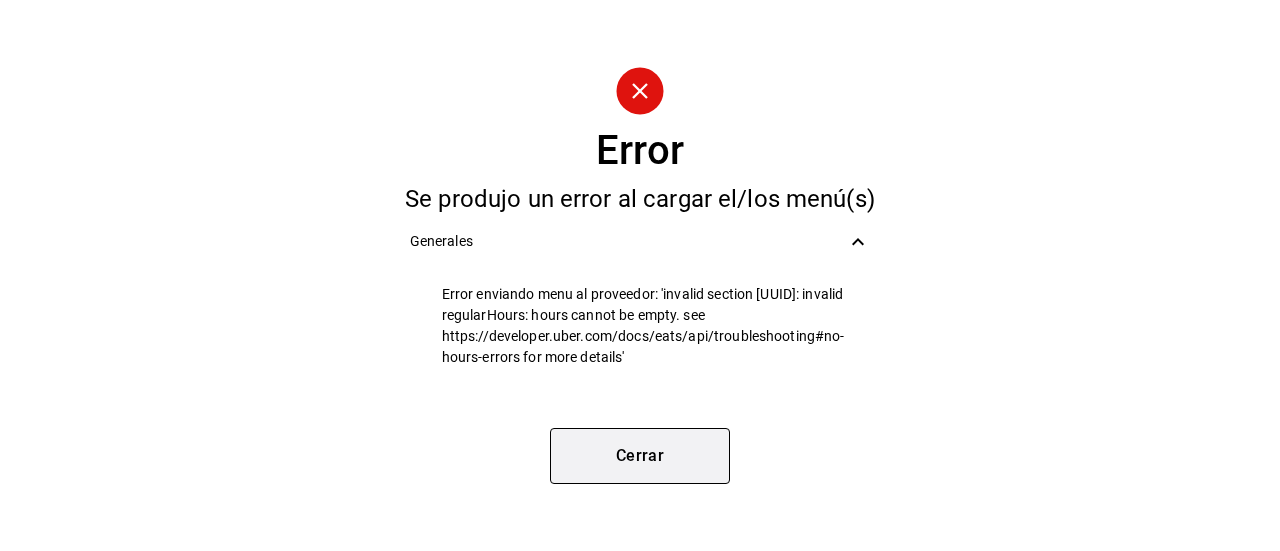 click on "Cerrar" at bounding box center [640, 456] 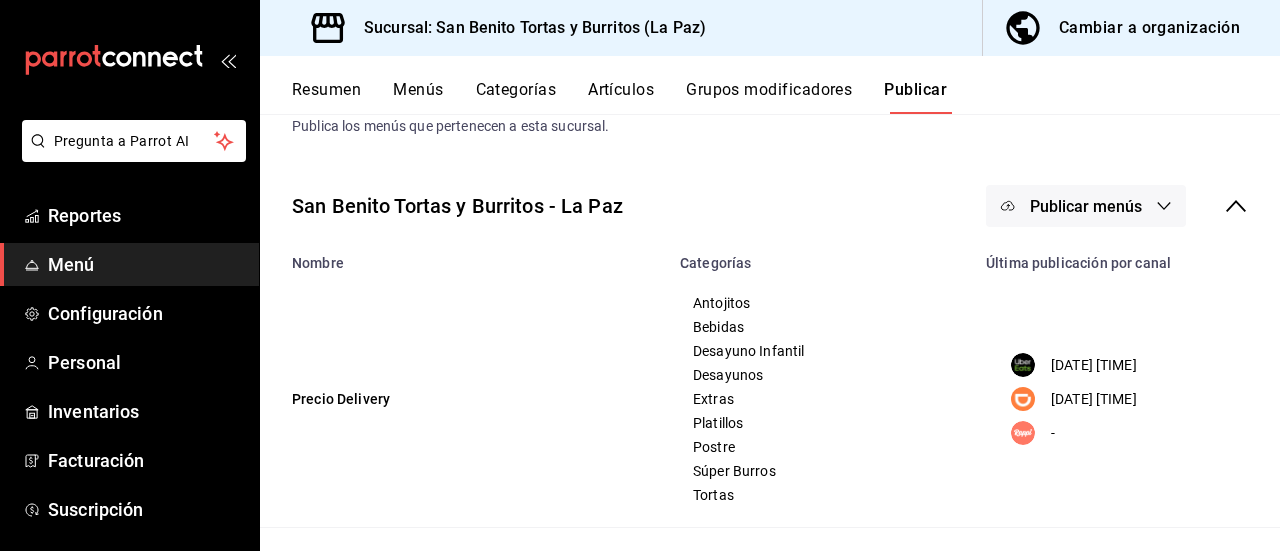 click on "Publicar menús" at bounding box center [1086, 206] 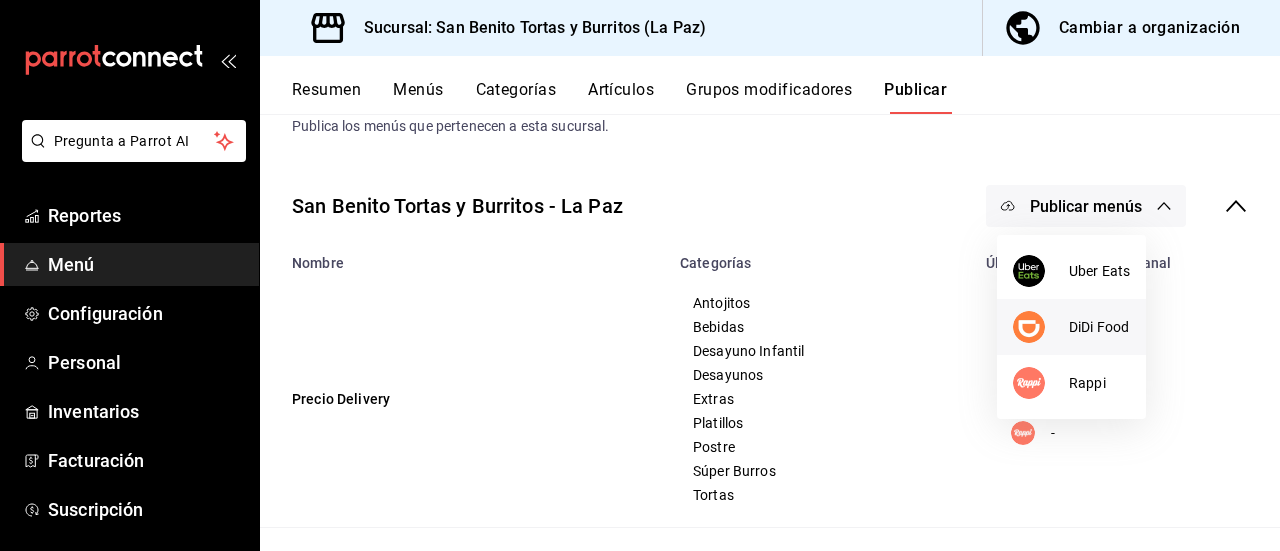 click on "DiDi Food" at bounding box center [1099, 327] 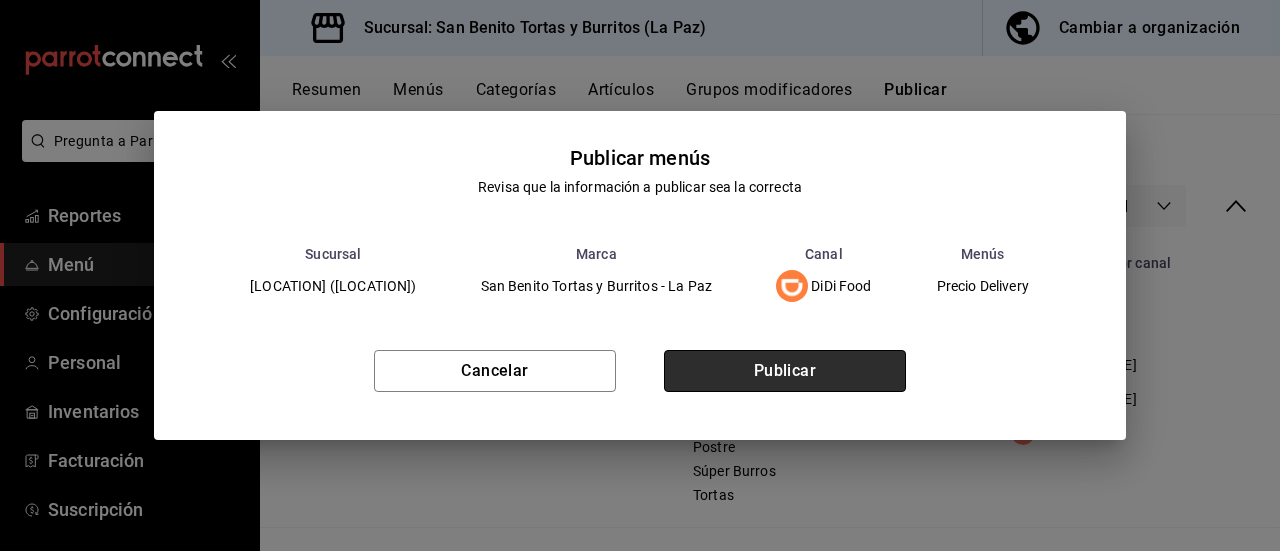 click on "Publicar" at bounding box center [785, 371] 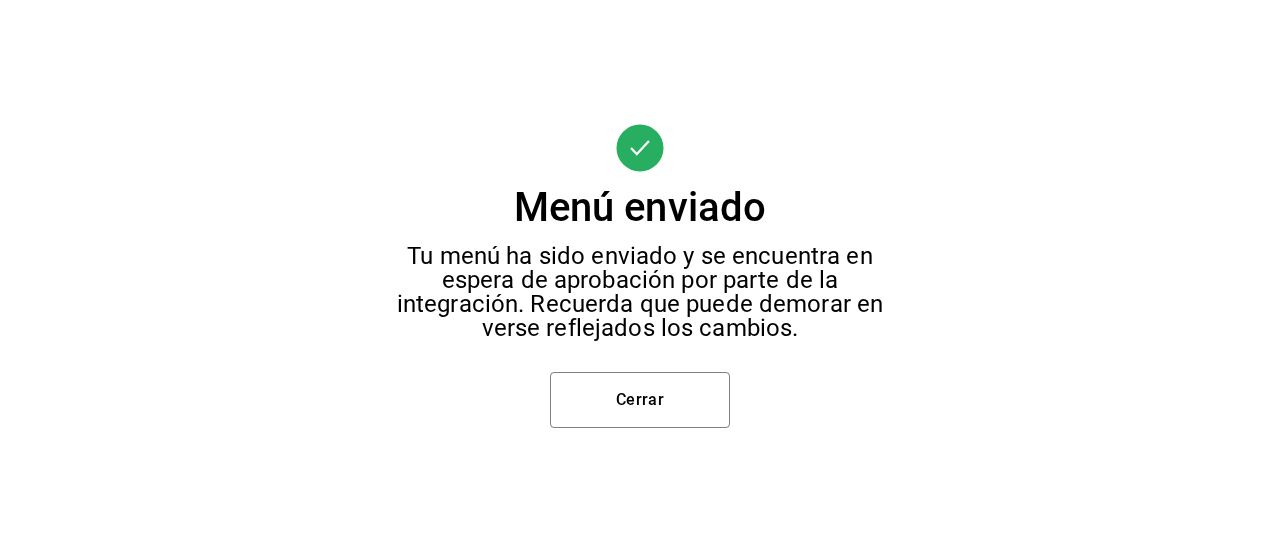 scroll, scrollTop: 0, scrollLeft: 0, axis: both 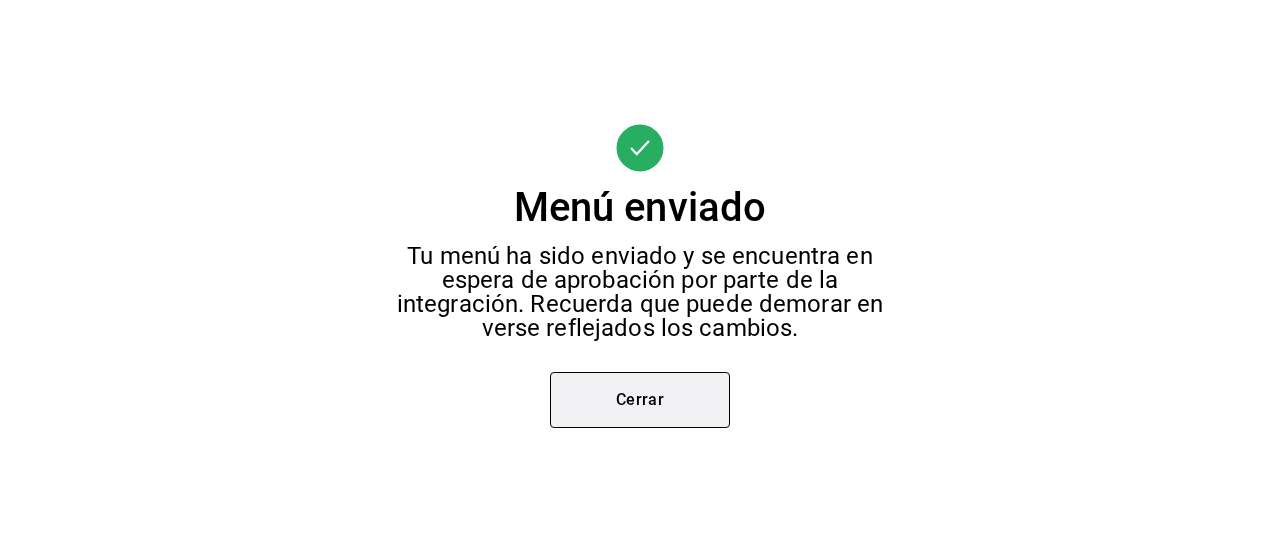 click on "Cerrar" at bounding box center (640, 400) 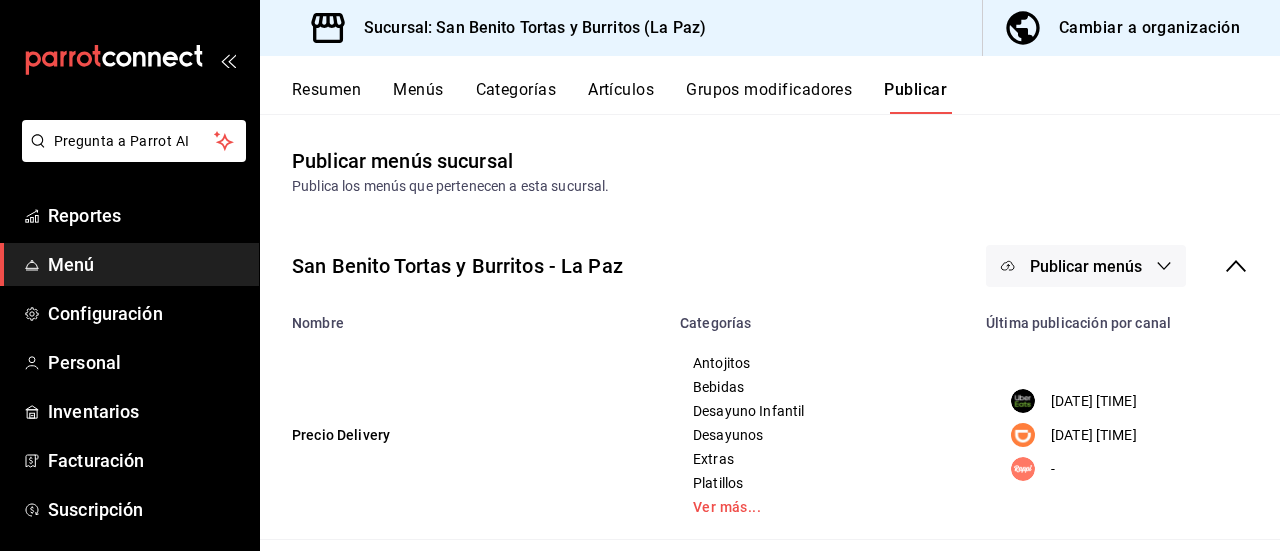 click on "Publicar menús" at bounding box center [1086, 266] 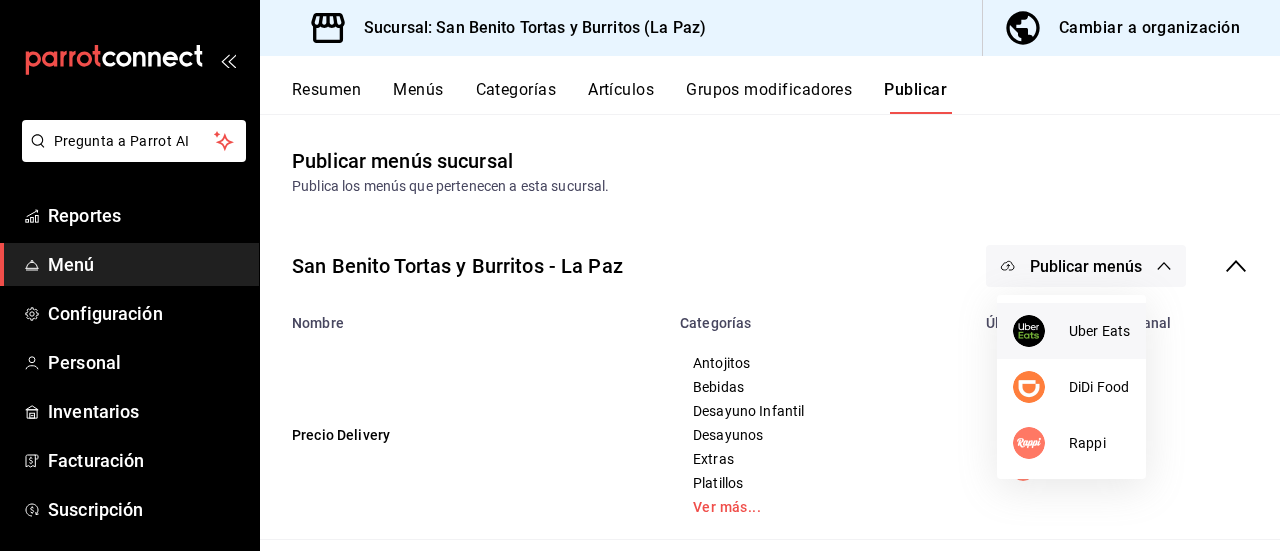 click on "Uber Eats" at bounding box center (1099, 331) 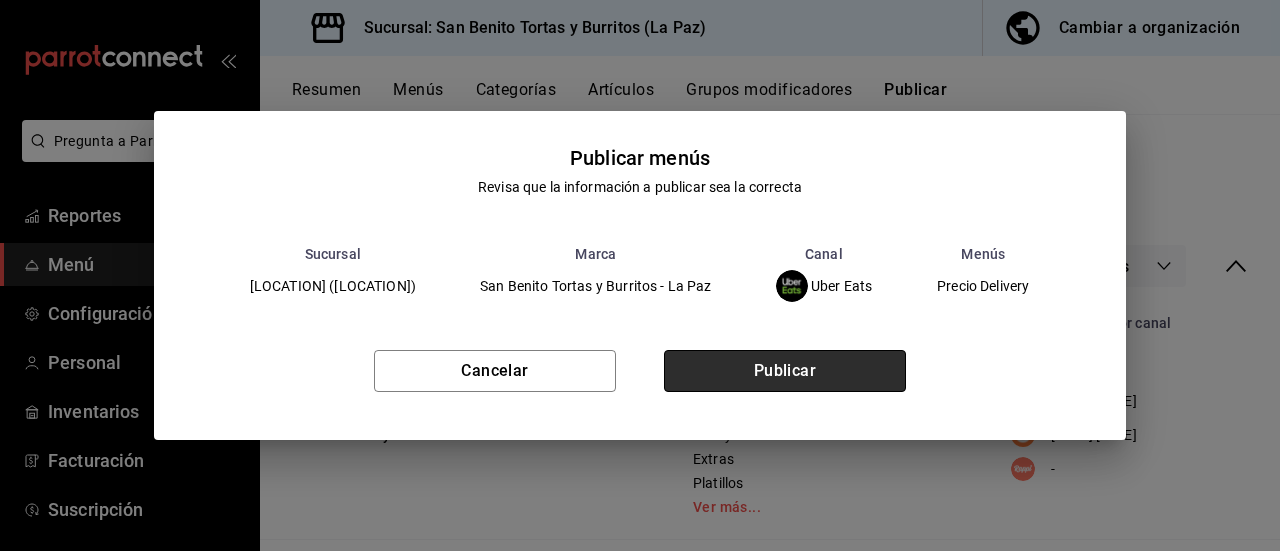 click on "Publicar" at bounding box center (785, 371) 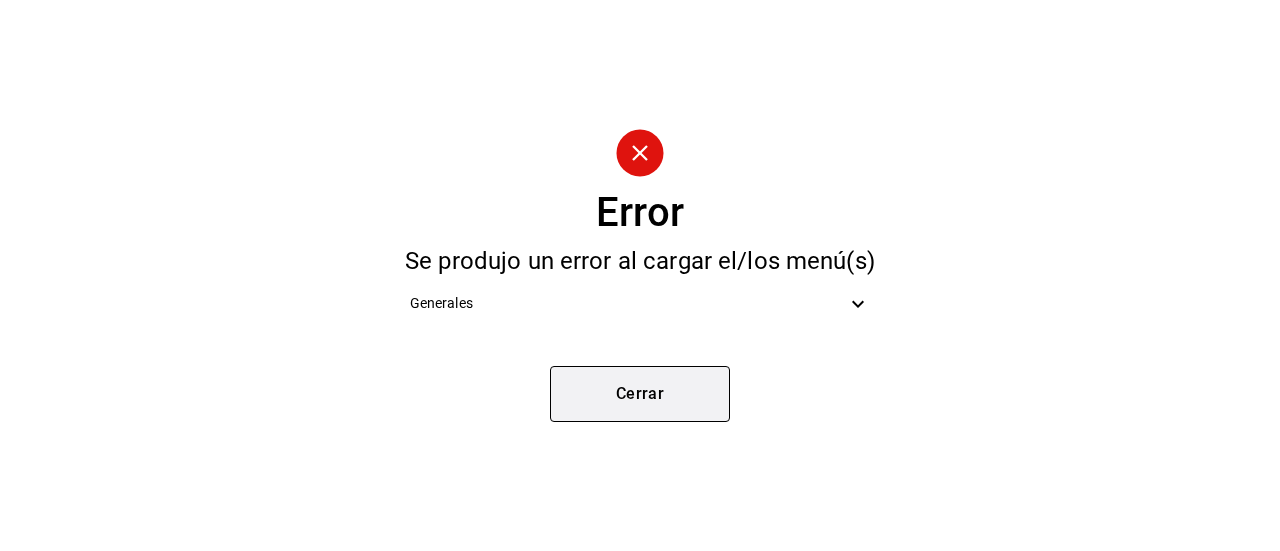 click on "Cerrar" at bounding box center (640, 394) 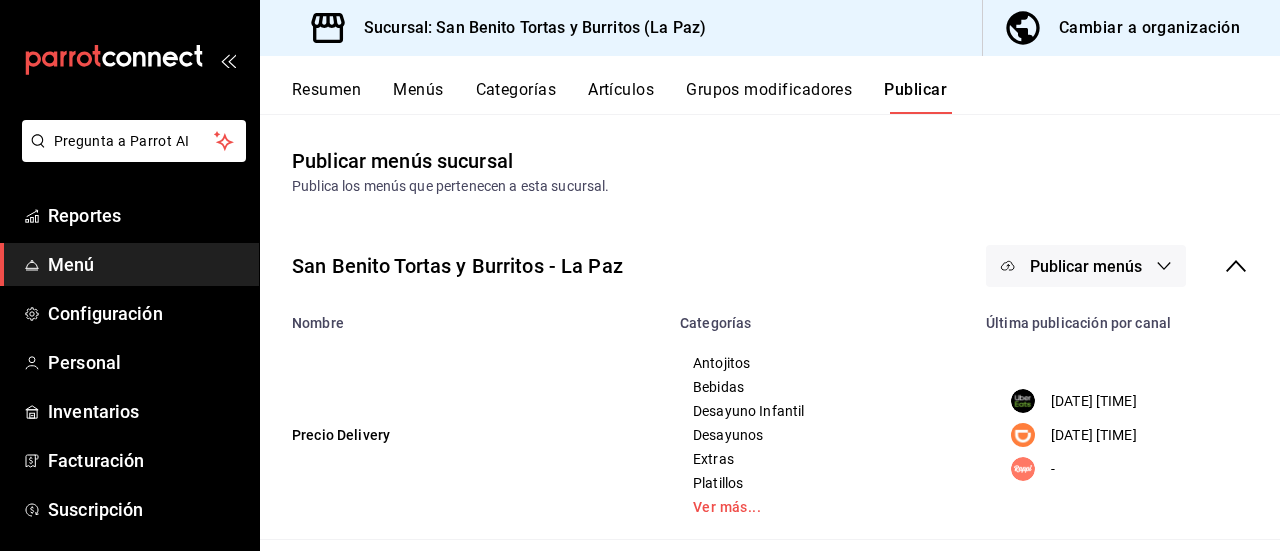 click on "Cambiar a organización" at bounding box center [1149, 28] 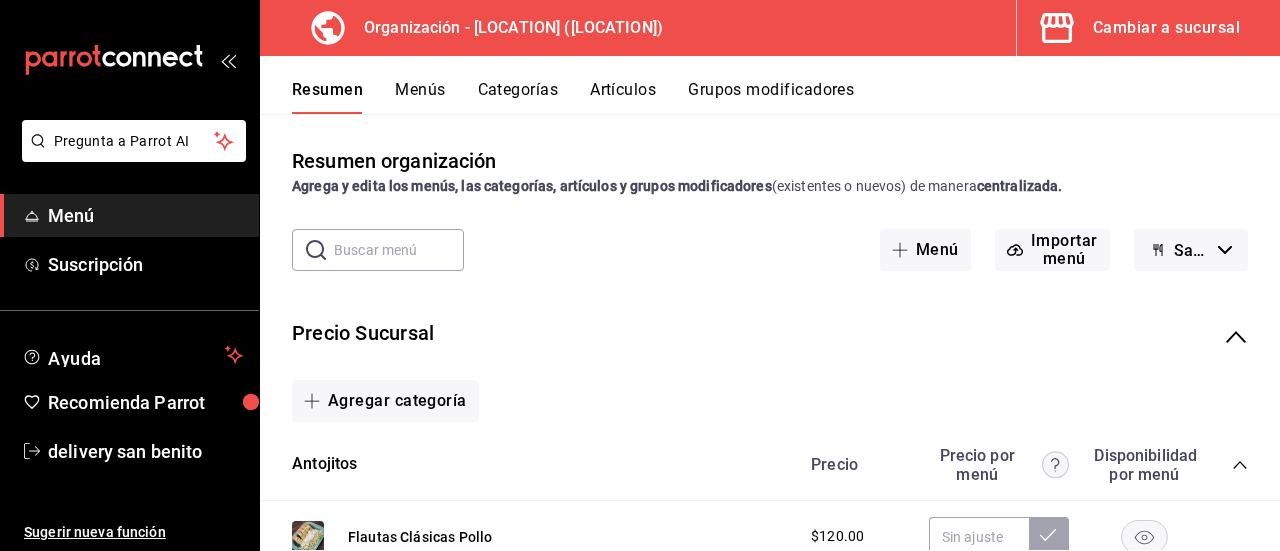 click on "Menús" at bounding box center (420, 97) 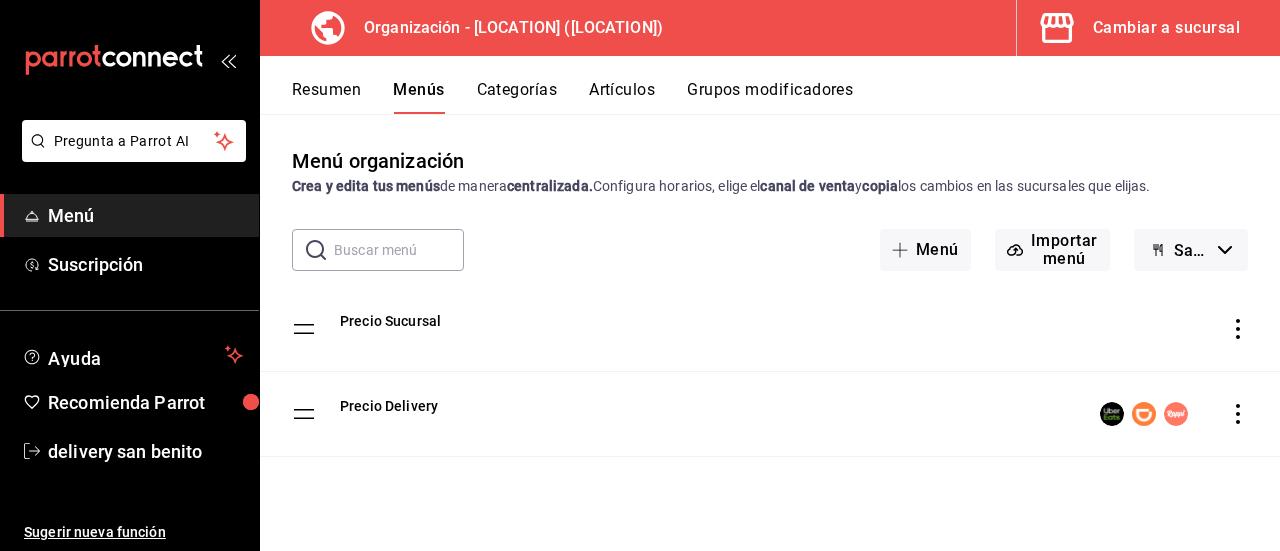click 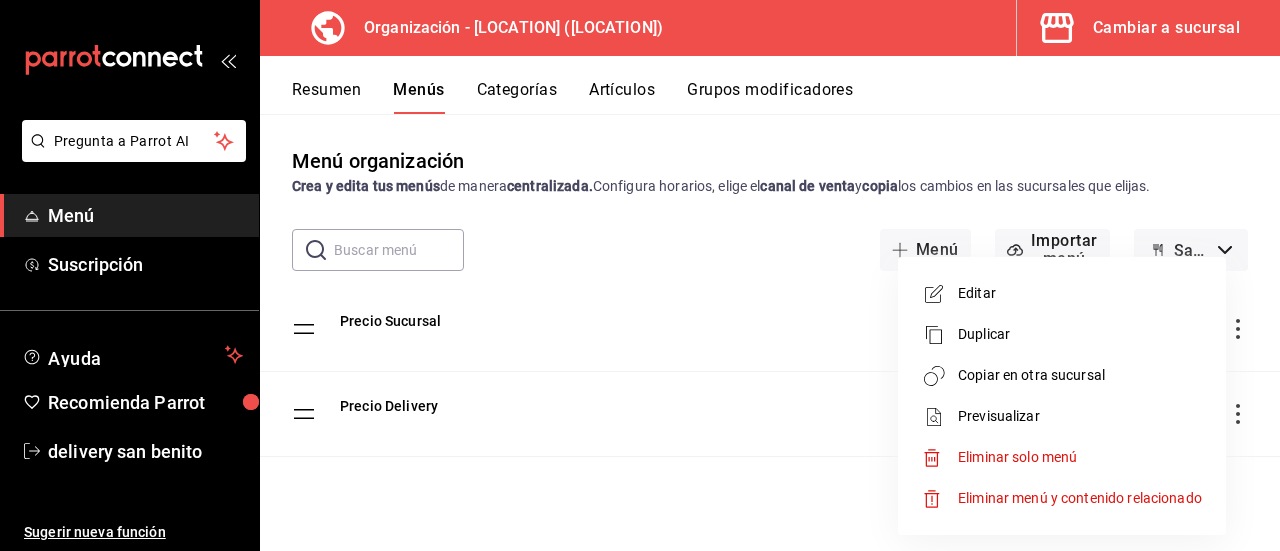 click on "Editar" at bounding box center (1080, 293) 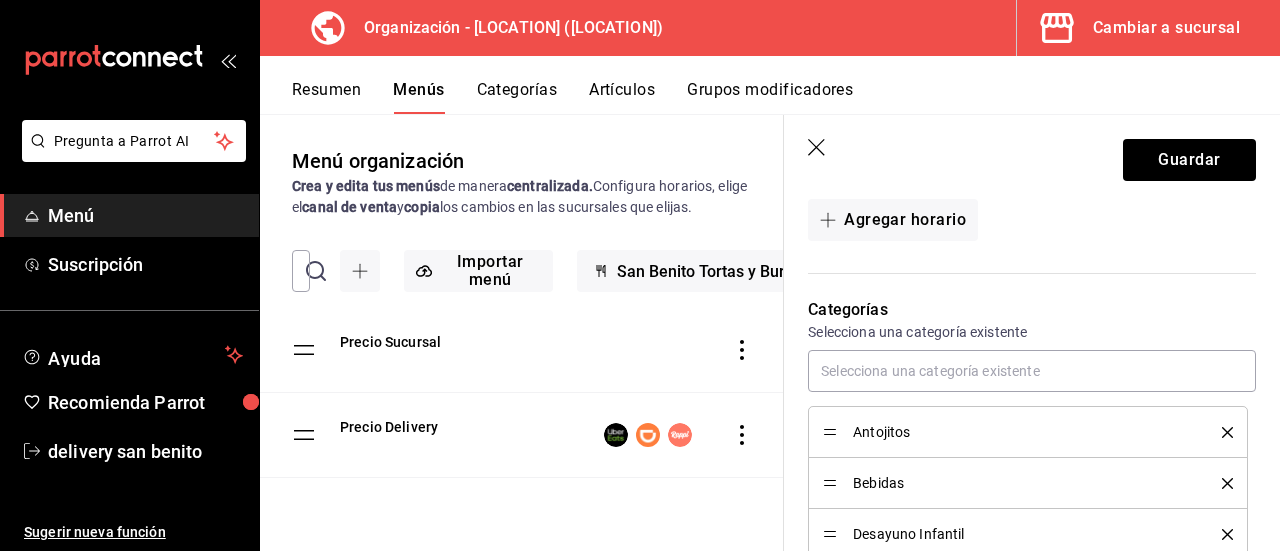 scroll, scrollTop: 194, scrollLeft: 0, axis: vertical 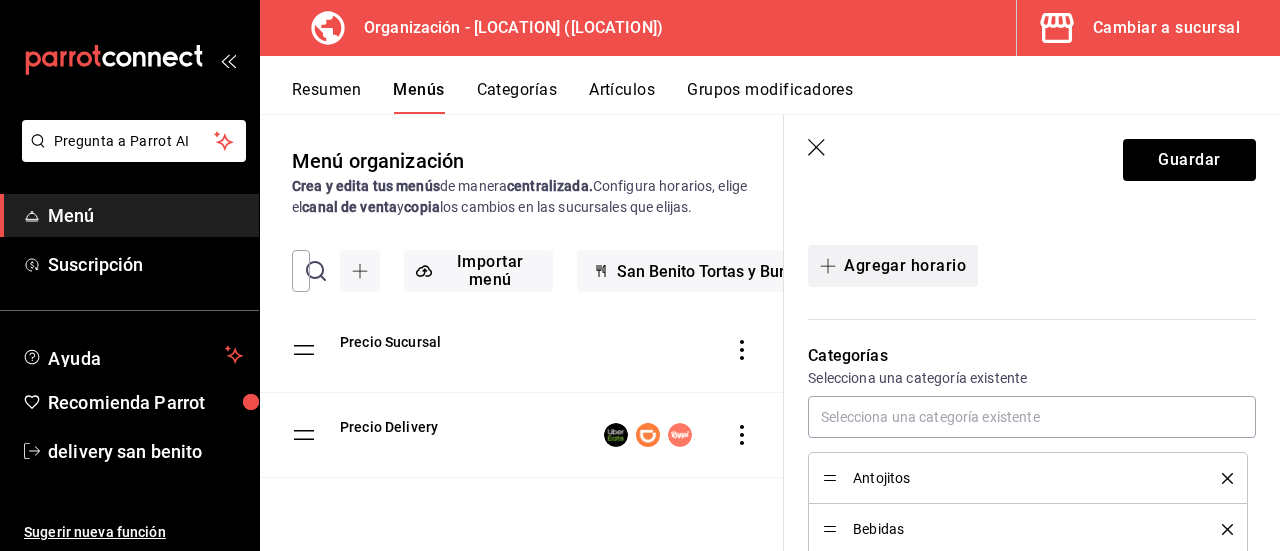 click on "Agregar horario" at bounding box center [893, 266] 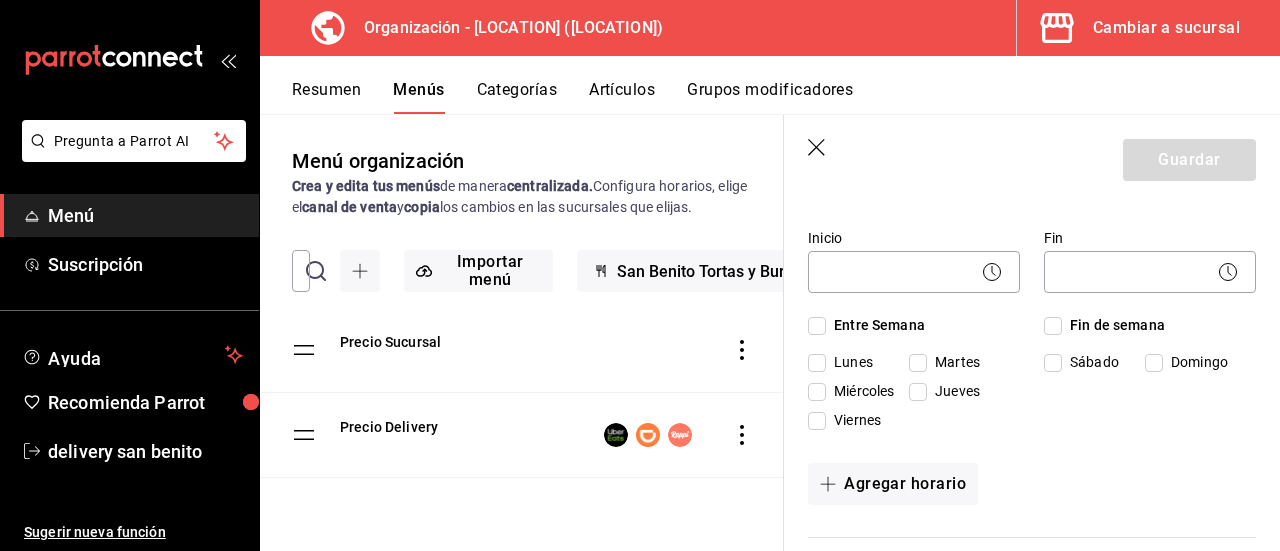 click on "Entre Semana" at bounding box center (817, 326) 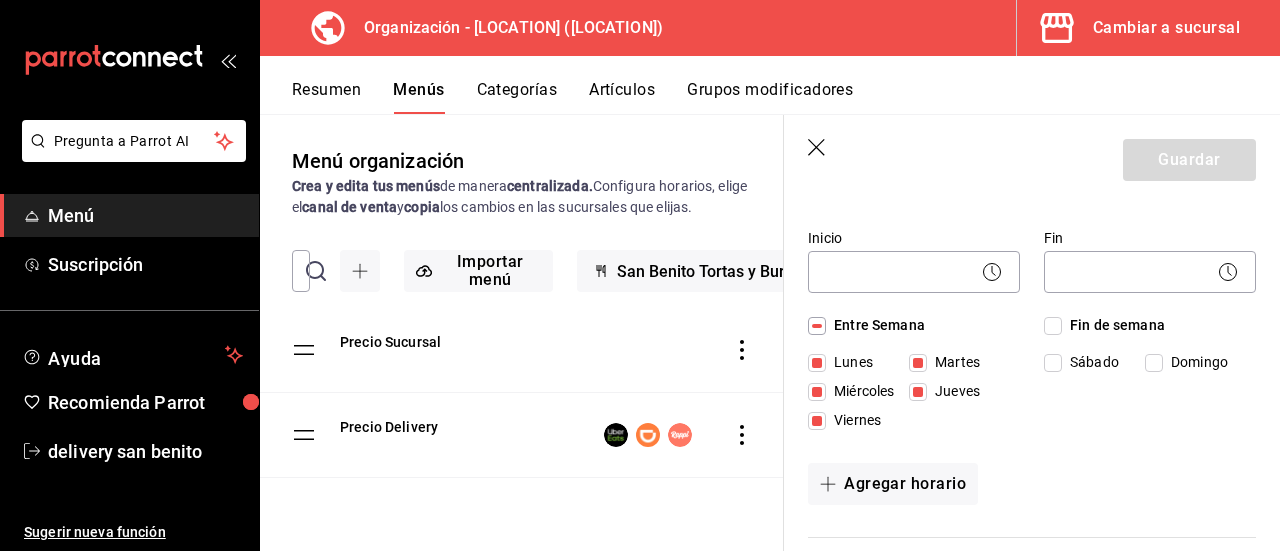 click on "Fin de semana" at bounding box center [1053, 326] 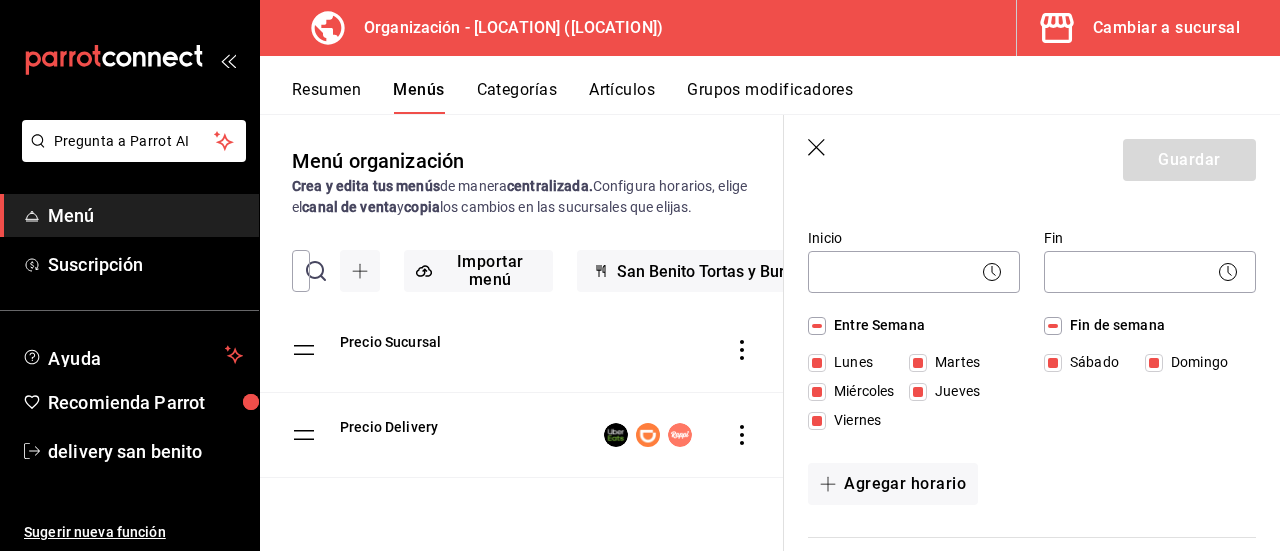 click 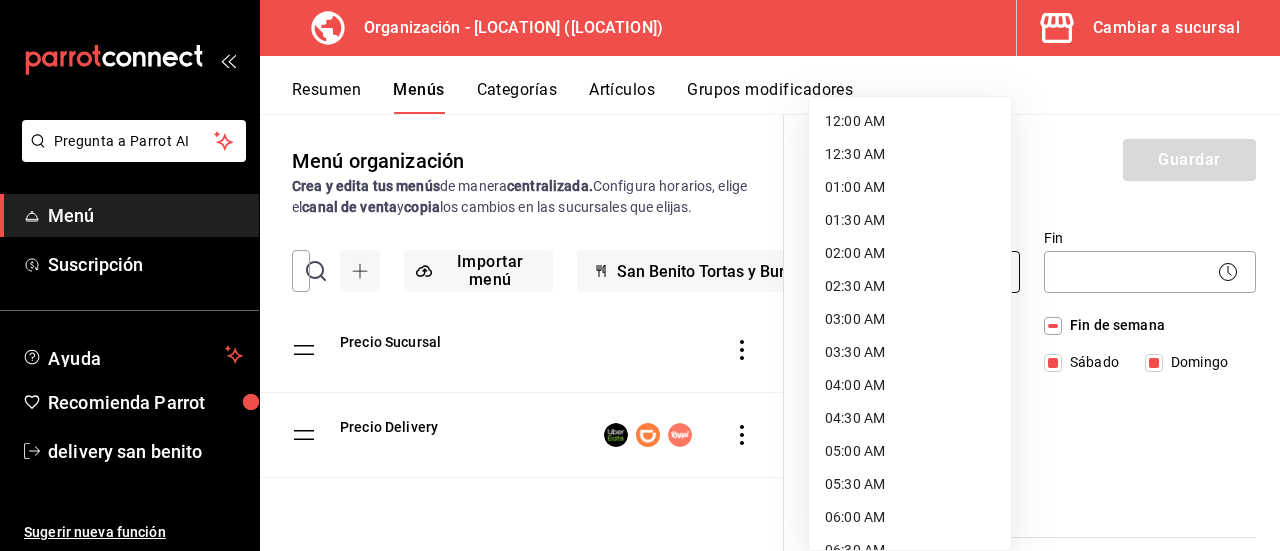 click on "Pregunta a Parrot AI Menú   Suscripción   Ayuda Recomienda Parrot   delivery [LOCATION]   Sugerir nueva función   Organización - [LOCATION] ([LOCATION]) Cambiar a sucursal Resumen Menús Categorías Artículos Grupos modificadores Menú organización Crea y edita tus menús  de manera  centralizada.  Configura horarios, elige el  canal de venta  y  copia  los cambios en las sucursales que elijas. ​ ​ Importar menú [LOCATION] - Borrador Precio Sucursal Precio Delivery Guardar Editar menú ¿Cómo se va a llamar? Precio Delivery 15 /30 ¿Cómo se va a llamar? Horarios Elige el horario y disponibilidad de este menú Inicio ​ Fin ​ Entre Semana Lunes Martes Miércoles Jueves Viernes Fin de semana Sábado Domingo Agregar horario Categorías Selecciona una categoría existente Antojitos Bebidas Desayuno Infantil Desayunos Extras Platillos Postre Súper Burros Tortas ¿Dónde se va a mostrar tu menú? Selecciona los canales de venta disponibles Punto de venta Uber Eats Si" at bounding box center (640, 275) 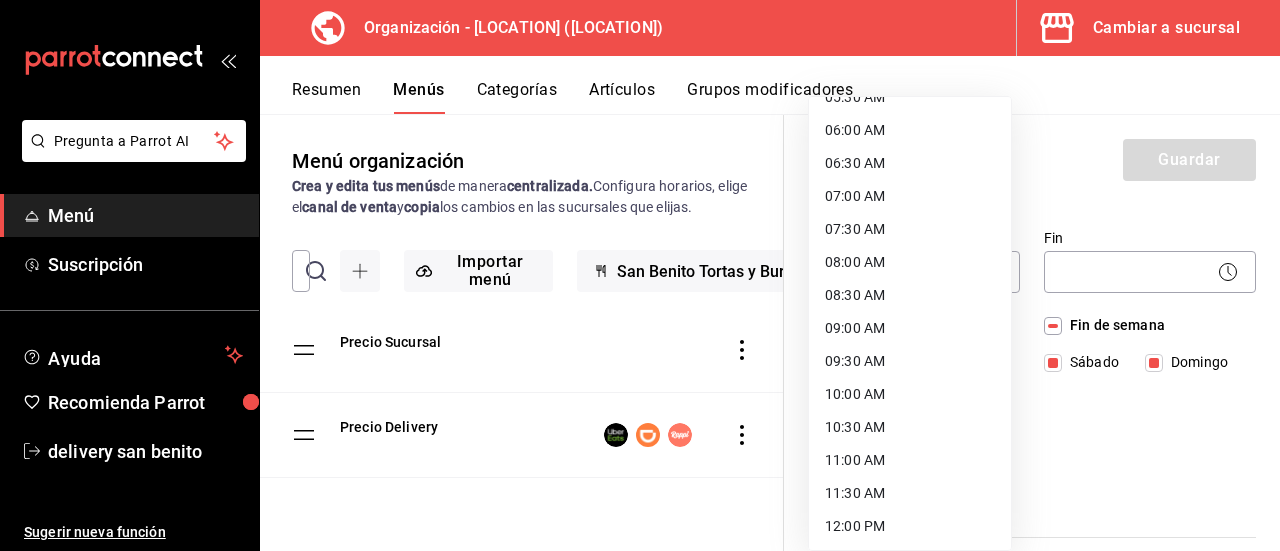 scroll, scrollTop: 400, scrollLeft: 0, axis: vertical 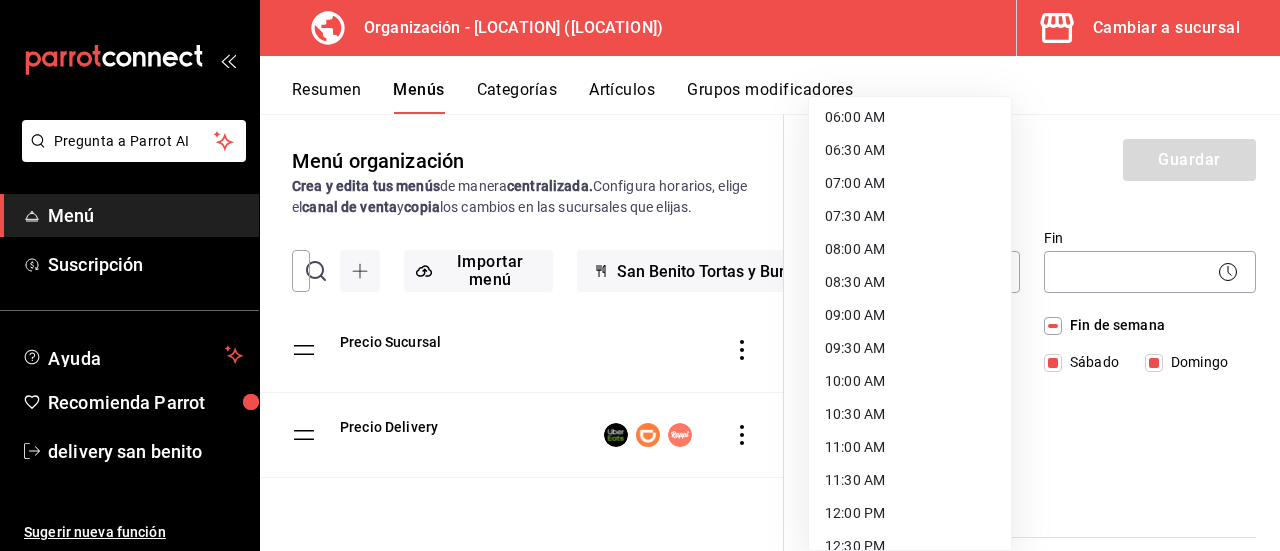 click on "08:00 AM" at bounding box center (910, 249) 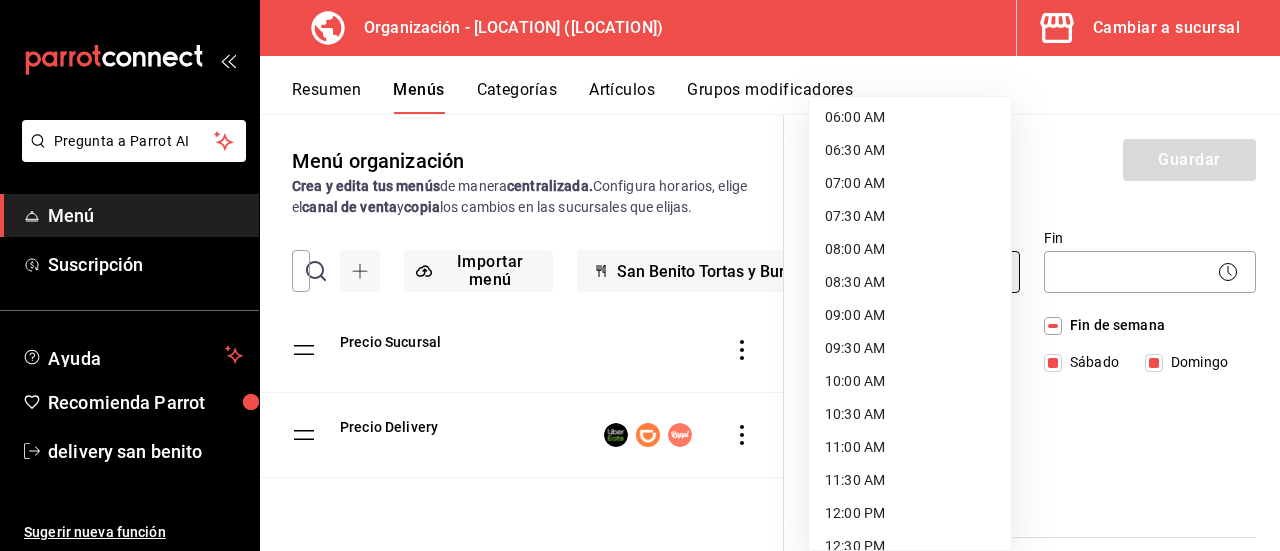 type on "08:00" 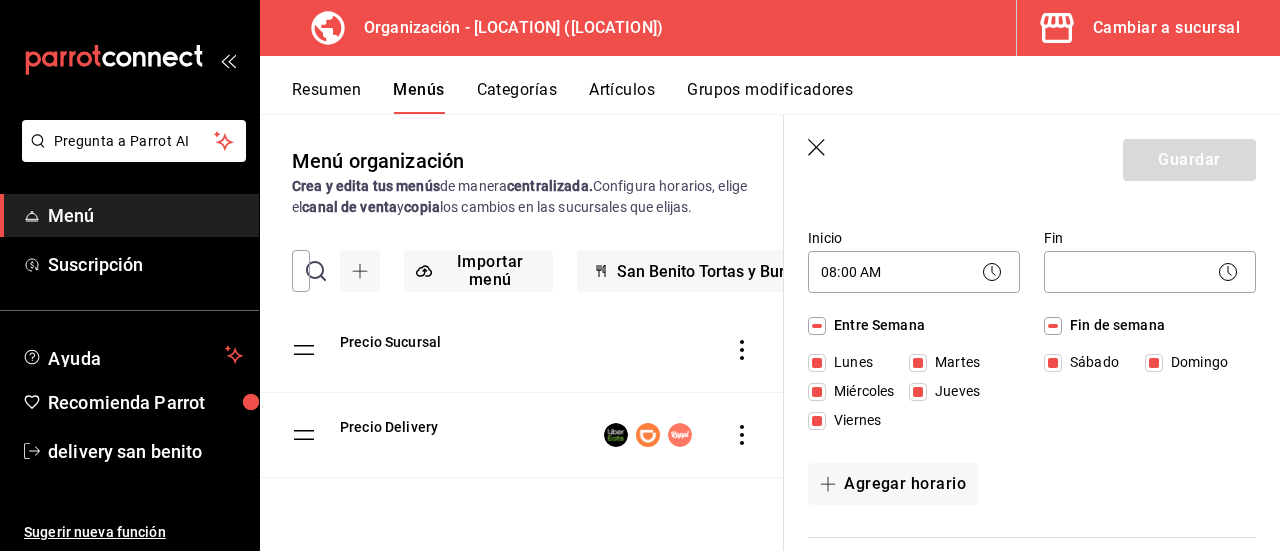 click 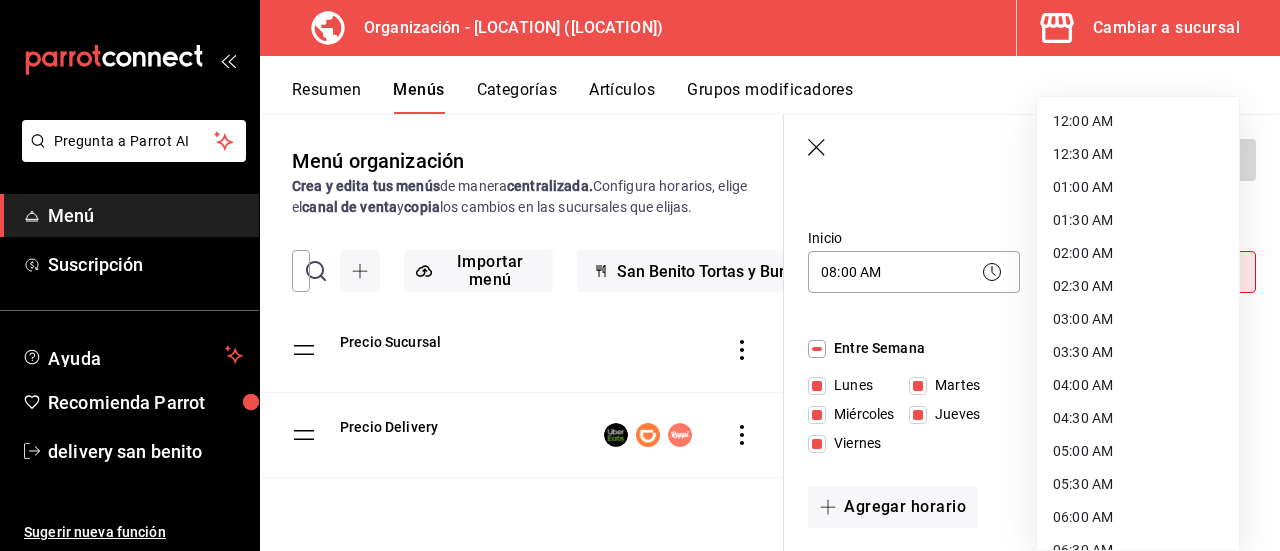 click on "Pregunta a Parrot AI Menú   Suscripción   Ayuda Recomienda Parrot   delivery [LOCATION]   Sugerir nueva función   Organización - [LOCATION] ([LOCATION]) Cambiar a sucursal Resumen Menús Categorías Artículos Grupos modificadores Menú organización Crea y edita tus menús  de manera  centralizada.  Configura horarios, elige el  canal de venta  y  copia  los cambios en las sucursales que elijas. ​ ​ Importar menú [LOCATION] - Borrador Precio Sucursal Precio Delivery Guardar Editar menú ¿Cómo se va a llamar? Precio Delivery 15 /30 ¿Cómo se va a llamar? Horarios Elige el horario y disponibilidad de este menú Inicio 08:00 AM 08:00 Fin ​ Este campo es requerido. Entre Semana Lunes Martes Miércoles Jueves Viernes Fin de semana Sábado Domingo Agregar horario Categorías Selecciona una categoría existente Antojitos Bebidas Desayuno Infantil Desayunos Extras Platillos Postre Súper Burros Tortas ¿Dónde se va a mostrar tu menú? Punto de venta Uber Eats DiDi Food" at bounding box center (640, 275) 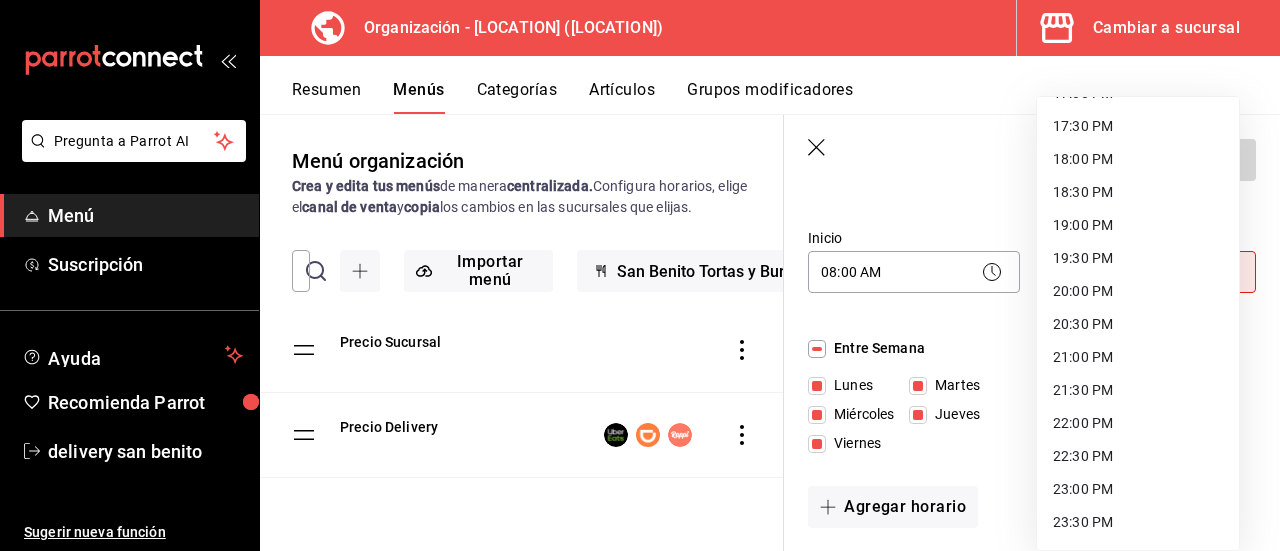 scroll, scrollTop: 1179, scrollLeft: 0, axis: vertical 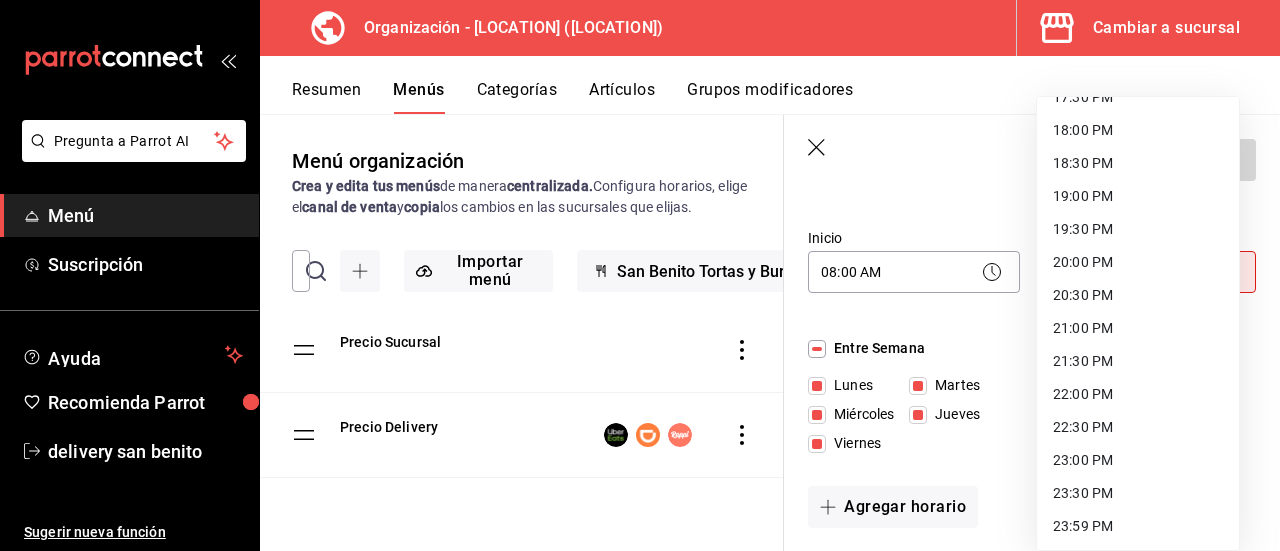 click on "21:00 PM" at bounding box center [1138, 328] 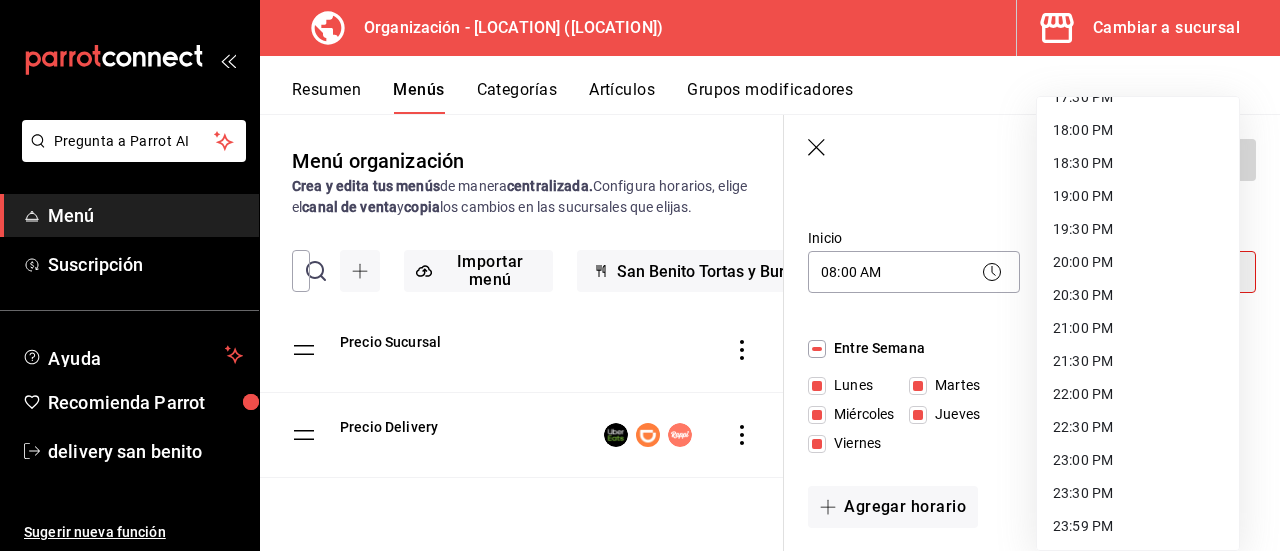 type on "21:00" 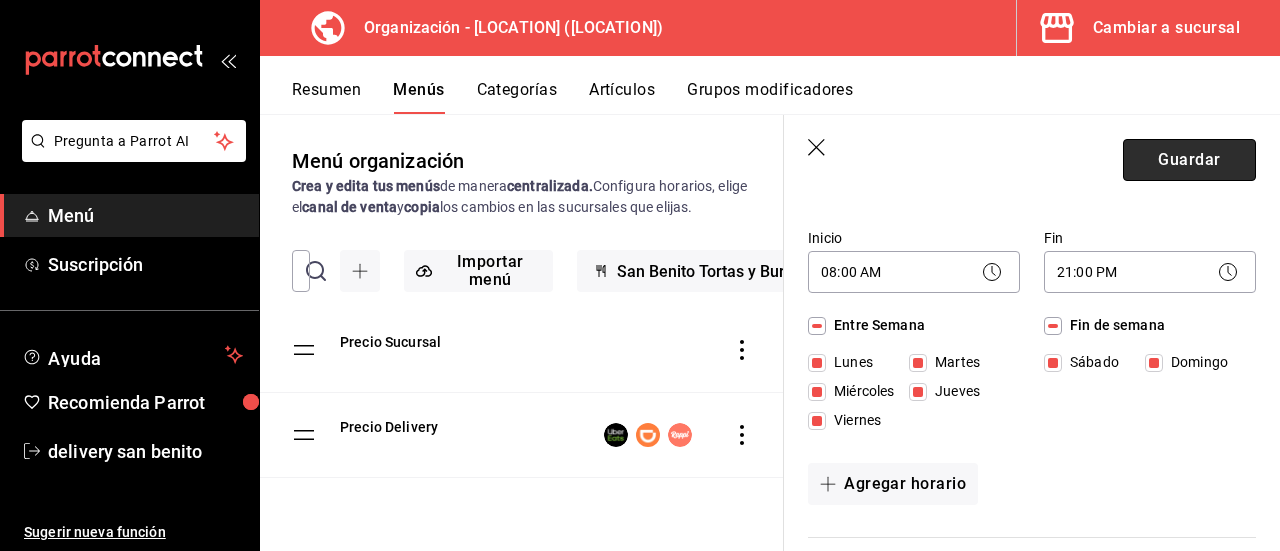 click on "Guardar" at bounding box center (1189, 160) 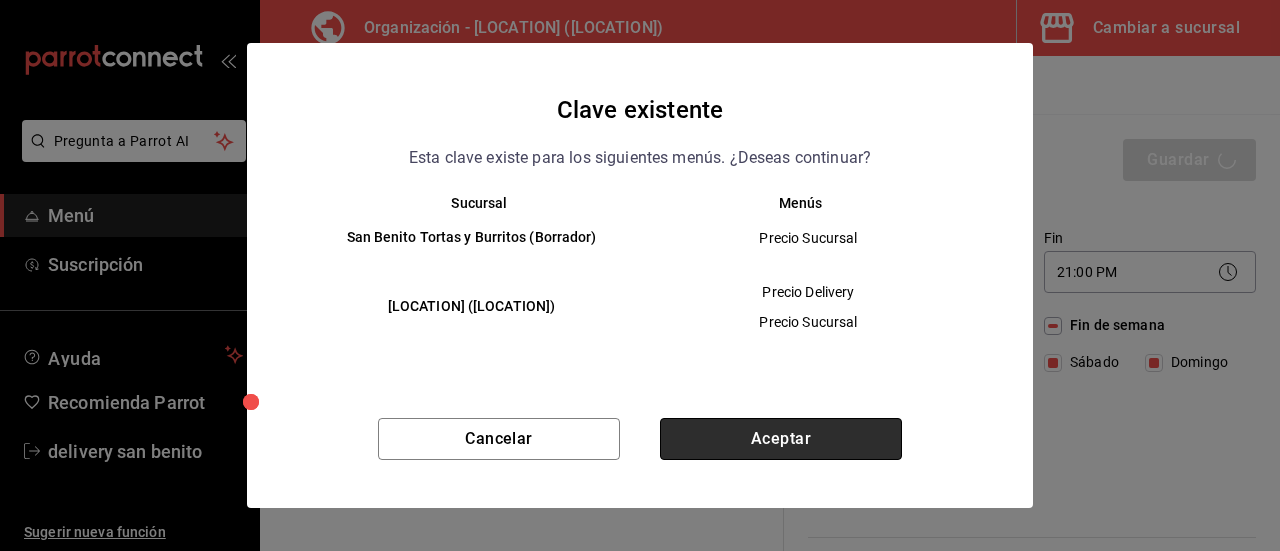 click on "Aceptar" at bounding box center (781, 439) 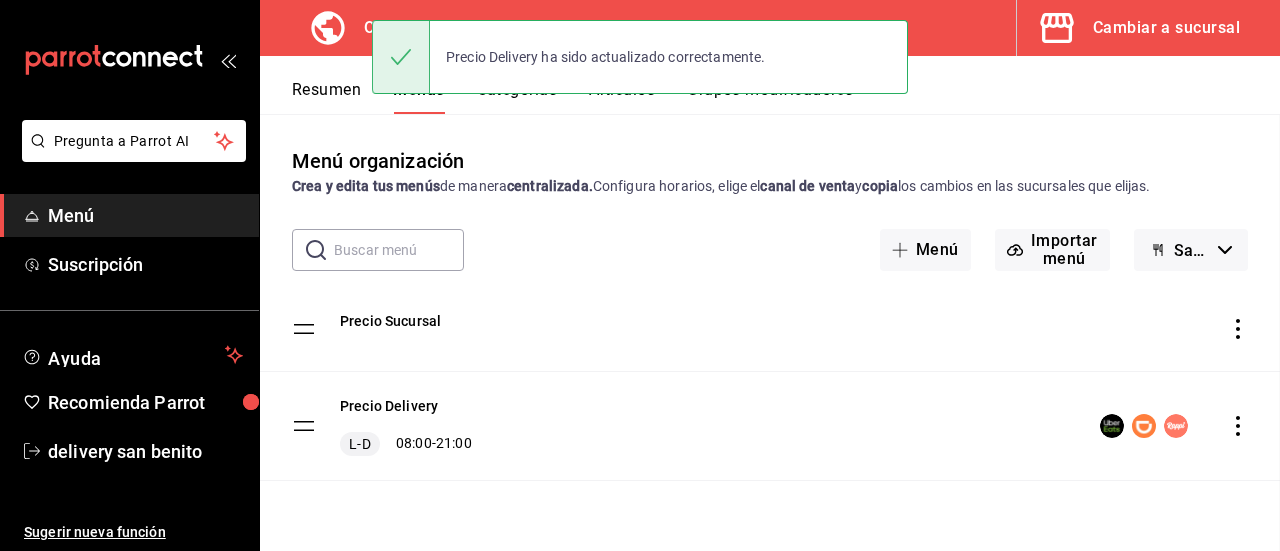 scroll, scrollTop: 0, scrollLeft: 0, axis: both 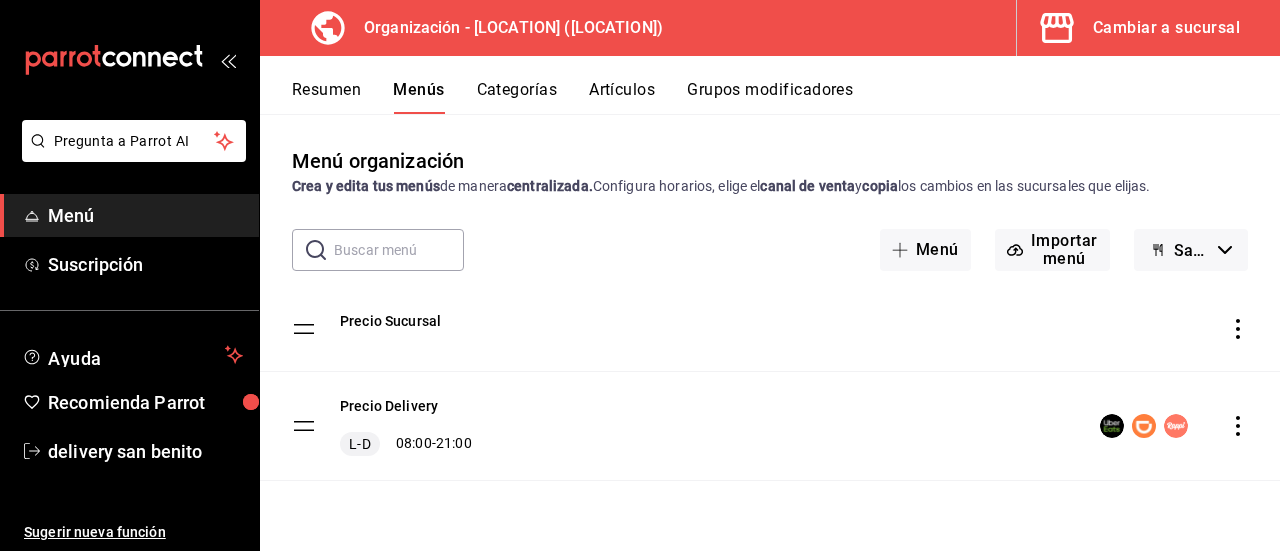 click on "Cambiar a sucursal" at bounding box center [1166, 28] 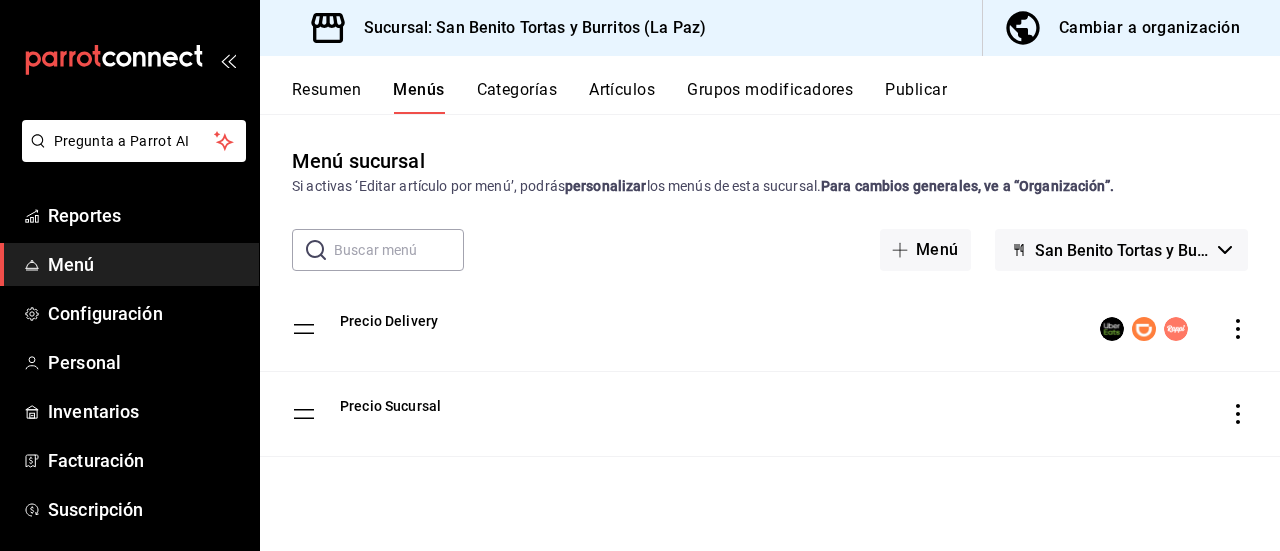 click on "Publicar" at bounding box center [916, 97] 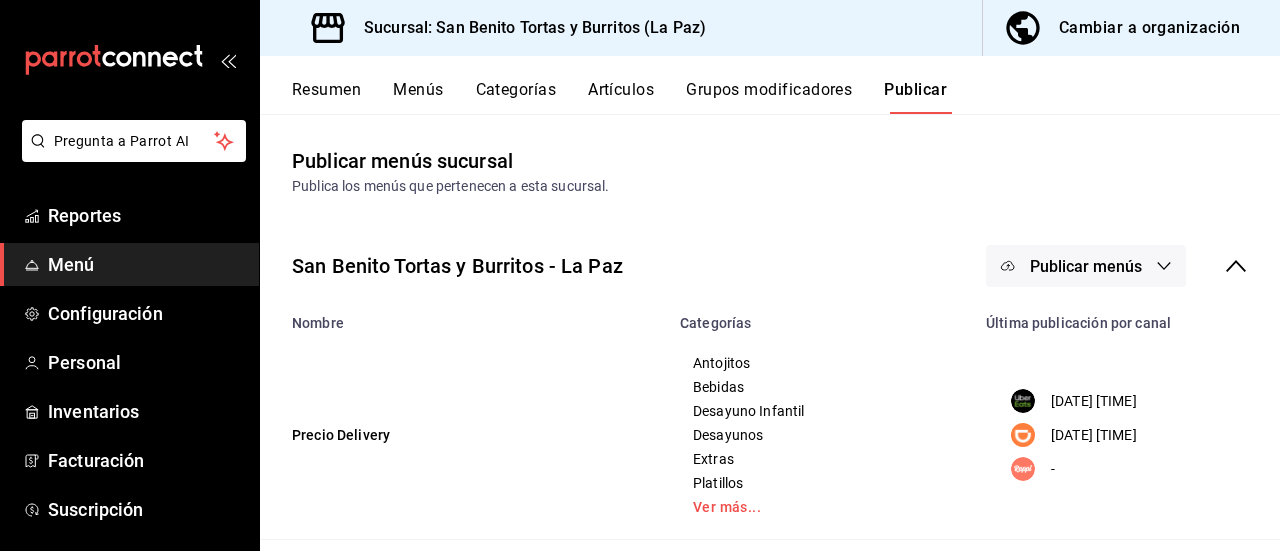 click on "Publicar menús" at bounding box center [1086, 266] 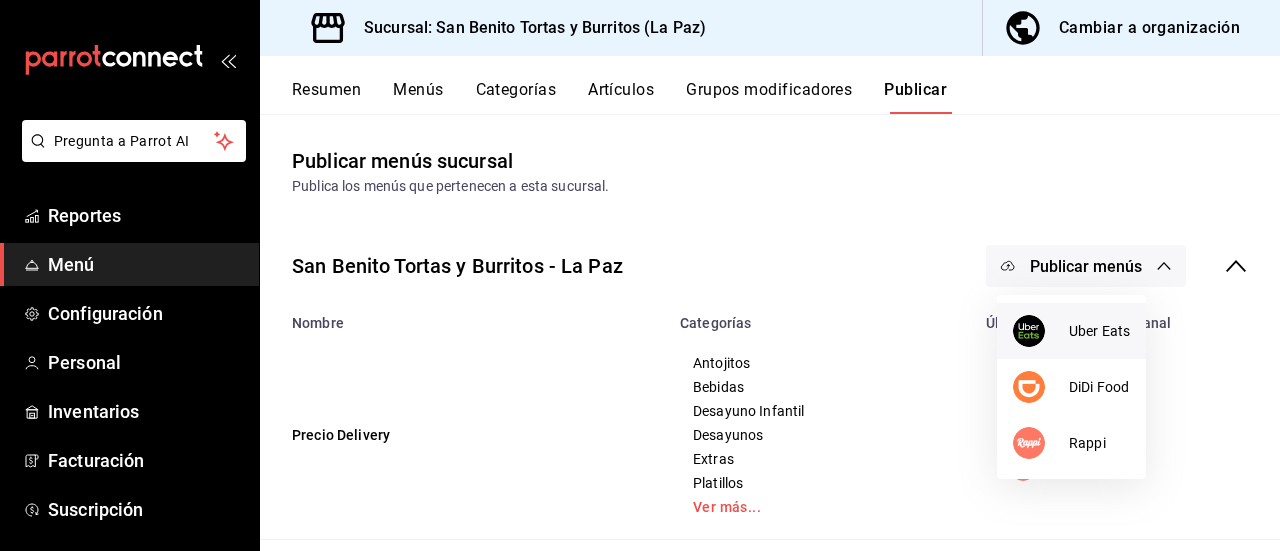 click on "Uber Eats" at bounding box center [1099, 331] 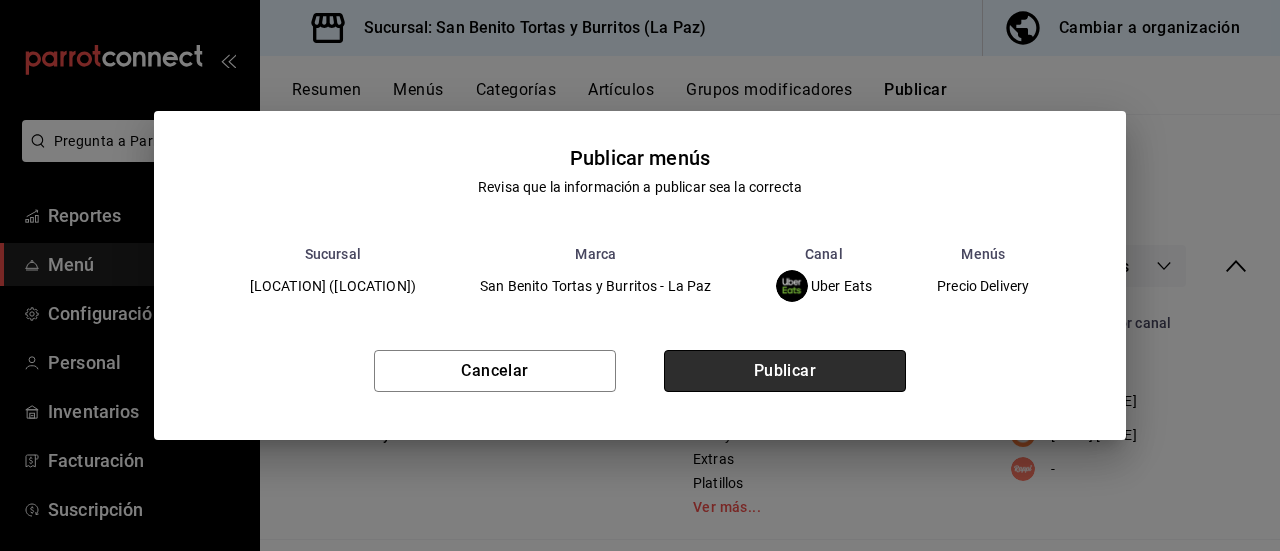 click on "Publicar" at bounding box center [785, 371] 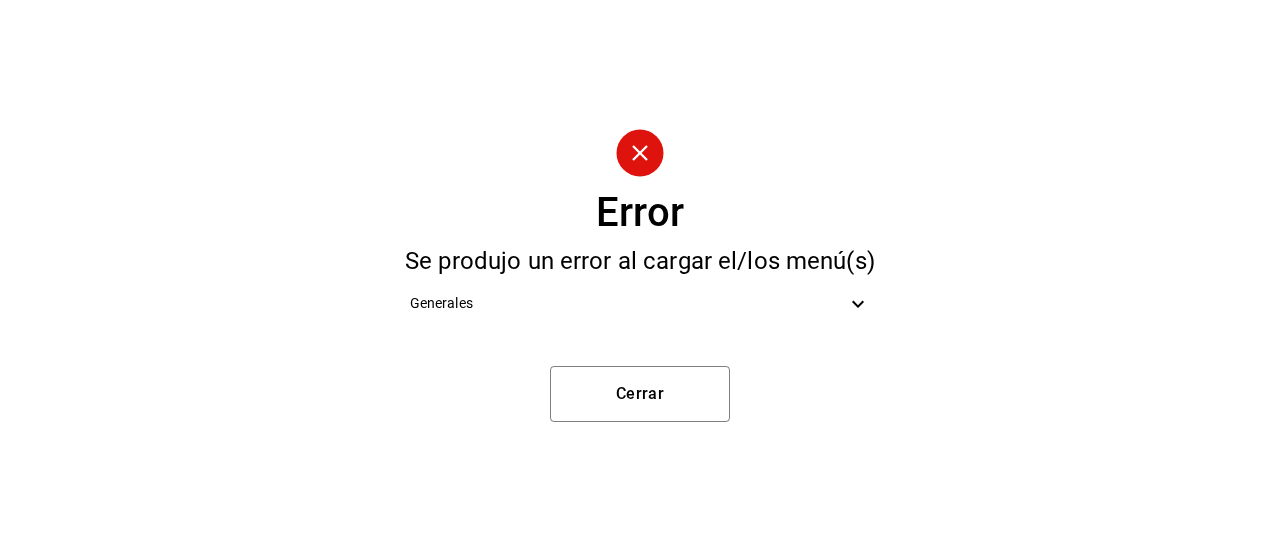 click 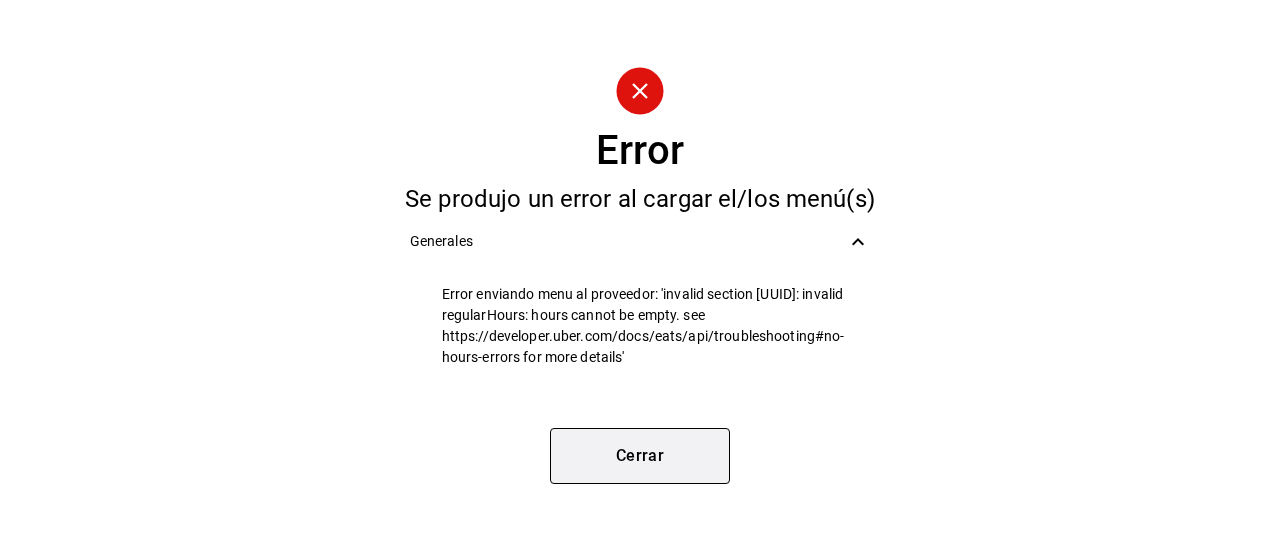 click on "Cerrar" at bounding box center (640, 456) 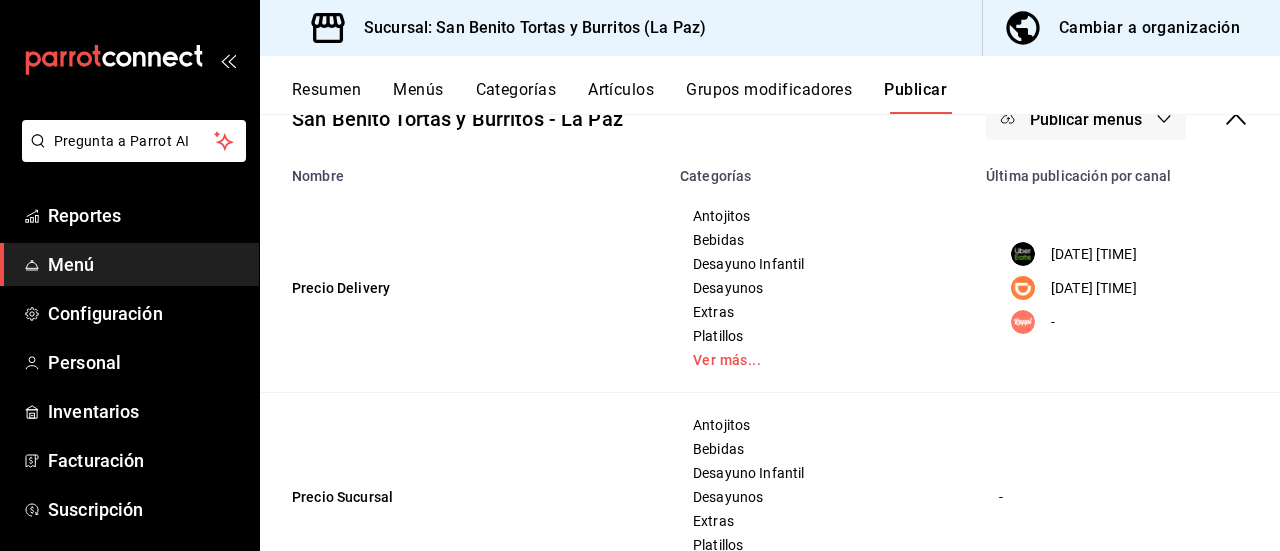 scroll, scrollTop: 160, scrollLeft: 0, axis: vertical 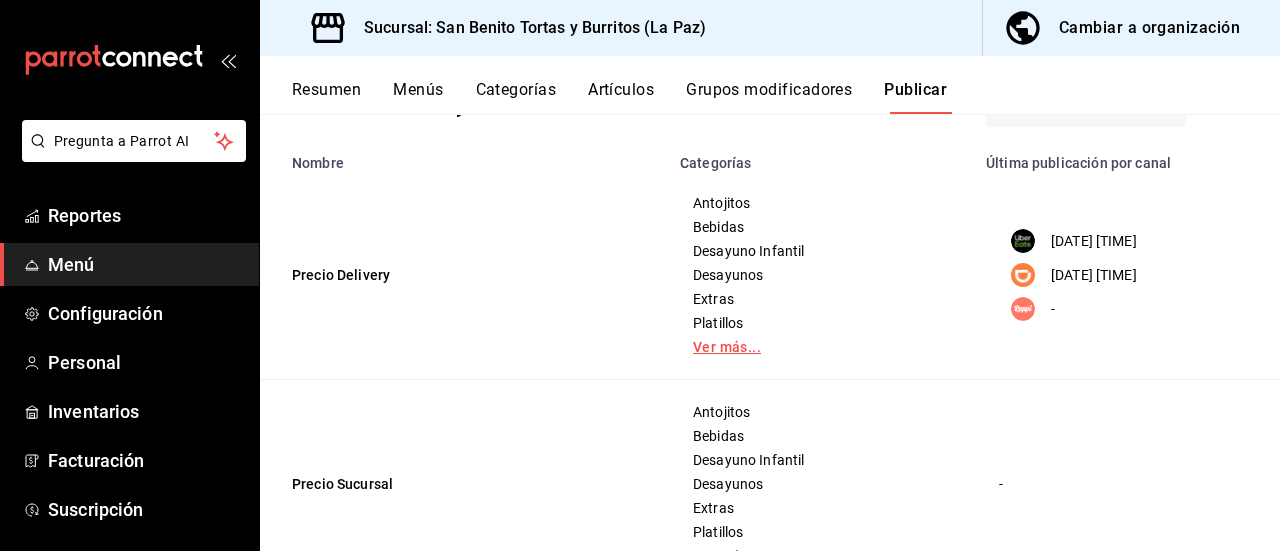 click on "Ver más..." at bounding box center (821, 347) 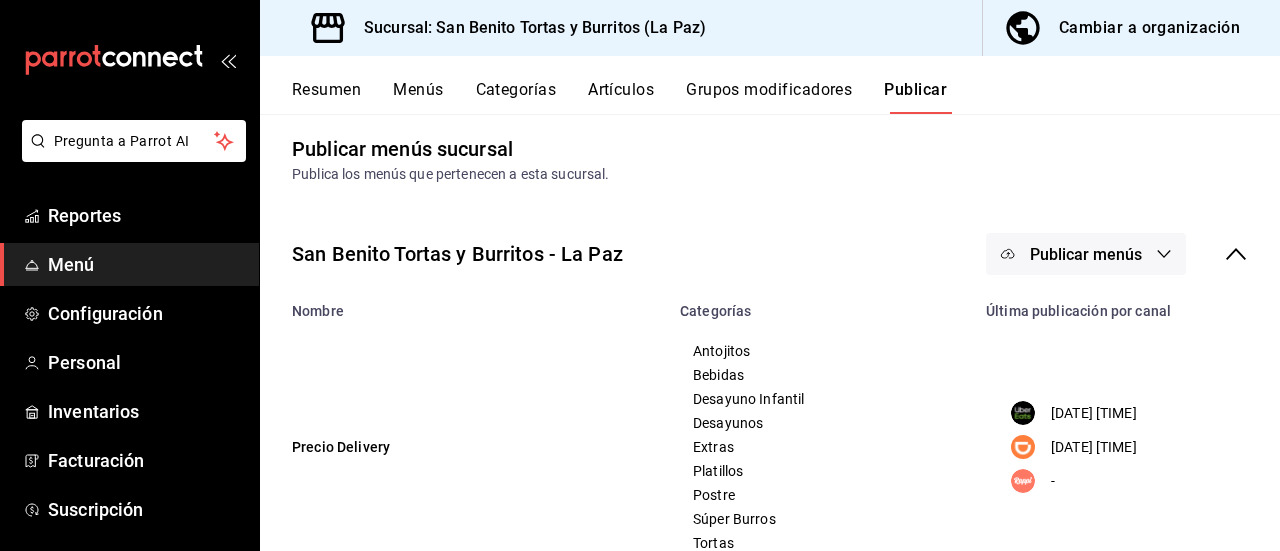 scroll, scrollTop: 0, scrollLeft: 0, axis: both 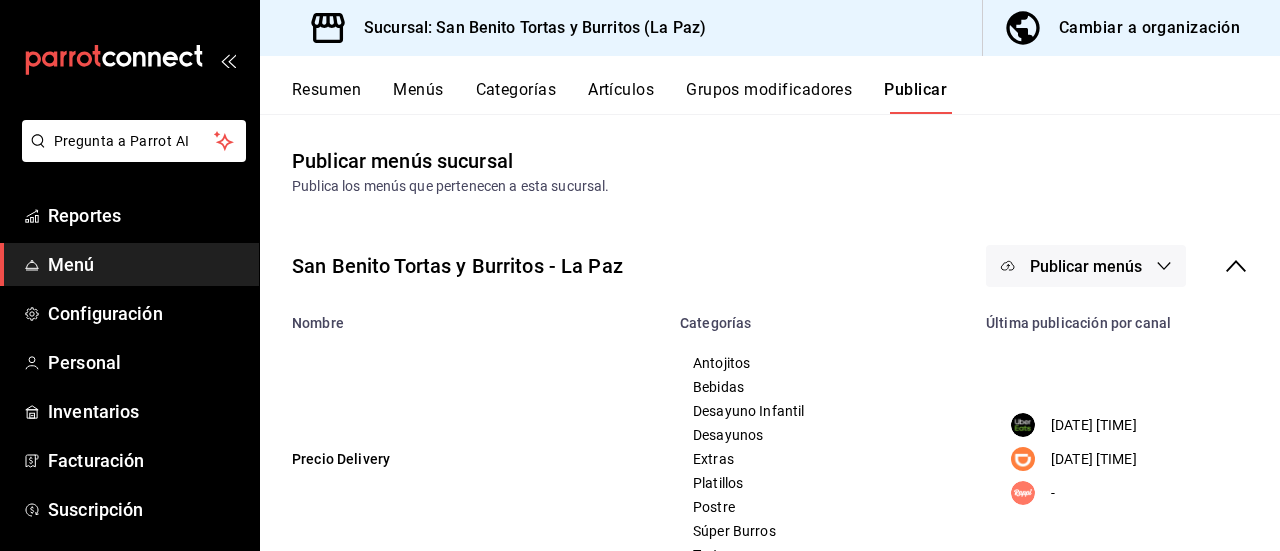 click on "Cambiar a organización" at bounding box center [1149, 28] 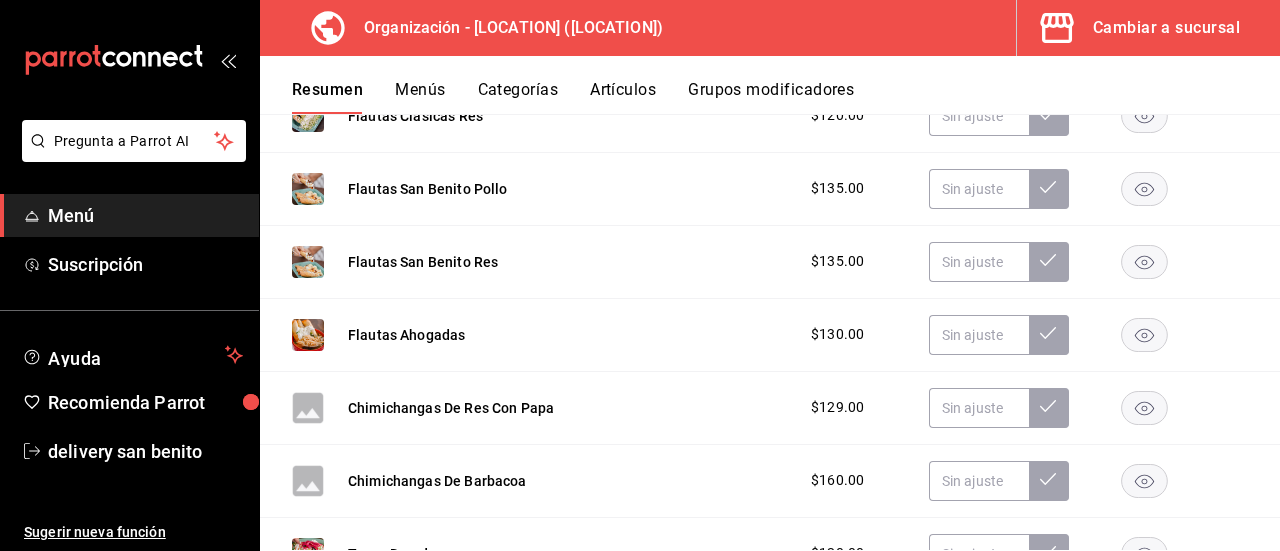 scroll, scrollTop: 576, scrollLeft: 0, axis: vertical 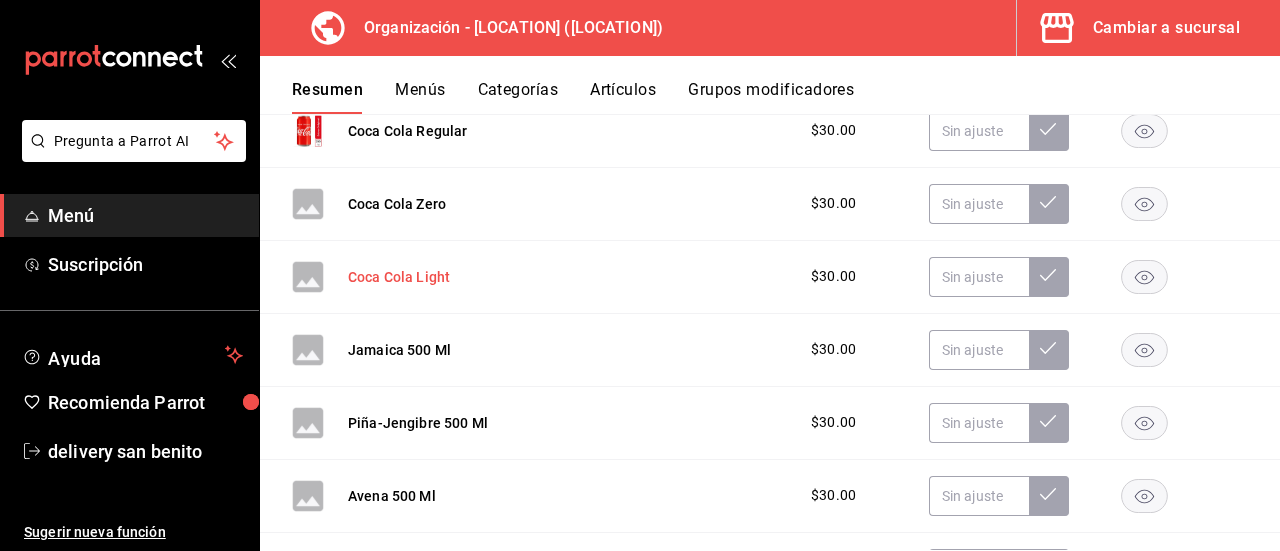 click on "Coca Cola Light" at bounding box center [399, 277] 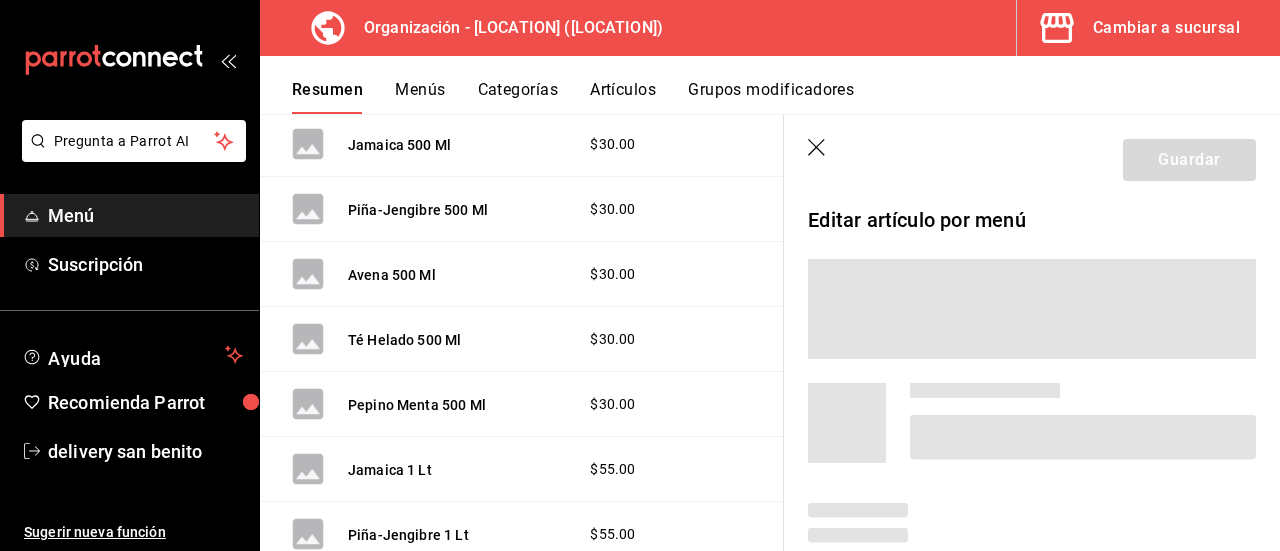 scroll, scrollTop: 1896, scrollLeft: 0, axis: vertical 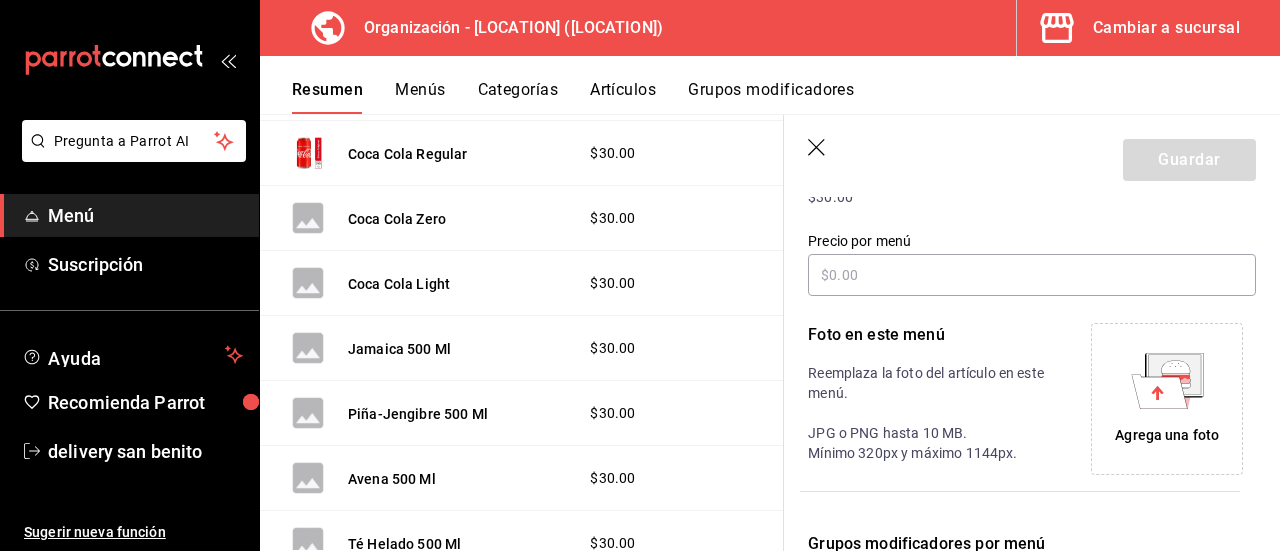 click on "Agrega una foto" at bounding box center (1167, 399) 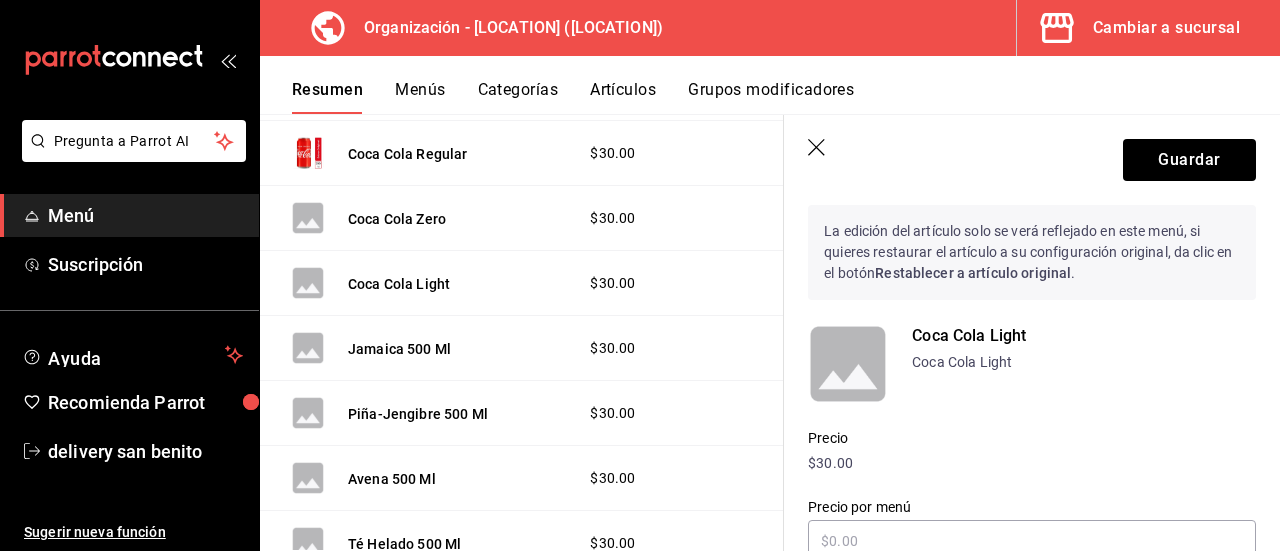 scroll, scrollTop: 53, scrollLeft: 0, axis: vertical 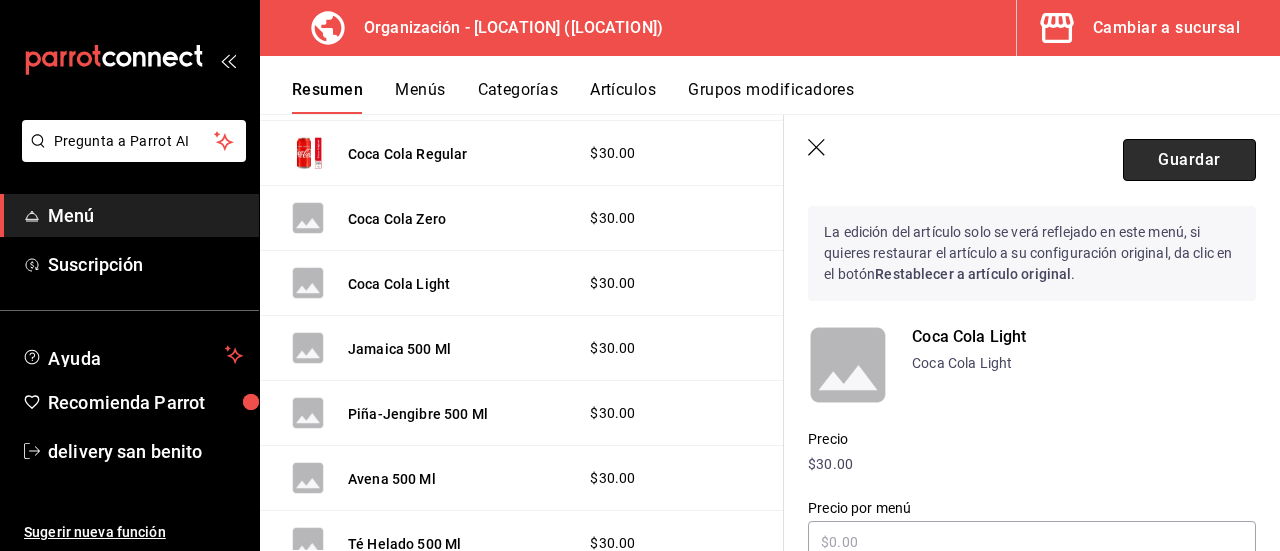 click on "Guardar" at bounding box center [1189, 160] 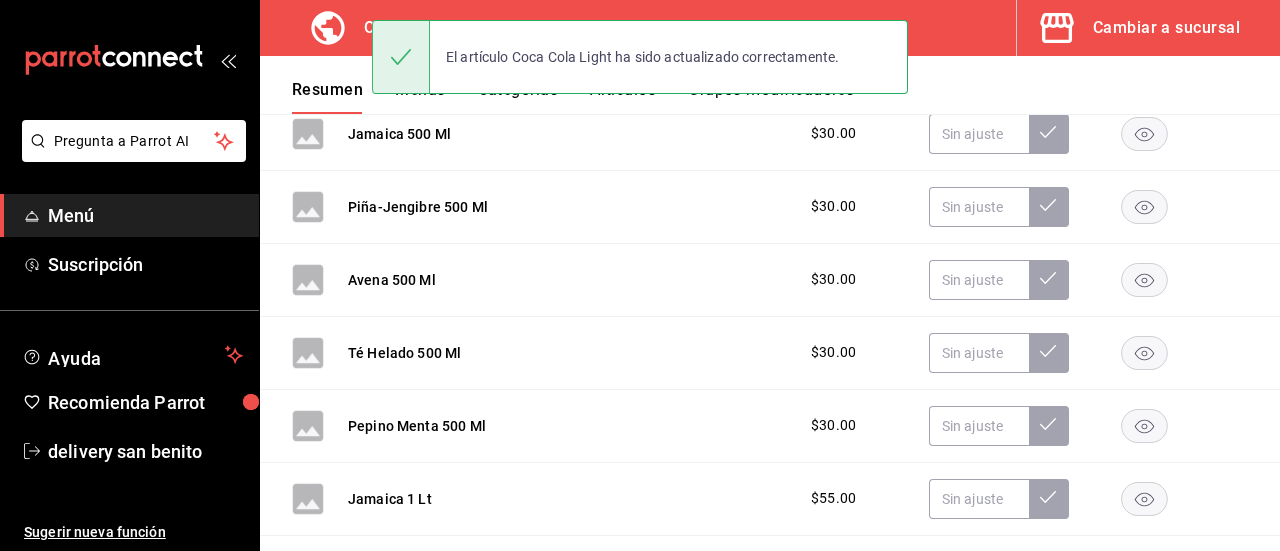 scroll, scrollTop: 590, scrollLeft: 0, axis: vertical 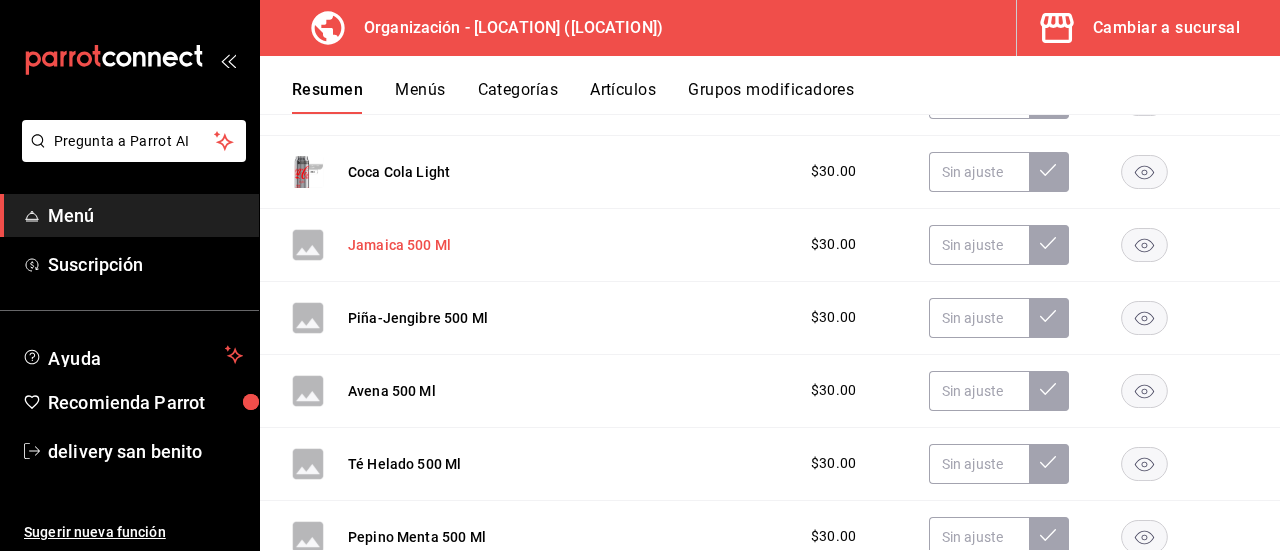 click on "Jamaica 500 Ml" at bounding box center (399, 245) 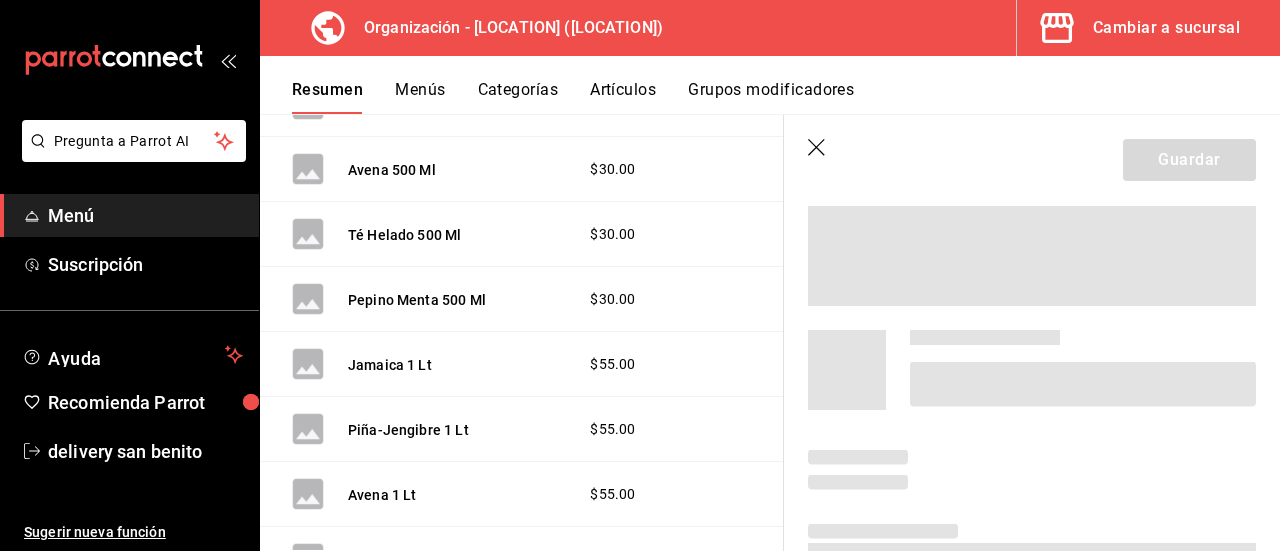 scroll, scrollTop: 1998, scrollLeft: 0, axis: vertical 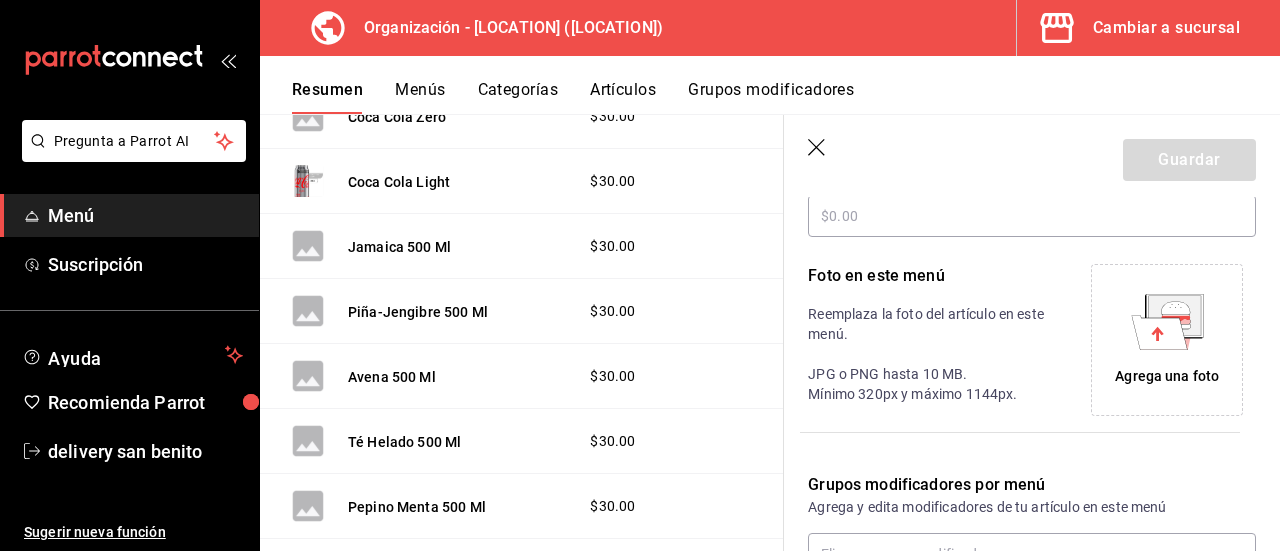 click on "Agrega una foto" at bounding box center [1167, 340] 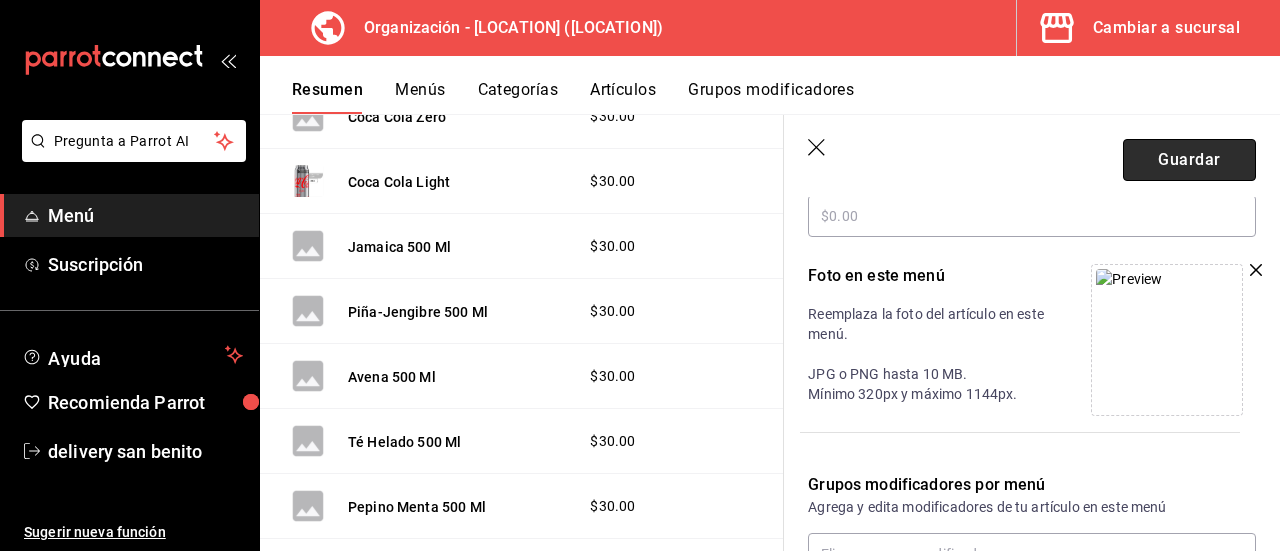 click on "Guardar" at bounding box center [1189, 160] 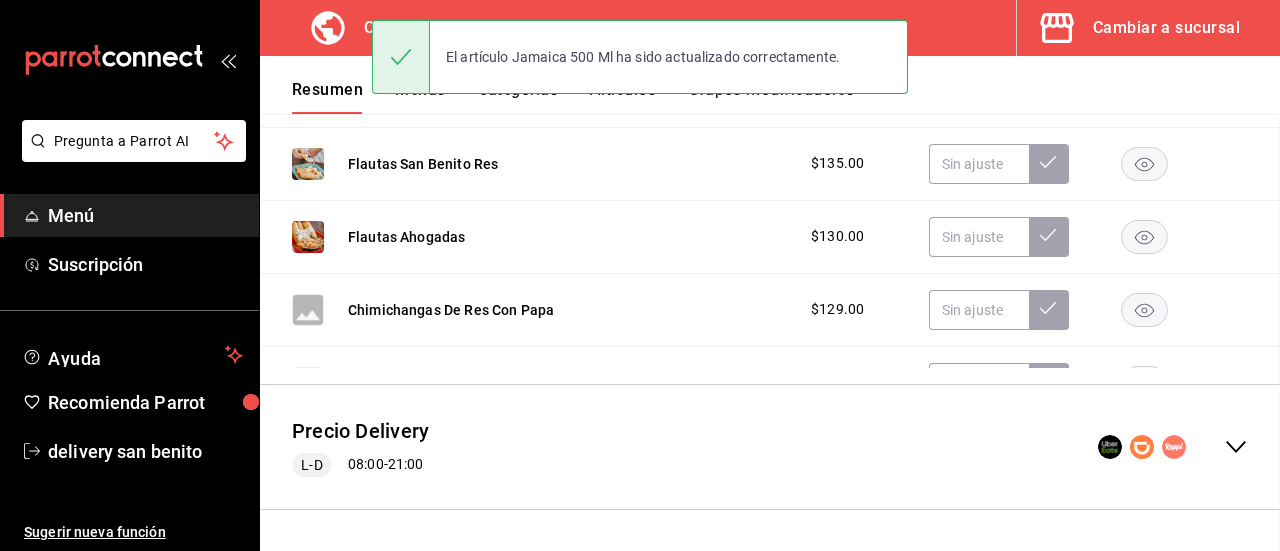 scroll, scrollTop: 590, scrollLeft: 0, axis: vertical 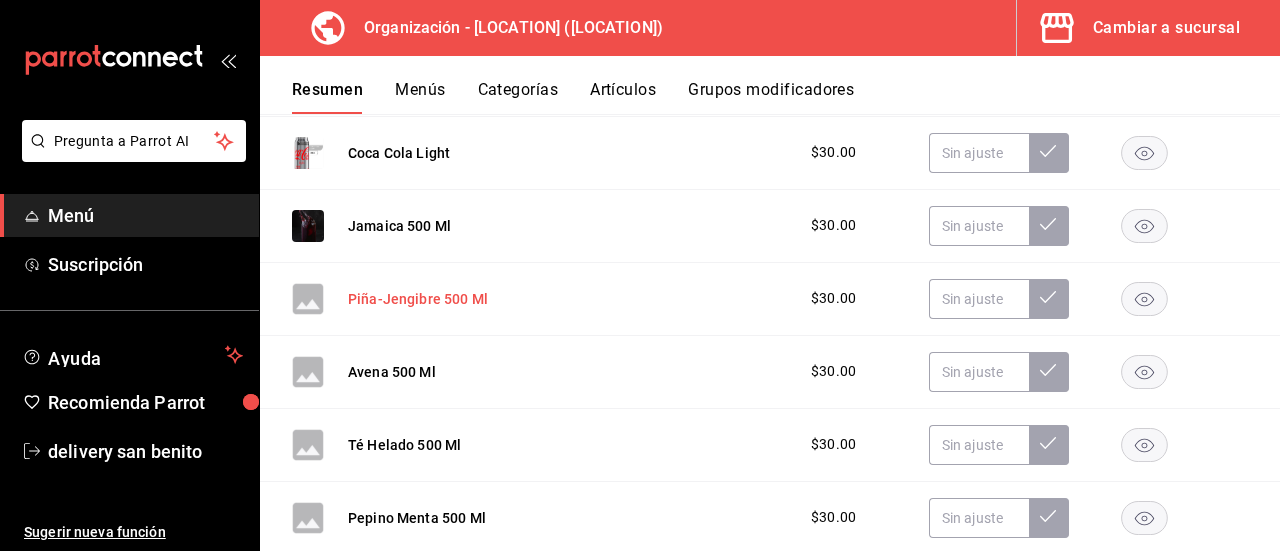 click on "Piña-Jengibre 500 Ml" at bounding box center (418, 299) 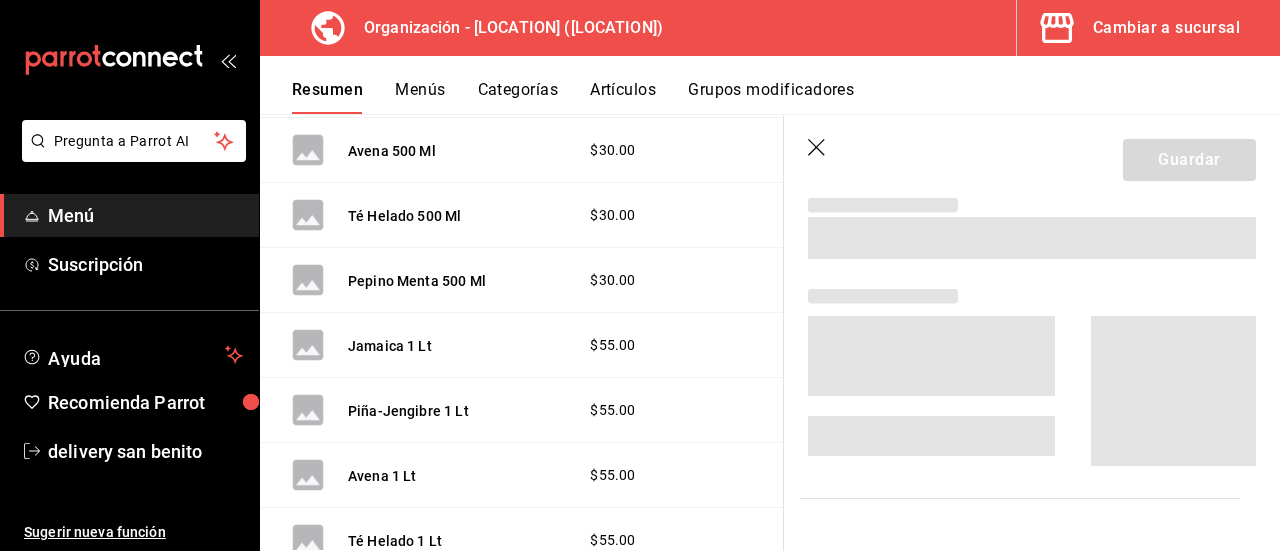 scroll, scrollTop: 2005, scrollLeft: 0, axis: vertical 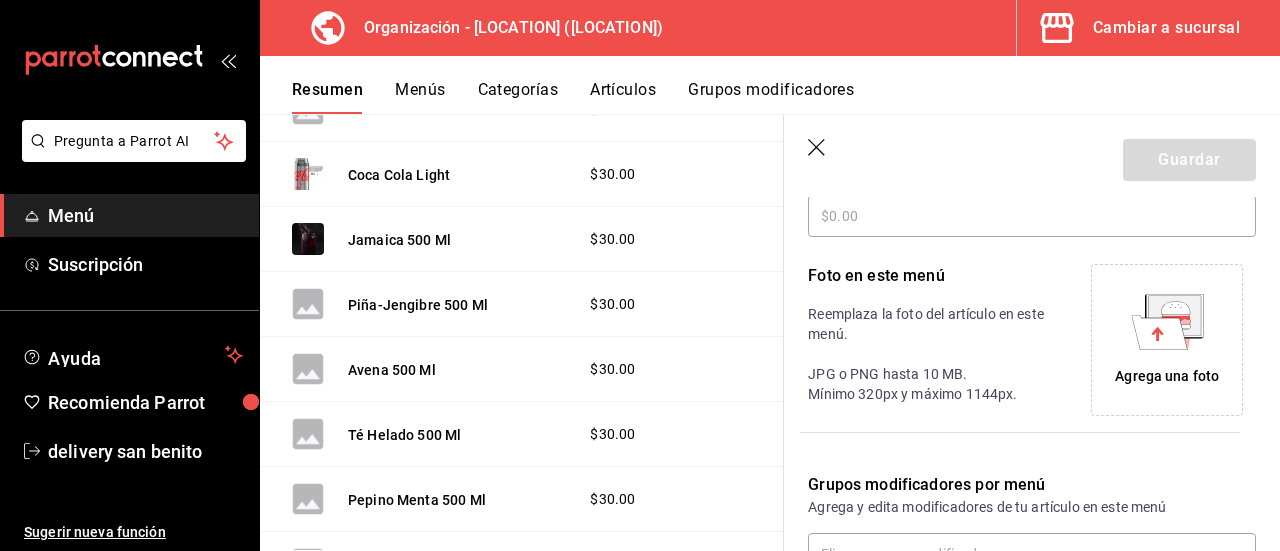 click on "Agrega una foto" at bounding box center [1167, 340] 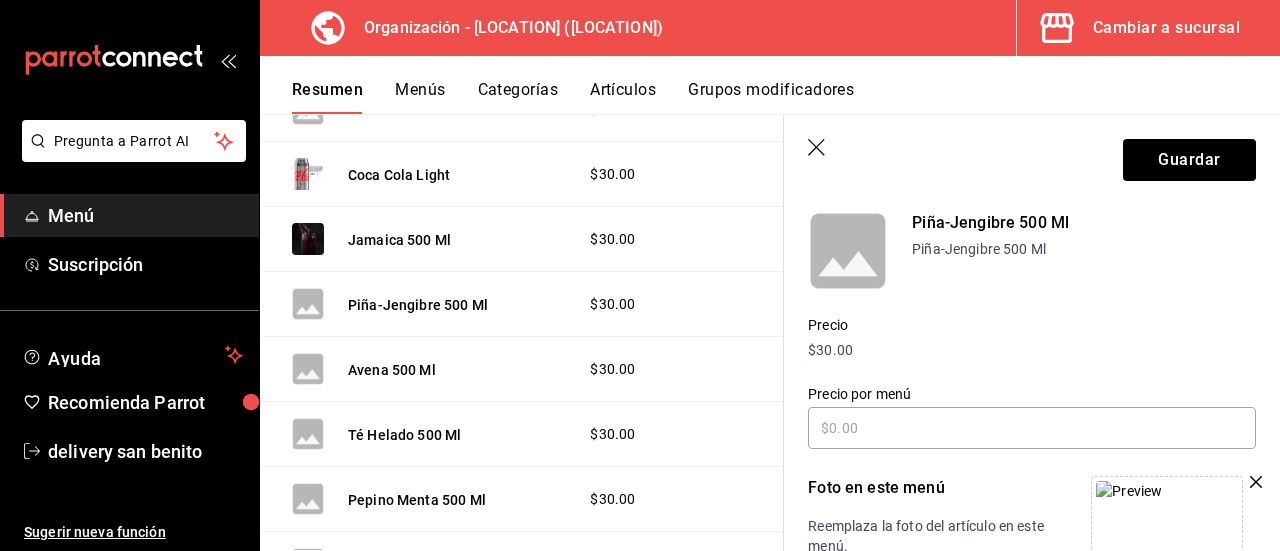 scroll, scrollTop: 108, scrollLeft: 0, axis: vertical 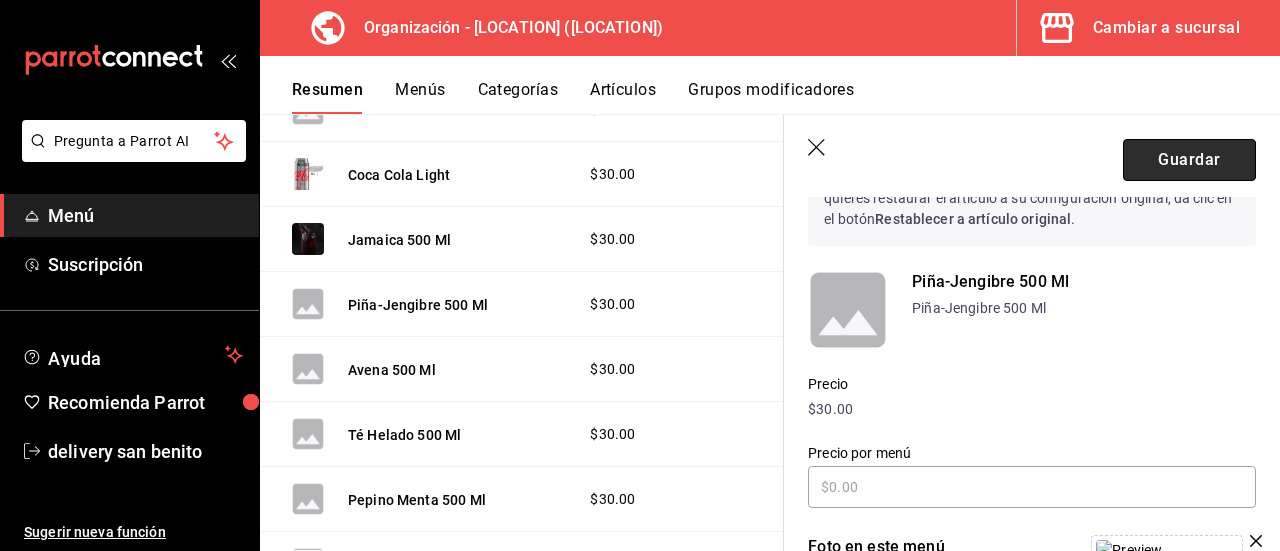 click on "Guardar" at bounding box center [1189, 160] 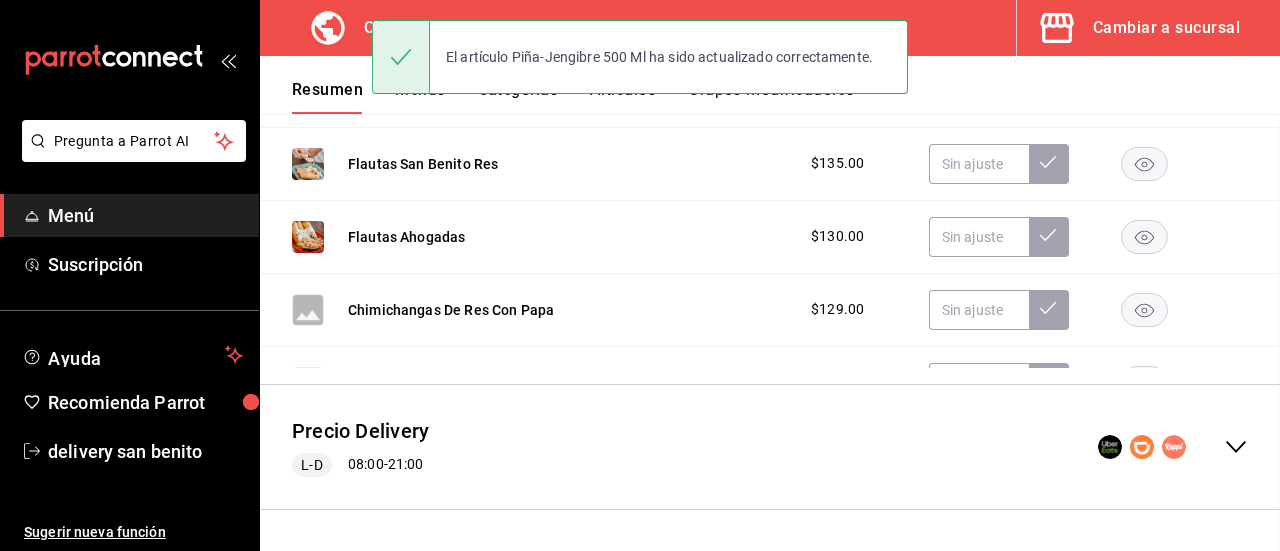 scroll, scrollTop: 590, scrollLeft: 0, axis: vertical 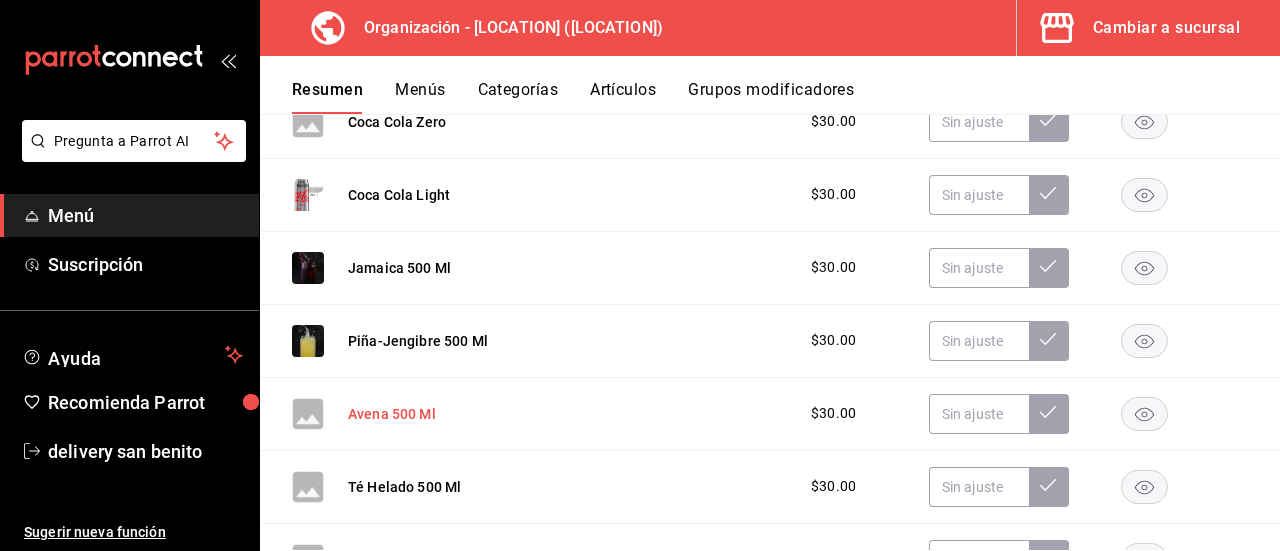 click on "Avena 500 Ml" at bounding box center (392, 414) 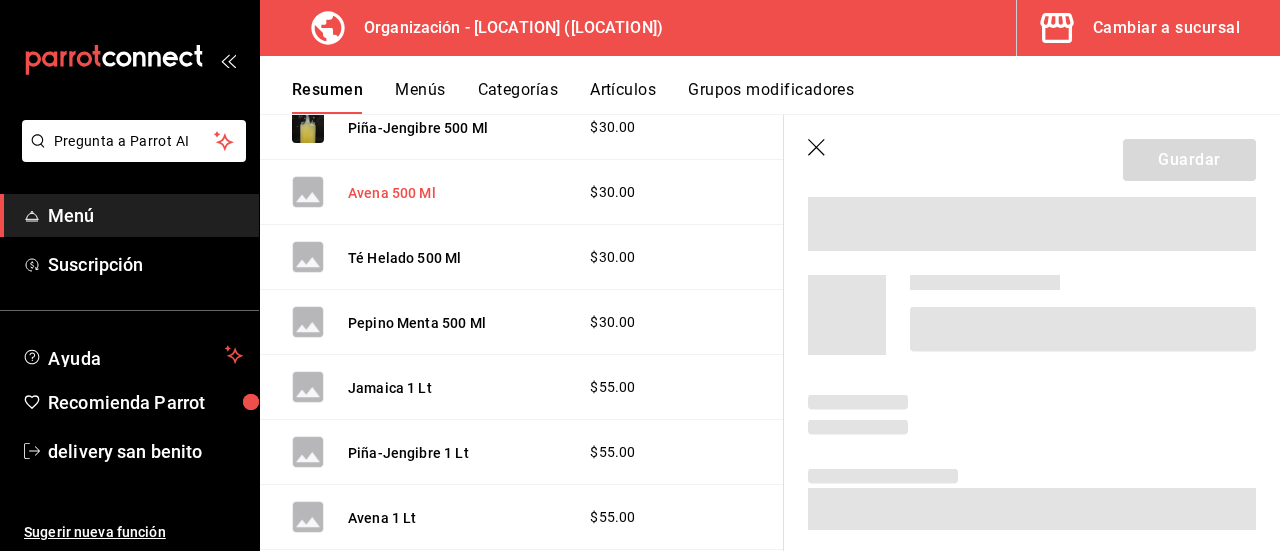 scroll, scrollTop: 1971, scrollLeft: 0, axis: vertical 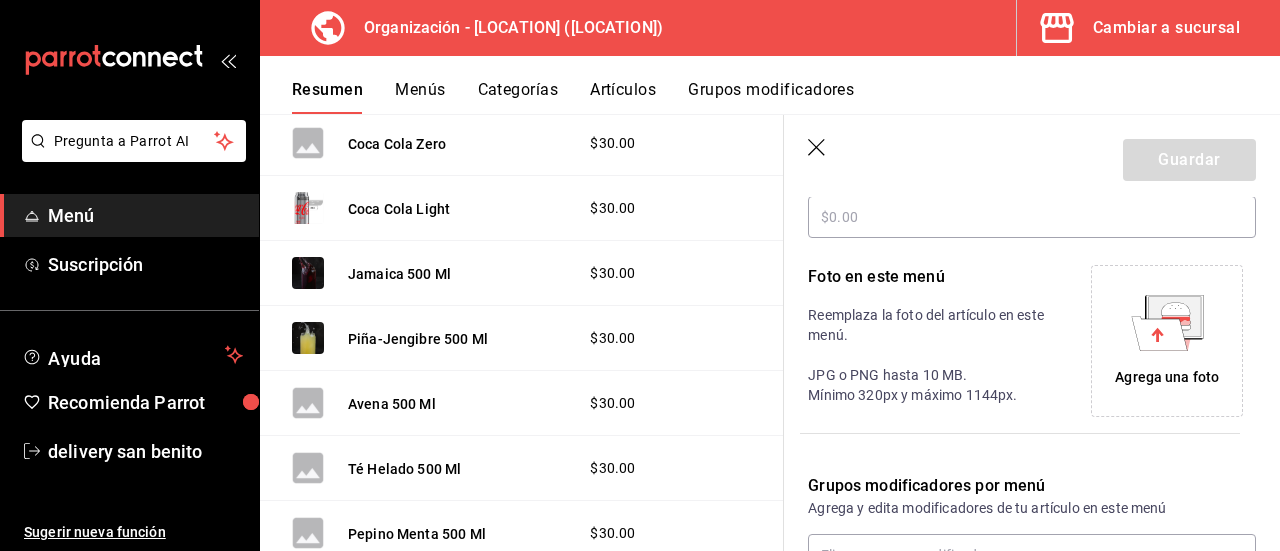 click on "Agrega una foto" at bounding box center [1167, 377] 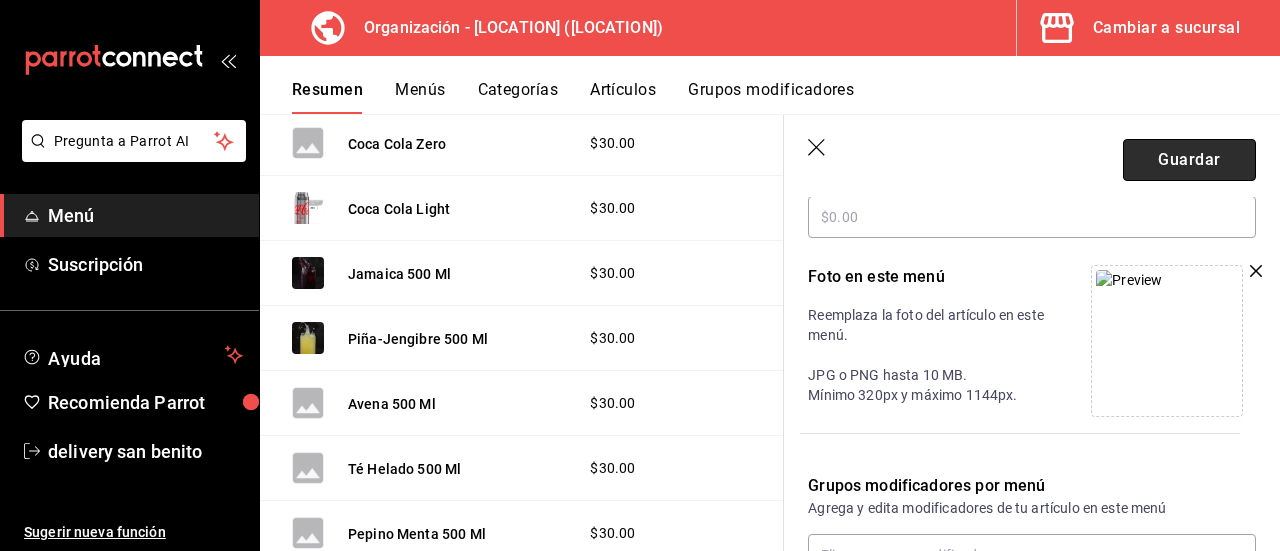 click on "Guardar" at bounding box center (1189, 160) 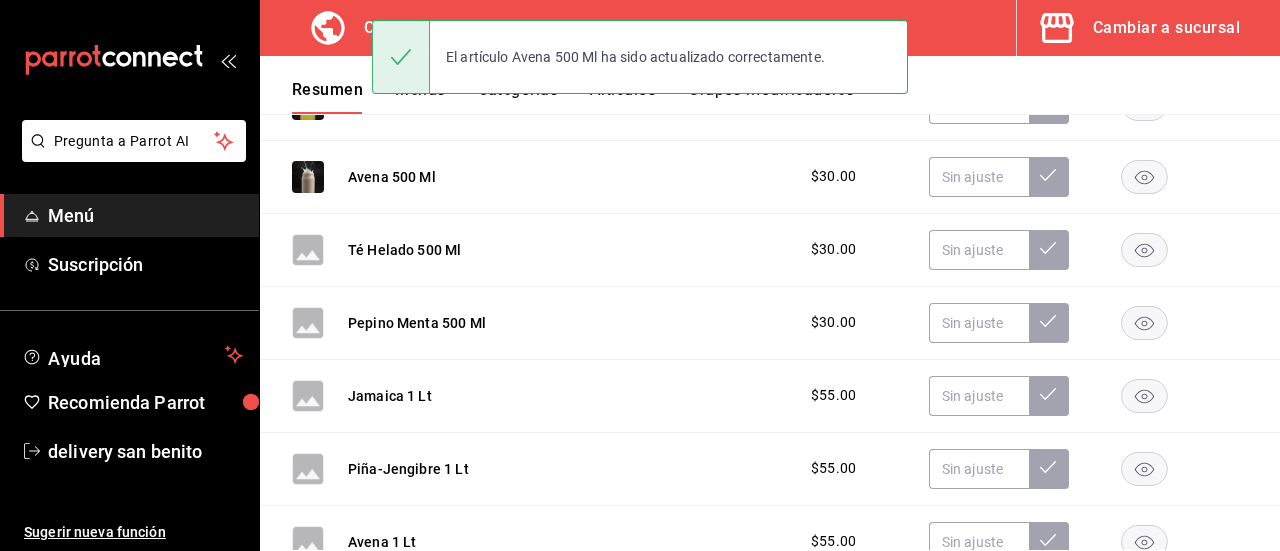 scroll, scrollTop: 590, scrollLeft: 0, axis: vertical 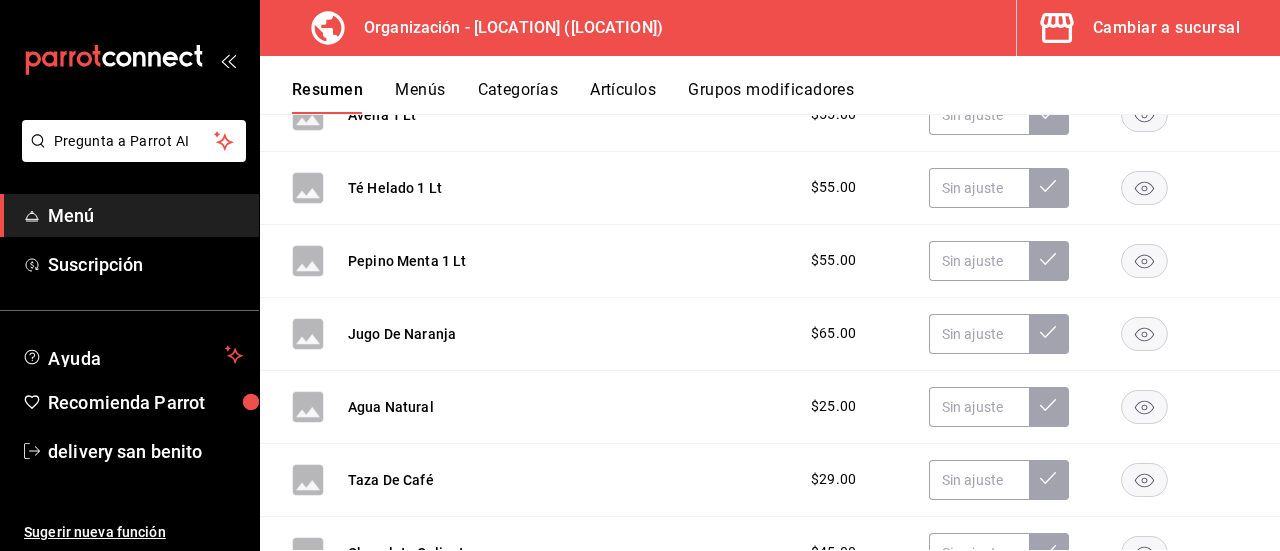 click on "Té Helado 1 Lt" at bounding box center (367, 188) 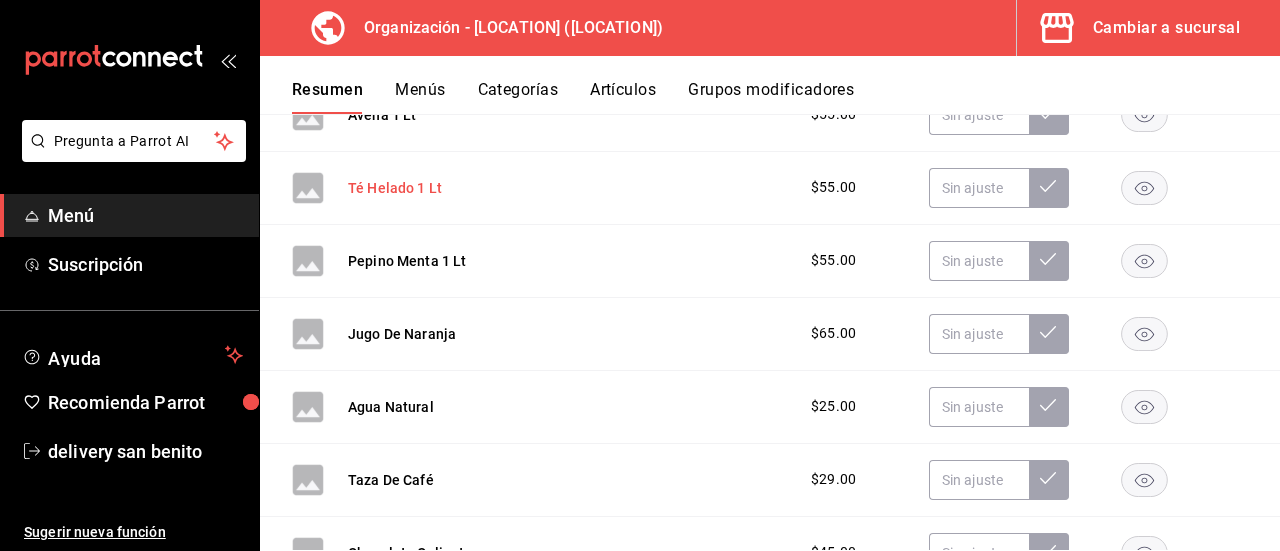 click on "Té Helado 1 Lt" at bounding box center [395, 188] 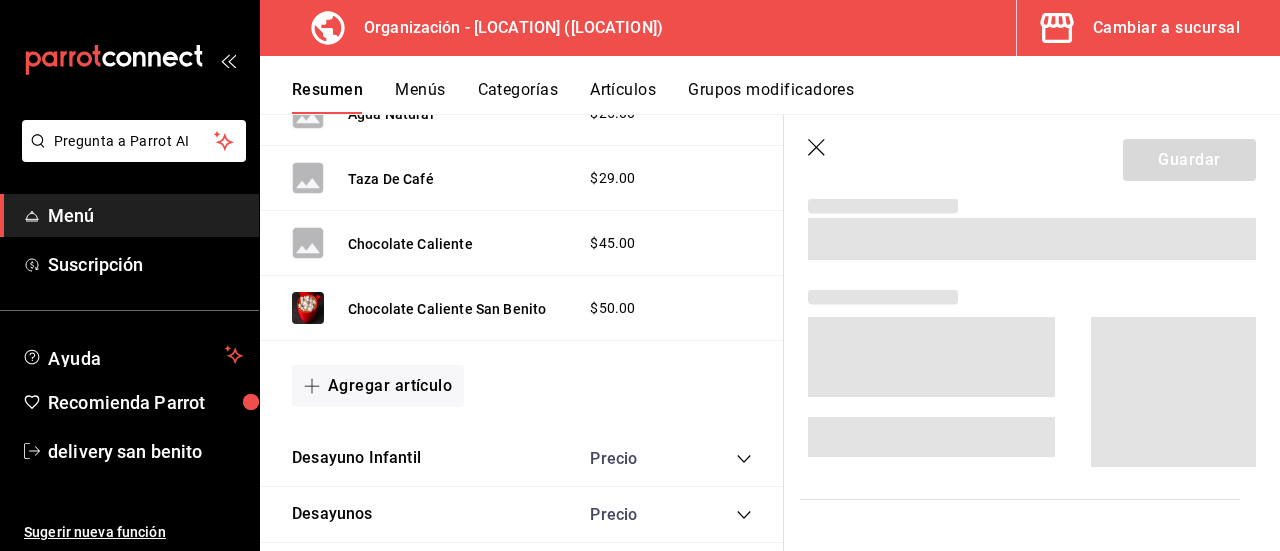 scroll, scrollTop: 2563, scrollLeft: 0, axis: vertical 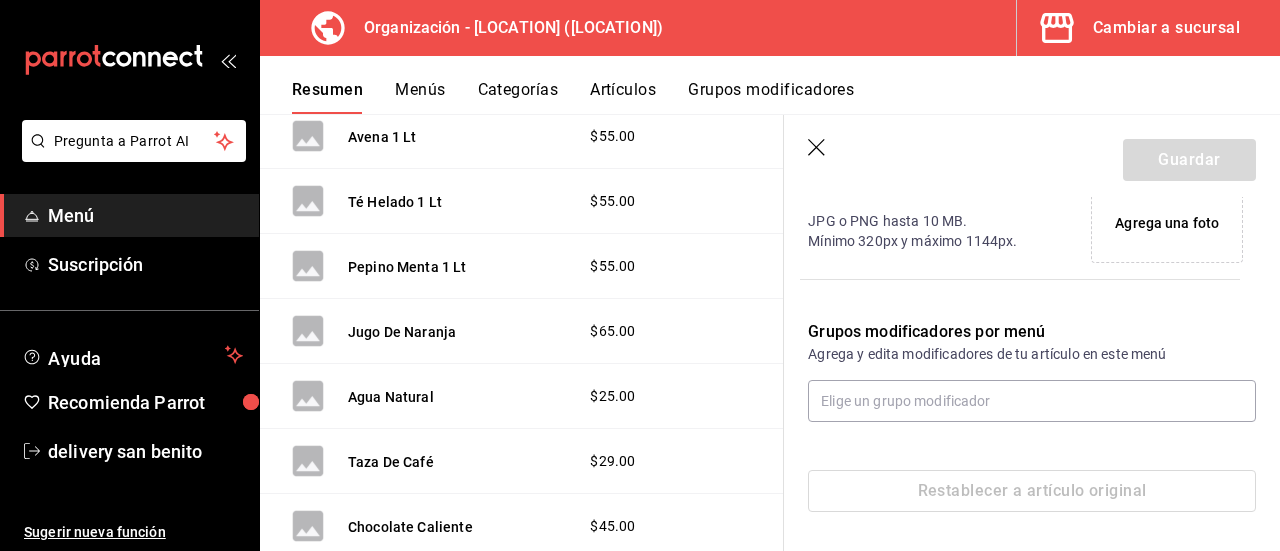 click on "Agrega una foto" at bounding box center [1167, 223] 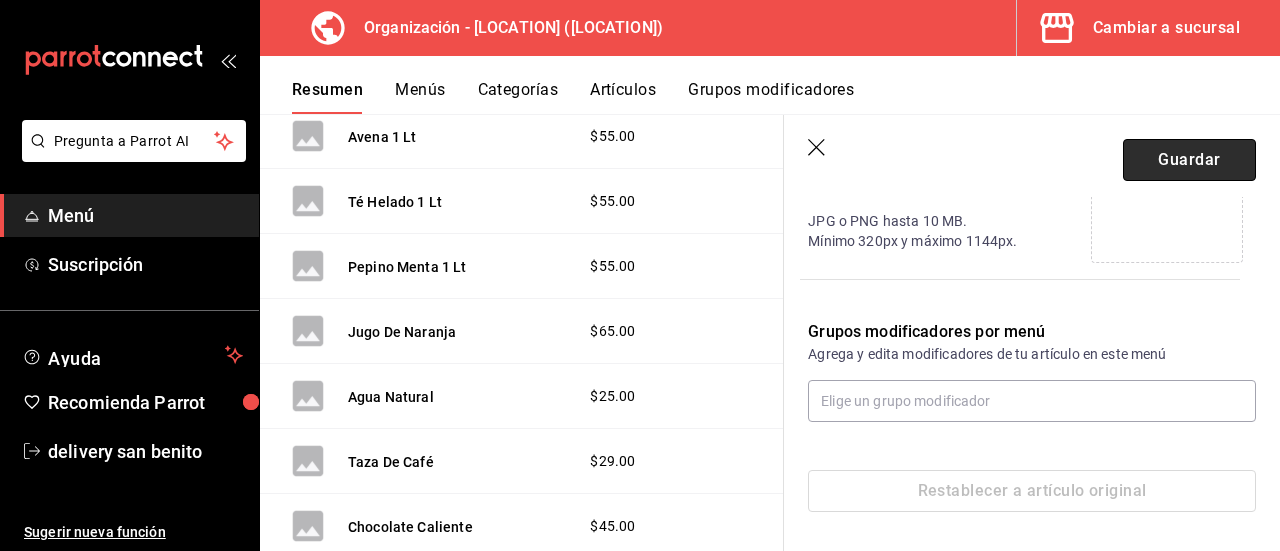 click on "Guardar" at bounding box center (1189, 160) 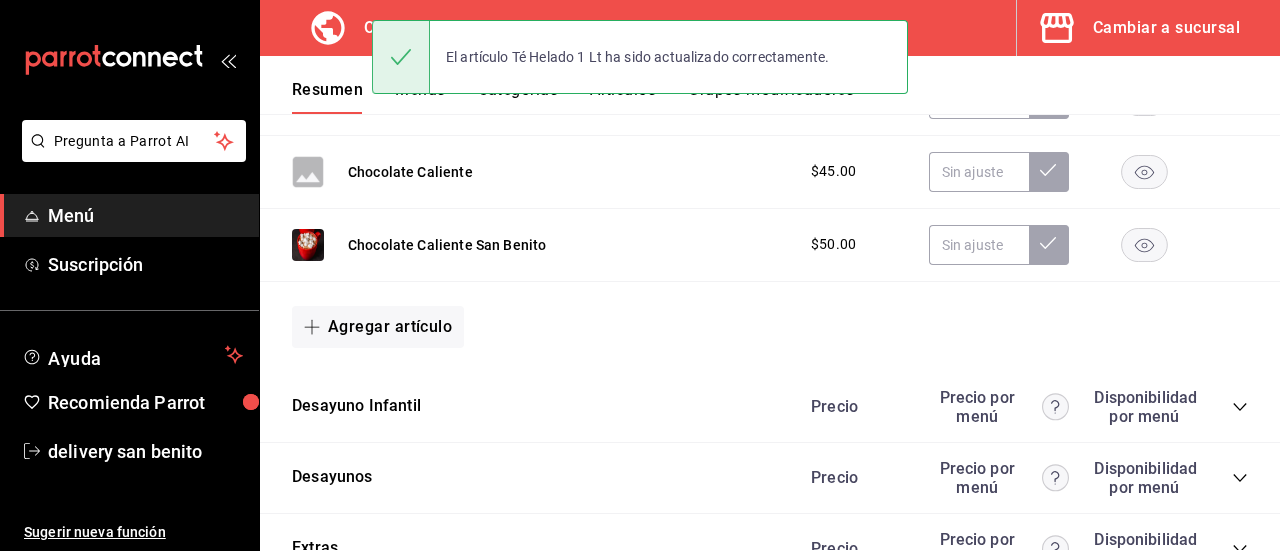 scroll, scrollTop: 590, scrollLeft: 0, axis: vertical 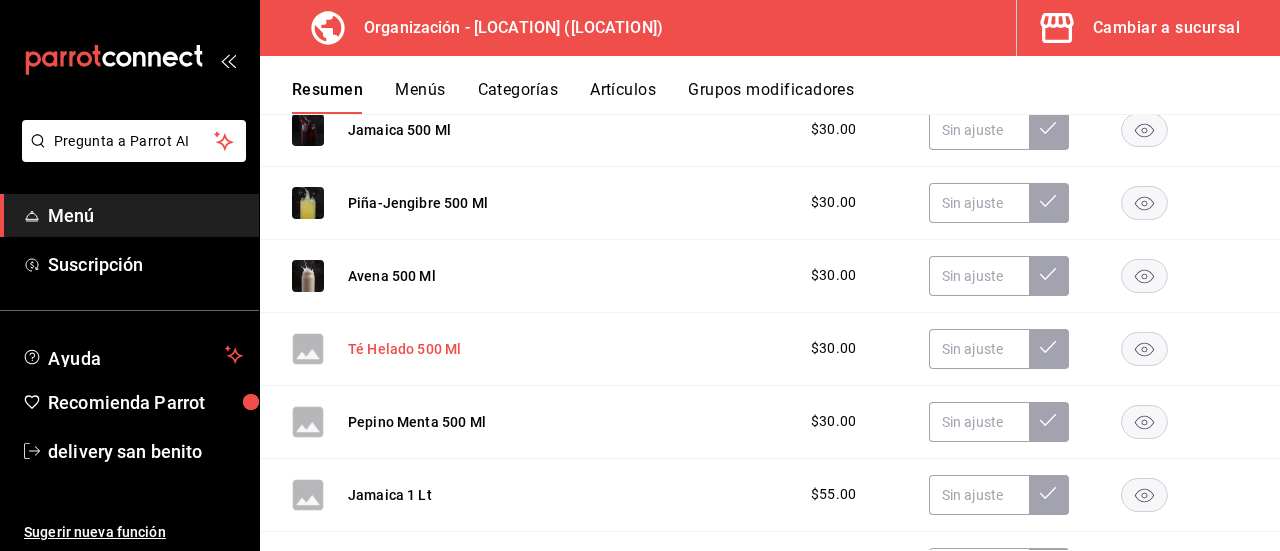 click on "Té Helado 500 Ml" at bounding box center (404, 349) 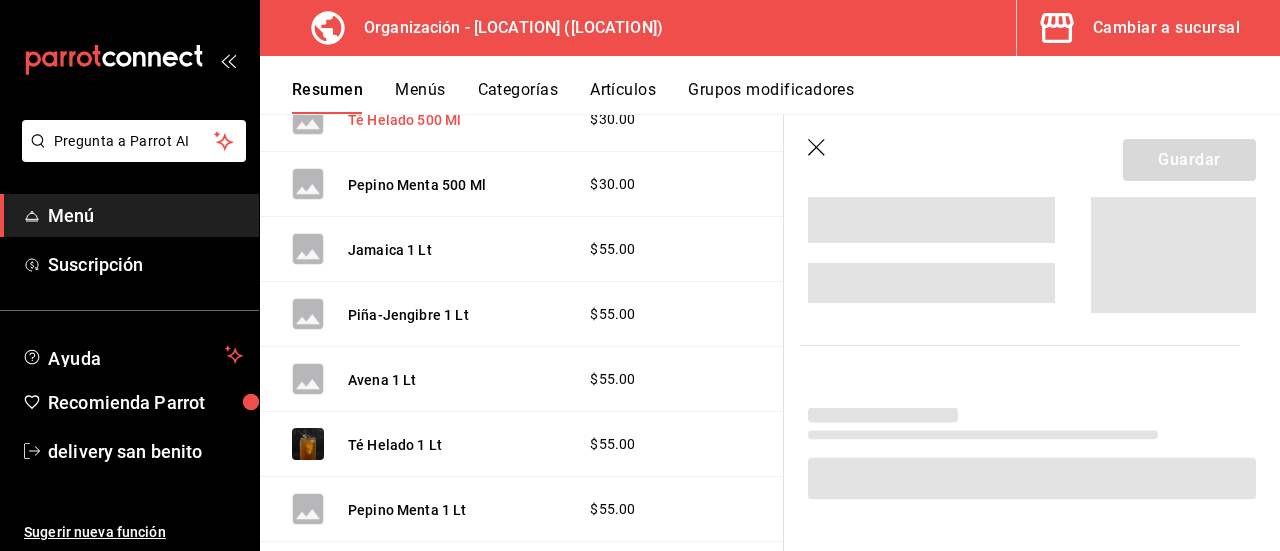 scroll, scrollTop: 2093, scrollLeft: 0, axis: vertical 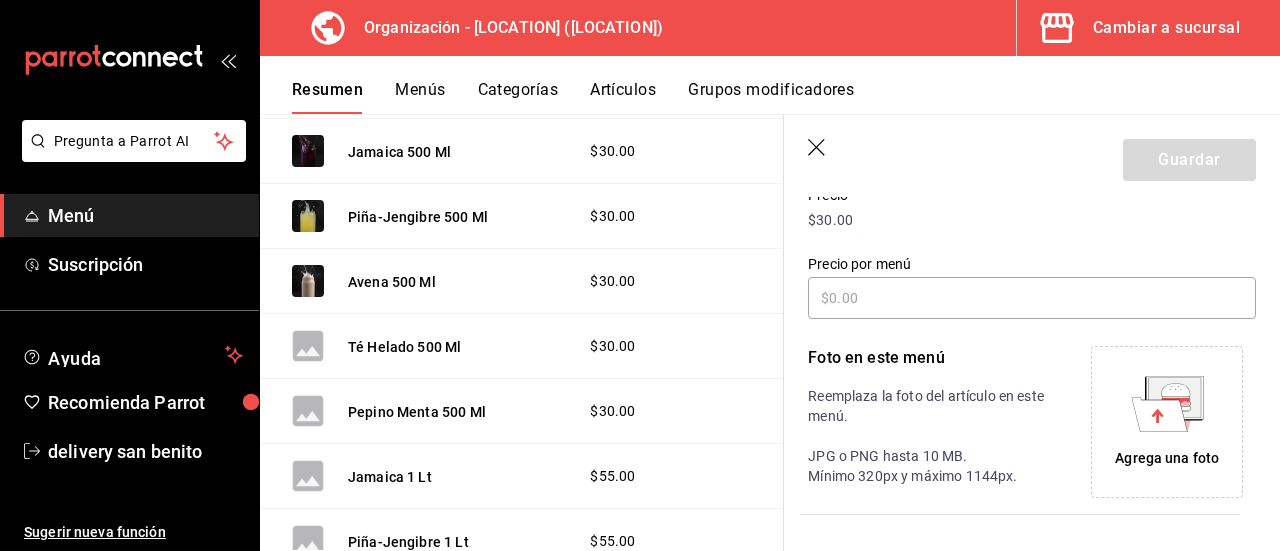 click on "Agrega una foto" at bounding box center (1167, 458) 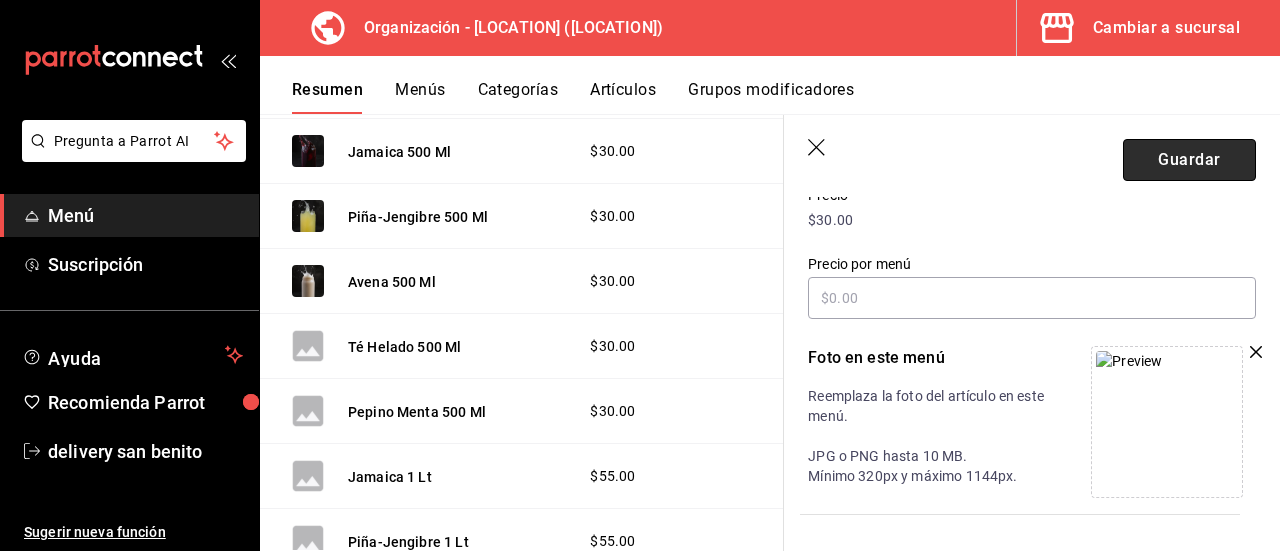 click on "Guardar" at bounding box center [1189, 160] 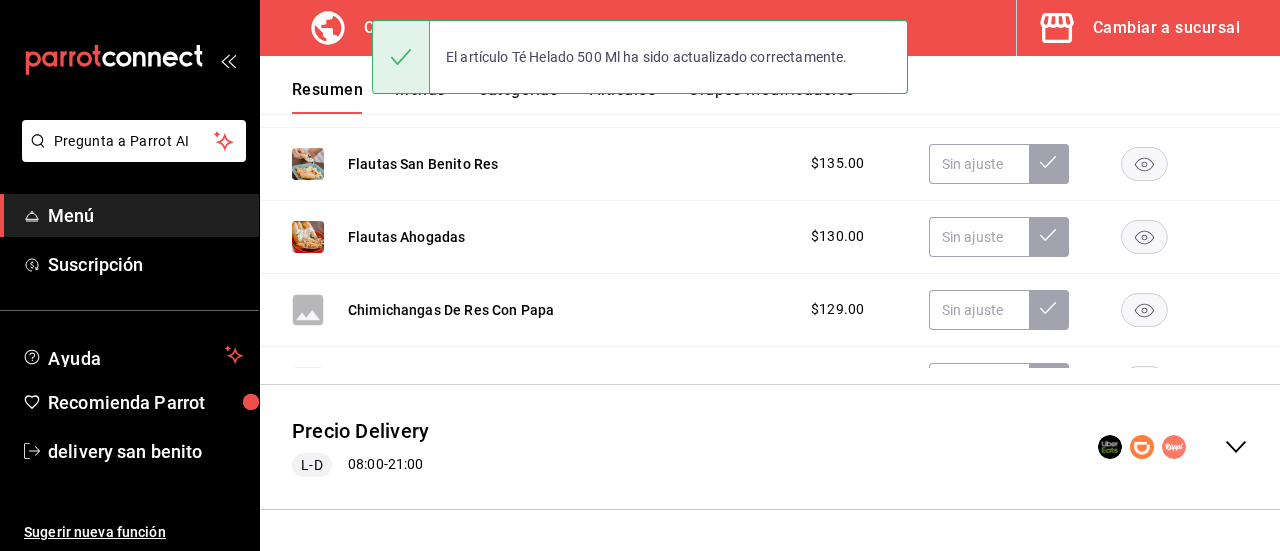 scroll, scrollTop: 590, scrollLeft: 0, axis: vertical 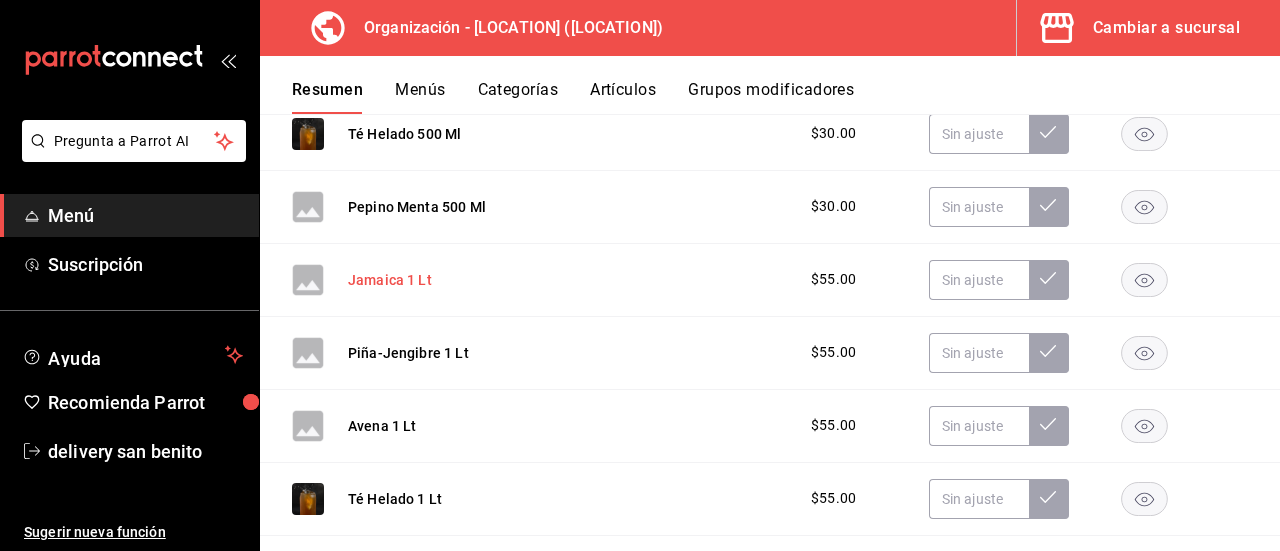 click on "Jamaica 1 Lt" at bounding box center (390, 280) 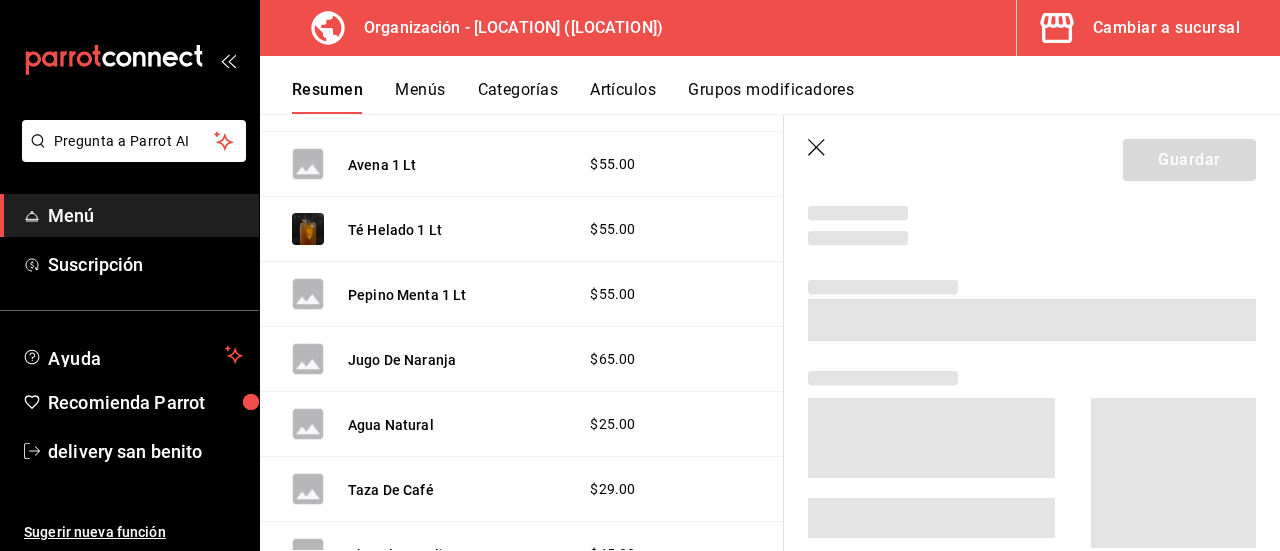 scroll, scrollTop: 2284, scrollLeft: 0, axis: vertical 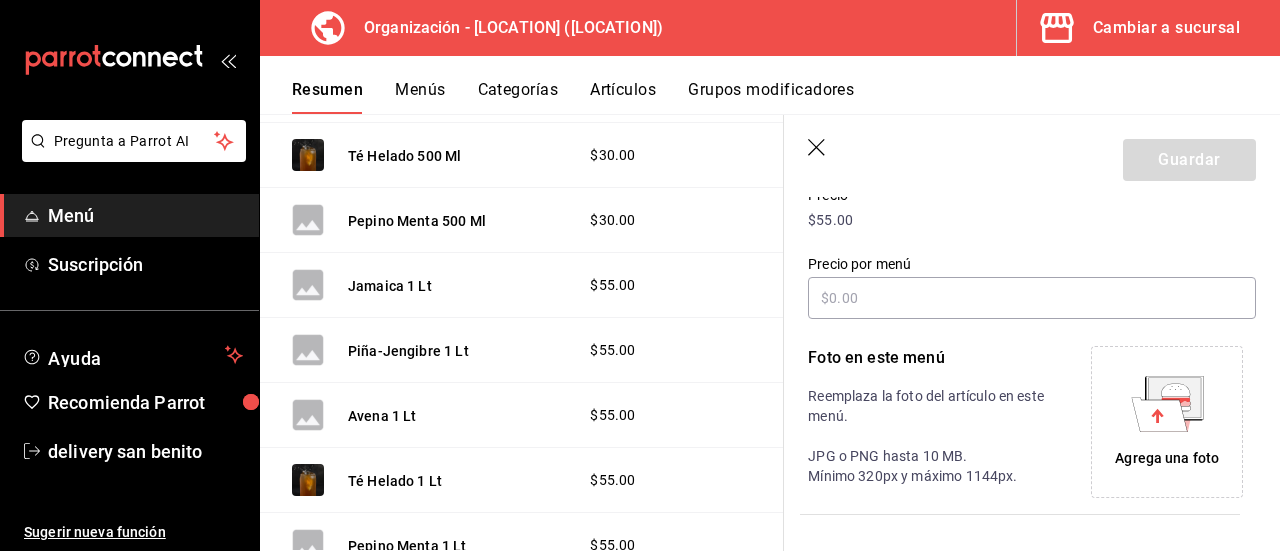 click on "Agrega una foto" at bounding box center (1167, 458) 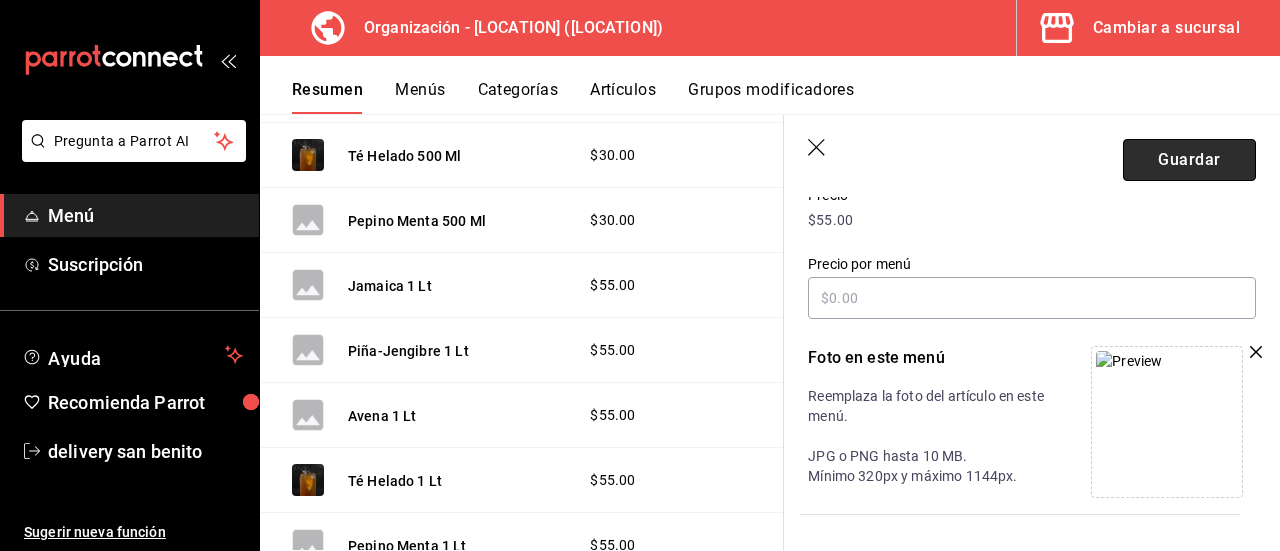 click on "Guardar" at bounding box center (1189, 160) 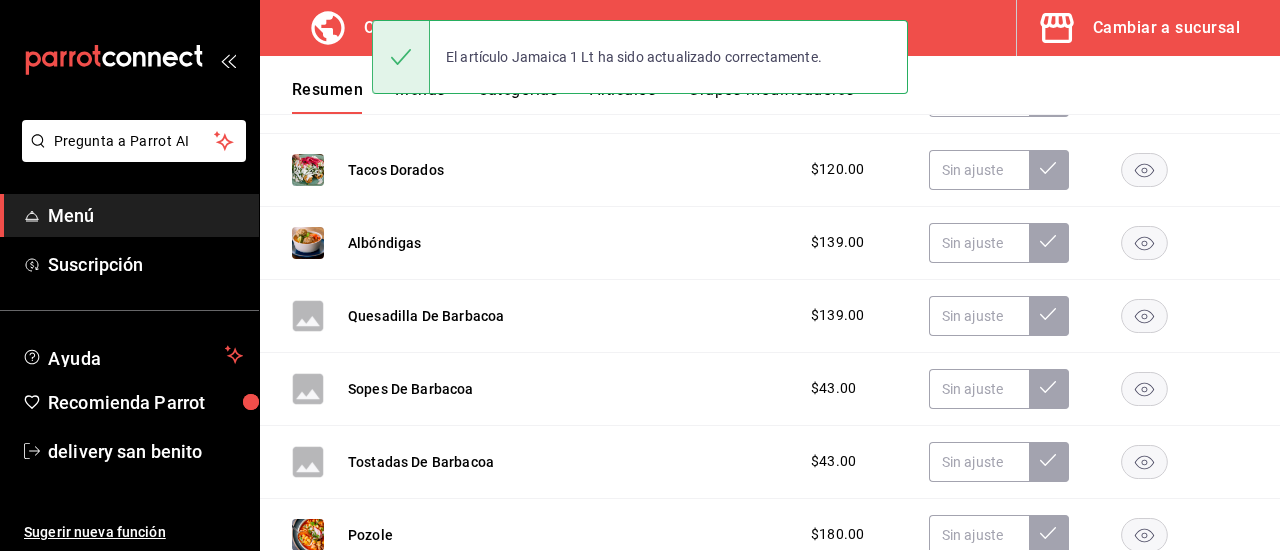 scroll, scrollTop: 590, scrollLeft: 0, axis: vertical 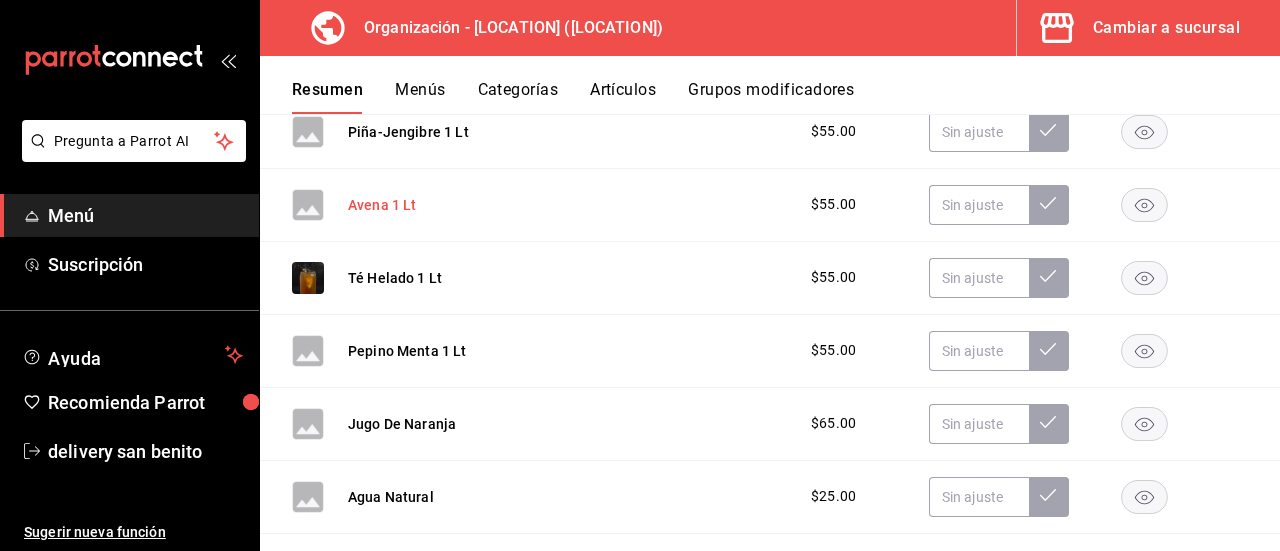 drag, startPoint x: 426, startPoint y: 411, endPoint x: 368, endPoint y: 190, distance: 228.48413 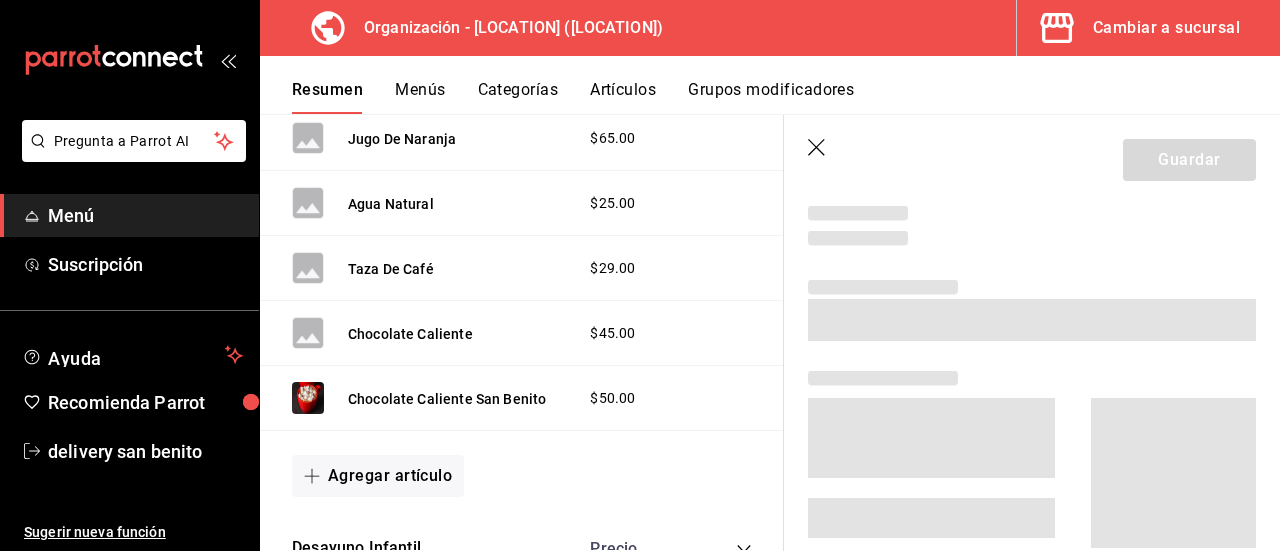 scroll, scrollTop: 2481, scrollLeft: 0, axis: vertical 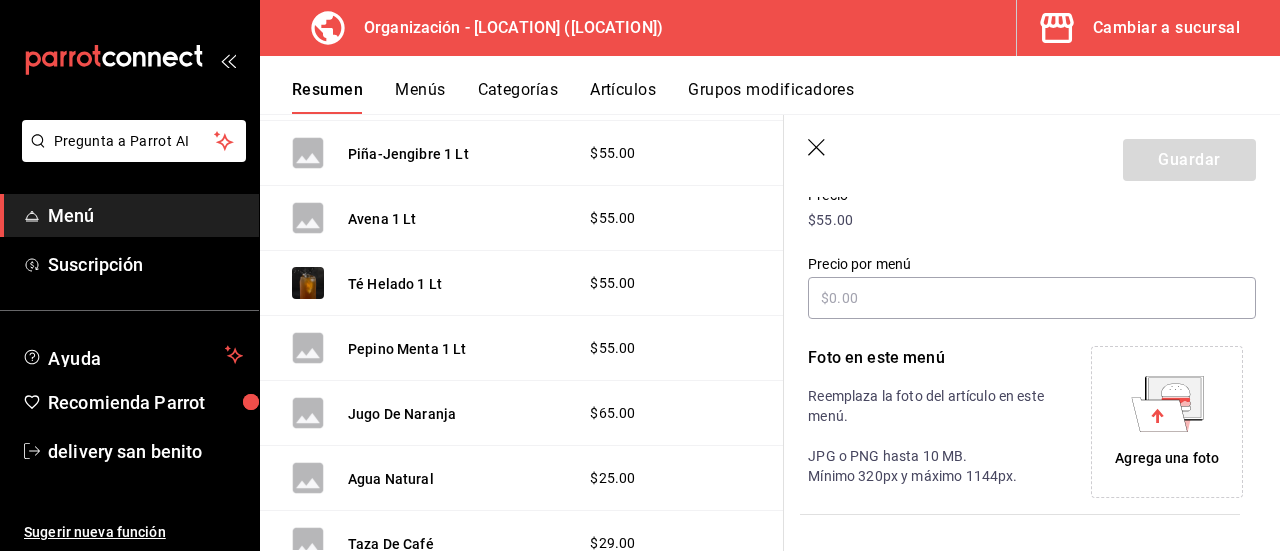 click on "Agrega una foto" at bounding box center [1167, 458] 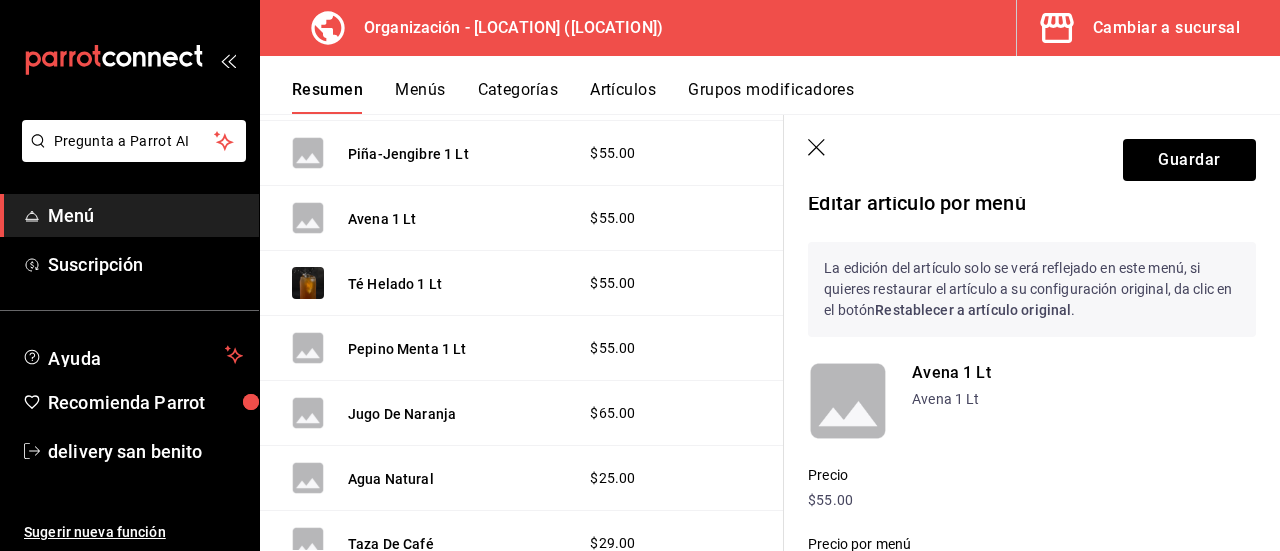 scroll, scrollTop: 0, scrollLeft: 0, axis: both 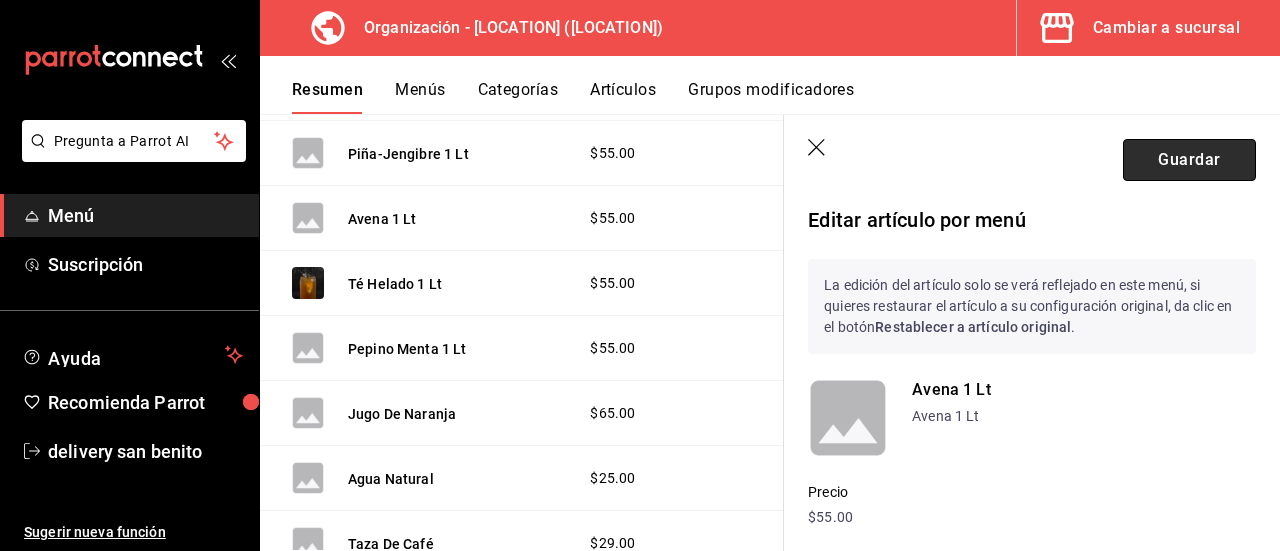 click on "Guardar" at bounding box center (1189, 160) 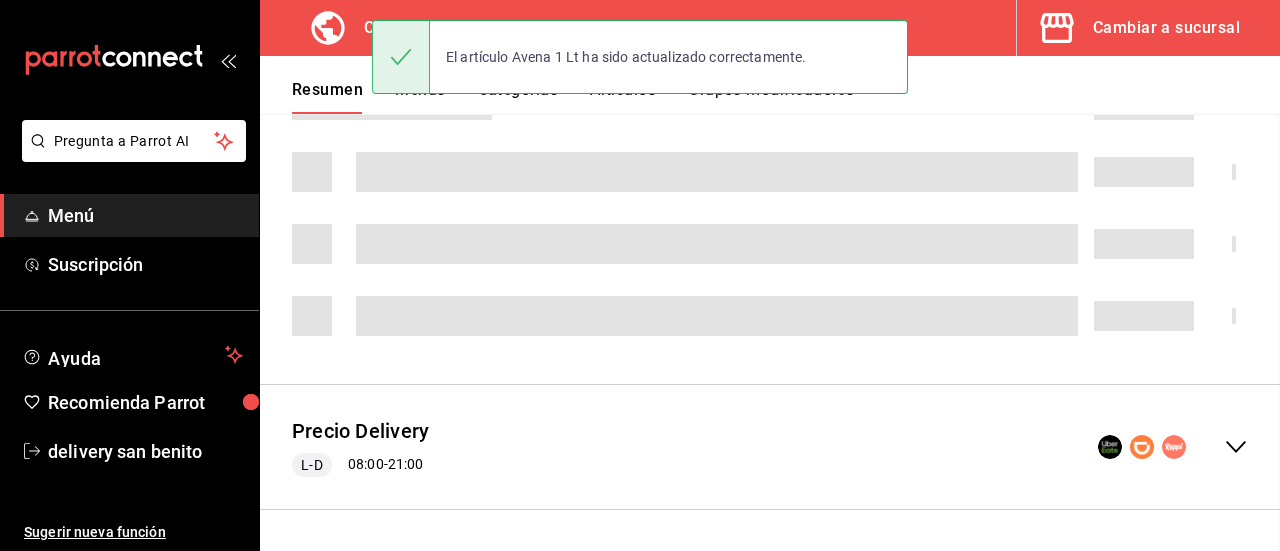 scroll, scrollTop: 590, scrollLeft: 0, axis: vertical 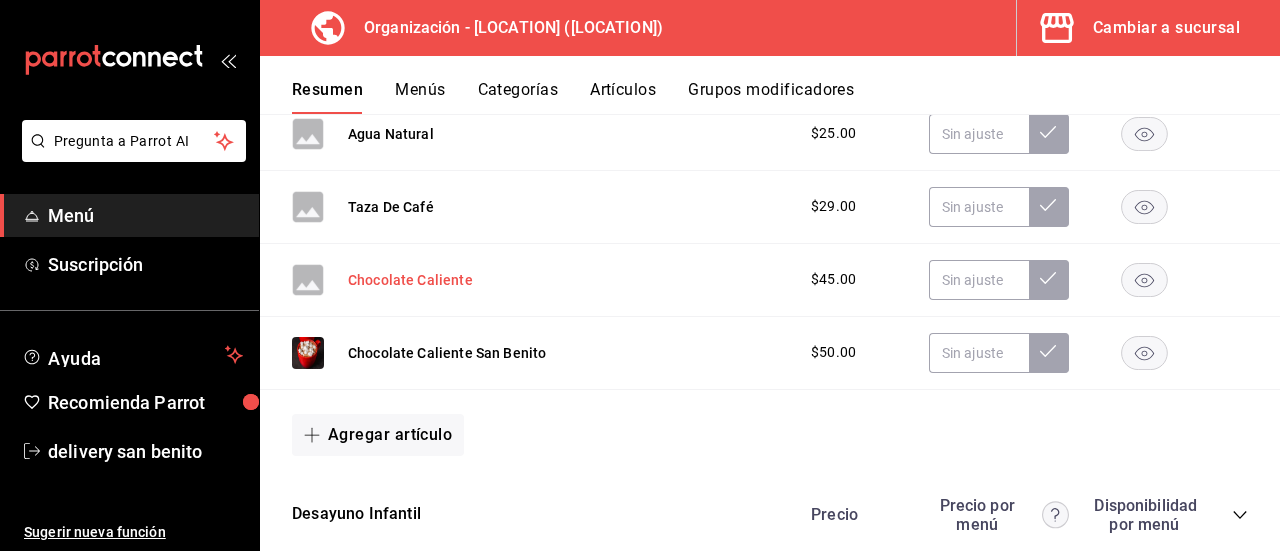 click on "Chocolate Caliente" at bounding box center (410, 280) 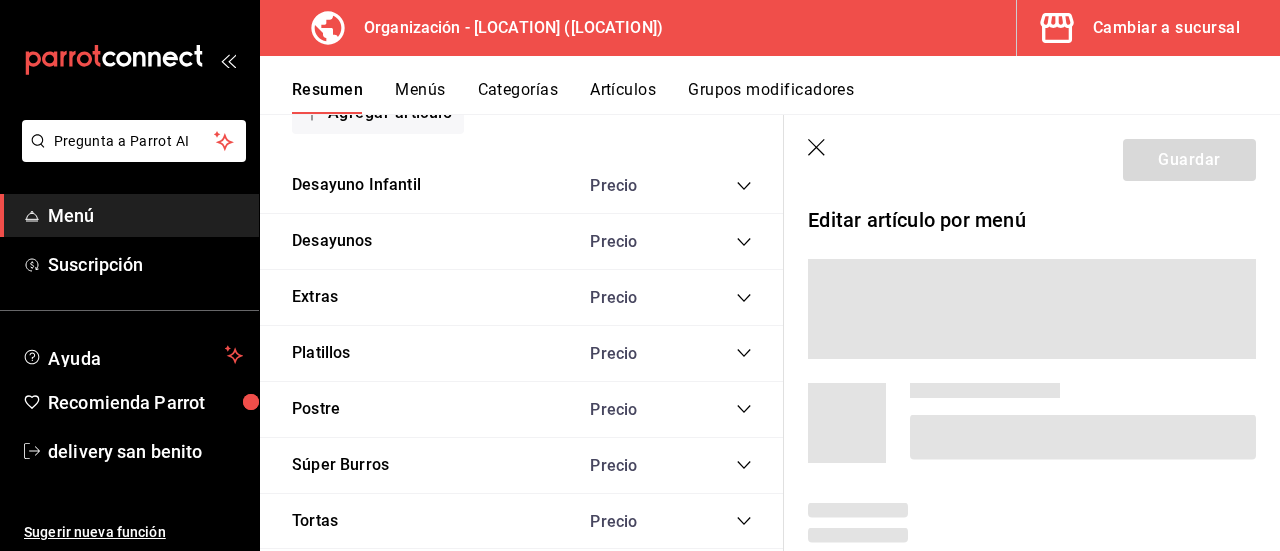 scroll, scrollTop: 2804, scrollLeft: 0, axis: vertical 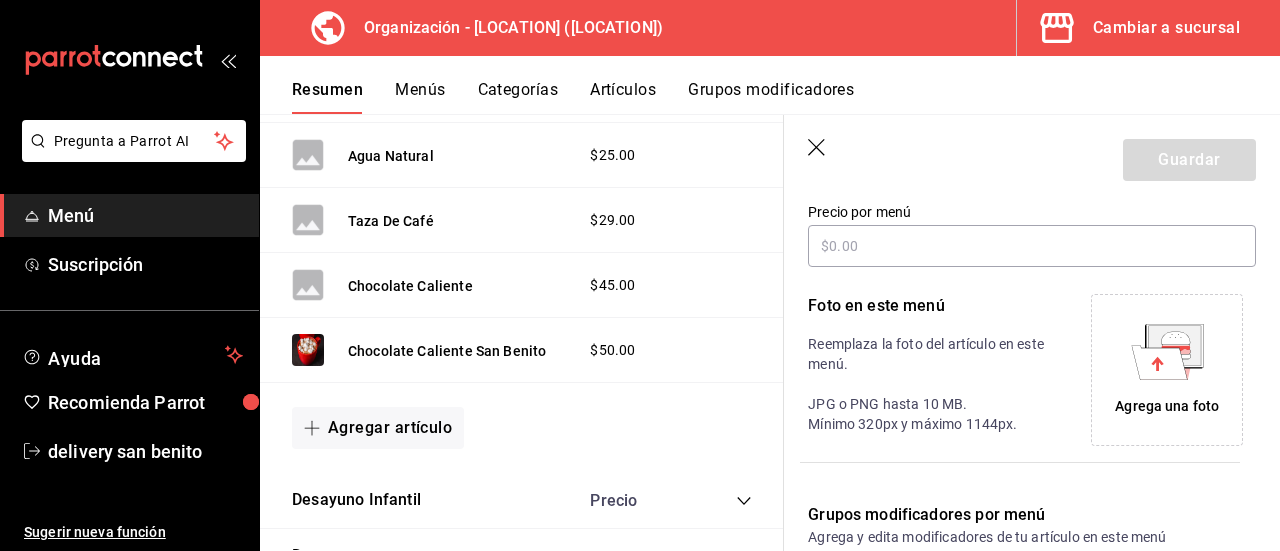 click on "Agrega una foto" at bounding box center [1167, 406] 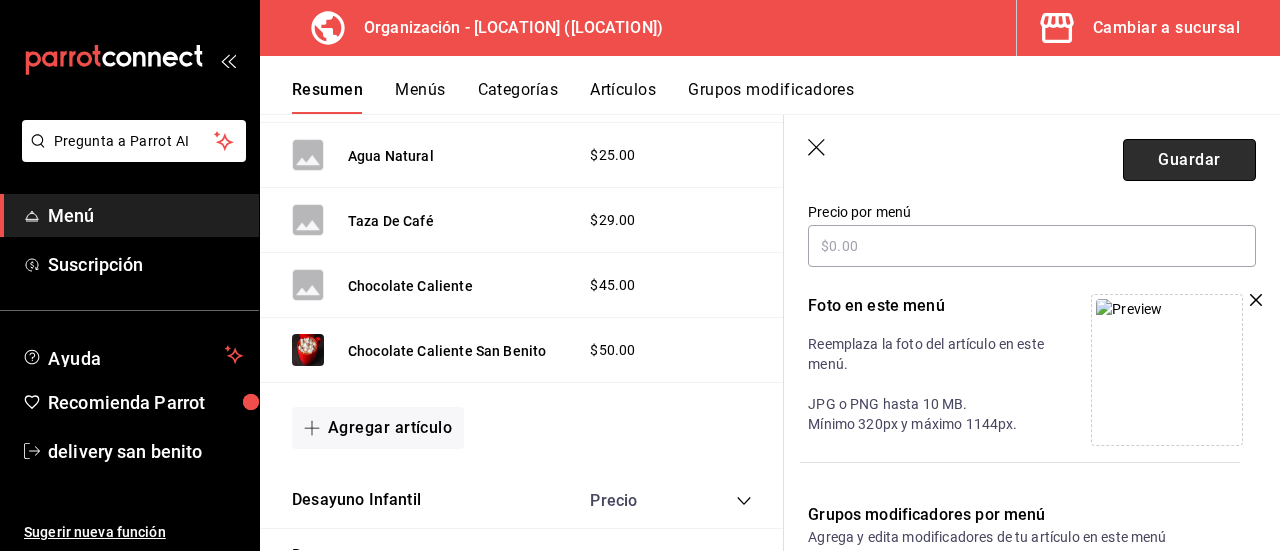 click on "Guardar" at bounding box center (1189, 160) 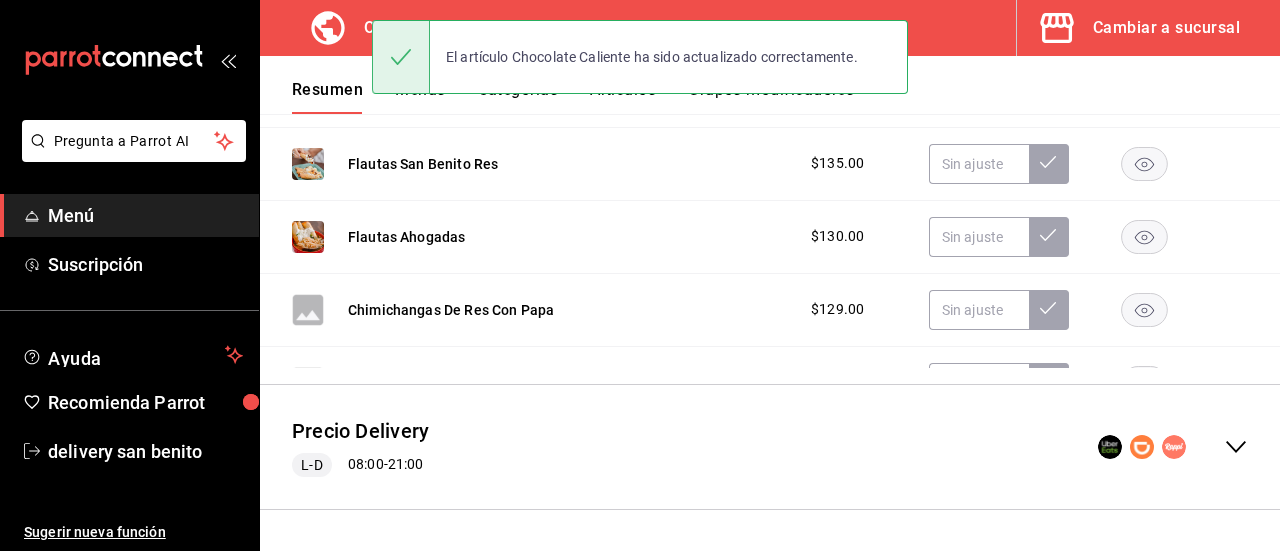 scroll, scrollTop: 590, scrollLeft: 0, axis: vertical 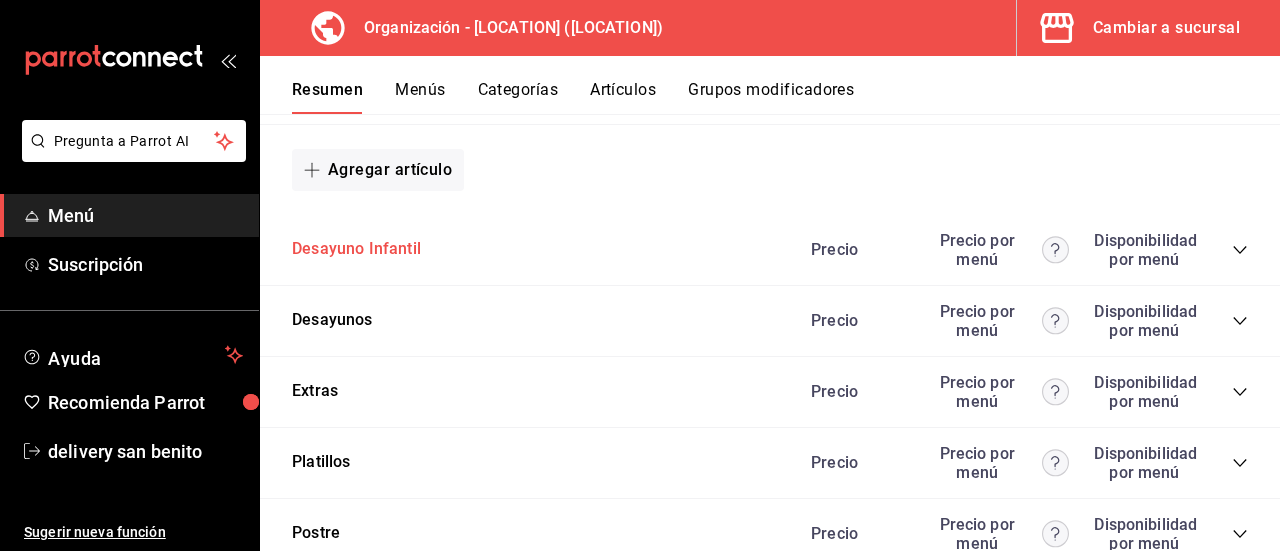 click on "Desayuno Infantil" at bounding box center [356, 249] 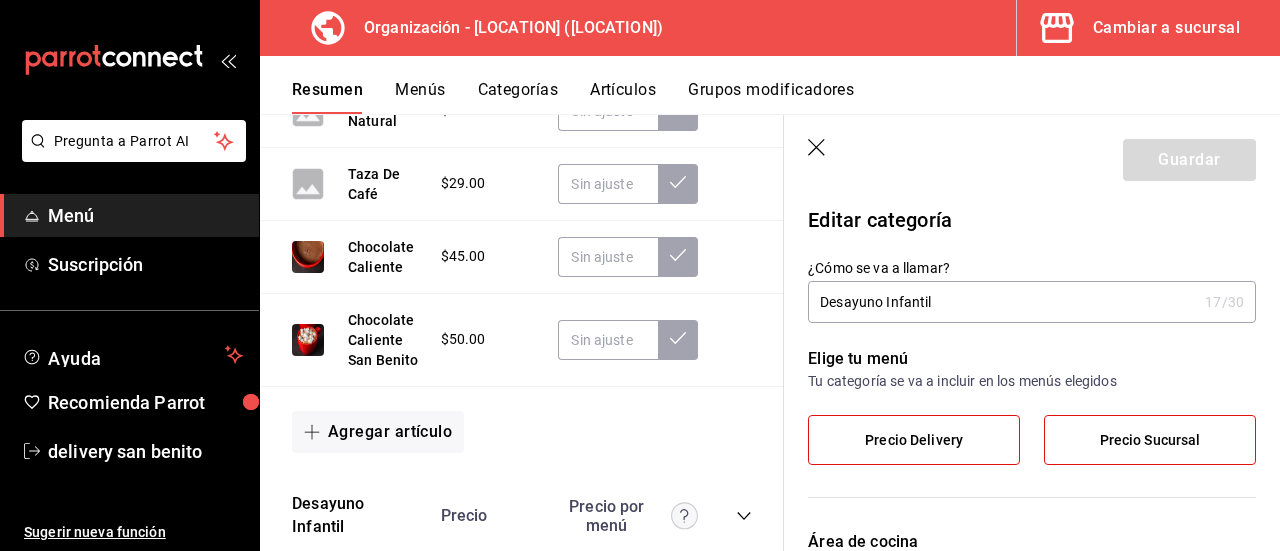 click 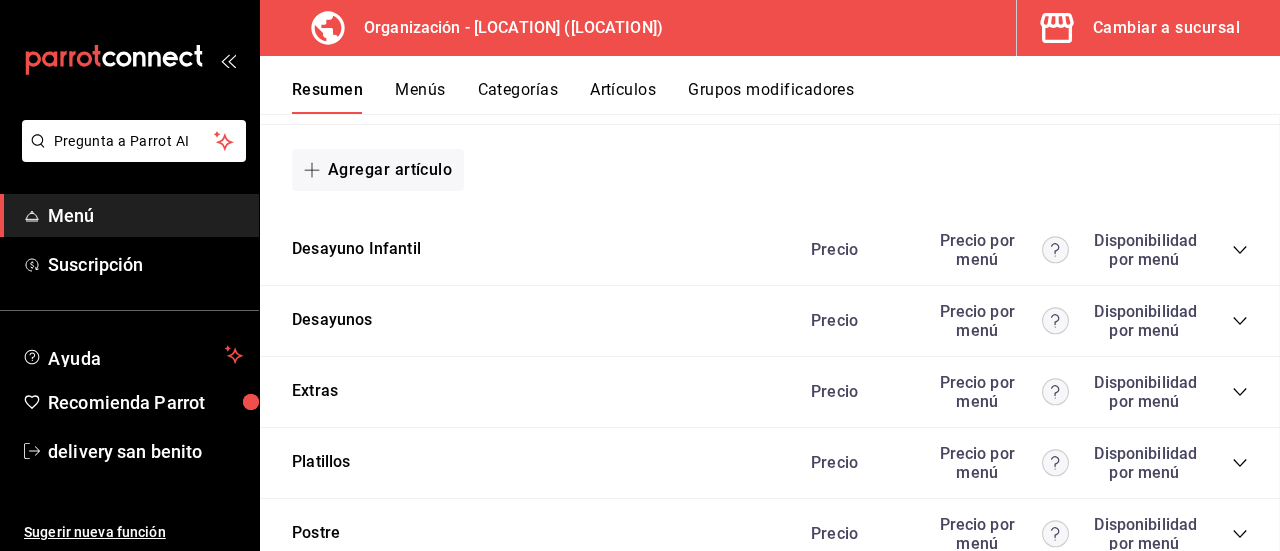 scroll, scrollTop: 3424, scrollLeft: 0, axis: vertical 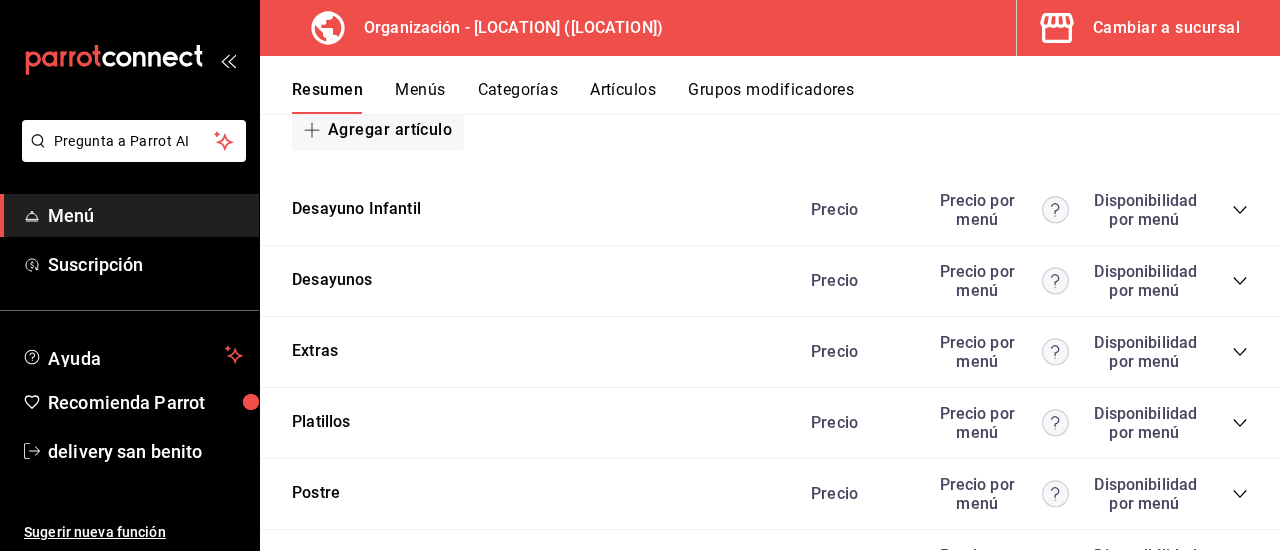 click 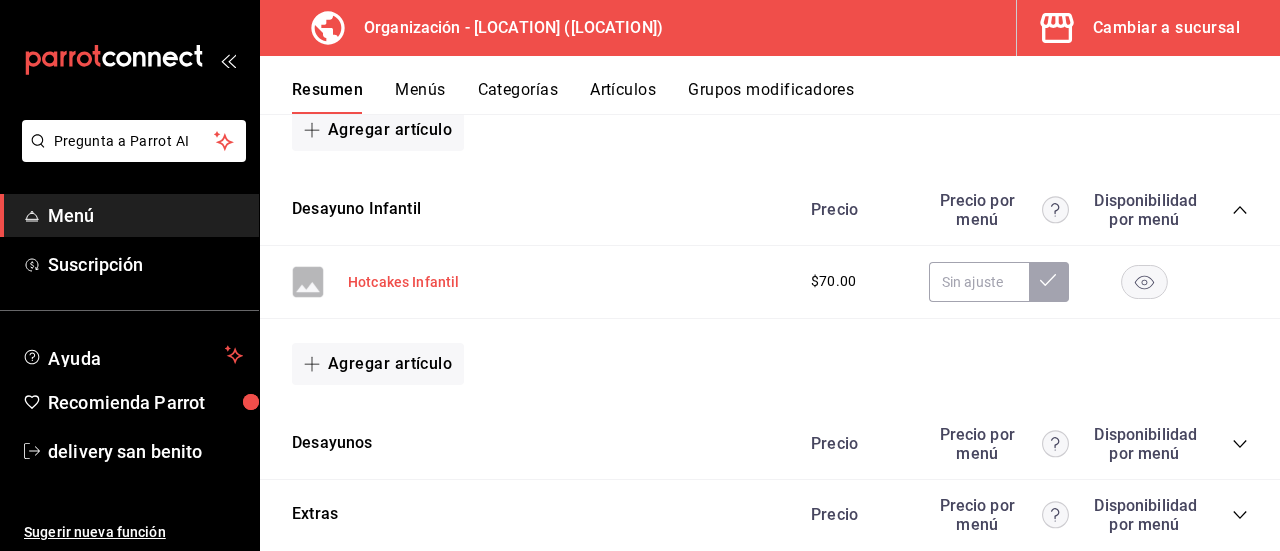 click on "Hotcakes Infantil" at bounding box center [404, 282] 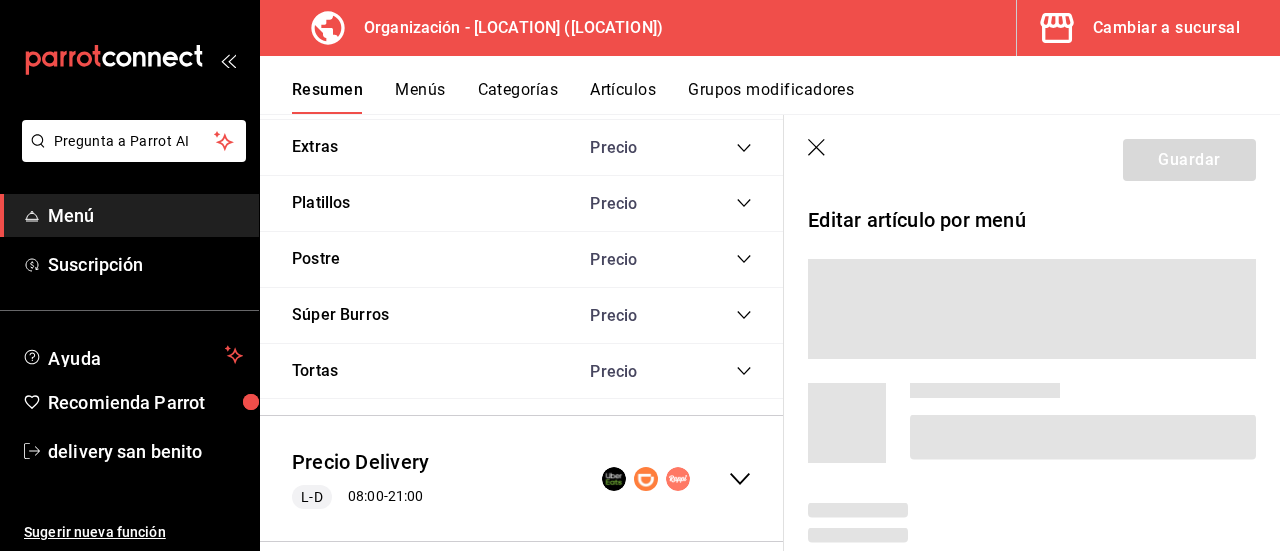 scroll, scrollTop: 3081, scrollLeft: 0, axis: vertical 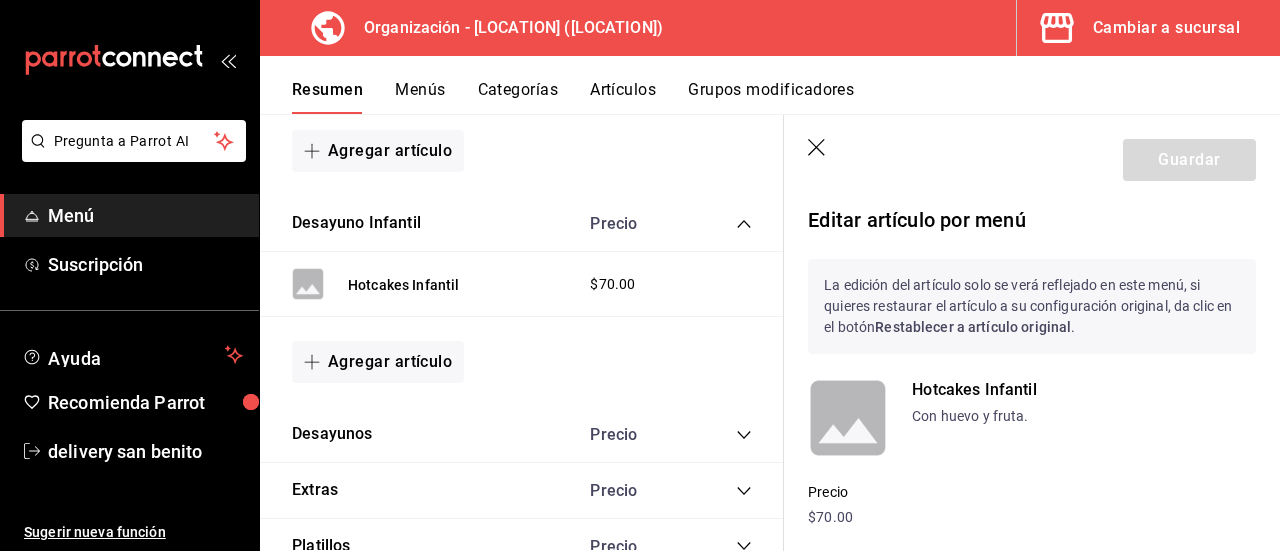 click 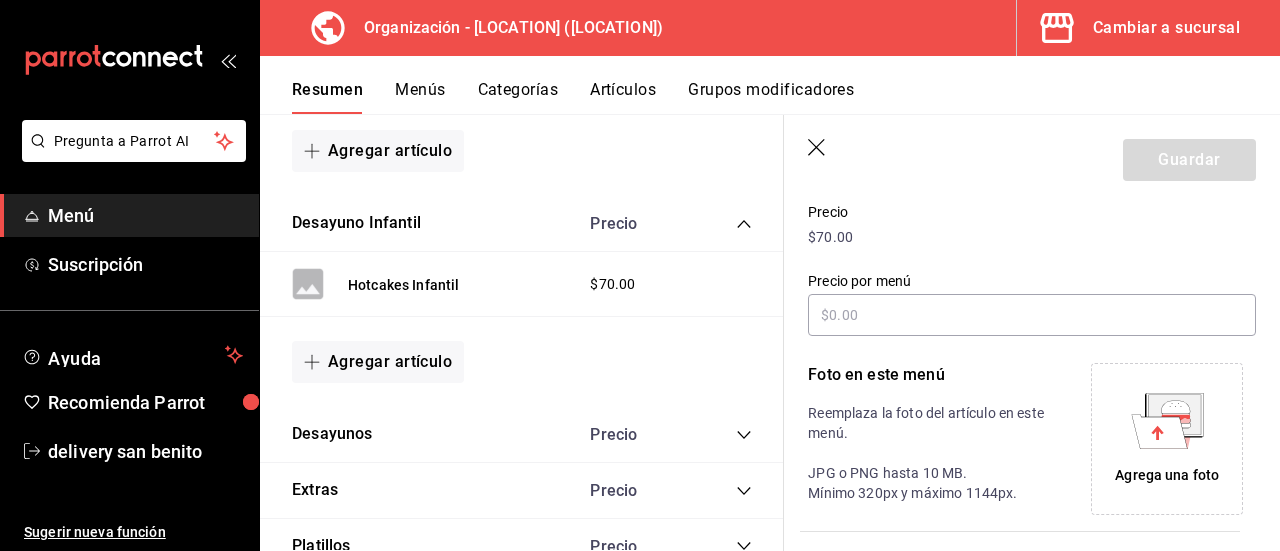 scroll, scrollTop: 315, scrollLeft: 0, axis: vertical 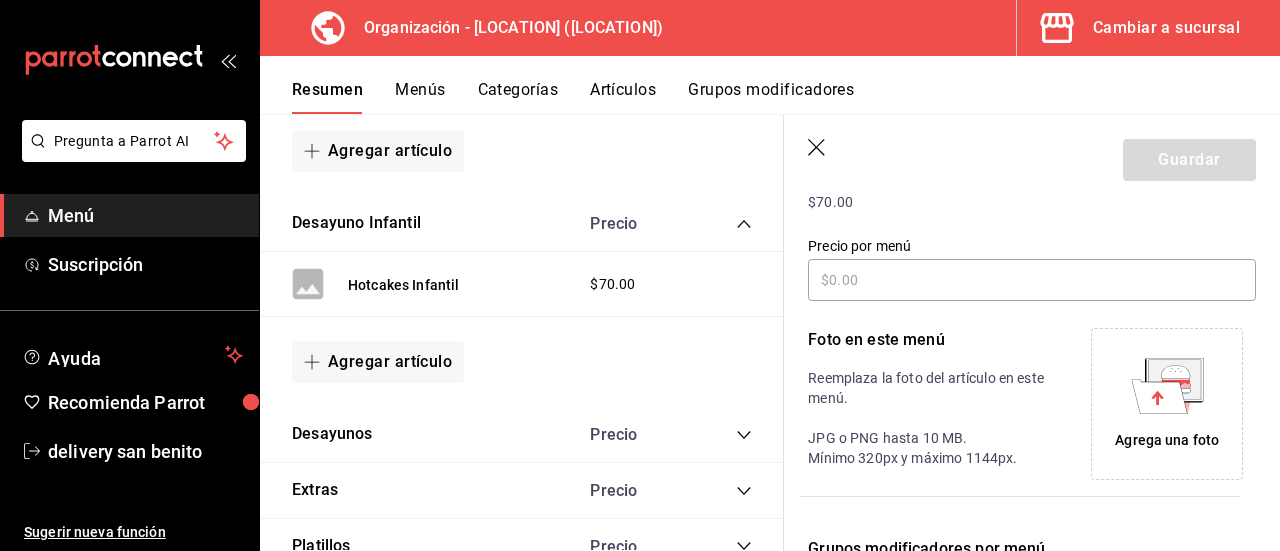 click on "Agrega una foto" at bounding box center (1167, 440) 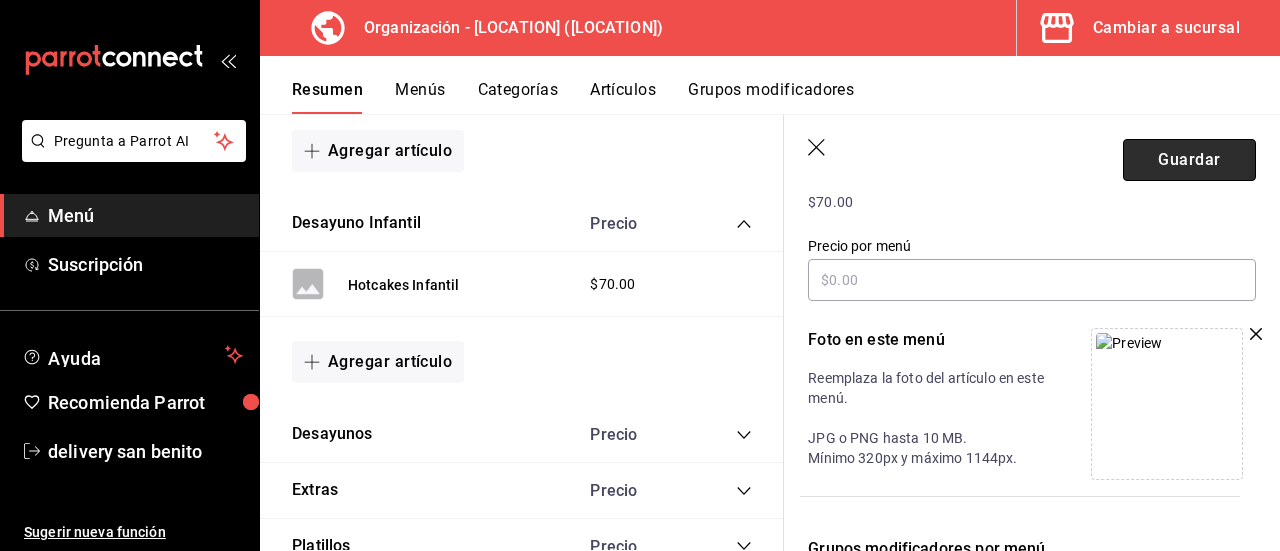 click on "Guardar" at bounding box center (1189, 160) 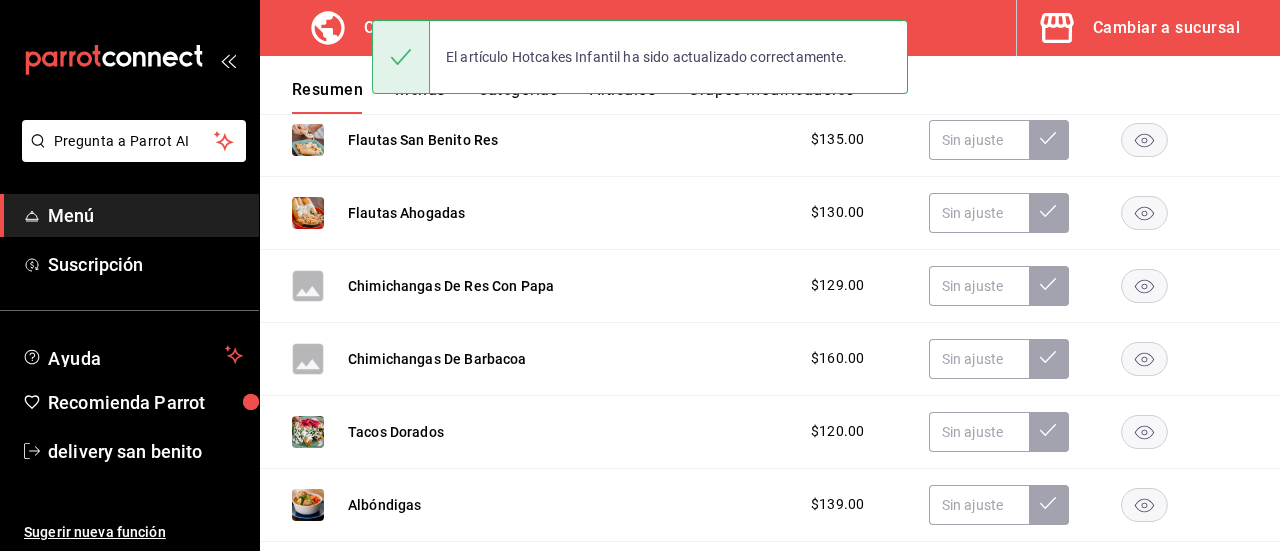 scroll, scrollTop: 590, scrollLeft: 0, axis: vertical 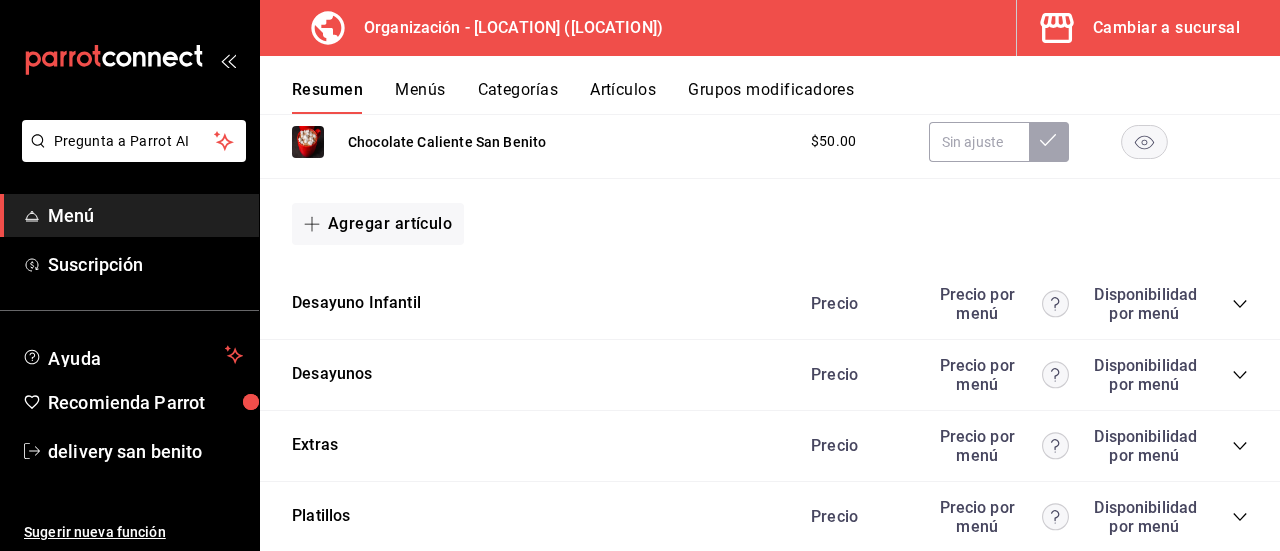 click 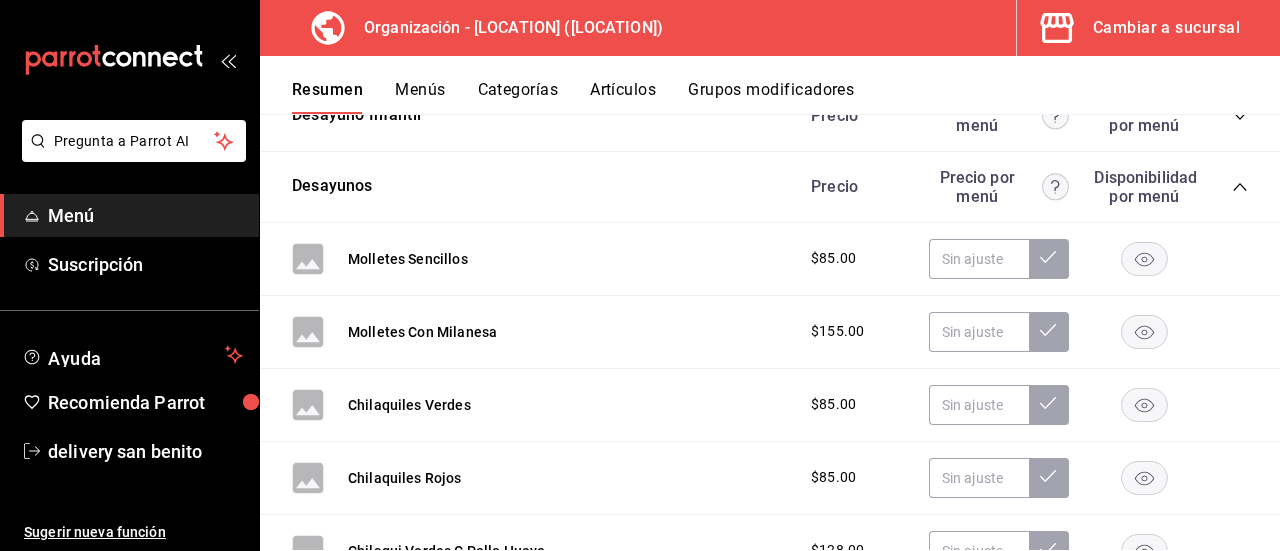 scroll, scrollTop: 3536, scrollLeft: 0, axis: vertical 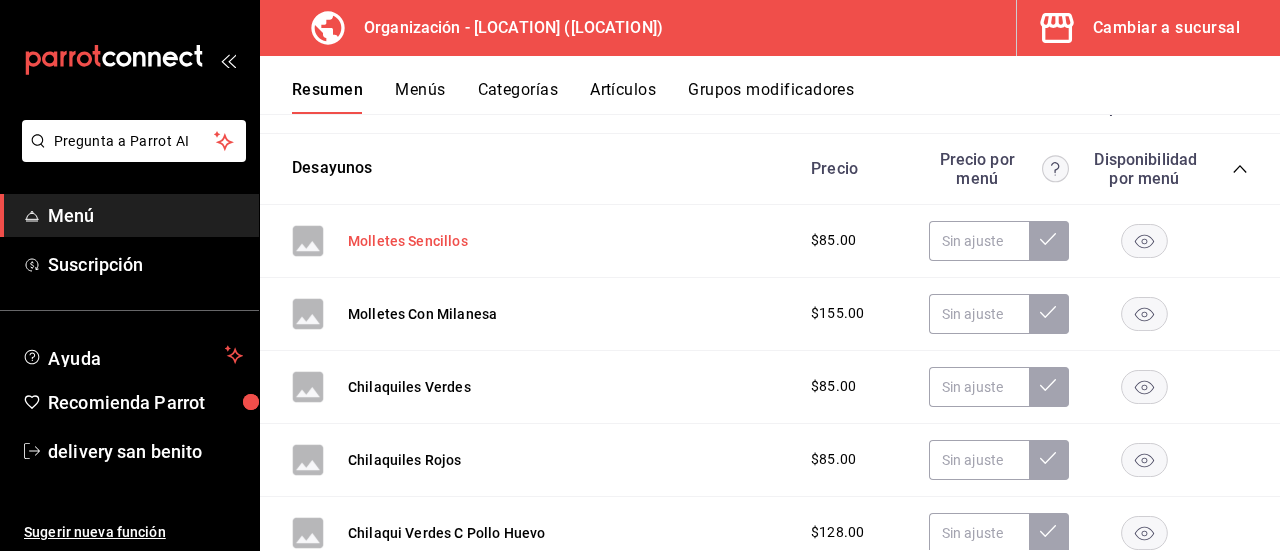 click on "Molletes Sencillos" at bounding box center (408, 241) 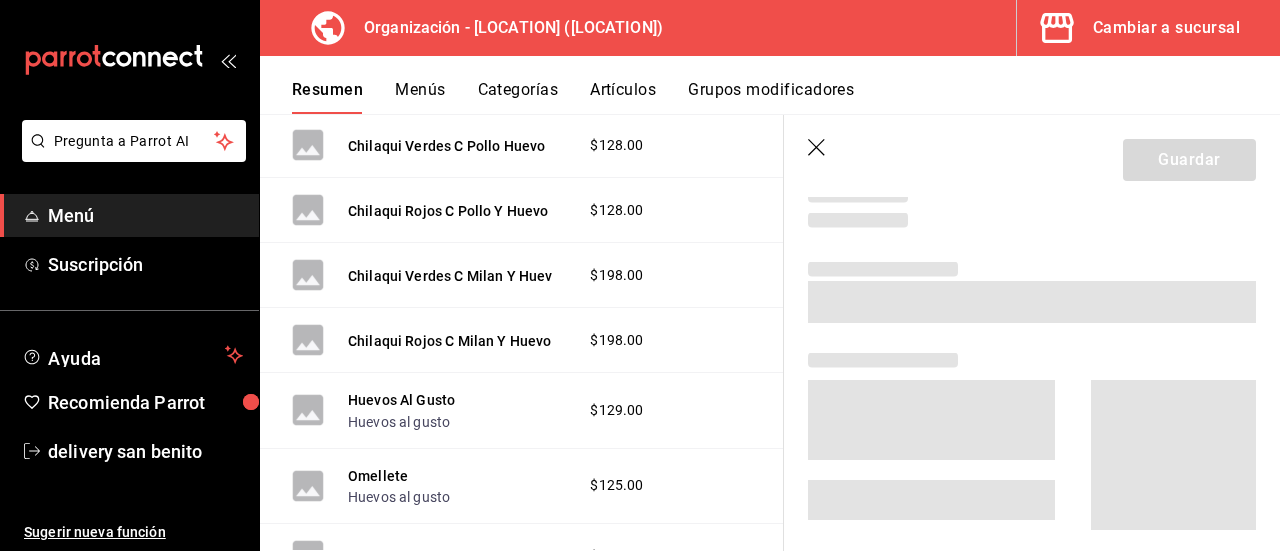 scroll, scrollTop: 3192, scrollLeft: 0, axis: vertical 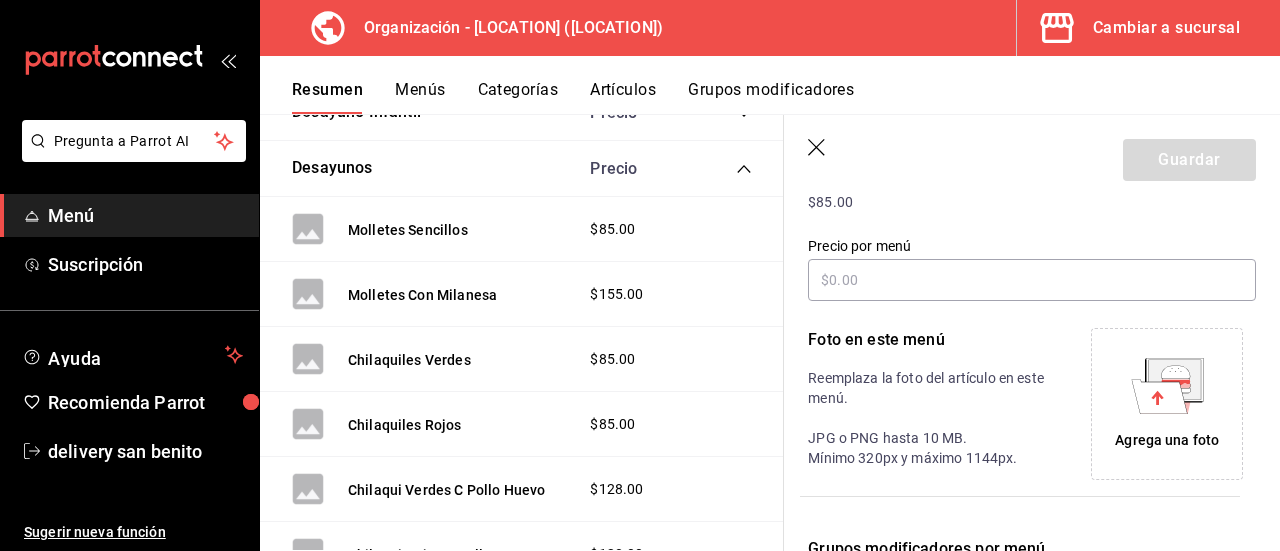 click on "Agrega una foto" at bounding box center (1167, 440) 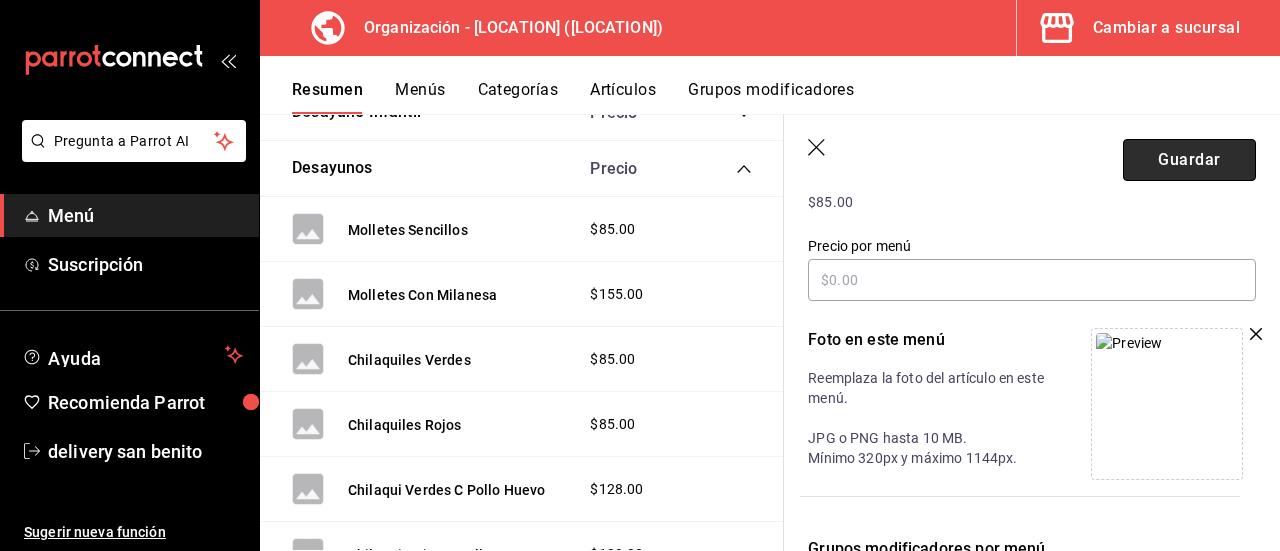 click on "Guardar" at bounding box center (1189, 160) 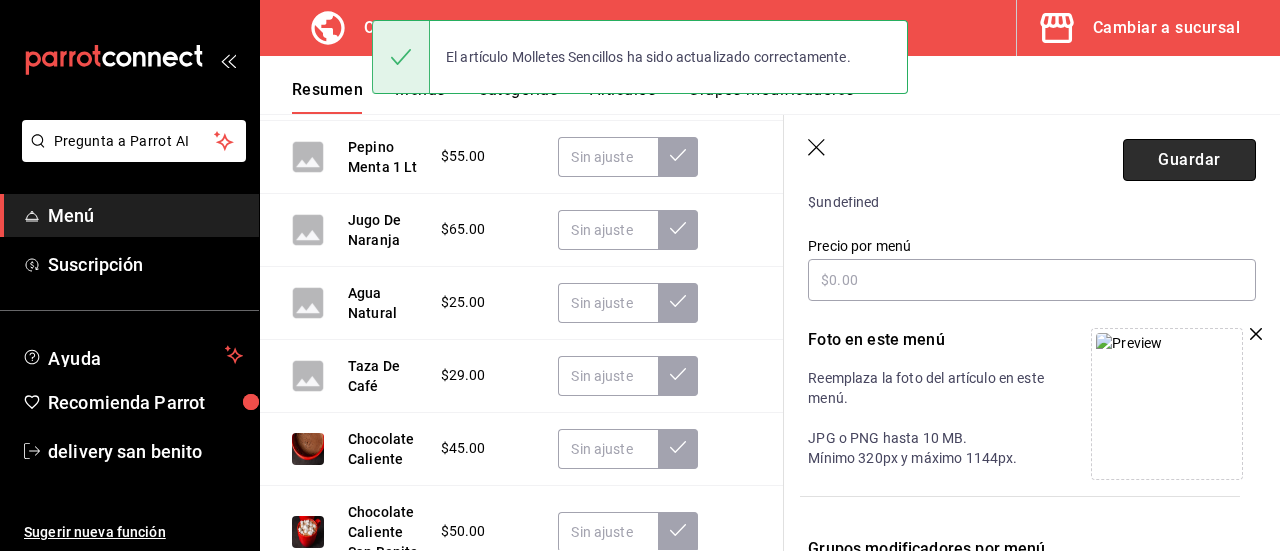 click on "Guardar" at bounding box center [1189, 160] 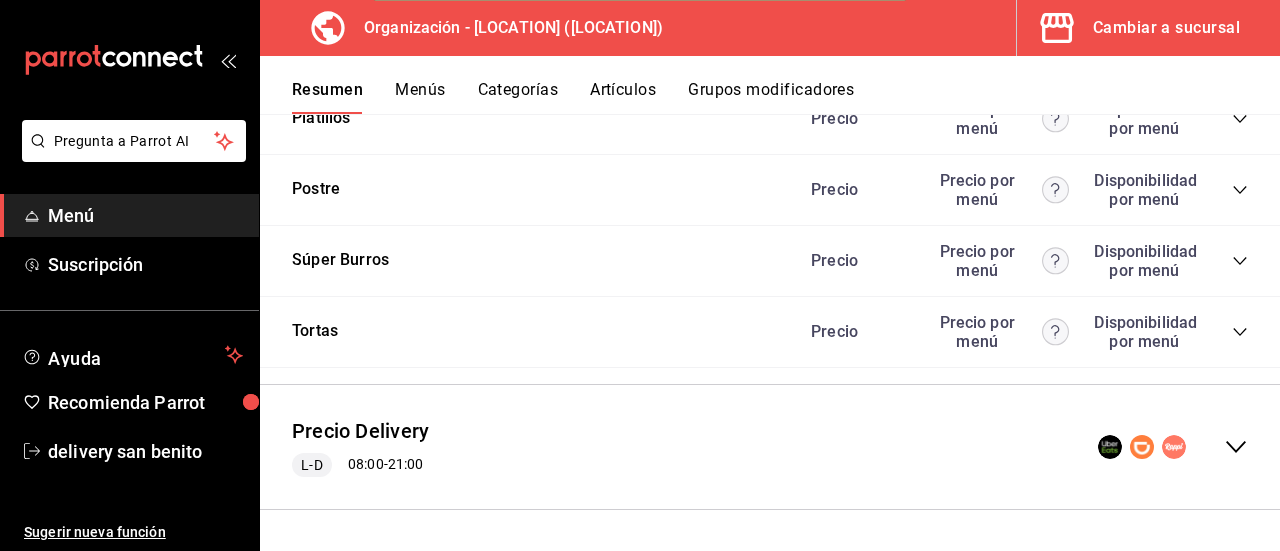 scroll, scrollTop: 590, scrollLeft: 0, axis: vertical 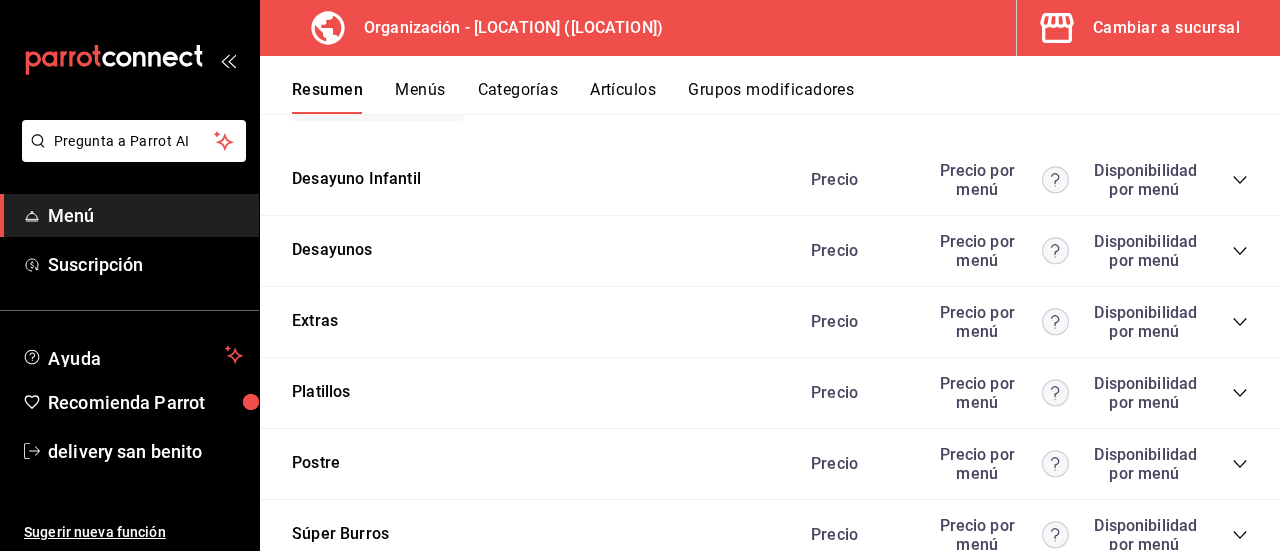 click 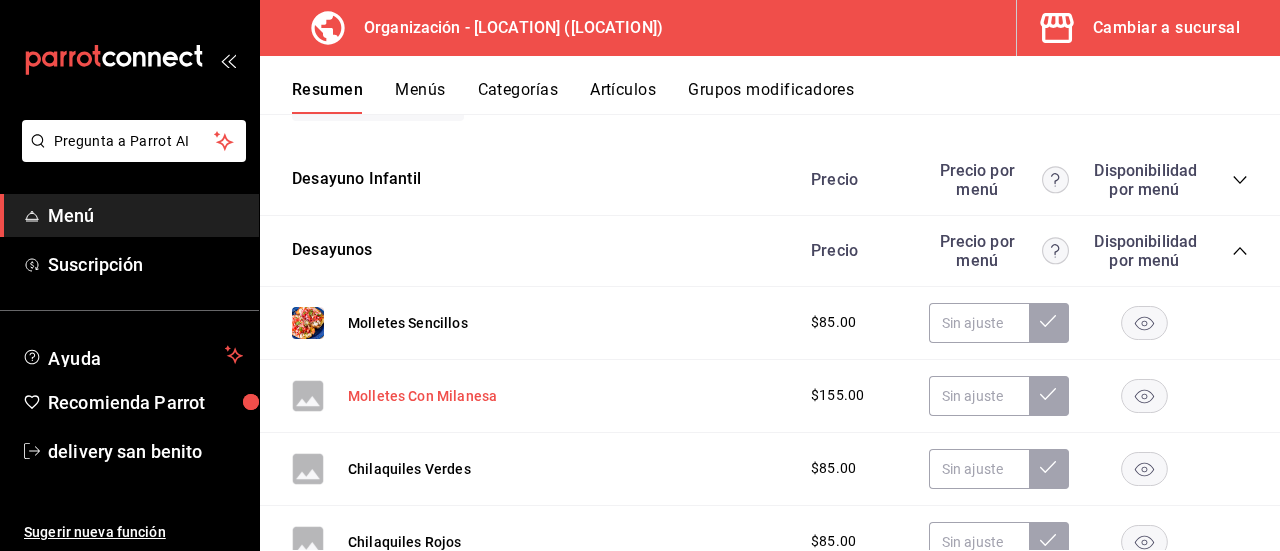 click on "Molletes Con Milanesa" at bounding box center (422, 396) 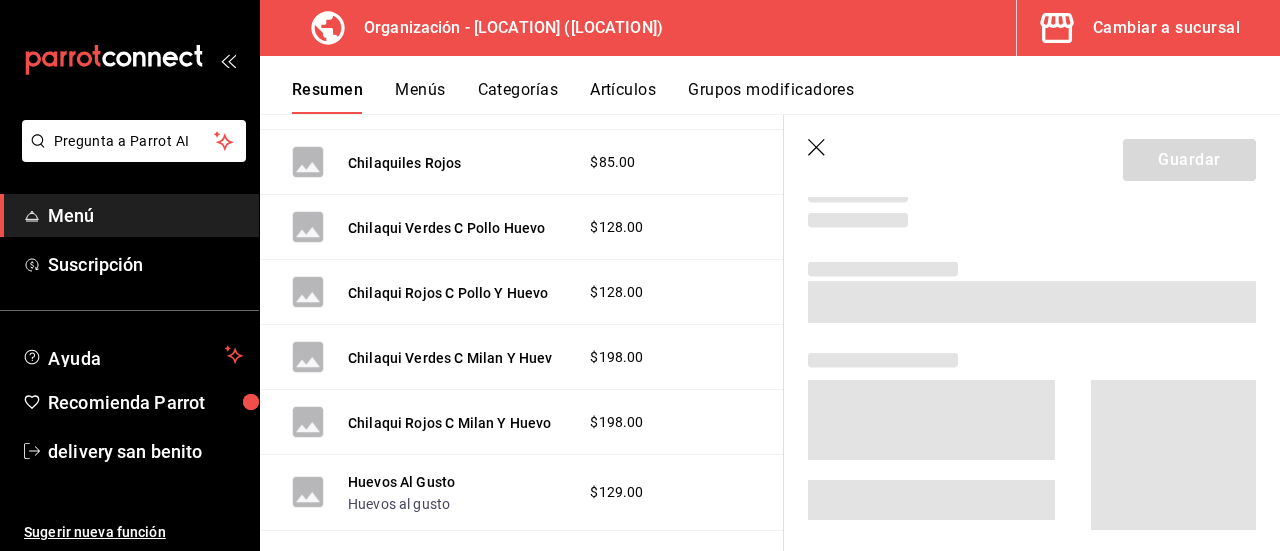 scroll, scrollTop: 3110, scrollLeft: 0, axis: vertical 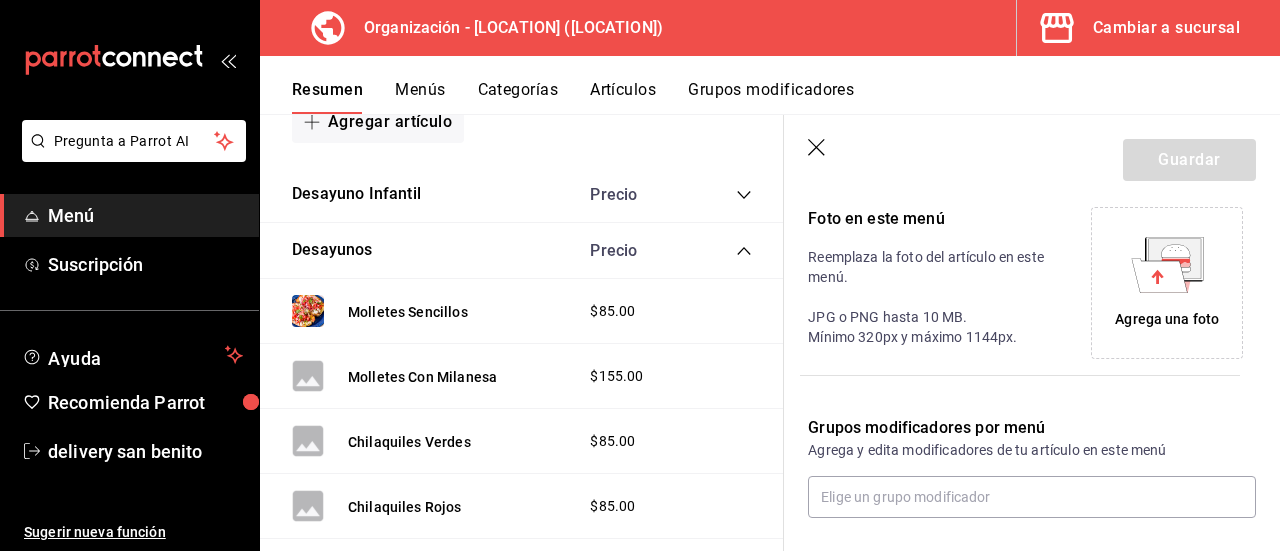 click on "Agrega una foto" at bounding box center (1167, 319) 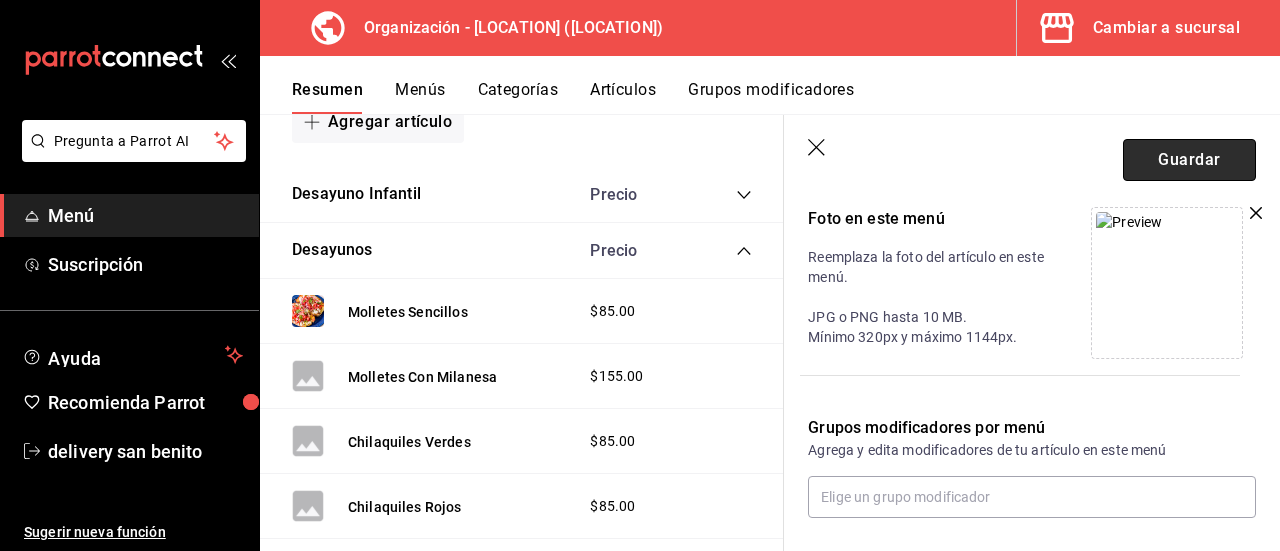 click on "Guardar" at bounding box center [1189, 160] 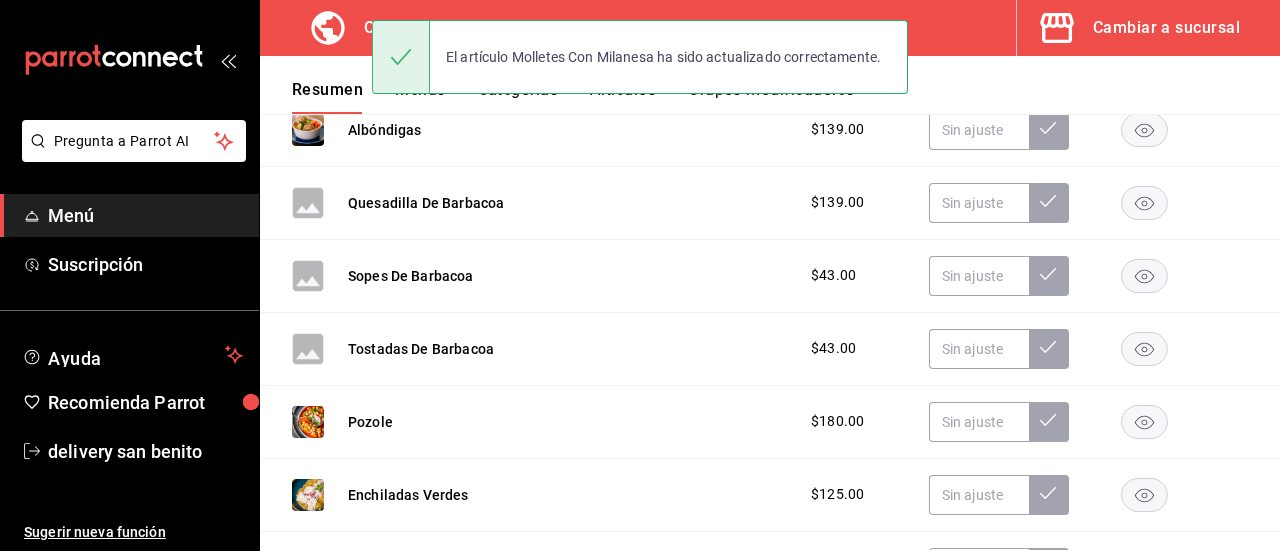 scroll, scrollTop: 590, scrollLeft: 0, axis: vertical 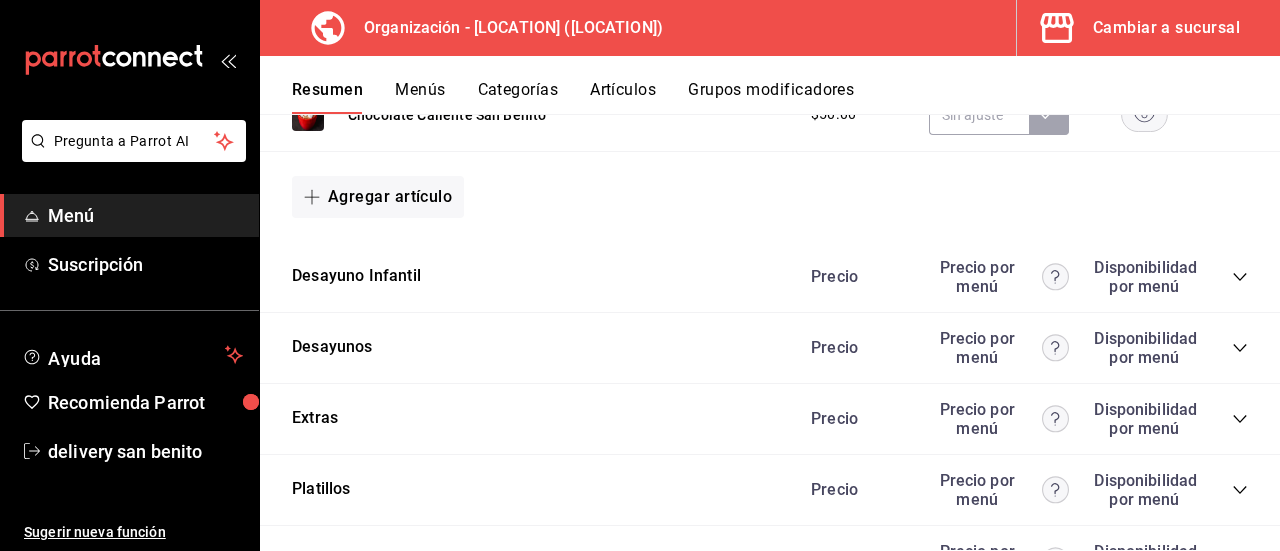 click 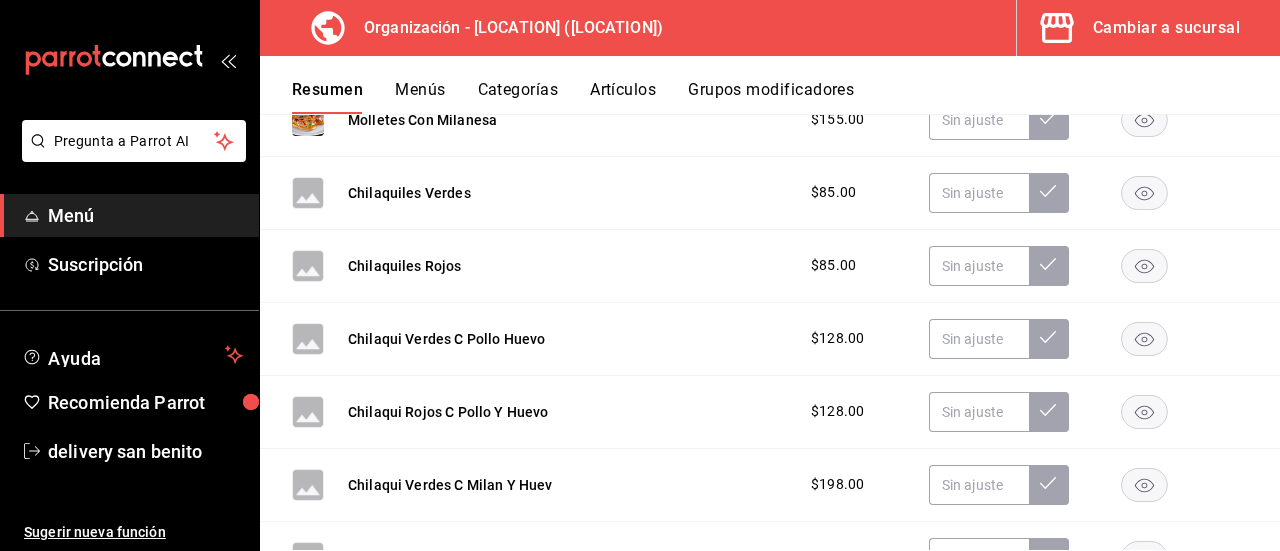 scroll, scrollTop: 3738, scrollLeft: 0, axis: vertical 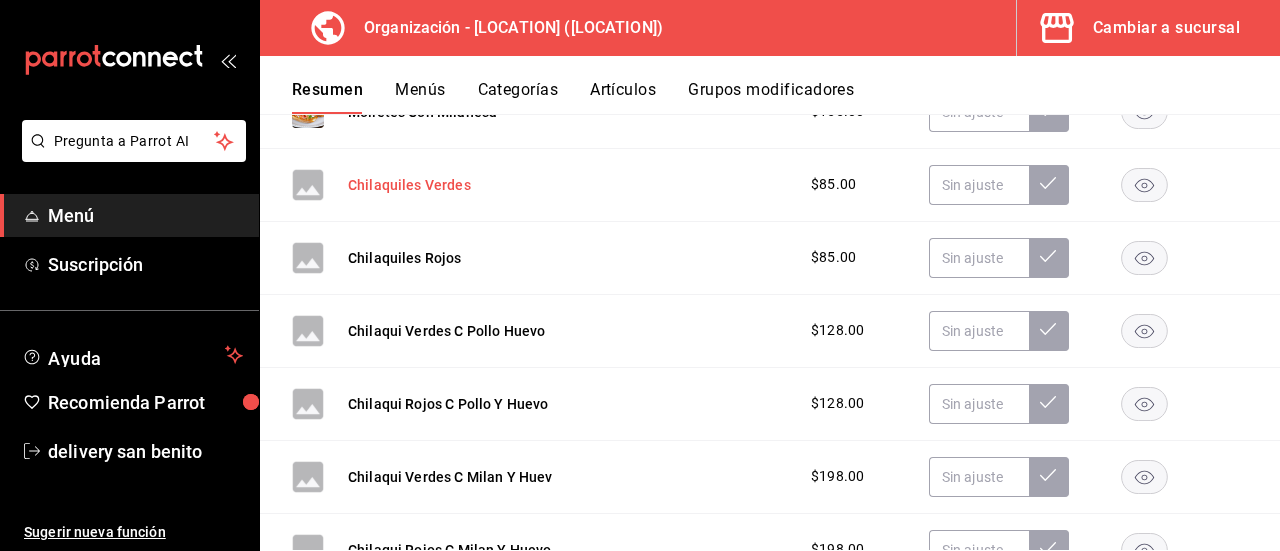 click on "Chilaquiles Verdes" at bounding box center (409, 185) 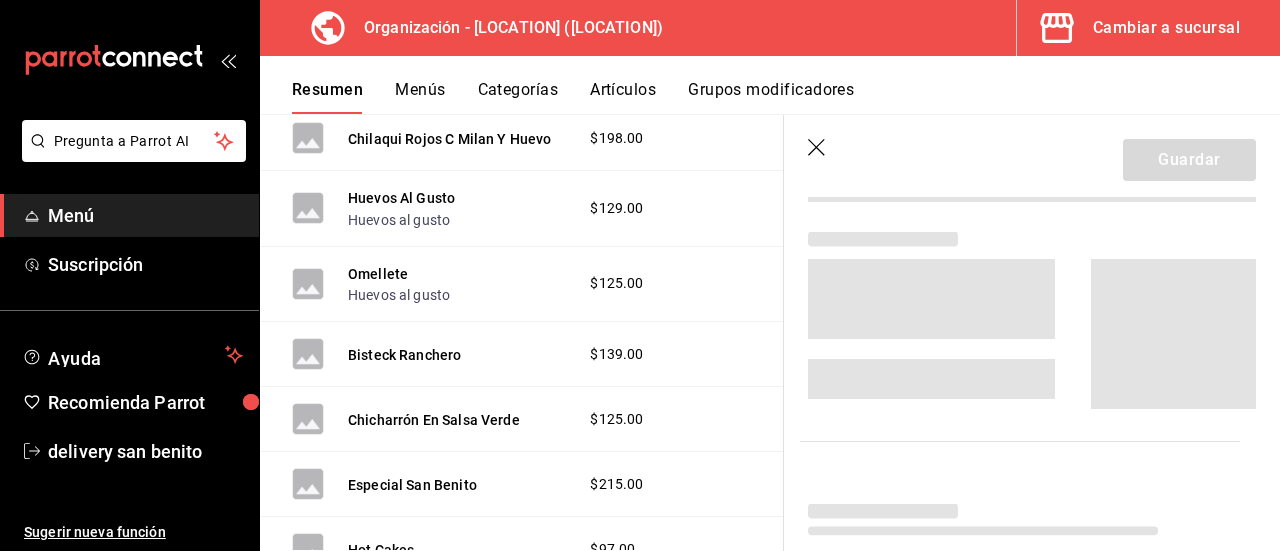 scroll, scrollTop: 3352, scrollLeft: 0, axis: vertical 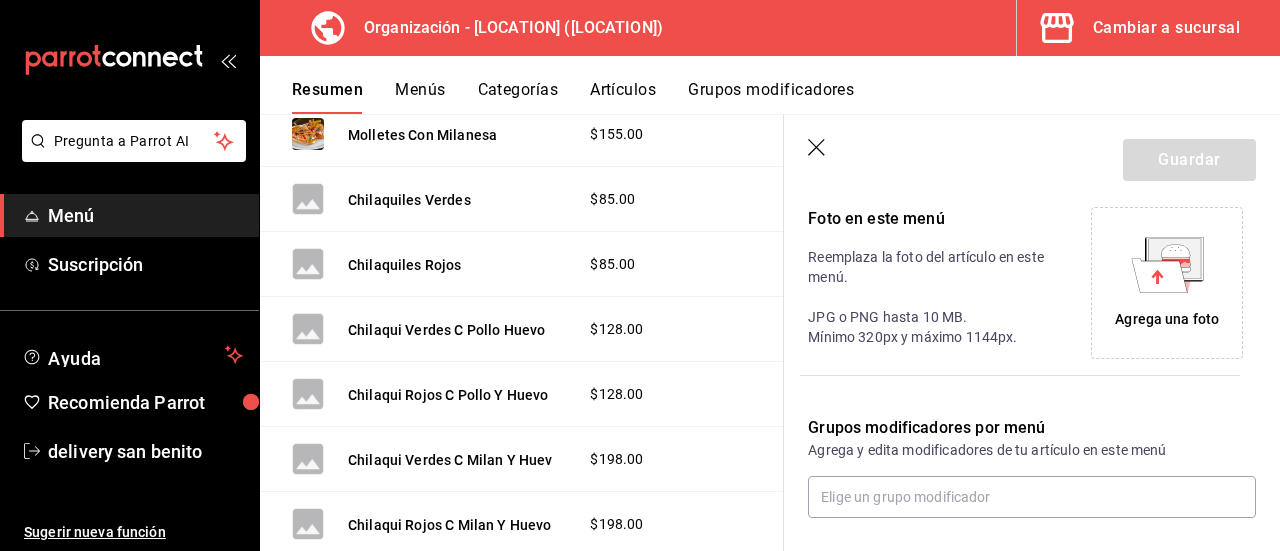 click on "Agrega una foto" at bounding box center (1167, 319) 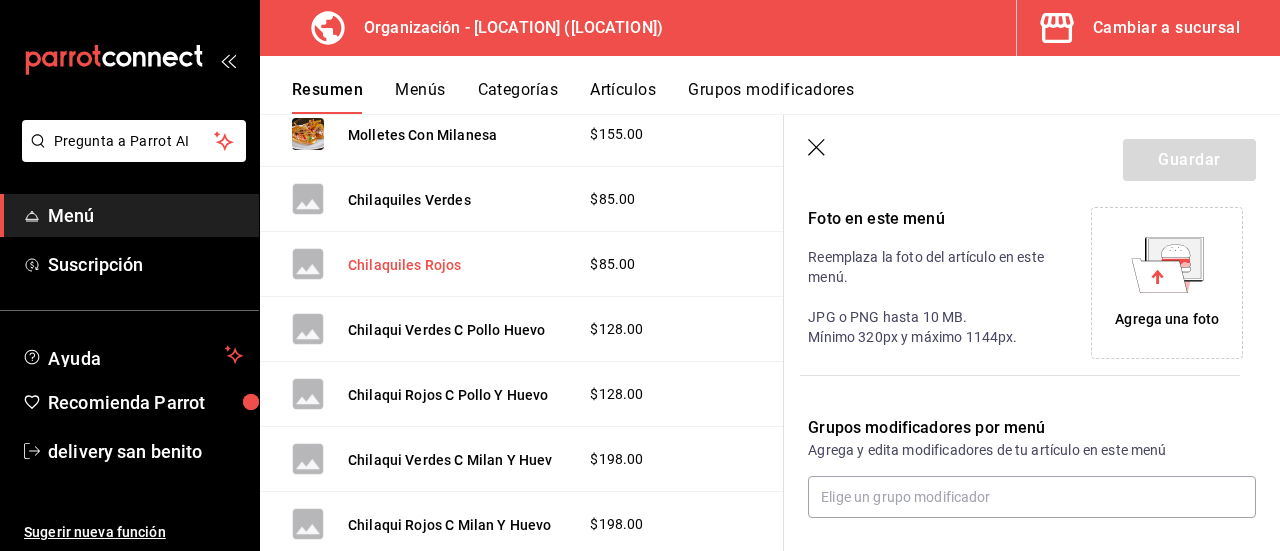 click on "Chilaquiles Rojos" at bounding box center (405, 265) 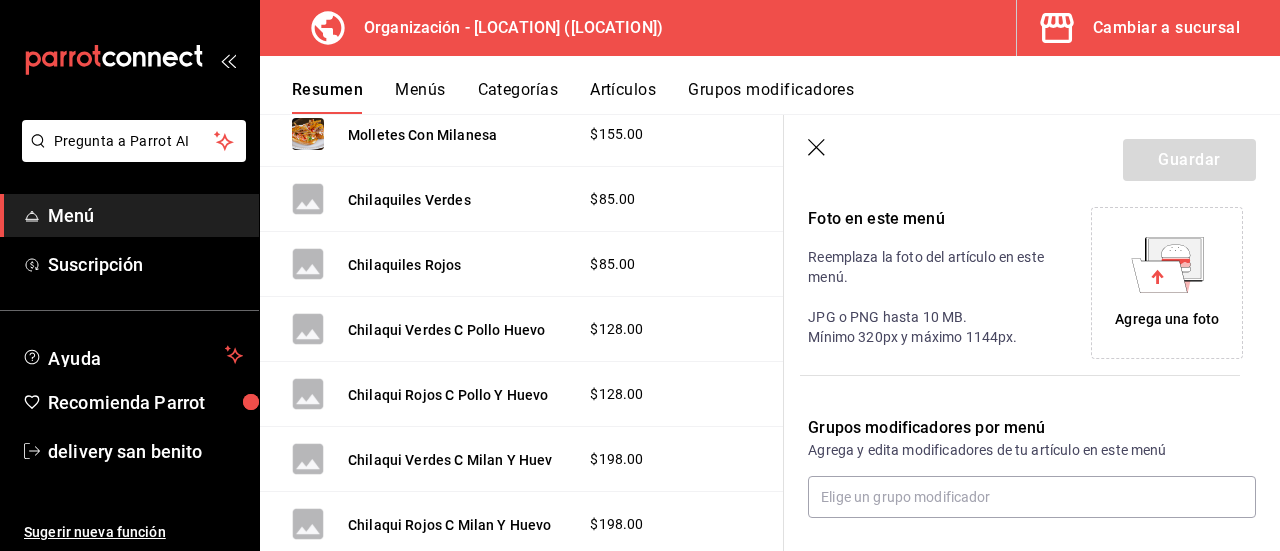 click on "Agrega una foto" at bounding box center [1167, 319] 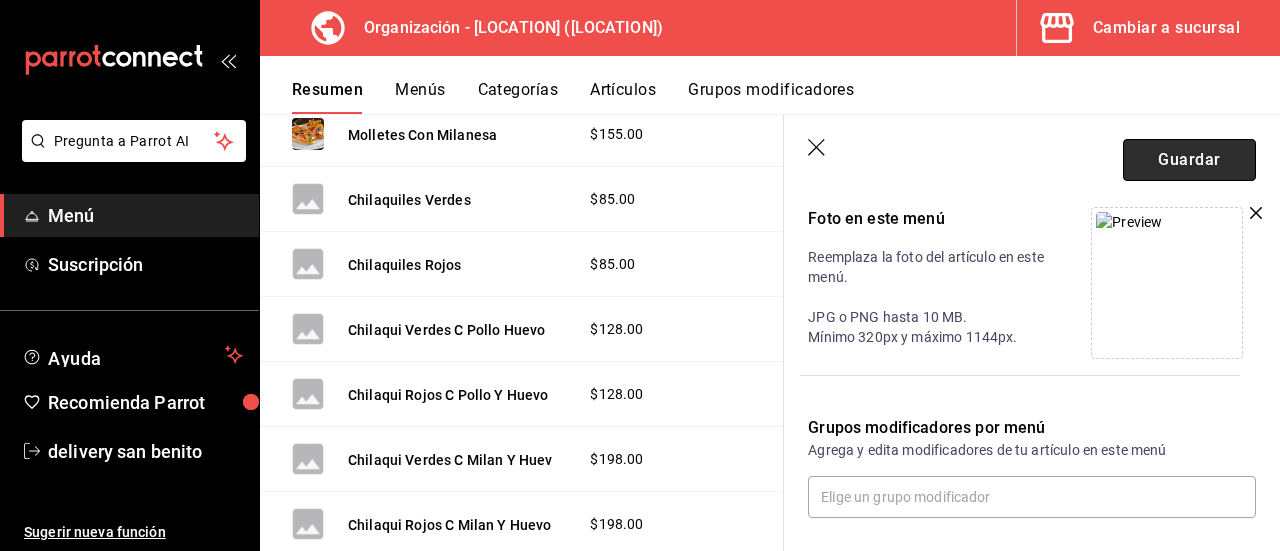 click on "Guardar" at bounding box center (1189, 160) 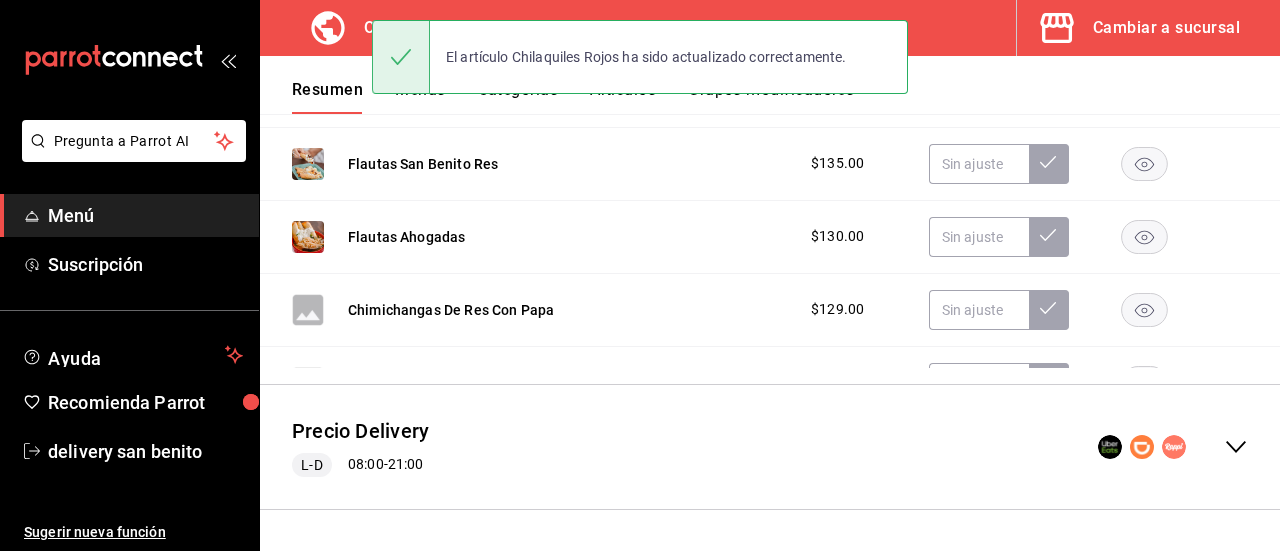 scroll, scrollTop: 590, scrollLeft: 0, axis: vertical 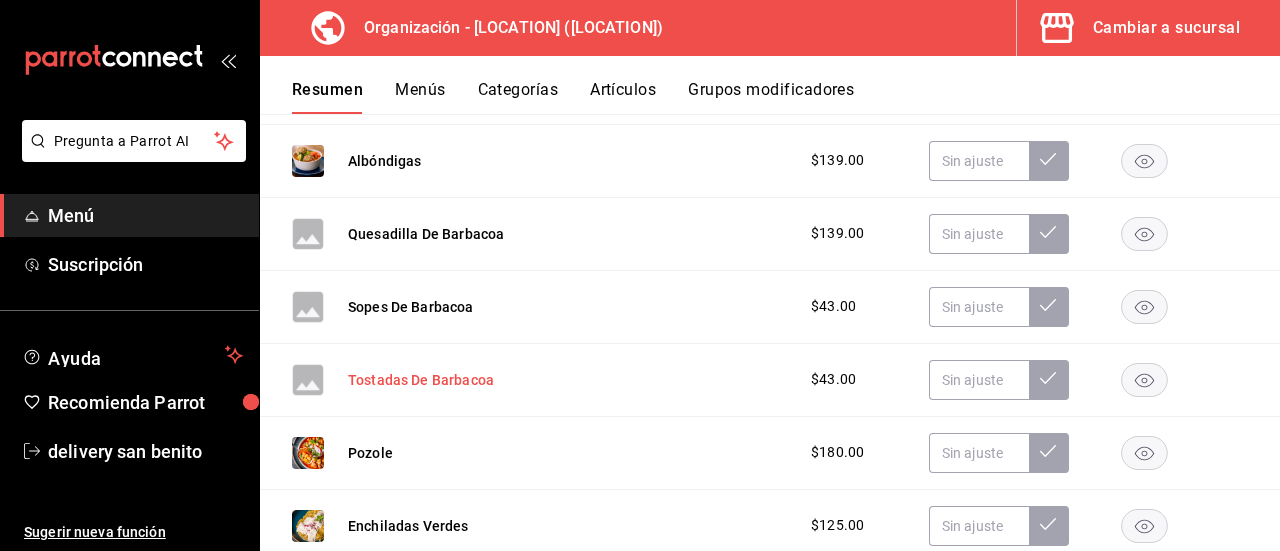 click on "Tostadas De Barbacoa" at bounding box center (421, 380) 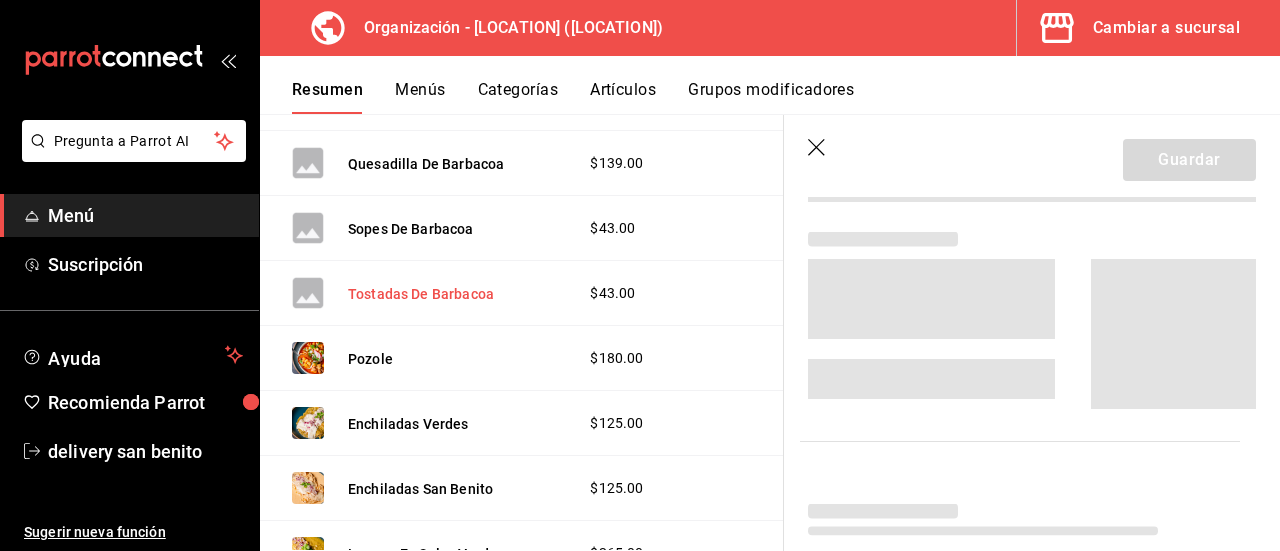 scroll, scrollTop: 889, scrollLeft: 0, axis: vertical 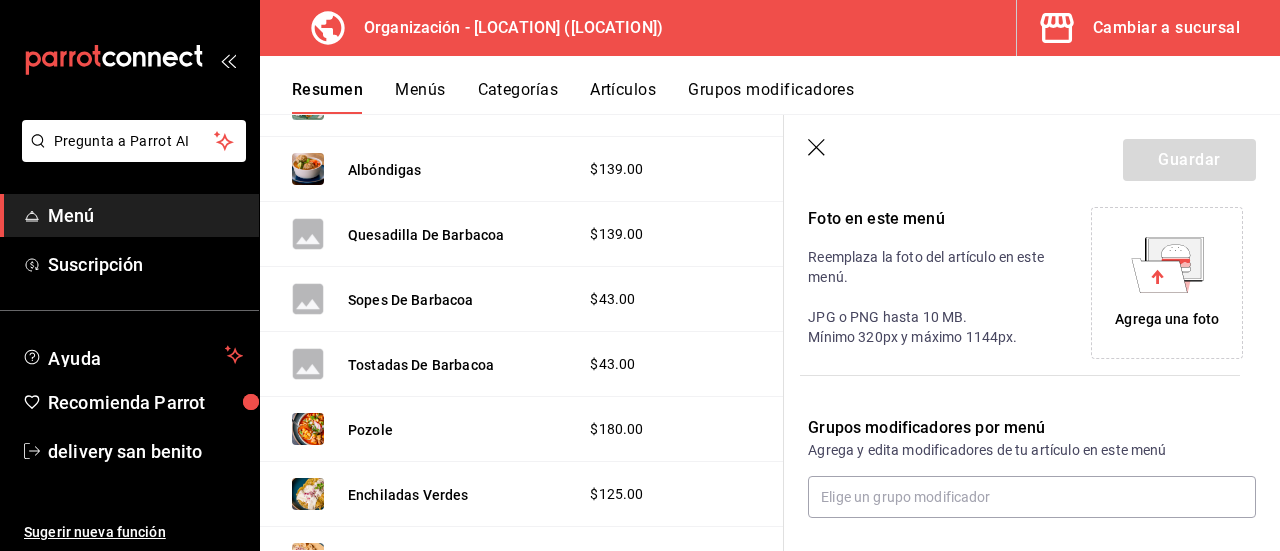 click on "Agrega una foto" at bounding box center (1167, 319) 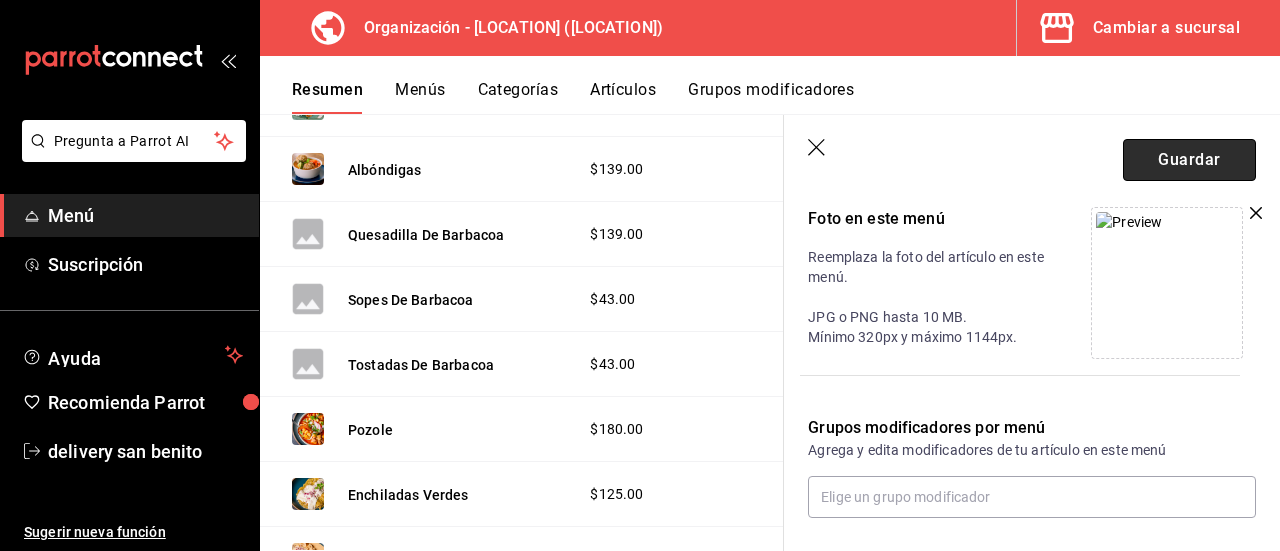 click on "Guardar" at bounding box center [1189, 160] 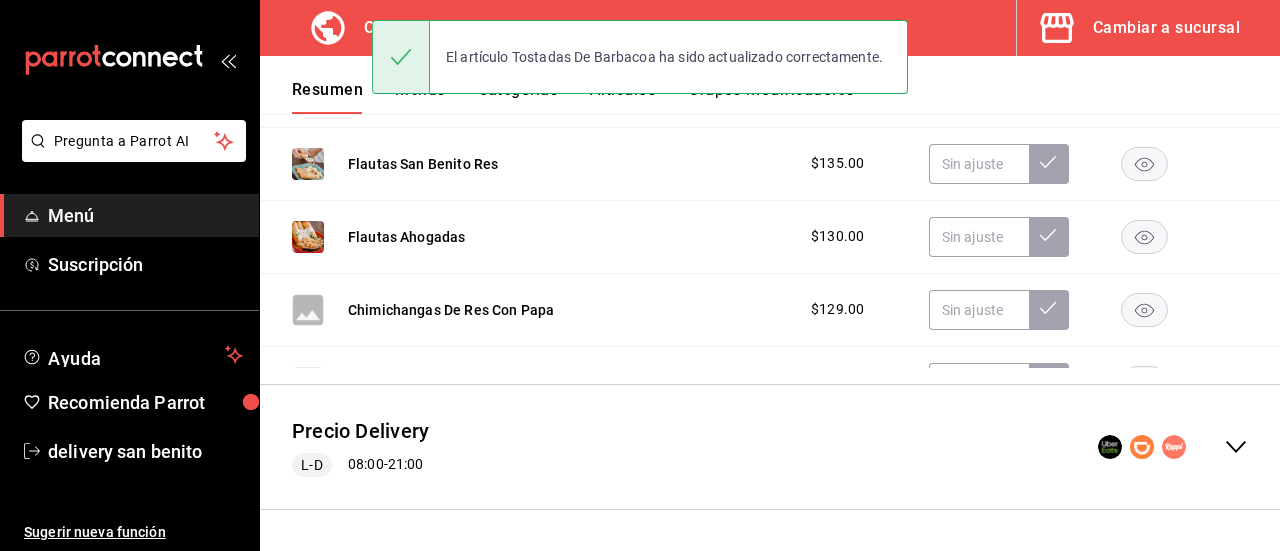 scroll, scrollTop: 590, scrollLeft: 0, axis: vertical 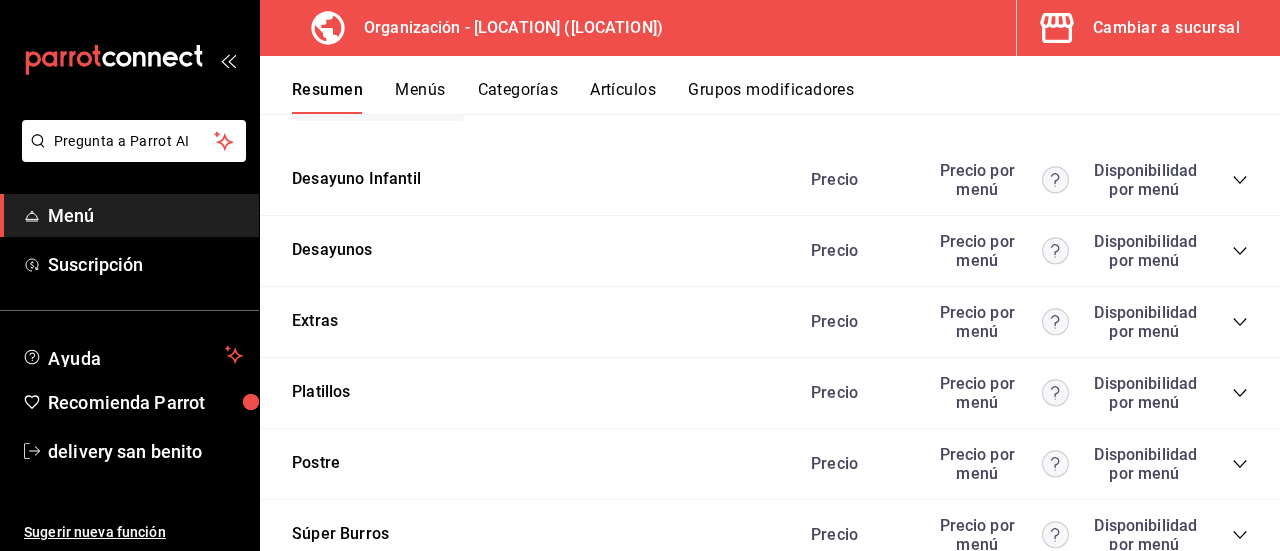 click 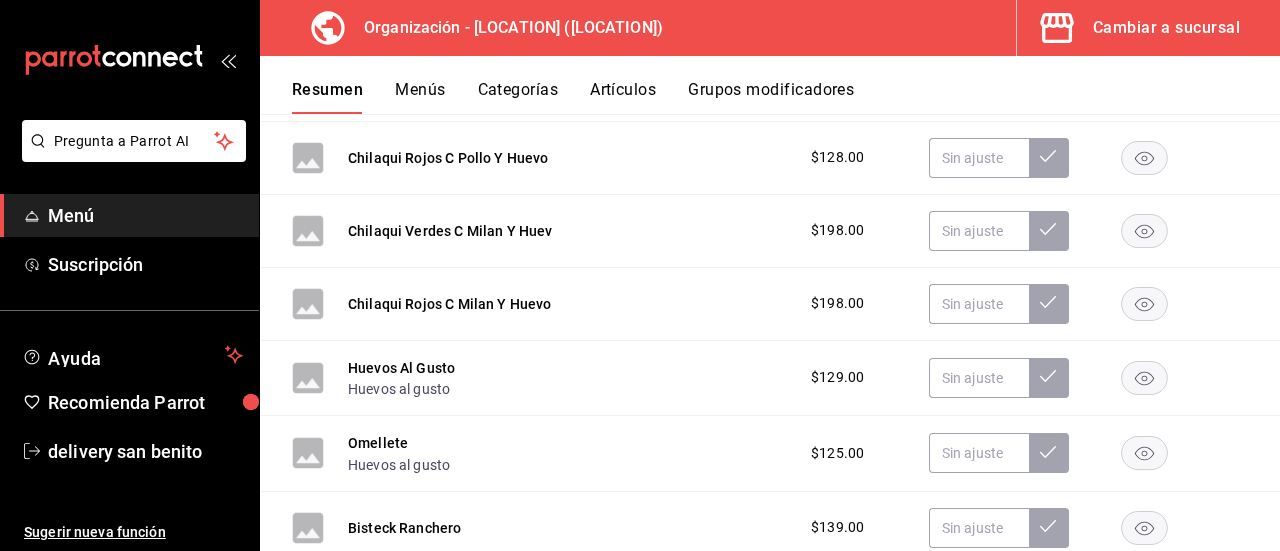 scroll, scrollTop: 3993, scrollLeft: 0, axis: vertical 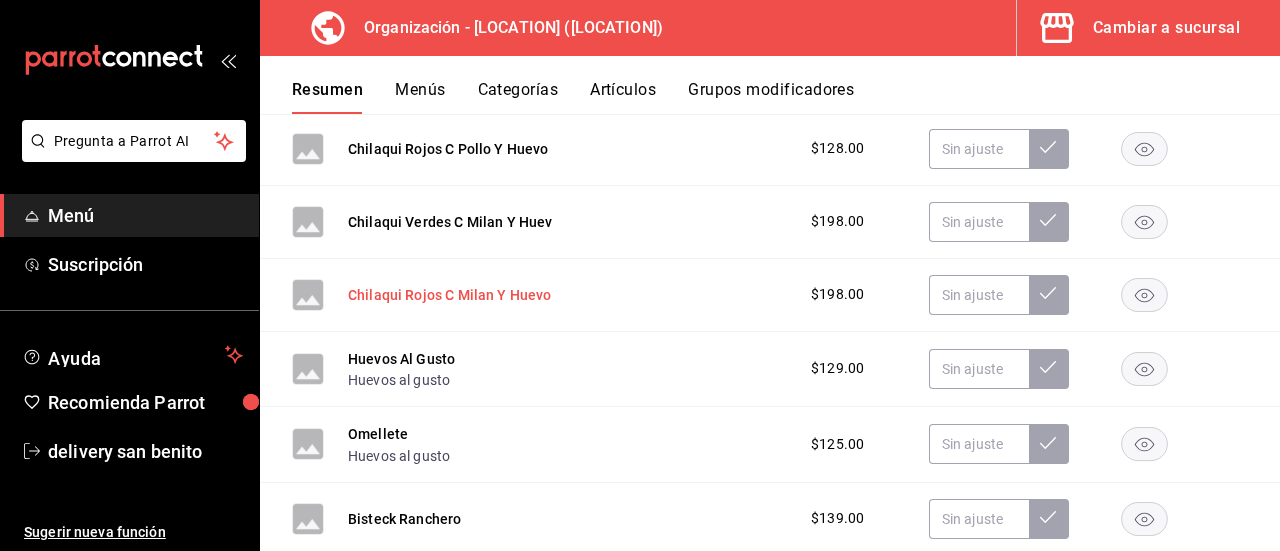 click on "Chilaqui Rojos C Milan Y Huevo" at bounding box center (450, 295) 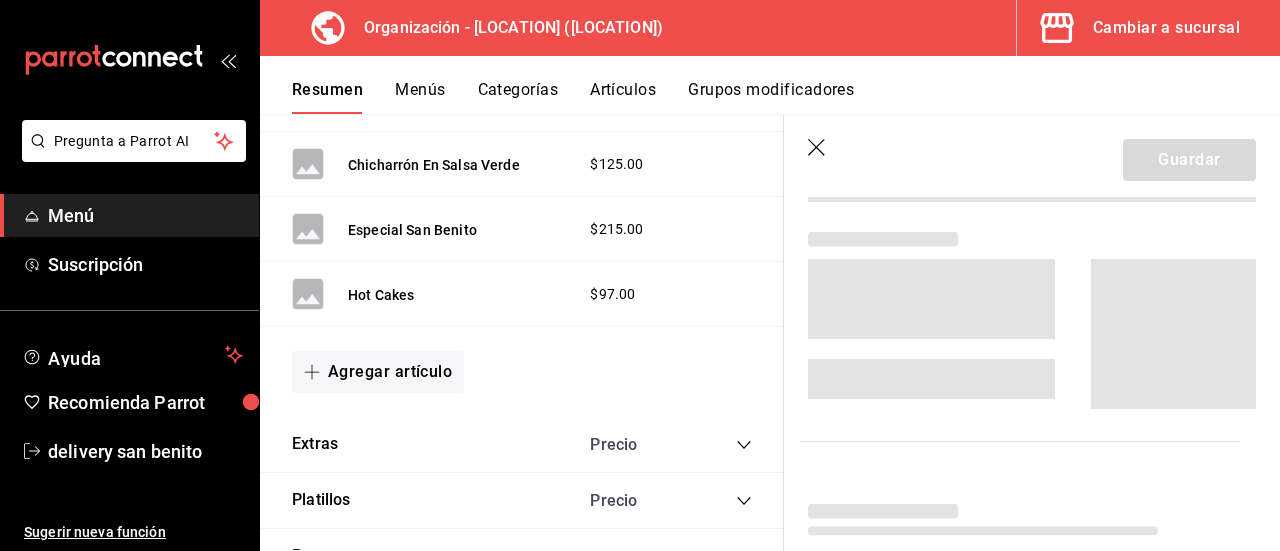 scroll, scrollTop: 3574, scrollLeft: 0, axis: vertical 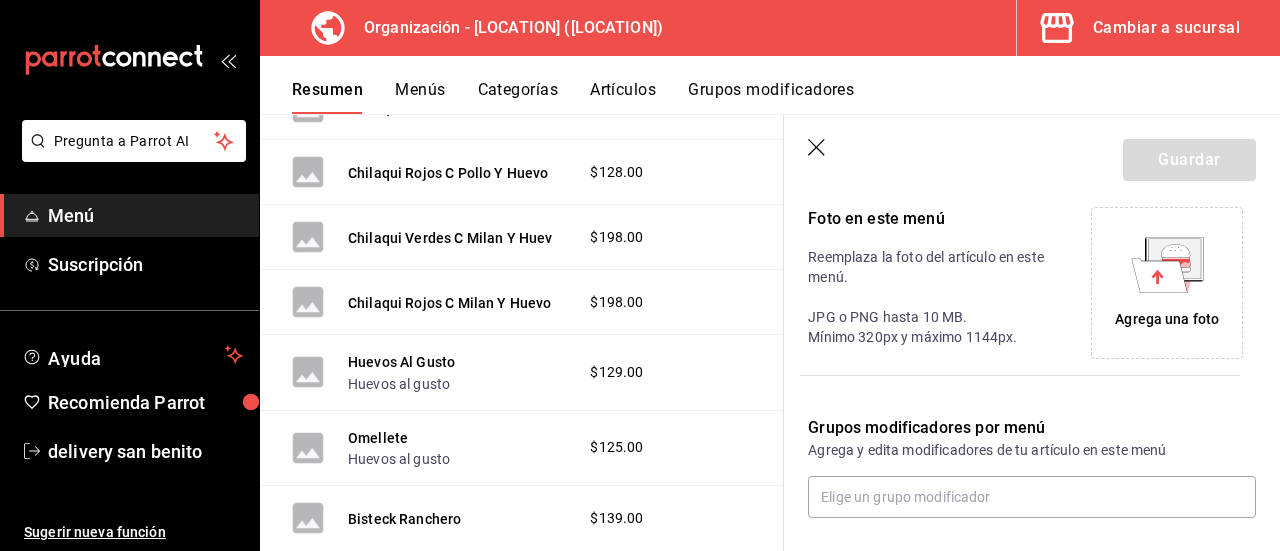 click on "Agrega una foto" at bounding box center (1167, 319) 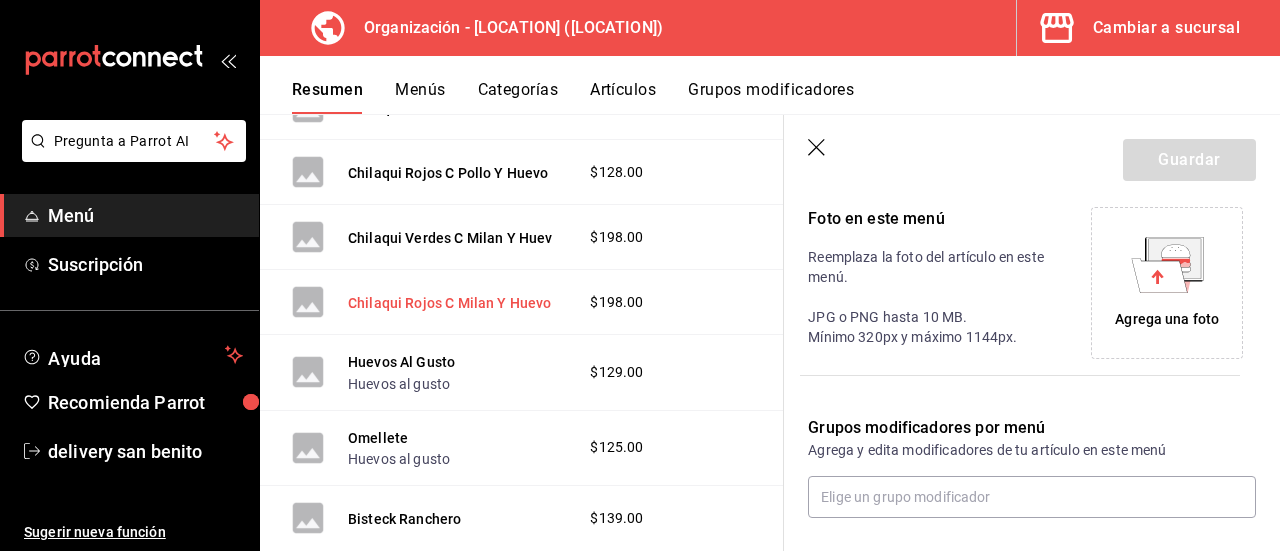 click on "Chilaqui Rojos C Milan Y Huevo" at bounding box center (450, 303) 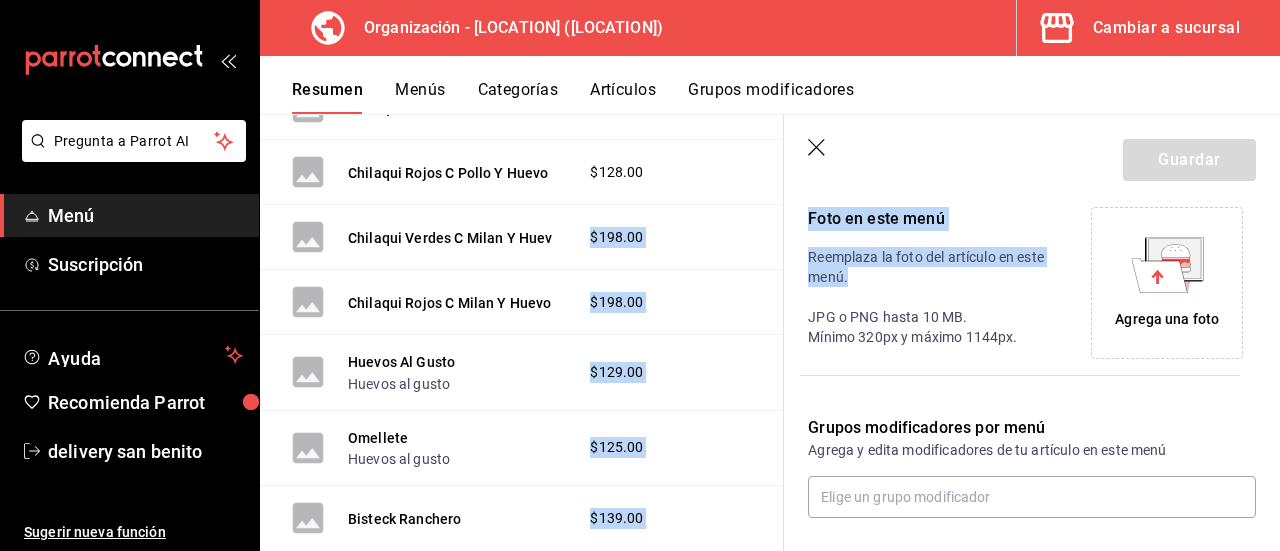 drag, startPoint x: 894, startPoint y: 286, endPoint x: 484, endPoint y: 233, distance: 413.4114 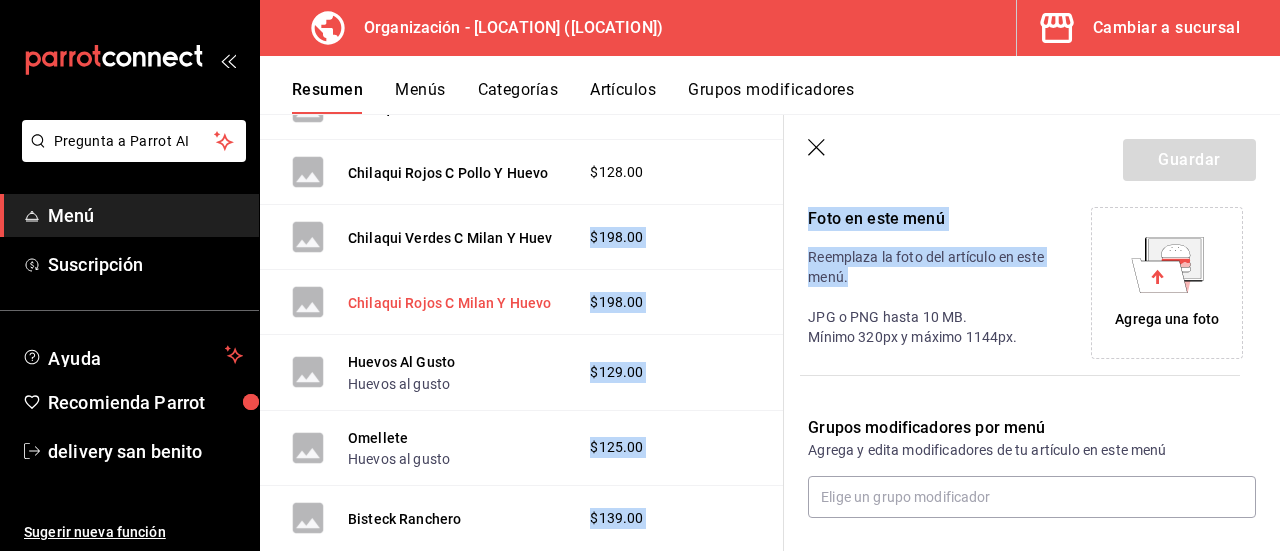 click on "Chilaqui Rojos C Milan Y Huevo" at bounding box center (450, 303) 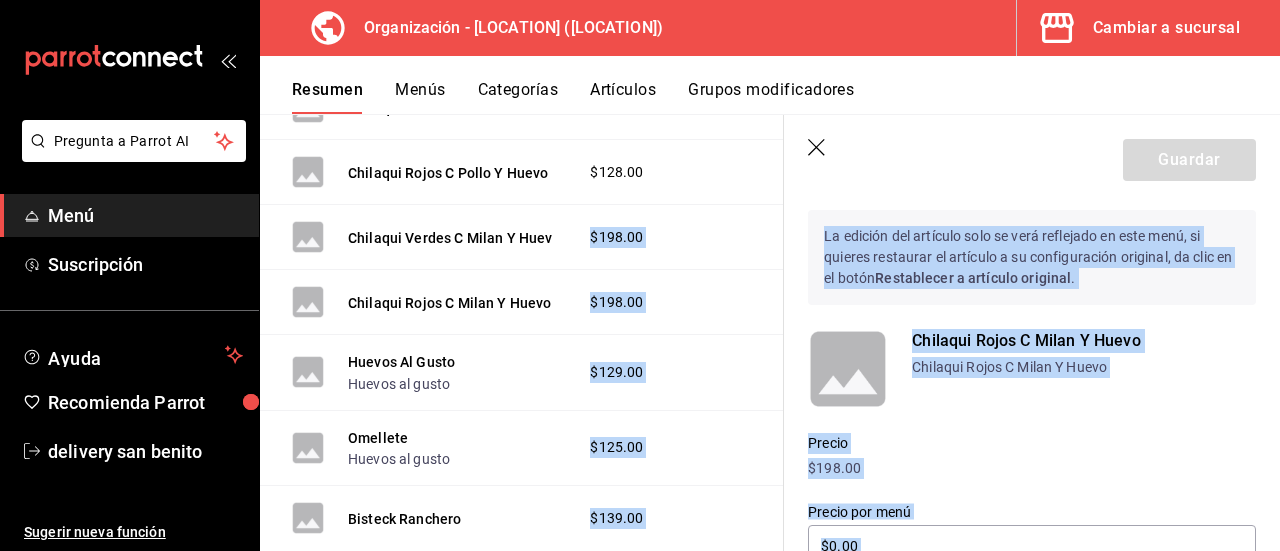 scroll, scrollTop: 0, scrollLeft: 0, axis: both 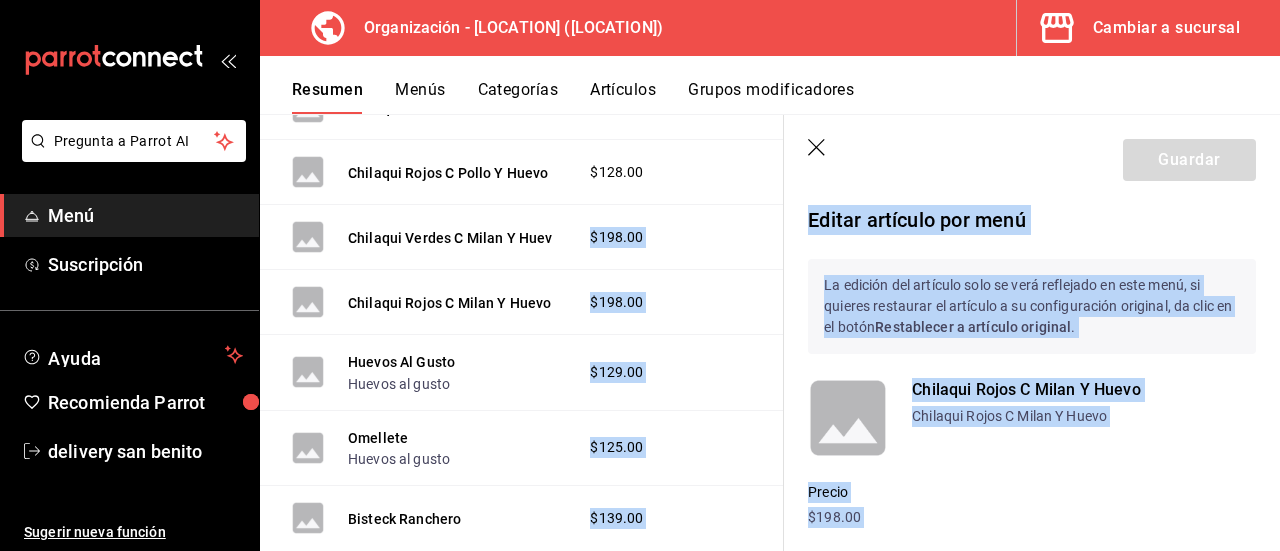 click on "La edición del artículo solo se verá reflejado en este menú, si quieres restaurar el artículo a su configuración original, da clic en el botón  Restablecer a artículo original ." at bounding box center [1020, 294] 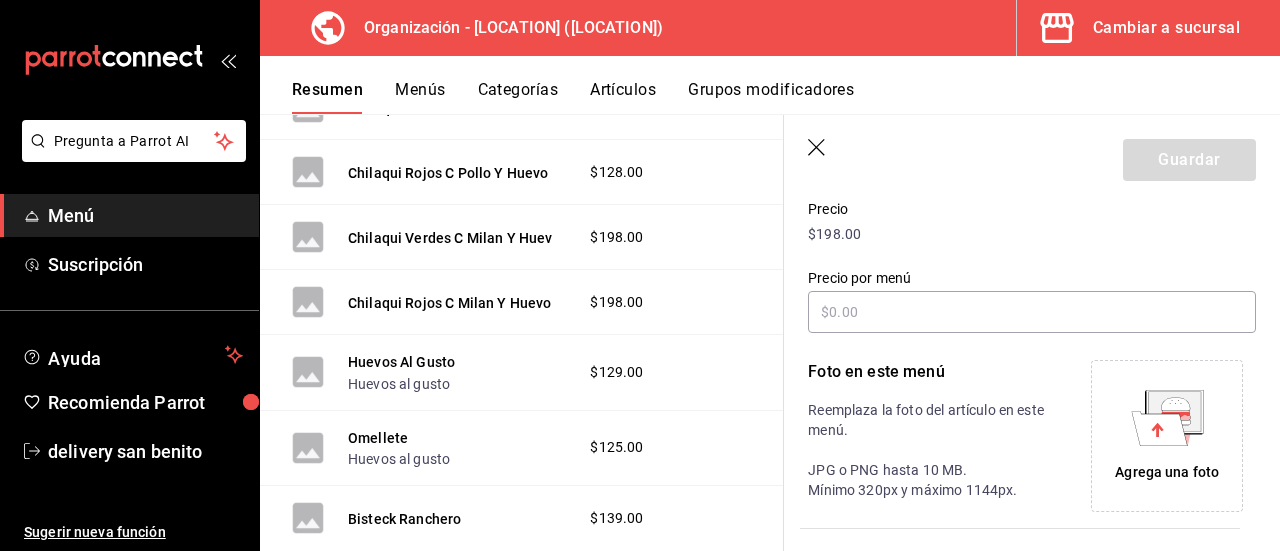 scroll, scrollTop: 299, scrollLeft: 0, axis: vertical 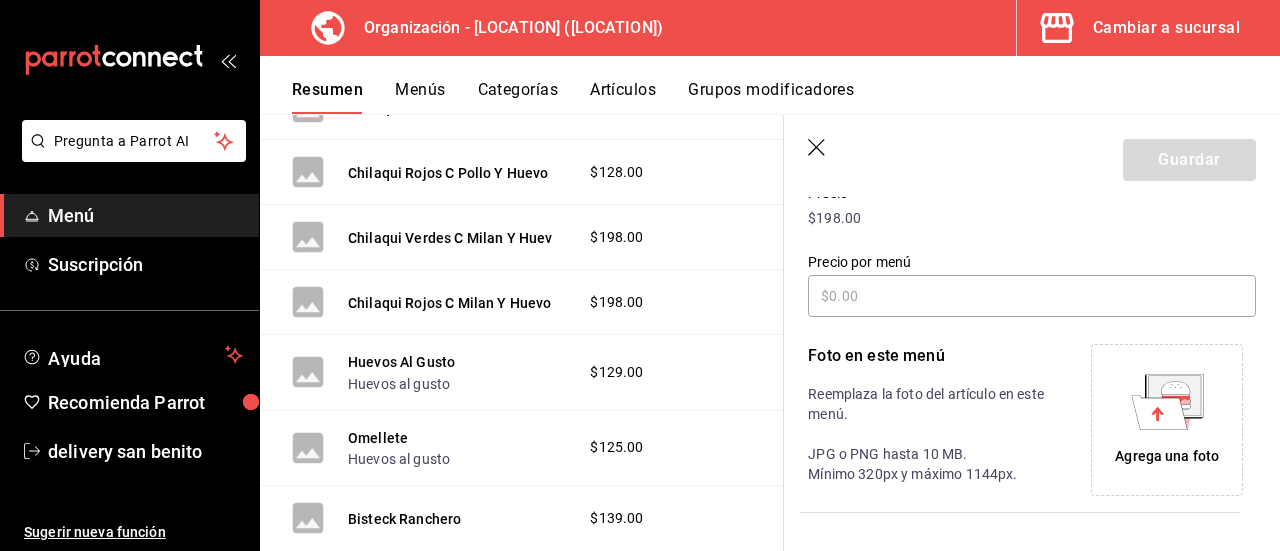 click 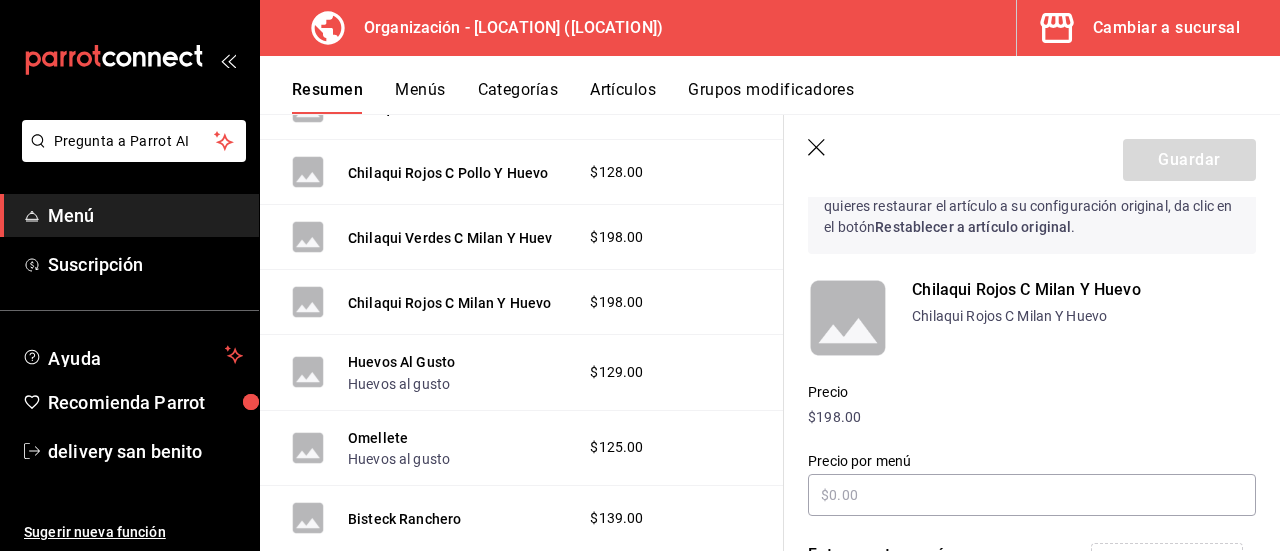 scroll, scrollTop: 111, scrollLeft: 0, axis: vertical 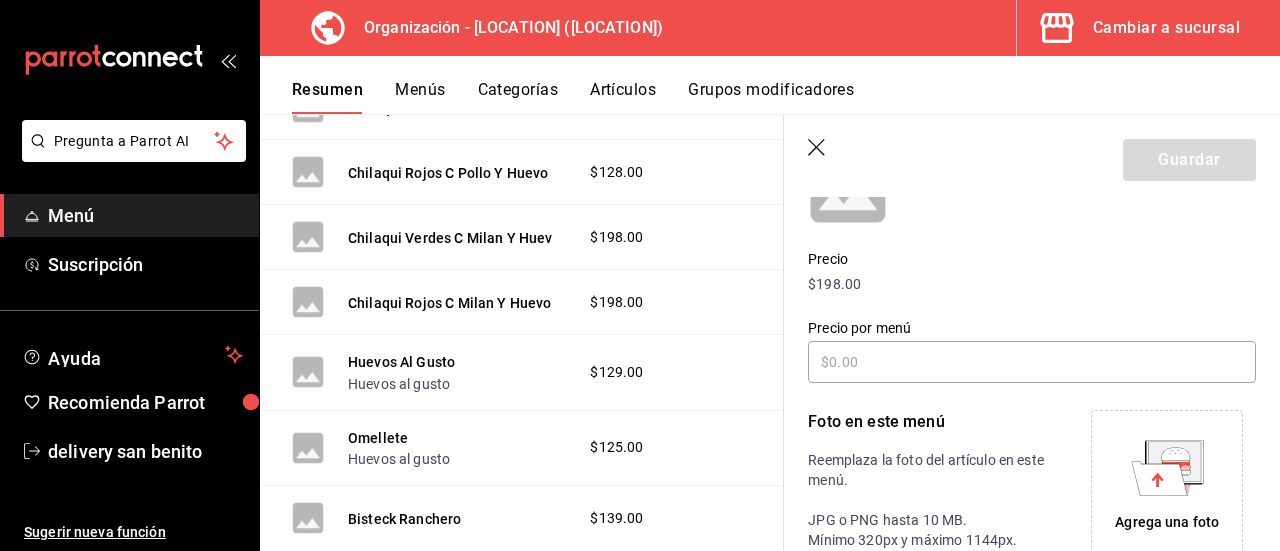 click on "Agrega una foto" at bounding box center (1167, 522) 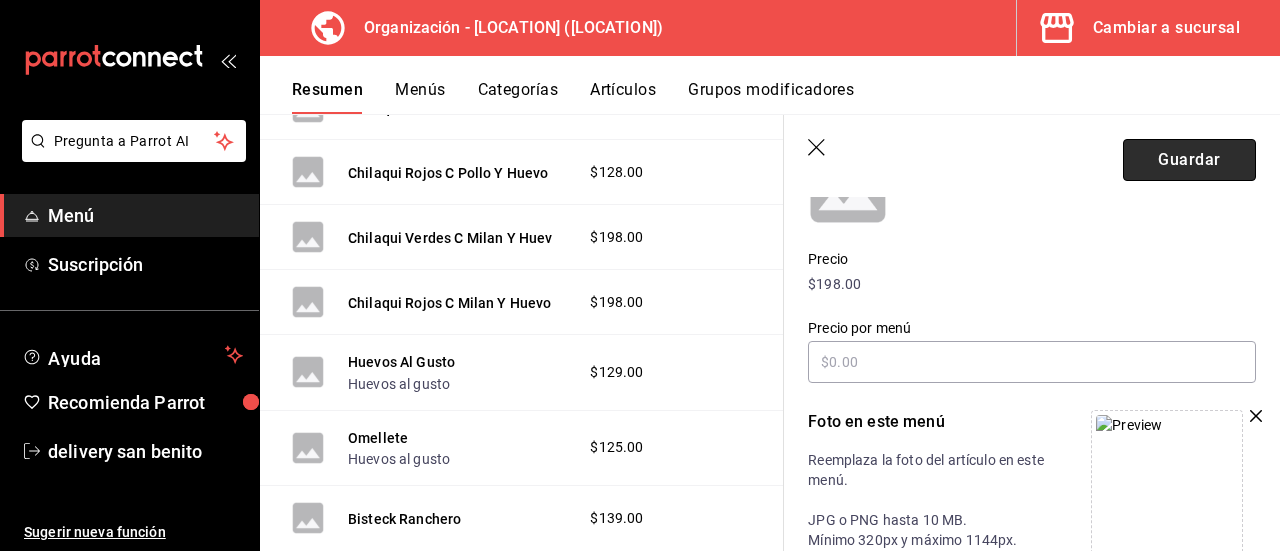 click on "Guardar" at bounding box center [1189, 160] 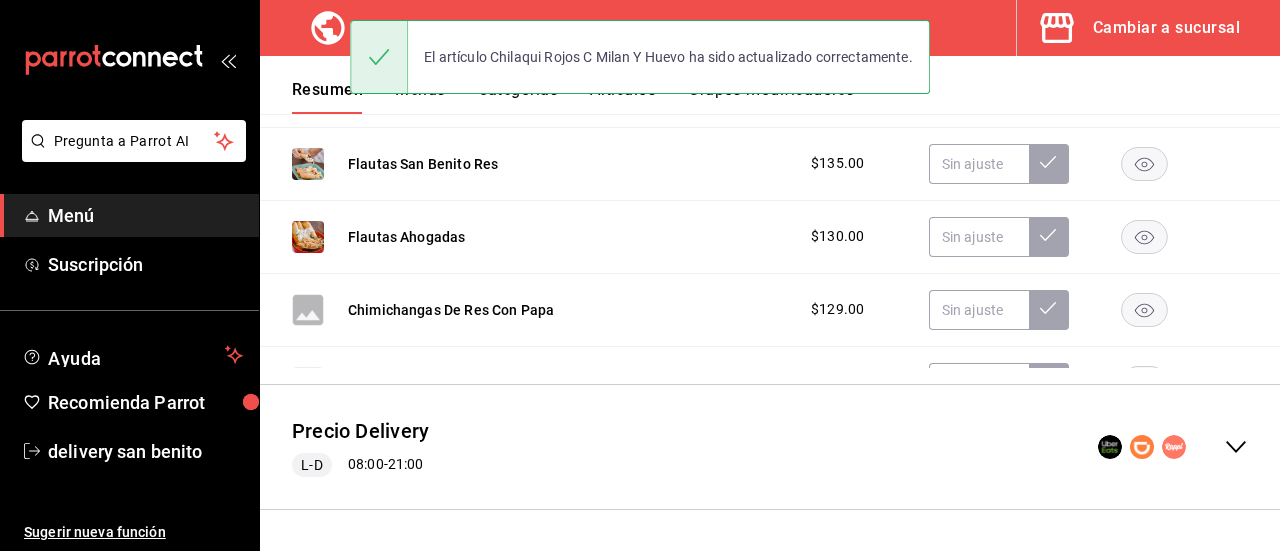 scroll, scrollTop: 590, scrollLeft: 0, axis: vertical 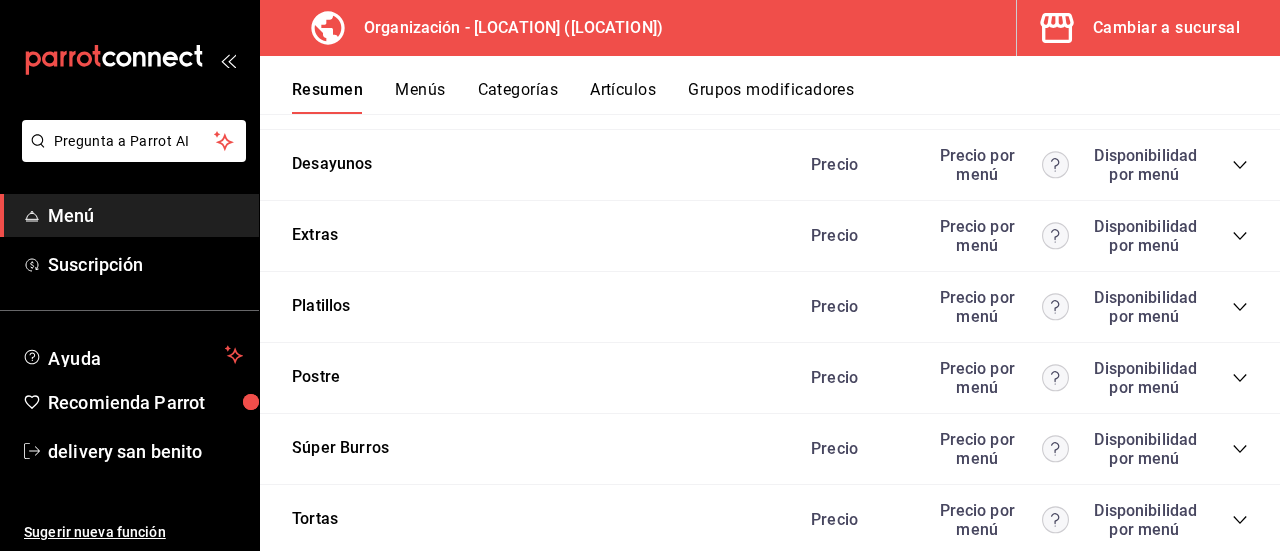click 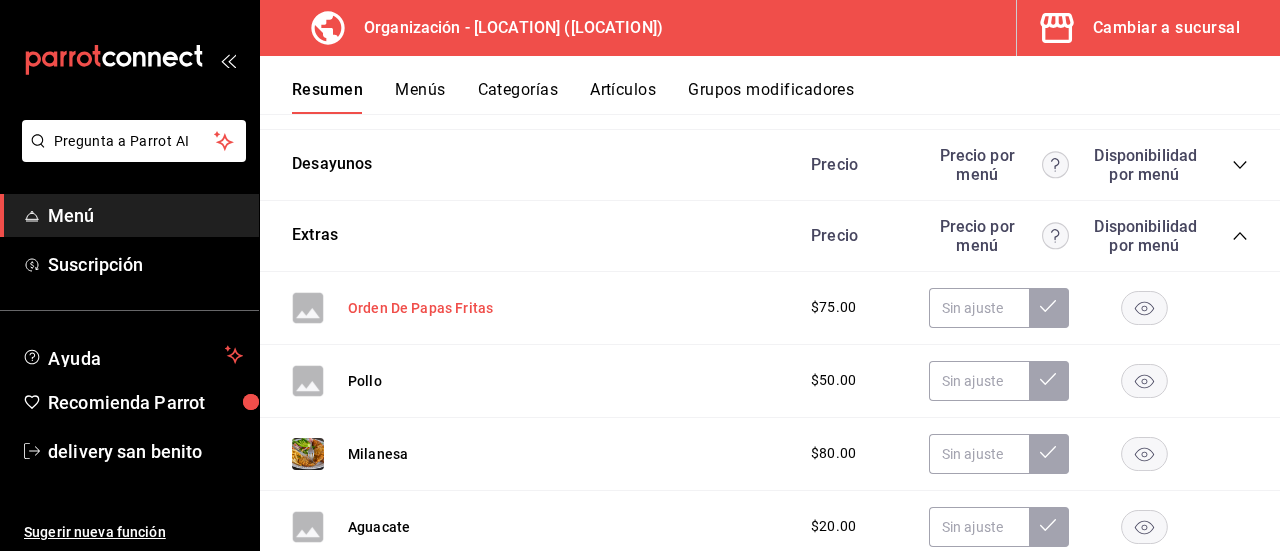 click on "Orden De Papas Fritas" at bounding box center (420, 308) 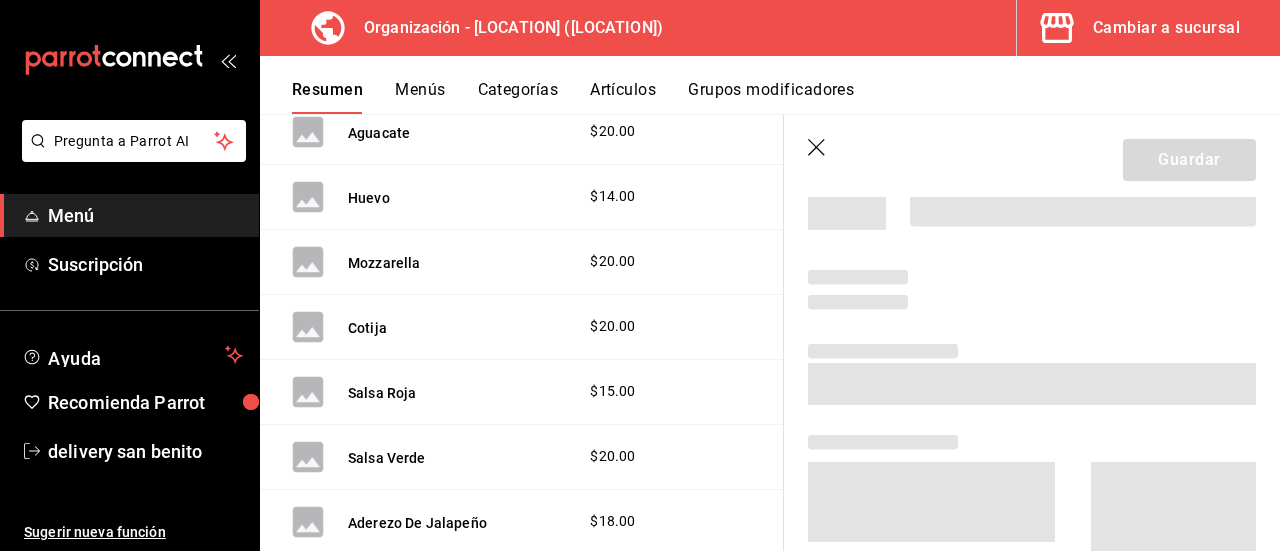 scroll, scrollTop: 3197, scrollLeft: 0, axis: vertical 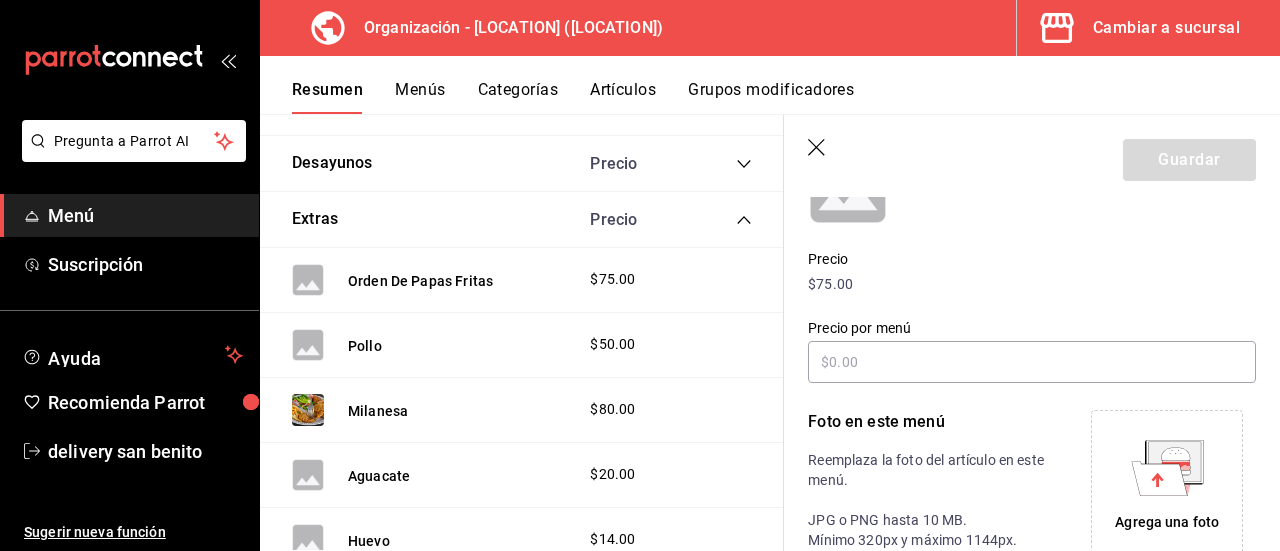 click on "Agrega una foto" at bounding box center [1167, 522] 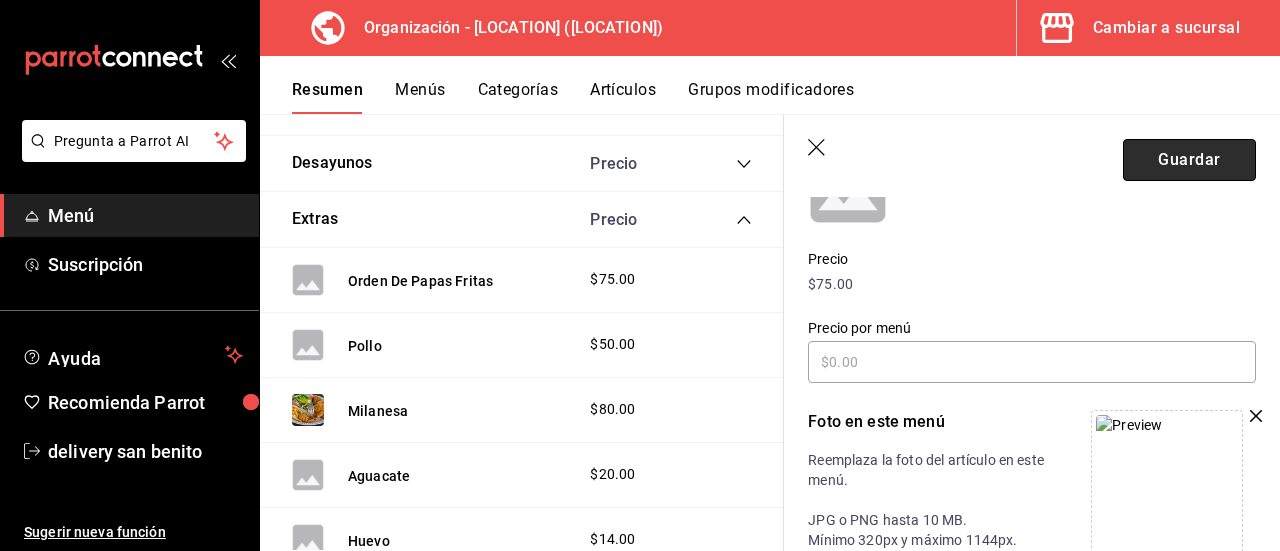 click on "Guardar" at bounding box center (1189, 160) 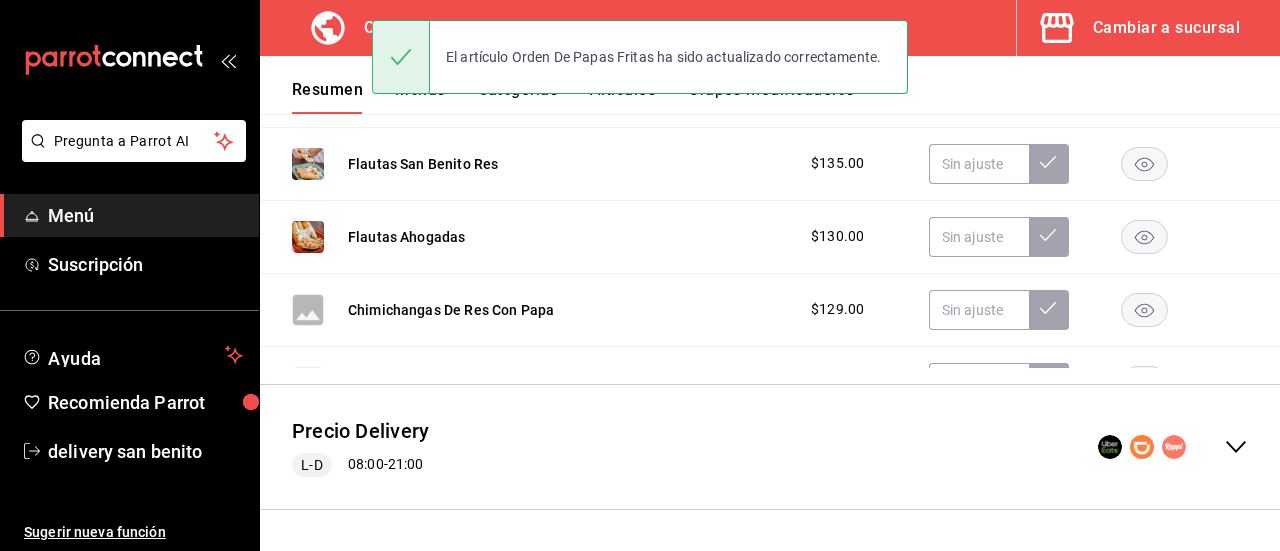 scroll, scrollTop: 590, scrollLeft: 0, axis: vertical 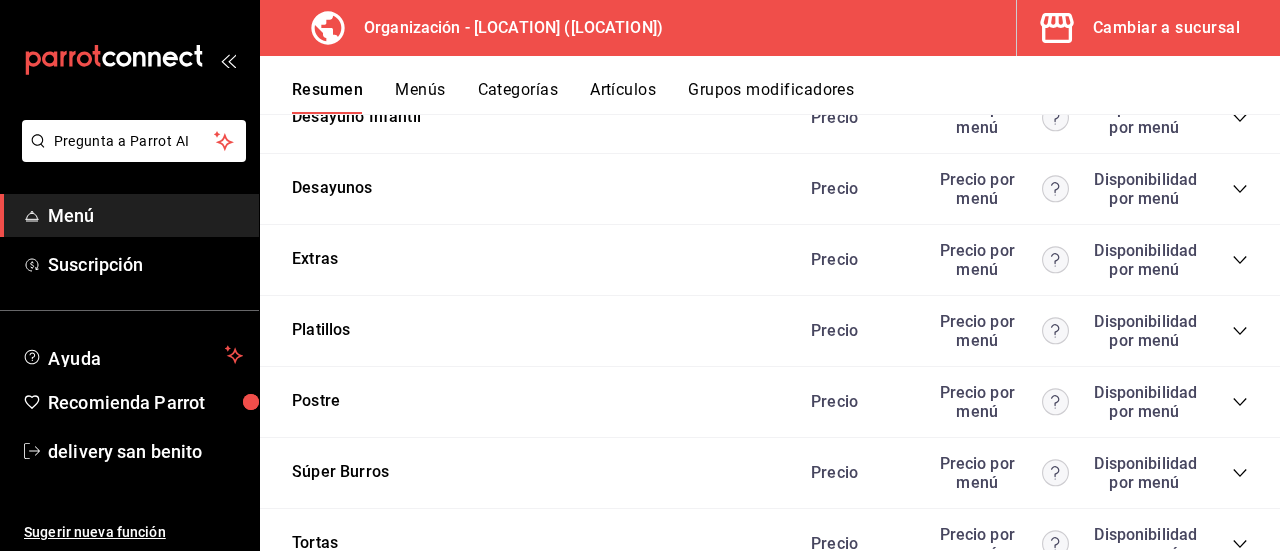 click 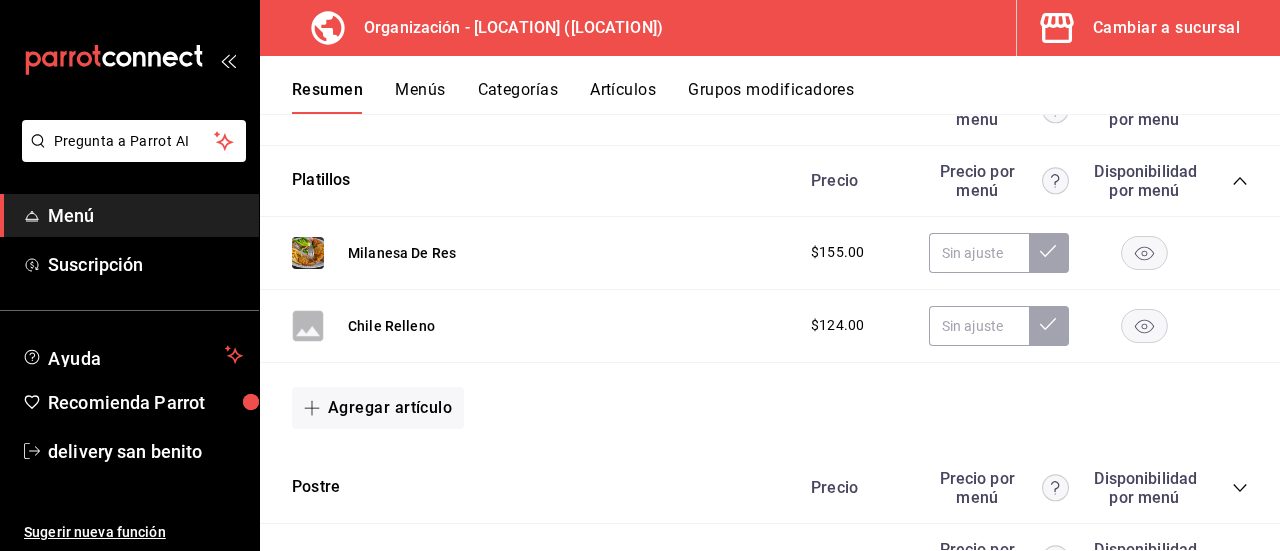 scroll, scrollTop: 3673, scrollLeft: 0, axis: vertical 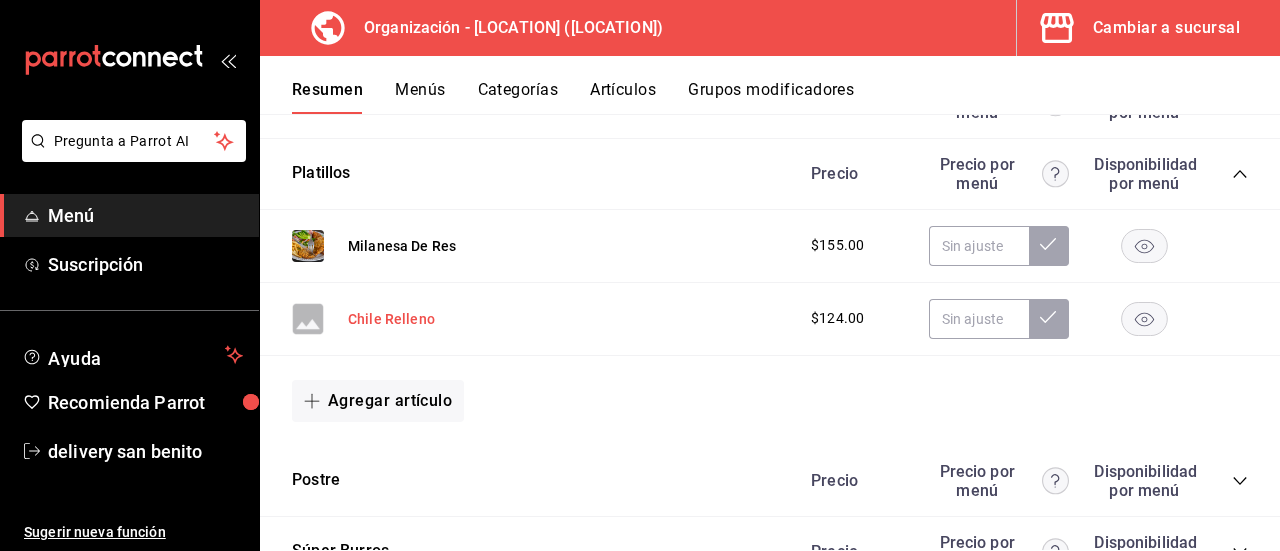 click on "Chile Relleno" at bounding box center (391, 319) 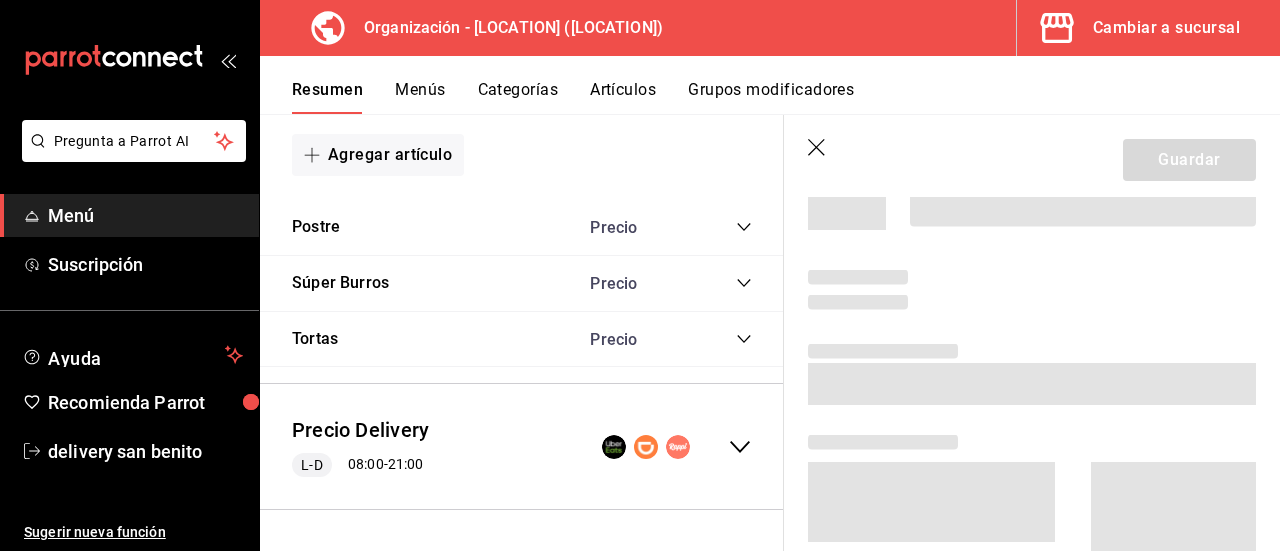 scroll, scrollTop: 3298, scrollLeft: 0, axis: vertical 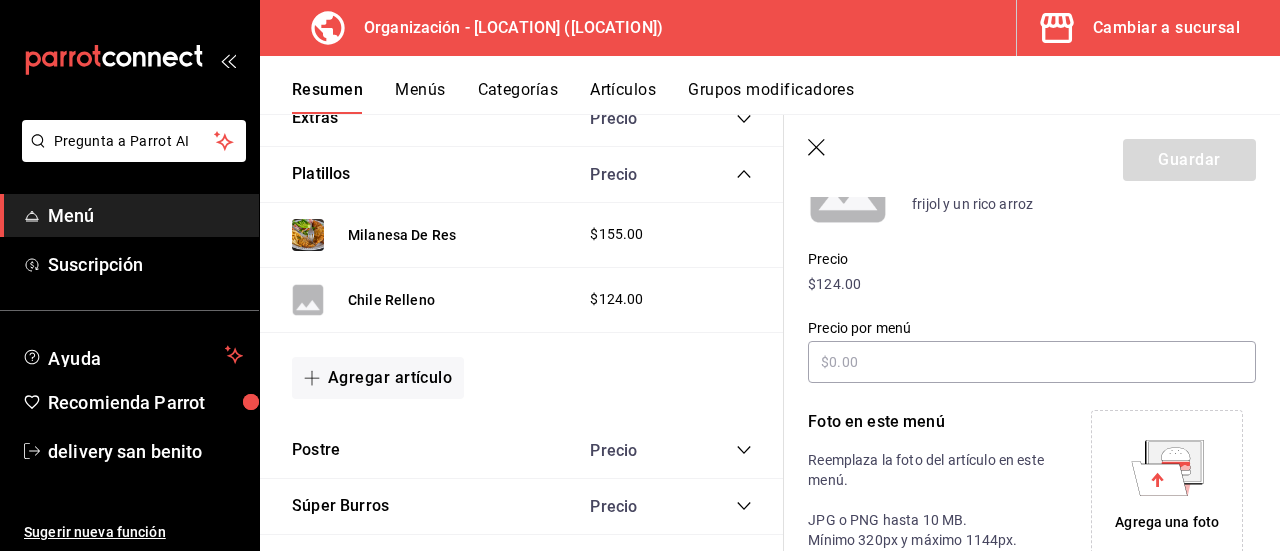 click on "Agrega una foto" at bounding box center (1167, 522) 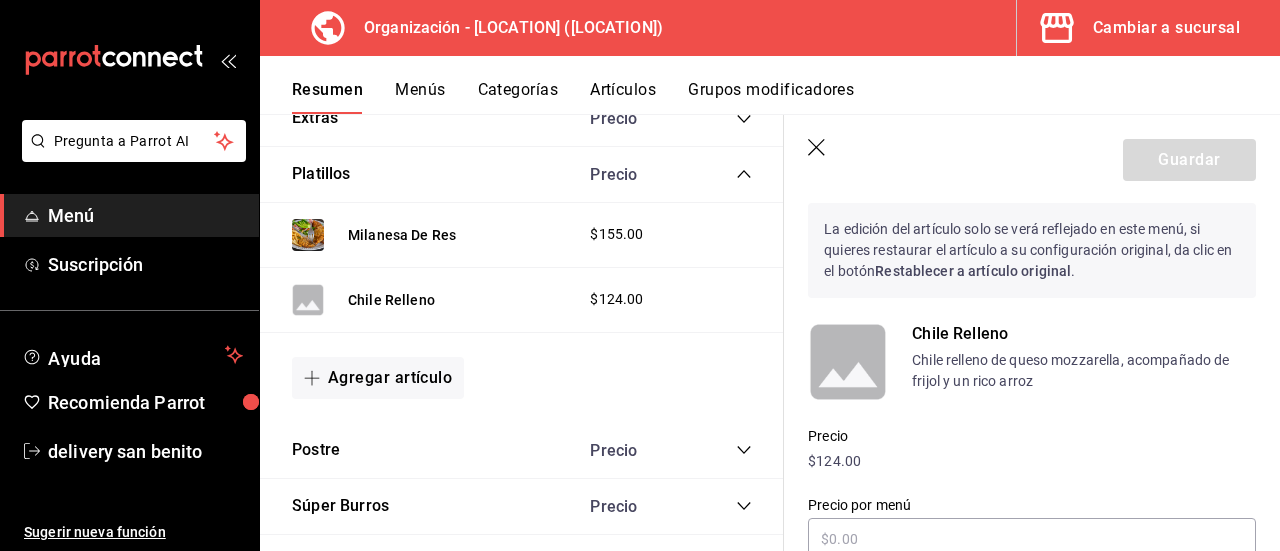 scroll, scrollTop: 0, scrollLeft: 0, axis: both 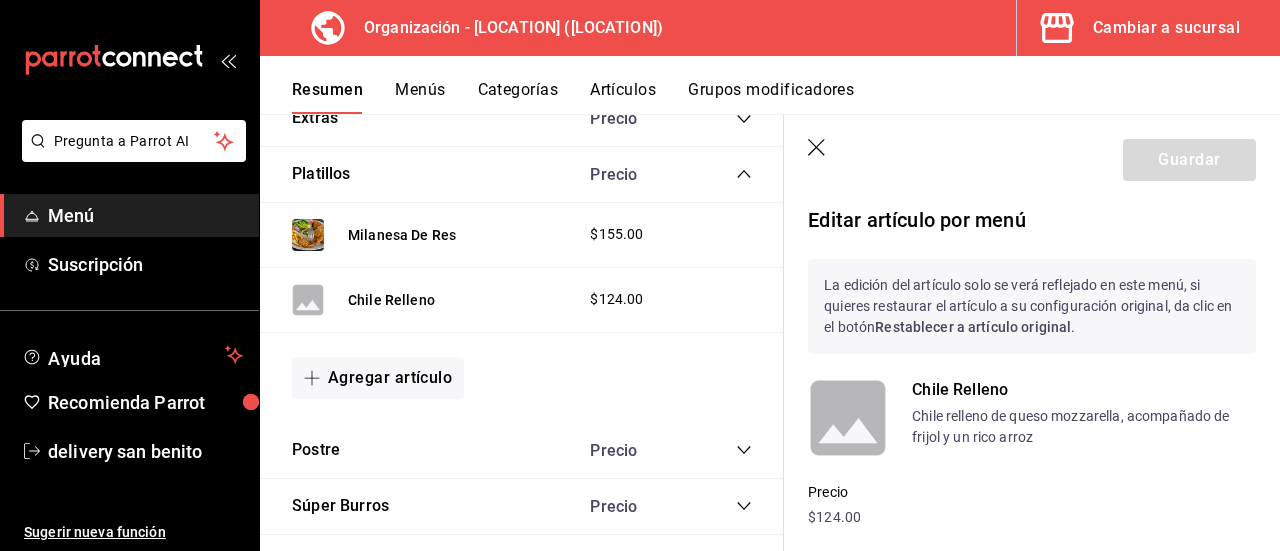 click on "La edición del artículo solo se verá reflejado en este menú, si quieres restaurar el artículo a su configuración original, da clic en el botón  Restablecer a artículo original ." at bounding box center (1032, 306) 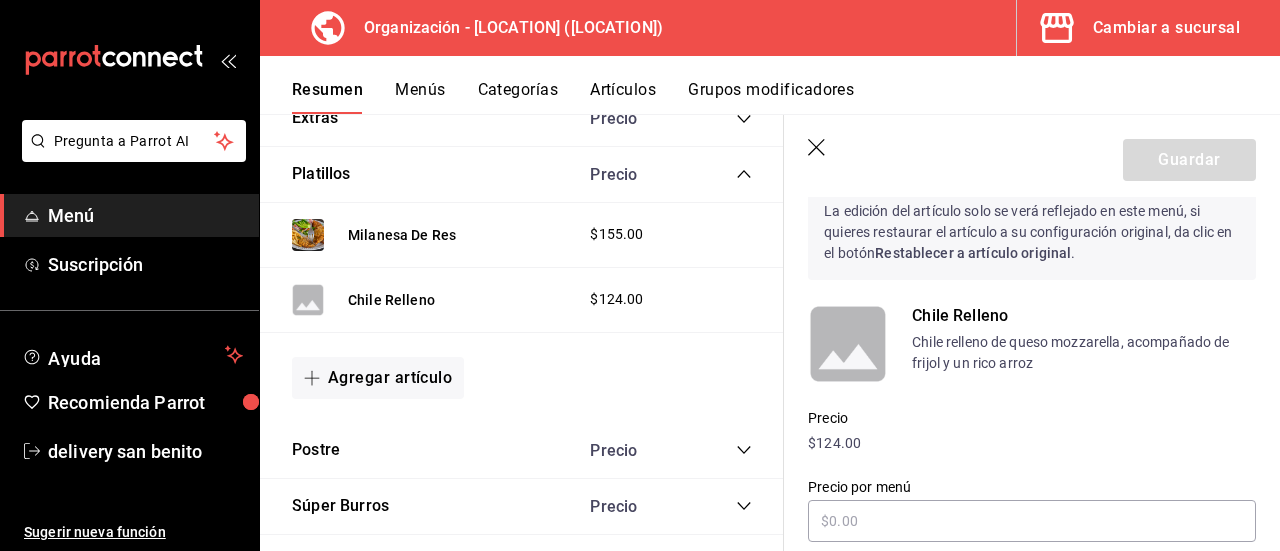 scroll, scrollTop: 0, scrollLeft: 0, axis: both 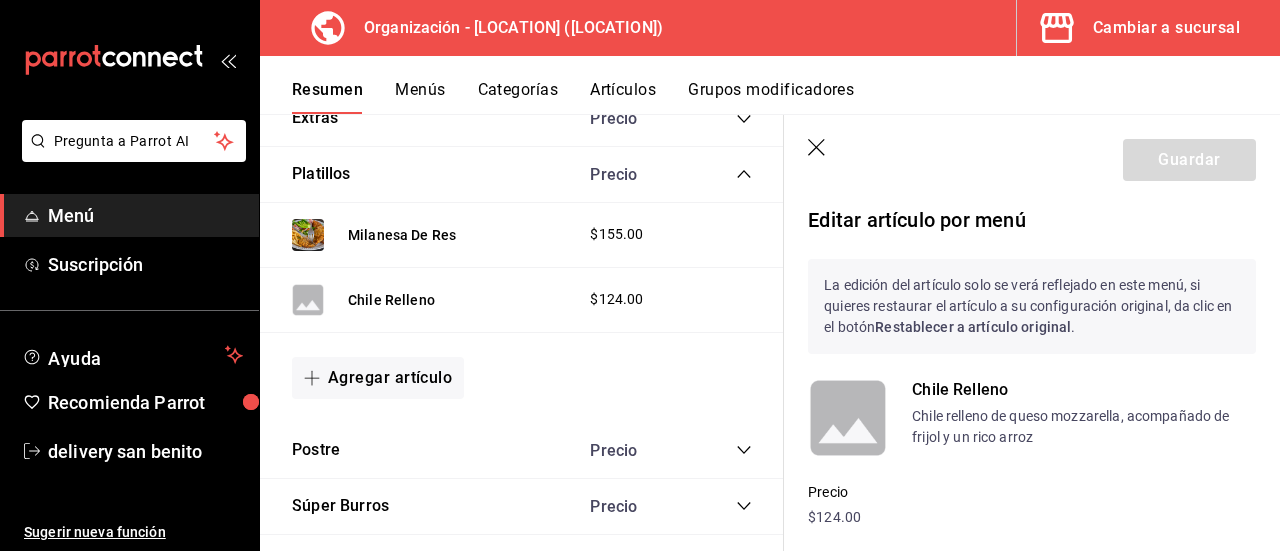 click 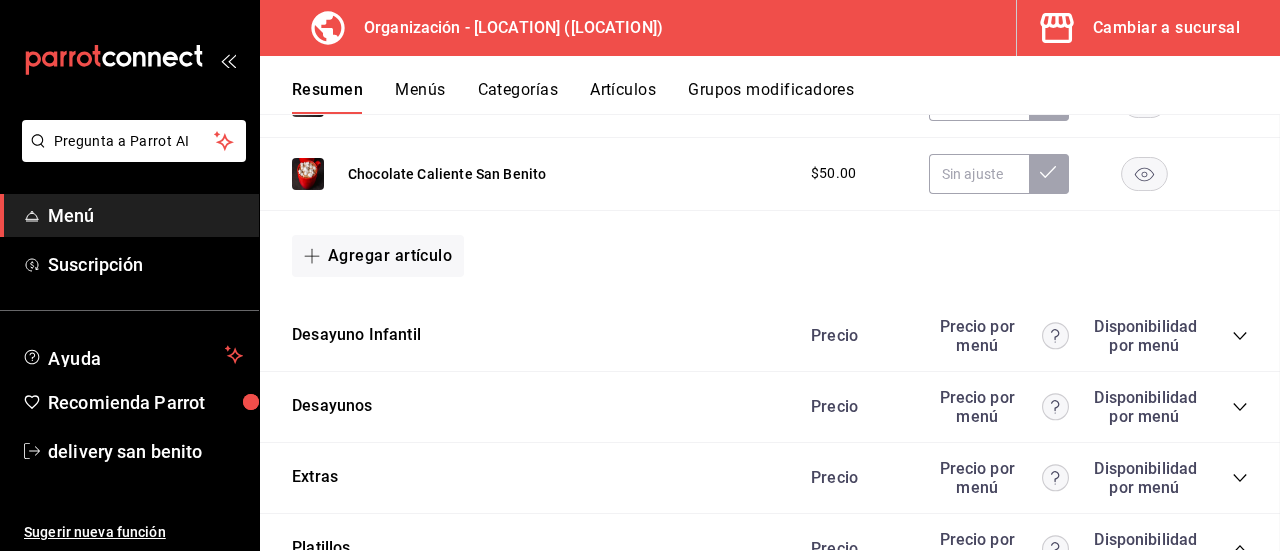 scroll, scrollTop: 3952, scrollLeft: 0, axis: vertical 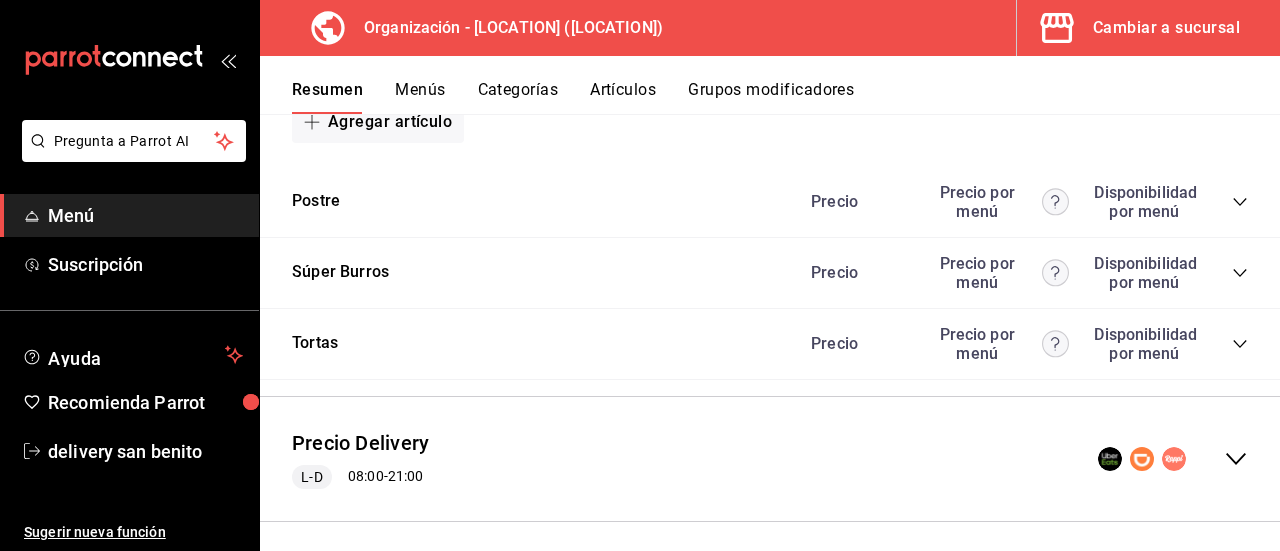 click on "Súper Burros Precio Precio por menú   Disponibilidad por menú" at bounding box center [770, 273] 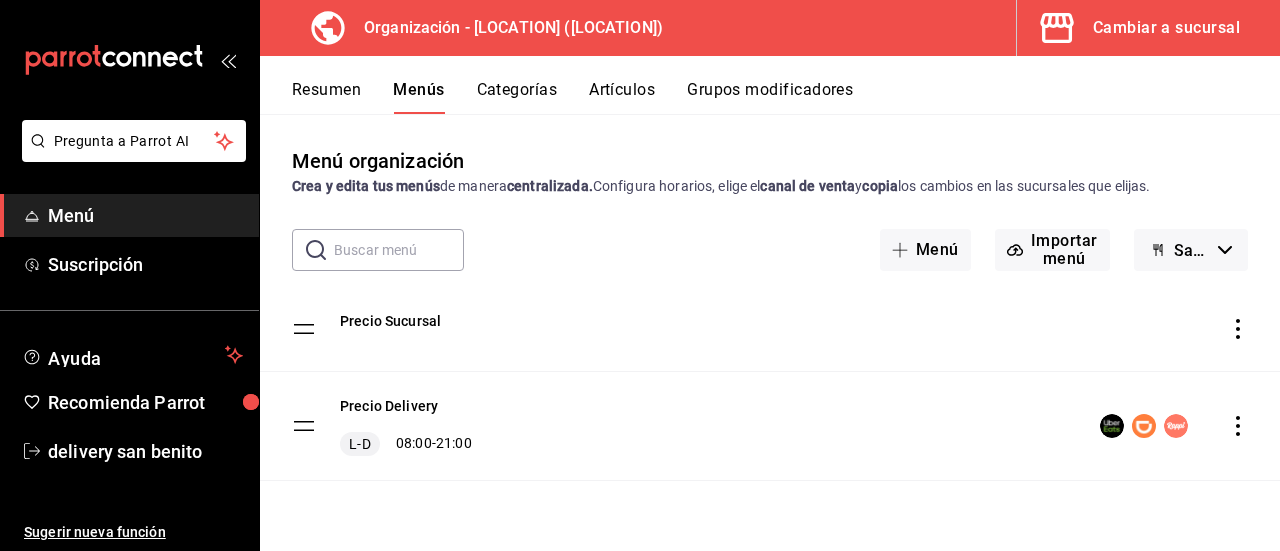 click on "Resumen" at bounding box center (326, 97) 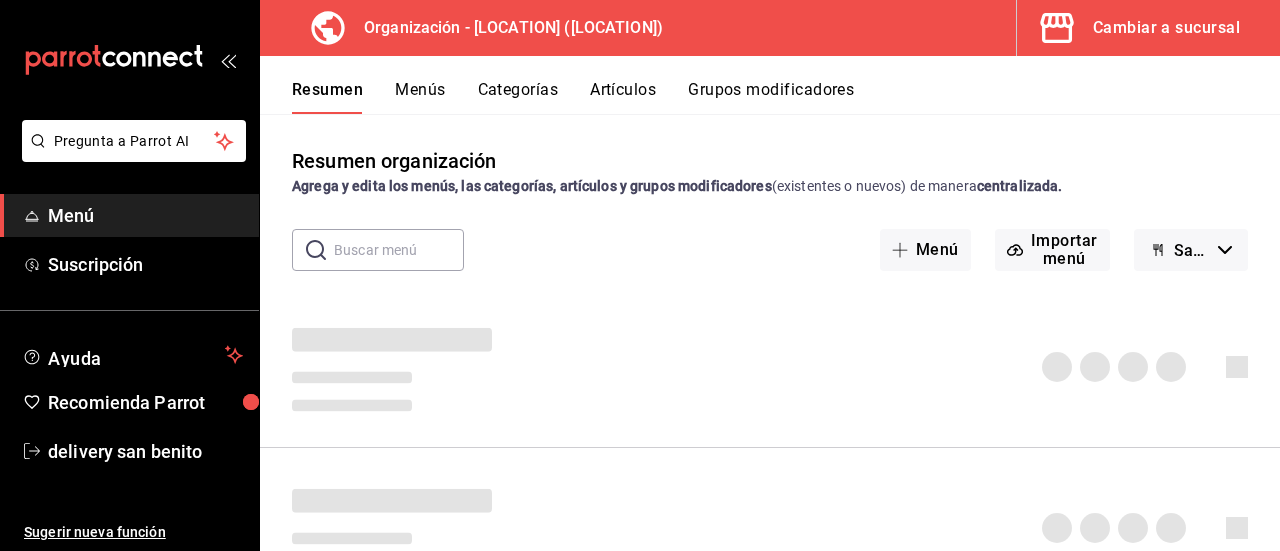 click on "Organización - San Benito Tortas y Burritos ([CITY])" at bounding box center [505, 28] 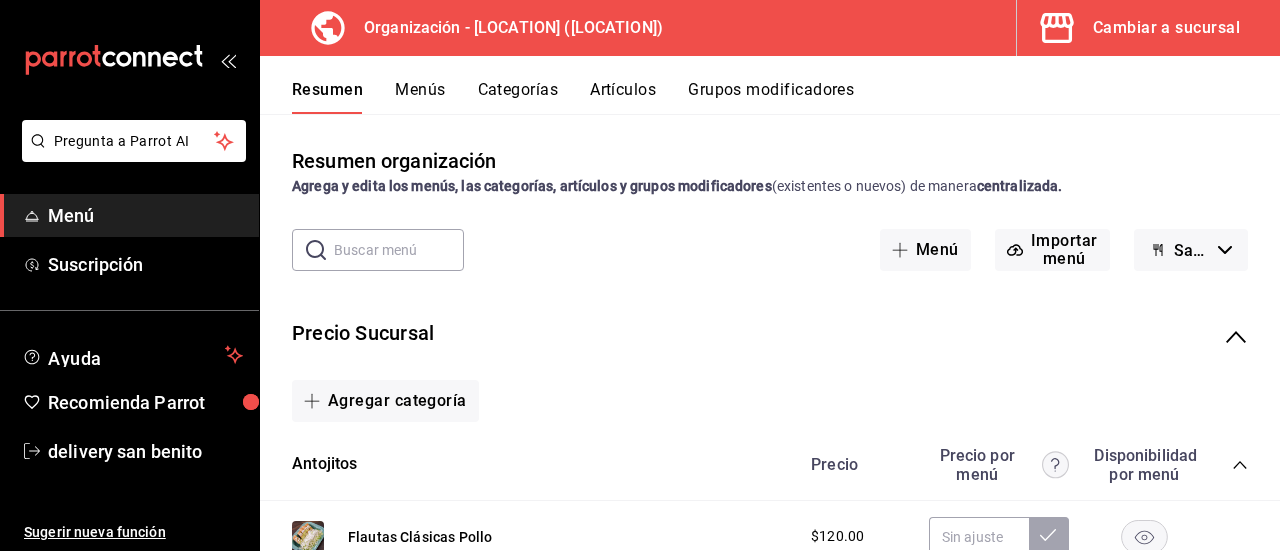 click on "Resumen organización Agrega y edita los menús, las categorías, artículos y grupos modificadores  (existentes o nuevos) de manera  centralizada." at bounding box center [770, 171] 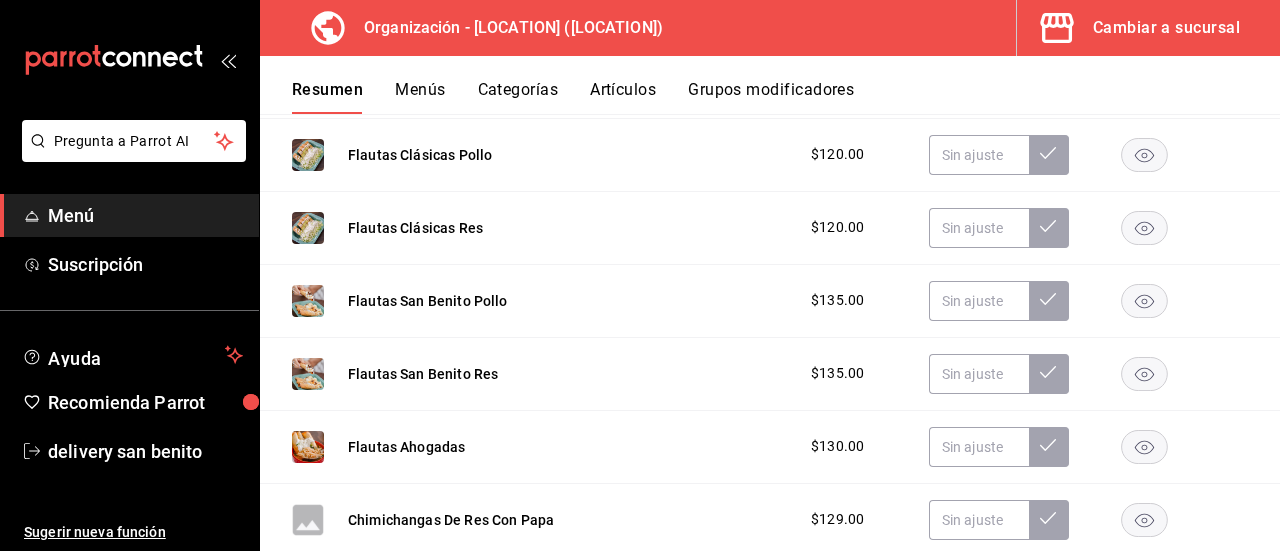 click on "Cambiar a sucursal" at bounding box center [1166, 28] 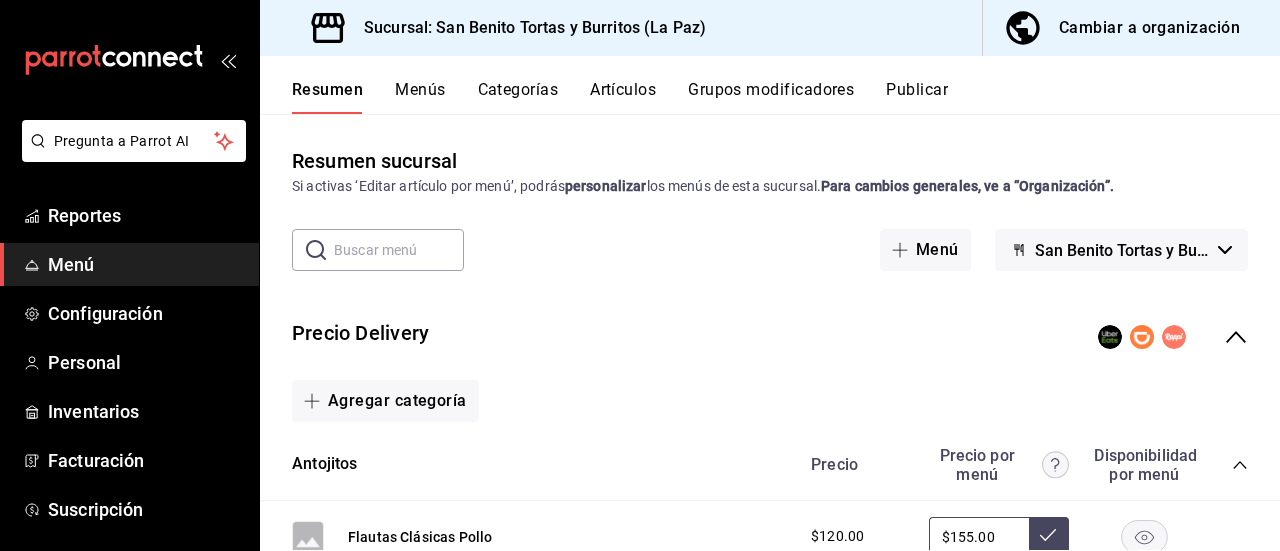 click on "Publicar" at bounding box center (917, 97) 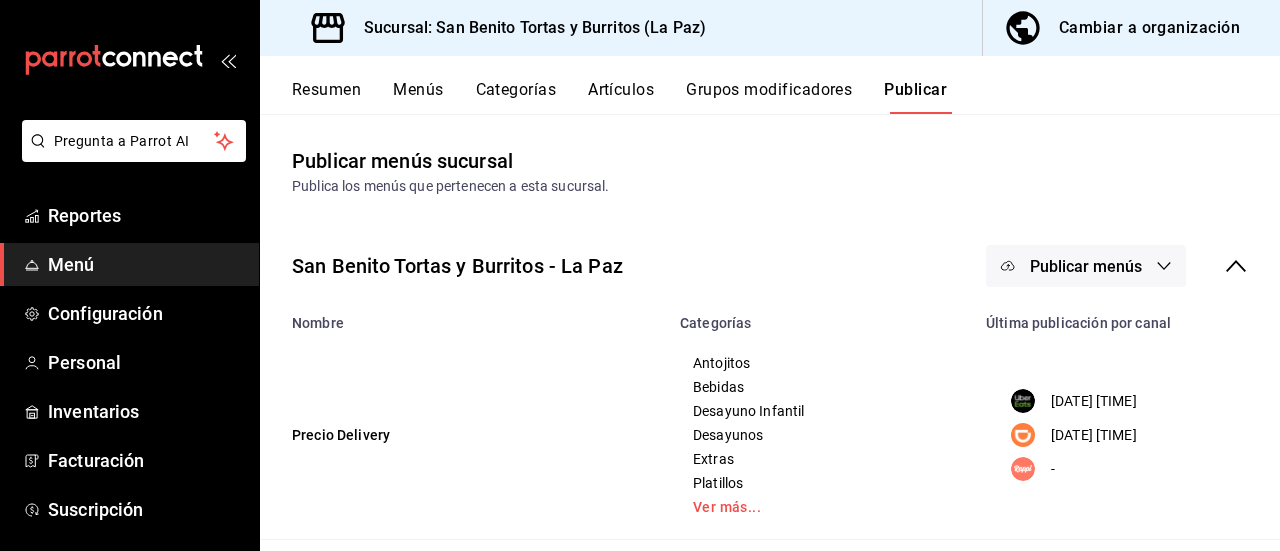 click on "Publicar menús" at bounding box center (1086, 266) 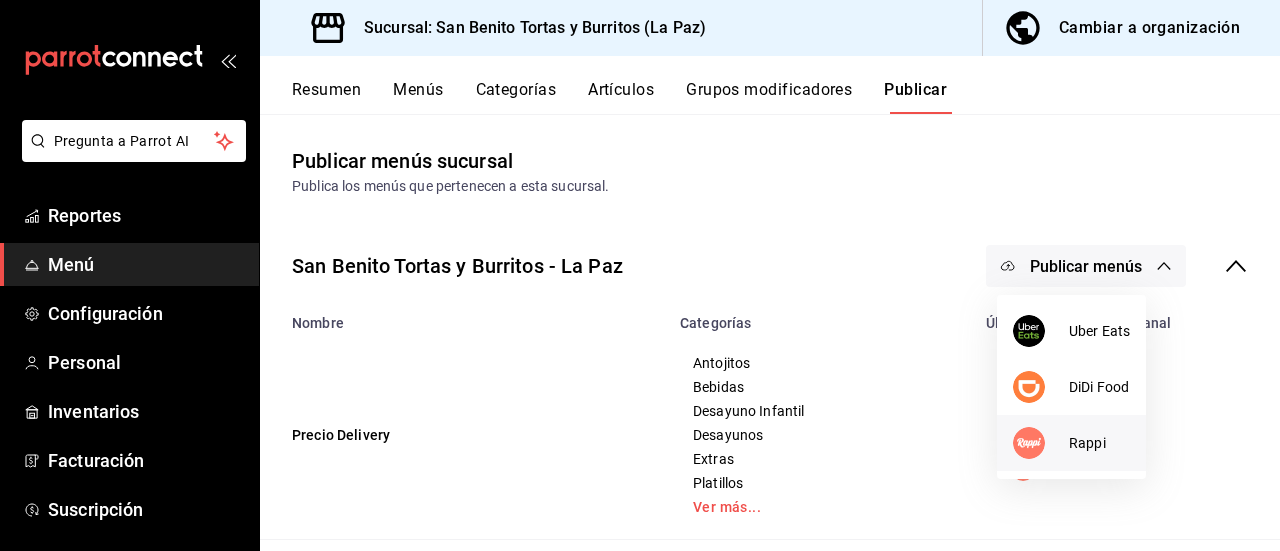 click on "Rappi" at bounding box center [1099, 443] 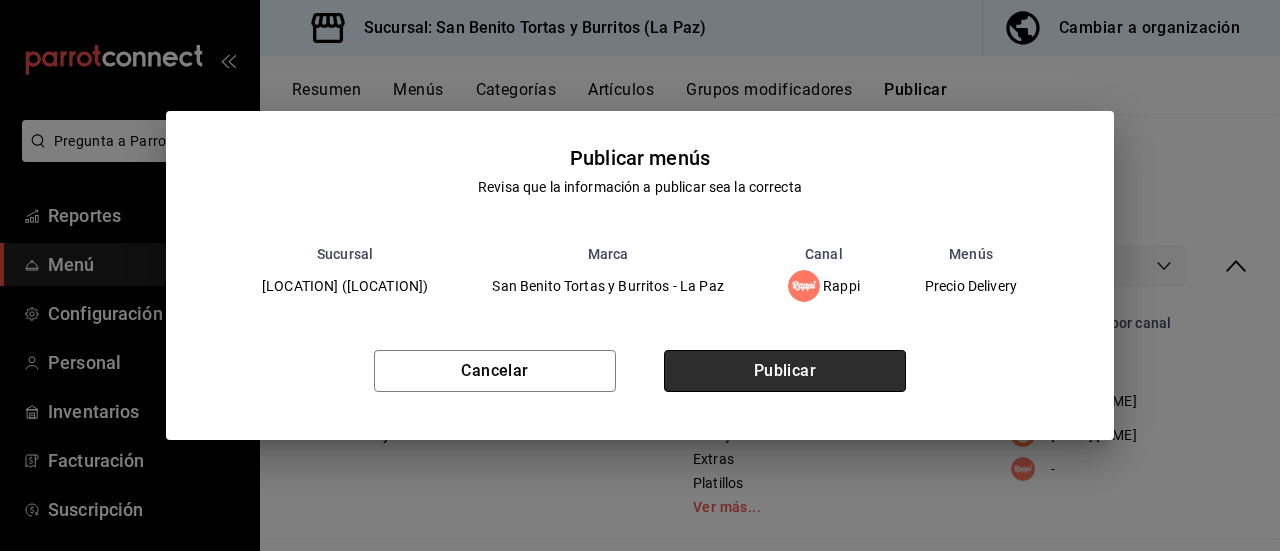 click on "Publicar" at bounding box center [785, 371] 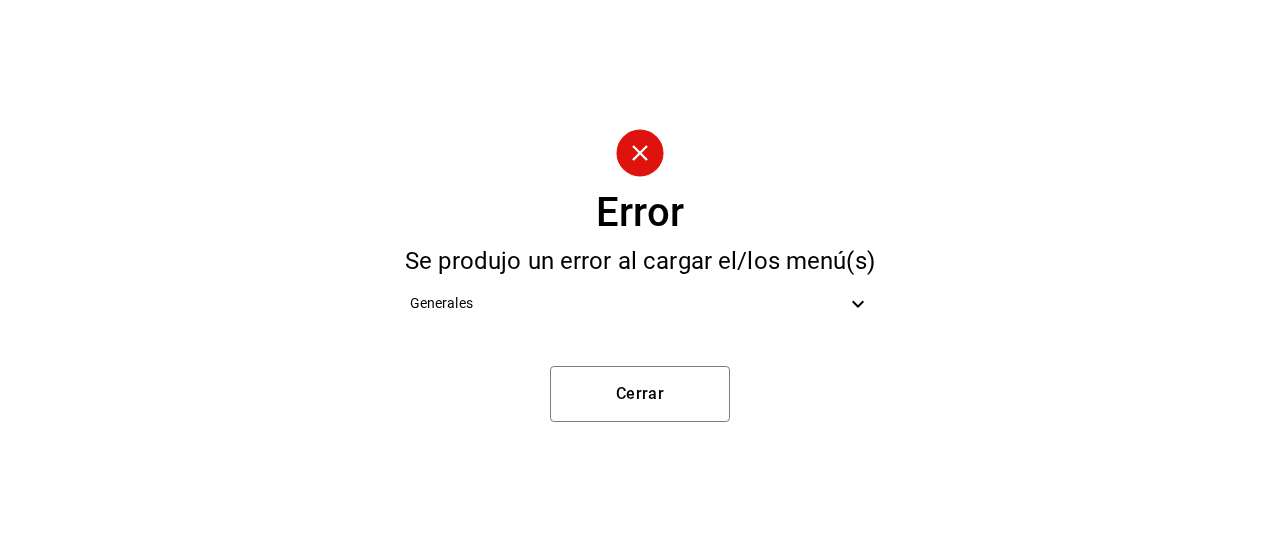 click 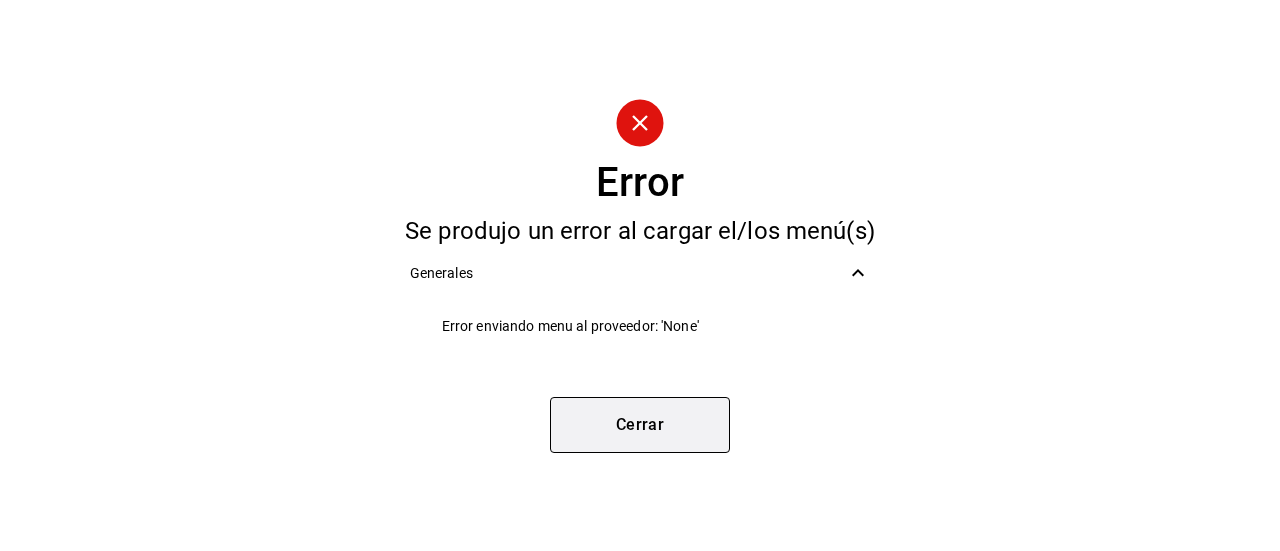 click on "Cerrar" at bounding box center [640, 425] 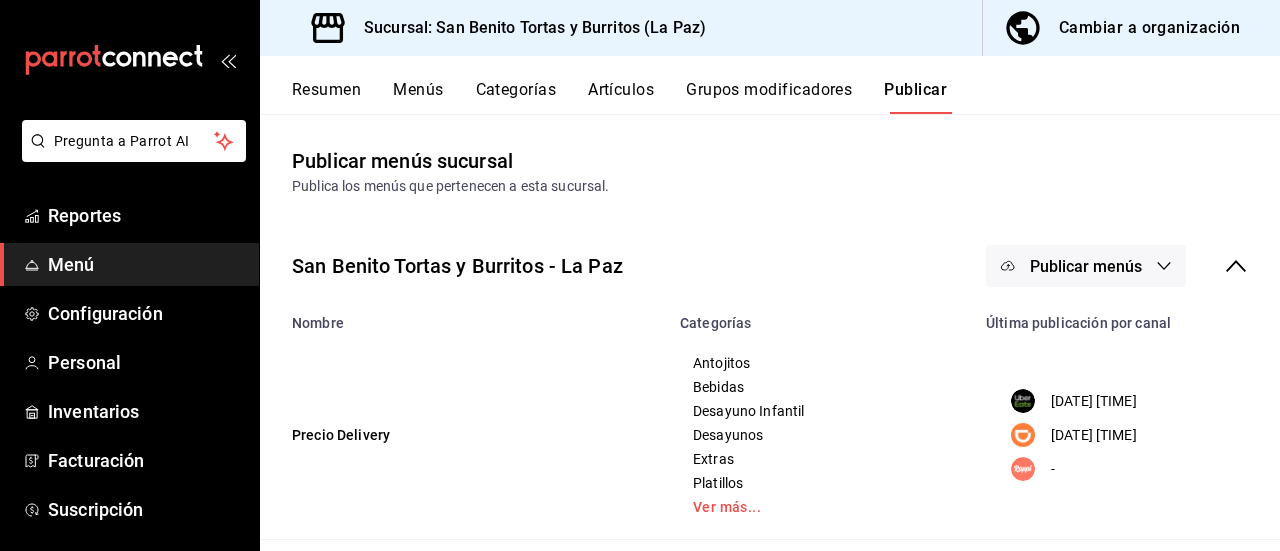 click on "06/08/2025 01:30" at bounding box center (1094, 435) 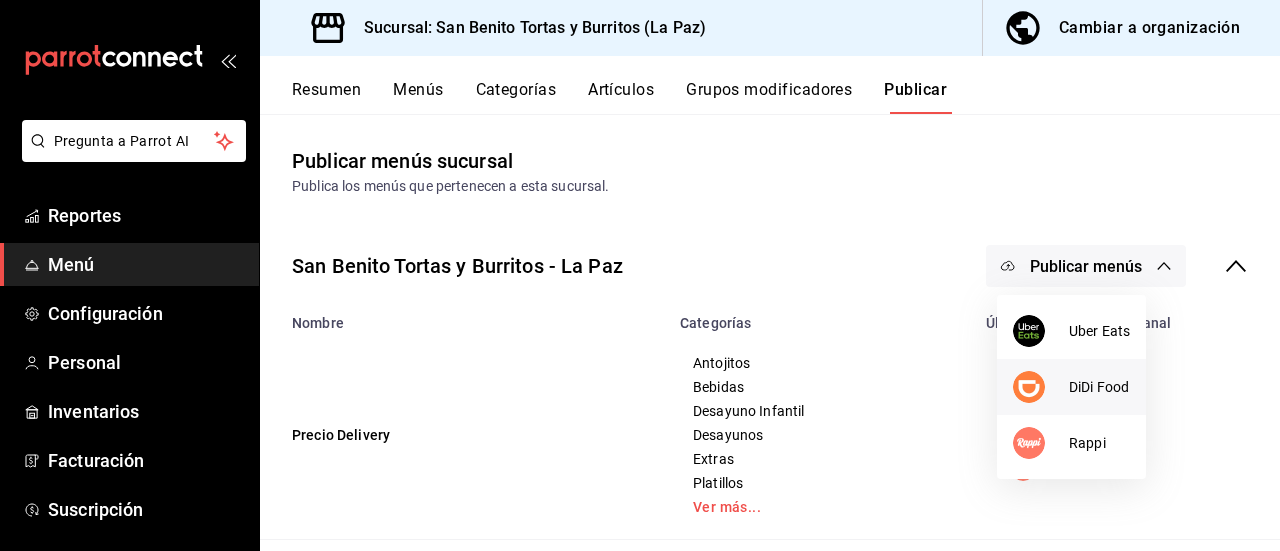 click on "DiDi Food" at bounding box center (1099, 387) 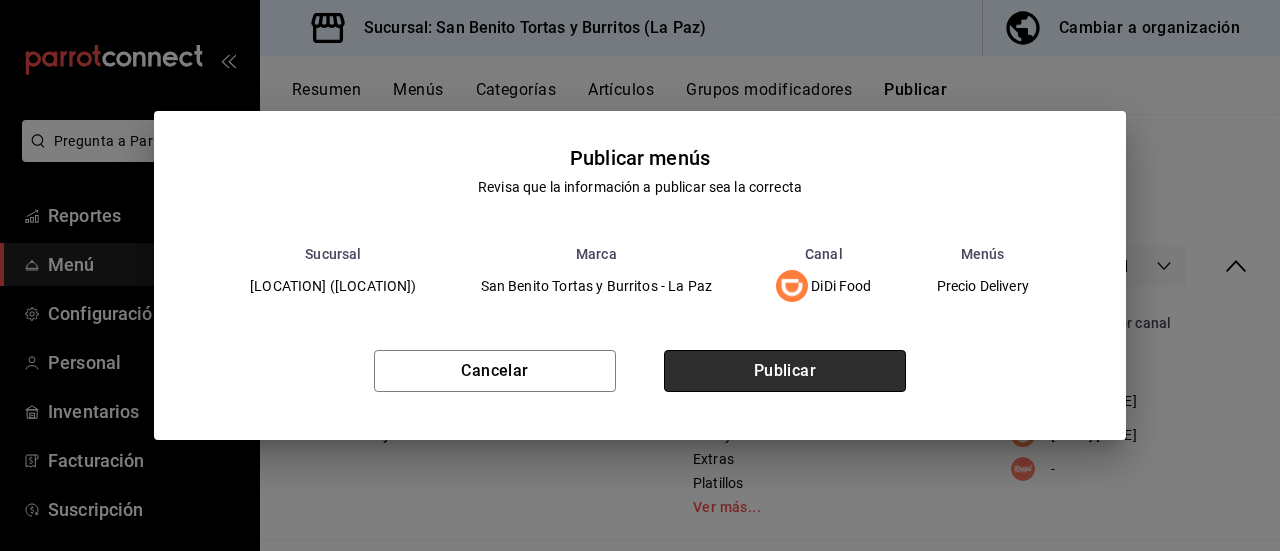 click on "Publicar" at bounding box center [785, 371] 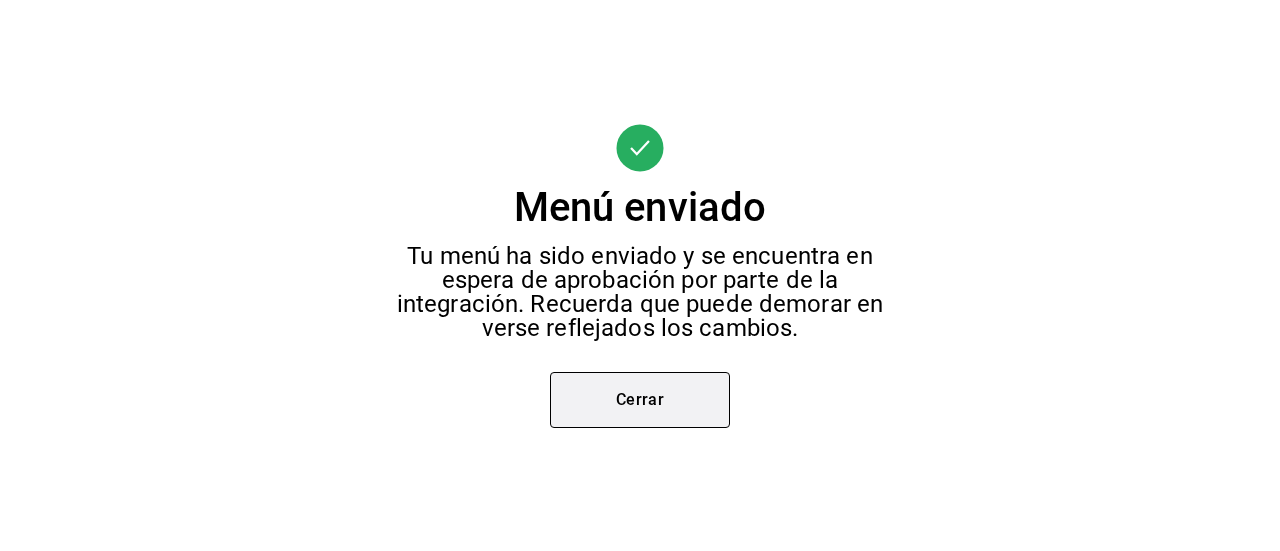 click on "Cerrar" at bounding box center [640, 400] 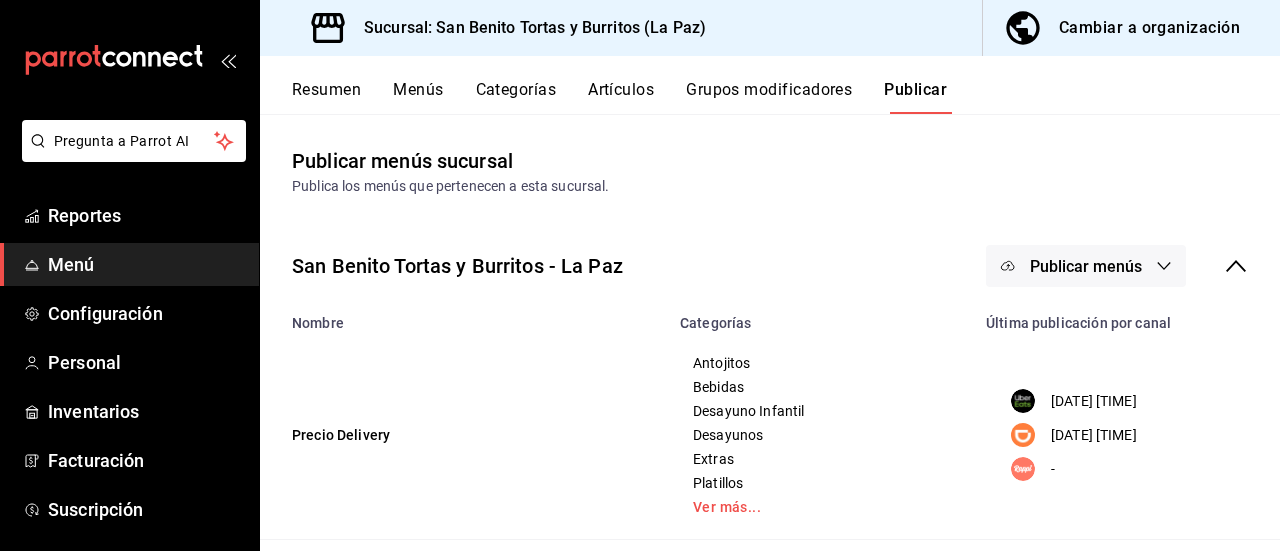 click on "Publicar menús" at bounding box center (1086, 266) 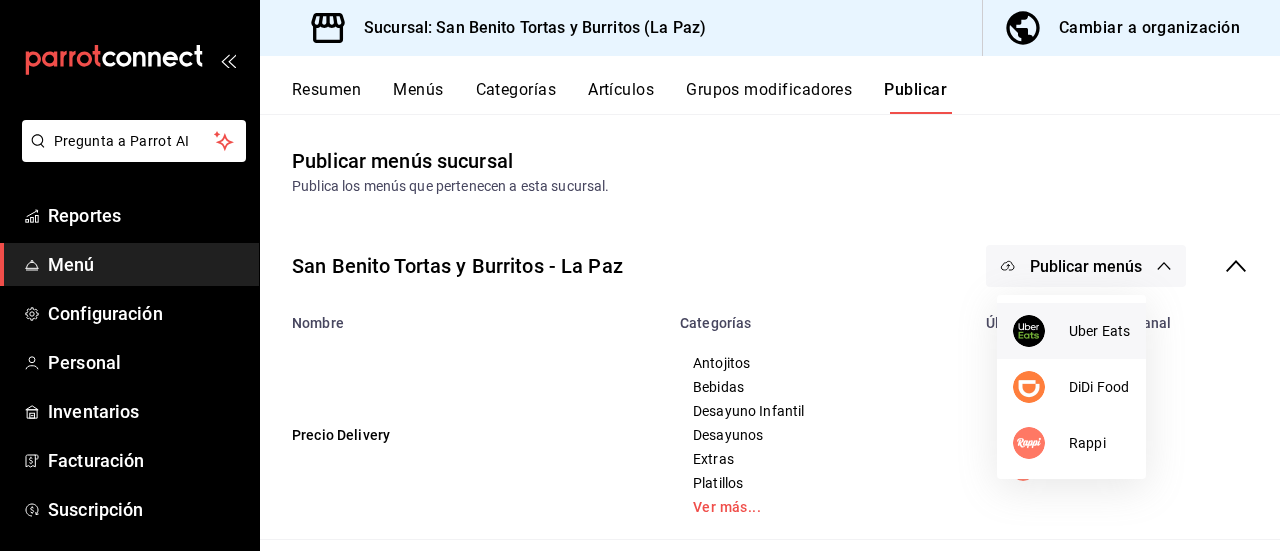 click on "Uber Eats" at bounding box center [1099, 331] 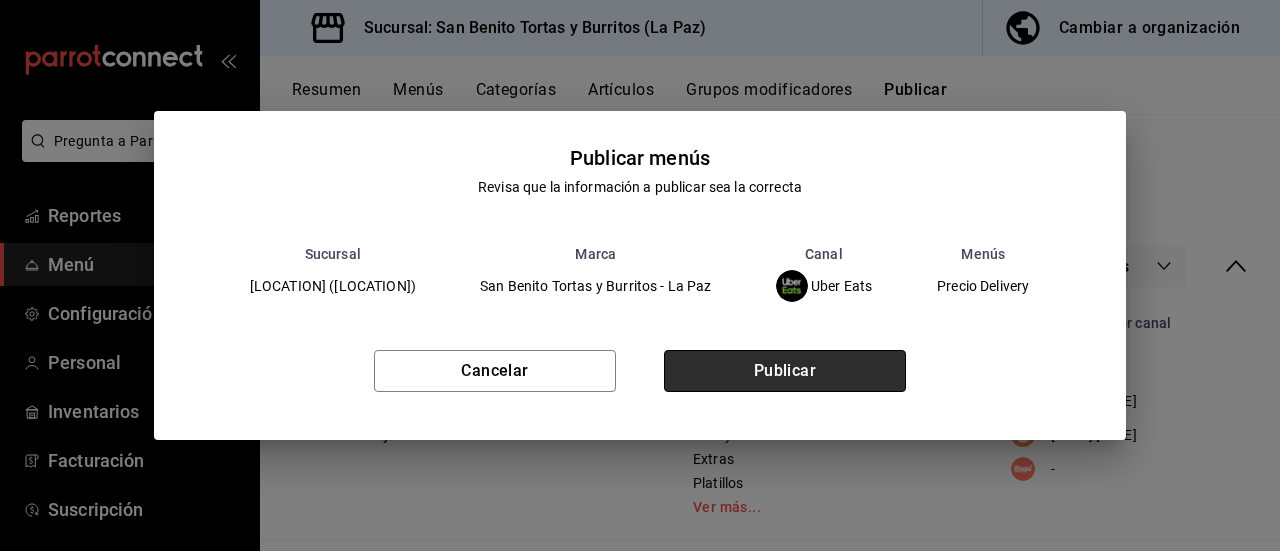 click on "Publicar" at bounding box center [785, 371] 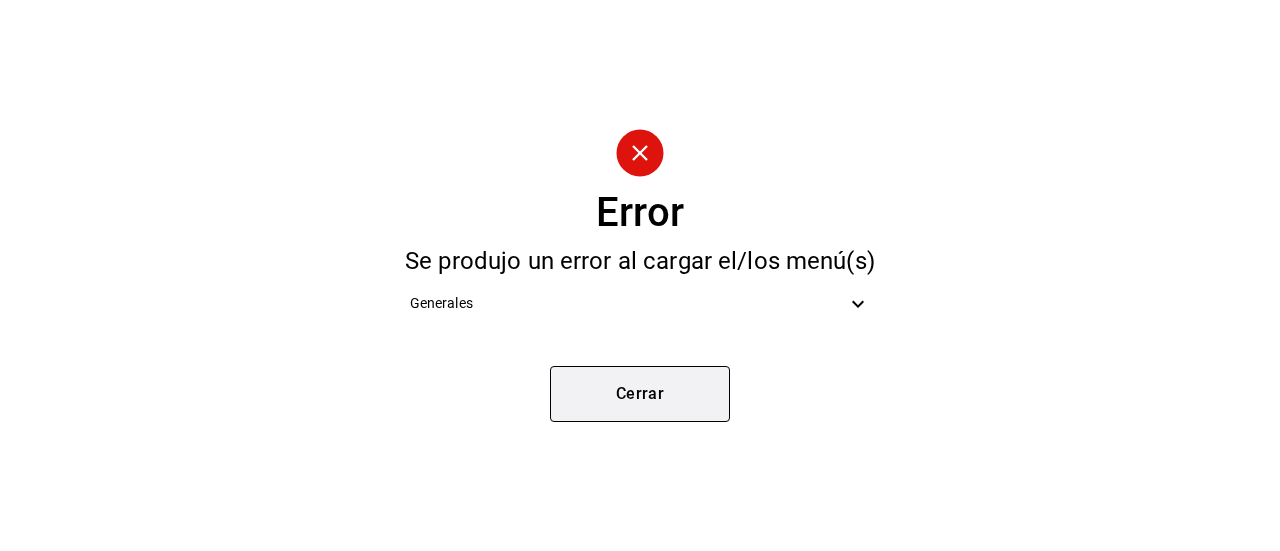 click on "Cerrar" at bounding box center (640, 394) 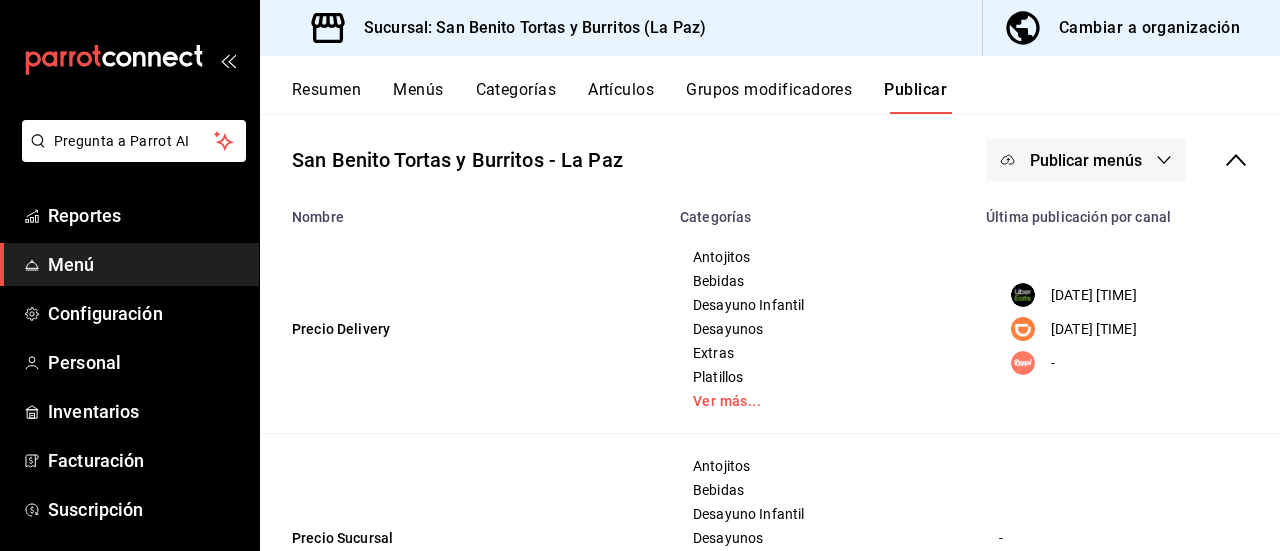 scroll, scrollTop: 97, scrollLeft: 0, axis: vertical 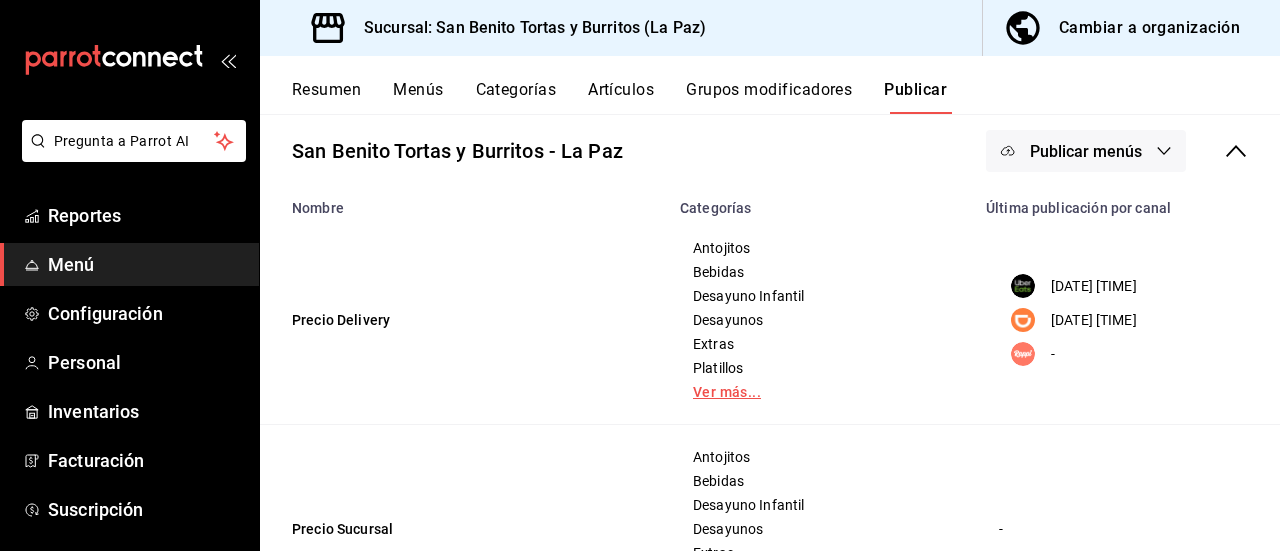 click on "Ver más..." at bounding box center [821, 392] 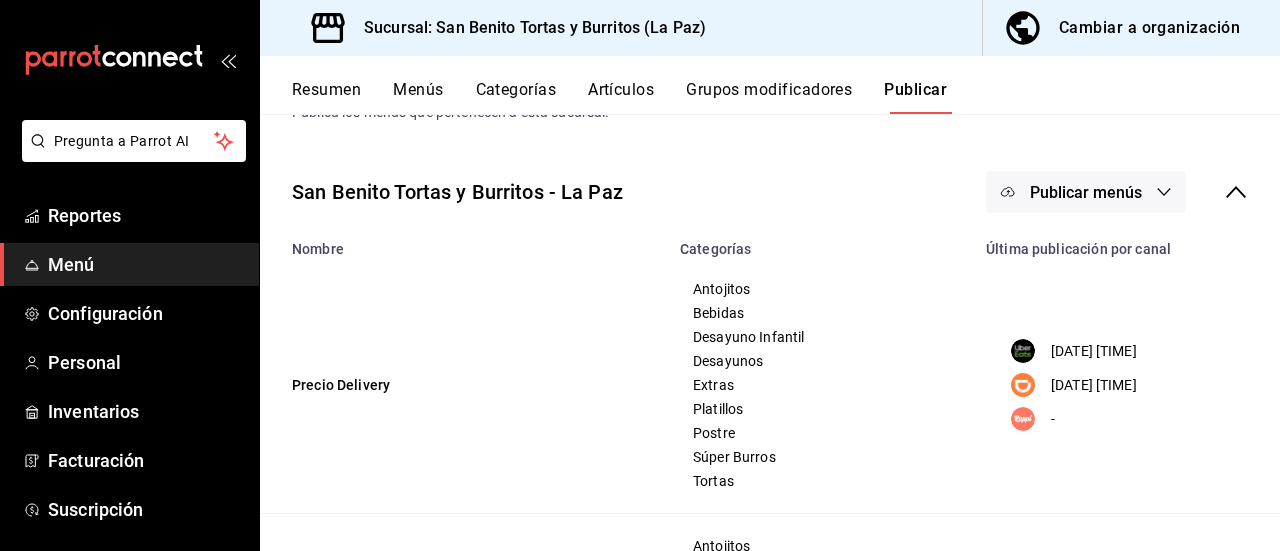 scroll, scrollTop: 68, scrollLeft: 0, axis: vertical 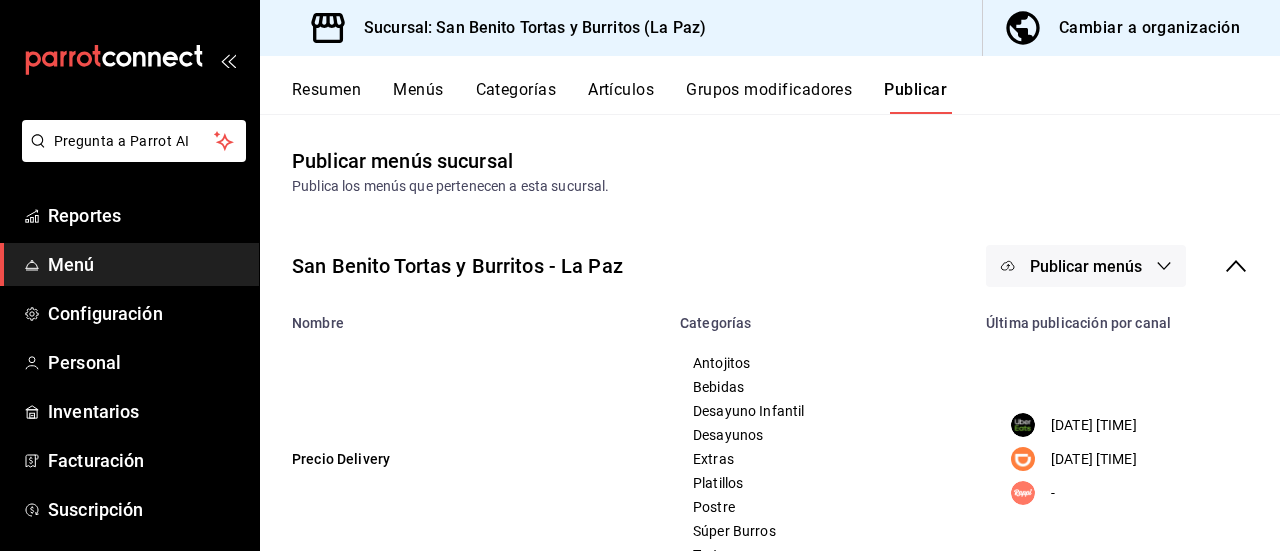 click on "Resumen" at bounding box center (326, 97) 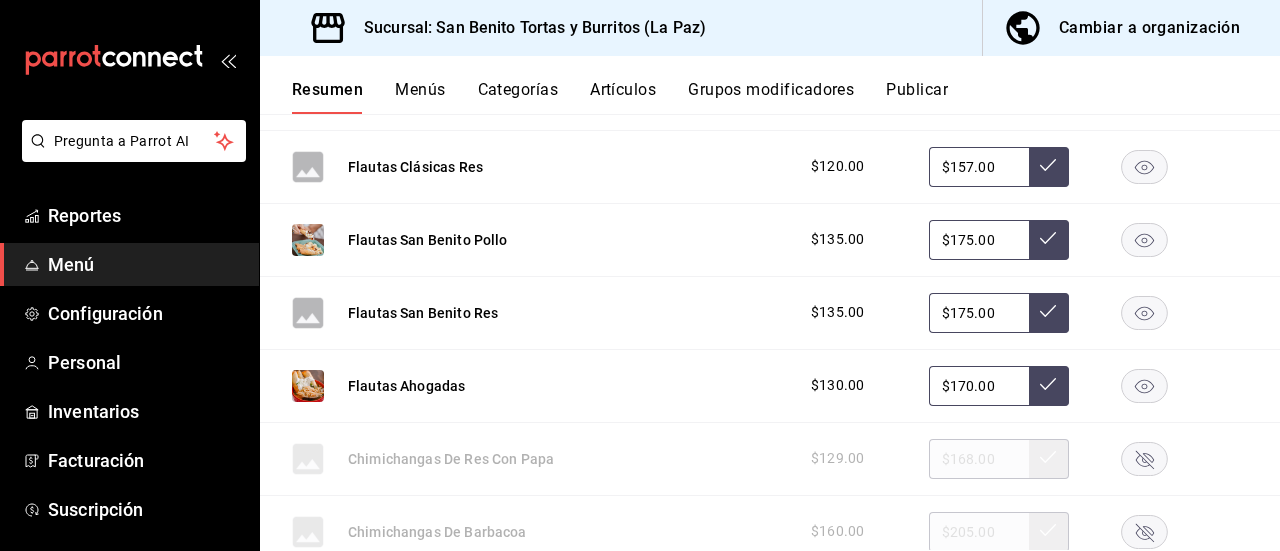 scroll, scrollTop: 752, scrollLeft: 0, axis: vertical 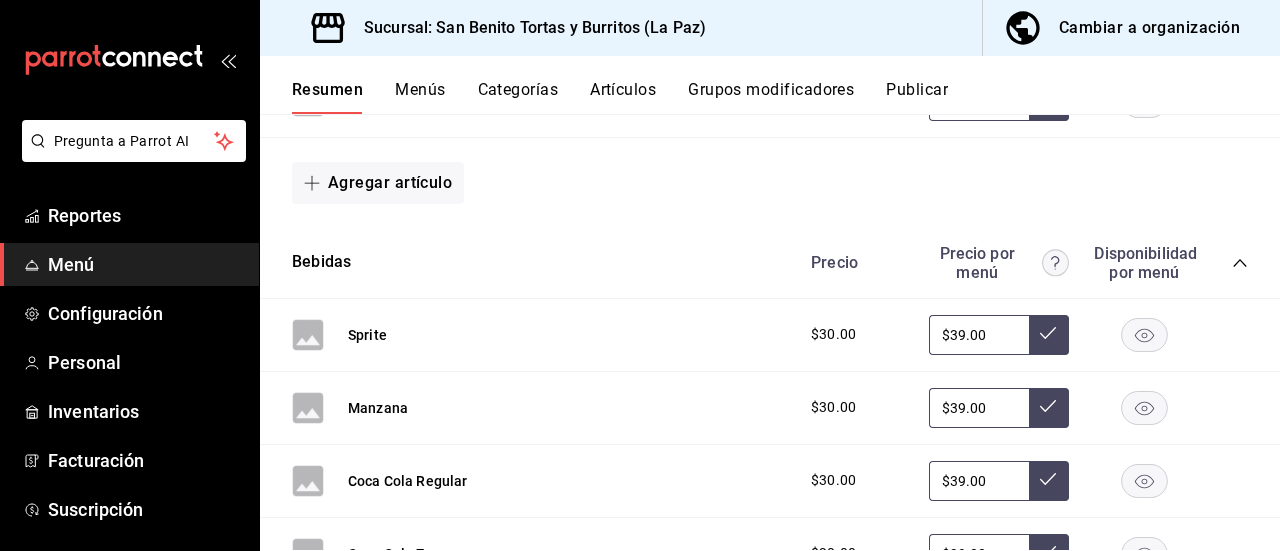 click on "Cambiar a organización" at bounding box center [1149, 28] 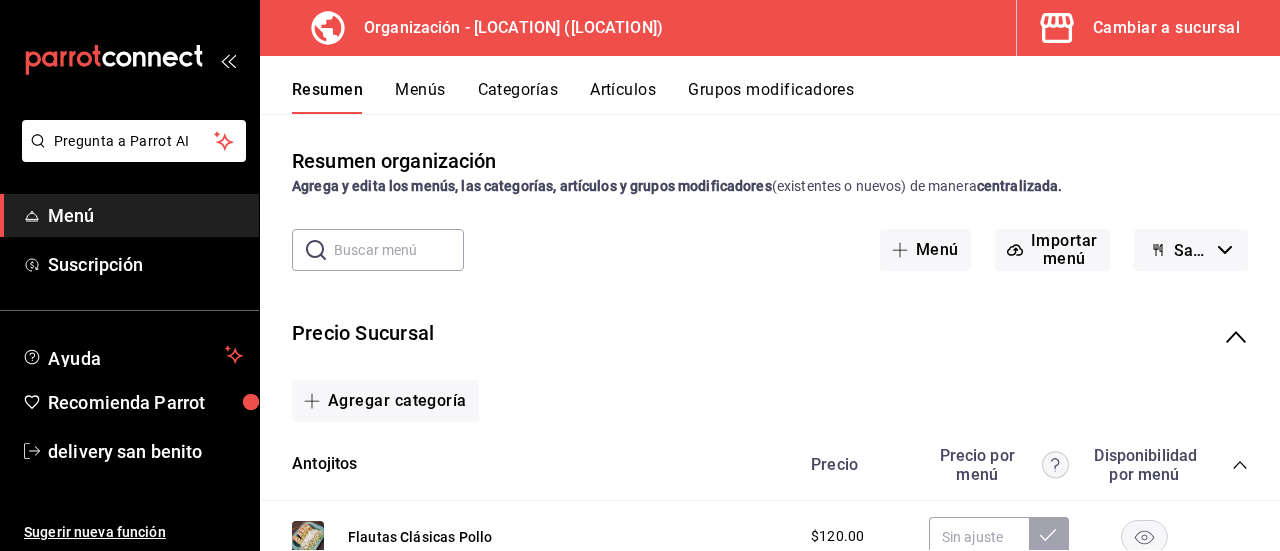 click on "Menús" at bounding box center (420, 97) 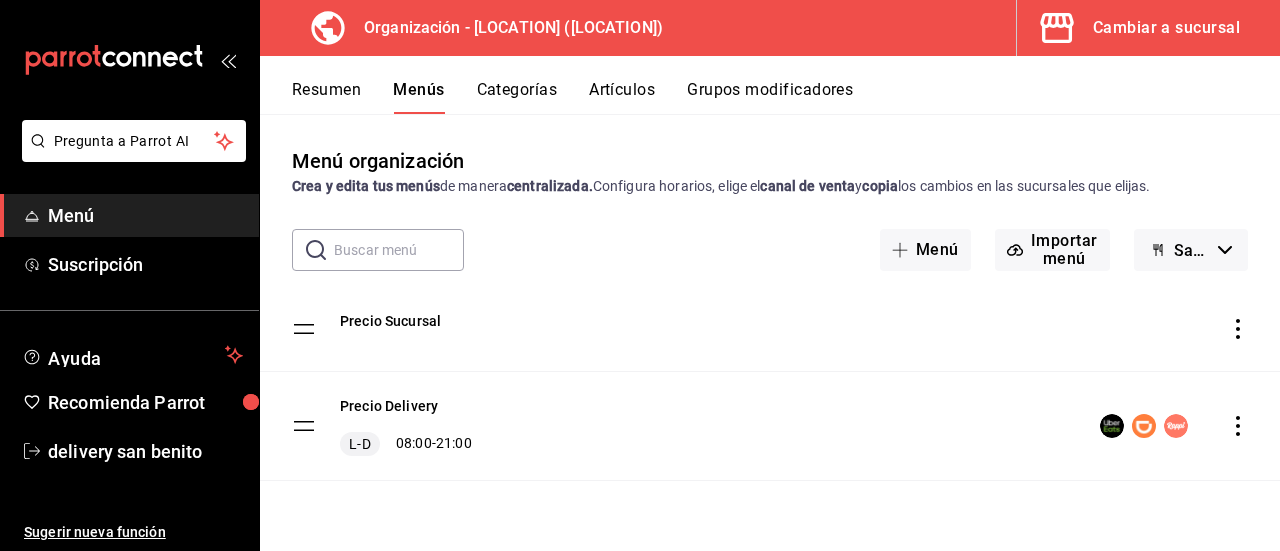 click 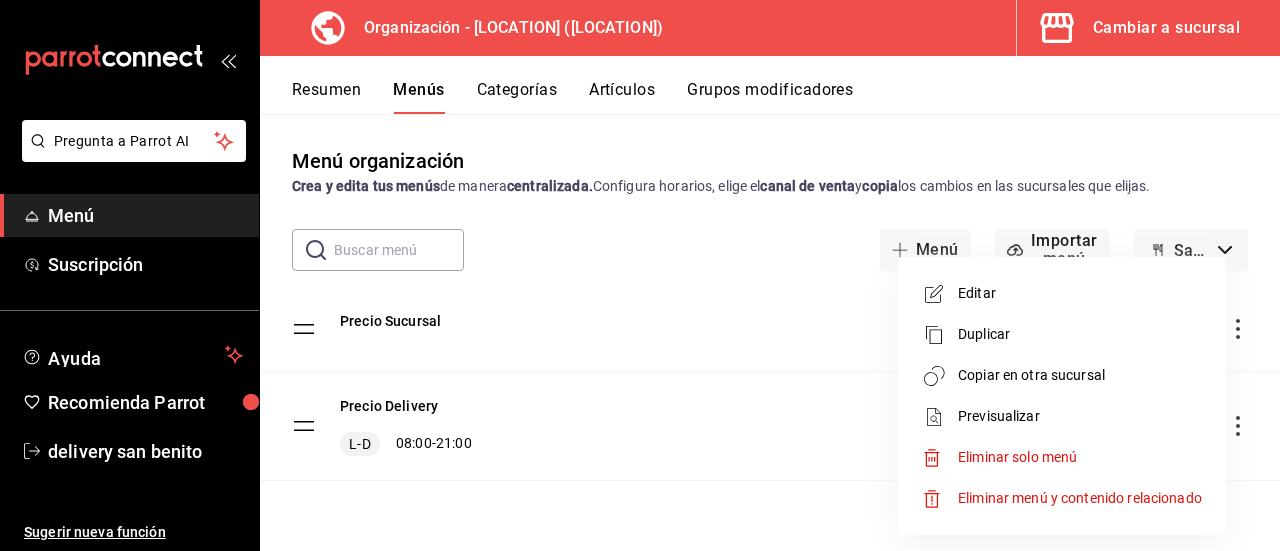 click on "Copiar en otra sucursal" at bounding box center [1080, 375] 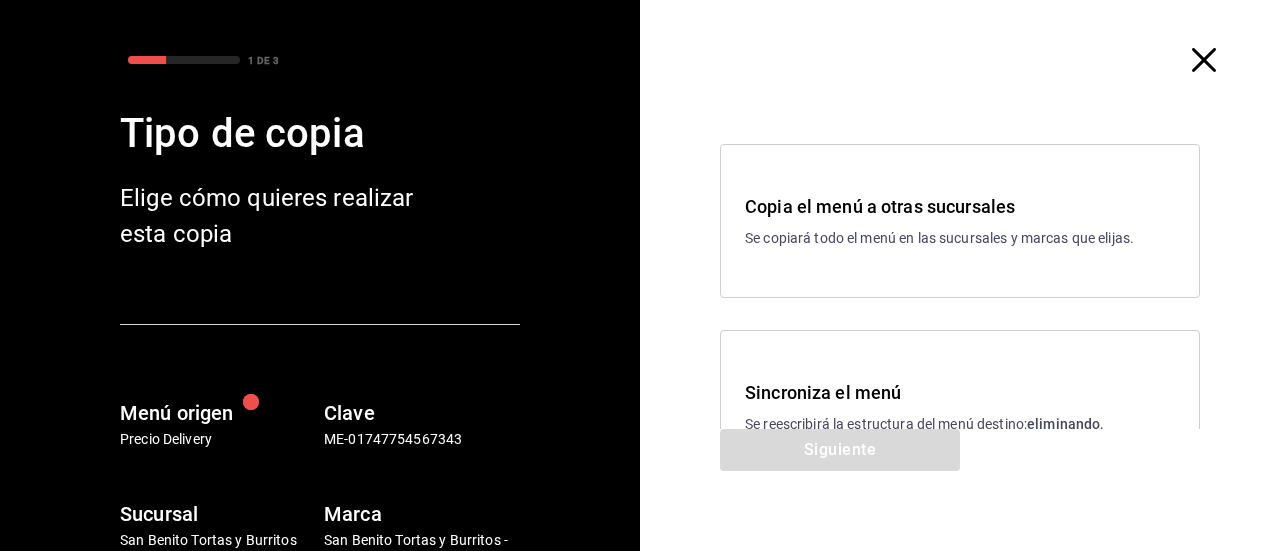 click on "Sincroniza el menú" at bounding box center (960, 392) 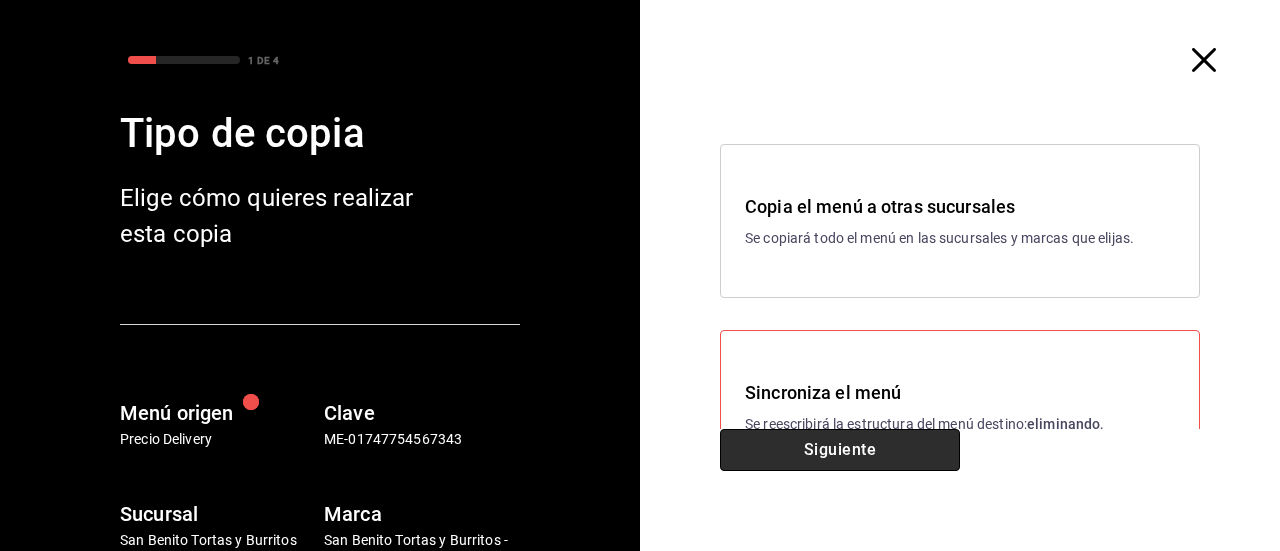 click on "Siguiente" at bounding box center [840, 450] 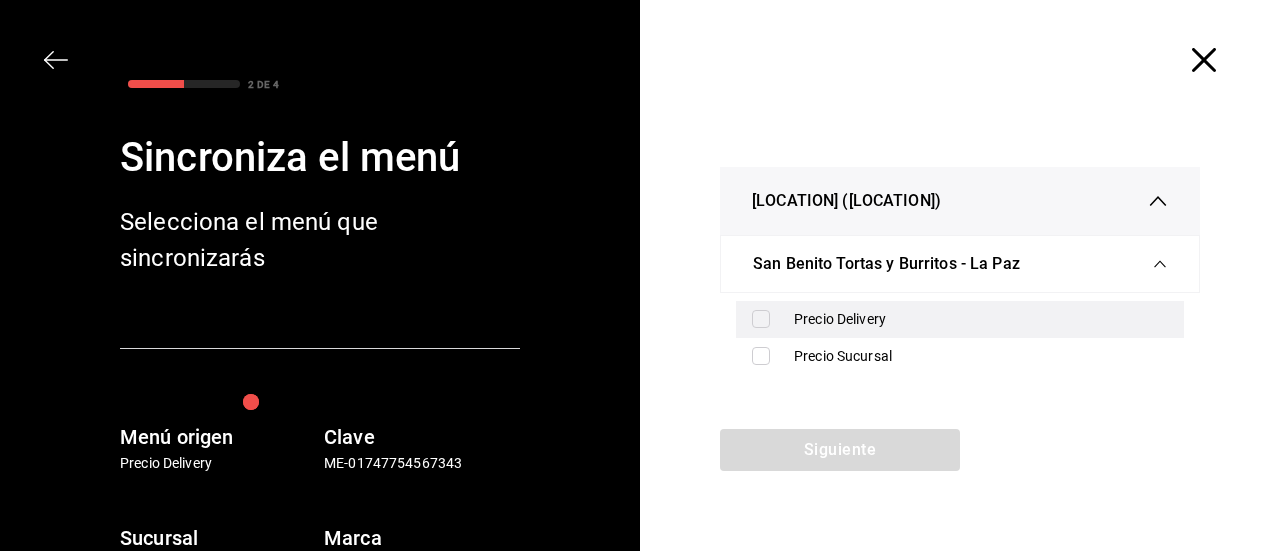 click on "Precio Delivery" at bounding box center (981, 319) 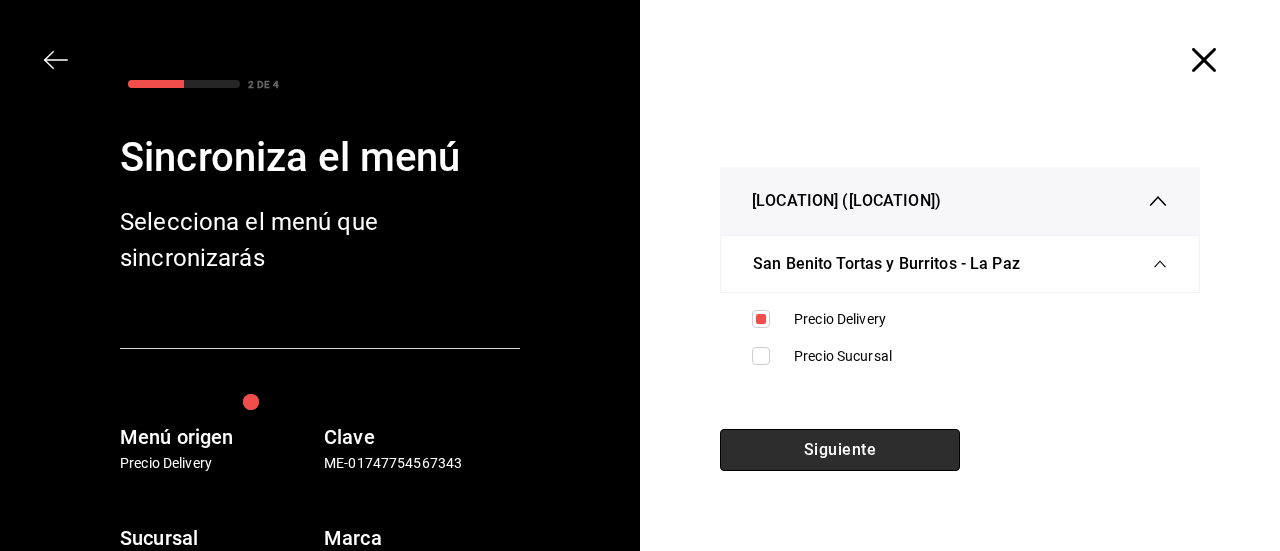 click on "Siguiente" at bounding box center (840, 450) 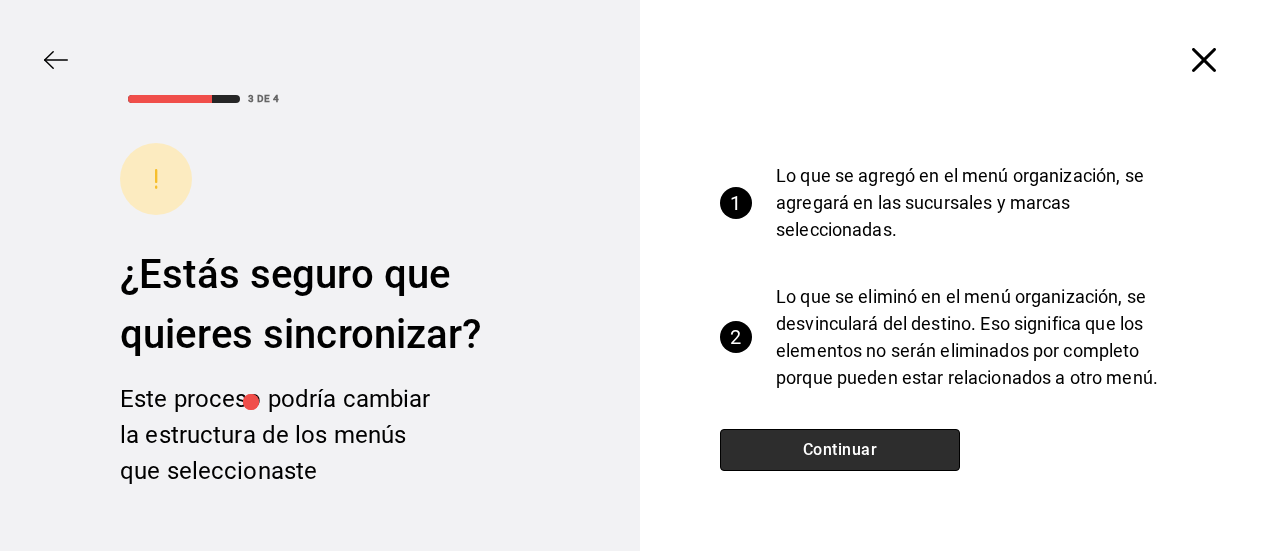 click on "Continuar" at bounding box center (840, 450) 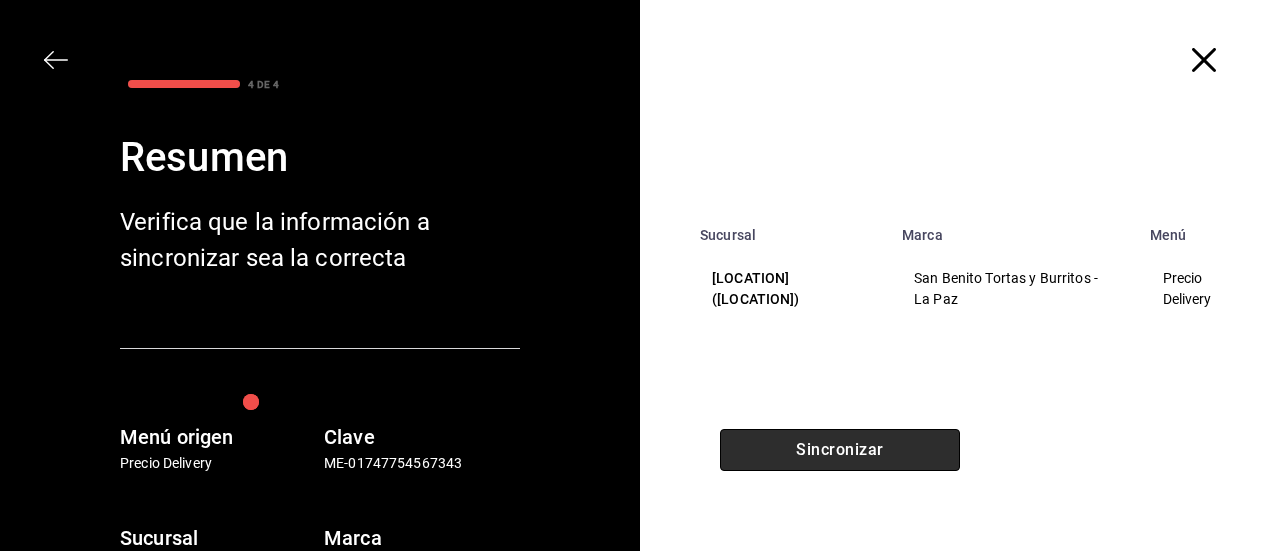 click on "Sincronizar" at bounding box center (840, 450) 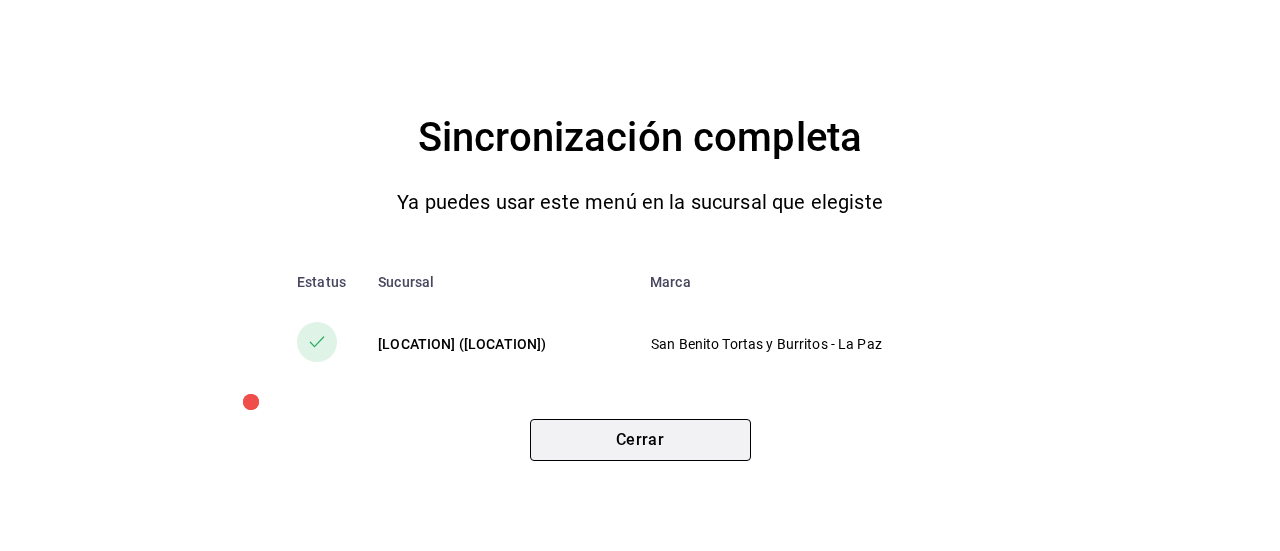 click on "Cerrar" at bounding box center (640, 440) 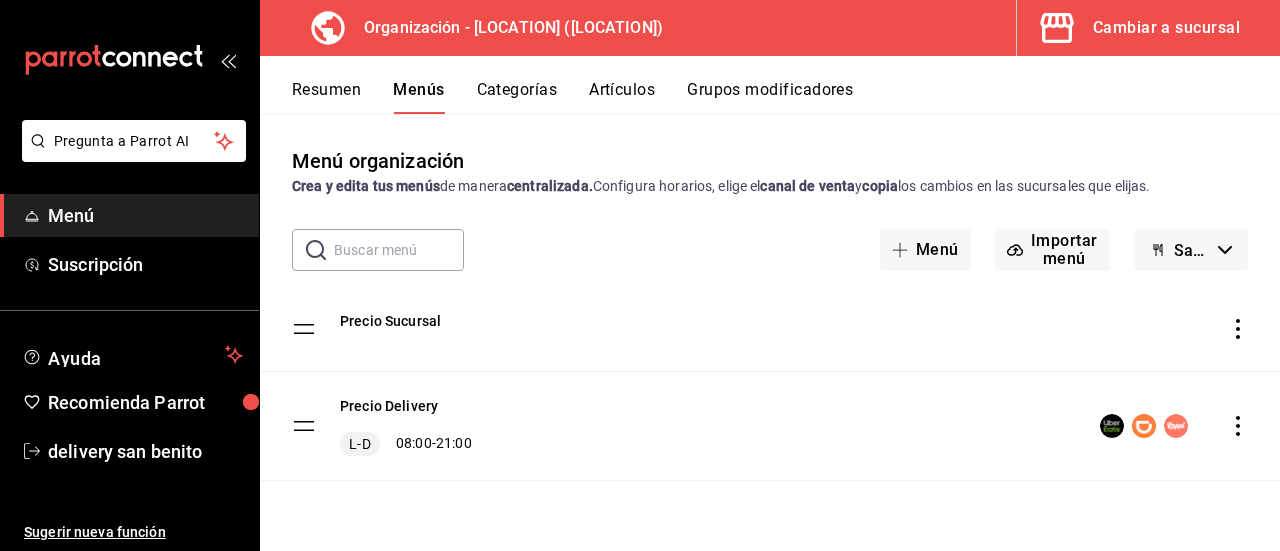 click on "Resumen Menús Categorías Artículos Grupos modificadores" at bounding box center (770, 85) 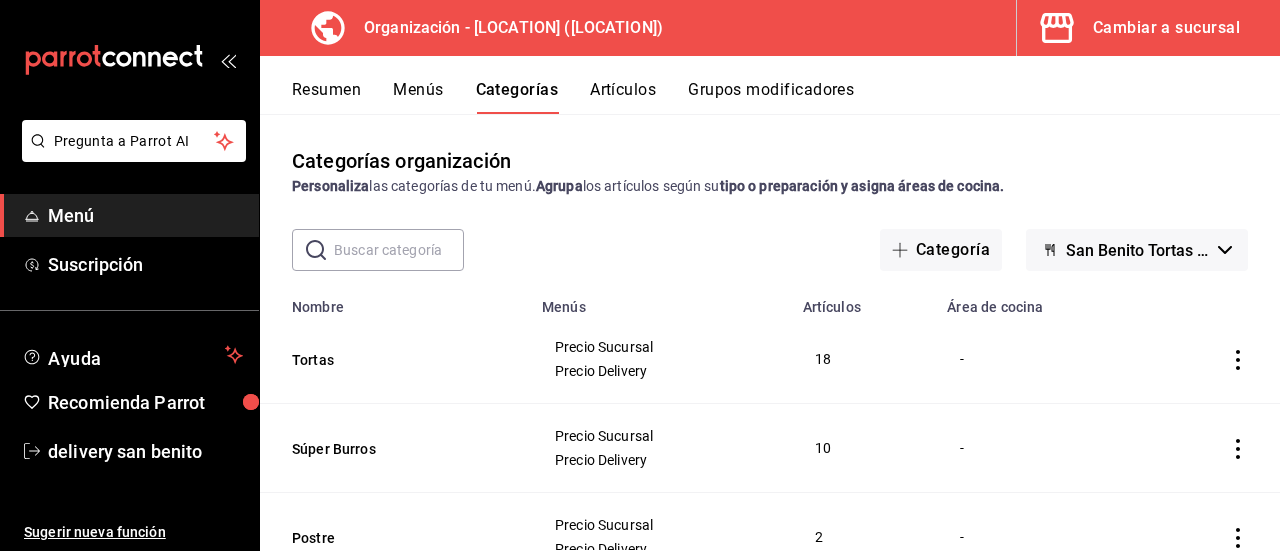 click on "Resumen" at bounding box center [326, 97] 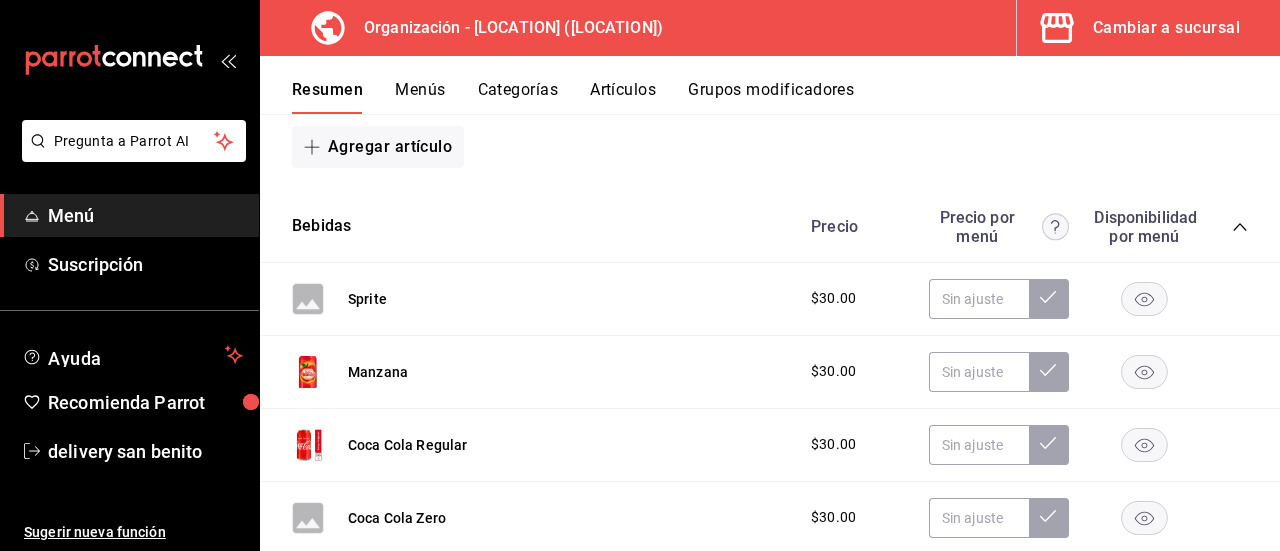 scroll, scrollTop: 1813, scrollLeft: 0, axis: vertical 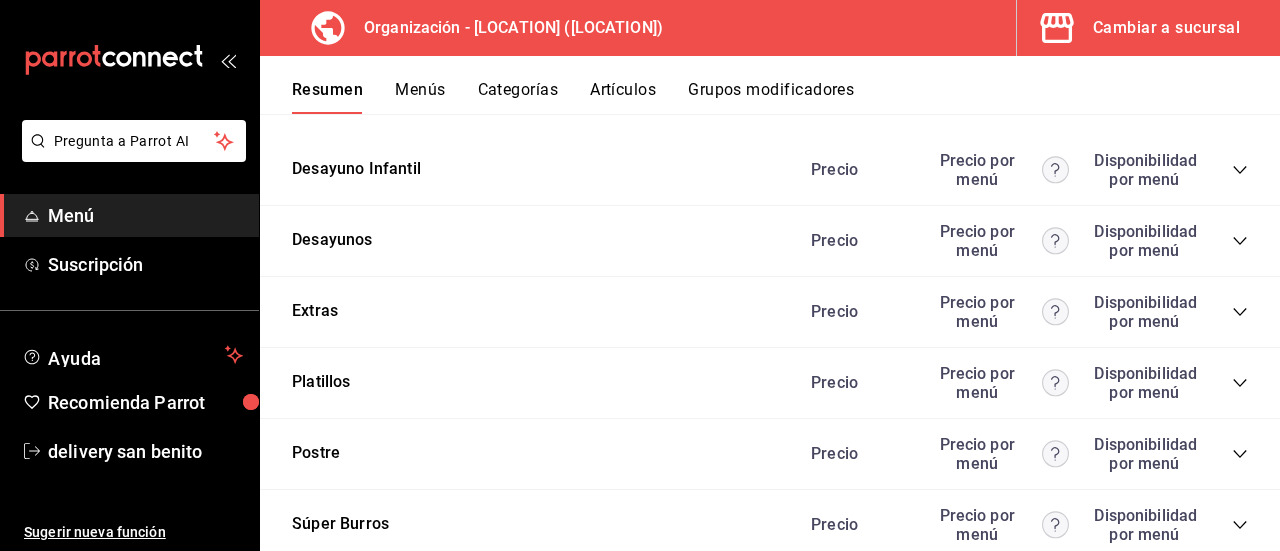 click 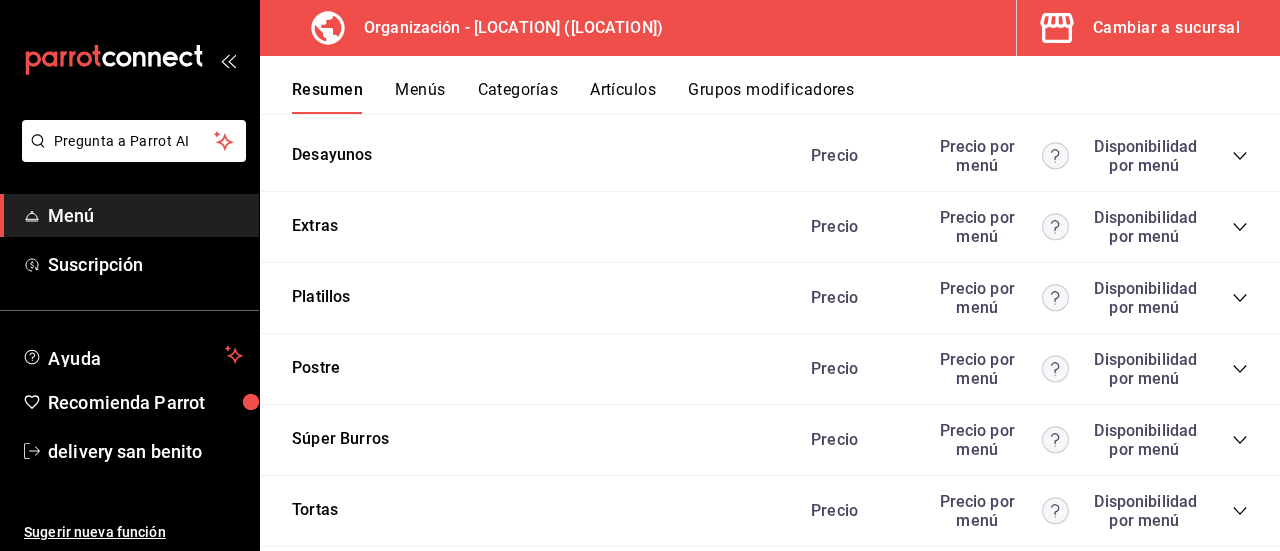 scroll, scrollTop: 3734, scrollLeft: 0, axis: vertical 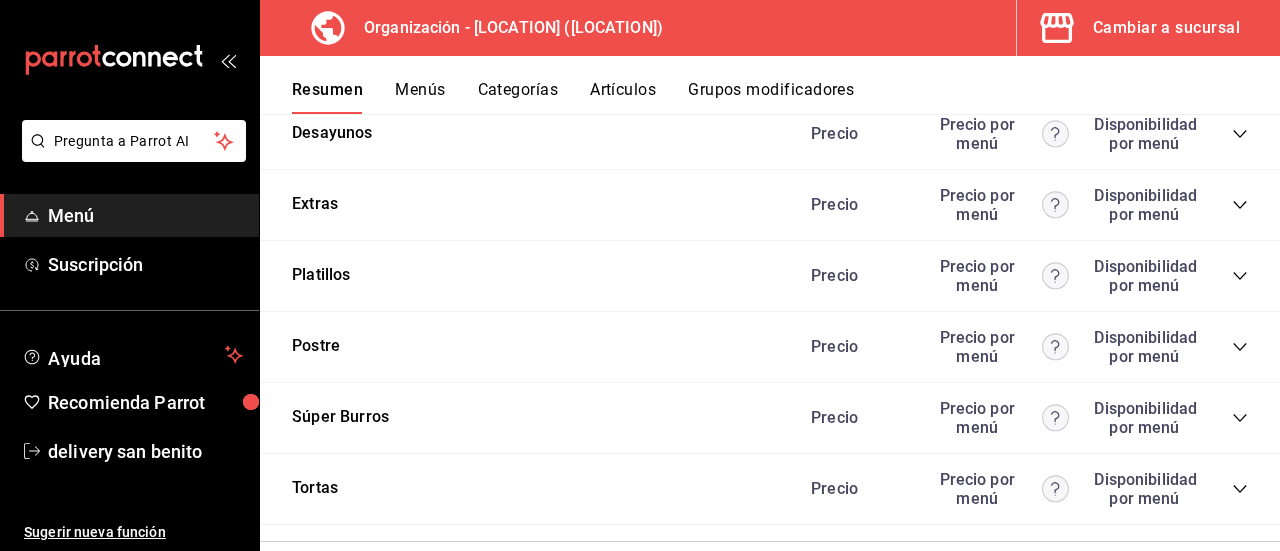 click 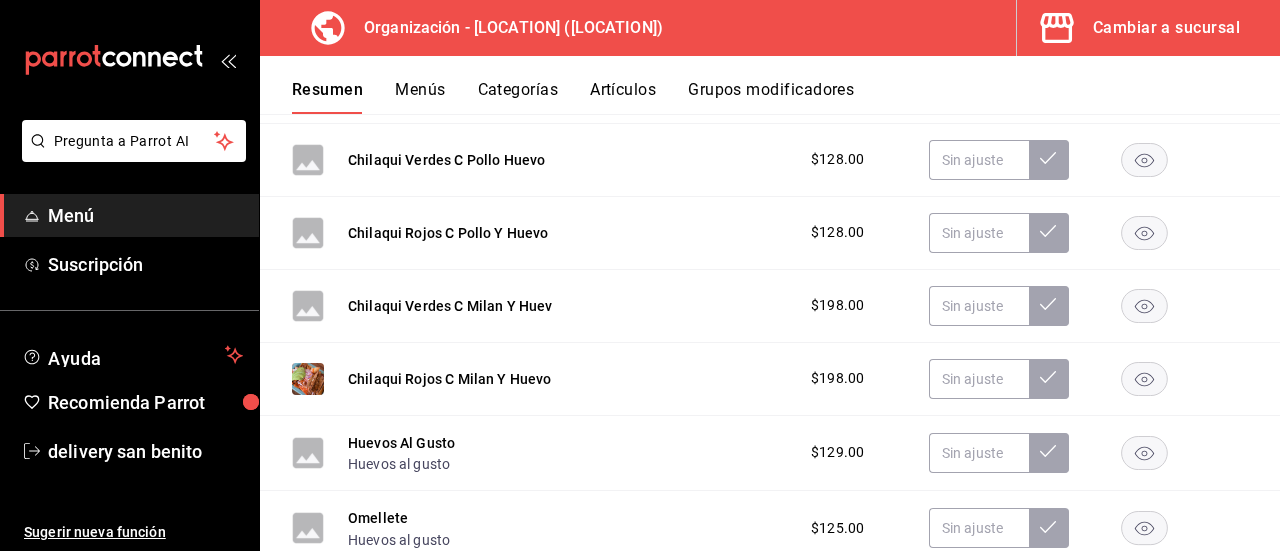 scroll, scrollTop: 4154, scrollLeft: 0, axis: vertical 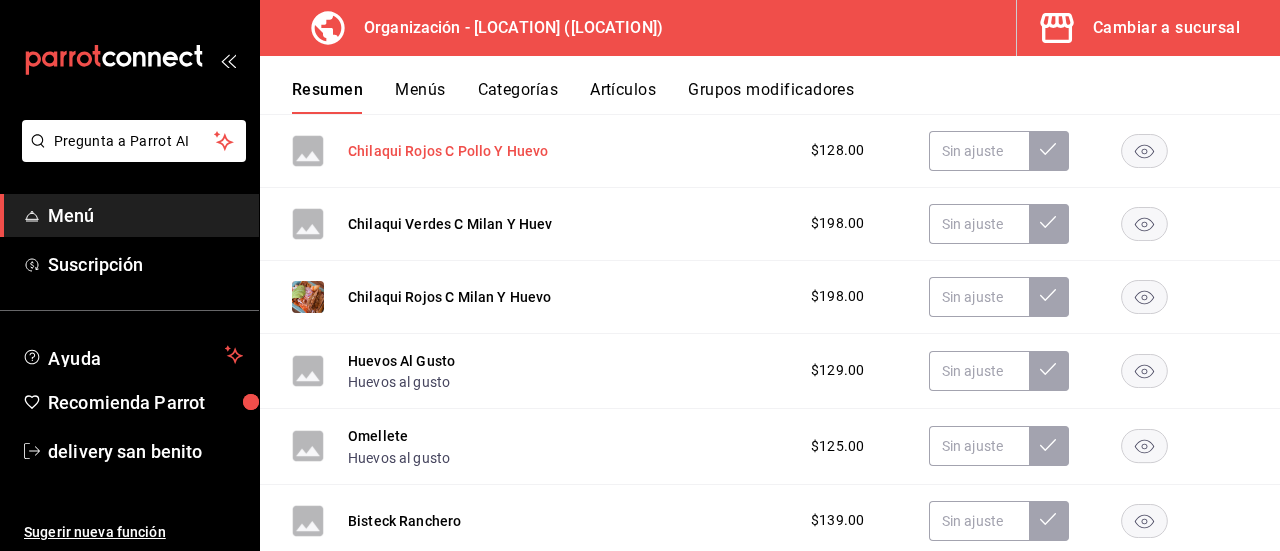 click on "Chilaqui Rojos C Pollo Y Huevo" at bounding box center [448, 151] 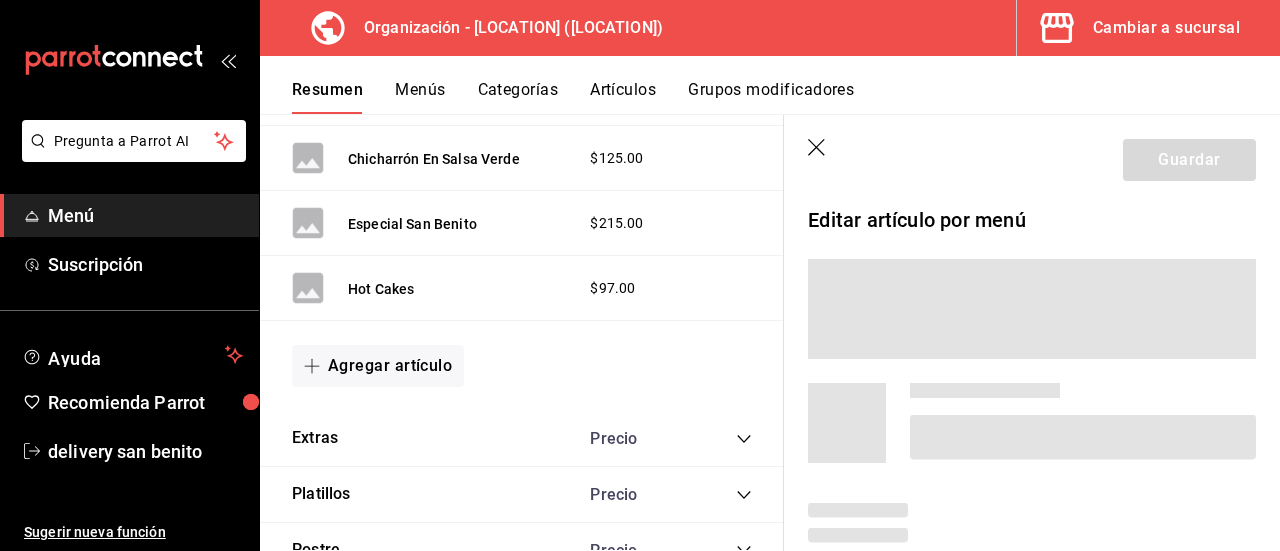 scroll, scrollTop: 3727, scrollLeft: 0, axis: vertical 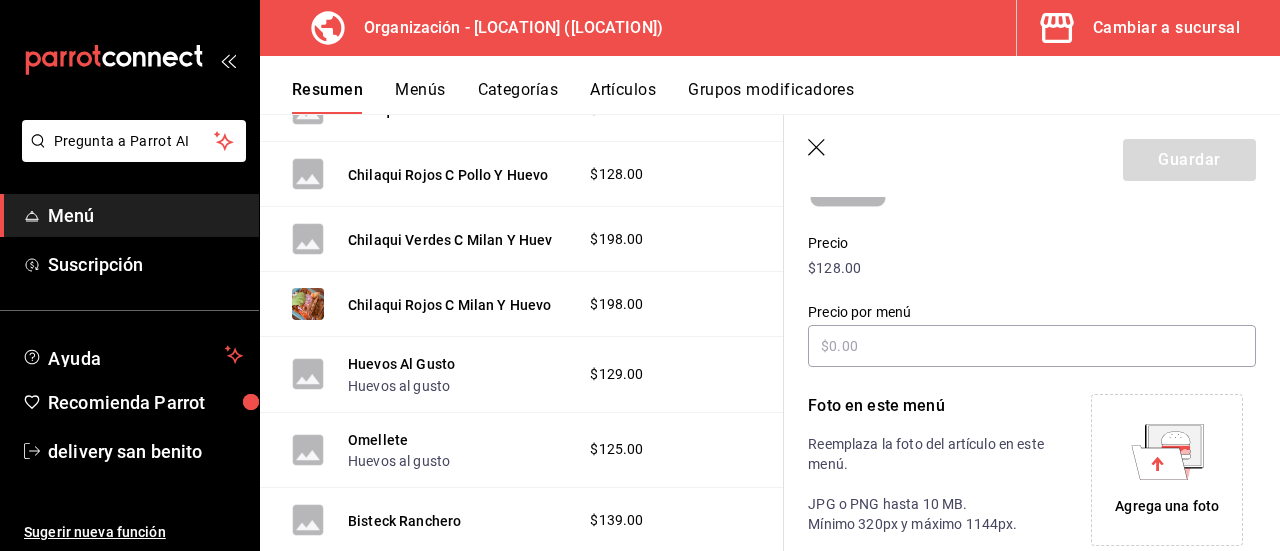 click 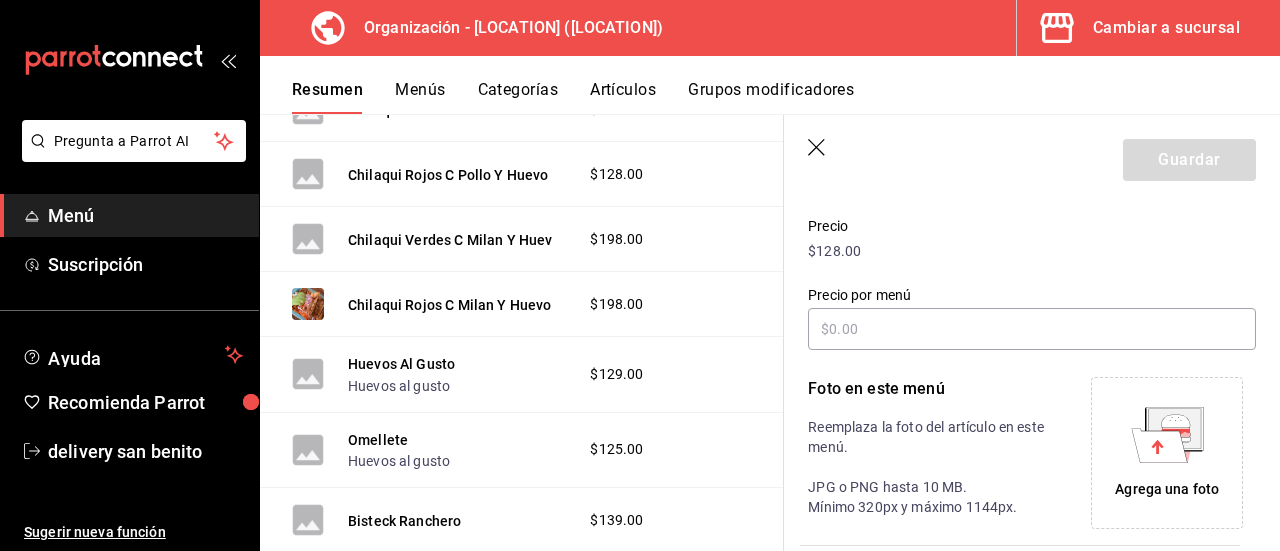 scroll, scrollTop: 274, scrollLeft: 0, axis: vertical 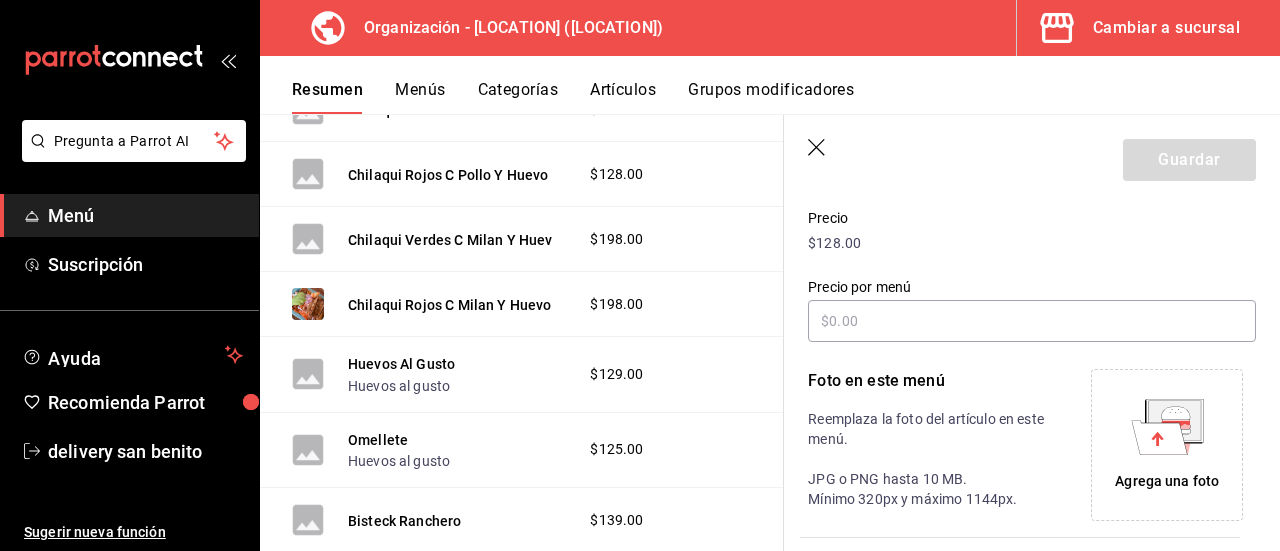 click 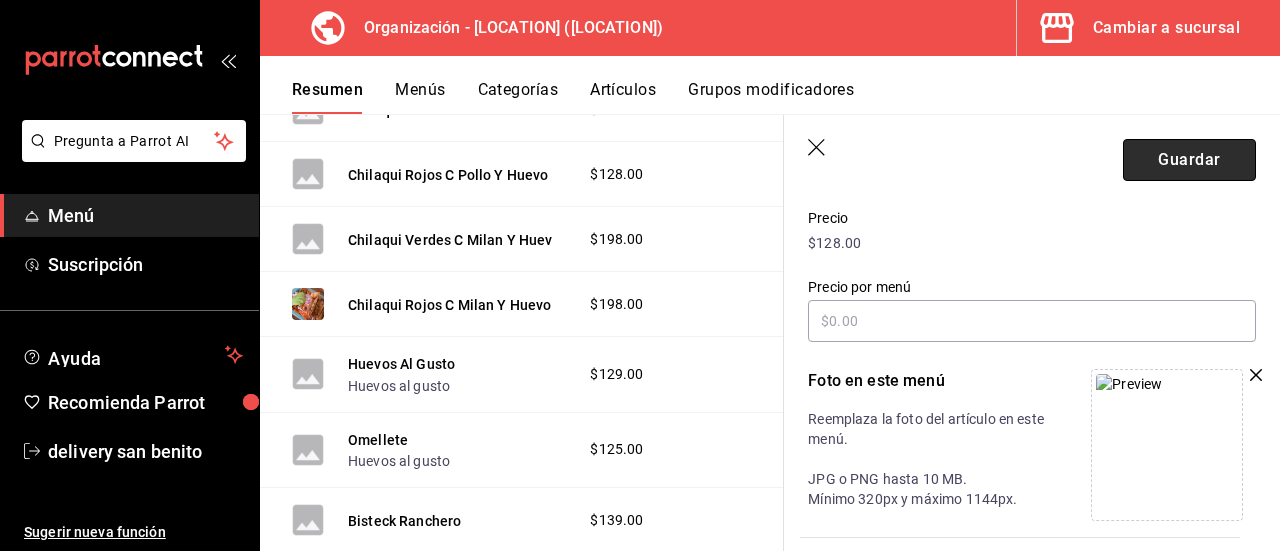 click on "Guardar" at bounding box center (1189, 160) 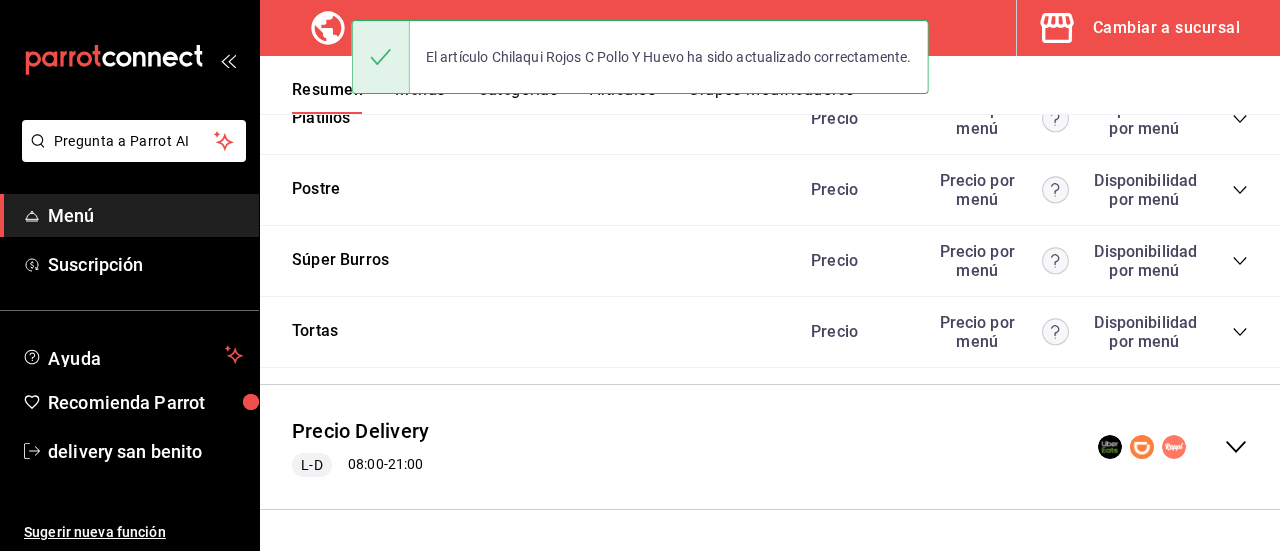 scroll, scrollTop: 590, scrollLeft: 0, axis: vertical 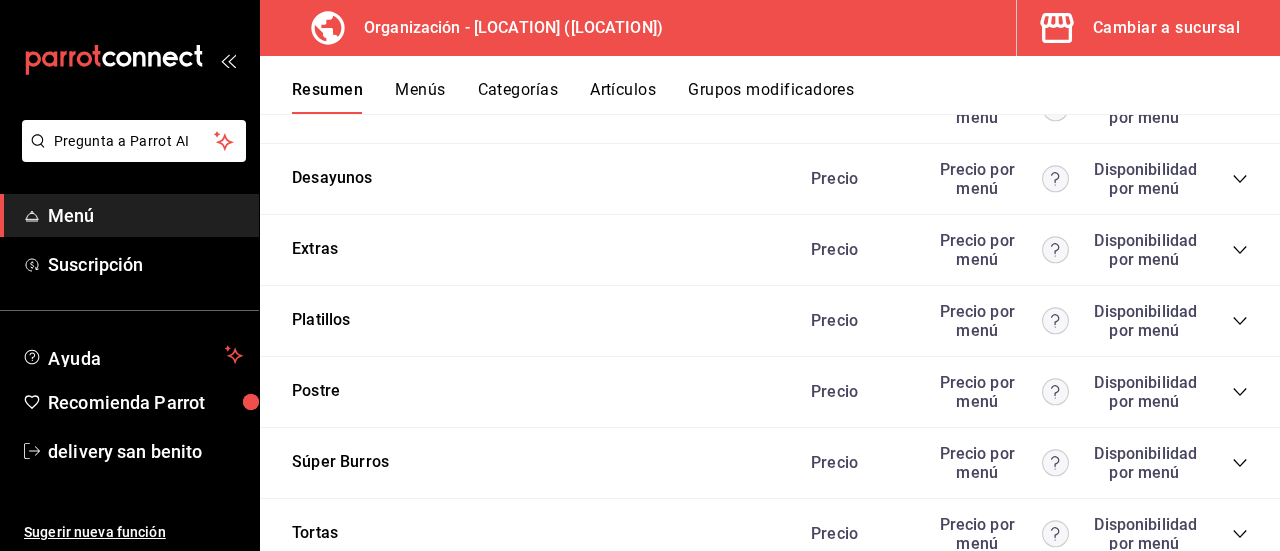 click 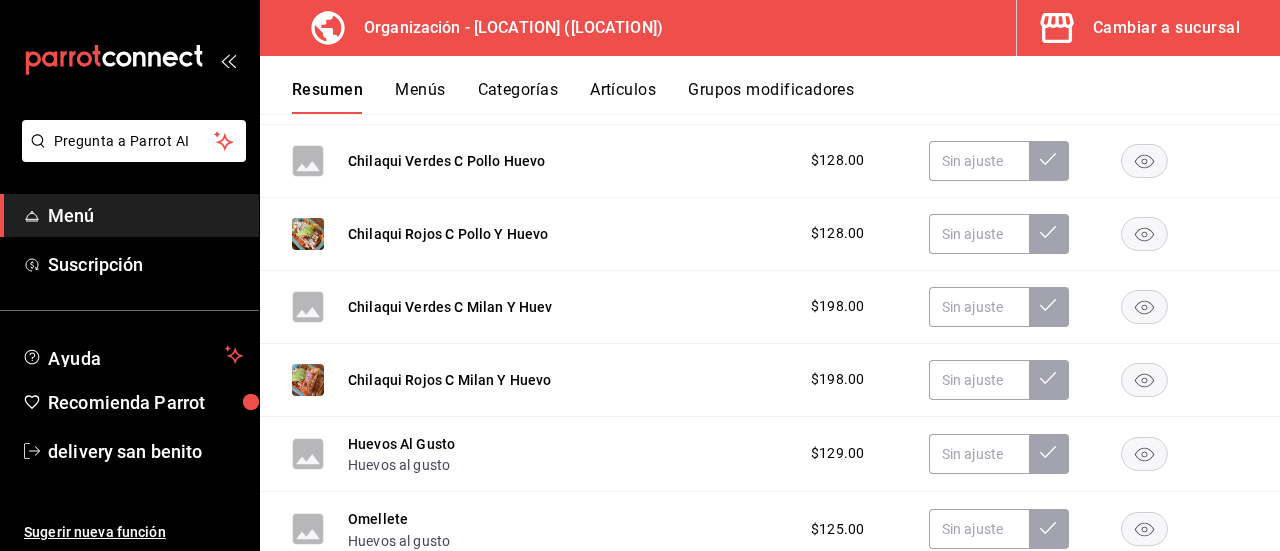 scroll, scrollTop: 3925, scrollLeft: 0, axis: vertical 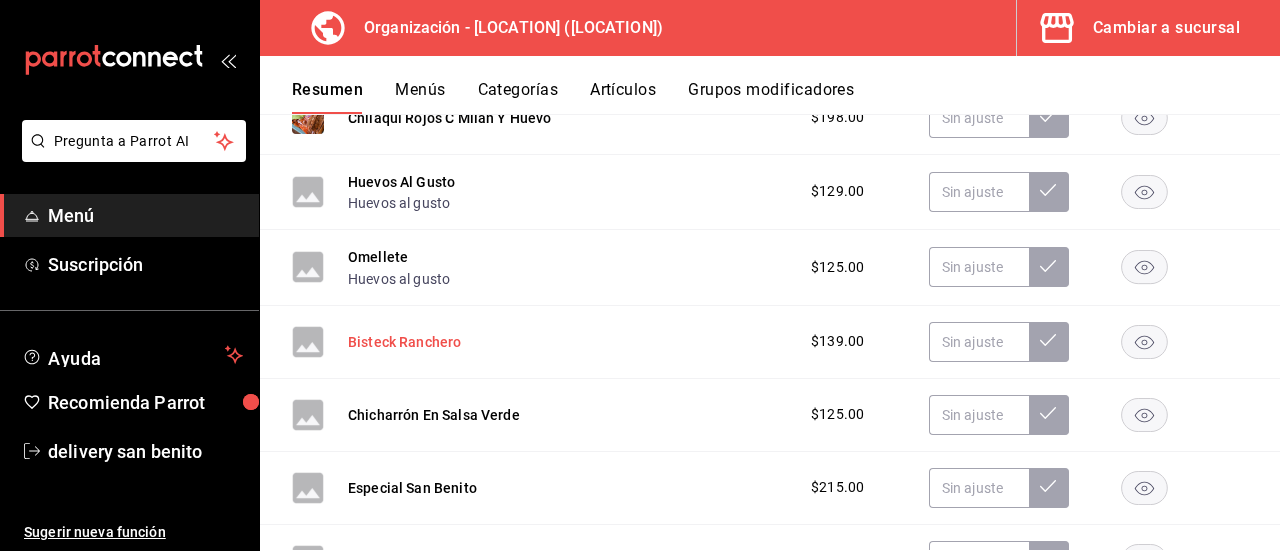 click on "Bisteck Ranchero" at bounding box center (404, 342) 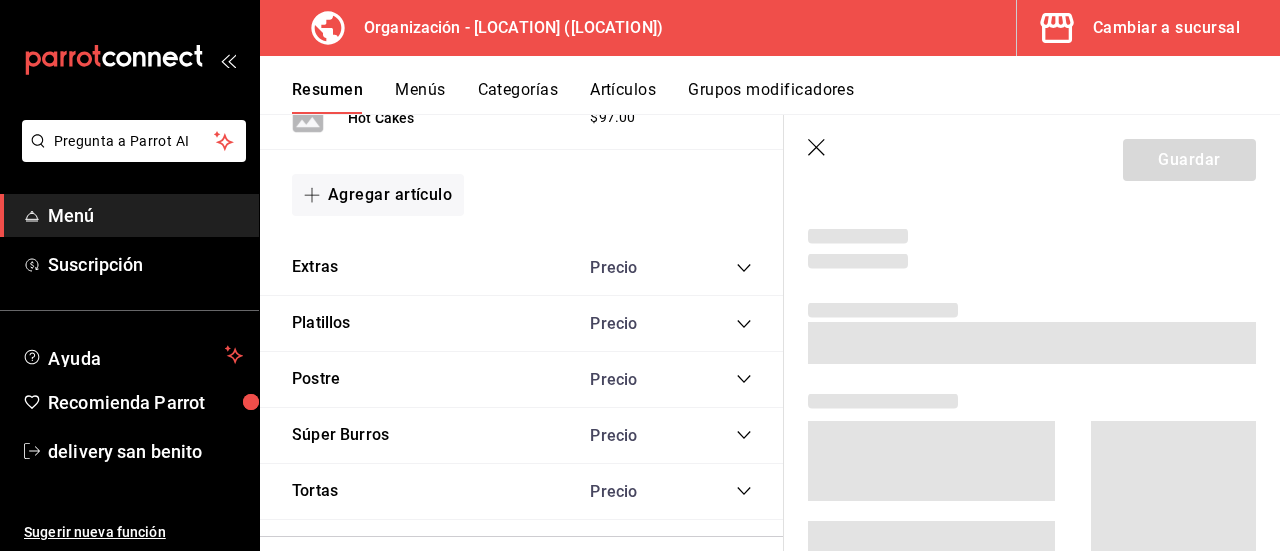 scroll, scrollTop: 3736, scrollLeft: 0, axis: vertical 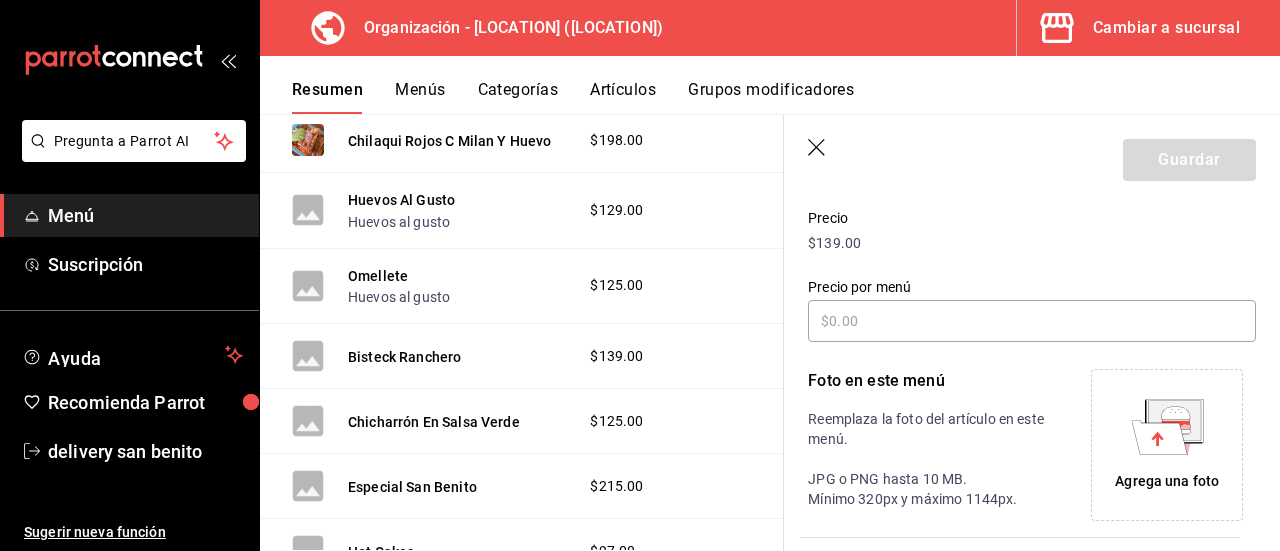 click on "Agrega una foto" at bounding box center (1167, 481) 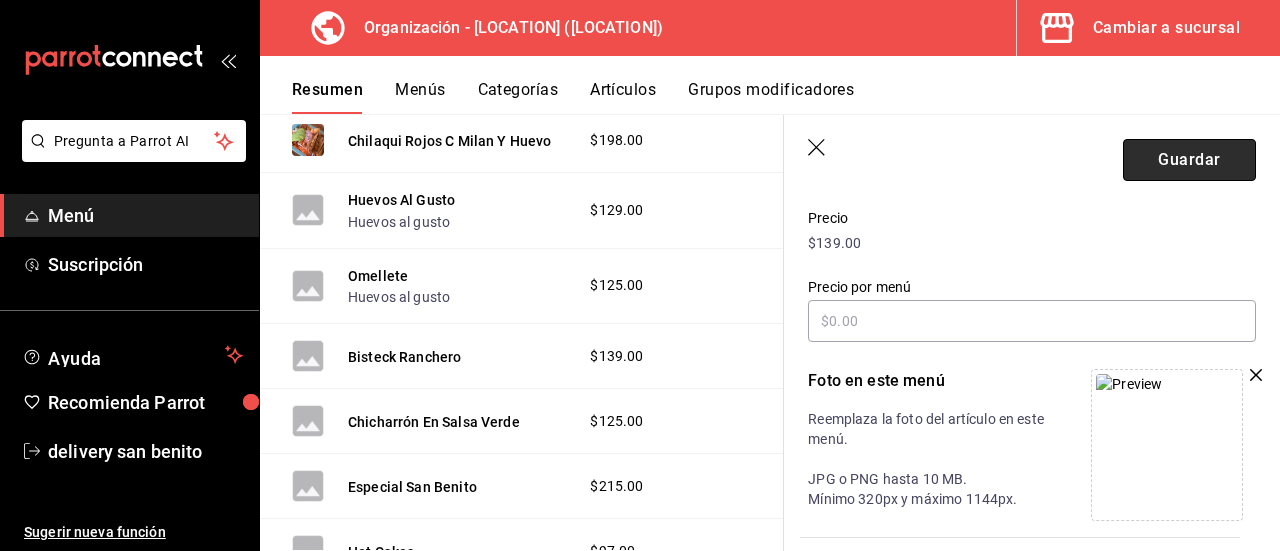 click on "Guardar" at bounding box center [1189, 160] 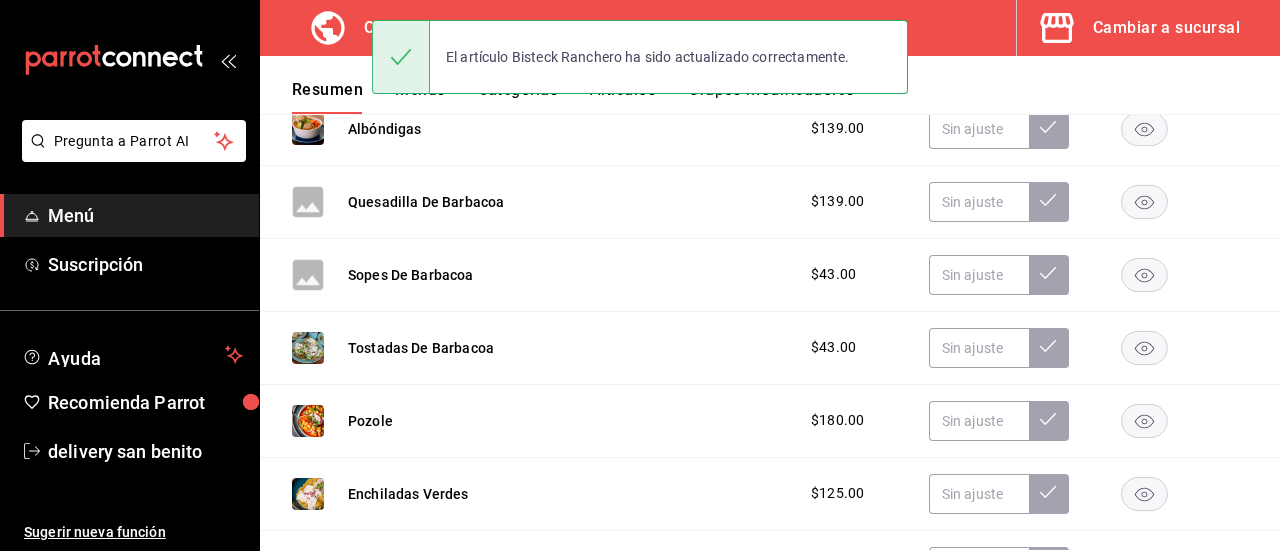 scroll, scrollTop: 590, scrollLeft: 0, axis: vertical 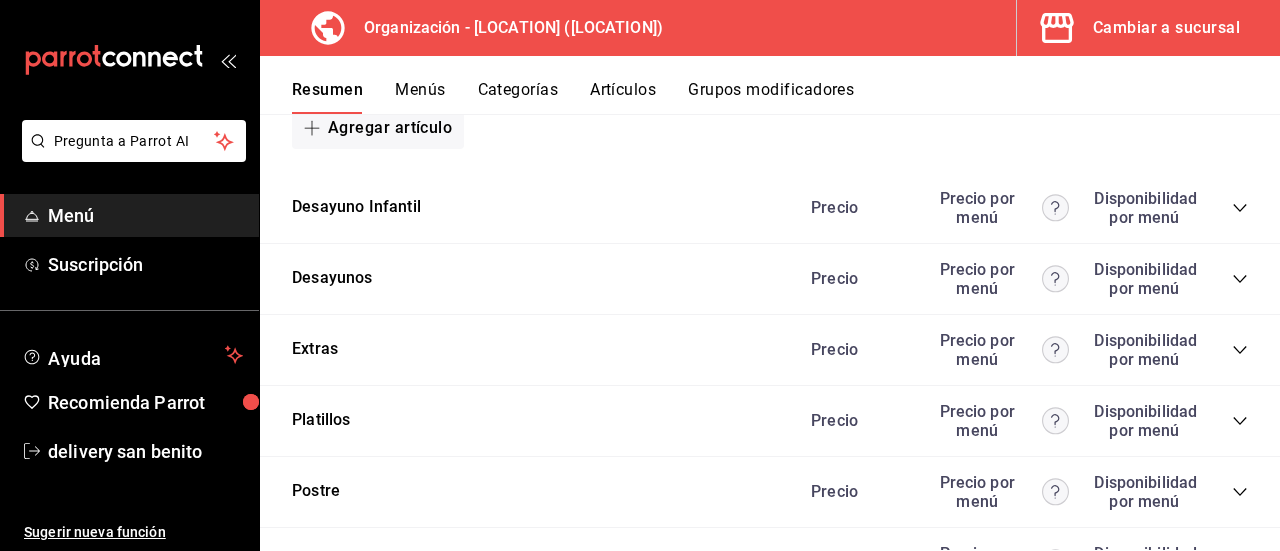 click 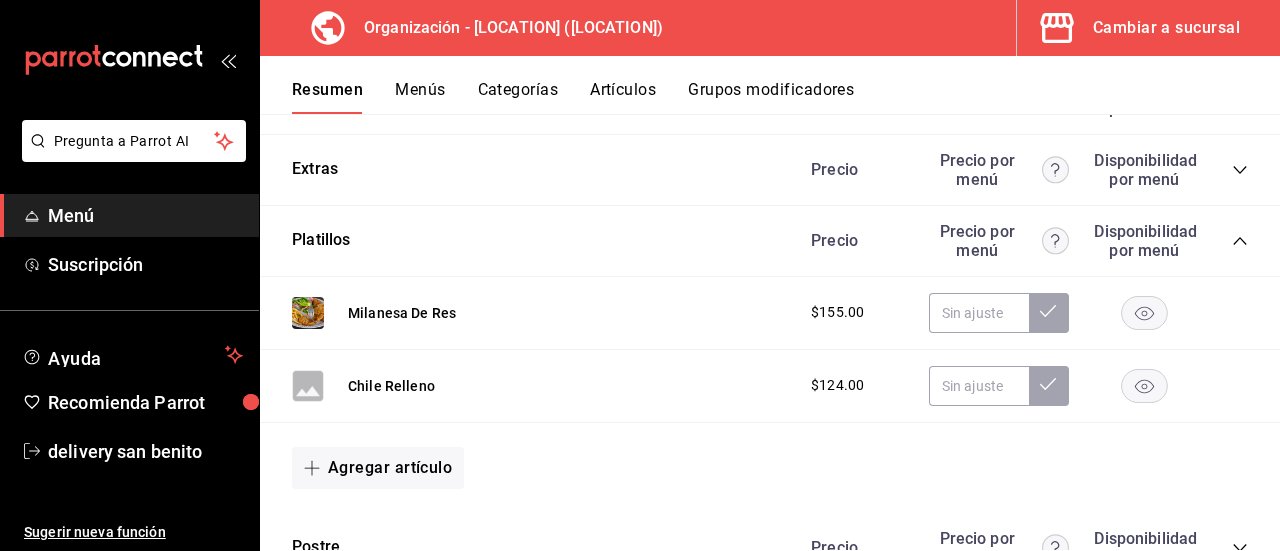 scroll, scrollTop: 3612, scrollLeft: 0, axis: vertical 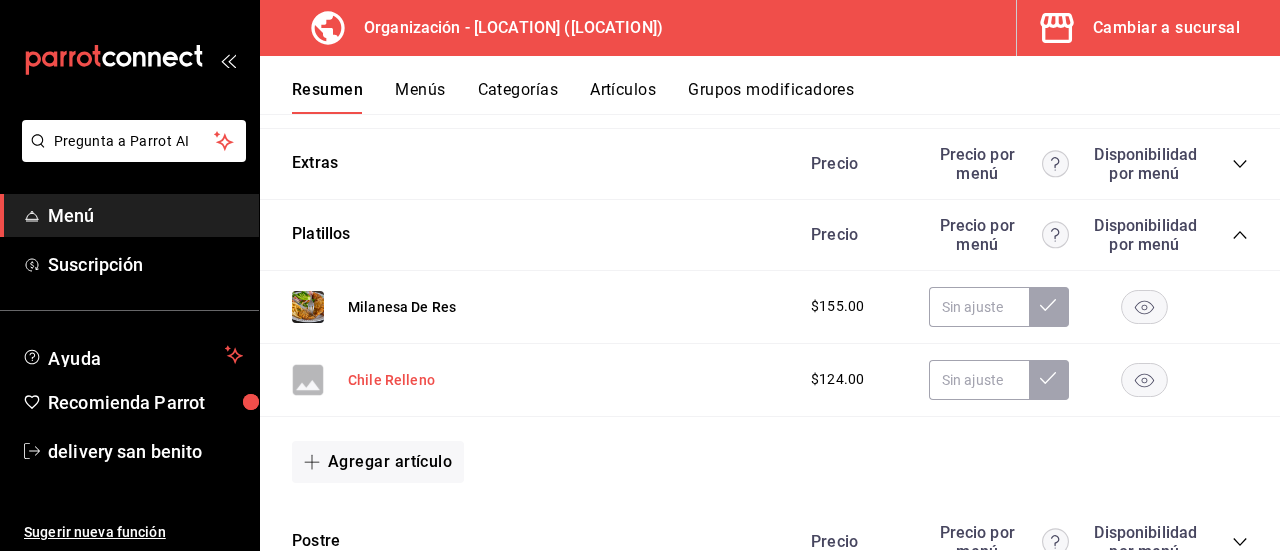 click on "Chile Relleno" at bounding box center [391, 380] 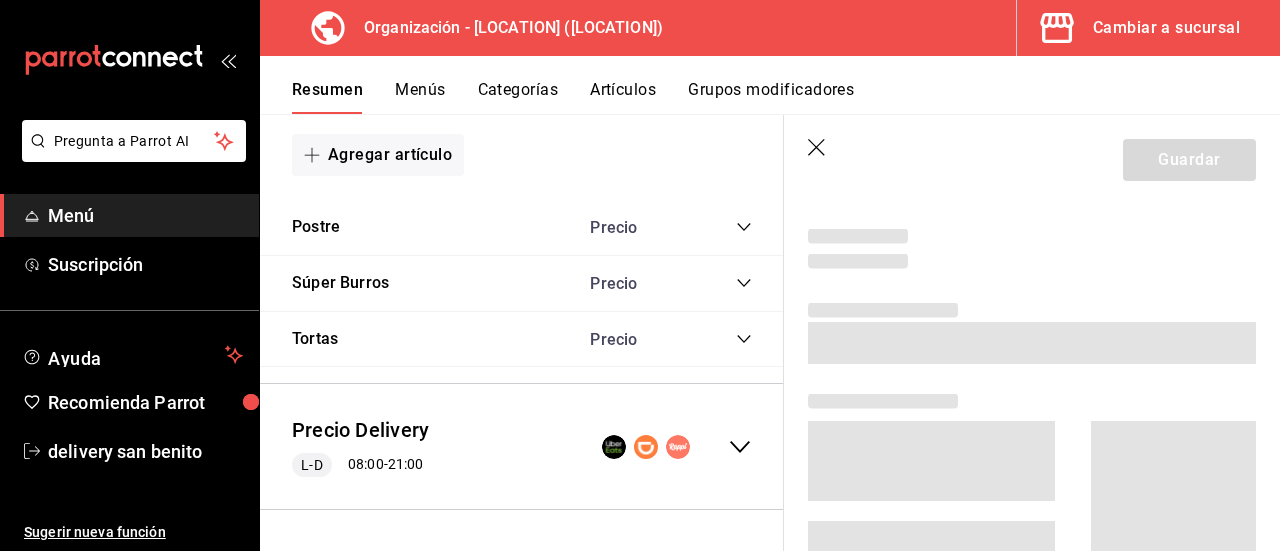 scroll, scrollTop: 3253, scrollLeft: 0, axis: vertical 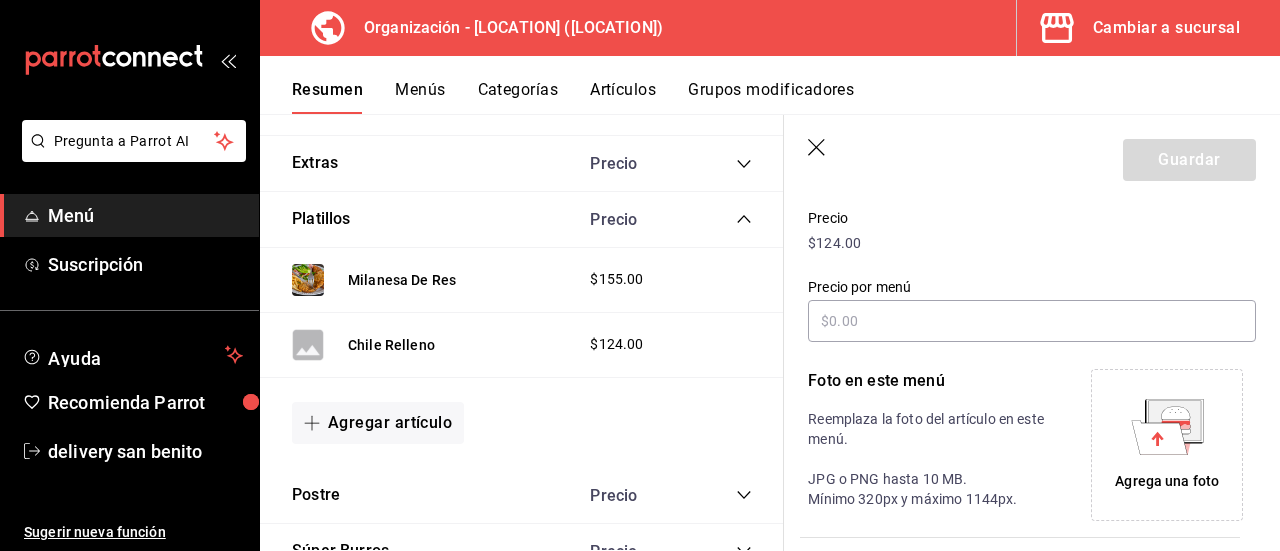 click on "Agrega una foto" at bounding box center [1167, 481] 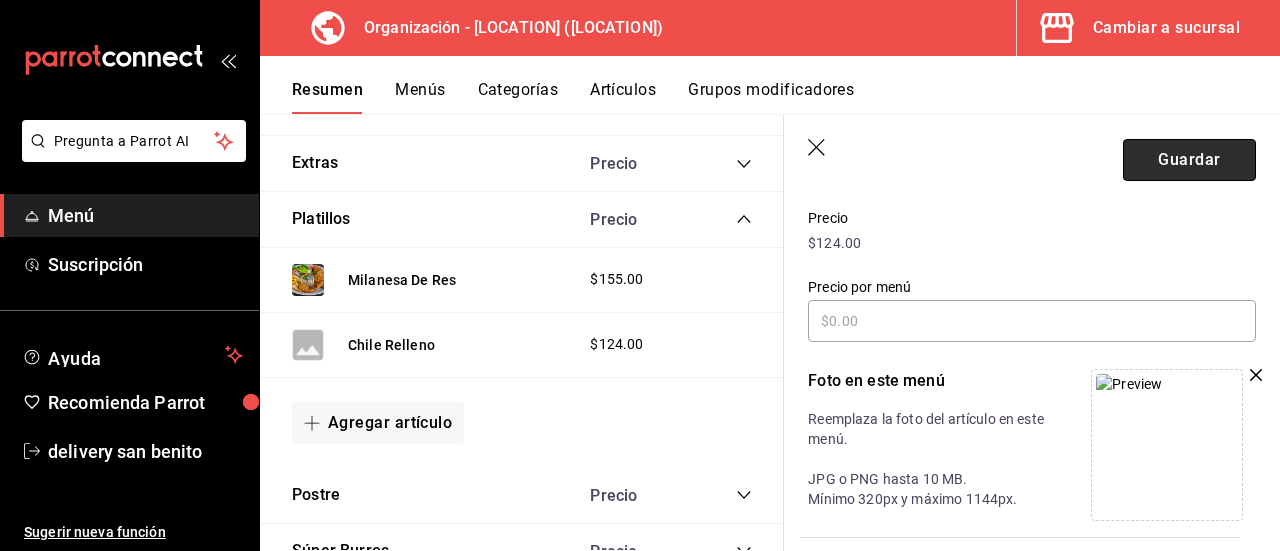 click on "Guardar" at bounding box center (1189, 160) 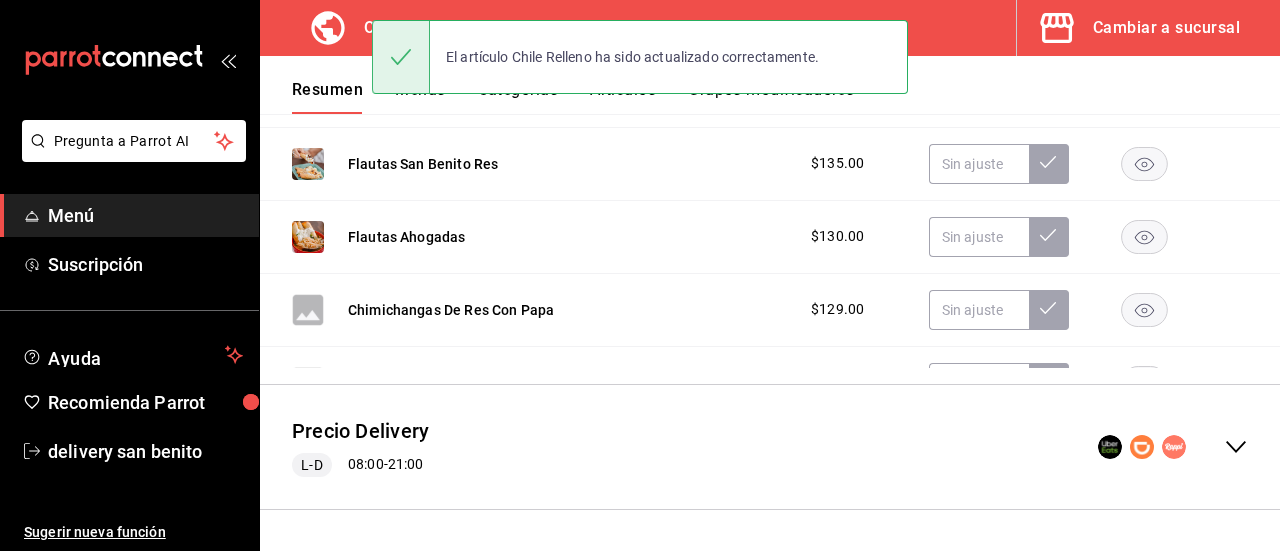 scroll, scrollTop: 590, scrollLeft: 0, axis: vertical 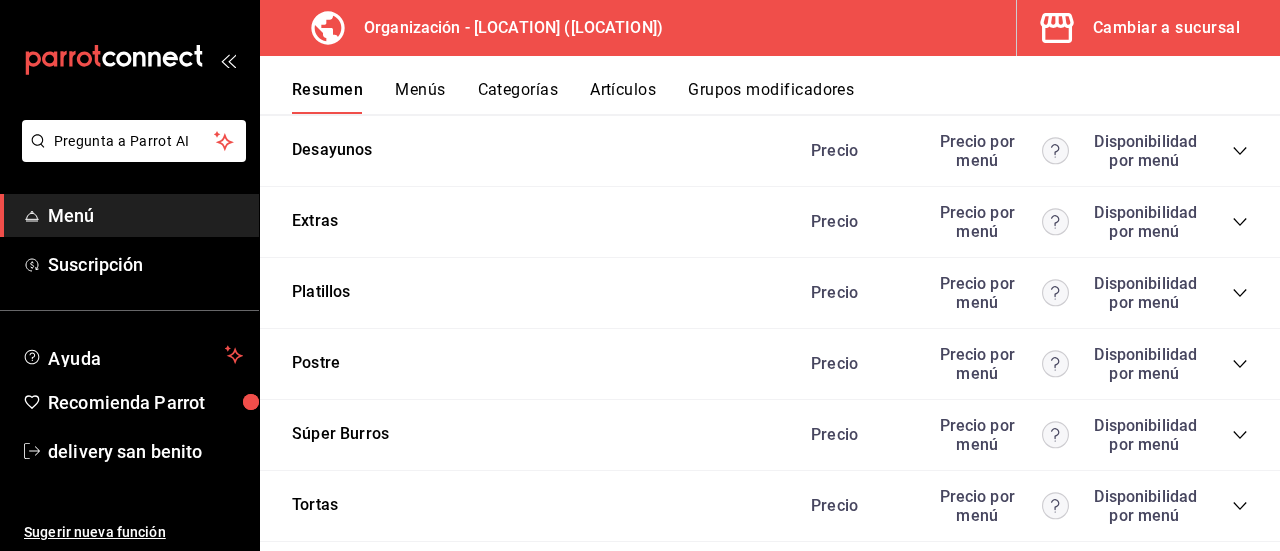 click 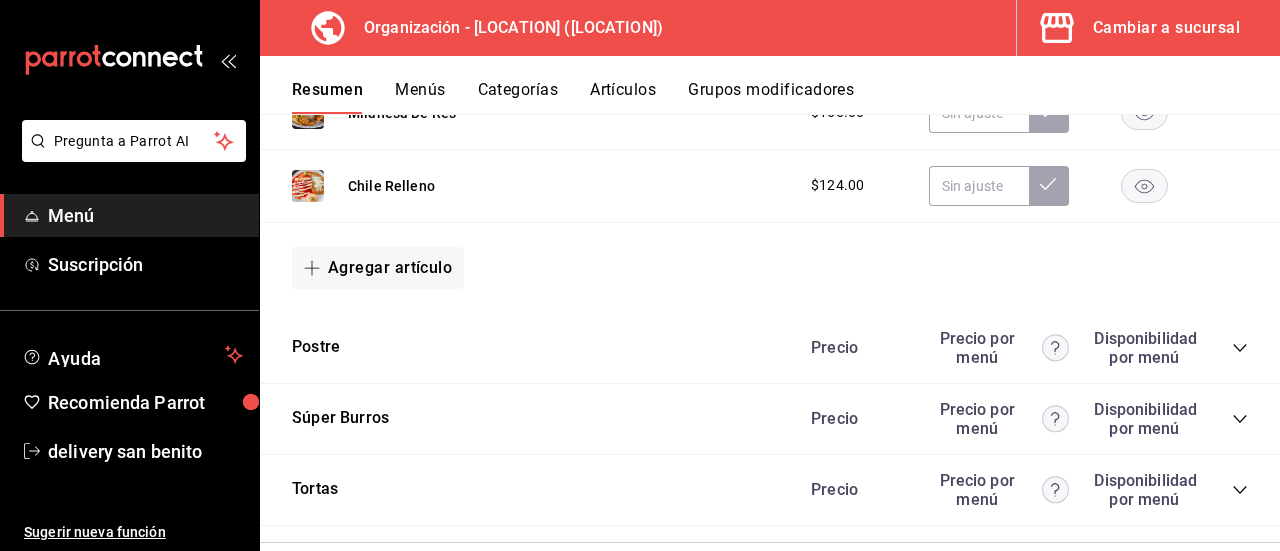 scroll, scrollTop: 3865, scrollLeft: 0, axis: vertical 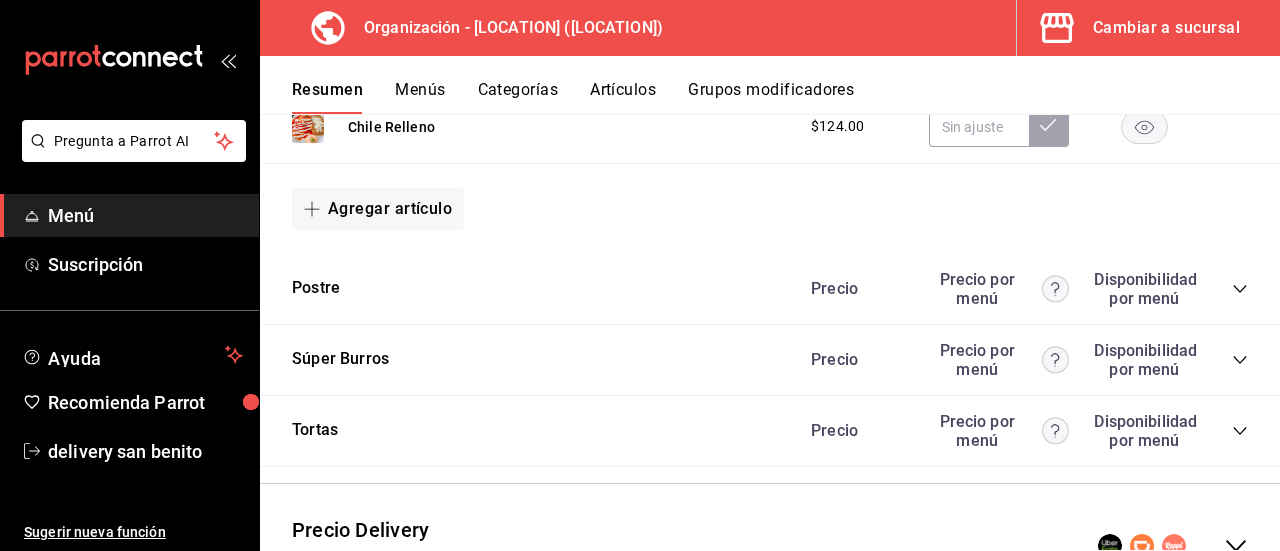 click 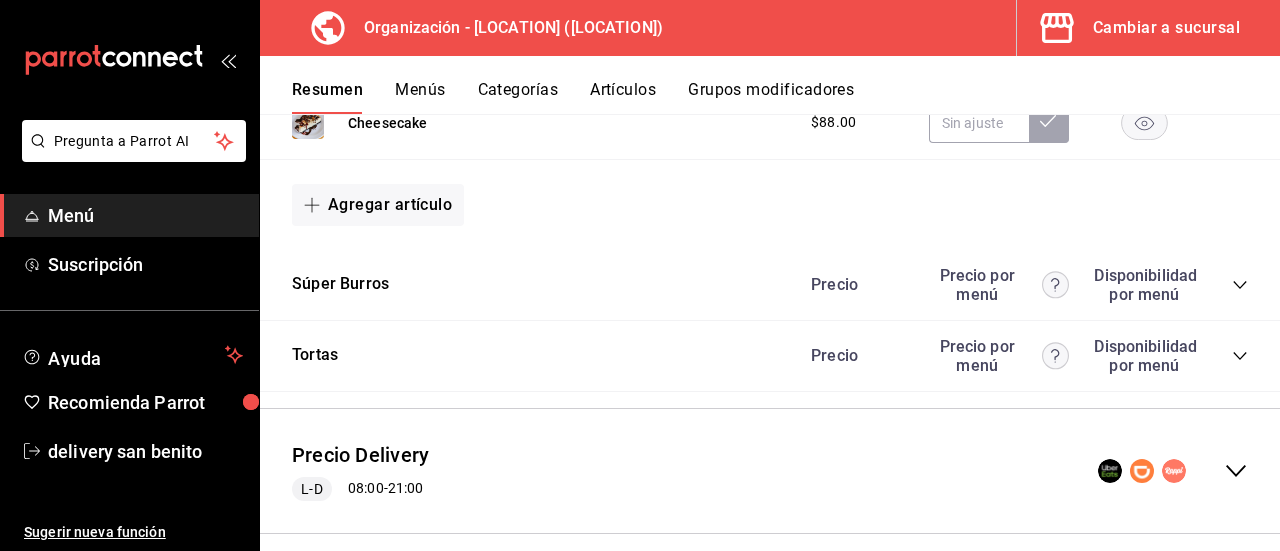 scroll, scrollTop: 4187, scrollLeft: 0, axis: vertical 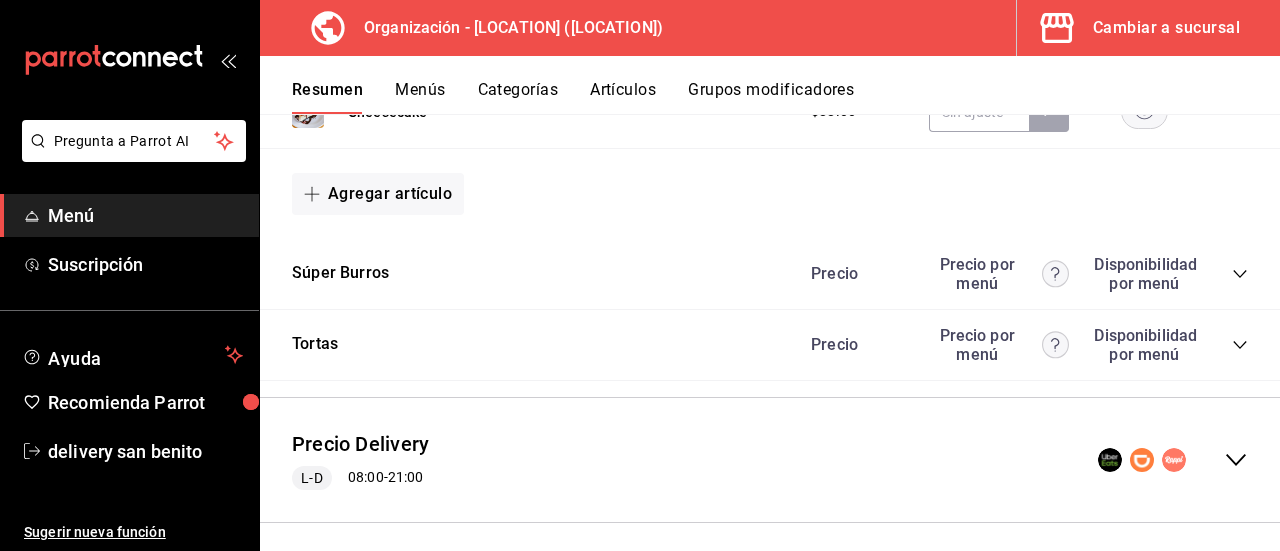 click 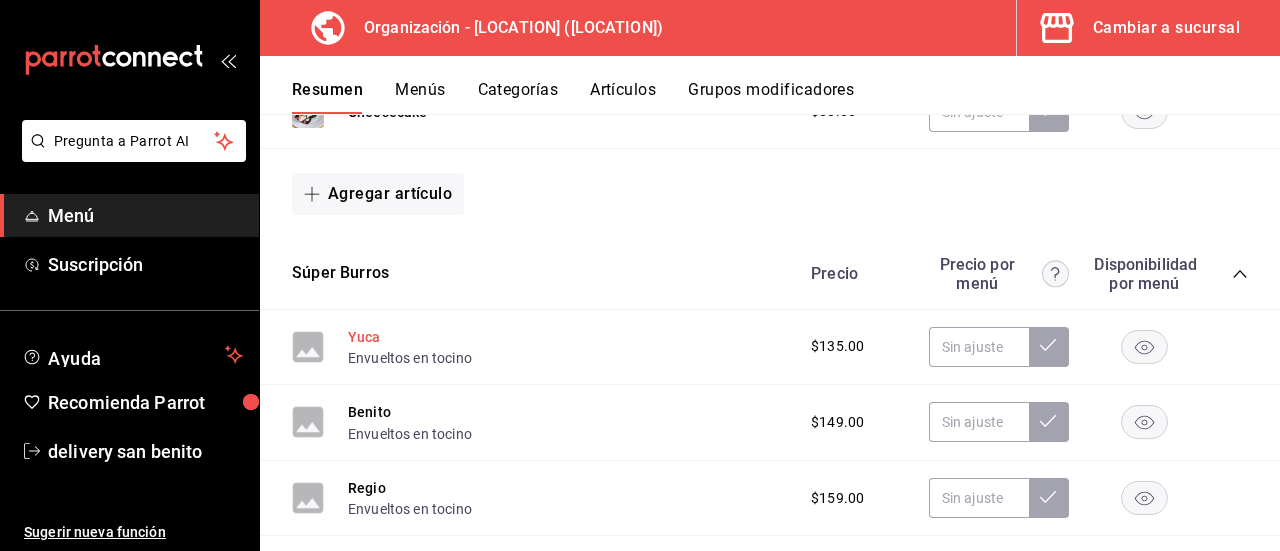 click on "Yuca" at bounding box center (364, 337) 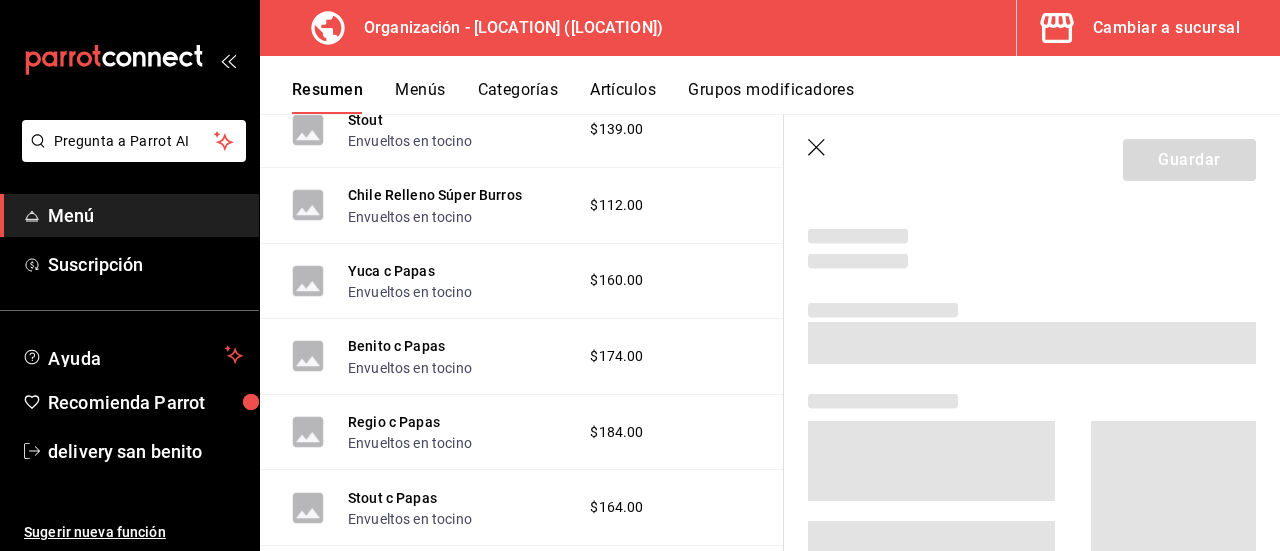 scroll, scrollTop: 3737, scrollLeft: 0, axis: vertical 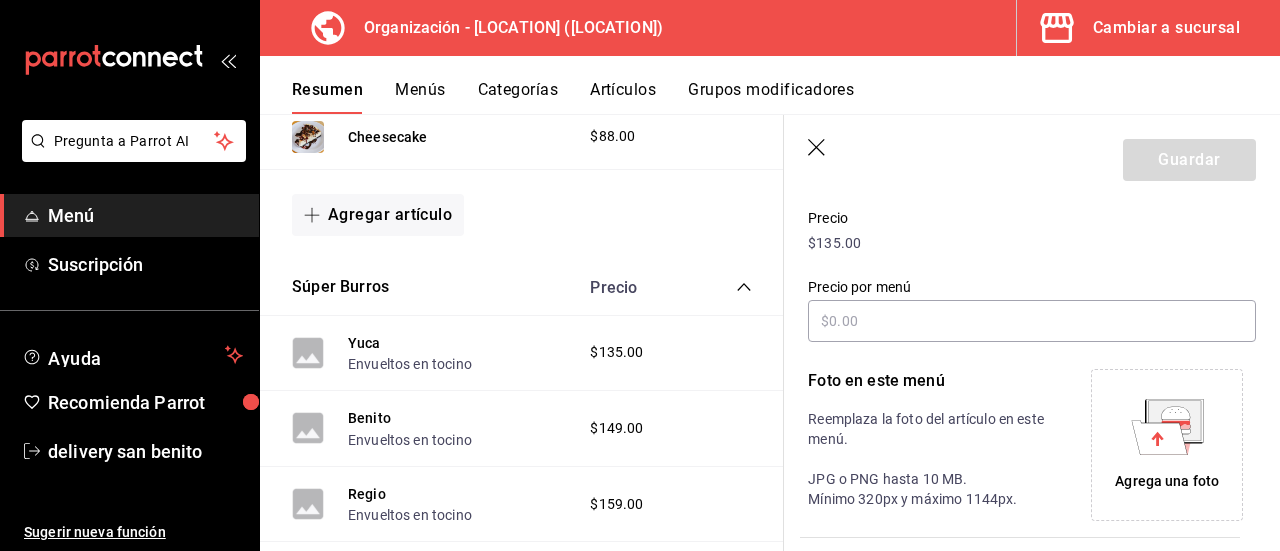 click on "Agrega una foto" at bounding box center [1167, 481] 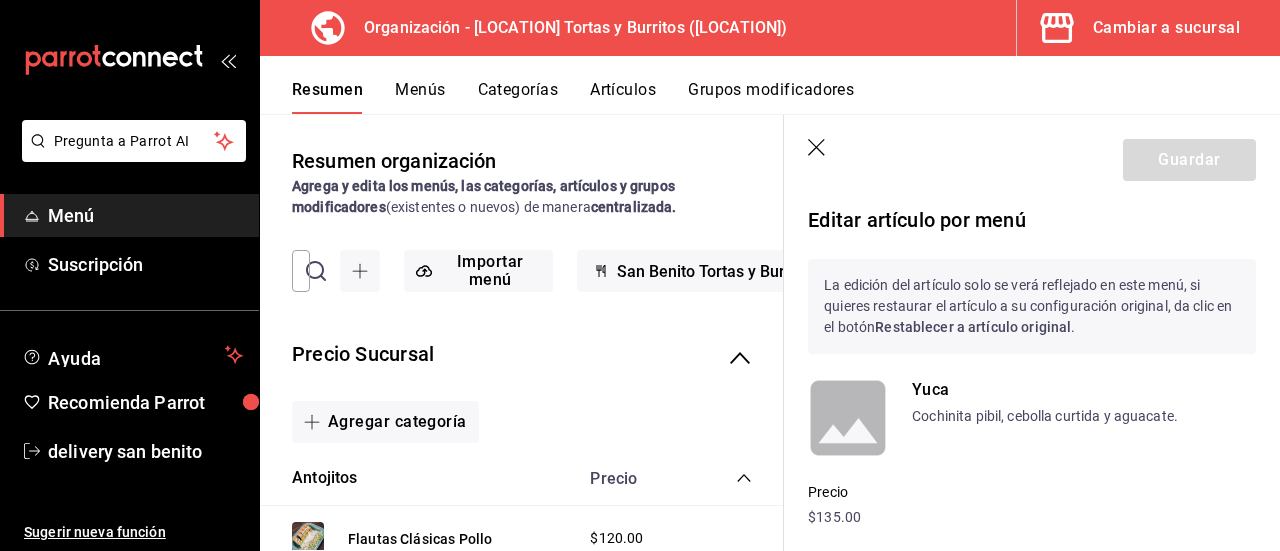 scroll, scrollTop: 0, scrollLeft: 0, axis: both 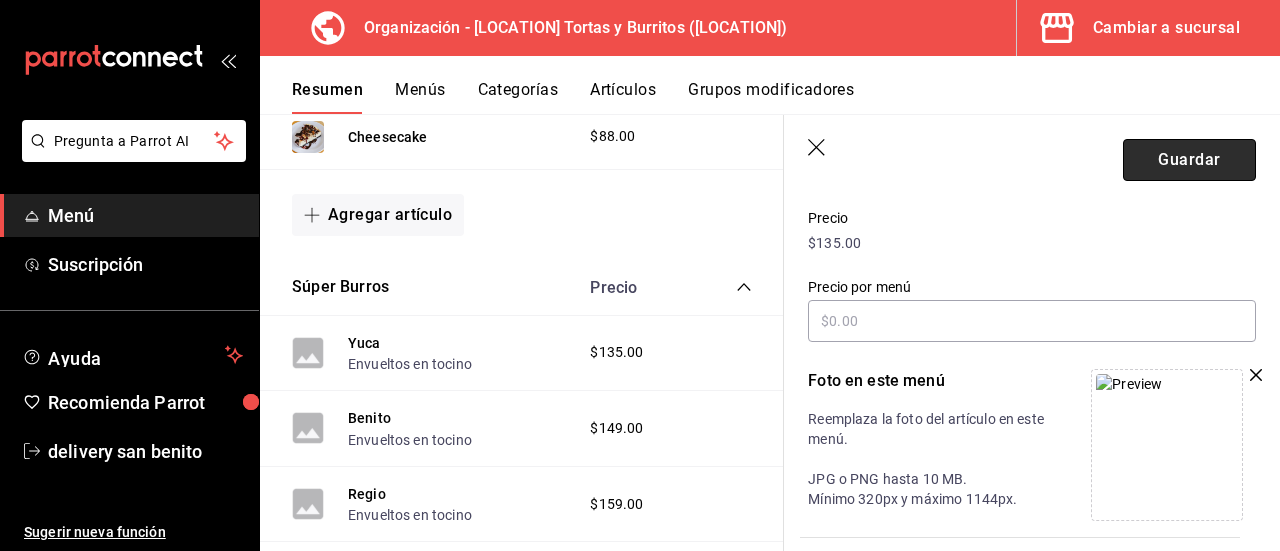 click on "Guardar" at bounding box center (1189, 160) 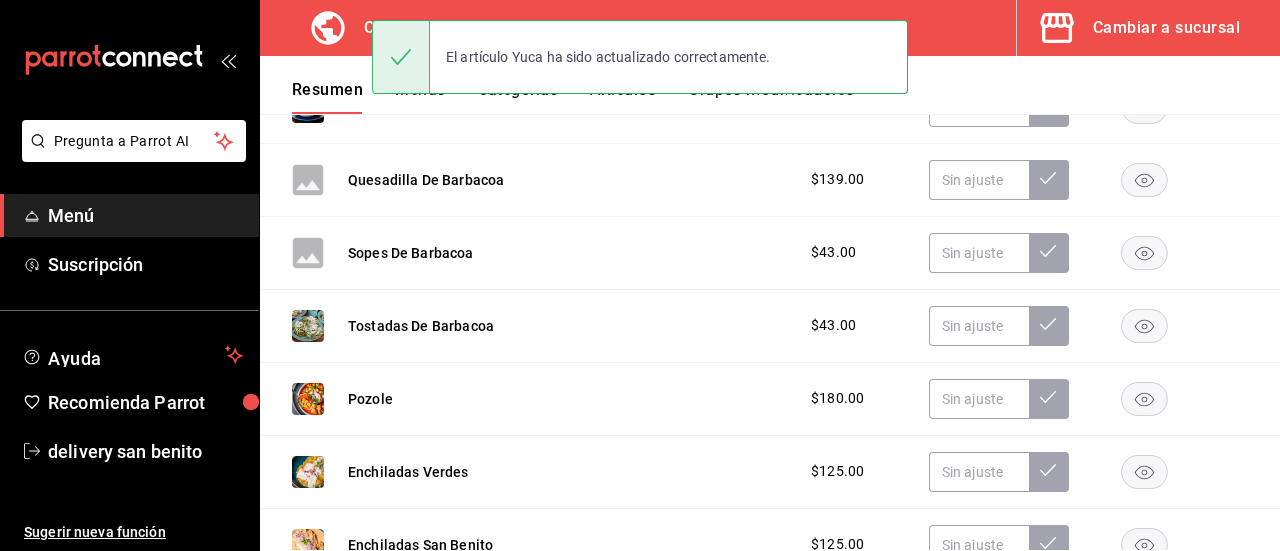 scroll, scrollTop: 590, scrollLeft: 0, axis: vertical 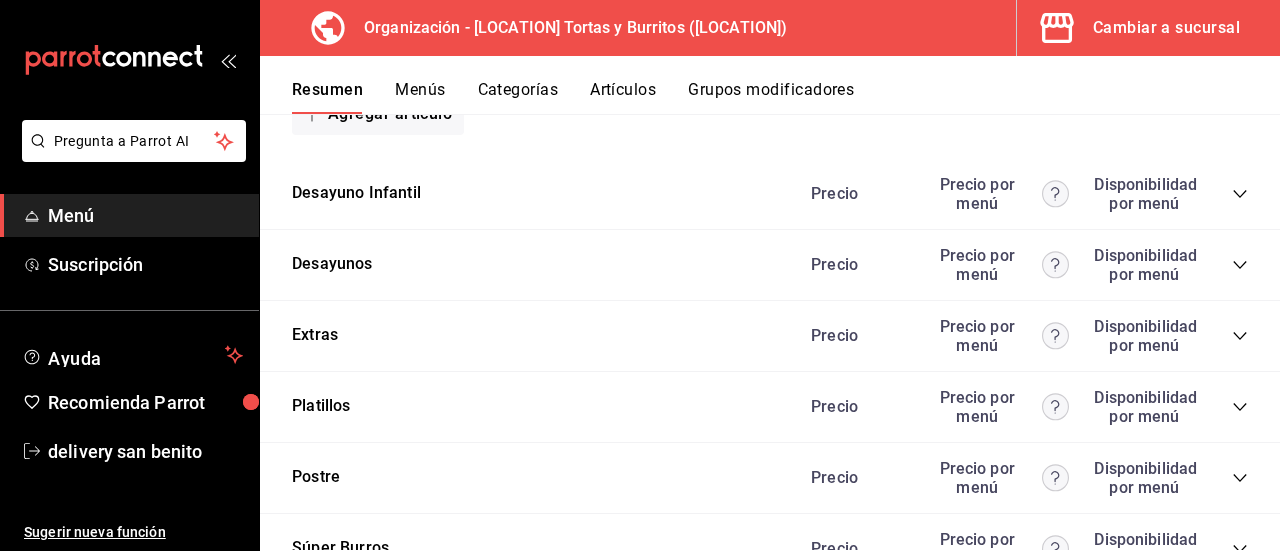 click 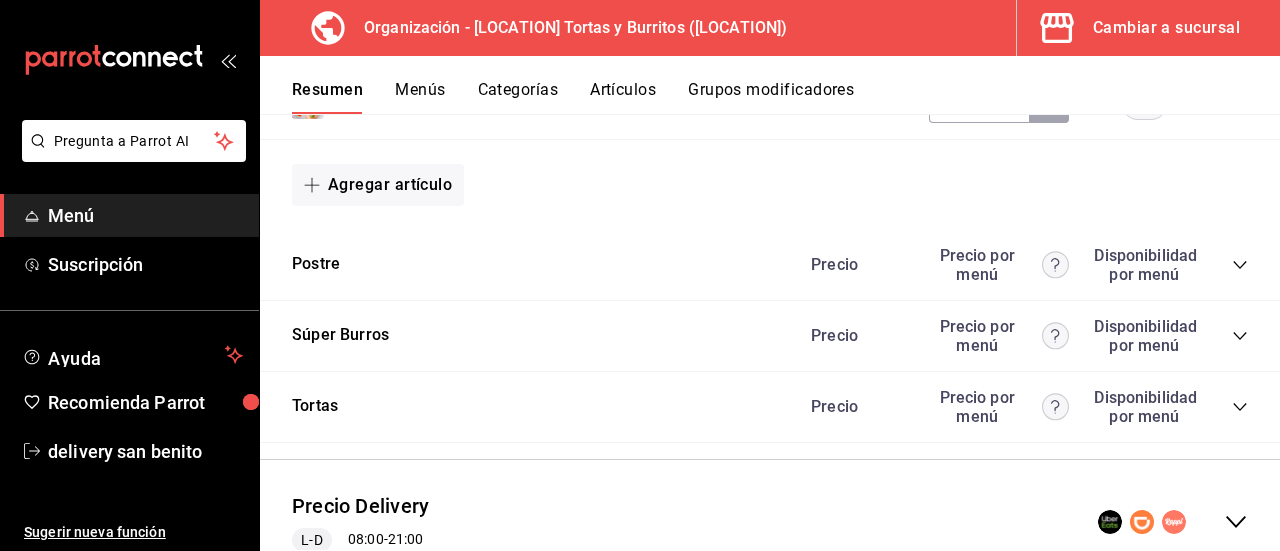 scroll, scrollTop: 3896, scrollLeft: 0, axis: vertical 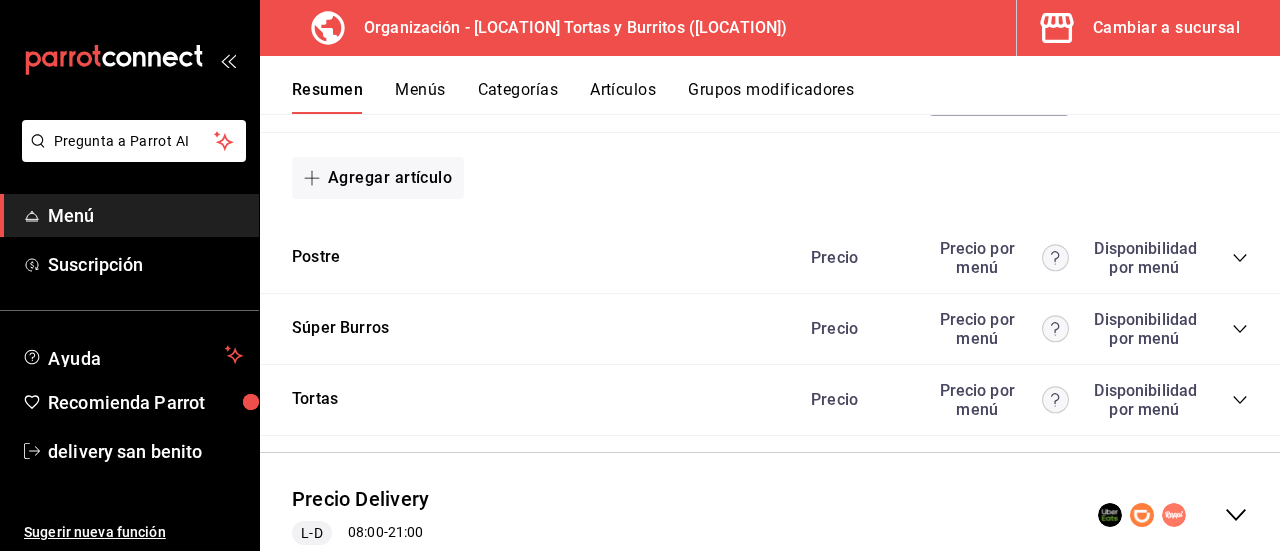 click 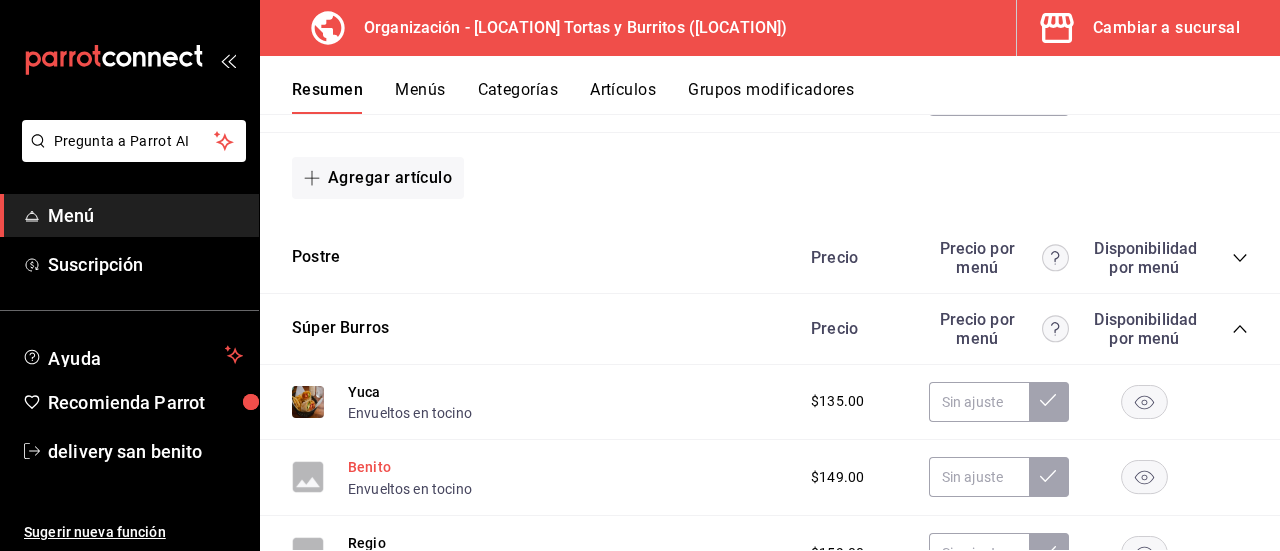 click on "Benito" at bounding box center (369, 467) 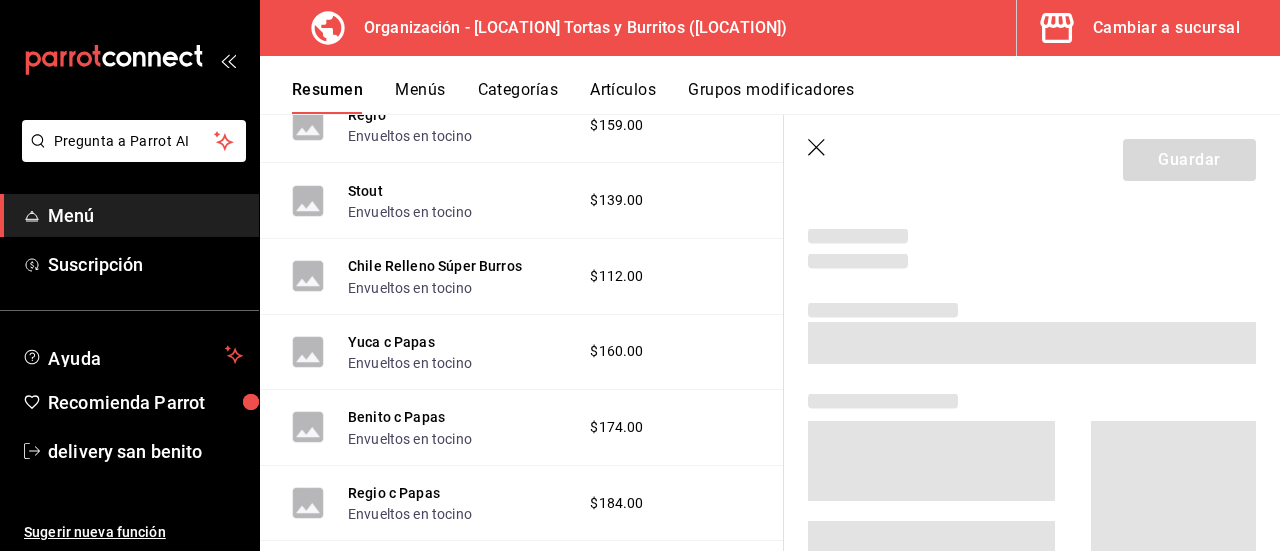 scroll, scrollTop: 3482, scrollLeft: 0, axis: vertical 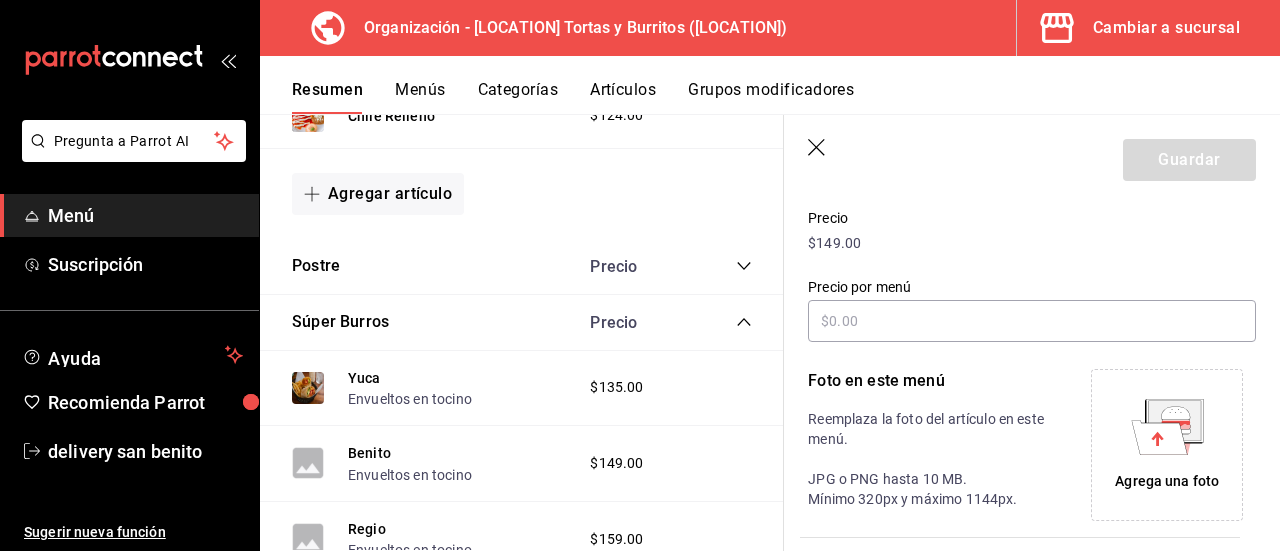 click on "Agrega una foto" at bounding box center (1167, 481) 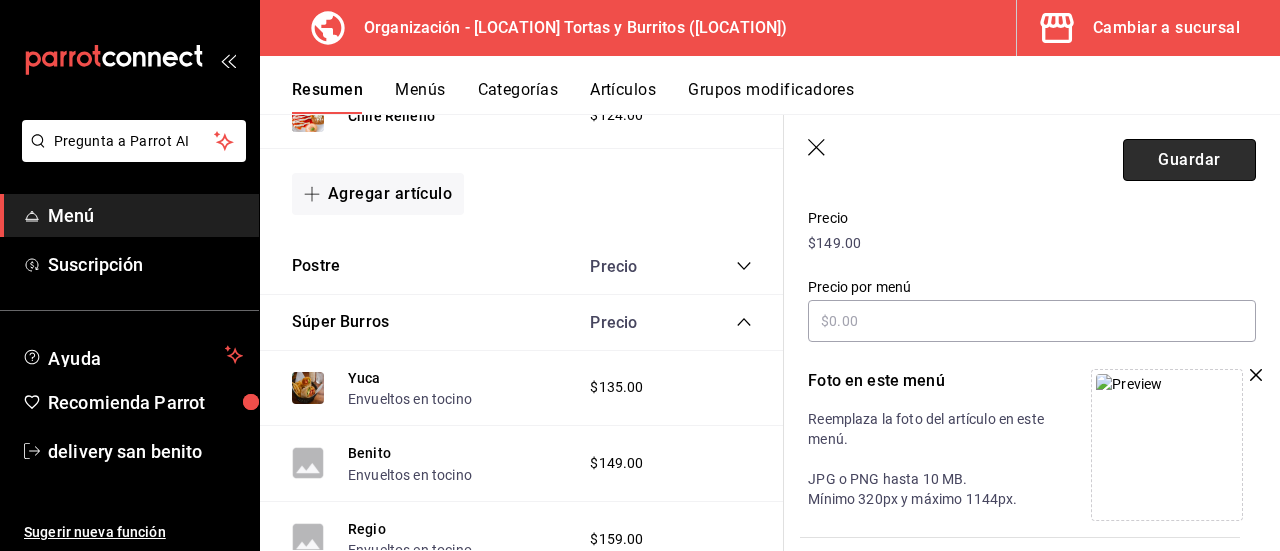 click on "Guardar" at bounding box center (1189, 160) 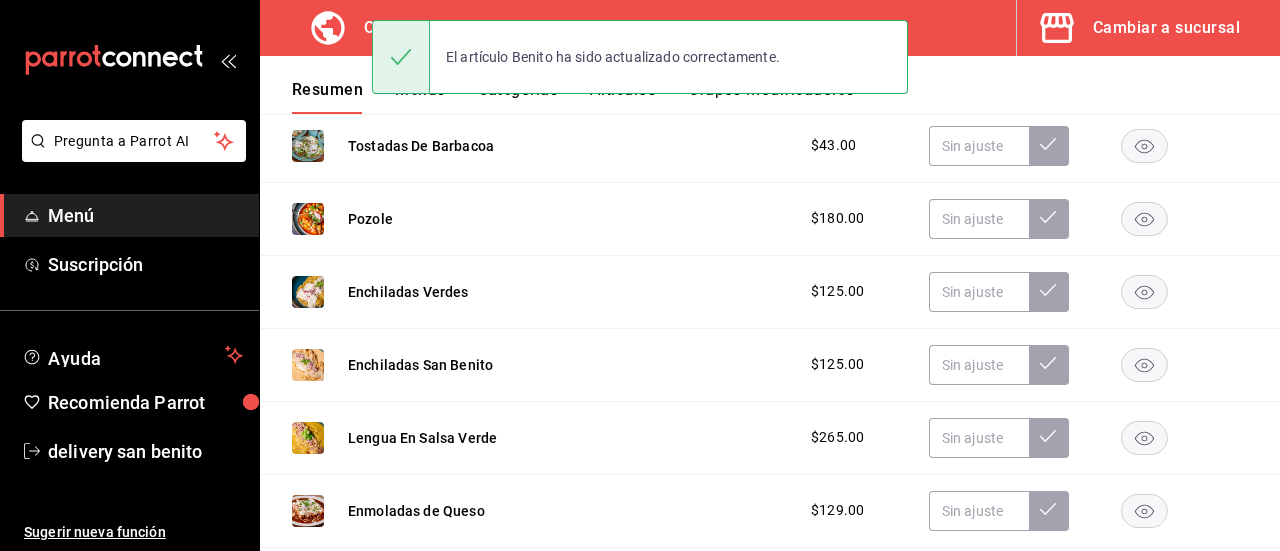 scroll, scrollTop: 590, scrollLeft: 0, axis: vertical 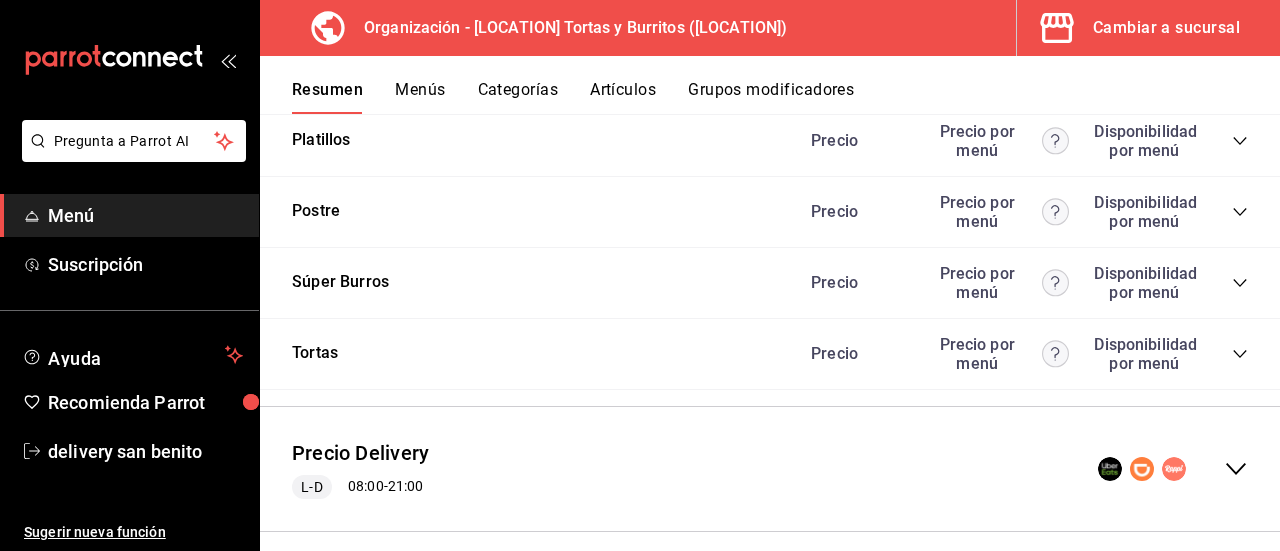 click 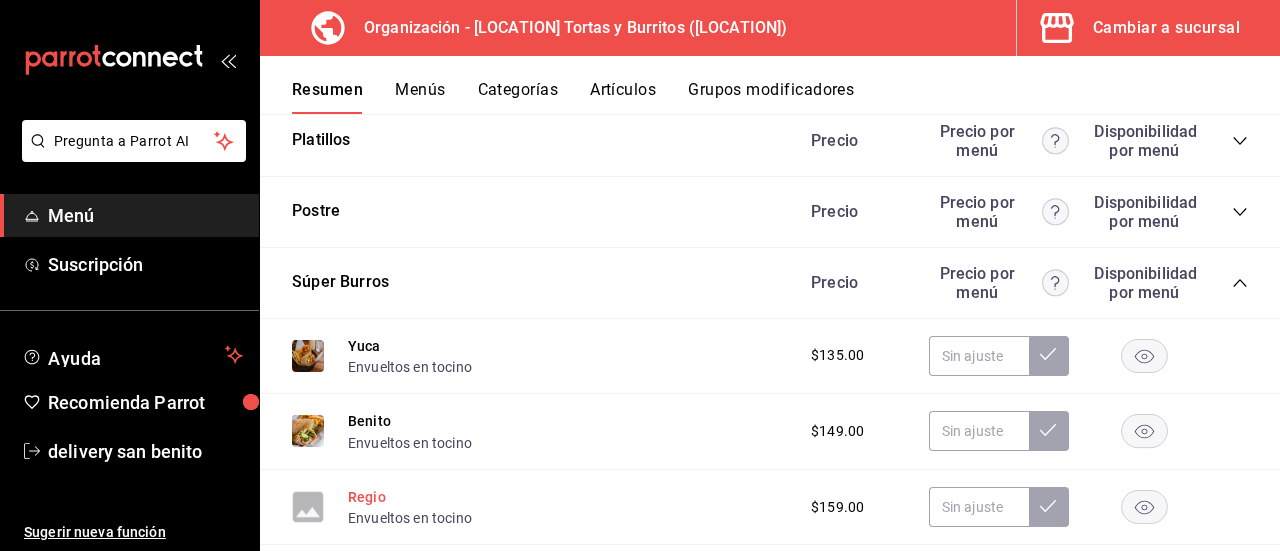 click on "Regio" at bounding box center (367, 497) 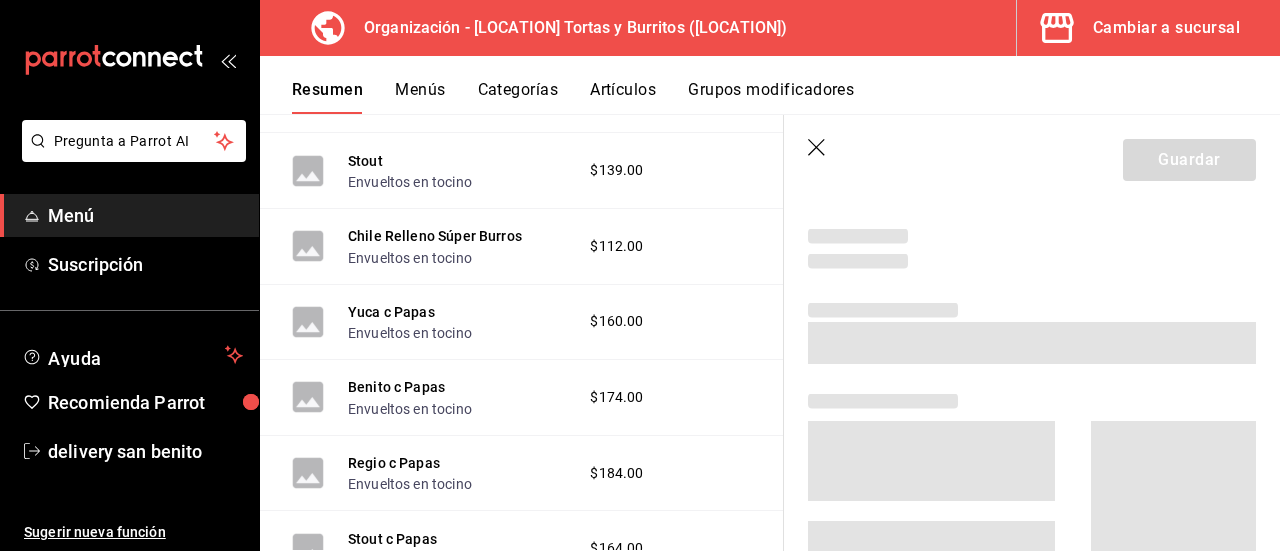 scroll, scrollTop: 3308, scrollLeft: 0, axis: vertical 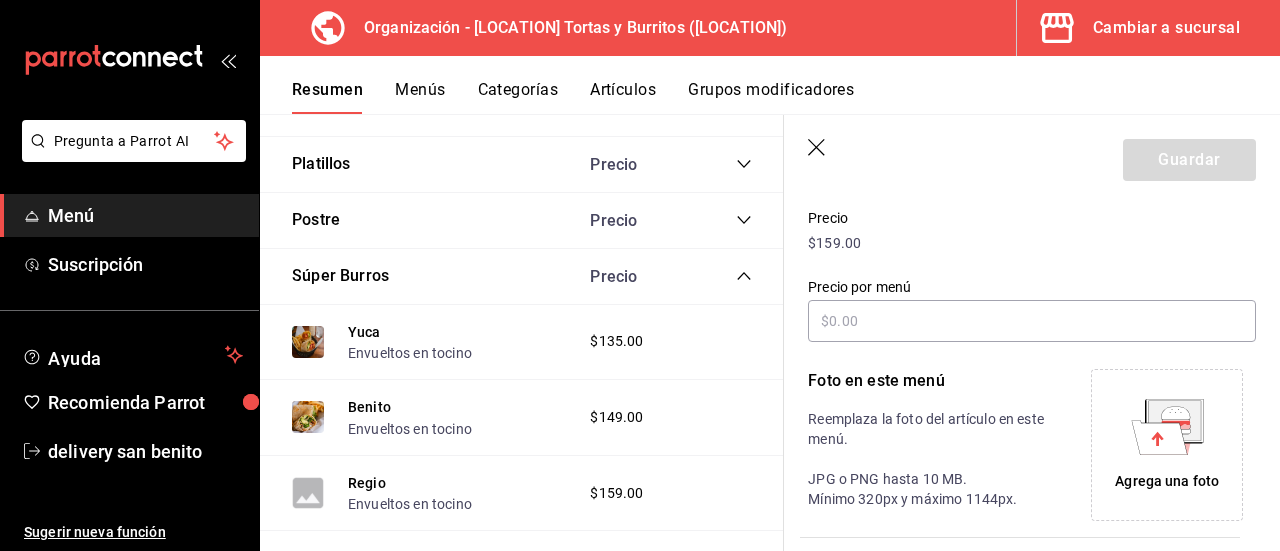 click on "Agrega una foto" at bounding box center (1167, 481) 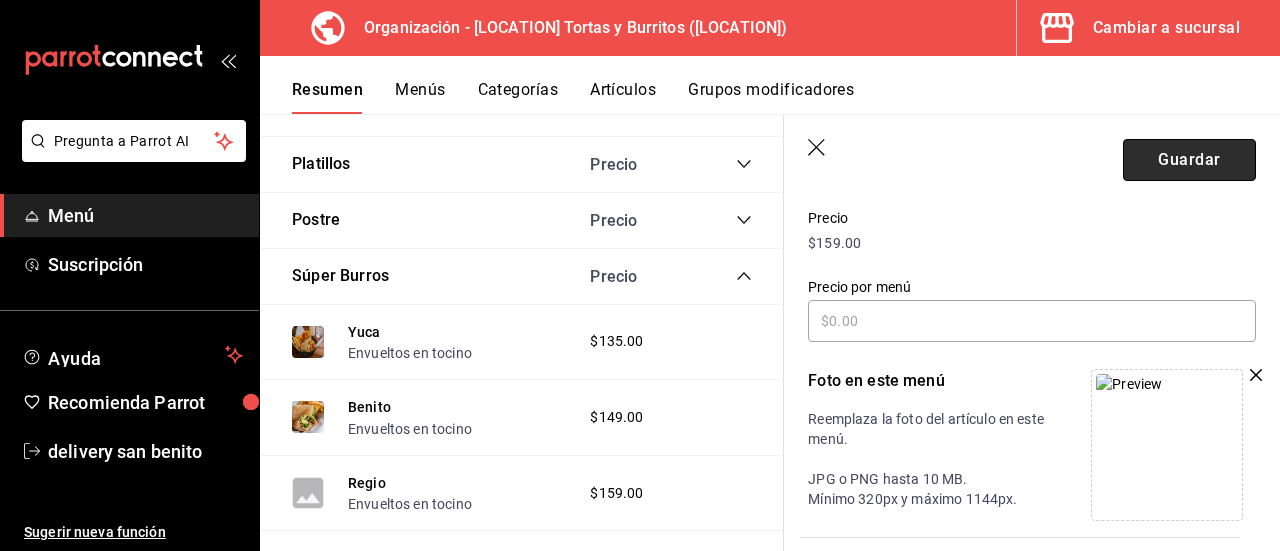 click on "Guardar" at bounding box center (1189, 160) 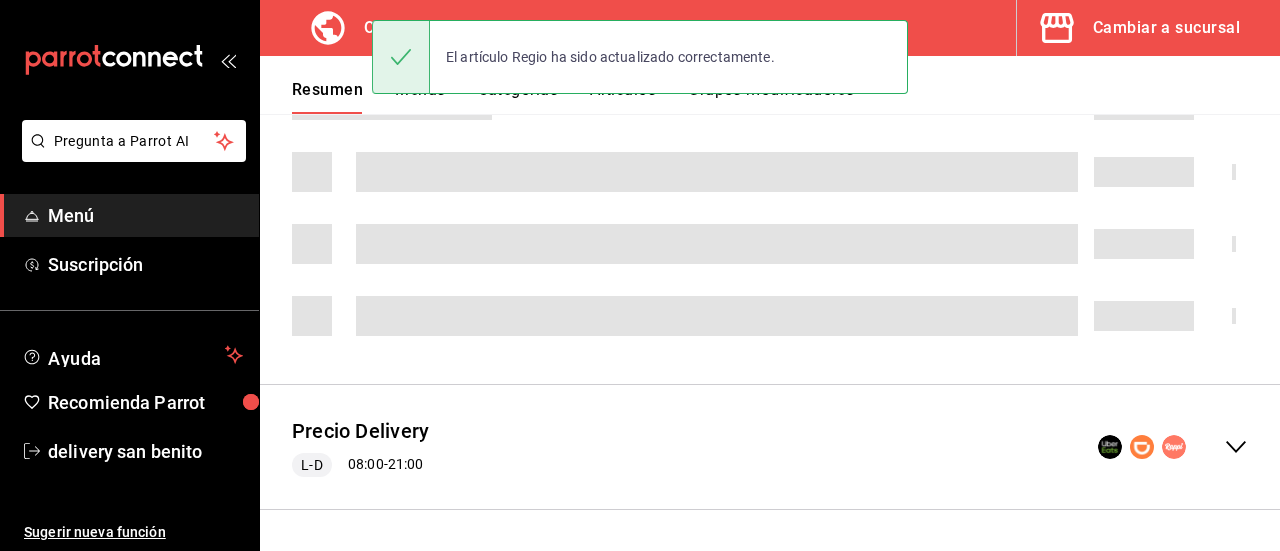 scroll, scrollTop: 590, scrollLeft: 0, axis: vertical 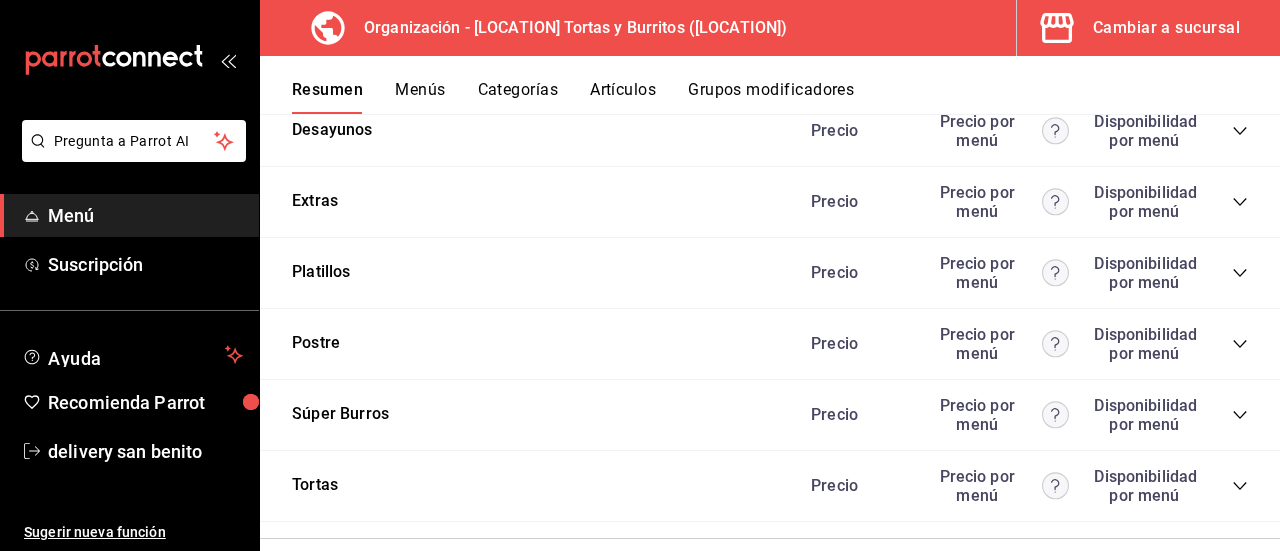 click 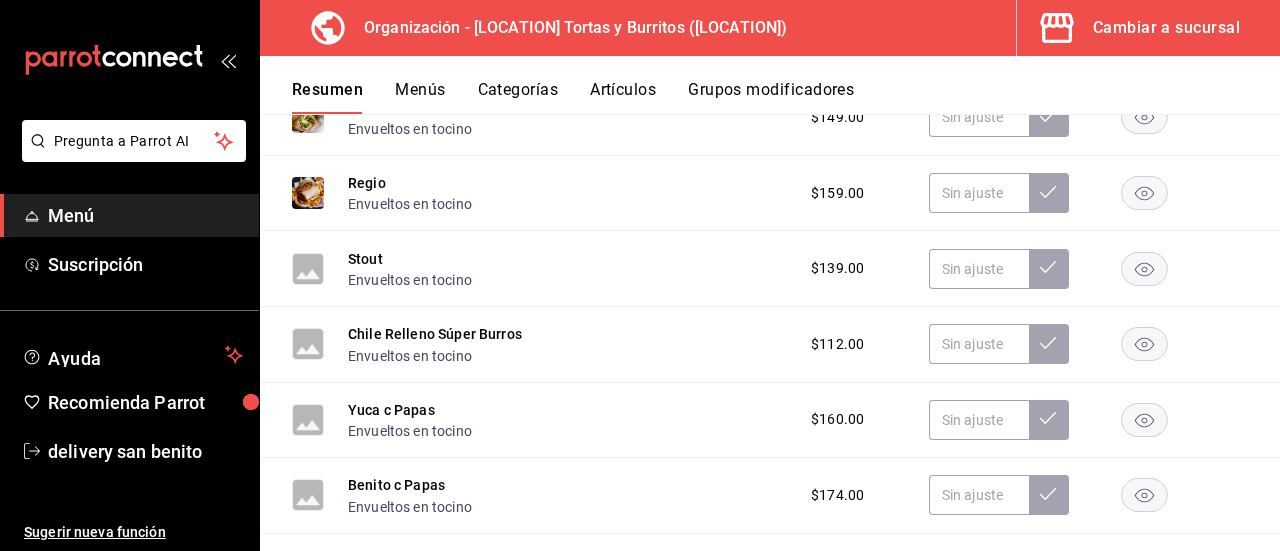 scroll, scrollTop: 3994, scrollLeft: 0, axis: vertical 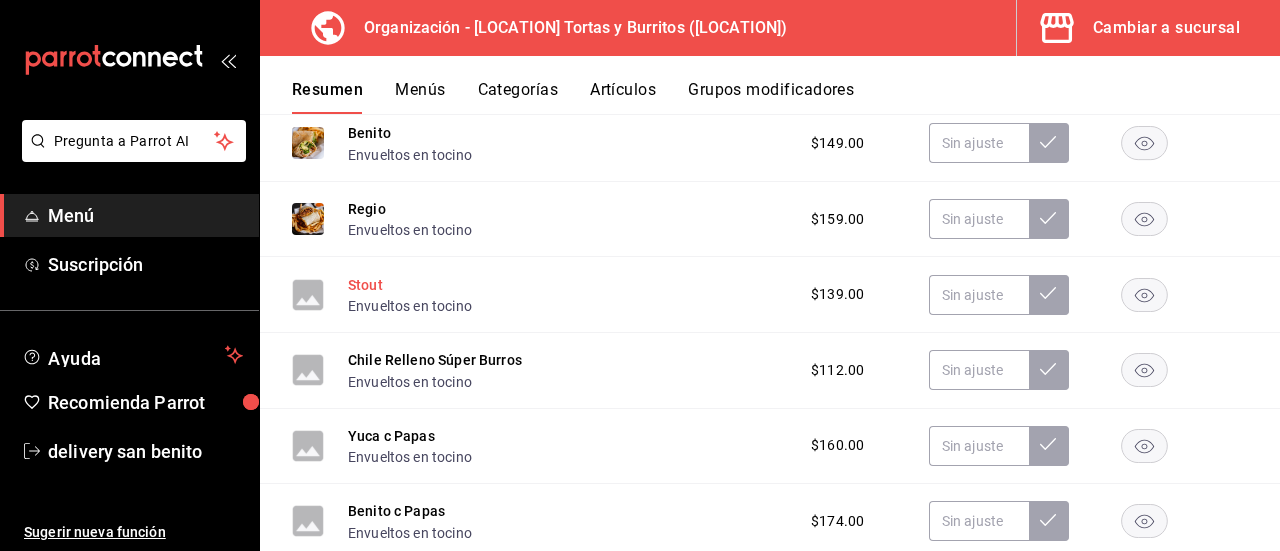 click on "Stout" at bounding box center [365, 285] 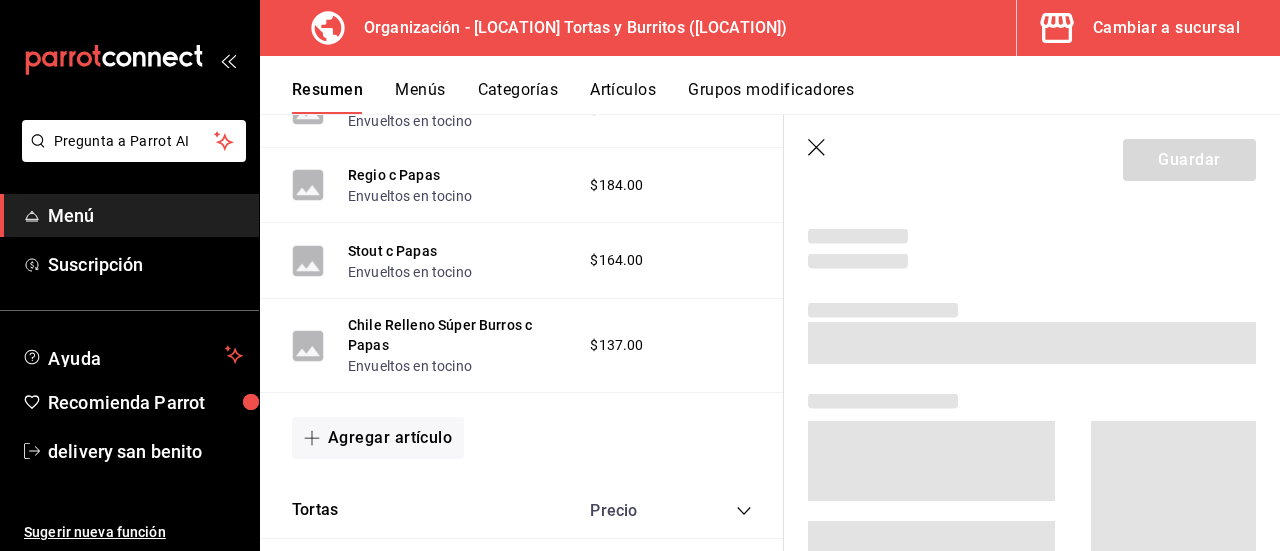 scroll, scrollTop: 3556, scrollLeft: 0, axis: vertical 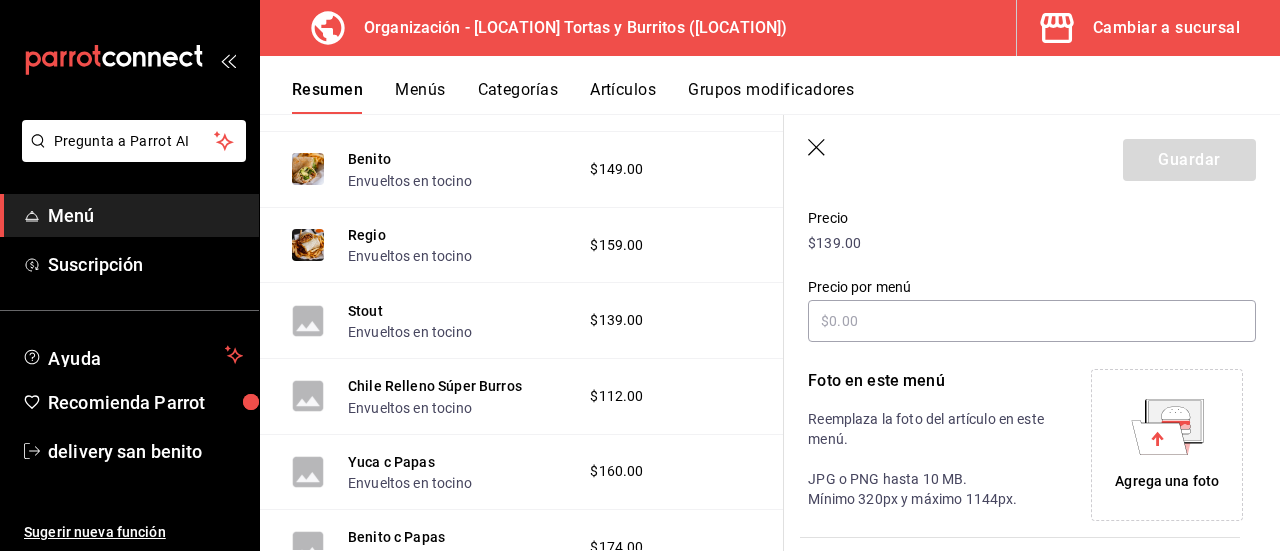 click on "Agrega una foto" at bounding box center [1167, 481] 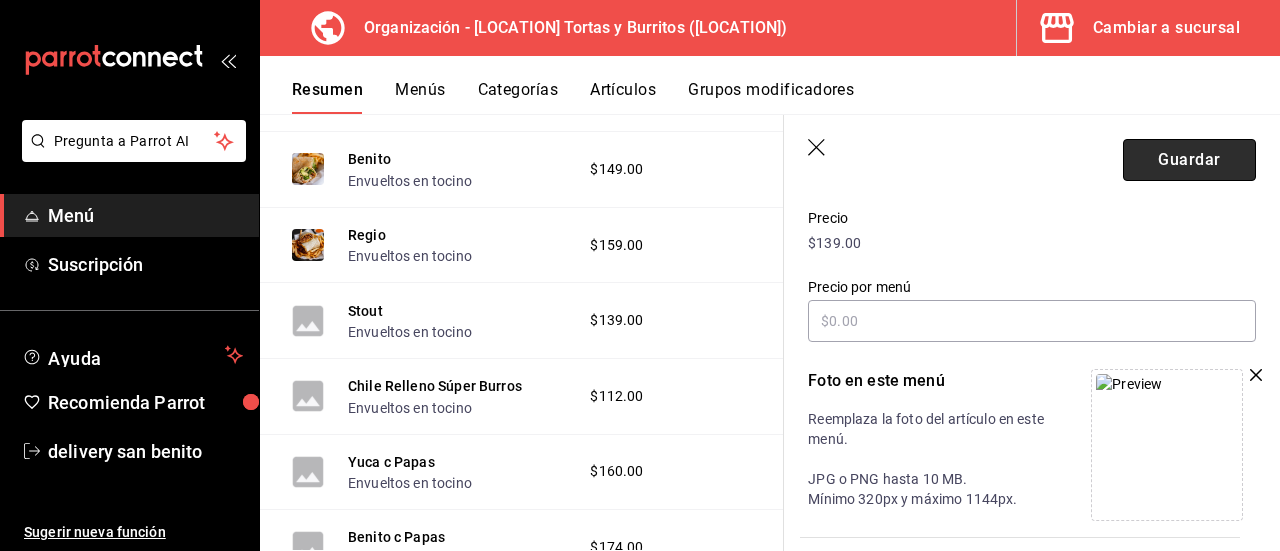 click on "Guardar" at bounding box center [1189, 160] 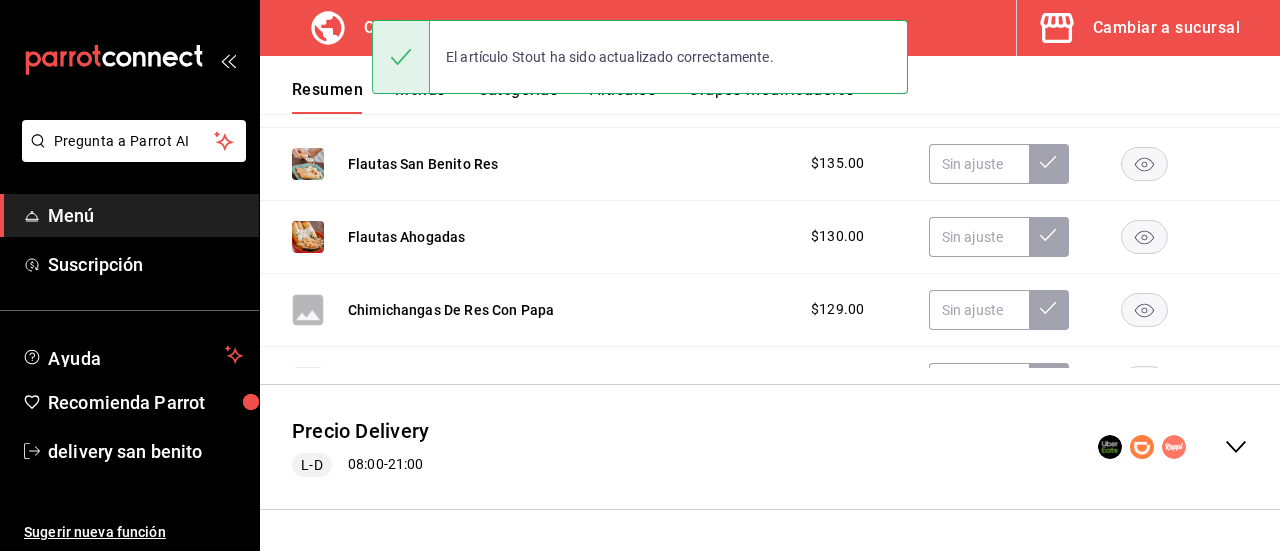 scroll, scrollTop: 590, scrollLeft: 0, axis: vertical 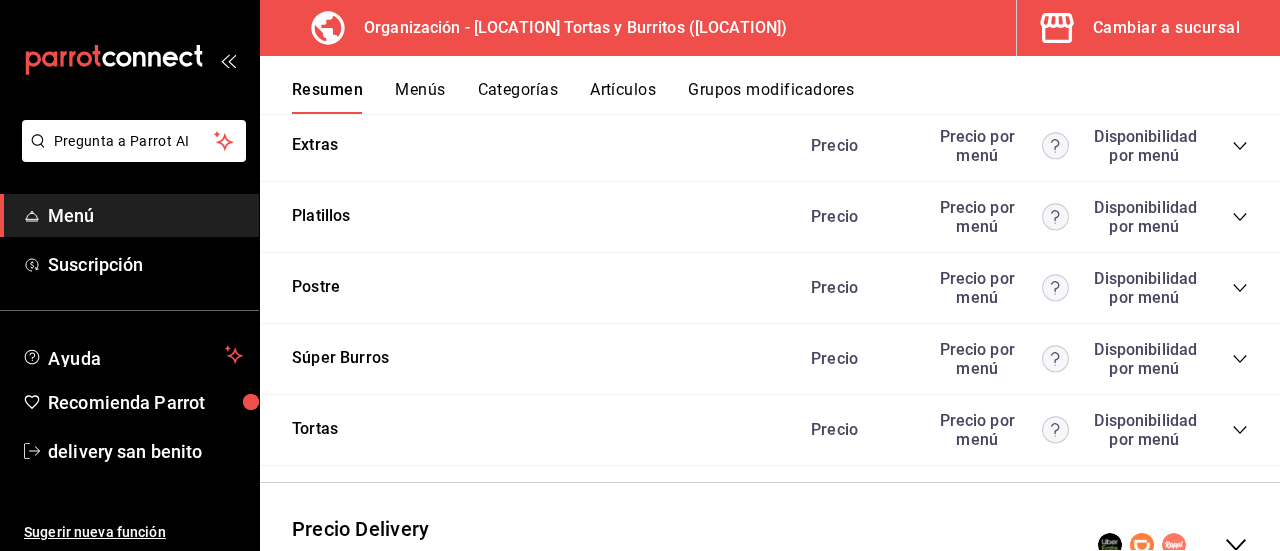 click 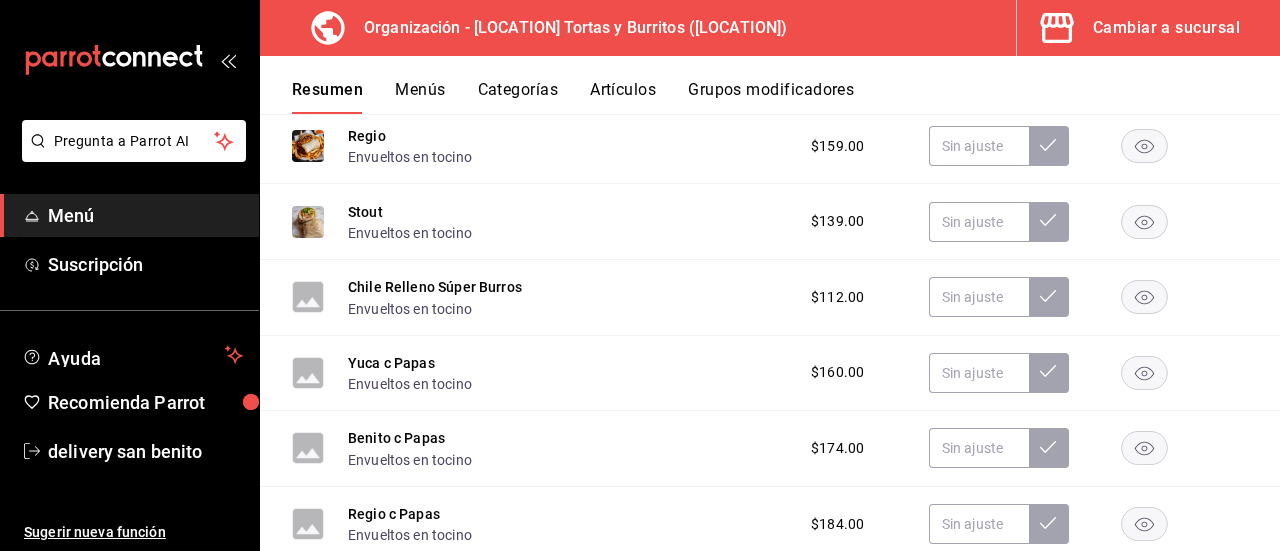 scroll, scrollTop: 4108, scrollLeft: 0, axis: vertical 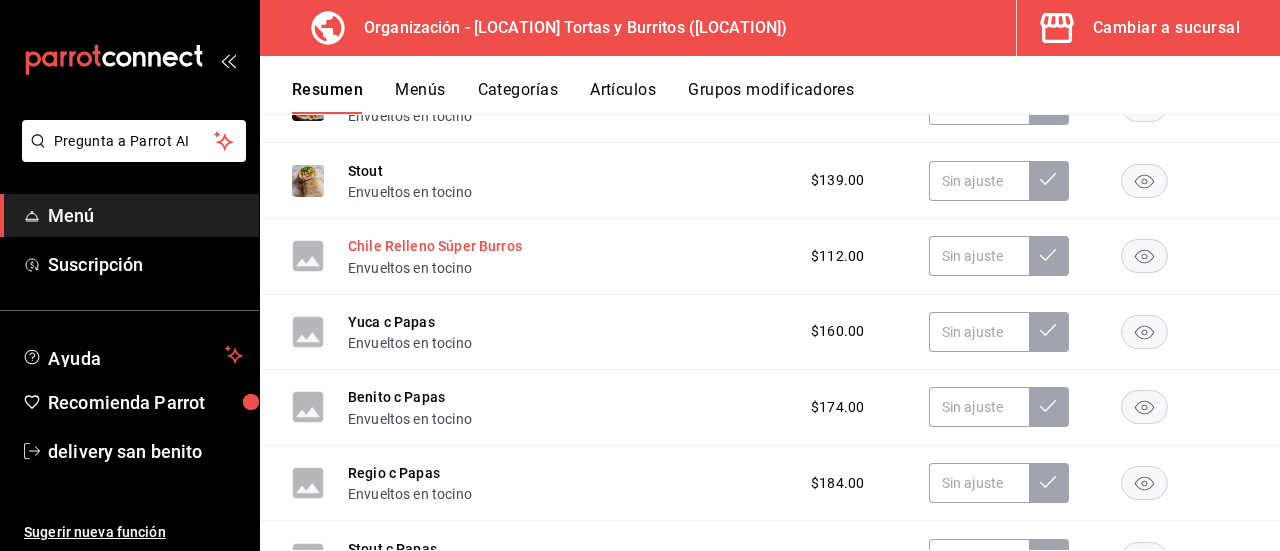 click on "Chile Relleno Súper Burros" at bounding box center (435, 246) 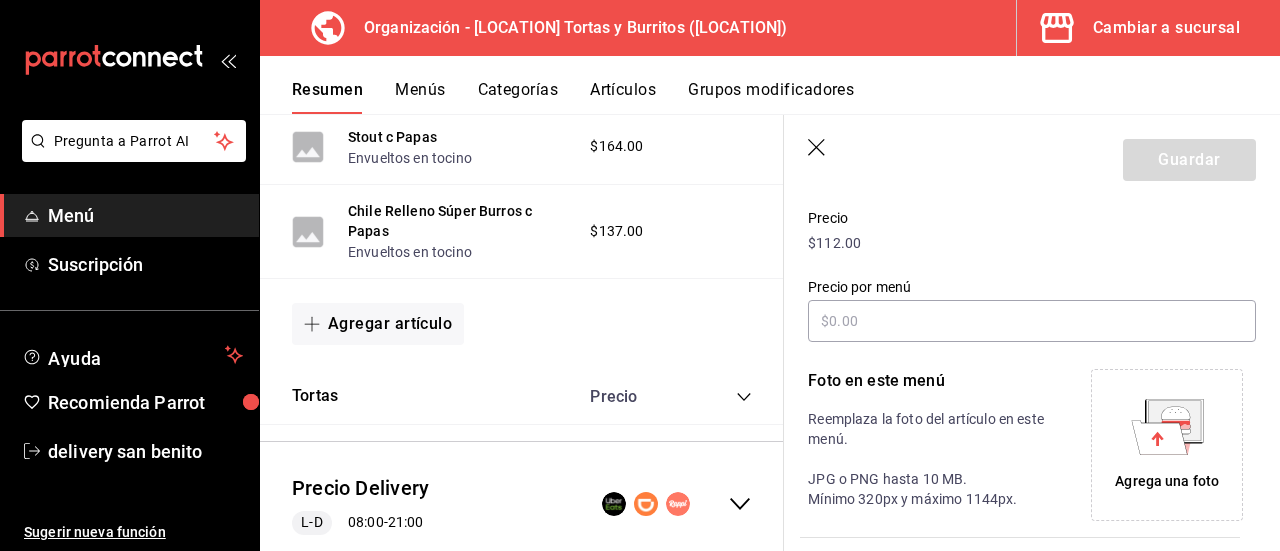 scroll, scrollTop: 3670, scrollLeft: 0, axis: vertical 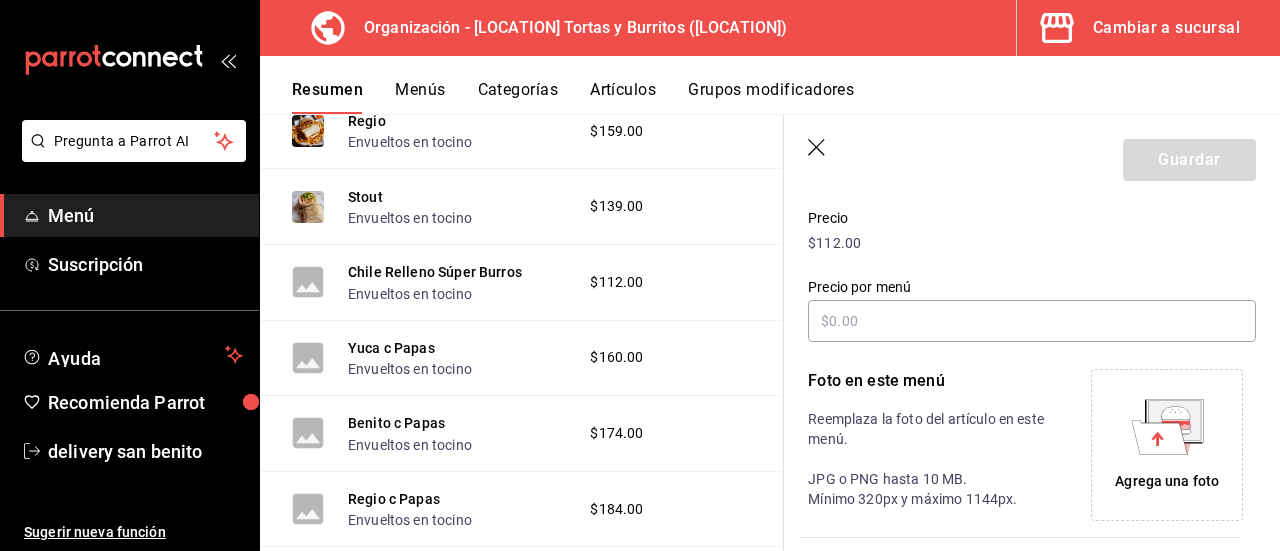click on "Agrega una foto" at bounding box center (1167, 481) 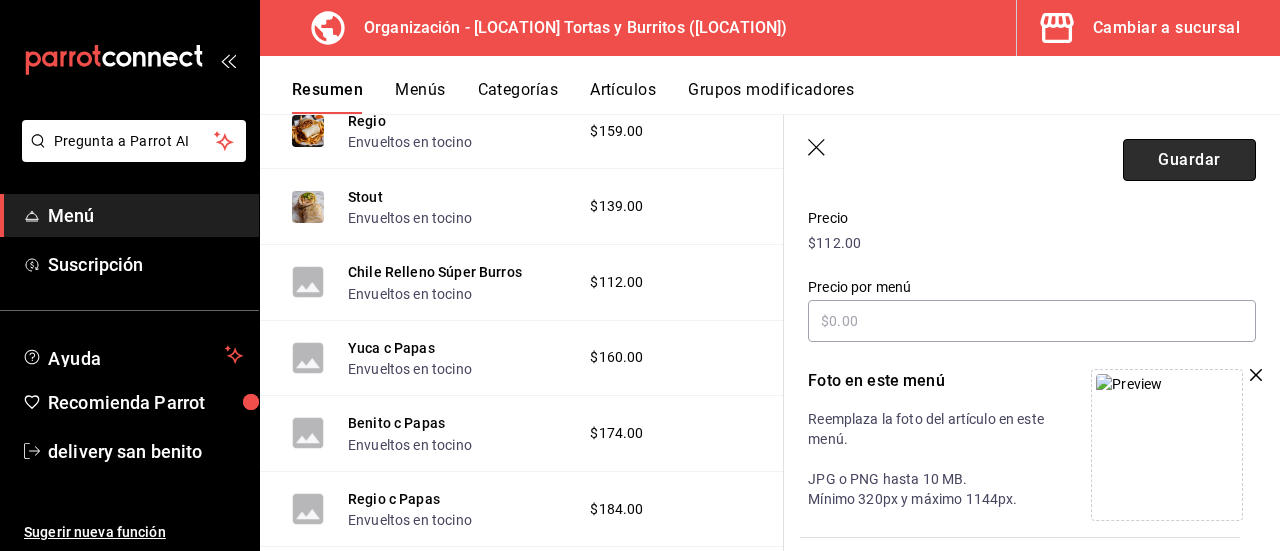 click on "Guardar" at bounding box center [1189, 160] 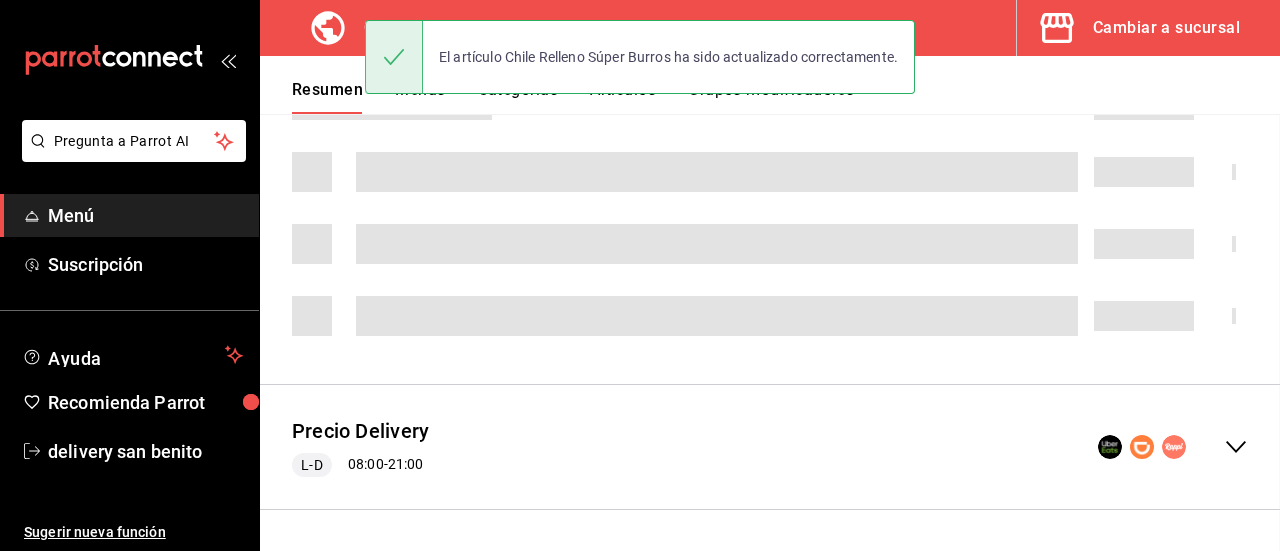 scroll, scrollTop: 590, scrollLeft: 0, axis: vertical 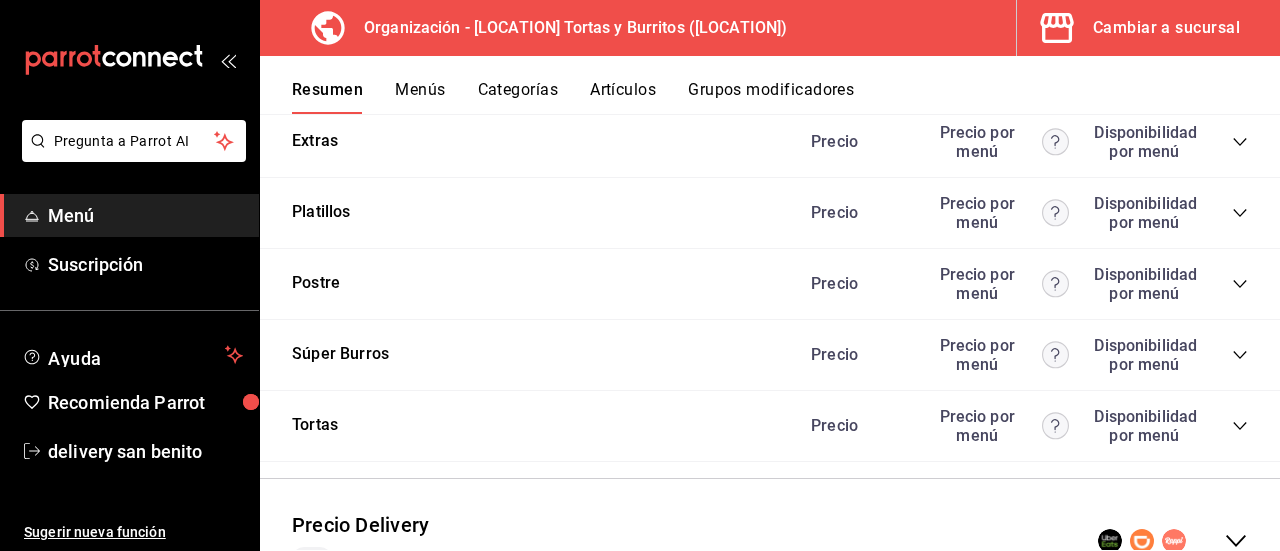 click 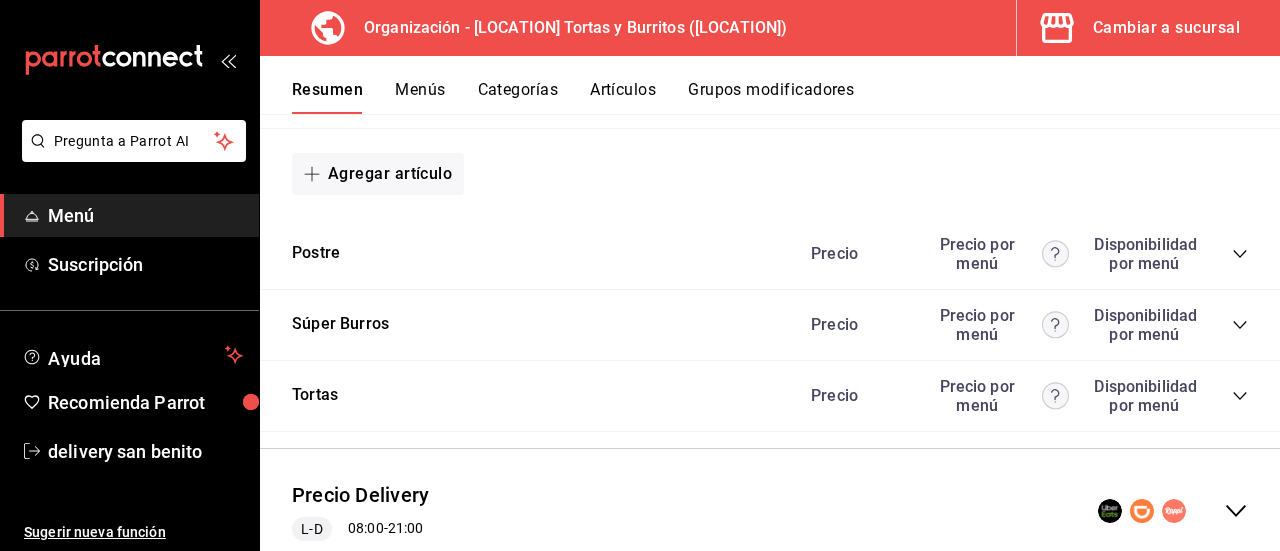 scroll, scrollTop: 3908, scrollLeft: 0, axis: vertical 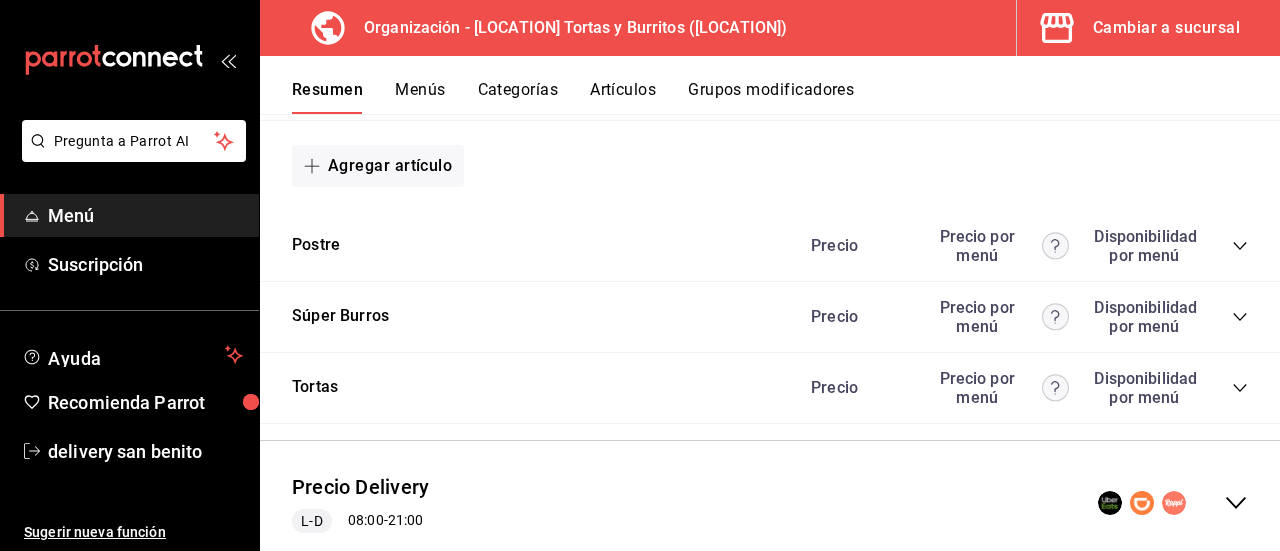 click 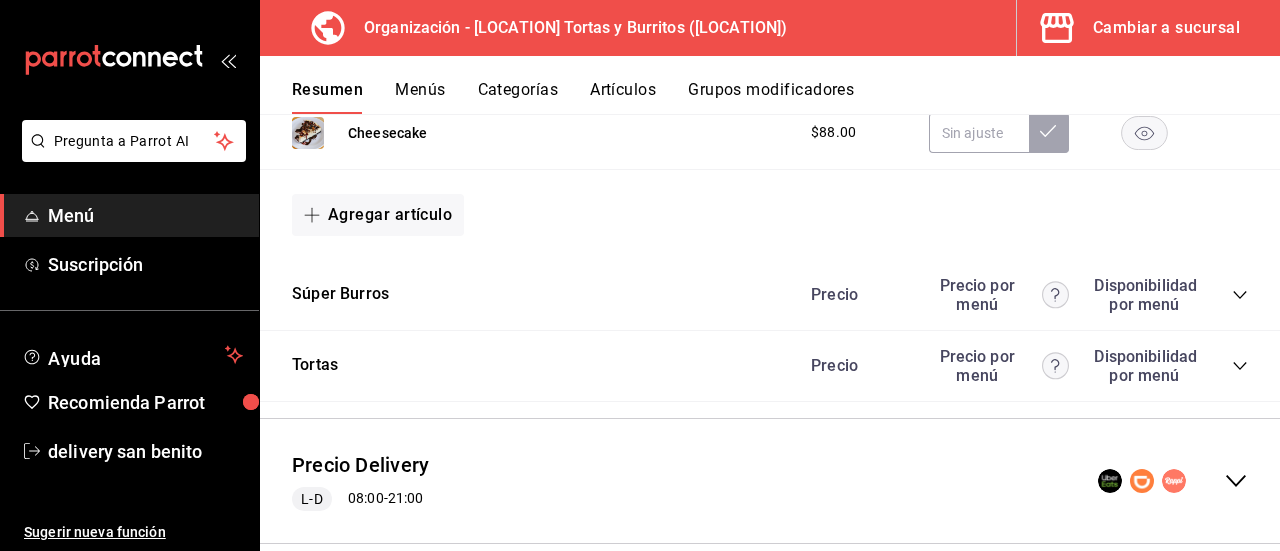 scroll, scrollTop: 4187, scrollLeft: 0, axis: vertical 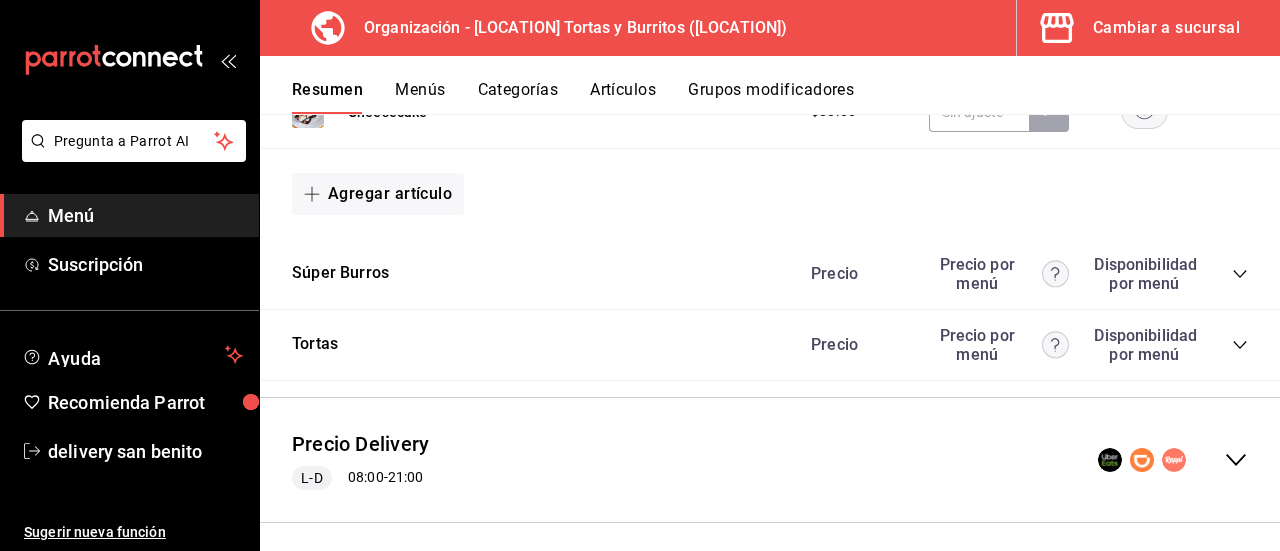 click 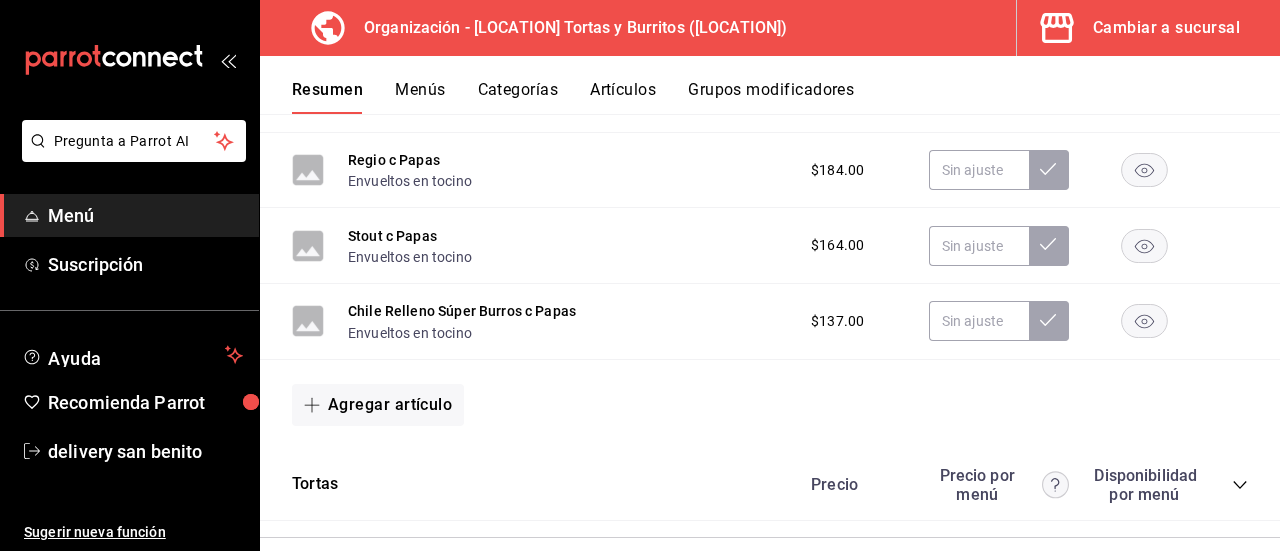 scroll, scrollTop: 5036, scrollLeft: 0, axis: vertical 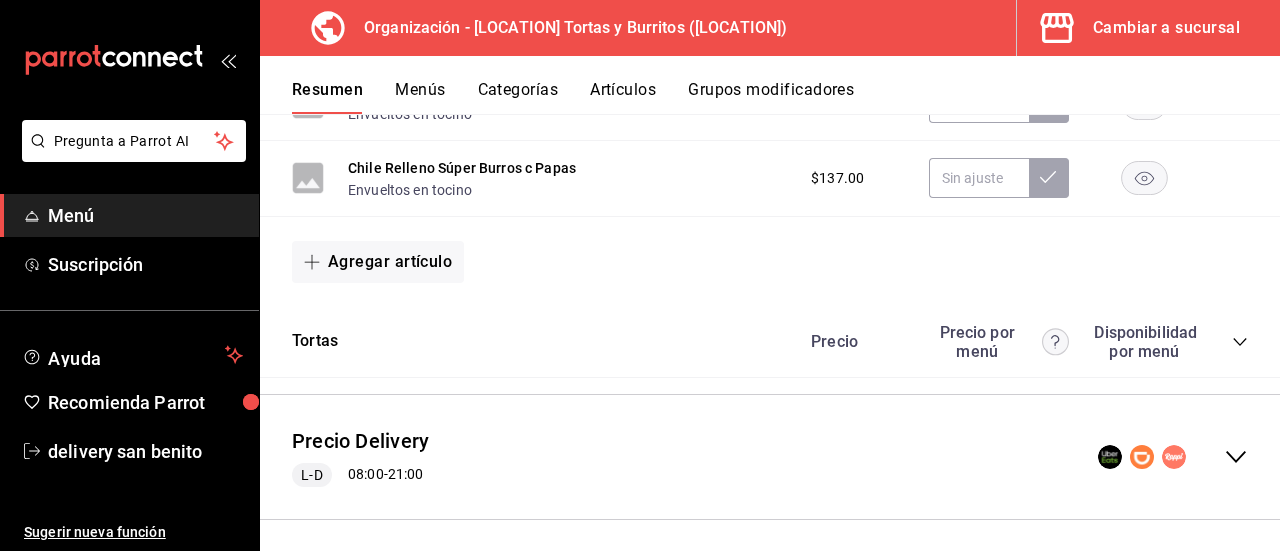 click 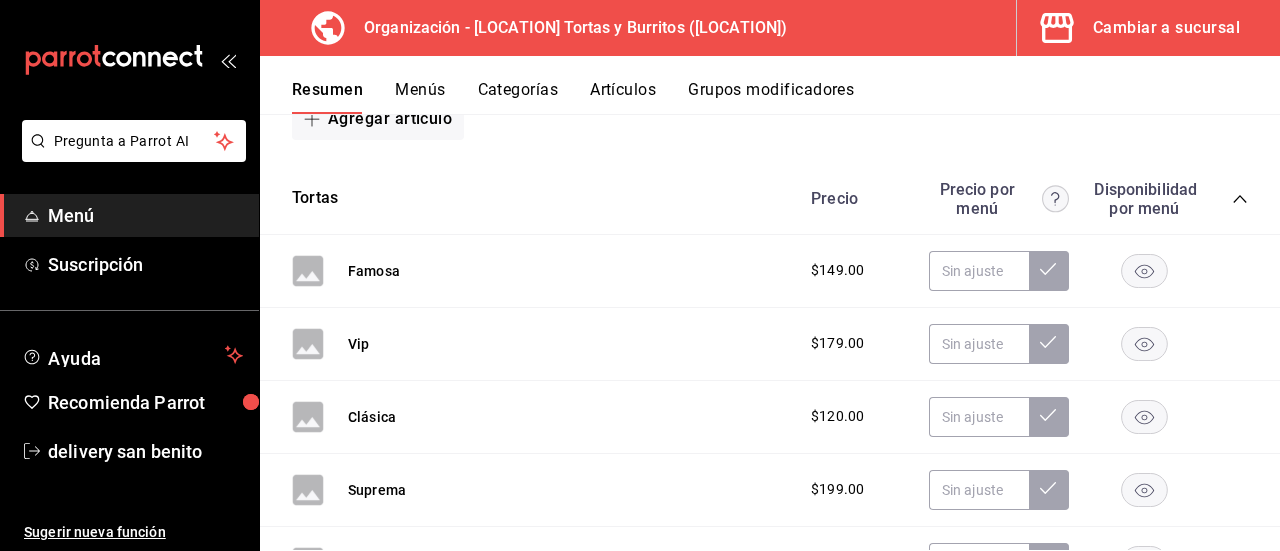 scroll, scrollTop: 5294, scrollLeft: 0, axis: vertical 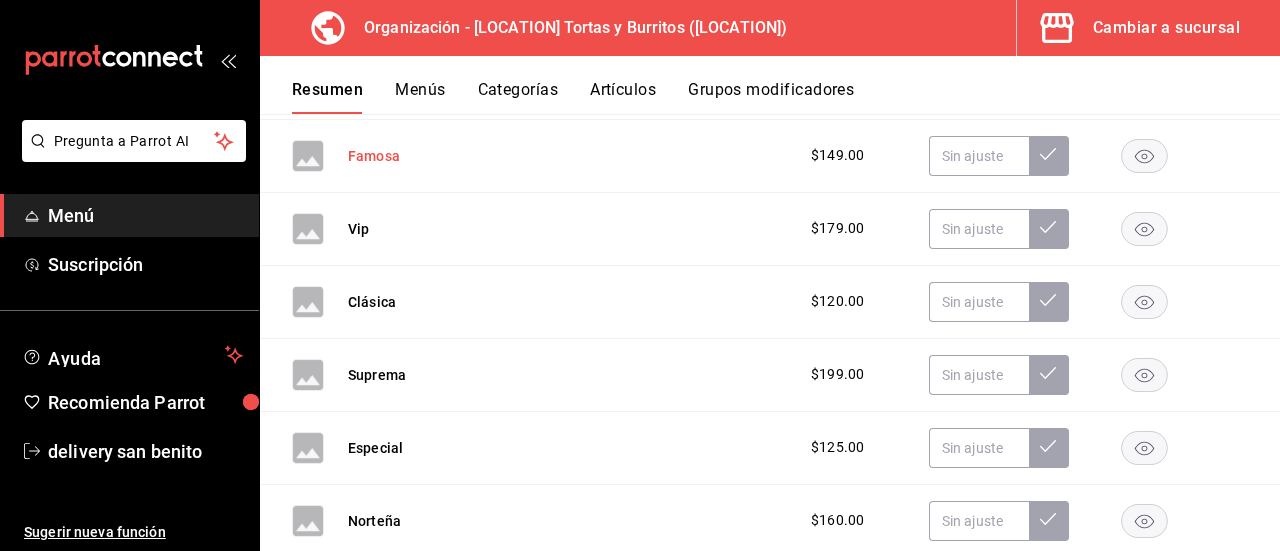 click on "Famosa" at bounding box center (374, 156) 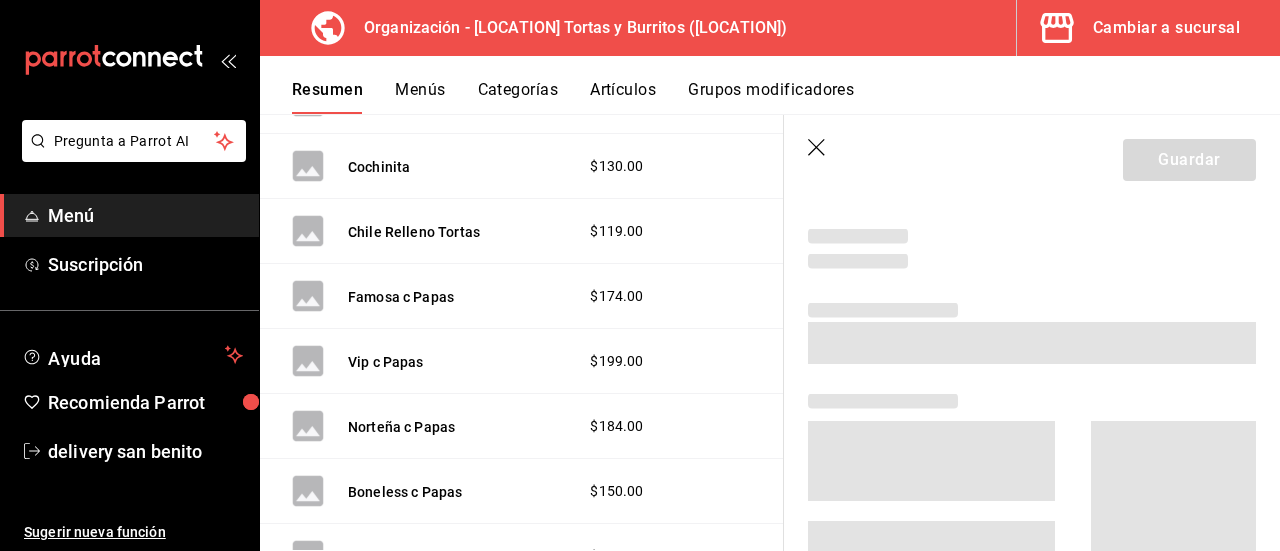 scroll, scrollTop: 4804, scrollLeft: 0, axis: vertical 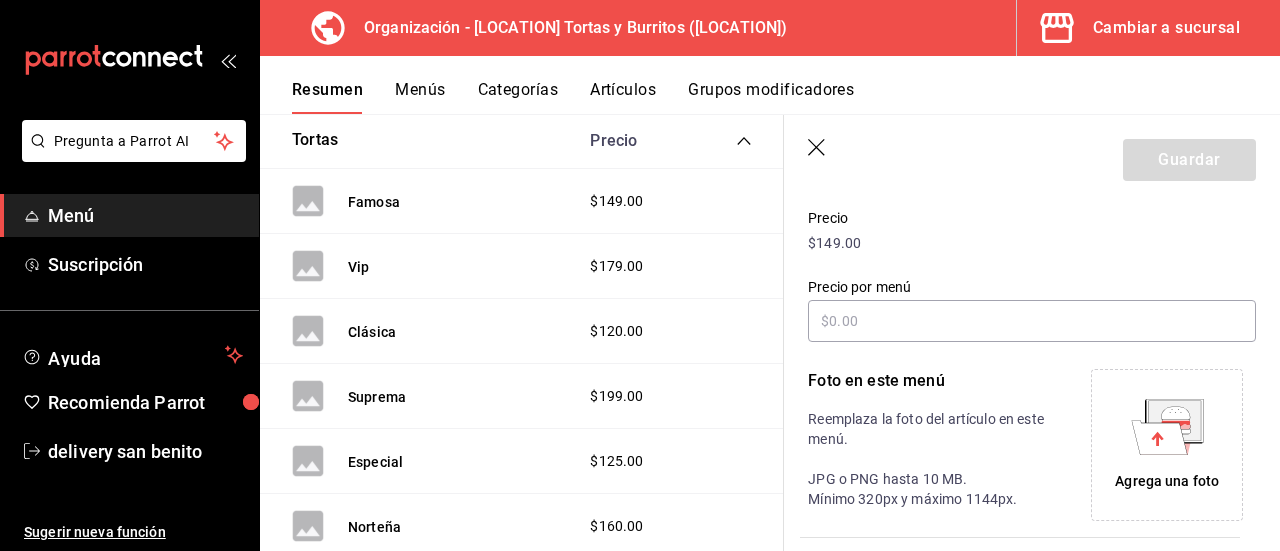 click on "Agrega una foto" at bounding box center (1167, 481) 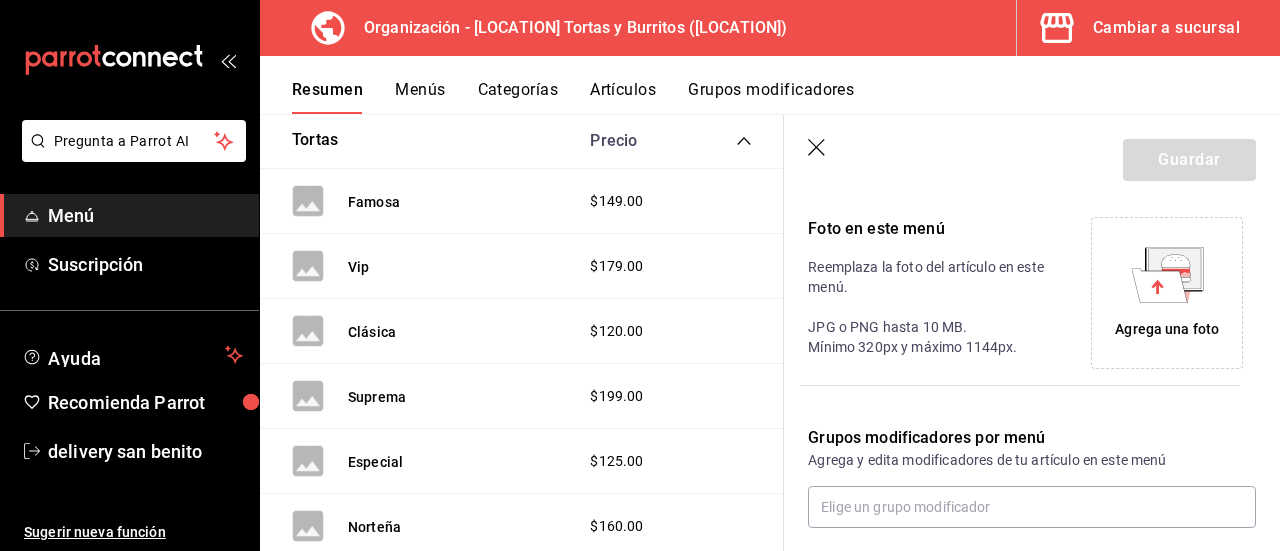 scroll, scrollTop: 391, scrollLeft: 0, axis: vertical 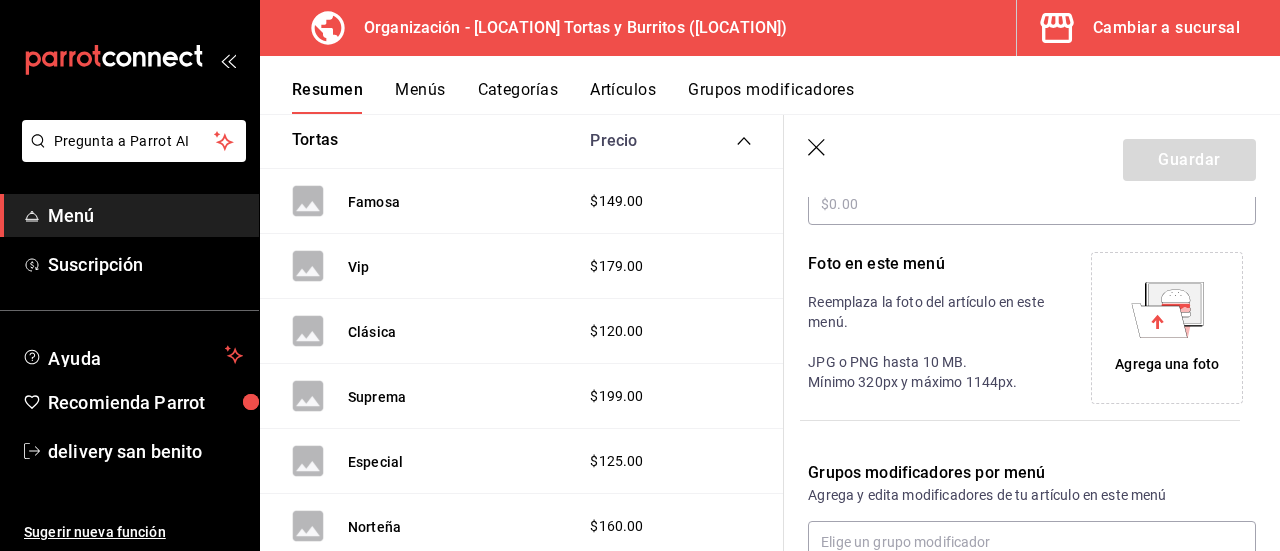 click on "Agrega una foto" at bounding box center [1167, 364] 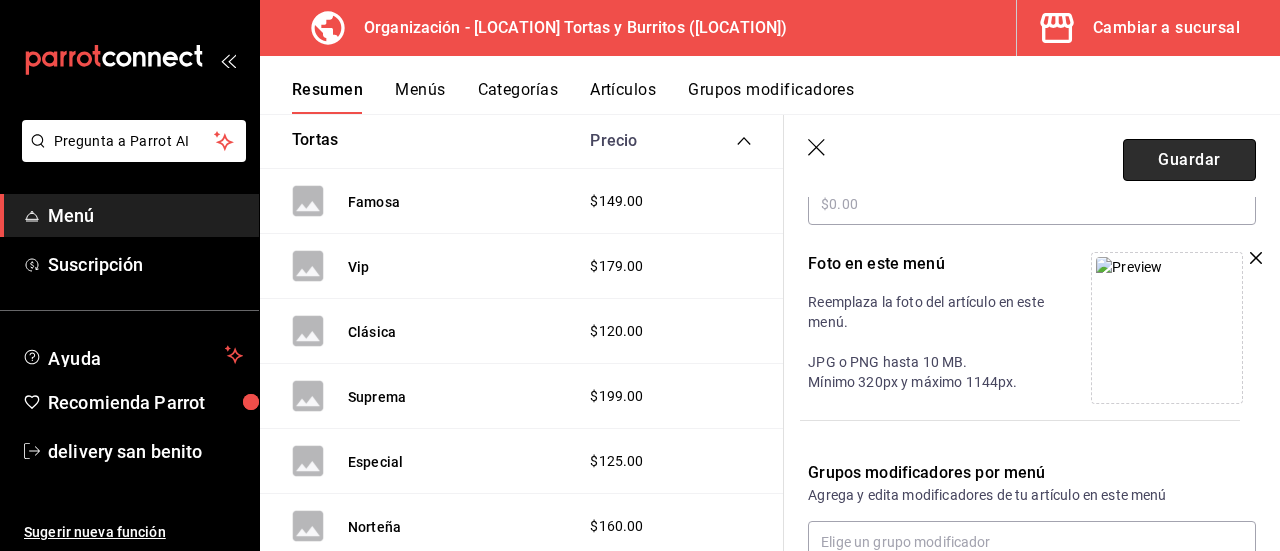 click on "Guardar" at bounding box center [1189, 160] 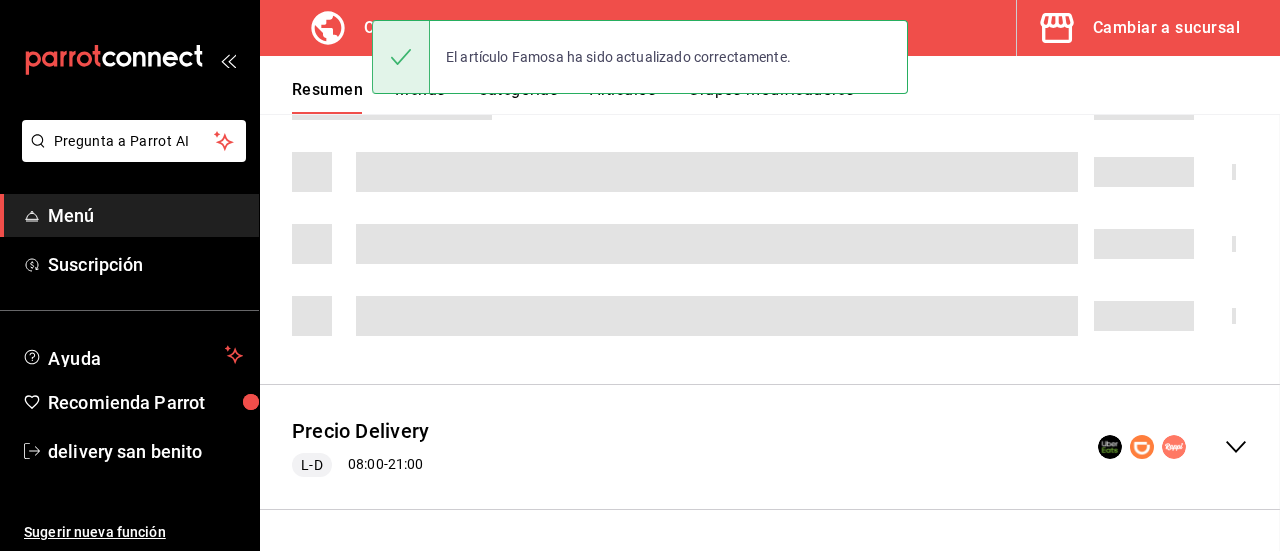 click on "Resumen organización Agrega y edita los menús, las categorías, artículos y grupos modificadores  (existentes o nuevos) de manera  centralizada. ​ ​ Menú Importar menú San Benito Tortas y Burritos - Borrador Precio Sucursal Precio Delivery L-D 08:00  -  21:00 Agregar categoría Guardar Editar artículo por menú La edición del artículo solo se verá reflejado en este menú, si quieres restaurar el artículo a su configuración original, da clic en el botón  Restablecer a artículo original . Precio $undefined Precio por menú Foto en este menú Reemplaza la foto del artículo en este menú. JPG o PNG hasta 10 MB. Mínimo 320px y máximo 1144px. Grupos modificadores por menú Agrega y edita modificadores de tu artículo en este menú  Restablecer a artículo original" at bounding box center [770, 332] 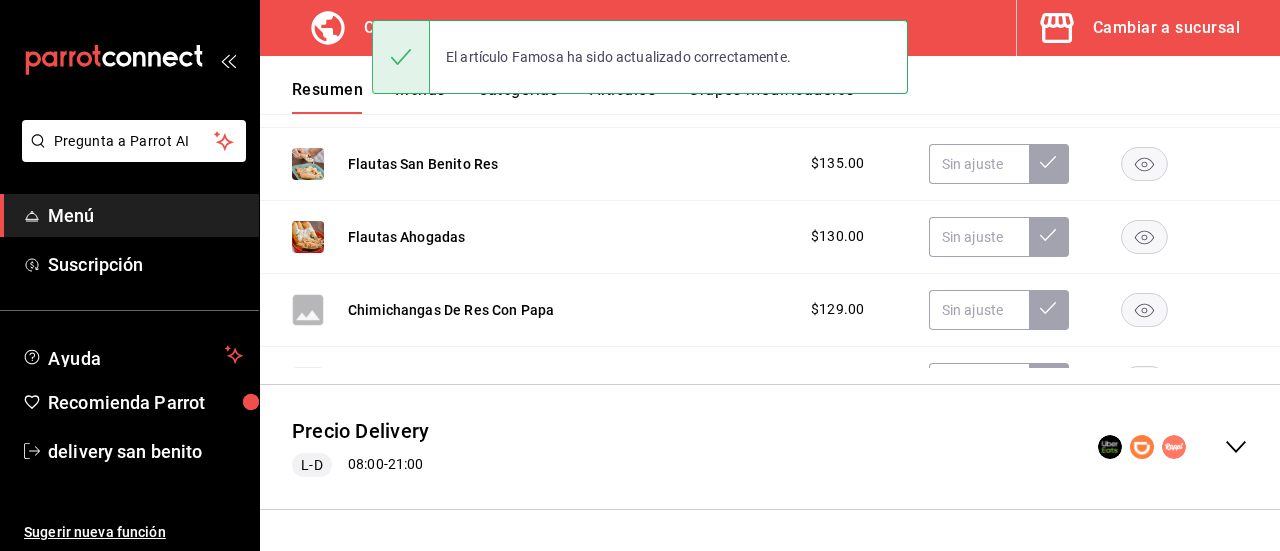 scroll, scrollTop: 590, scrollLeft: 0, axis: vertical 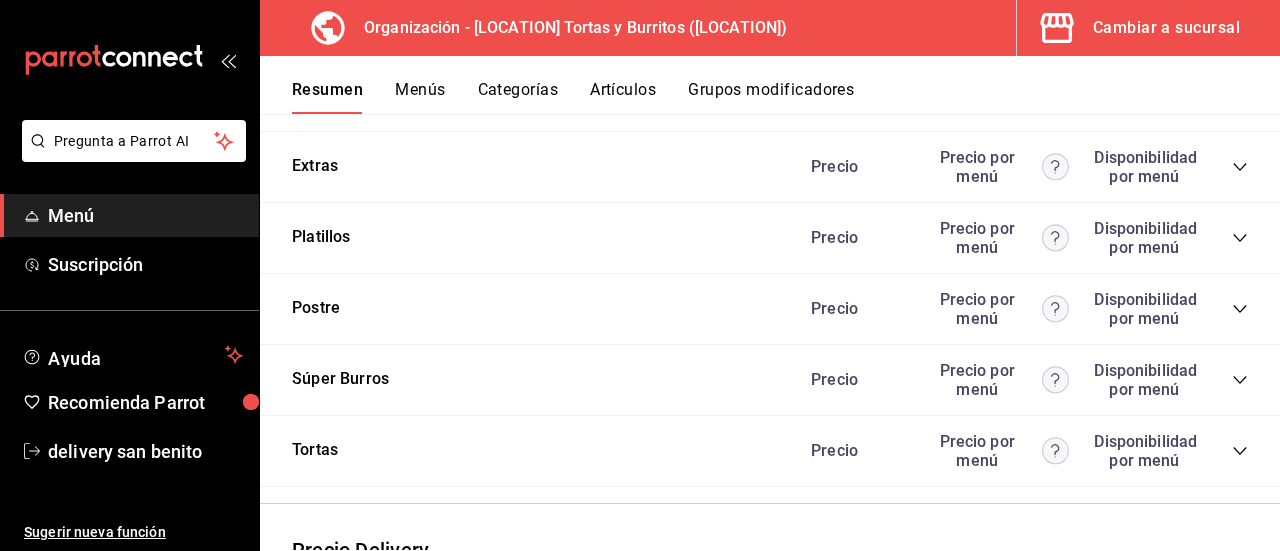 click 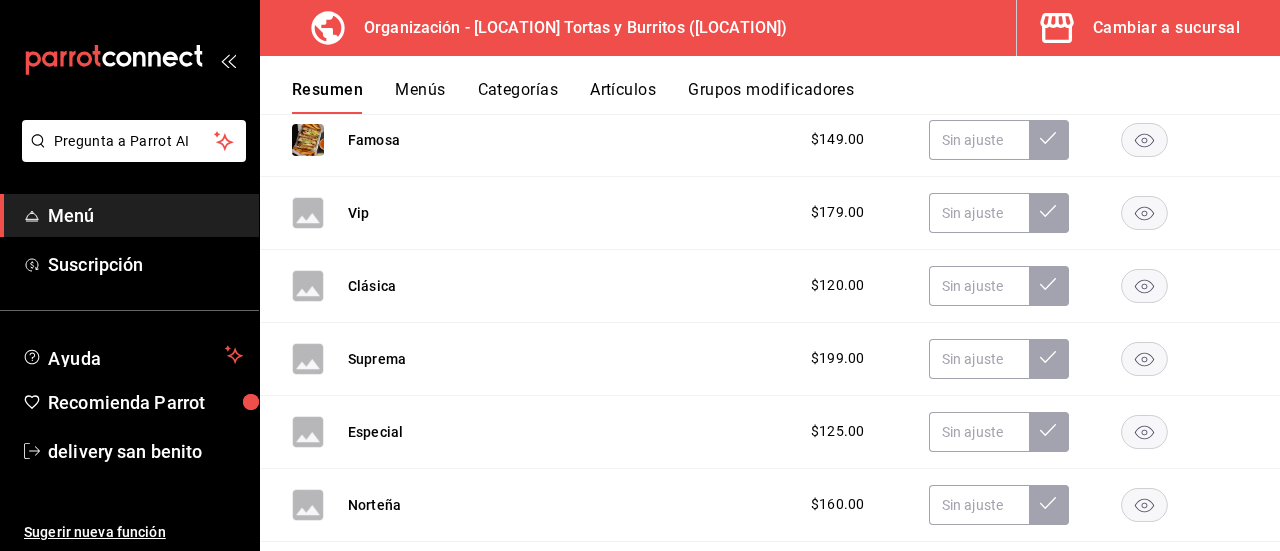 scroll, scrollTop: 4002, scrollLeft: 0, axis: vertical 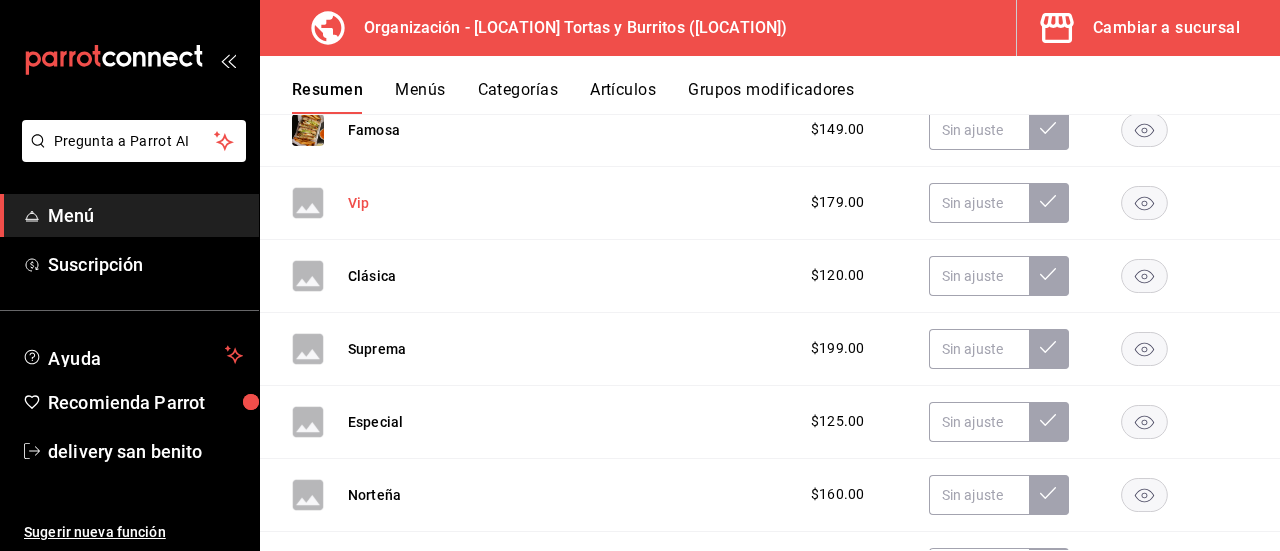 click on "Vip" at bounding box center (358, 203) 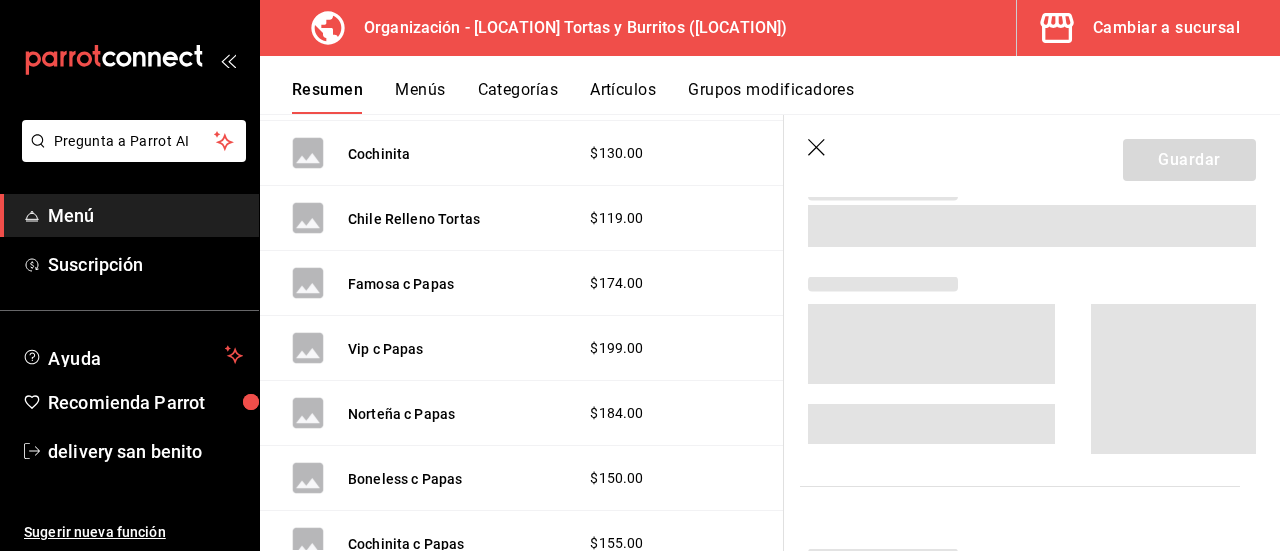 scroll, scrollTop: 3544, scrollLeft: 0, axis: vertical 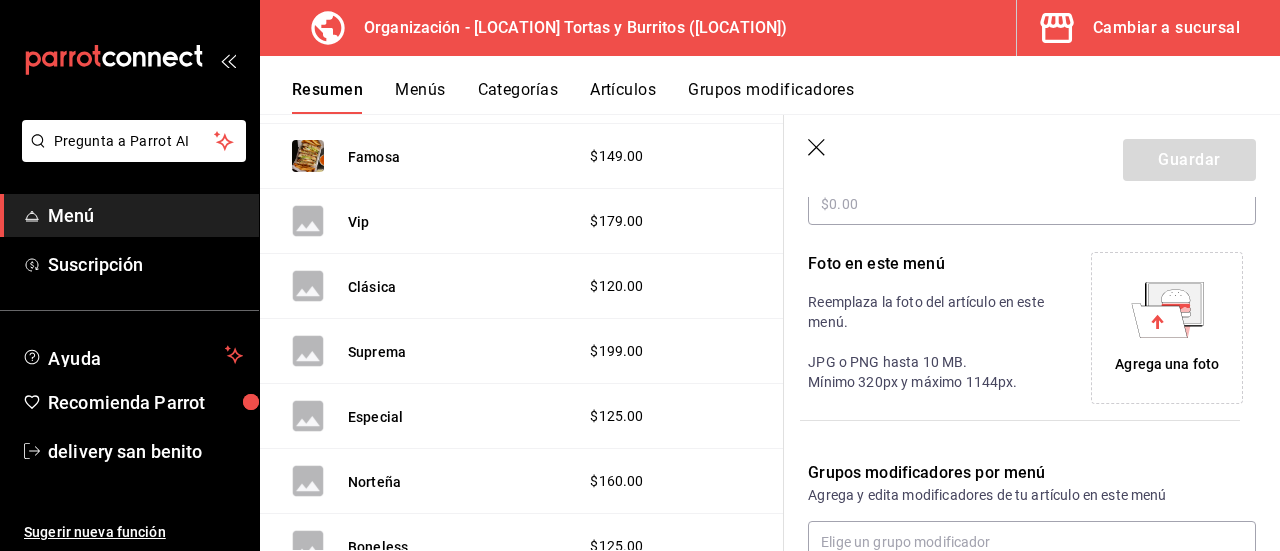 click on "Agrega una foto" at bounding box center (1167, 364) 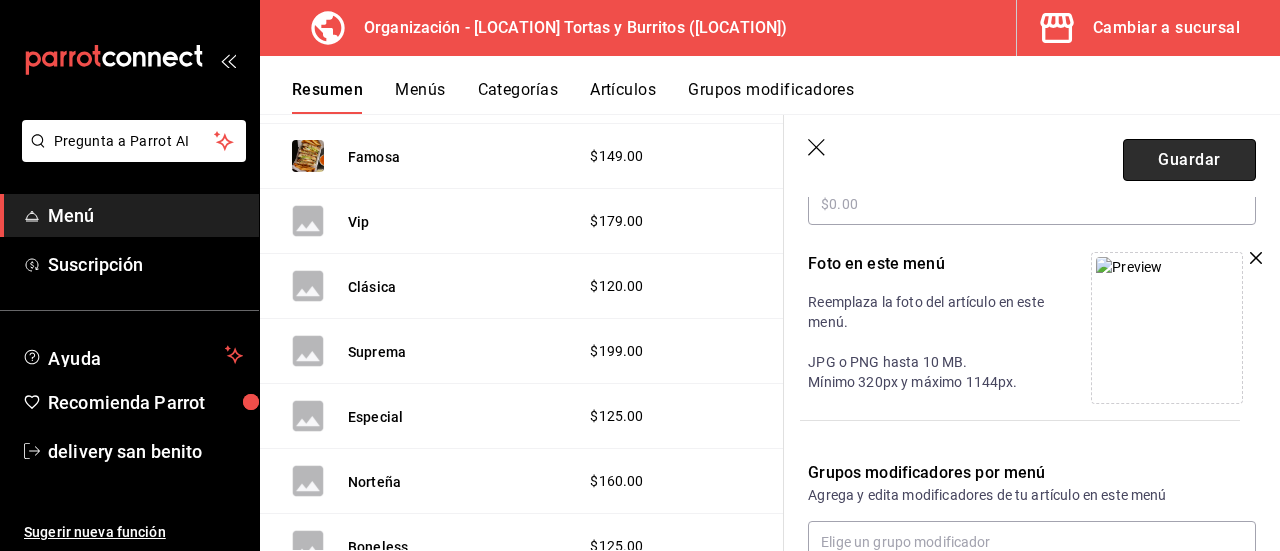 click on "Guardar" at bounding box center [1189, 160] 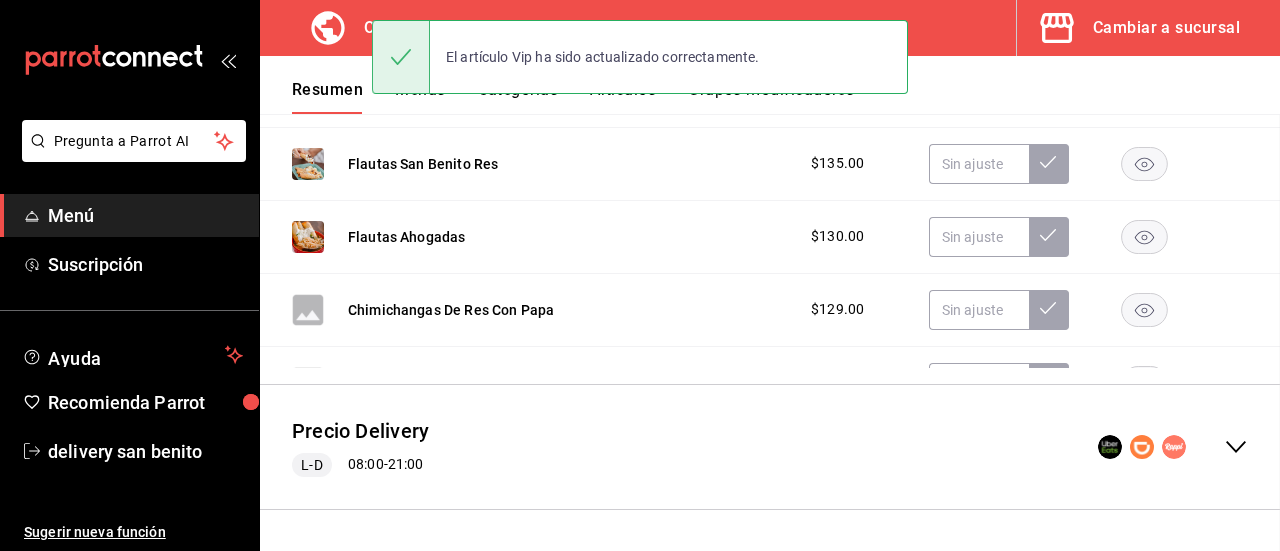scroll, scrollTop: 590, scrollLeft: 0, axis: vertical 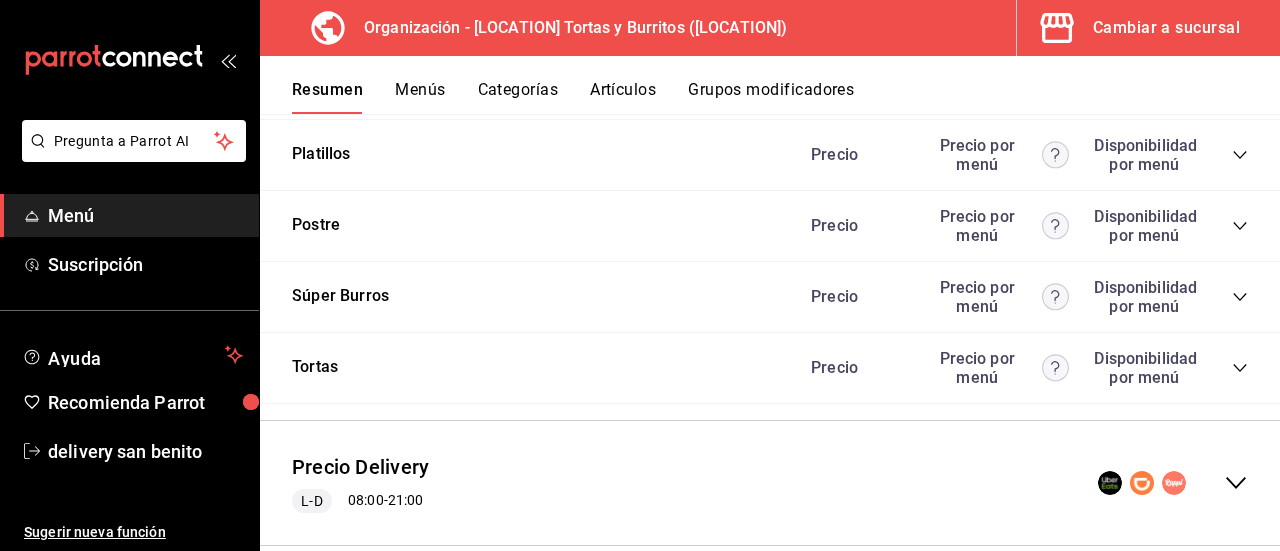 click 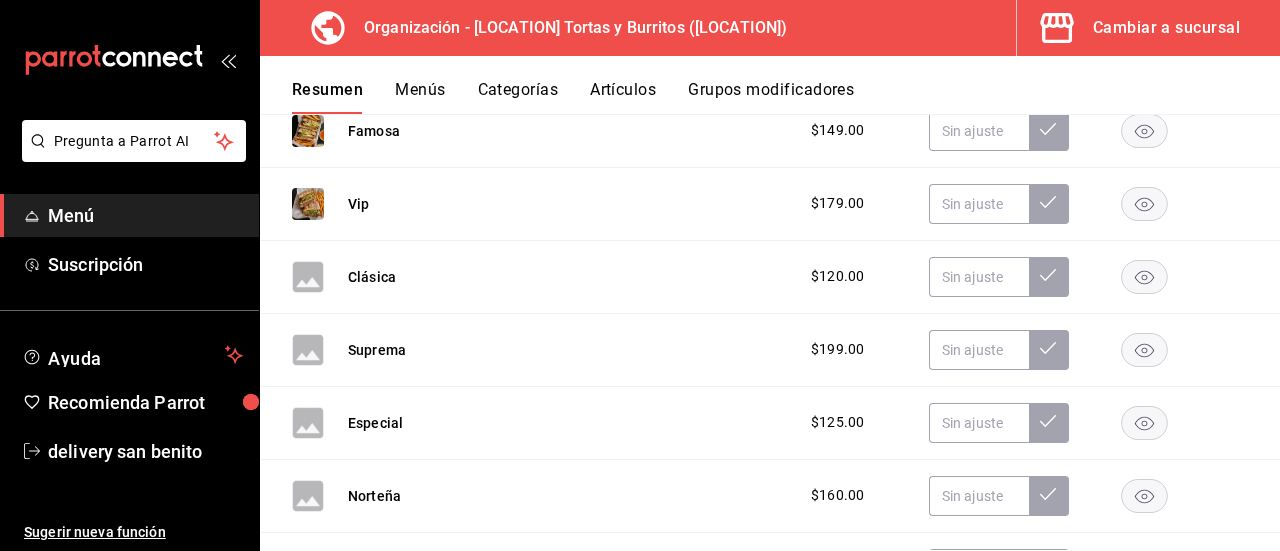 scroll, scrollTop: 4020, scrollLeft: 0, axis: vertical 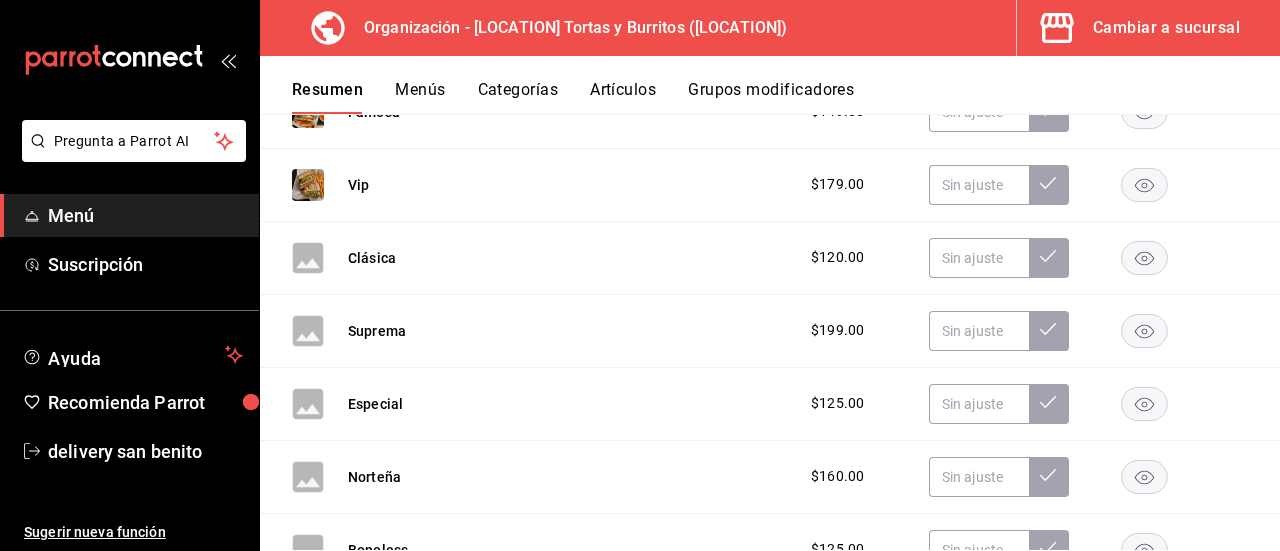 click on "Clásica" at bounding box center [344, 258] 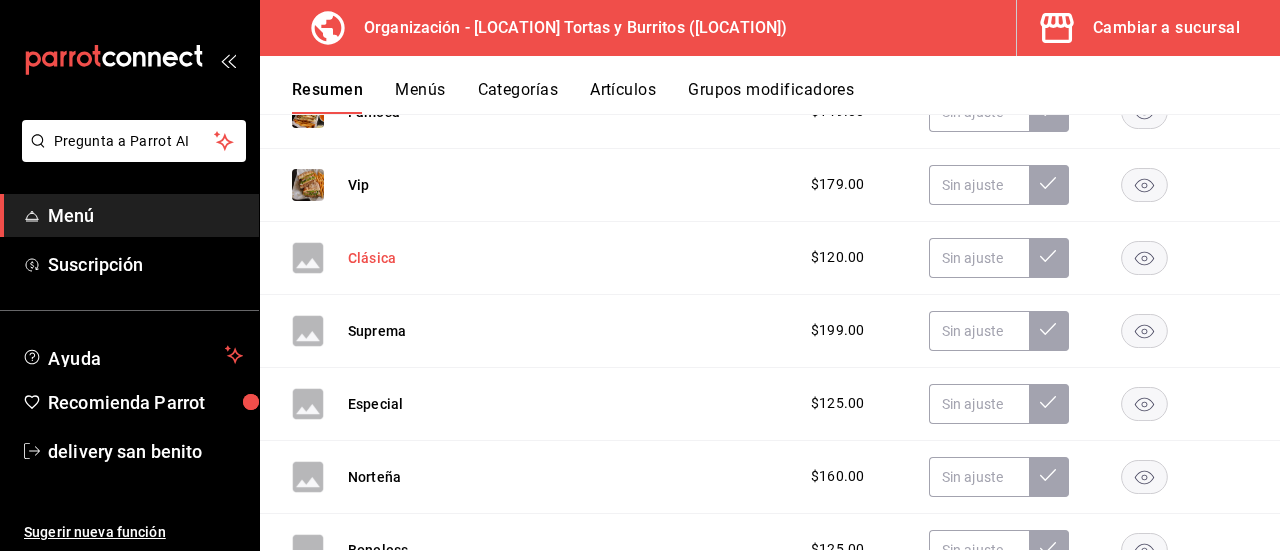 click on "Clásica" at bounding box center (372, 258) 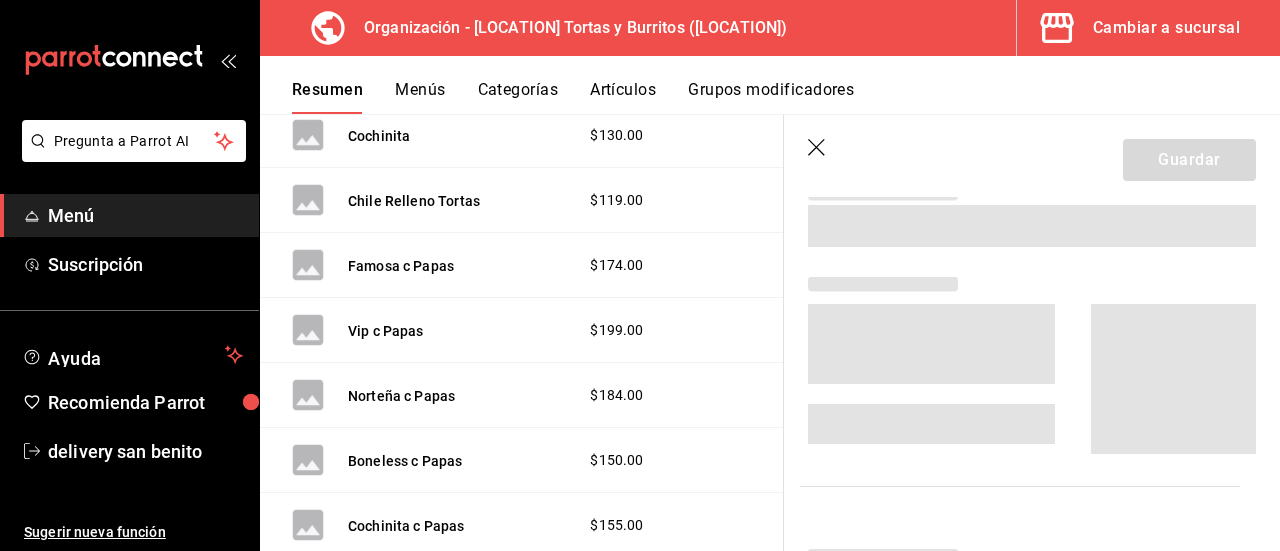 scroll, scrollTop: 3562, scrollLeft: 0, axis: vertical 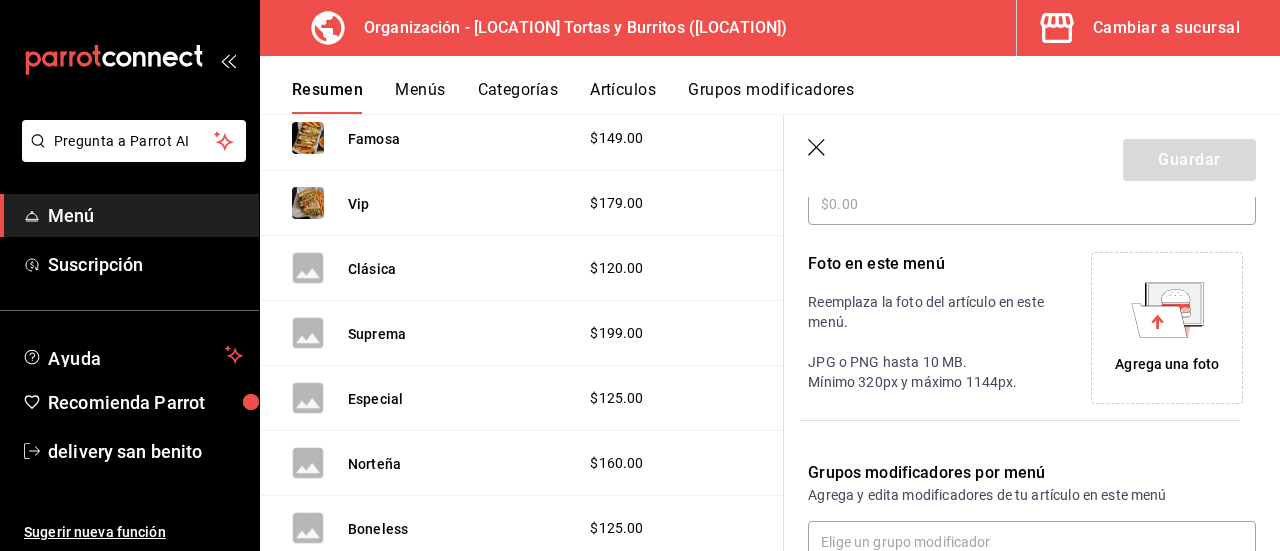 click on "Agrega una foto" at bounding box center (1167, 364) 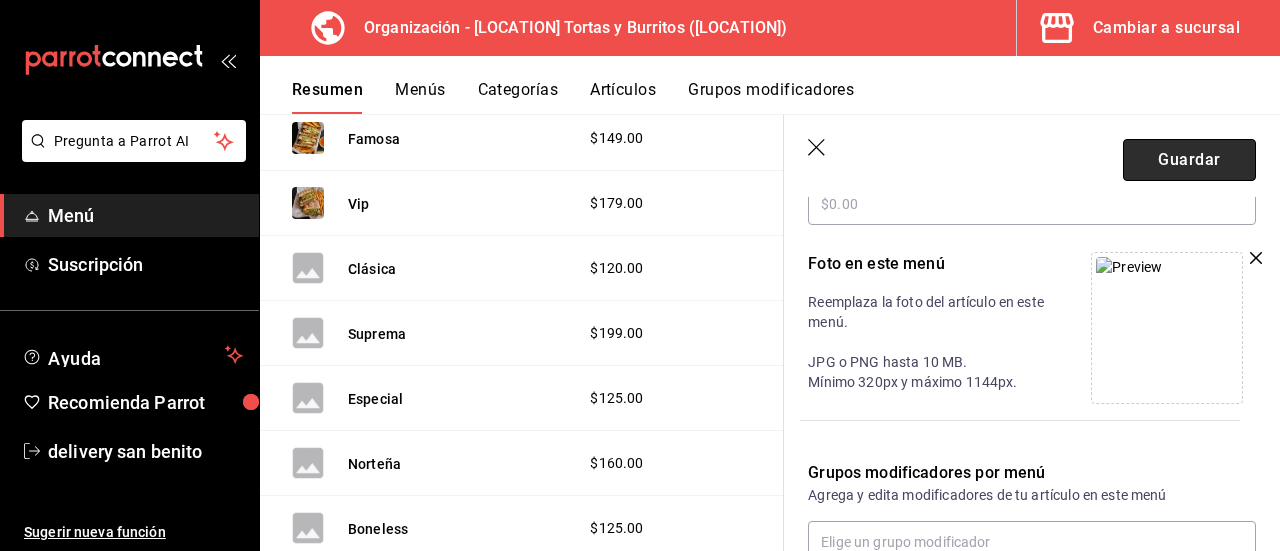 drag, startPoint x: 1177, startPoint y: 163, endPoint x: 1192, endPoint y: 151, distance: 19.209373 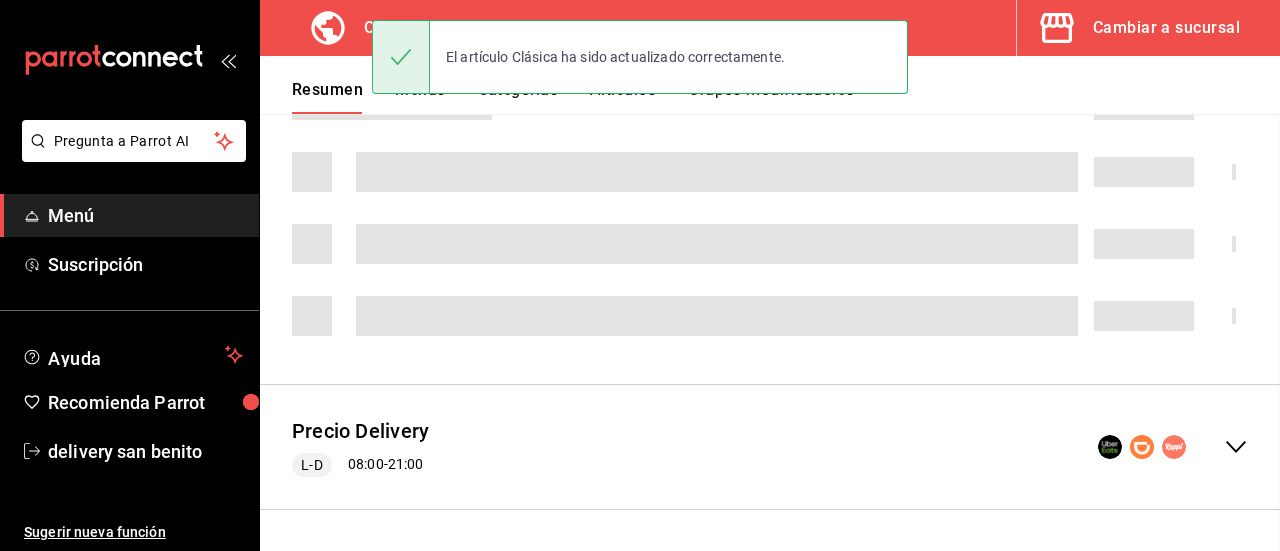 scroll, scrollTop: 590, scrollLeft: 0, axis: vertical 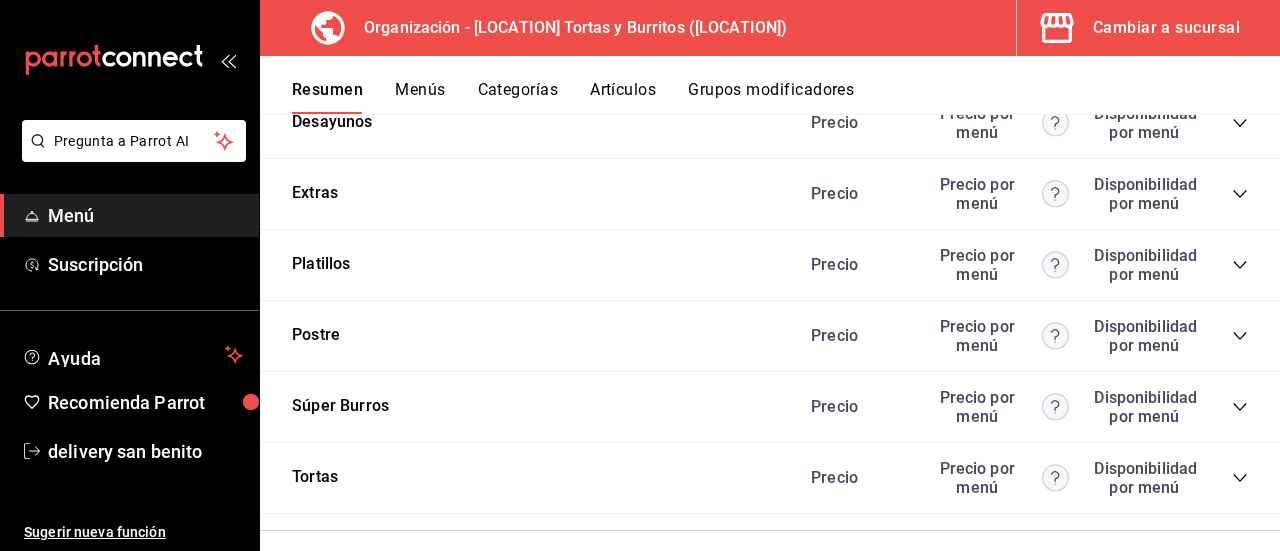 click 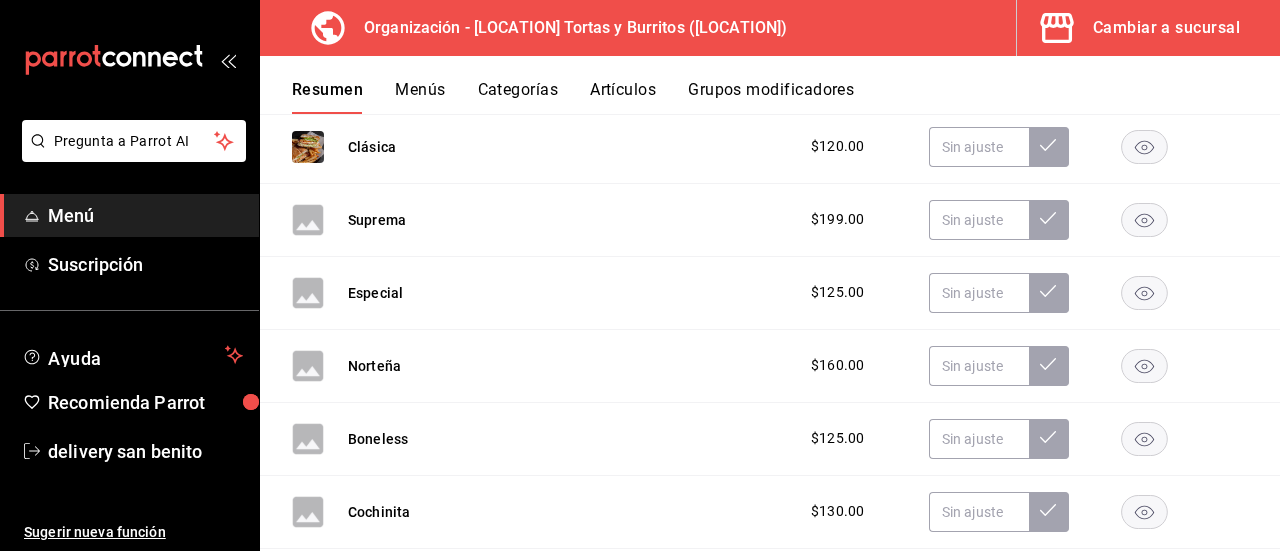 scroll, scrollTop: 4158, scrollLeft: 0, axis: vertical 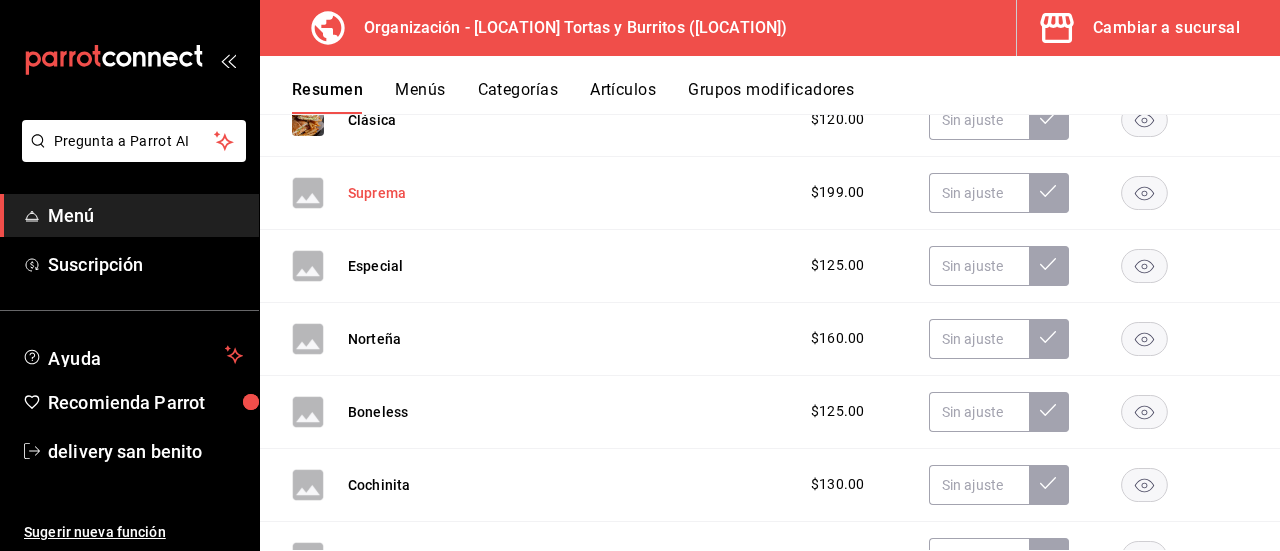 click on "Suprema" at bounding box center [377, 193] 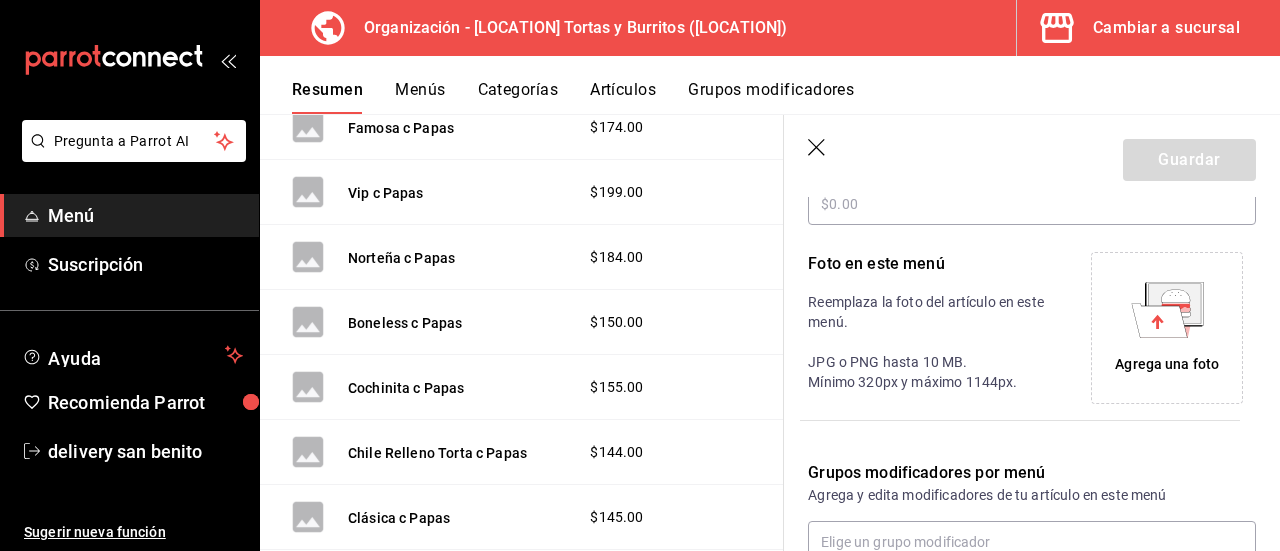 scroll, scrollTop: 3684, scrollLeft: 0, axis: vertical 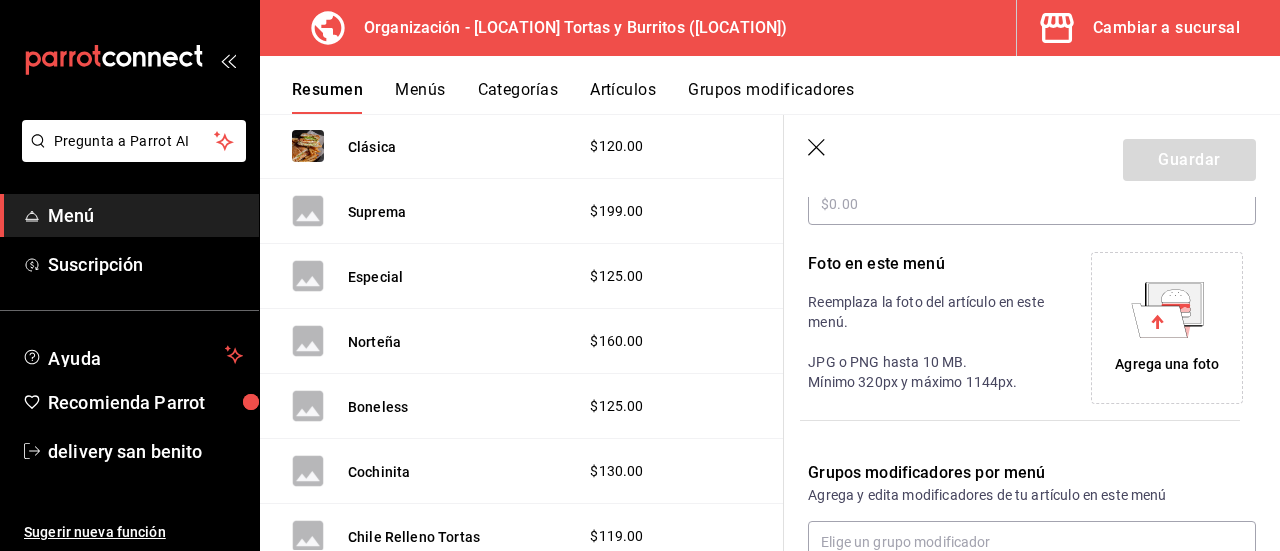 click on "Agrega una foto" at bounding box center (1167, 364) 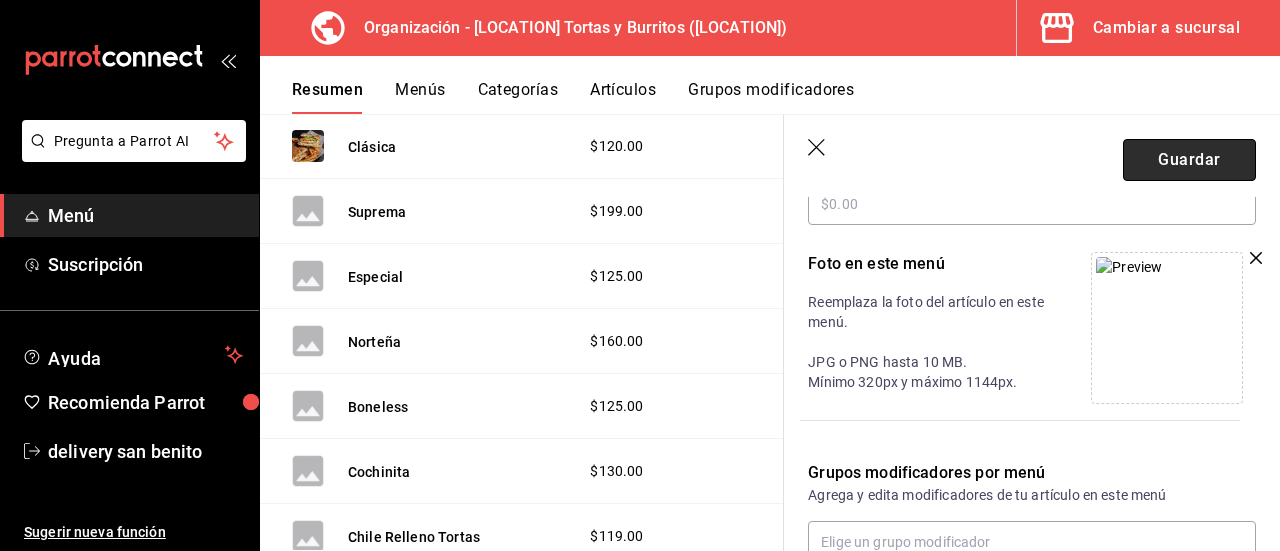 click on "Guardar" at bounding box center [1189, 160] 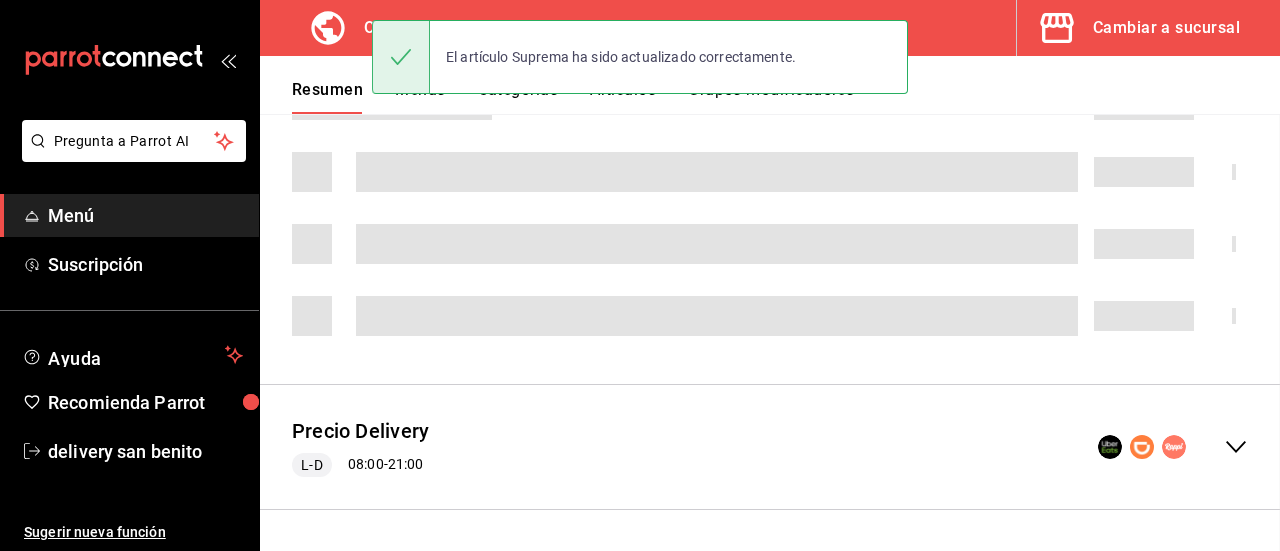 scroll, scrollTop: 1180, scrollLeft: 0, axis: vertical 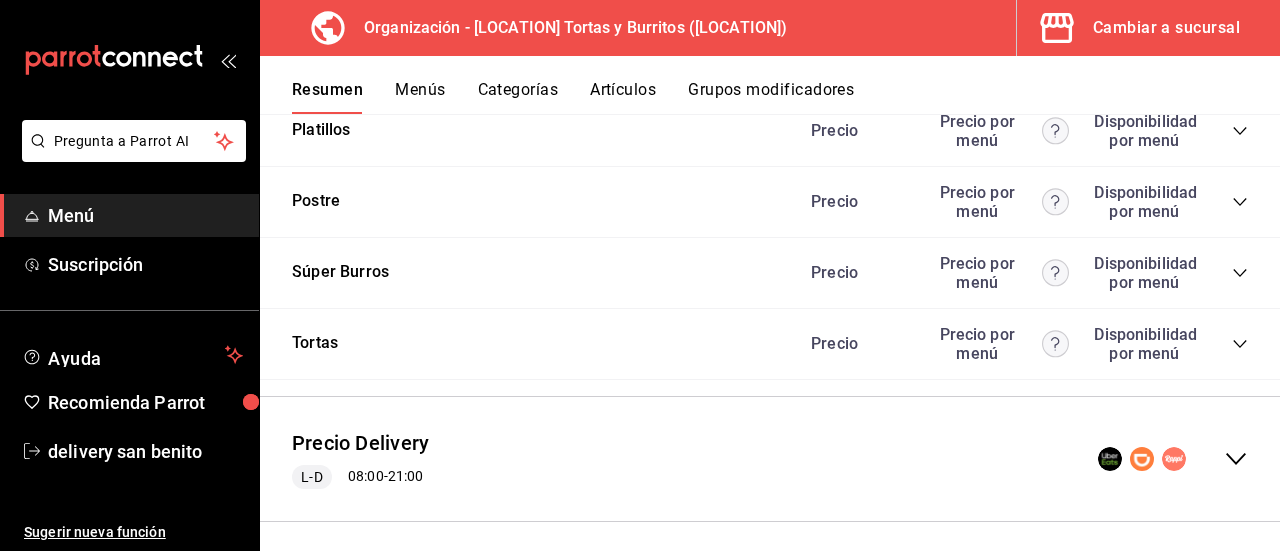 click 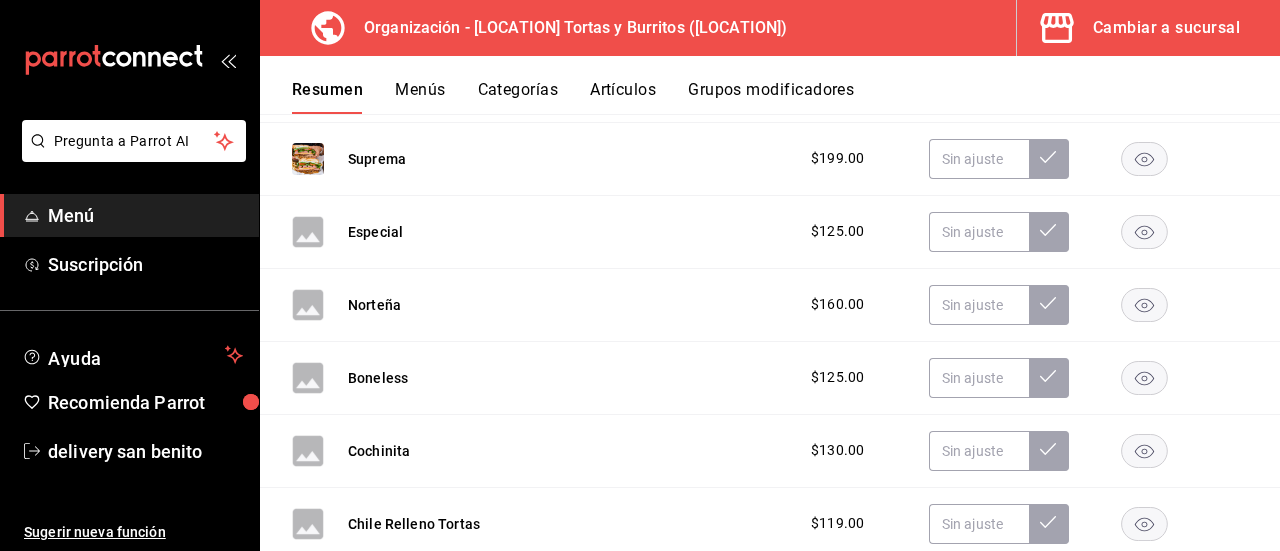 scroll, scrollTop: 4210, scrollLeft: 0, axis: vertical 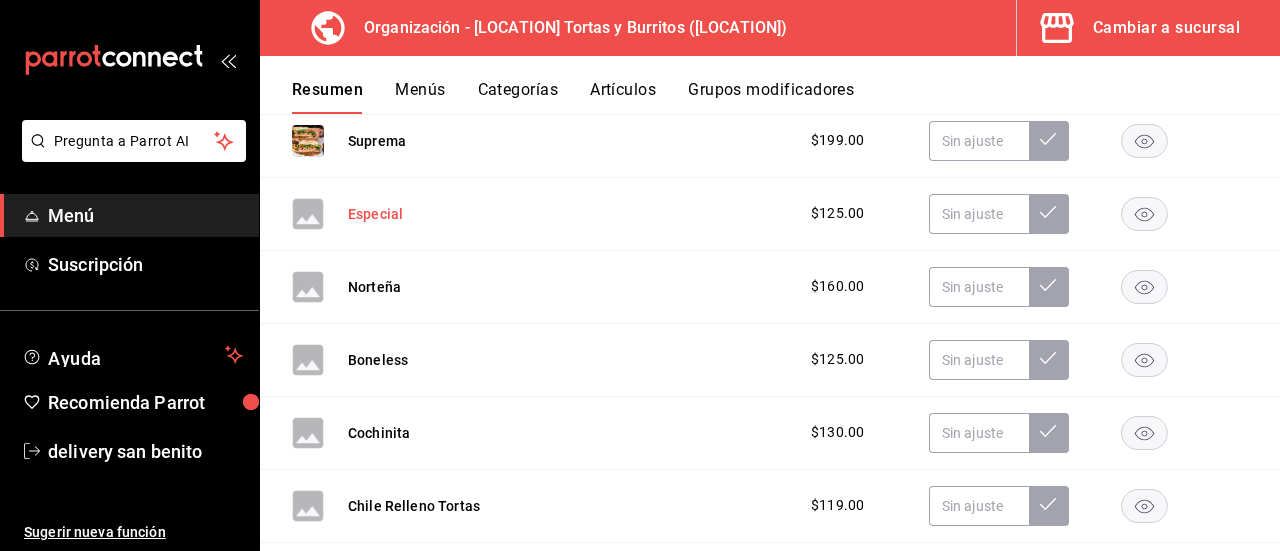 click on "Especial" at bounding box center (375, 214) 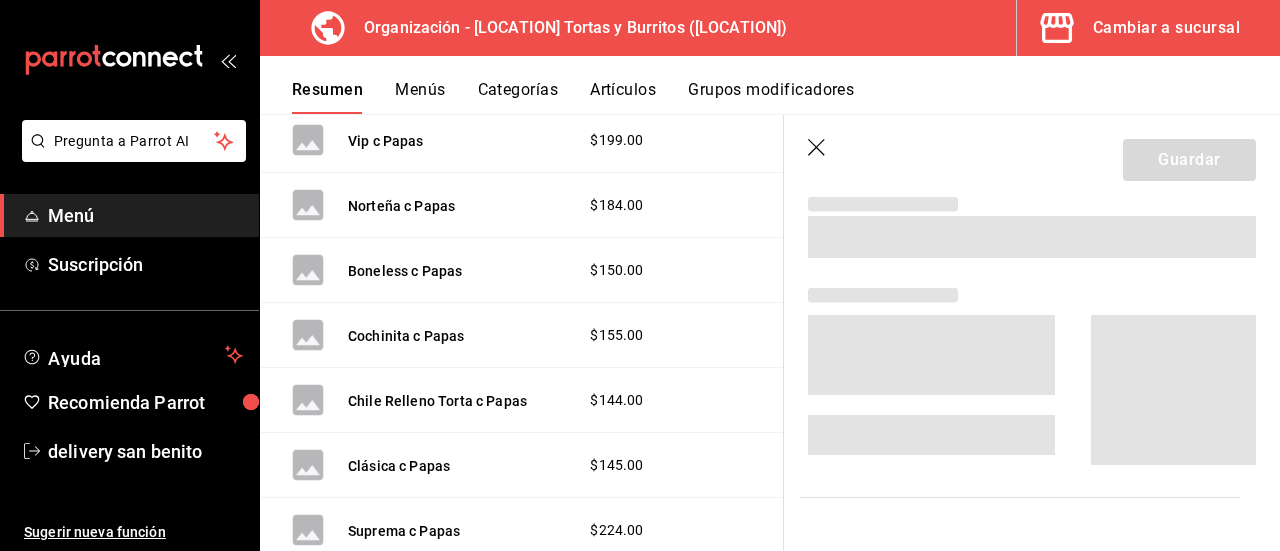 scroll, scrollTop: 3728, scrollLeft: 0, axis: vertical 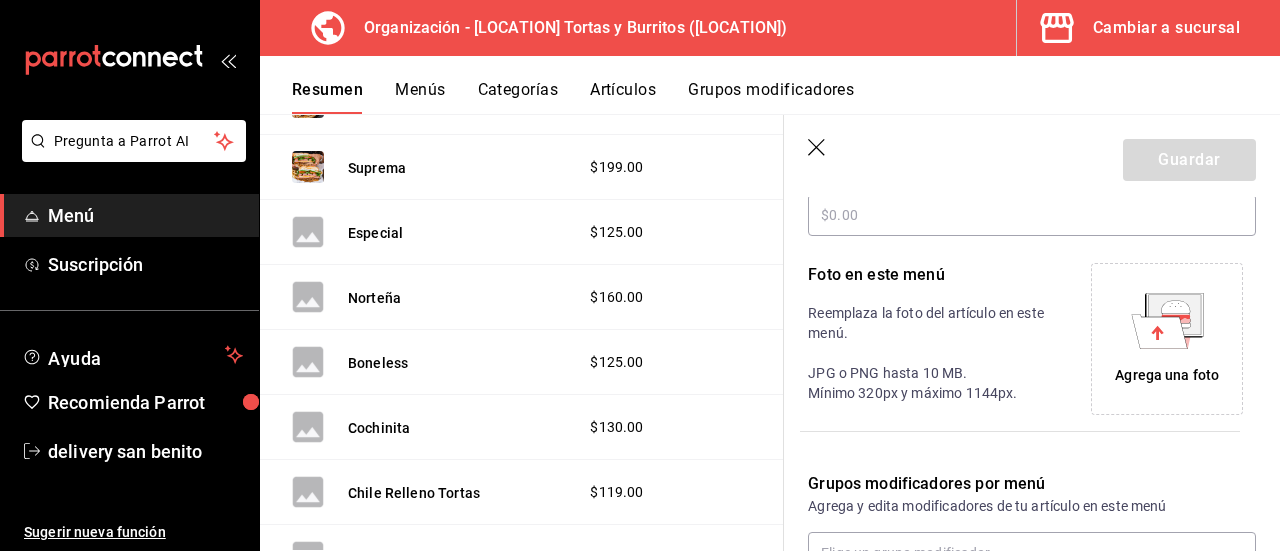 click on "Agrega una foto" at bounding box center [1167, 375] 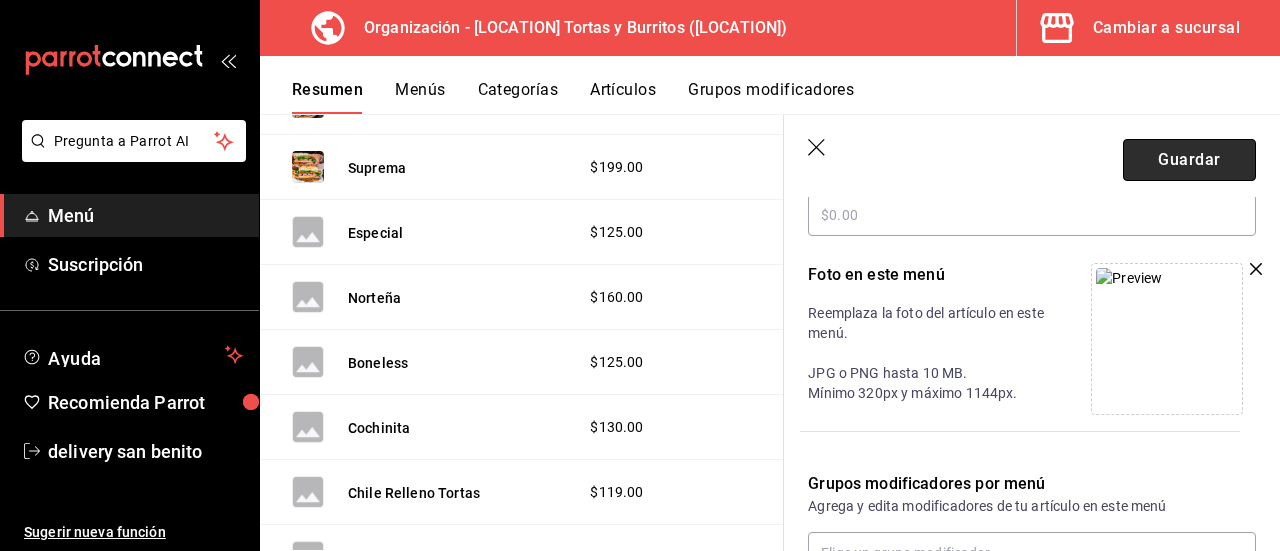 click on "Guardar" at bounding box center [1189, 160] 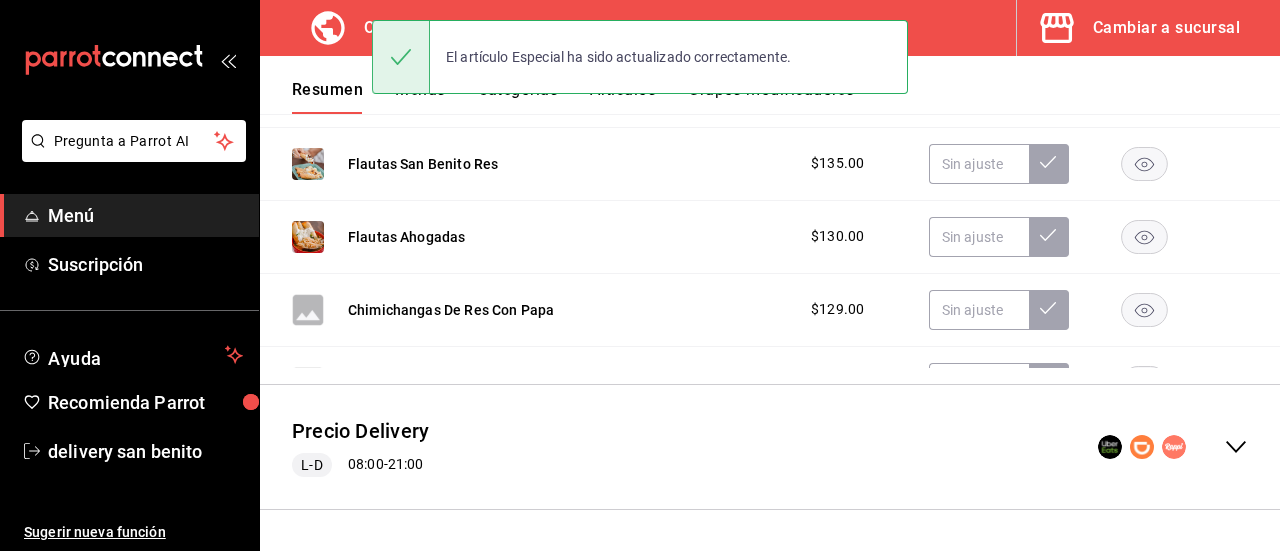 scroll, scrollTop: 590, scrollLeft: 0, axis: vertical 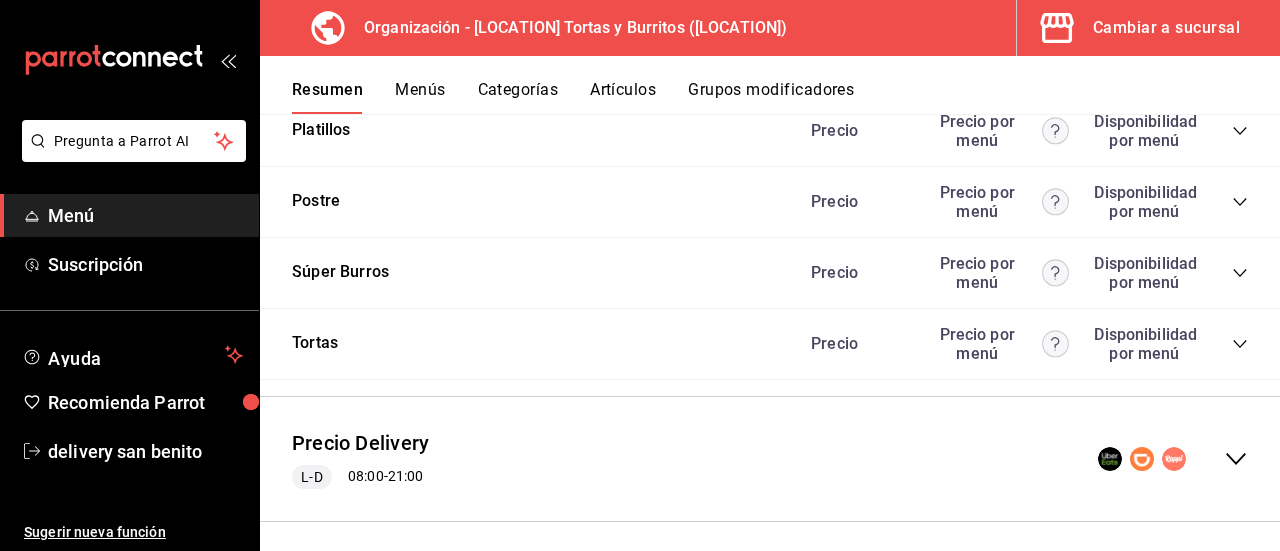 click 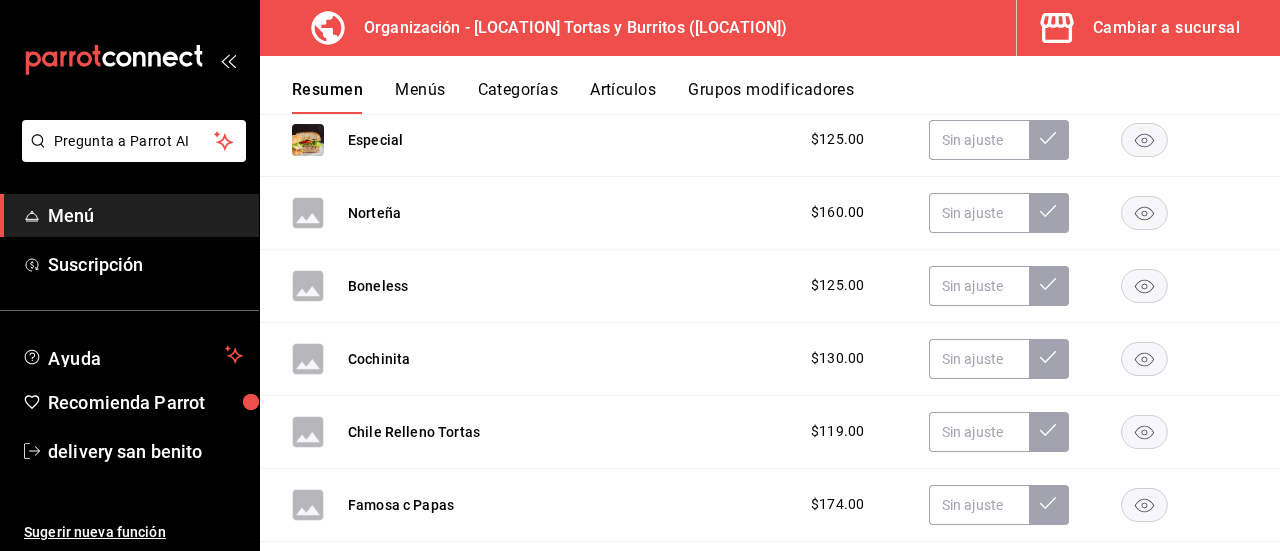 scroll, scrollTop: 4302, scrollLeft: 0, axis: vertical 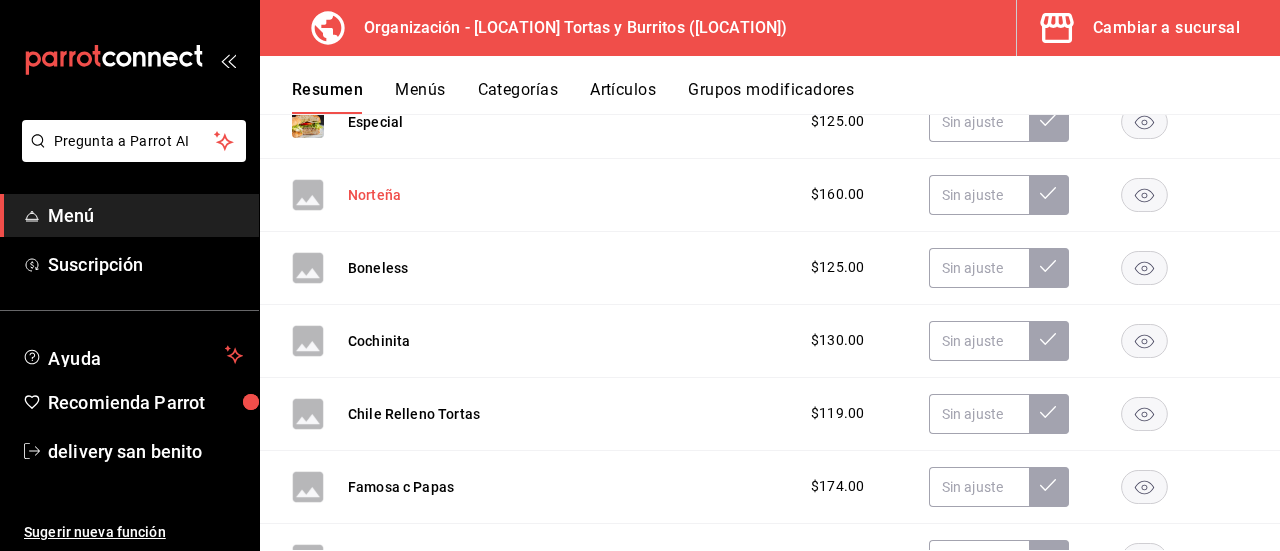 click on "Norteña" at bounding box center (374, 195) 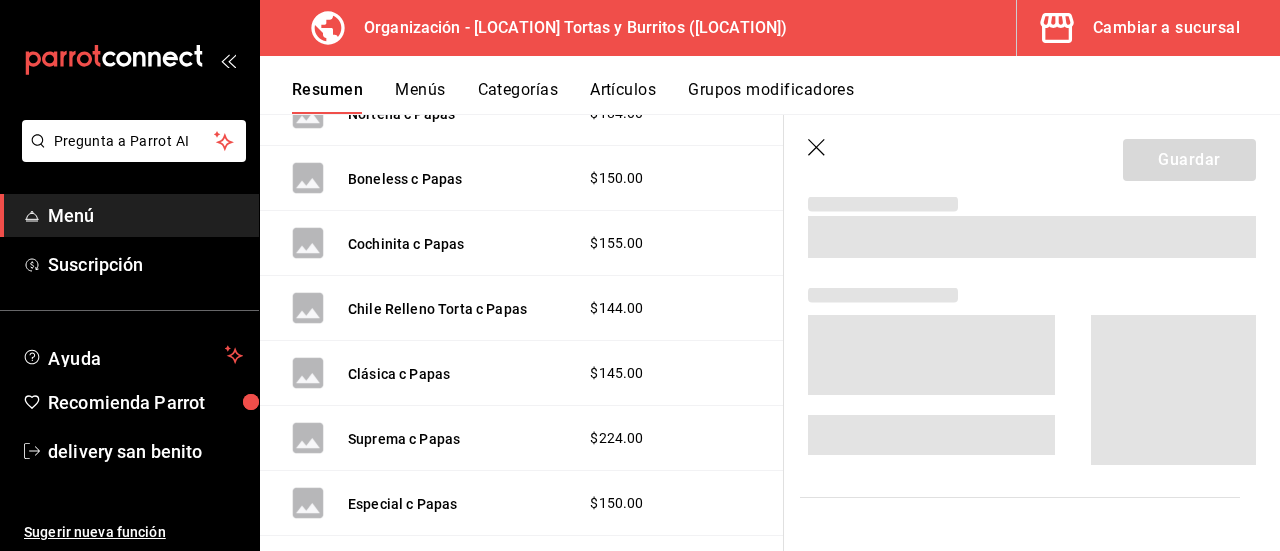 scroll, scrollTop: 3812, scrollLeft: 0, axis: vertical 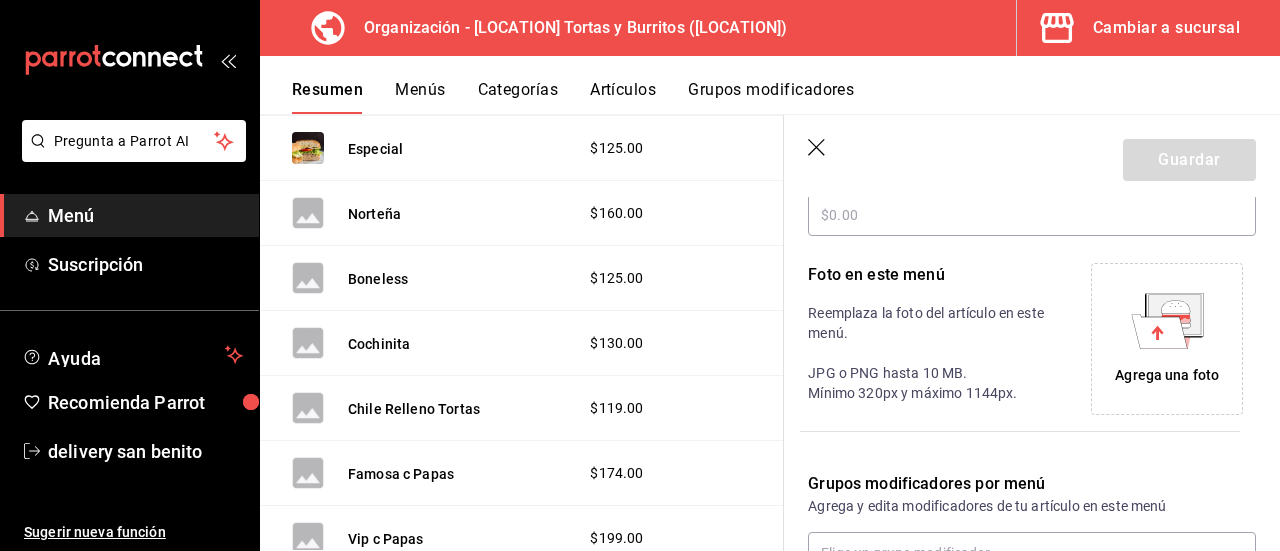 click on "Agrega una foto" at bounding box center [1167, 375] 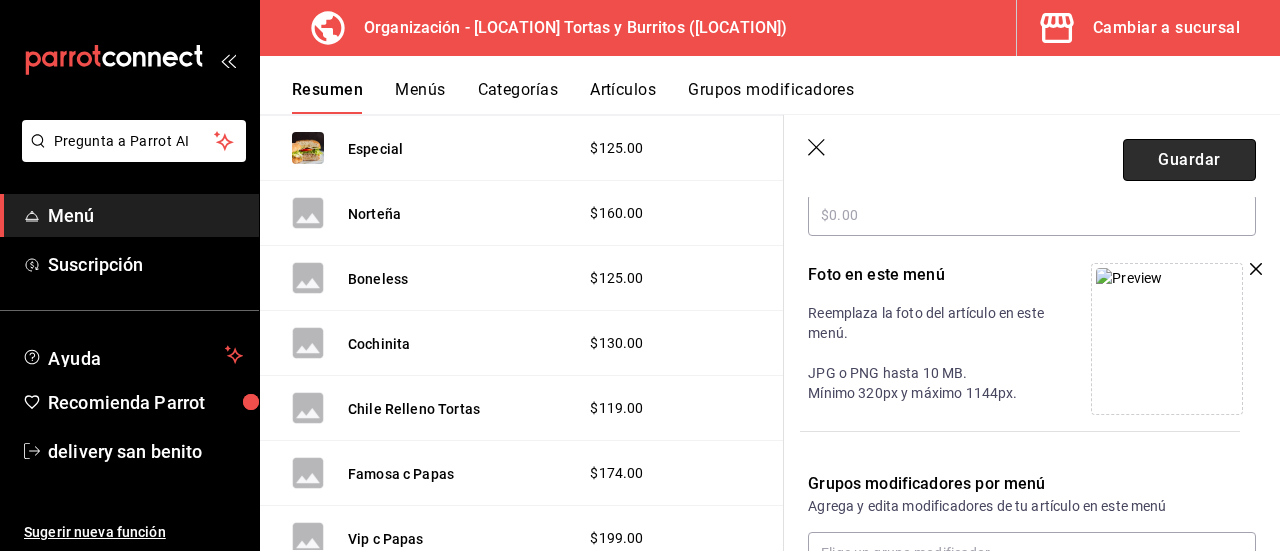 click on "Guardar" at bounding box center (1189, 160) 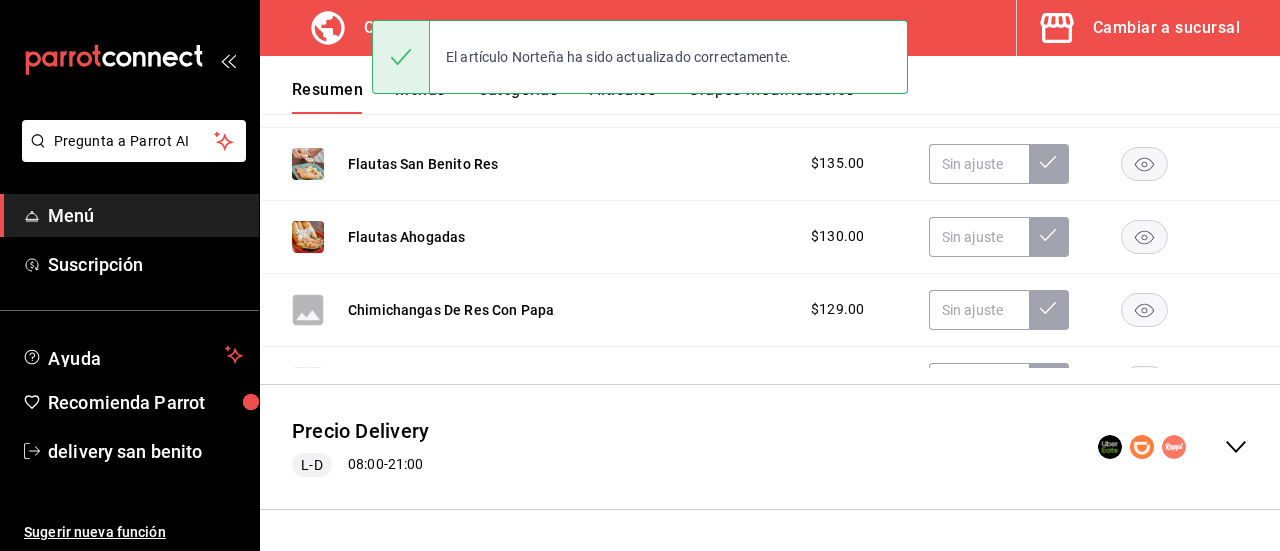 scroll, scrollTop: 590, scrollLeft: 0, axis: vertical 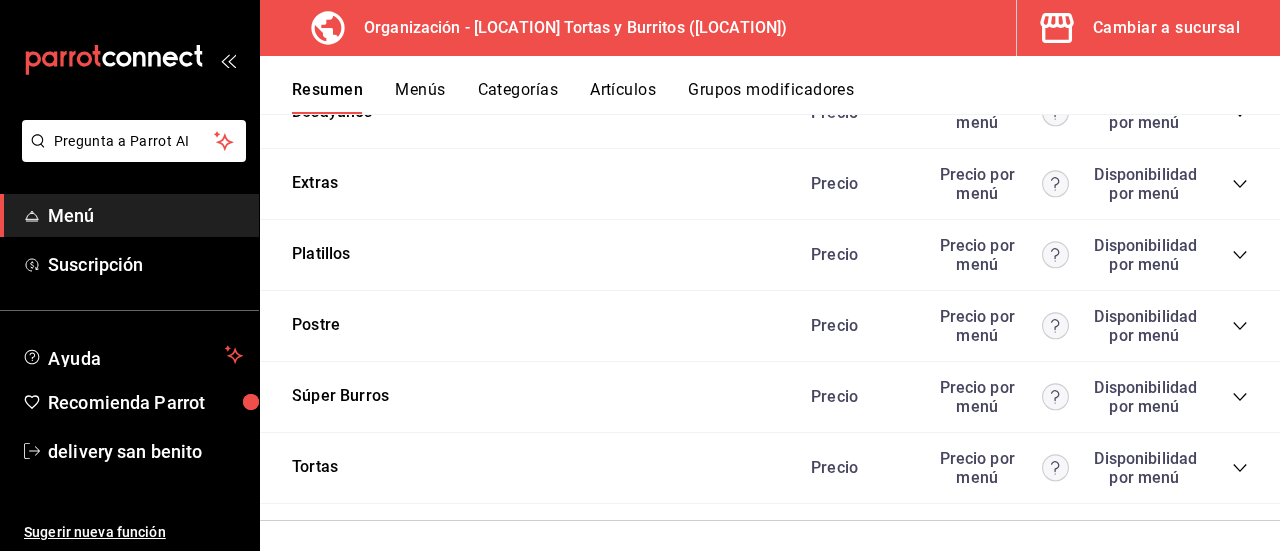 click 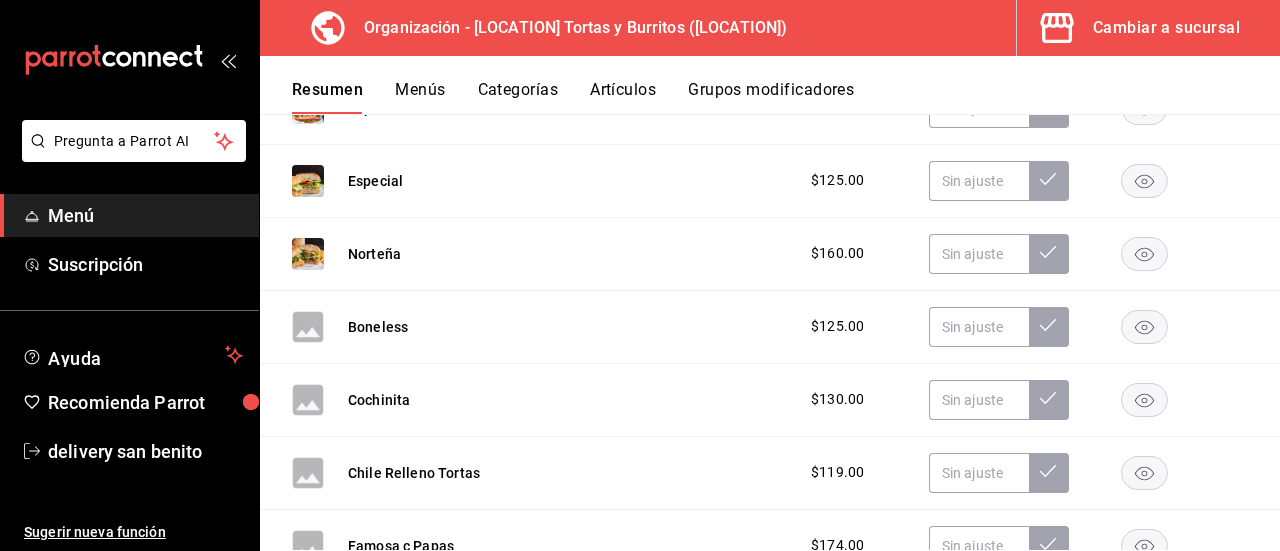 scroll, scrollTop: 4262, scrollLeft: 0, axis: vertical 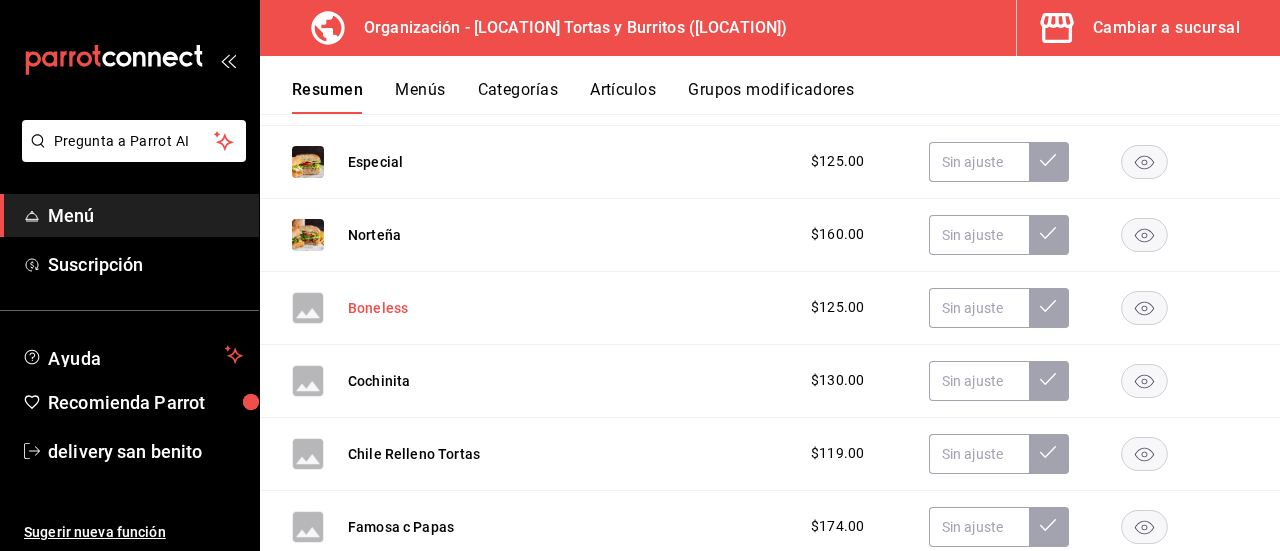 click on "Boneless" at bounding box center (378, 308) 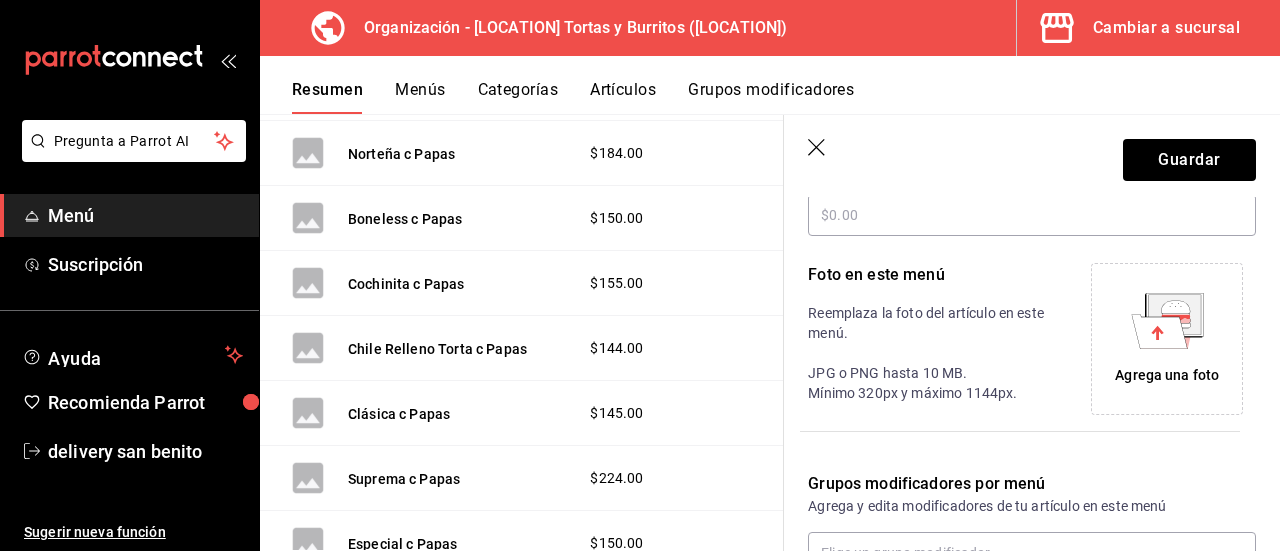 scroll, scrollTop: 3784, scrollLeft: 0, axis: vertical 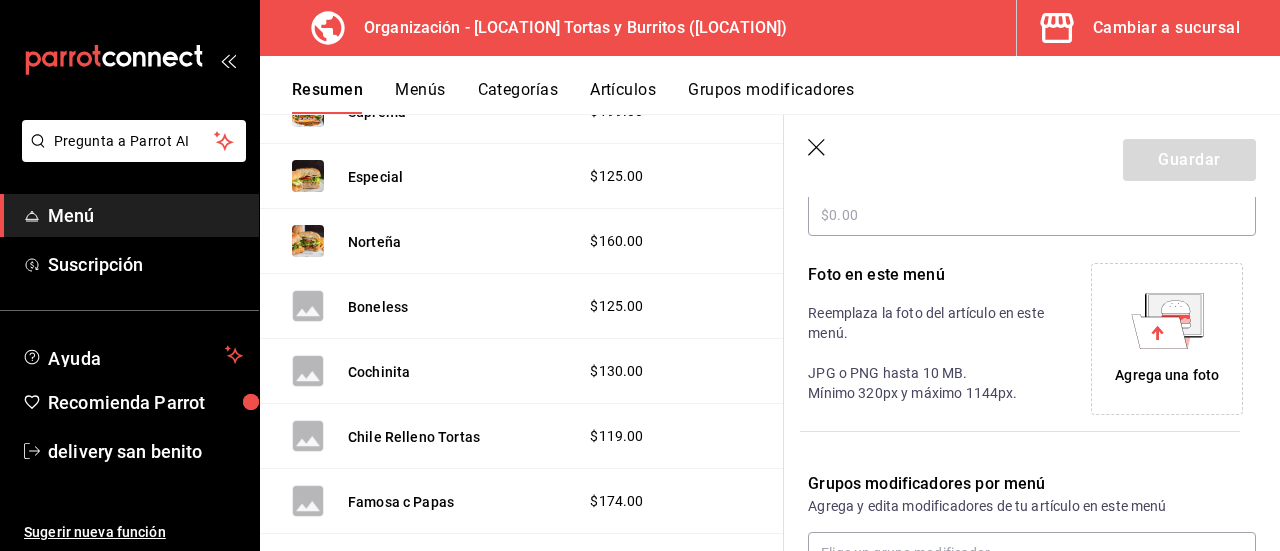 click on "Agrega una foto" at bounding box center [1167, 375] 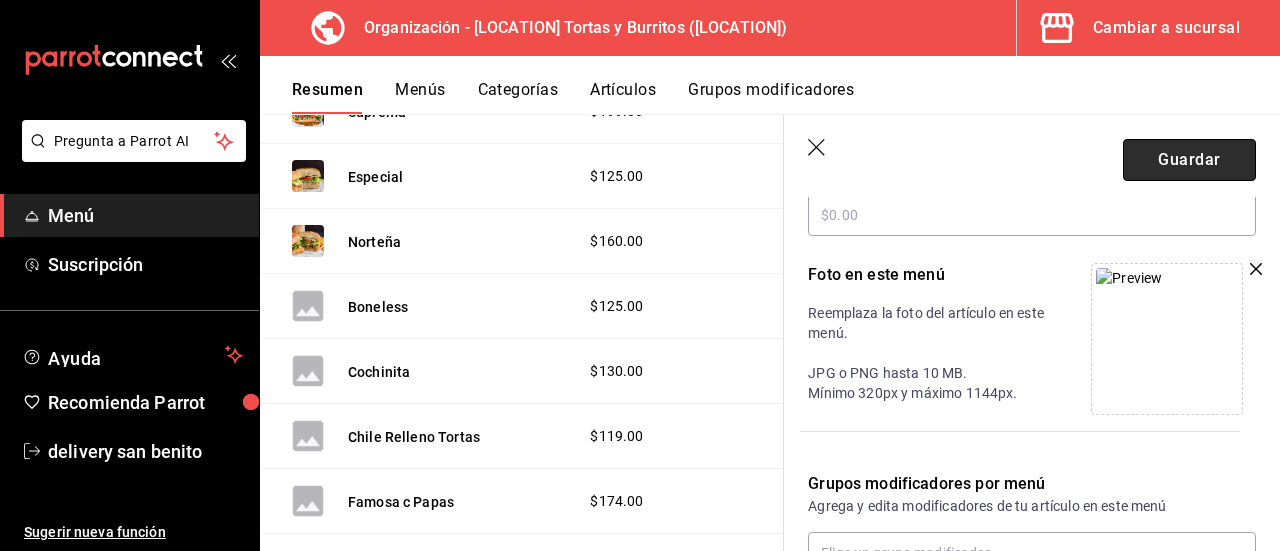 click on "Guardar" at bounding box center [1189, 160] 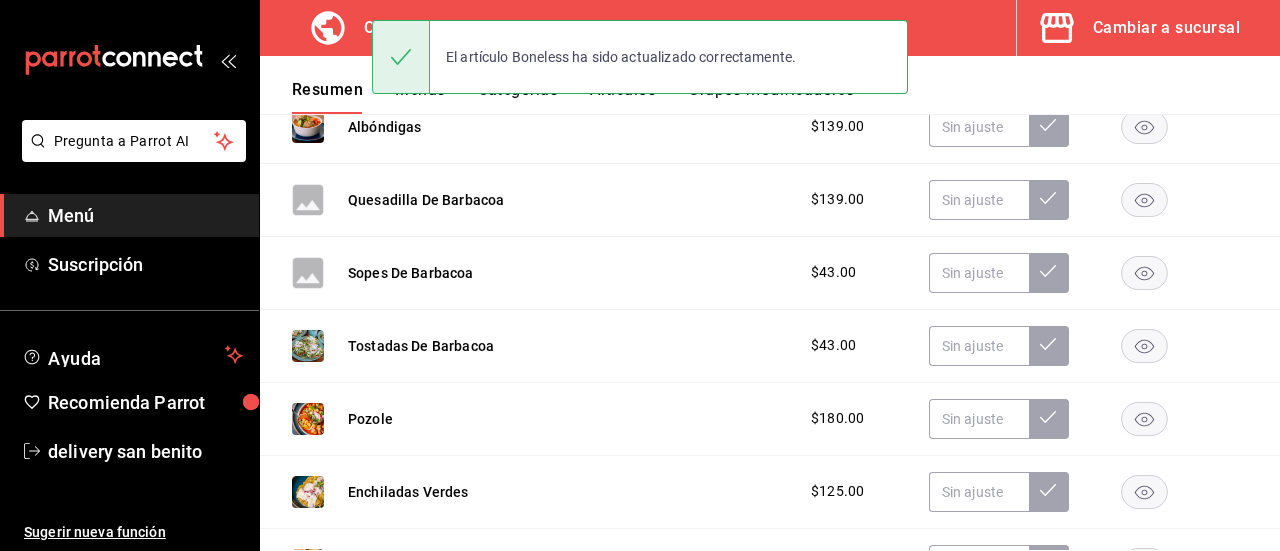 scroll, scrollTop: 590, scrollLeft: 0, axis: vertical 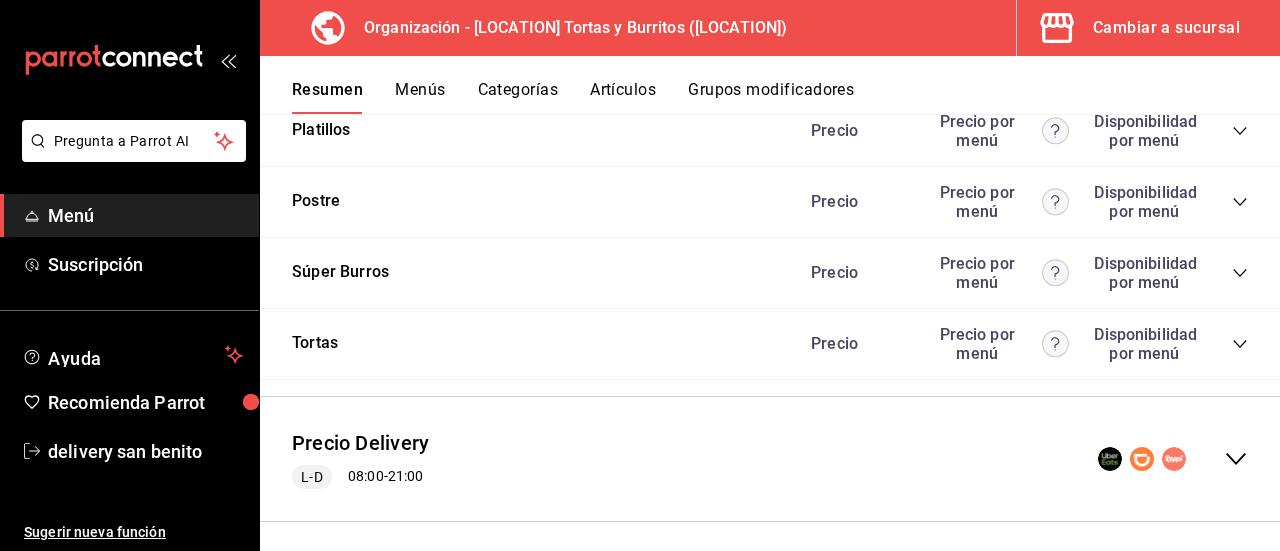 click 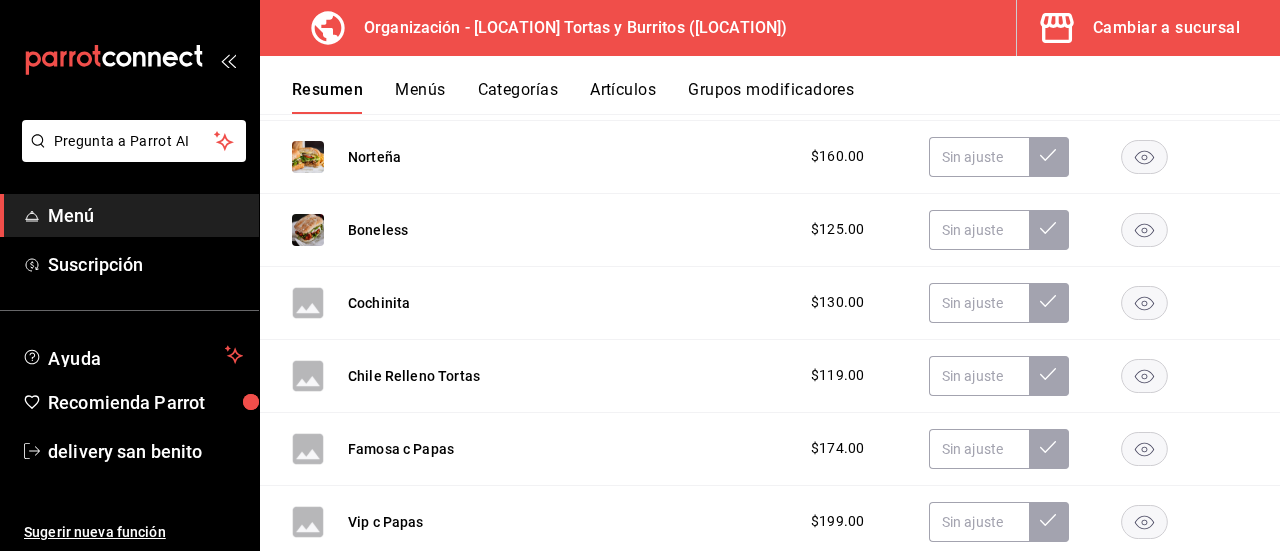 scroll, scrollTop: 4358, scrollLeft: 0, axis: vertical 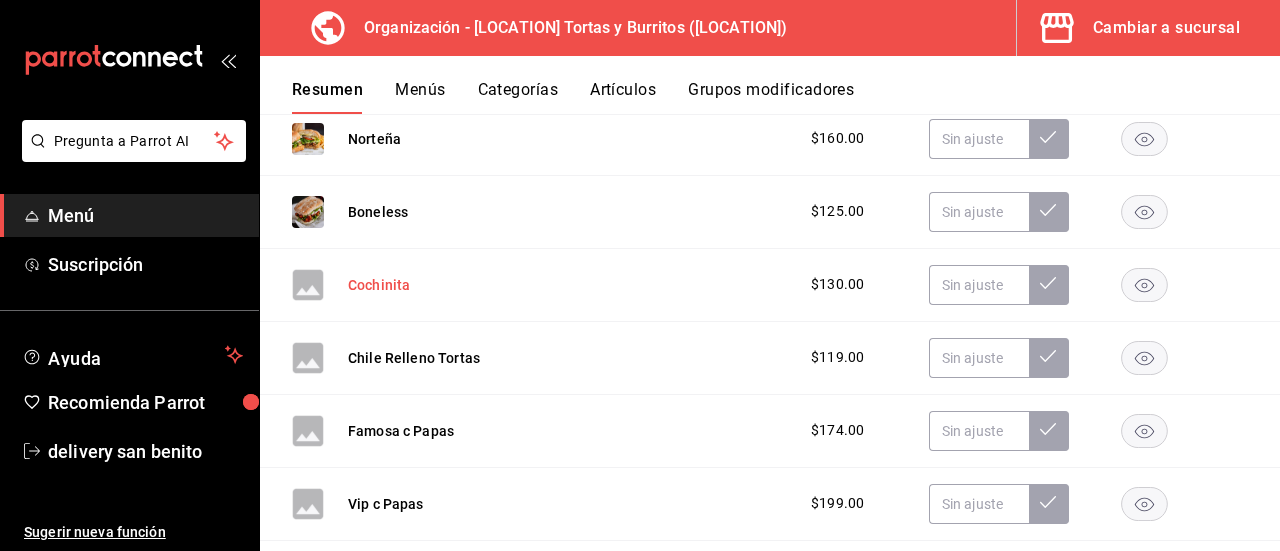 click on "Cochinita" at bounding box center [379, 285] 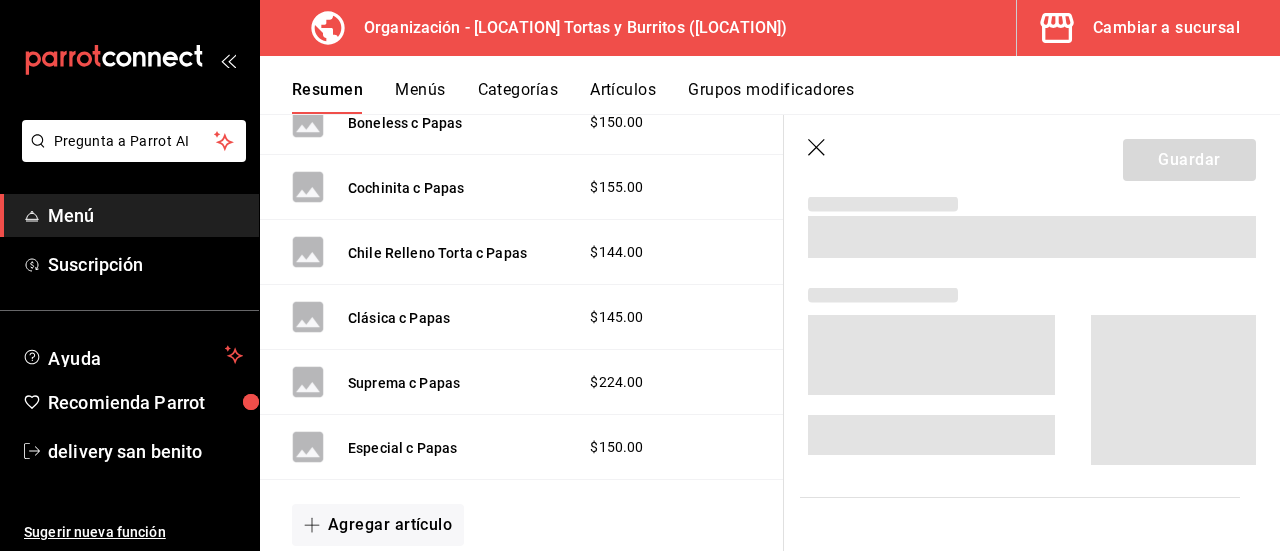 scroll, scrollTop: 3860, scrollLeft: 0, axis: vertical 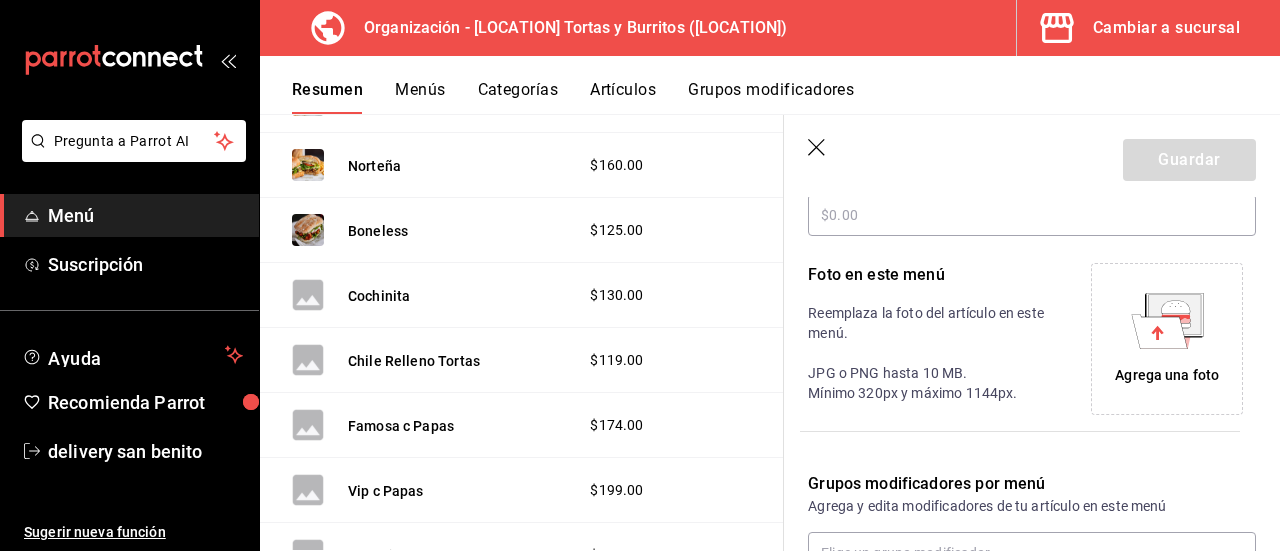 click on "Agrega una foto" at bounding box center (1167, 375) 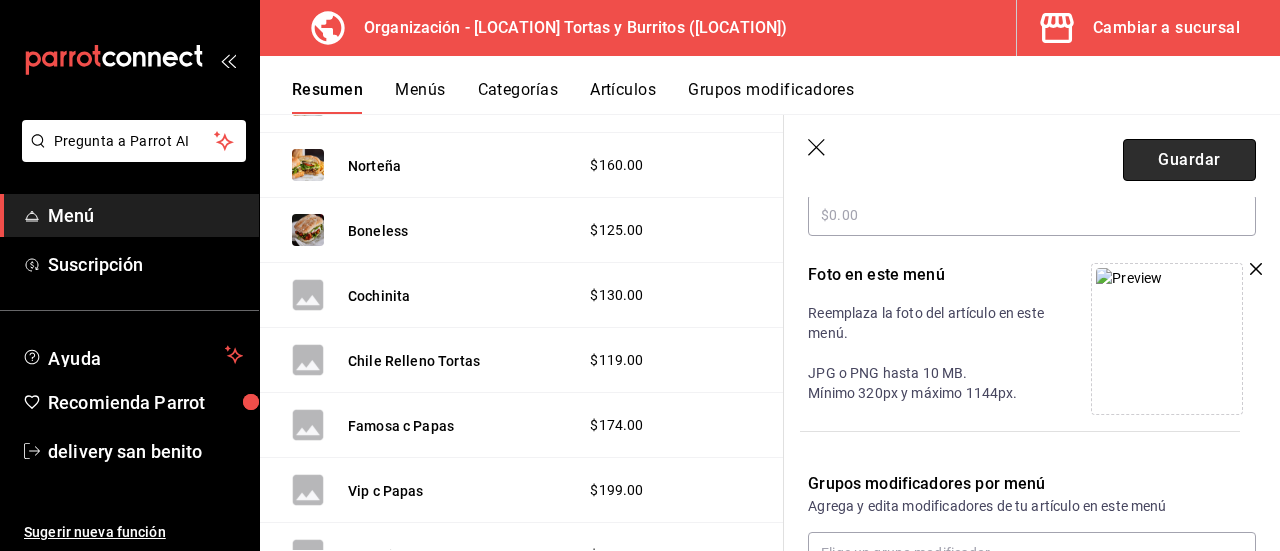 click on "Guardar" at bounding box center (1189, 160) 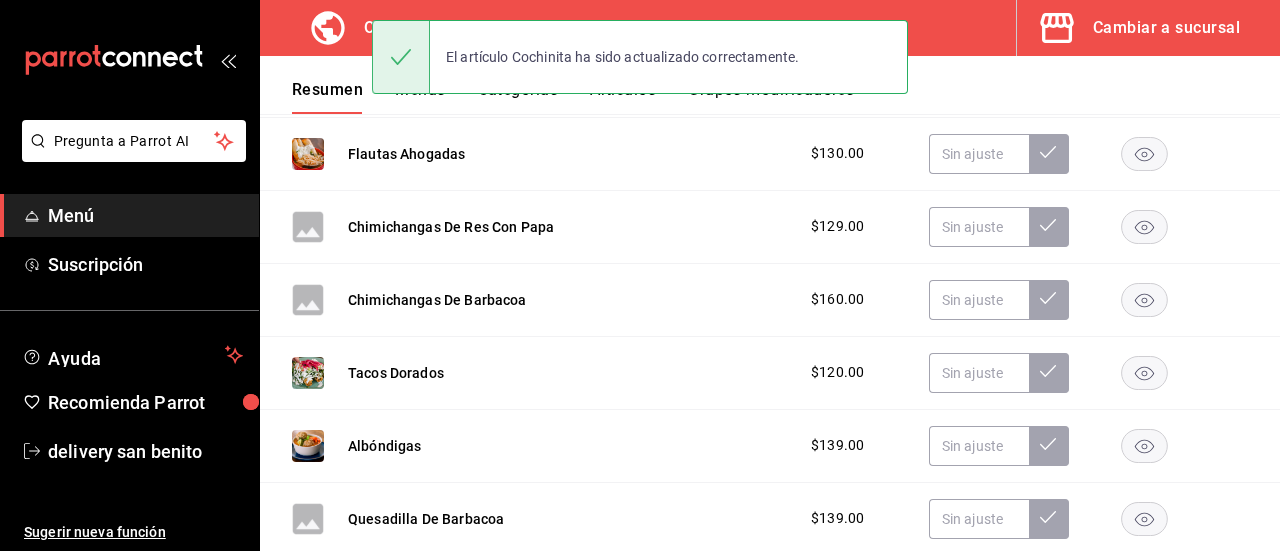 scroll, scrollTop: 590, scrollLeft: 0, axis: vertical 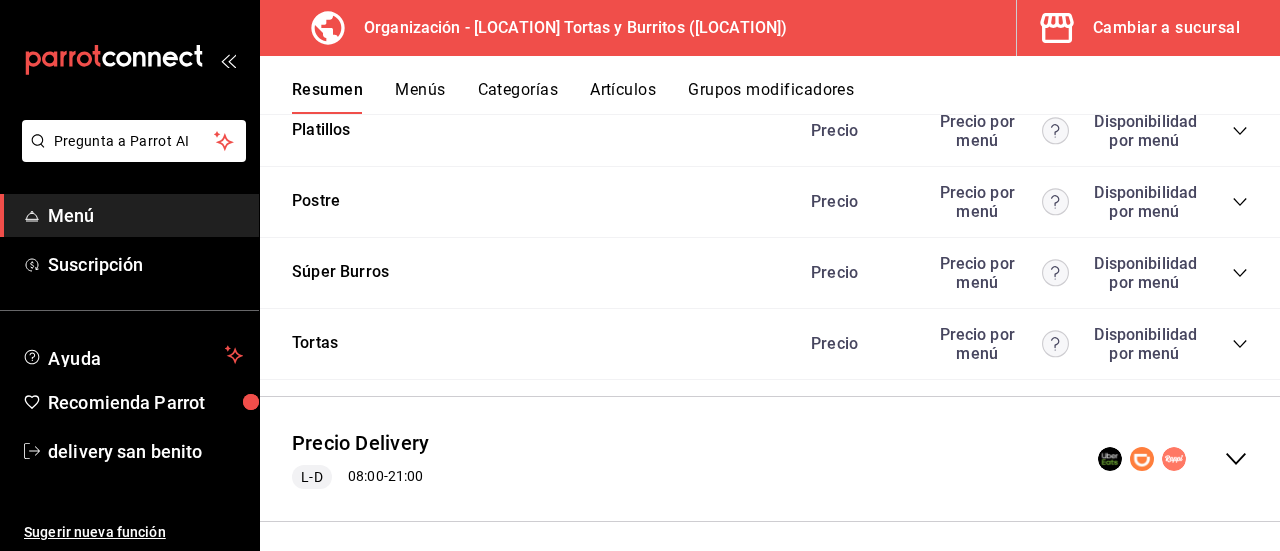 click 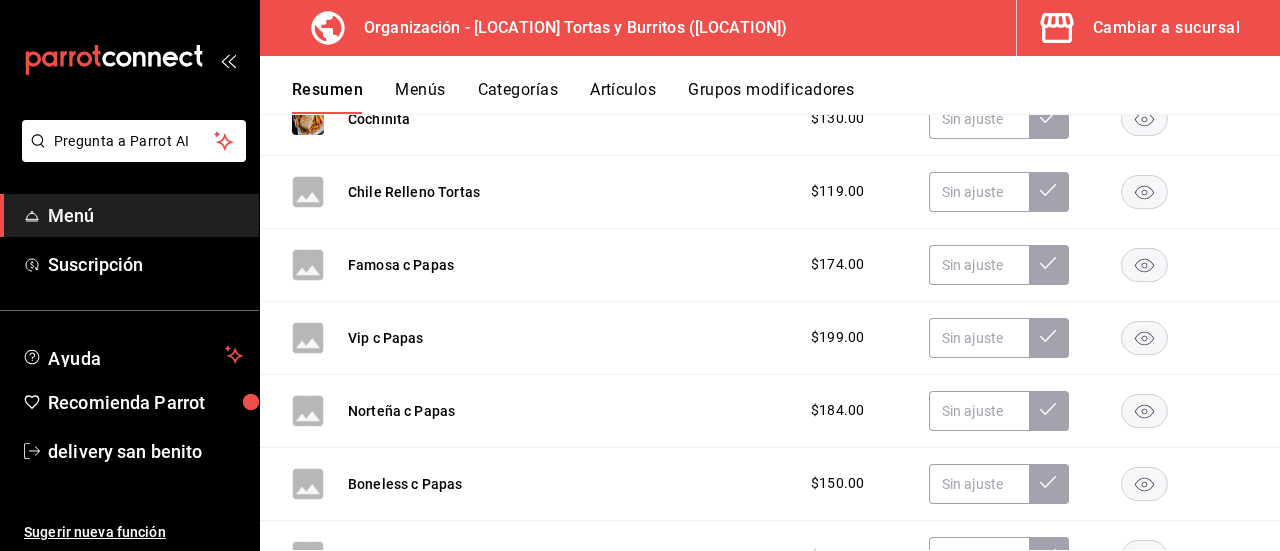 scroll, scrollTop: 4478, scrollLeft: 0, axis: vertical 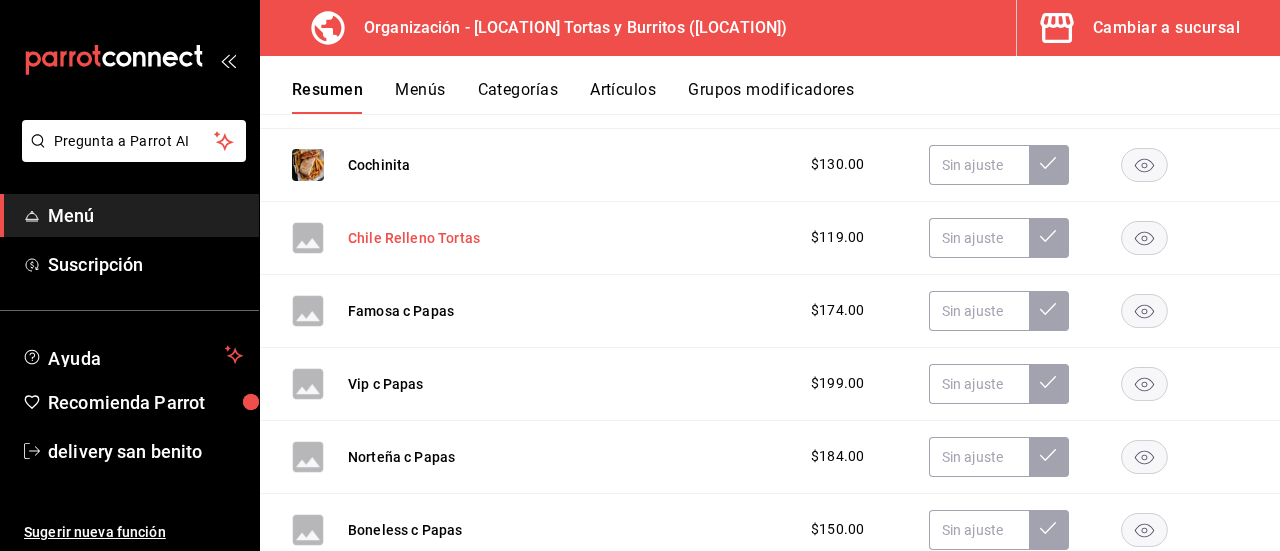 click on "Chile Relleno Tortas" at bounding box center (414, 238) 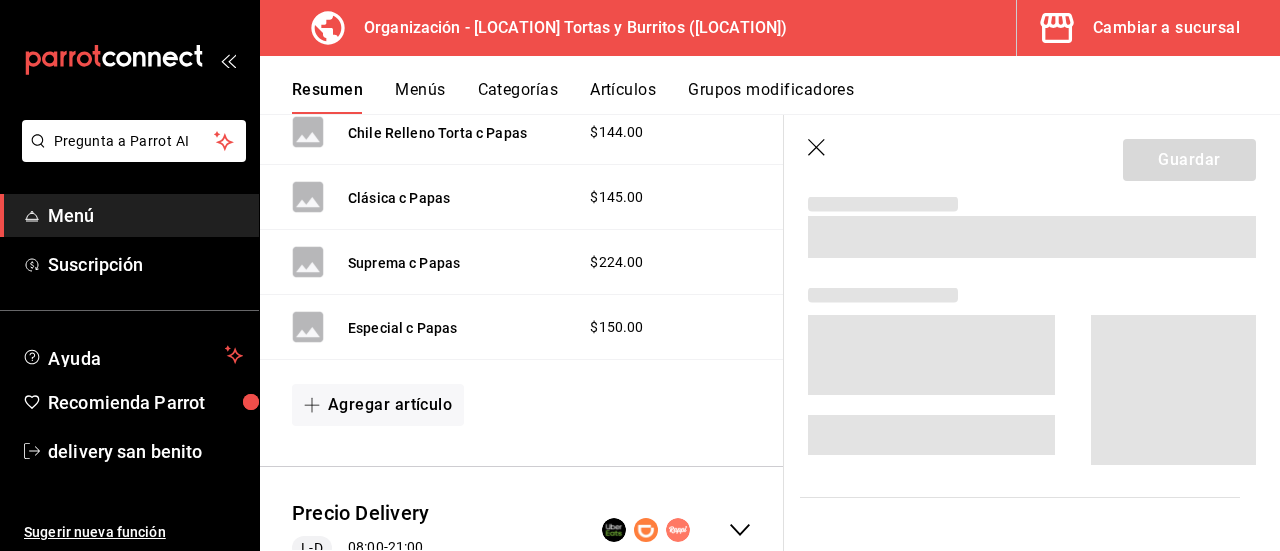 scroll, scrollTop: 3976, scrollLeft: 0, axis: vertical 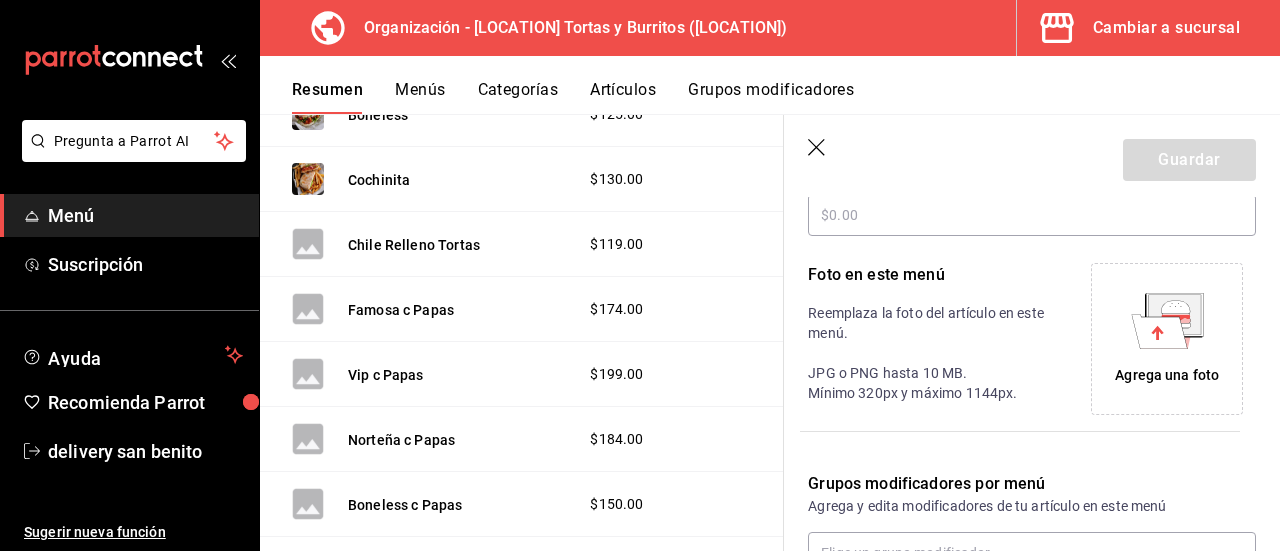 click on "Agrega una foto" at bounding box center [1167, 375] 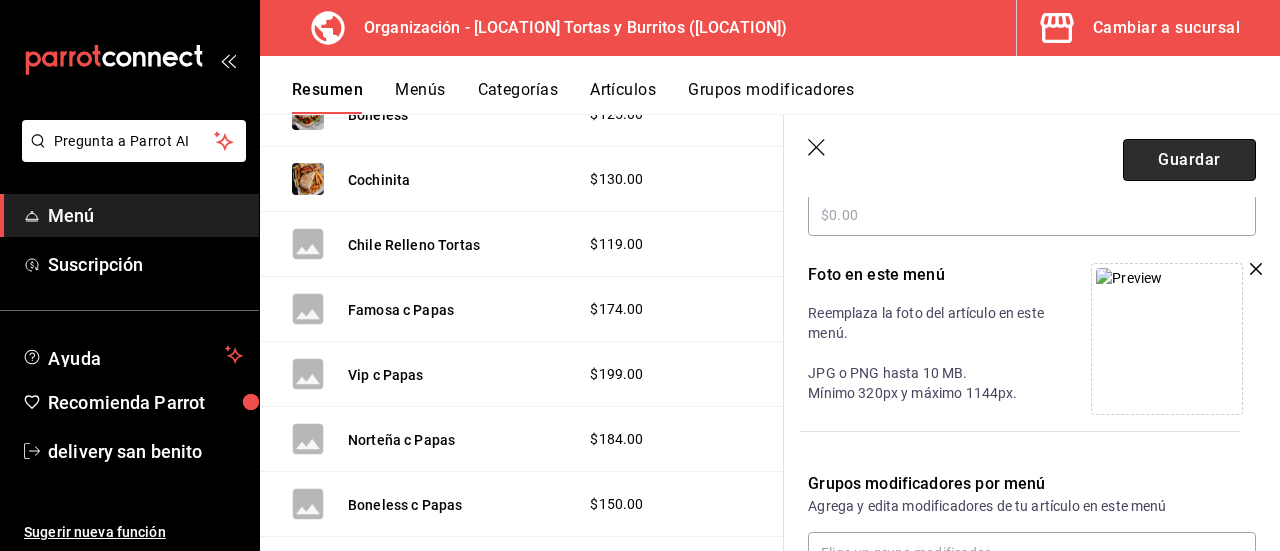 click on "Guardar" at bounding box center (1189, 160) 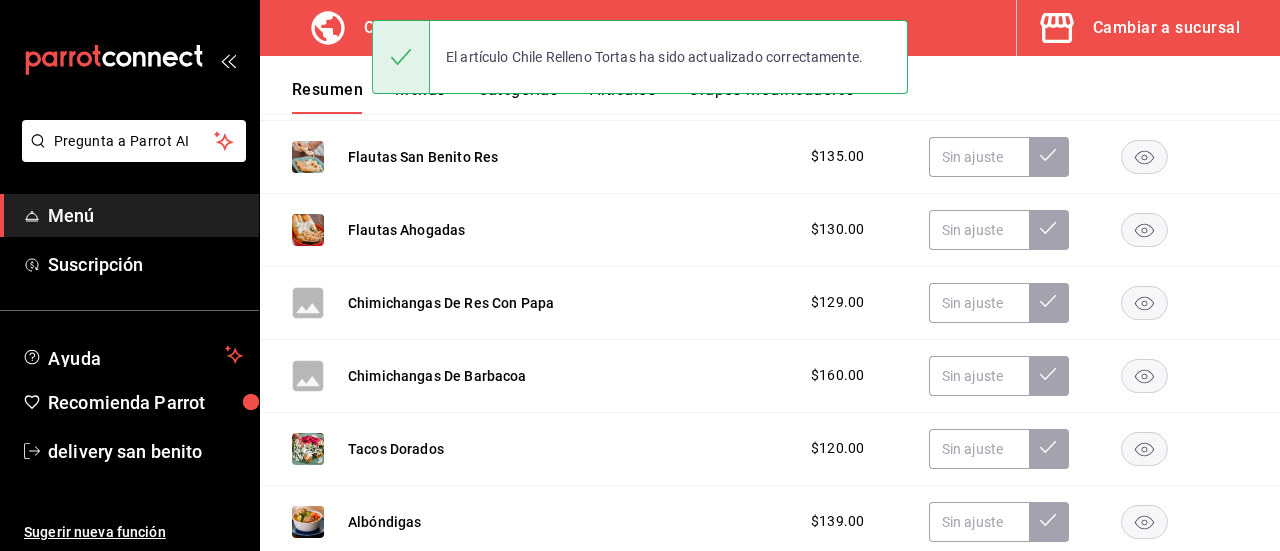 scroll, scrollTop: 590, scrollLeft: 0, axis: vertical 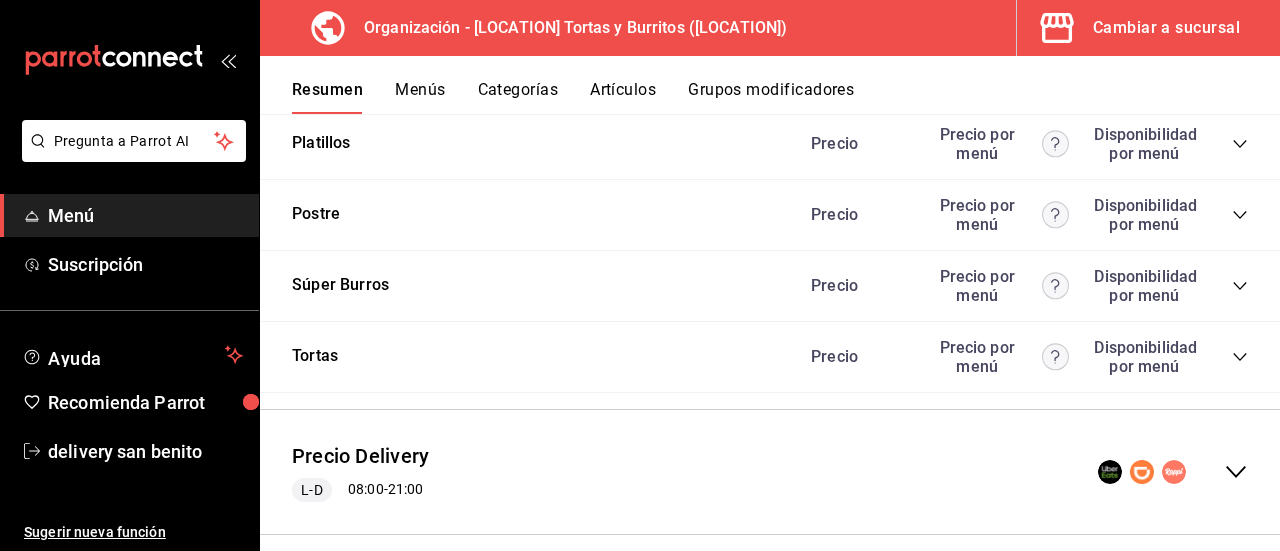 click 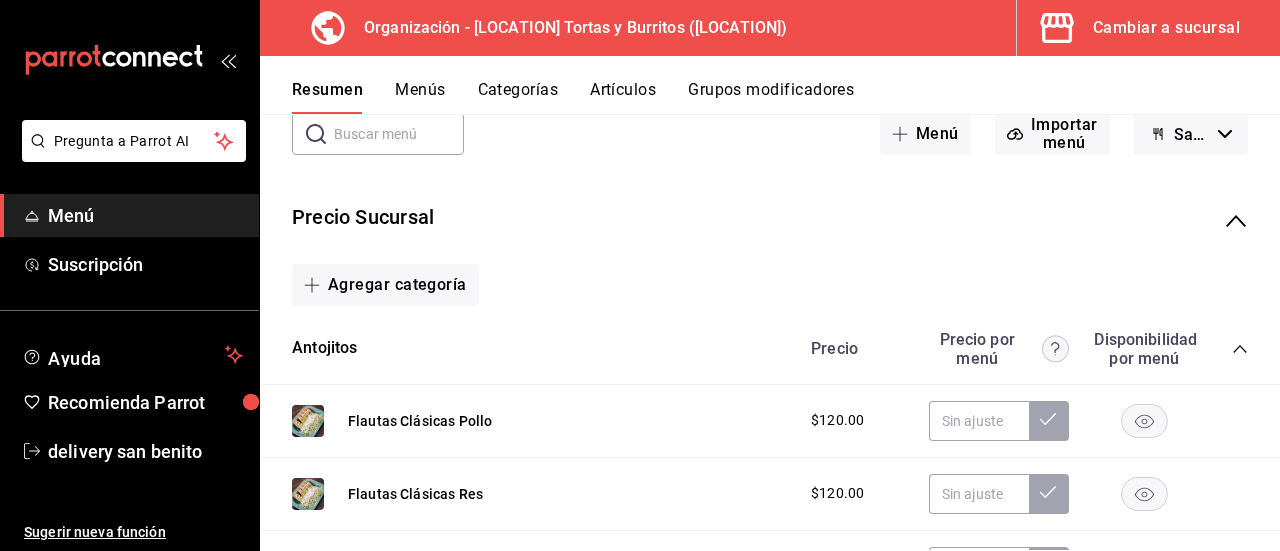 scroll, scrollTop: 0, scrollLeft: 0, axis: both 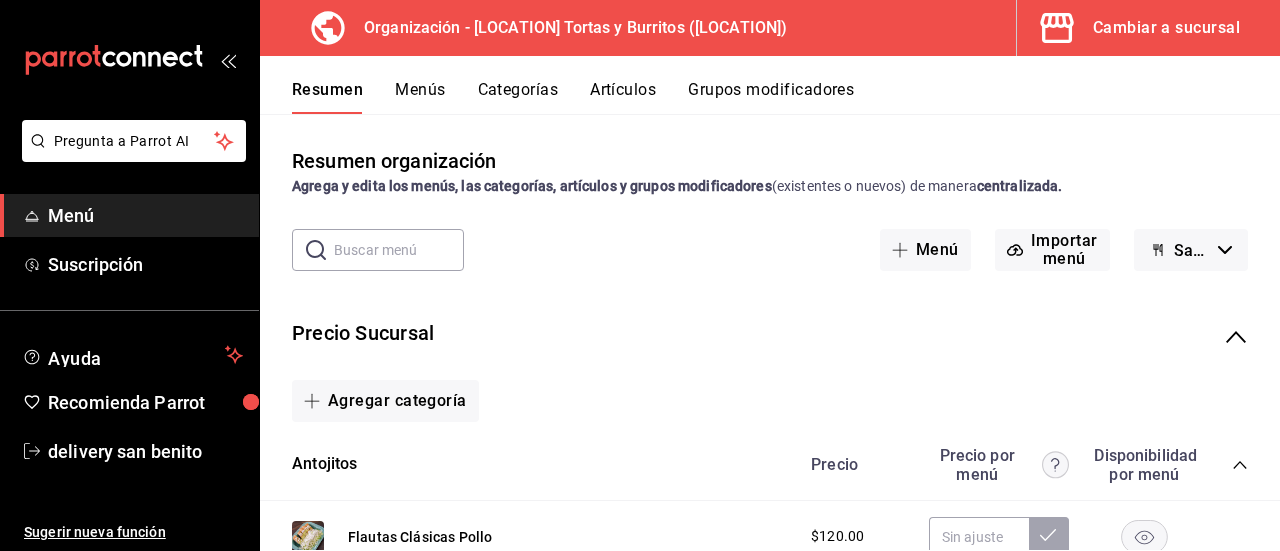 click on "Menús" at bounding box center [420, 97] 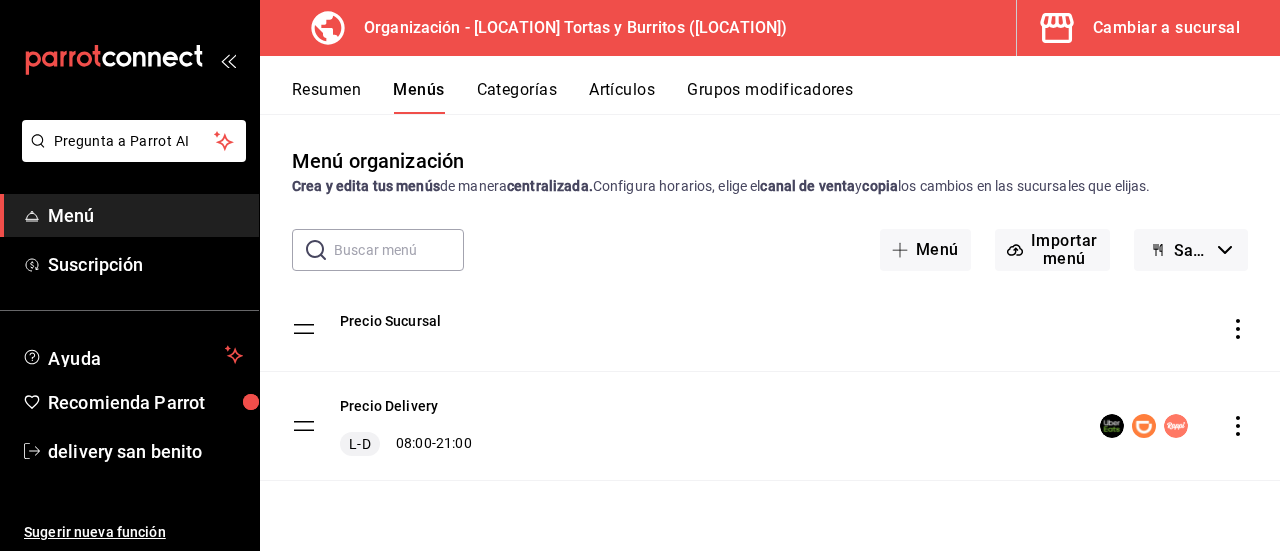 click on "San Benito Tortas y Burritos - Borrador" at bounding box center (1191, 250) 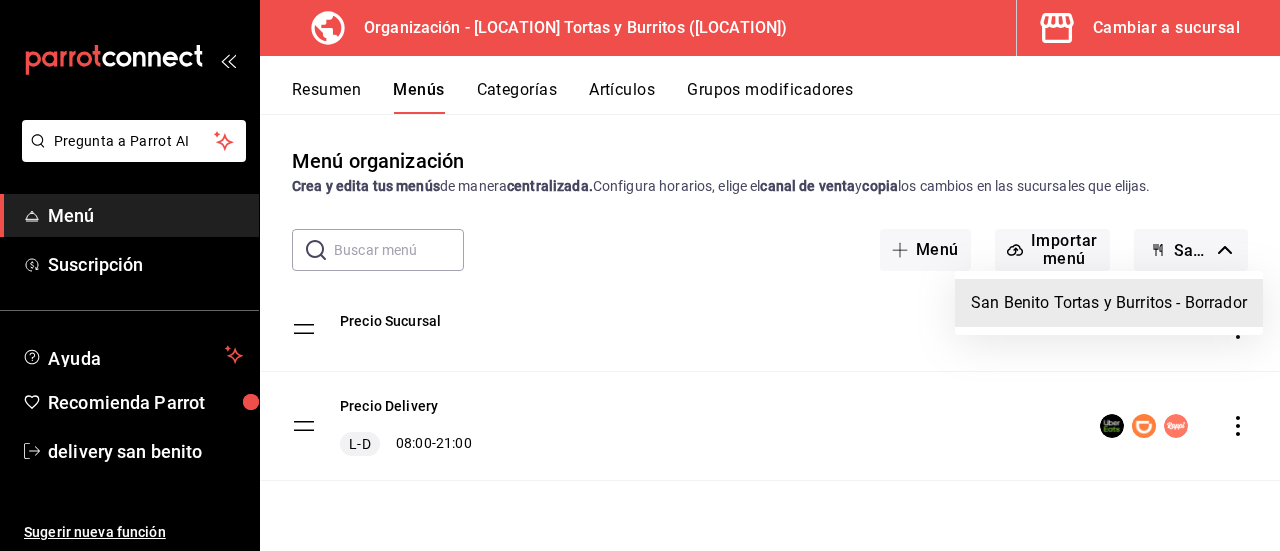click at bounding box center [640, 275] 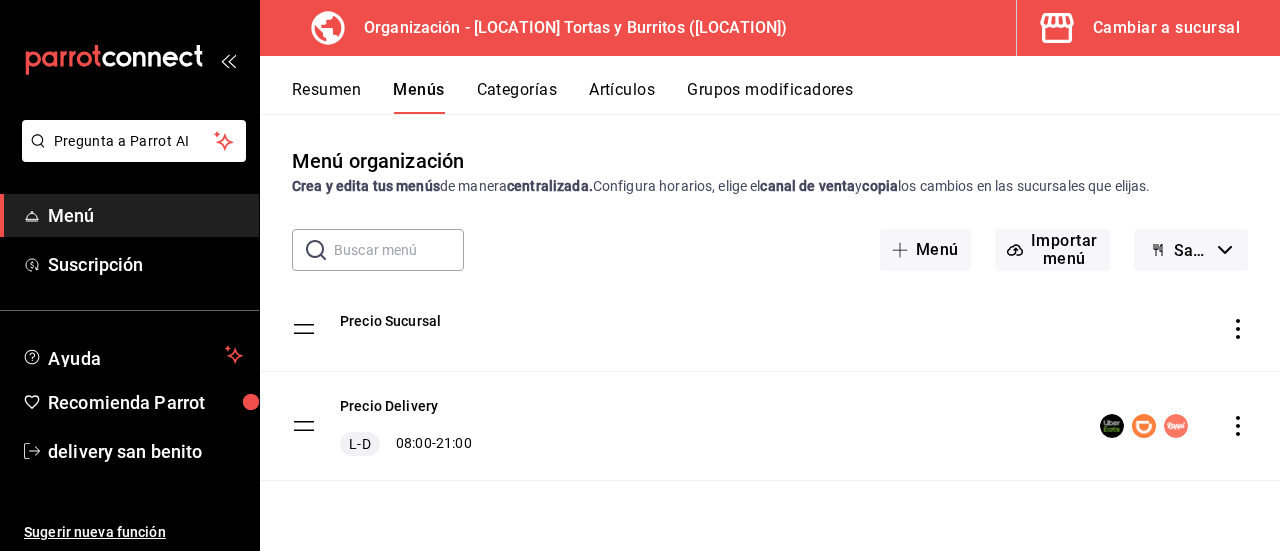 click 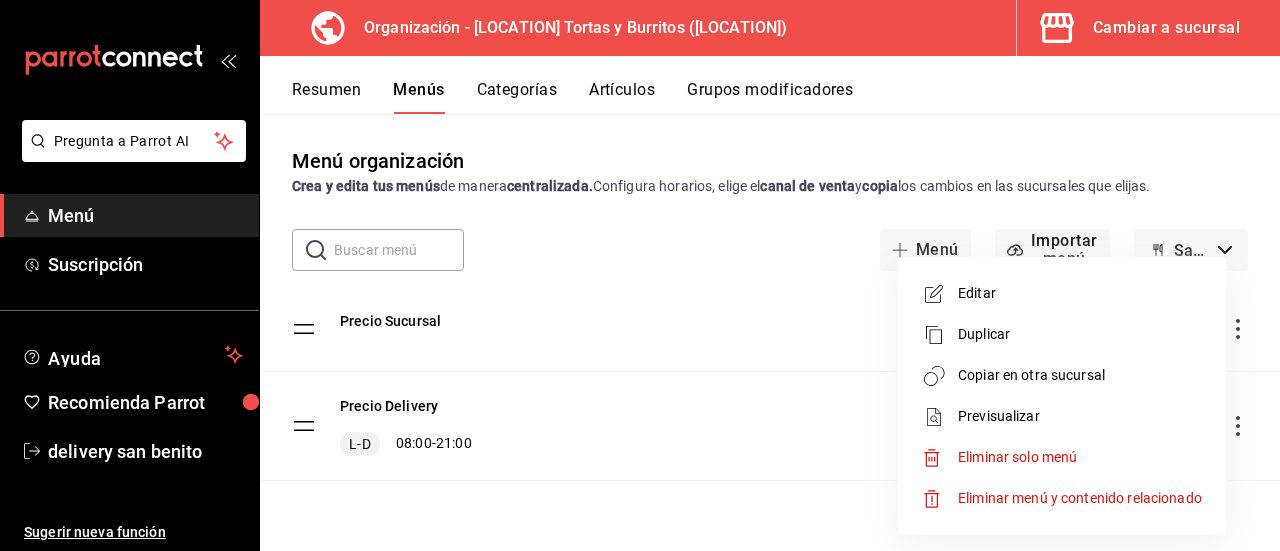 click on "Copiar en otra sucursal" at bounding box center (1080, 375) 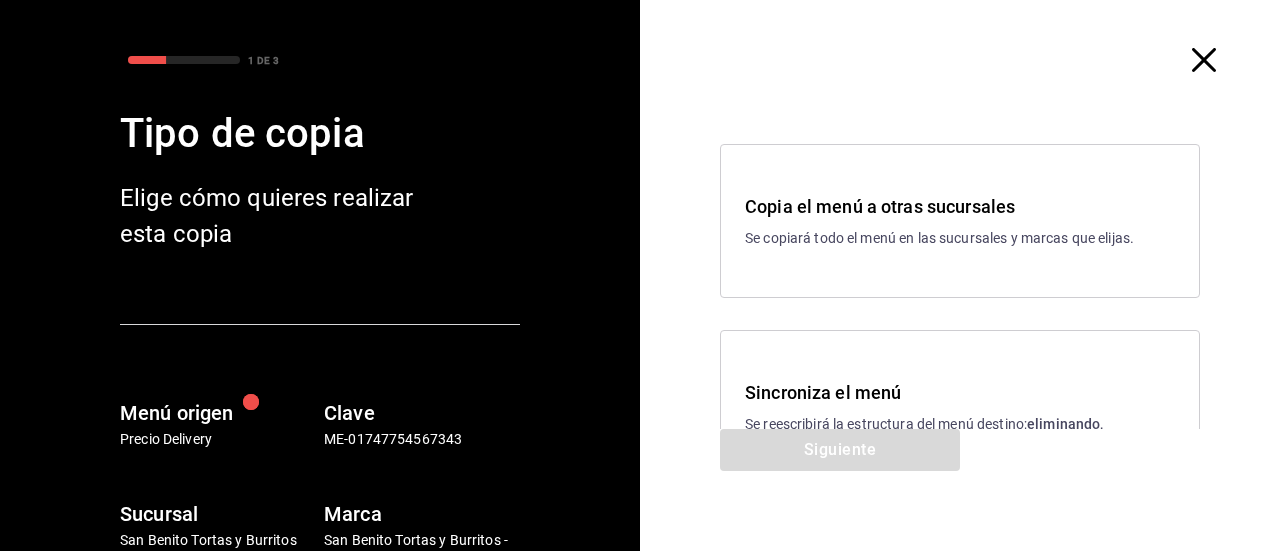 click on "Sincroniza el menú" at bounding box center (960, 392) 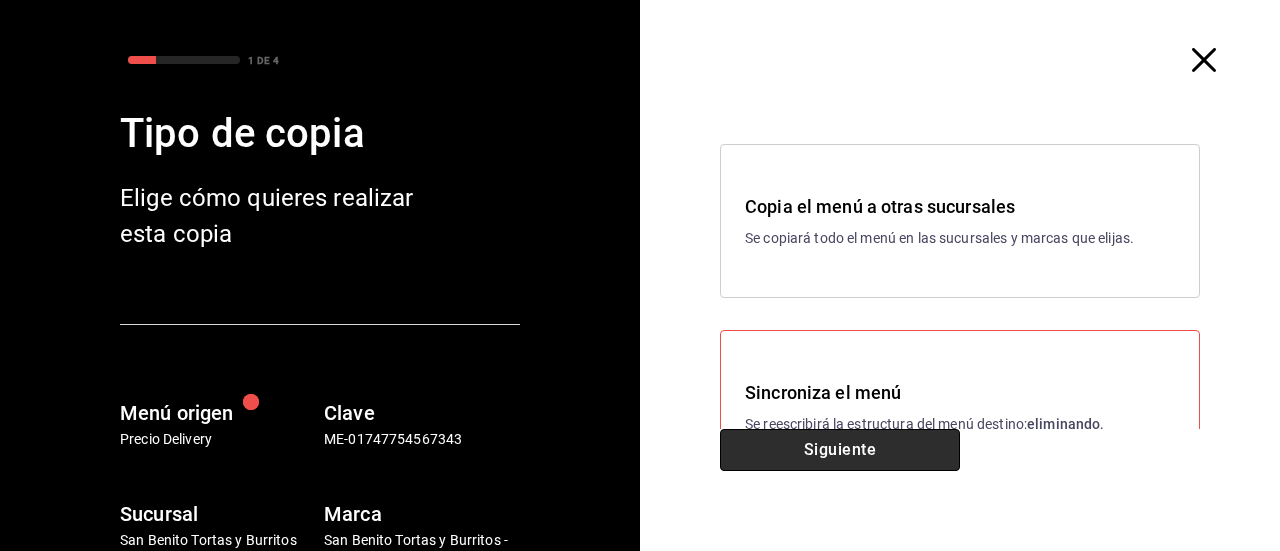 click on "Siguiente" at bounding box center [840, 450] 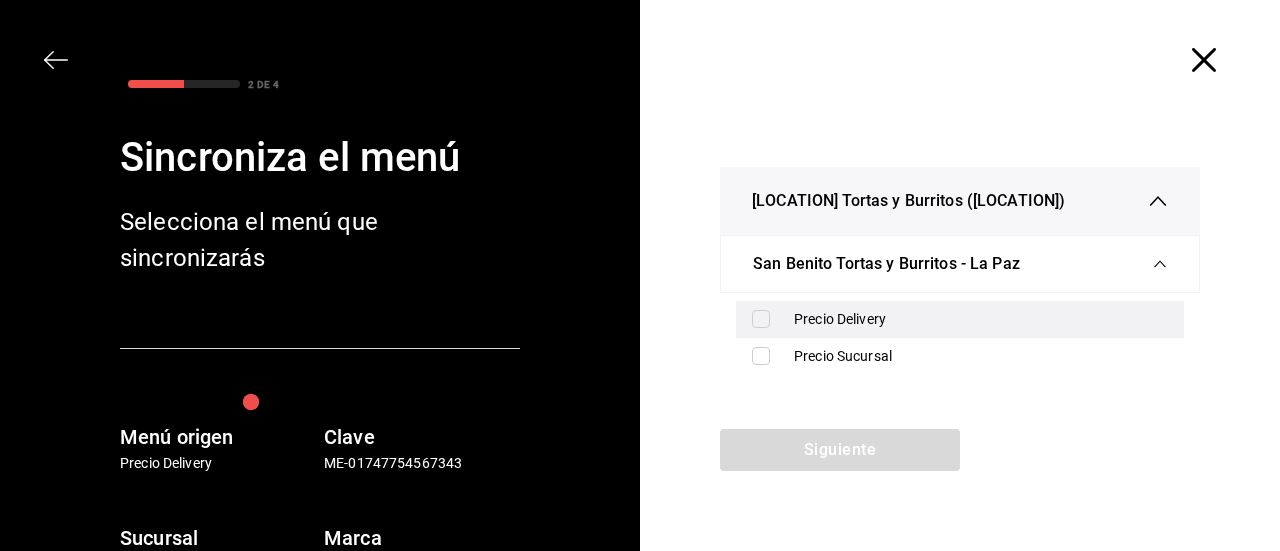click on "Precio Delivery" at bounding box center [981, 319] 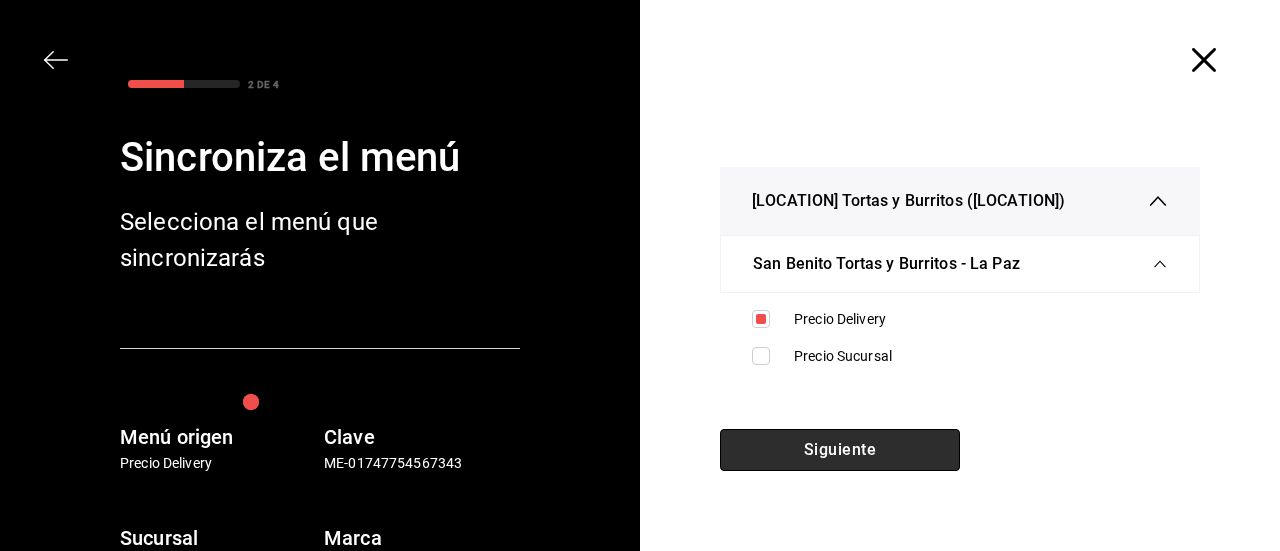 click on "Siguiente" at bounding box center (840, 450) 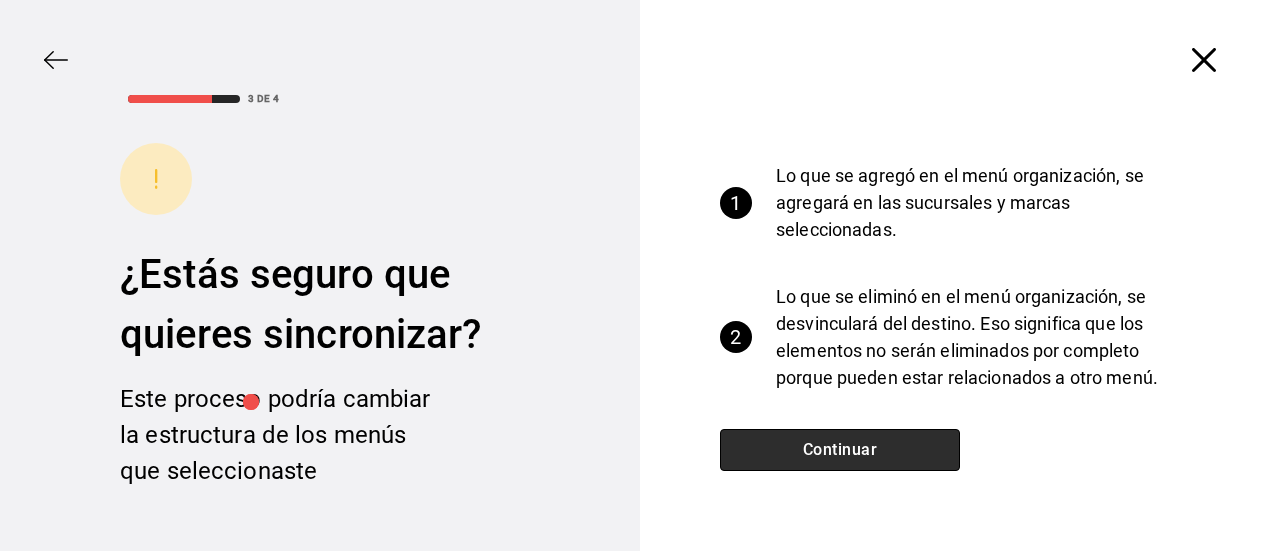 click on "Continuar" at bounding box center [840, 450] 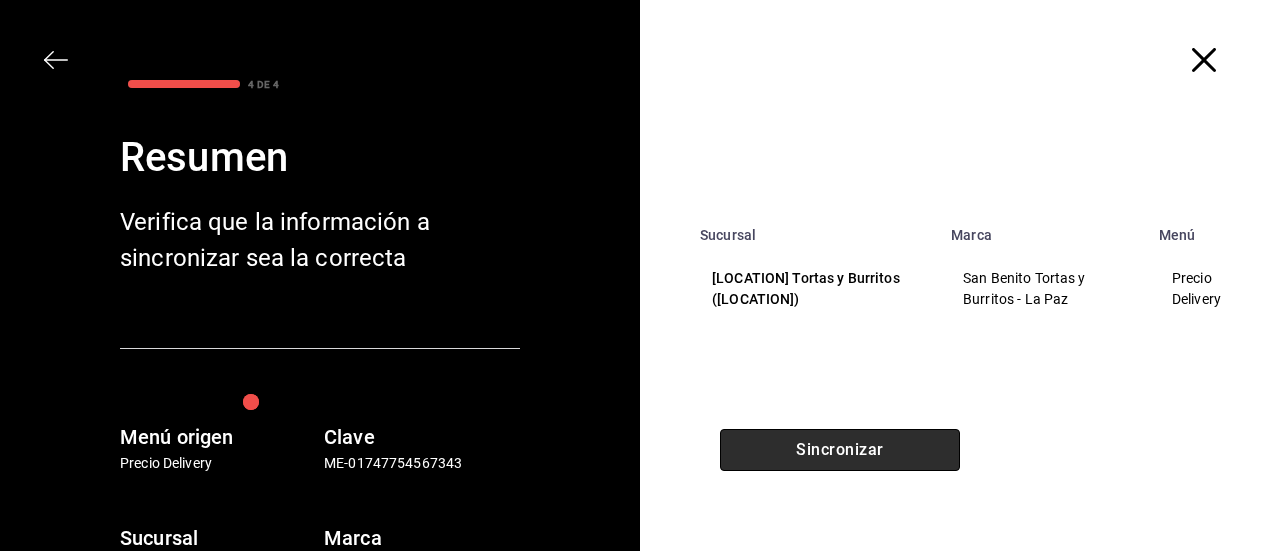 click on "Sincronizar" at bounding box center (840, 450) 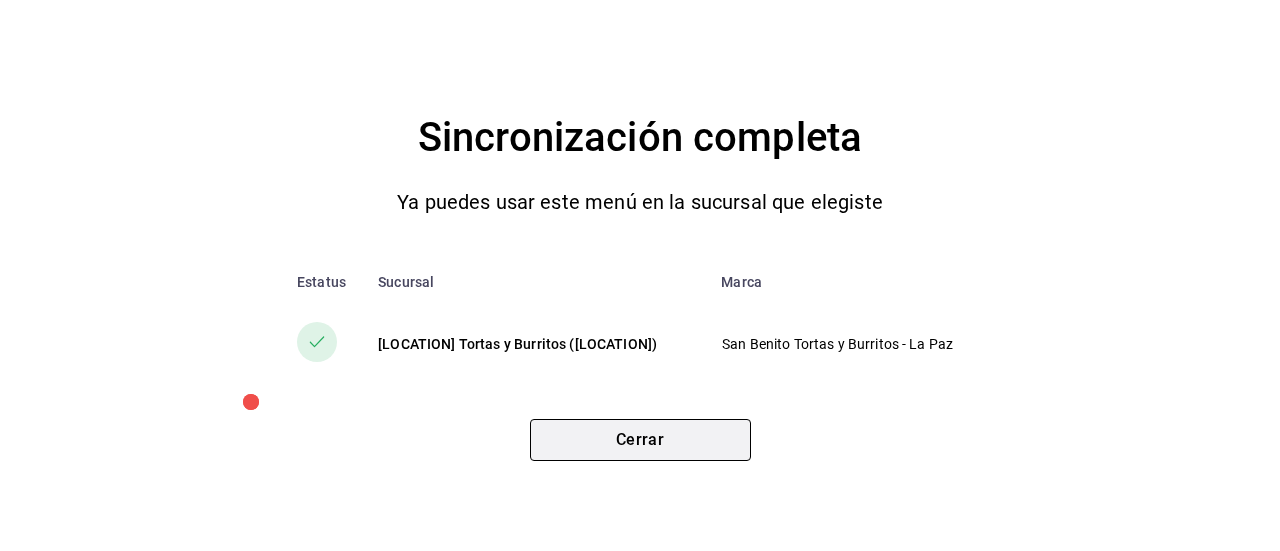 click on "Cerrar" at bounding box center [640, 440] 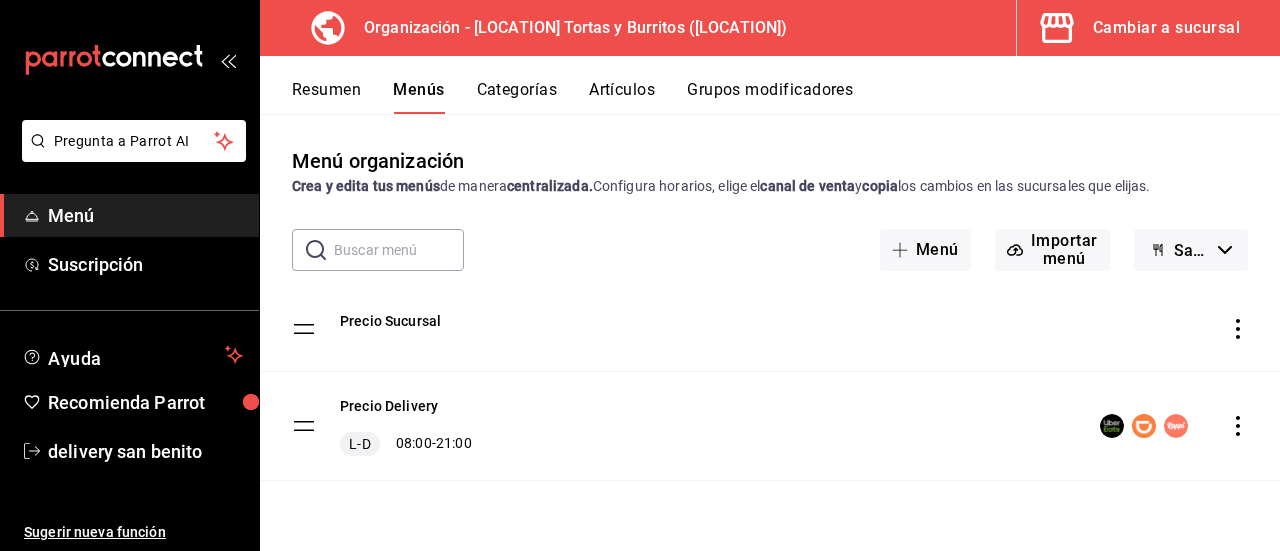 click on "Organización - San Benito Tortas y Burritos ([CITY])" at bounding box center (567, 28) 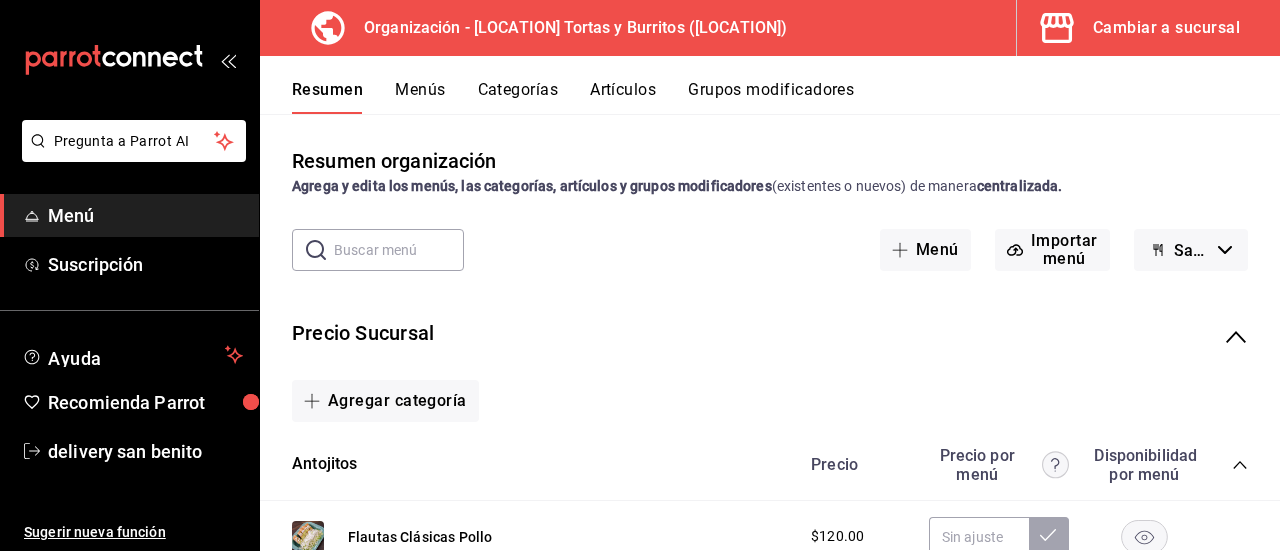 click on "Organización - San Benito Tortas y Burritos ([CITY])" at bounding box center (535, 28) 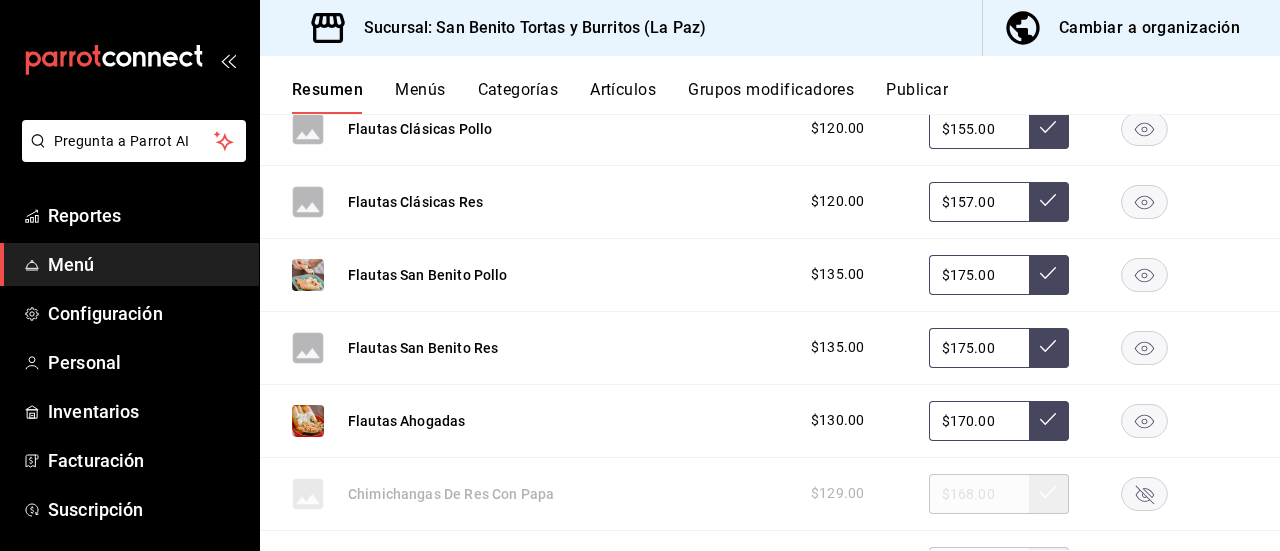 scroll, scrollTop: 424, scrollLeft: 0, axis: vertical 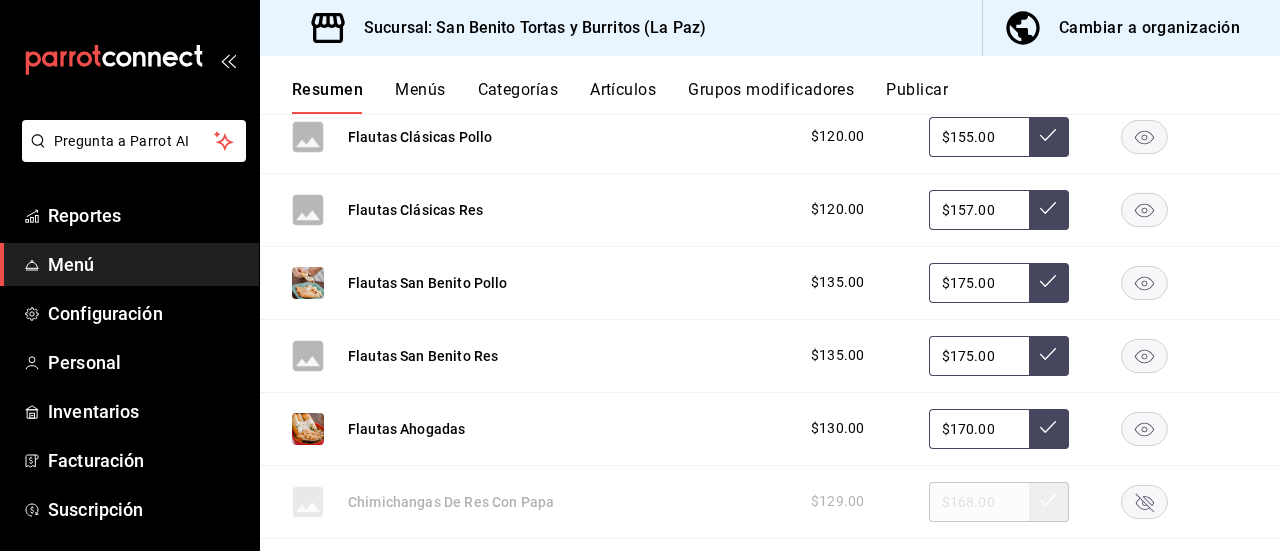 click 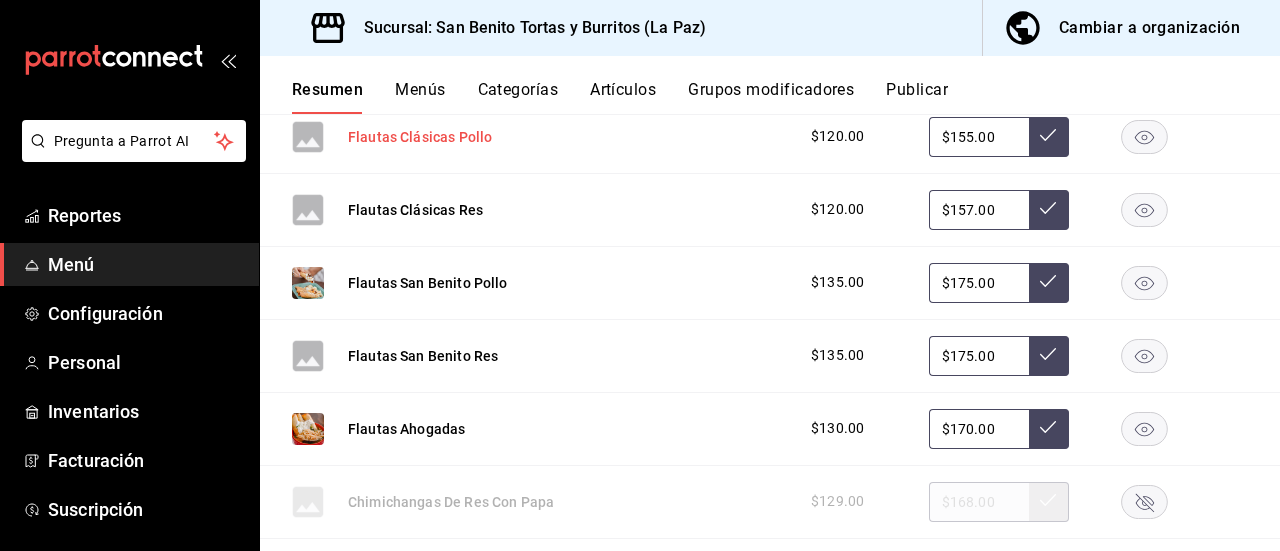 click on "Flautas Clásicas Pollo" at bounding box center [420, 137] 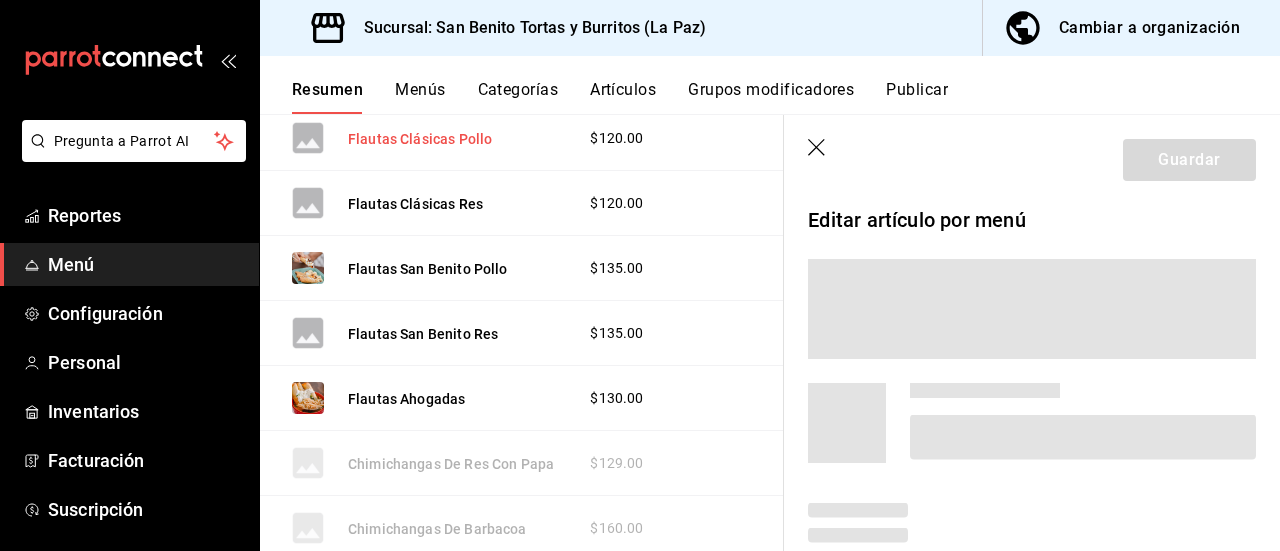 scroll, scrollTop: 405, scrollLeft: 0, axis: vertical 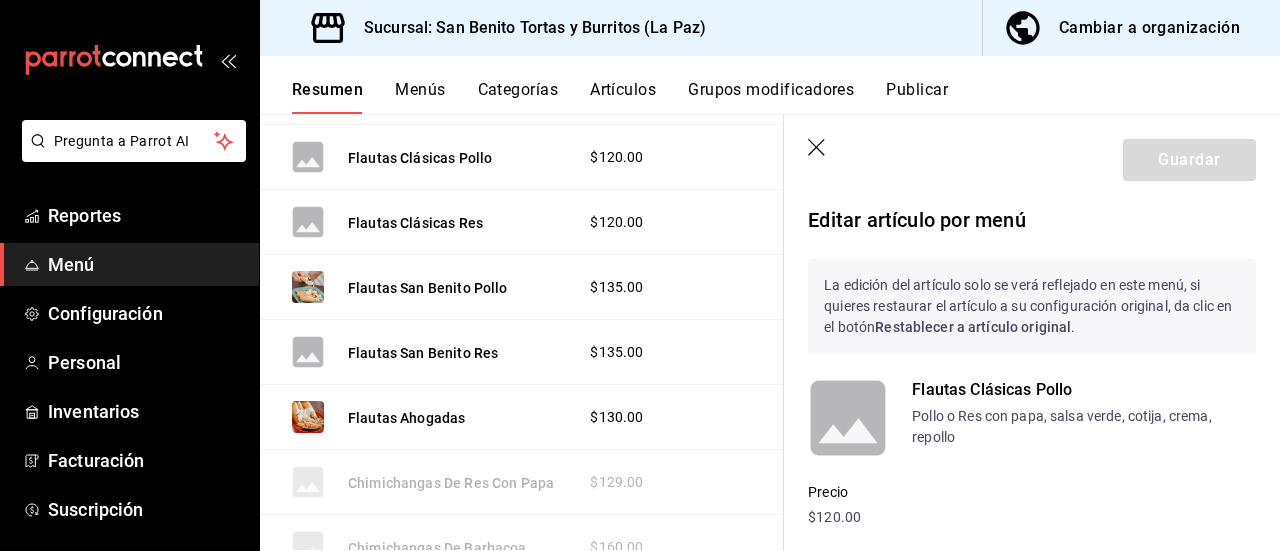 type on "$155.00" 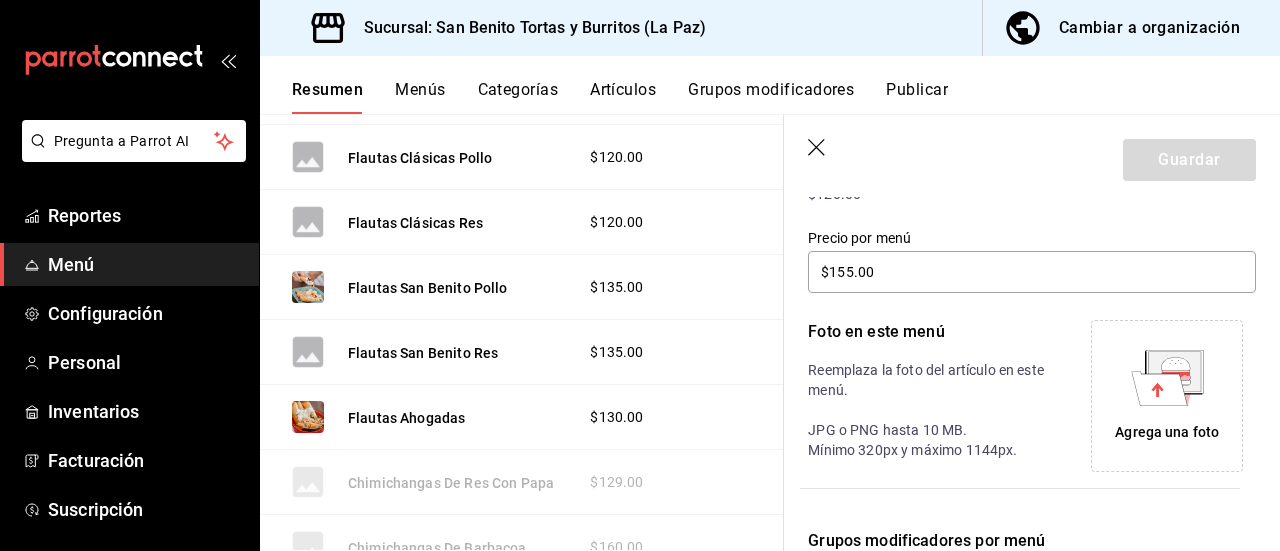 scroll, scrollTop: 336, scrollLeft: 0, axis: vertical 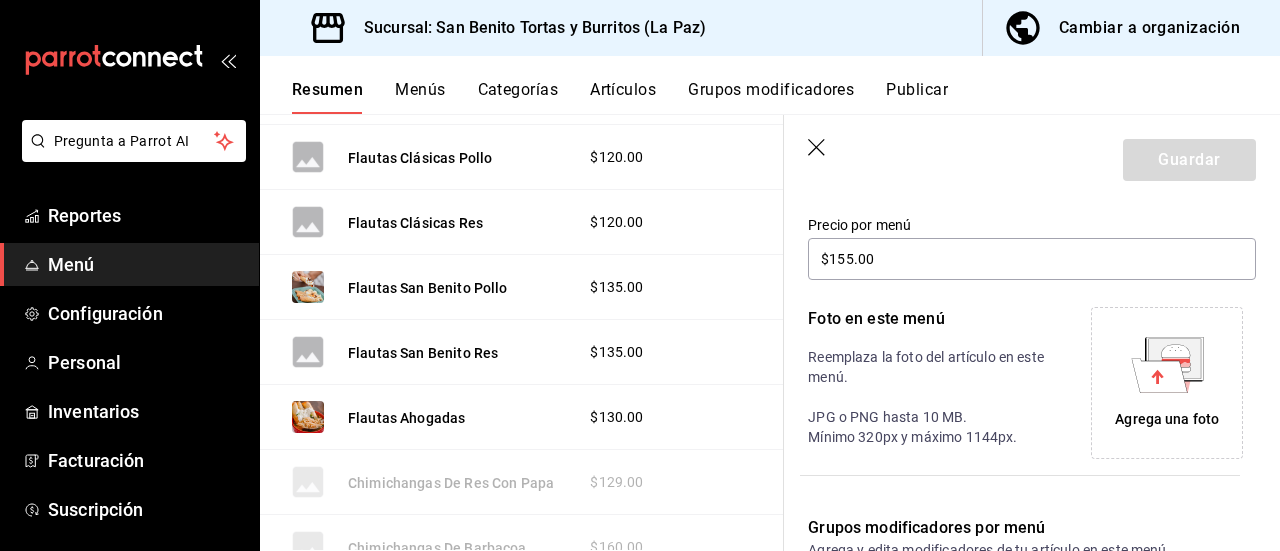 click on "Agrega una foto" at bounding box center [1167, 419] 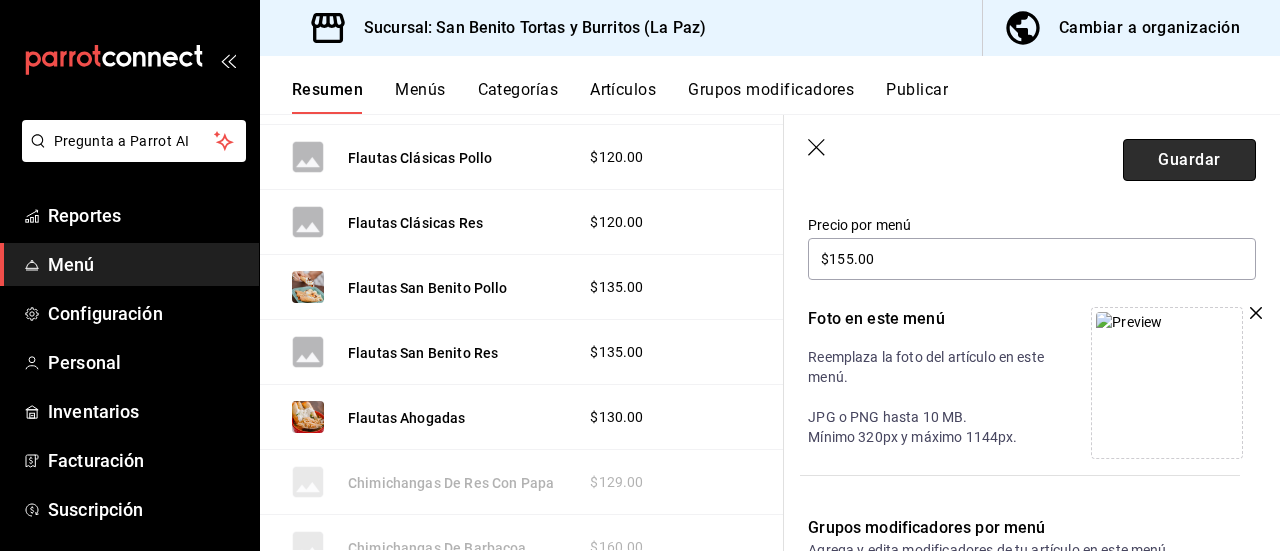 click on "Guardar" at bounding box center [1189, 160] 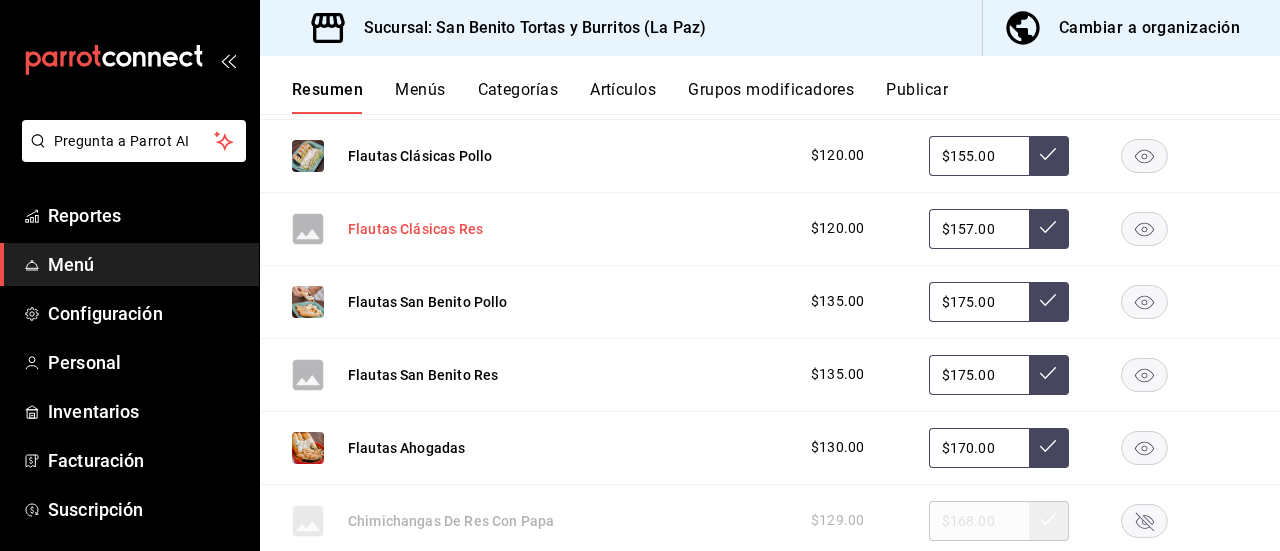 click on "Flautas Clásicas Res" at bounding box center [415, 229] 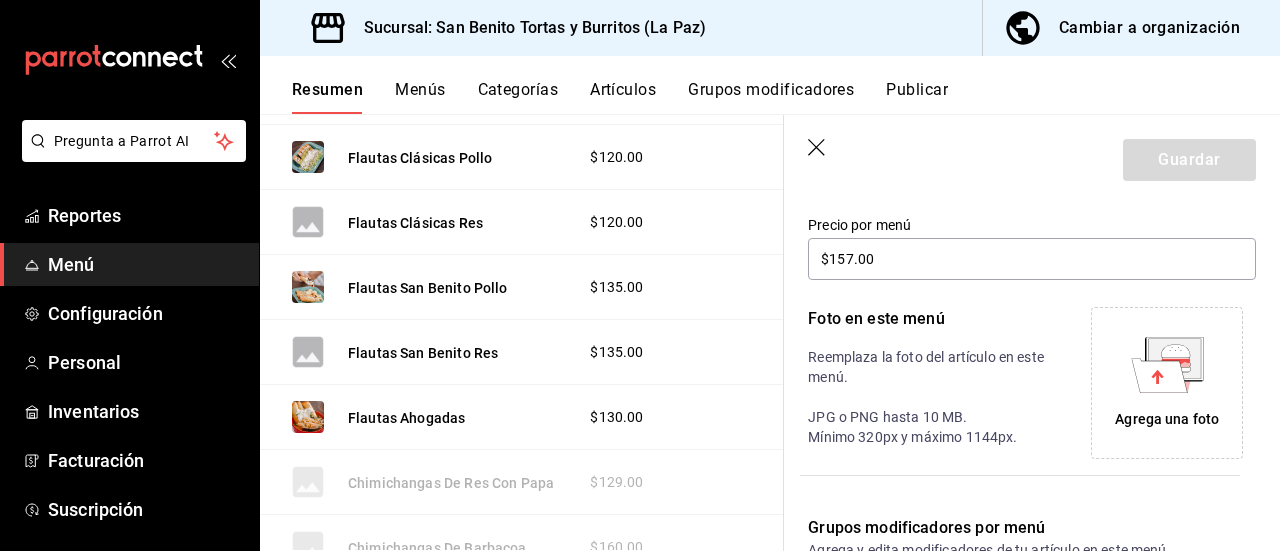 click on "Agrega una foto" at bounding box center (1167, 419) 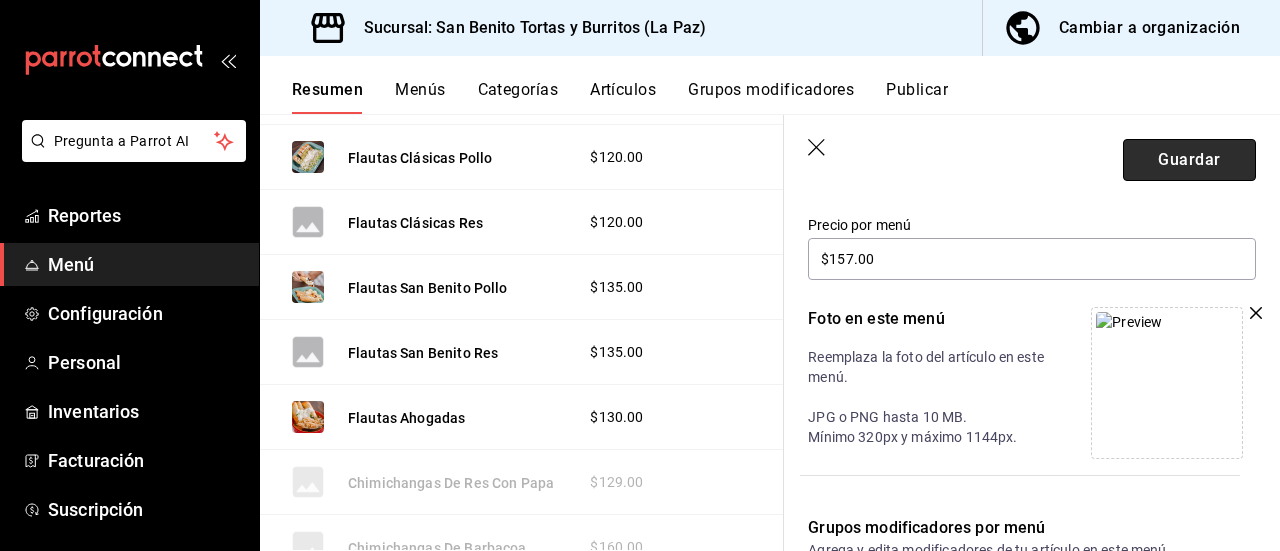 click on "Guardar" at bounding box center [1189, 160] 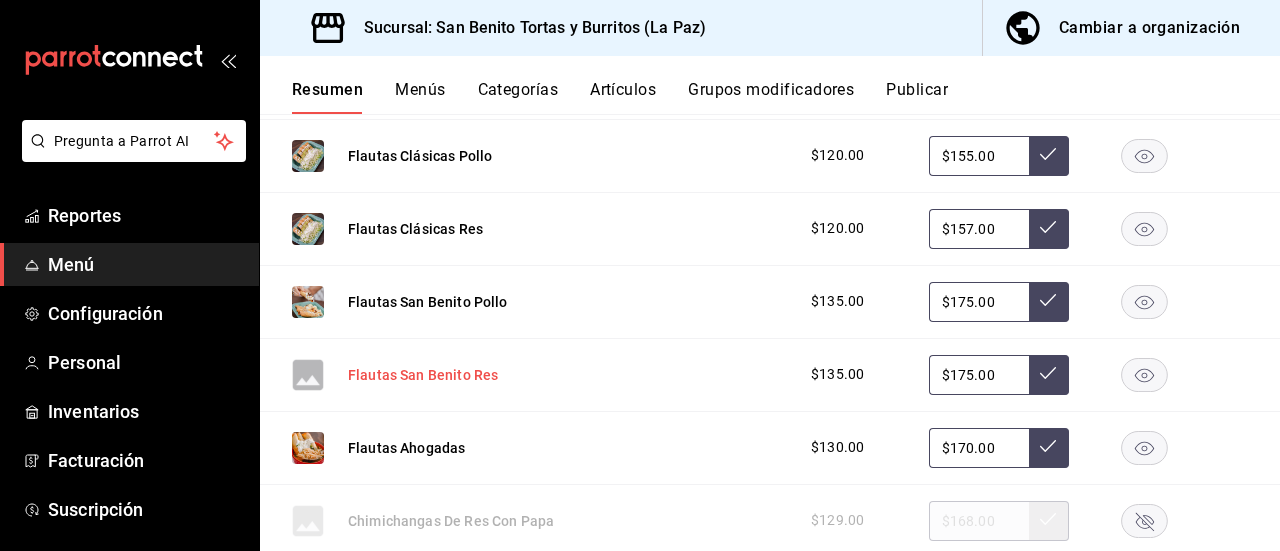 click on "Flautas San Benito Res" at bounding box center (423, 375) 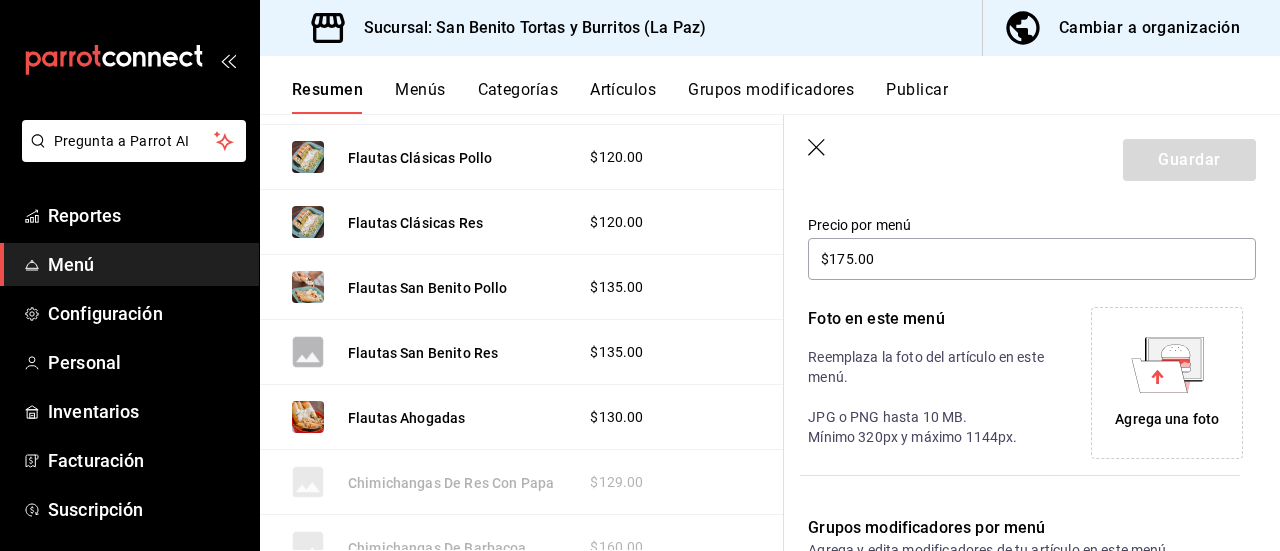 click on "Agrega una foto" at bounding box center (1167, 419) 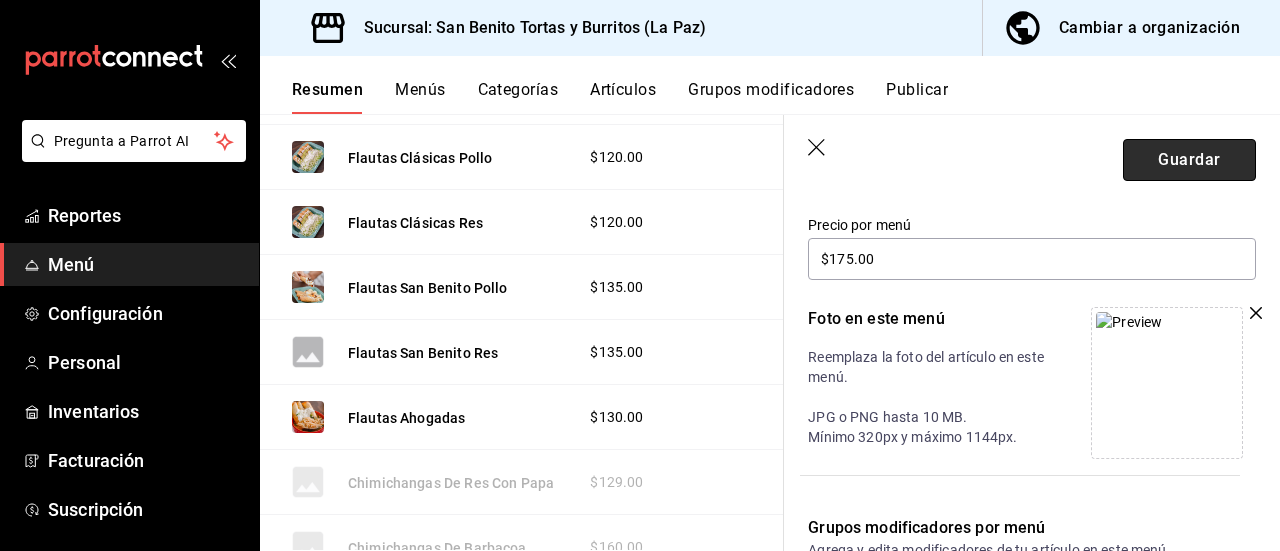 click on "Guardar" at bounding box center [1189, 160] 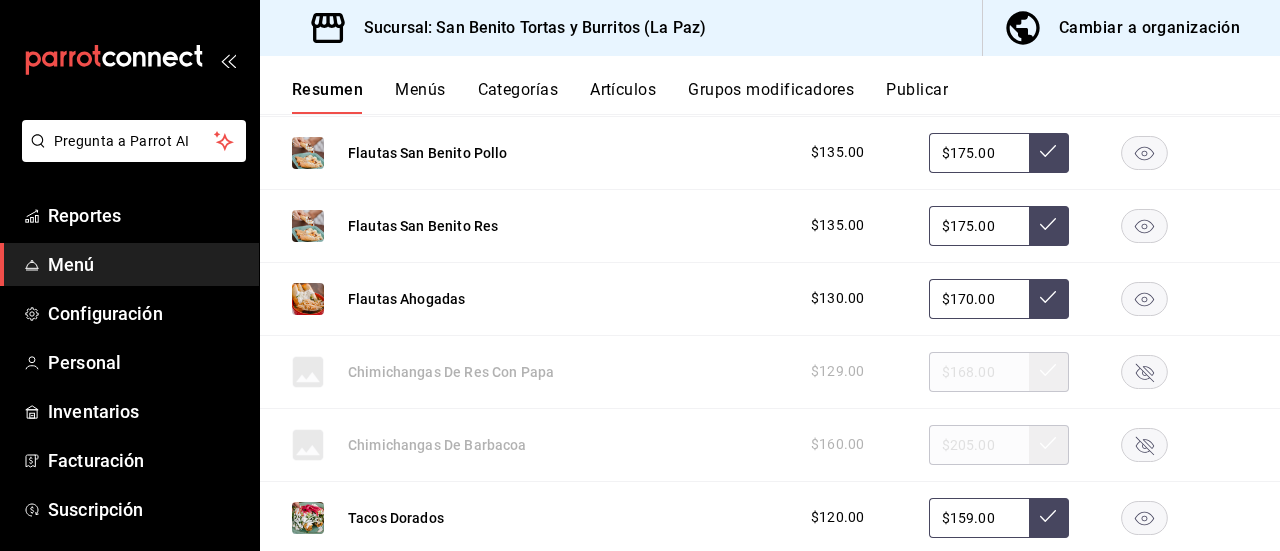 scroll, scrollTop: 574, scrollLeft: 0, axis: vertical 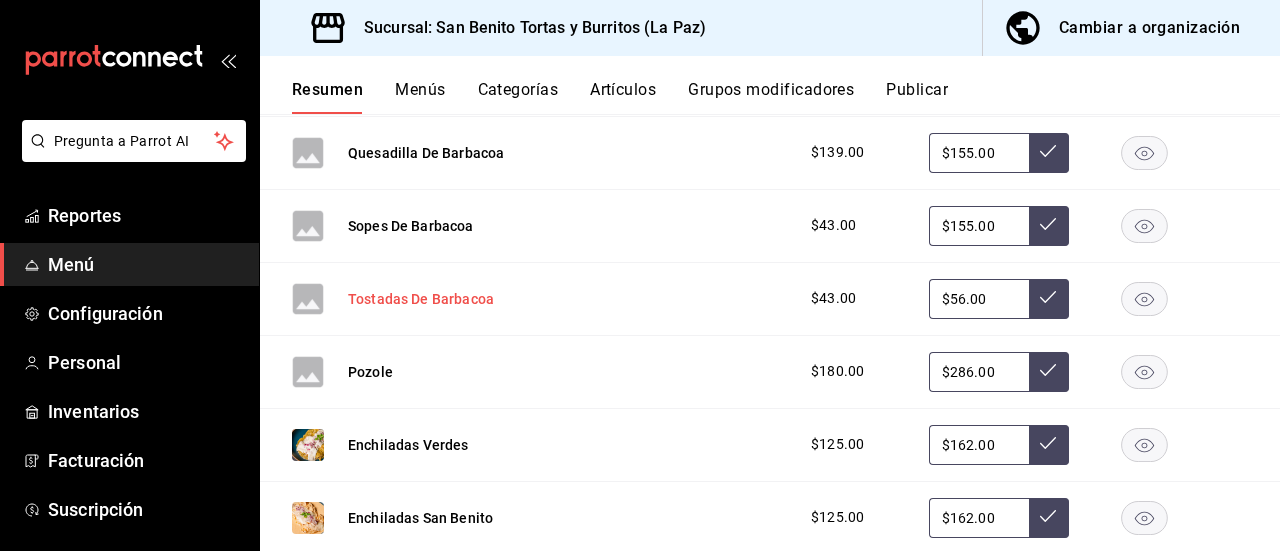 click on "Tostadas De Barbacoa" at bounding box center [421, 299] 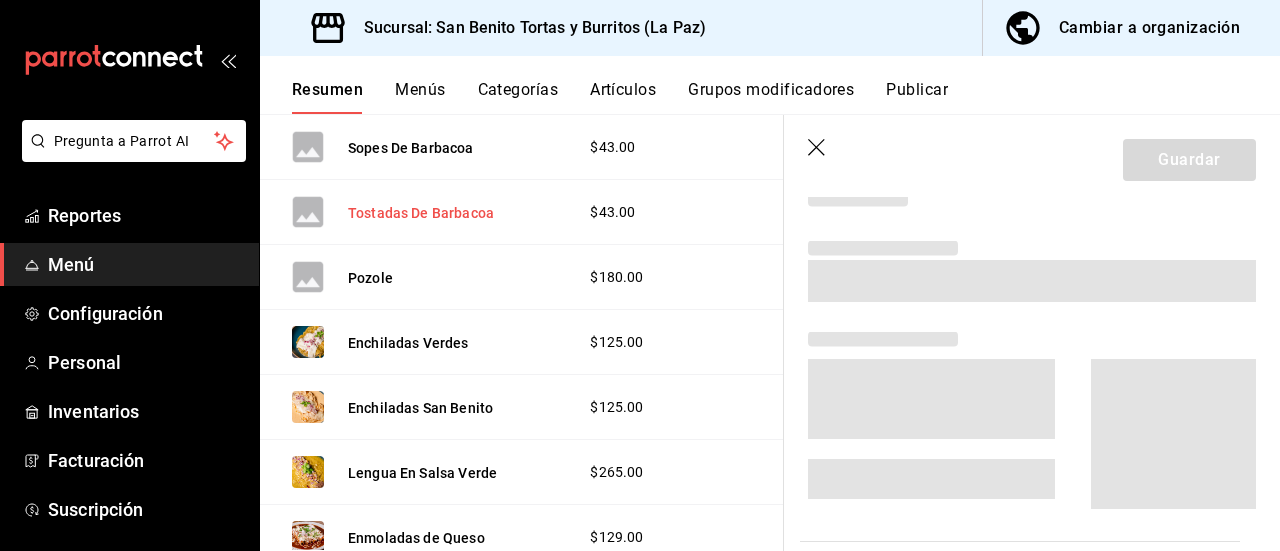 scroll, scrollTop: 974, scrollLeft: 0, axis: vertical 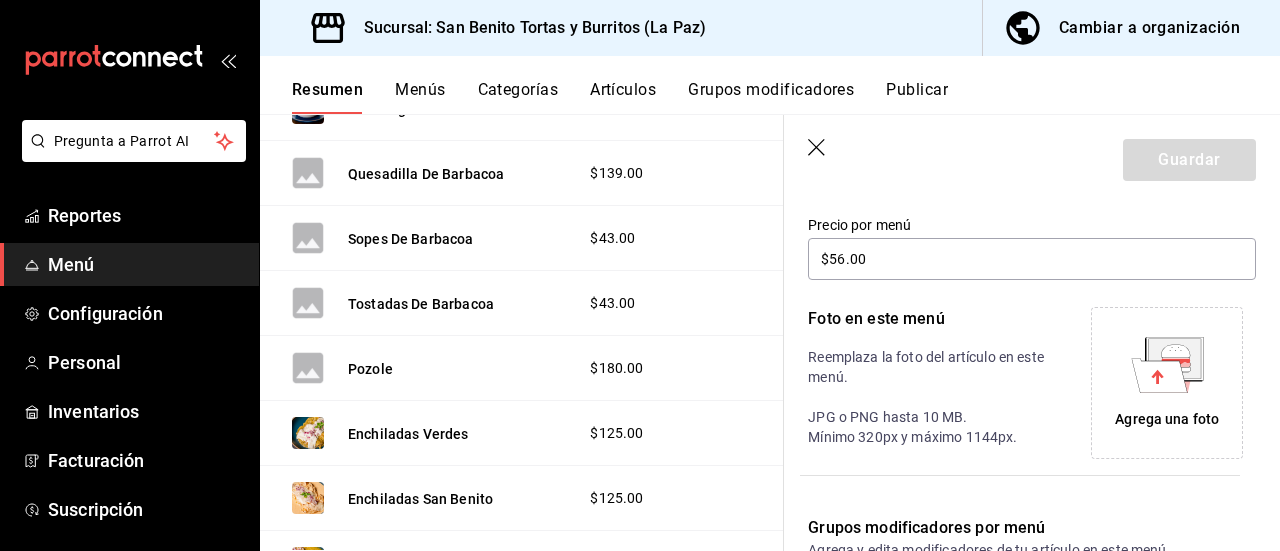 click on "Agrega una foto" at bounding box center [1167, 383] 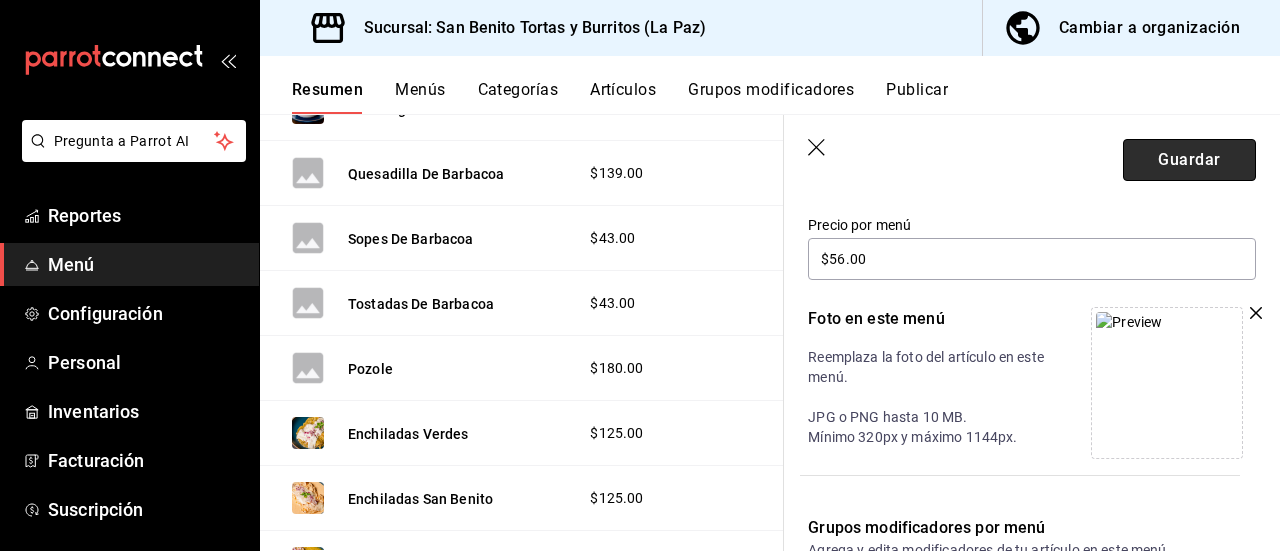 click on "Guardar" at bounding box center (1189, 160) 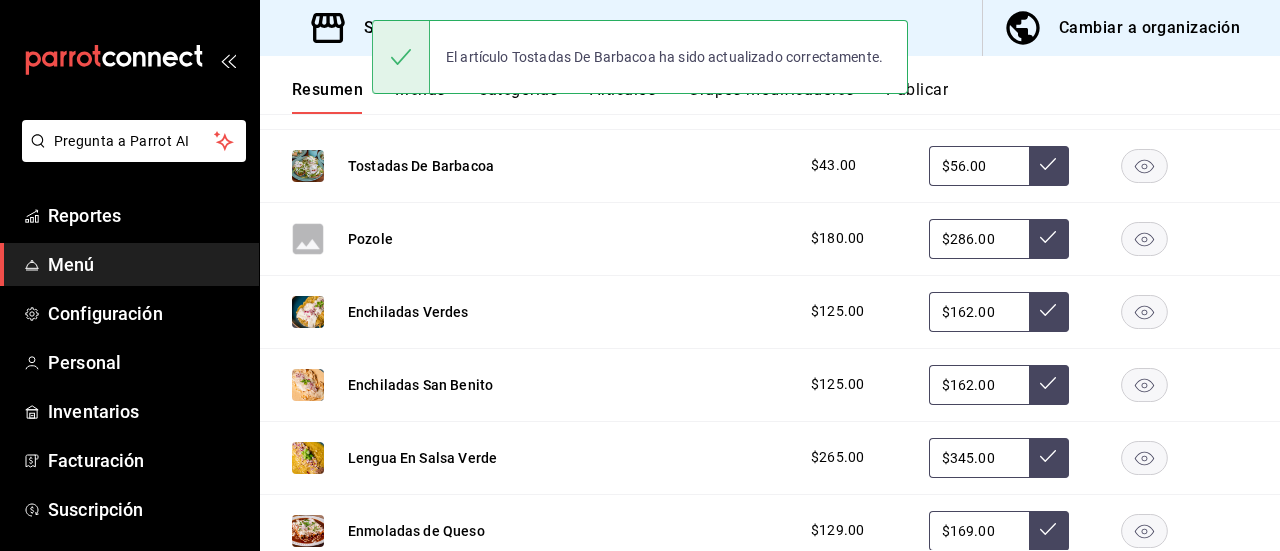 scroll, scrollTop: 590, scrollLeft: 0, axis: vertical 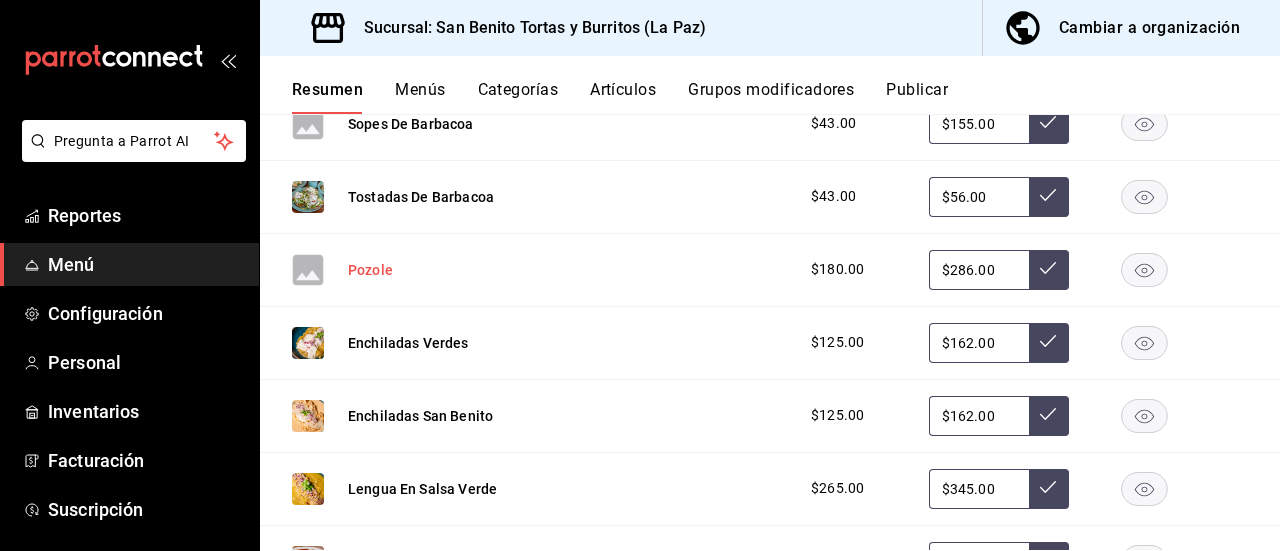 click on "Pozole" at bounding box center (370, 270) 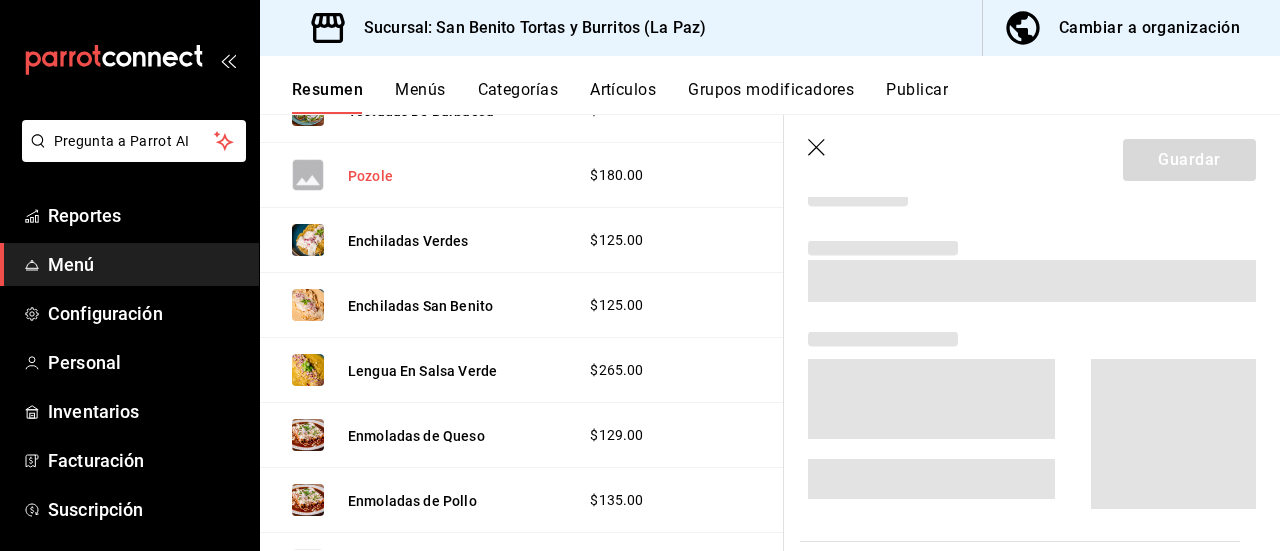 scroll, scrollTop: 1068, scrollLeft: 0, axis: vertical 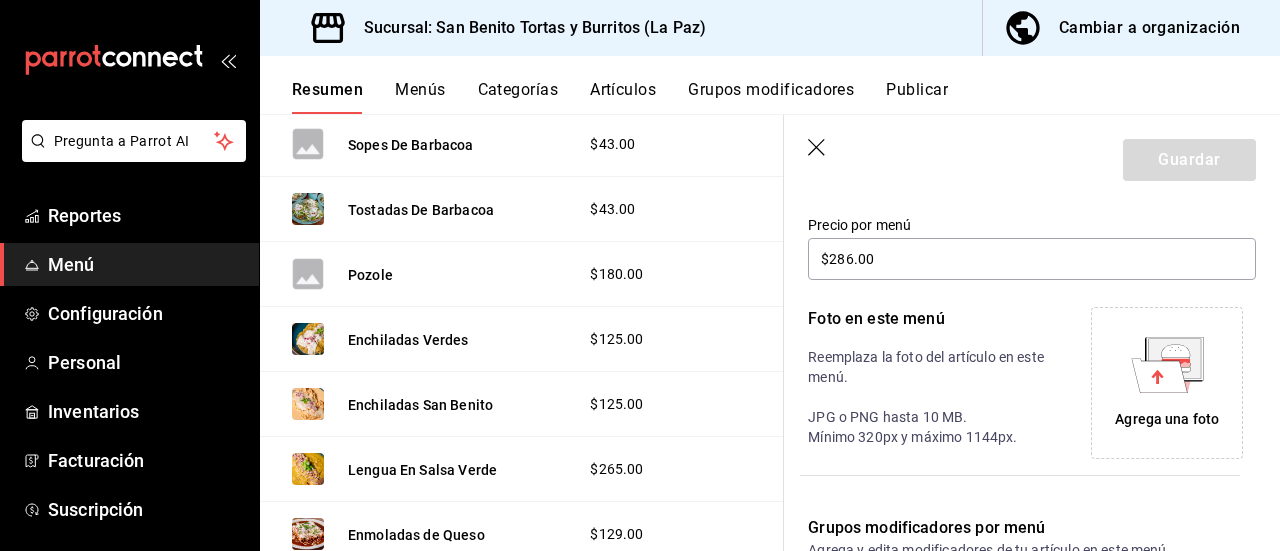 click on "Agrega una foto" at bounding box center [1167, 419] 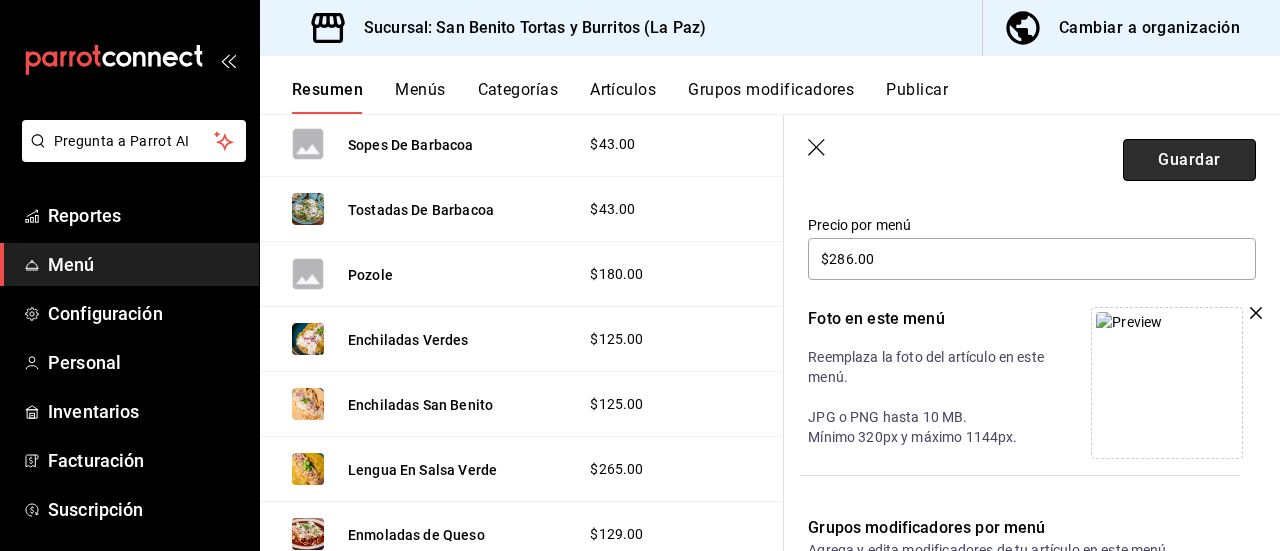 click on "Guardar" at bounding box center (1189, 160) 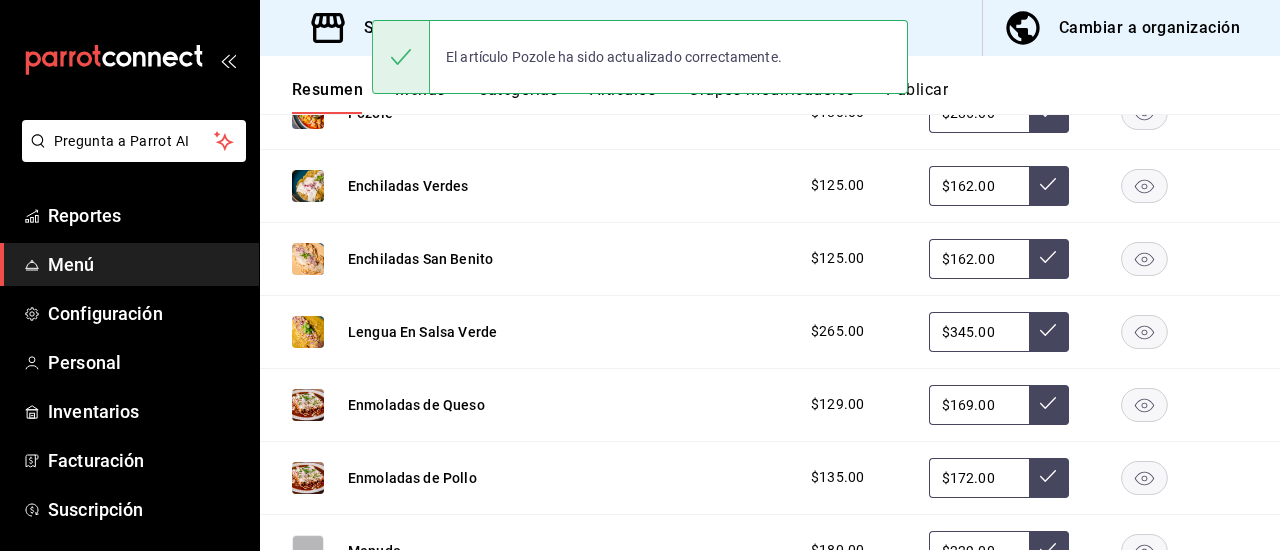scroll, scrollTop: 590, scrollLeft: 0, axis: vertical 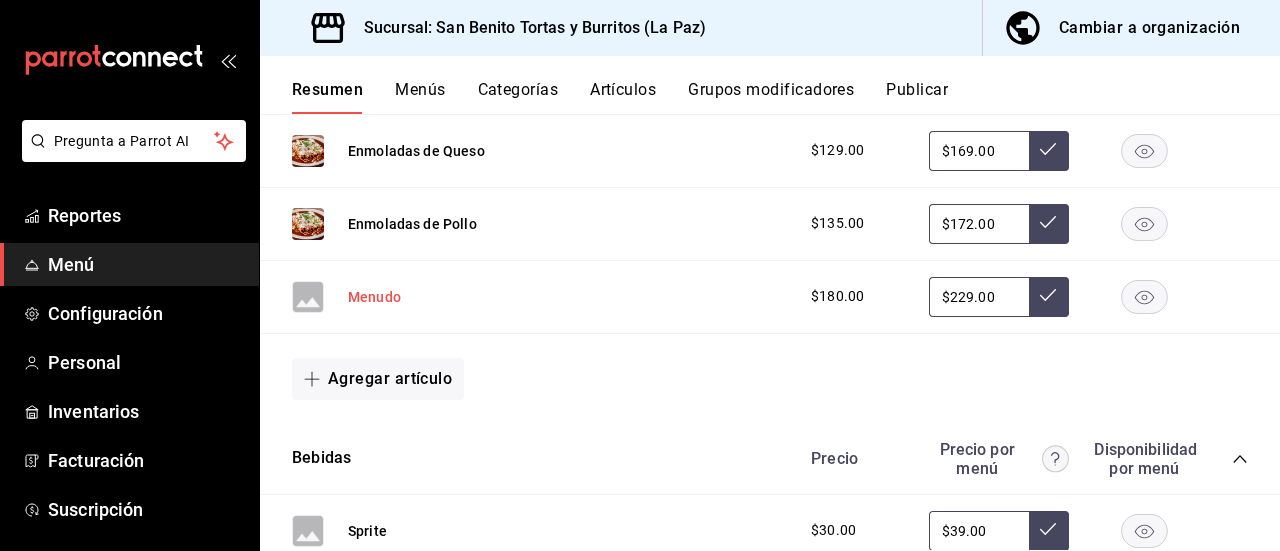 click on "Menudo" at bounding box center (374, 297) 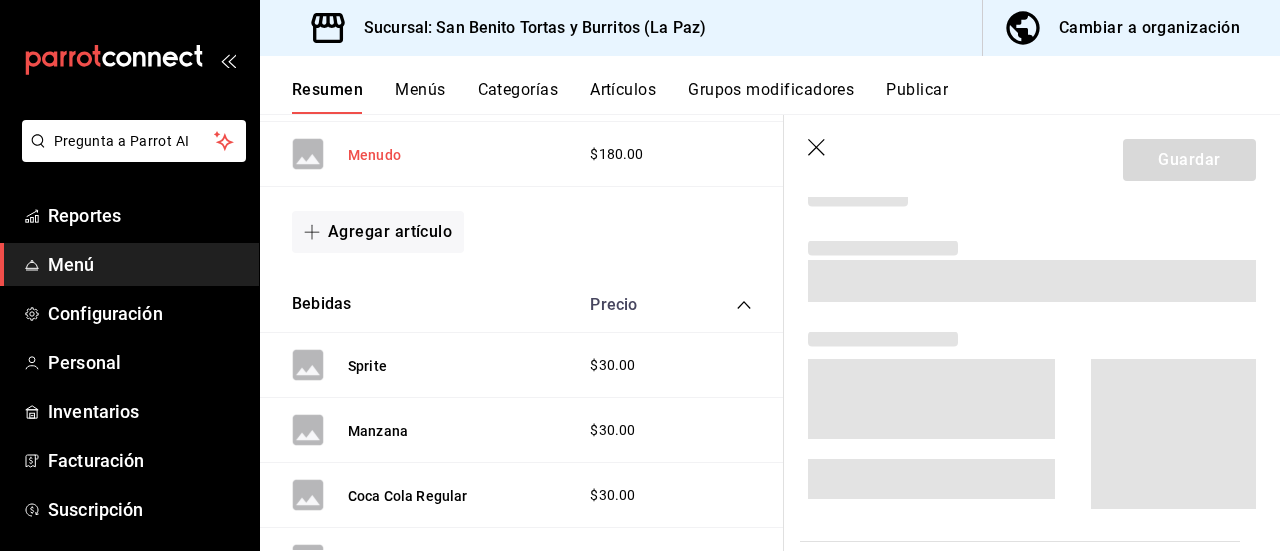scroll, scrollTop: 1431, scrollLeft: 0, axis: vertical 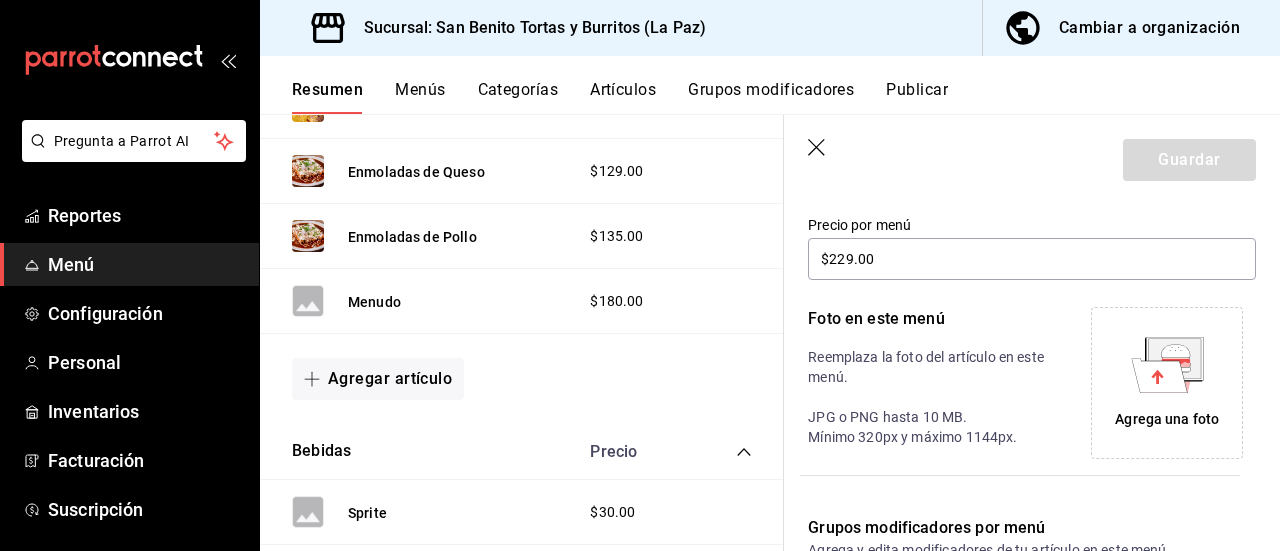 click on "Agrega una foto" at bounding box center (1167, 419) 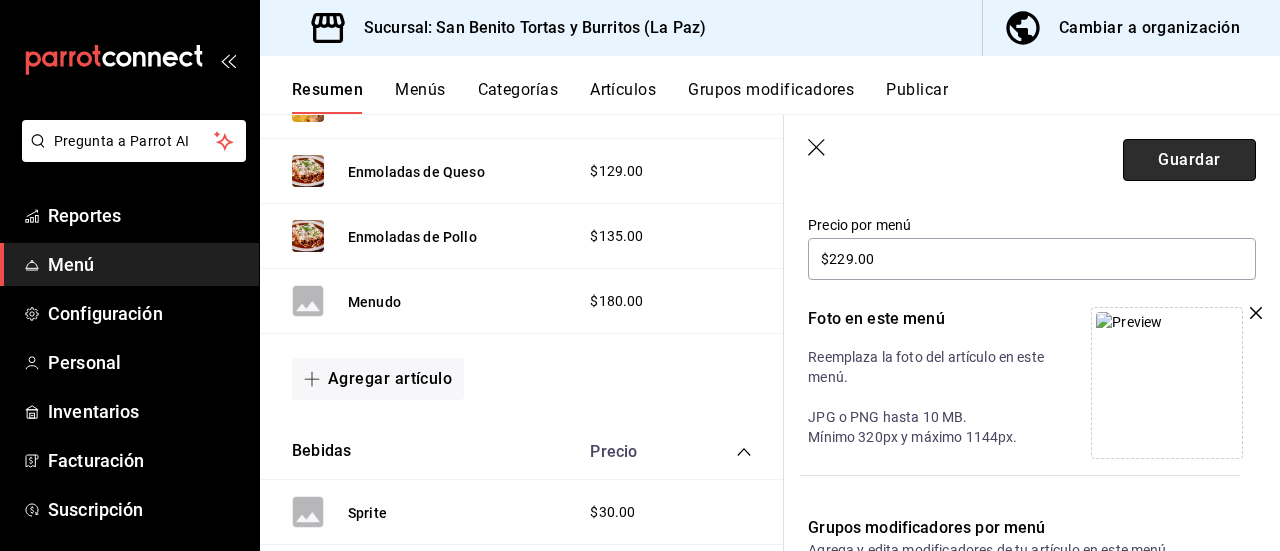 click on "Guardar" at bounding box center [1189, 160] 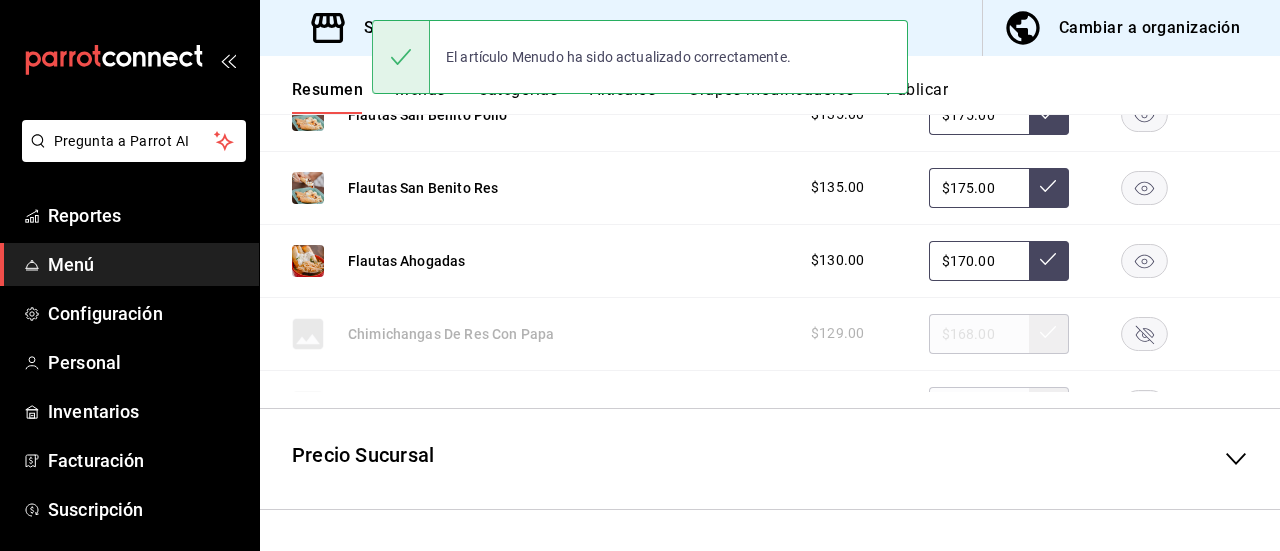 scroll, scrollTop: 590, scrollLeft: 0, axis: vertical 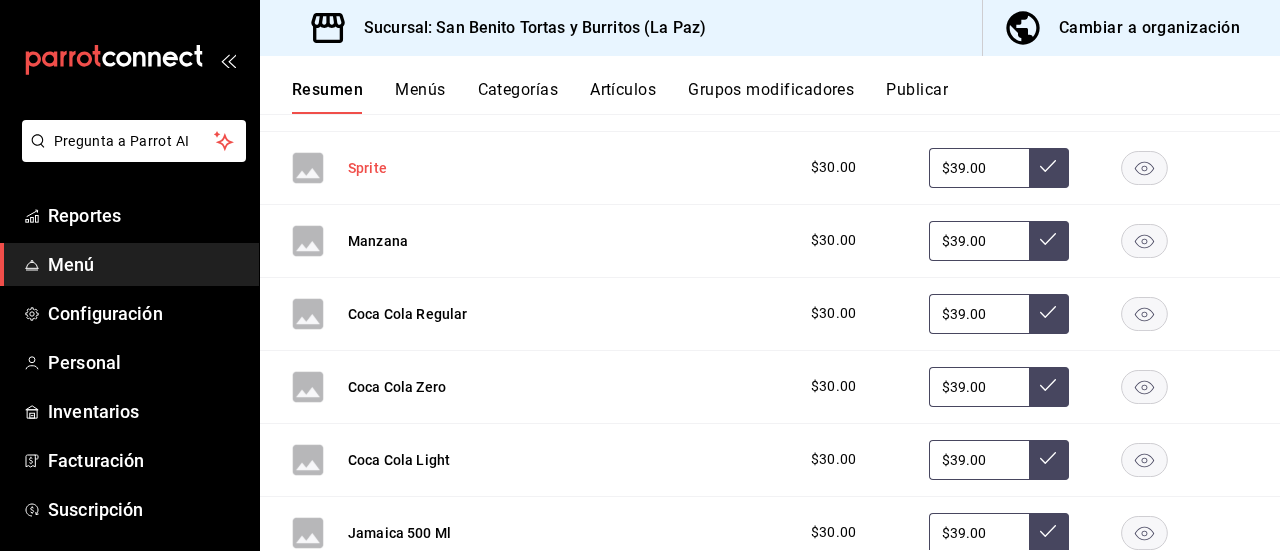 click on "Sprite" at bounding box center (367, 168) 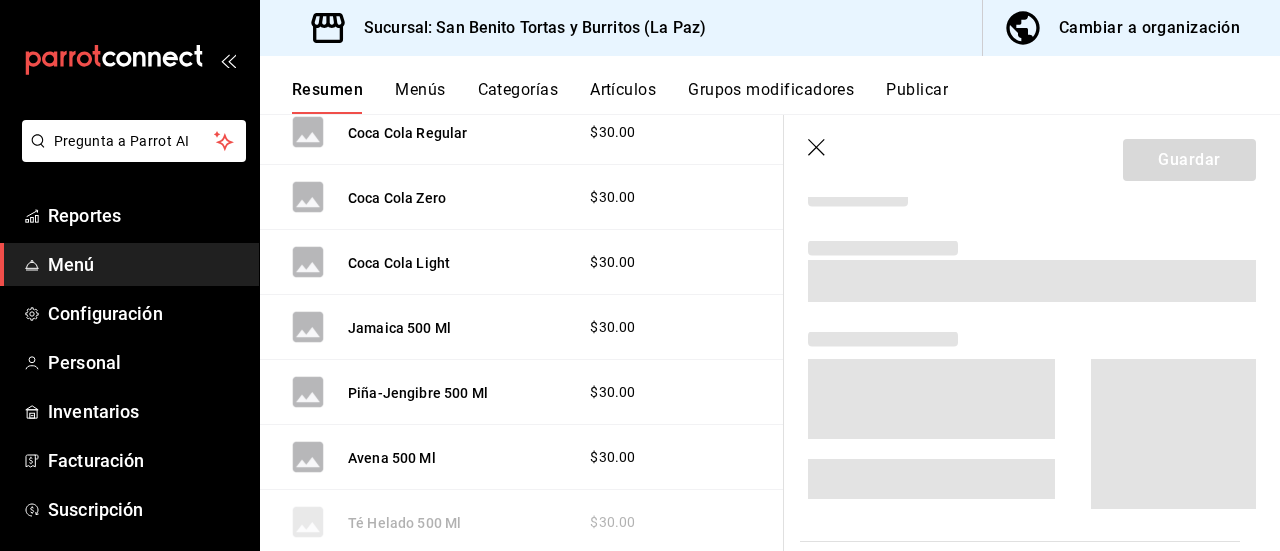 scroll, scrollTop: 1774, scrollLeft: 0, axis: vertical 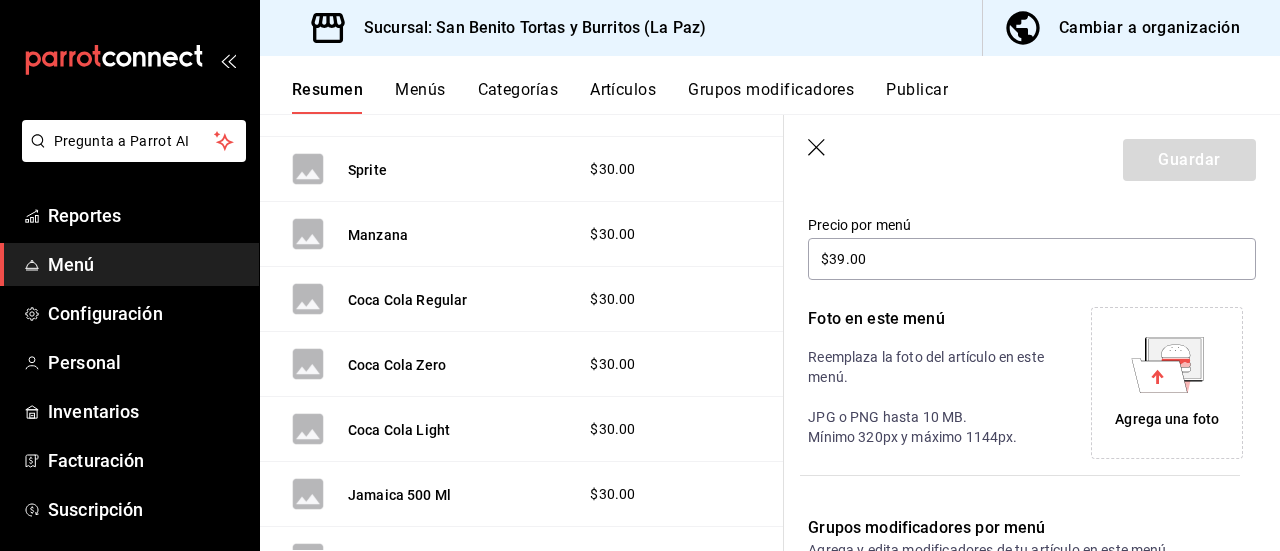 click 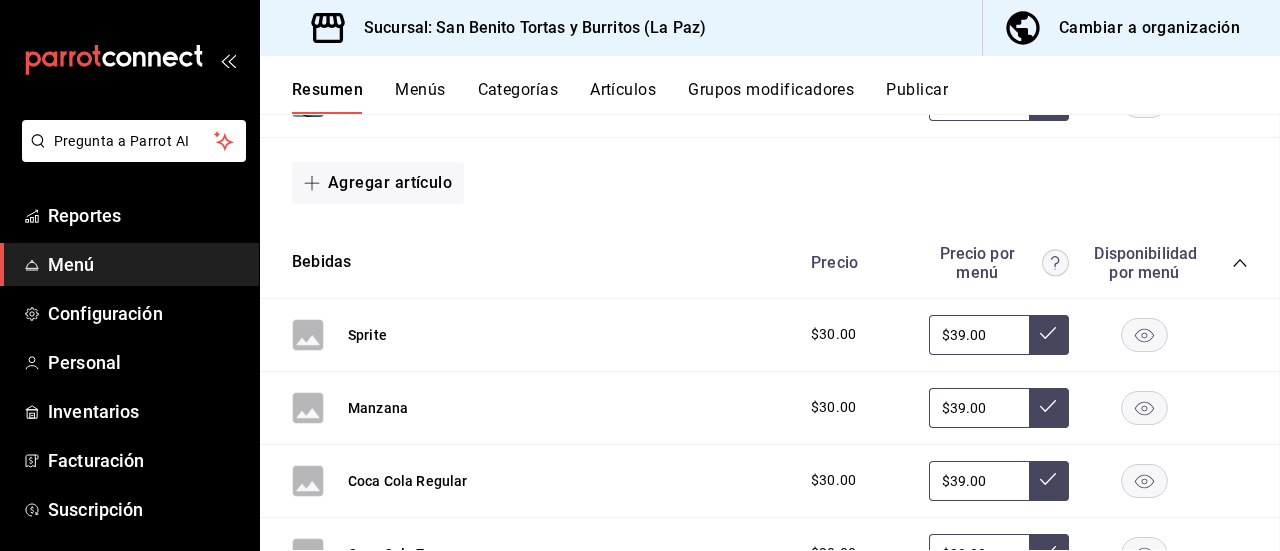 scroll, scrollTop: 2162, scrollLeft: 0, axis: vertical 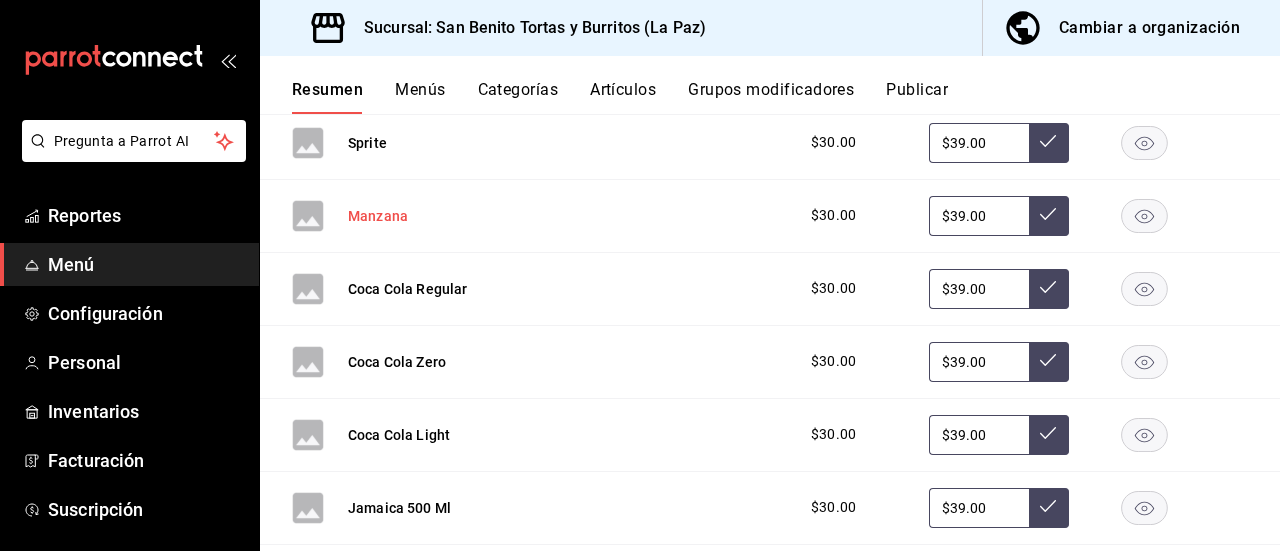 click on "Manzana" at bounding box center (378, 216) 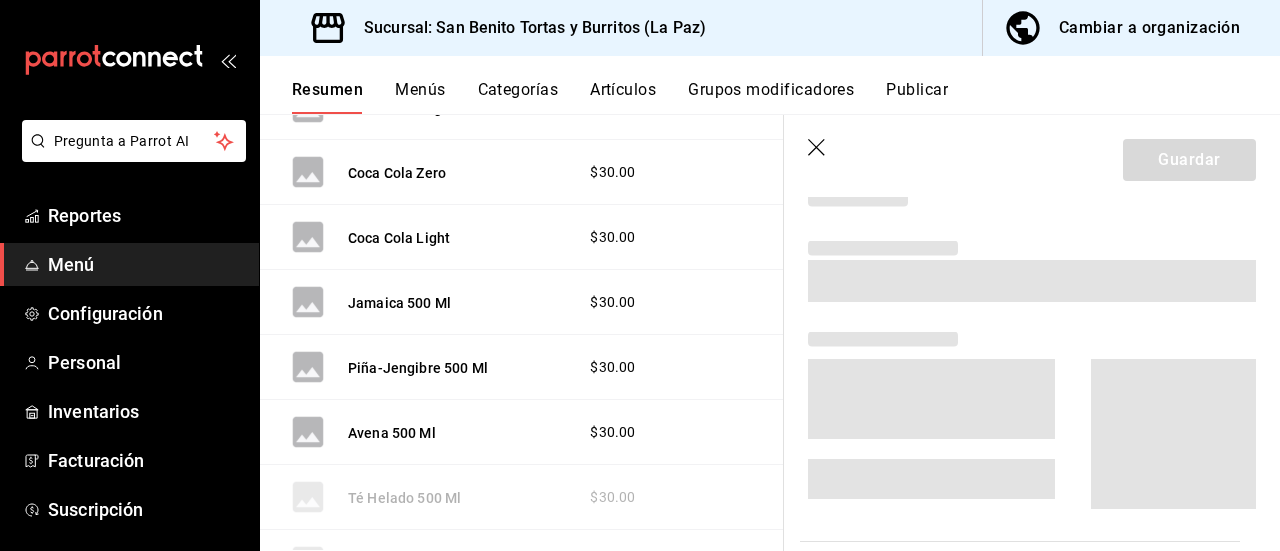 scroll, scrollTop: 1778, scrollLeft: 0, axis: vertical 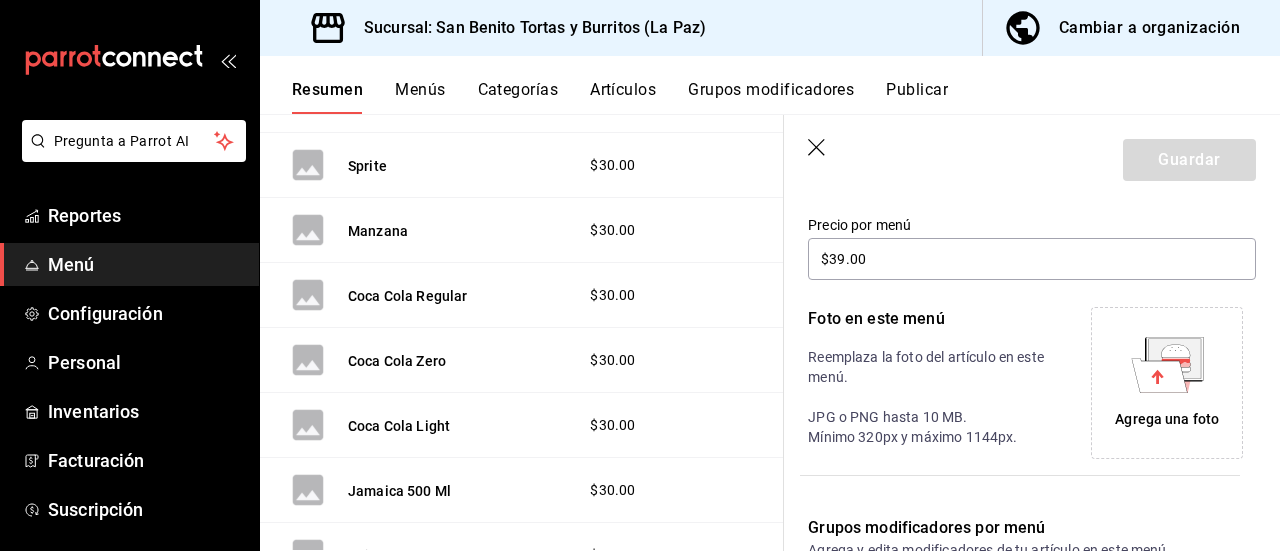 click on "Agrega una foto" at bounding box center [1167, 419] 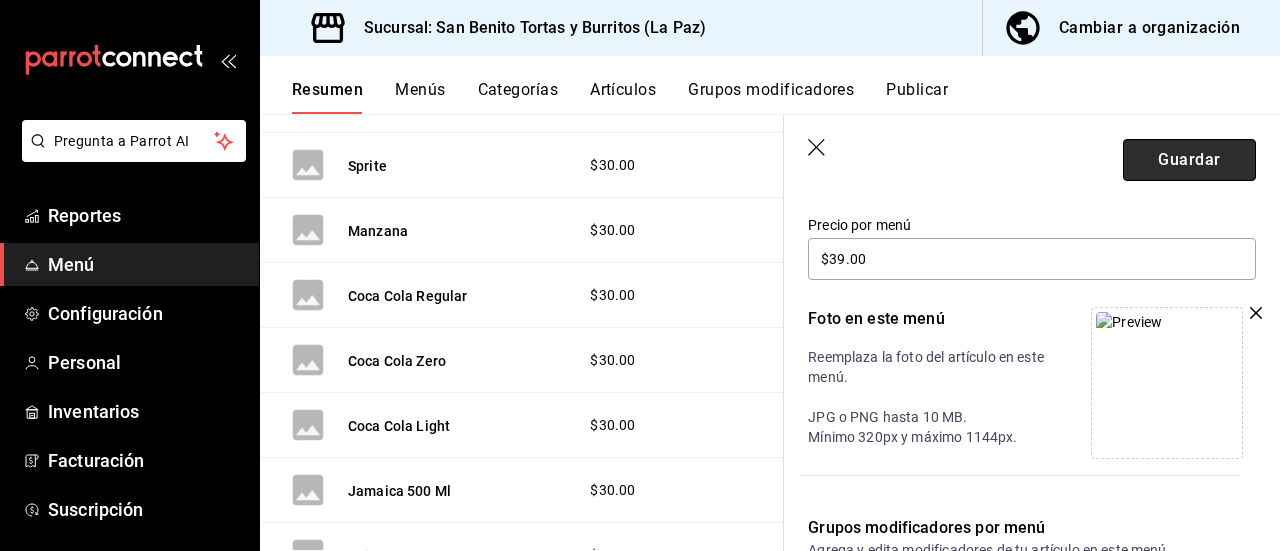 click on "Guardar" at bounding box center [1189, 160] 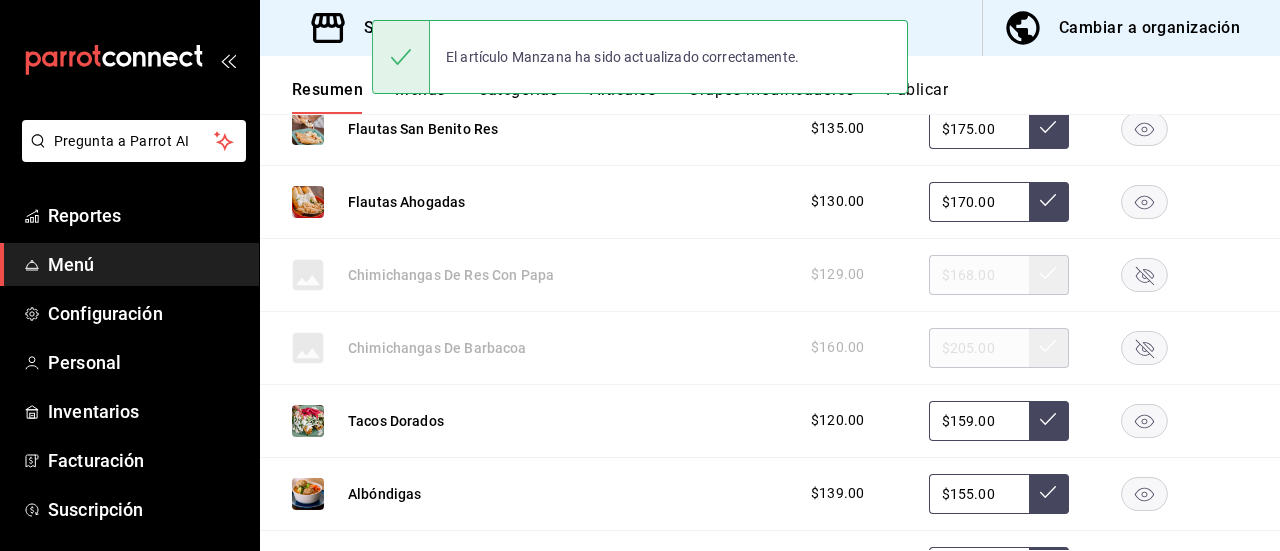scroll, scrollTop: 590, scrollLeft: 0, axis: vertical 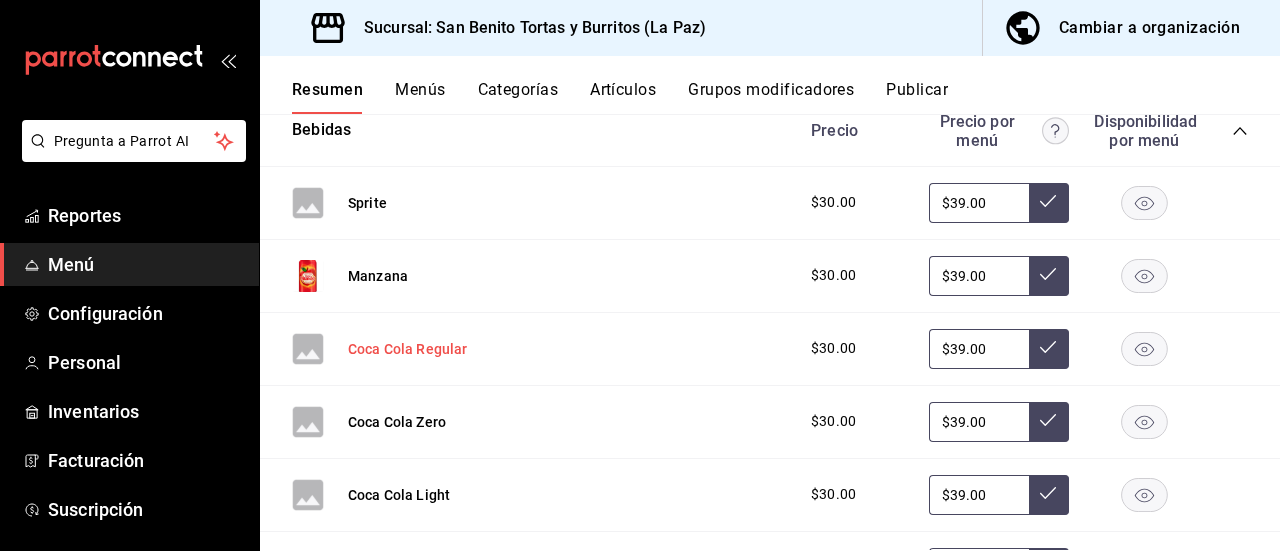 click on "Coca Cola Regular" at bounding box center [408, 349] 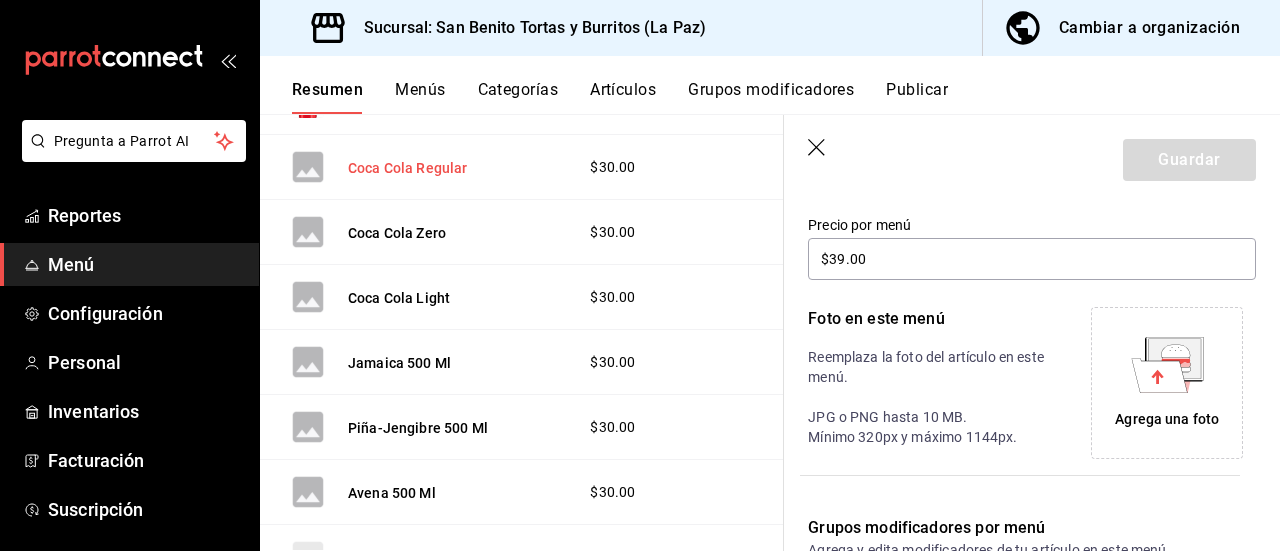 scroll, scrollTop: 1731, scrollLeft: 0, axis: vertical 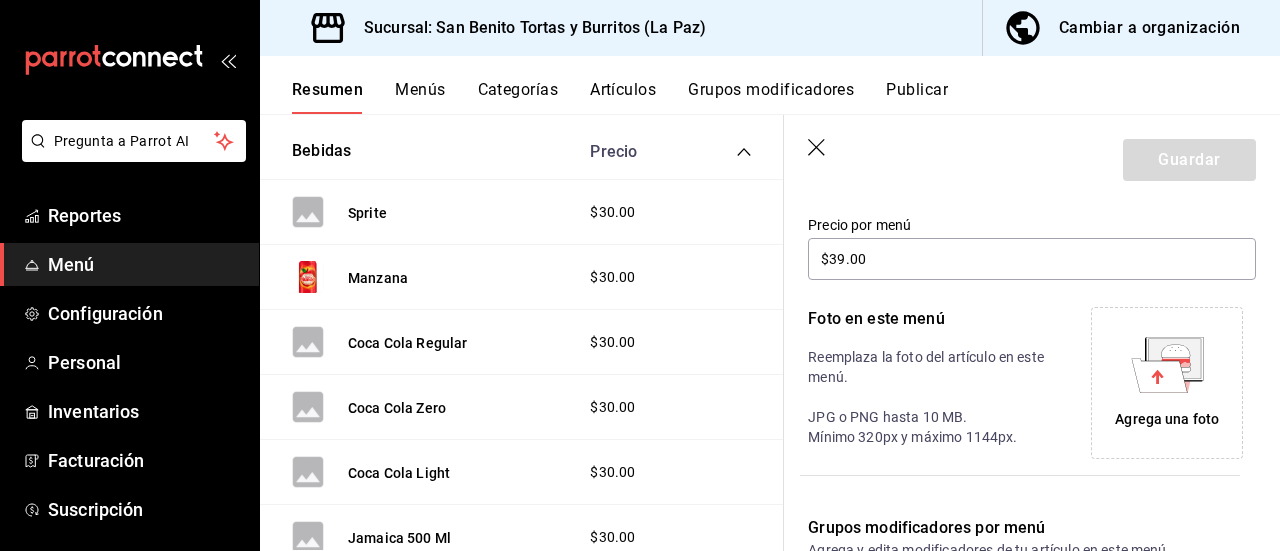 click 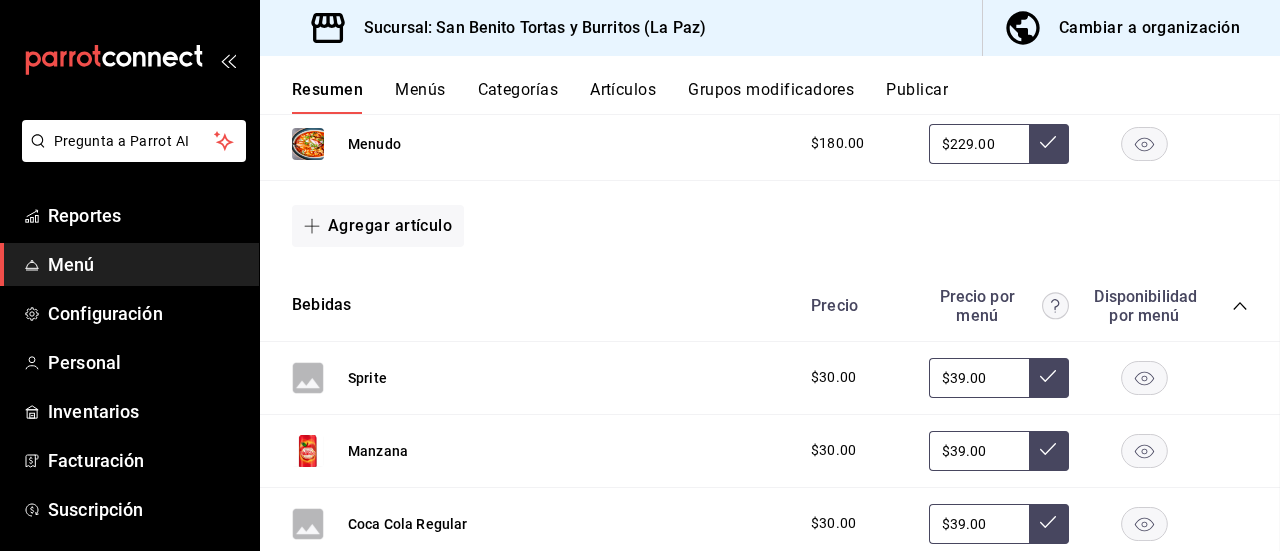 scroll, scrollTop: 2120, scrollLeft: 0, axis: vertical 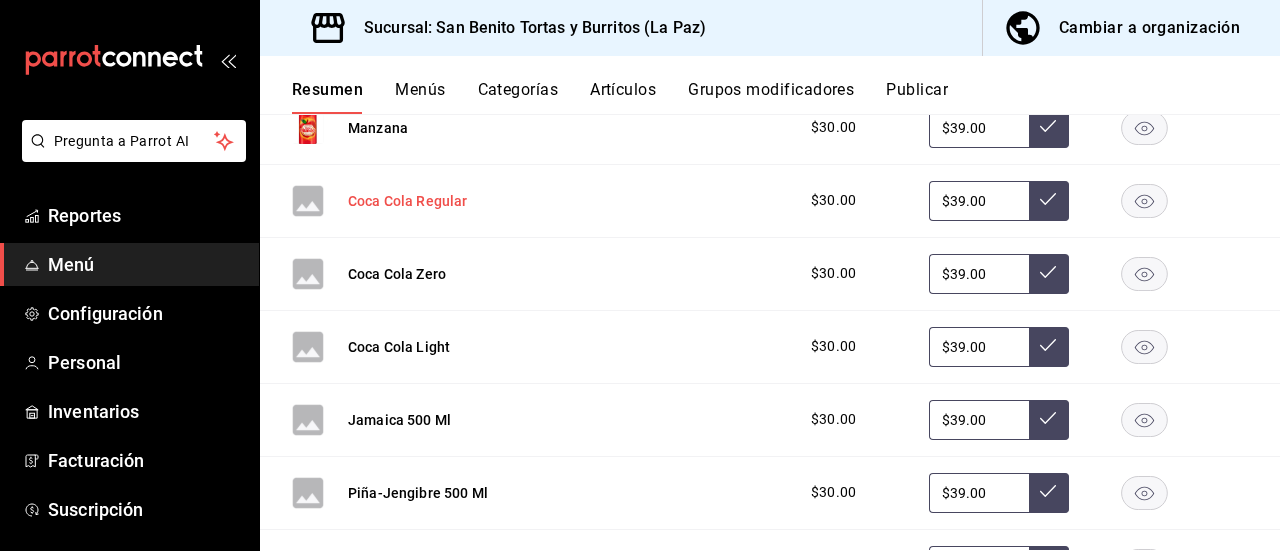 click on "Coca Cola Regular" at bounding box center [408, 201] 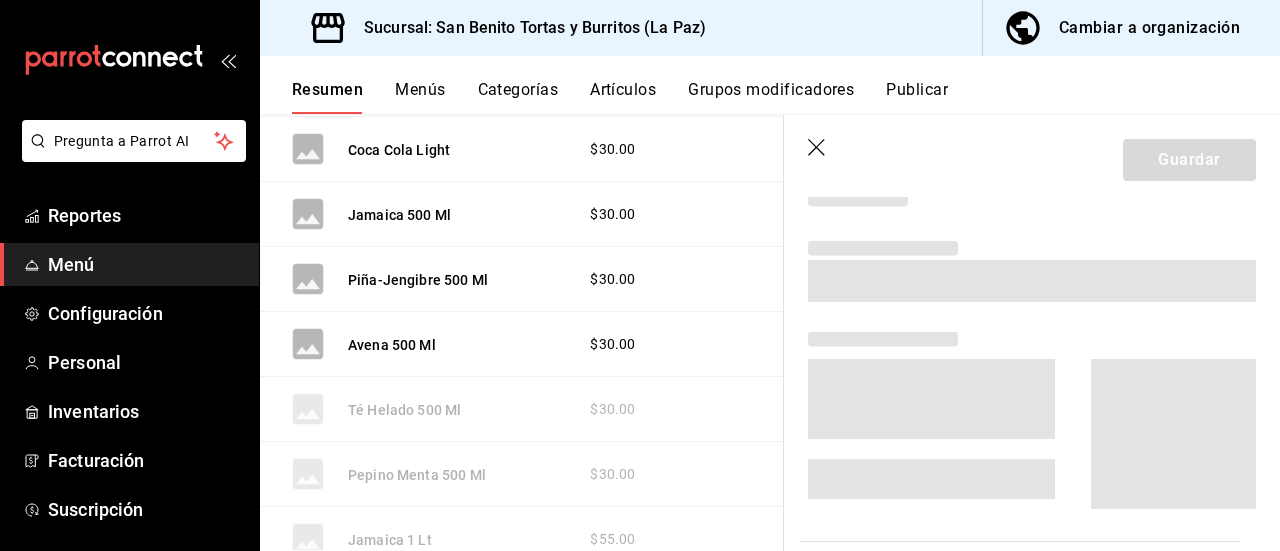 scroll, scrollTop: 1858, scrollLeft: 0, axis: vertical 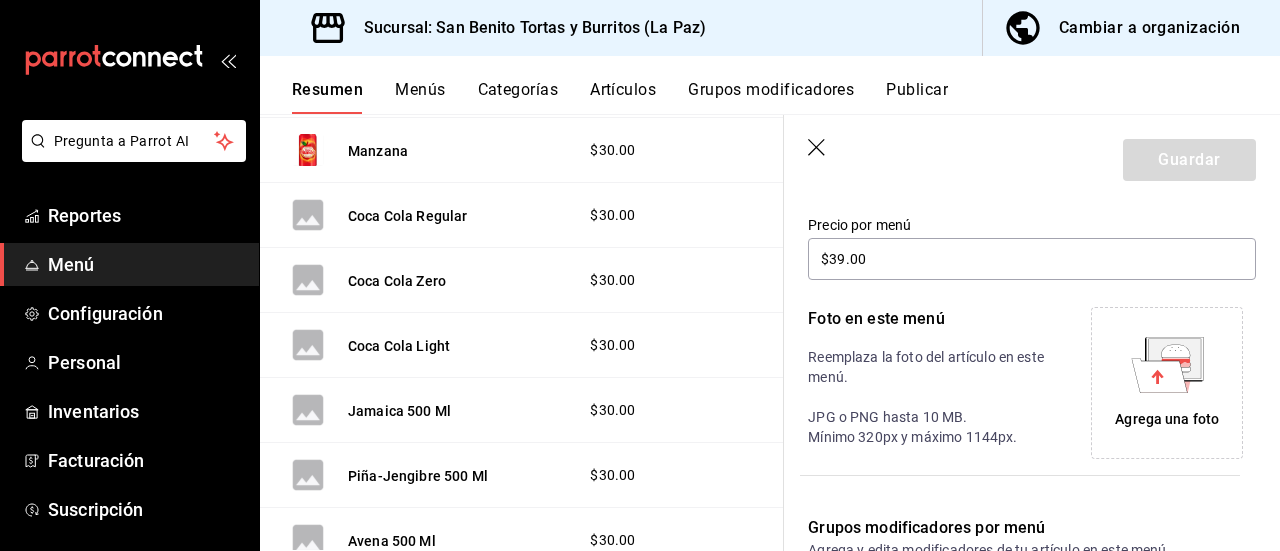 click on "Agrega una foto" at bounding box center [1167, 419] 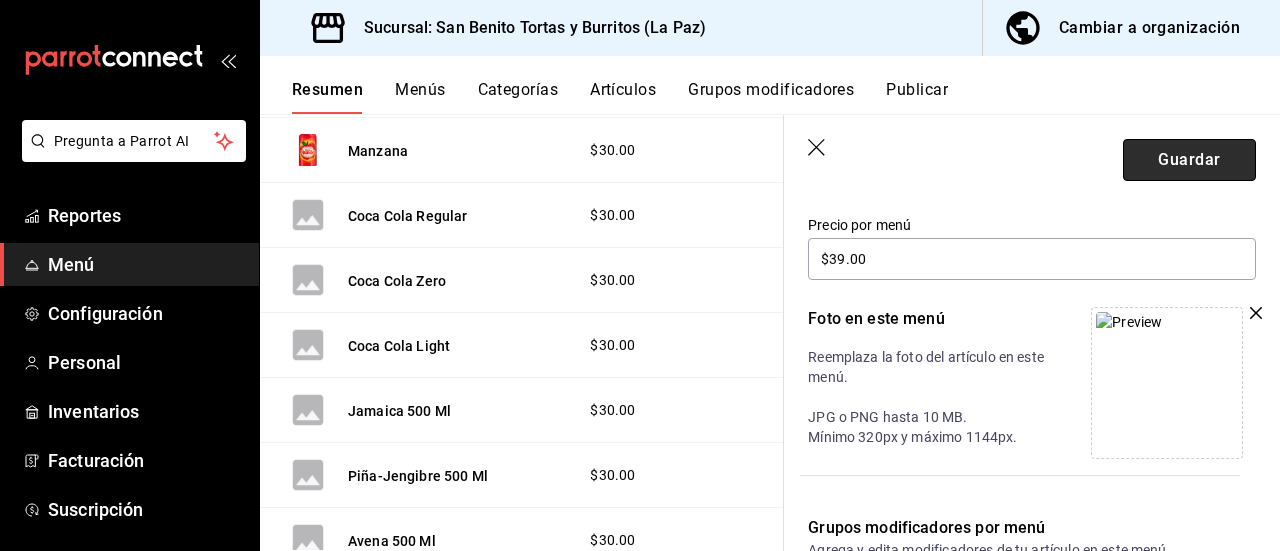 click on "Guardar" at bounding box center [1189, 160] 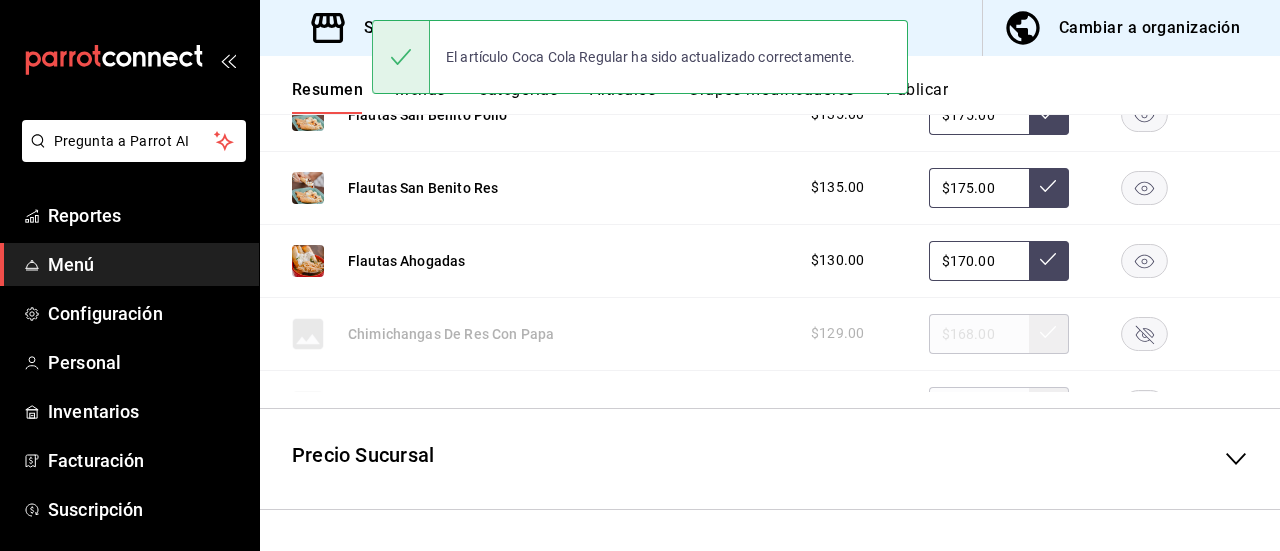 scroll, scrollTop: 590, scrollLeft: 0, axis: vertical 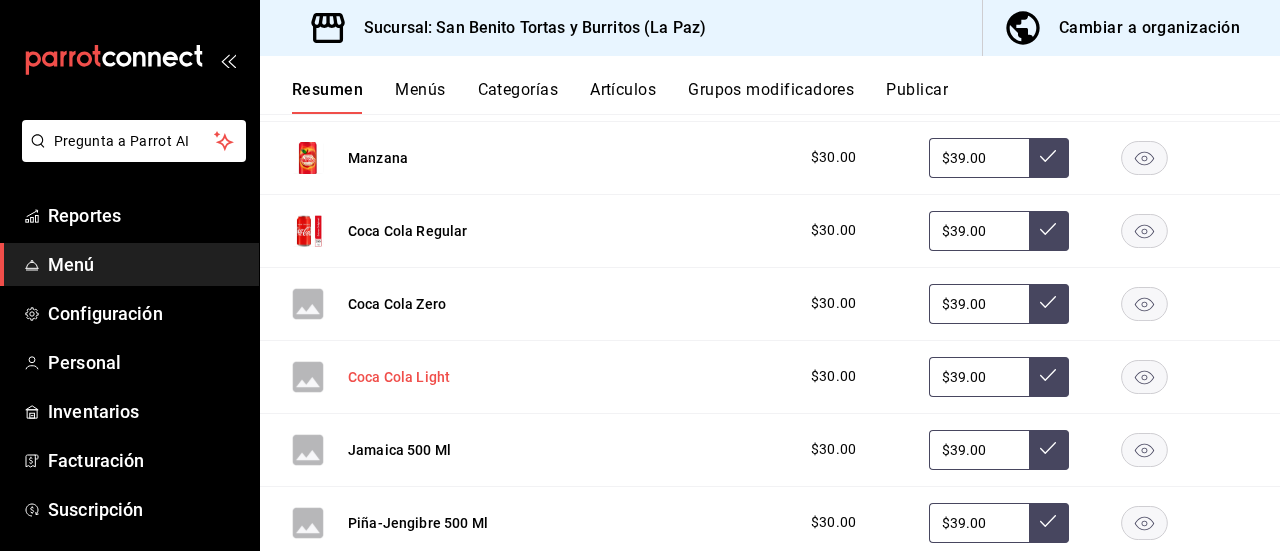 click on "Coca Cola Light" at bounding box center [399, 377] 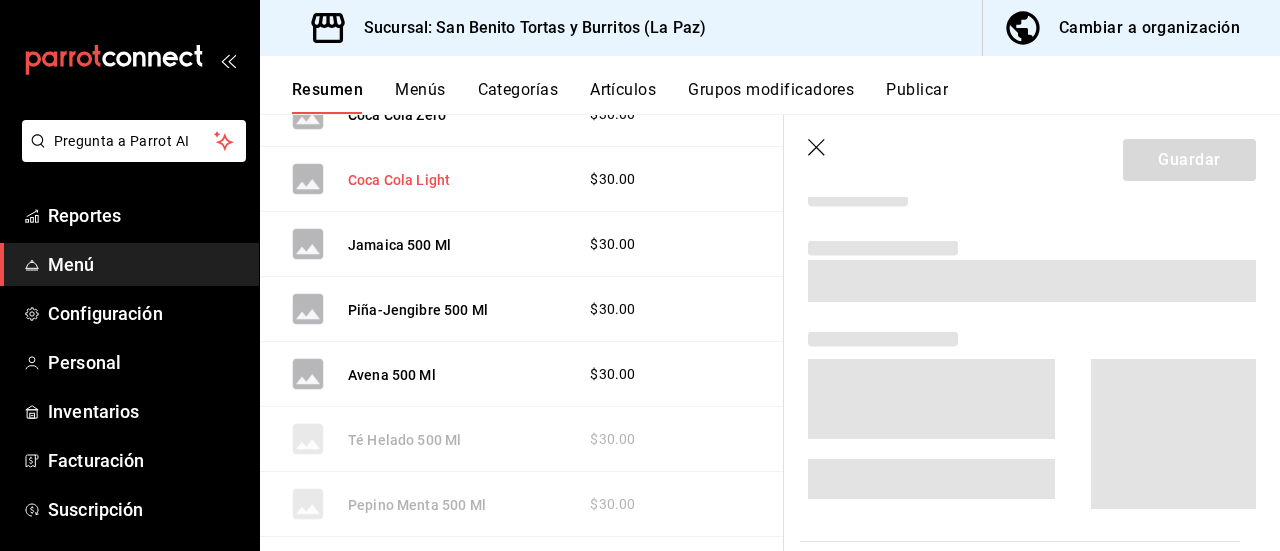 scroll, scrollTop: 1840, scrollLeft: 0, axis: vertical 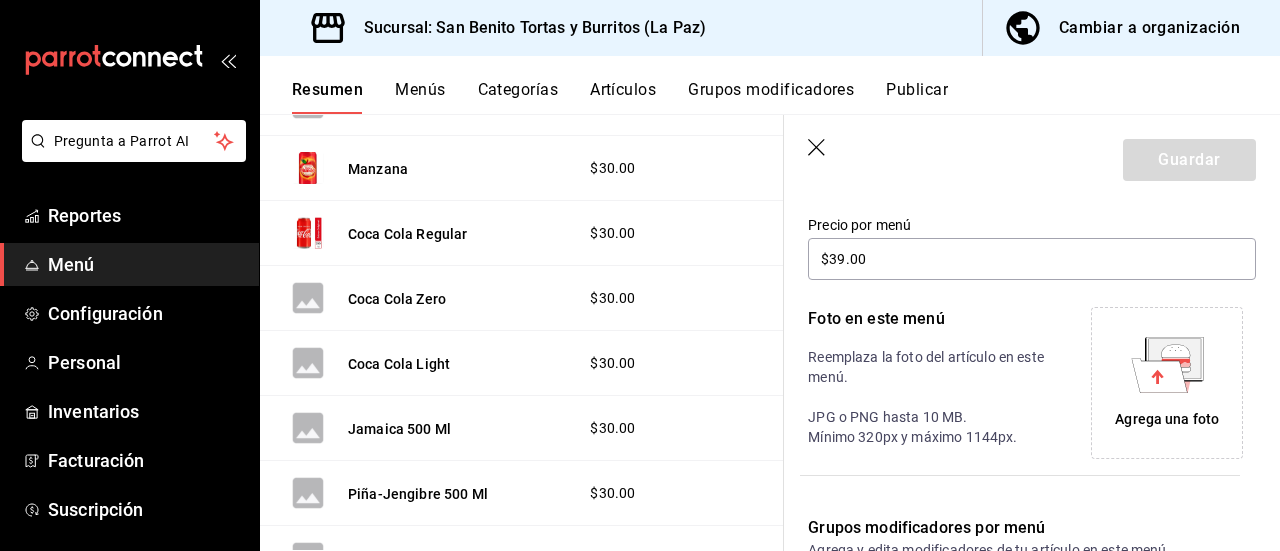 click on "Agrega una foto" at bounding box center (1167, 419) 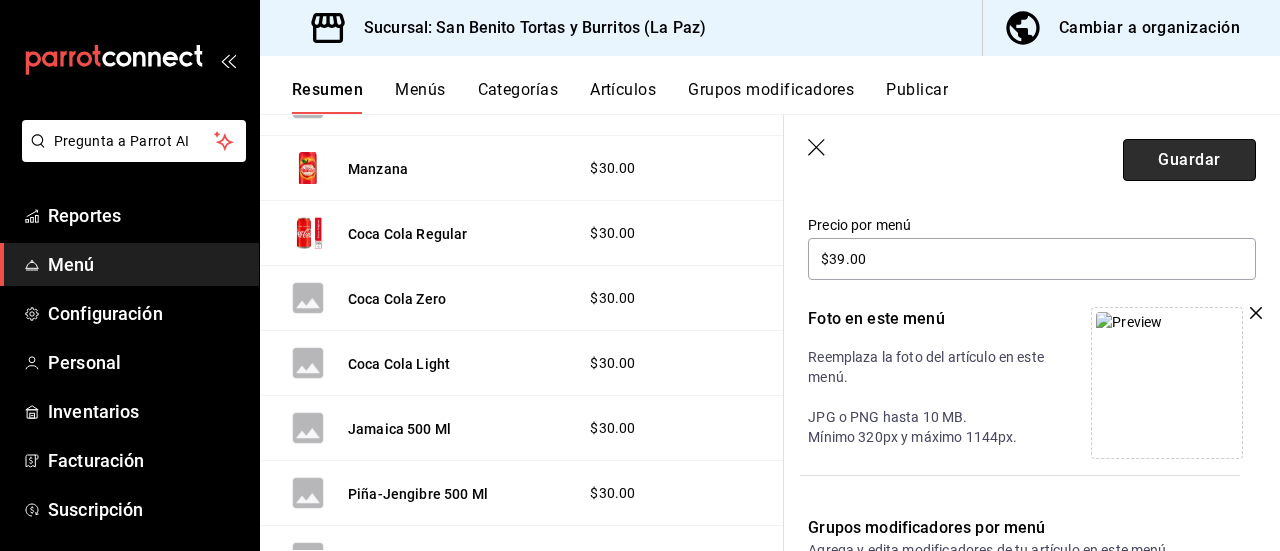 click on "Guardar" at bounding box center [1189, 160] 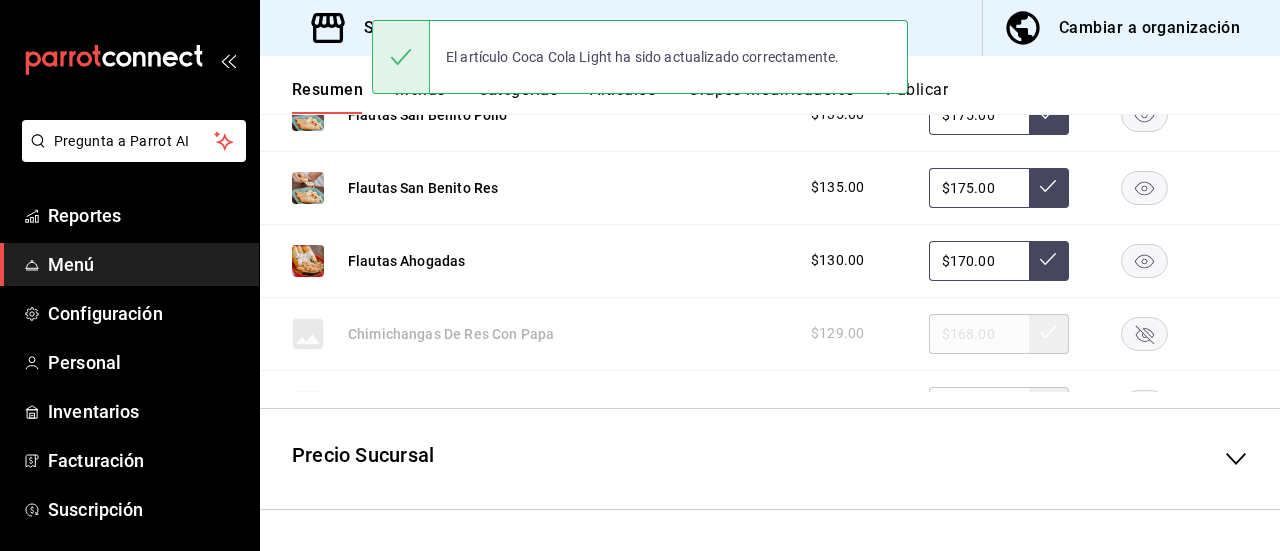 scroll, scrollTop: 590, scrollLeft: 0, axis: vertical 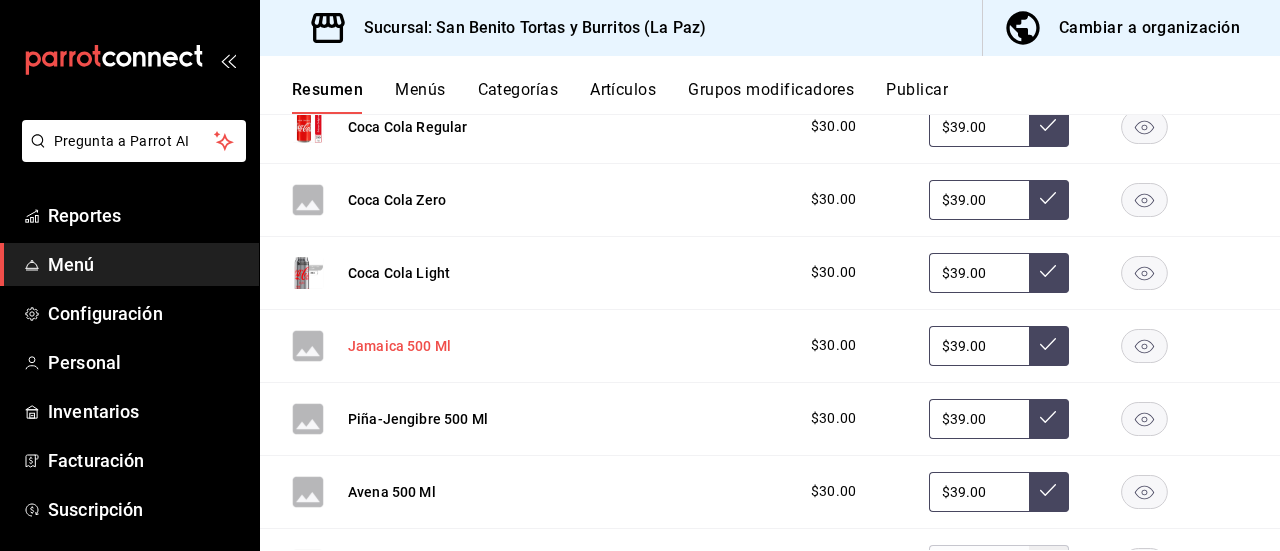 click on "Jamaica 500 Ml" at bounding box center (399, 346) 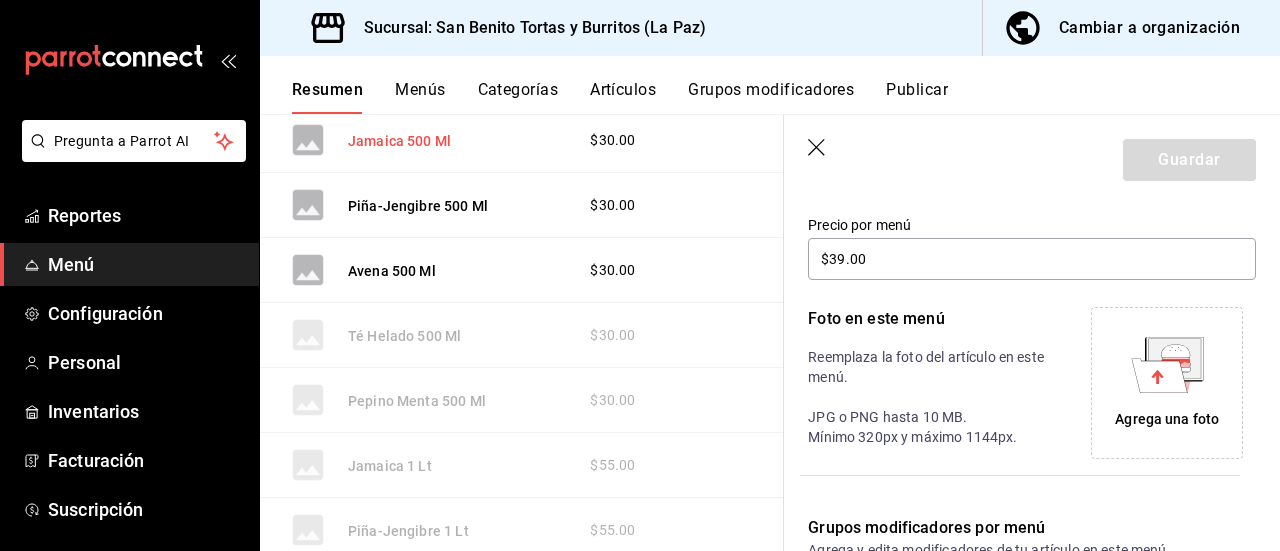 scroll, scrollTop: 1924, scrollLeft: 0, axis: vertical 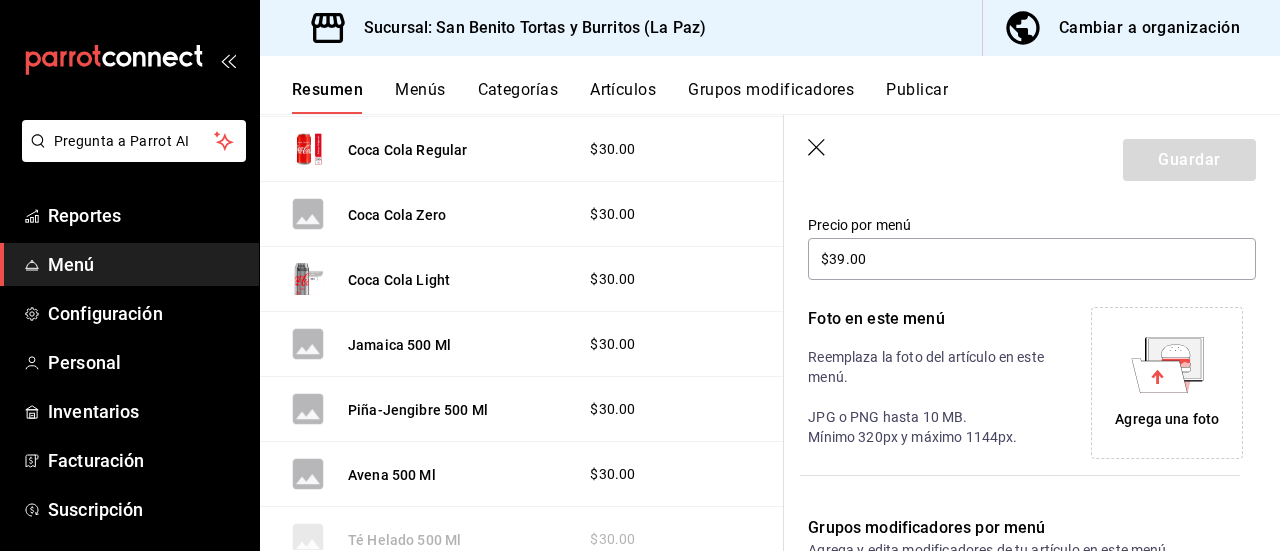 click on "Agrega una foto" at bounding box center [1167, 419] 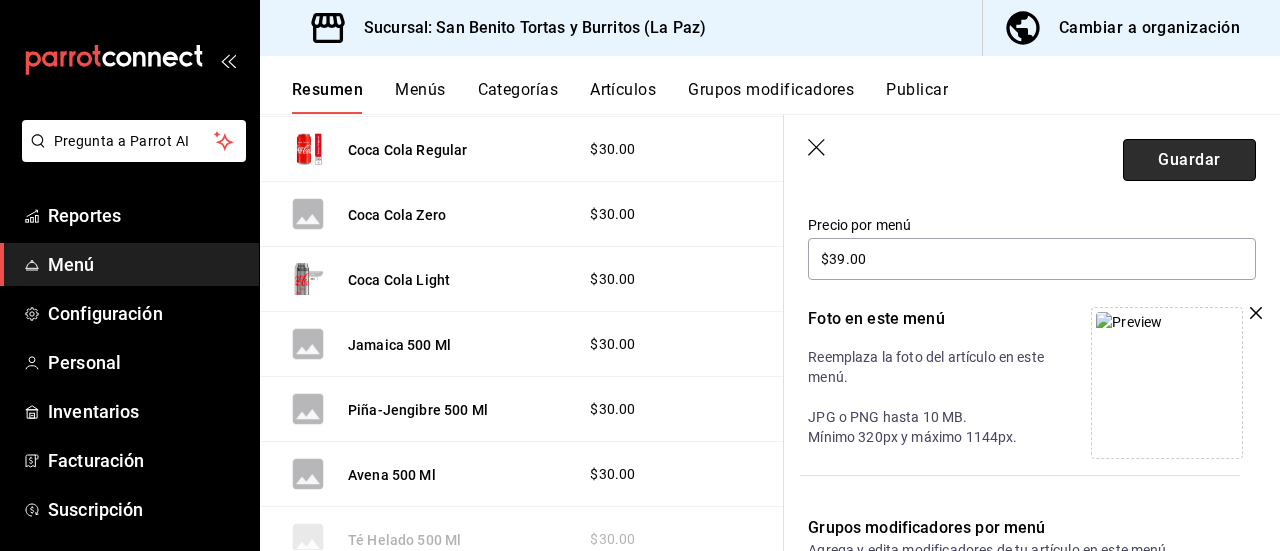 click on "Guardar" at bounding box center (1189, 160) 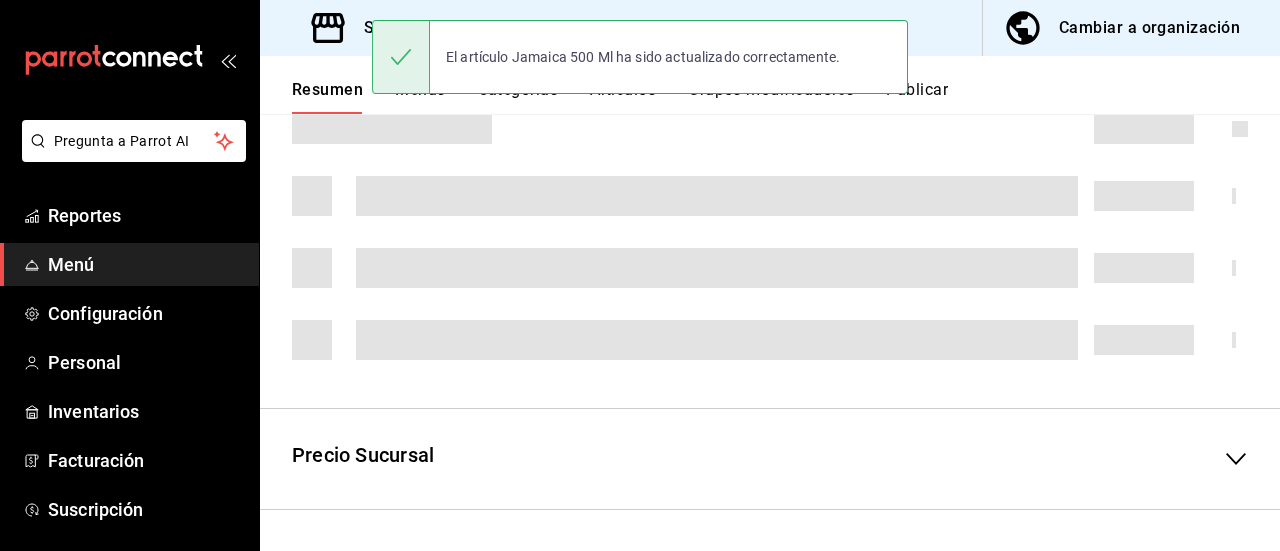 scroll, scrollTop: 590, scrollLeft: 0, axis: vertical 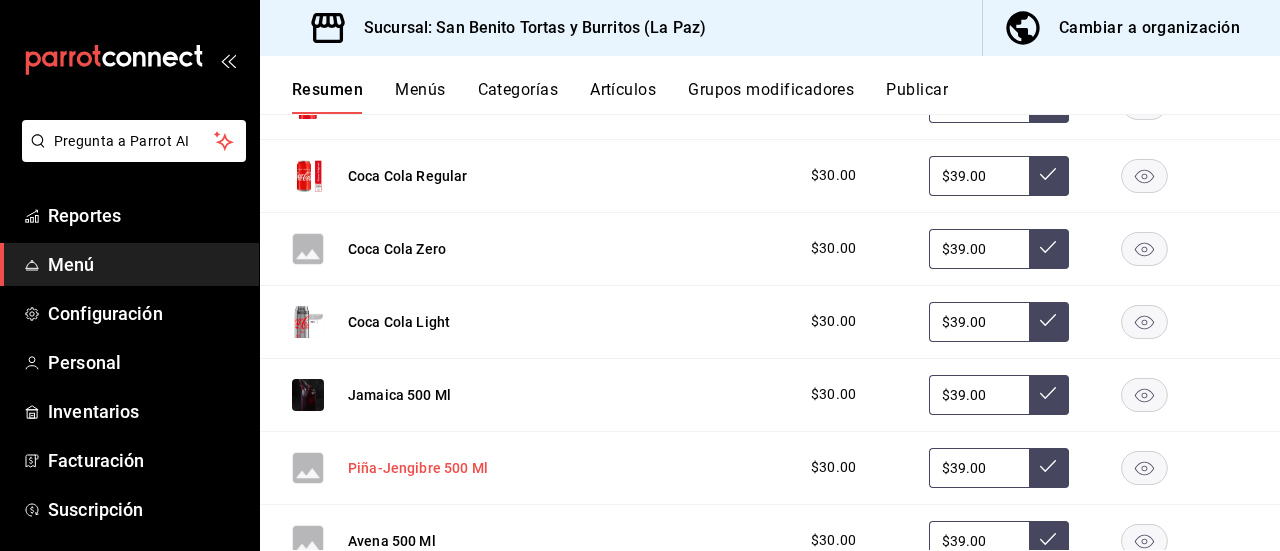 click on "Piña-Jengibre 500 Ml" at bounding box center [418, 468] 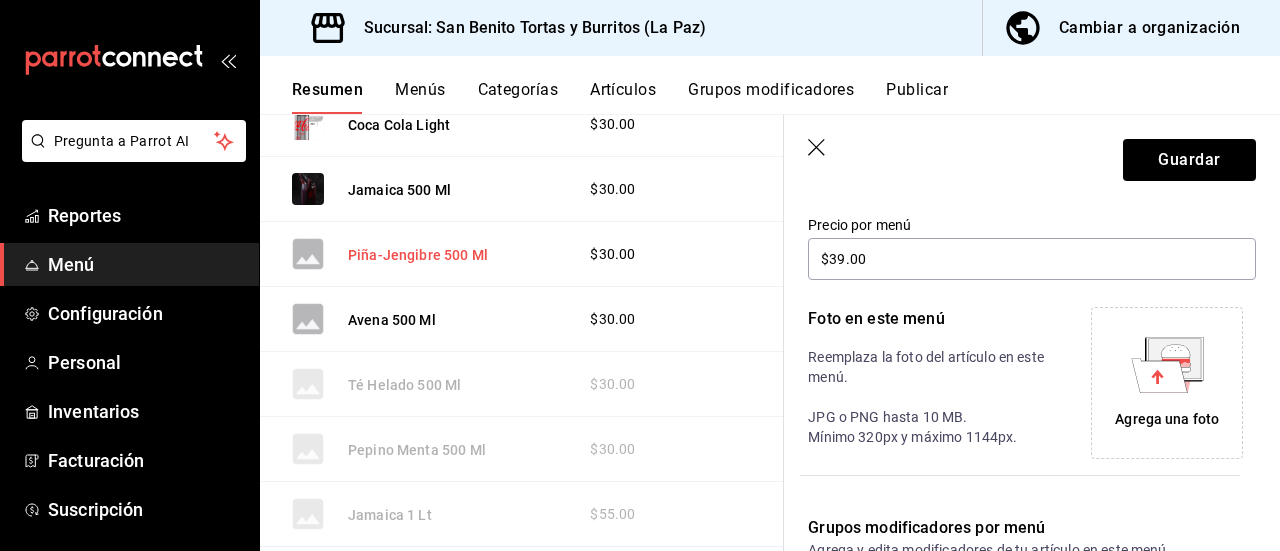scroll, scrollTop: 1884, scrollLeft: 0, axis: vertical 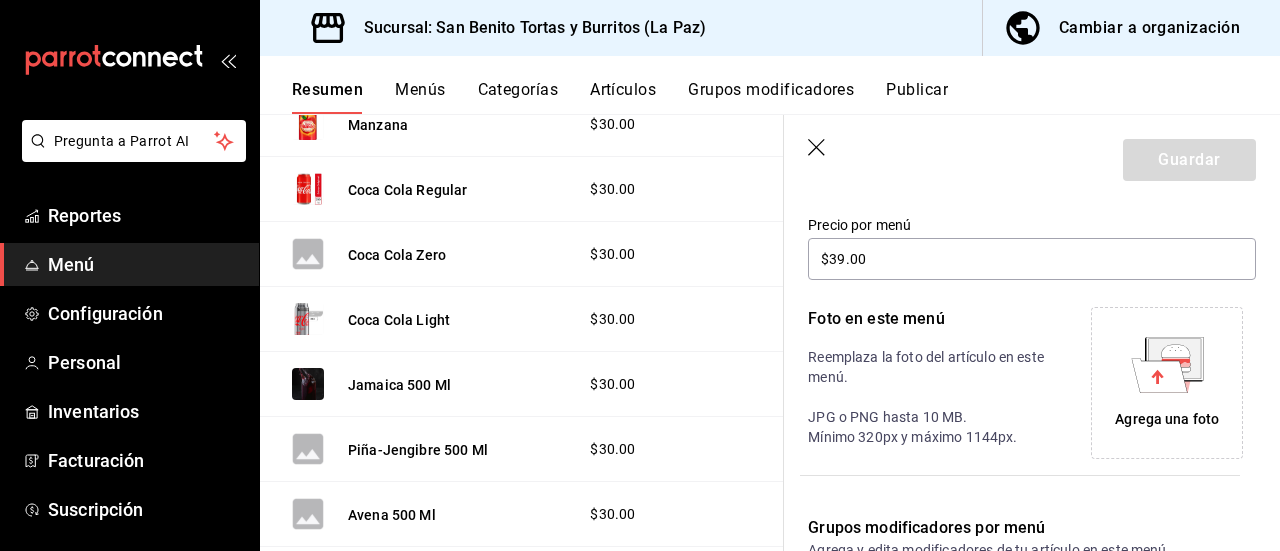 click on "Agrega una foto" at bounding box center (1167, 419) 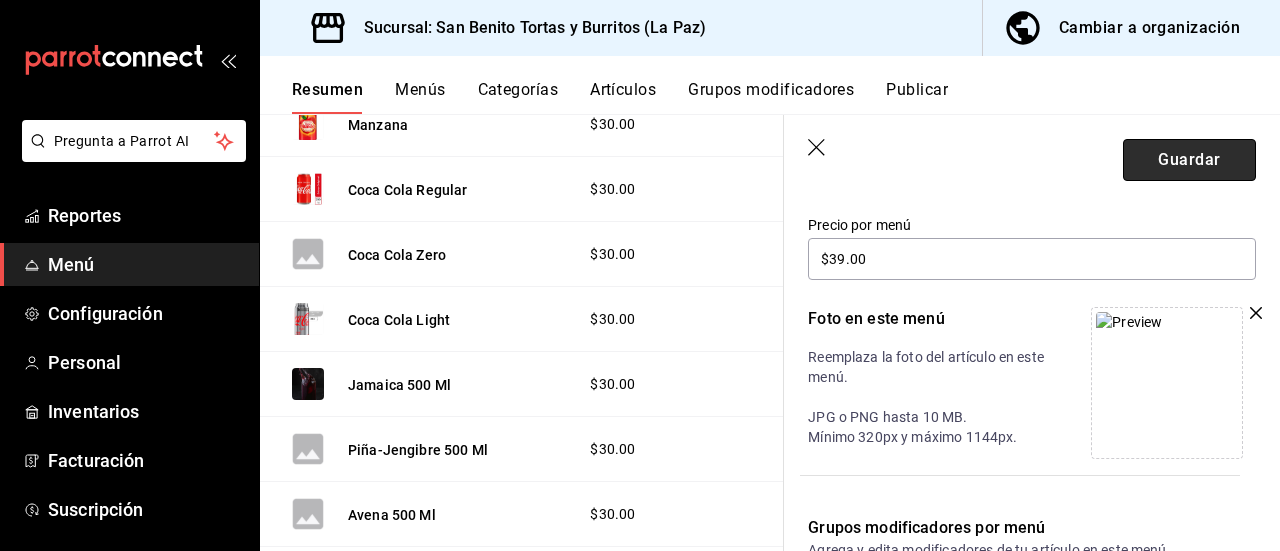 click on "Guardar" at bounding box center [1189, 160] 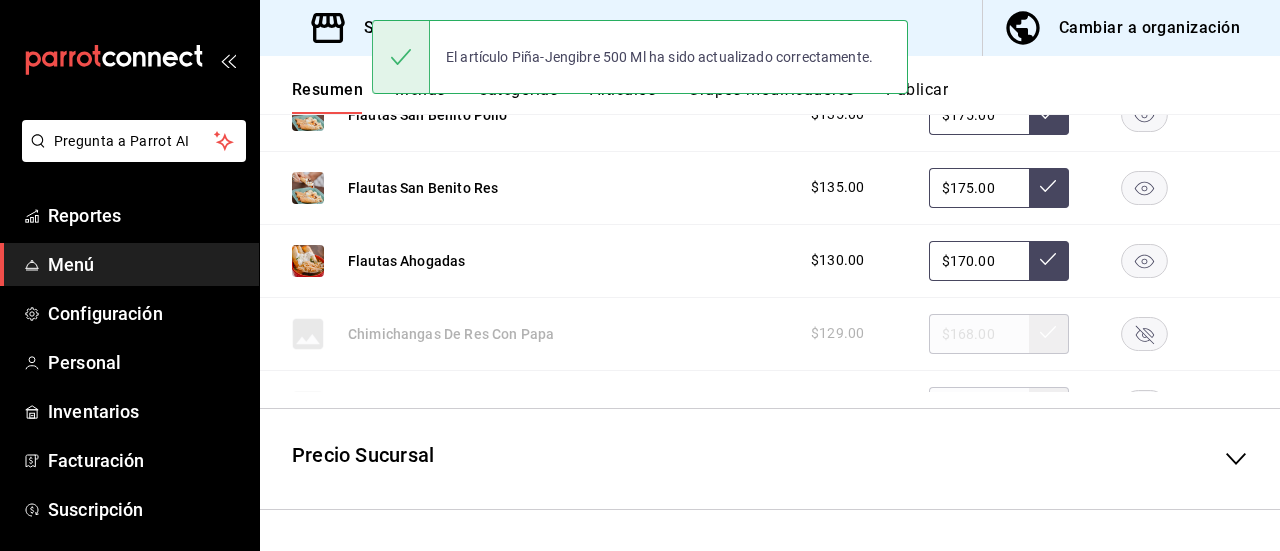 scroll, scrollTop: 590, scrollLeft: 0, axis: vertical 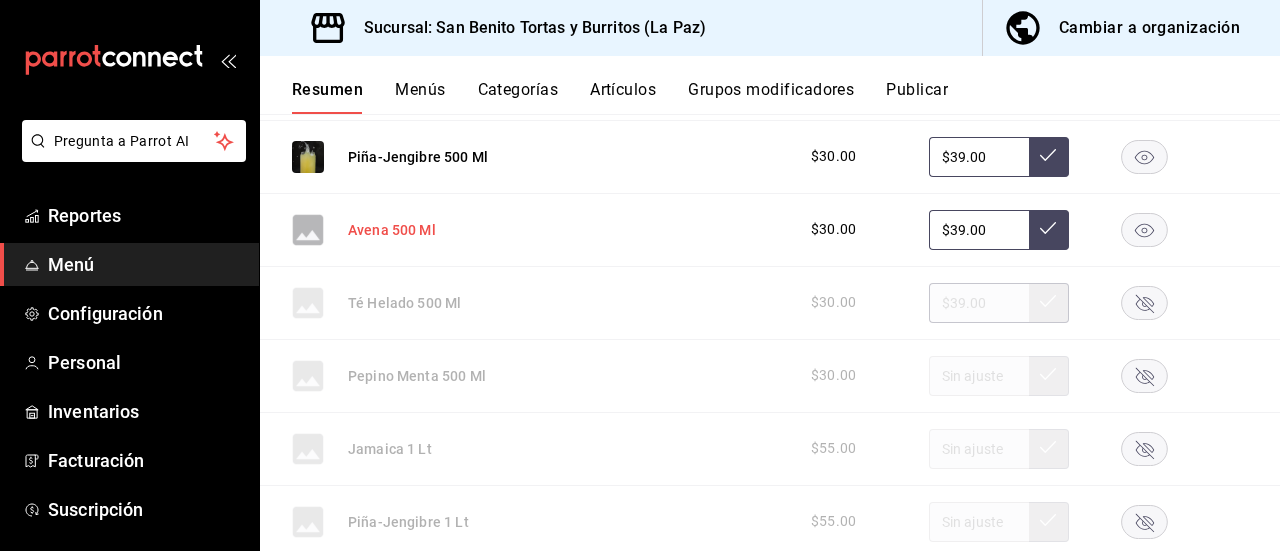 click on "Avena 500 Ml" at bounding box center (392, 230) 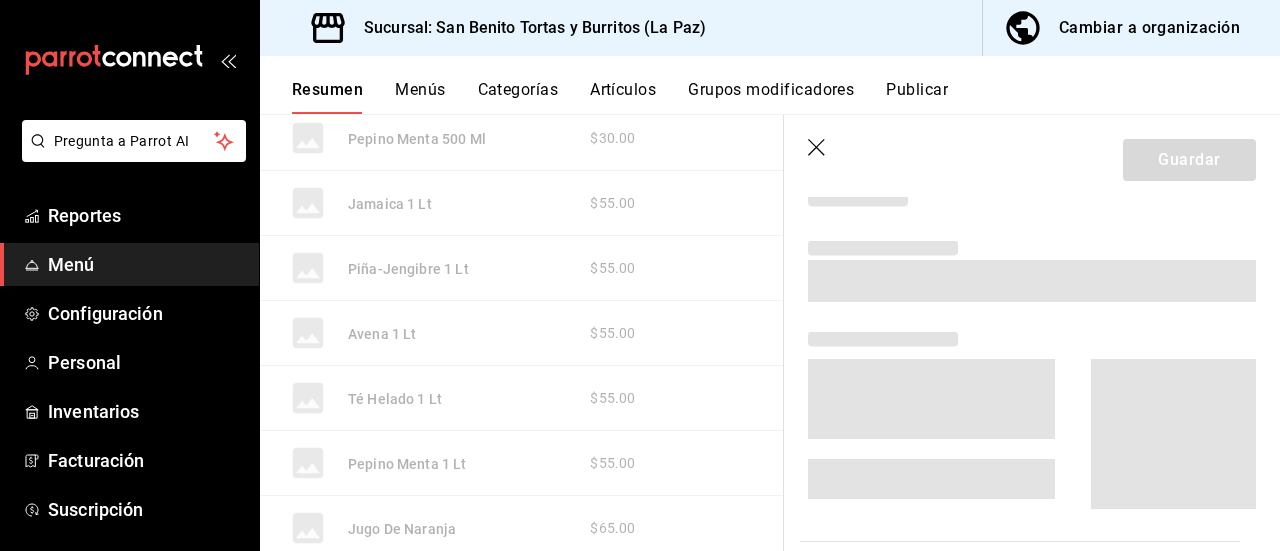 scroll, scrollTop: 2155, scrollLeft: 0, axis: vertical 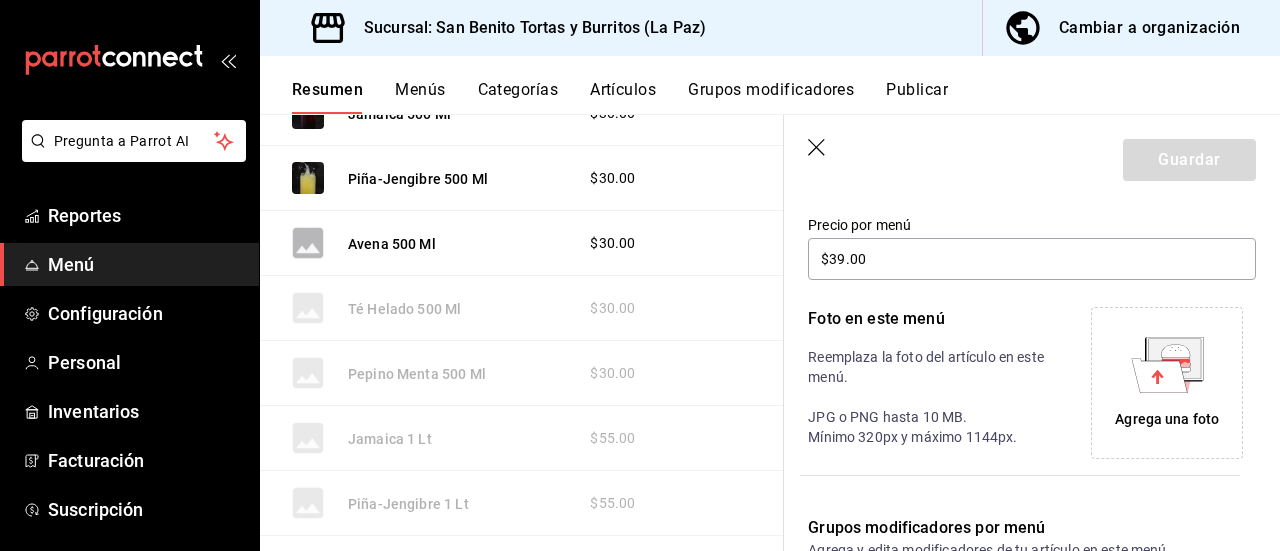 click on "Agrega una foto" at bounding box center (1167, 419) 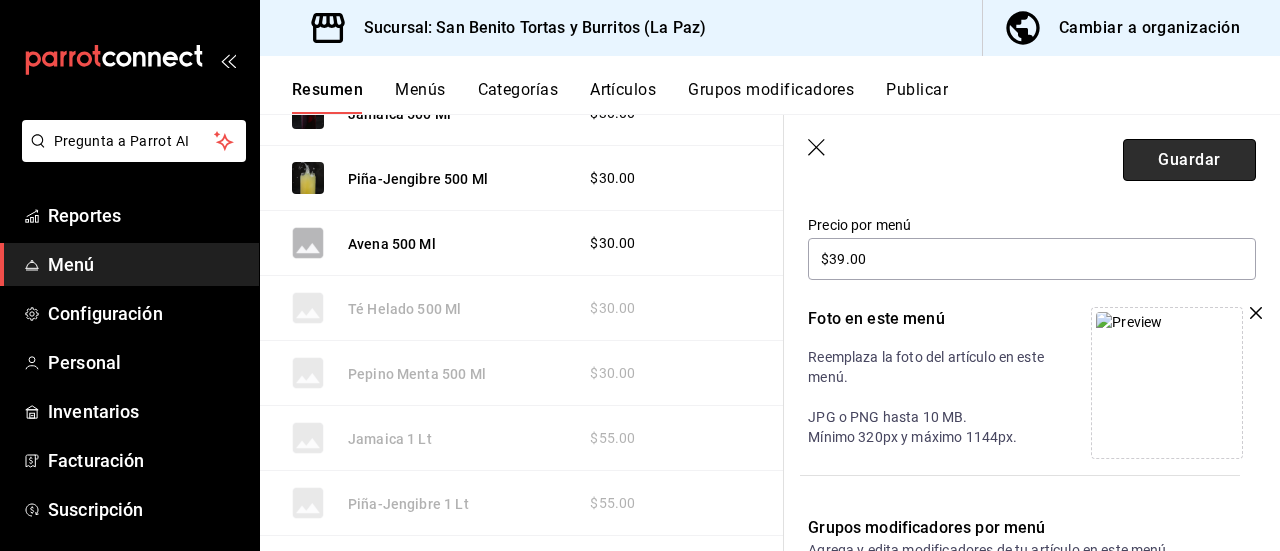 click on "Guardar" at bounding box center (1189, 160) 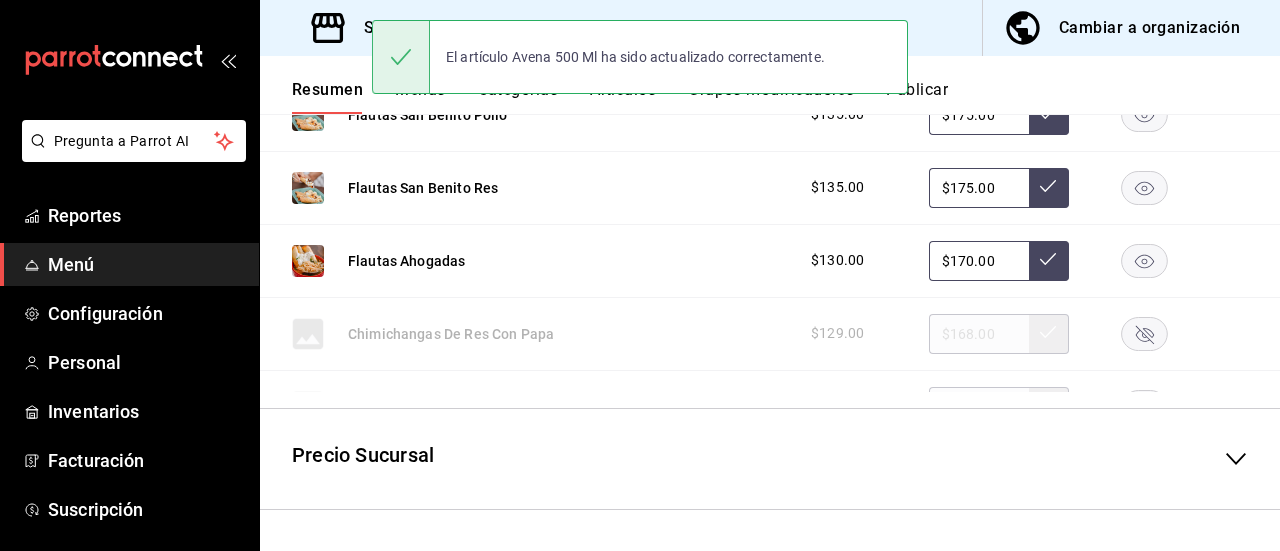 scroll, scrollTop: 590, scrollLeft: 0, axis: vertical 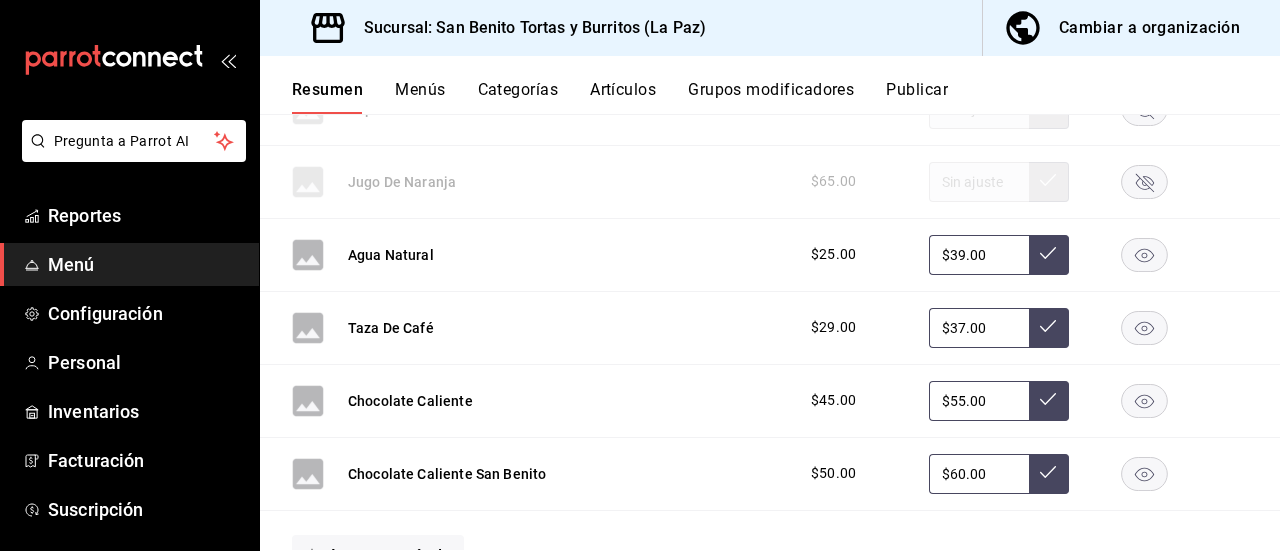 click 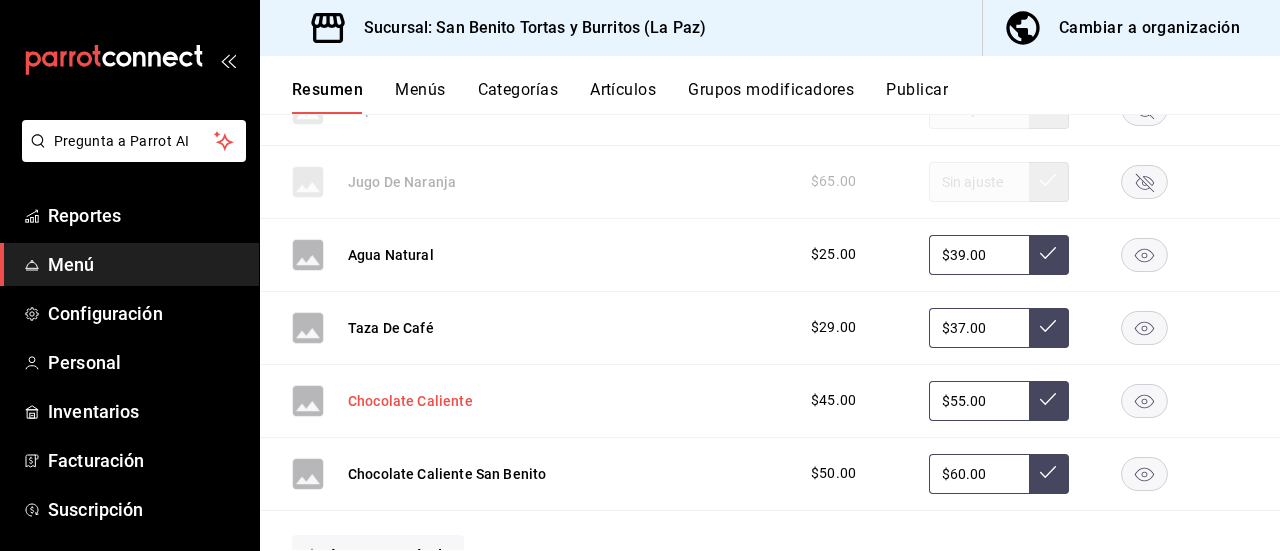 click on "Chocolate Caliente" at bounding box center (410, 401) 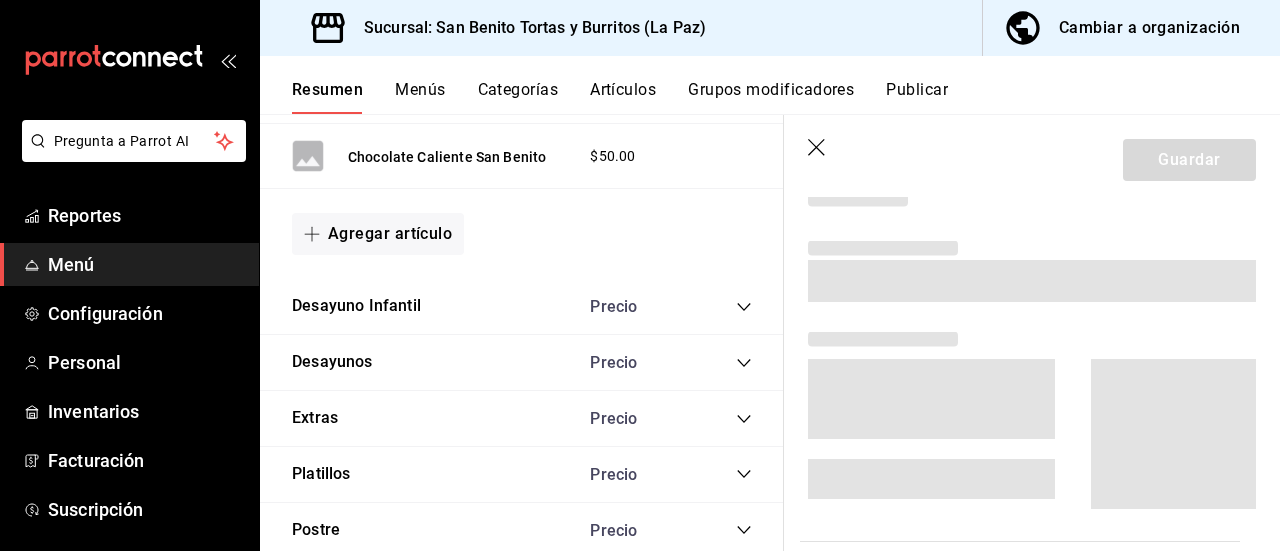 scroll, scrollTop: 2722, scrollLeft: 0, axis: vertical 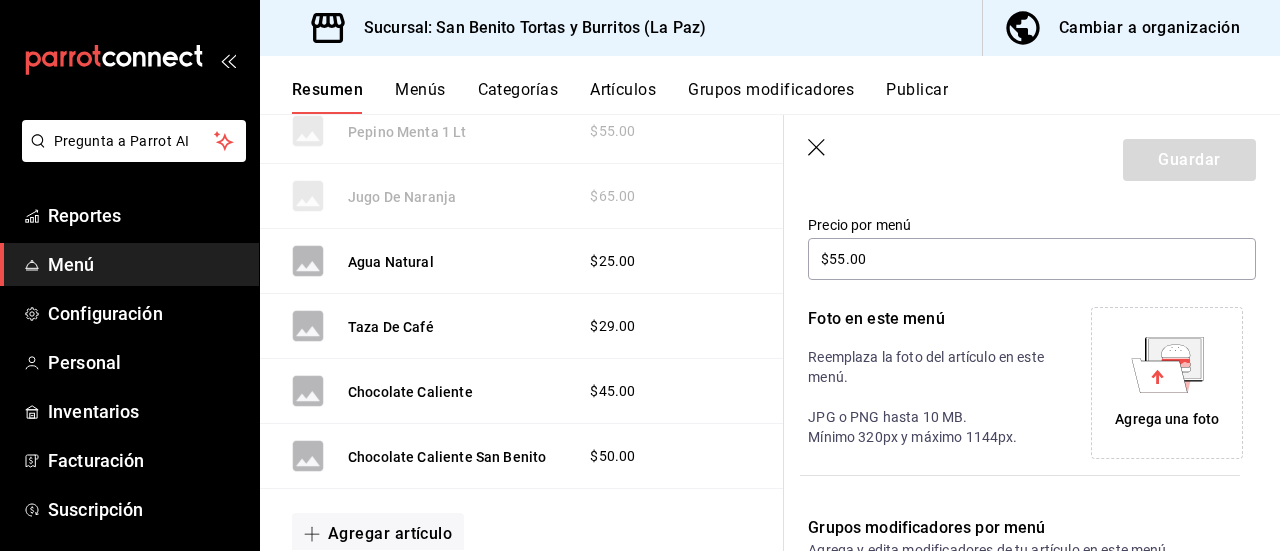 click on "Agrega una foto" at bounding box center [1167, 419] 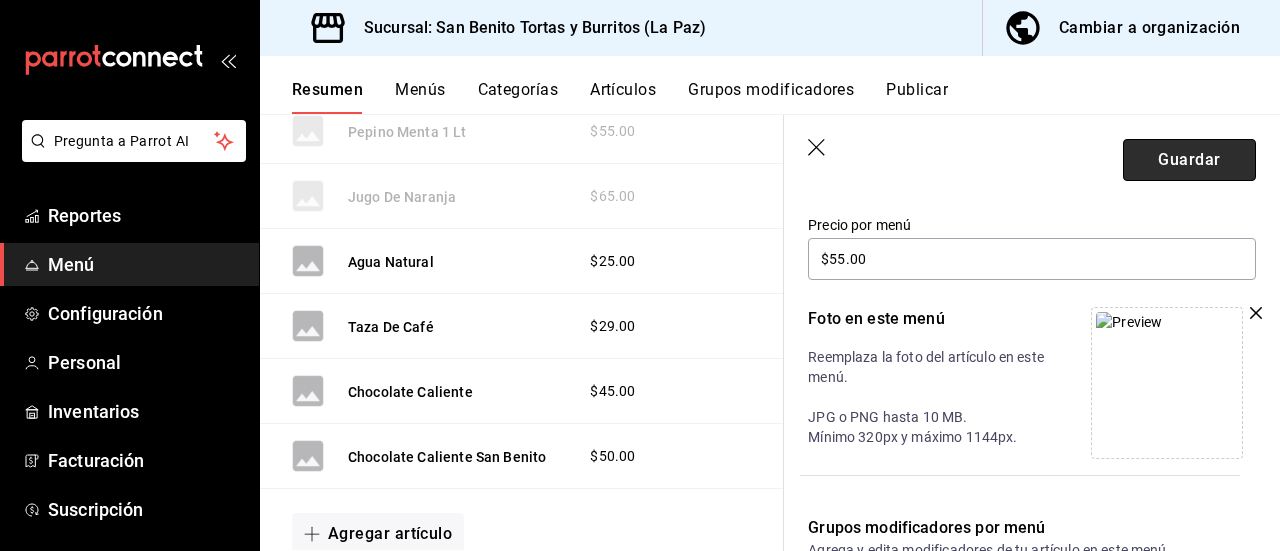 click on "Guardar" at bounding box center (1189, 160) 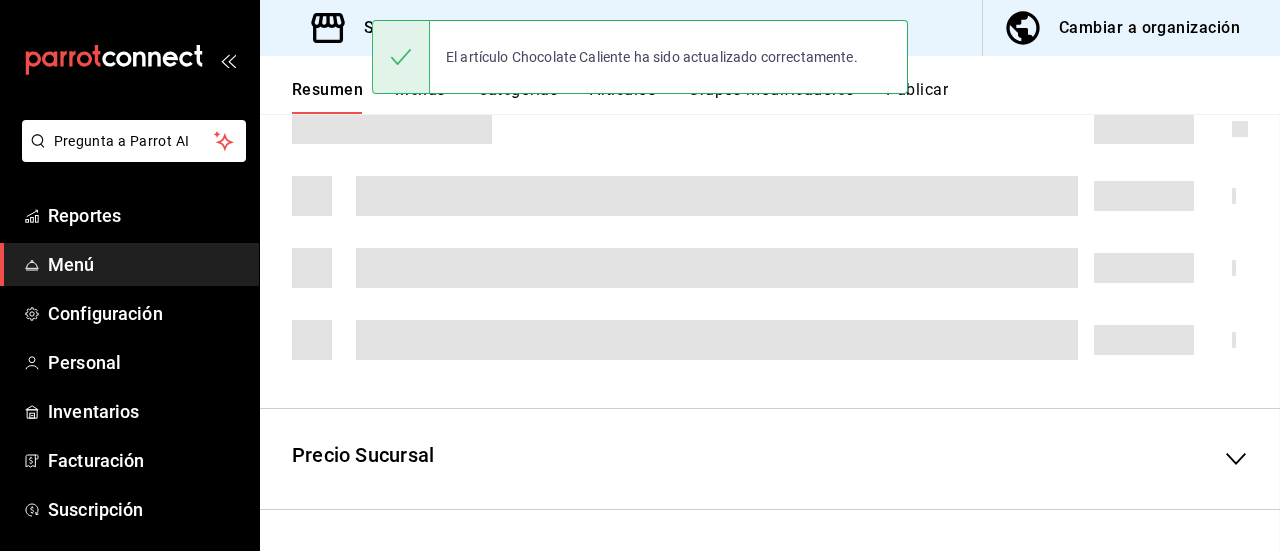 scroll, scrollTop: 590, scrollLeft: 0, axis: vertical 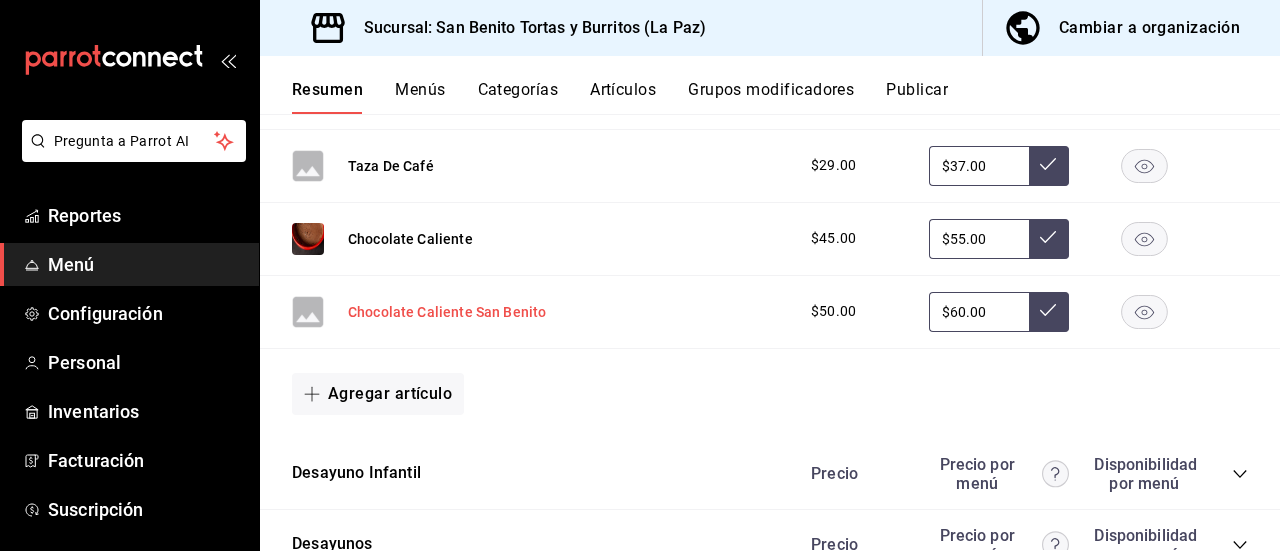 click on "Chocolate Caliente San Benito" at bounding box center (447, 312) 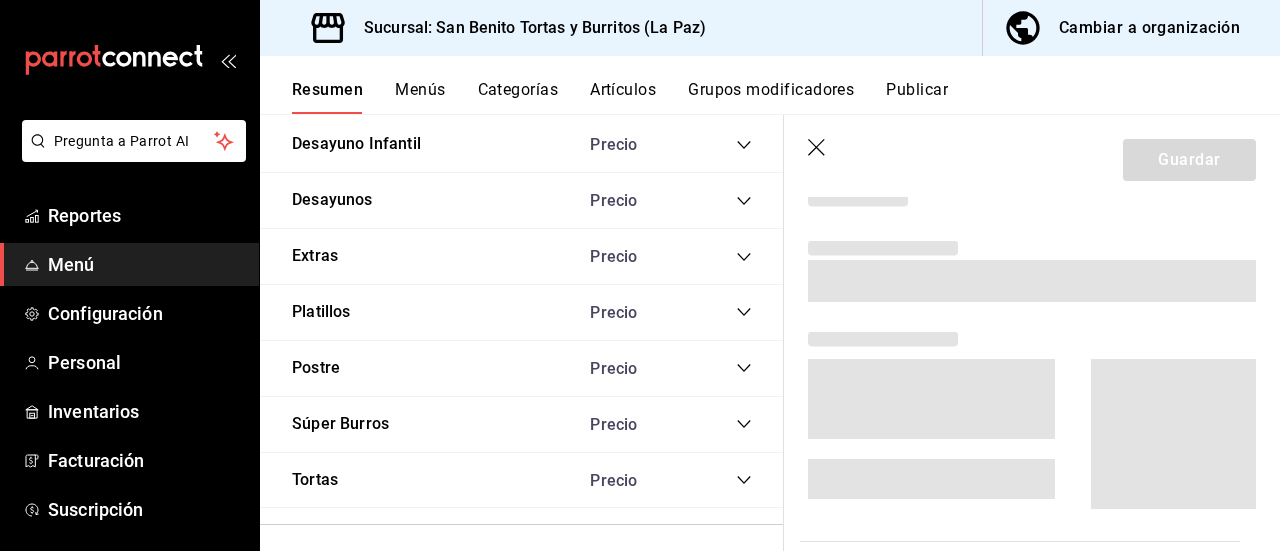 scroll, scrollTop: 2873, scrollLeft: 0, axis: vertical 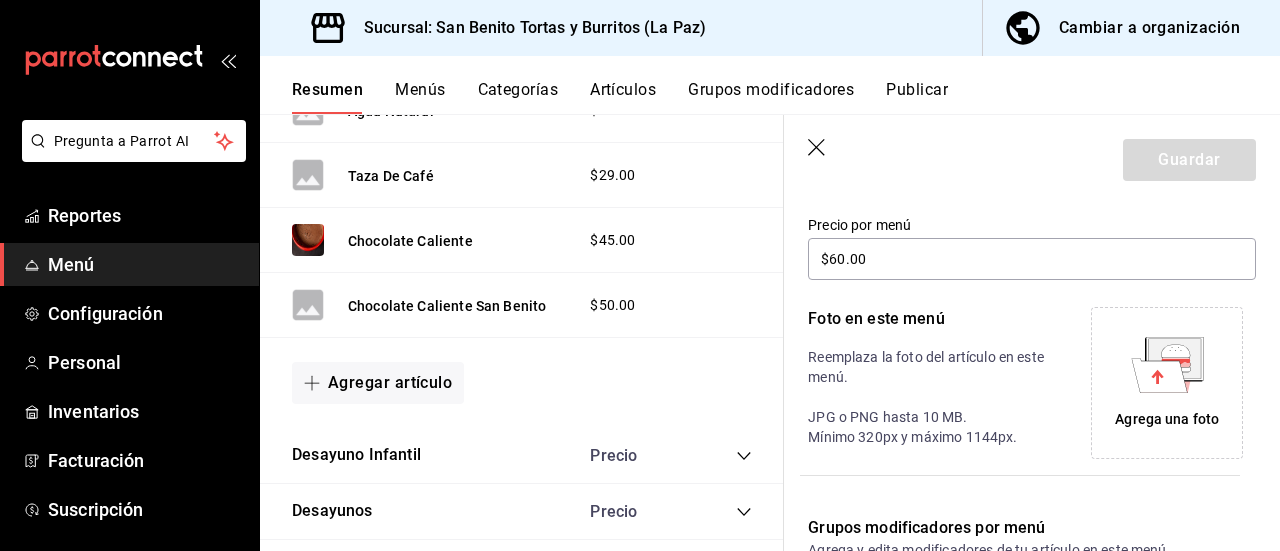 click on "Agrega una foto" at bounding box center (1167, 419) 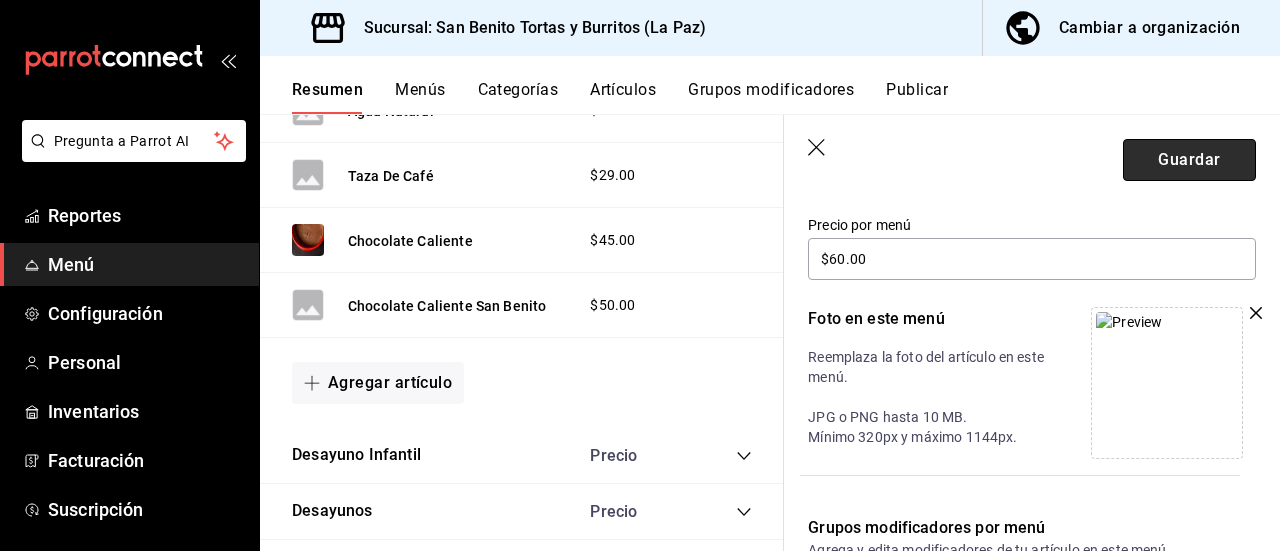 click on "Guardar" at bounding box center [1189, 160] 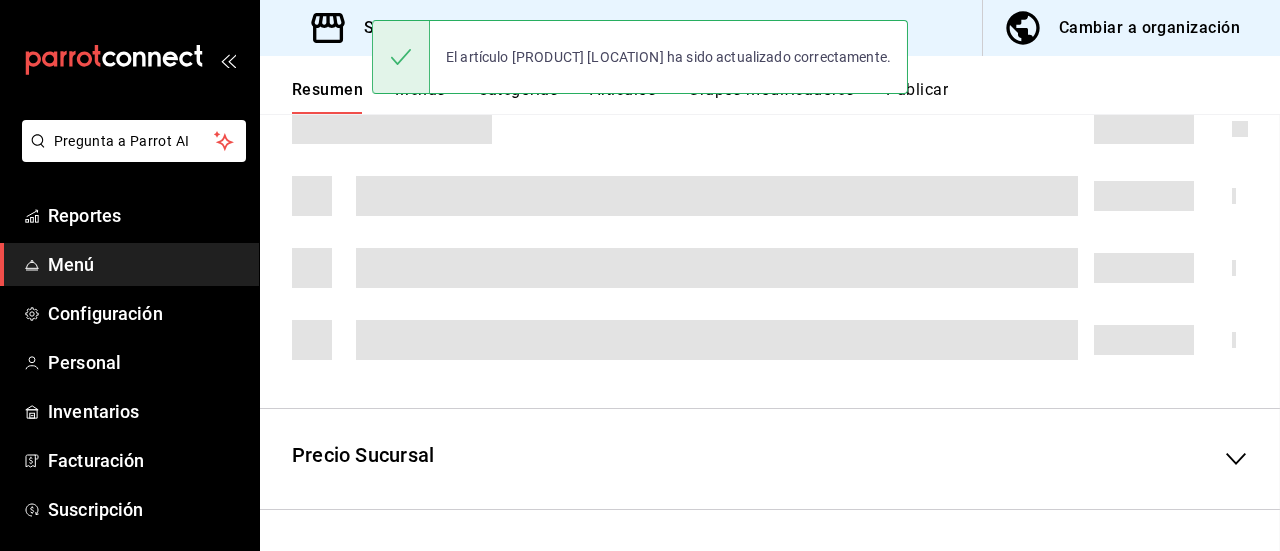scroll, scrollTop: 590, scrollLeft: 0, axis: vertical 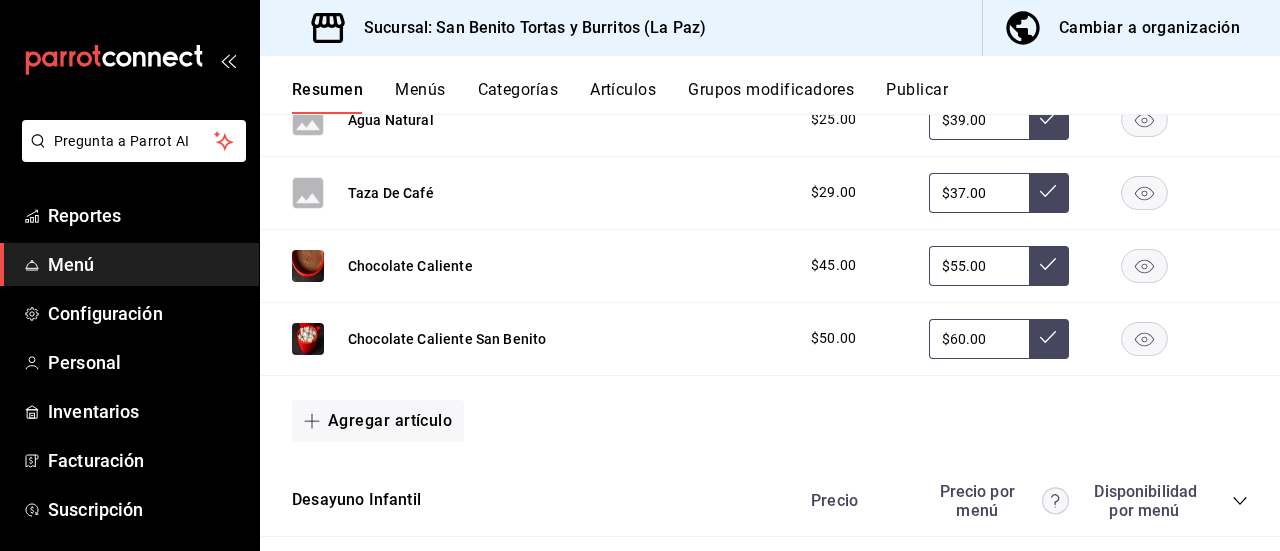 click on "Taza De Café $29.00 $37.00" at bounding box center [770, 193] 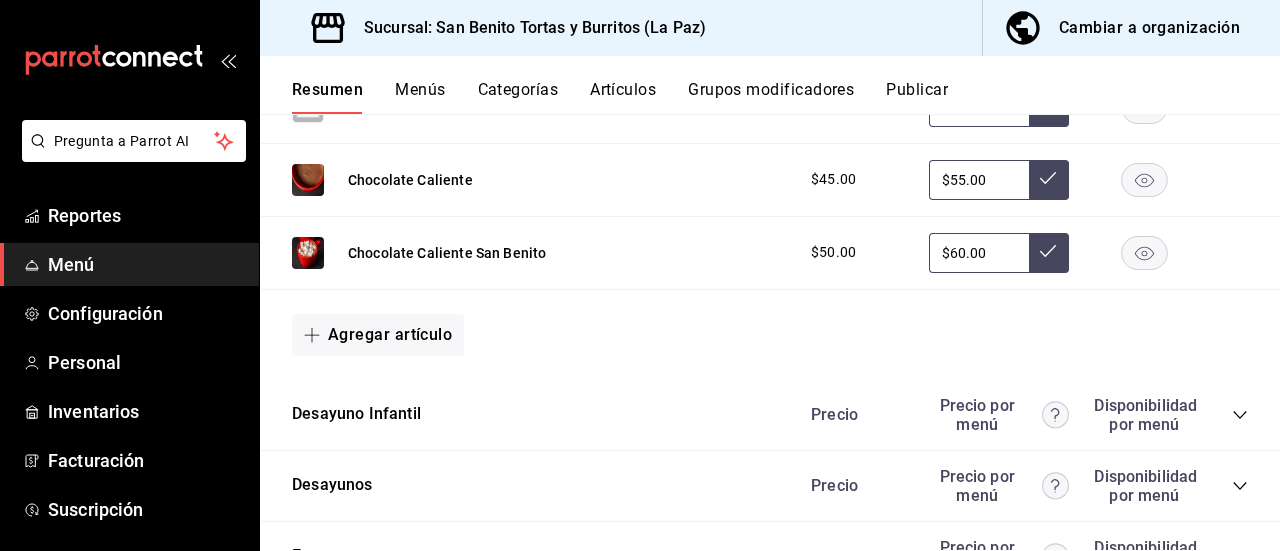 scroll, scrollTop: 3264, scrollLeft: 0, axis: vertical 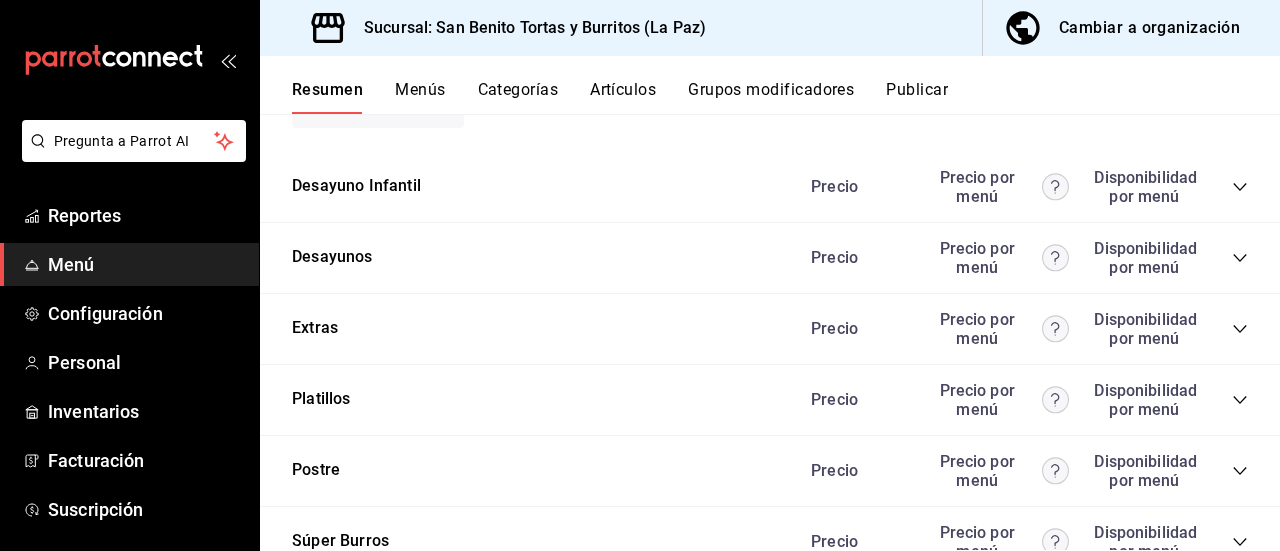 click 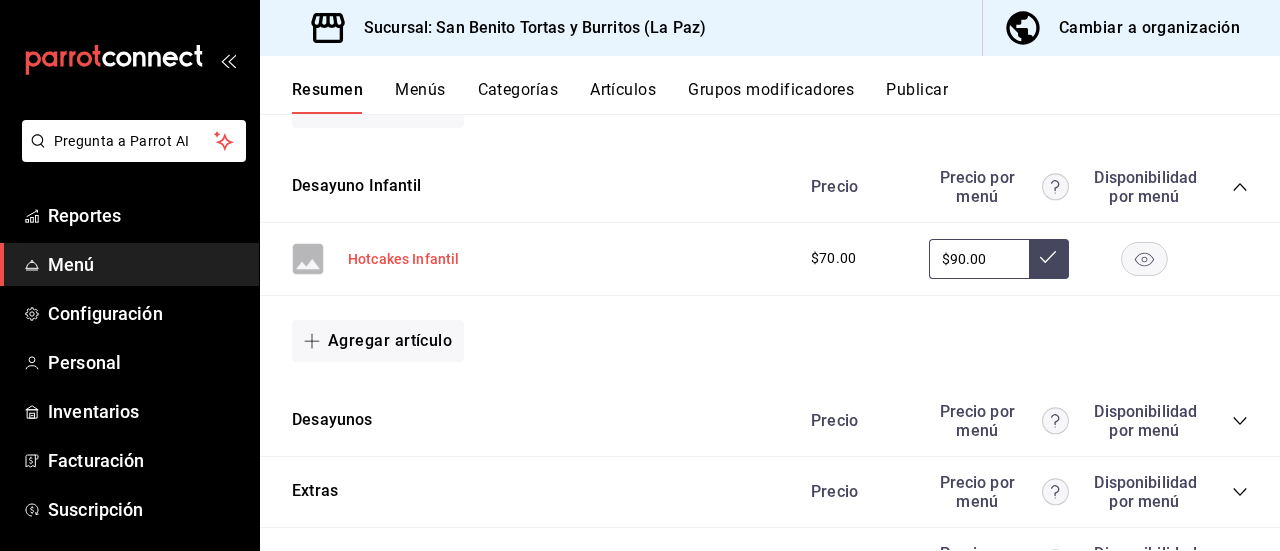 click on "Hotcakes Infantil" at bounding box center (404, 259) 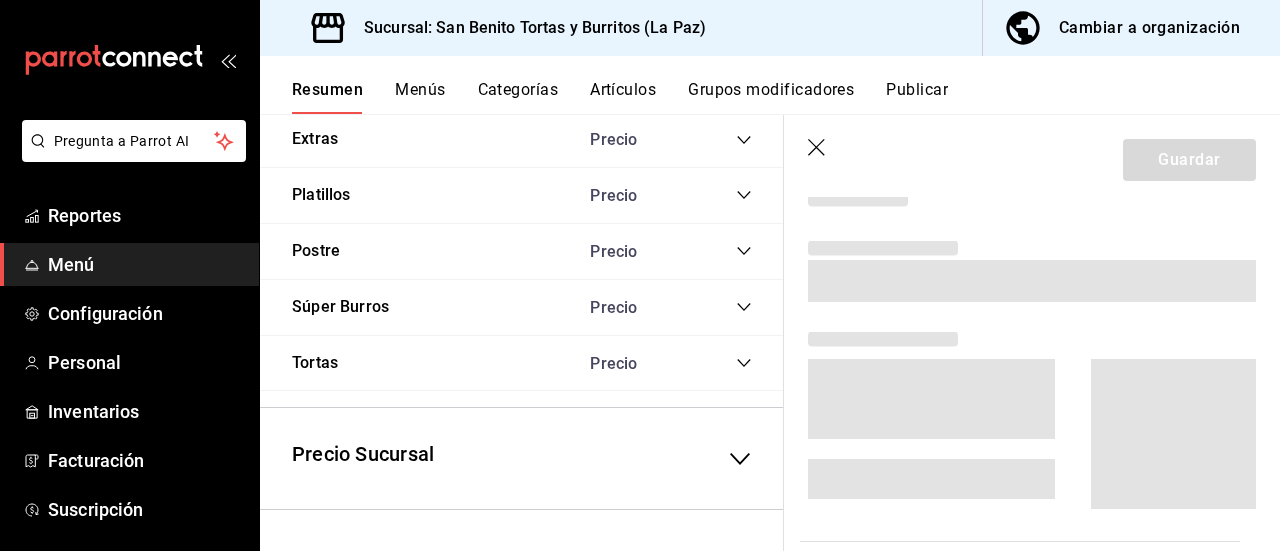 scroll, scrollTop: 3128, scrollLeft: 0, axis: vertical 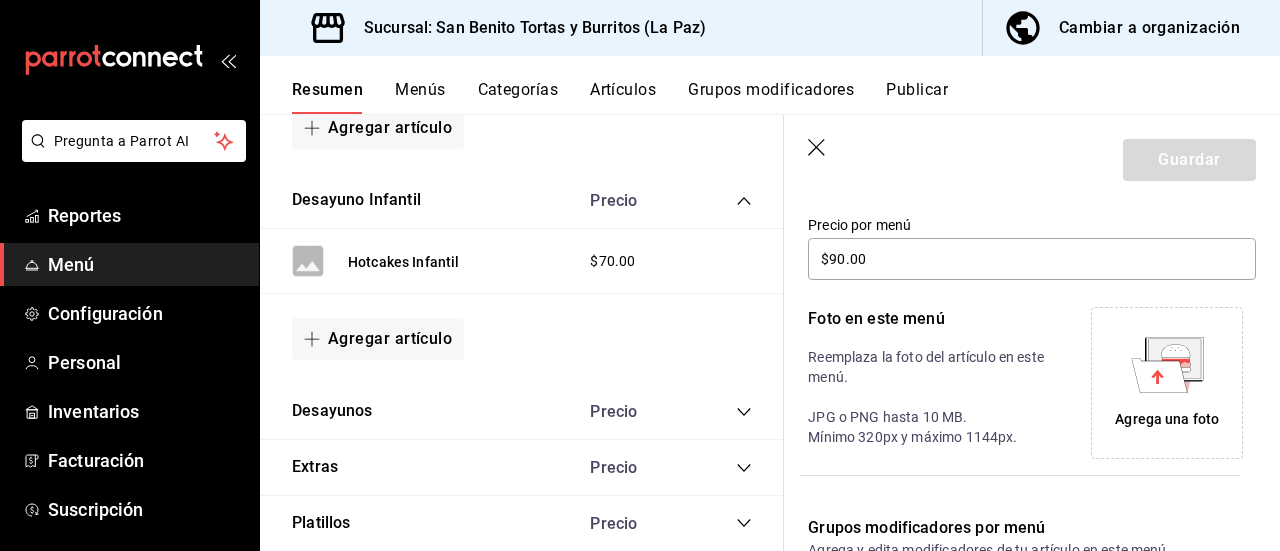 click on "Agrega una foto" at bounding box center (1167, 419) 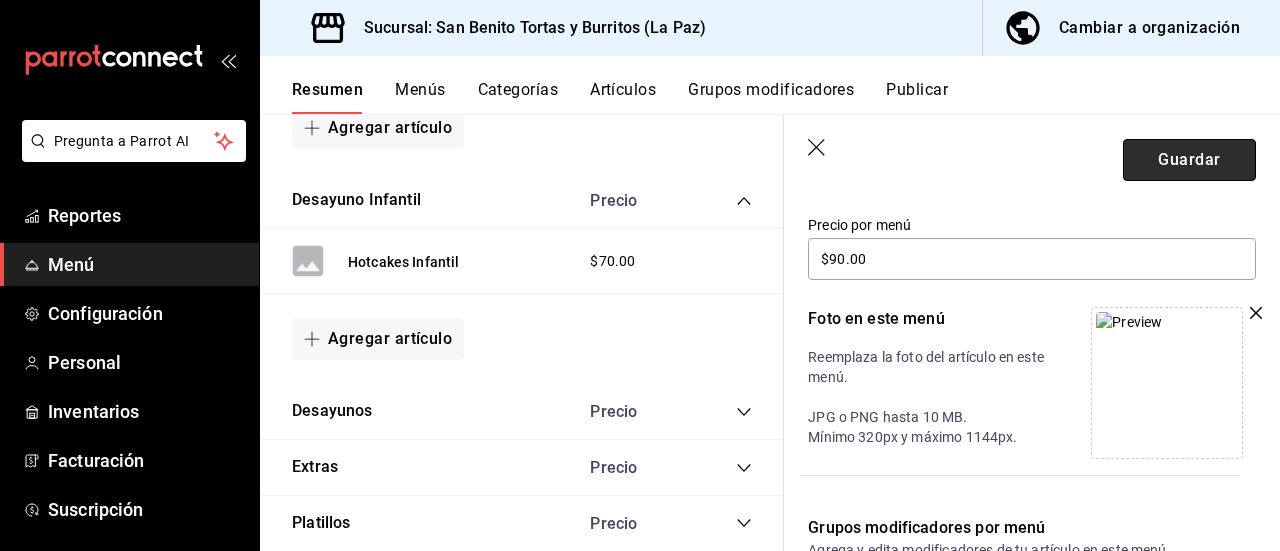 click on "Guardar" at bounding box center (1189, 160) 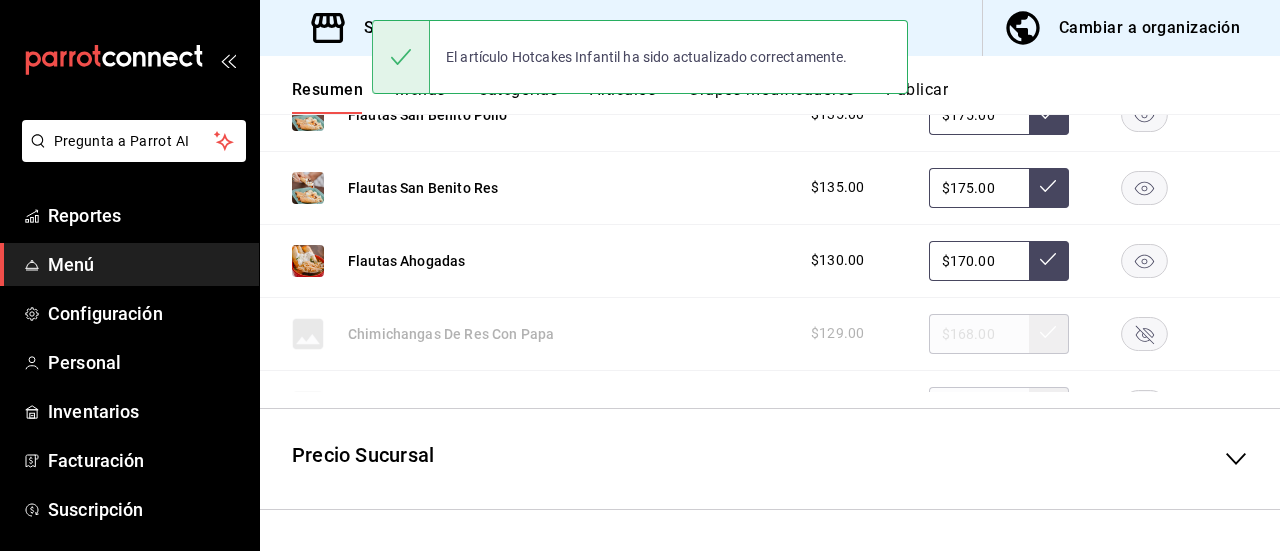 scroll, scrollTop: 590, scrollLeft: 0, axis: vertical 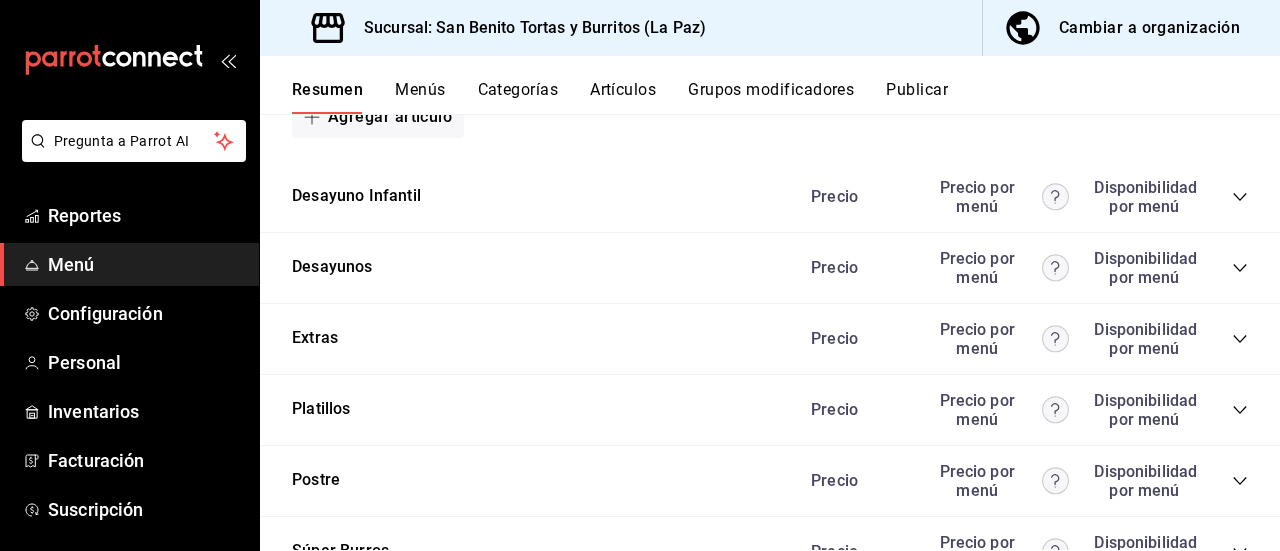 click 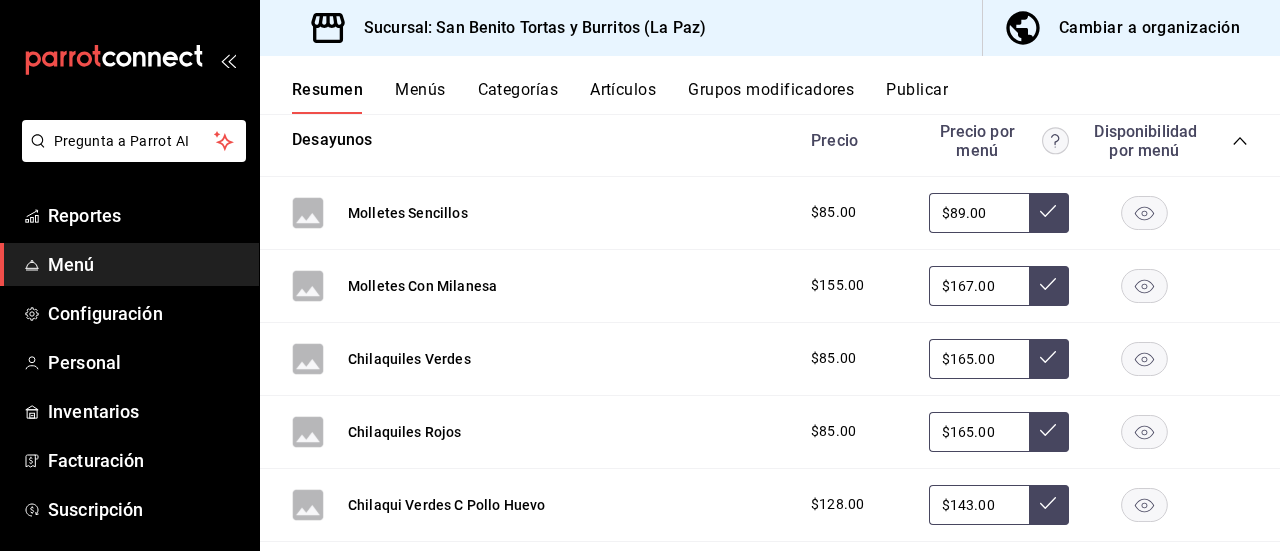 scroll, scrollTop: 3579, scrollLeft: 0, axis: vertical 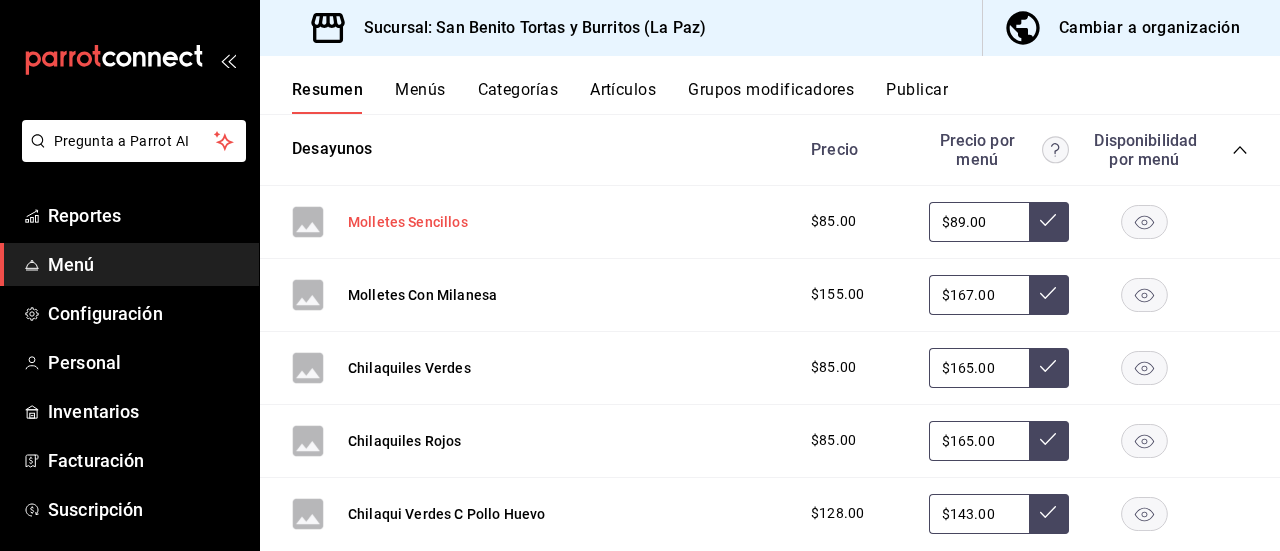 click on "Molletes Sencillos" at bounding box center (408, 222) 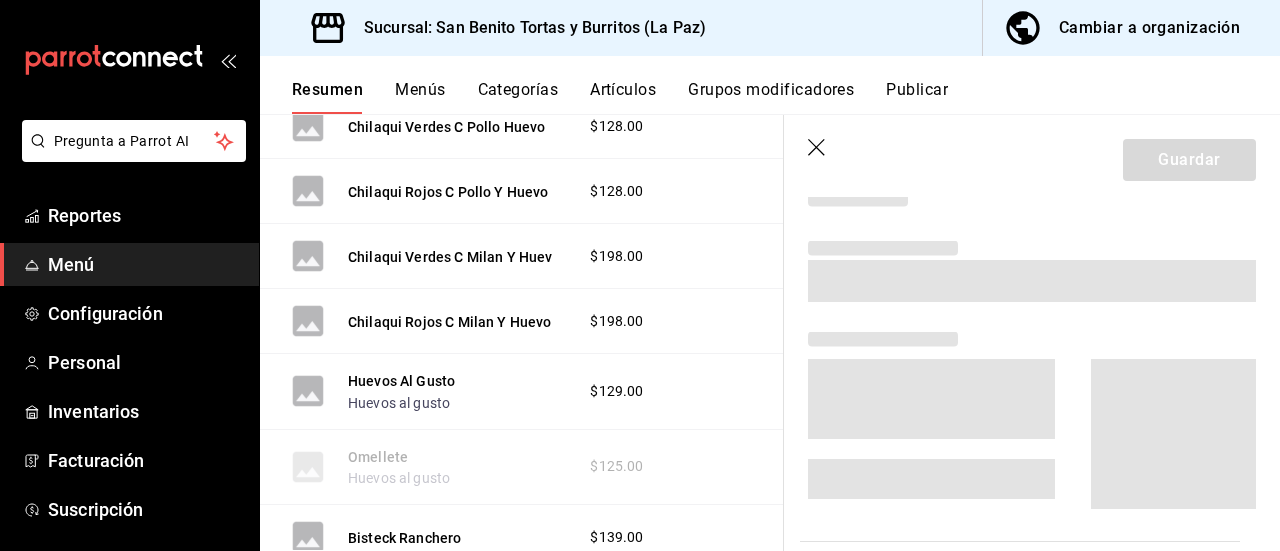 scroll, scrollTop: 3212, scrollLeft: 0, axis: vertical 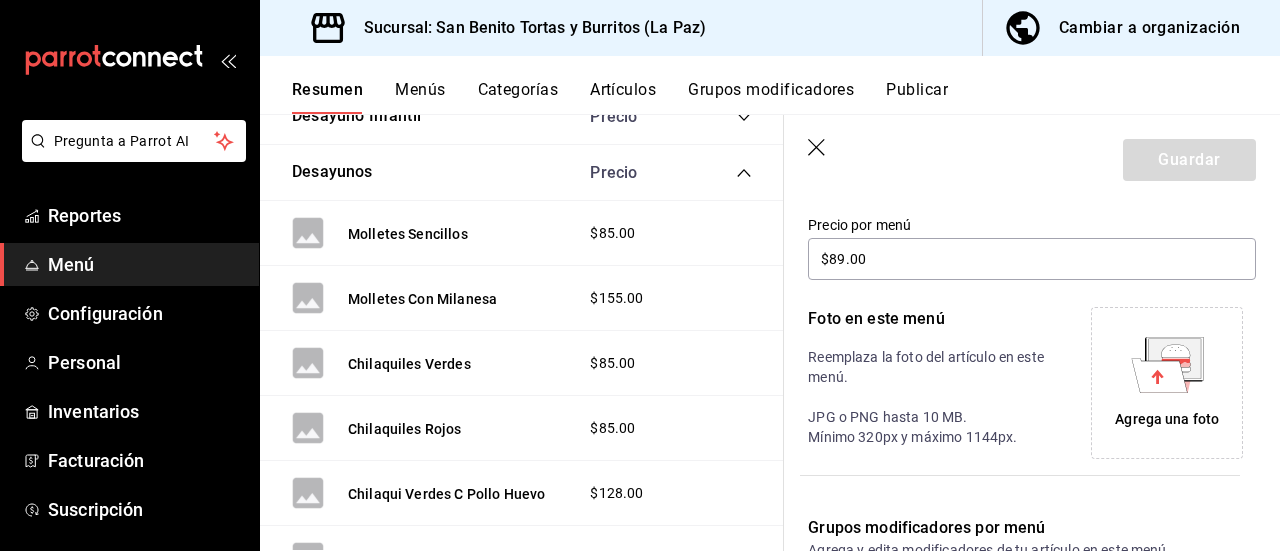 click on "Agrega una foto" at bounding box center [1167, 419] 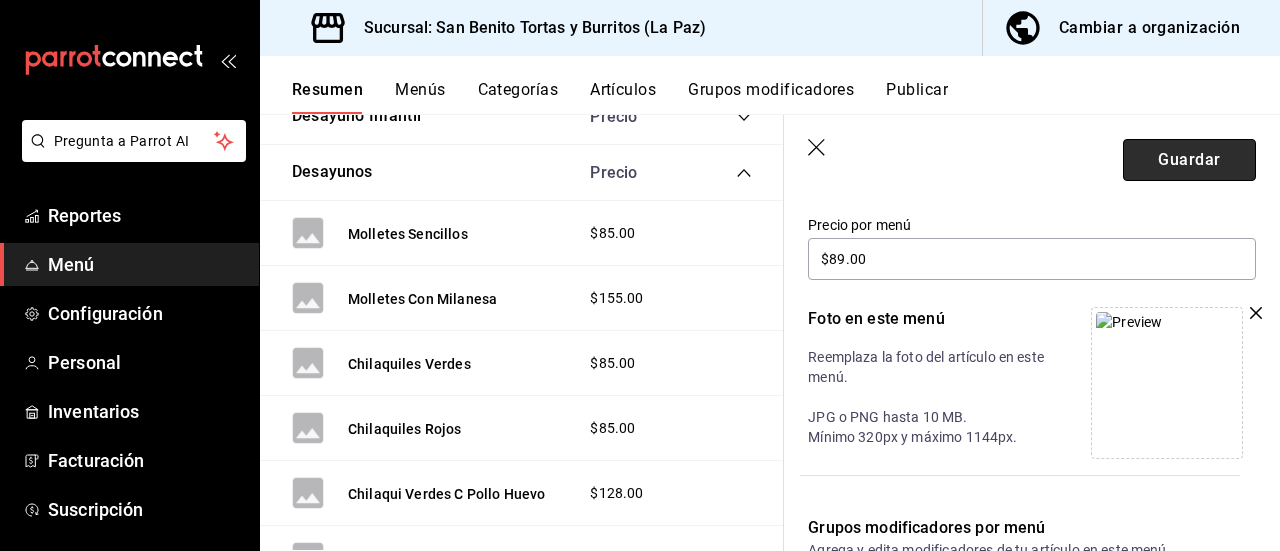 click on "Guardar" at bounding box center [1189, 160] 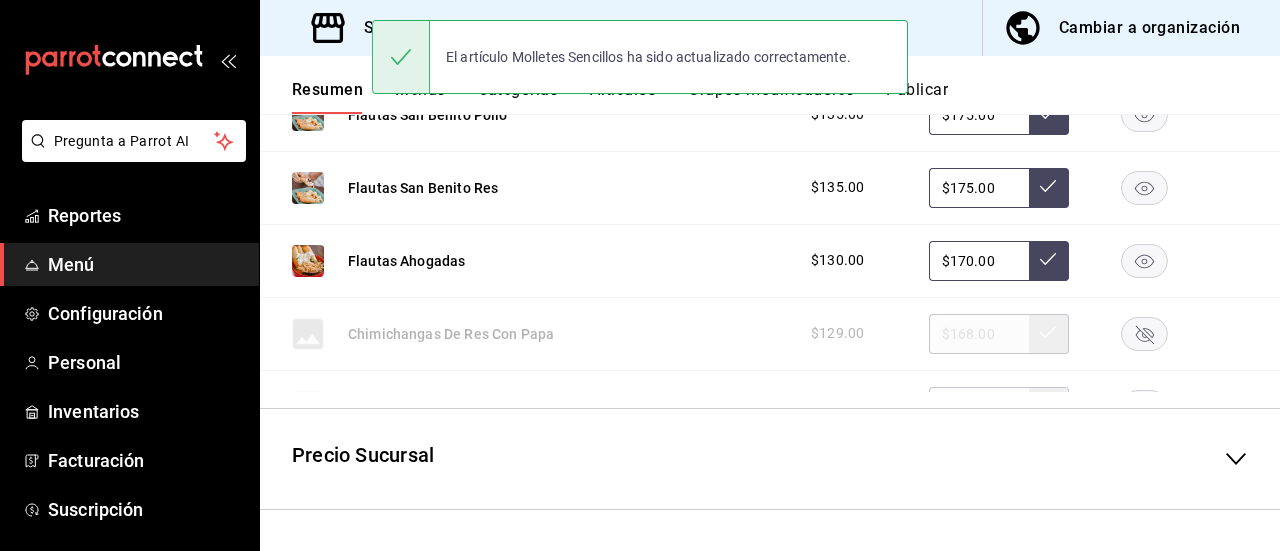 scroll, scrollTop: 590, scrollLeft: 0, axis: vertical 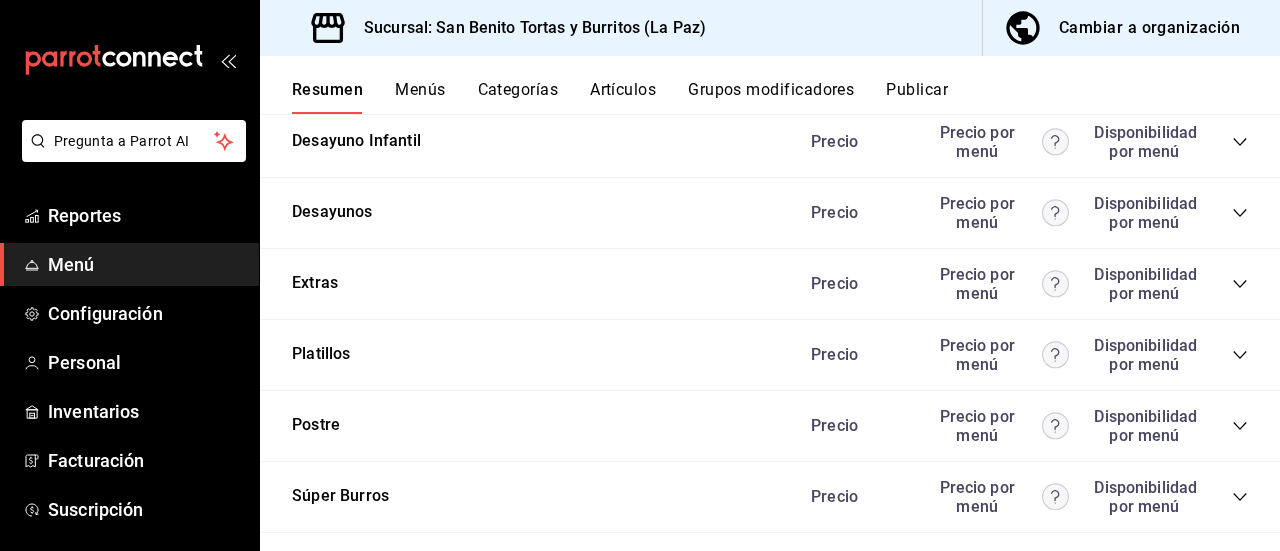 click on "Desayunos Precio Precio por menú   Disponibilidad por menú" at bounding box center [770, 213] 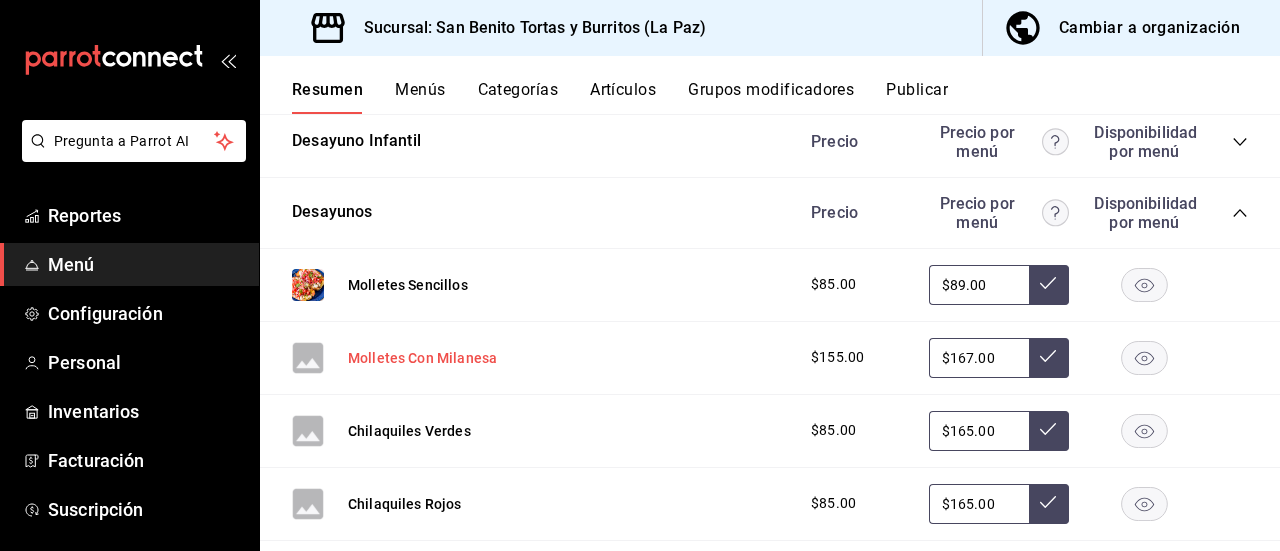 click on "Molletes Con Milanesa" at bounding box center (422, 358) 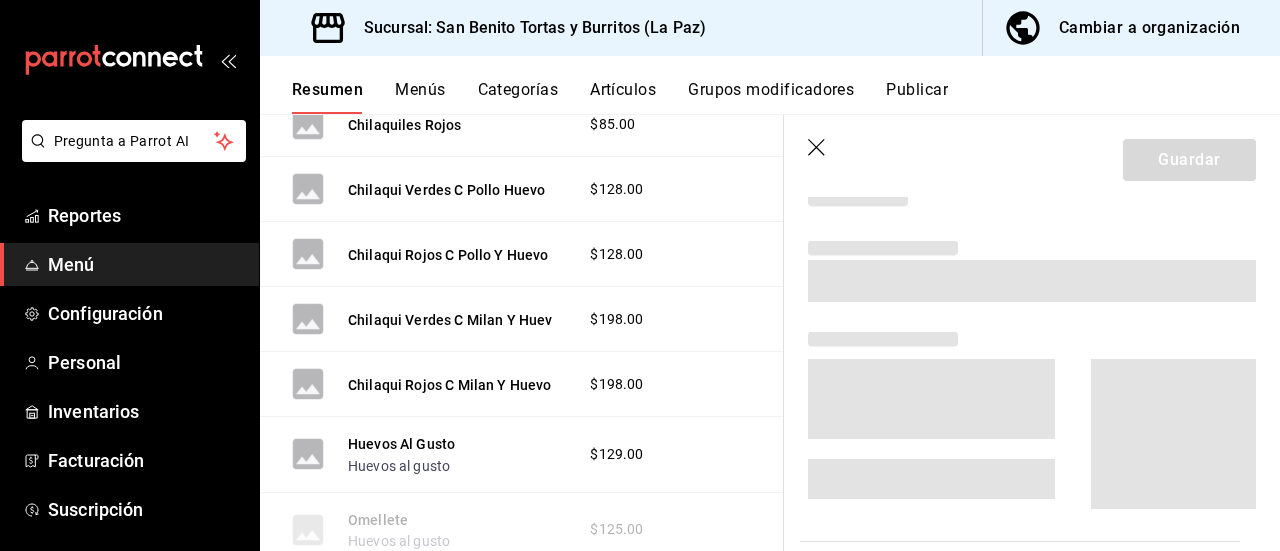 scroll, scrollTop: 3165, scrollLeft: 0, axis: vertical 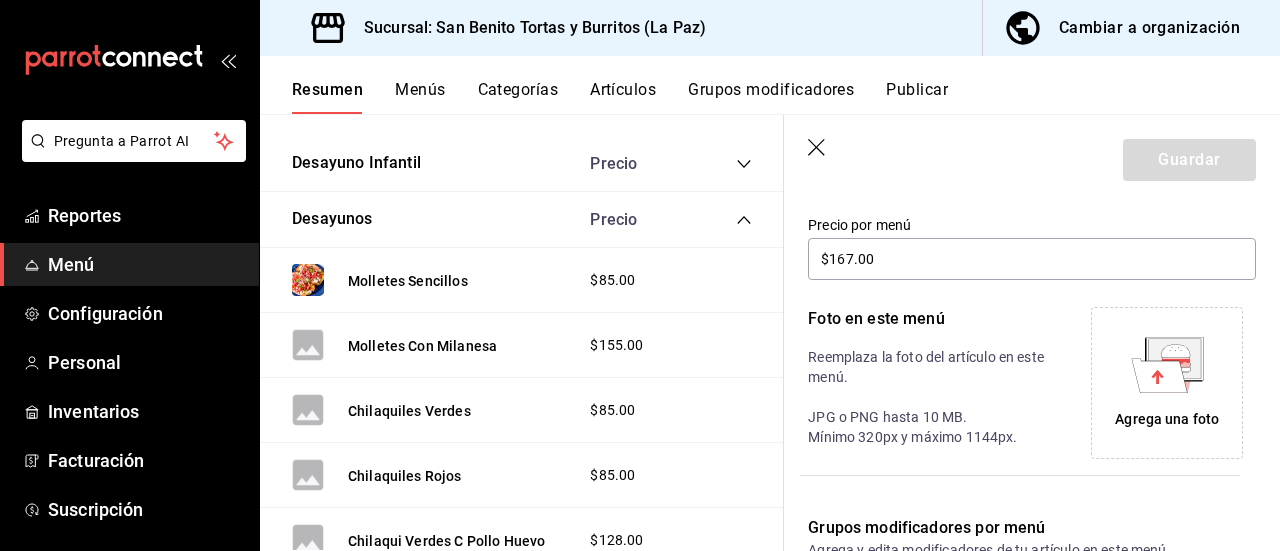 click on "Agrega una foto" at bounding box center (1167, 419) 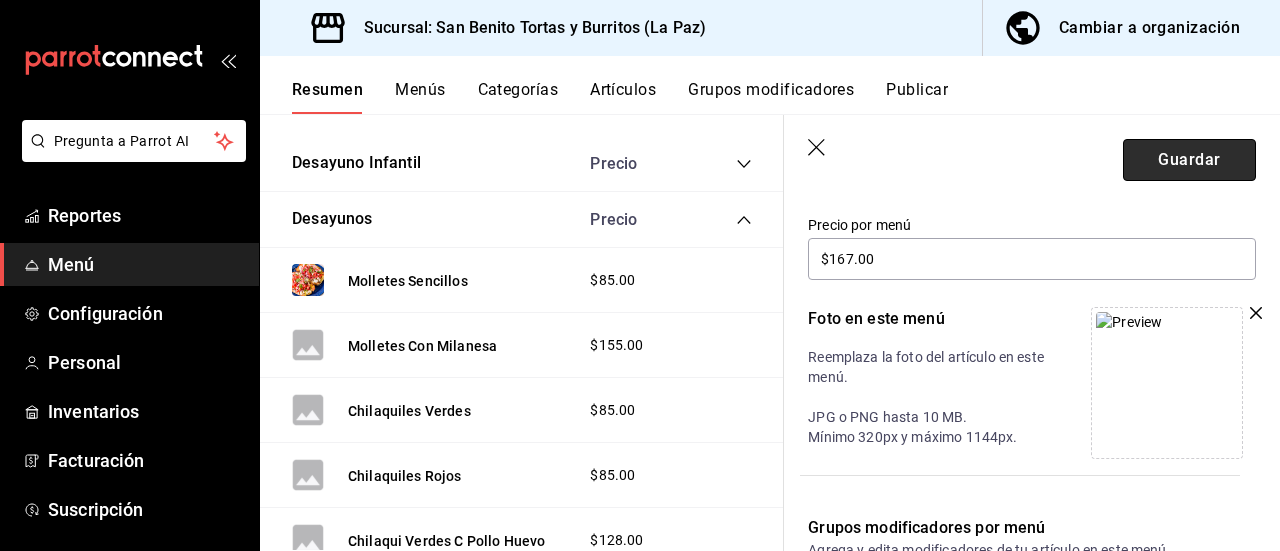 click on "Guardar" at bounding box center [1189, 160] 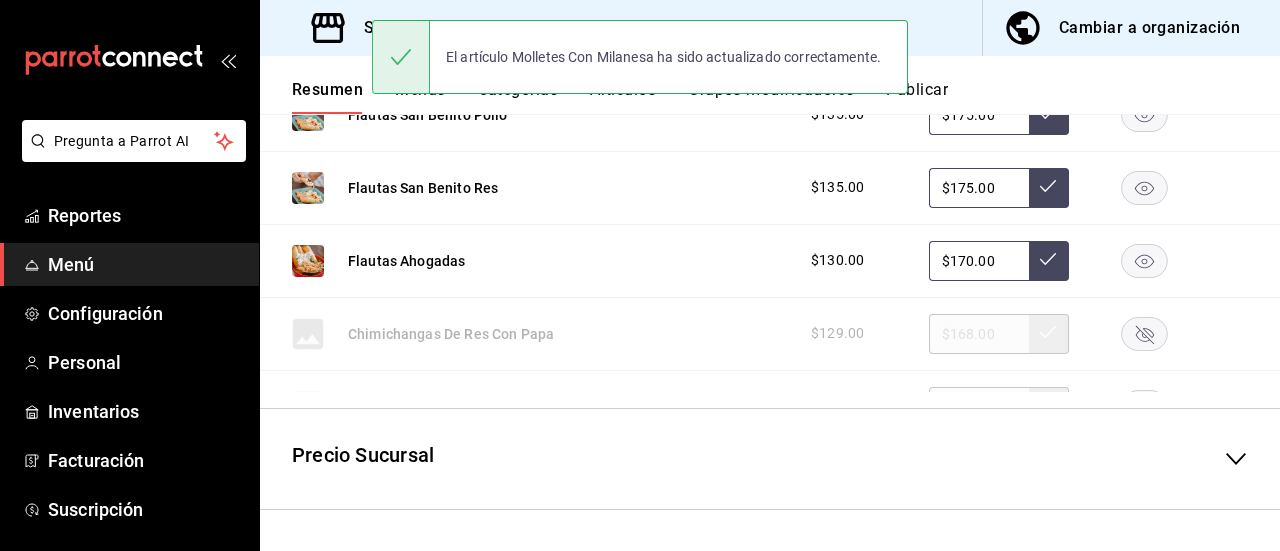 scroll, scrollTop: 590, scrollLeft: 0, axis: vertical 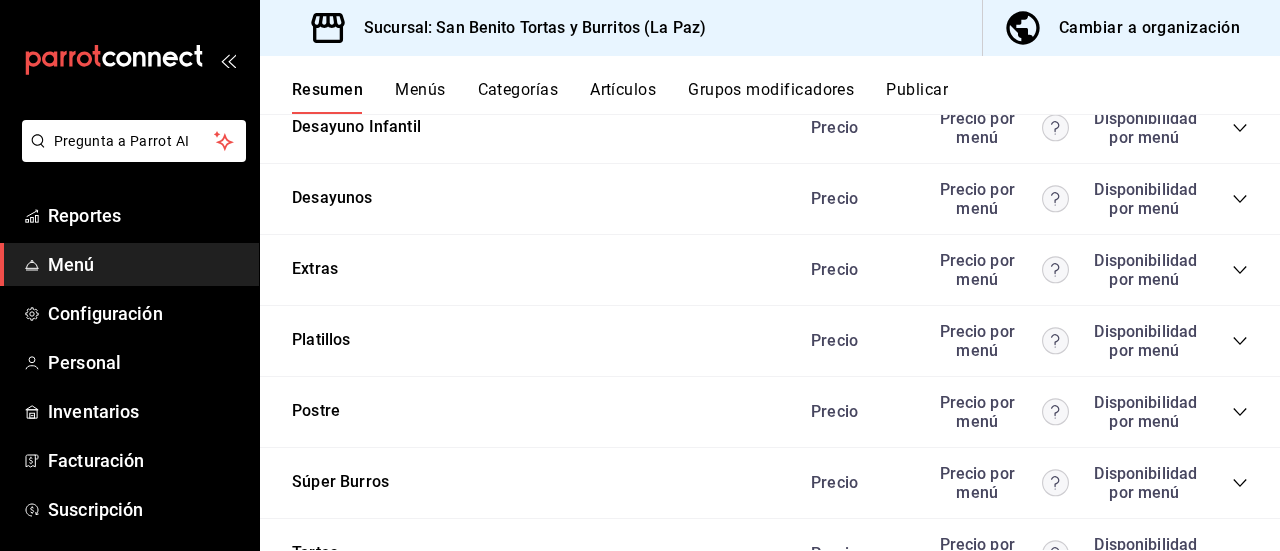 click 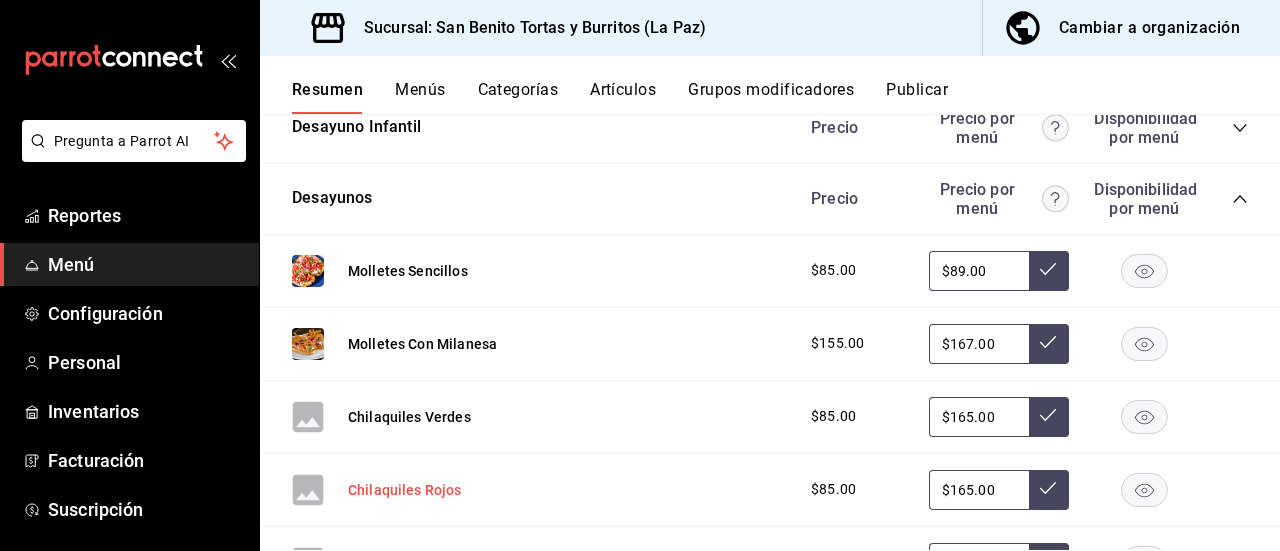 click on "Chilaquiles Rojos" at bounding box center (405, 490) 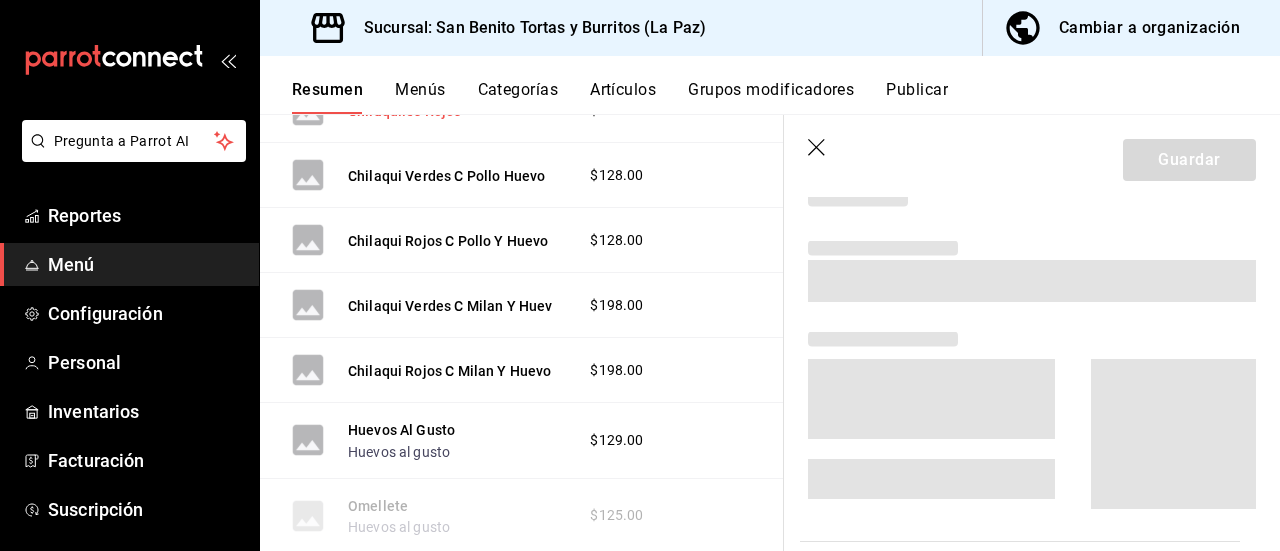 scroll, scrollTop: 3178, scrollLeft: 0, axis: vertical 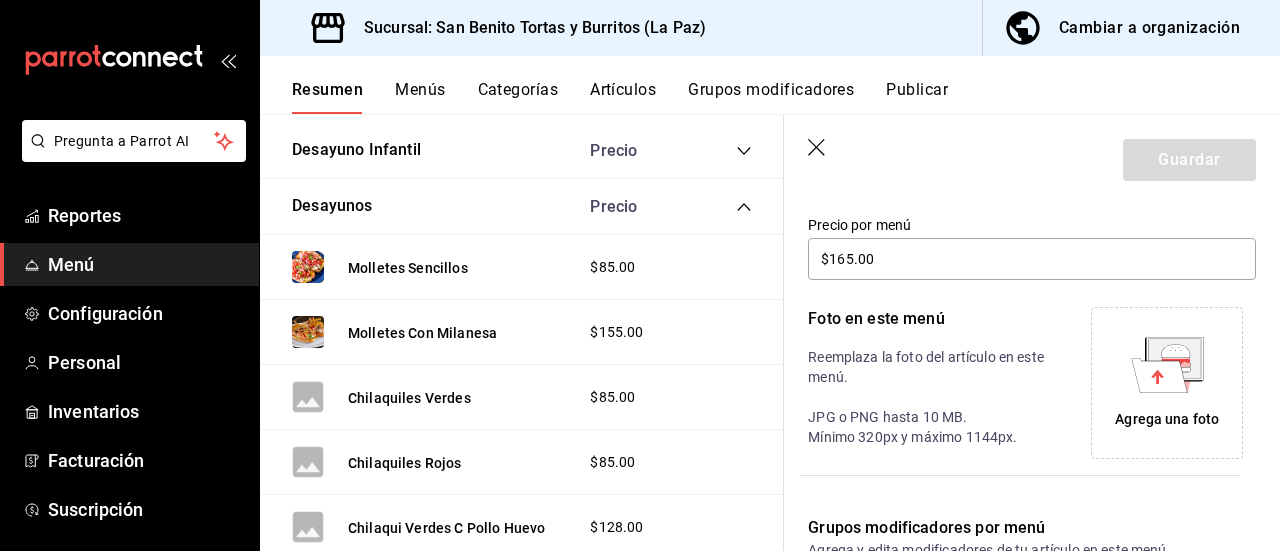 click on "Agrega una foto" at bounding box center (1167, 419) 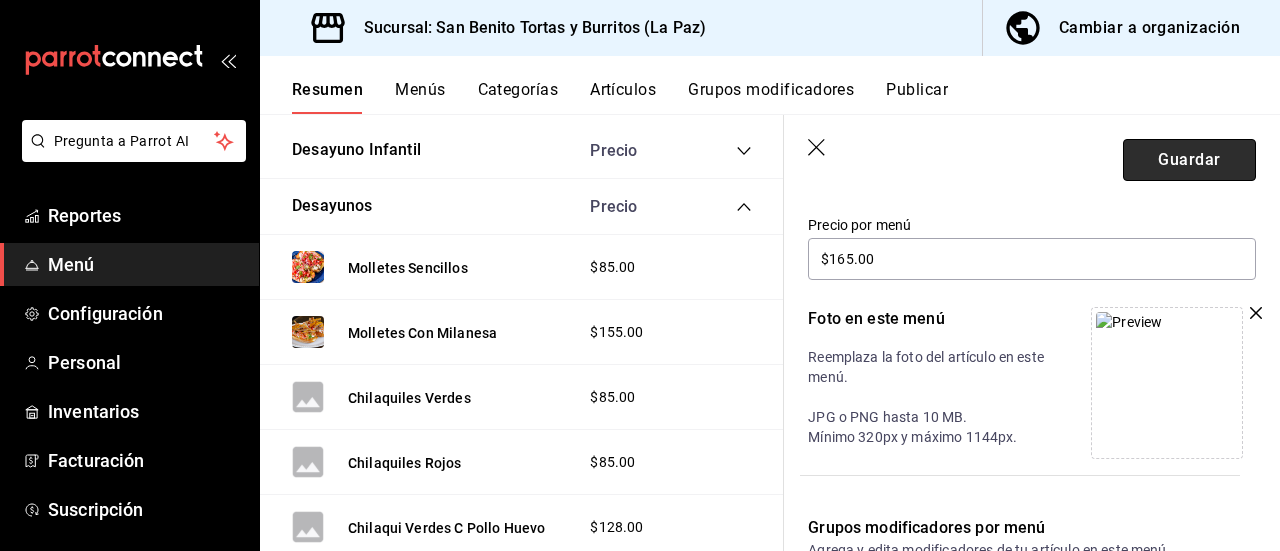 click on "Guardar" at bounding box center (1189, 160) 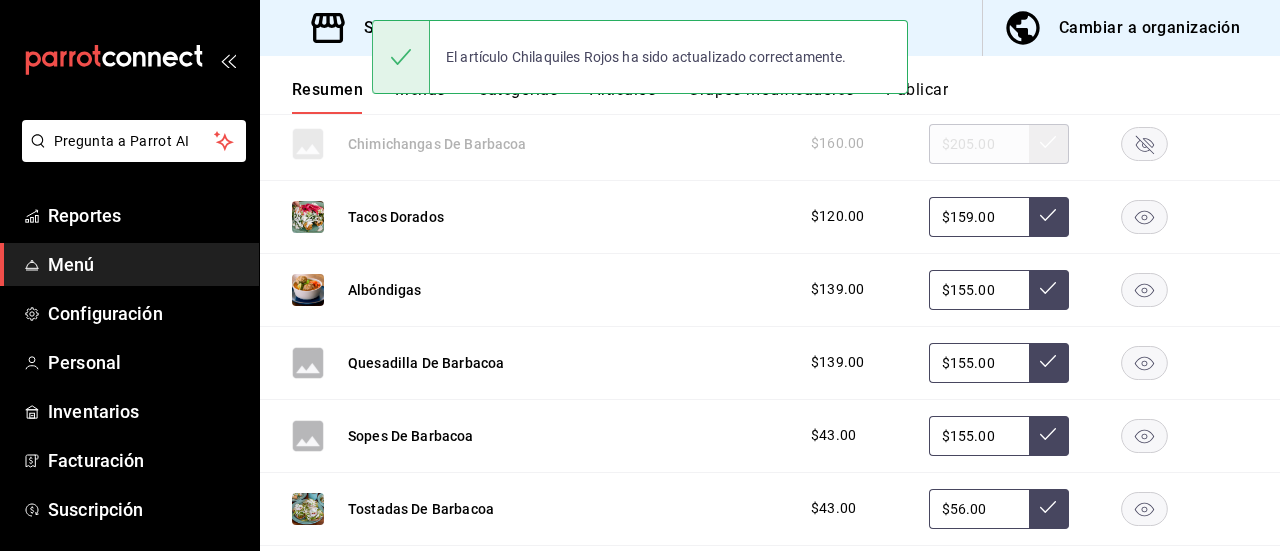 scroll, scrollTop: 590, scrollLeft: 0, axis: vertical 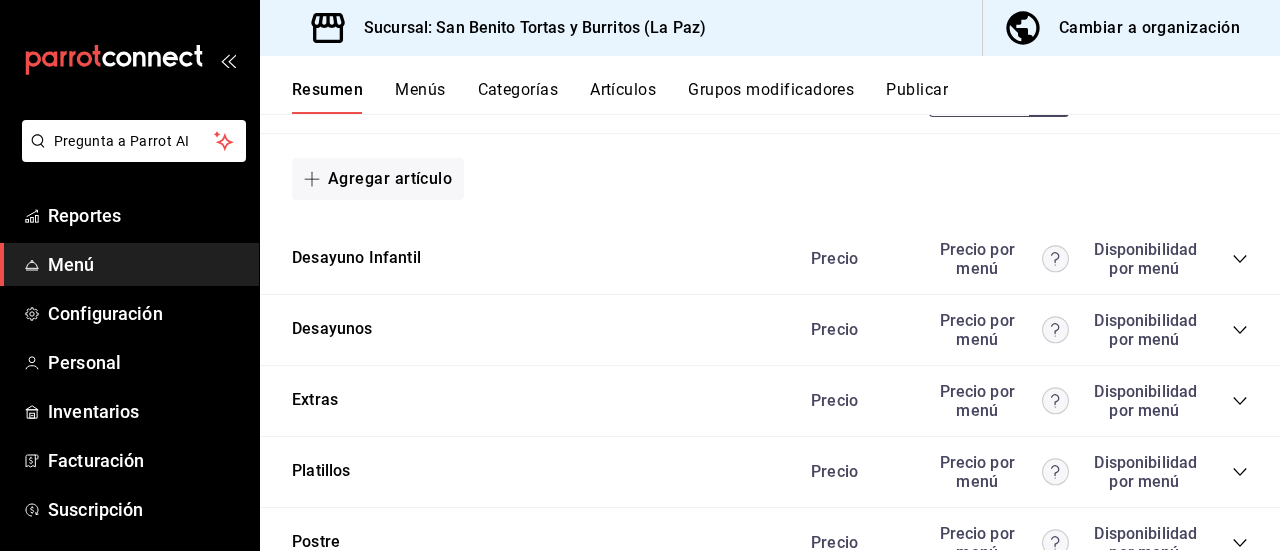 click 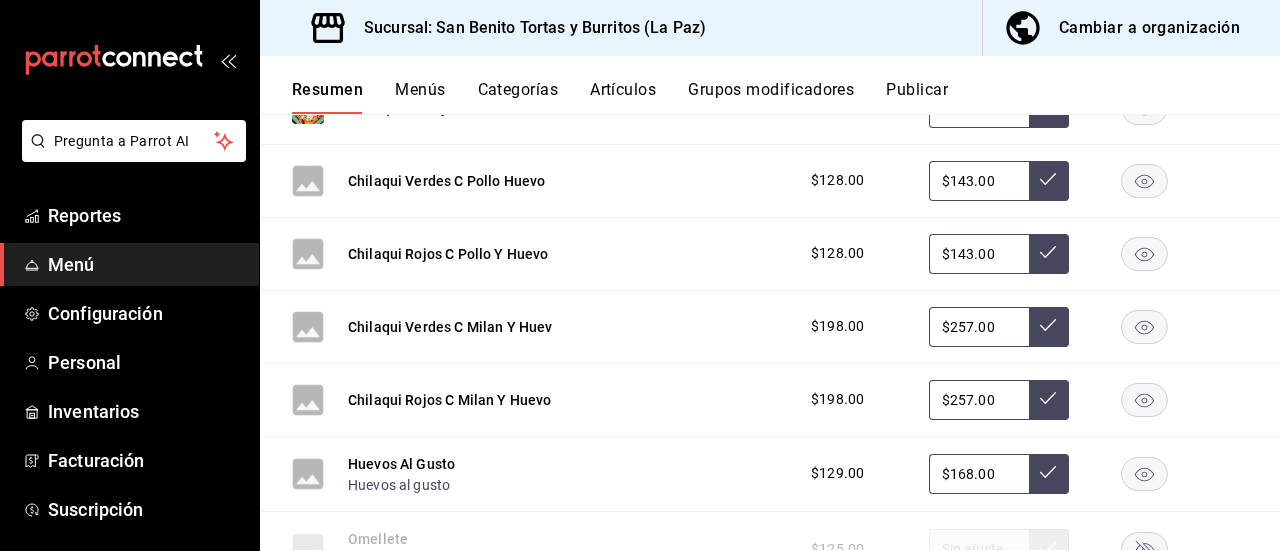 scroll, scrollTop: 3903, scrollLeft: 0, axis: vertical 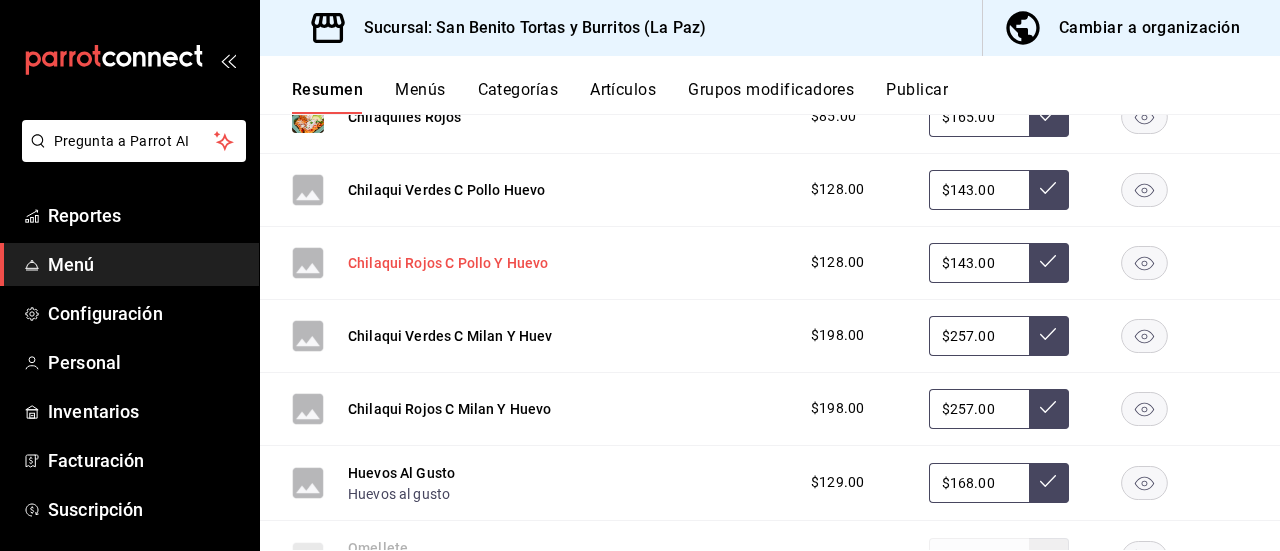 click on "Chilaqui Rojos C Pollo Y Huevo" at bounding box center [448, 263] 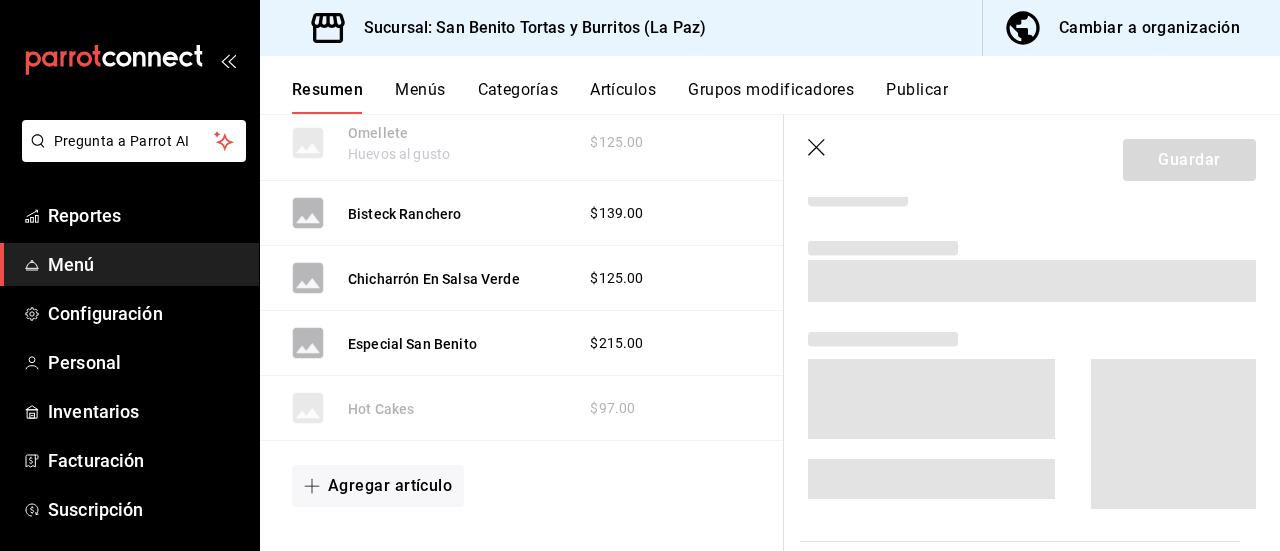 scroll, scrollTop: 3500, scrollLeft: 0, axis: vertical 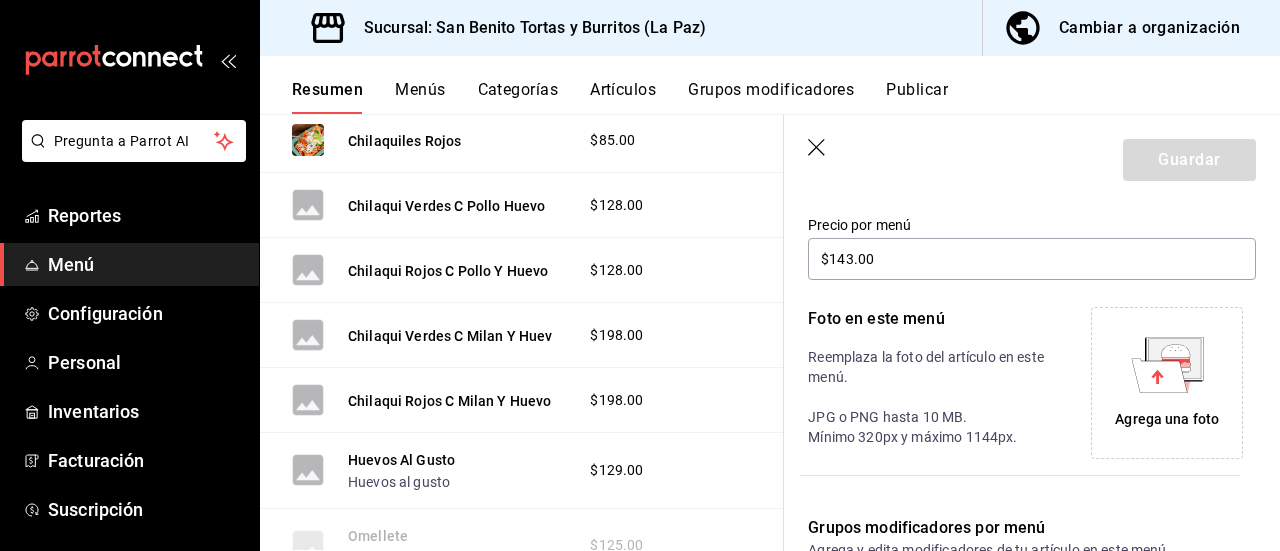 click on "Agrega una foto" at bounding box center (1167, 419) 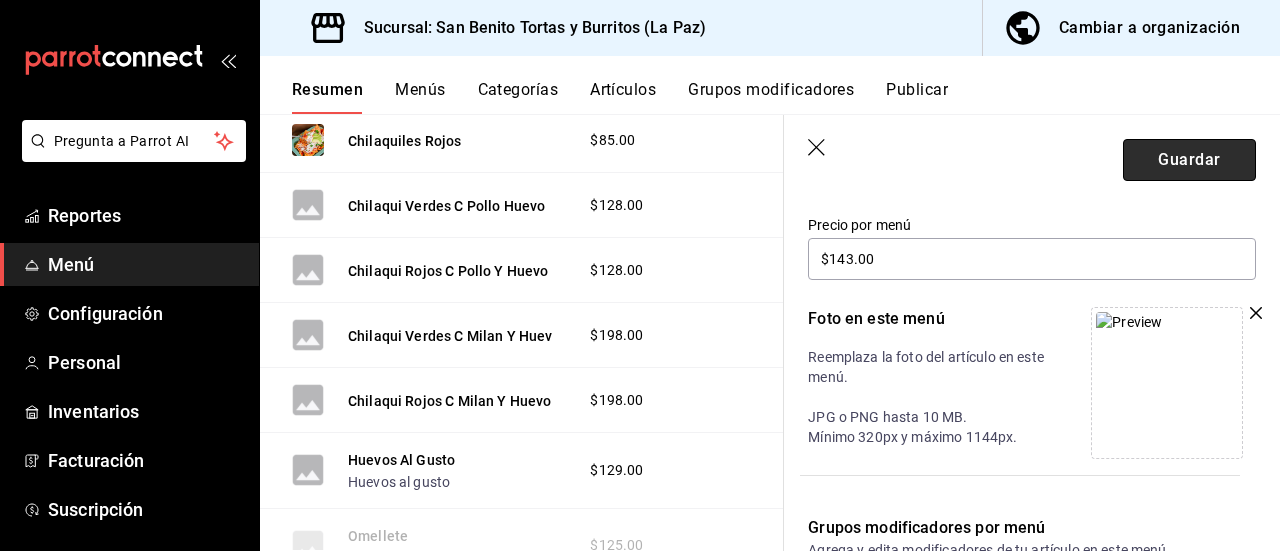 click on "Guardar" at bounding box center (1189, 160) 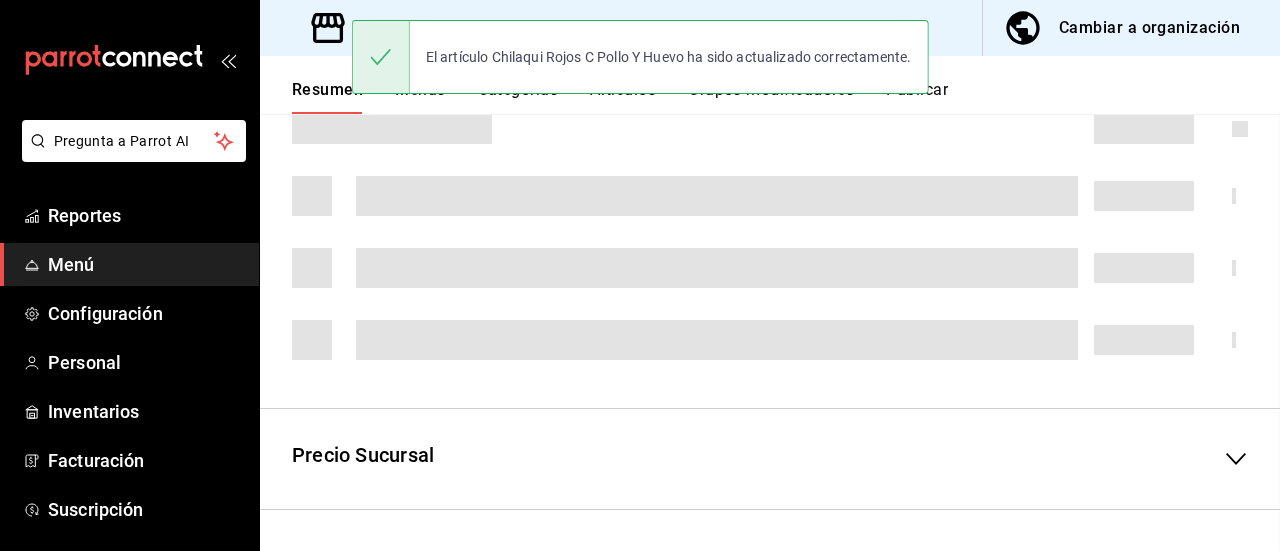 scroll, scrollTop: 590, scrollLeft: 0, axis: vertical 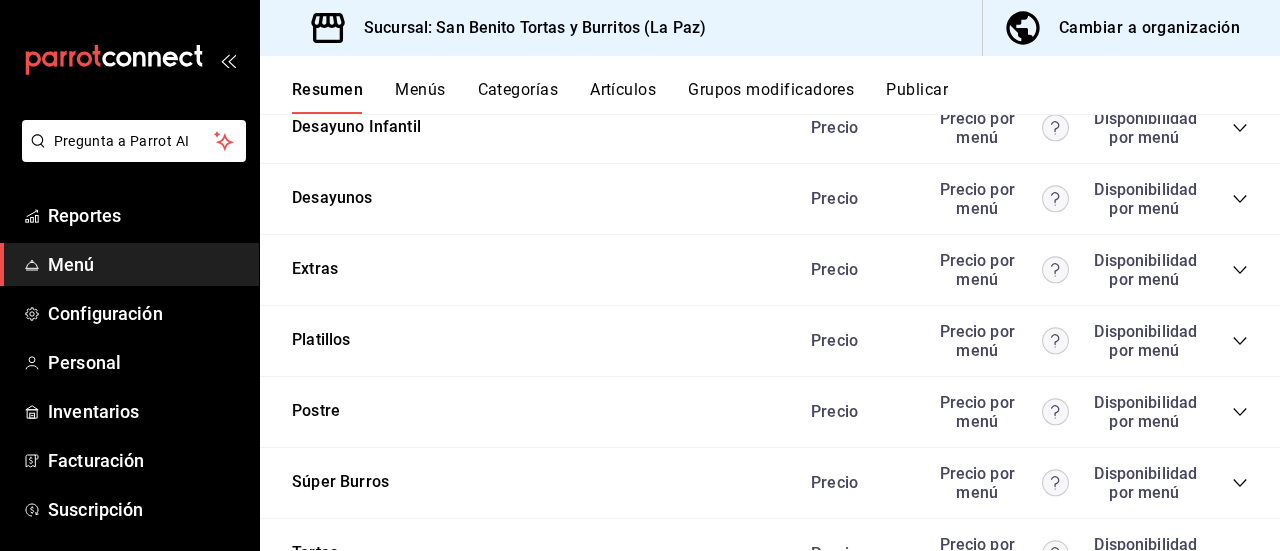 click 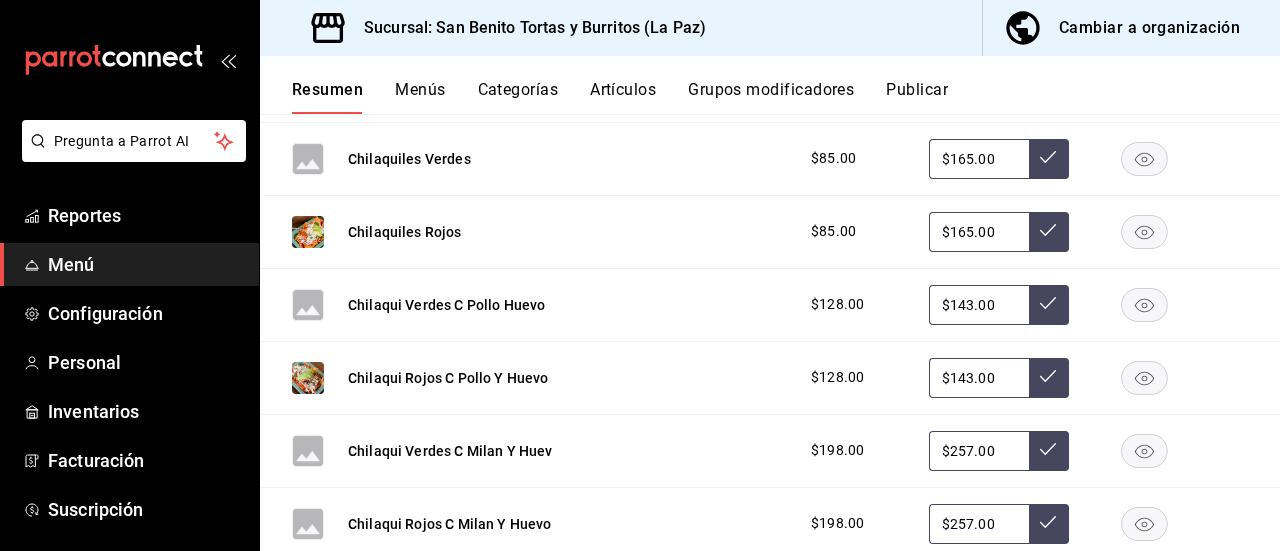 scroll, scrollTop: 3823, scrollLeft: 0, axis: vertical 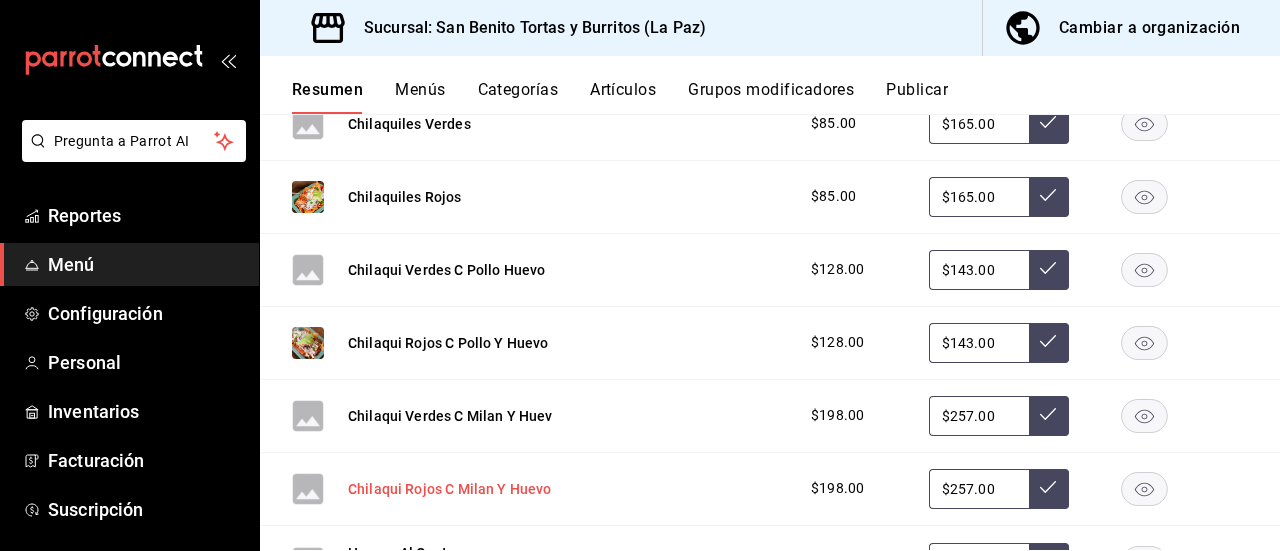 click on "Chilaqui Rojos C Milan Y Huevo" at bounding box center [450, 489] 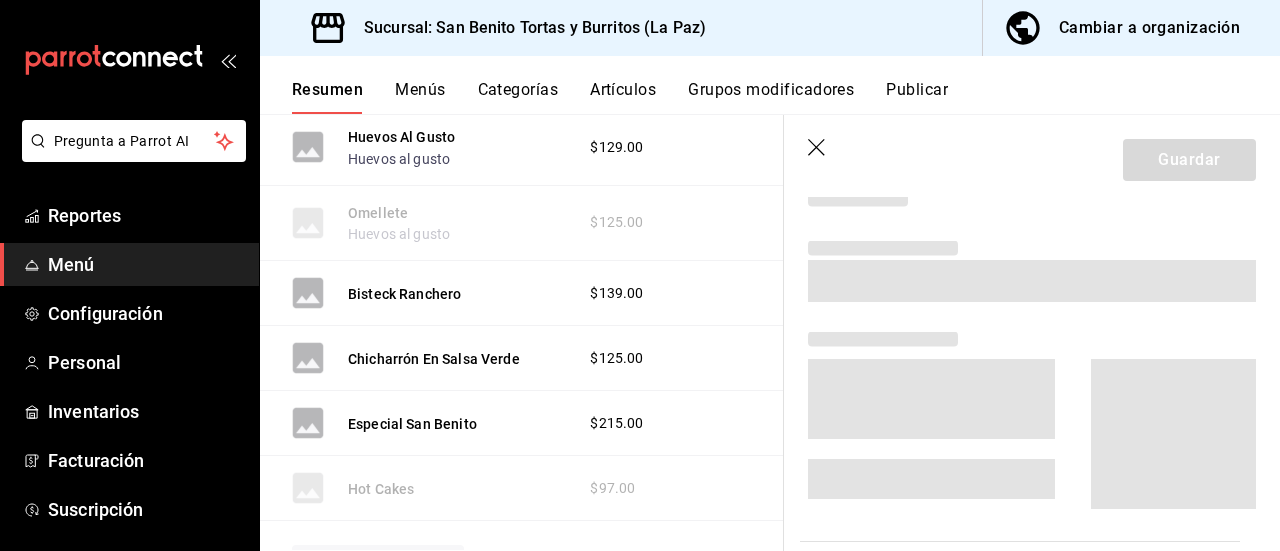 scroll, scrollTop: 3428, scrollLeft: 0, axis: vertical 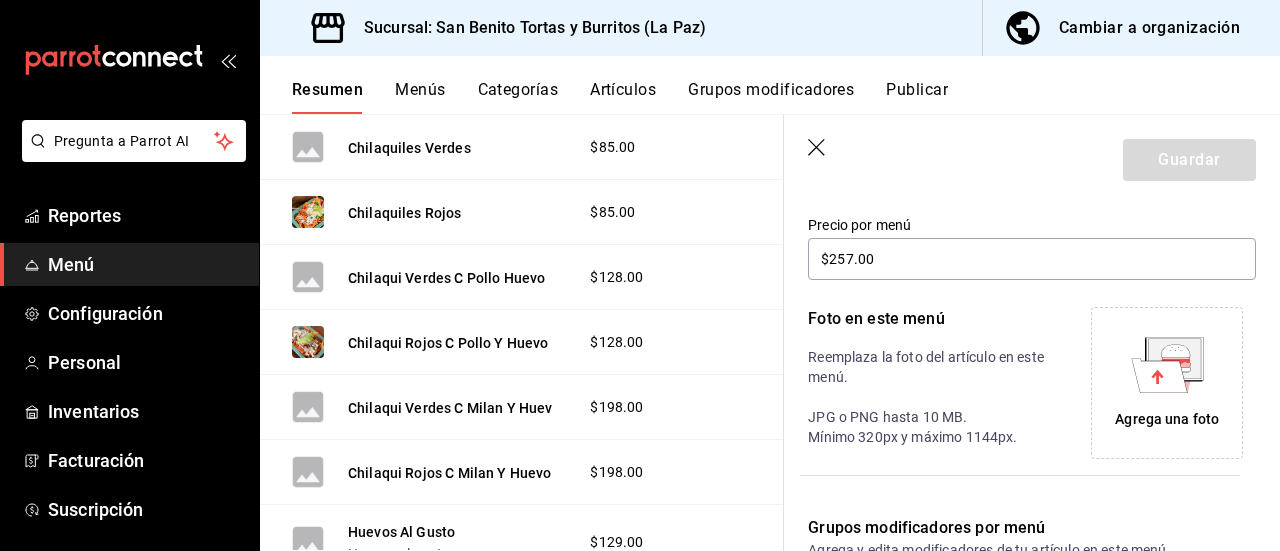 click on "Agrega una foto" at bounding box center (1167, 419) 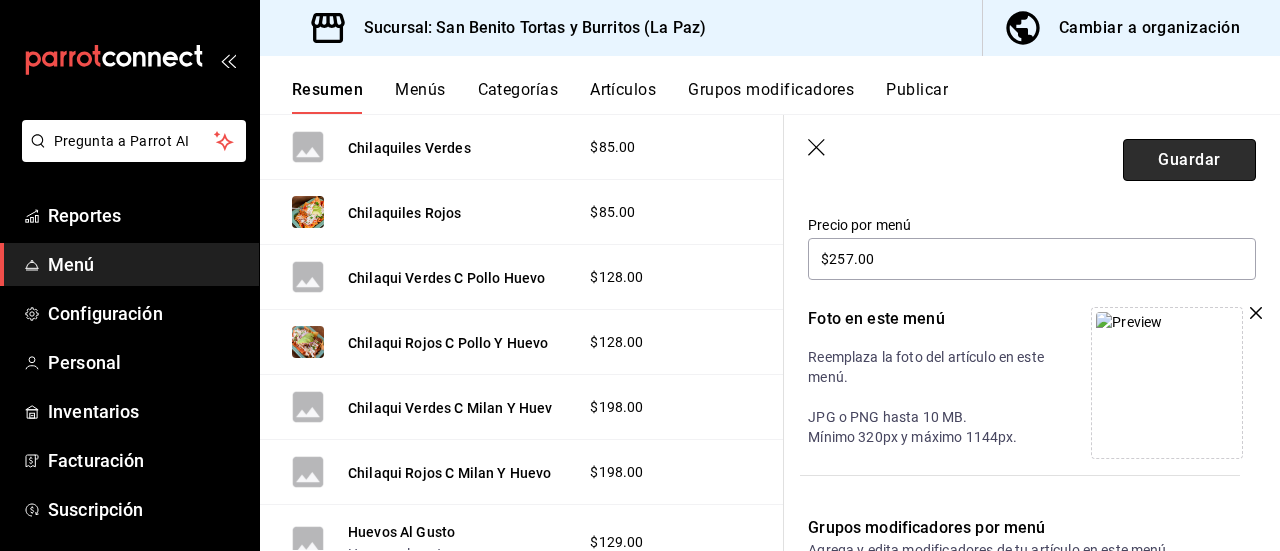 click on "Guardar" at bounding box center [1189, 160] 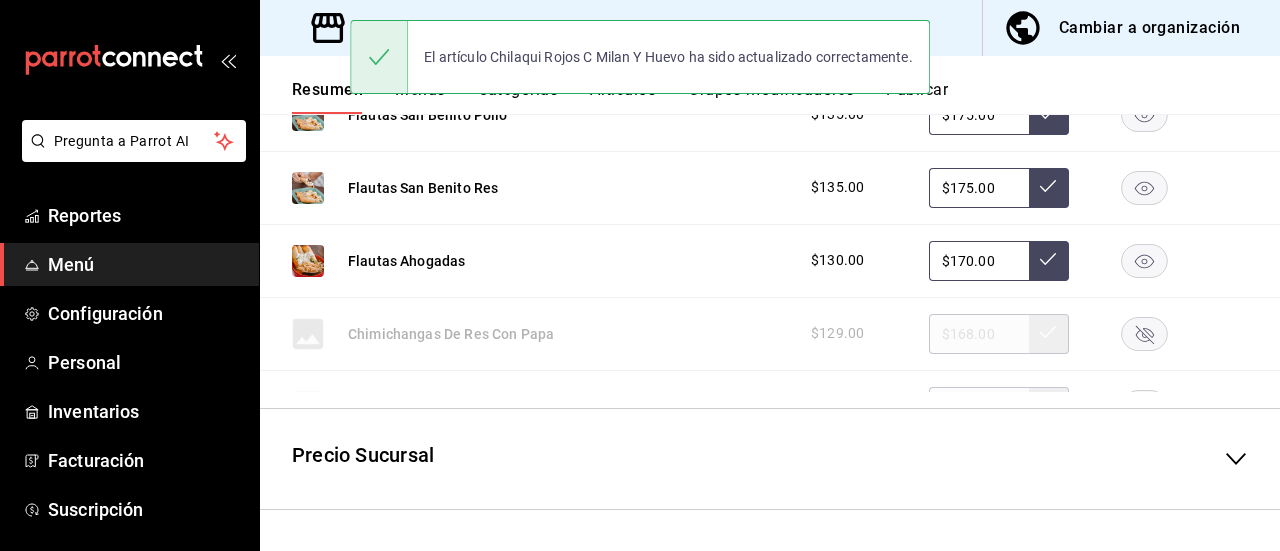 scroll, scrollTop: 590, scrollLeft: 0, axis: vertical 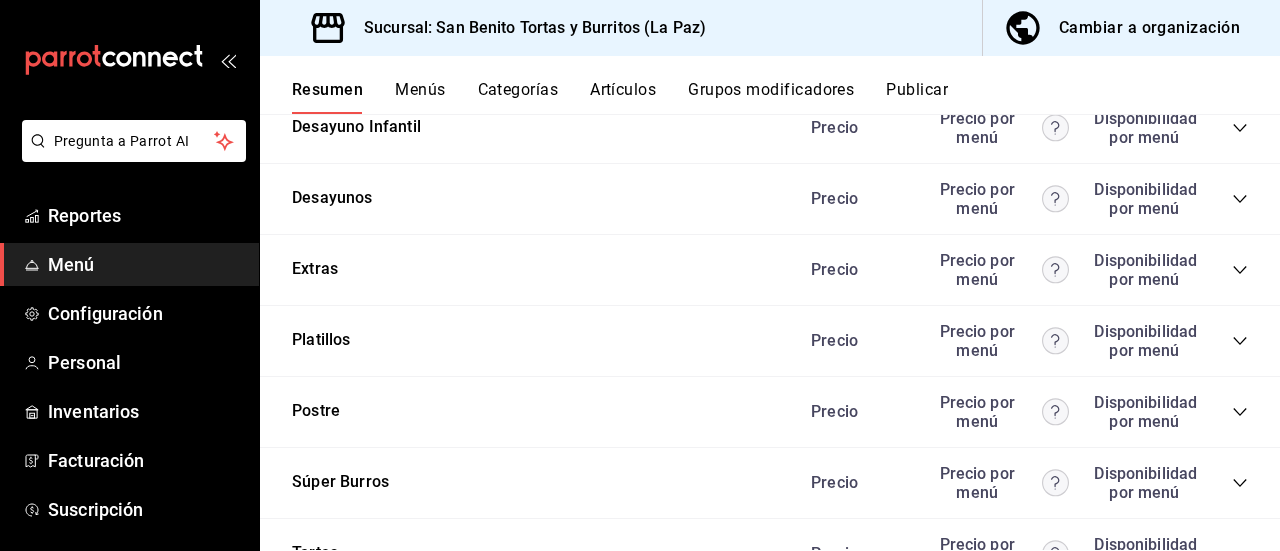 click 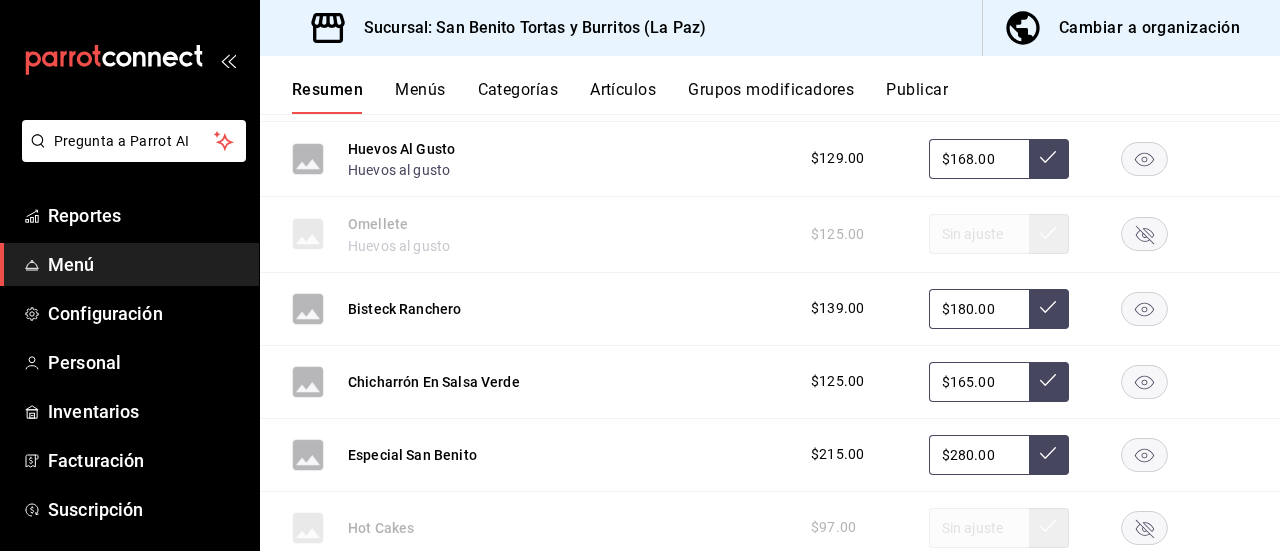 scroll, scrollTop: 4244, scrollLeft: 0, axis: vertical 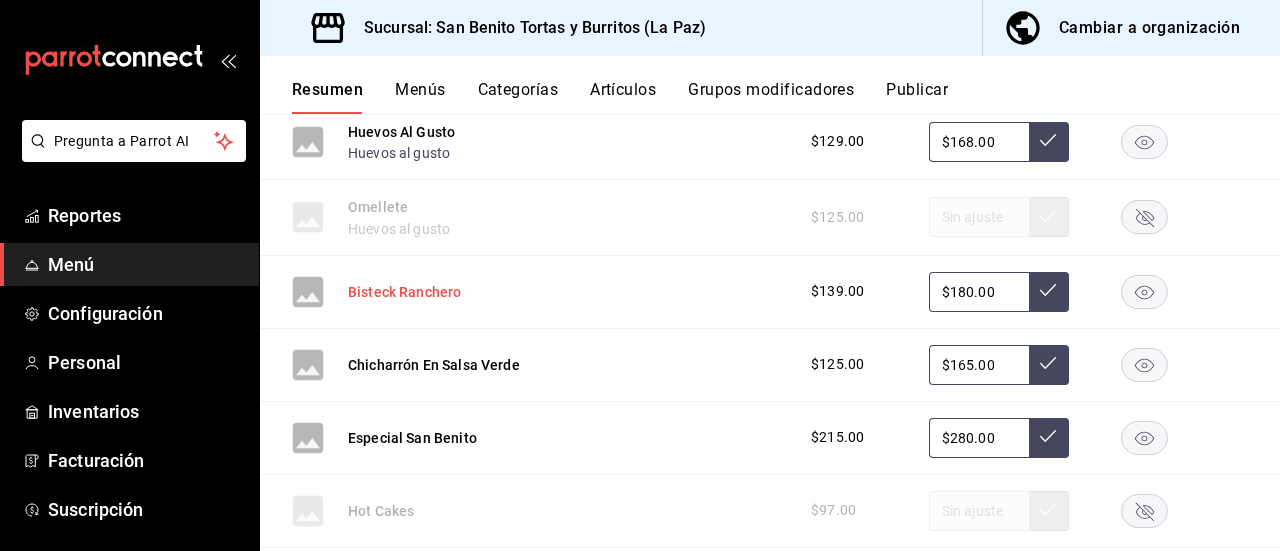 click on "Bisteck Ranchero" at bounding box center [404, 292] 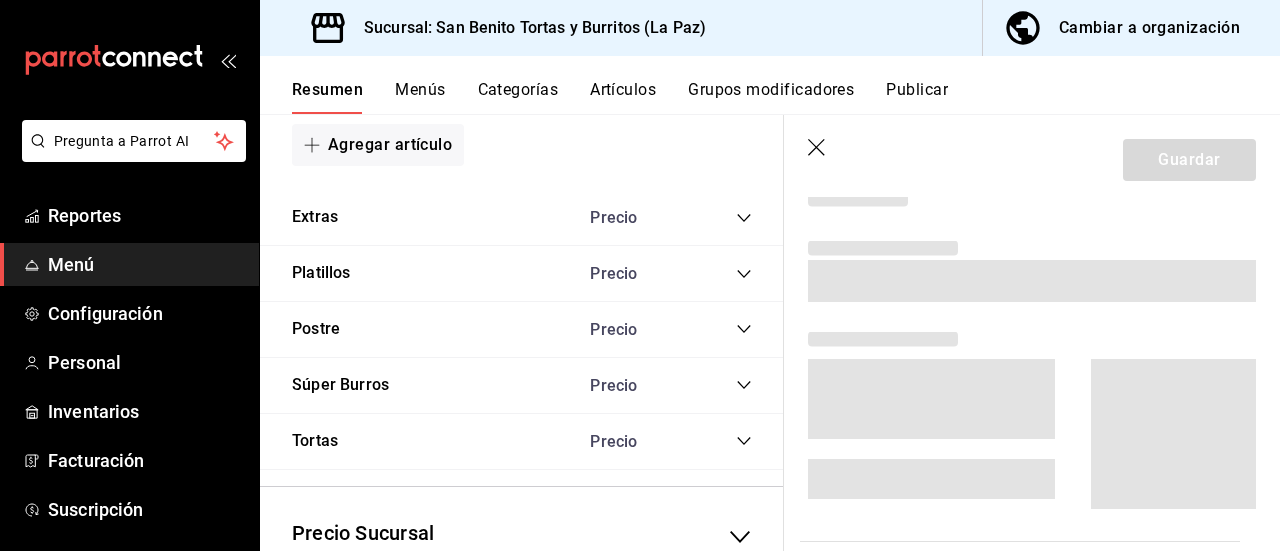 scroll, scrollTop: 3805, scrollLeft: 0, axis: vertical 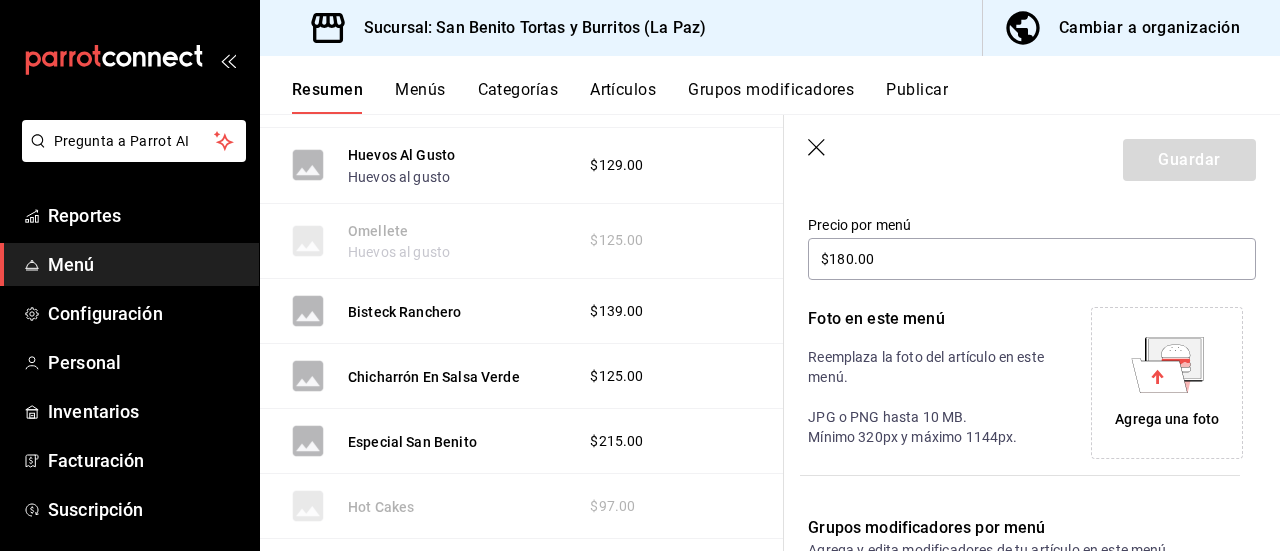 click on "Agrega una foto" at bounding box center [1167, 419] 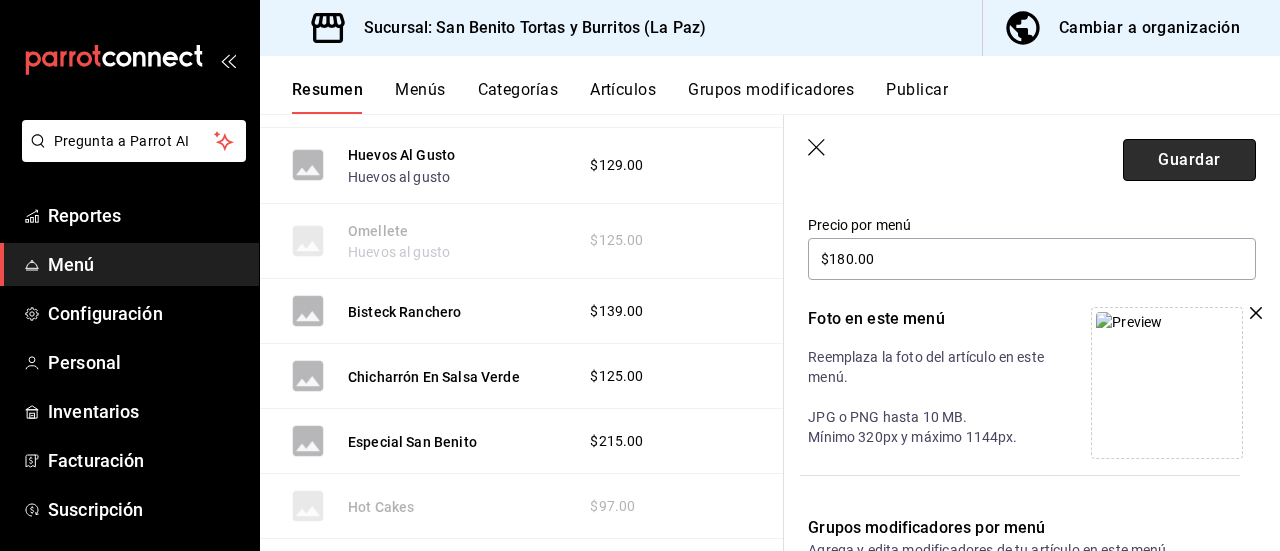 click on "Guardar" at bounding box center (1189, 160) 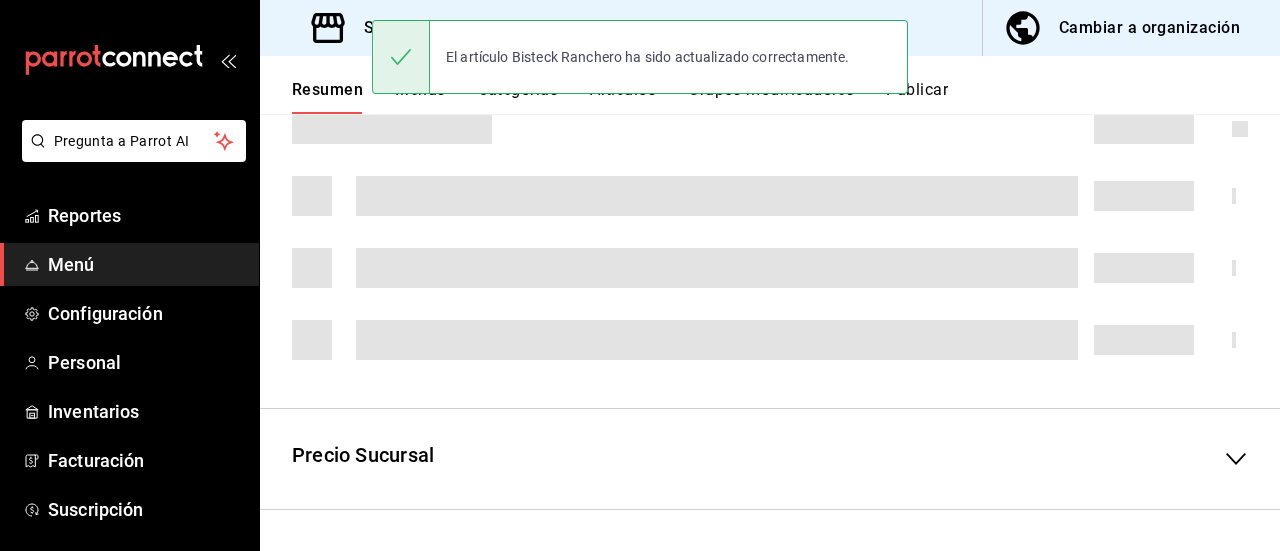 scroll, scrollTop: 590, scrollLeft: 0, axis: vertical 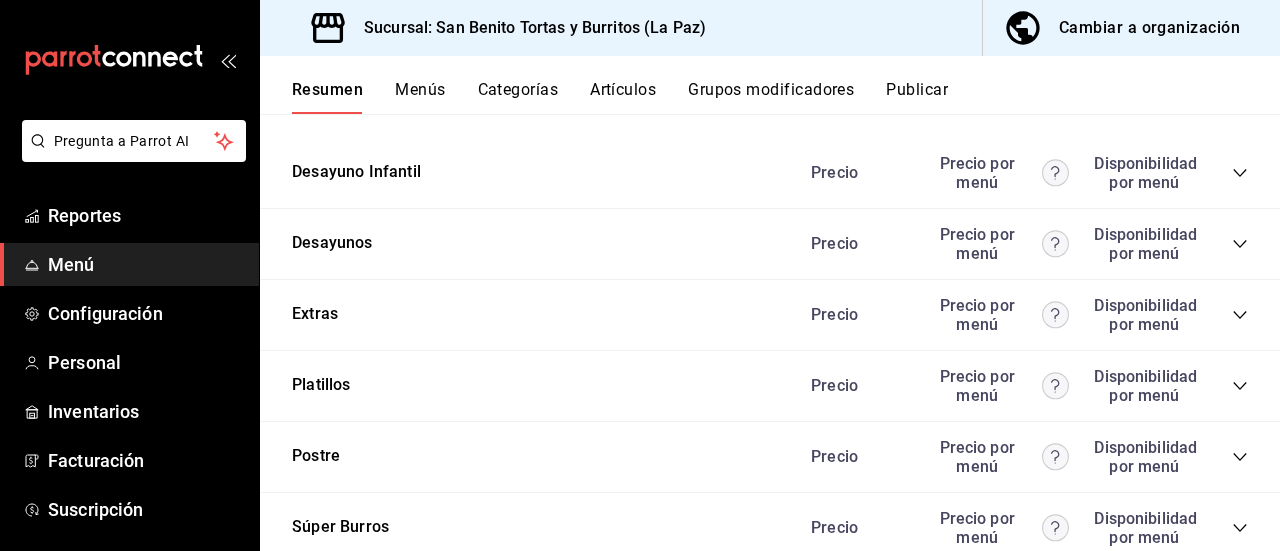click 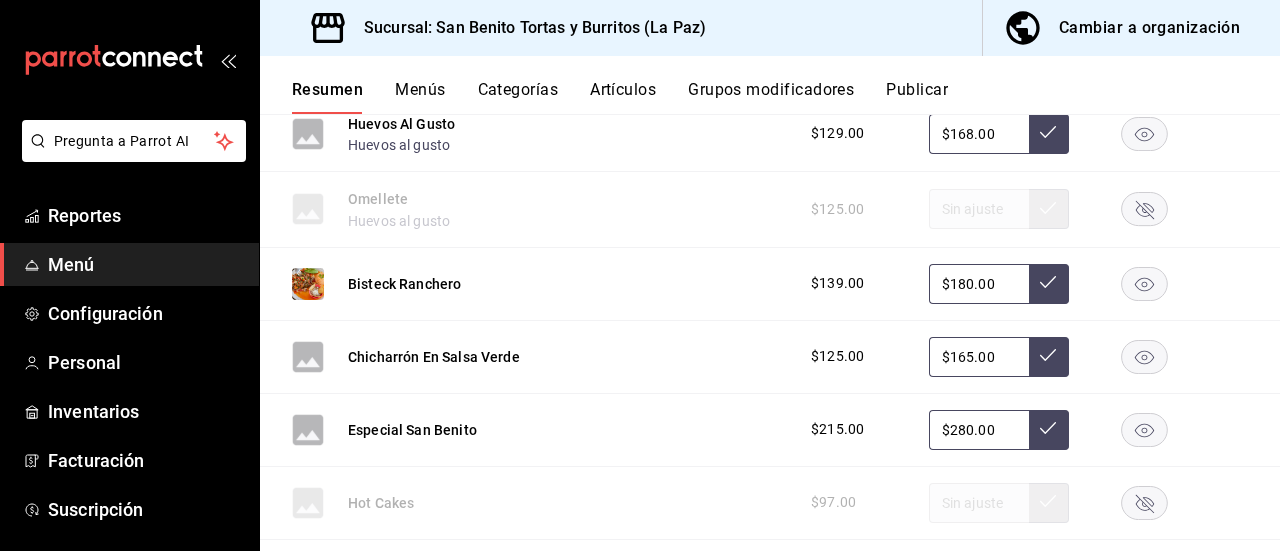 scroll, scrollTop: 4270, scrollLeft: 0, axis: vertical 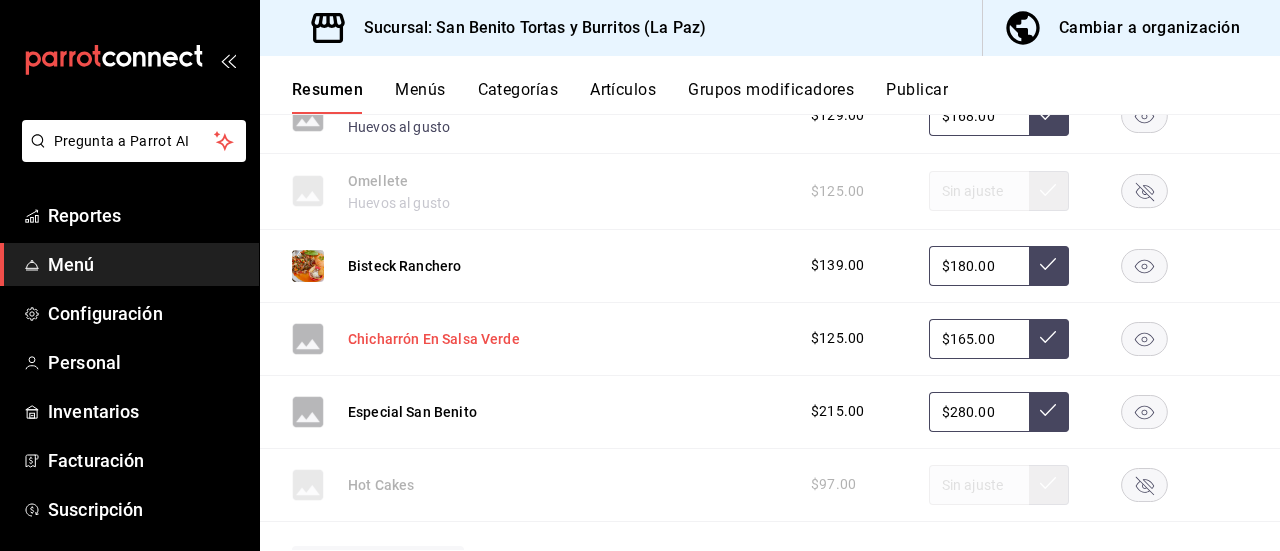 click on "Chicharrón En Salsa Verde" at bounding box center (434, 339) 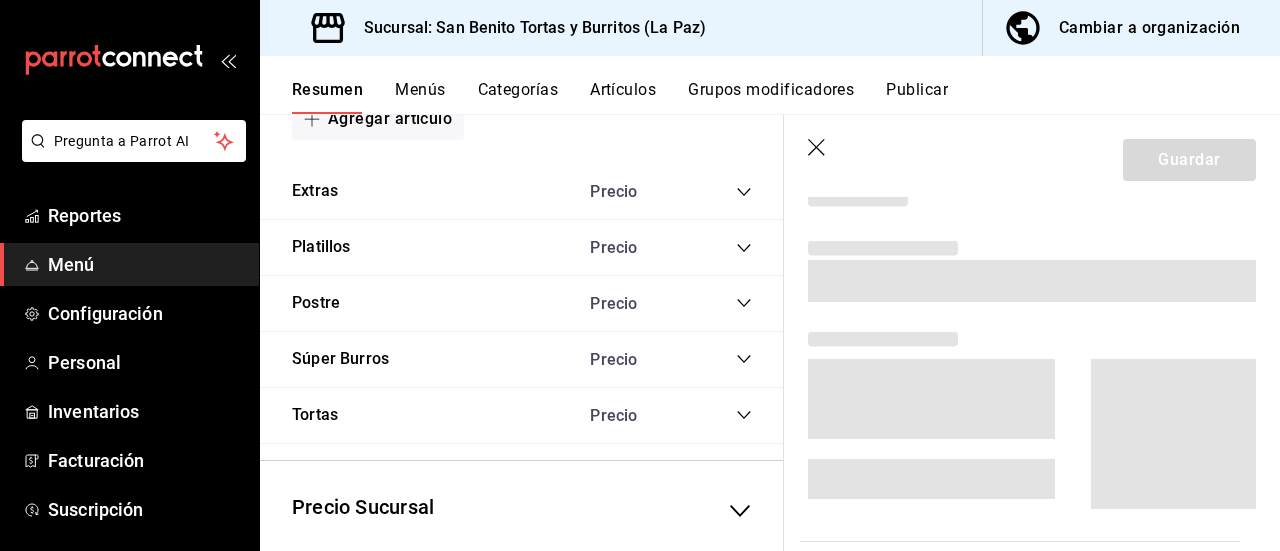 scroll, scrollTop: 3830, scrollLeft: 0, axis: vertical 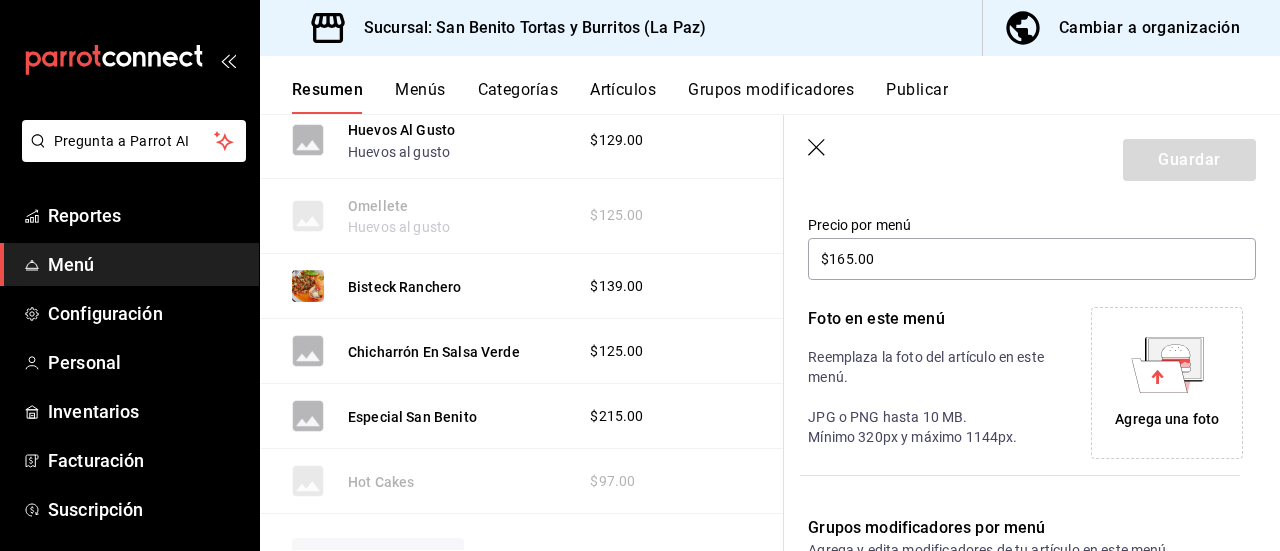 click on "Agrega una foto" at bounding box center (1167, 419) 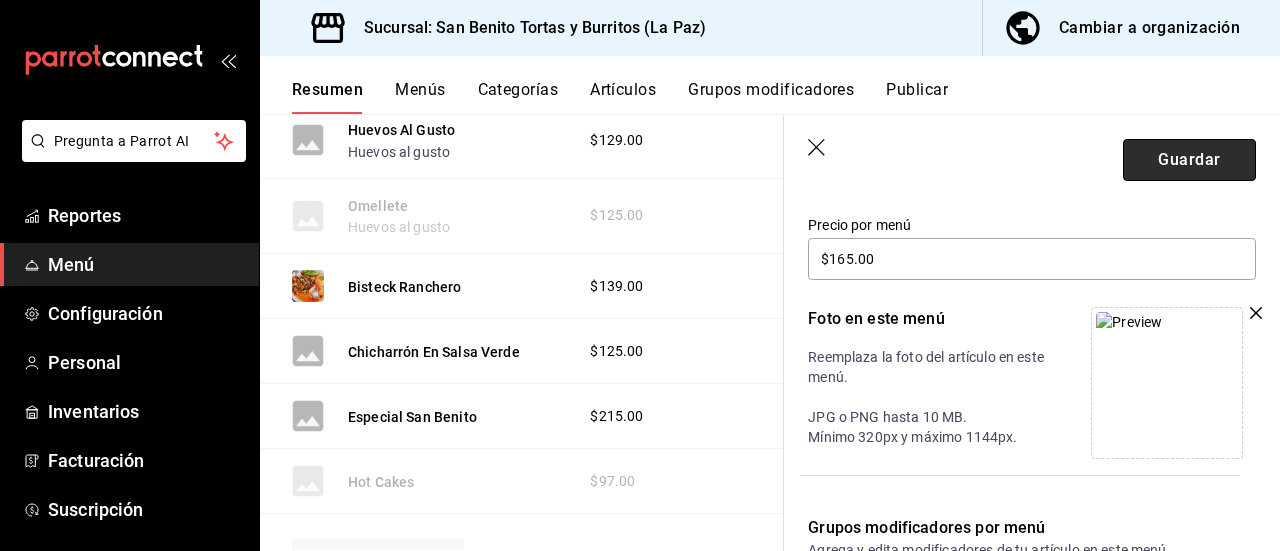 click on "Guardar" at bounding box center (1189, 160) 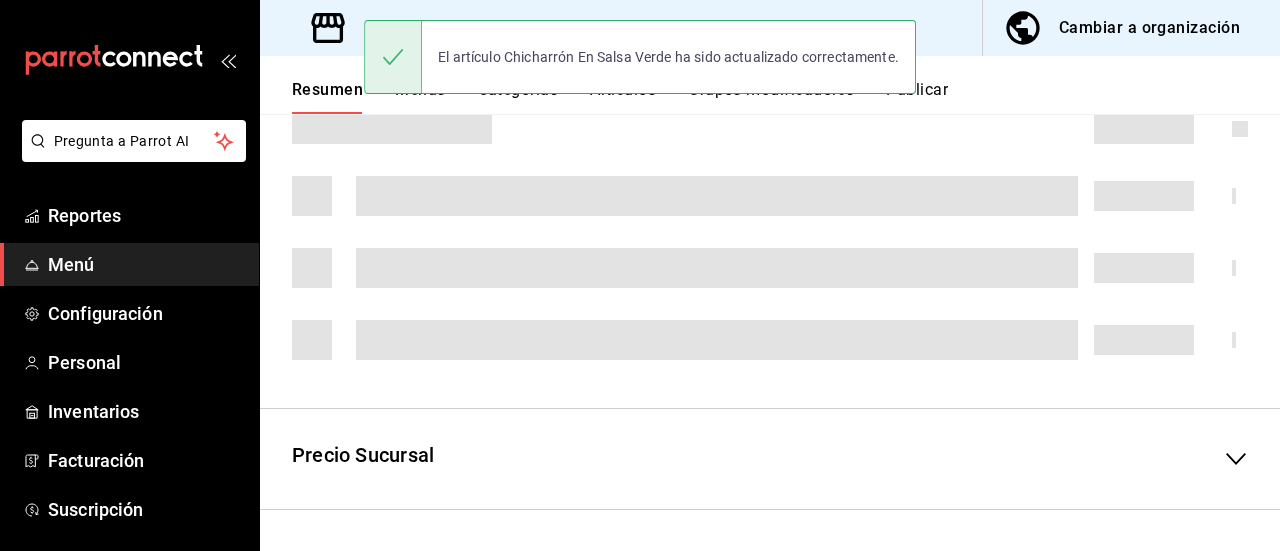 scroll, scrollTop: 590, scrollLeft: 0, axis: vertical 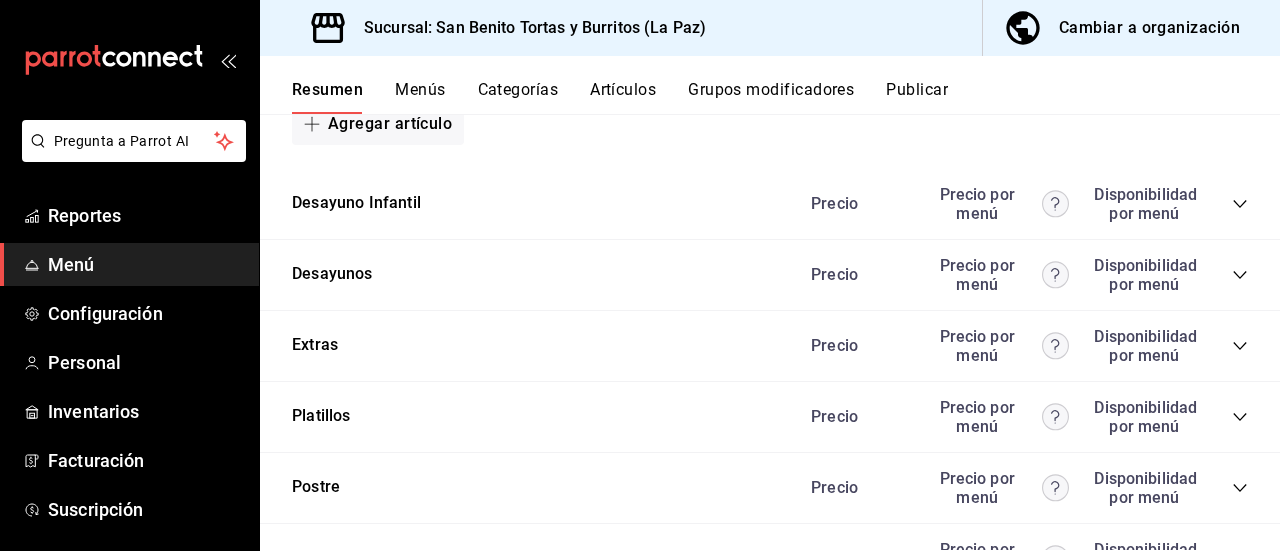 click 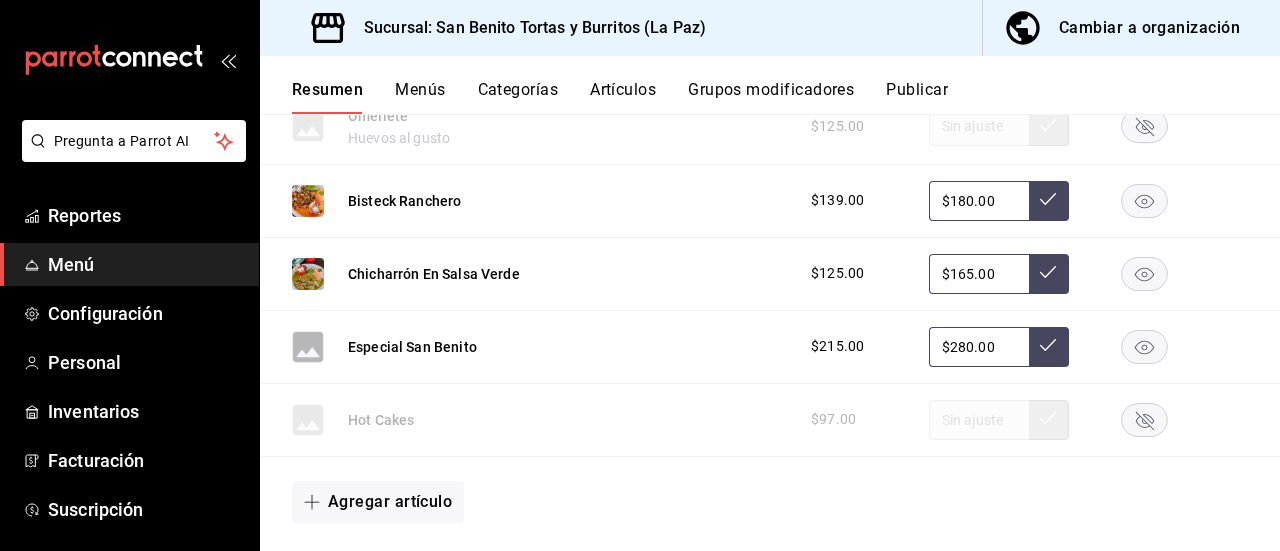 scroll, scrollTop: 4414, scrollLeft: 0, axis: vertical 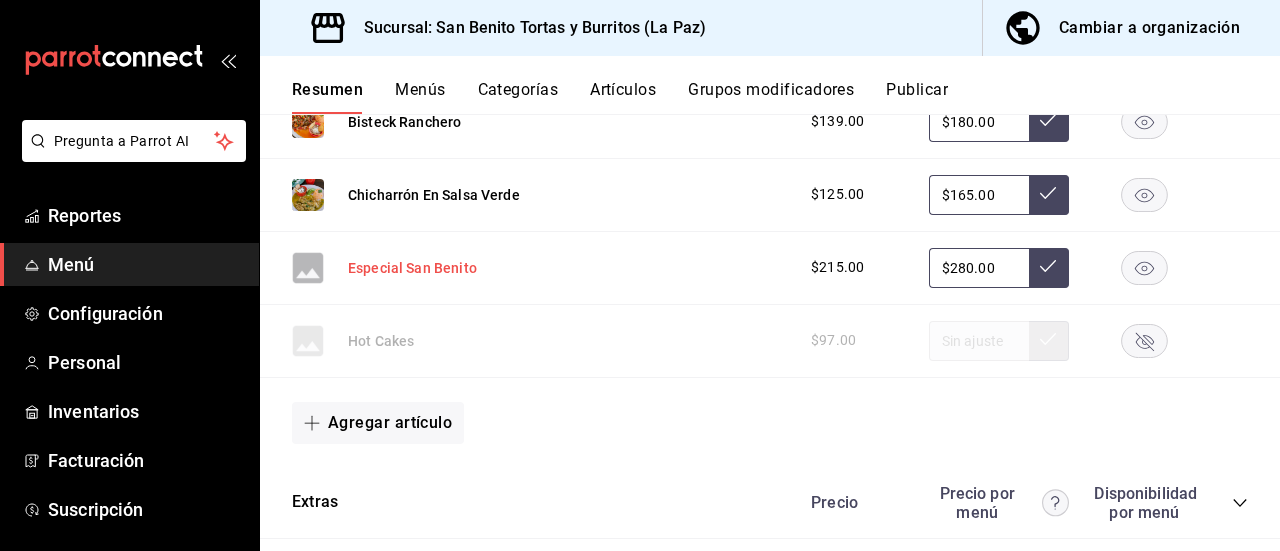 click on "Especial San Benito" at bounding box center [412, 268] 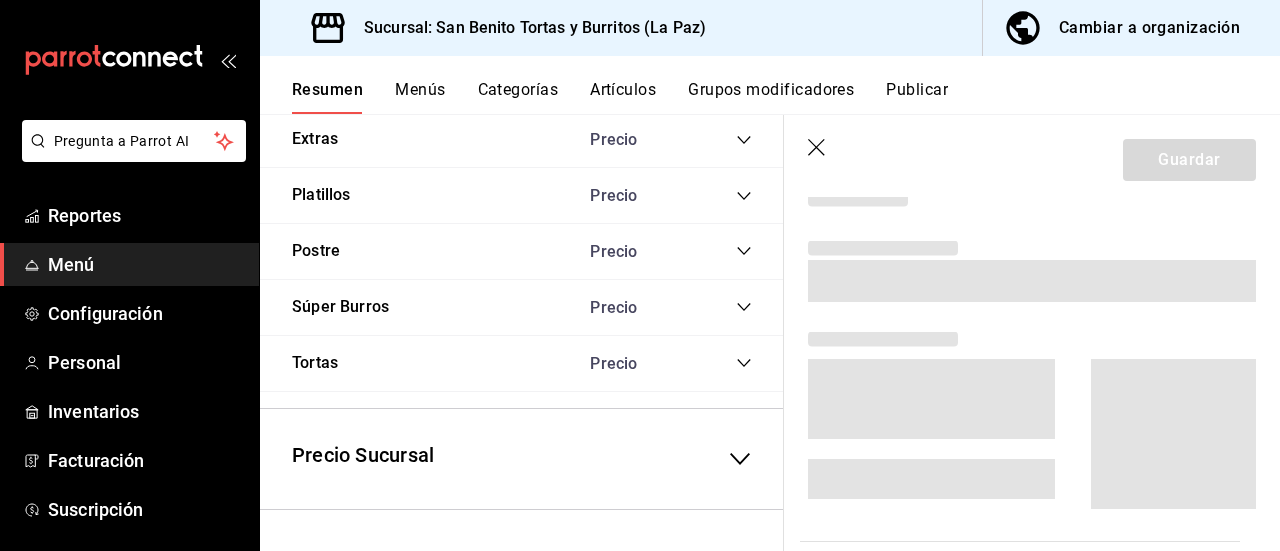 scroll, scrollTop: 3971, scrollLeft: 0, axis: vertical 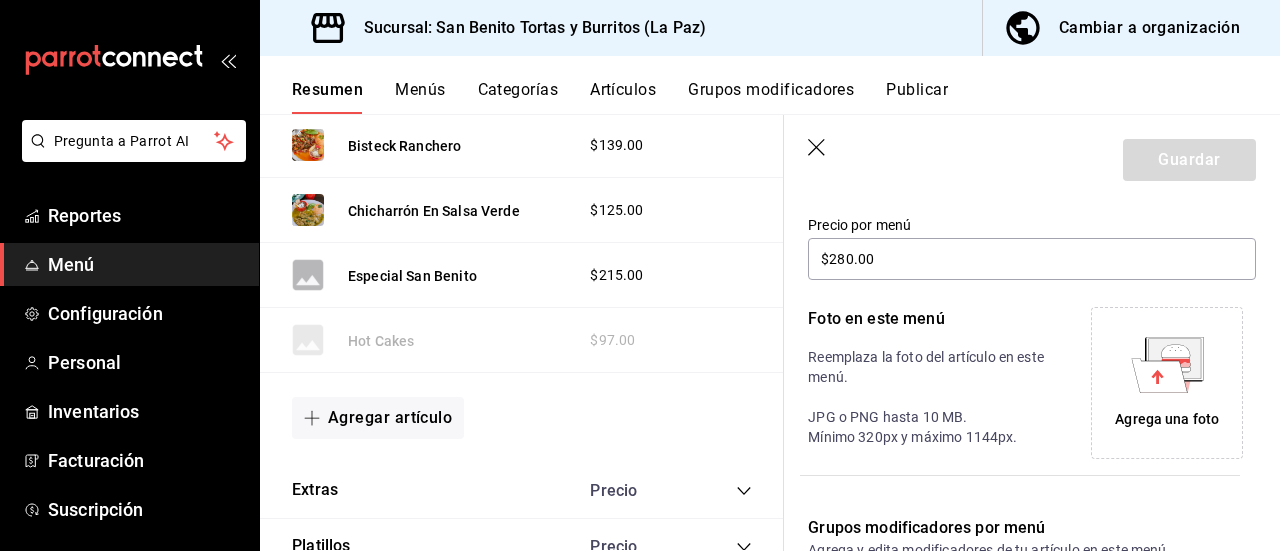 click on "Agrega una foto" at bounding box center [1167, 419] 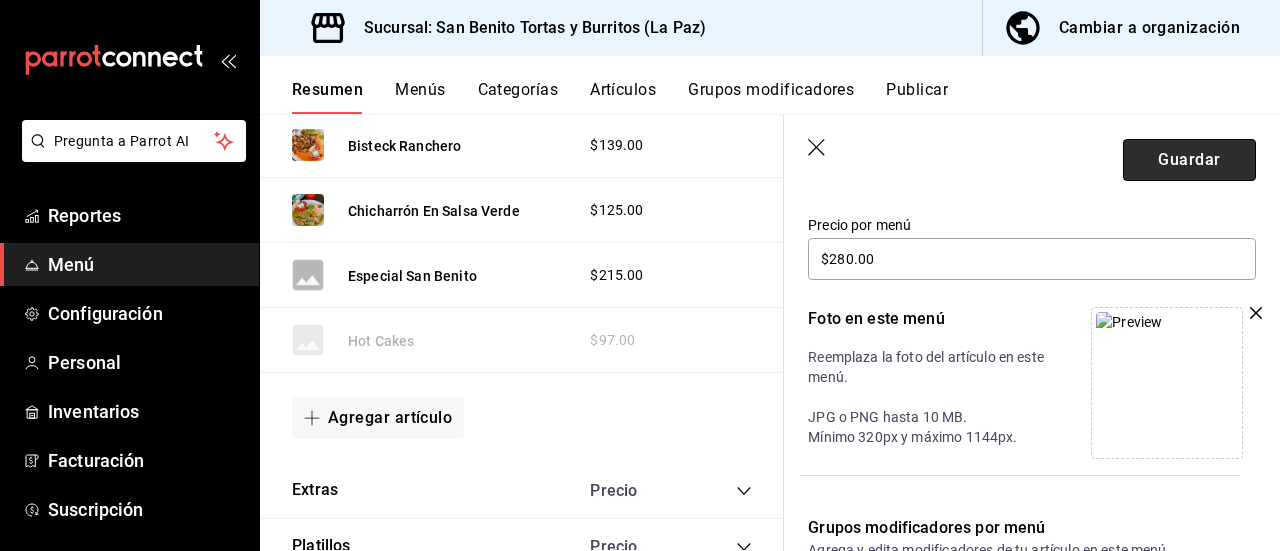click on "Guardar" at bounding box center [1189, 160] 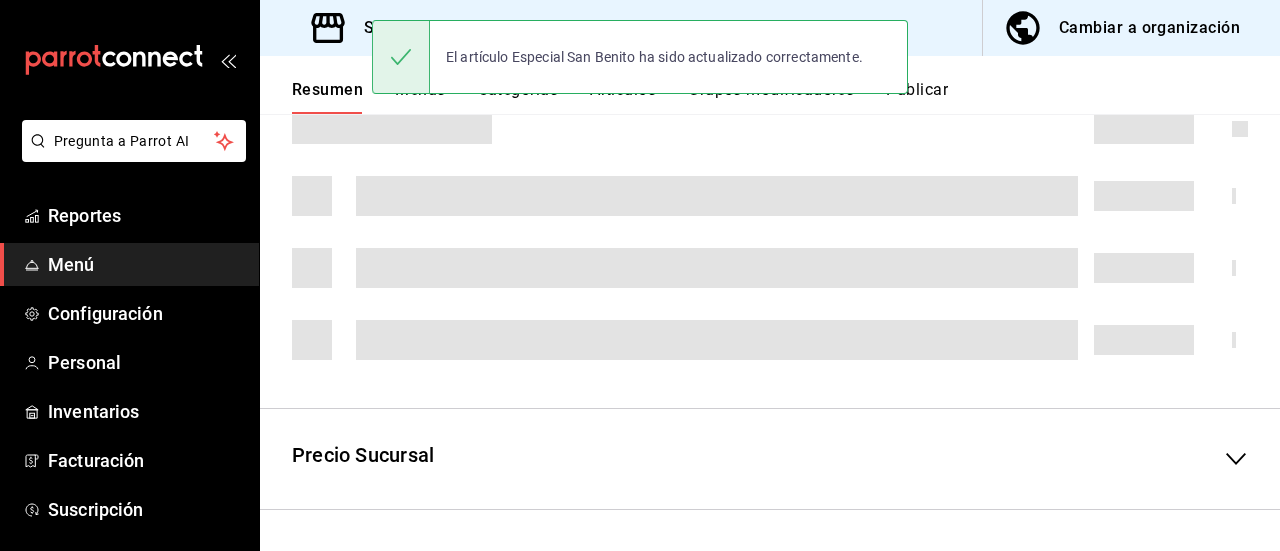 scroll, scrollTop: 590, scrollLeft: 0, axis: vertical 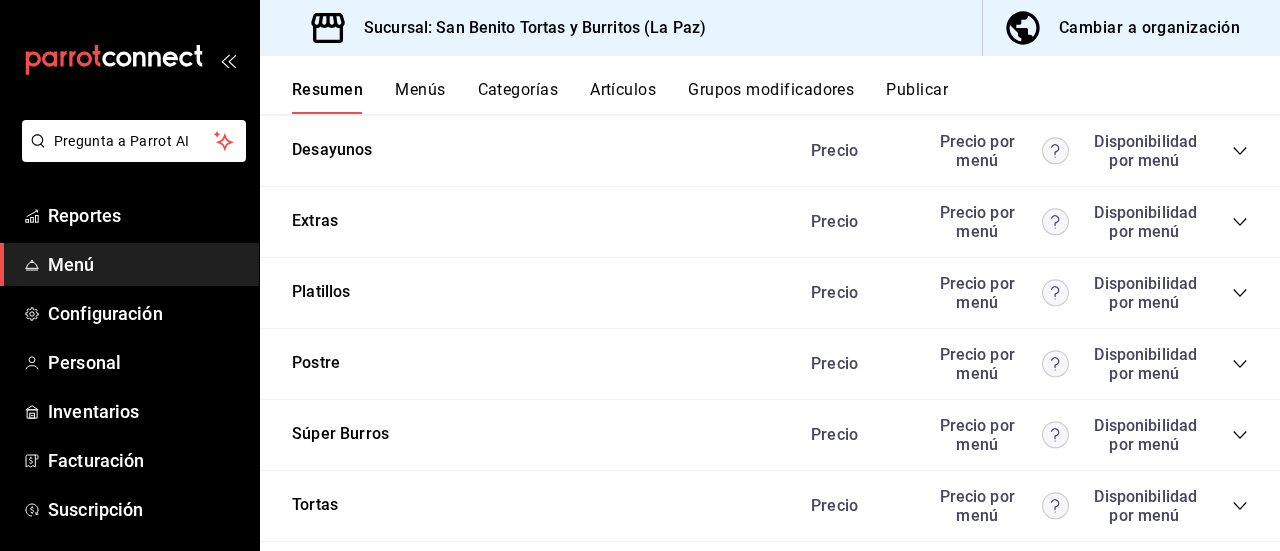 click 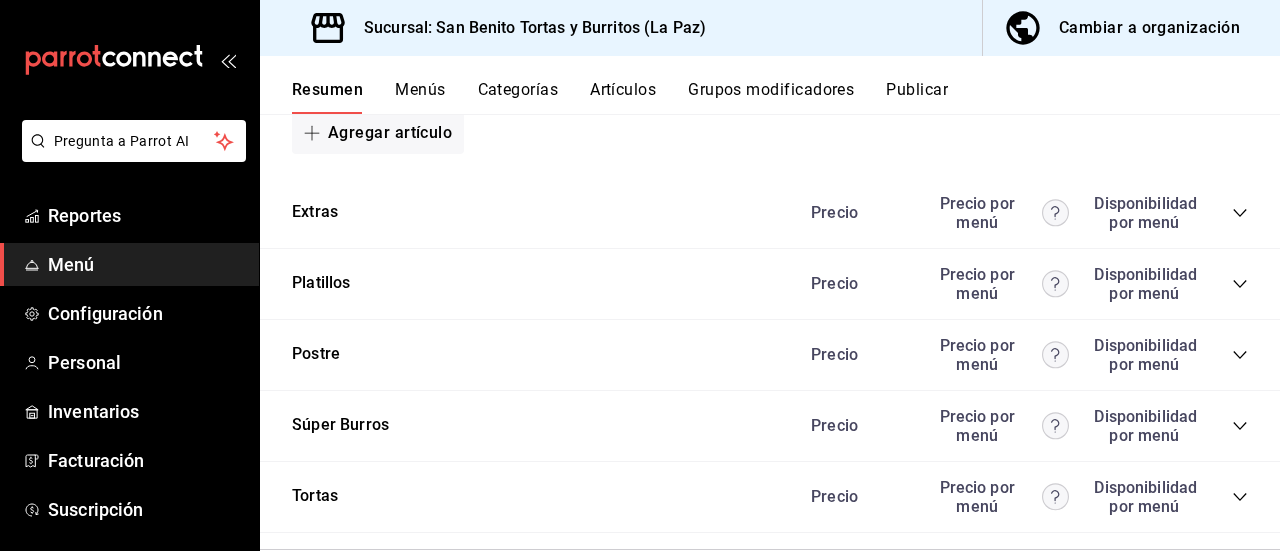 scroll, scrollTop: 4722, scrollLeft: 0, axis: vertical 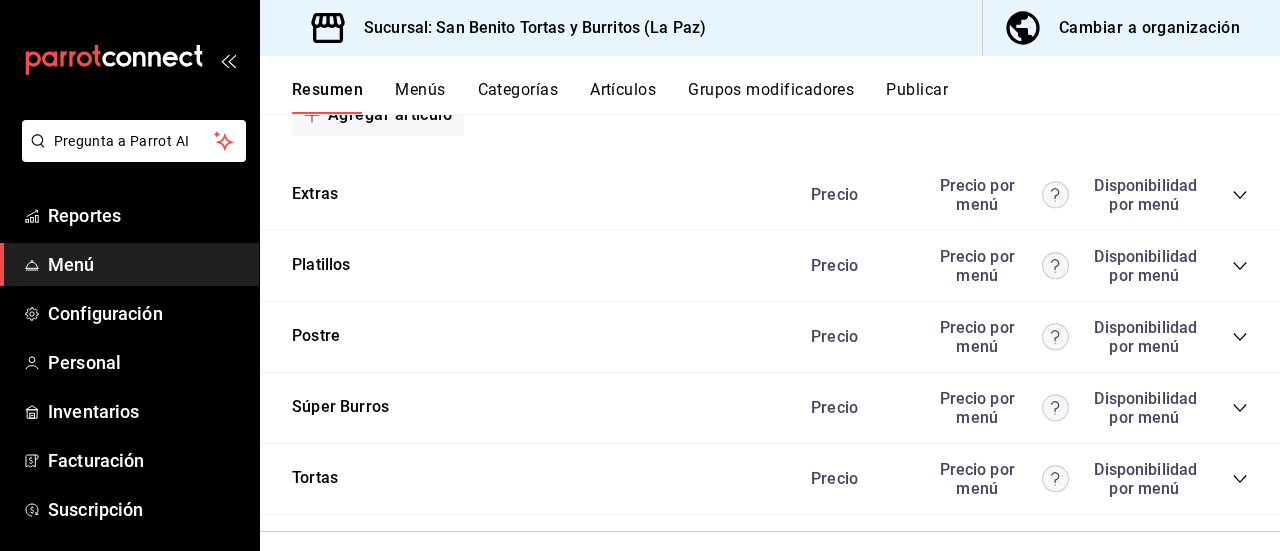 click 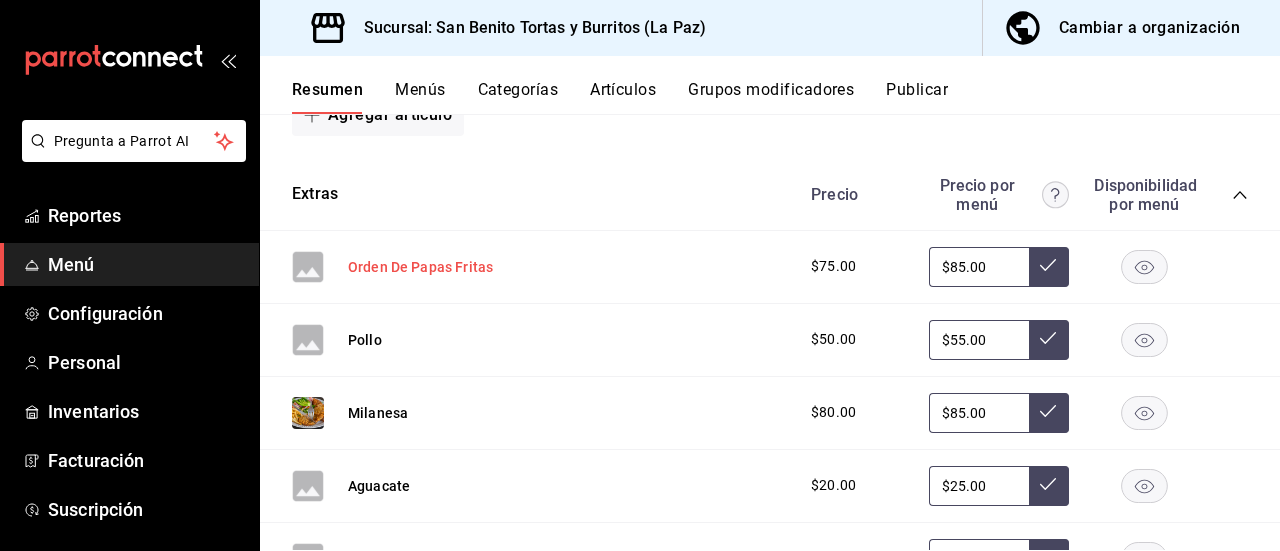 click on "Orden De Papas Fritas" at bounding box center [420, 267] 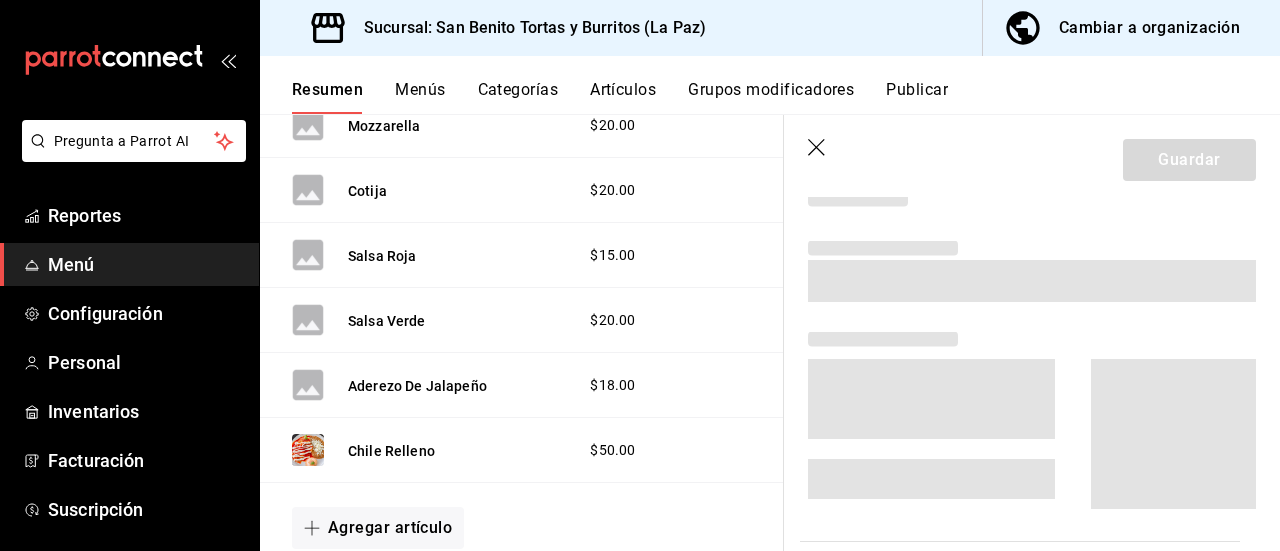 scroll, scrollTop: 4250, scrollLeft: 0, axis: vertical 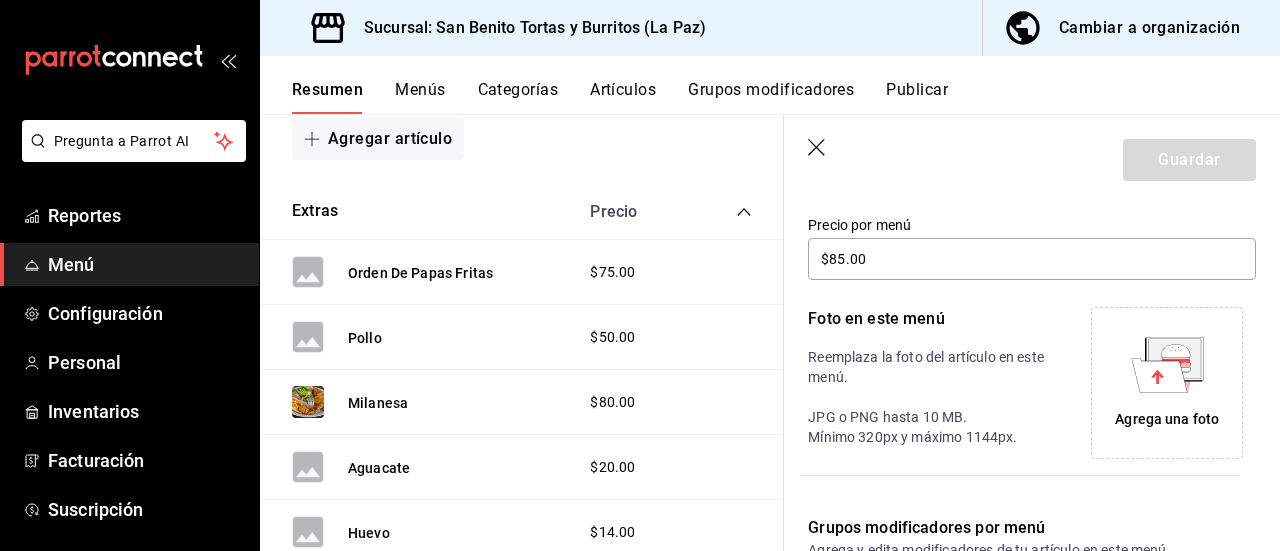 click on "Agrega una foto" at bounding box center (1167, 419) 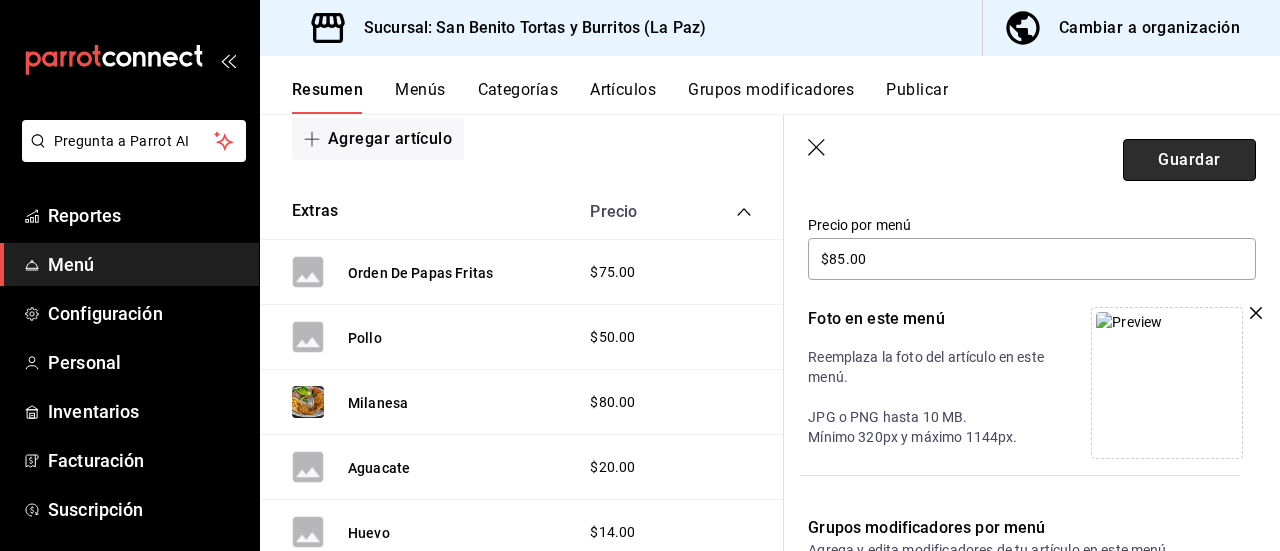 click on "Guardar" at bounding box center [1189, 160] 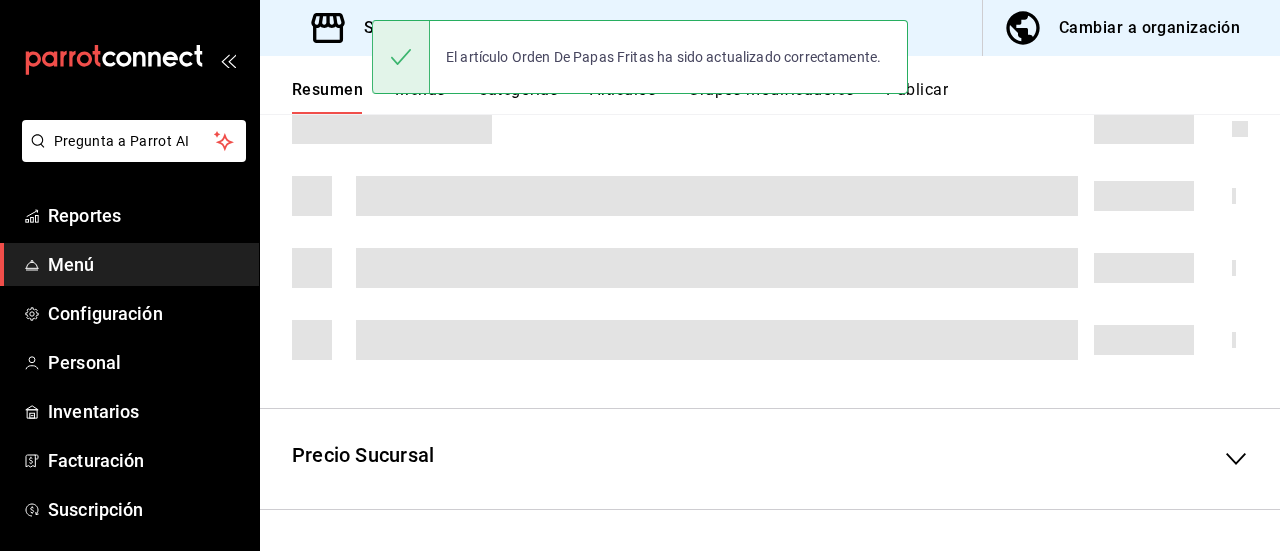 scroll, scrollTop: 590, scrollLeft: 0, axis: vertical 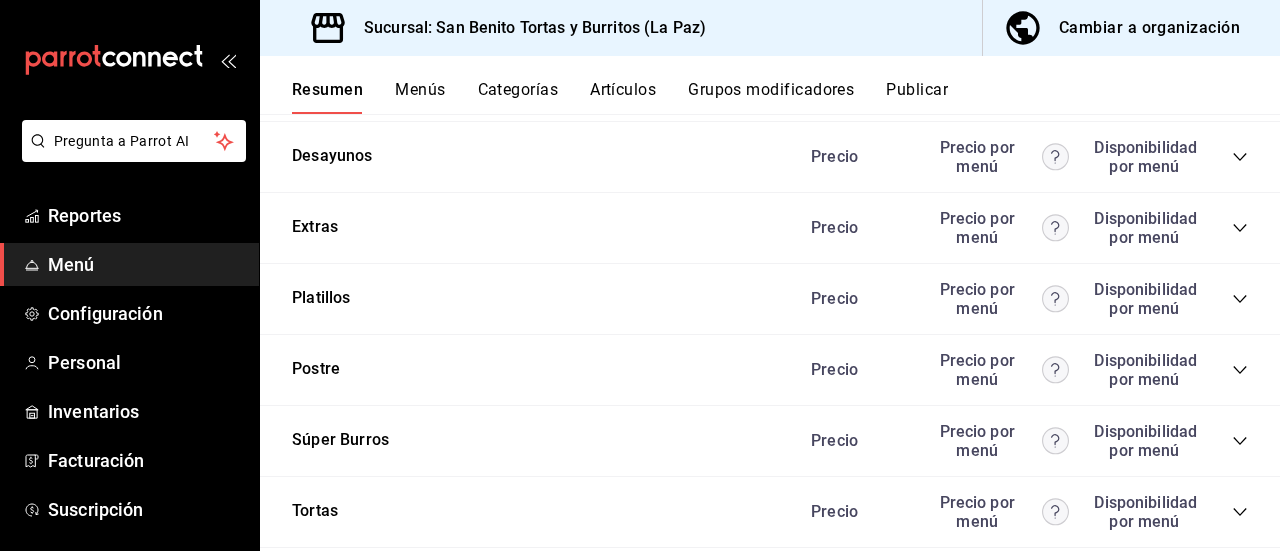 click 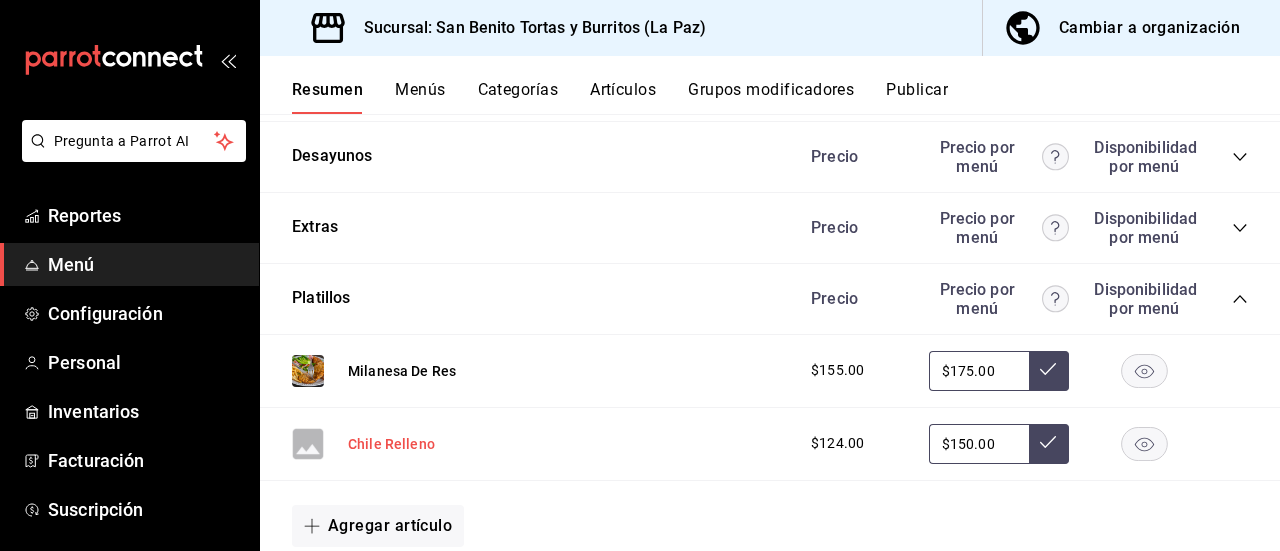 click on "Chile Relleno" at bounding box center (391, 444) 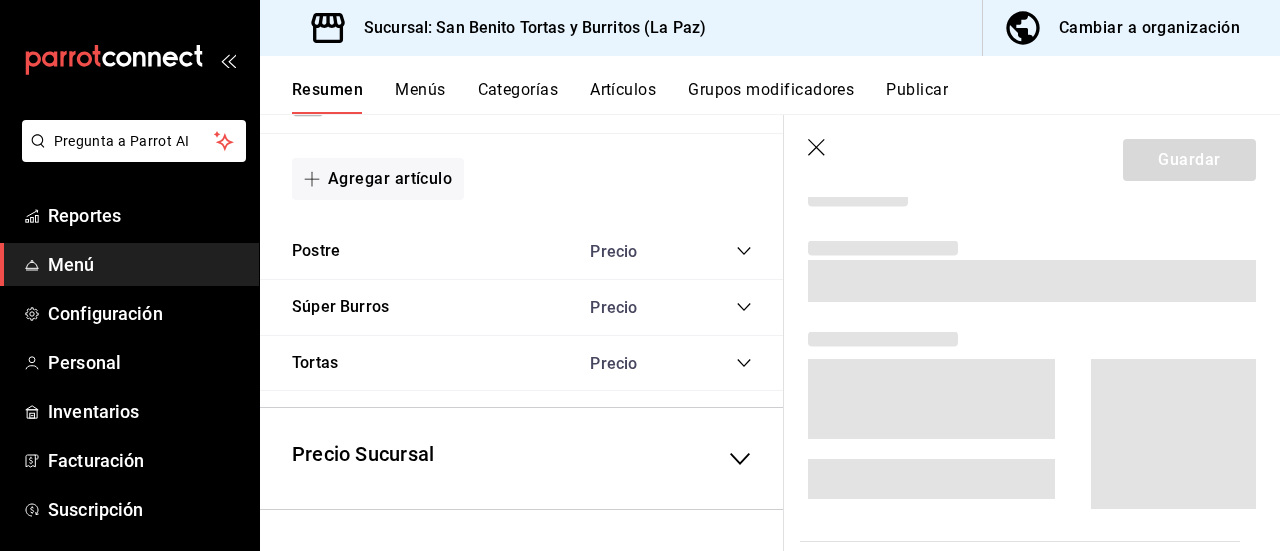 scroll, scrollTop: 3204, scrollLeft: 0, axis: vertical 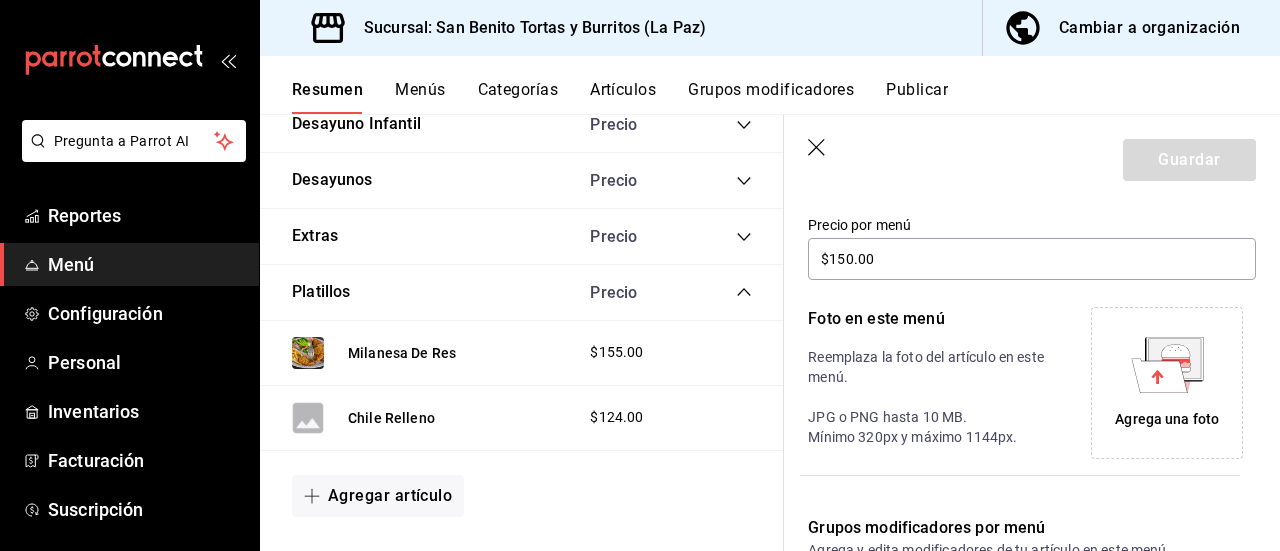 click on "Agrega una foto" at bounding box center [1167, 419] 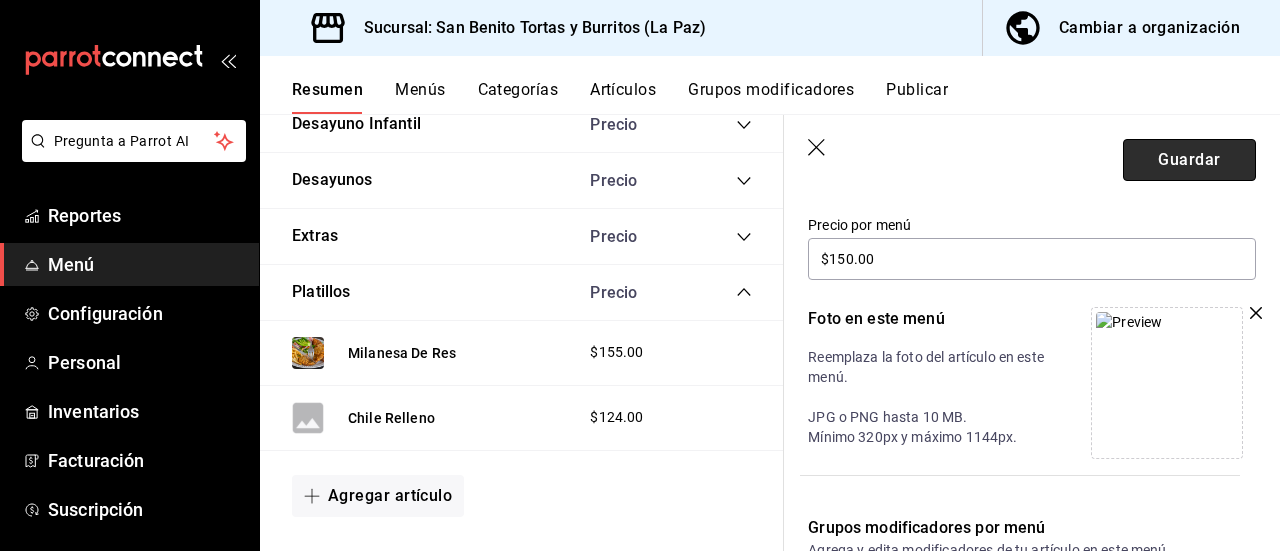 click on "Guardar" at bounding box center [1189, 160] 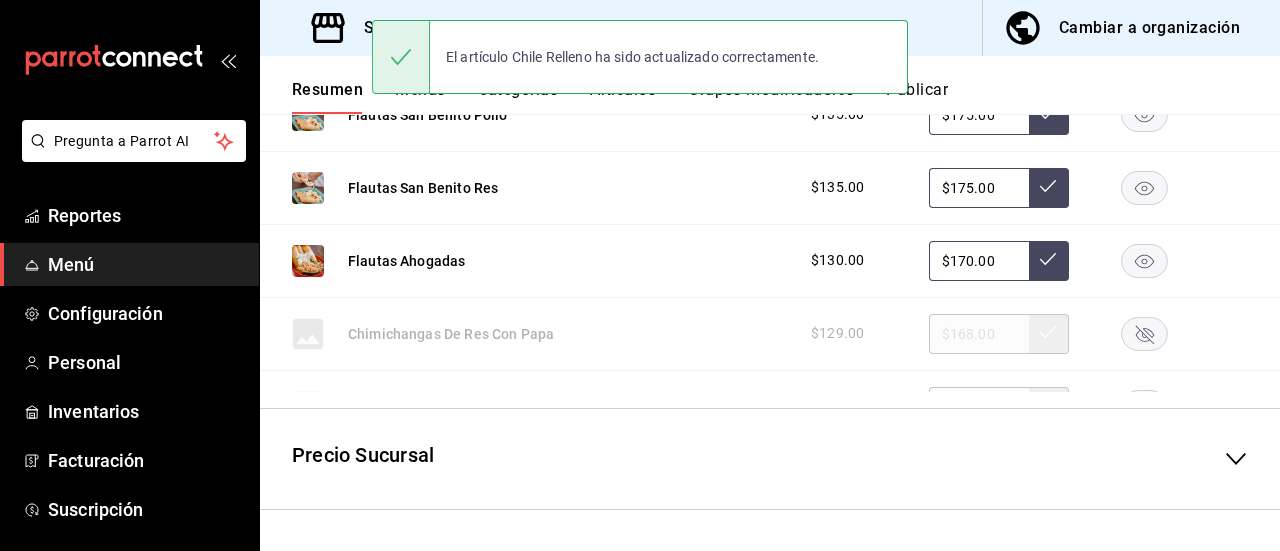 scroll, scrollTop: 590, scrollLeft: 0, axis: vertical 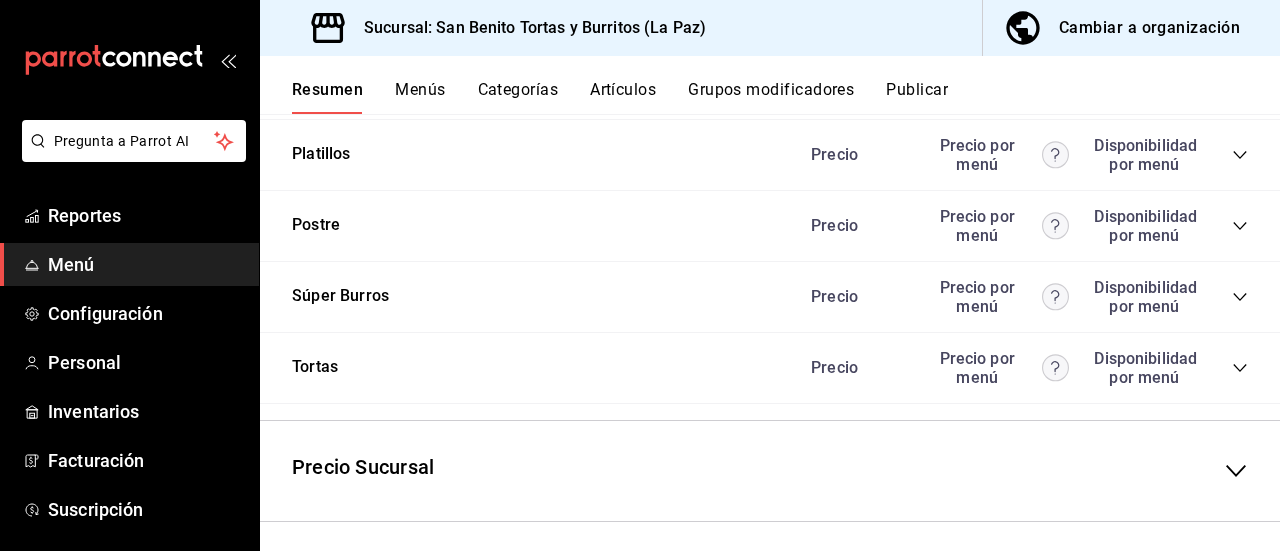 click 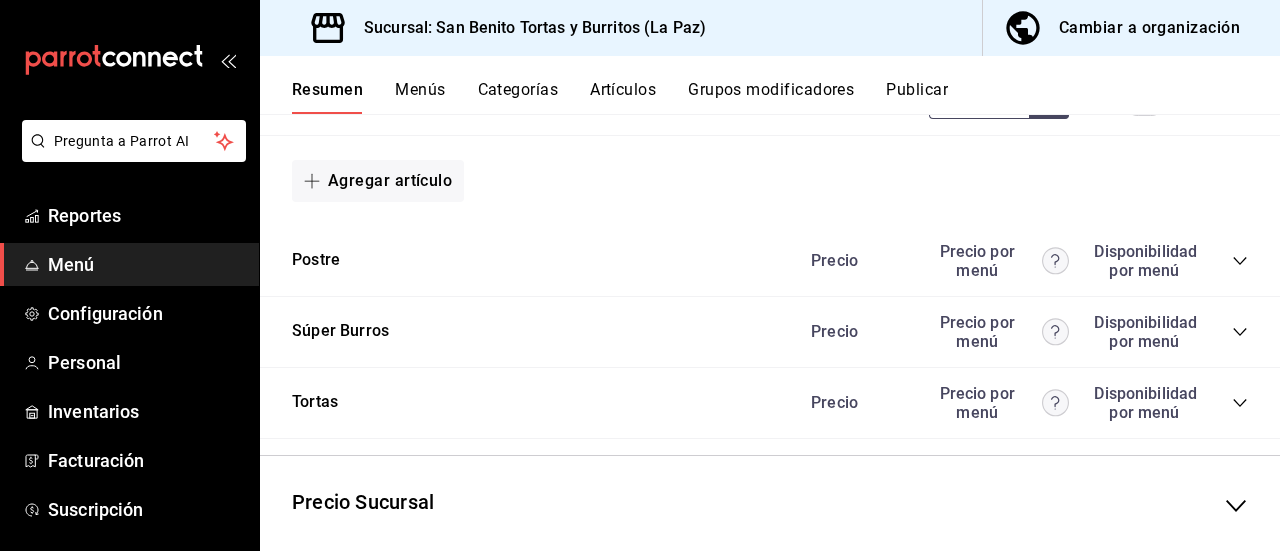 scroll, scrollTop: 3952, scrollLeft: 0, axis: vertical 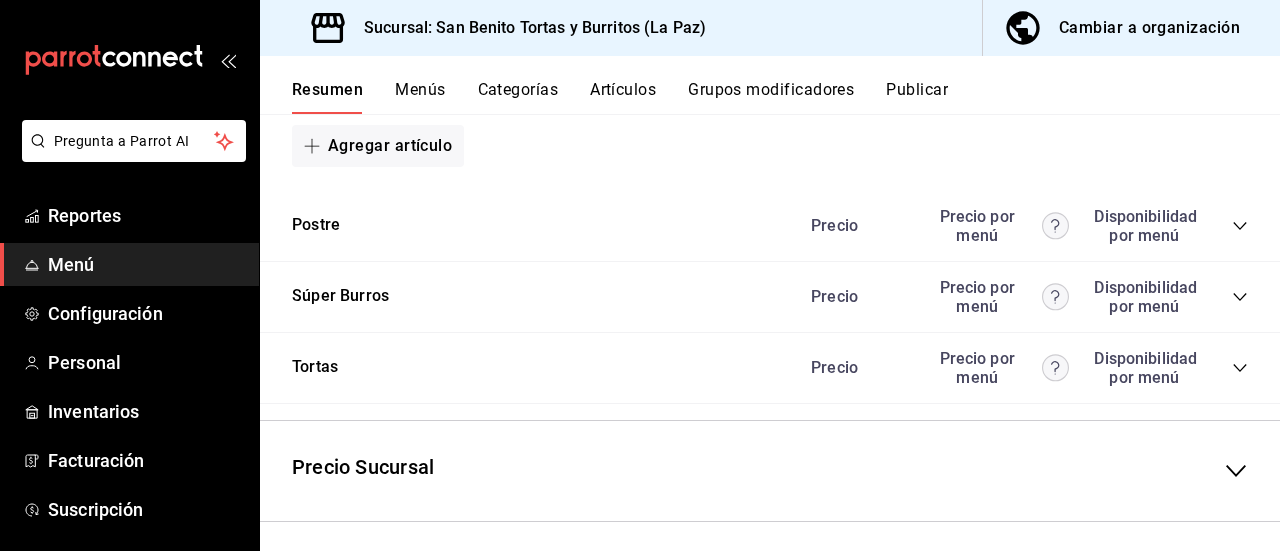 click 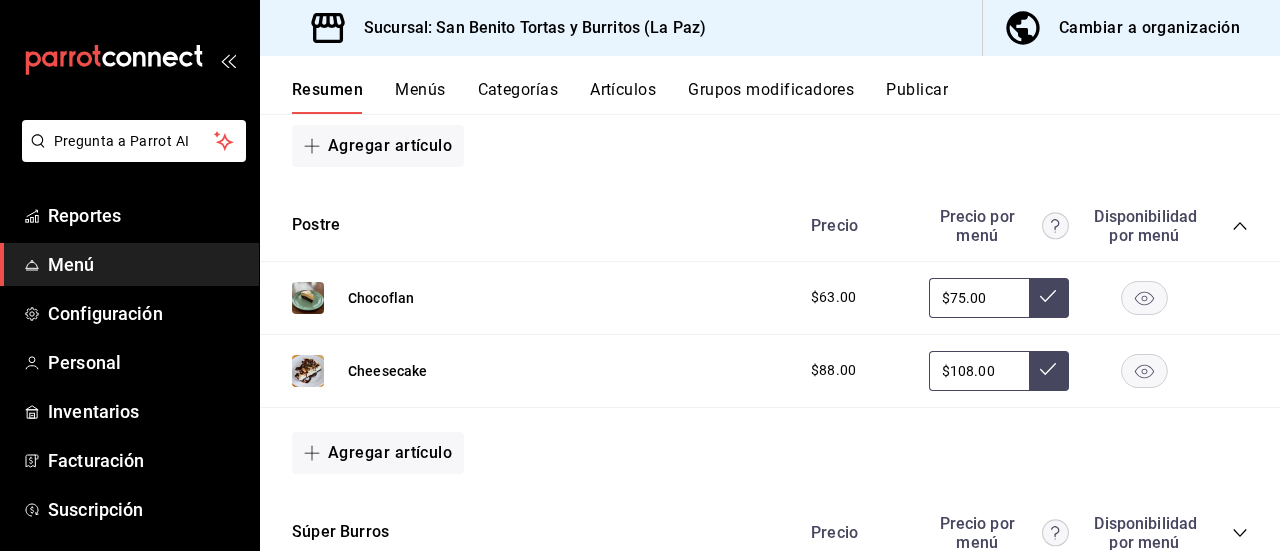 scroll, scrollTop: 4187, scrollLeft: 0, axis: vertical 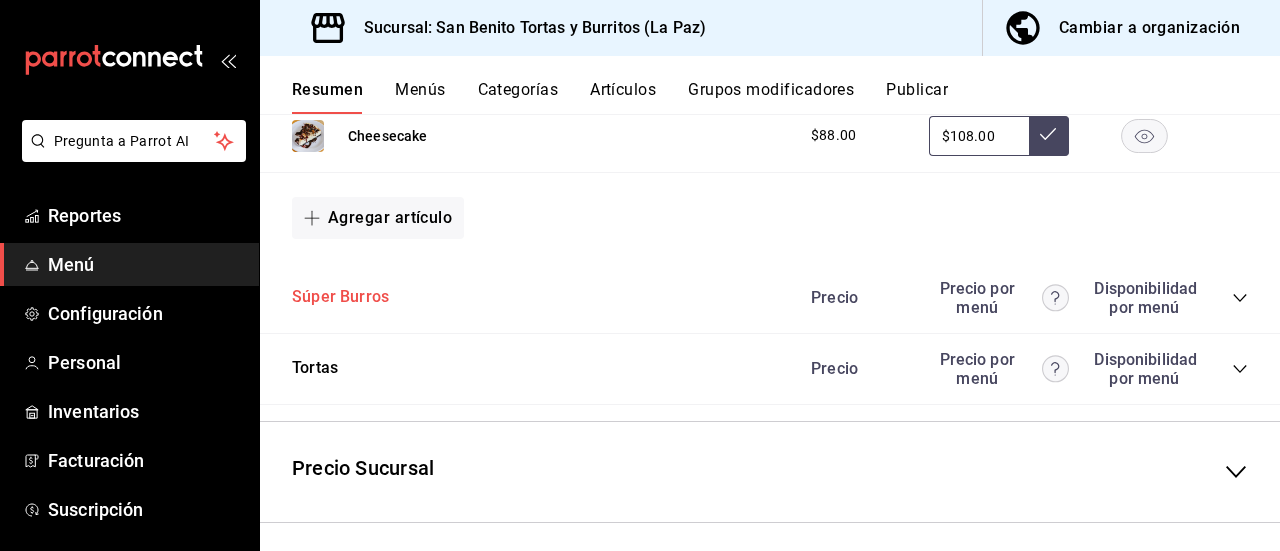 click on "Súper Burros" at bounding box center [340, 297] 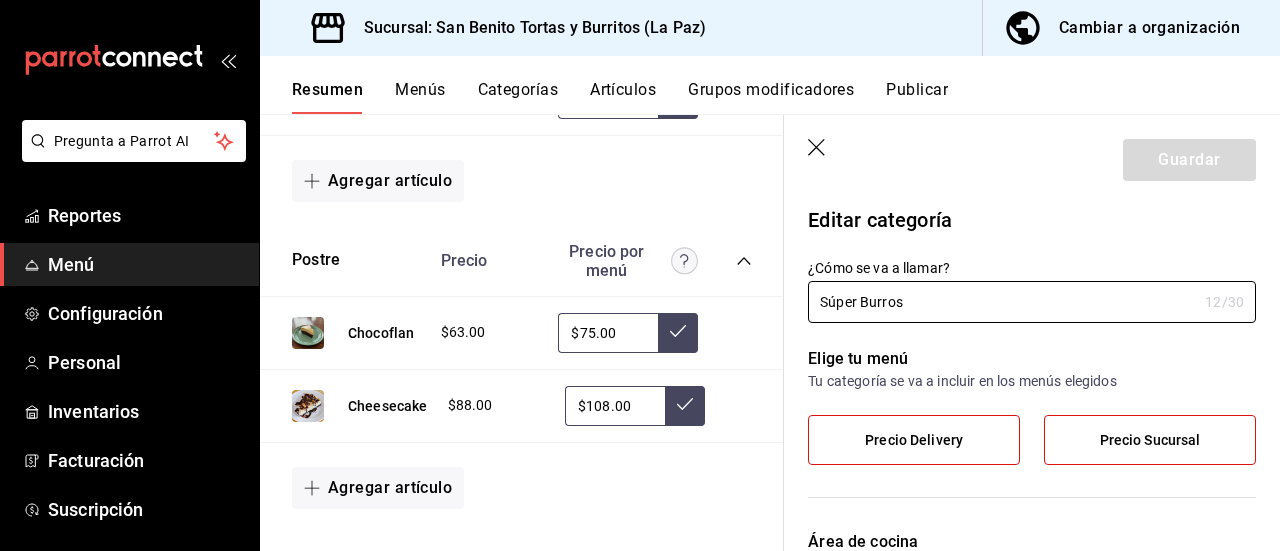 type on "9caaaeed-be0b-4d4c-947e-28202767e899" 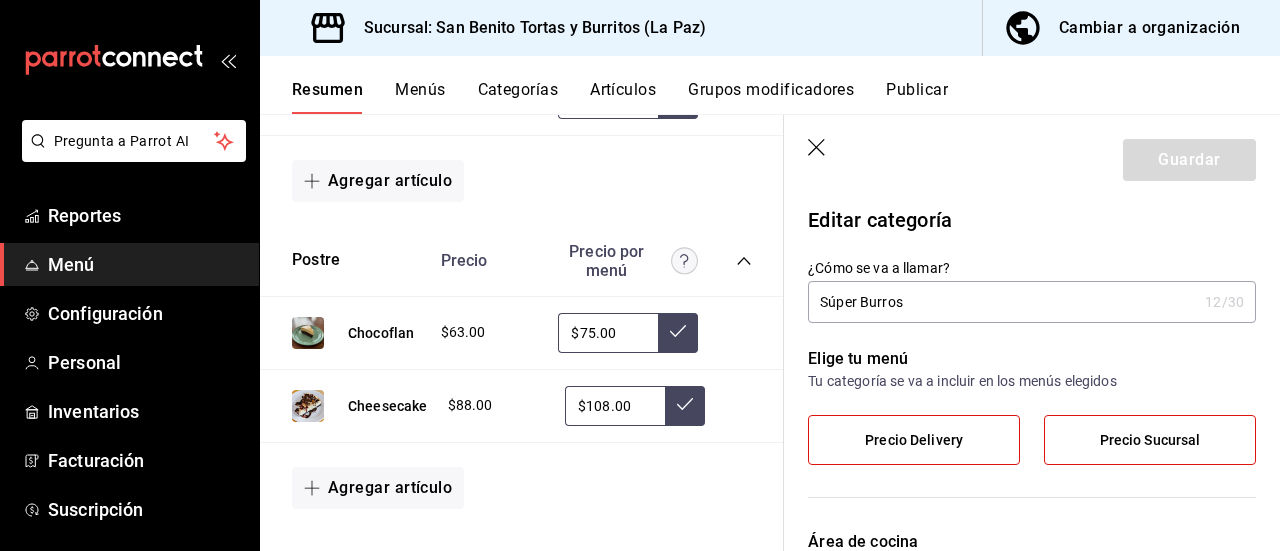 click 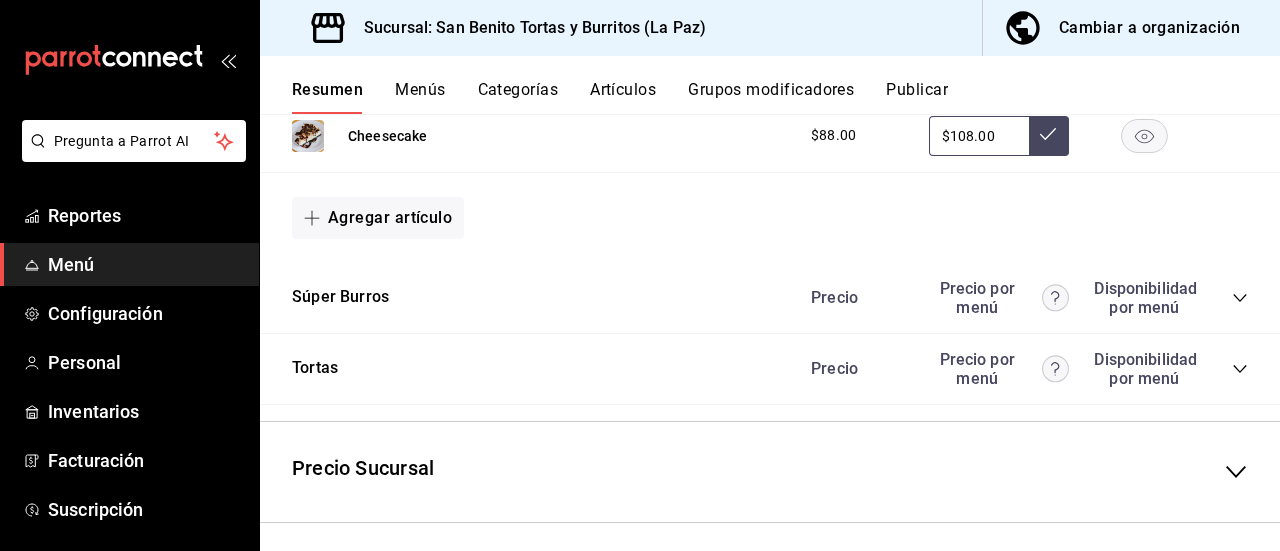 click 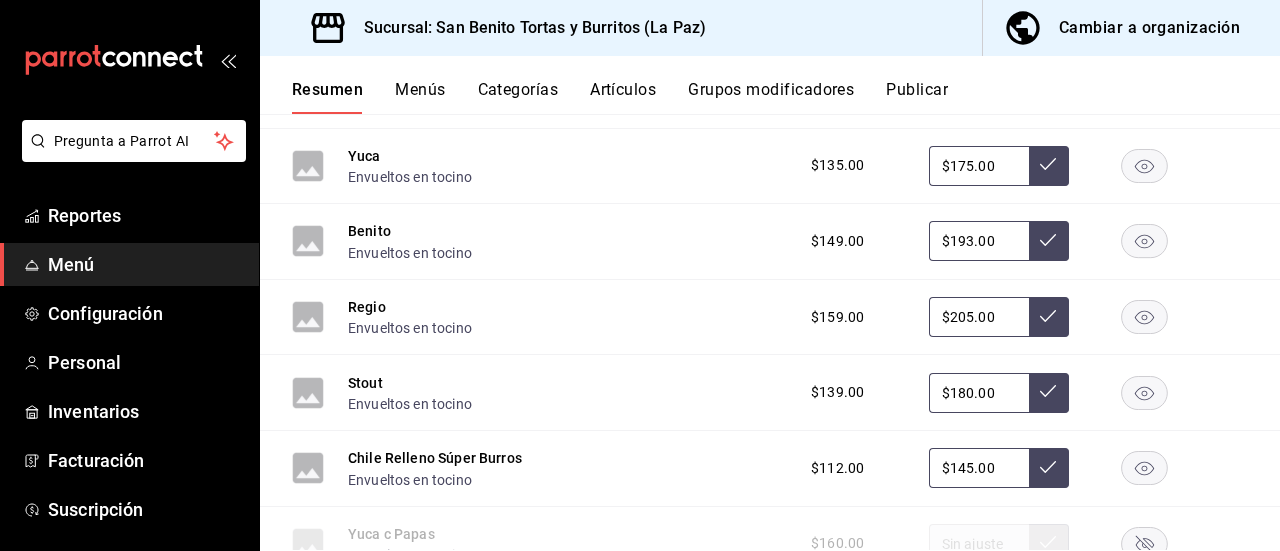 scroll, scrollTop: 4410, scrollLeft: 0, axis: vertical 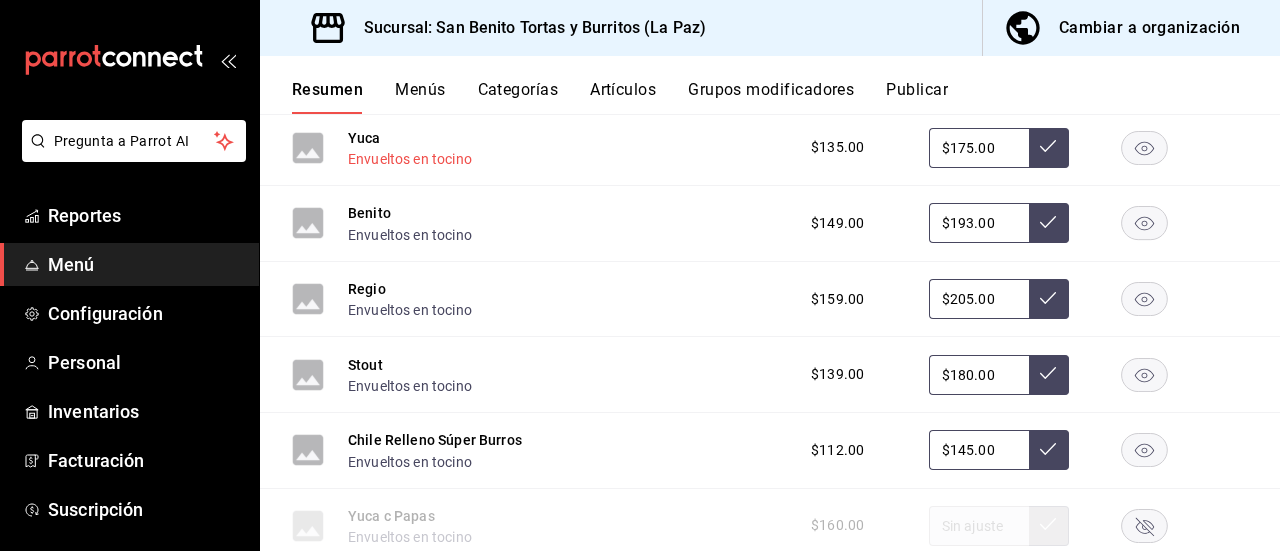 click on "Envueltos en tocino" at bounding box center [410, 159] 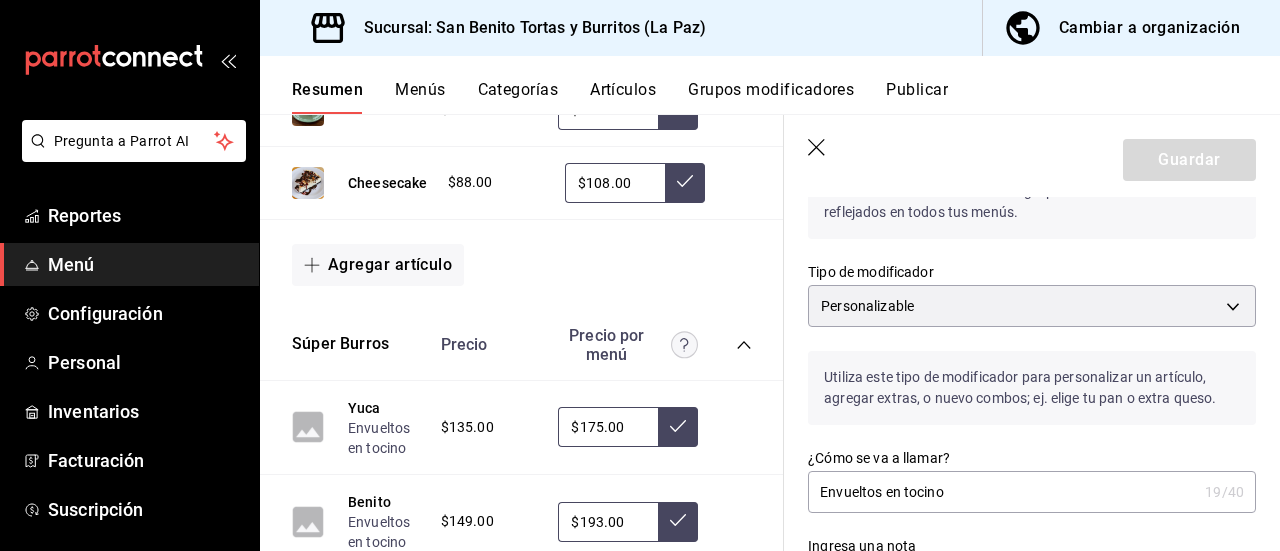 scroll, scrollTop: 0, scrollLeft: 0, axis: both 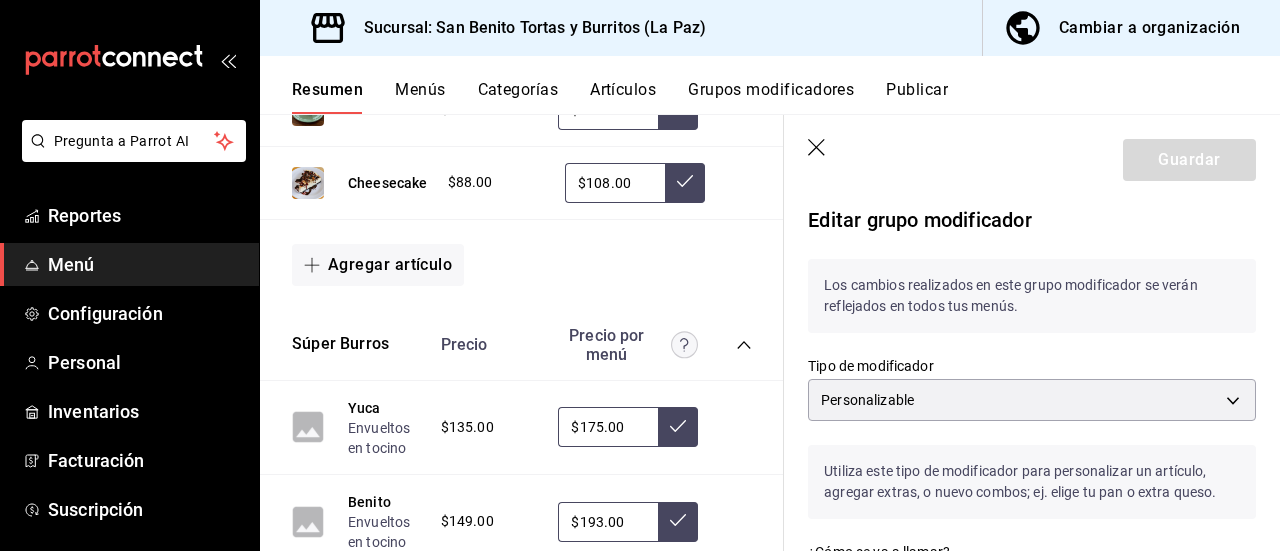 click 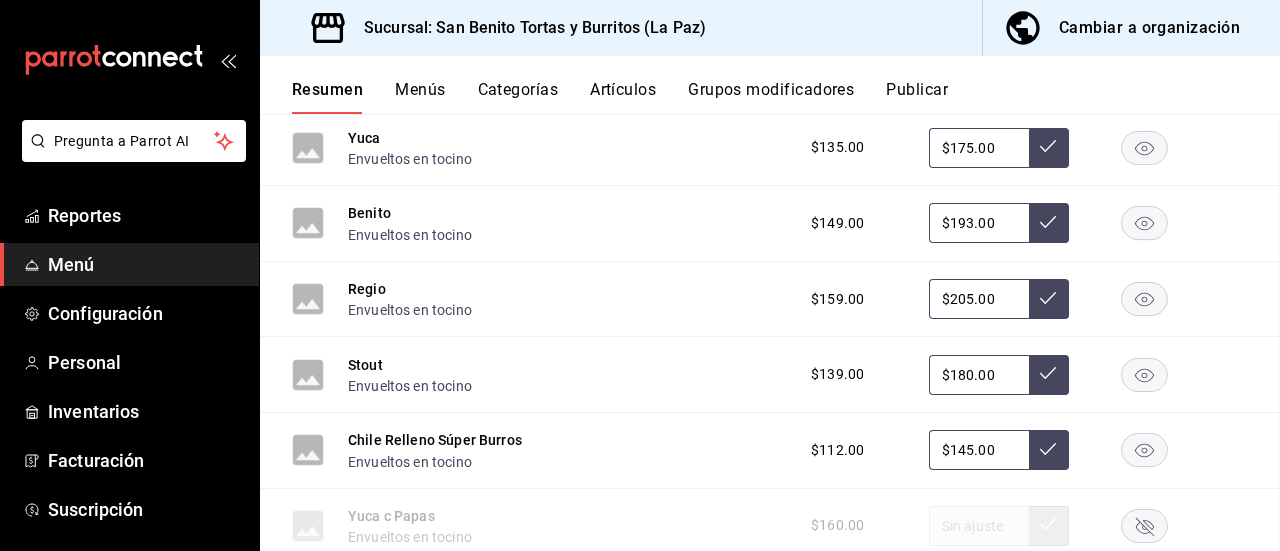scroll, scrollTop: 0, scrollLeft: 0, axis: both 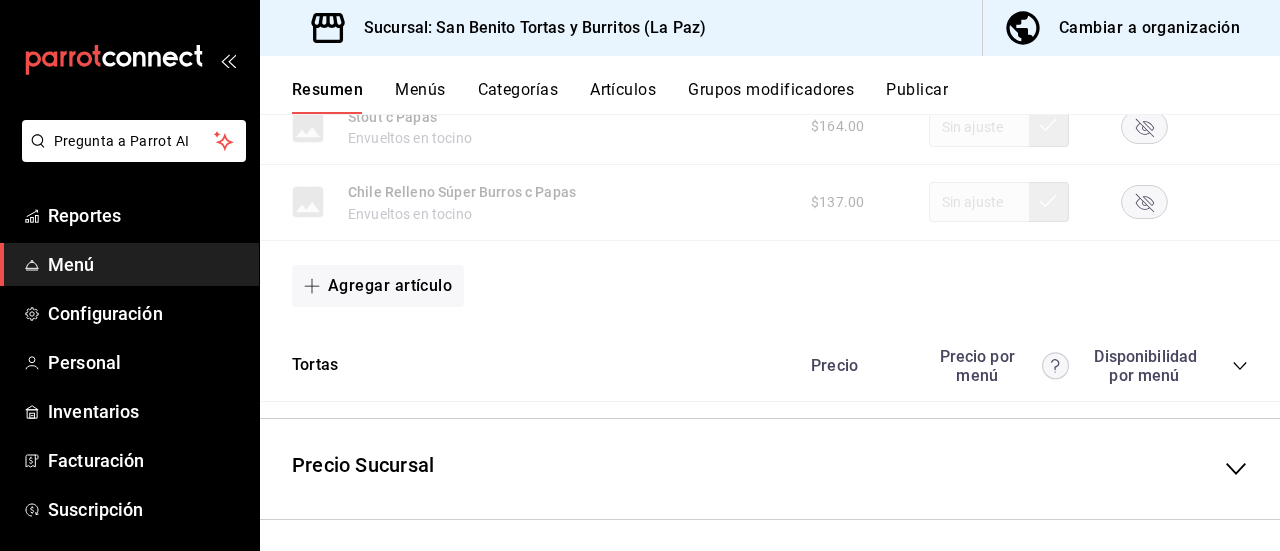 click 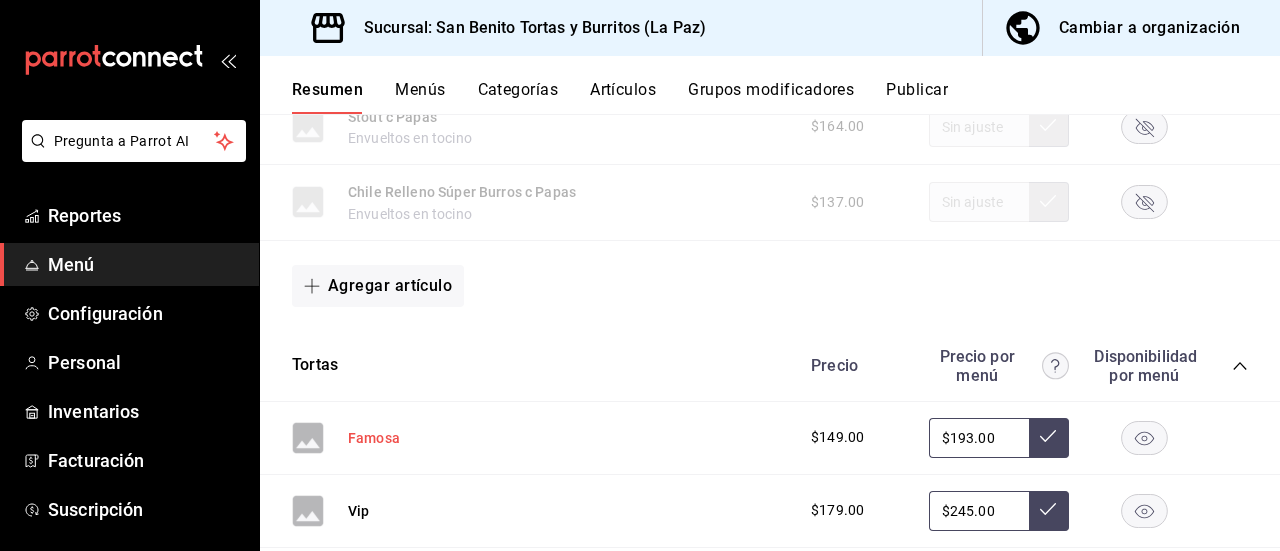 click on "Famosa" at bounding box center [374, 438] 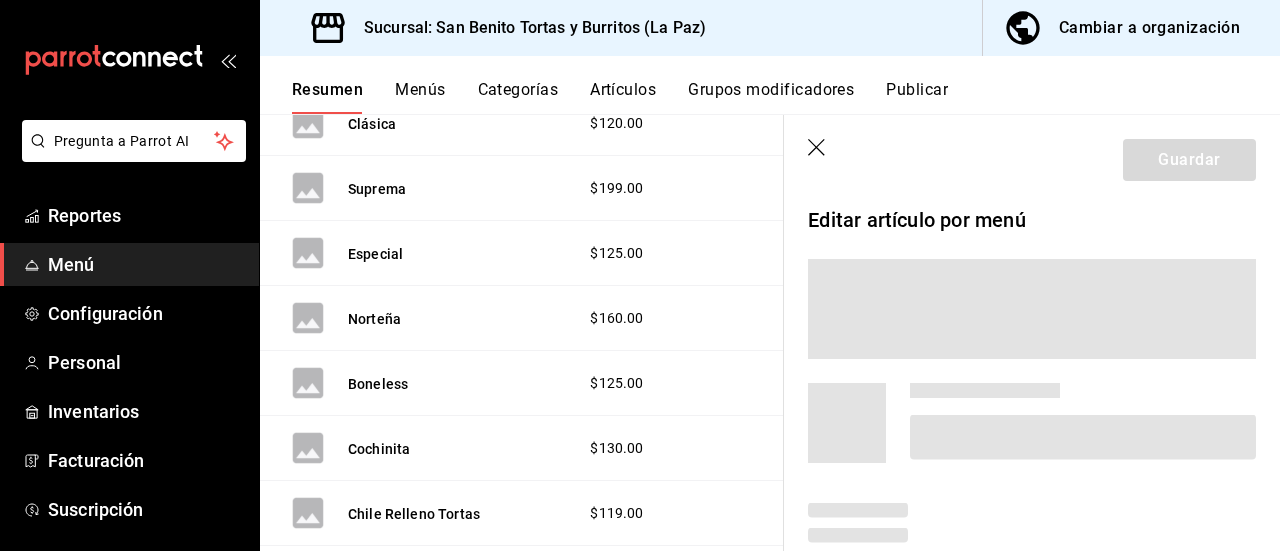 scroll, scrollTop: 4566, scrollLeft: 0, axis: vertical 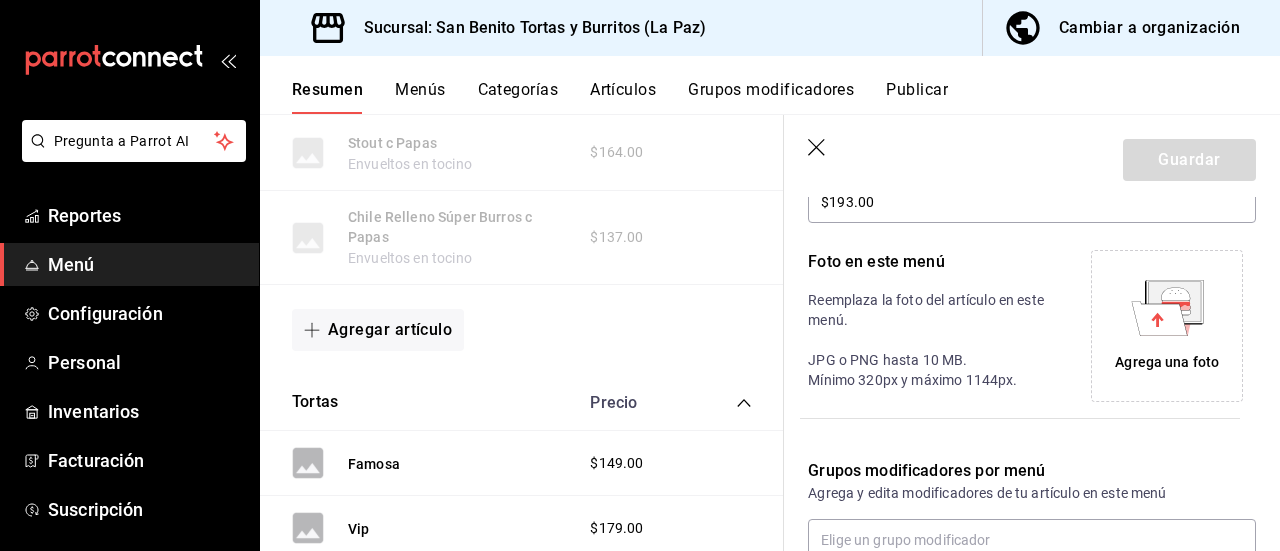 click on "Agrega una foto" at bounding box center [1167, 362] 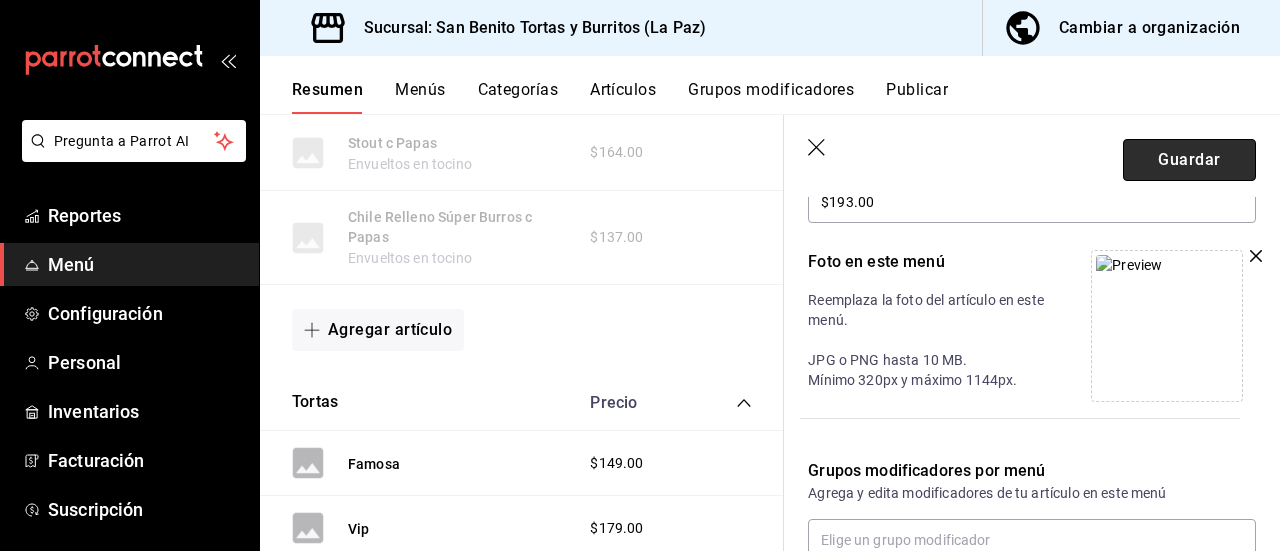 click on "Guardar" at bounding box center [1189, 160] 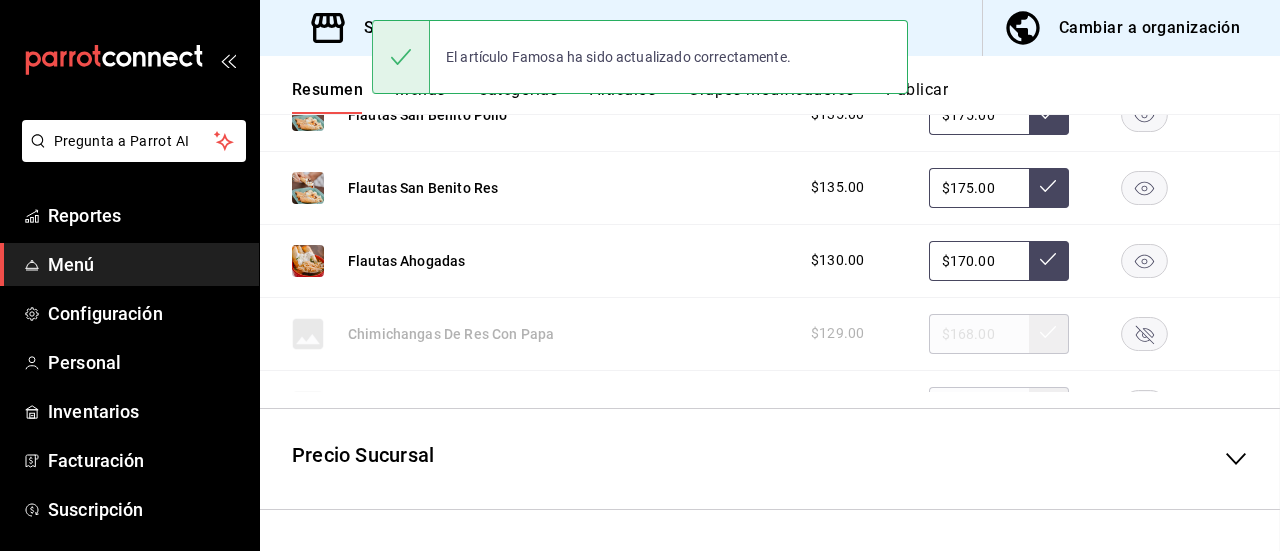 scroll, scrollTop: 590, scrollLeft: 0, axis: vertical 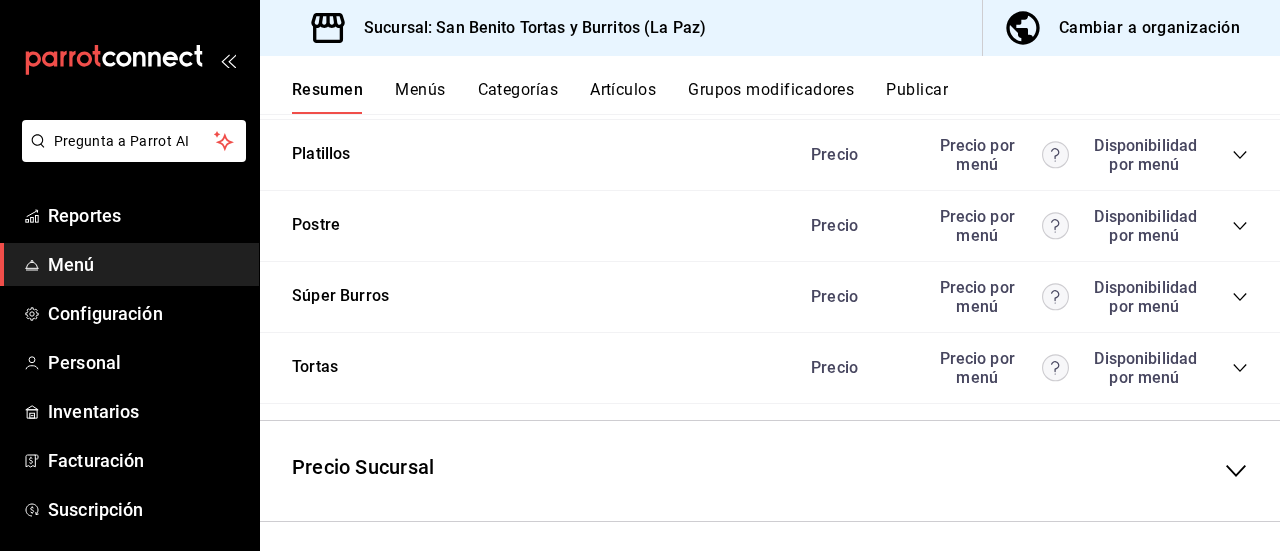 click 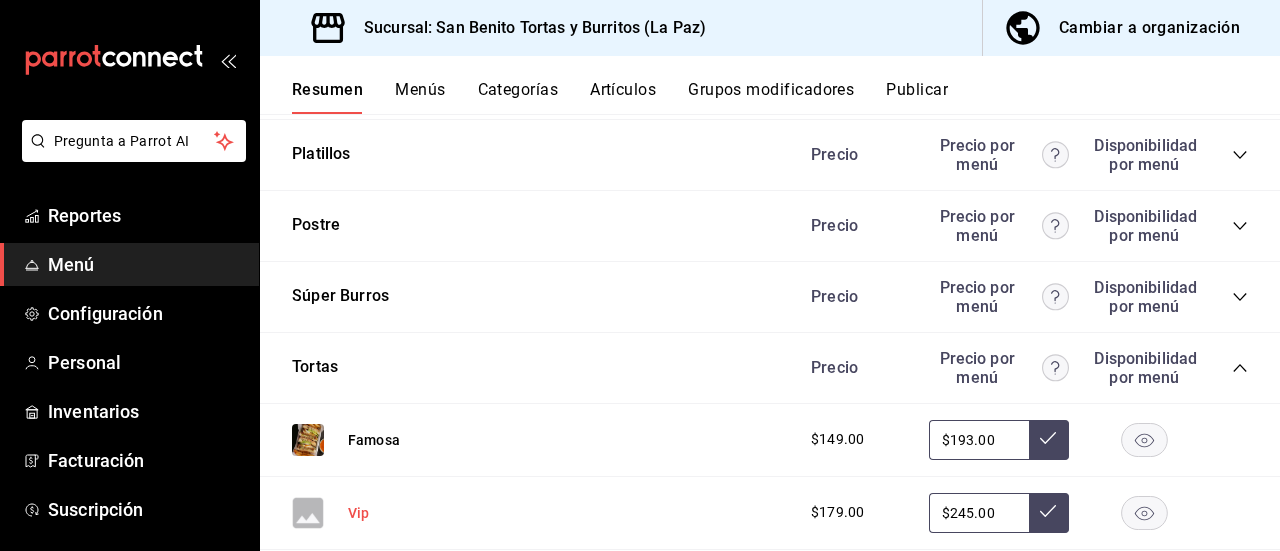 click on "Vip" at bounding box center [358, 513] 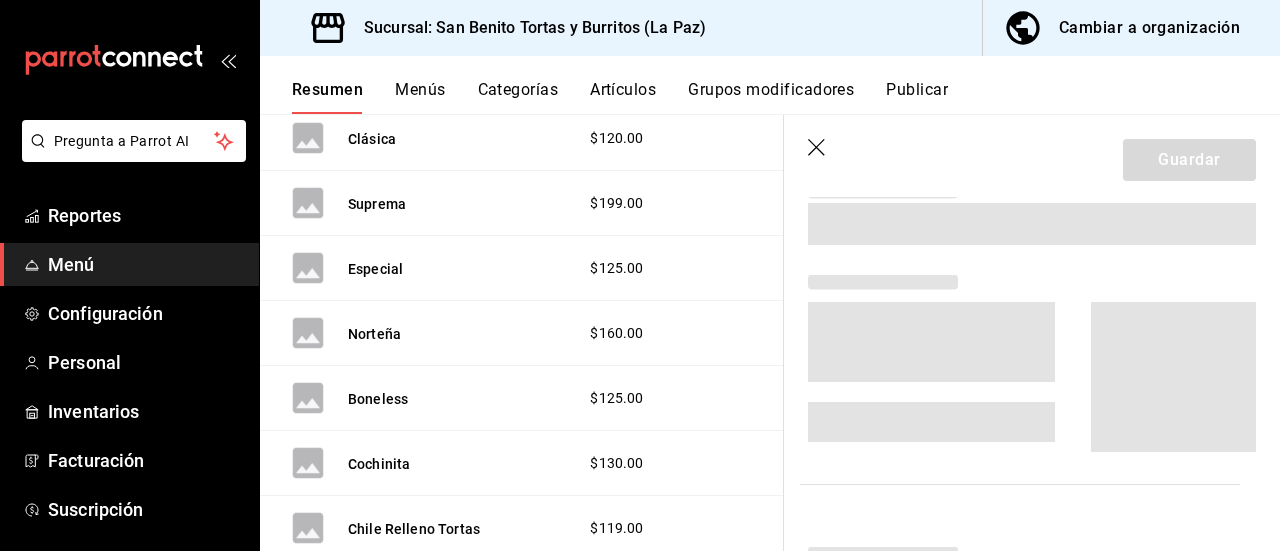 scroll, scrollTop: 3318, scrollLeft: 0, axis: vertical 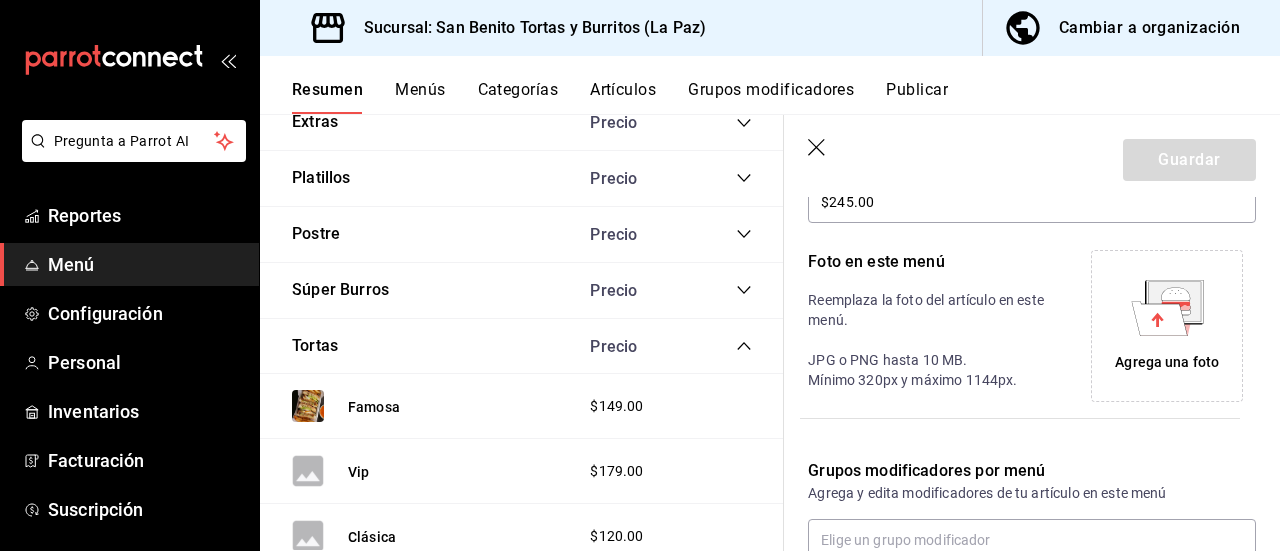 click on "Agrega una foto" at bounding box center [1167, 362] 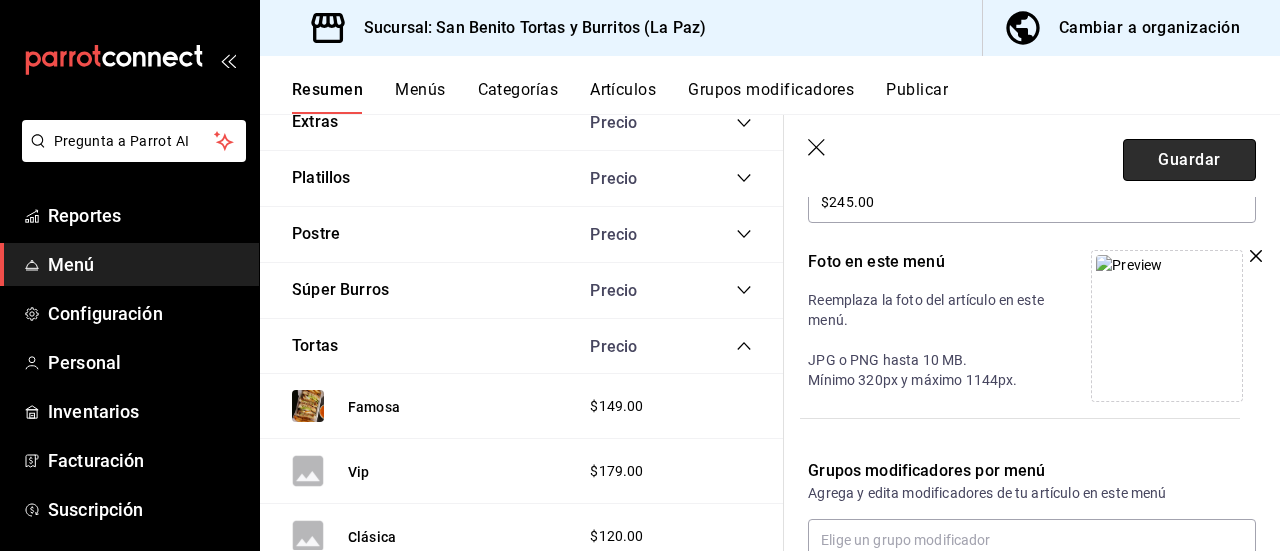 click on "Guardar" at bounding box center (1189, 160) 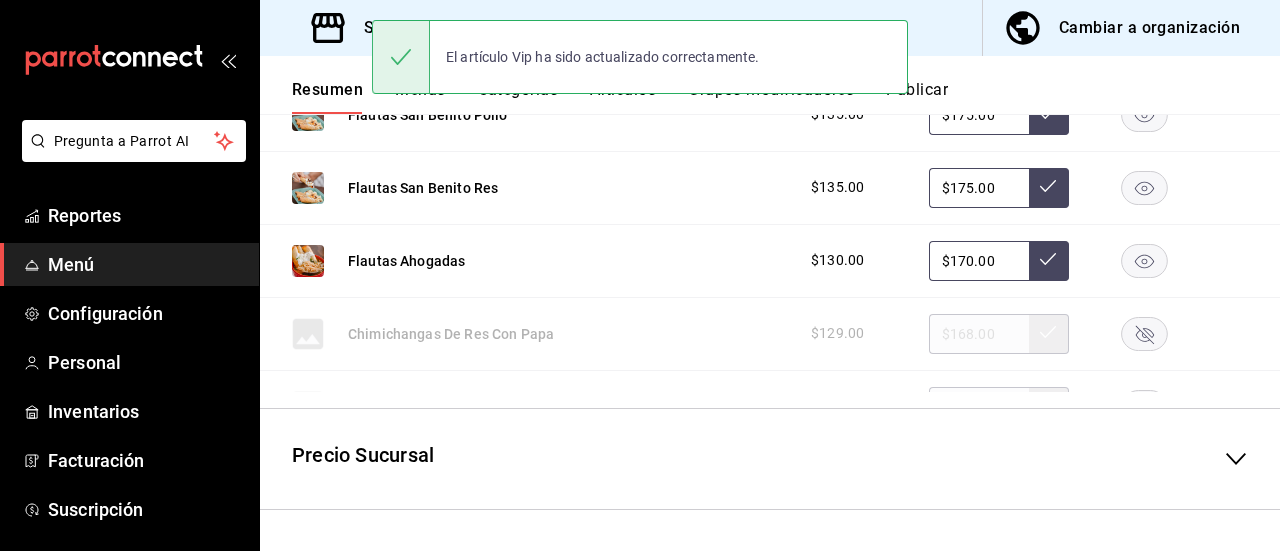 scroll, scrollTop: 590, scrollLeft: 0, axis: vertical 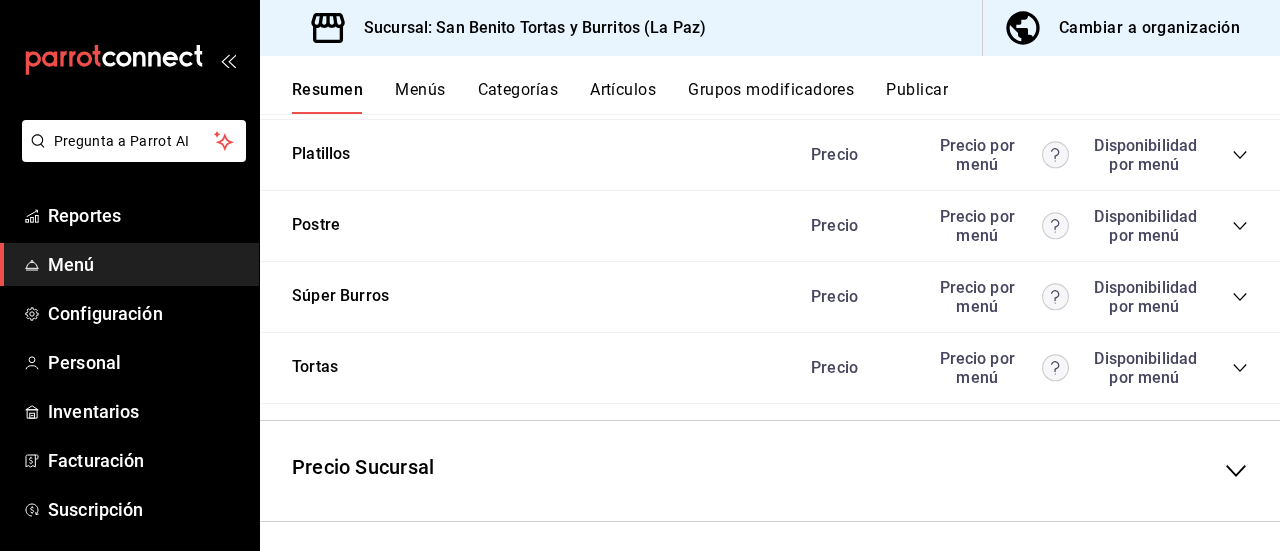 click 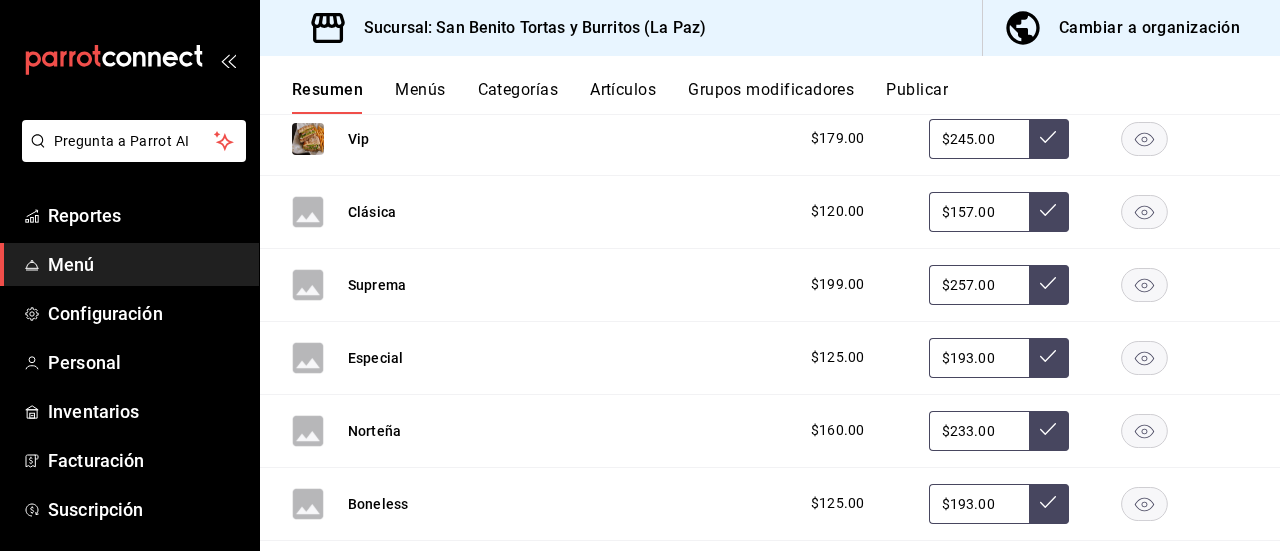 scroll, scrollTop: 4100, scrollLeft: 0, axis: vertical 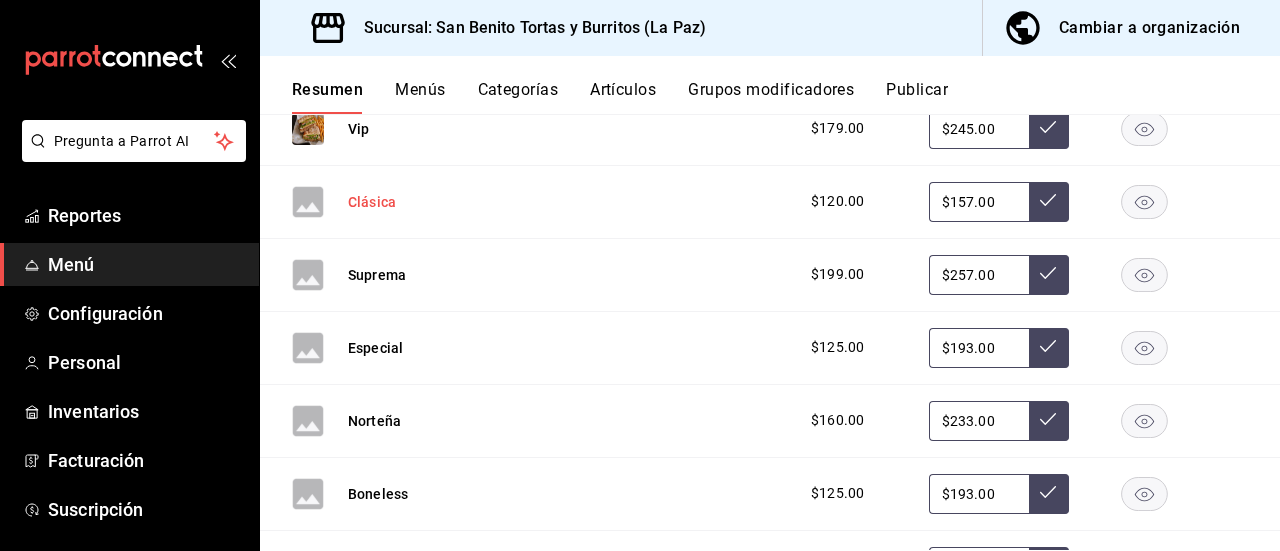 click on "Clásica" at bounding box center [372, 202] 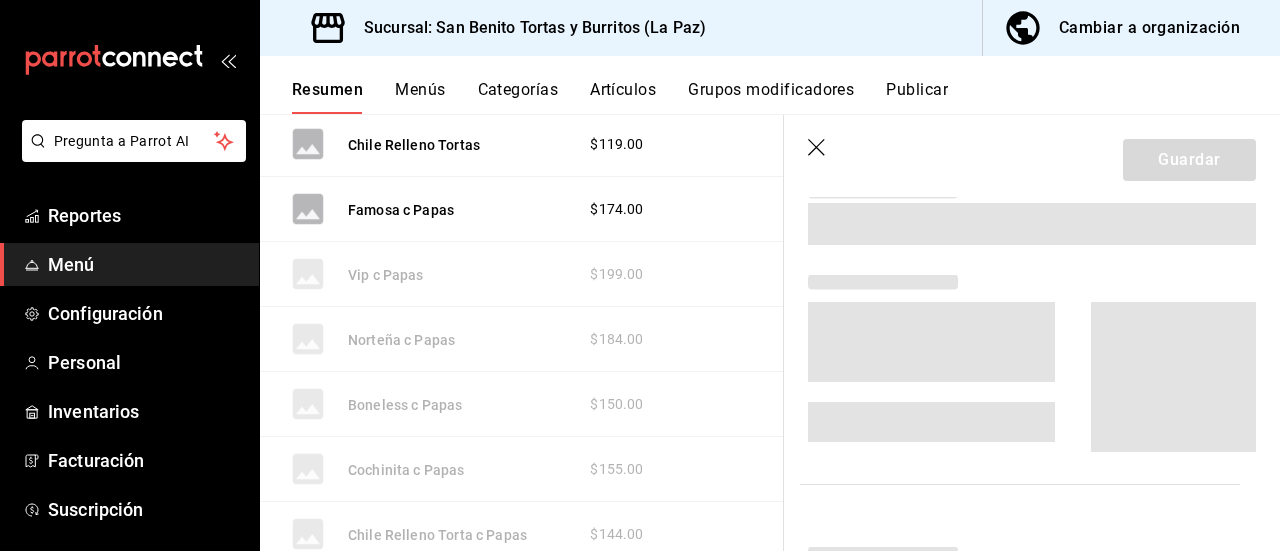 scroll, scrollTop: 3634, scrollLeft: 0, axis: vertical 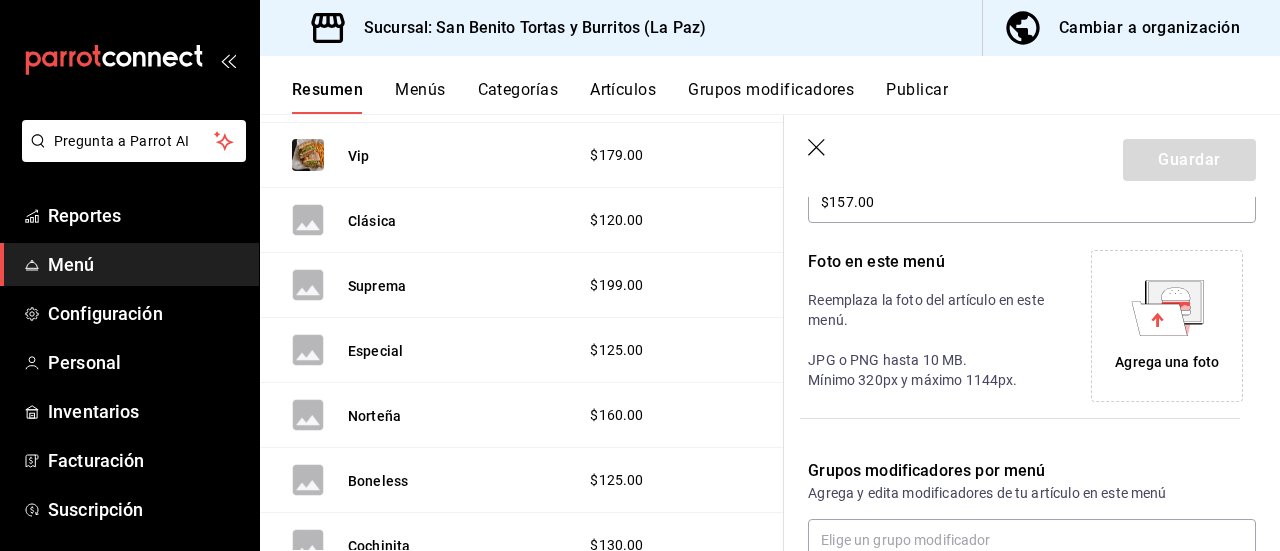 click on "Agrega una foto" at bounding box center (1167, 362) 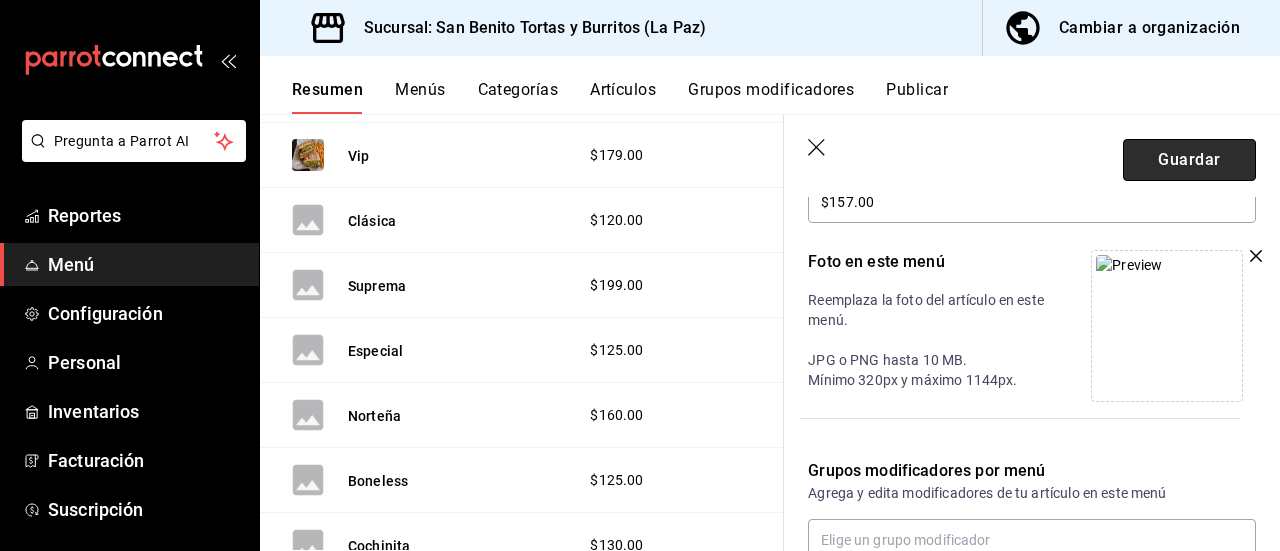 click on "Guardar" at bounding box center (1189, 160) 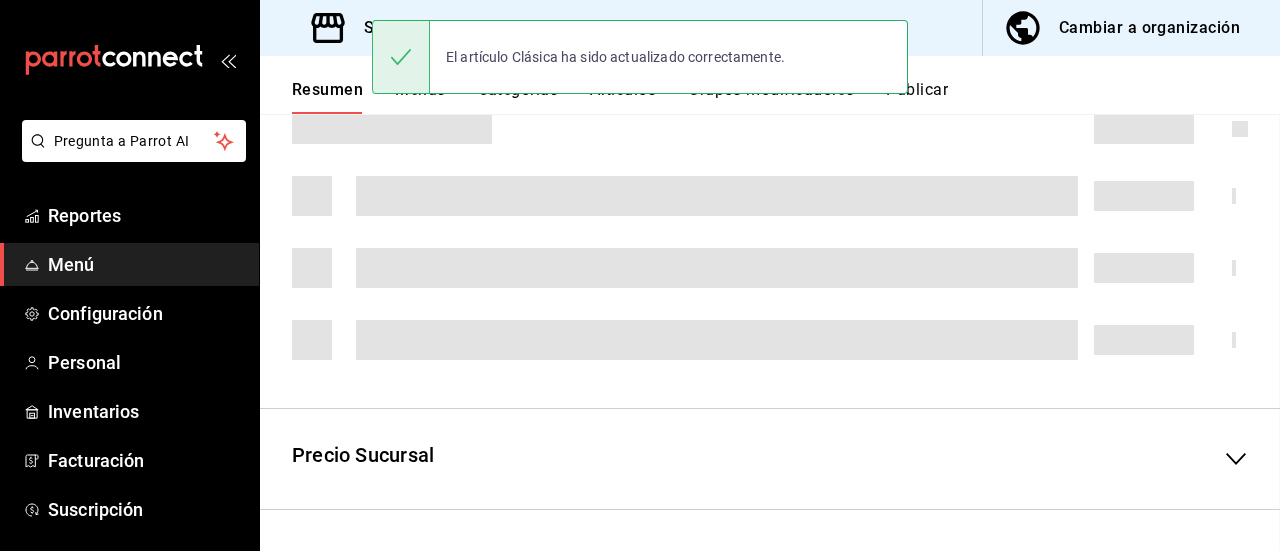 scroll, scrollTop: 590, scrollLeft: 0, axis: vertical 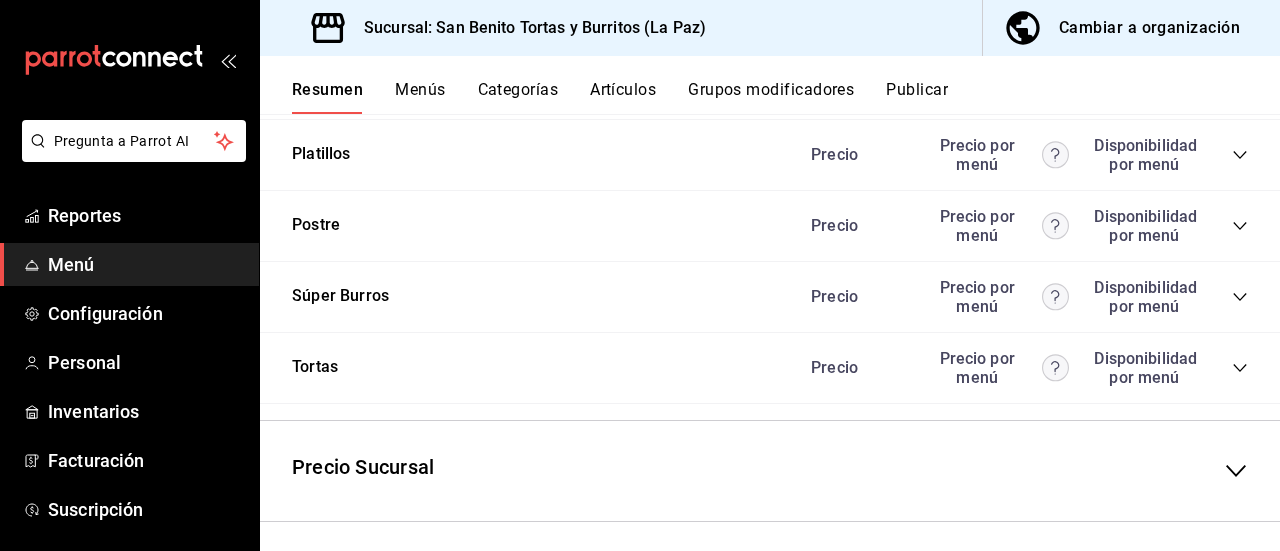 click 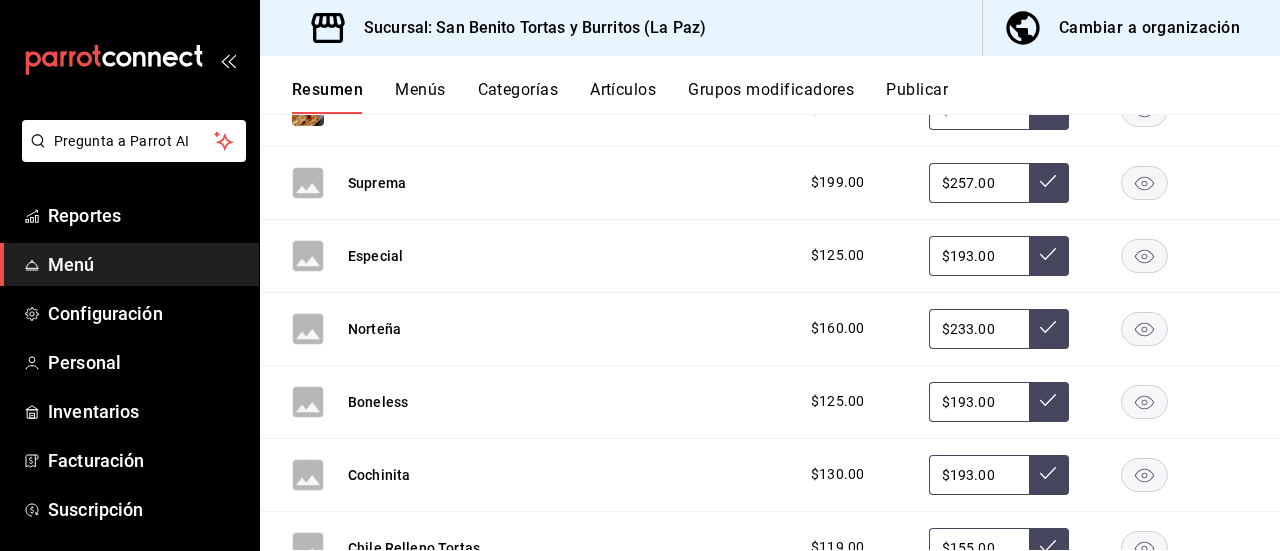 scroll, scrollTop: 4109, scrollLeft: 0, axis: vertical 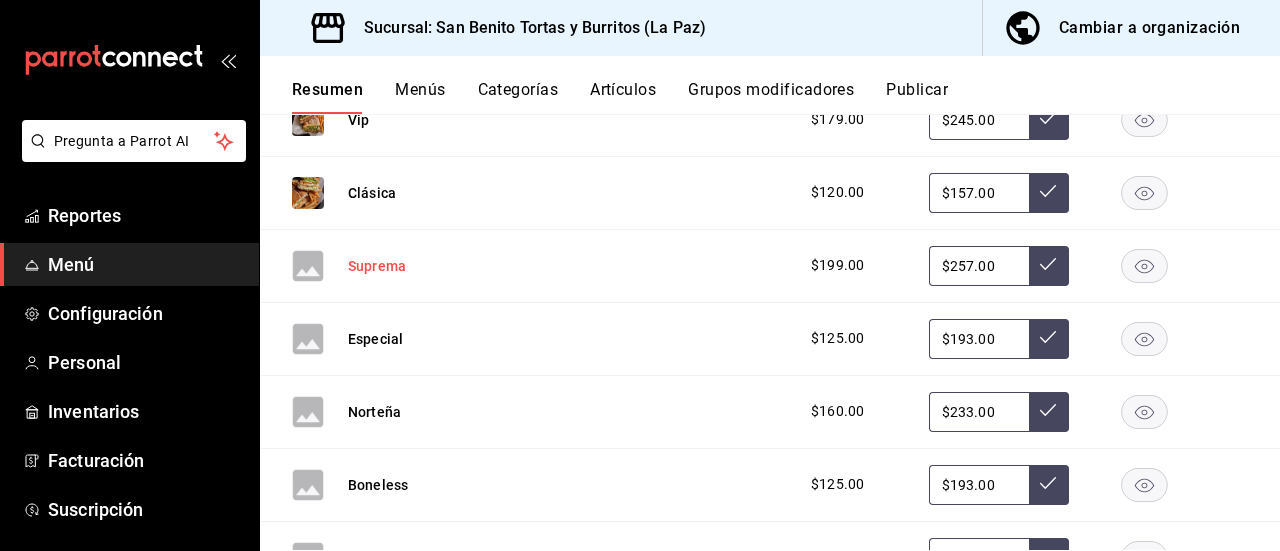 click on "Suprema" at bounding box center [377, 266] 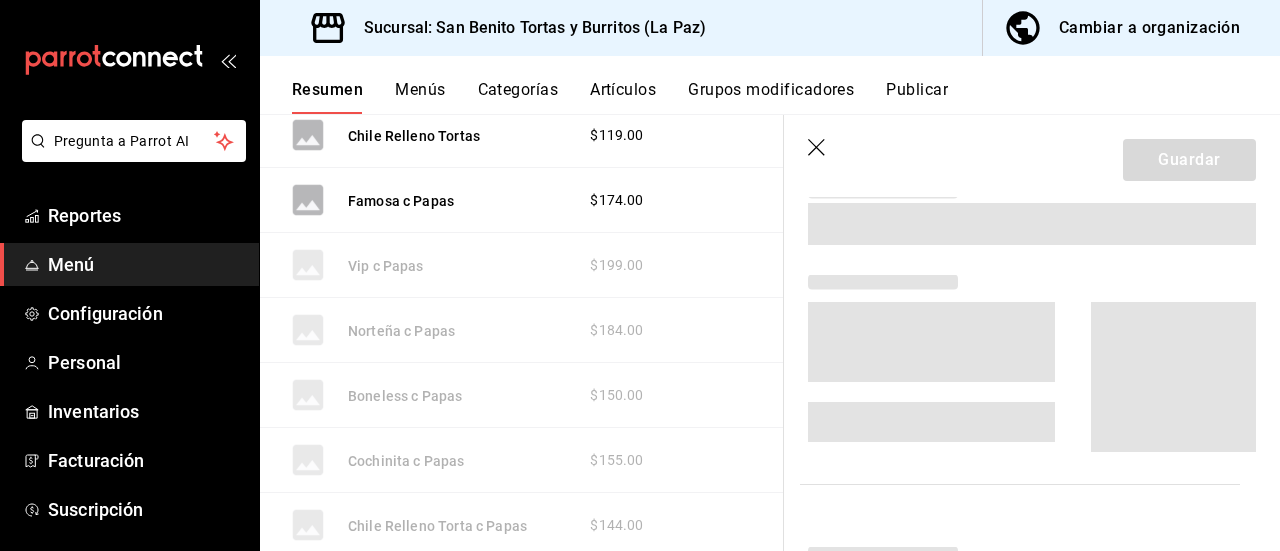 scroll, scrollTop: 3643, scrollLeft: 0, axis: vertical 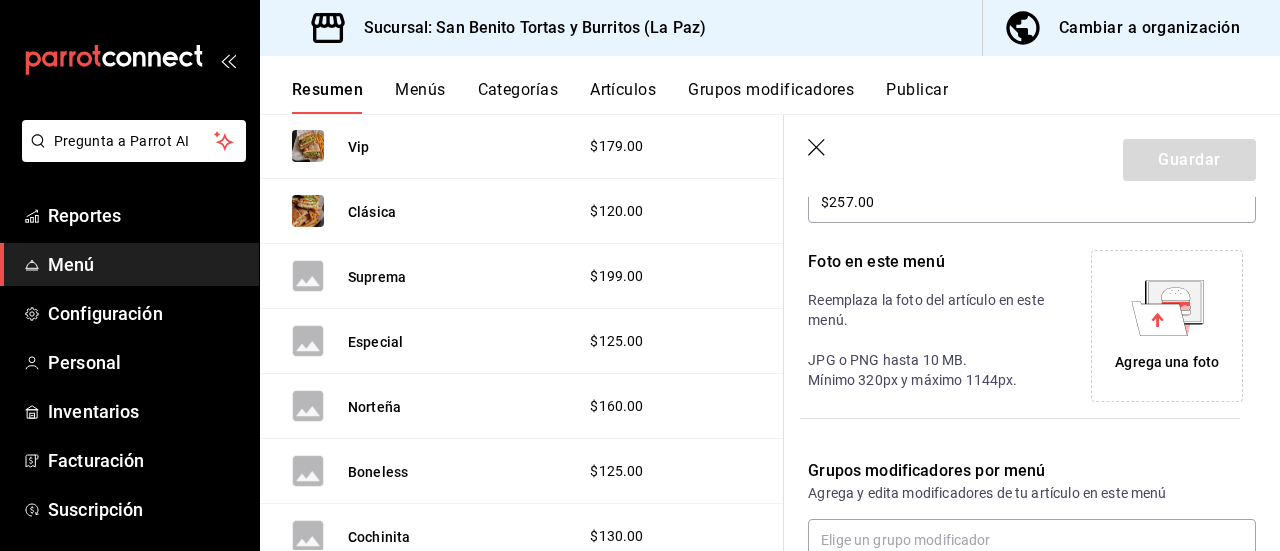 click on "Agrega una foto" at bounding box center [1167, 362] 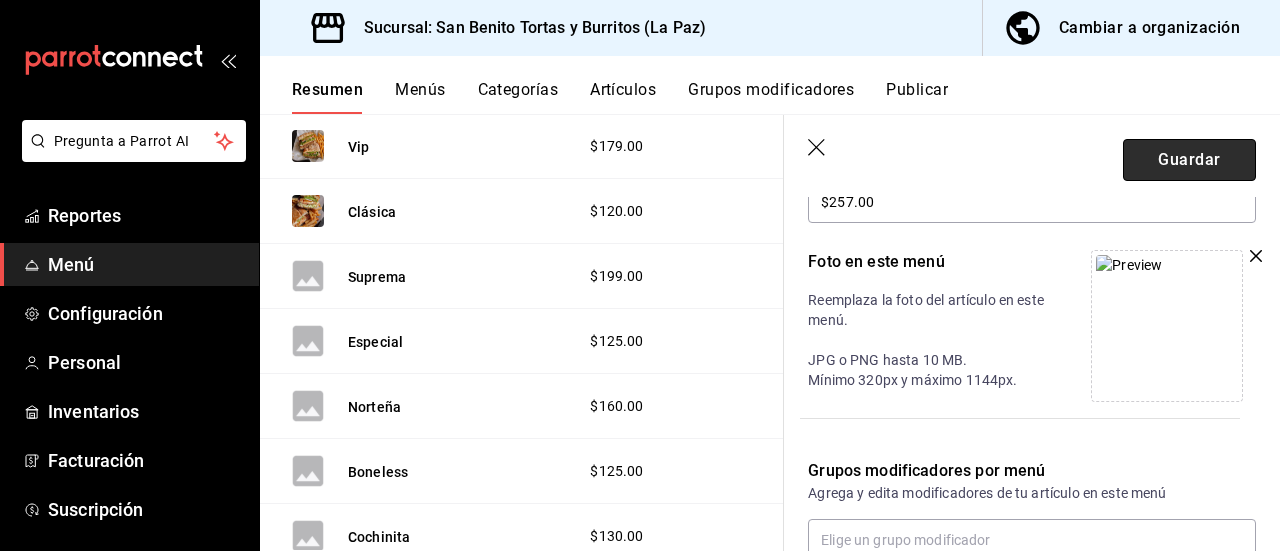 click on "Guardar" at bounding box center (1189, 160) 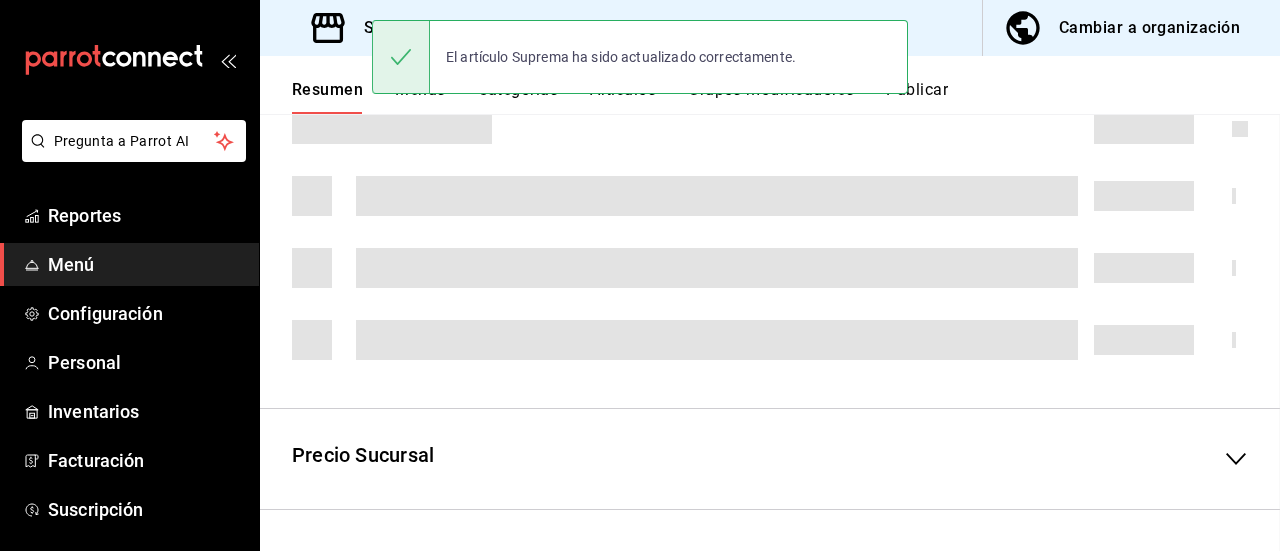 scroll, scrollTop: 4624, scrollLeft: 0, axis: vertical 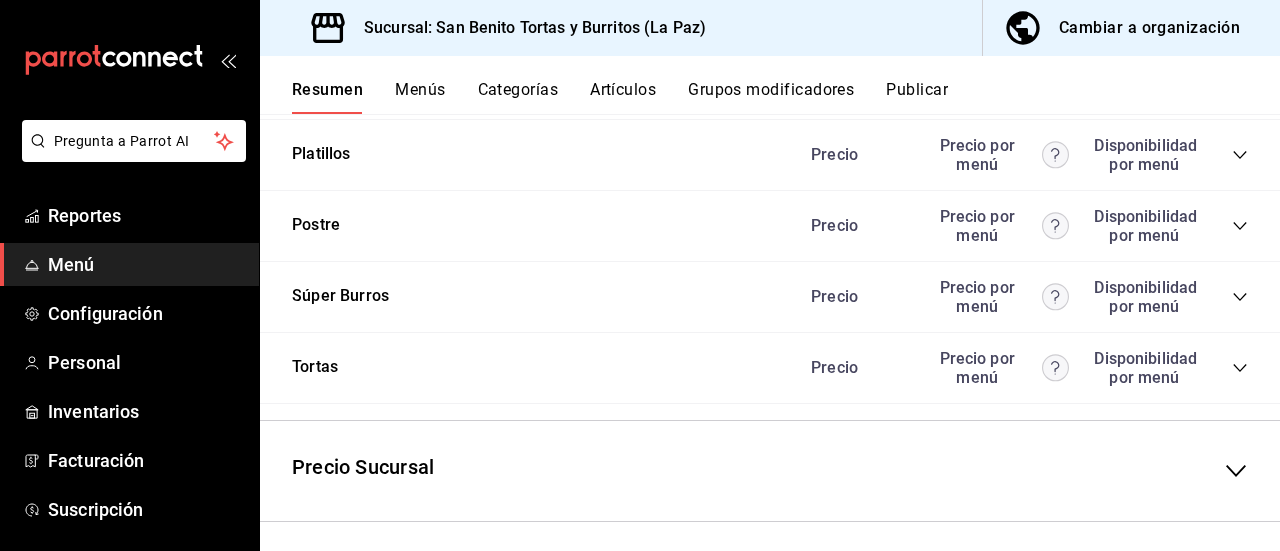click 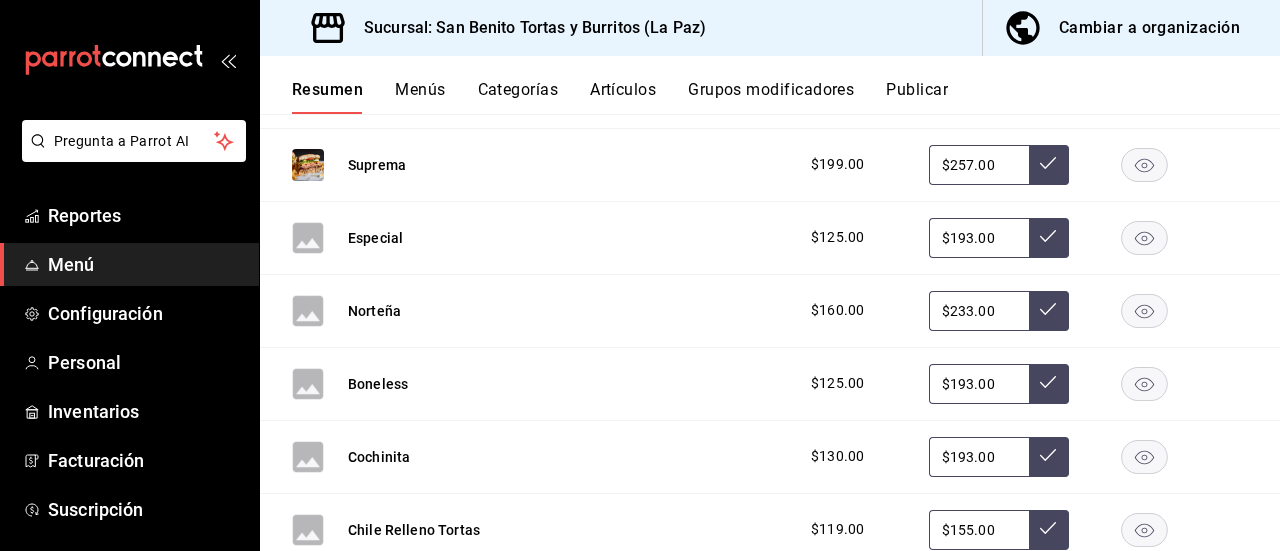 scroll, scrollTop: 4247, scrollLeft: 0, axis: vertical 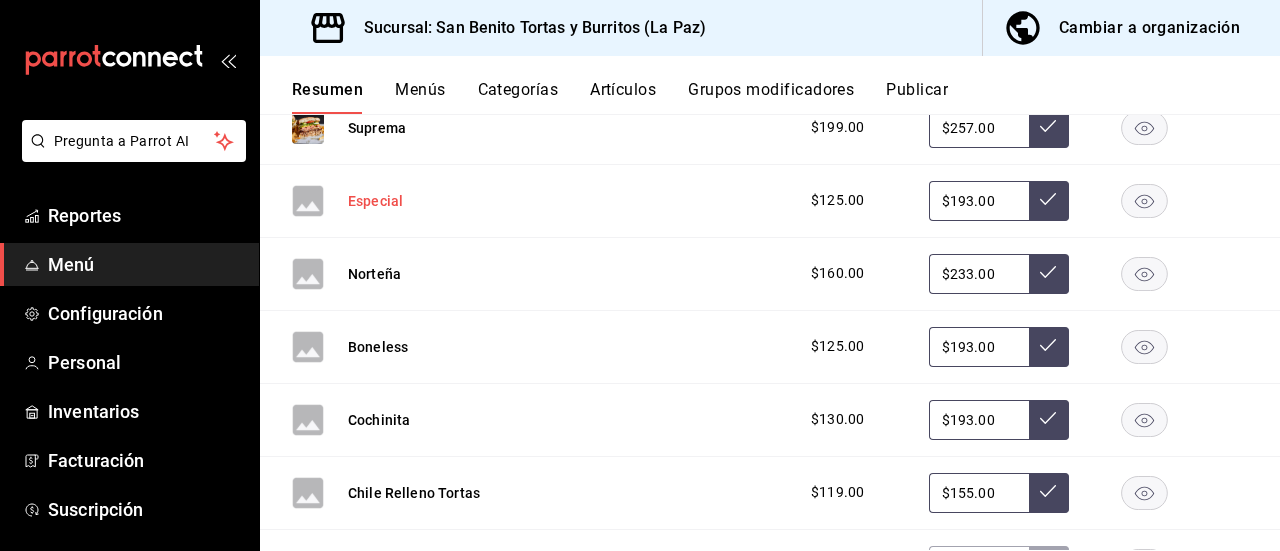 click on "Especial" at bounding box center [375, 201] 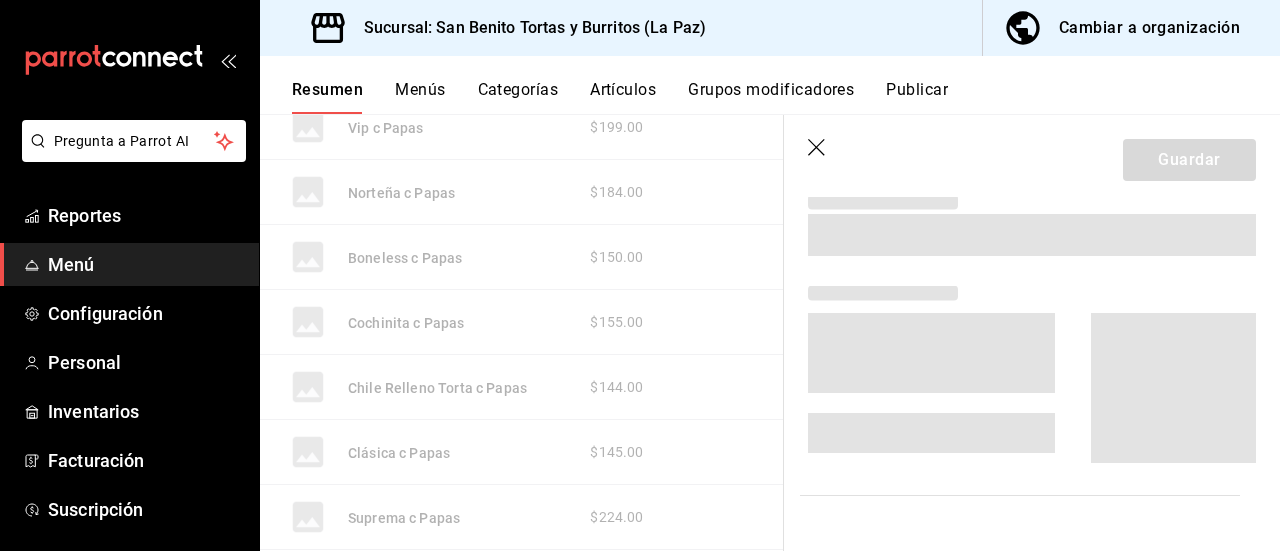 scroll, scrollTop: 3765, scrollLeft: 0, axis: vertical 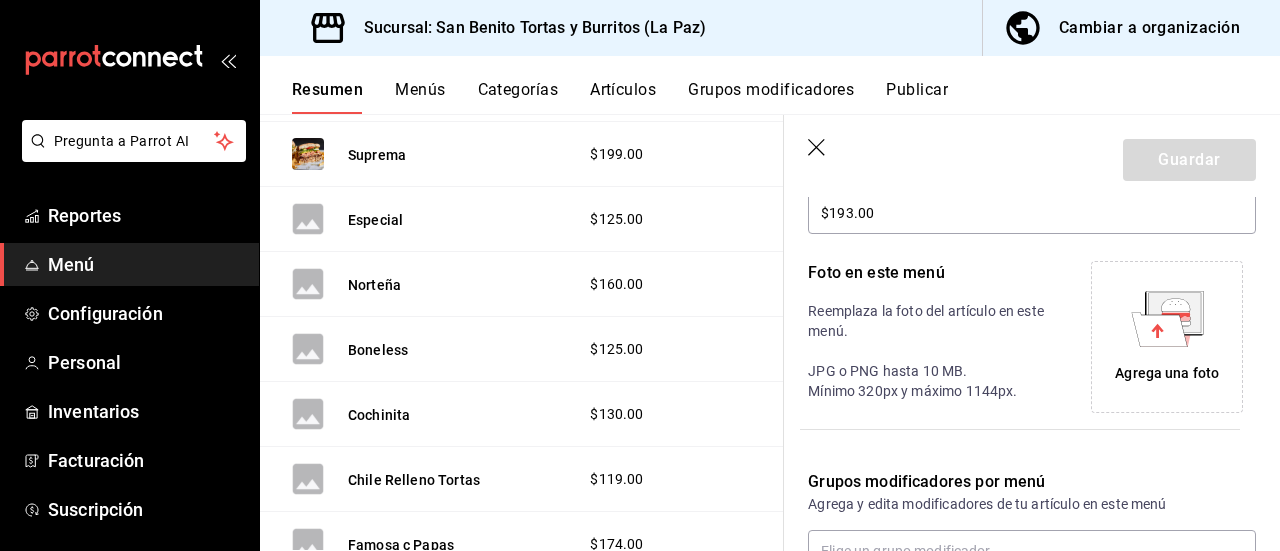 click on "Agrega una foto" at bounding box center (1167, 373) 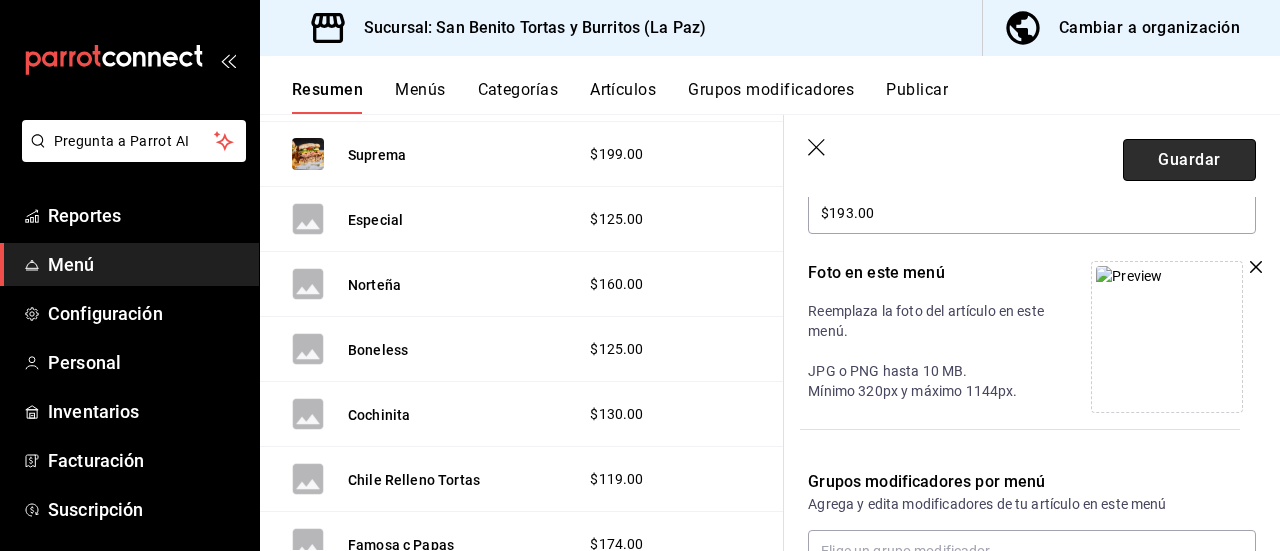 click on "Guardar" at bounding box center [1189, 160] 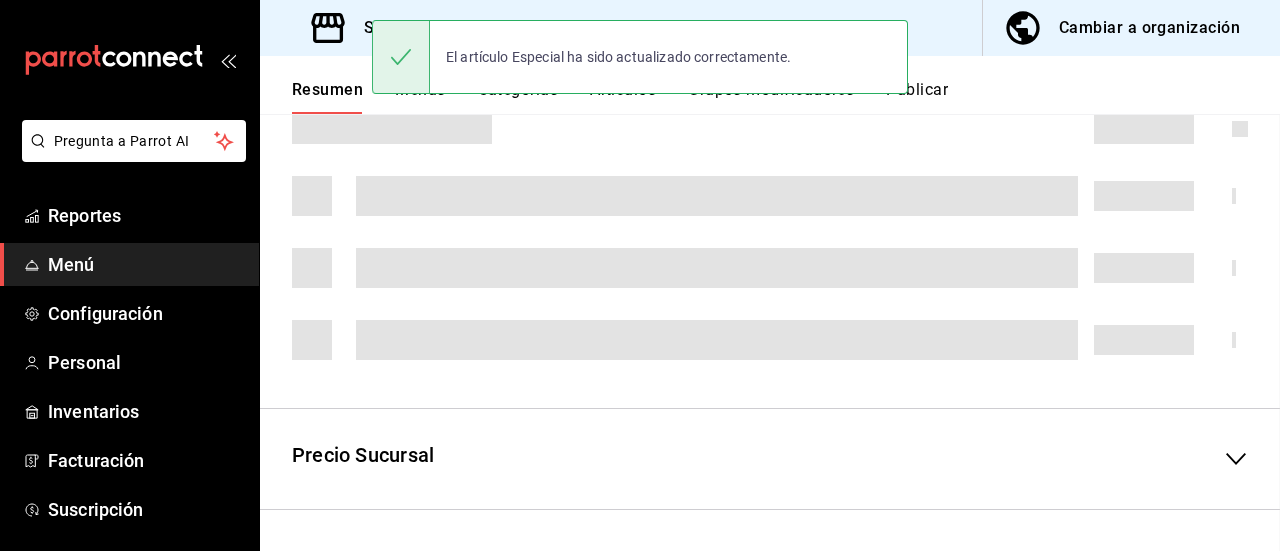 scroll, scrollTop: 590, scrollLeft: 0, axis: vertical 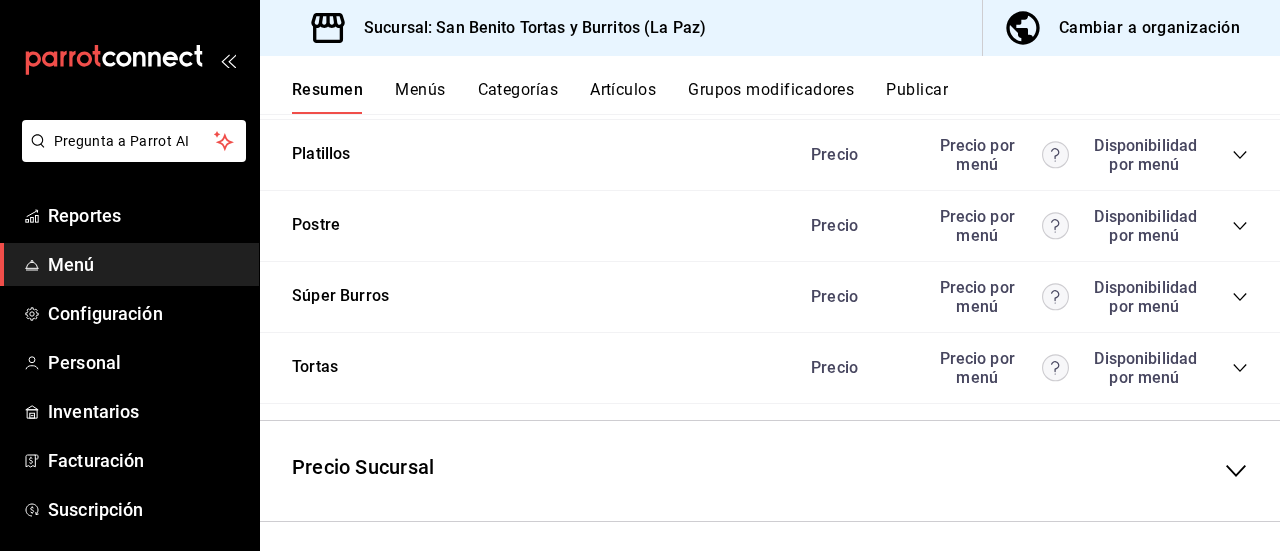 click 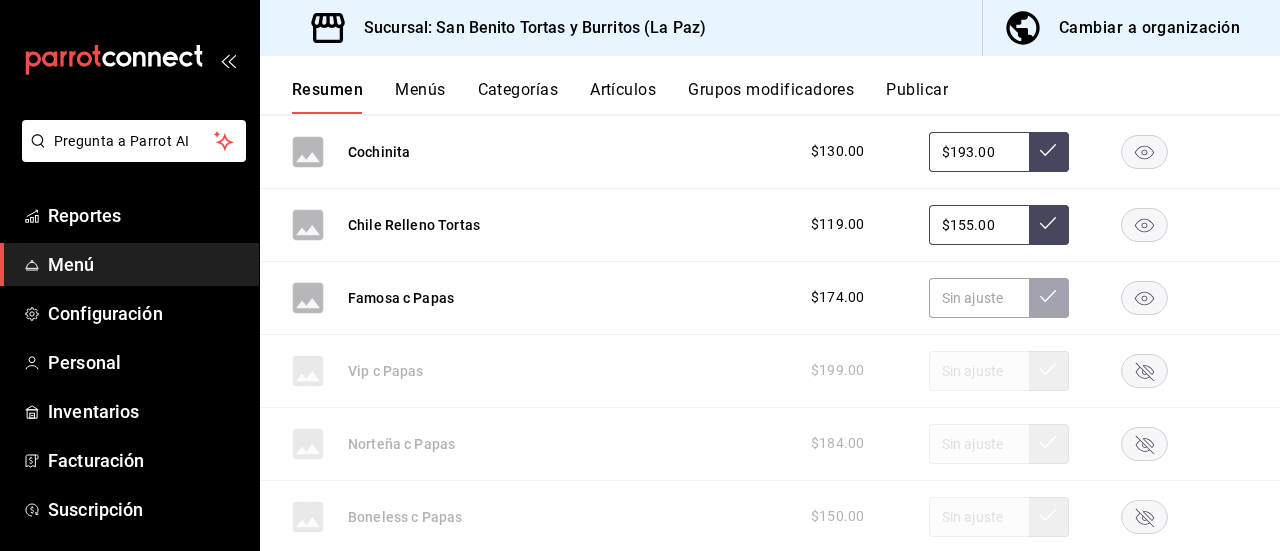 scroll, scrollTop: 4422, scrollLeft: 0, axis: vertical 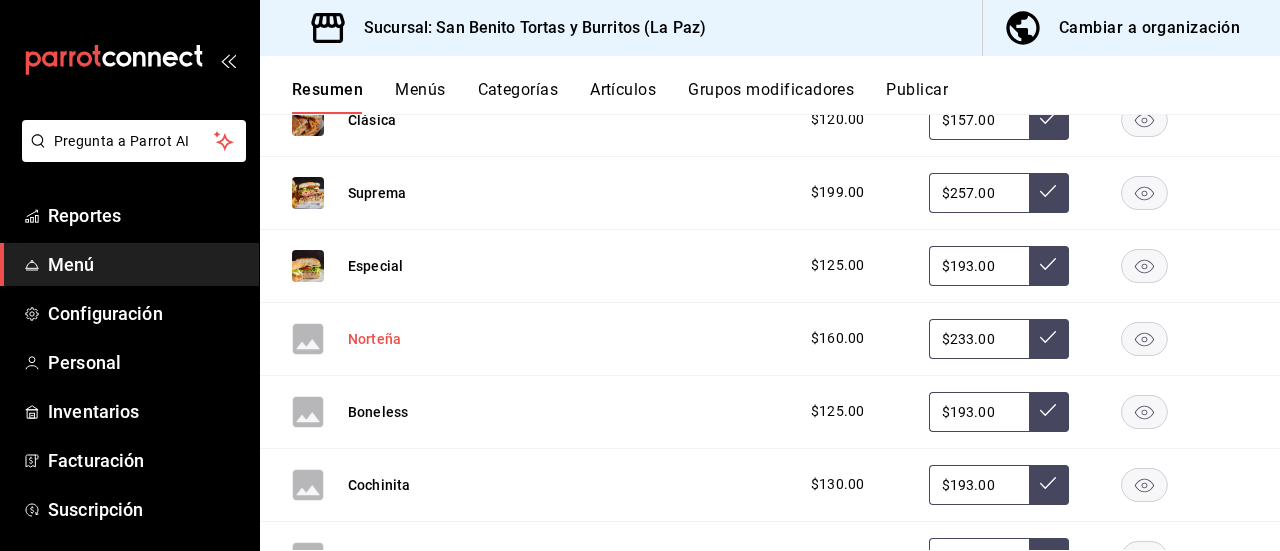 click on "Norteña" at bounding box center [374, 339] 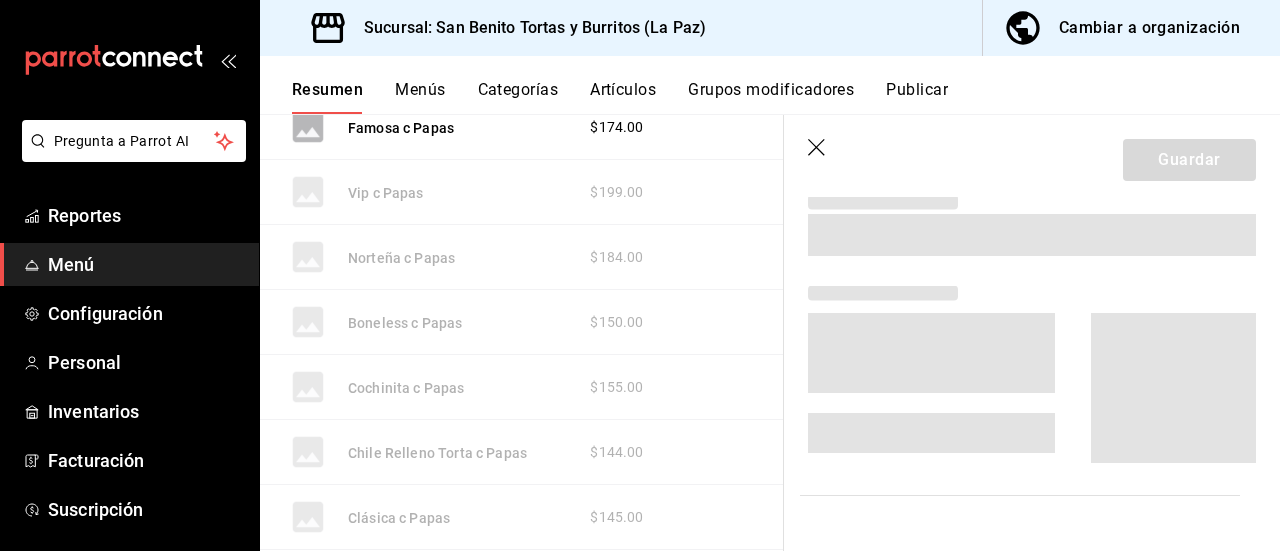 scroll, scrollTop: 3708, scrollLeft: 0, axis: vertical 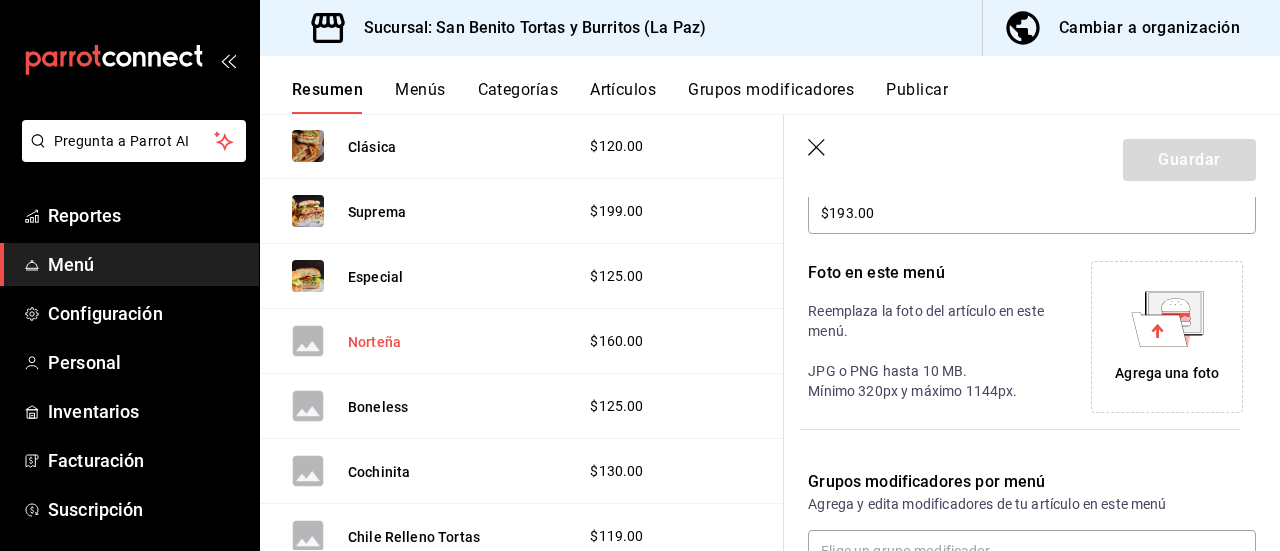 type on "$233.00" 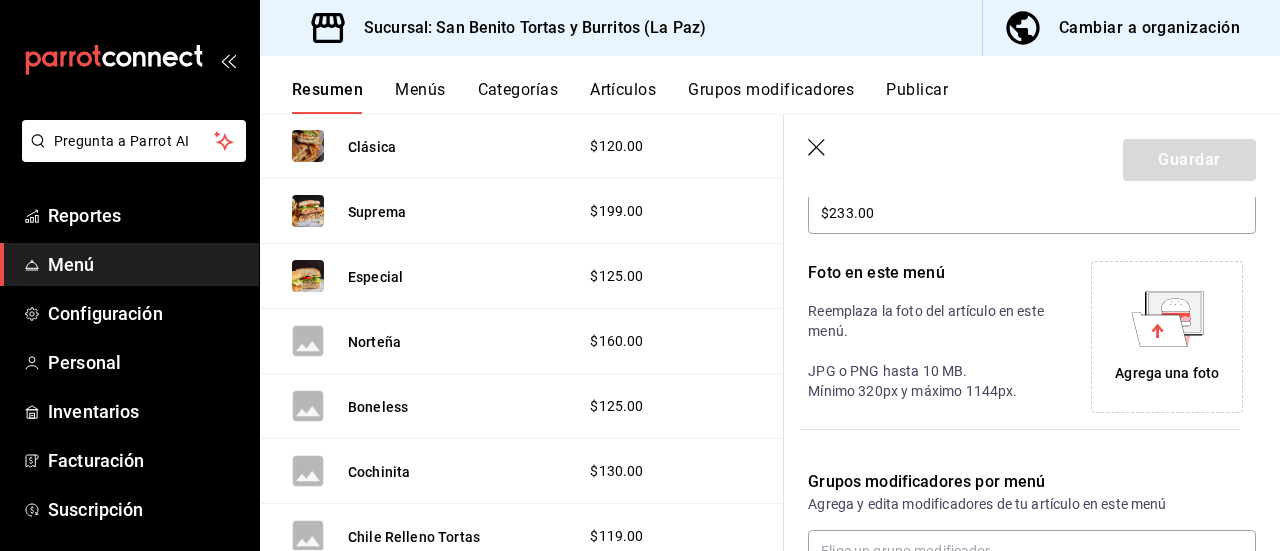 click on "Agrega una foto" at bounding box center (1167, 373) 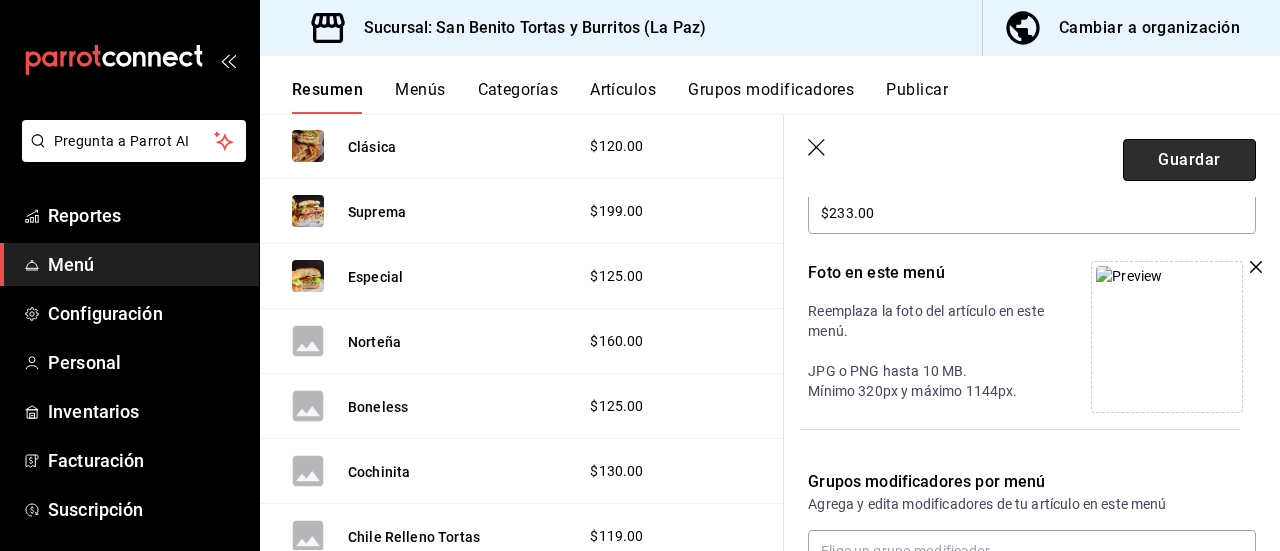 click on "Guardar" at bounding box center [1189, 160] 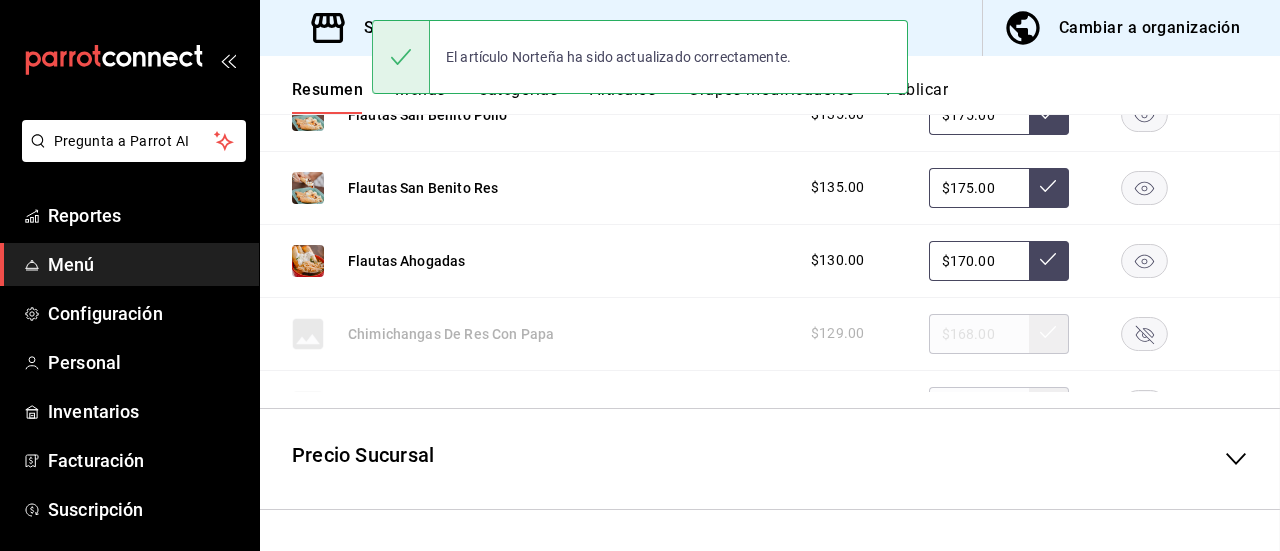 scroll, scrollTop: 590, scrollLeft: 0, axis: vertical 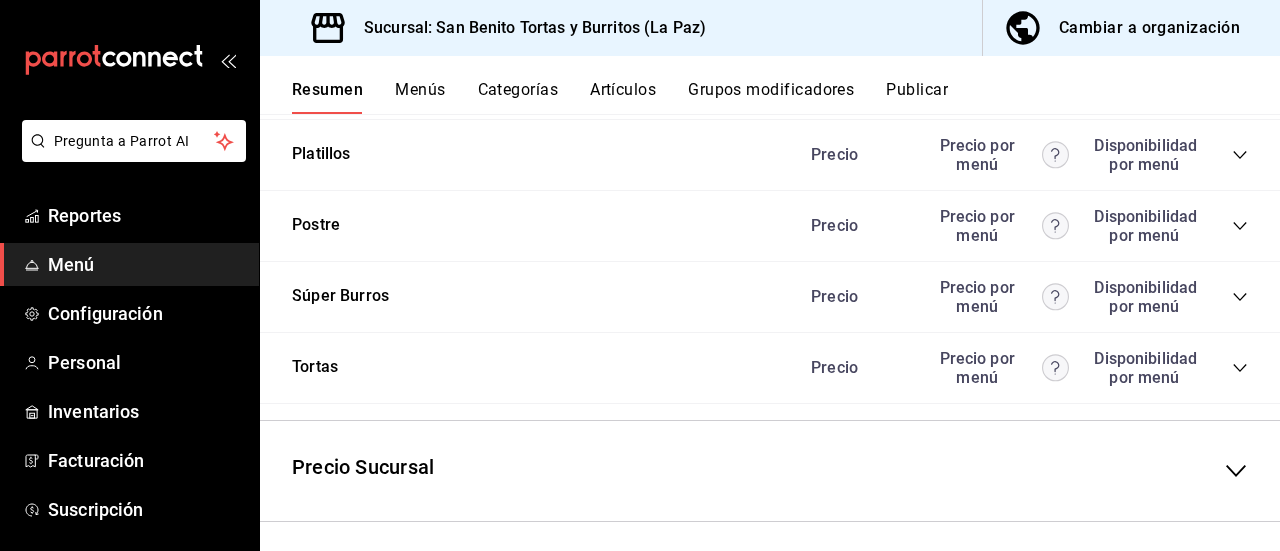 click 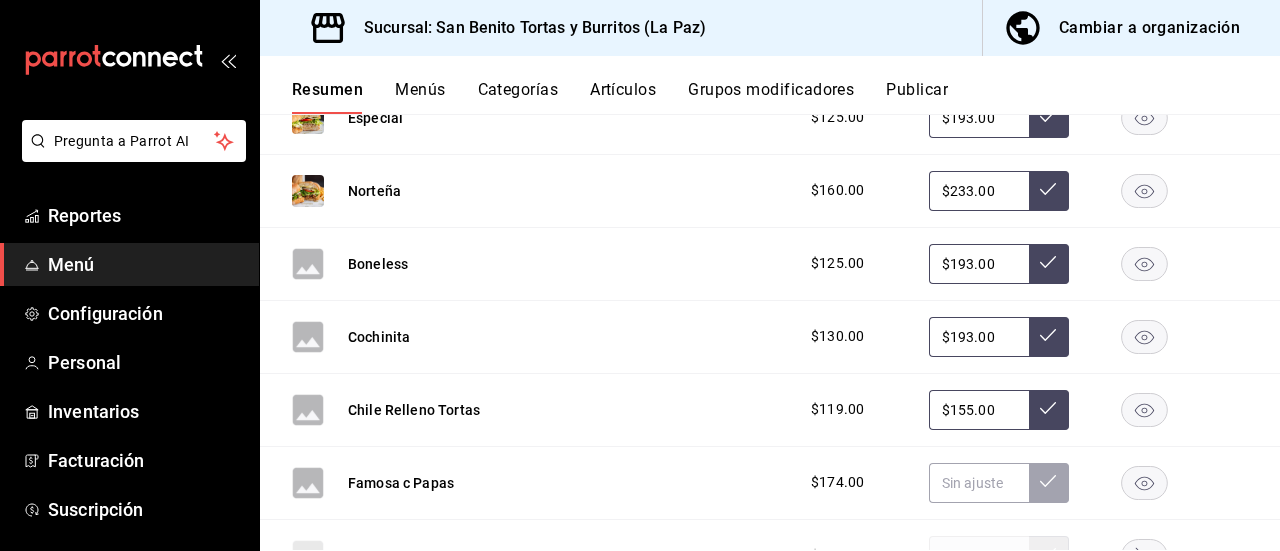 scroll, scrollTop: 4340, scrollLeft: 0, axis: vertical 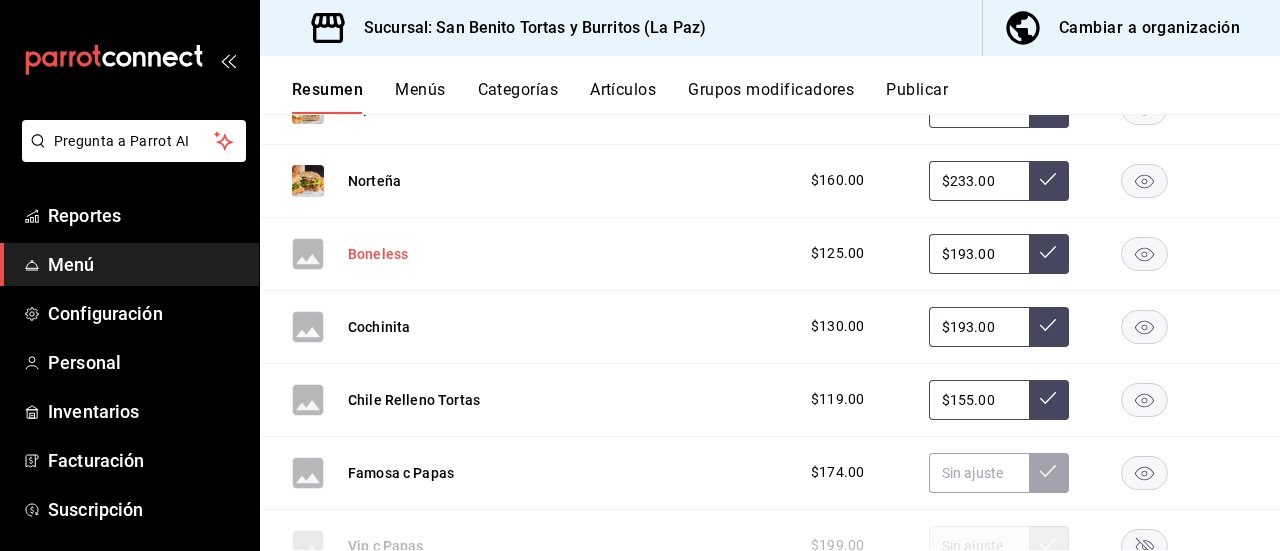 click on "Boneless" at bounding box center (378, 254) 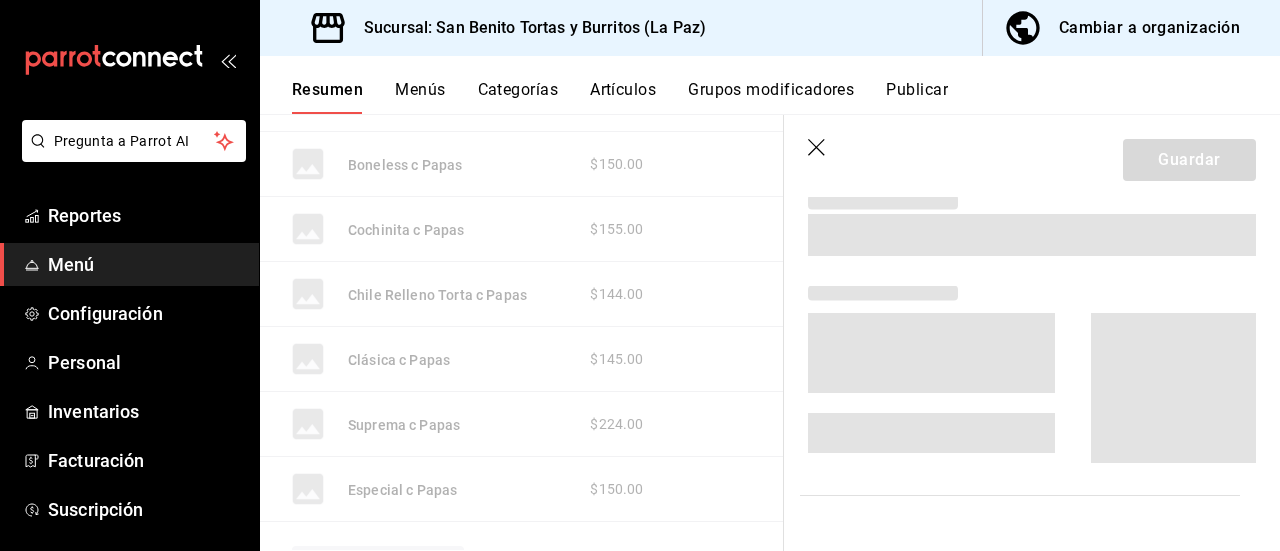 scroll, scrollTop: 3850, scrollLeft: 0, axis: vertical 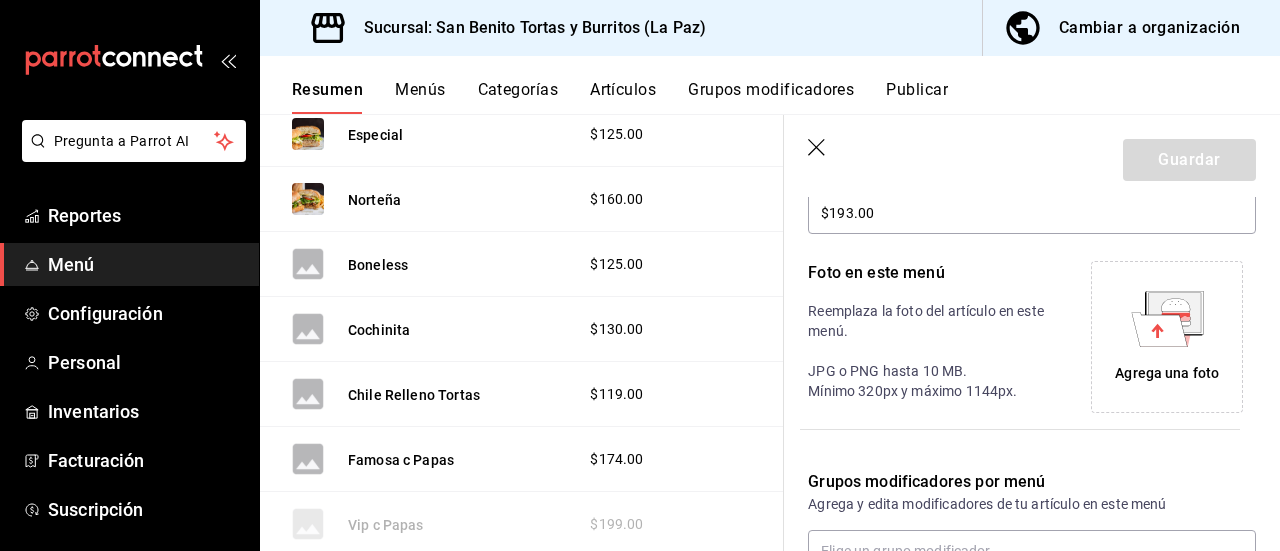 click on "Agrega una foto" at bounding box center (1167, 373) 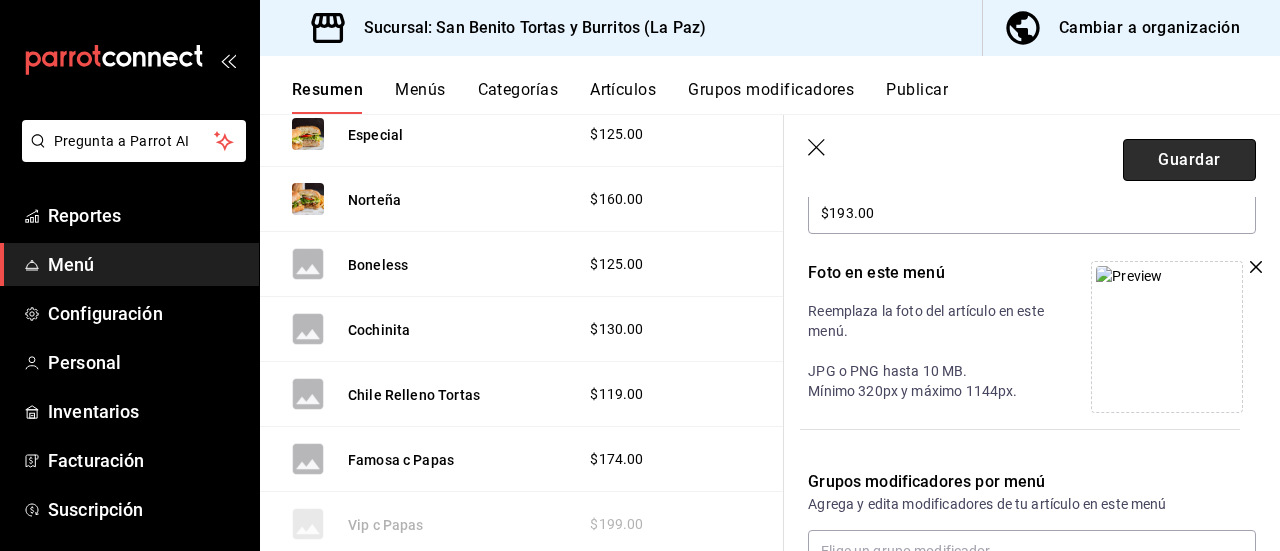 click on "Guardar" at bounding box center (1189, 160) 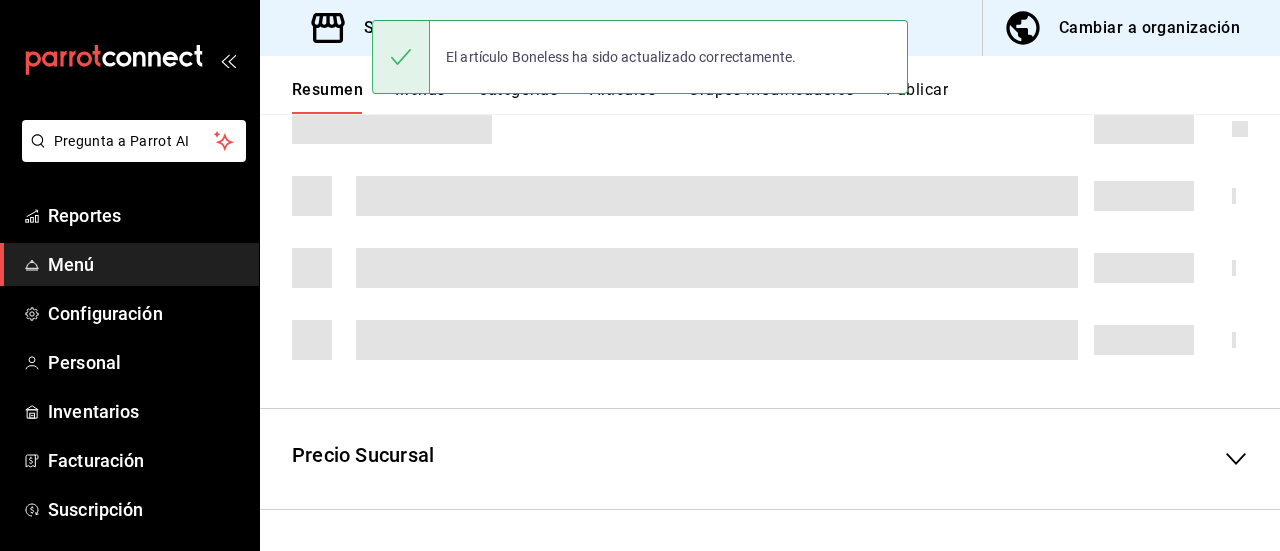scroll, scrollTop: 590, scrollLeft: 0, axis: vertical 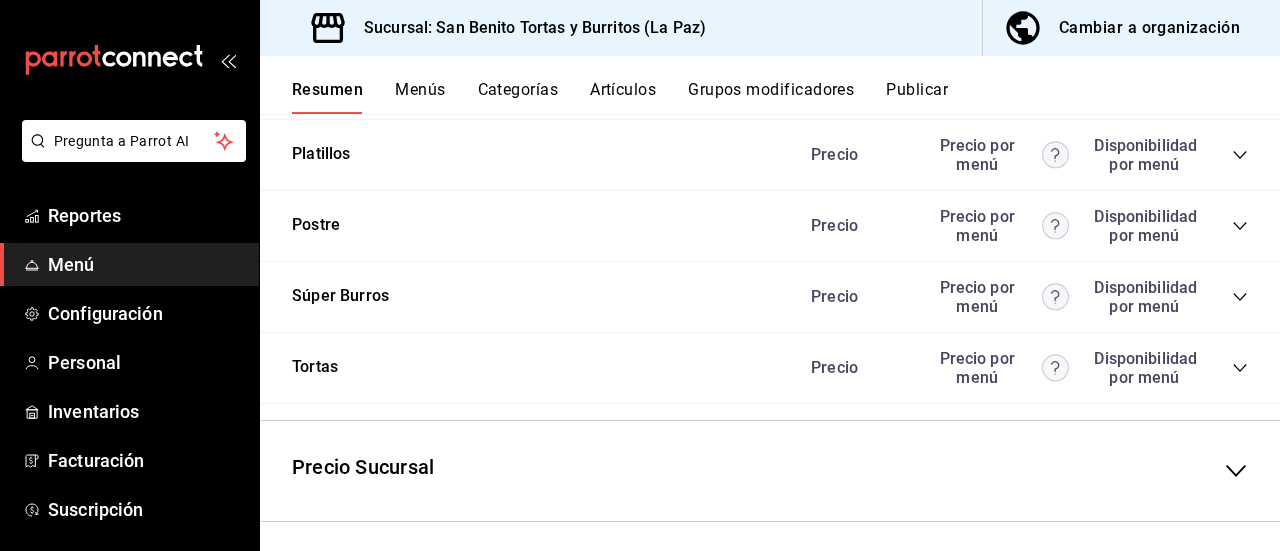 click 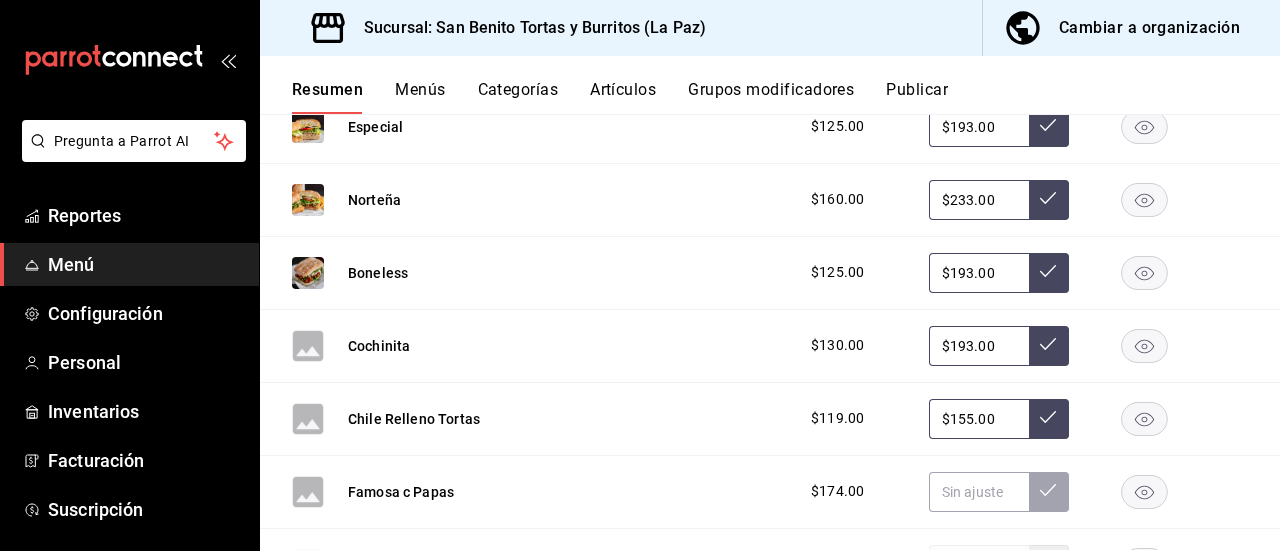 scroll, scrollTop: 4349, scrollLeft: 0, axis: vertical 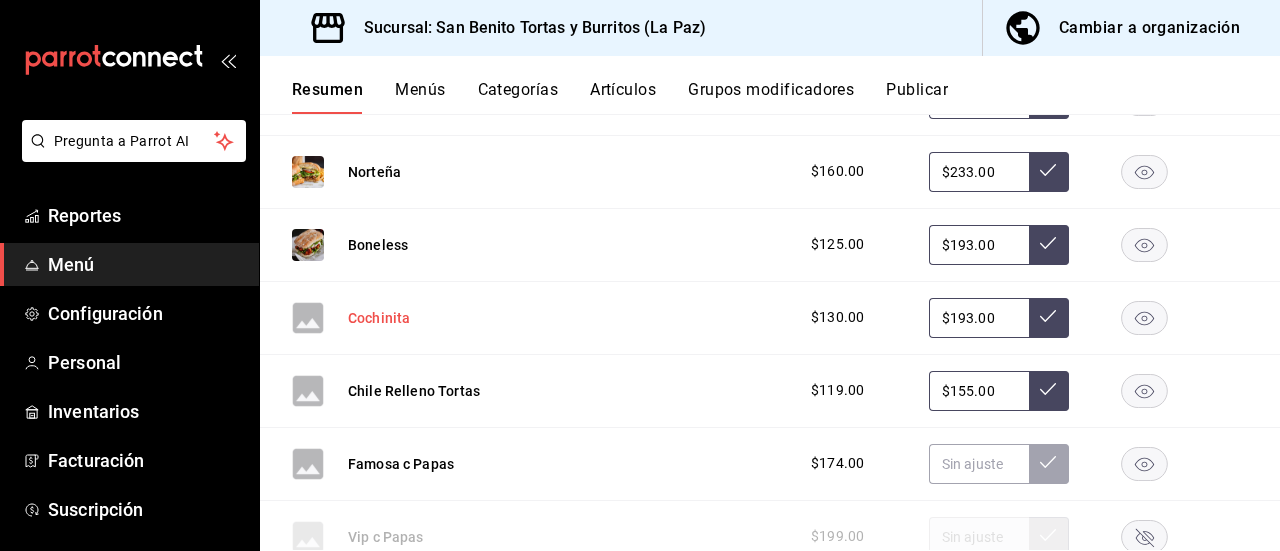 click on "Cochinita" at bounding box center (379, 318) 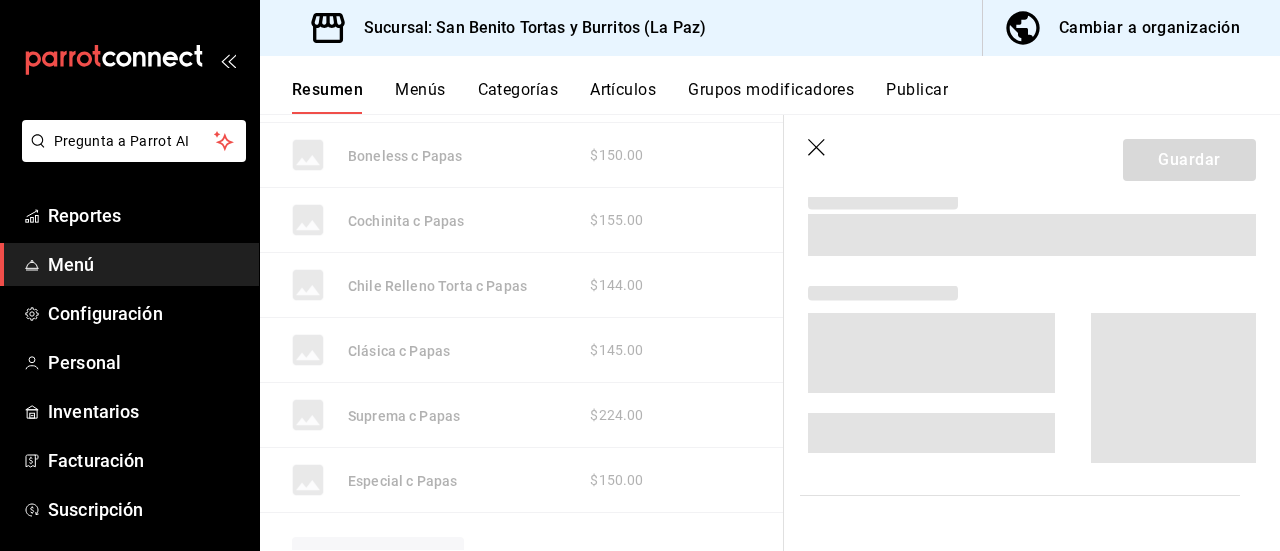 scroll, scrollTop: 3863, scrollLeft: 0, axis: vertical 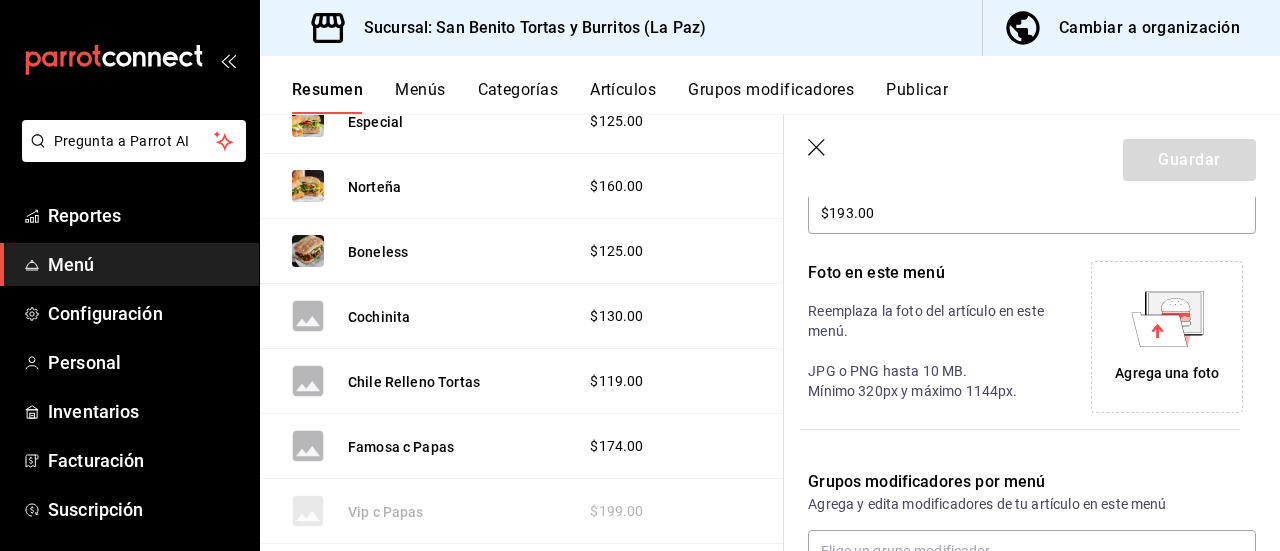 click on "Agrega una foto" at bounding box center (1167, 373) 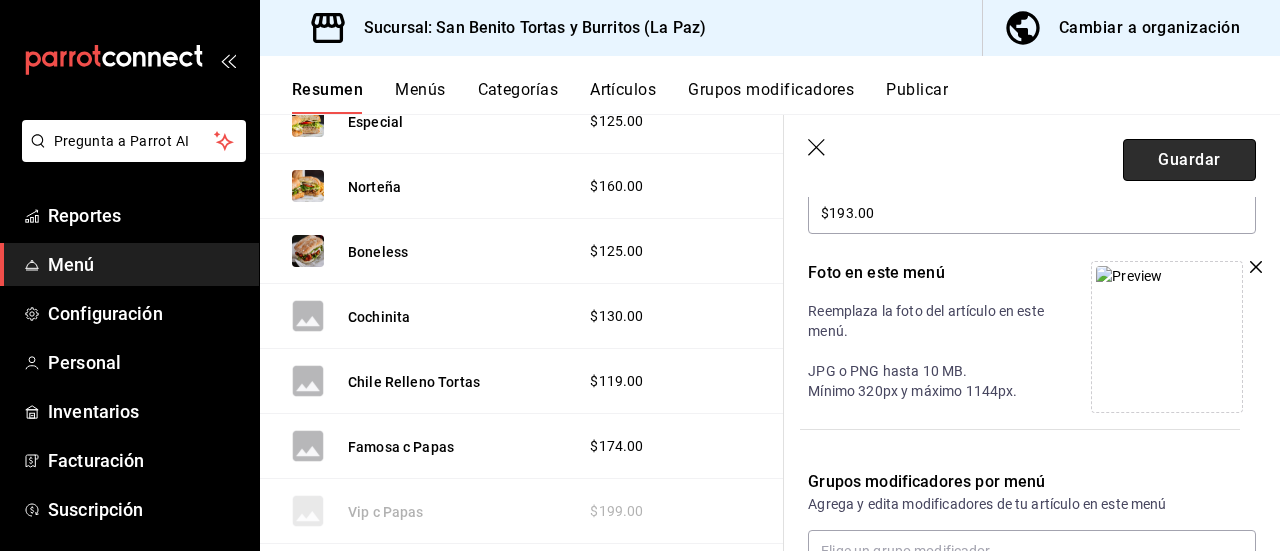 click on "Guardar" at bounding box center [1189, 160] 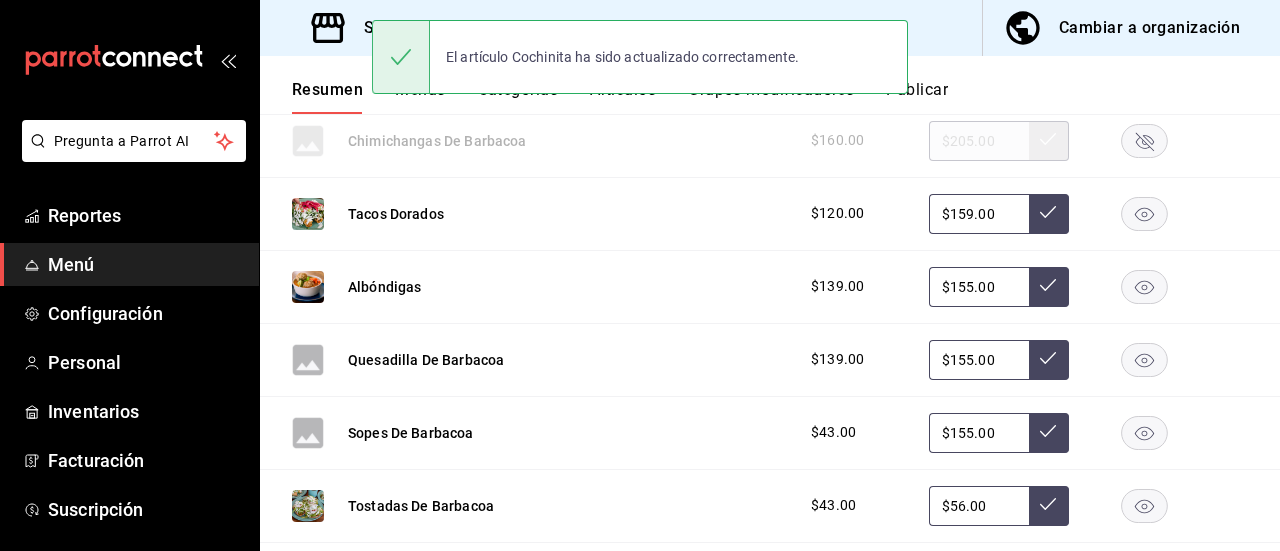 scroll, scrollTop: 590, scrollLeft: 0, axis: vertical 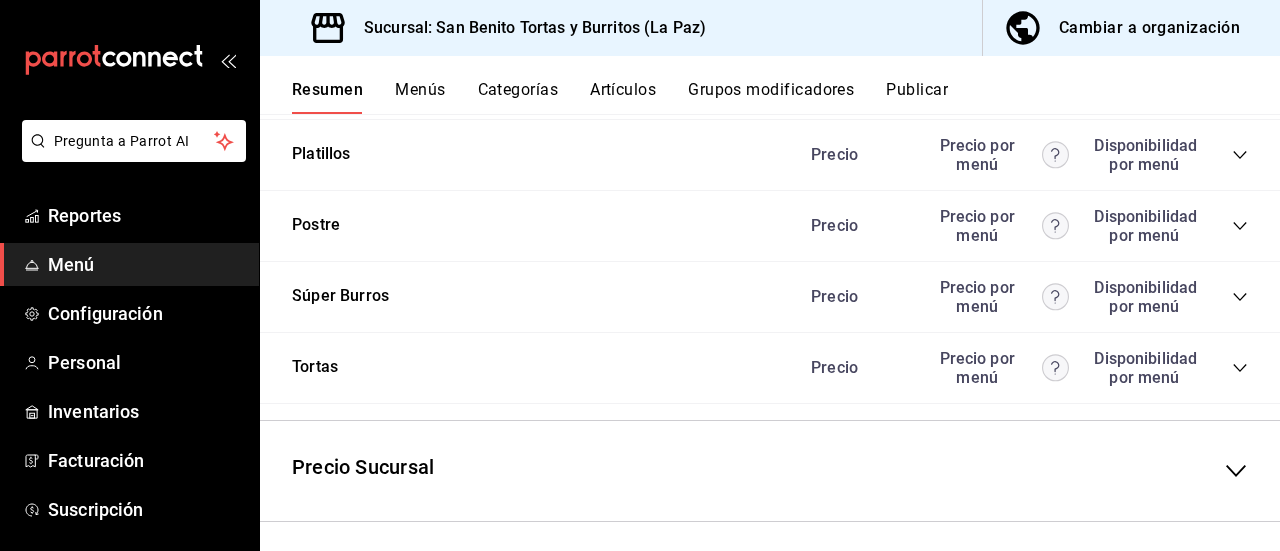 click 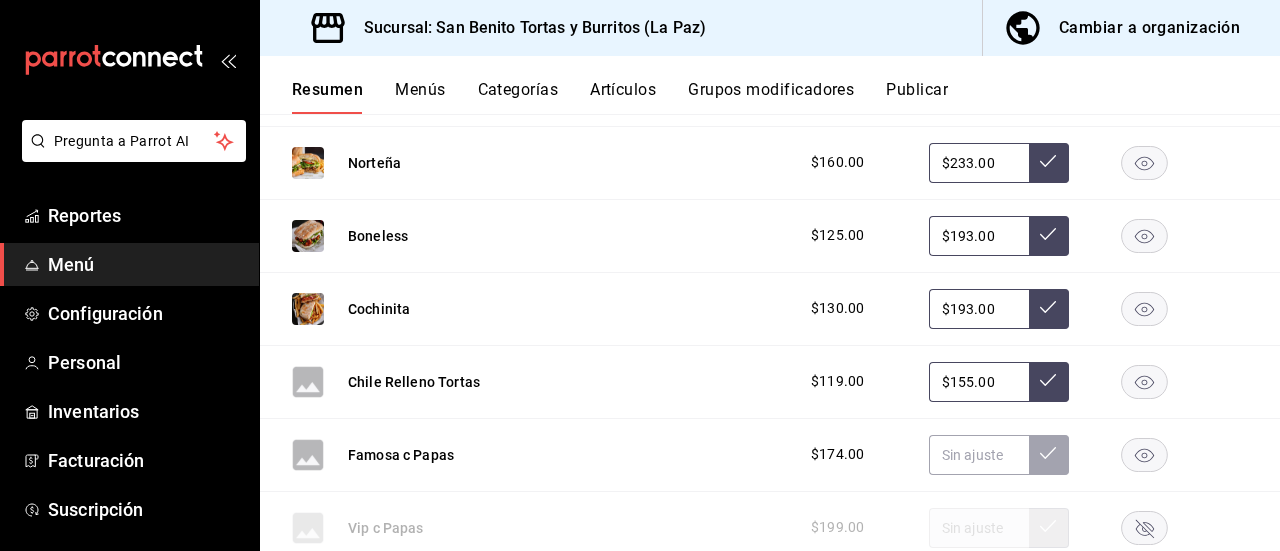 scroll, scrollTop: 4460, scrollLeft: 0, axis: vertical 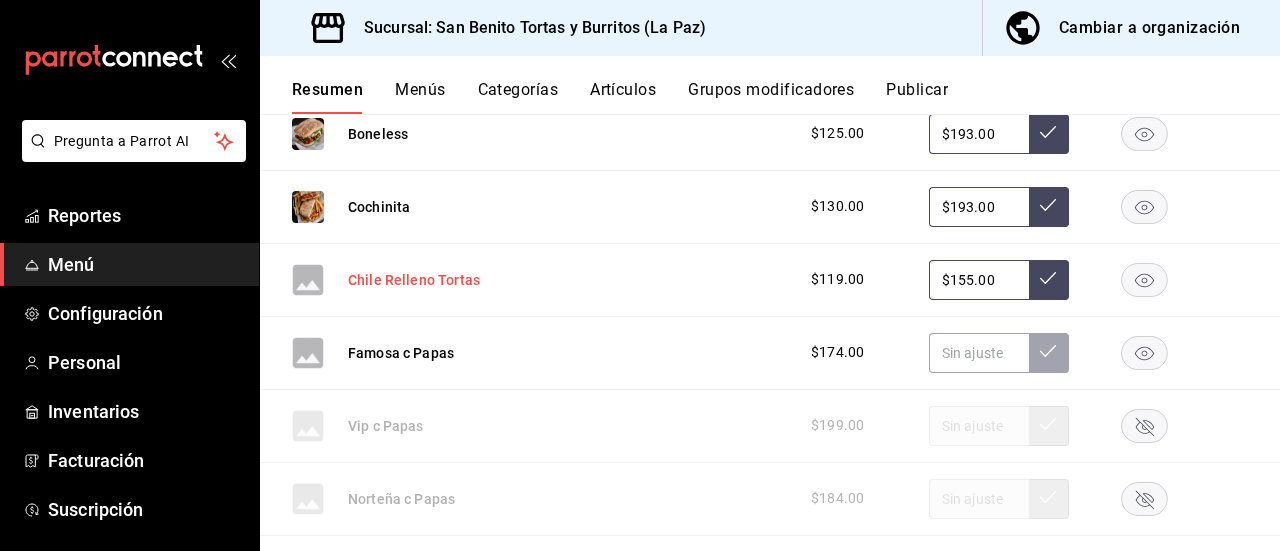 click on "Chile Relleno Tortas" at bounding box center [414, 280] 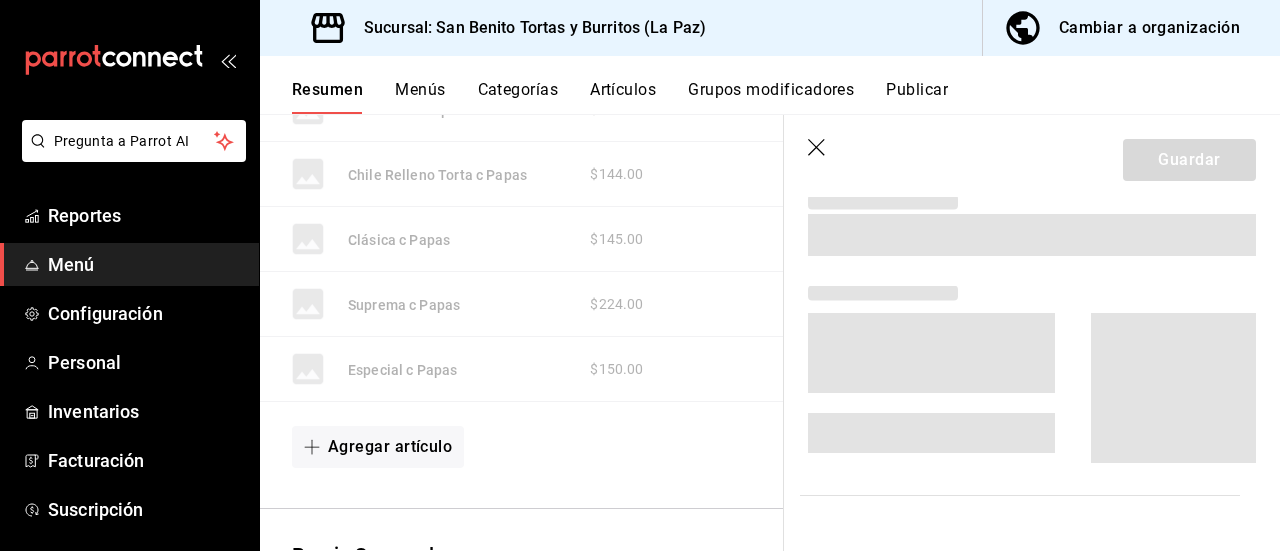 scroll, scrollTop: 3954, scrollLeft: 0, axis: vertical 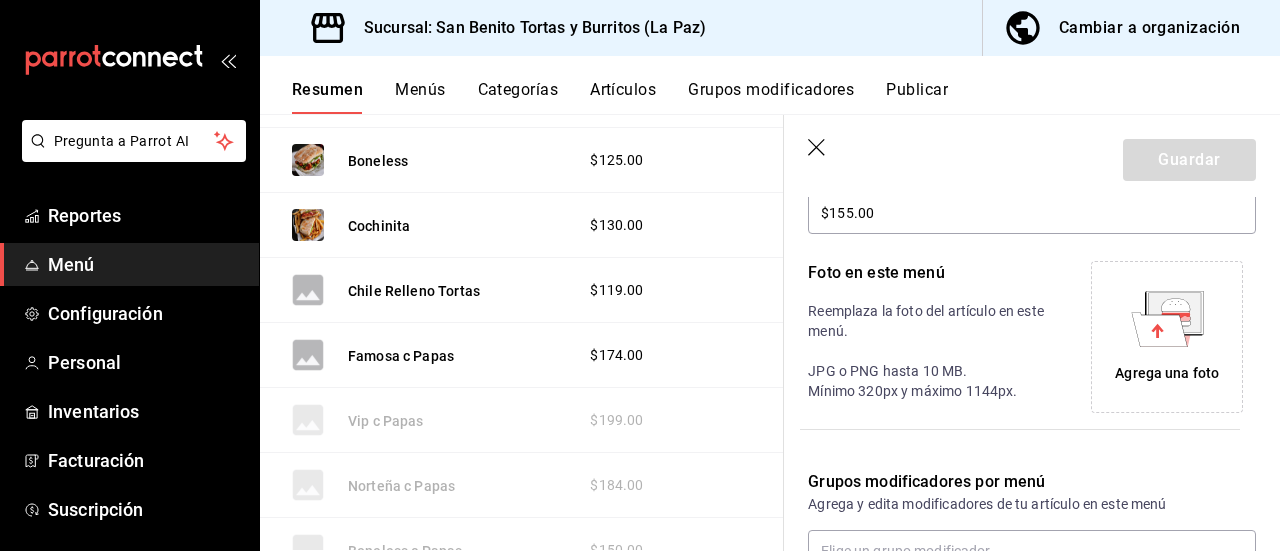 click on "Agrega una foto" at bounding box center [1167, 373] 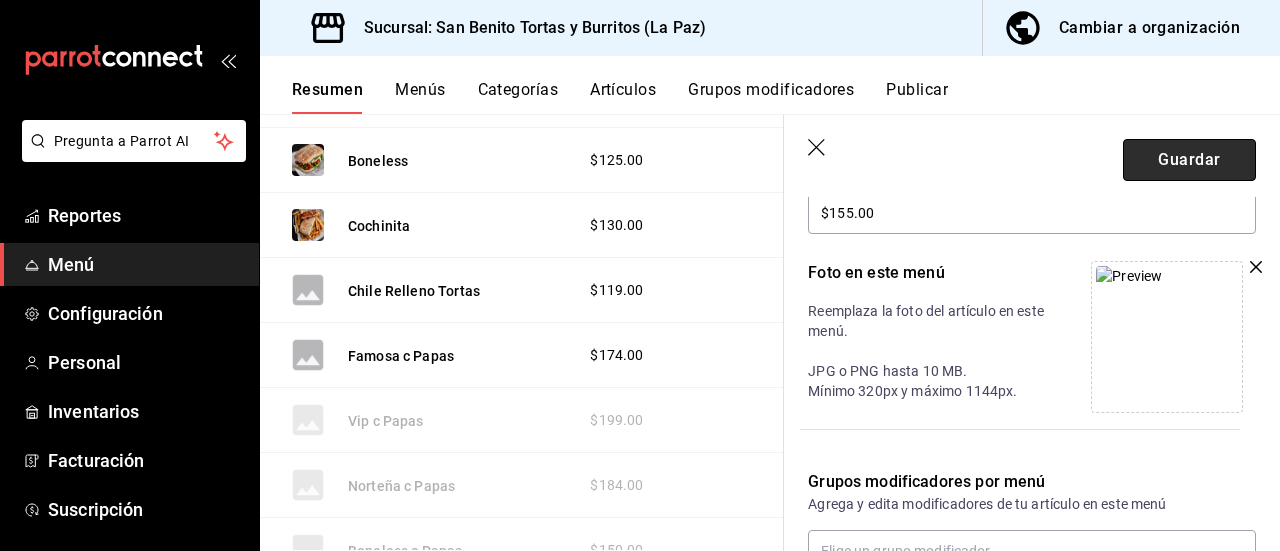 click on "Guardar" at bounding box center (1189, 160) 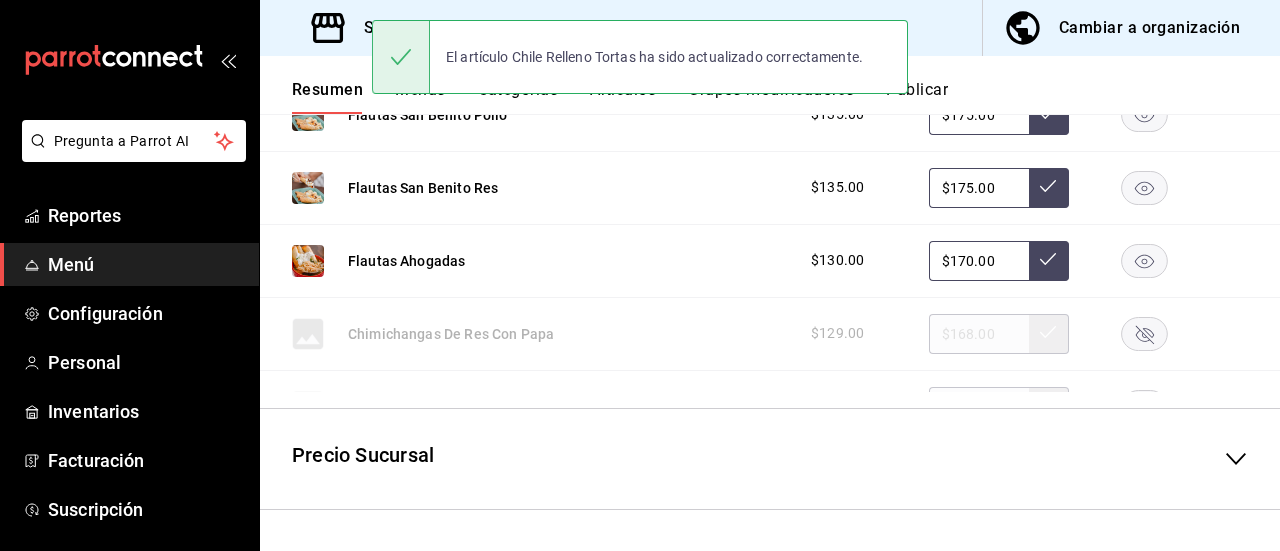 scroll, scrollTop: 590, scrollLeft: 0, axis: vertical 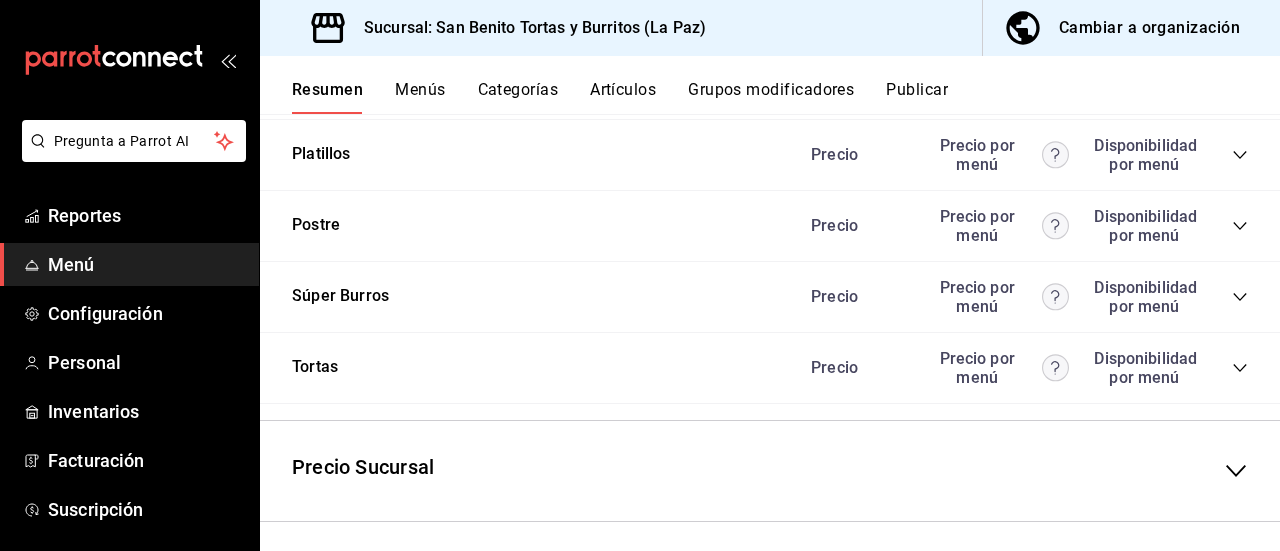click 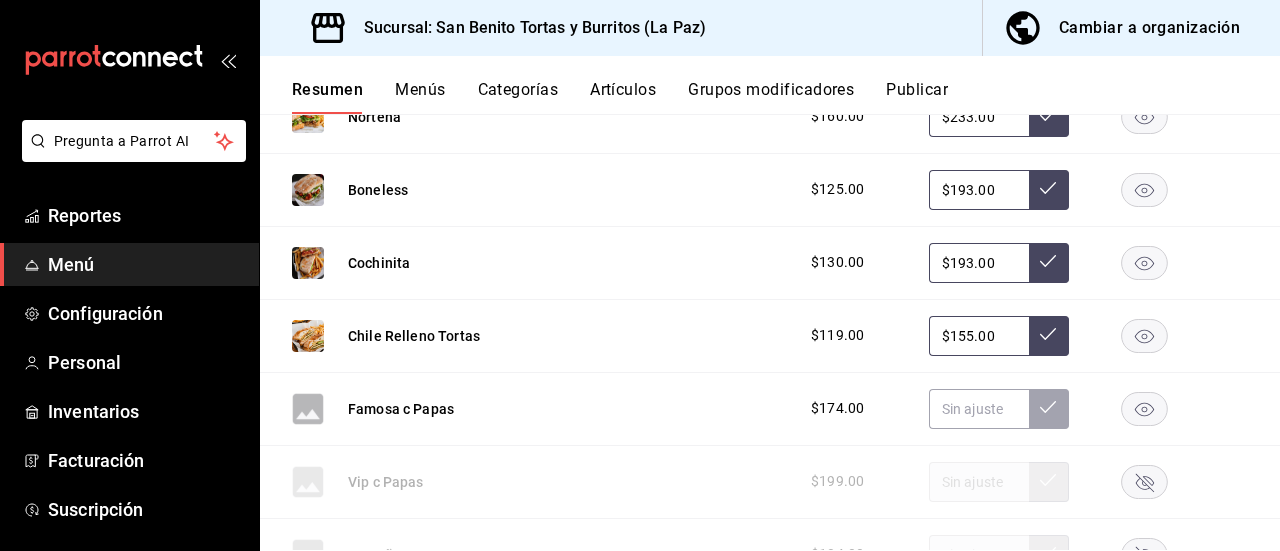 scroll, scrollTop: 4478, scrollLeft: 0, axis: vertical 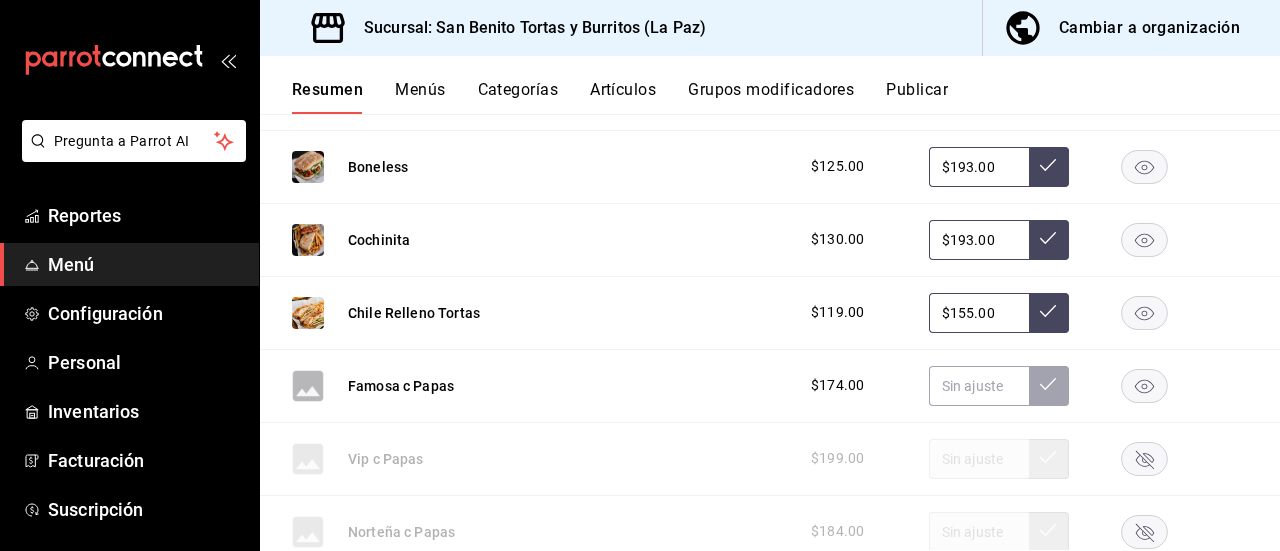 click 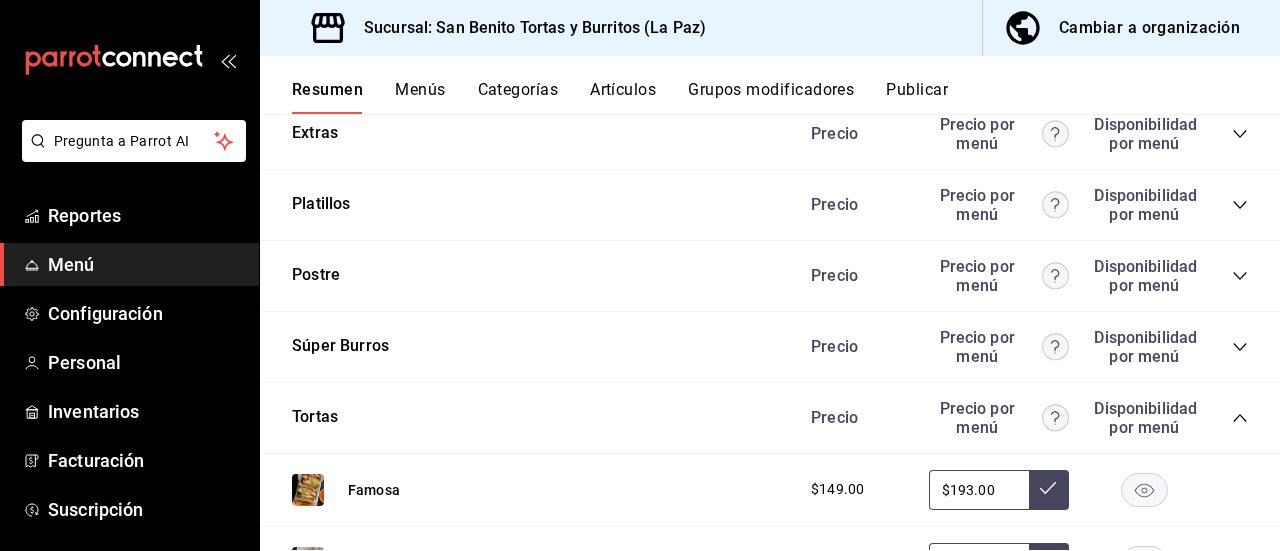 scroll, scrollTop: 3628, scrollLeft: 0, axis: vertical 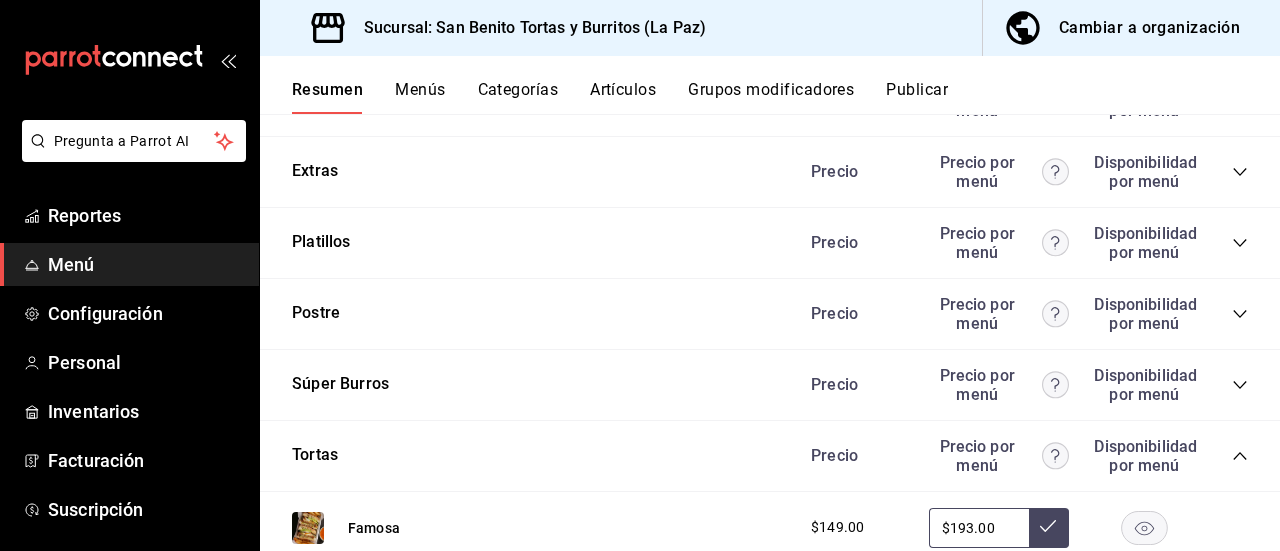 click 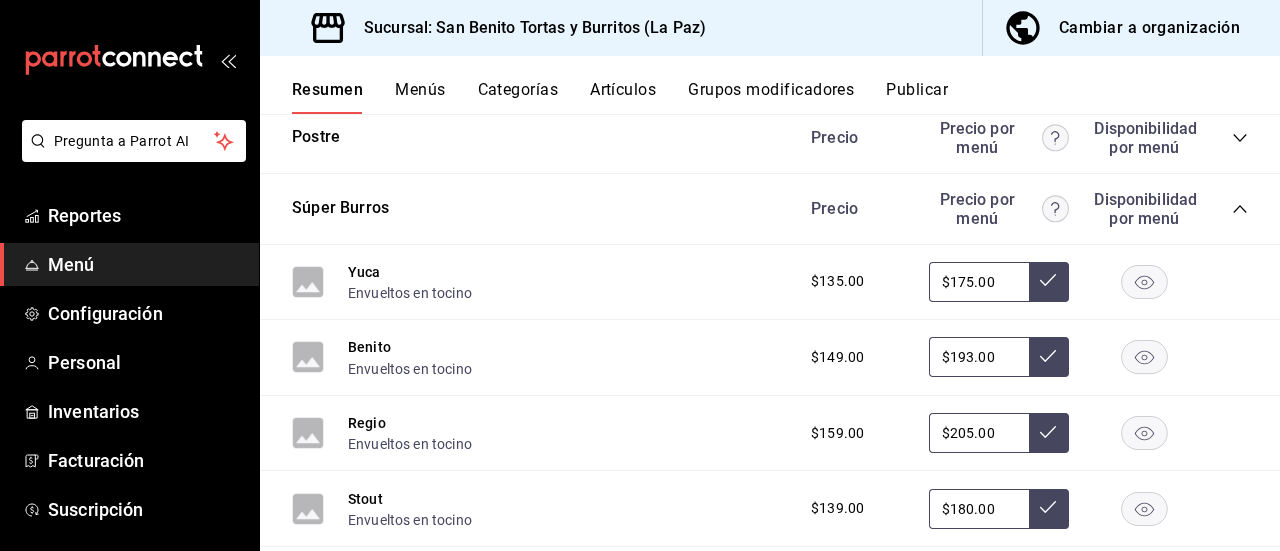 scroll, scrollTop: 3815, scrollLeft: 0, axis: vertical 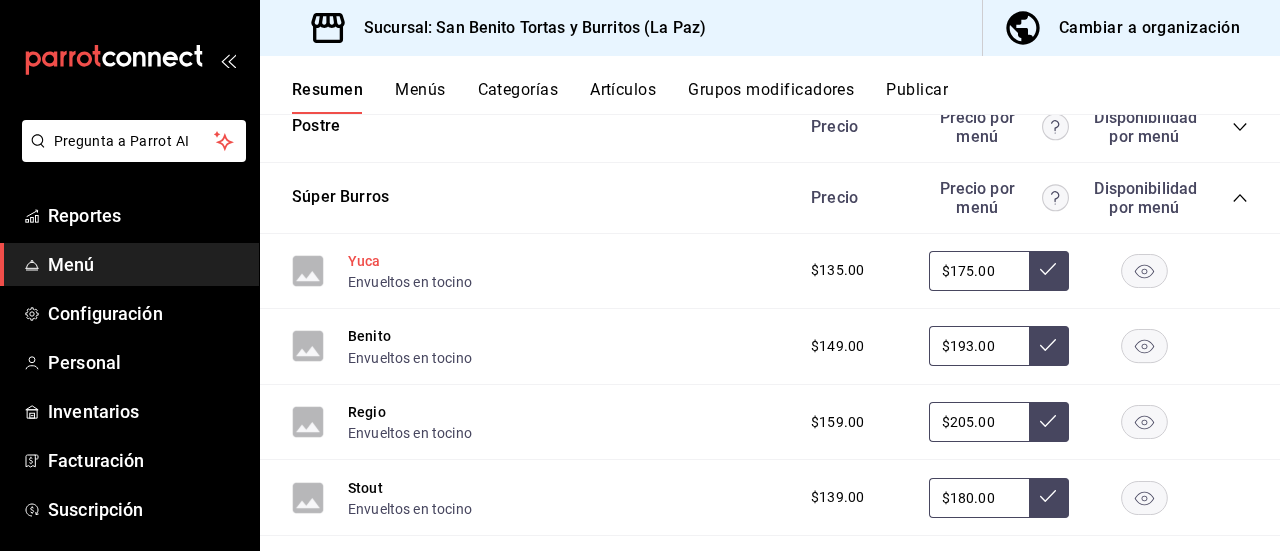 click on "Yuca" at bounding box center [364, 261] 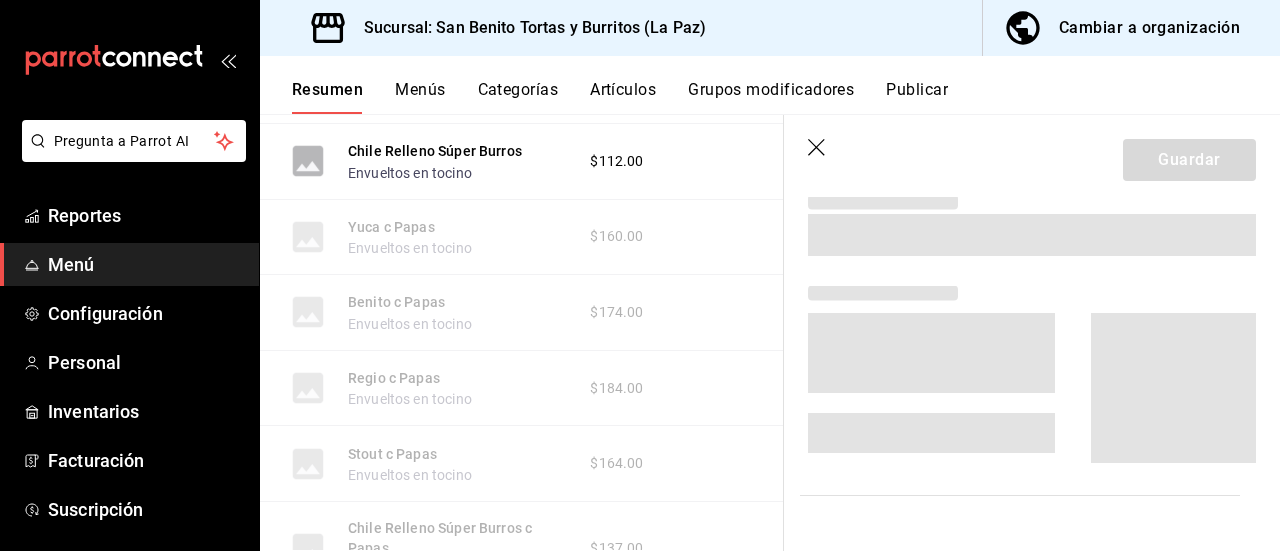 scroll, scrollTop: 3400, scrollLeft: 0, axis: vertical 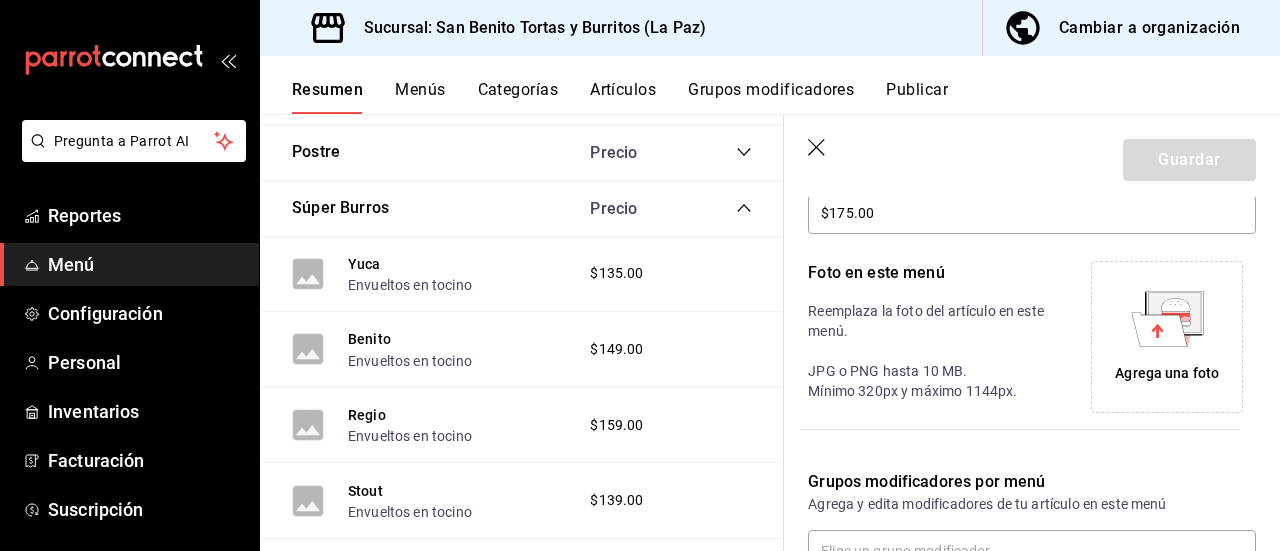 click on "Agrega una foto" at bounding box center [1167, 373] 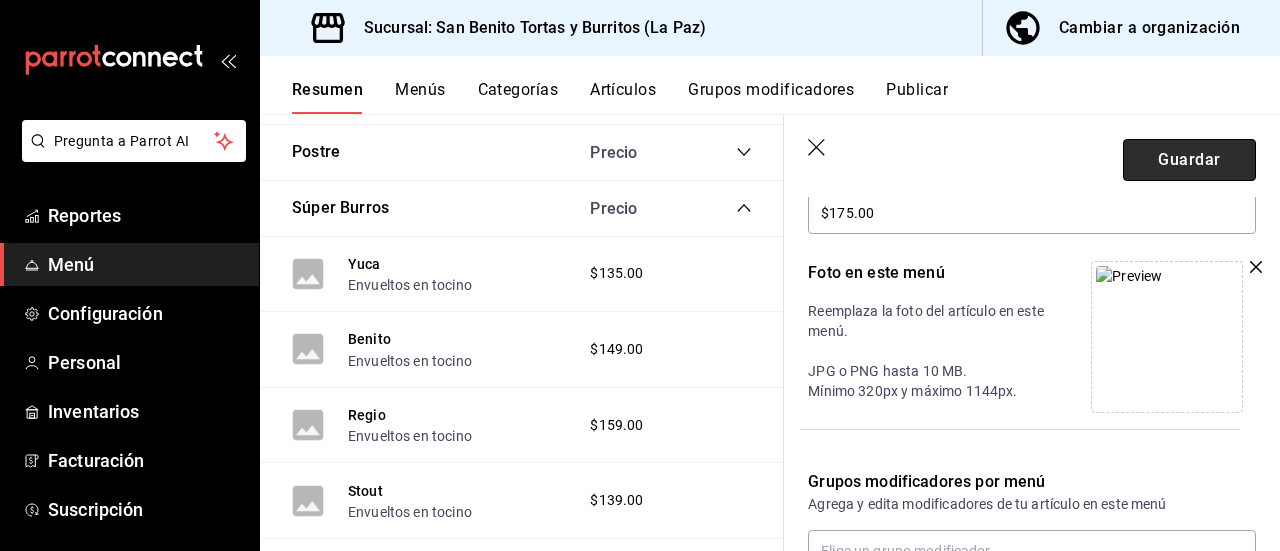 click on "Guardar" at bounding box center (1189, 160) 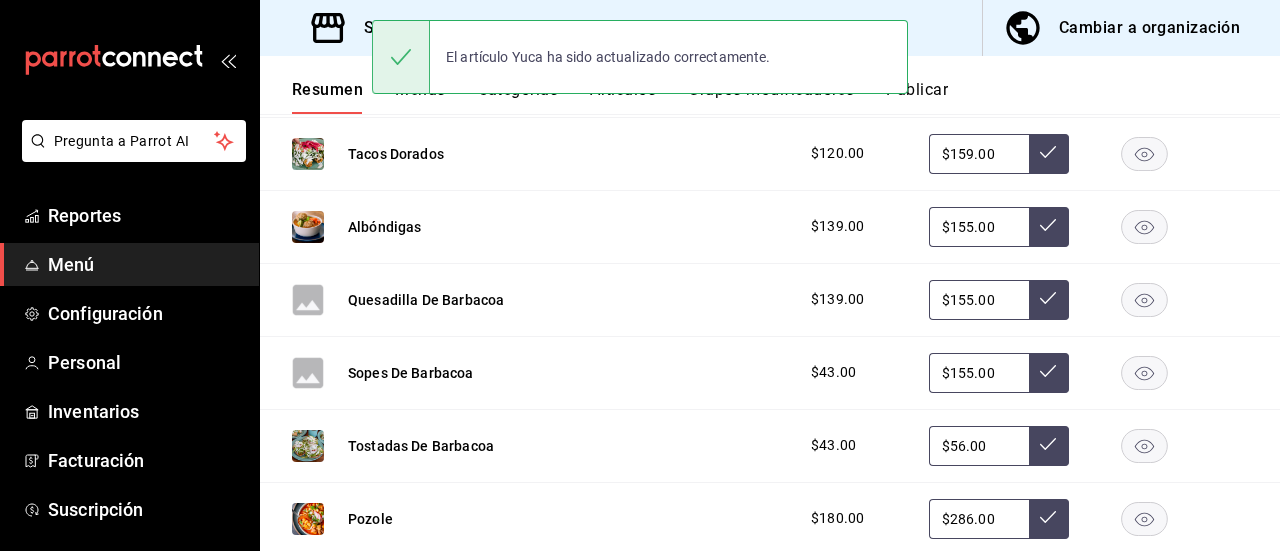 scroll, scrollTop: 590, scrollLeft: 0, axis: vertical 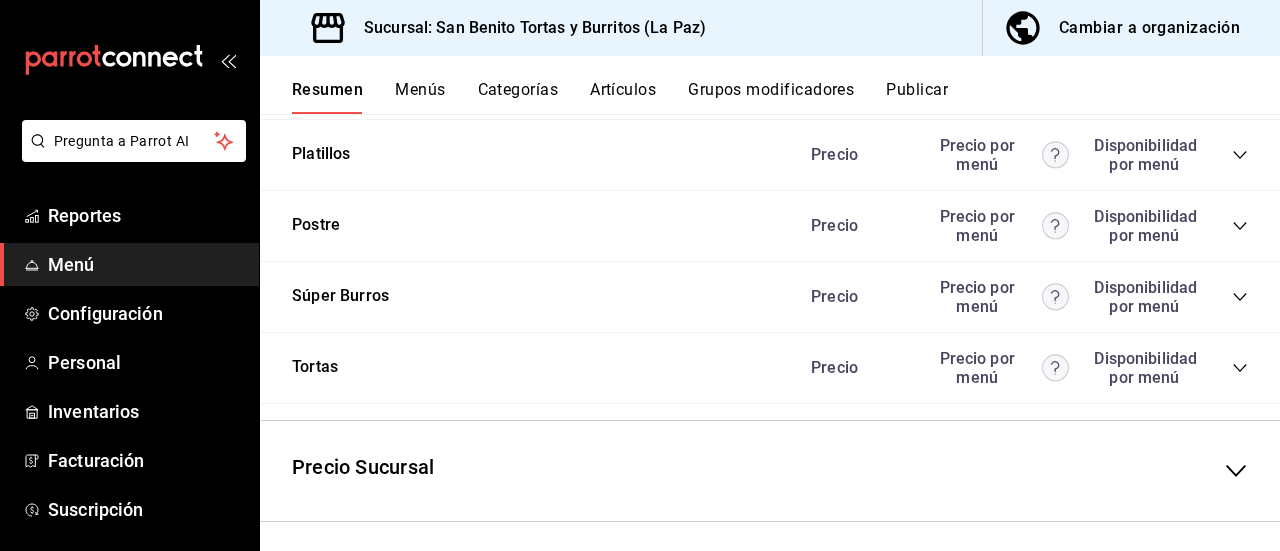 click 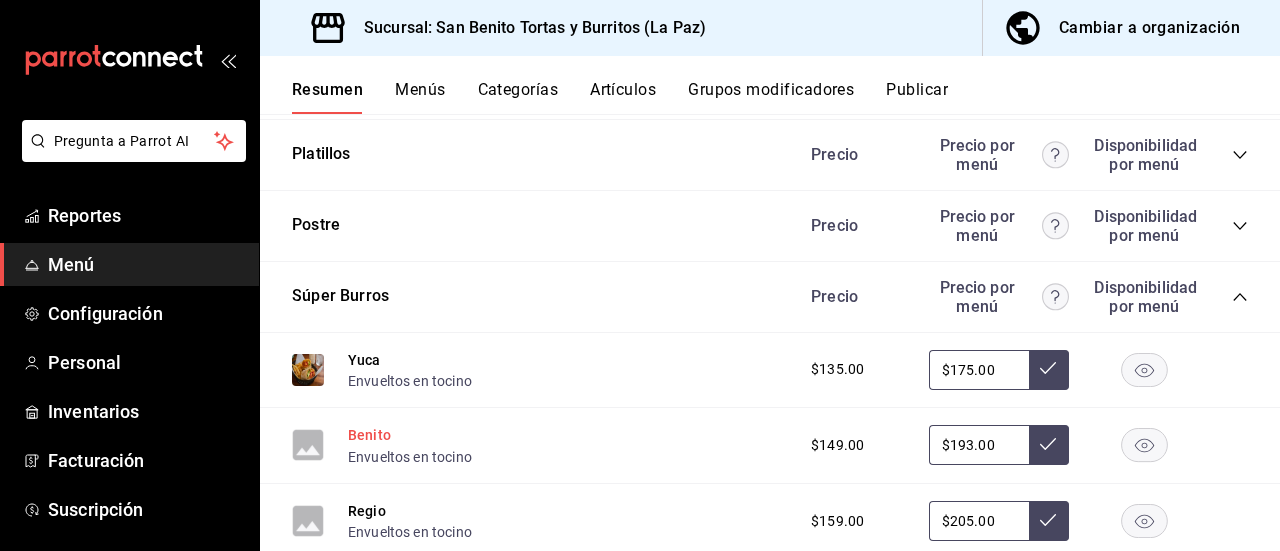 click on "Benito" at bounding box center [369, 435] 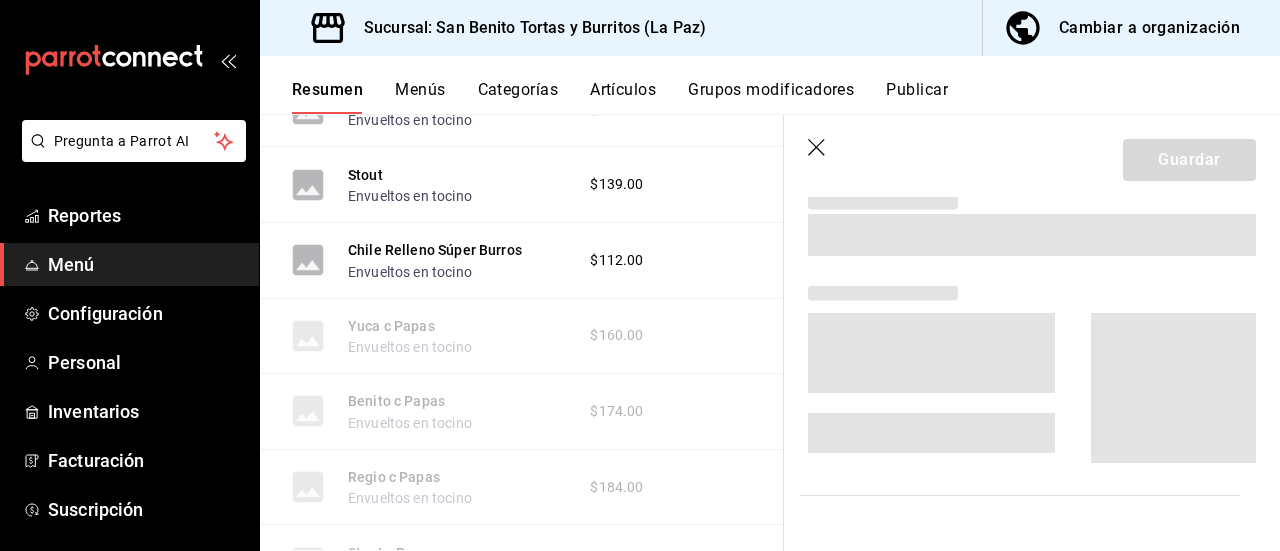 scroll, scrollTop: 3318, scrollLeft: 0, axis: vertical 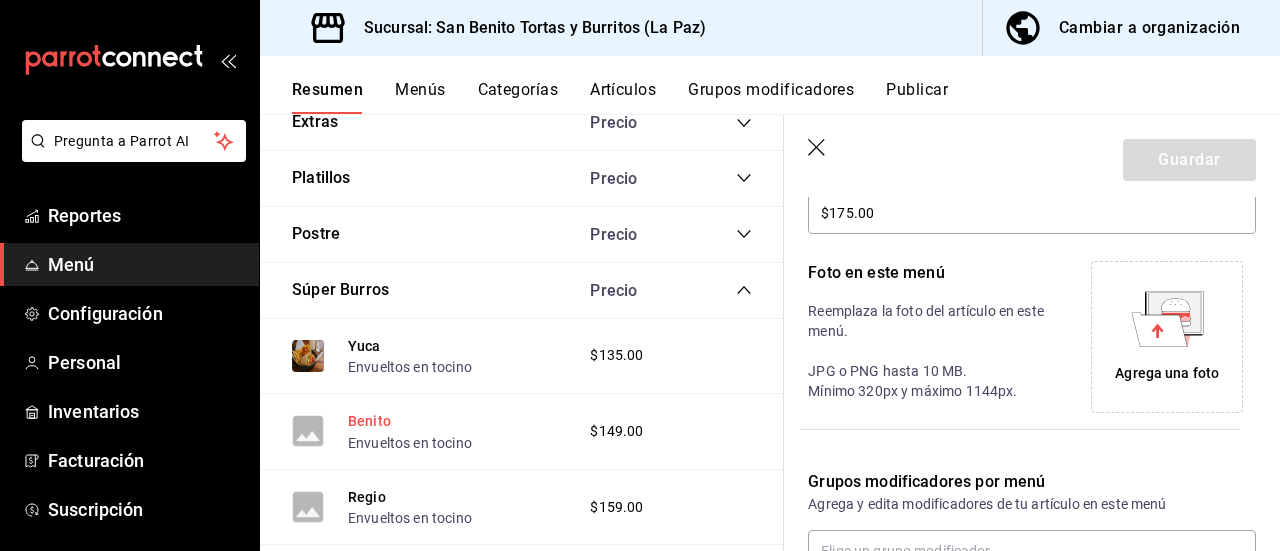 type on "$193.00" 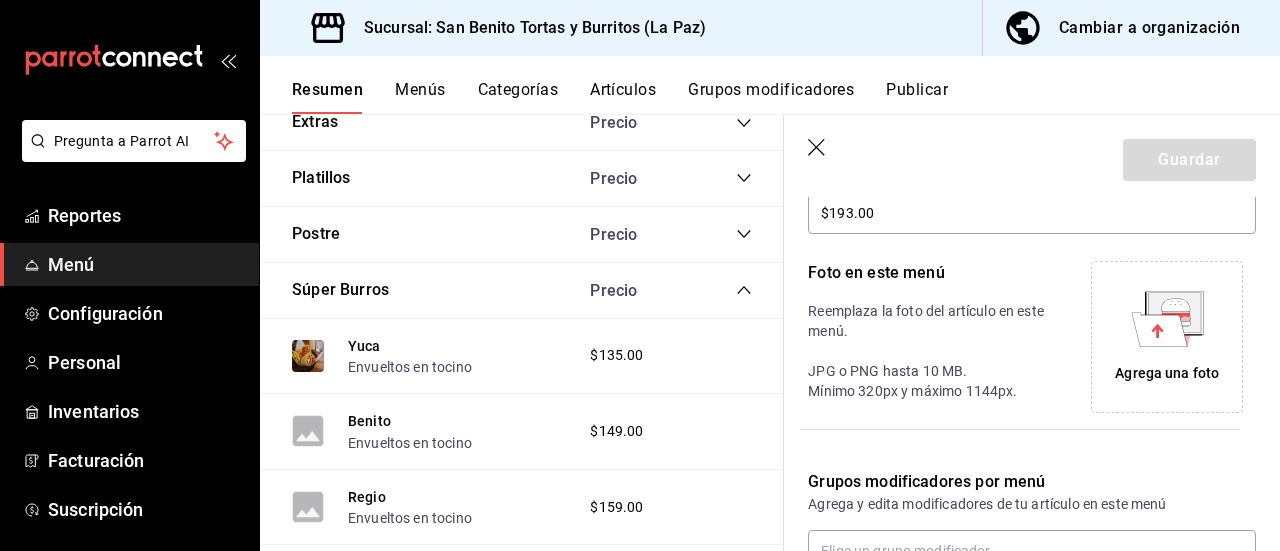 click on "Agrega una foto" at bounding box center (1167, 373) 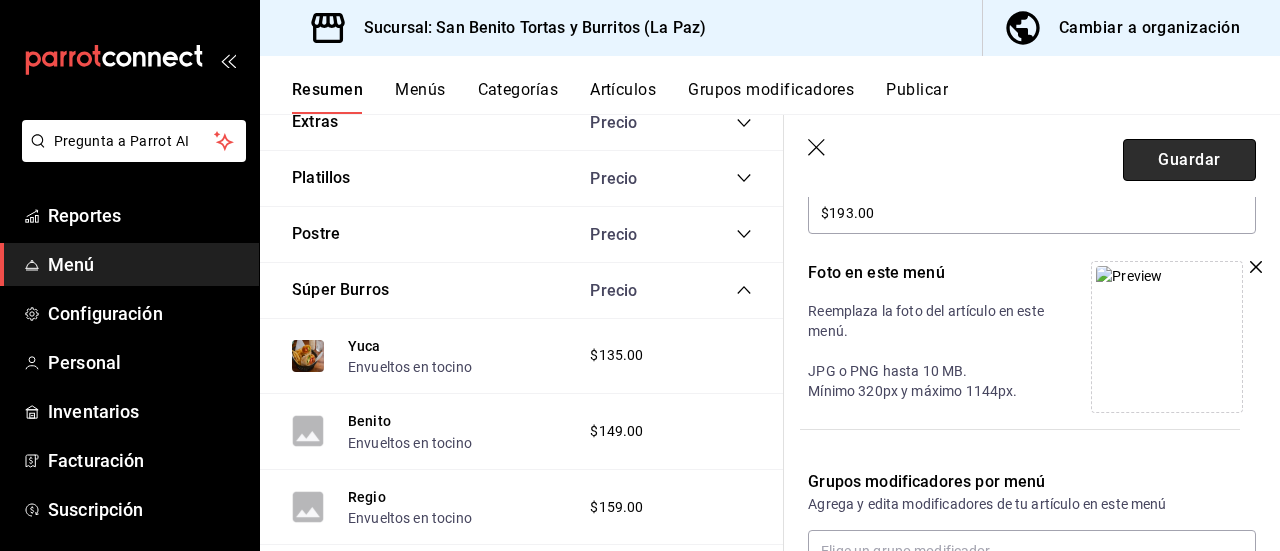 click on "Guardar" at bounding box center [1189, 160] 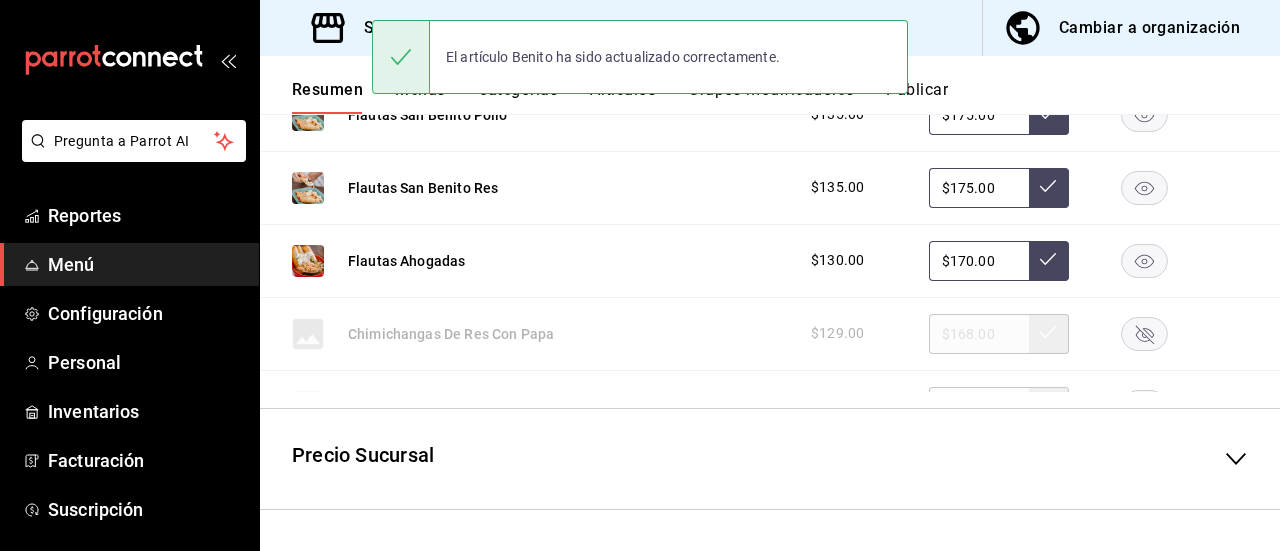 scroll, scrollTop: 590, scrollLeft: 0, axis: vertical 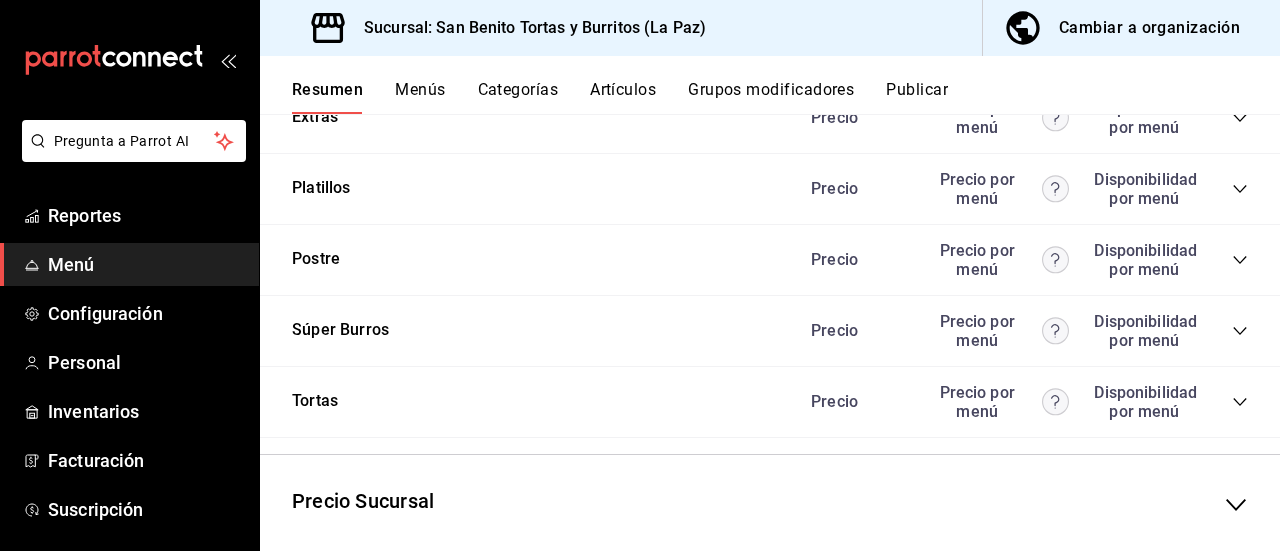 click 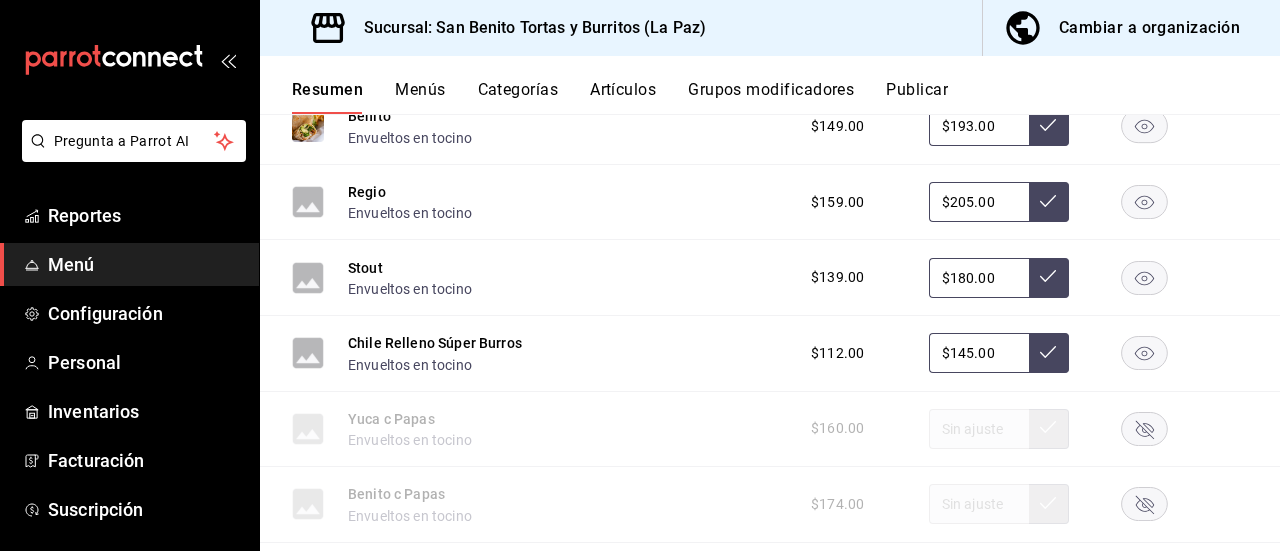scroll, scrollTop: 4044, scrollLeft: 0, axis: vertical 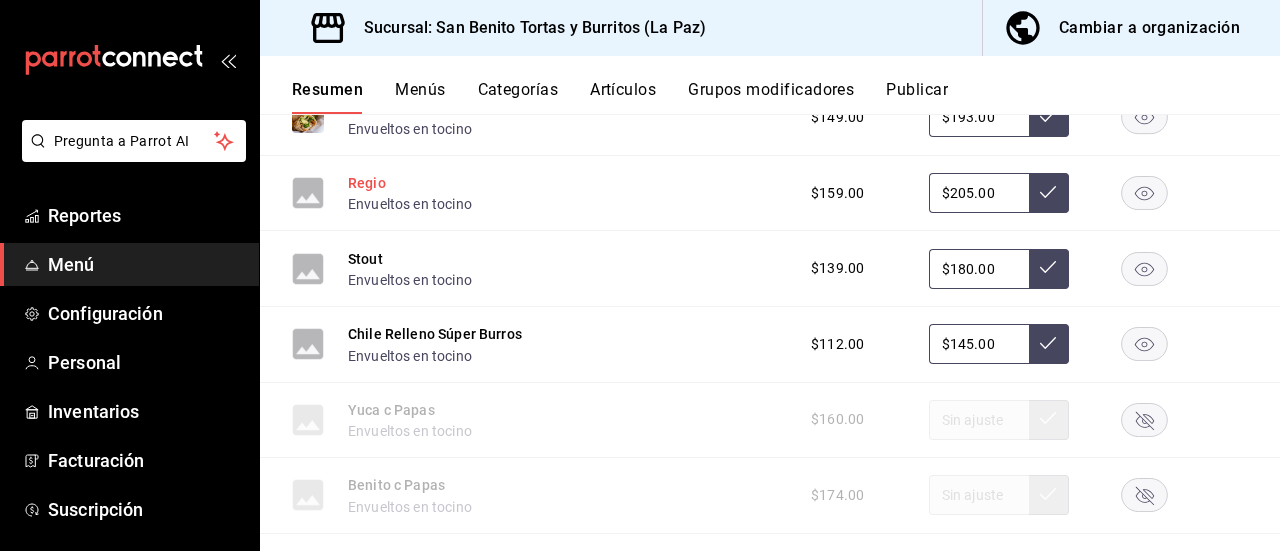click on "Regio" at bounding box center (367, 183) 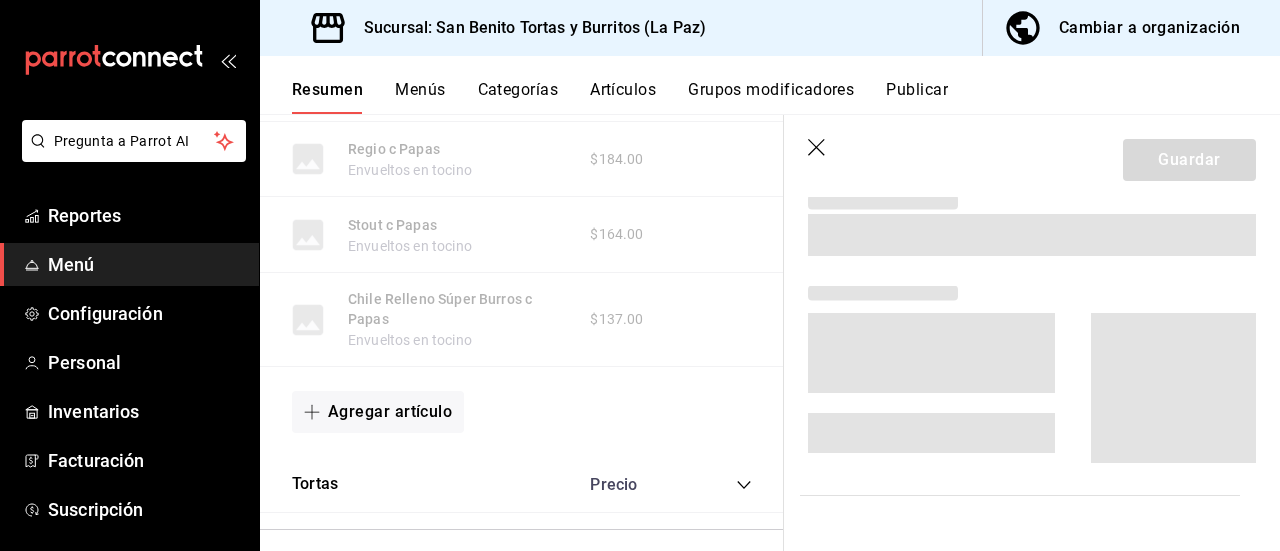 scroll, scrollTop: 3605, scrollLeft: 0, axis: vertical 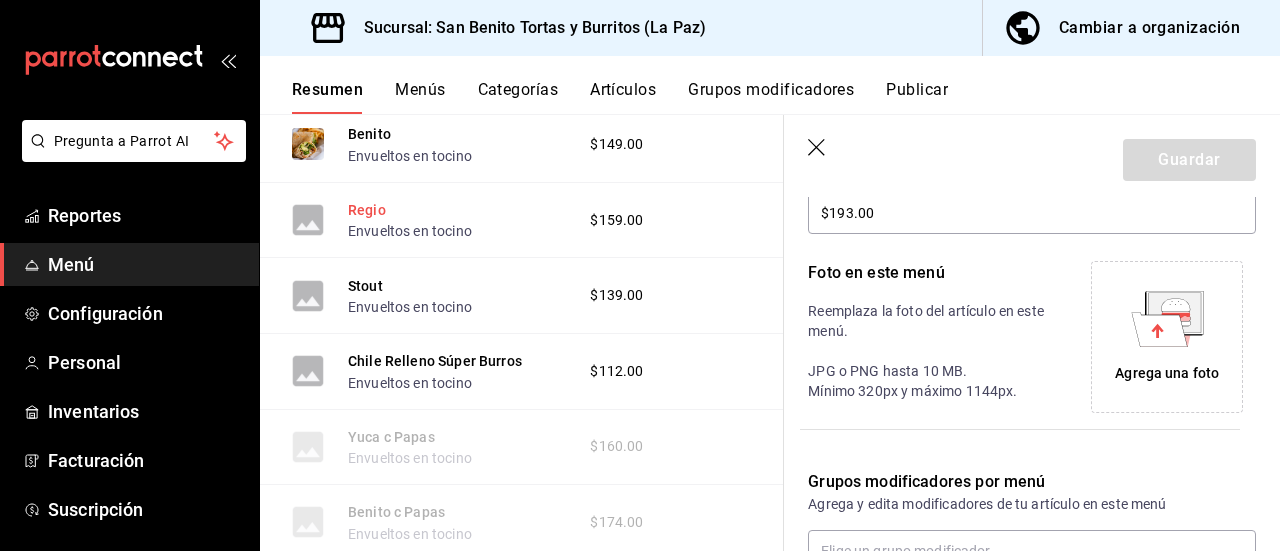type on "$205.00" 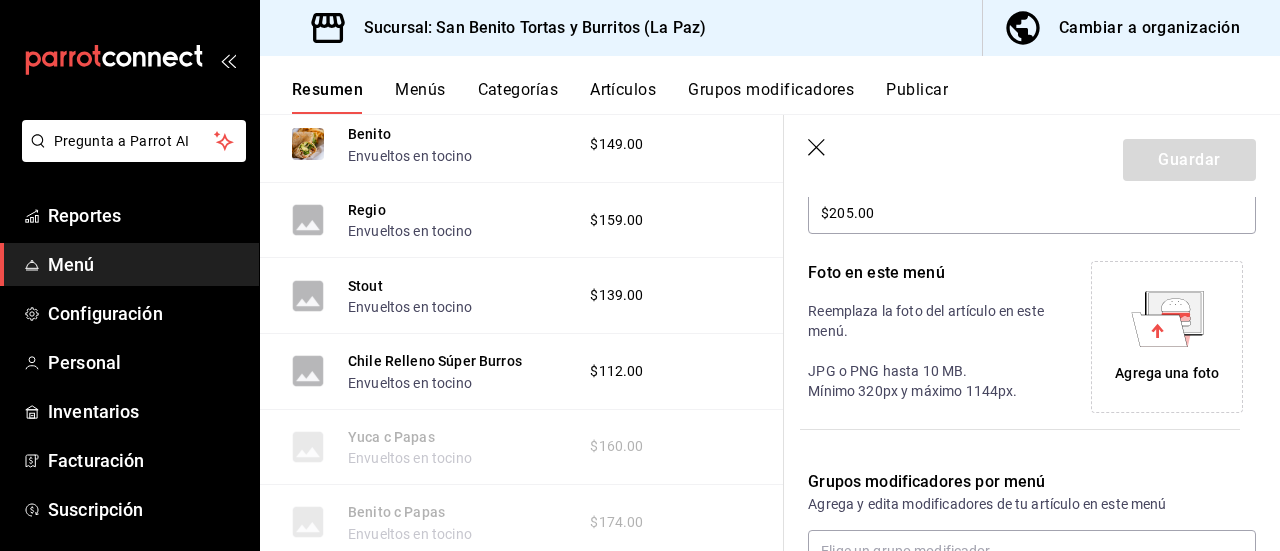 click on "Agrega una foto" at bounding box center (1167, 373) 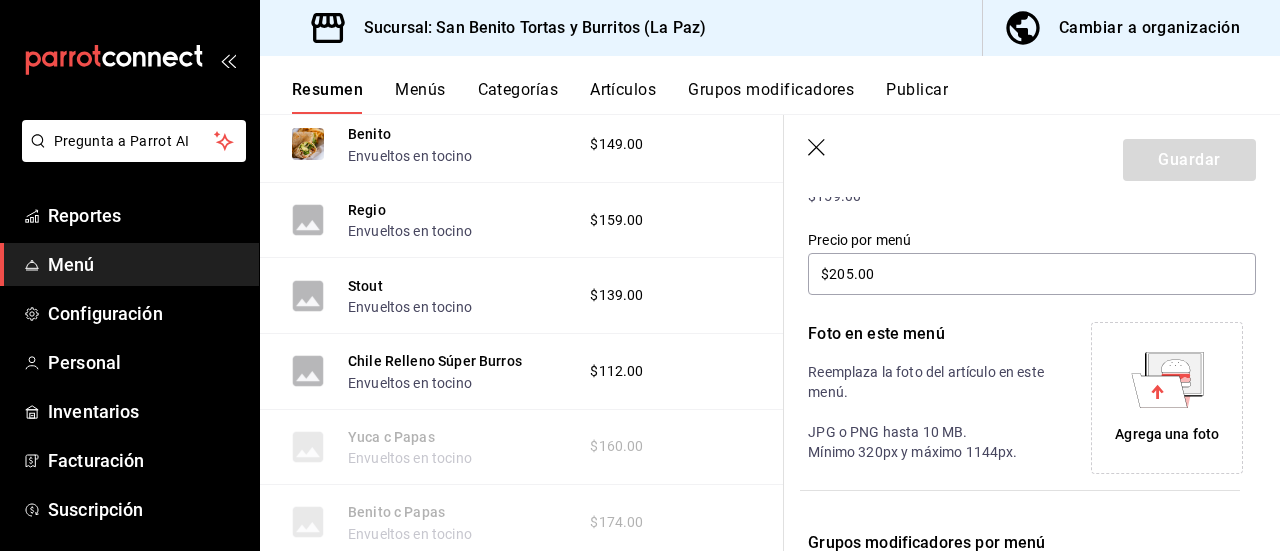 scroll, scrollTop: 343, scrollLeft: 0, axis: vertical 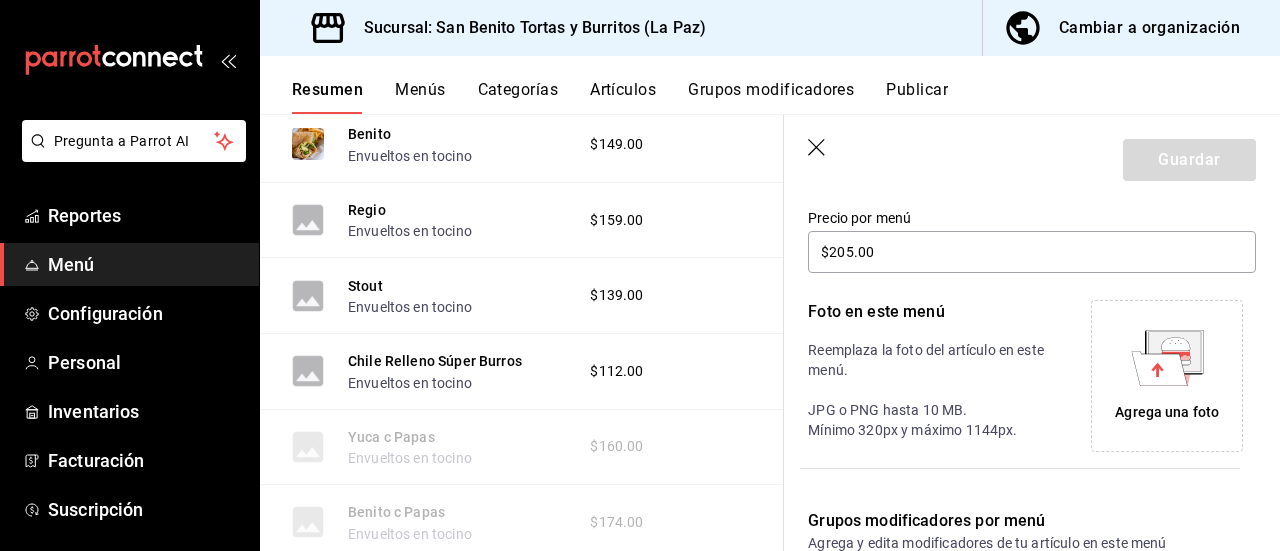 click on "Agrega una foto" at bounding box center [1167, 412] 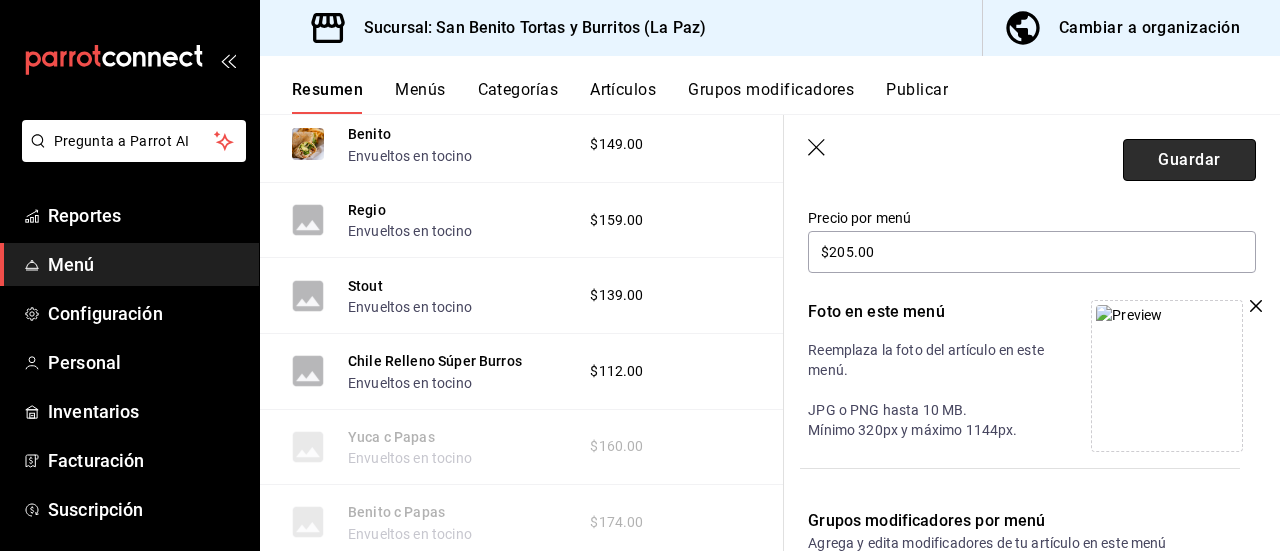 click on "Guardar" at bounding box center [1189, 160] 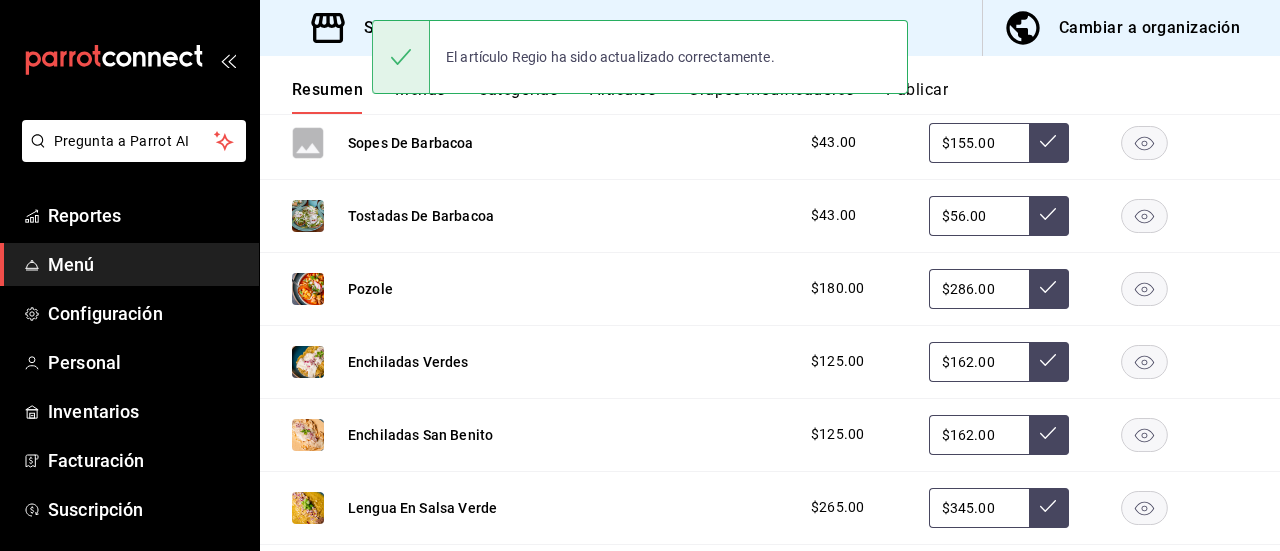 scroll, scrollTop: 590, scrollLeft: 0, axis: vertical 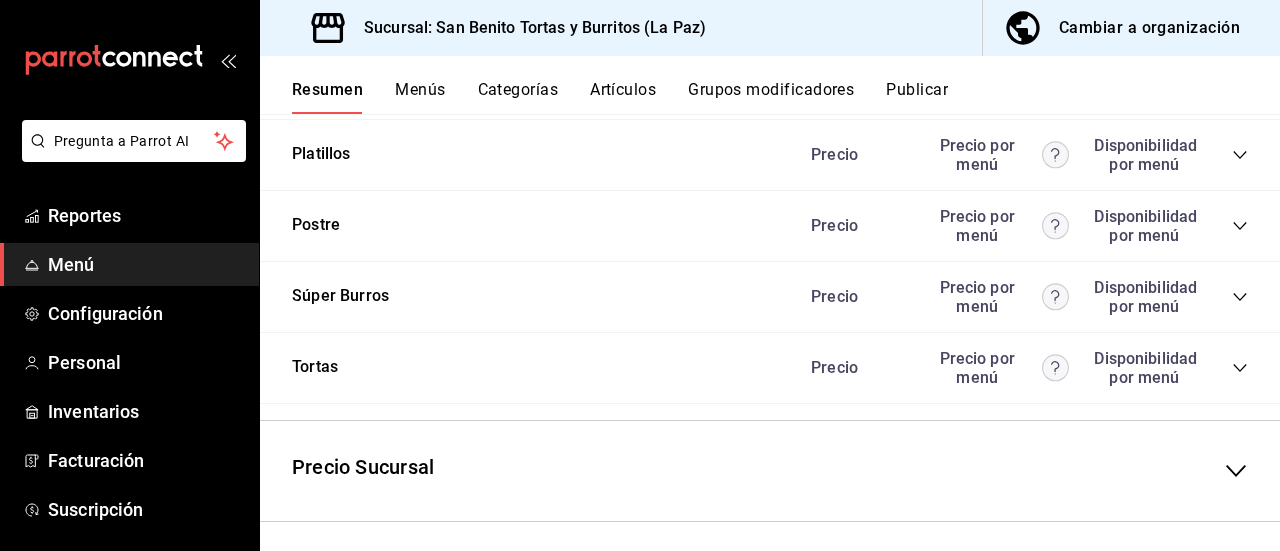 click 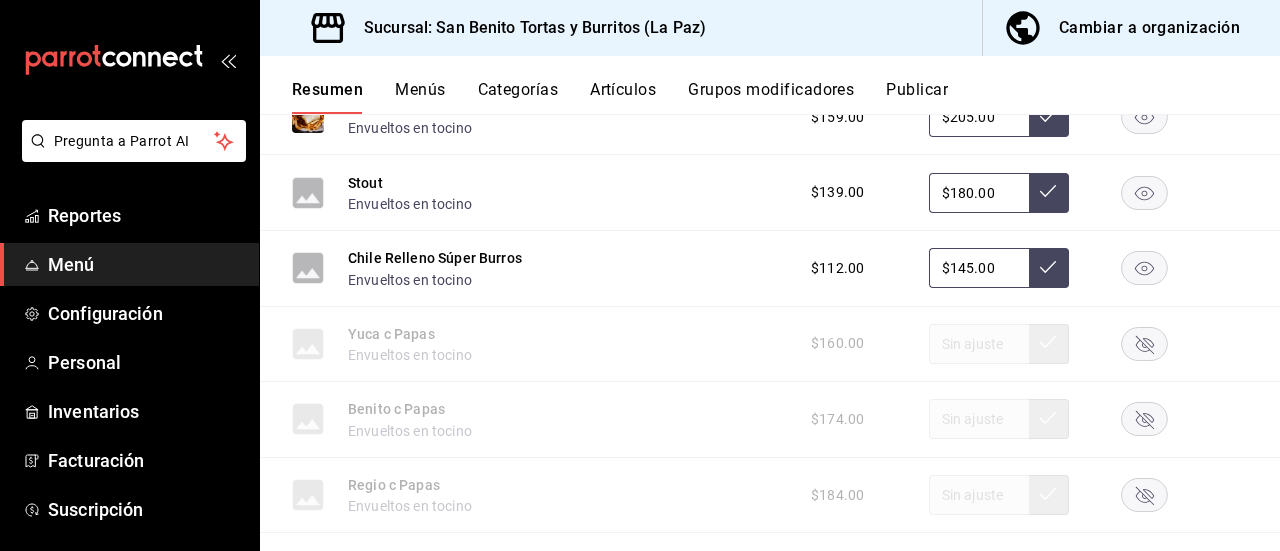 scroll, scrollTop: 4086, scrollLeft: 0, axis: vertical 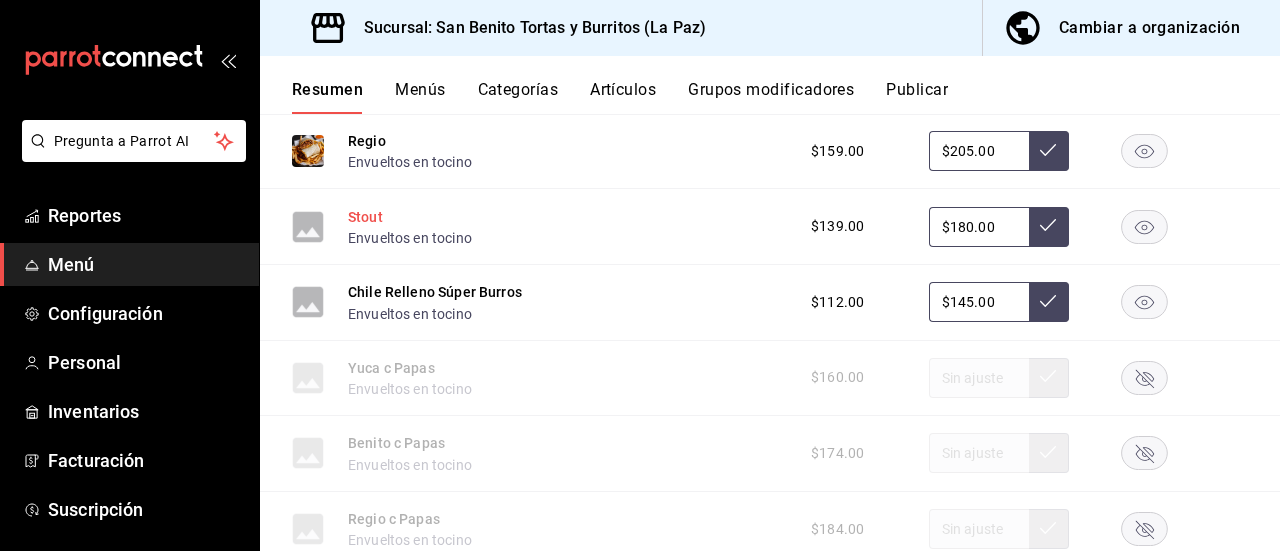 click on "Stout" at bounding box center (365, 217) 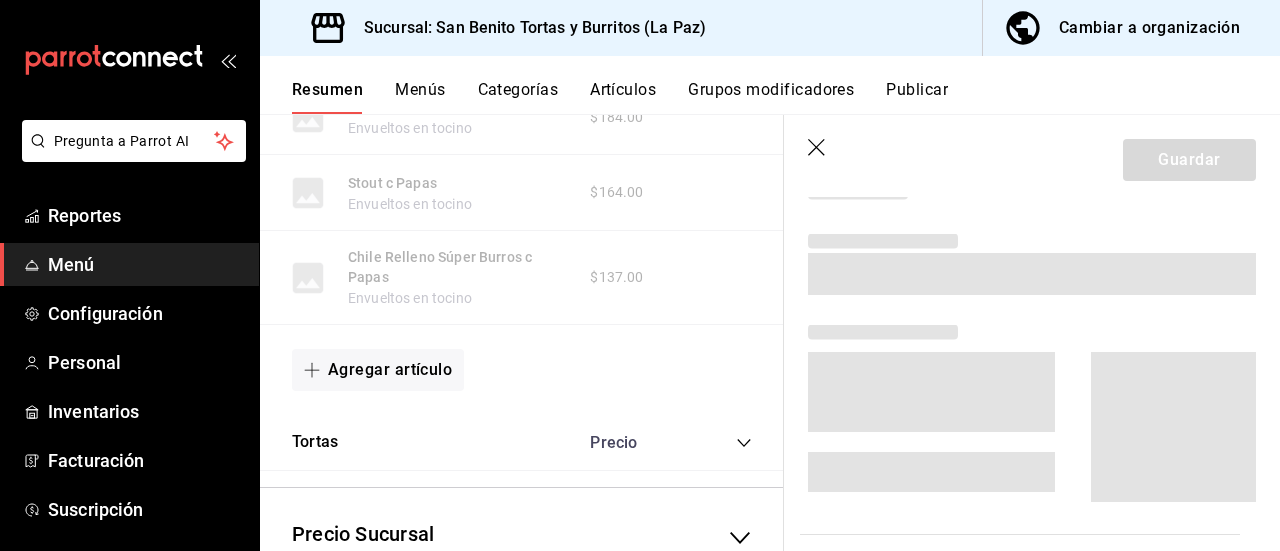 scroll, scrollTop: 3648, scrollLeft: 0, axis: vertical 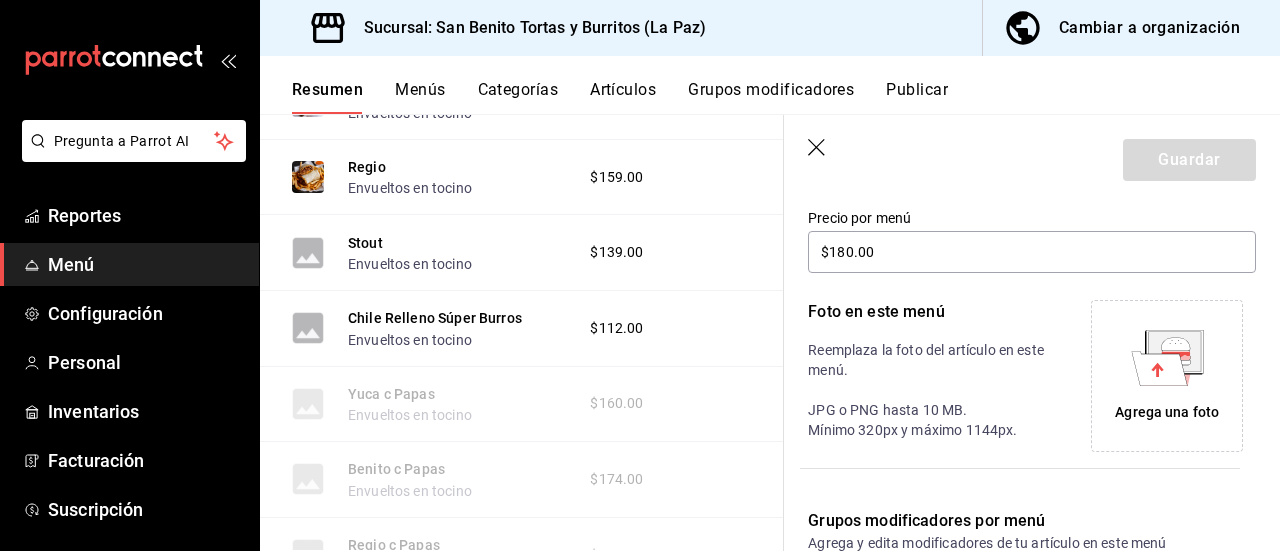 click on "Agrega una foto" at bounding box center [1167, 412] 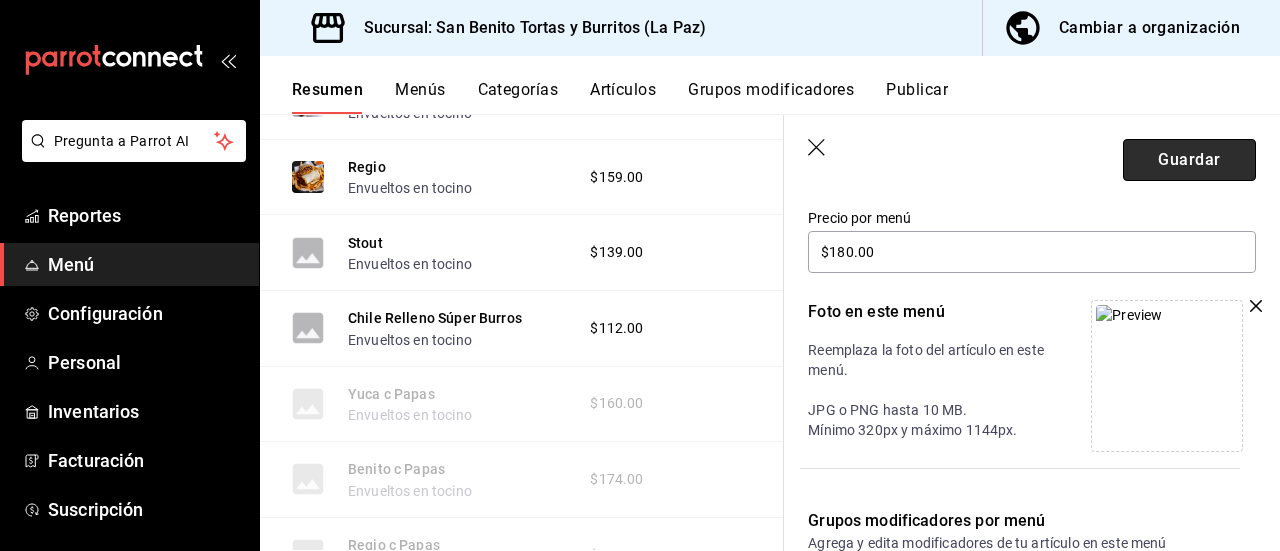 click on "Guardar" at bounding box center (1189, 160) 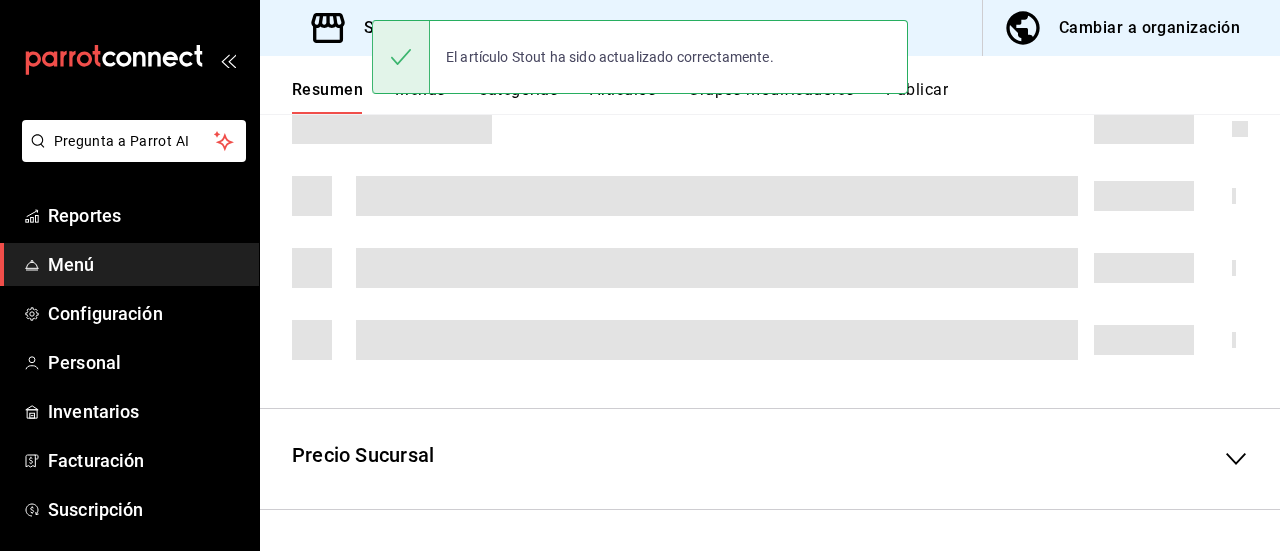 scroll, scrollTop: 590, scrollLeft: 0, axis: vertical 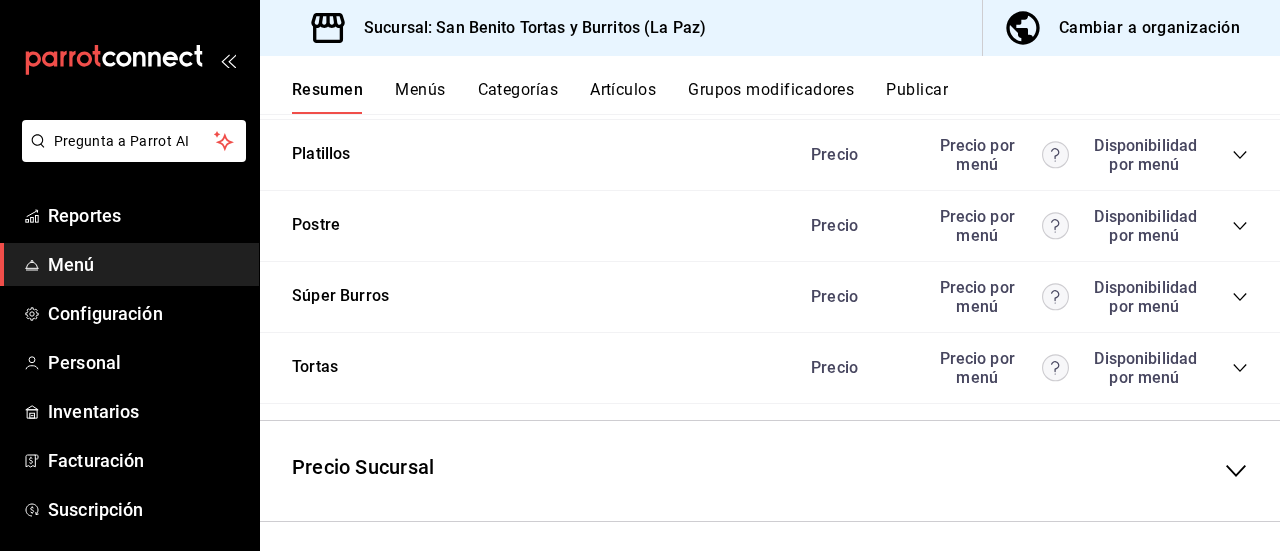 click on "Precio Precio por menú   Disponibilidad por menú" at bounding box center [1019, 297] 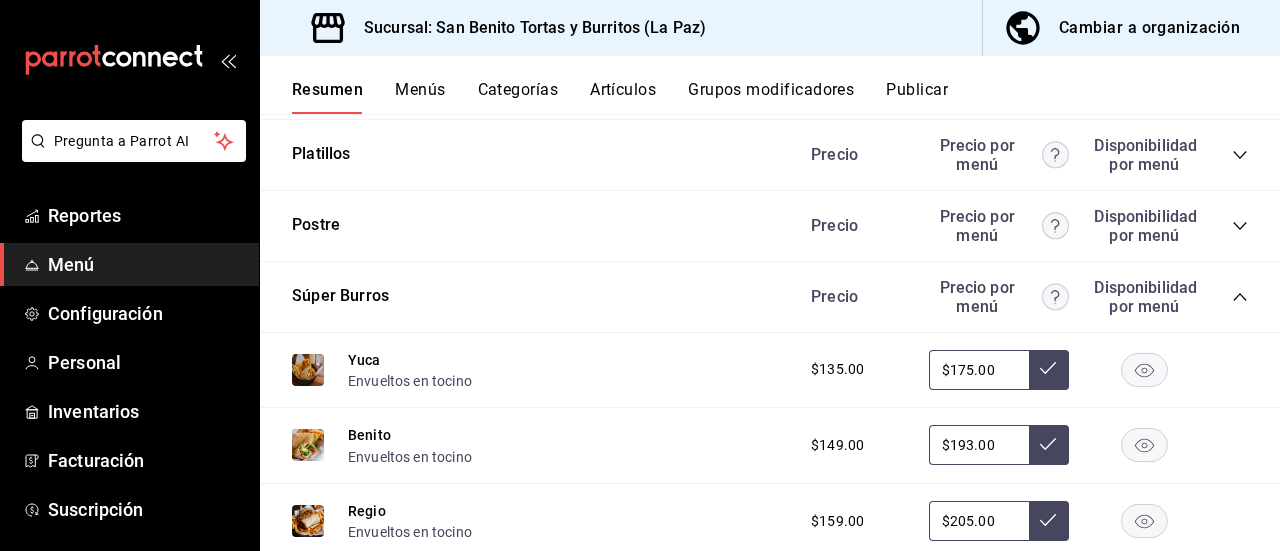 scroll, scrollTop: 3334, scrollLeft: 0, axis: vertical 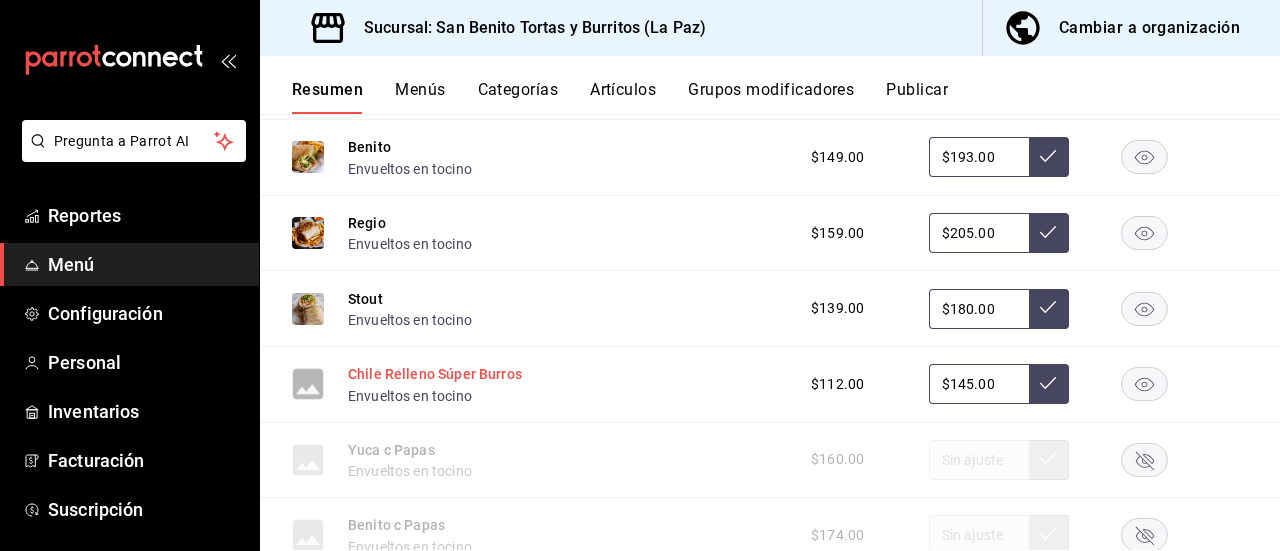 click on "Chile Relleno Súper Burros" at bounding box center [435, 374] 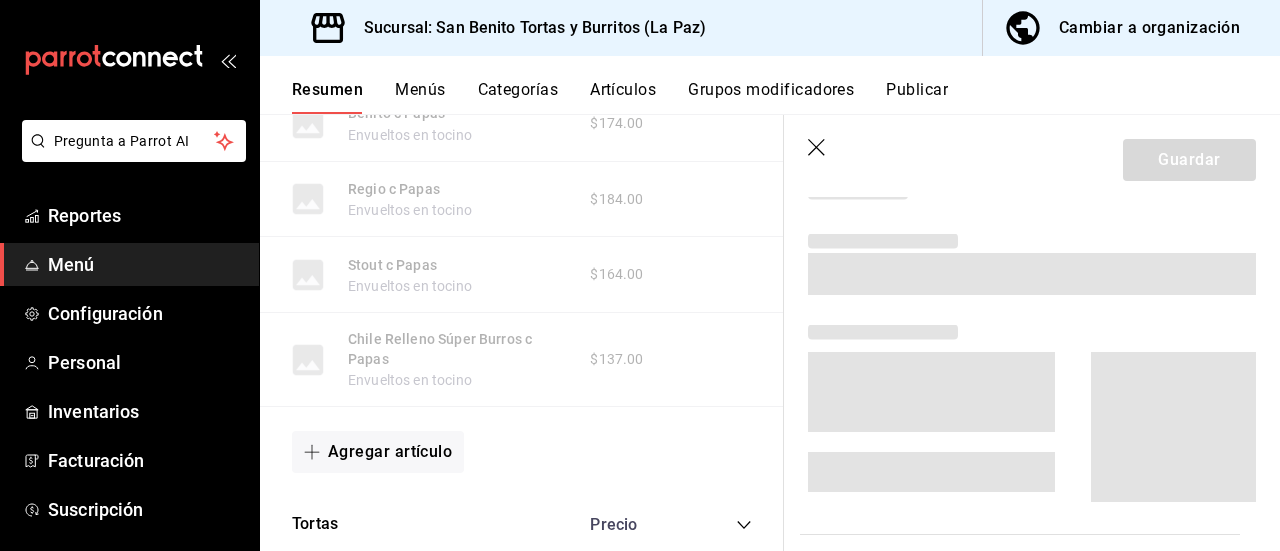scroll, scrollTop: 3566, scrollLeft: 0, axis: vertical 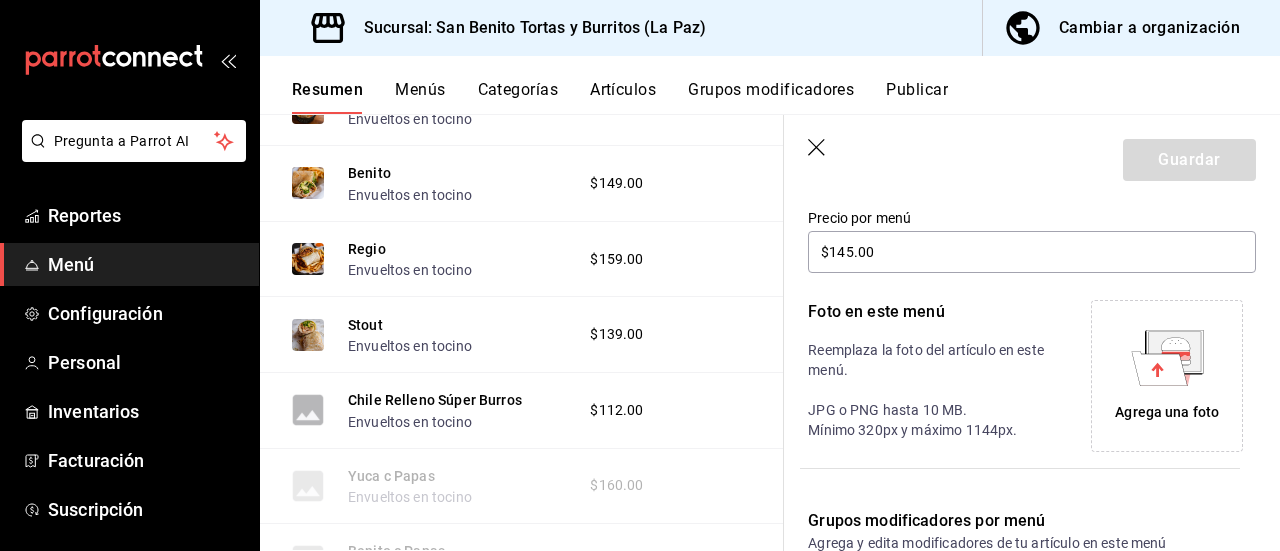 click on "Agrega una foto" at bounding box center [1167, 412] 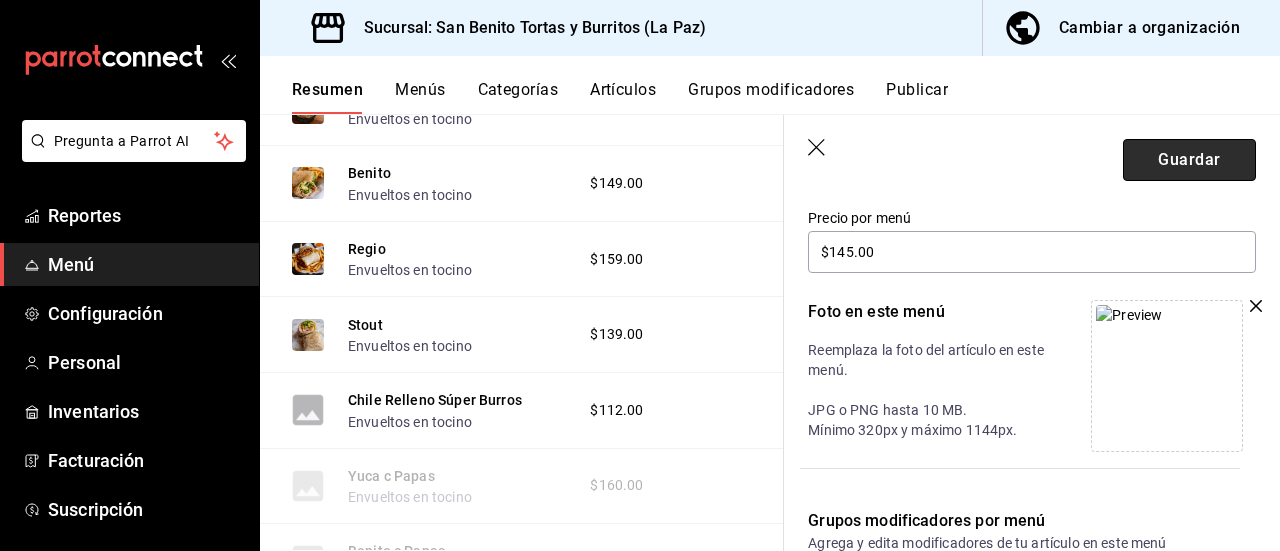click on "Guardar" at bounding box center (1189, 160) 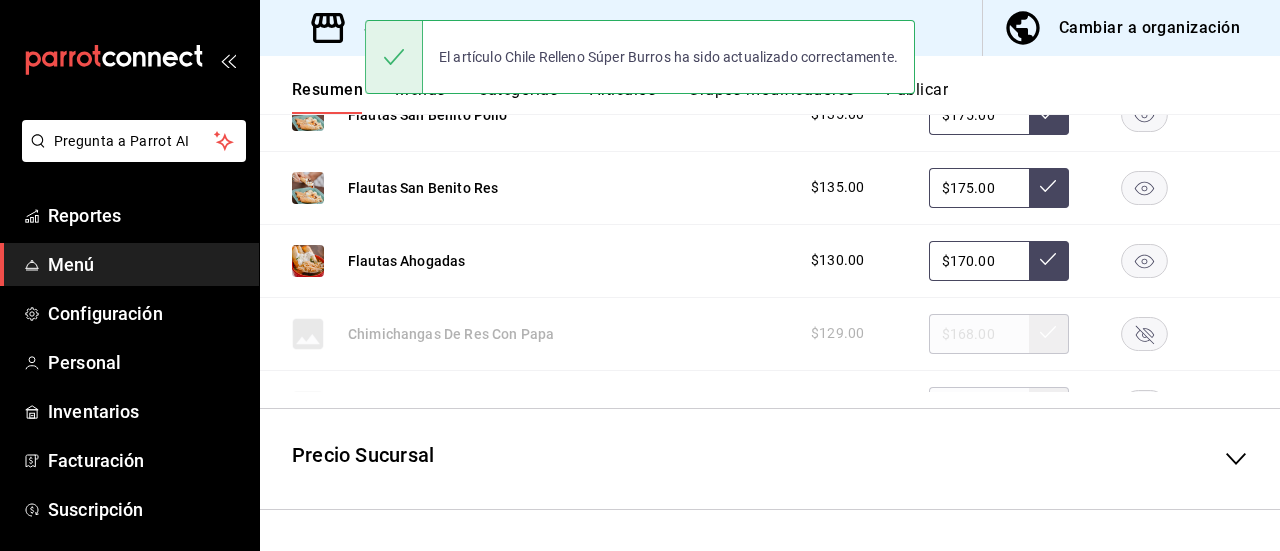 scroll, scrollTop: 590, scrollLeft: 0, axis: vertical 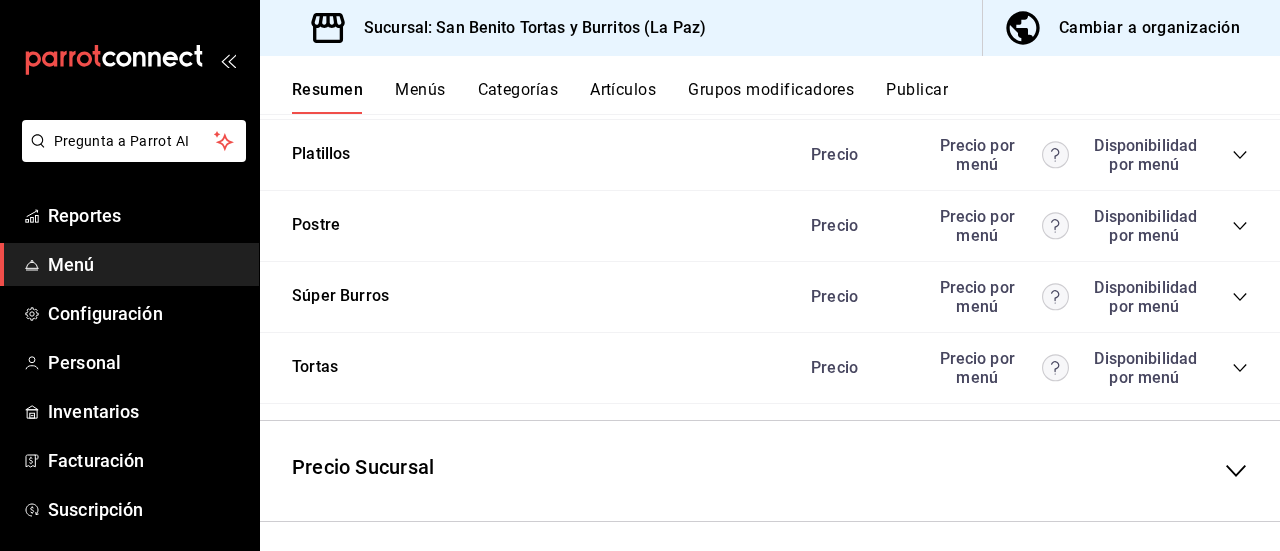 click 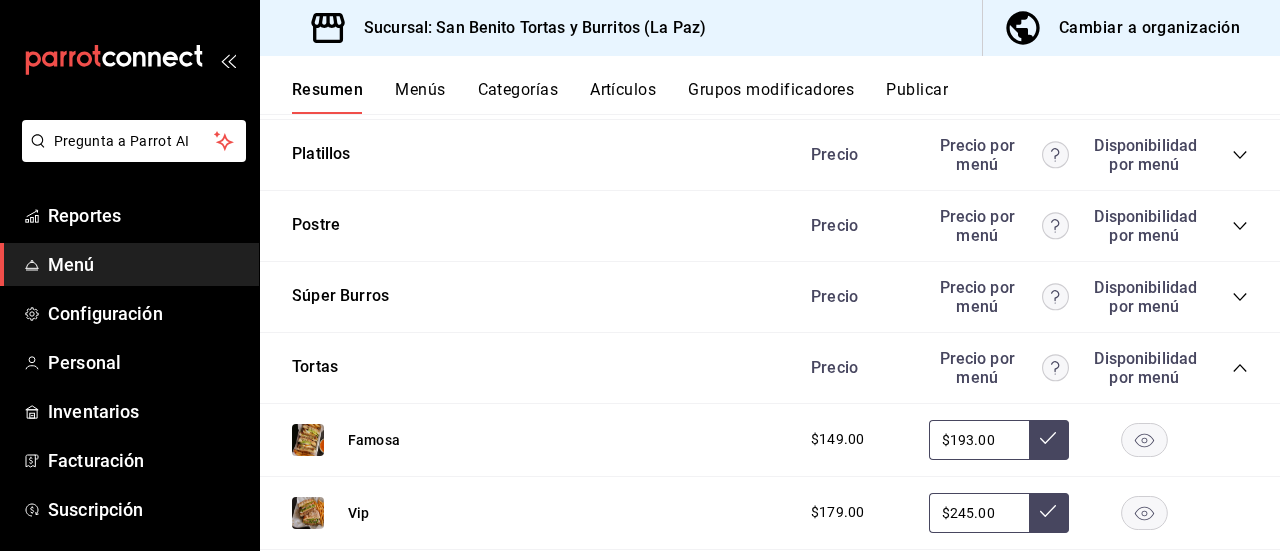 click 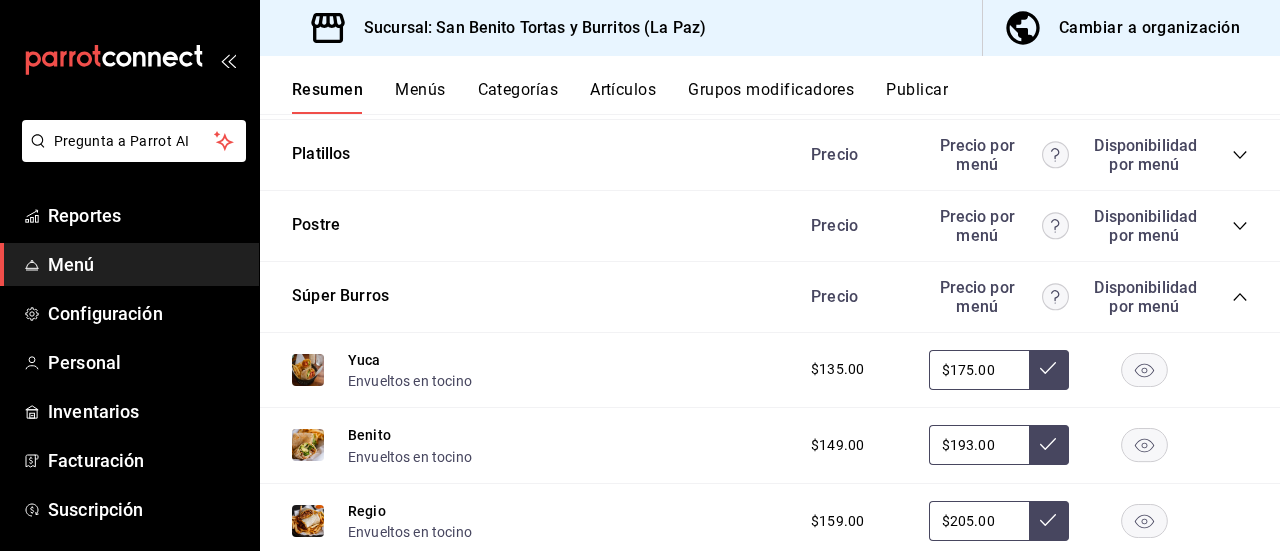 click 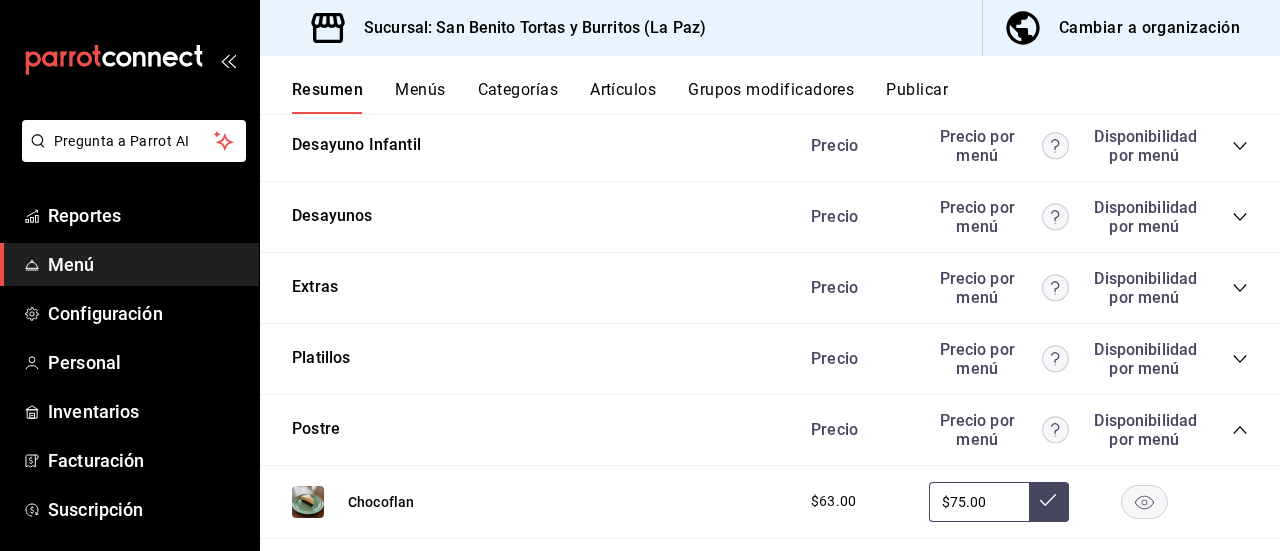 scroll, scrollTop: 3501, scrollLeft: 0, axis: vertical 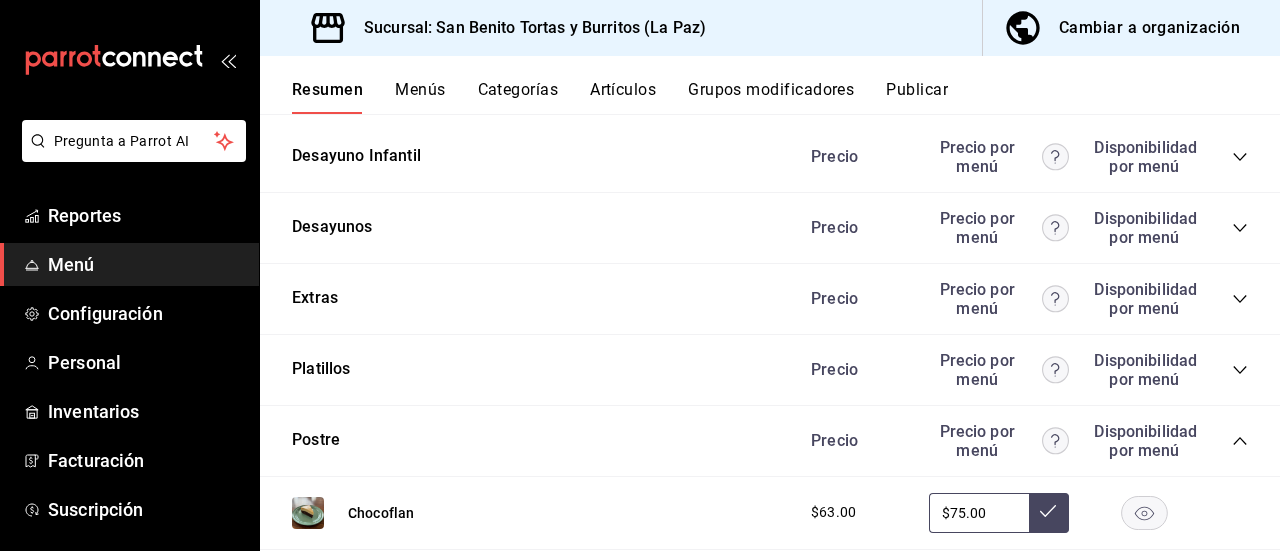 click 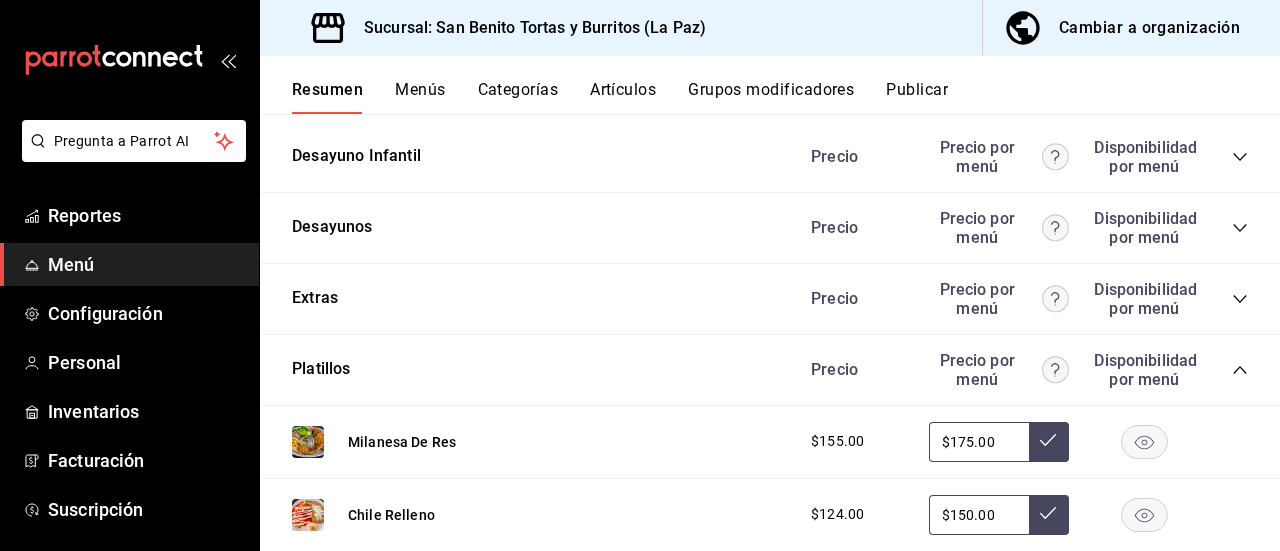 click 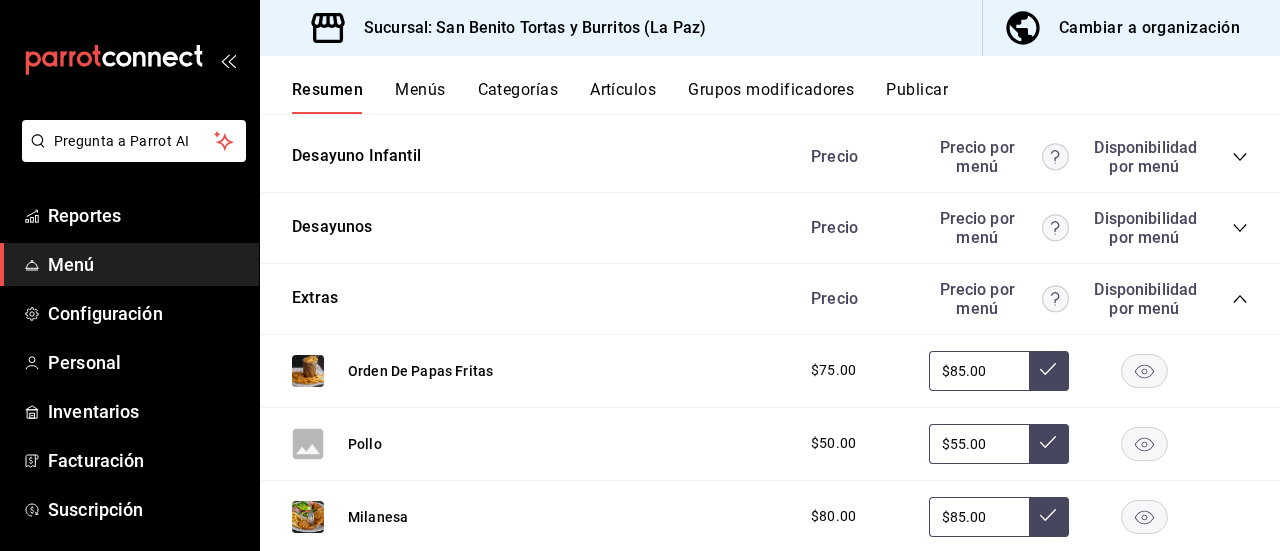 click 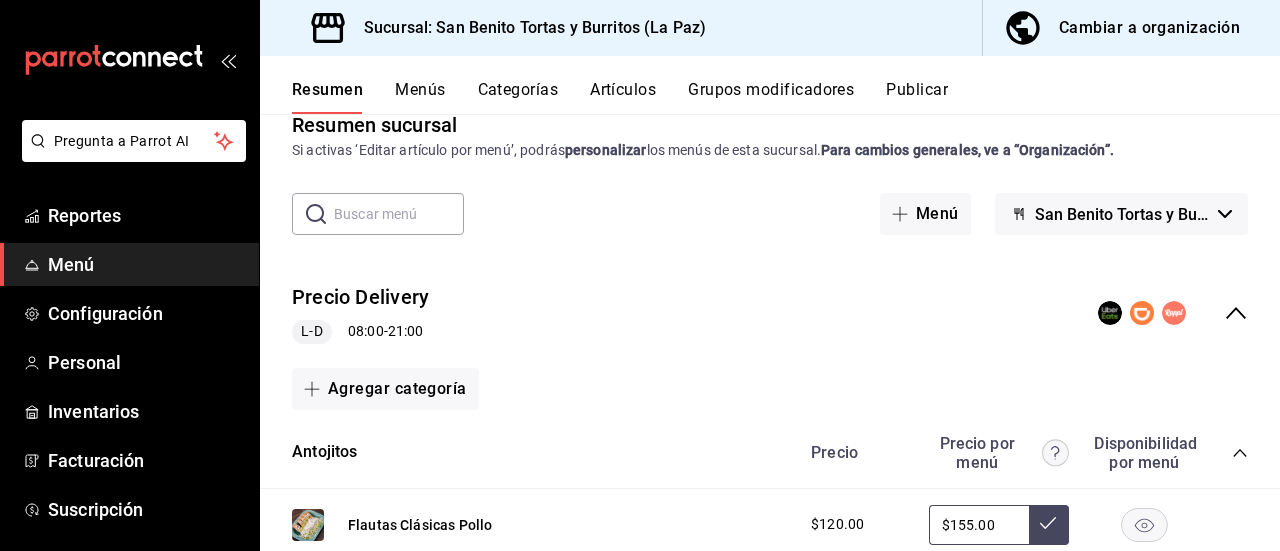 scroll, scrollTop: 0, scrollLeft: 0, axis: both 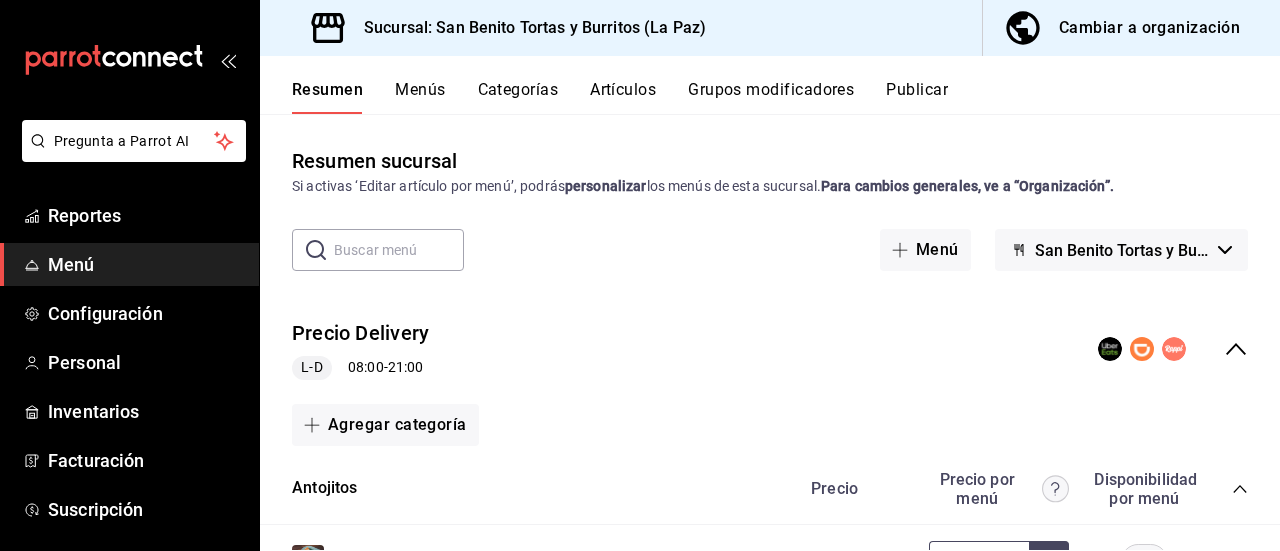 click on "Publicar" at bounding box center [917, 97] 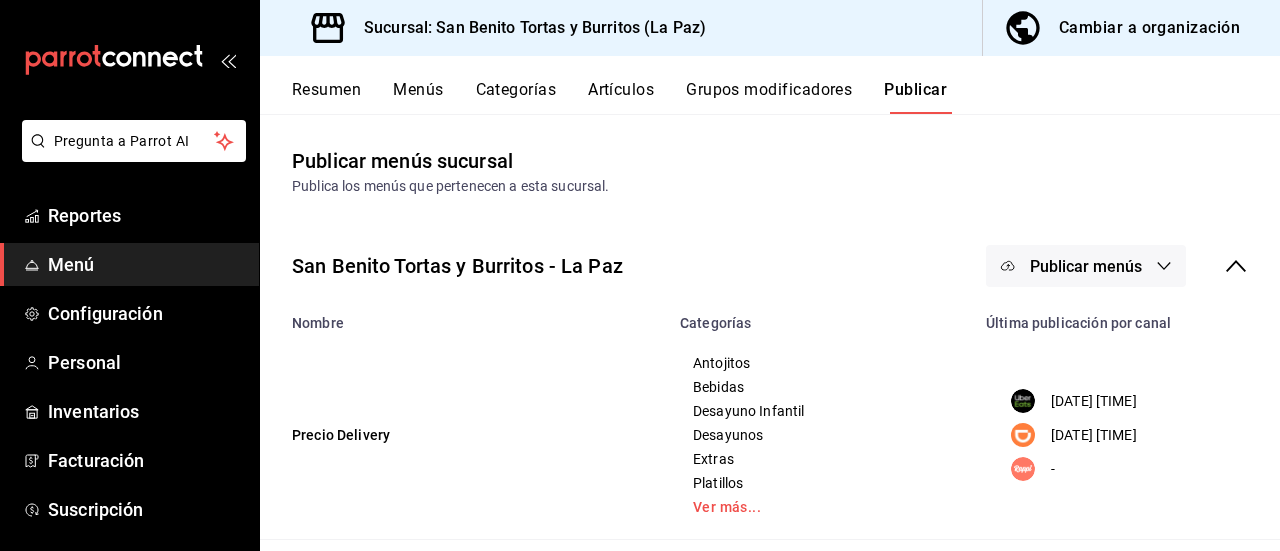 click on "Publicar menús" at bounding box center [1086, 266] 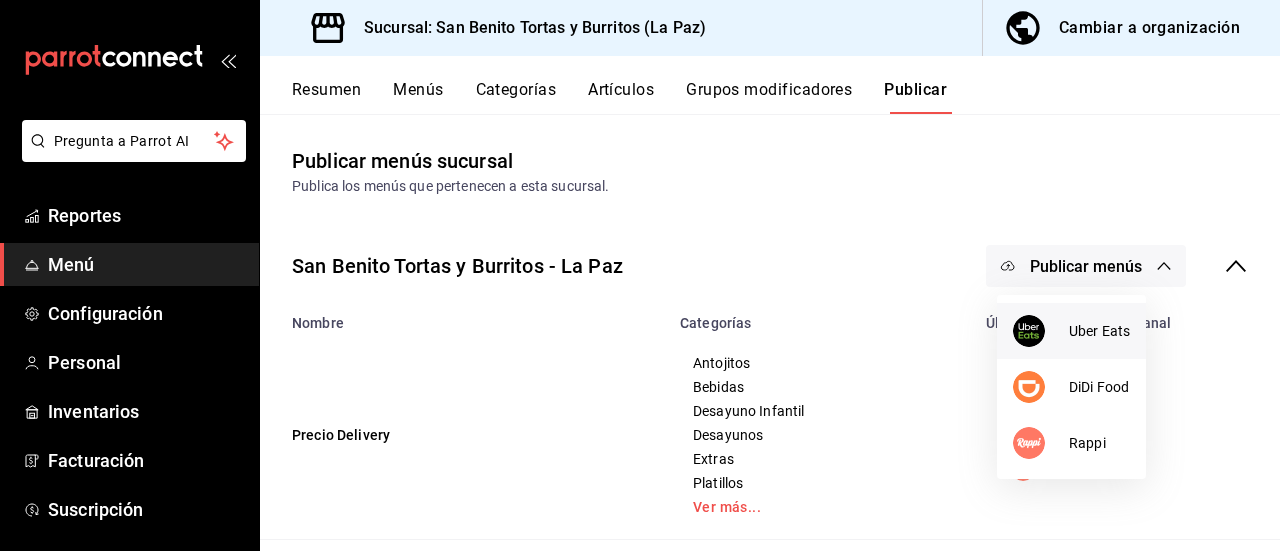 click on "Uber Eats" at bounding box center (1099, 331) 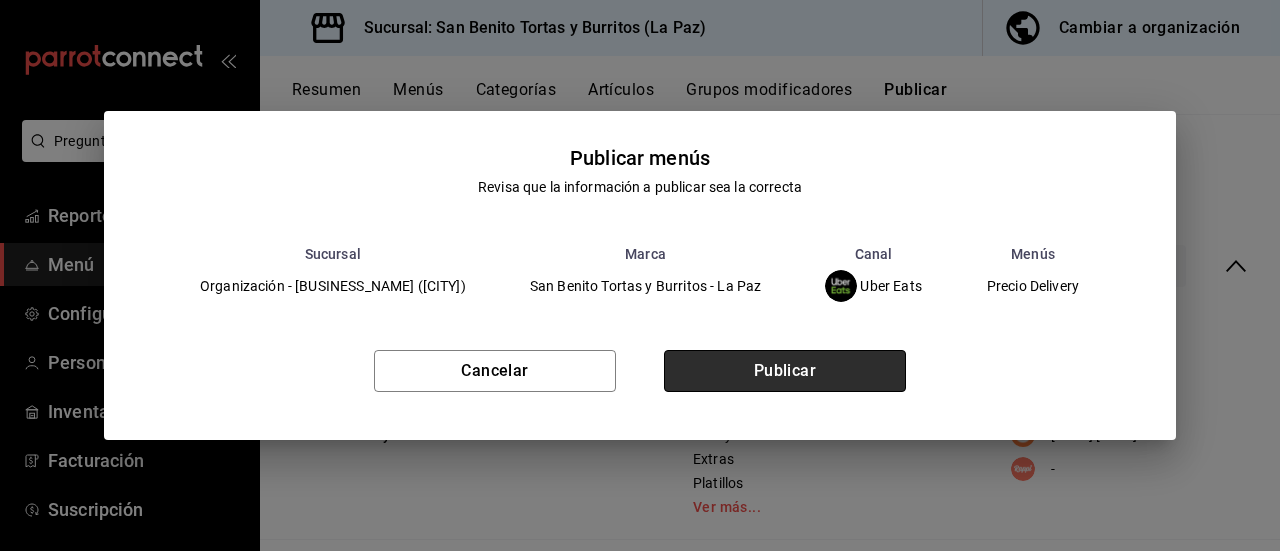 click on "Publicar" at bounding box center (785, 371) 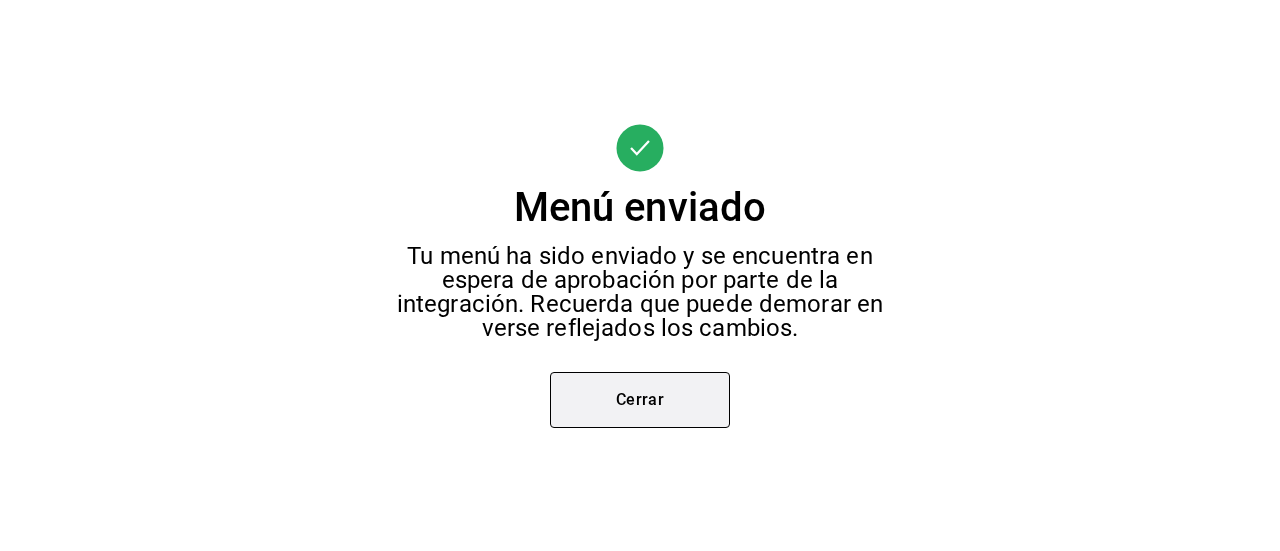 click on "Cerrar" at bounding box center [640, 400] 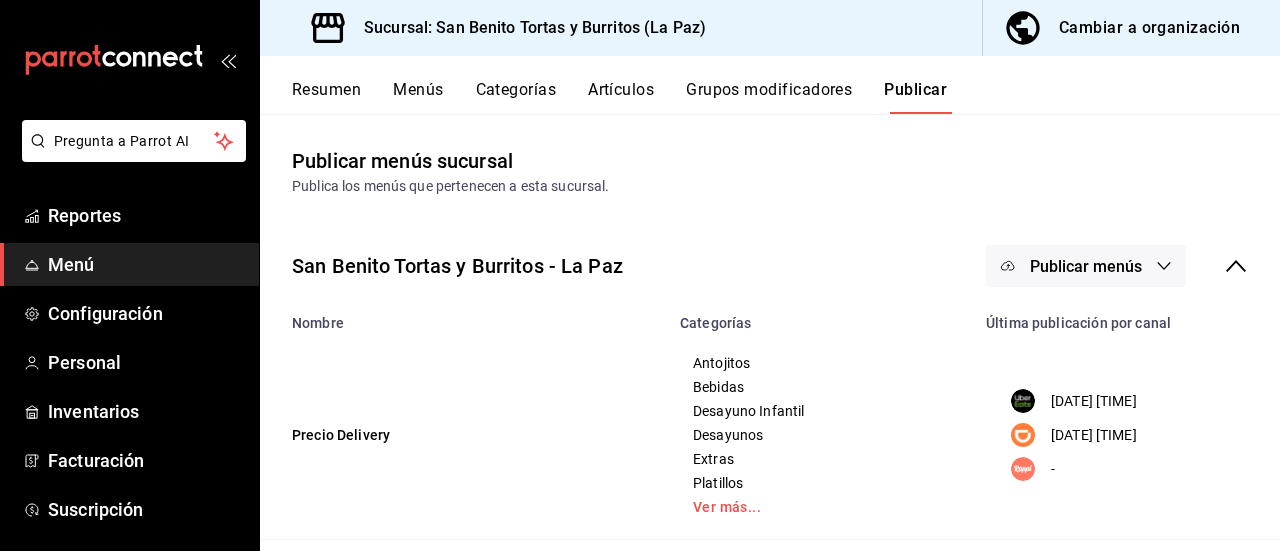 click on "Publicar menús" at bounding box center [1086, 266] 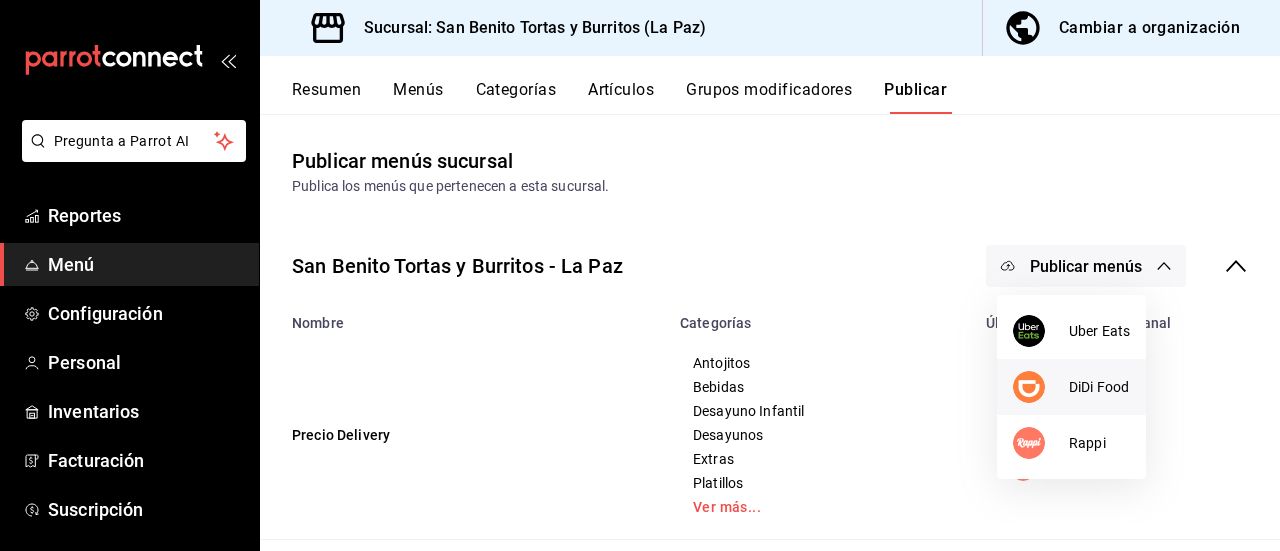 click on "DiDi Food" at bounding box center (1099, 387) 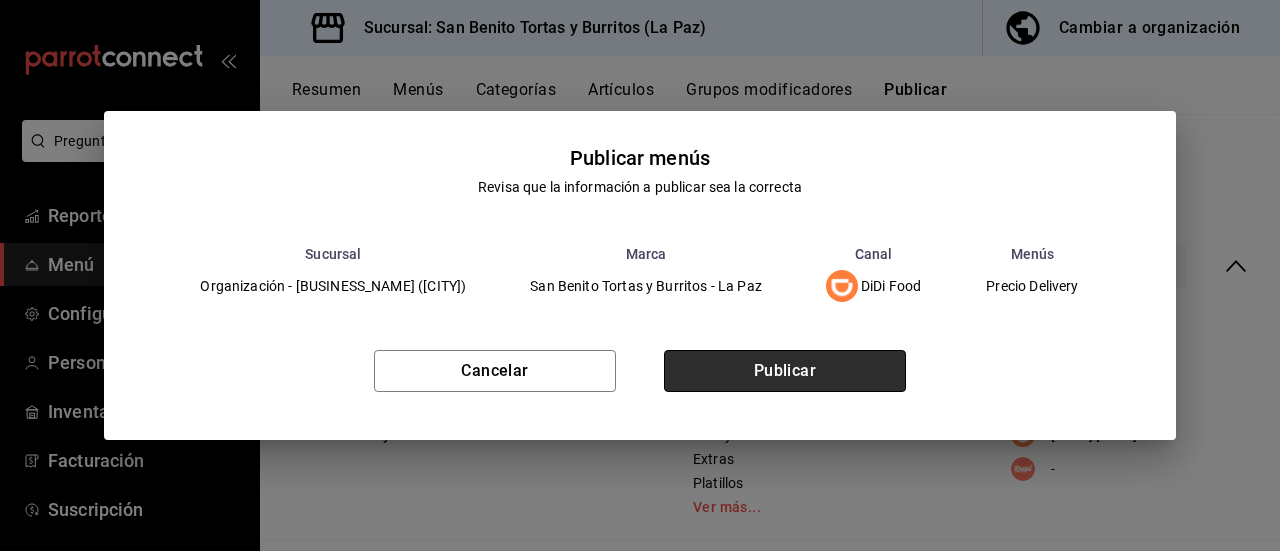 click on "Publicar" at bounding box center [785, 371] 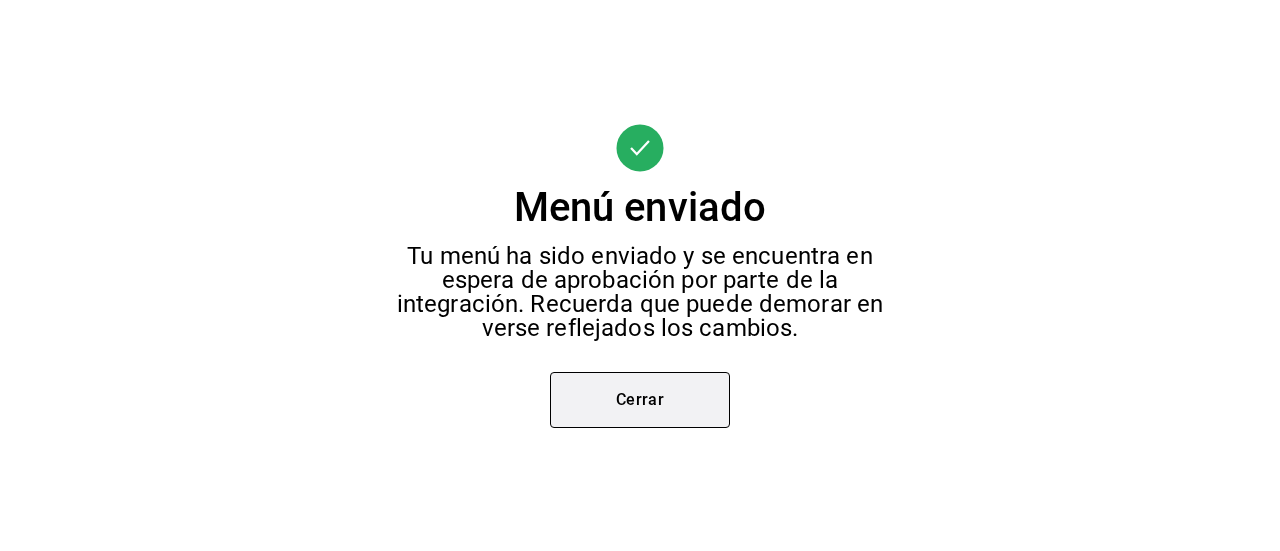 click on "Cerrar" at bounding box center (640, 400) 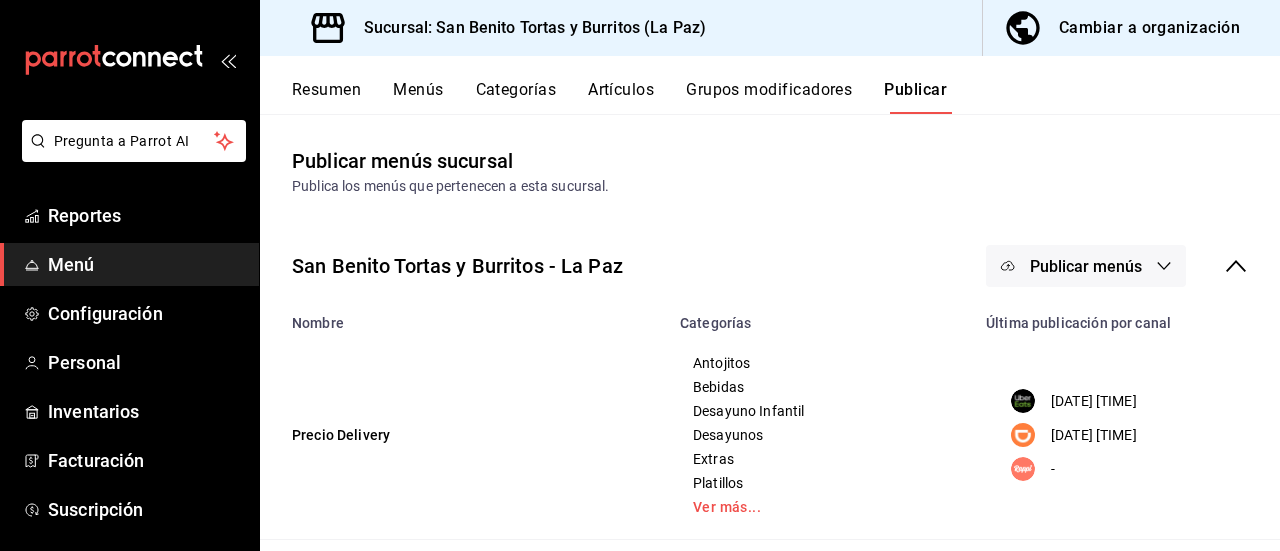 click on "Publicar menús" at bounding box center (1086, 266) 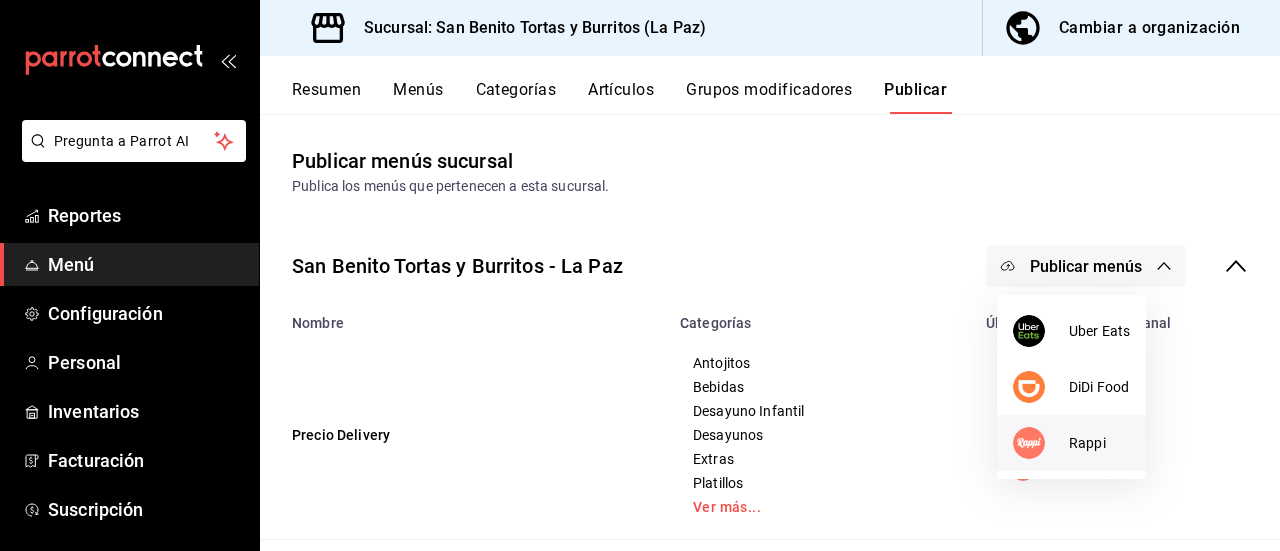 click on "Rappi" at bounding box center (1099, 443) 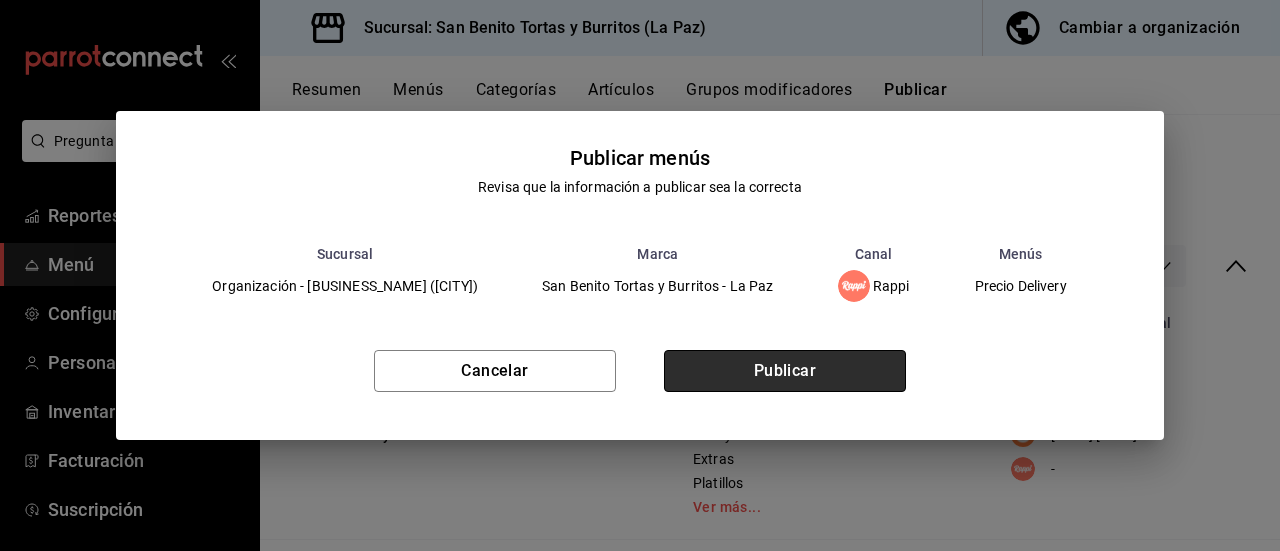 click on "Publicar" at bounding box center (785, 371) 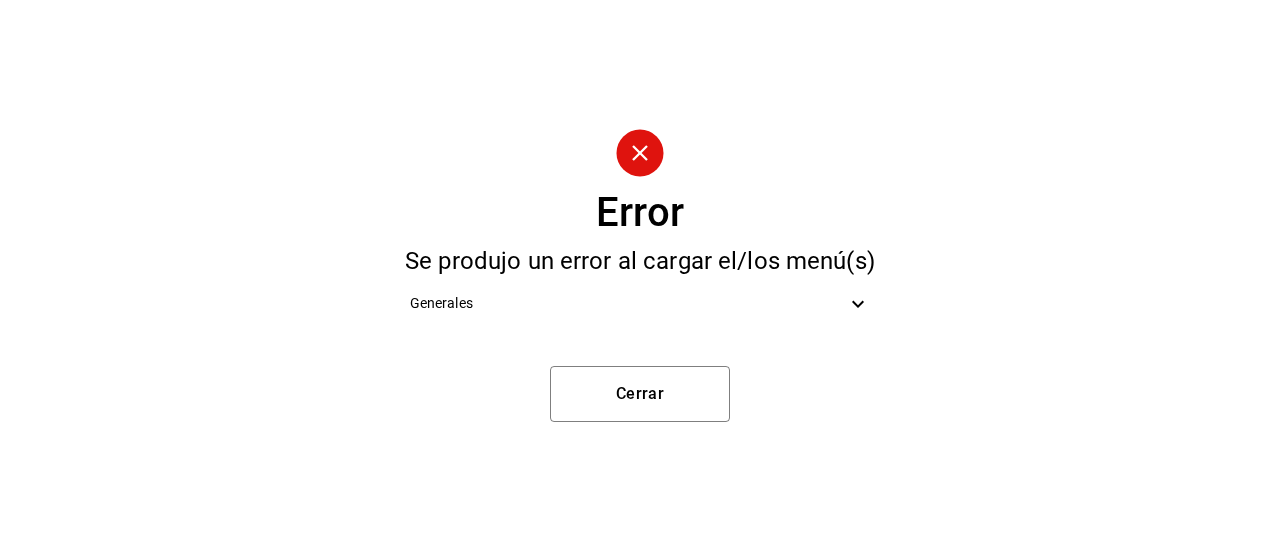 click 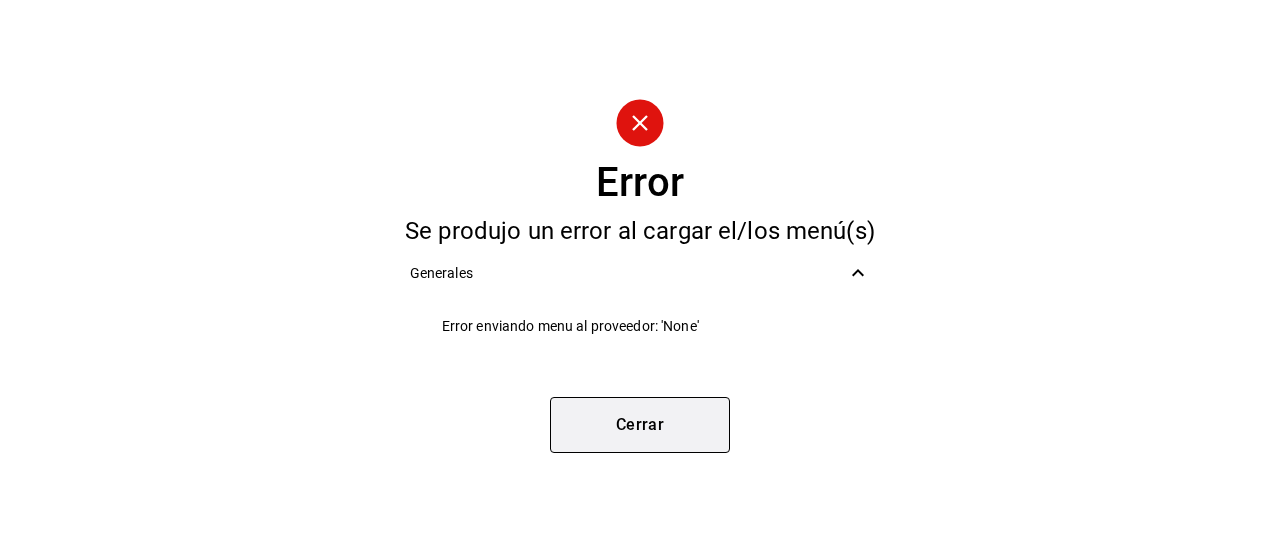 click on "Cerrar" at bounding box center (640, 425) 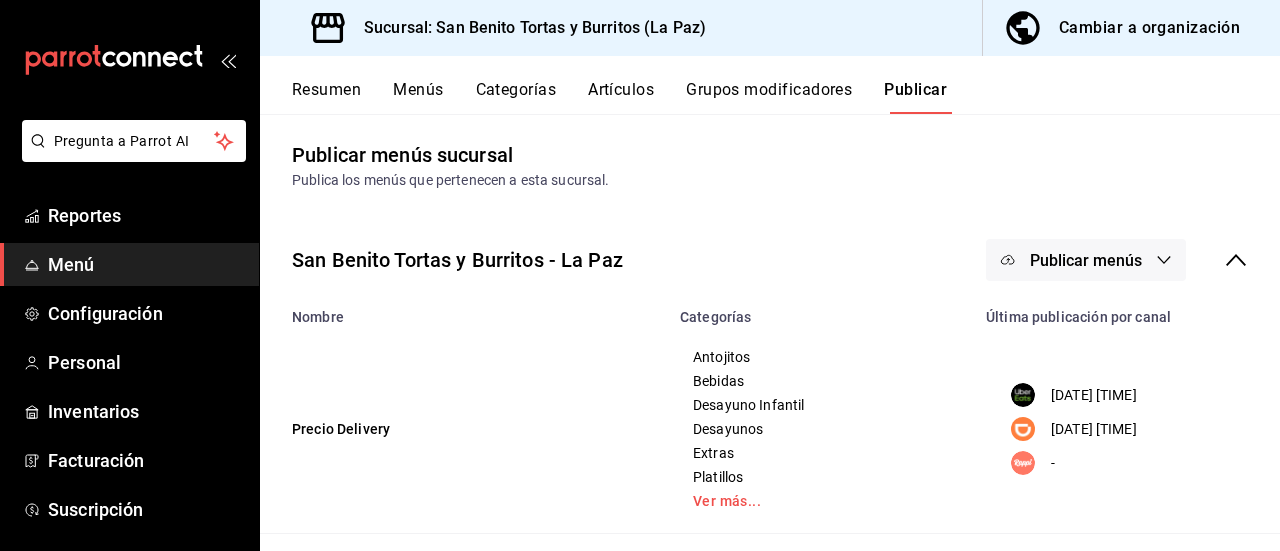scroll, scrollTop: 0, scrollLeft: 0, axis: both 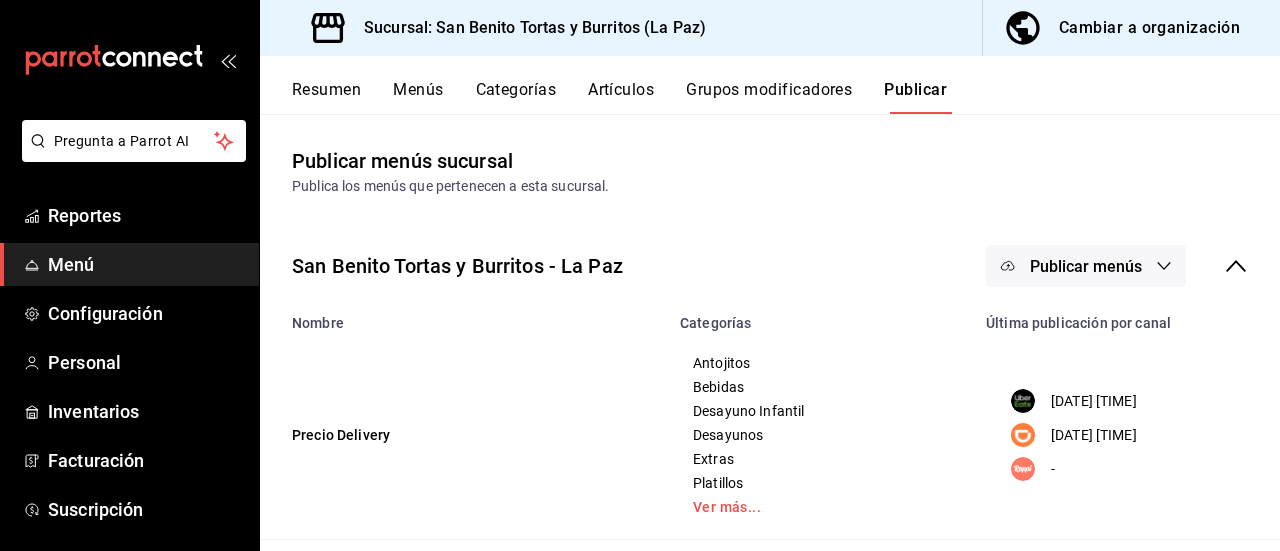 click on "Cambiar a organización" at bounding box center [1149, 28] 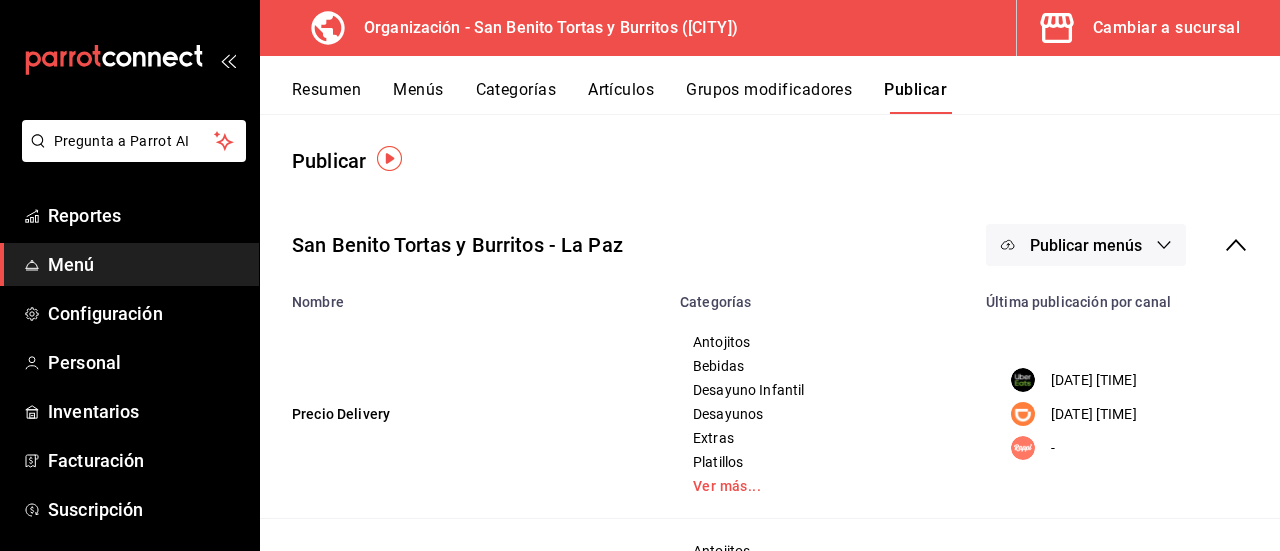 click at bounding box center [389, 158] 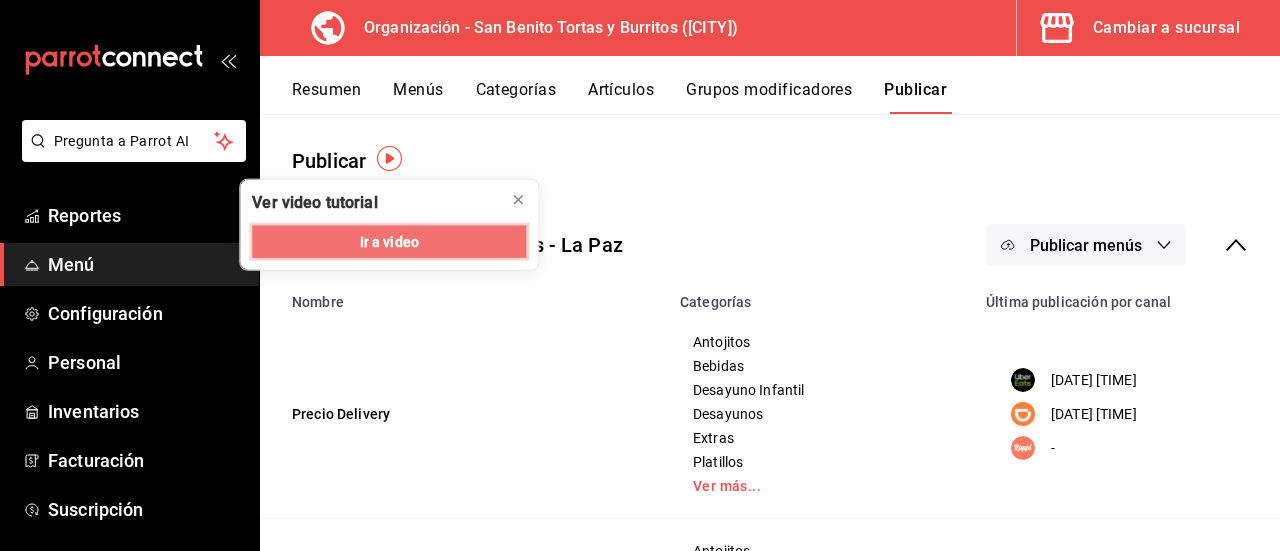 click on "Ir a video" at bounding box center (389, 241) 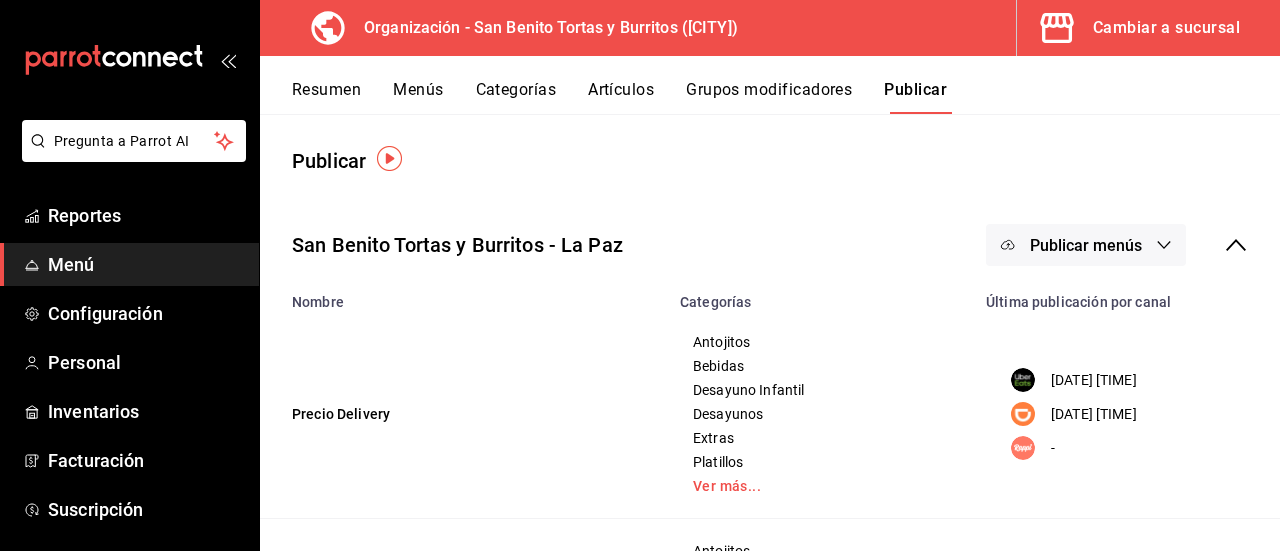 click on "Menús" at bounding box center [418, 97] 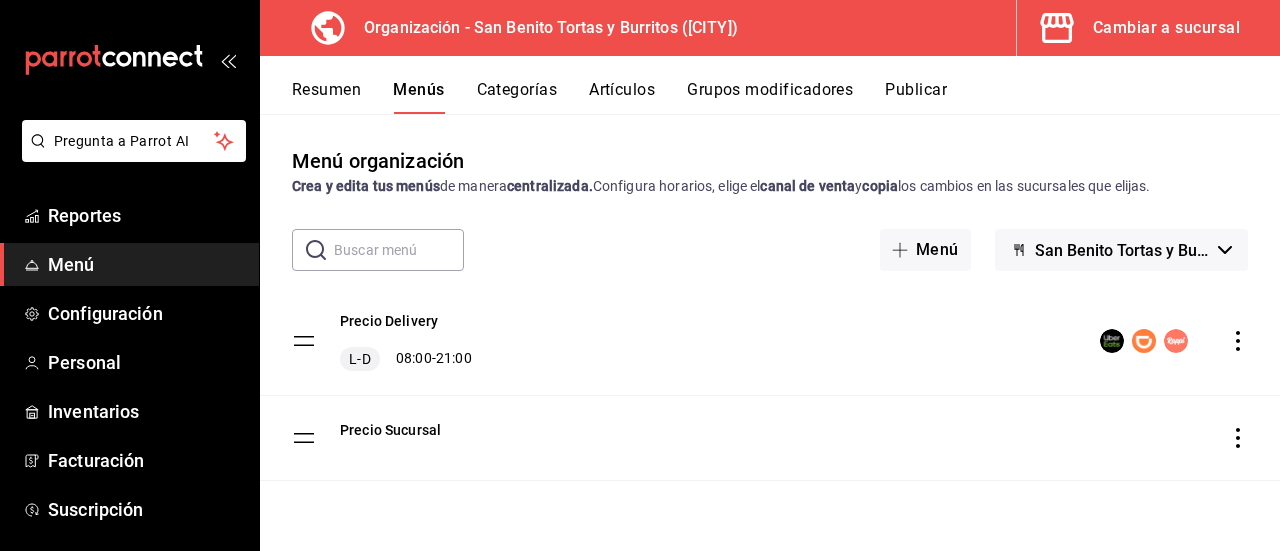 click 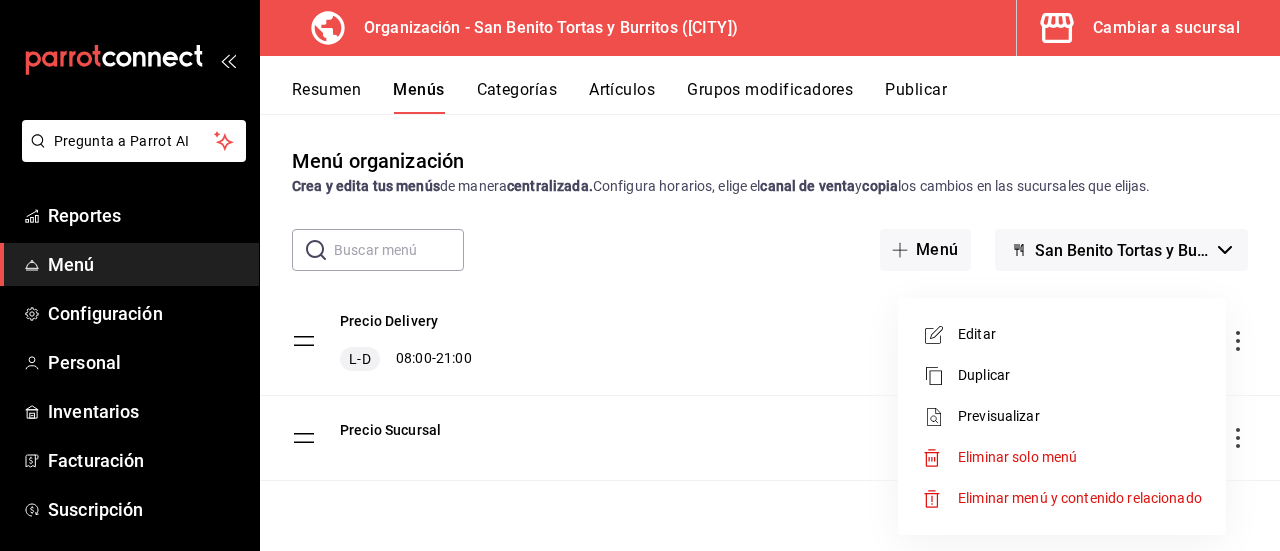 click on "Previsualizar" at bounding box center (1062, 416) 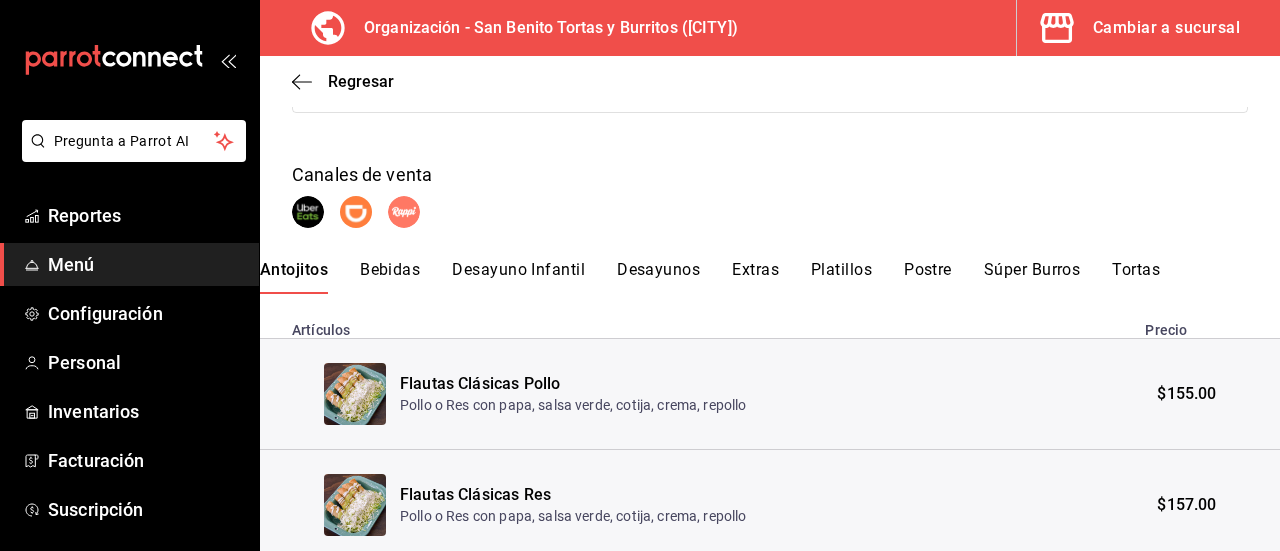 scroll, scrollTop: 150, scrollLeft: 0, axis: vertical 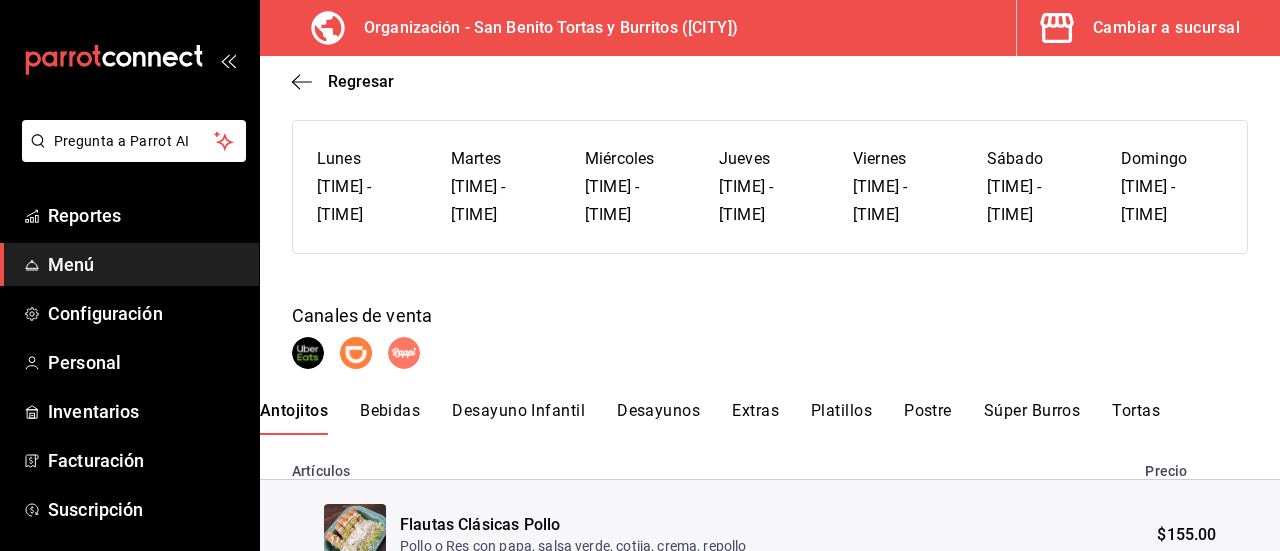 click on "Tortas" at bounding box center [1136, 418] 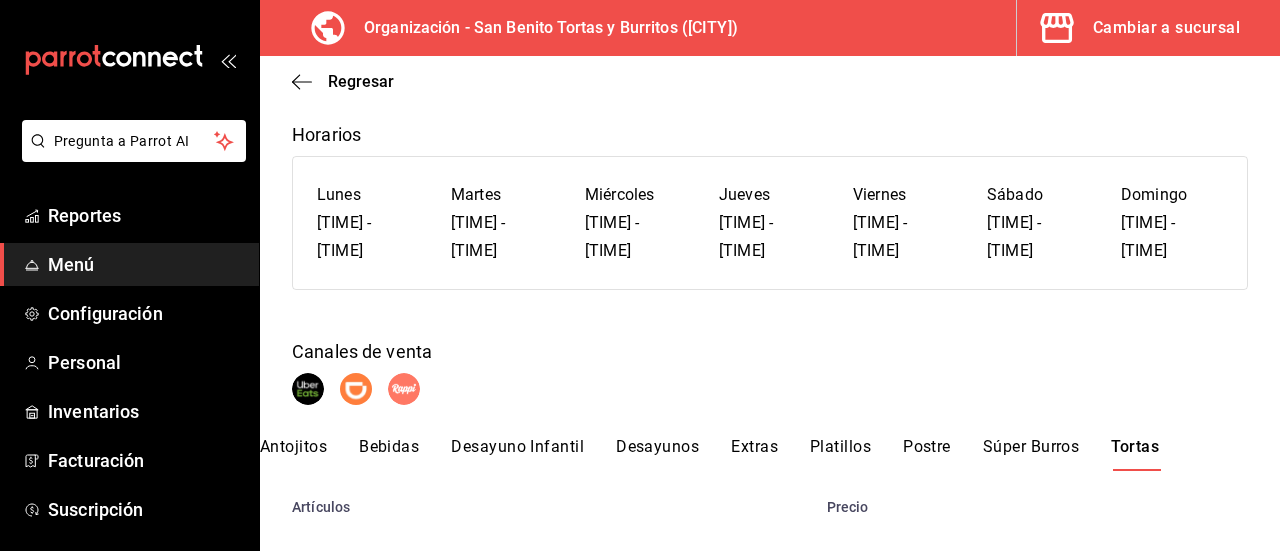scroll, scrollTop: 150, scrollLeft: 0, axis: vertical 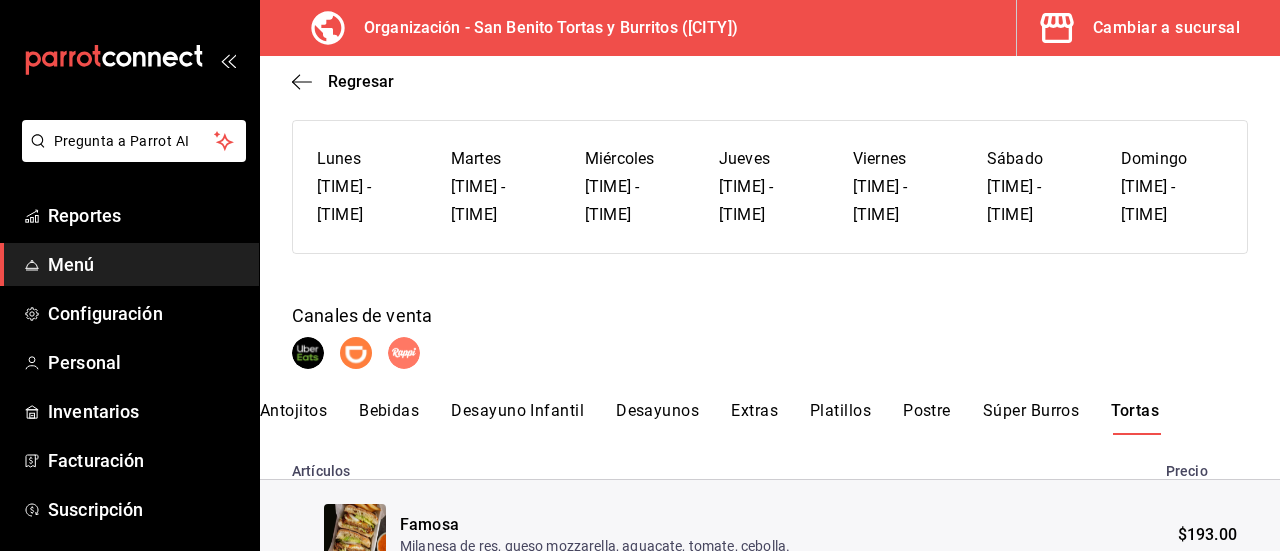 click 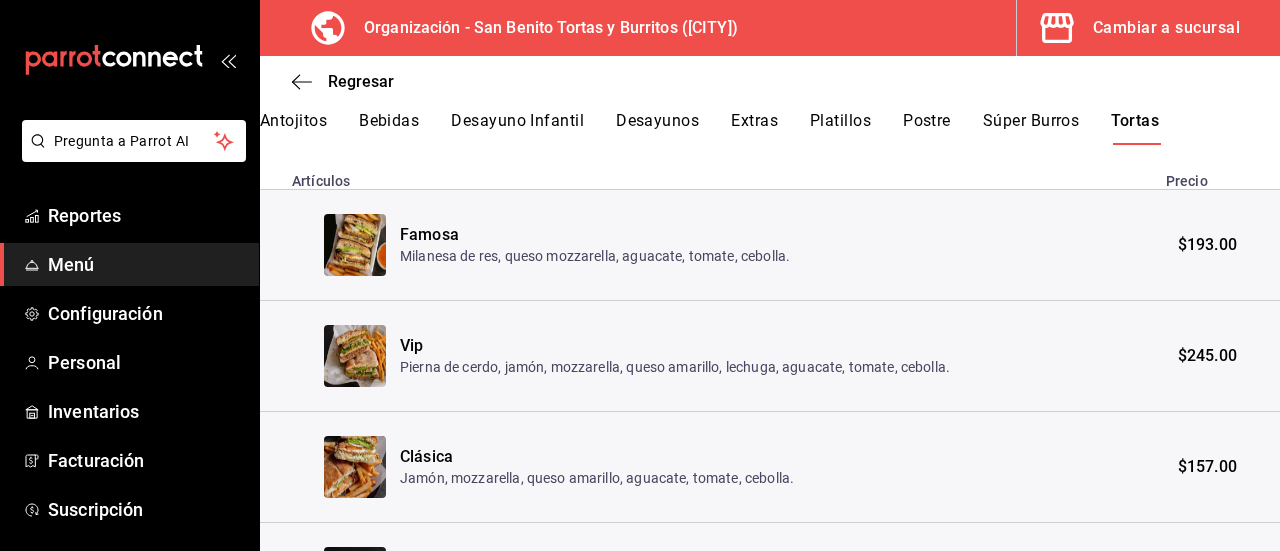 scroll, scrollTop: 0, scrollLeft: 0, axis: both 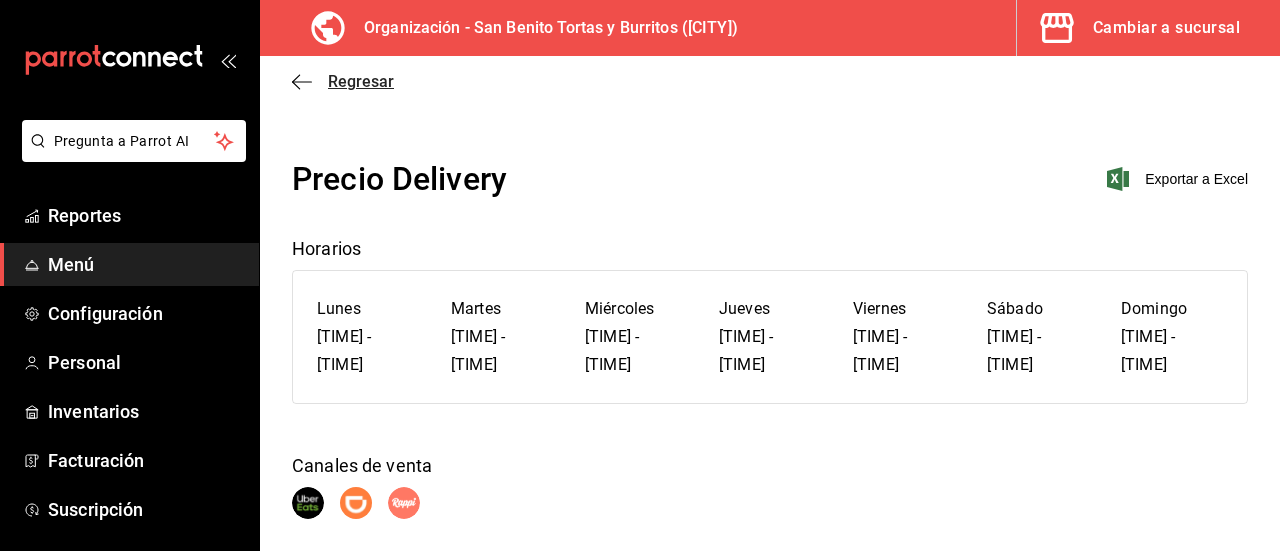 click on "Regresar" at bounding box center (361, 81) 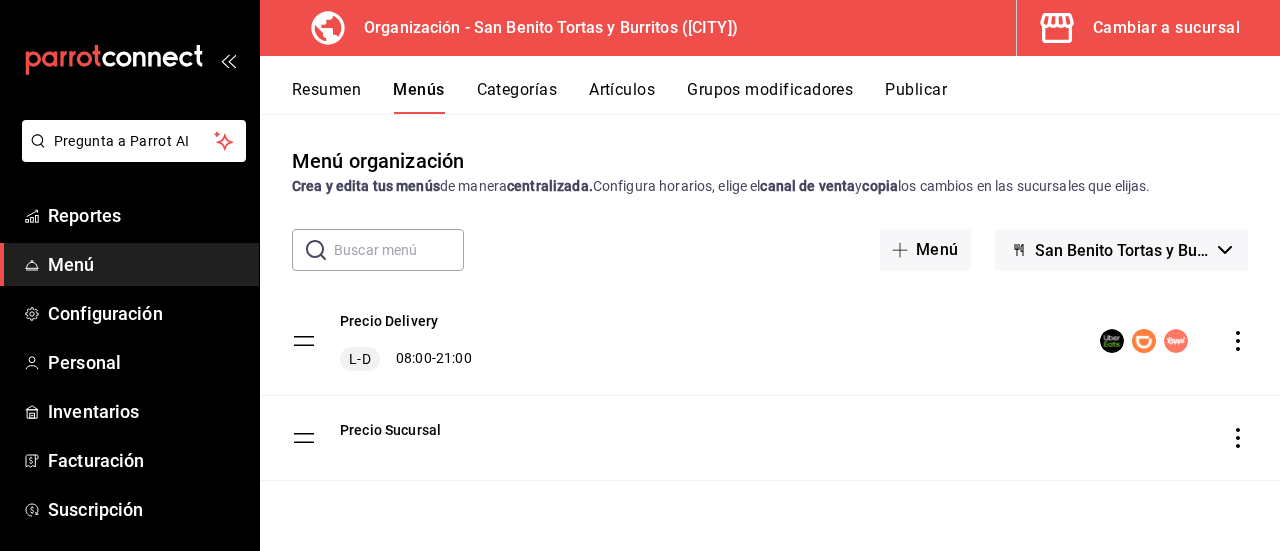click on "San Benito Tortas y Burritos - La Paz" at bounding box center (1121, 250) 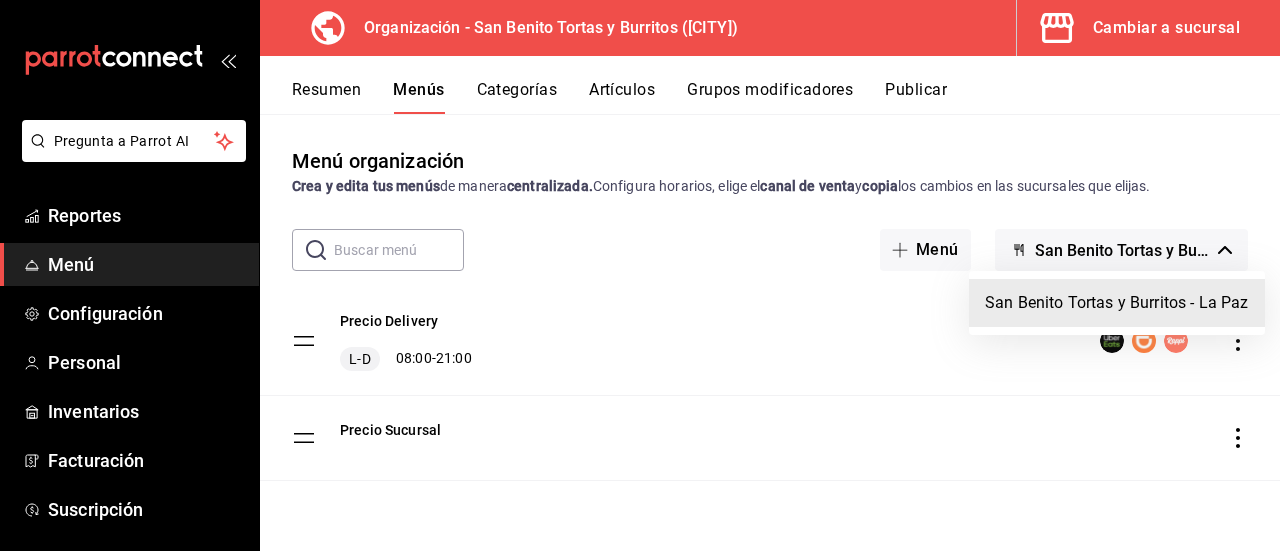 click at bounding box center (640, 275) 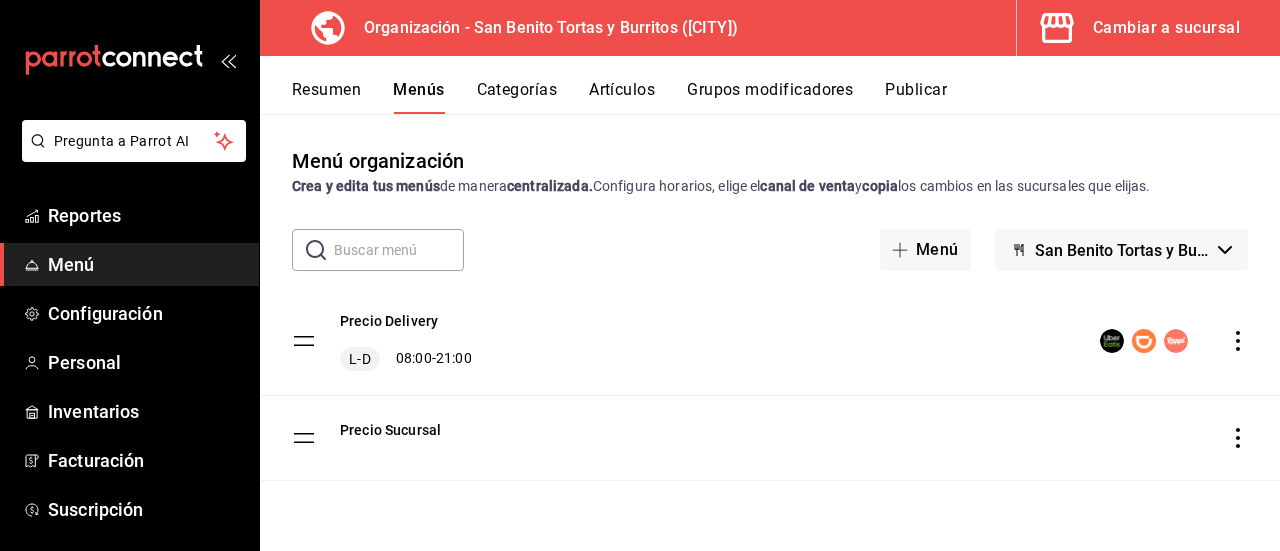 click 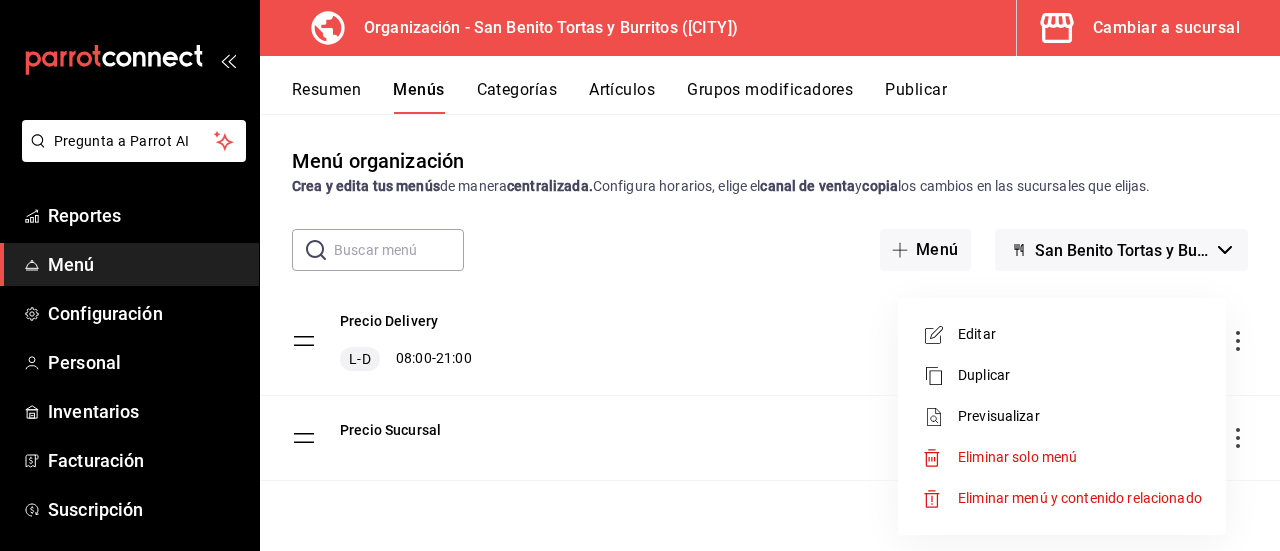 click on "Previsualizar" at bounding box center [1080, 416] 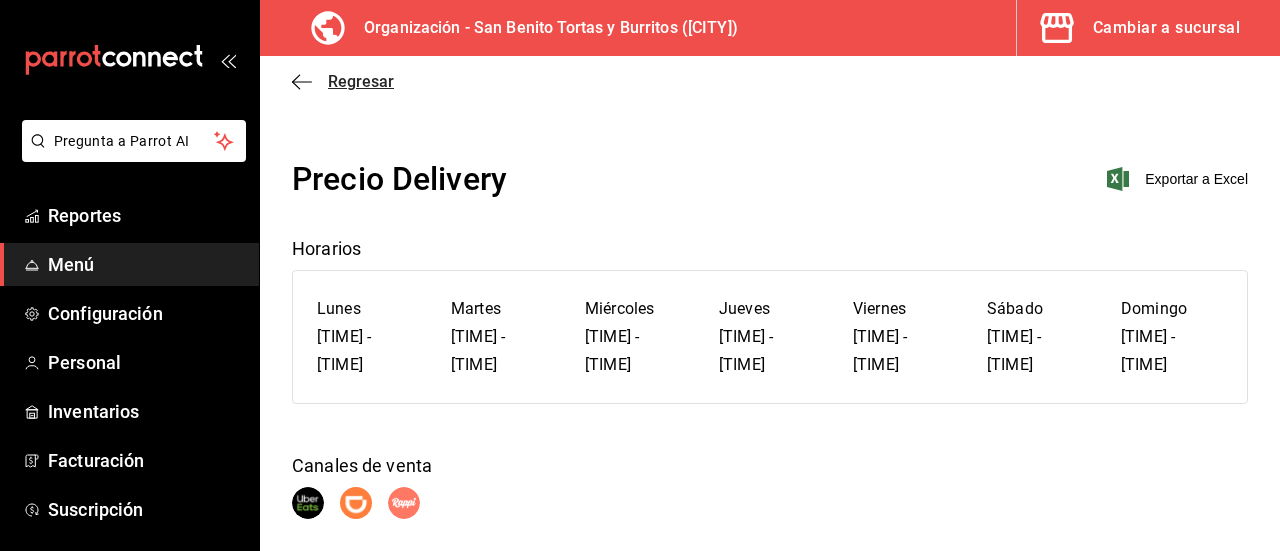 click on "Regresar" at bounding box center (361, 81) 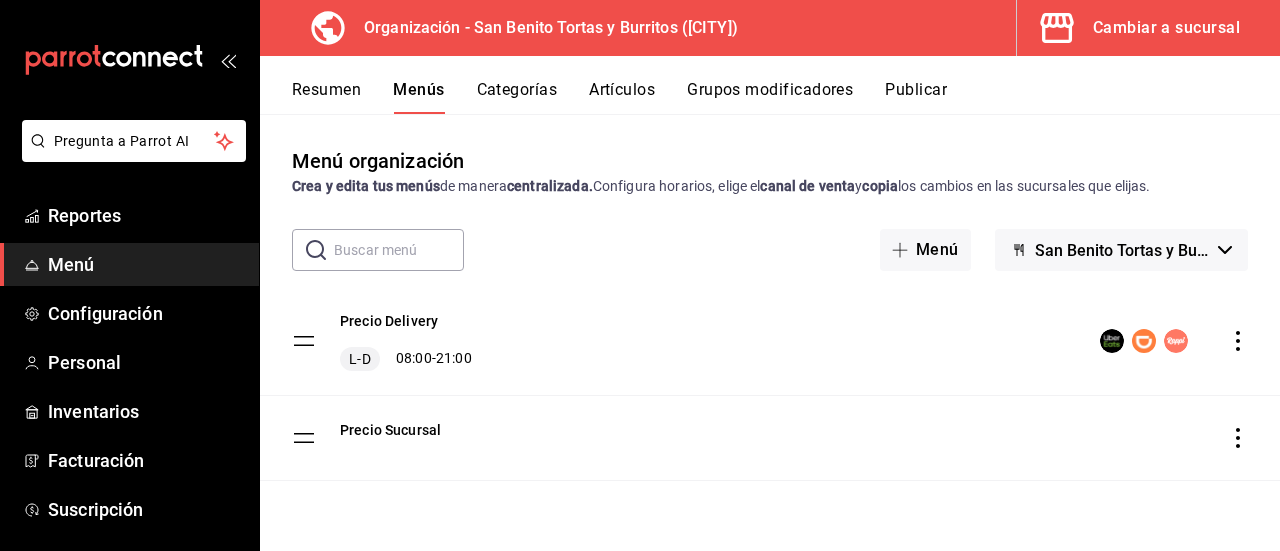 click 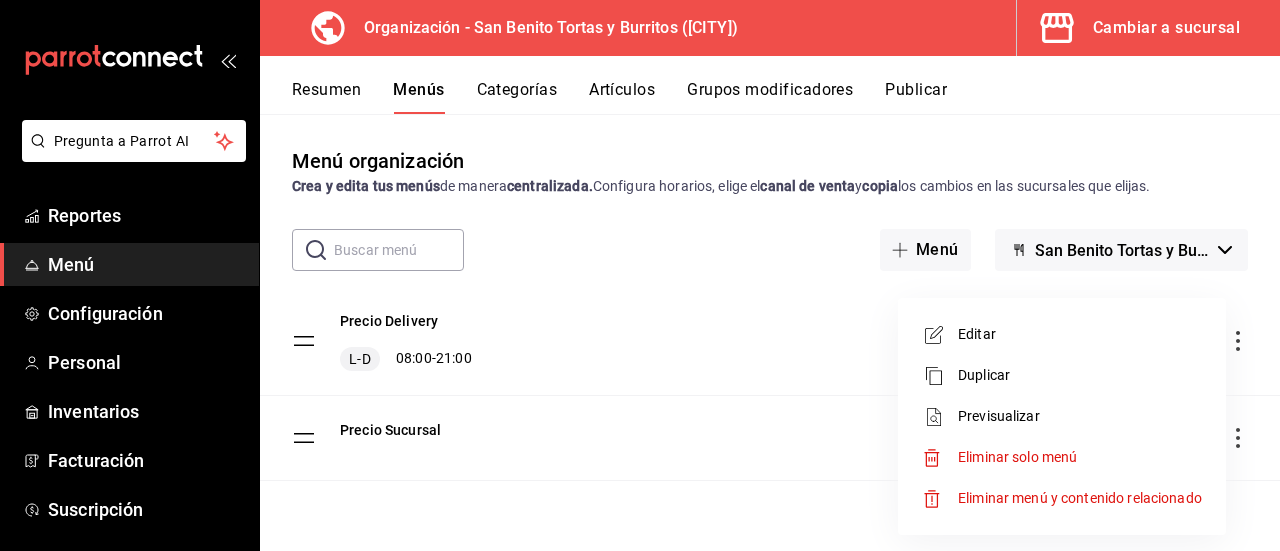 click at bounding box center (640, 275) 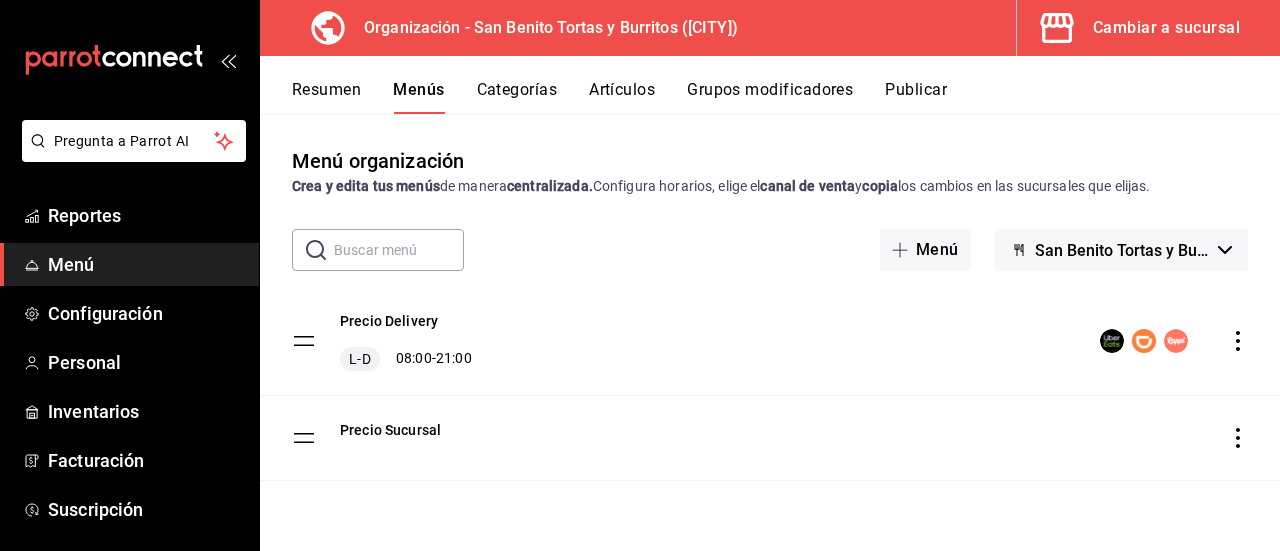 click on "Publicar" at bounding box center [916, 97] 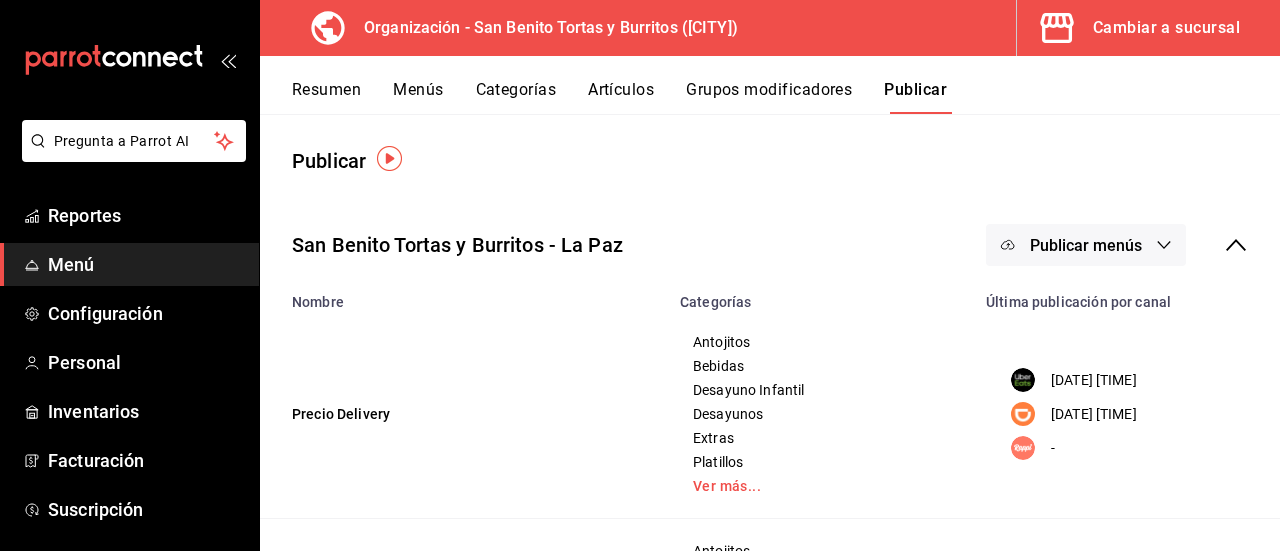 click 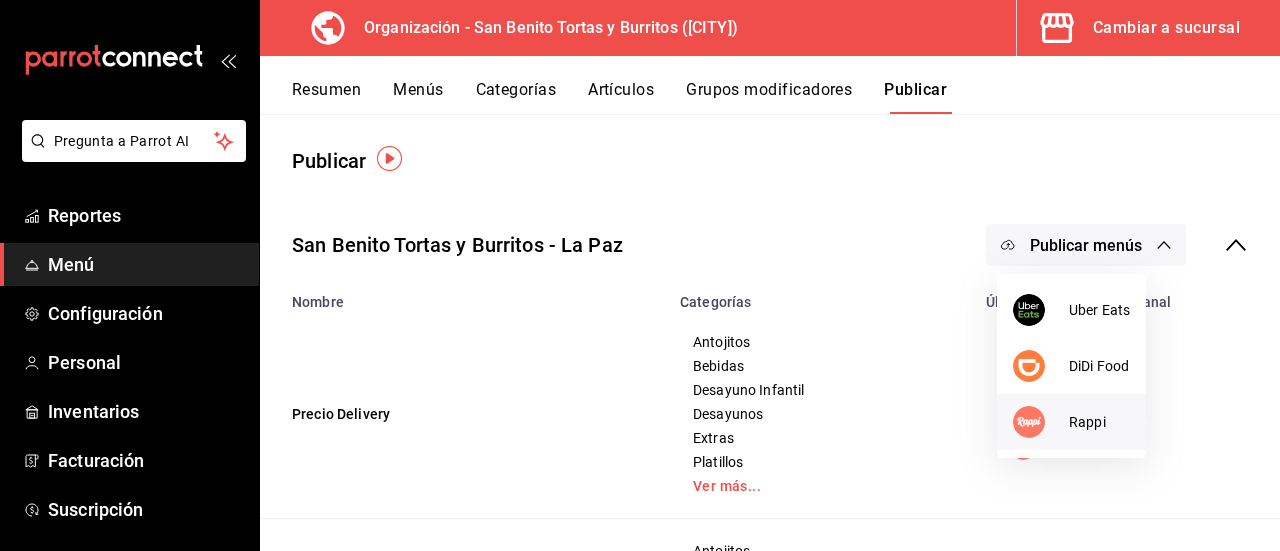click on "Rappi" at bounding box center [1099, 422] 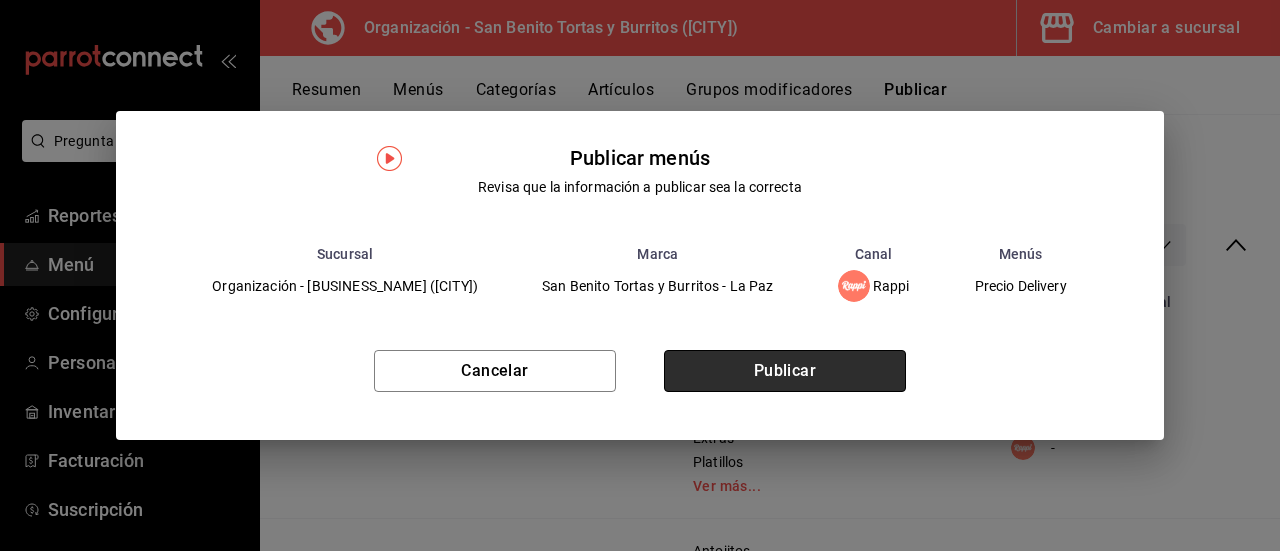 click on "Publicar" at bounding box center (785, 371) 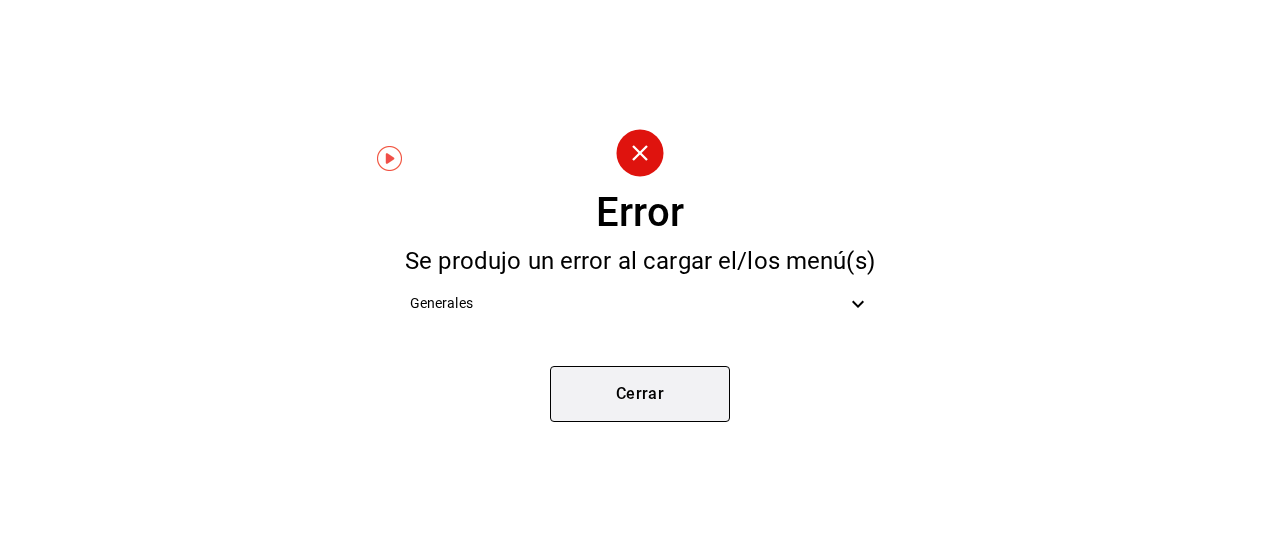 click on "Cerrar" at bounding box center (640, 394) 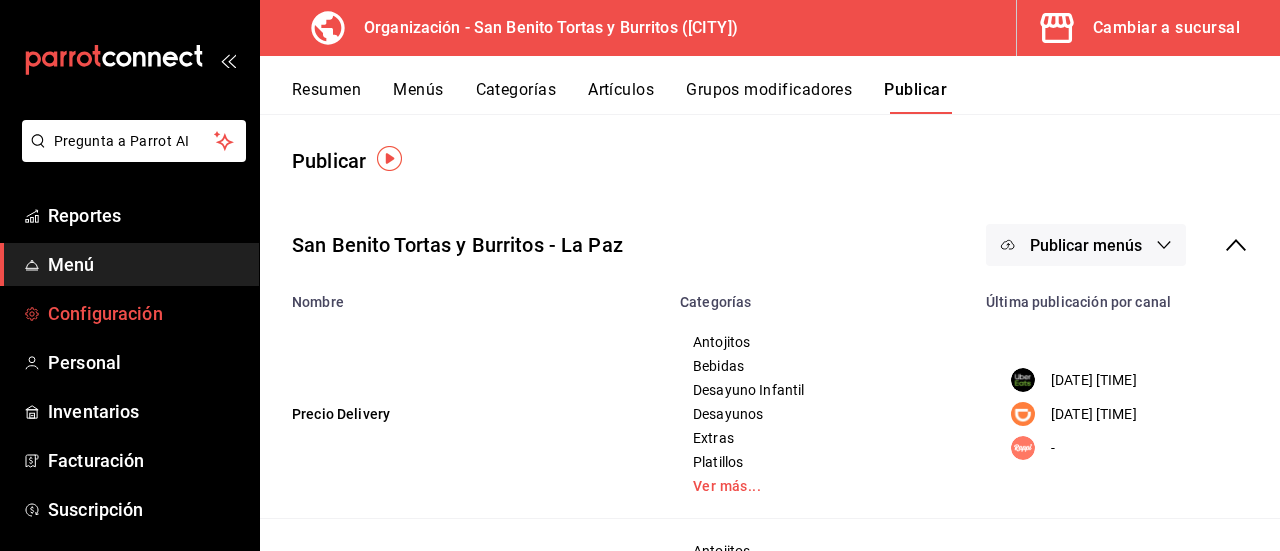 click on "Configuración" at bounding box center [129, 313] 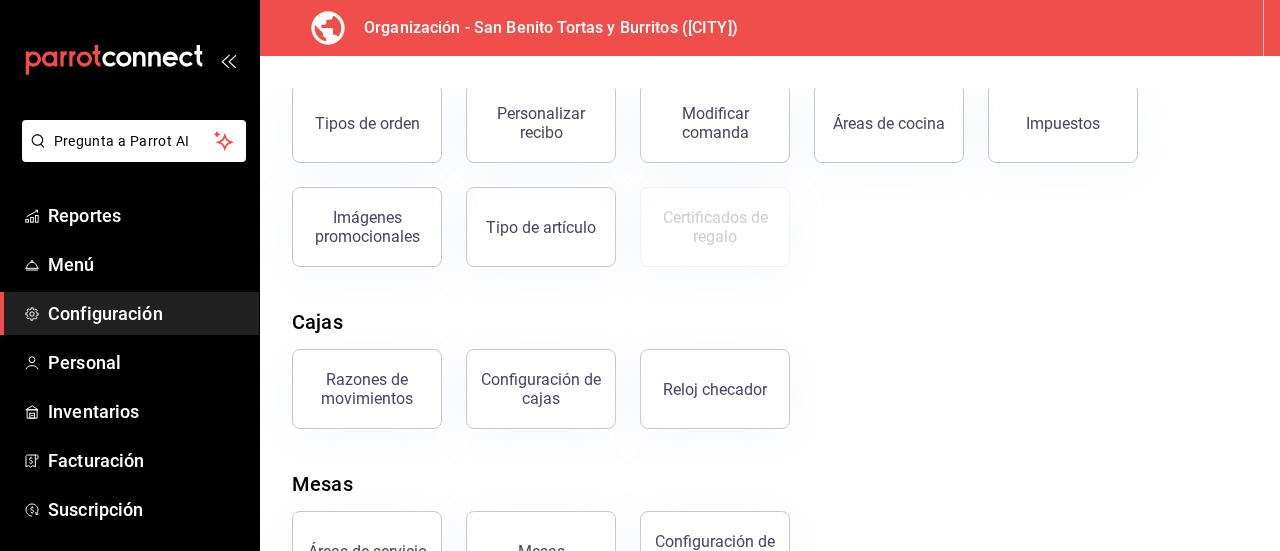 scroll, scrollTop: 462, scrollLeft: 0, axis: vertical 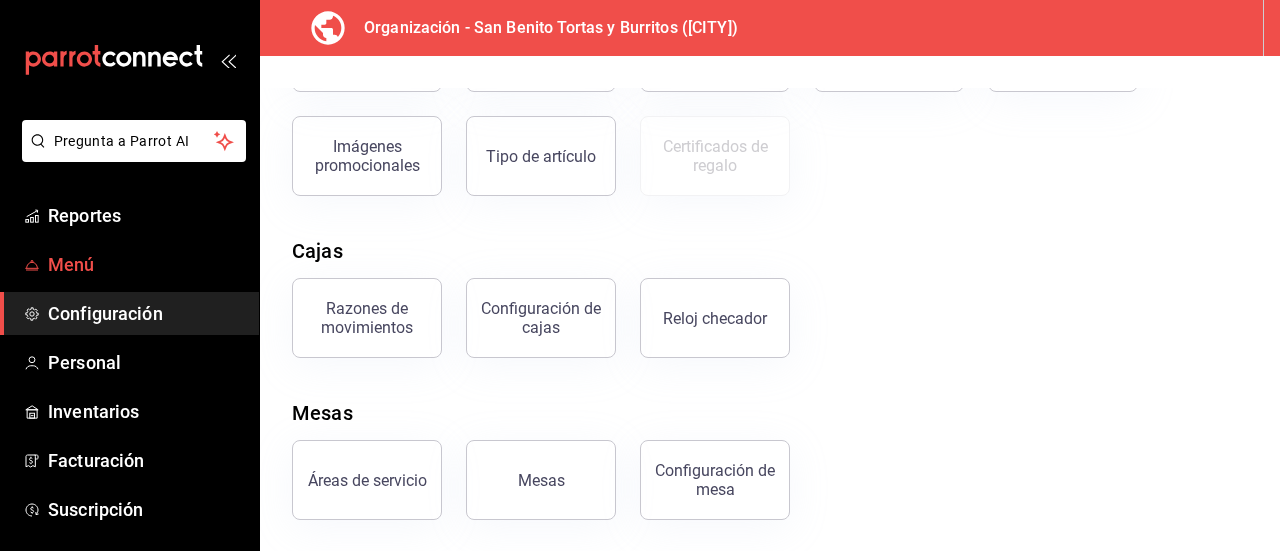 click on "Menú" at bounding box center (145, 264) 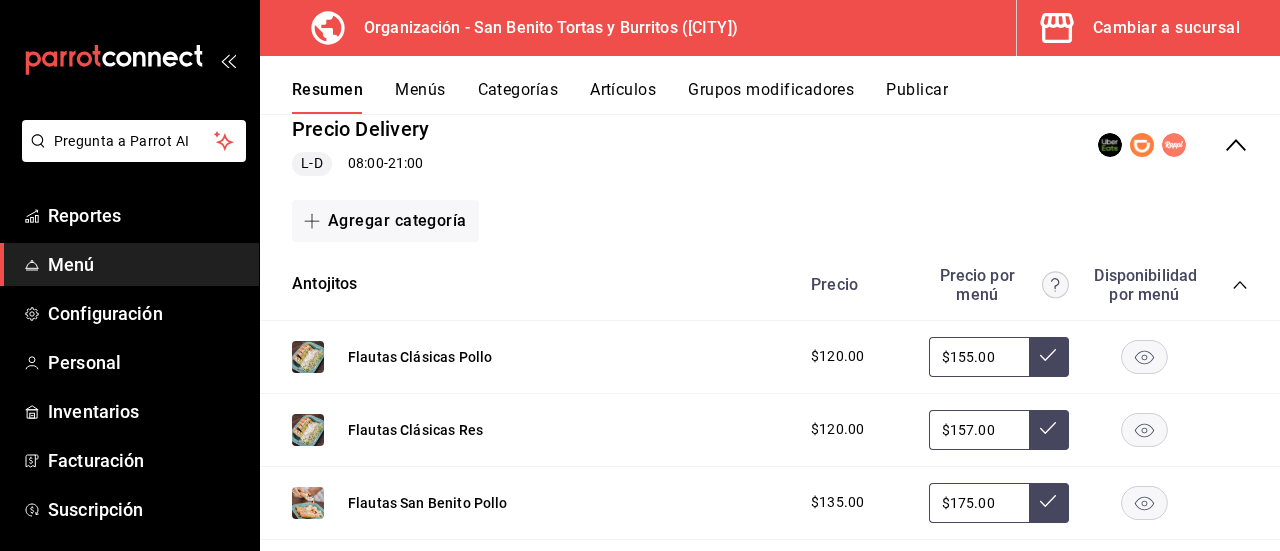 scroll, scrollTop: 0, scrollLeft: 0, axis: both 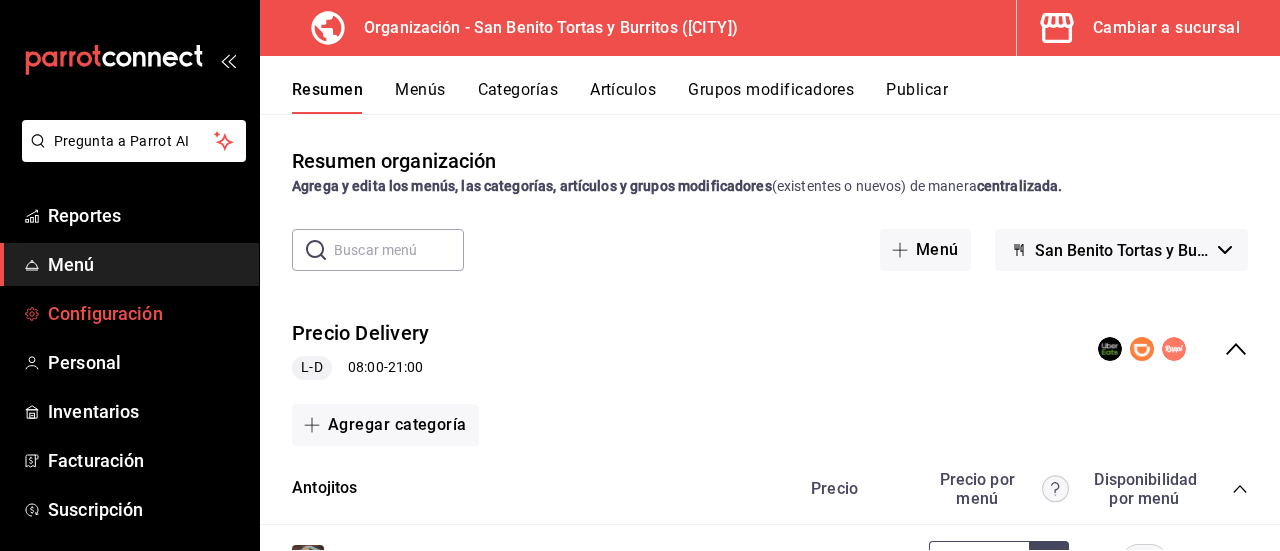 click on "Configuración" at bounding box center [145, 313] 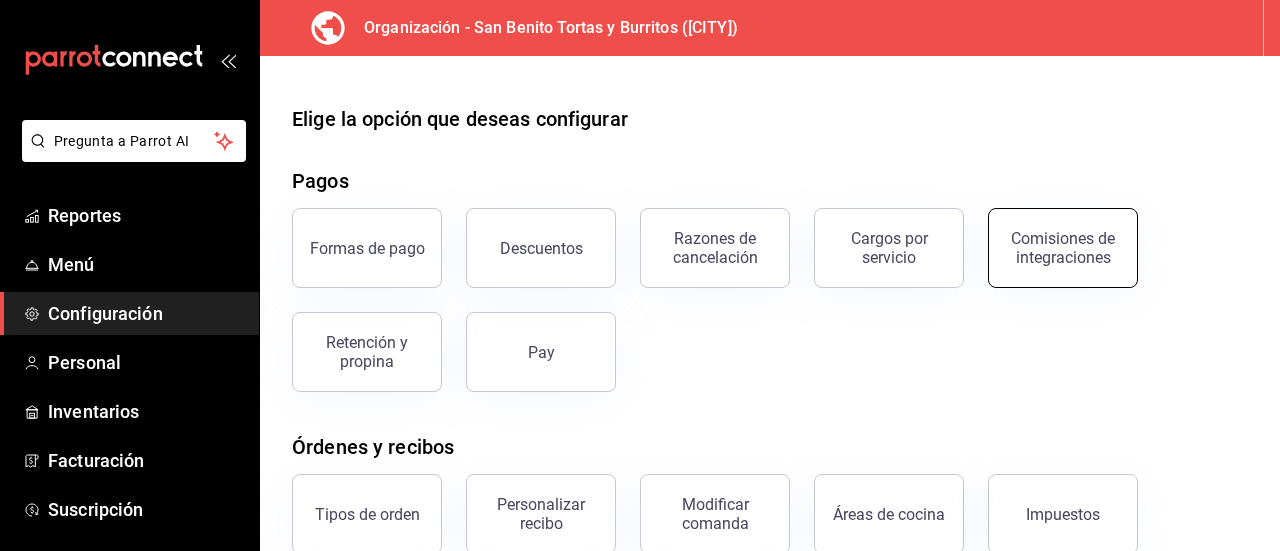 click on "Comisiones de integraciones" at bounding box center (1063, 248) 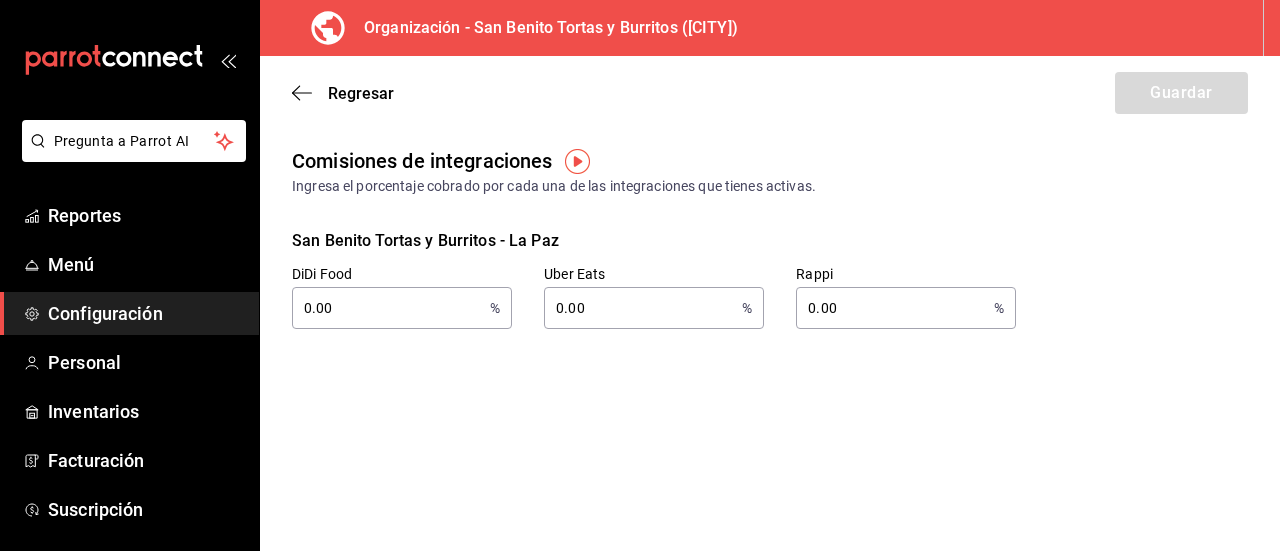 click on "0.00" at bounding box center (891, 308) 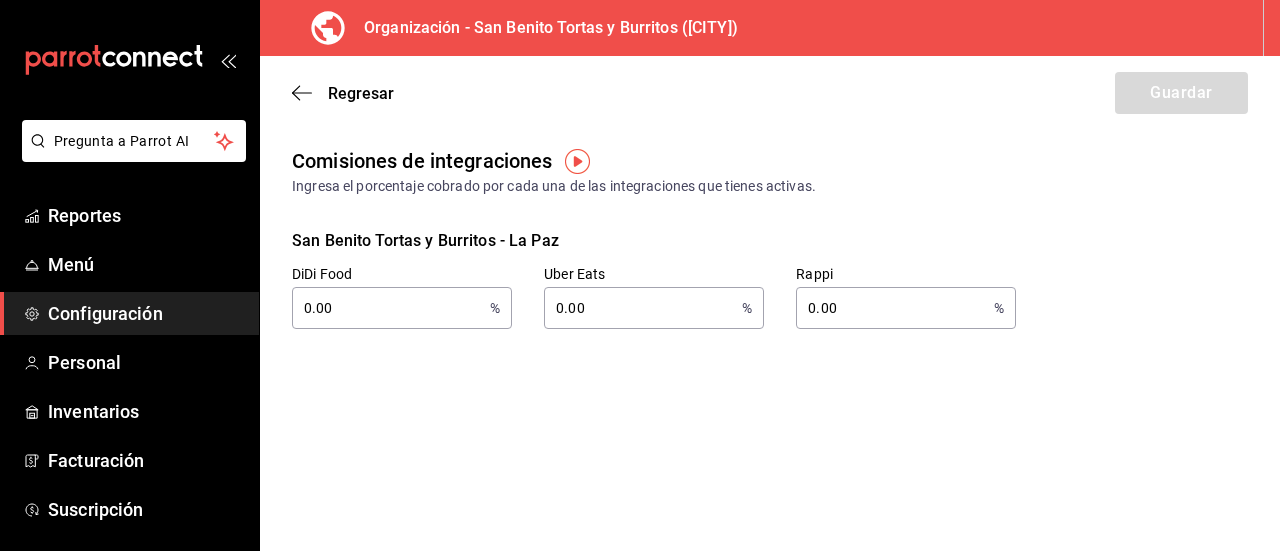 click on "DiDi Food 0.00 % DiDi Food Uber Eats 0.00 % Uber Eats Rappi 0.00 % Rappi" at bounding box center [754, 281] 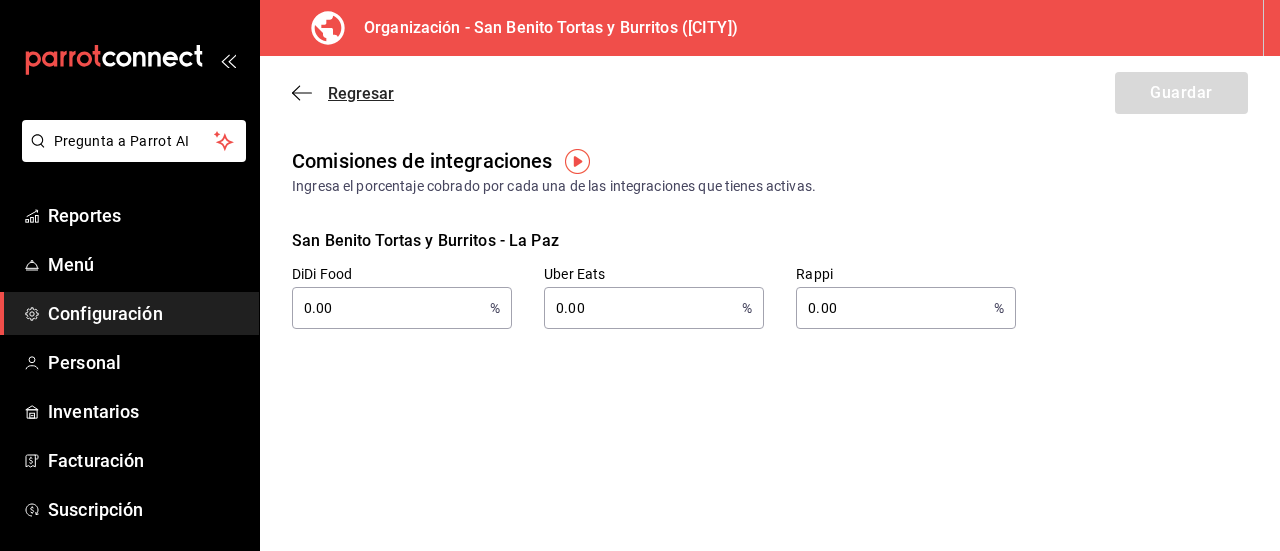 click 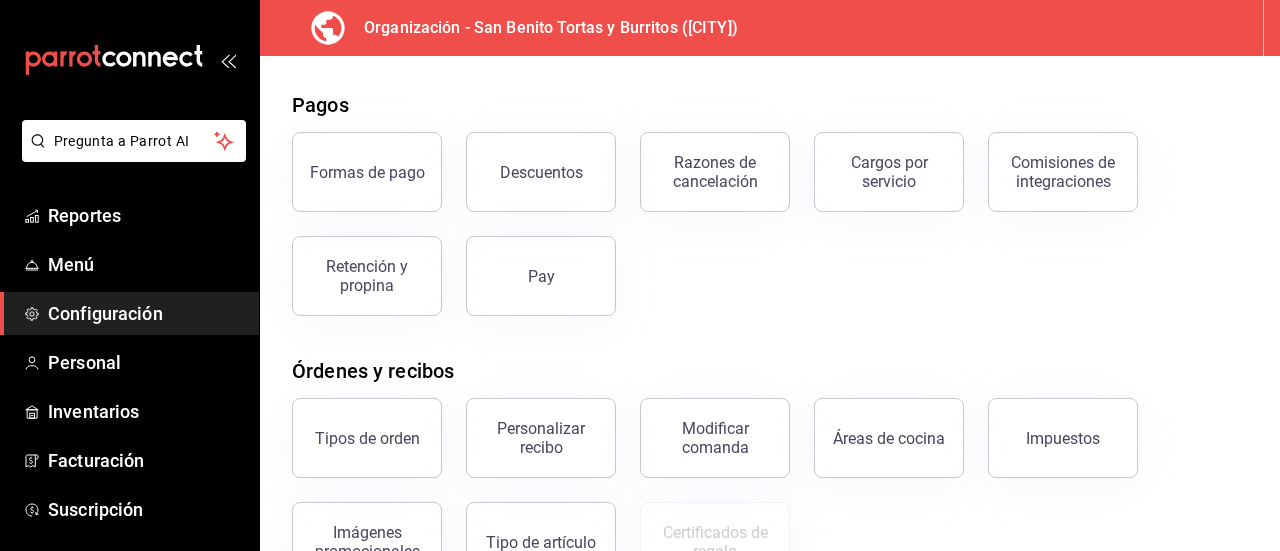 scroll, scrollTop: 74, scrollLeft: 0, axis: vertical 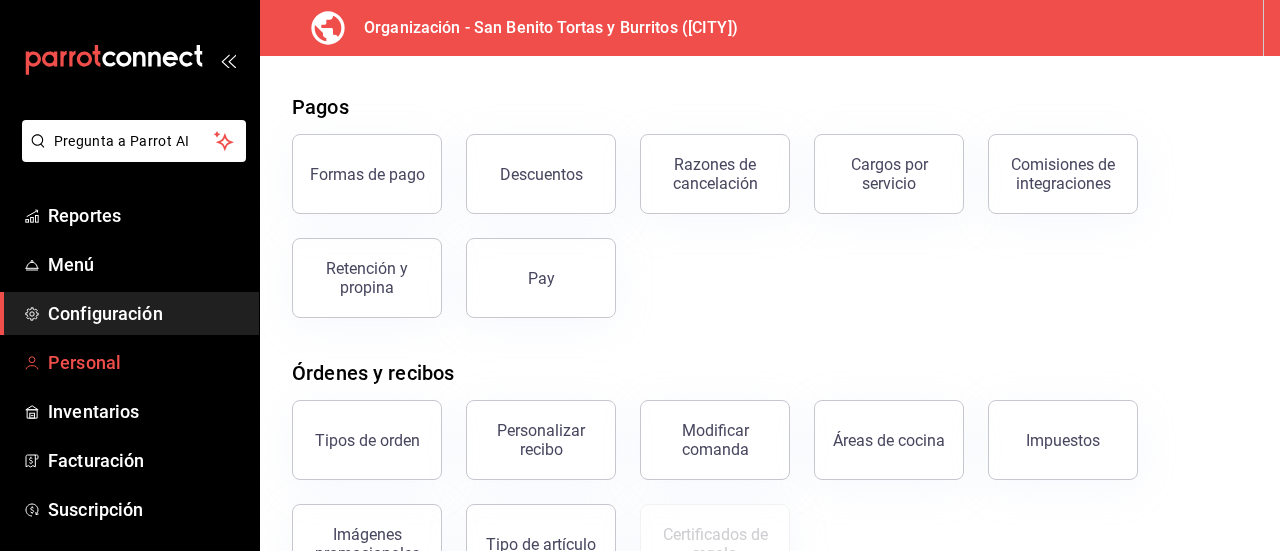 click on "Personal" at bounding box center [145, 362] 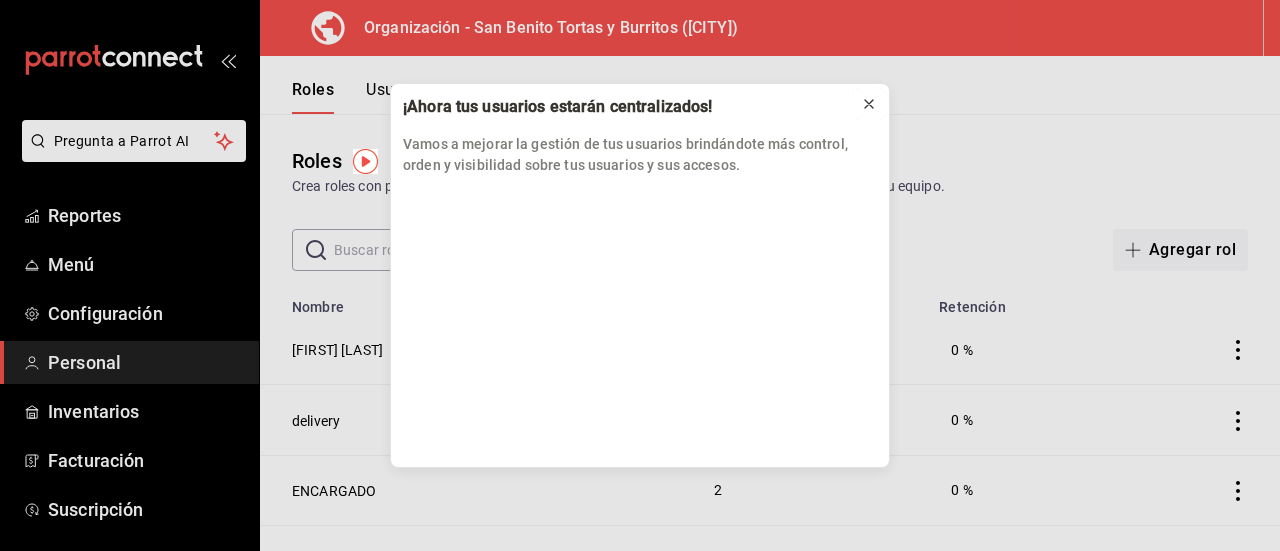 click 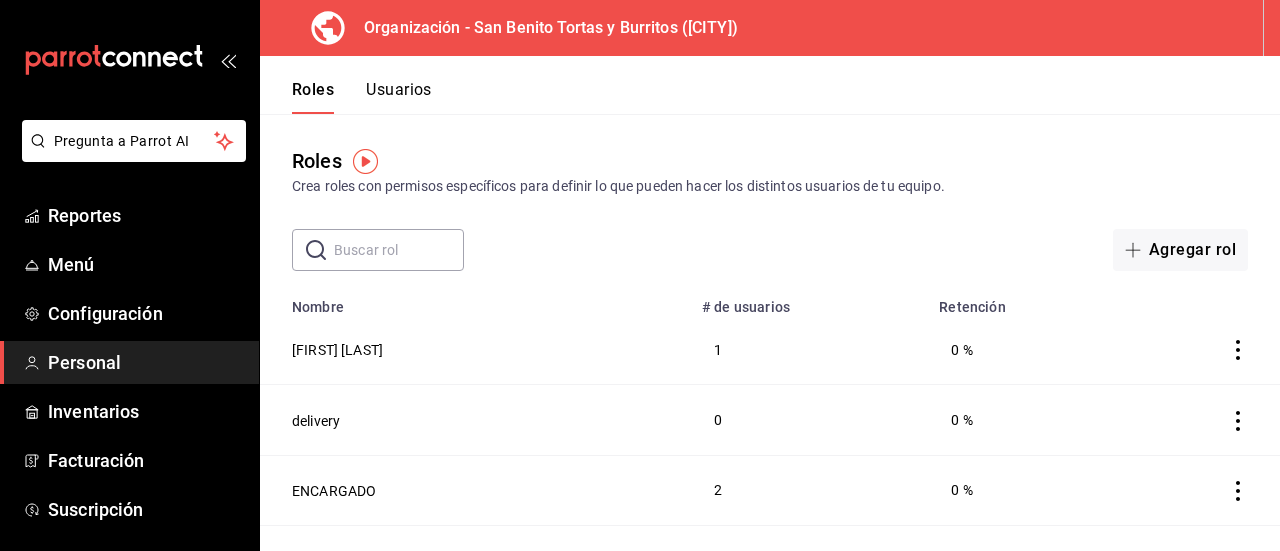 click on "Usuarios" at bounding box center (399, 97) 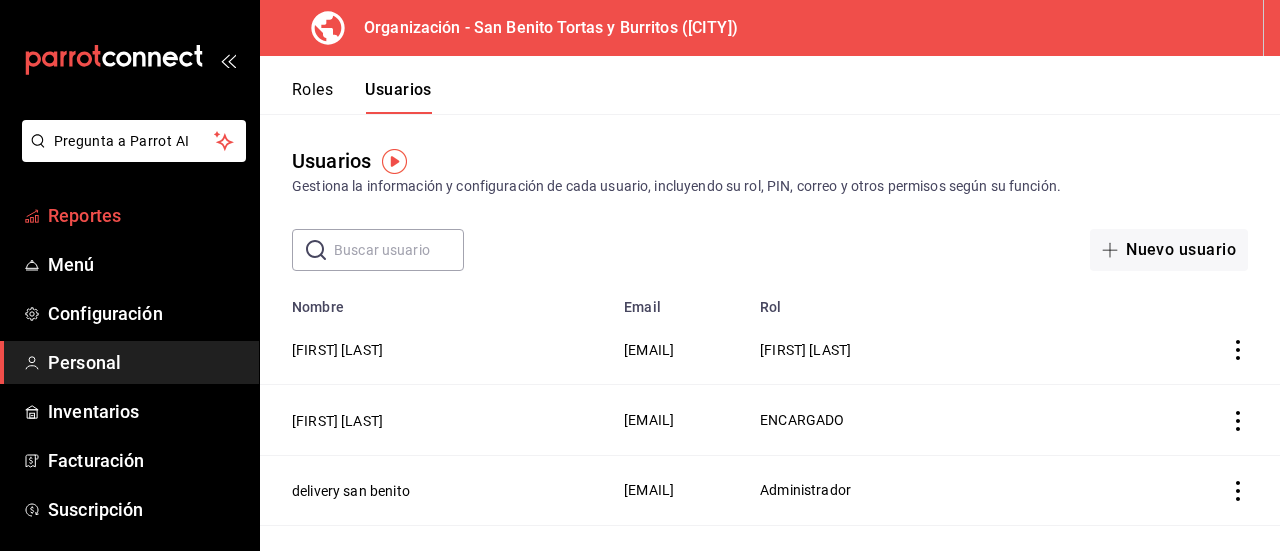 click on "Reportes" at bounding box center [145, 215] 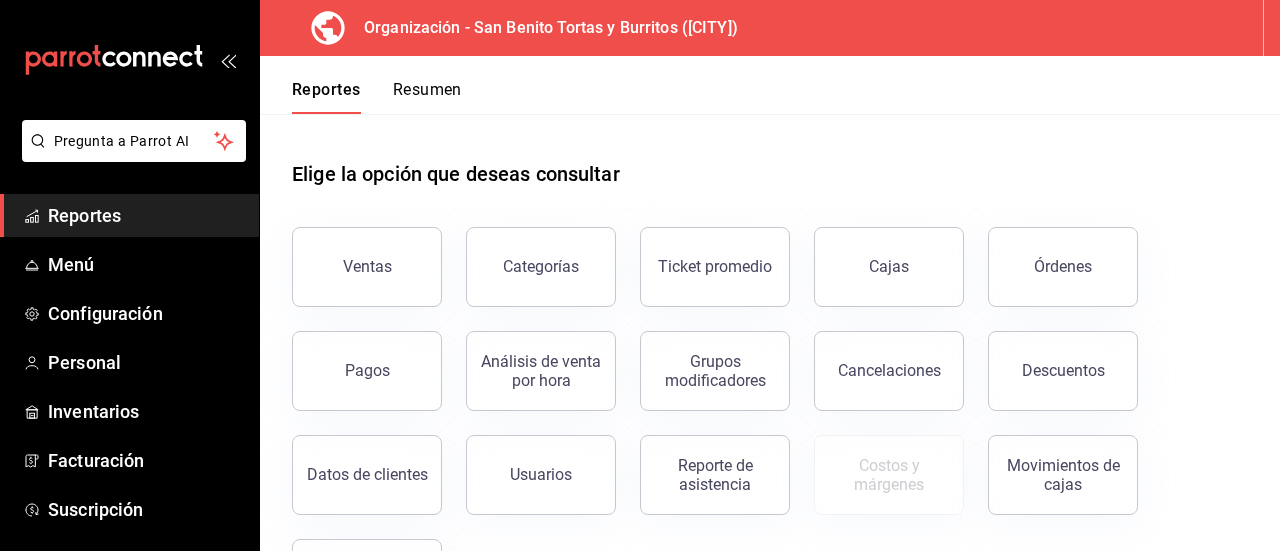 click on "Resumen" at bounding box center [427, 97] 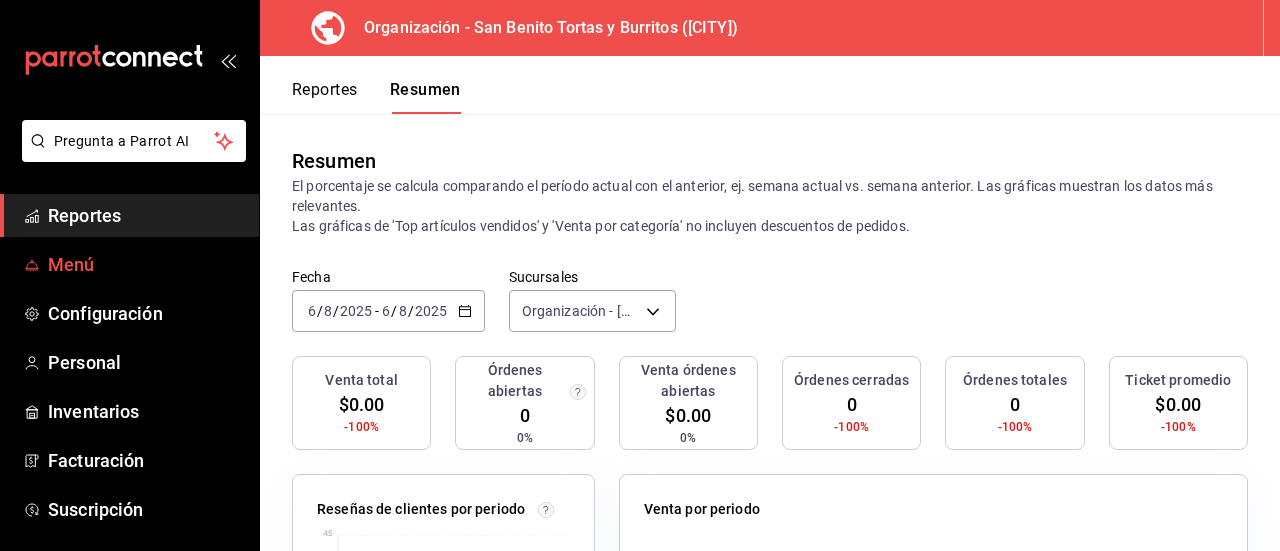 click on "Menú" at bounding box center (145, 264) 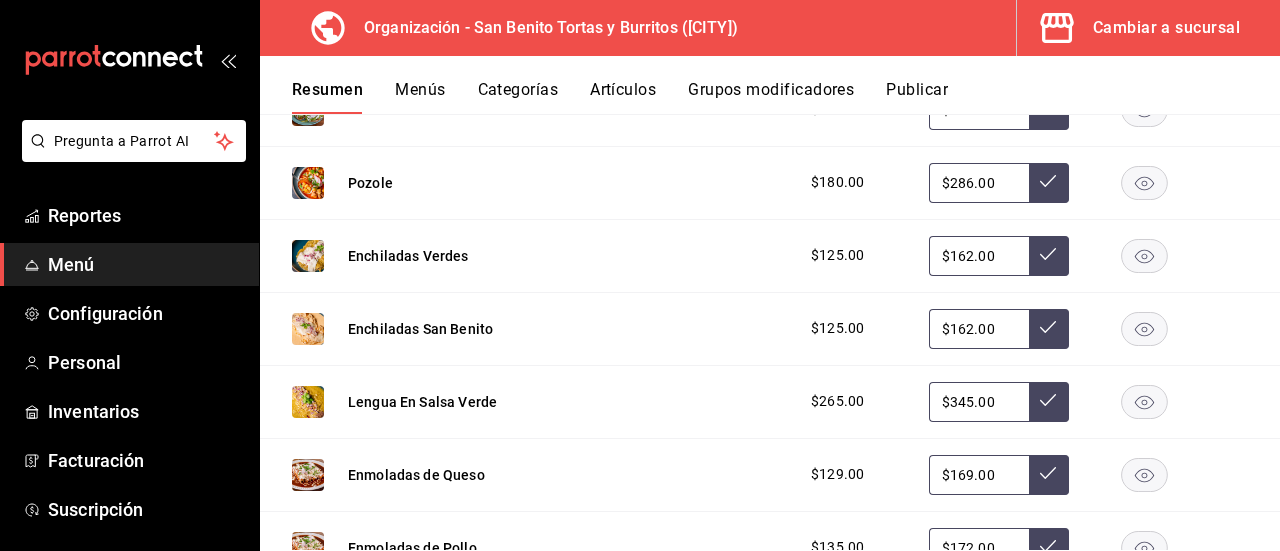 scroll, scrollTop: 1246, scrollLeft: 0, axis: vertical 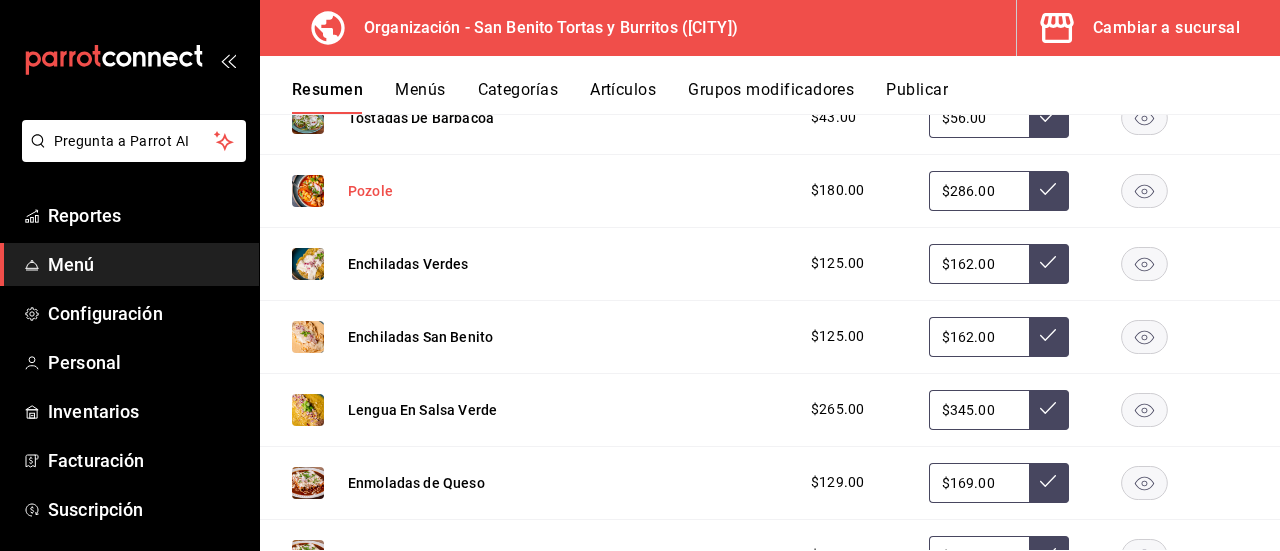 click on "Pozole" at bounding box center (370, 191) 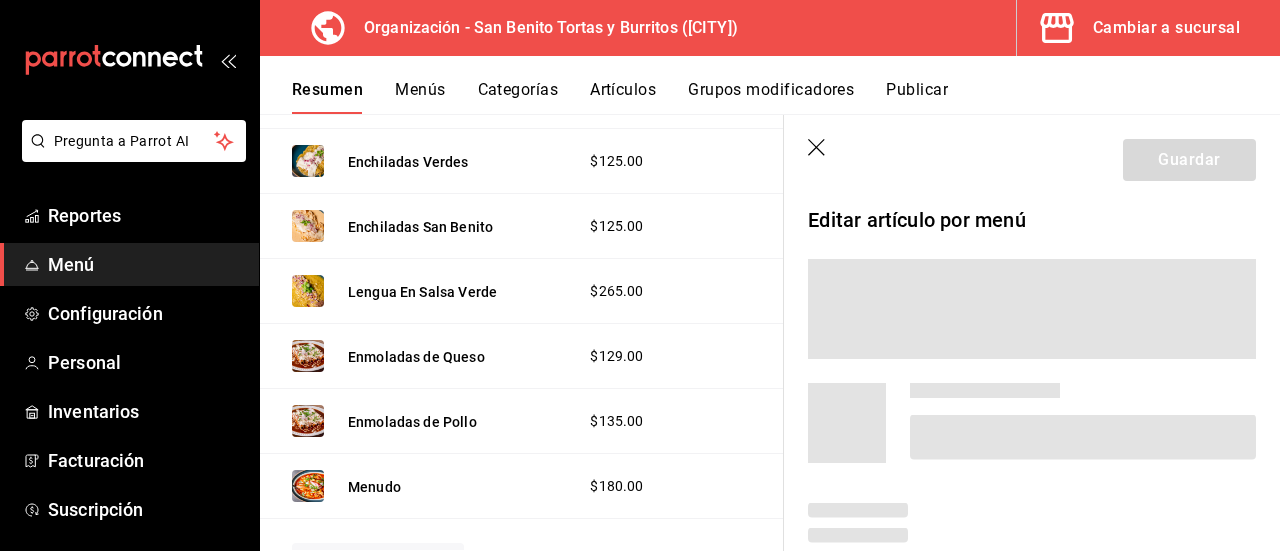 scroll, scrollTop: 1139, scrollLeft: 0, axis: vertical 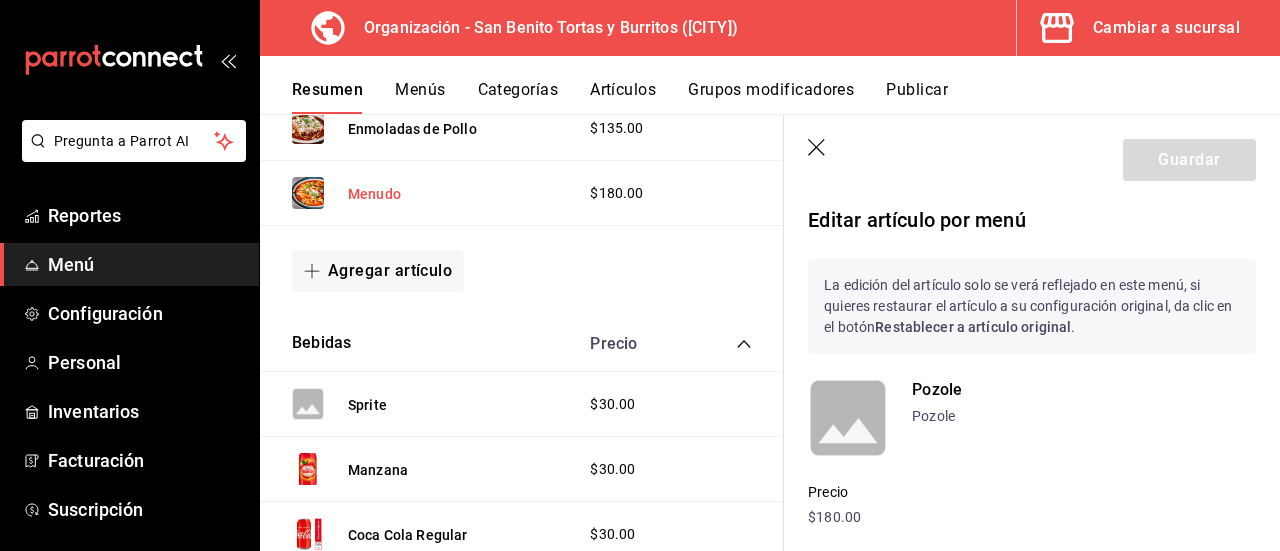 click on "Menudo" at bounding box center (374, 194) 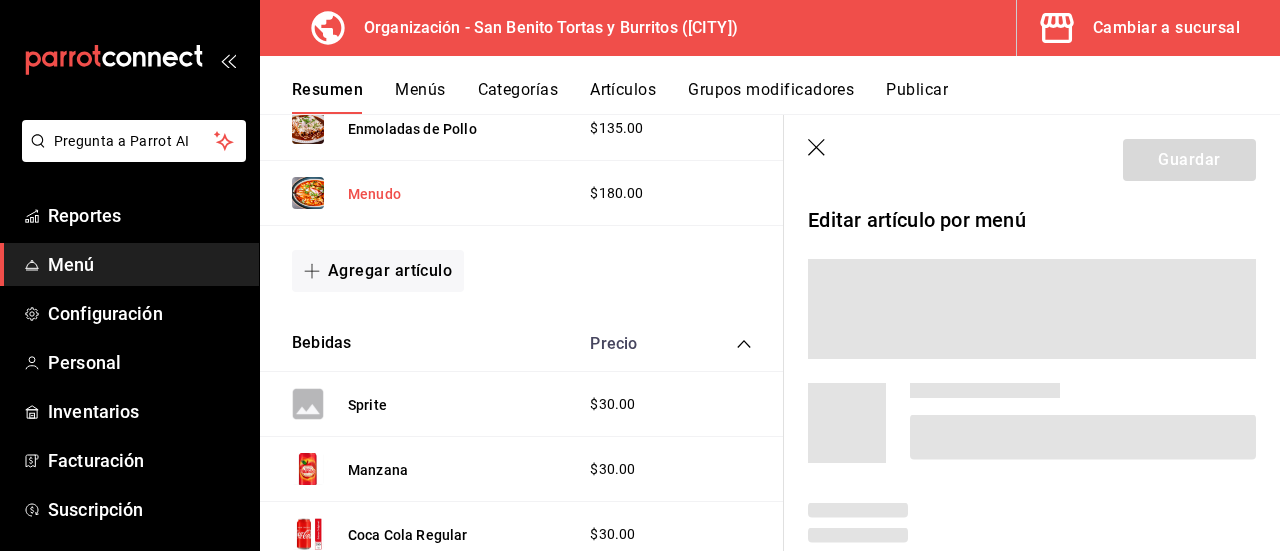 type 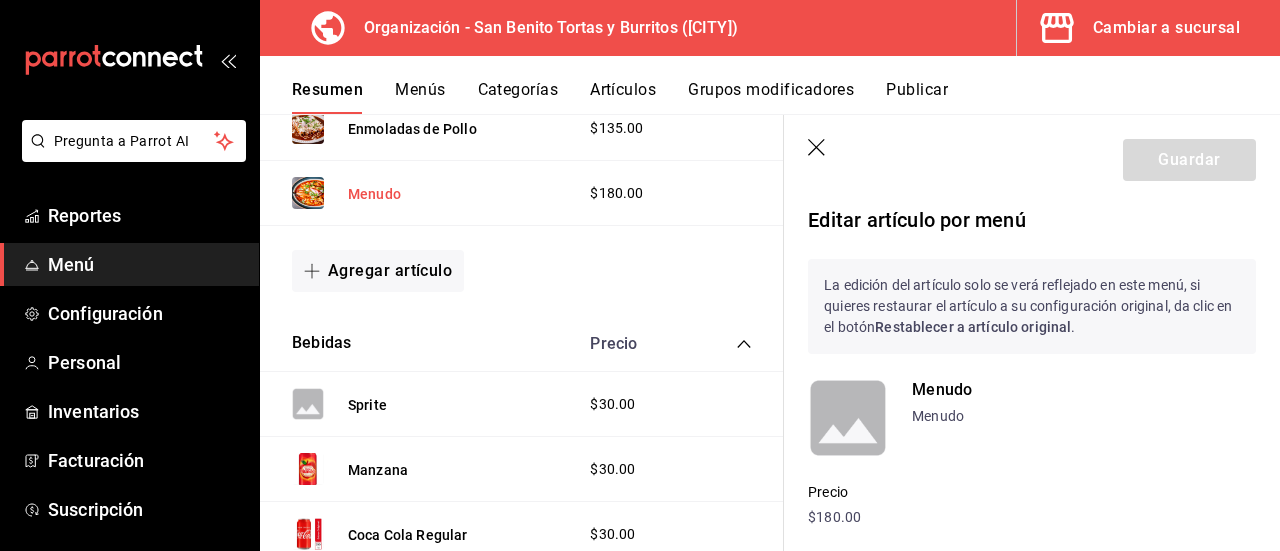 click on "Menudo" at bounding box center [374, 194] 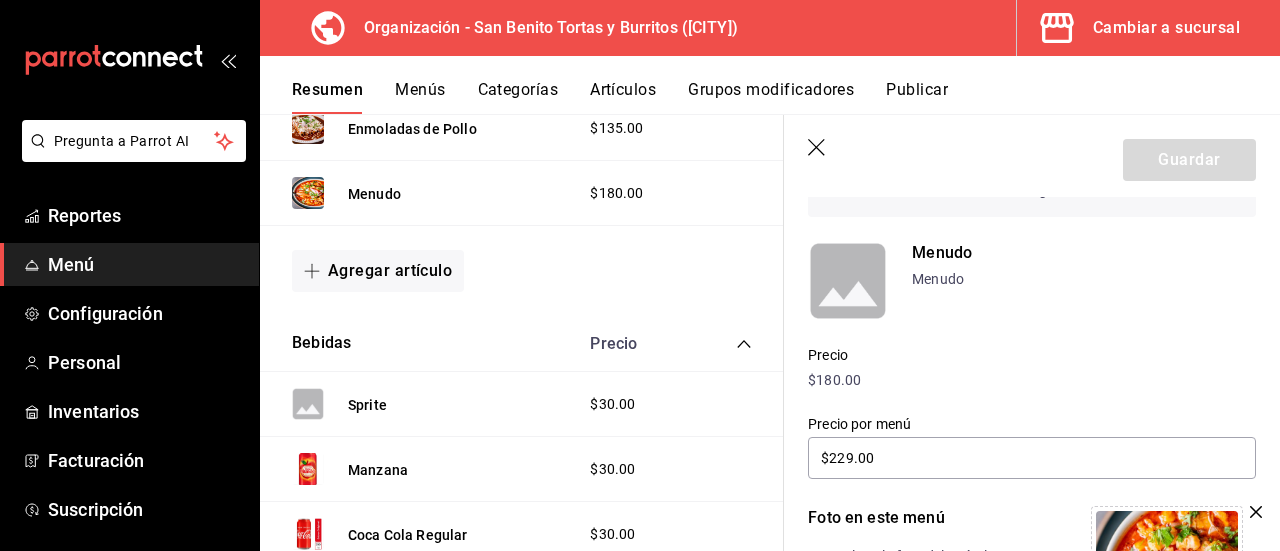 scroll, scrollTop: 0, scrollLeft: 0, axis: both 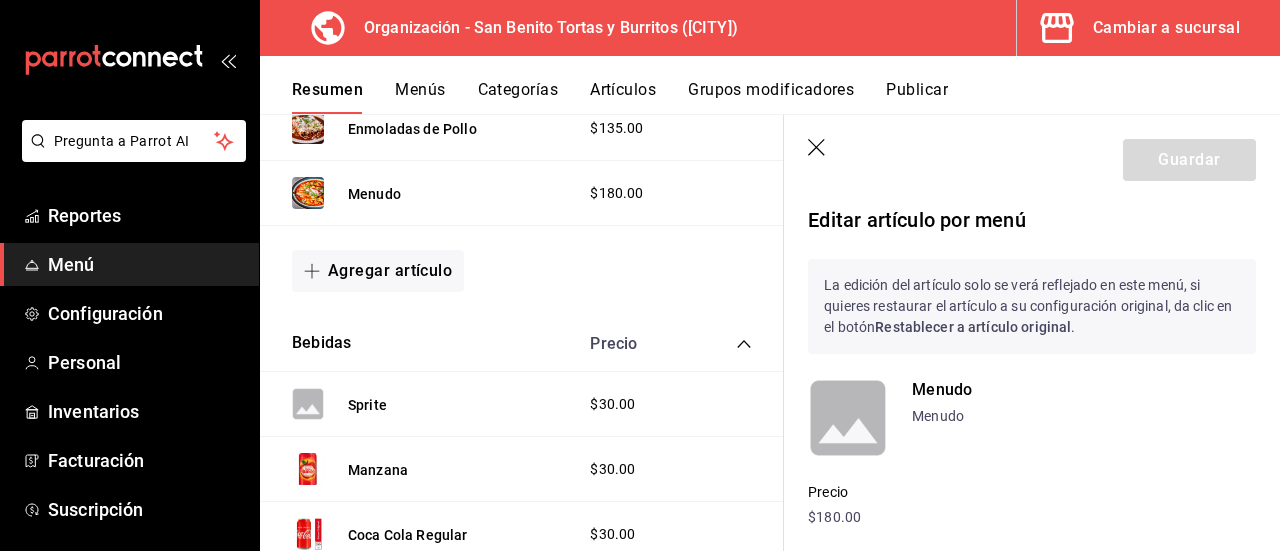 click 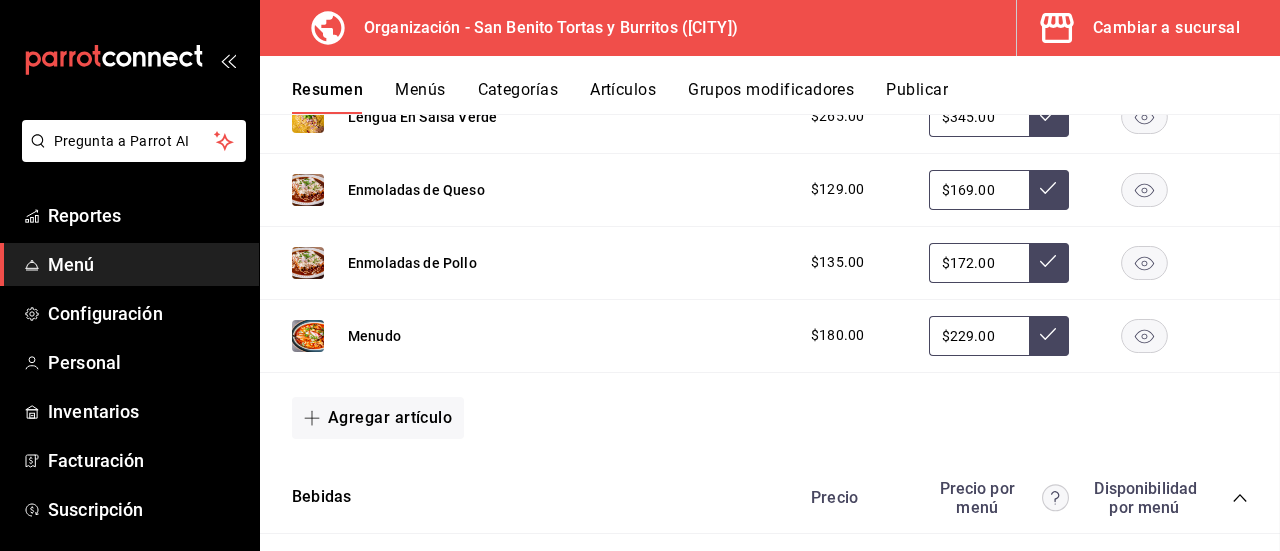 scroll, scrollTop: 1916, scrollLeft: 0, axis: vertical 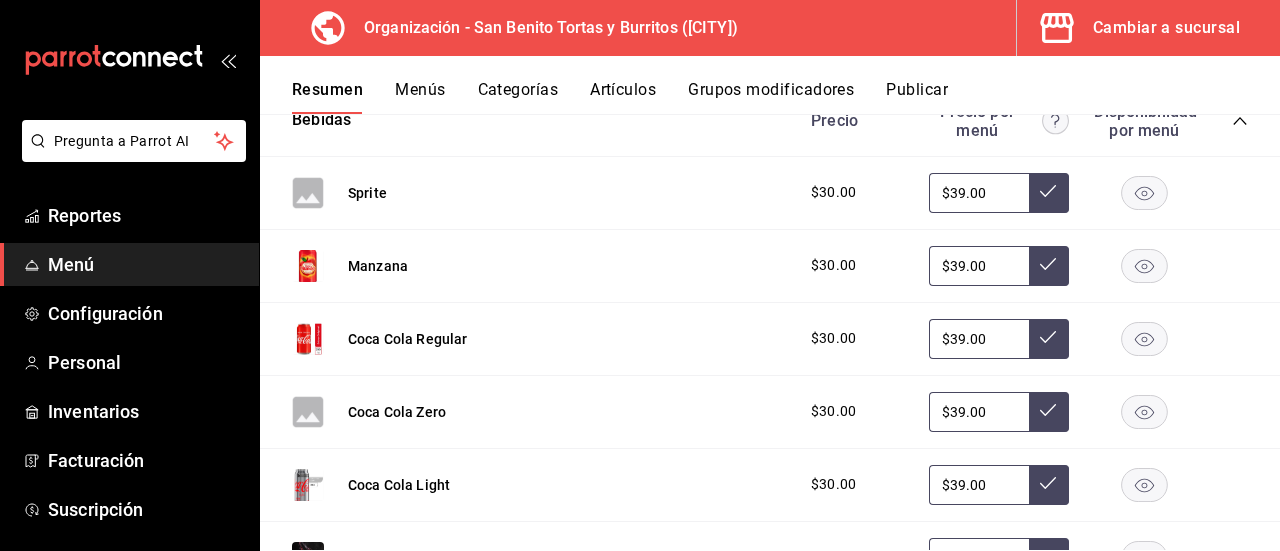 click on "Organización - [BUSINESS_NAME] ([LOCATION])" at bounding box center [543, 28] 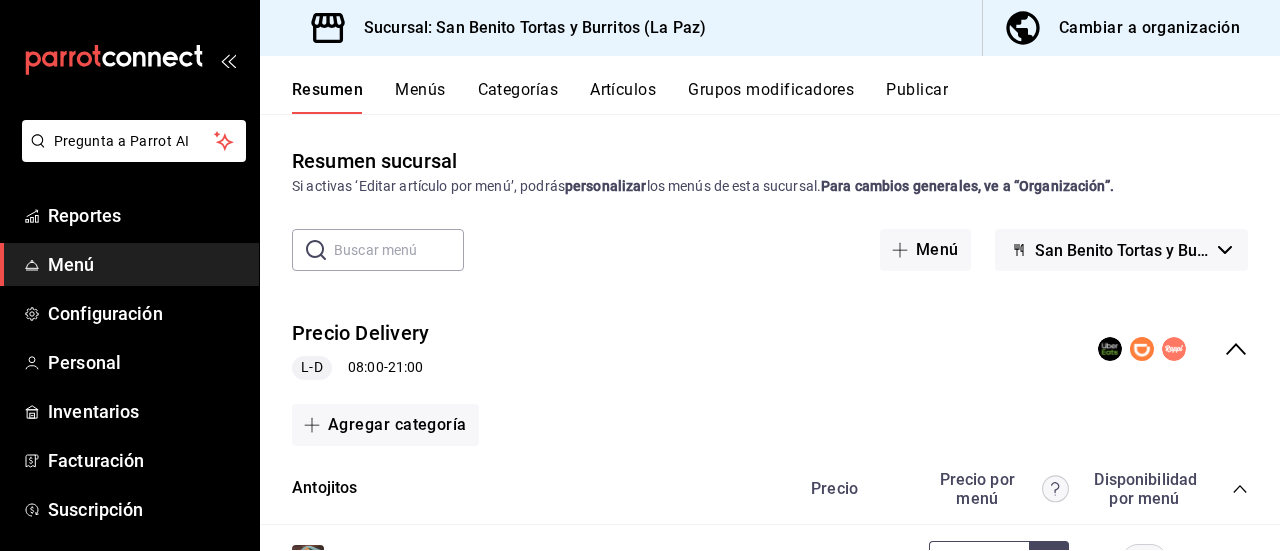 click on "Cambiar a organización" at bounding box center (1149, 28) 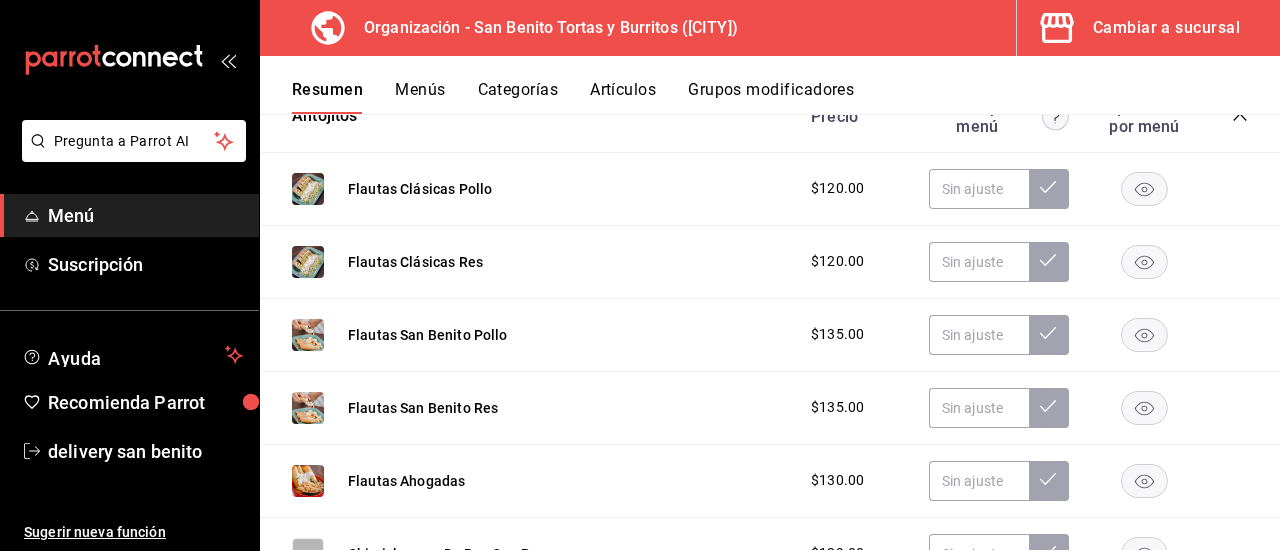 scroll, scrollTop: 259, scrollLeft: 0, axis: vertical 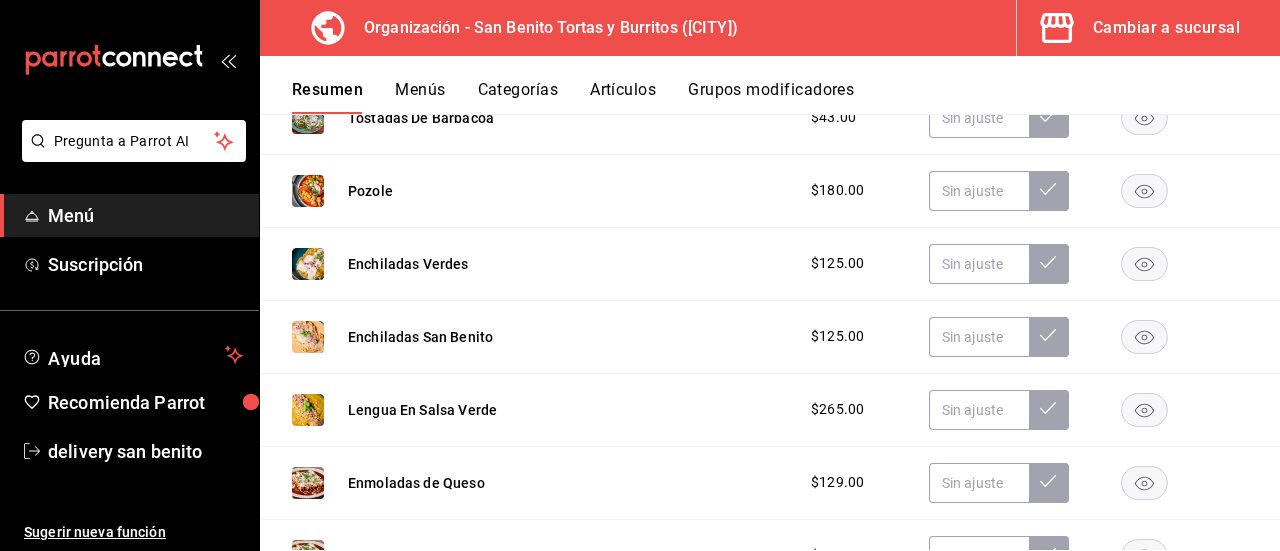 click on "Menús" at bounding box center (420, 97) 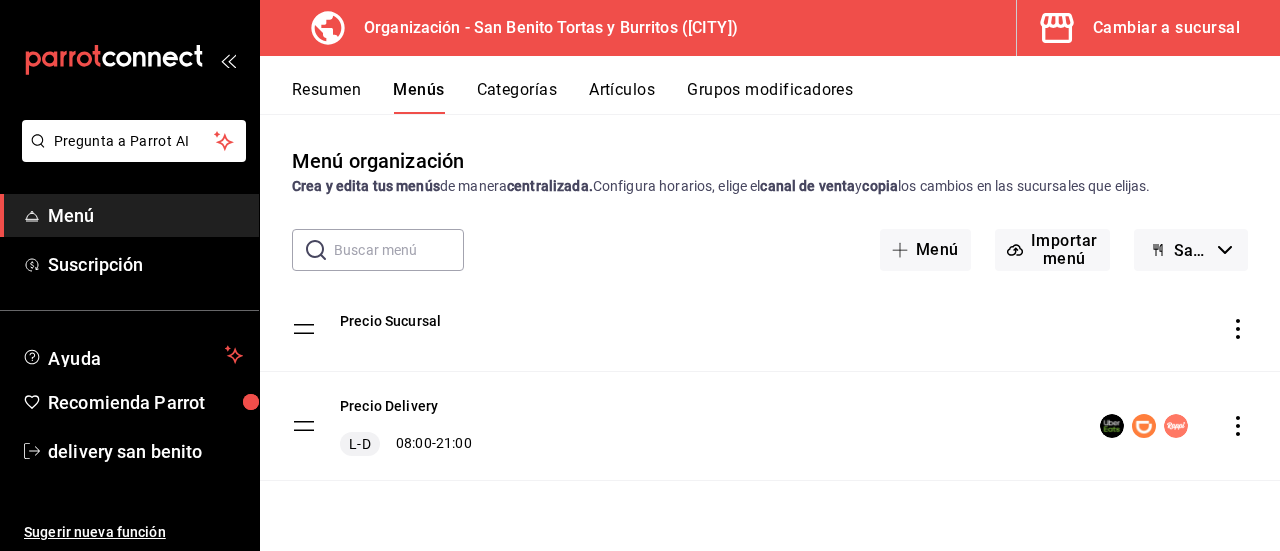 click on "Resumen" at bounding box center (326, 97) 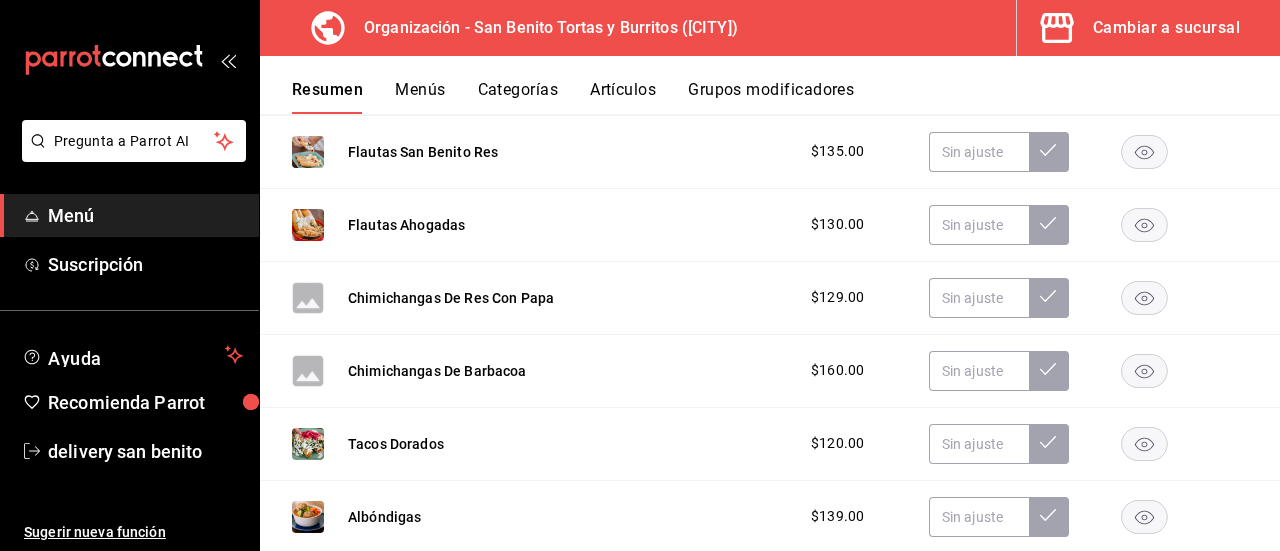scroll, scrollTop: 0, scrollLeft: 0, axis: both 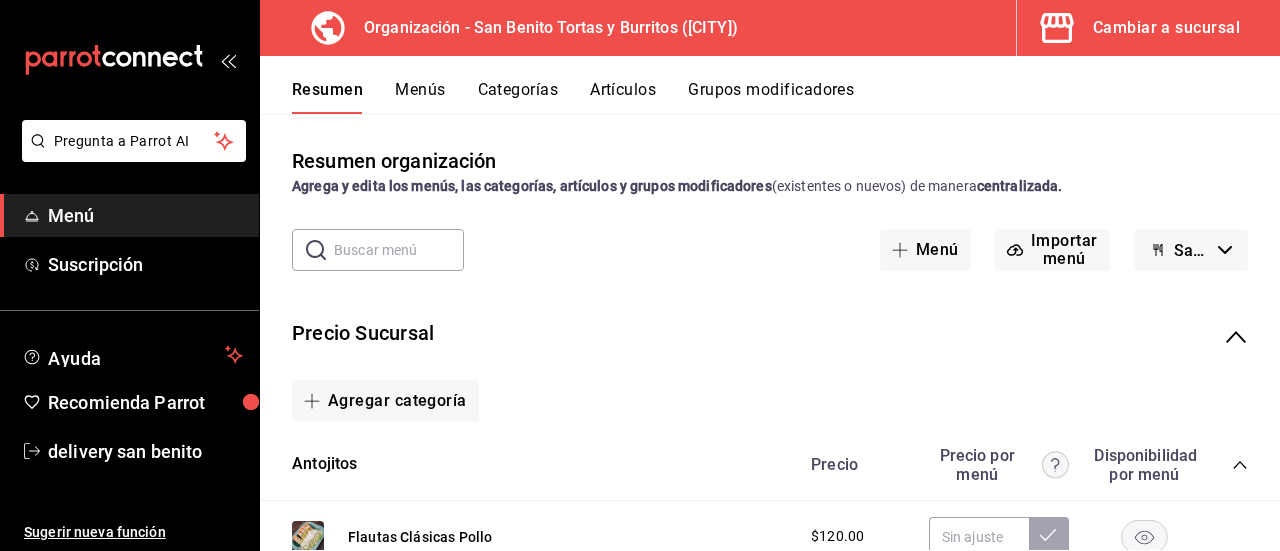 click 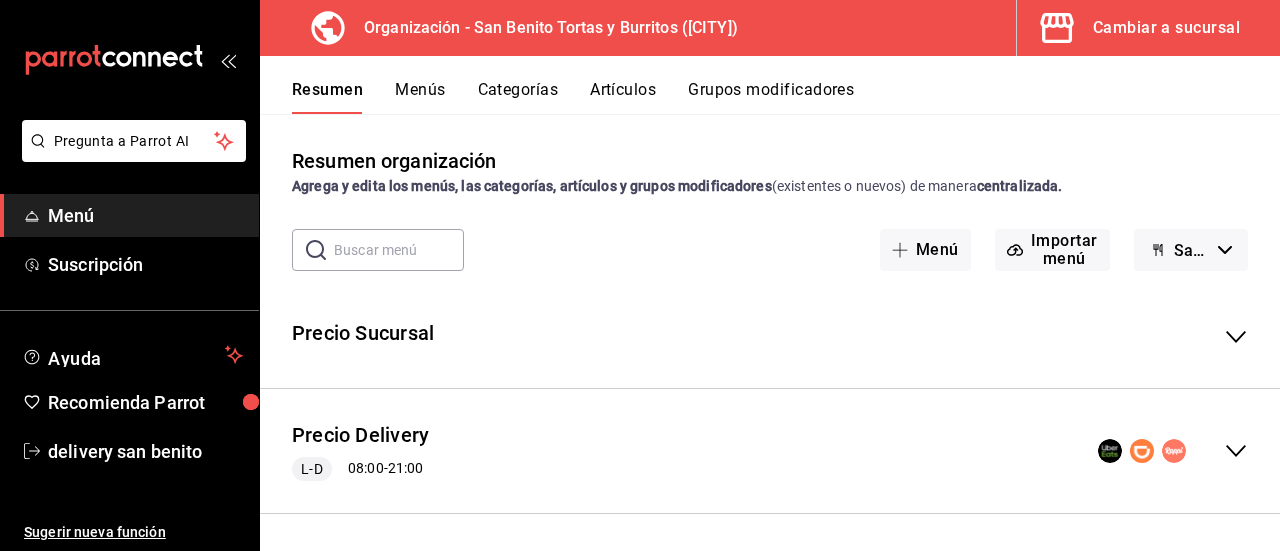 click 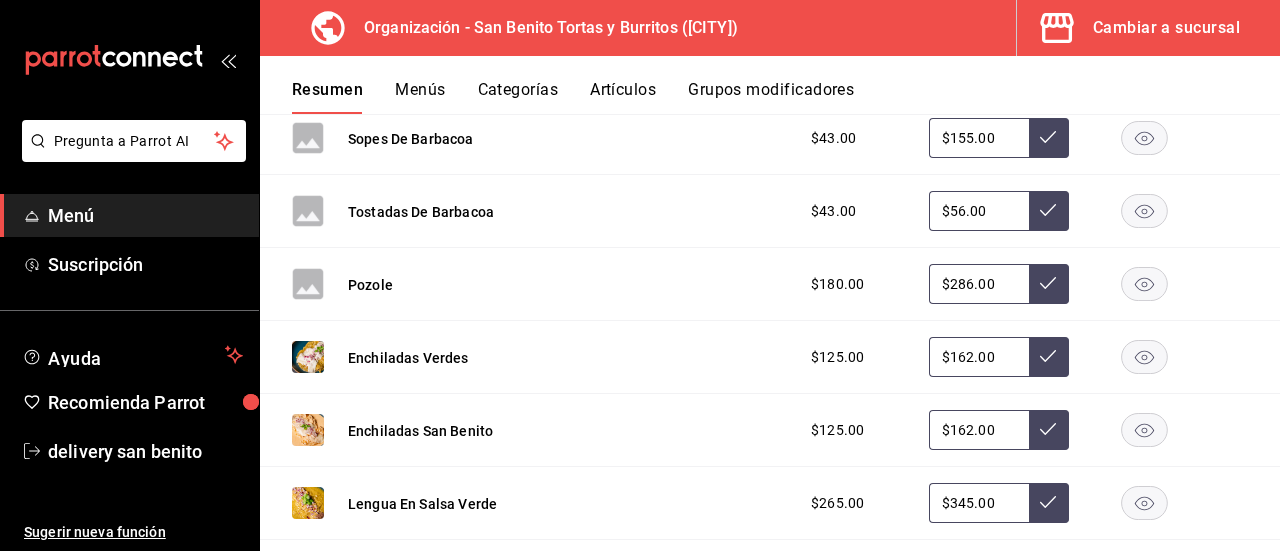 scroll, scrollTop: 1240, scrollLeft: 0, axis: vertical 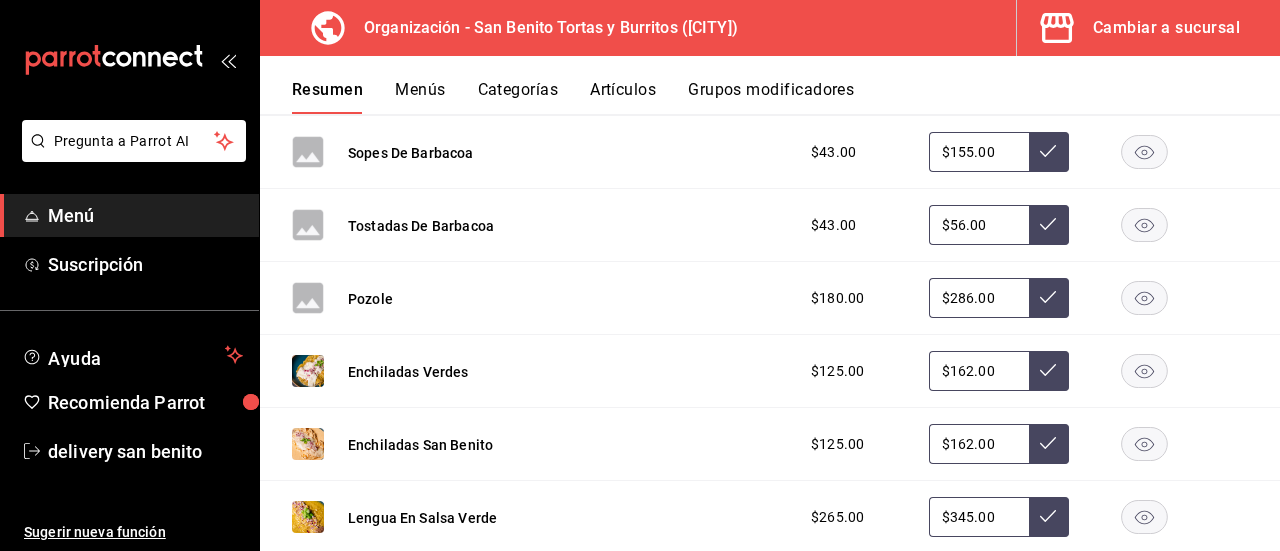 click on "Cambiar a sucursal" at bounding box center [1166, 28] 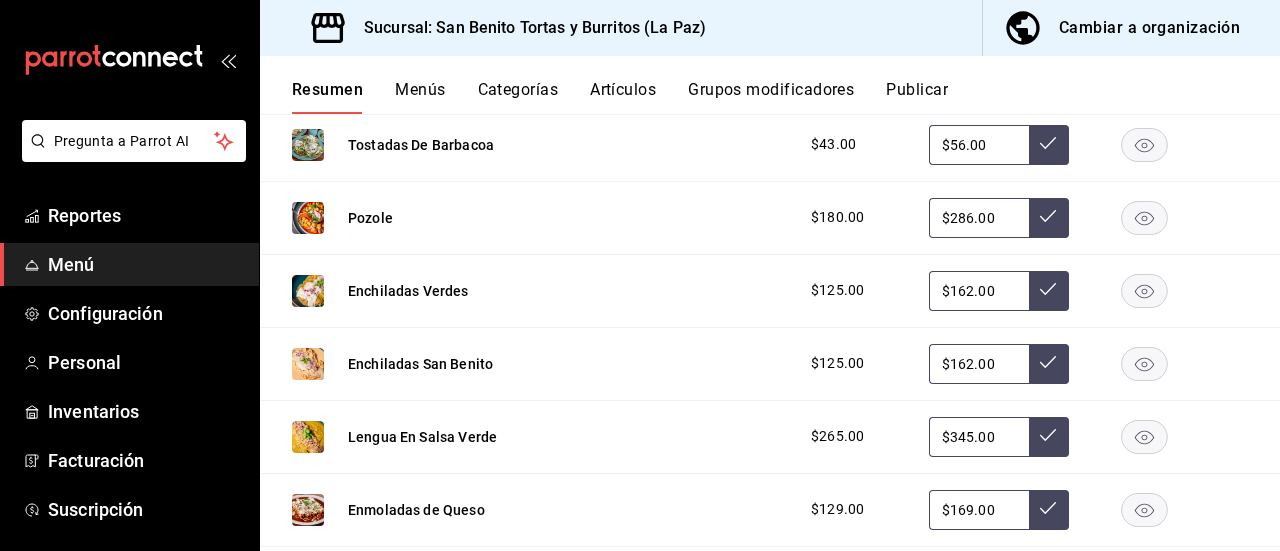 scroll, scrollTop: 1233, scrollLeft: 0, axis: vertical 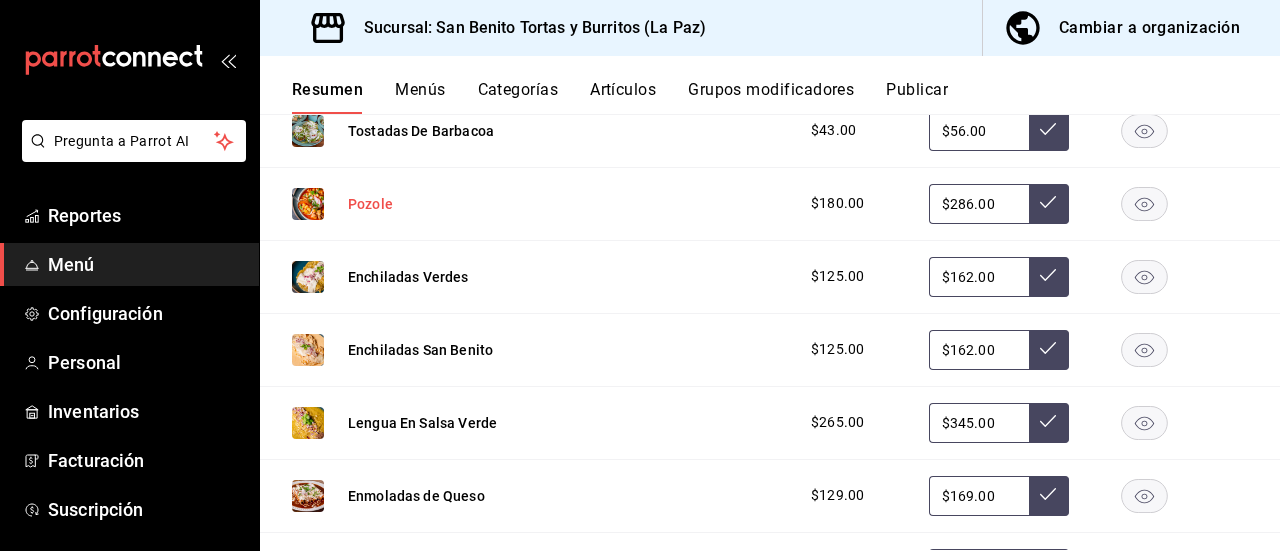 click on "Pozole" at bounding box center [370, 204] 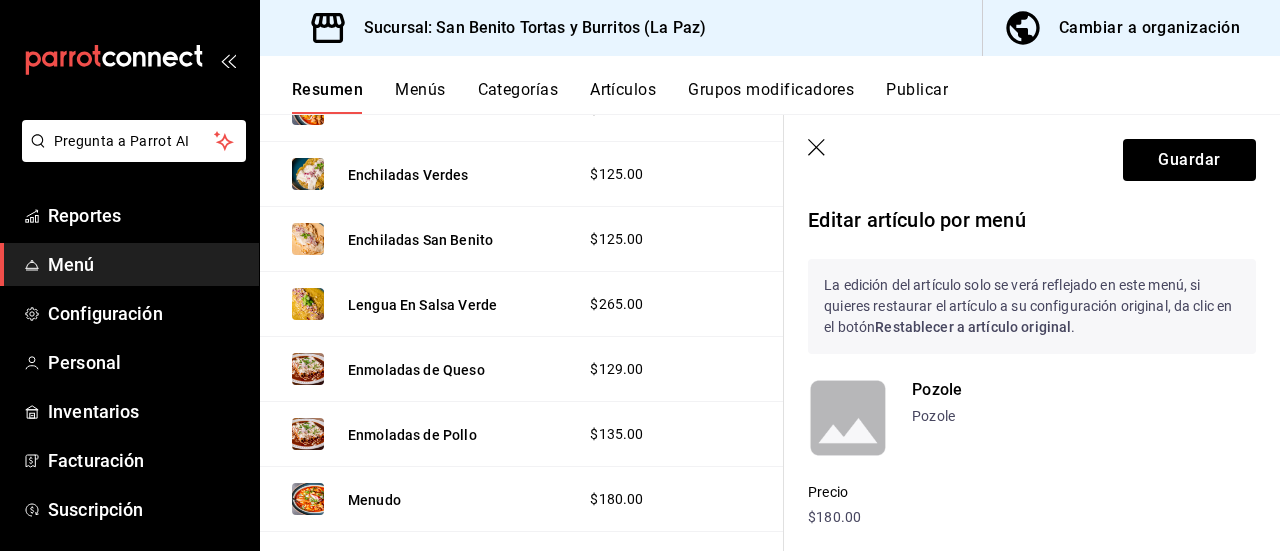 scroll, scrollTop: 1126, scrollLeft: 0, axis: vertical 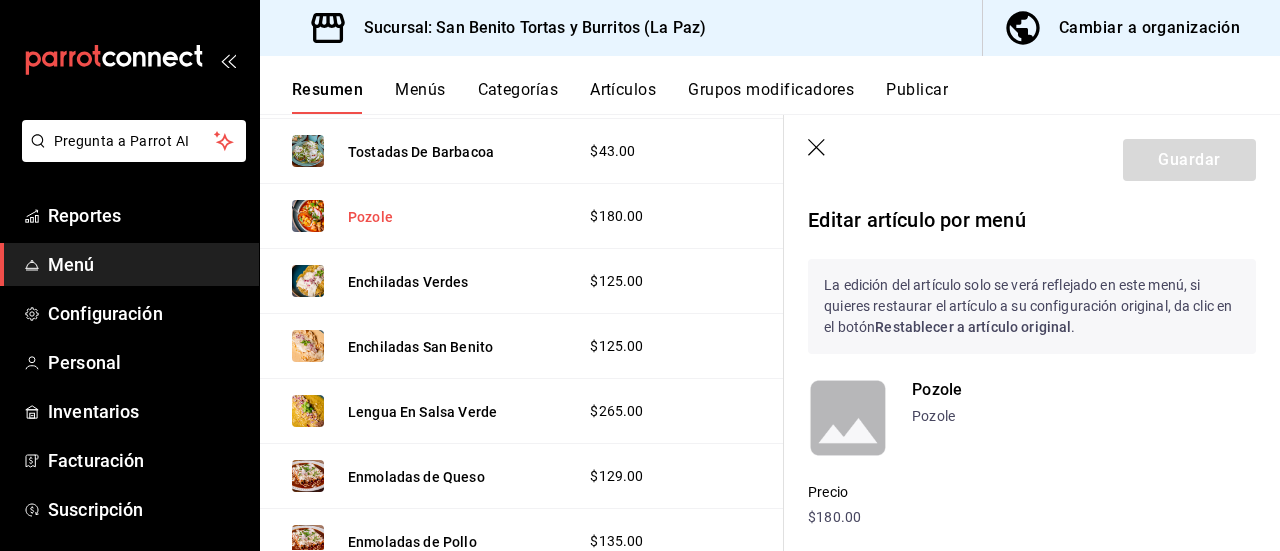type on "$286.00" 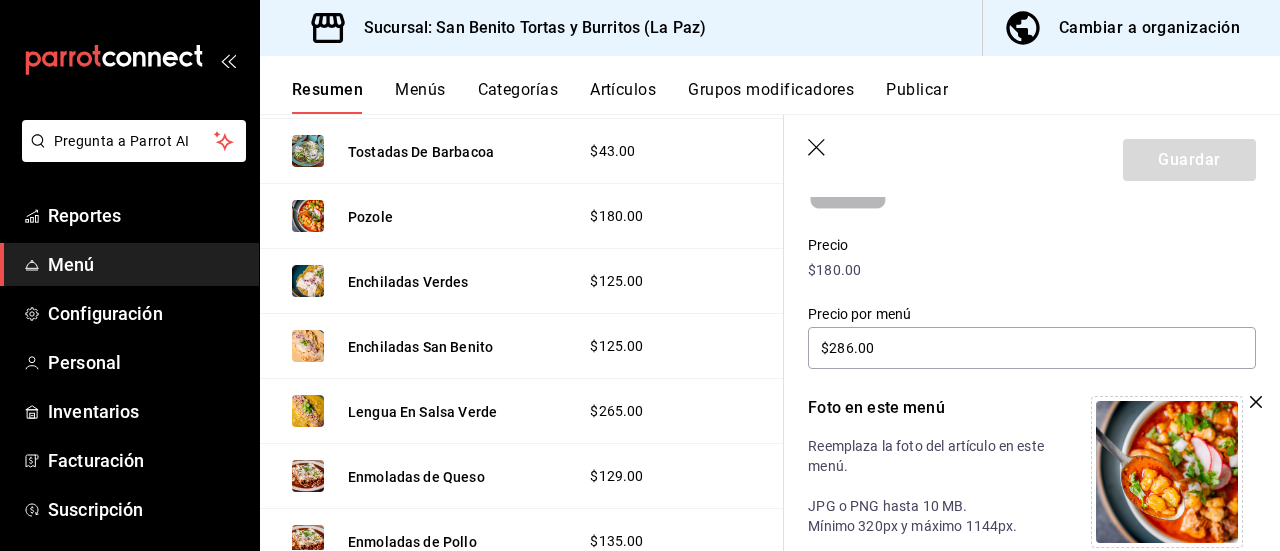 scroll, scrollTop: 240, scrollLeft: 0, axis: vertical 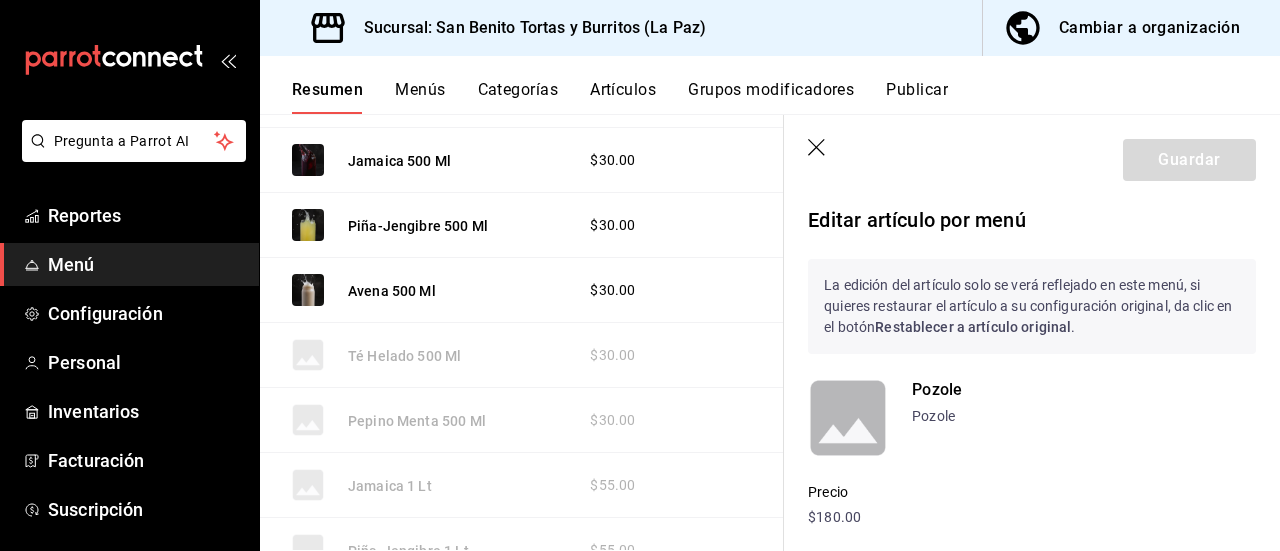 click on "Artículos" at bounding box center [623, 97] 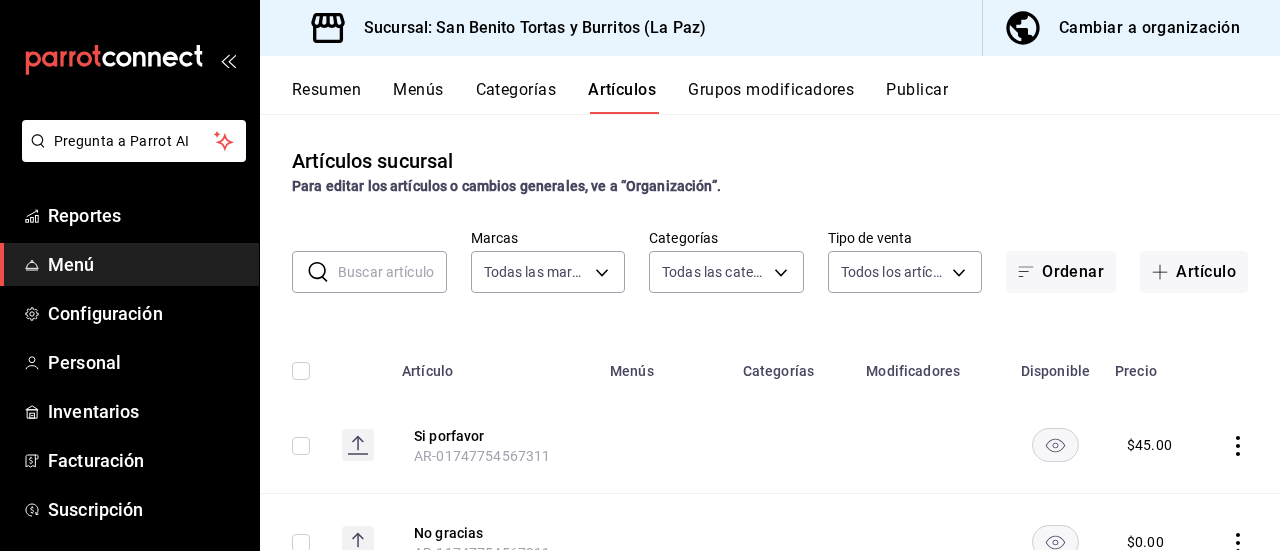 type on "25a66a84-3cbd-47c8-a2ad-d995281776a4" 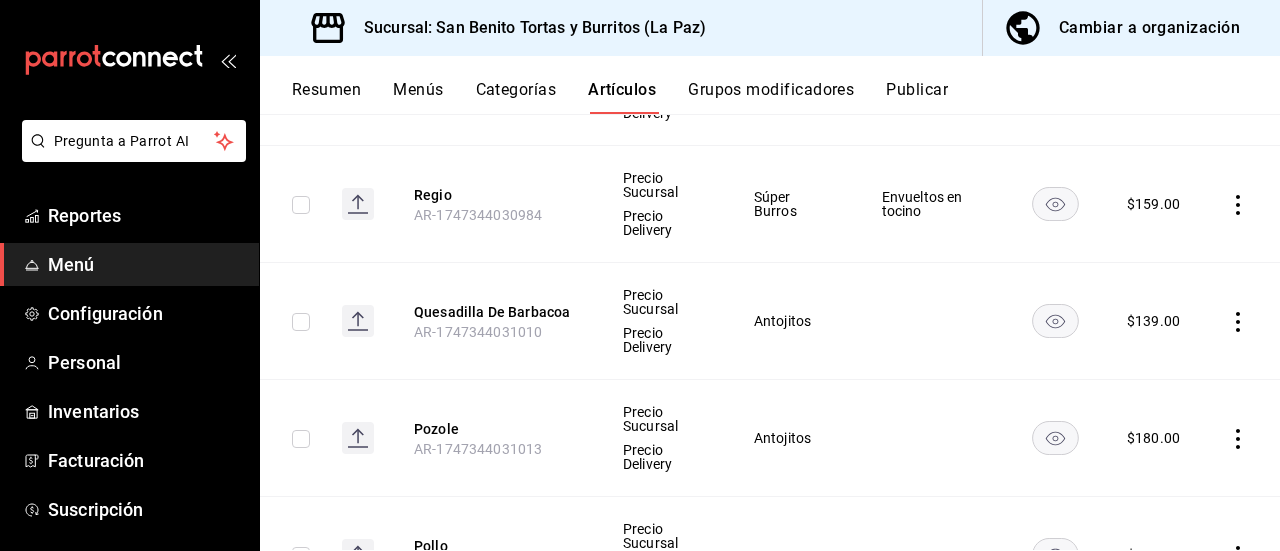 scroll, scrollTop: 2996, scrollLeft: 0, axis: vertical 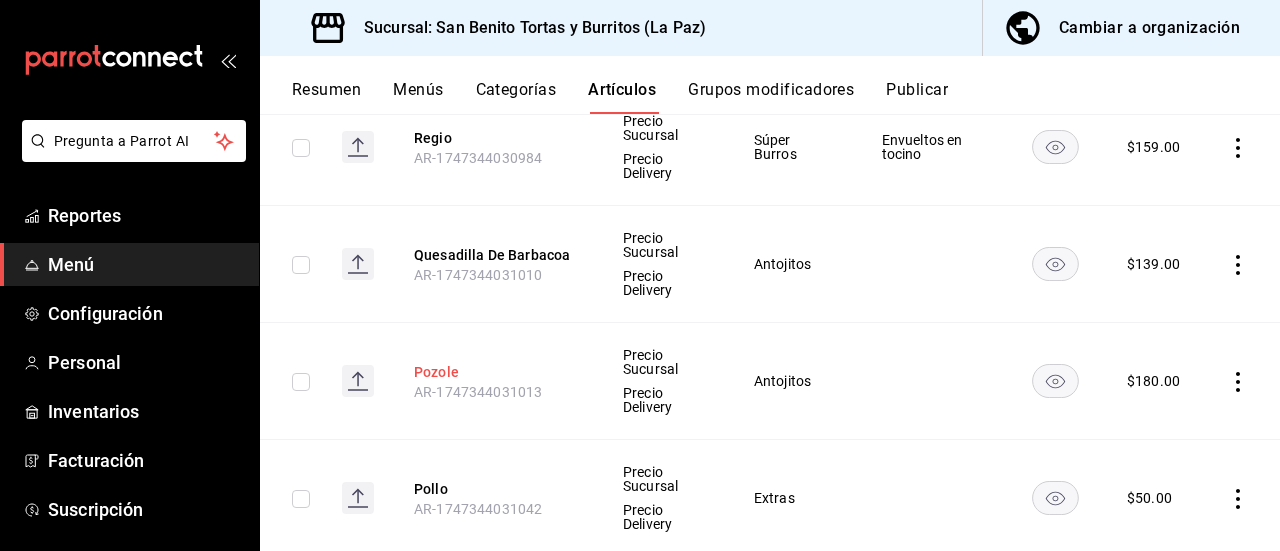 click on "Pozole" at bounding box center (494, 372) 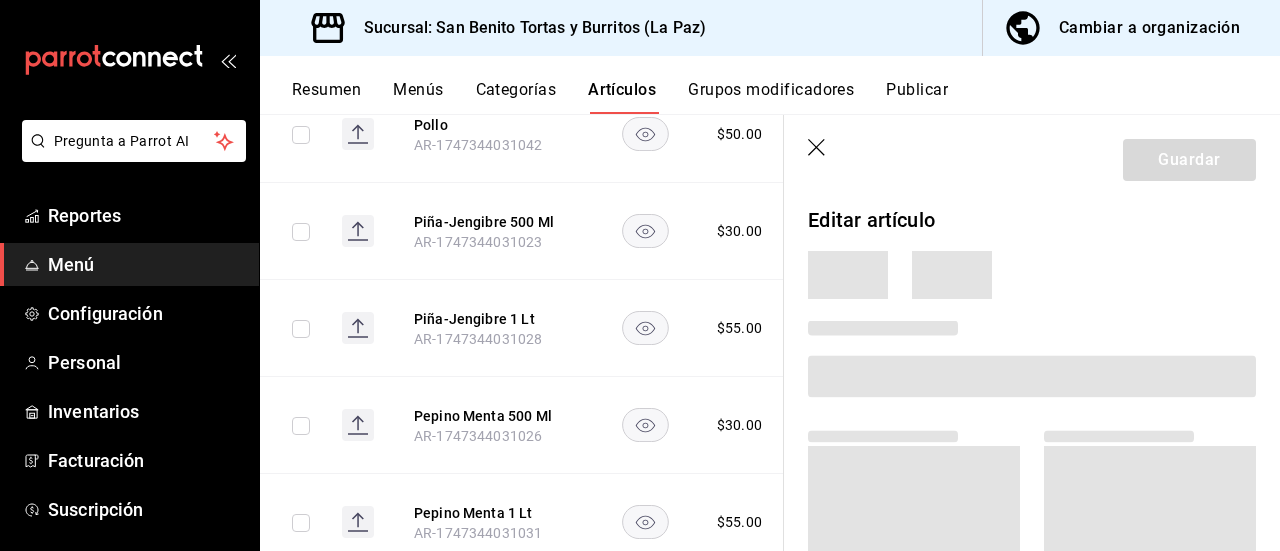 scroll, scrollTop: 2626, scrollLeft: 0, axis: vertical 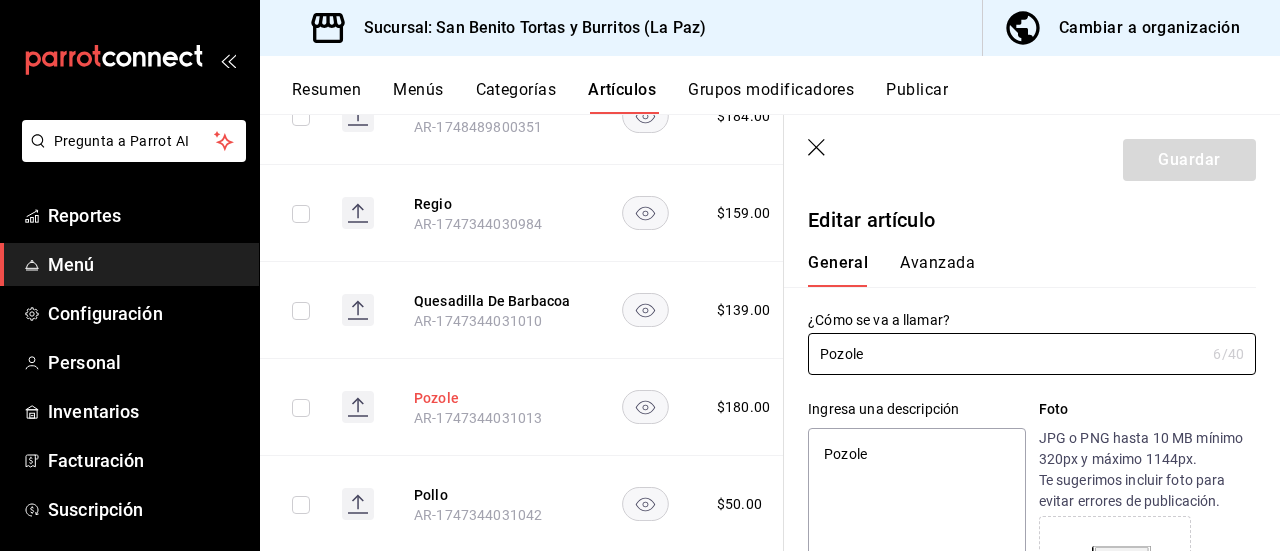 type on "x" 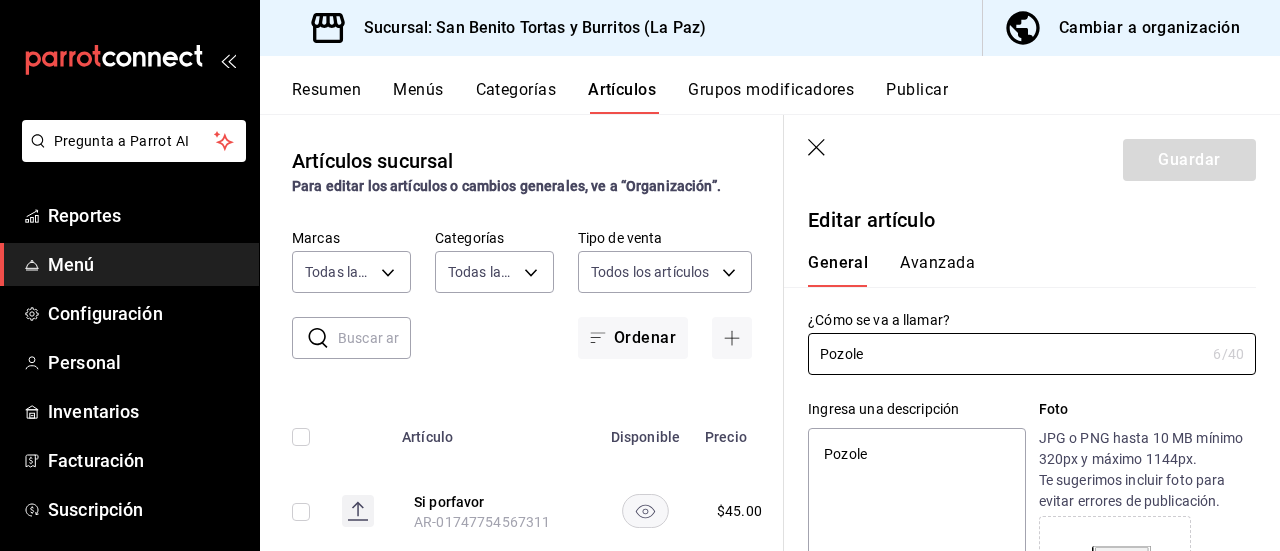 scroll, scrollTop: 0, scrollLeft: 0, axis: both 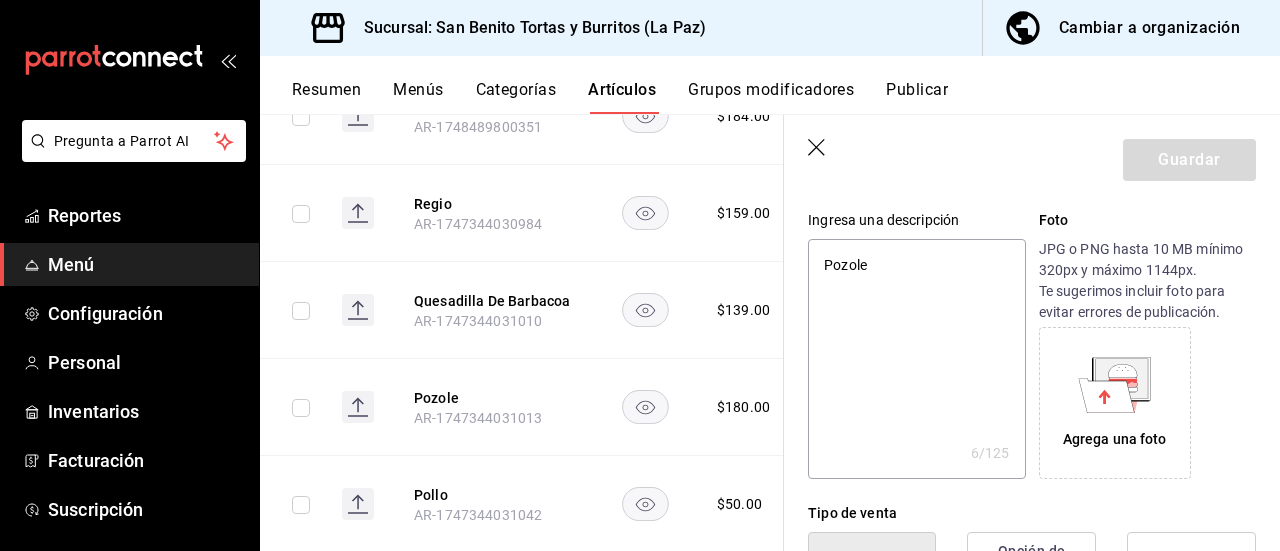 click on "Pozole" at bounding box center [916, 359] 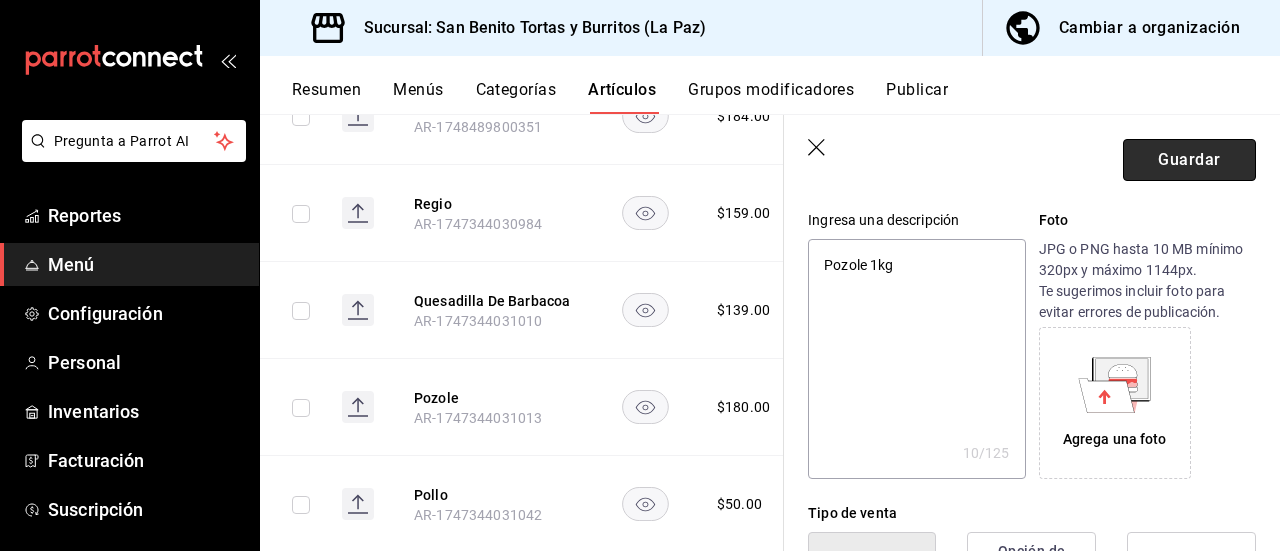 click on "Guardar" at bounding box center [1189, 160] 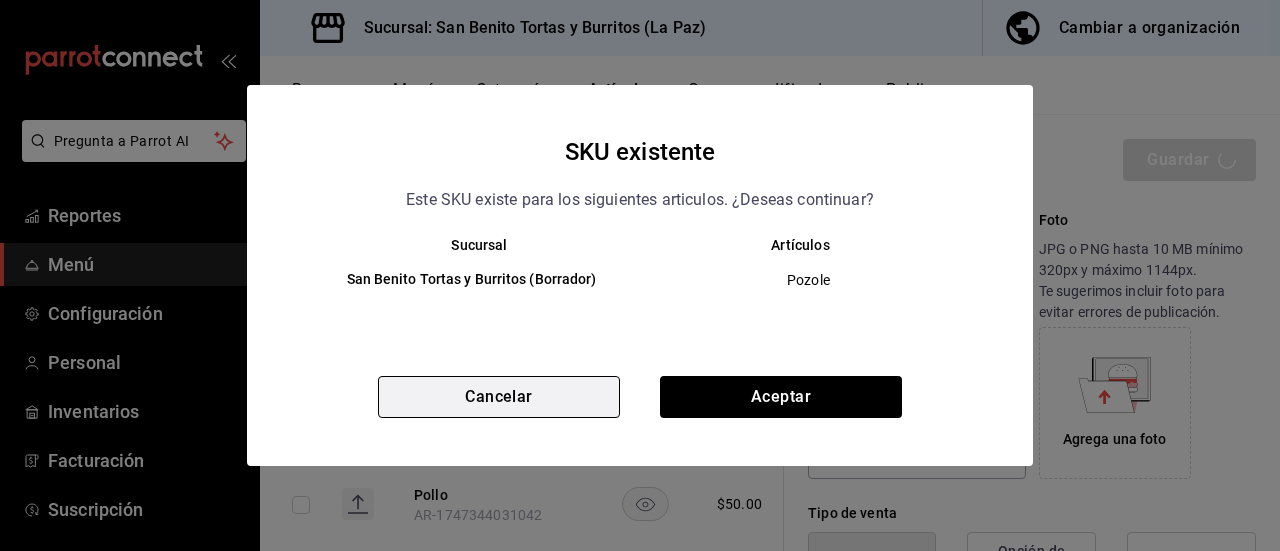click on "Cancelar" at bounding box center [499, 397] 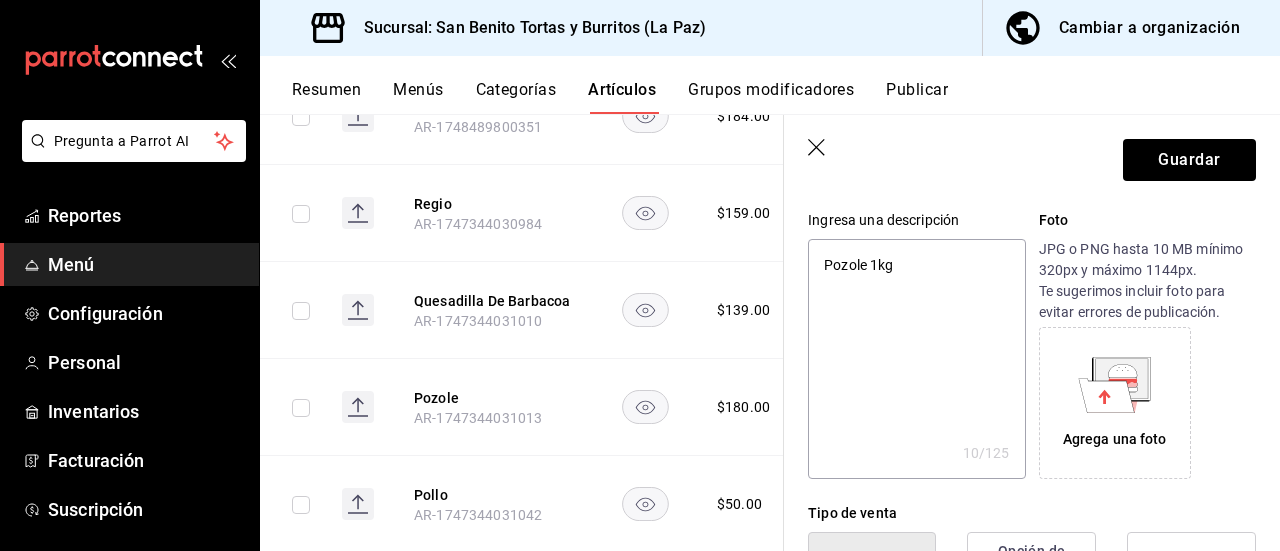 click on "Pozole 1kg" at bounding box center (916, 359) 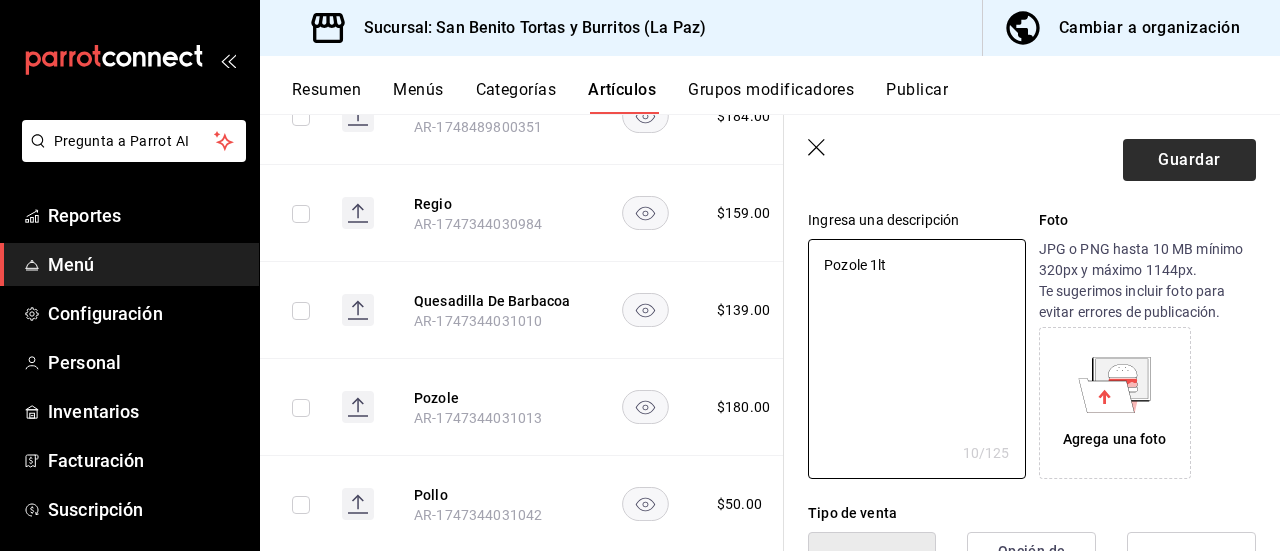 type on "Pozole 1lt" 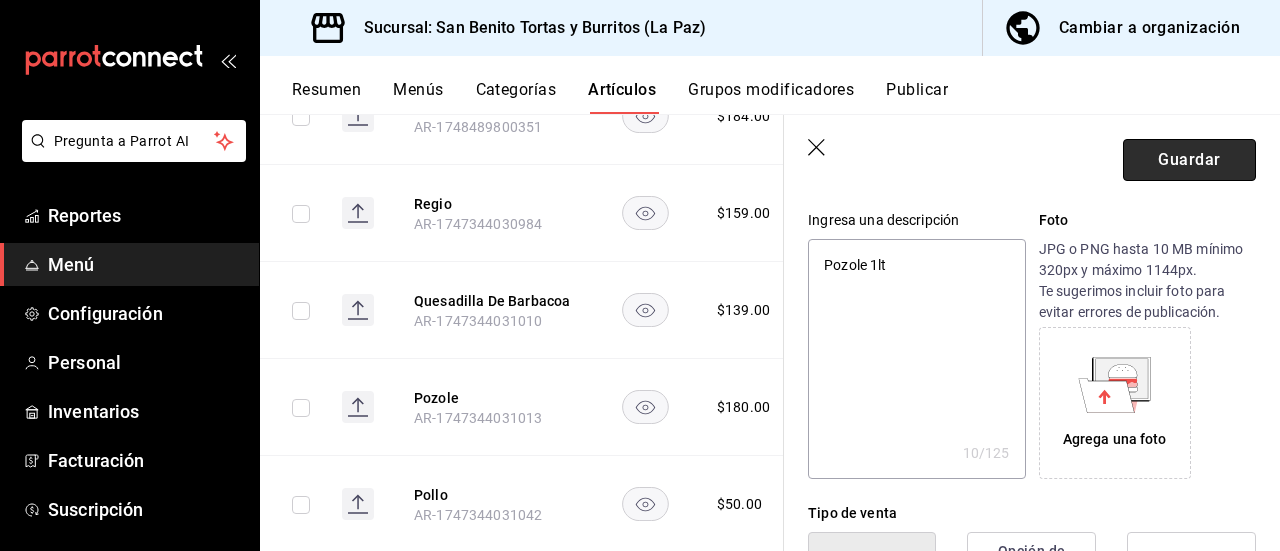 click on "Guardar" at bounding box center (1189, 160) 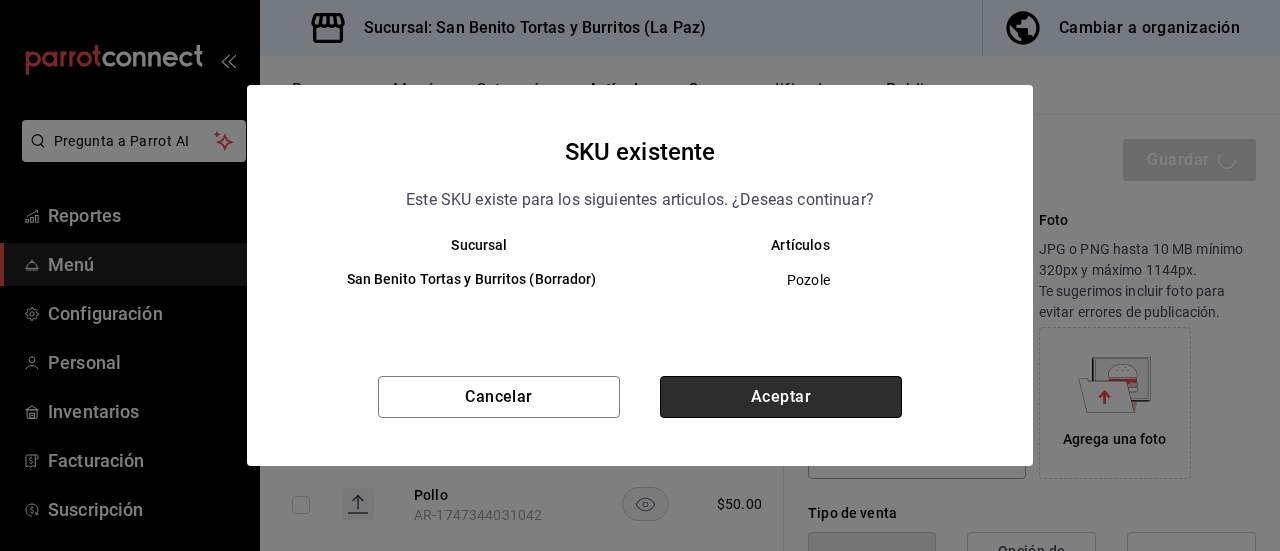 click on "Aceptar" at bounding box center [781, 397] 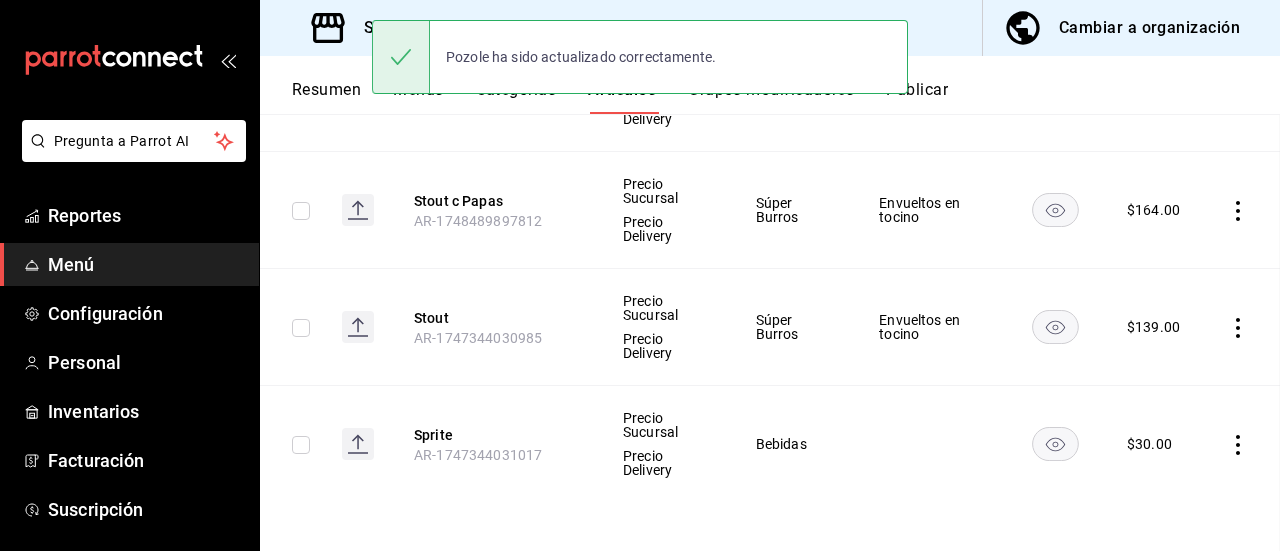 scroll, scrollTop: 52, scrollLeft: 0, axis: vertical 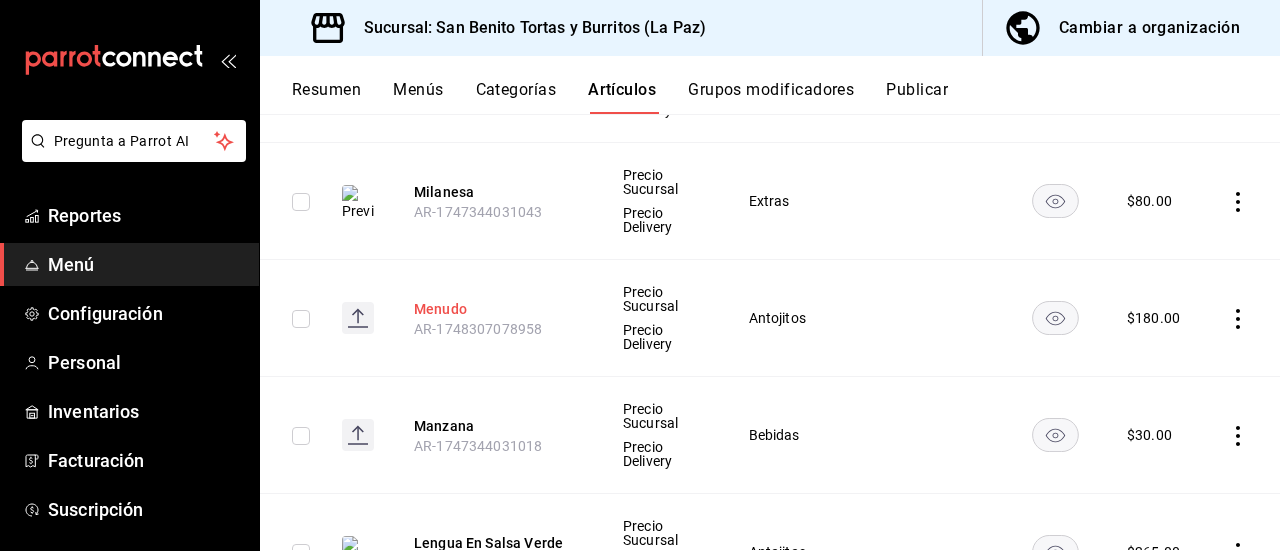 click on "Menudo" at bounding box center (494, 309) 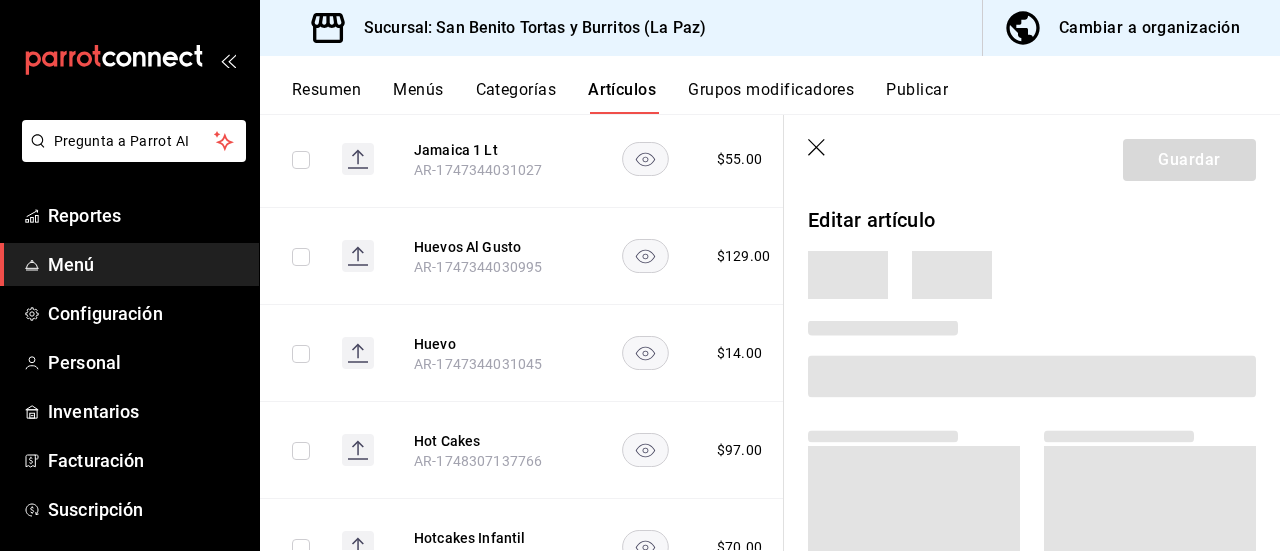 scroll, scrollTop: 4154, scrollLeft: 0, axis: vertical 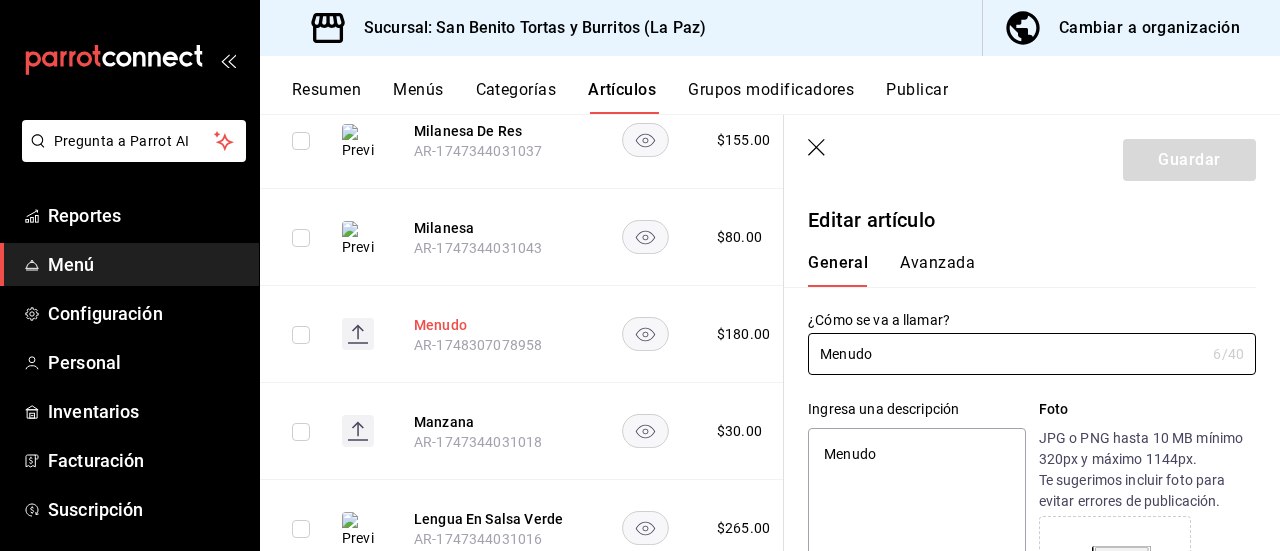 type on "x" 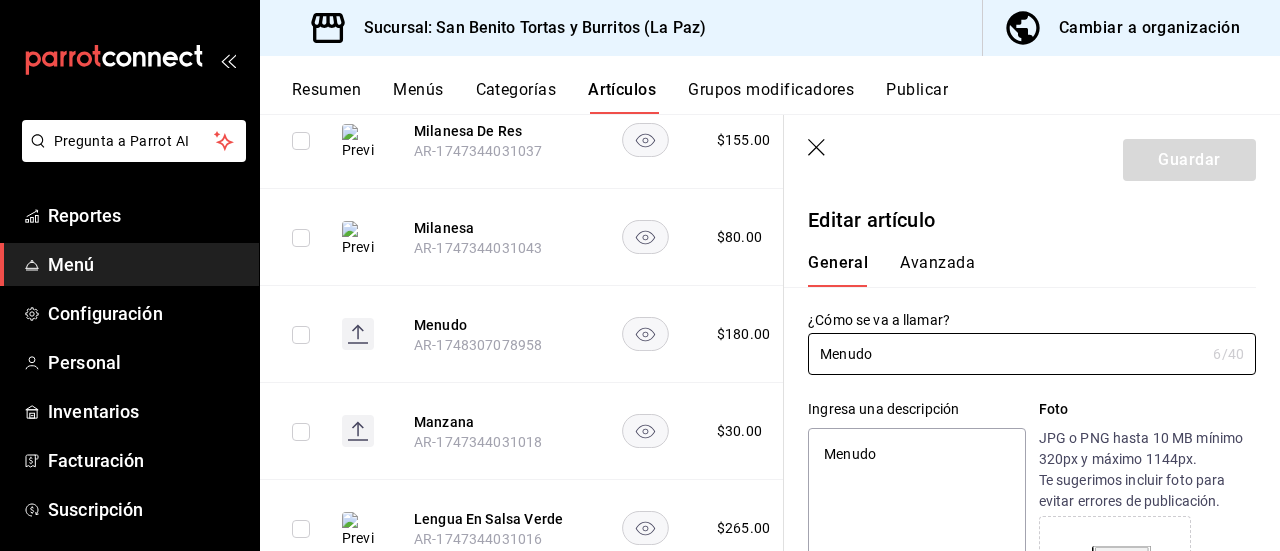 type on "x" 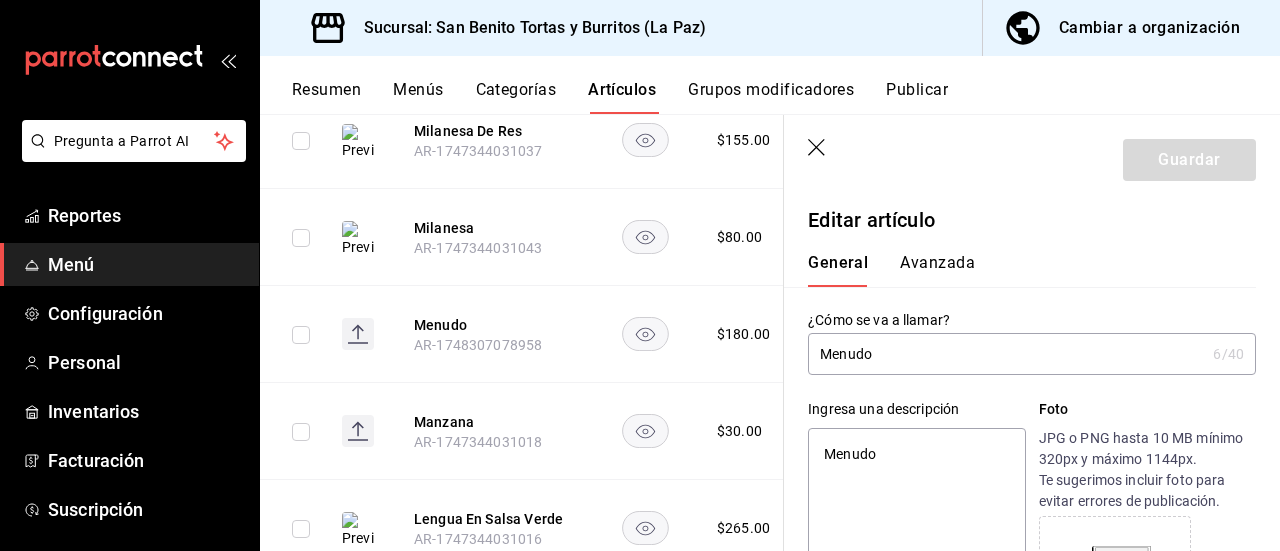 click on "Menudo" at bounding box center (916, 548) 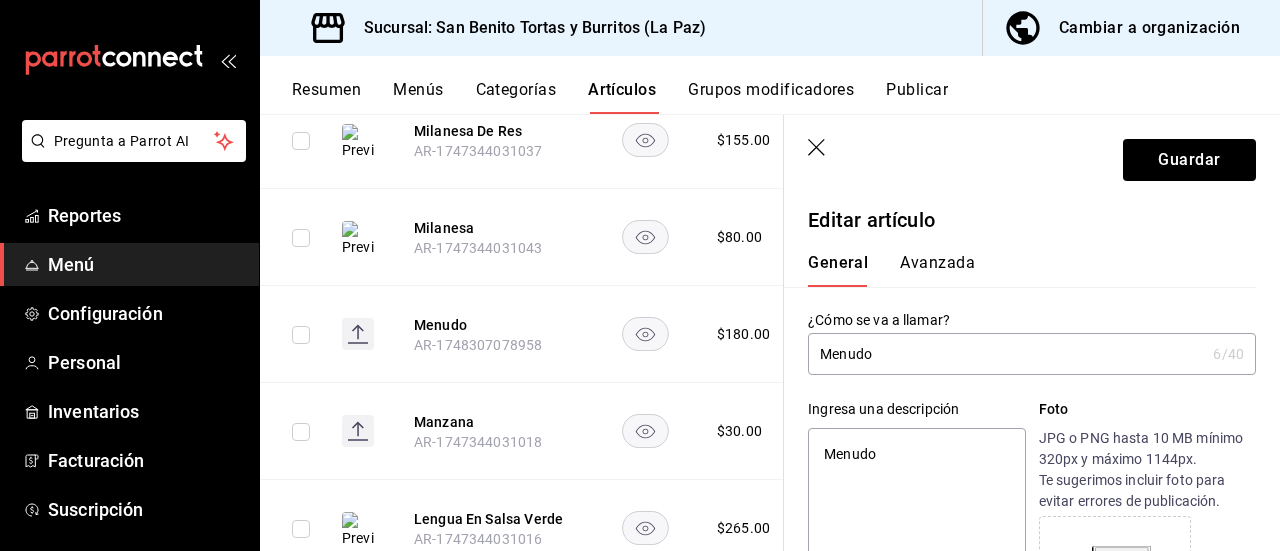 type on "Menudo 1" 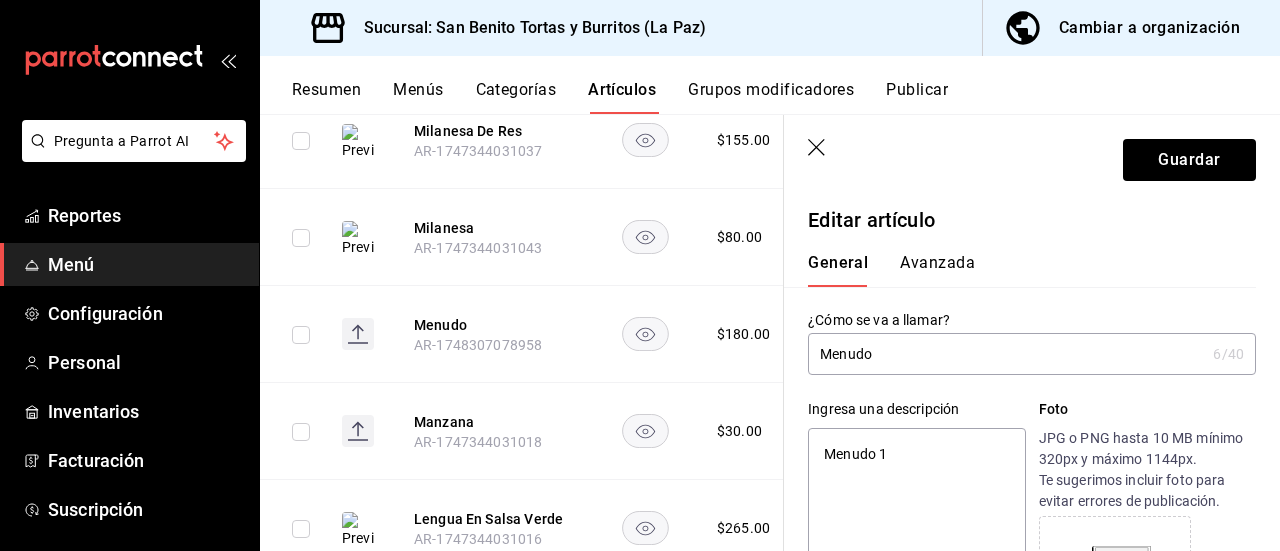 type on "Menudo 1l" 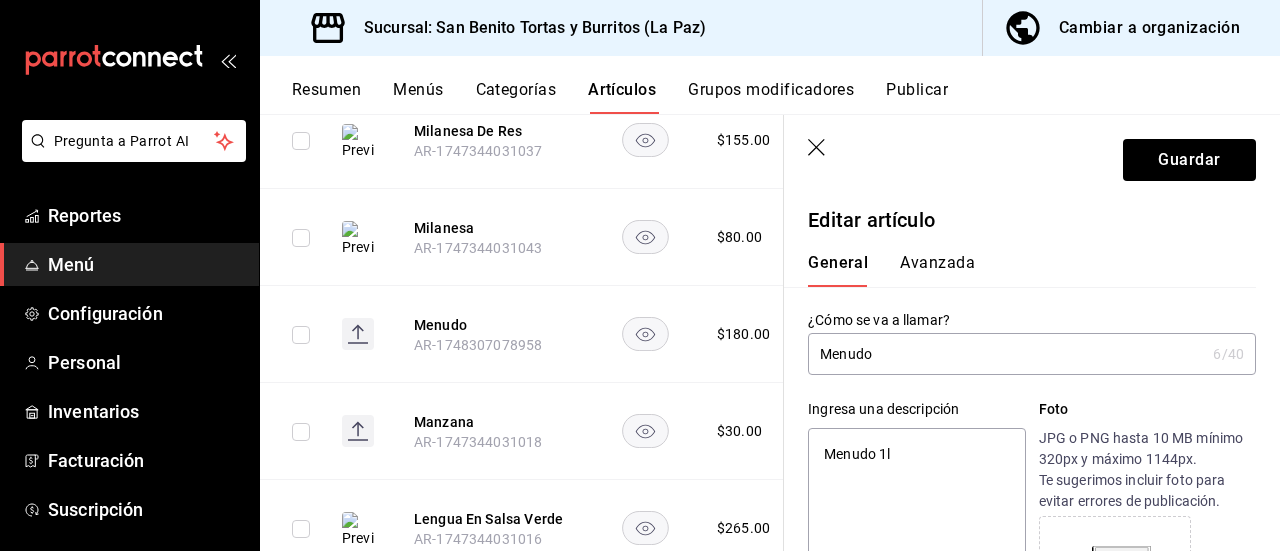 type on "Menudo 1lt" 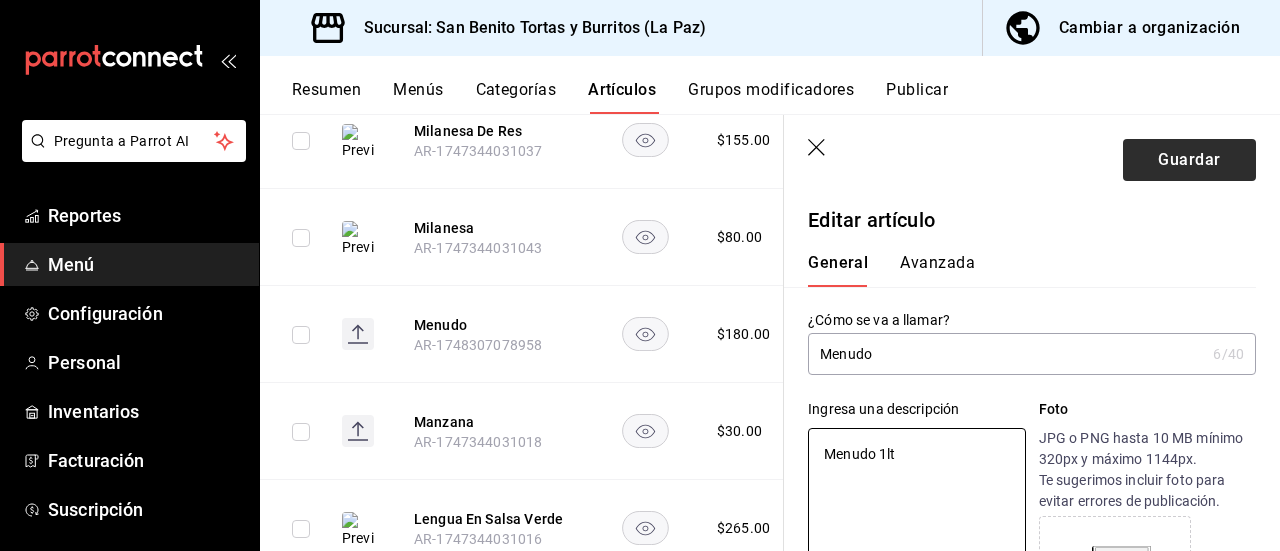 type on "Menudo 1lt" 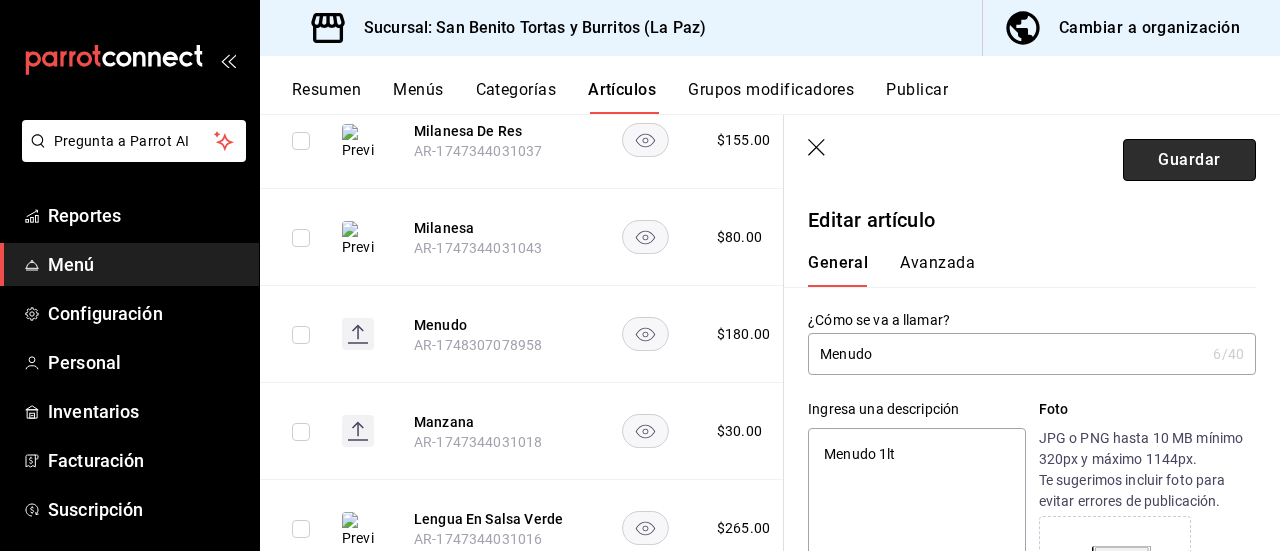 click on "Guardar" at bounding box center [1189, 160] 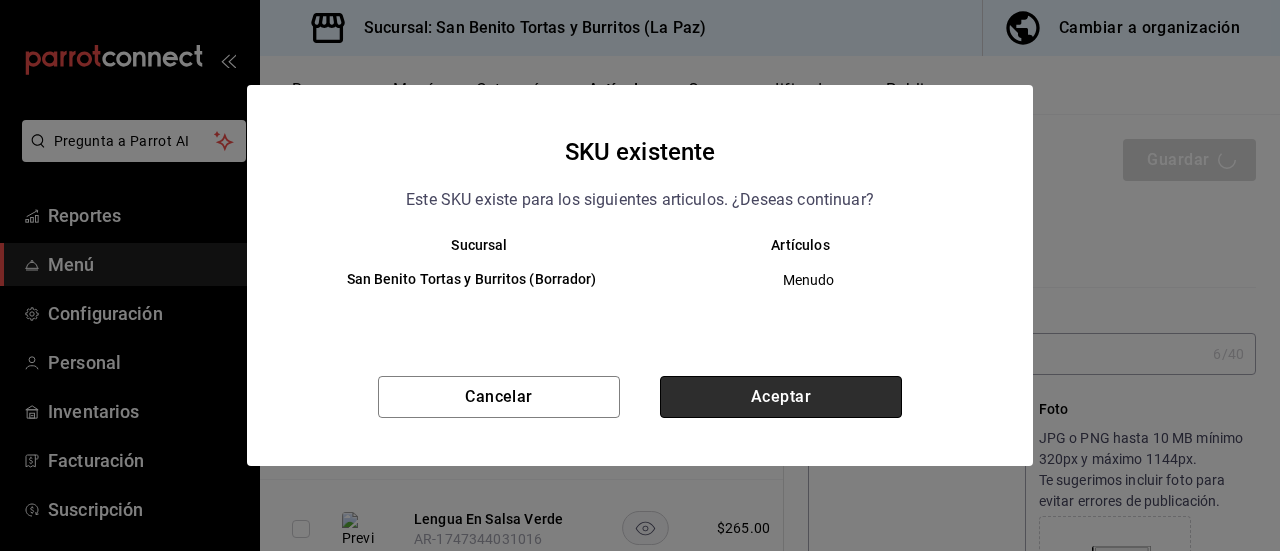 click on "Aceptar" at bounding box center (781, 397) 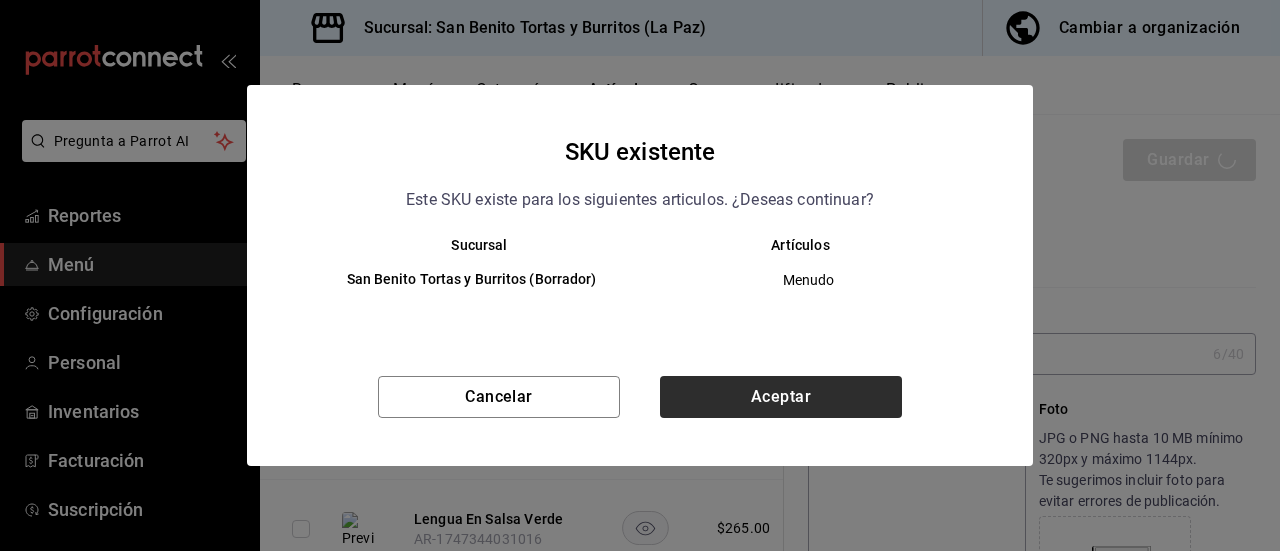 type on "x" 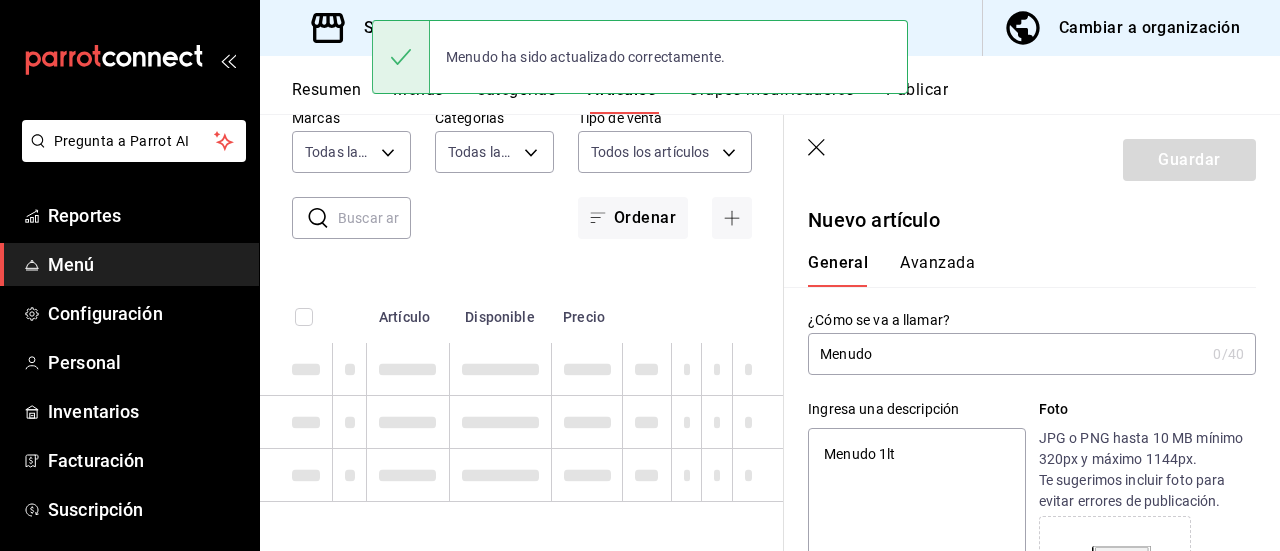 type 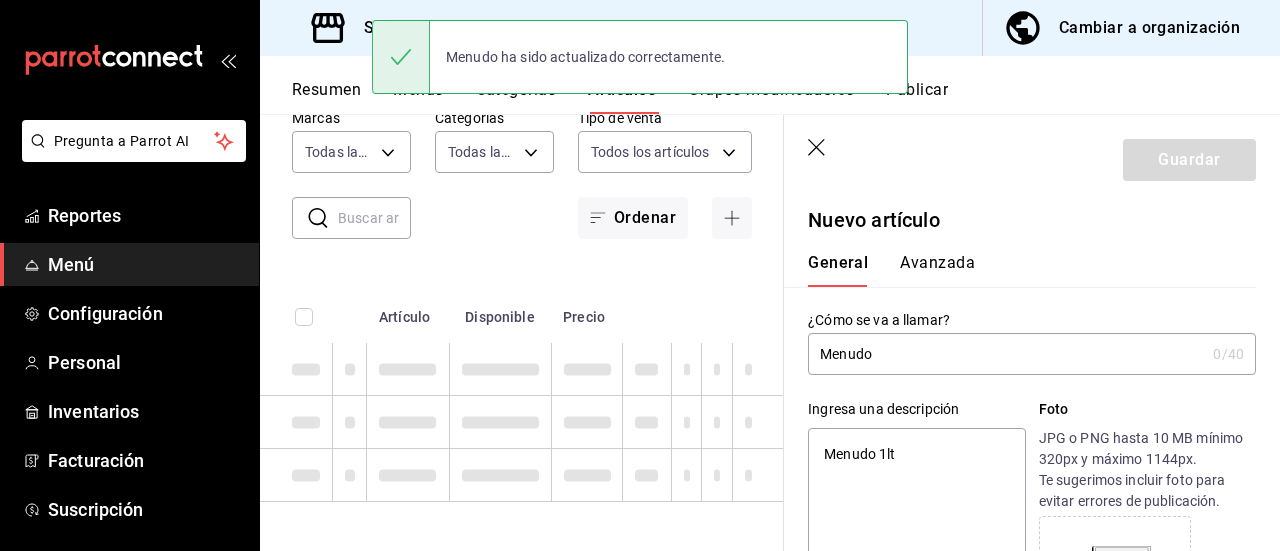 type 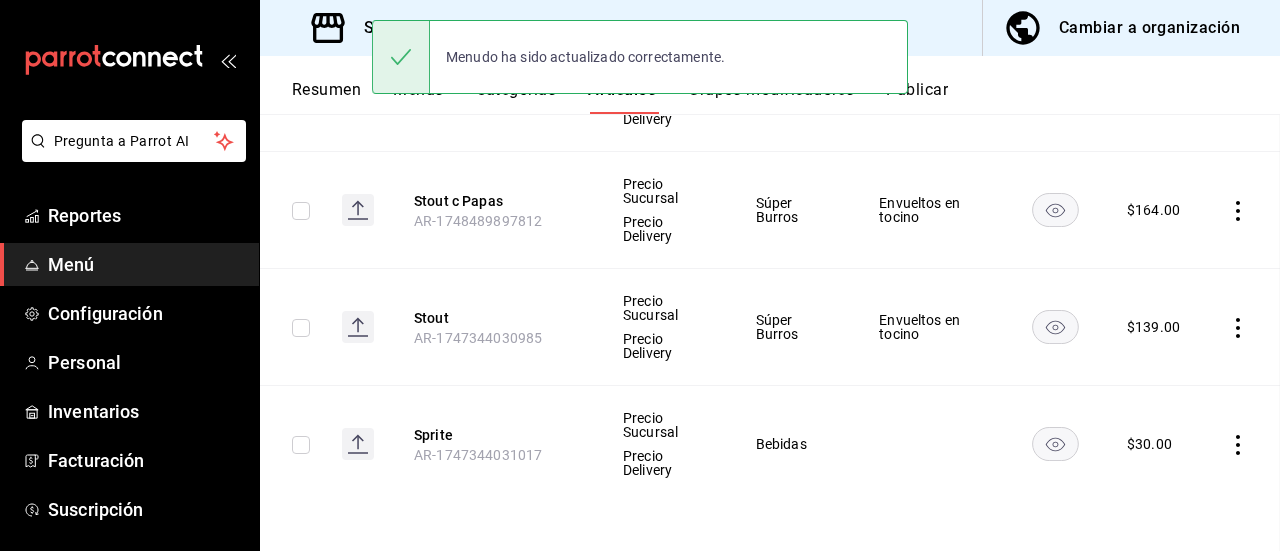 scroll, scrollTop: 52, scrollLeft: 0, axis: vertical 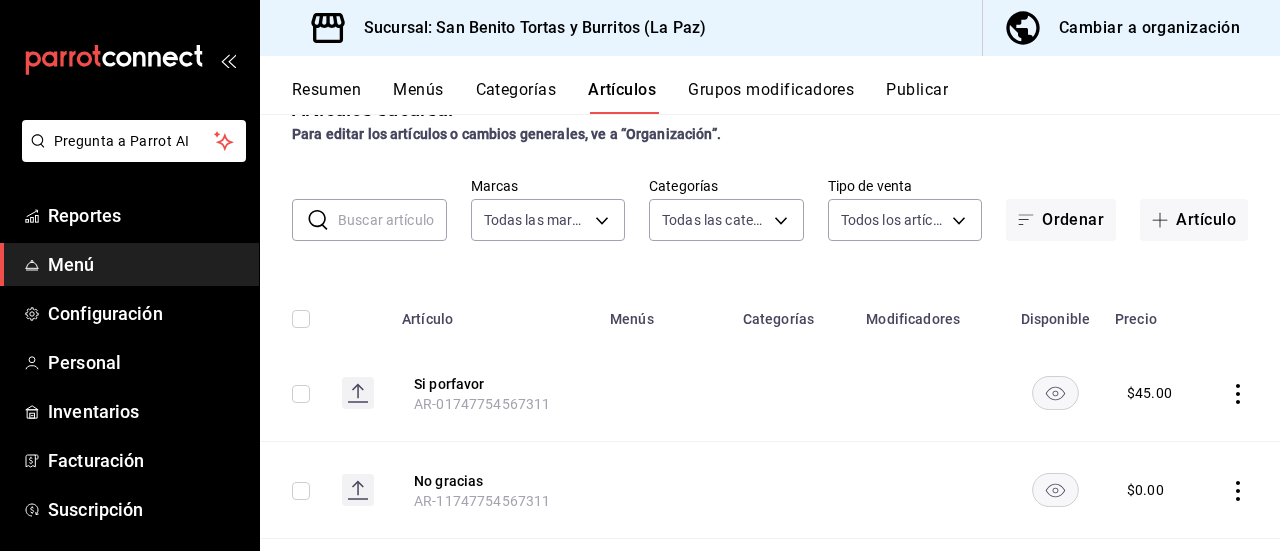 click on "Publicar" at bounding box center (917, 97) 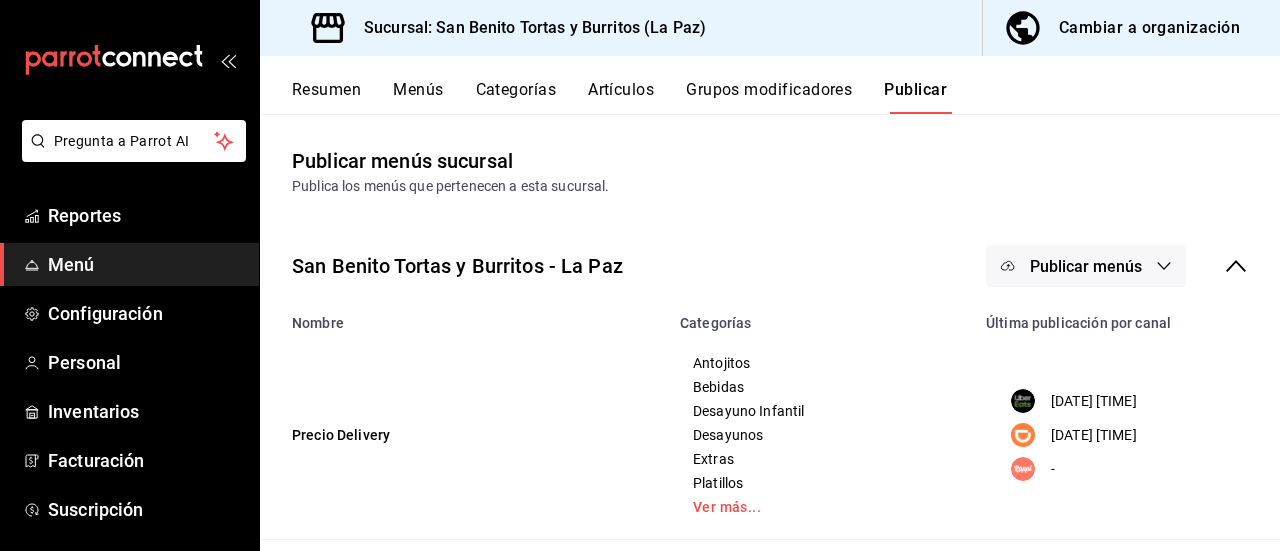 click on "Publicar" at bounding box center [915, 97] 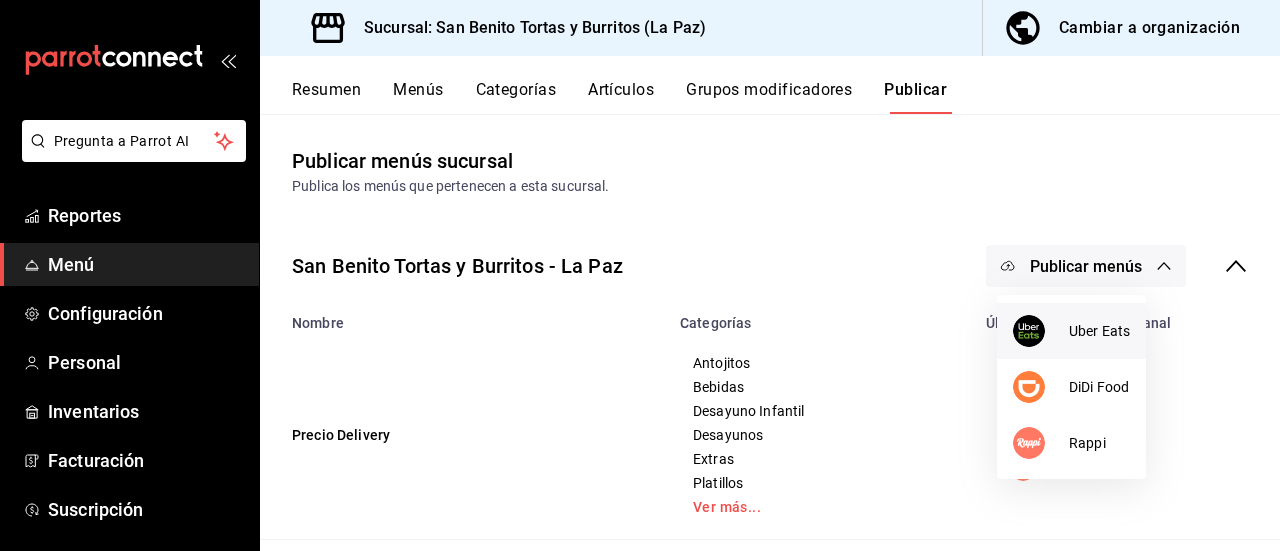 click on "Uber Eats" at bounding box center [1099, 331] 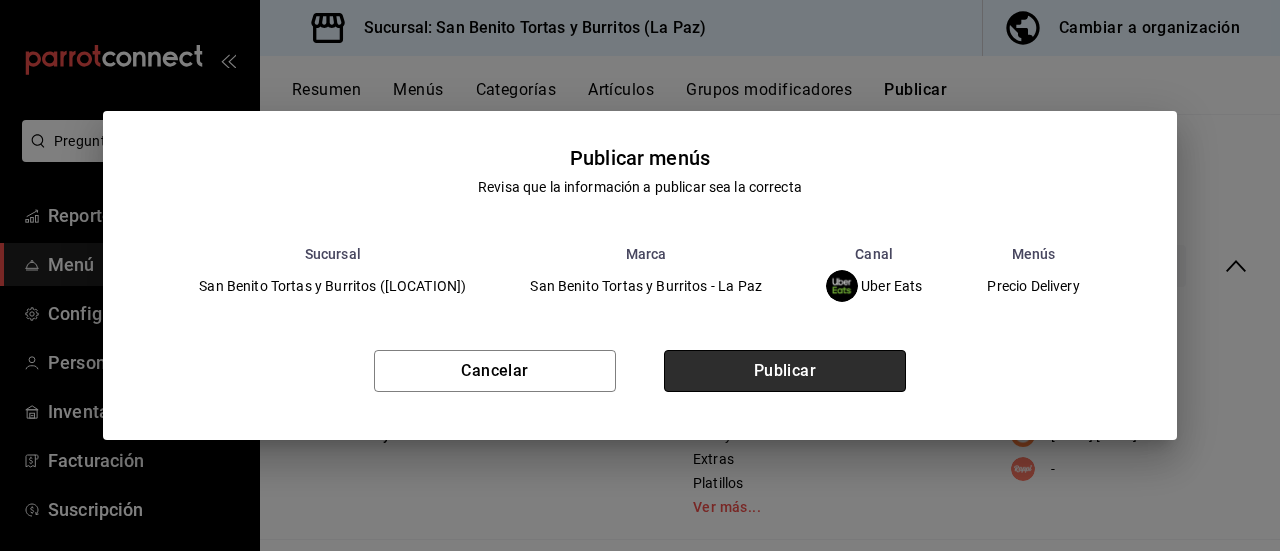 click on "Publicar" at bounding box center (785, 371) 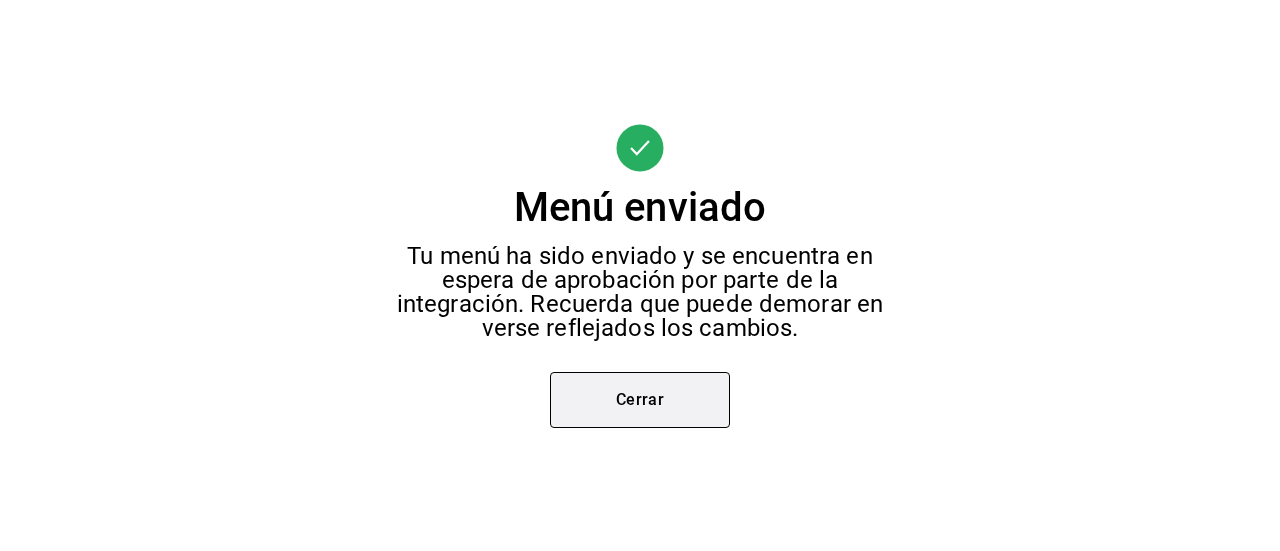 click on "Cerrar" at bounding box center [640, 400] 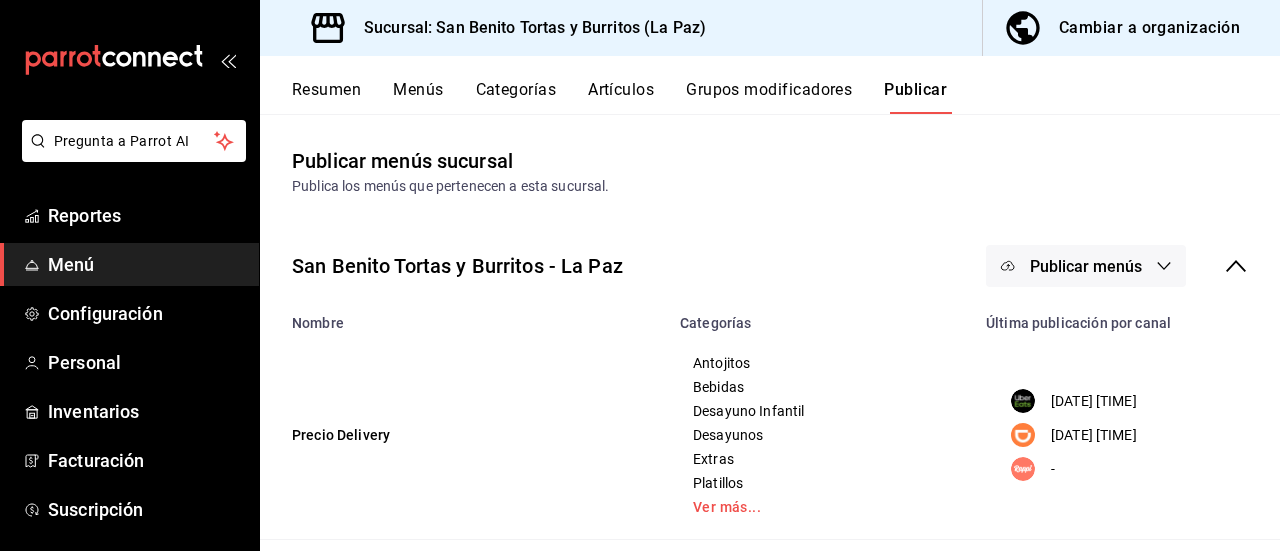 click on "Publicar menús" at bounding box center [1086, 266] 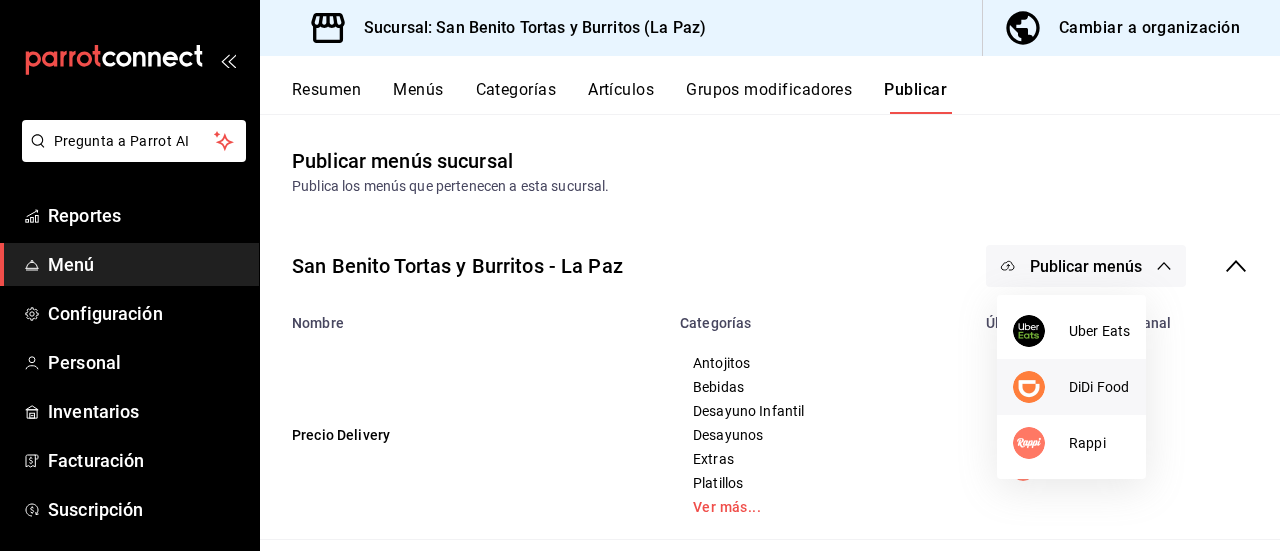 click on "DiDi Food" at bounding box center (1099, 387) 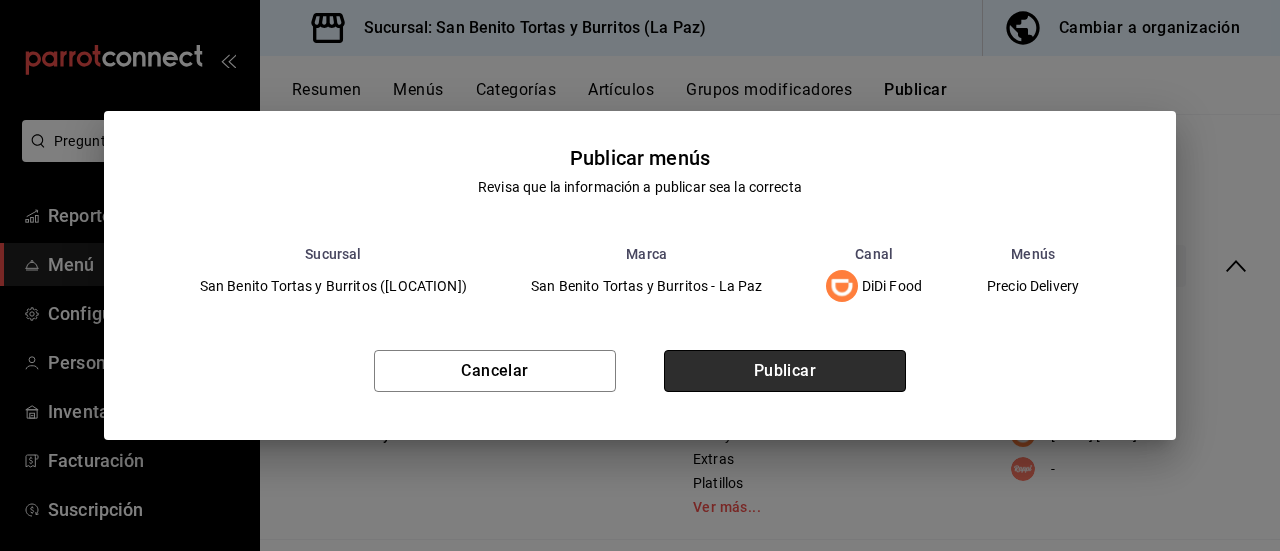 click on "Publicar" at bounding box center [785, 371] 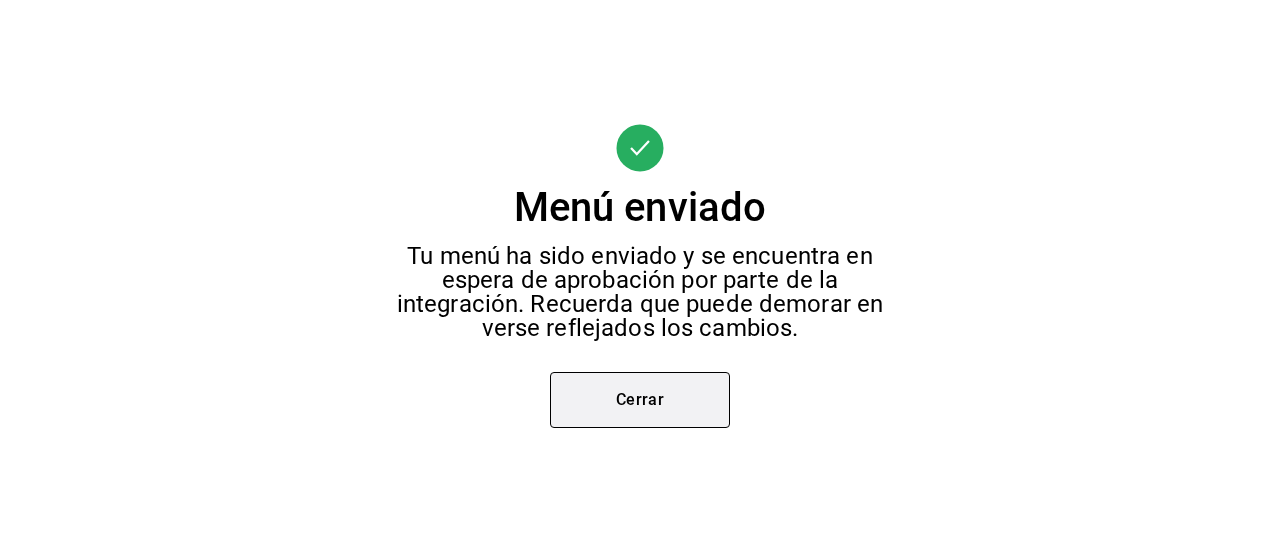 click on "Cerrar" at bounding box center [640, 400] 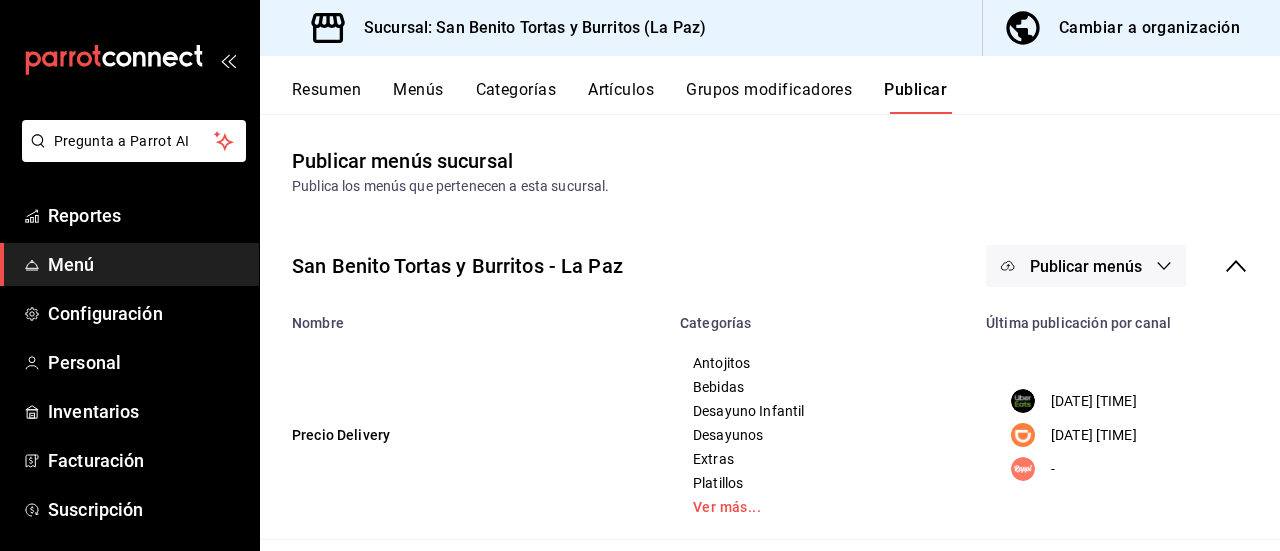 click on "Publicar menús" at bounding box center [1086, 266] 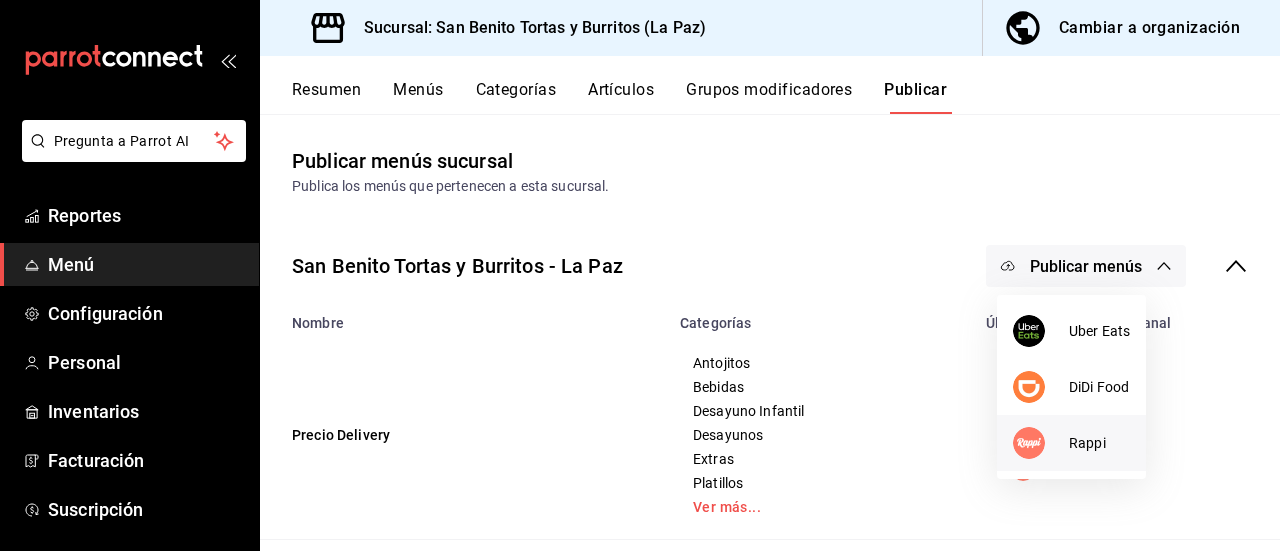click on "Rappi" at bounding box center (1099, 443) 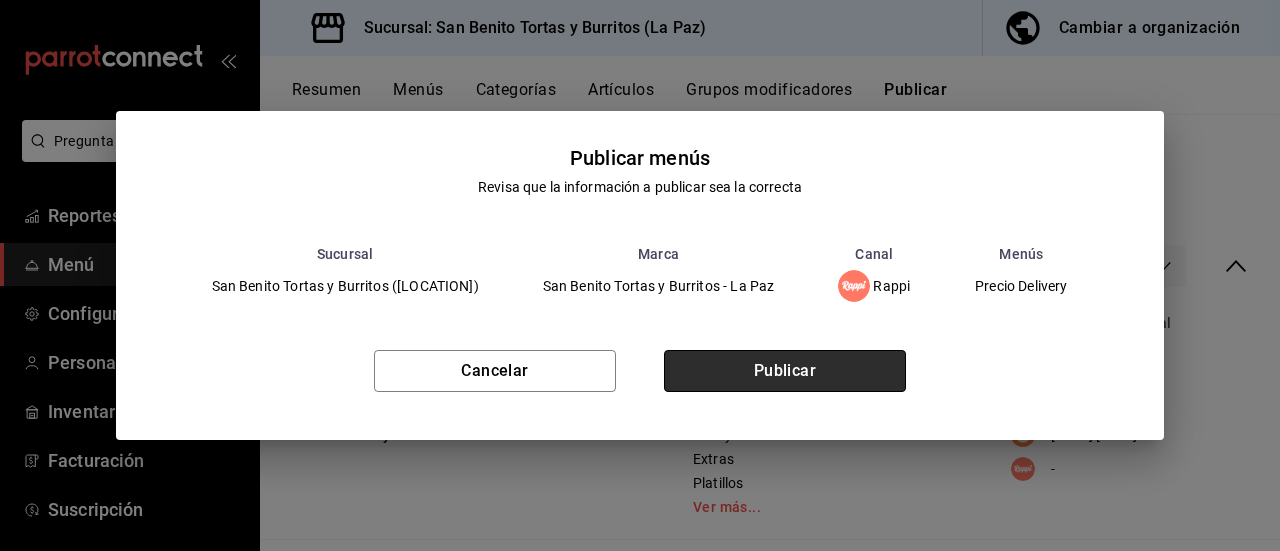 click on "Publicar" at bounding box center [785, 371] 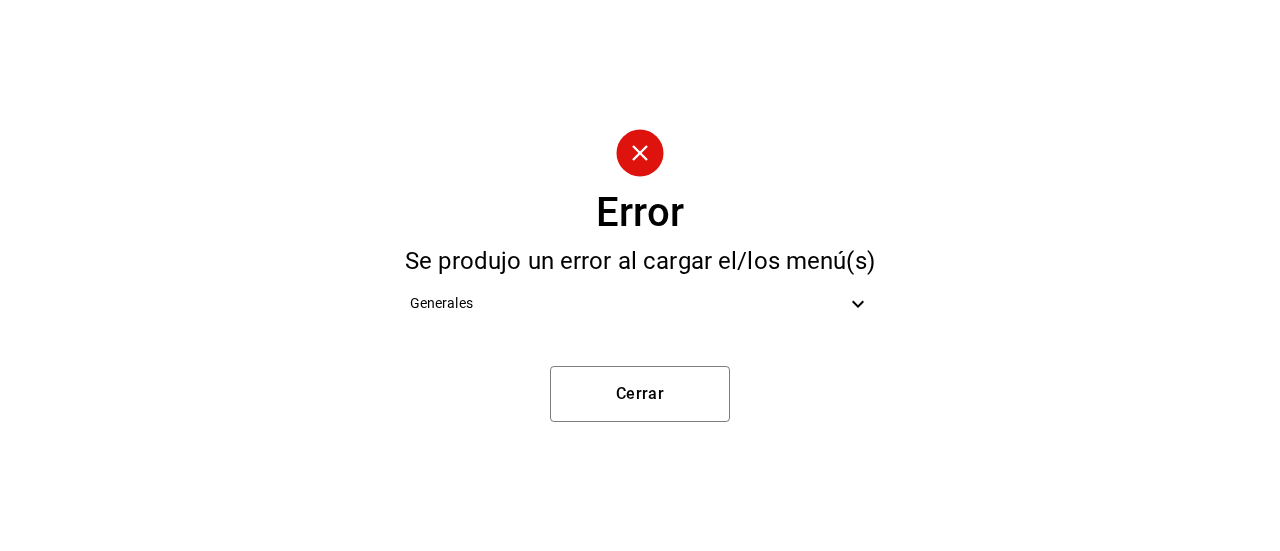 click on "Generales" at bounding box center [628, 303] 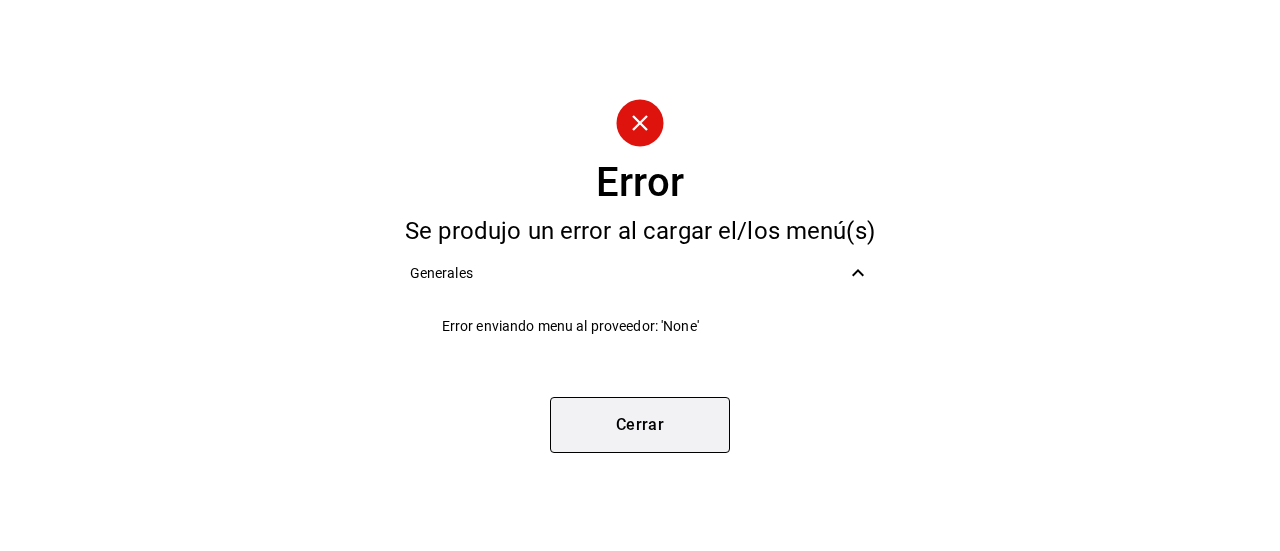 click on "Cerrar" at bounding box center [640, 425] 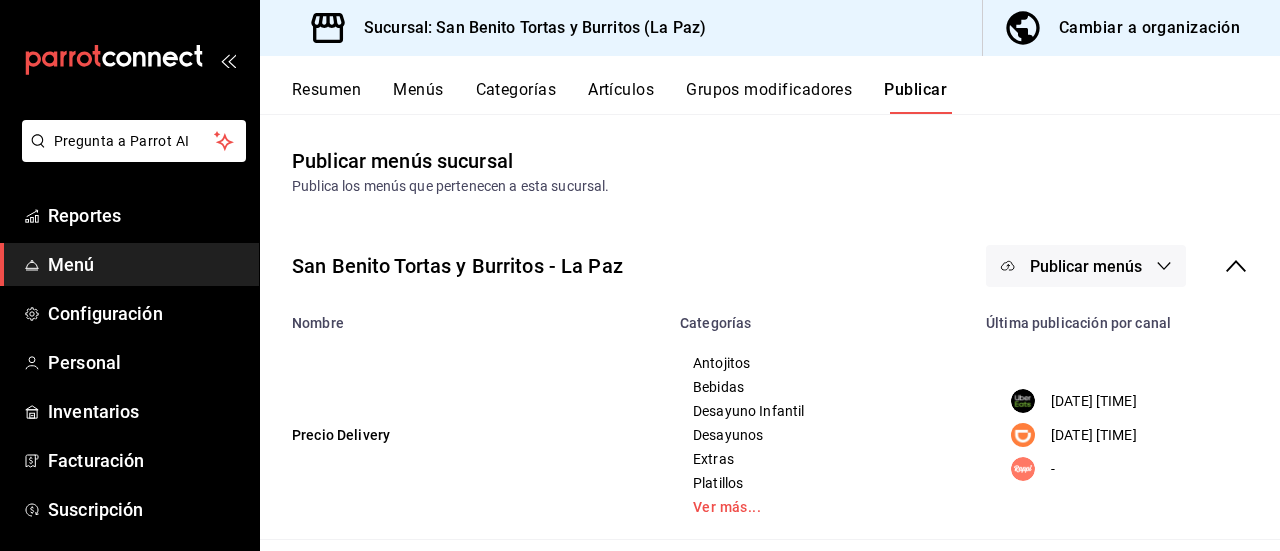 click on "Artículos" at bounding box center [621, 97] 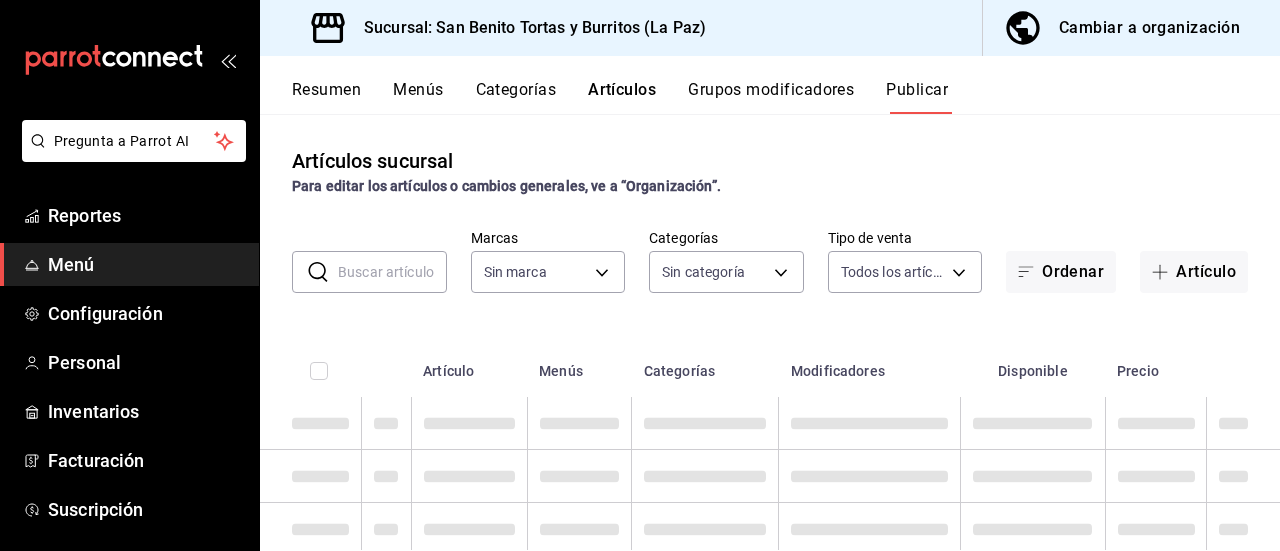 type on "25a66a84-3cbd-47c8-a2ad-d995281776a4" 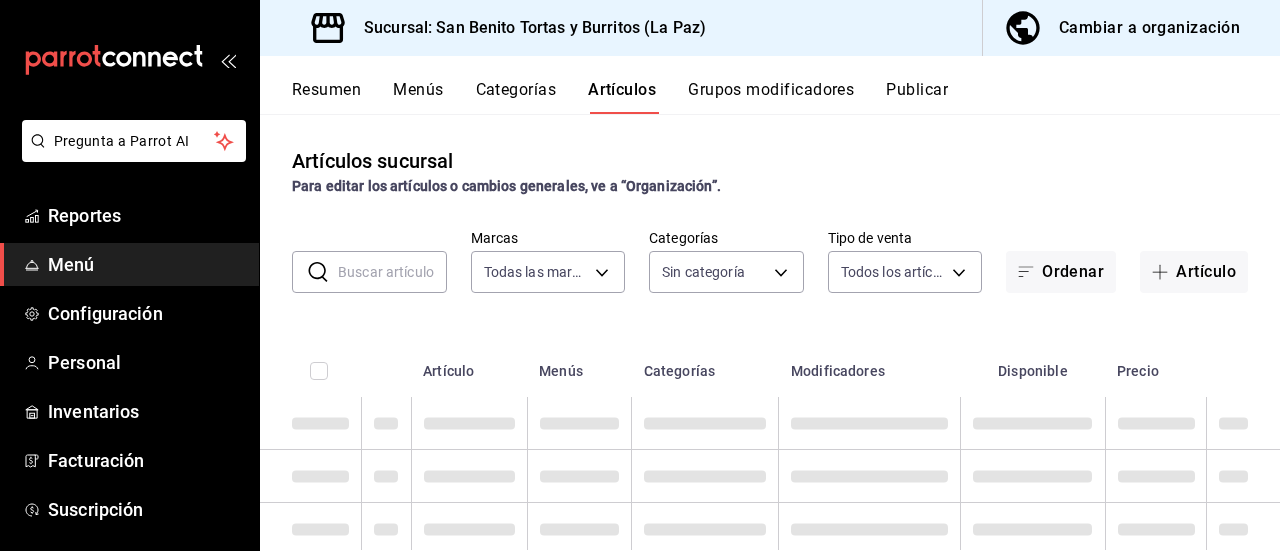 type on "25a66a84-3cbd-47c8-a2ad-d995281776a4" 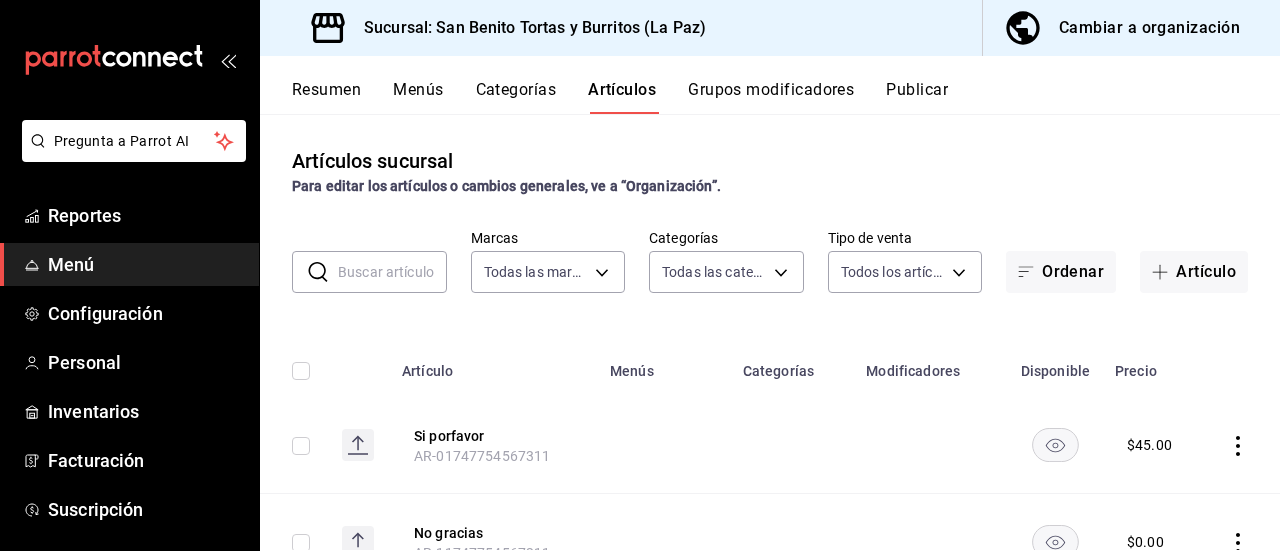 type on "4fa51ad7-8221-487a-ac2d-4ac10ddc9d36,c38e453a-7b72-4145-96aa-307a2bcb848c,afacb6d8-3966-46c5-84f2-1f70f17718ca,75c57c9b-2be3-4b4a-ac36-c27f3d3875fa,a0bf727e-3532-4102-a8b1-735d0c887785,f9f2deab-4ae3-4aca-b37e-e98da638b20b,556b2db3-d439-4706-aca5-675a5c8ba04a,e0c6430c-927c-45f8-bd6a-4cd04323c1b5,dc5568b0-1399-43e3-a9eb-efbe50342de0" 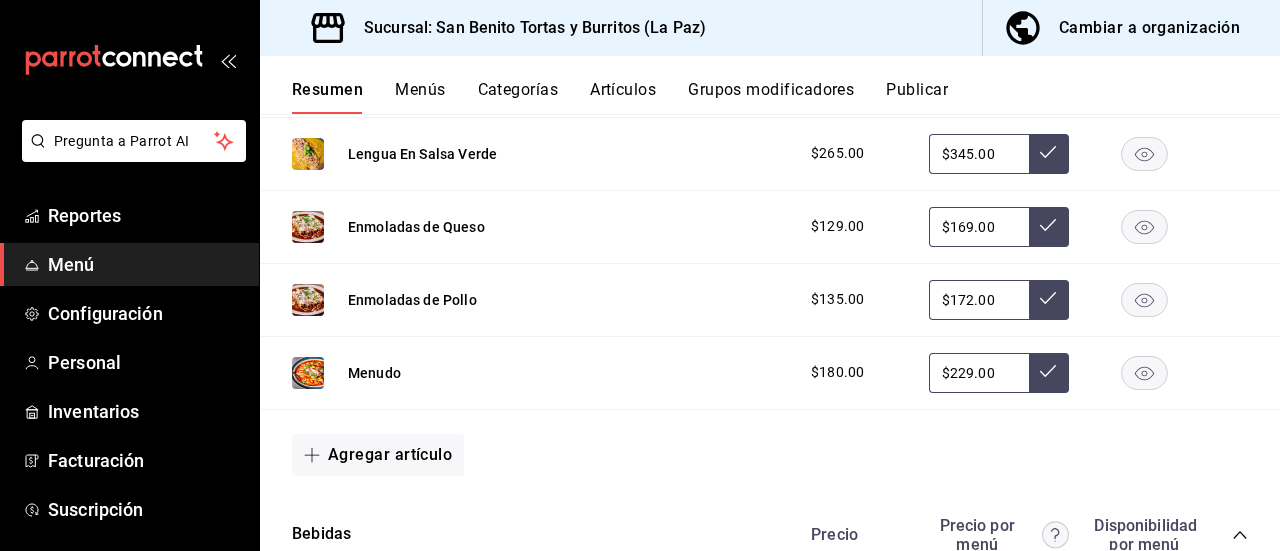 scroll, scrollTop: 1495, scrollLeft: 0, axis: vertical 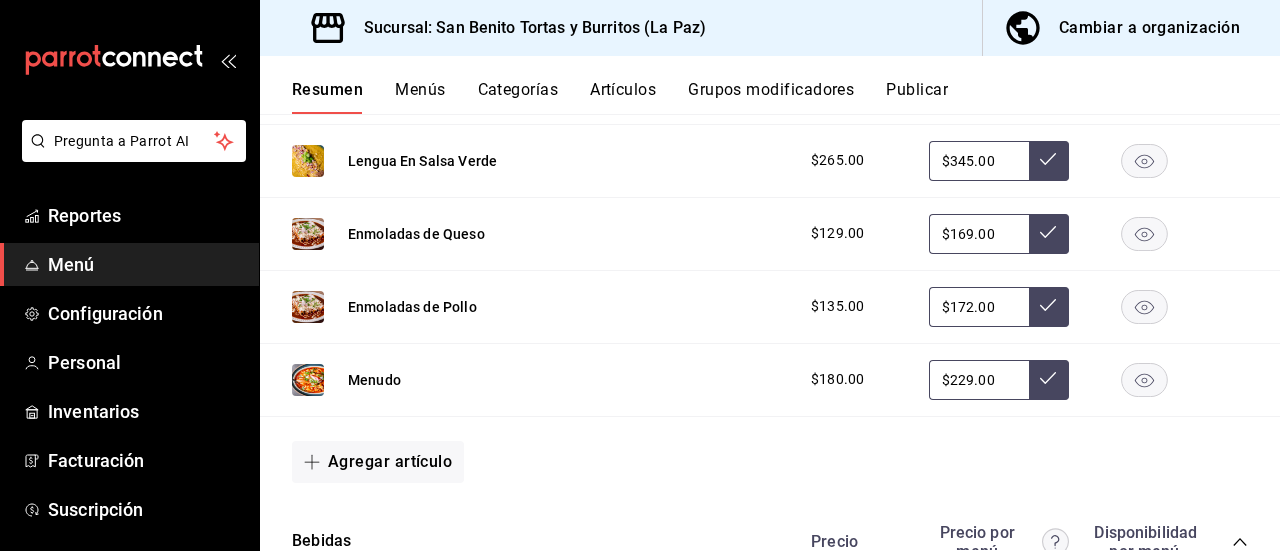 click on "$229.00" at bounding box center (979, 380) 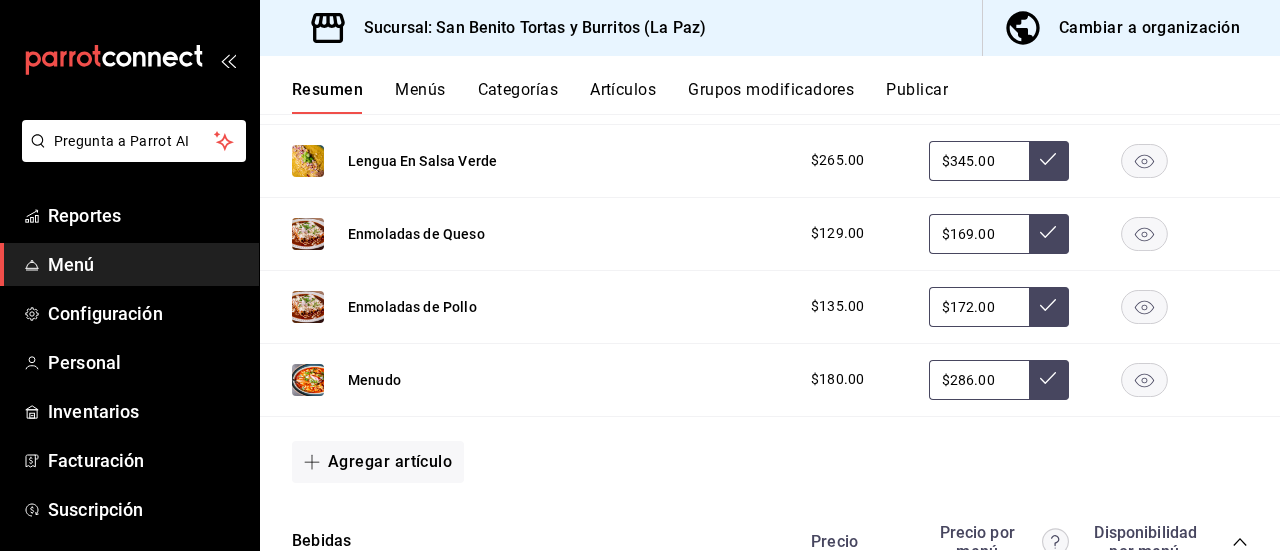 type on "$286.00" 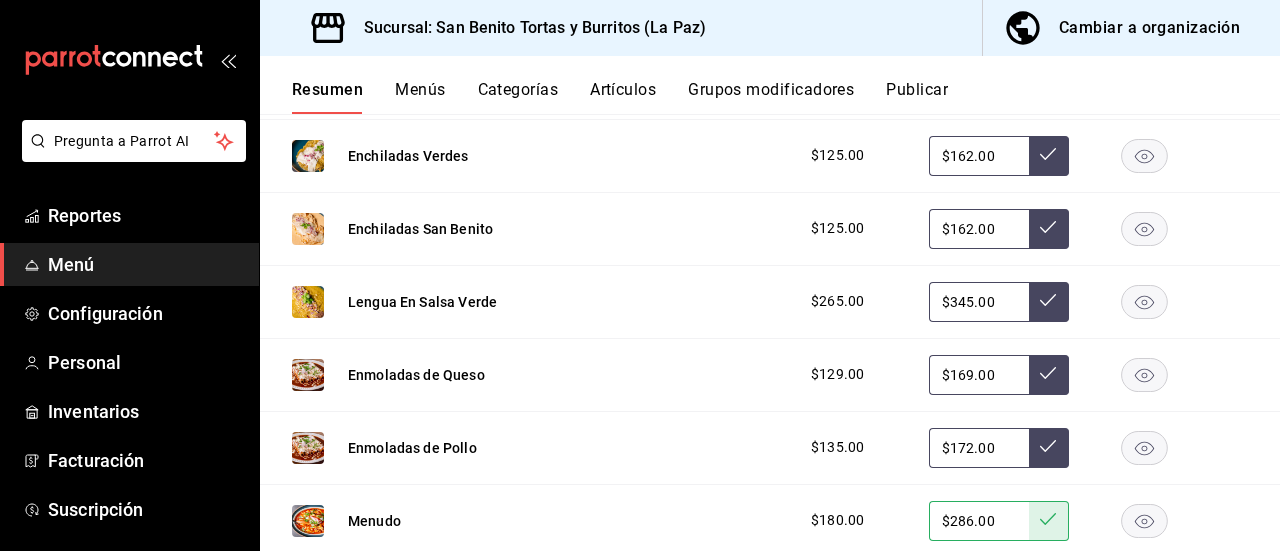 scroll, scrollTop: 1360, scrollLeft: 0, axis: vertical 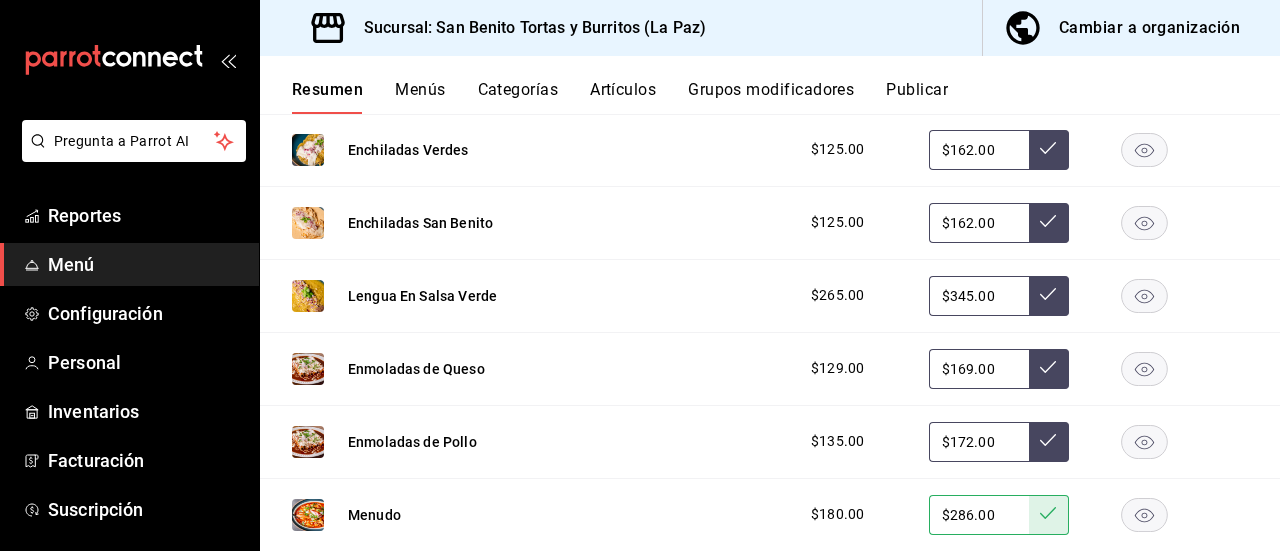 click on "Publicar" at bounding box center [917, 97] 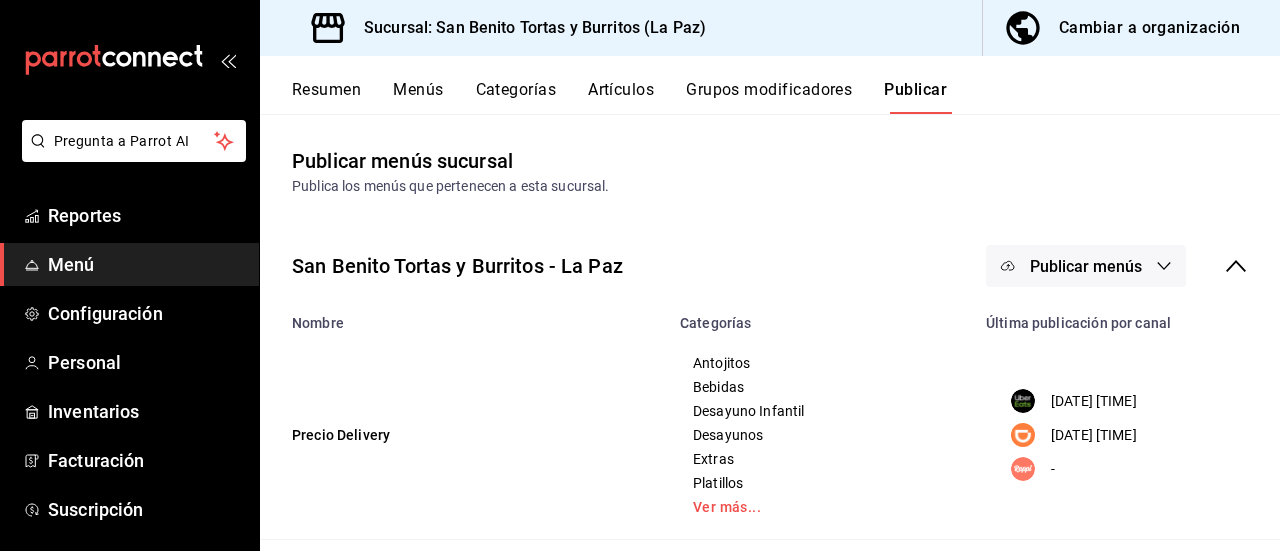click on "Publicar" at bounding box center (915, 97) 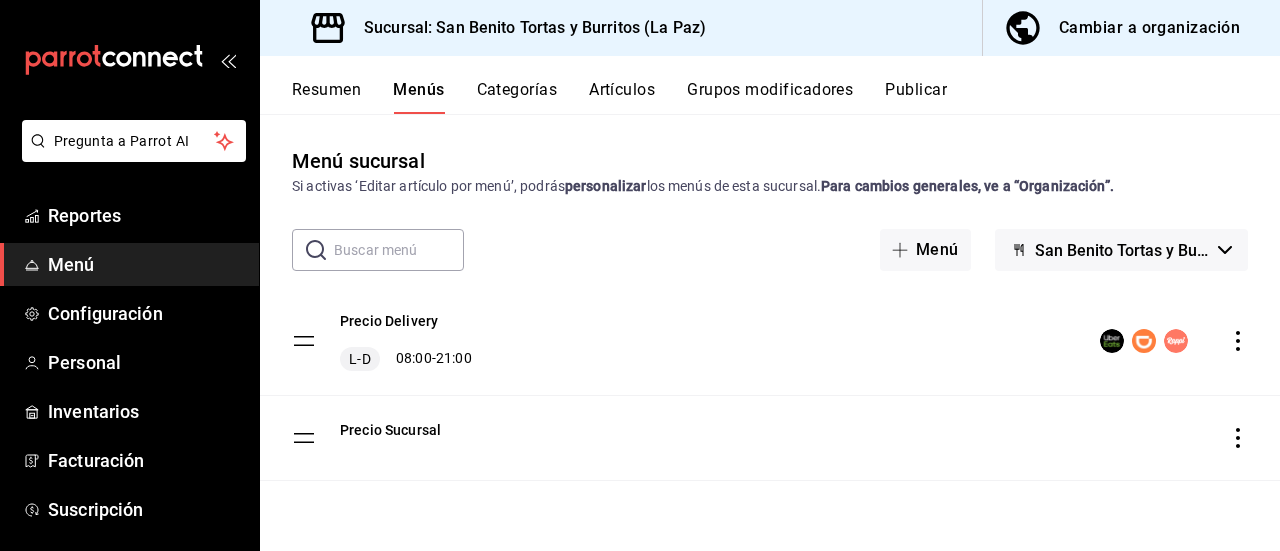 click 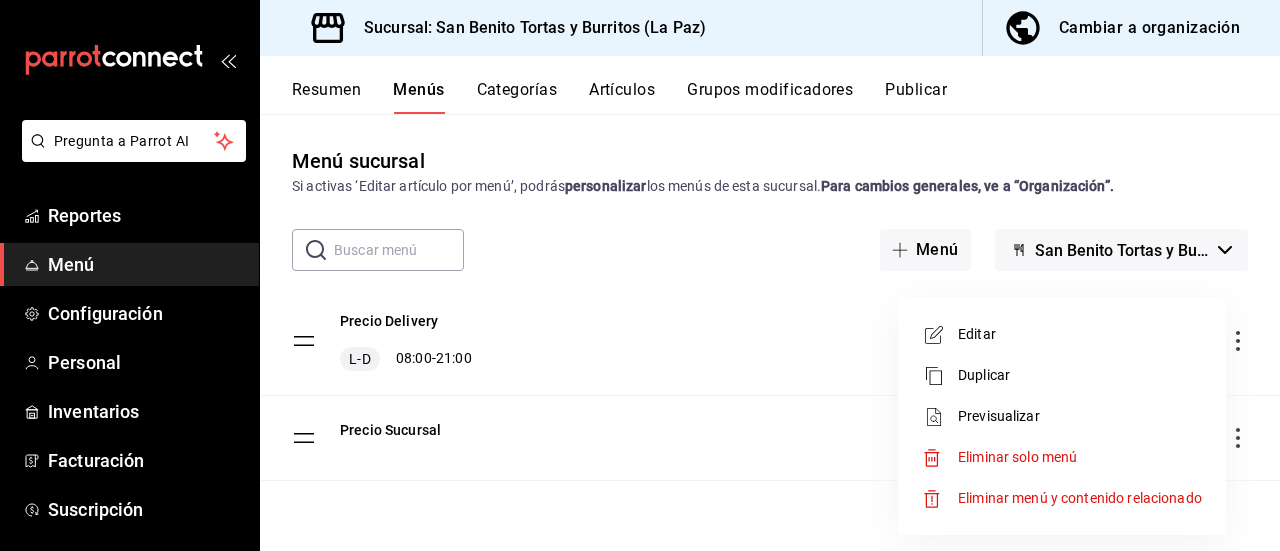 click on "Previsualizar" at bounding box center [1080, 416] 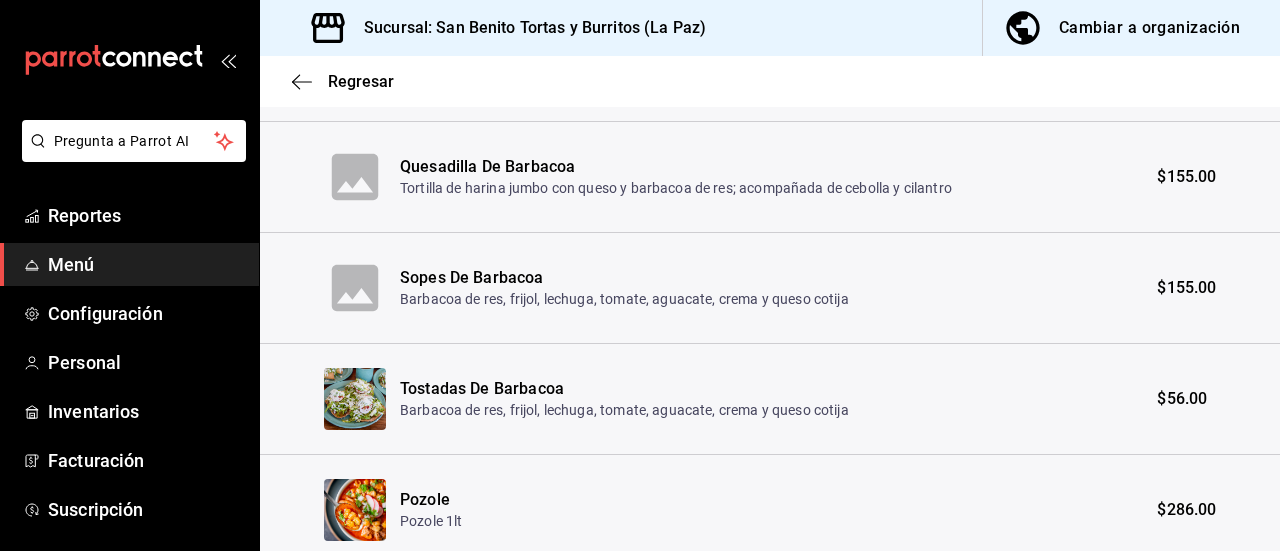 scroll, scrollTop: 0, scrollLeft: 0, axis: both 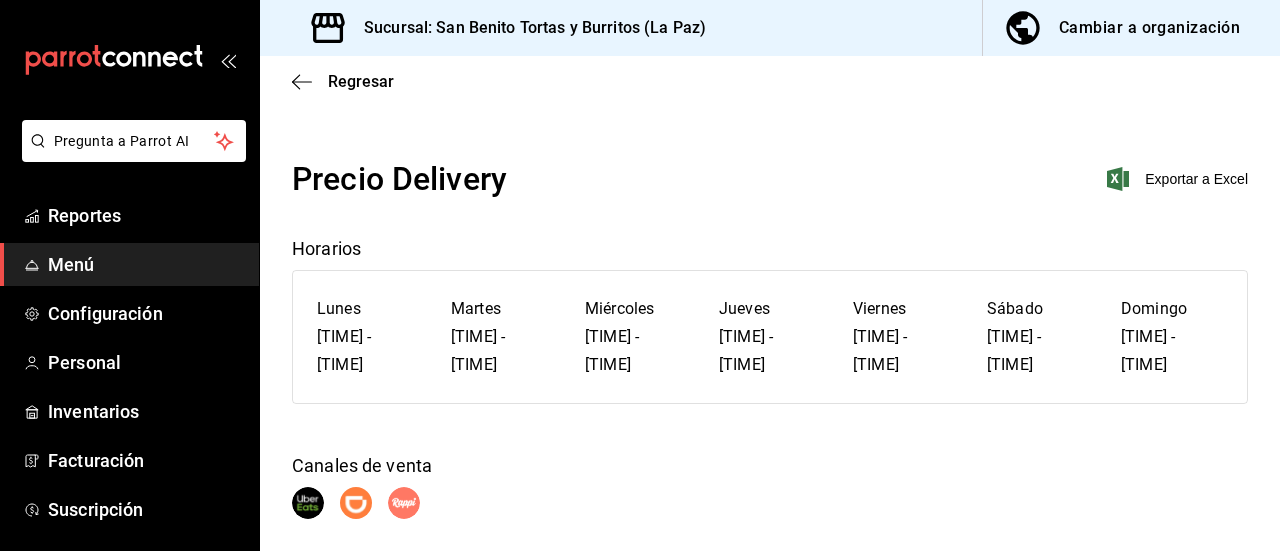 click on "Cambiar a organización" at bounding box center (1149, 28) 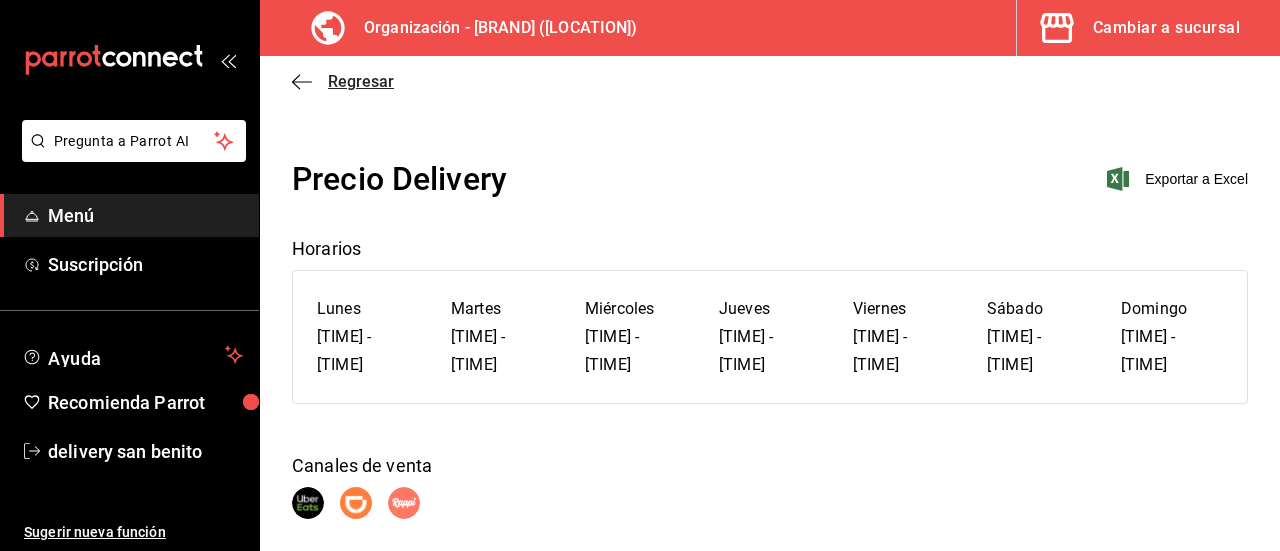 click 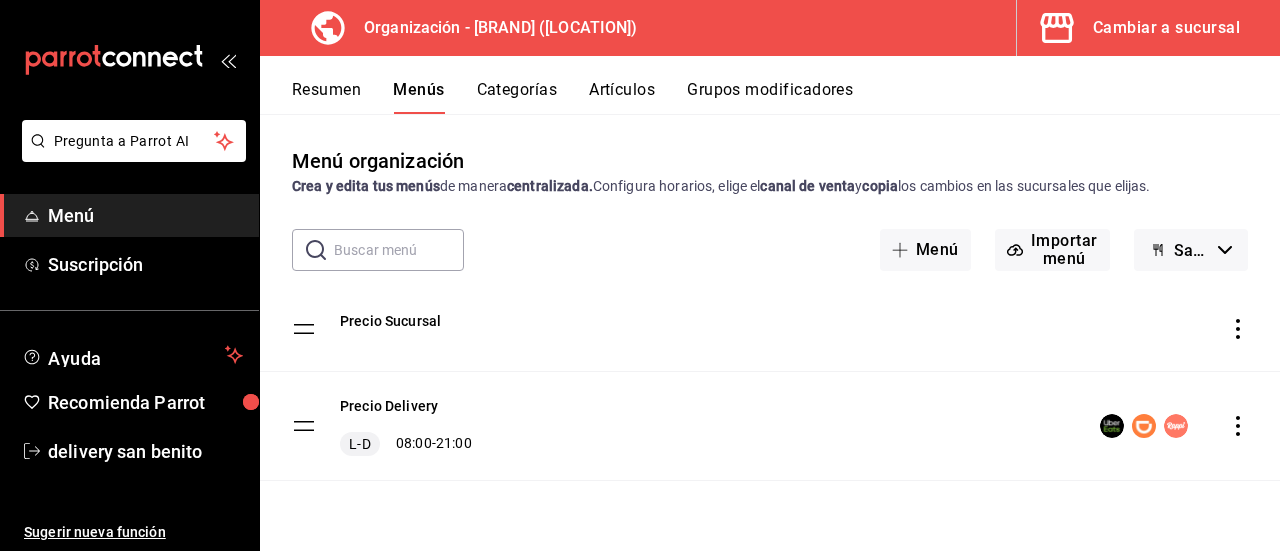 click on "Resumen" at bounding box center (326, 97) 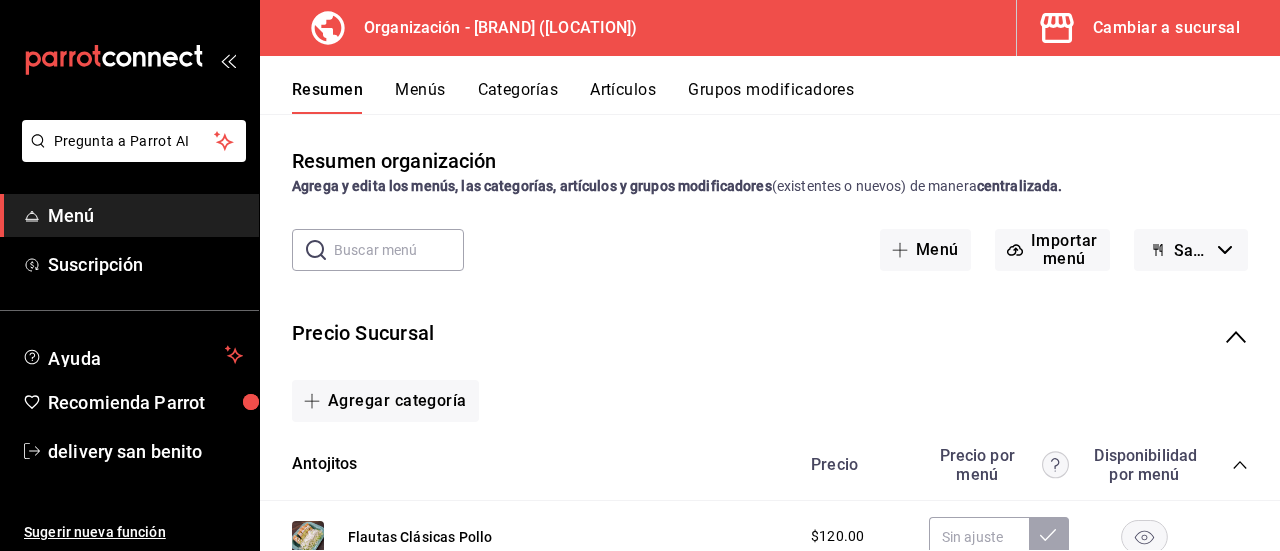 click on "Organización - [LOCATION] ([LOCATION])" at bounding box center (493, 28) 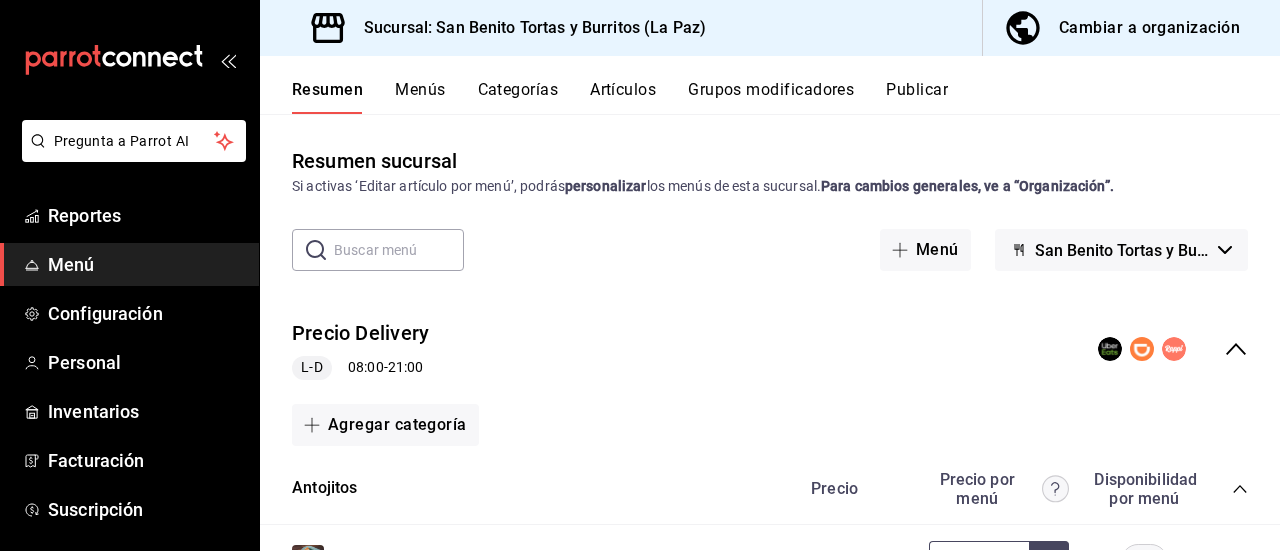 click on "Publicar" at bounding box center (917, 97) 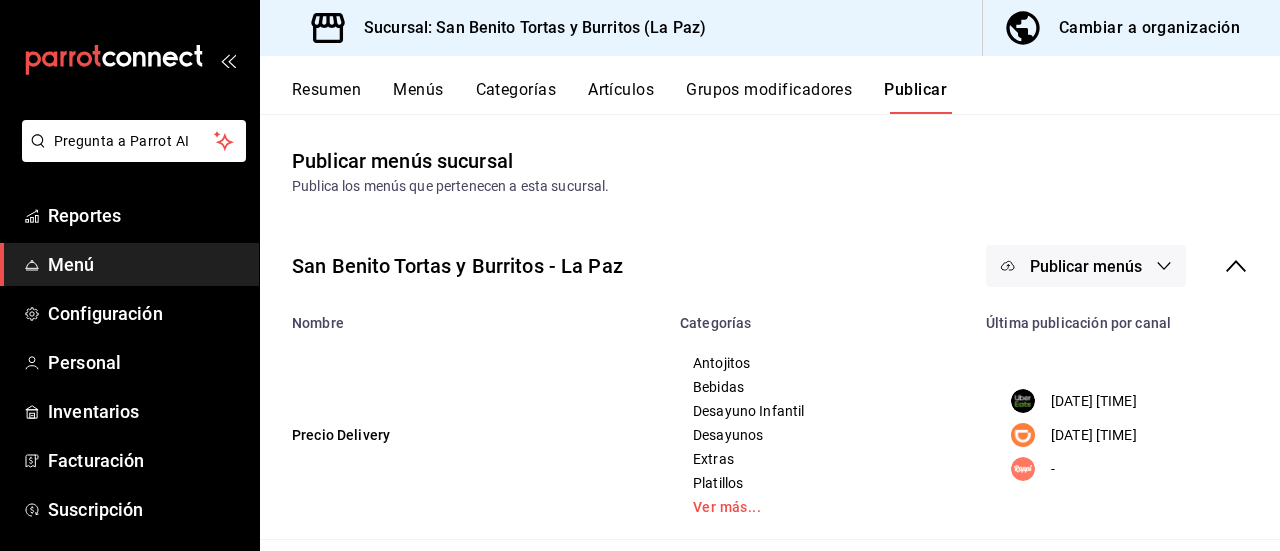 click 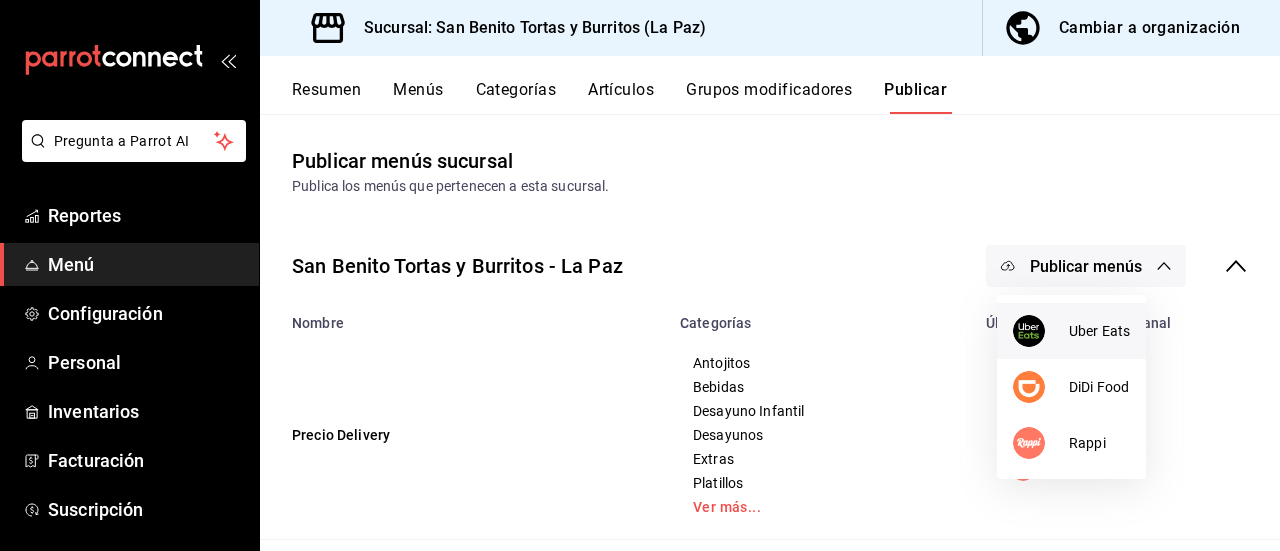 click on "Uber Eats" at bounding box center [1099, 331] 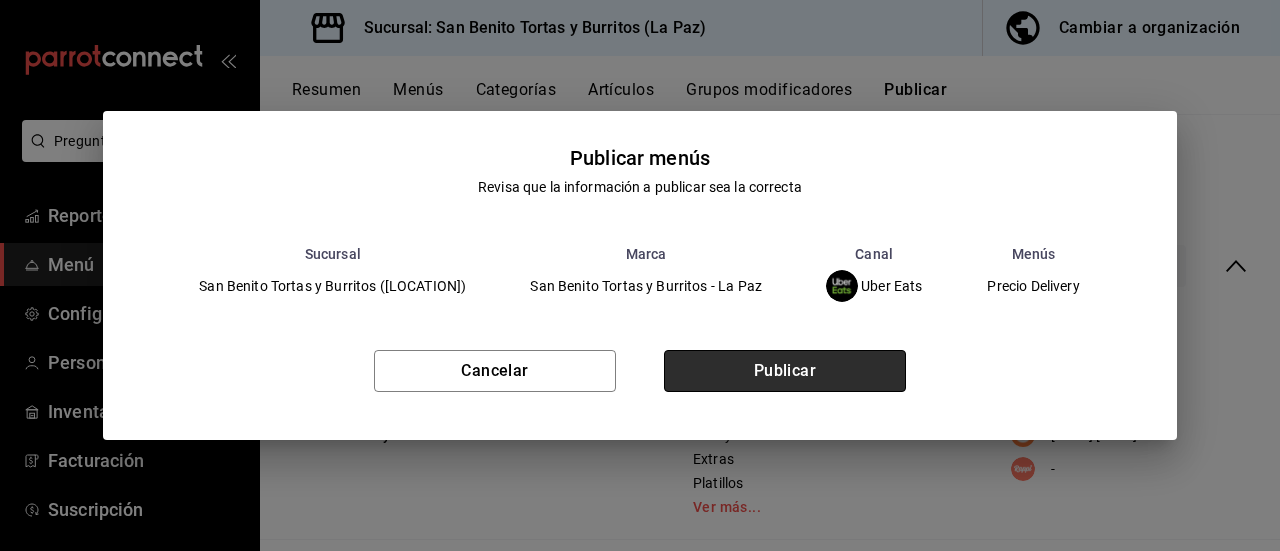 click on "Publicar" at bounding box center (785, 371) 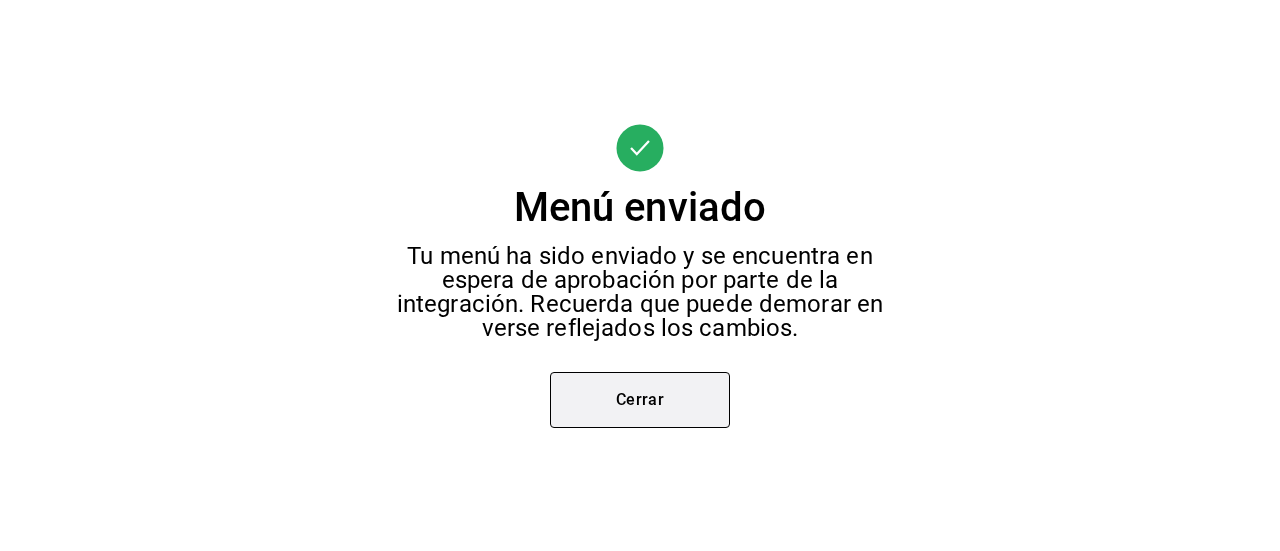 click on "Cerrar" at bounding box center (640, 400) 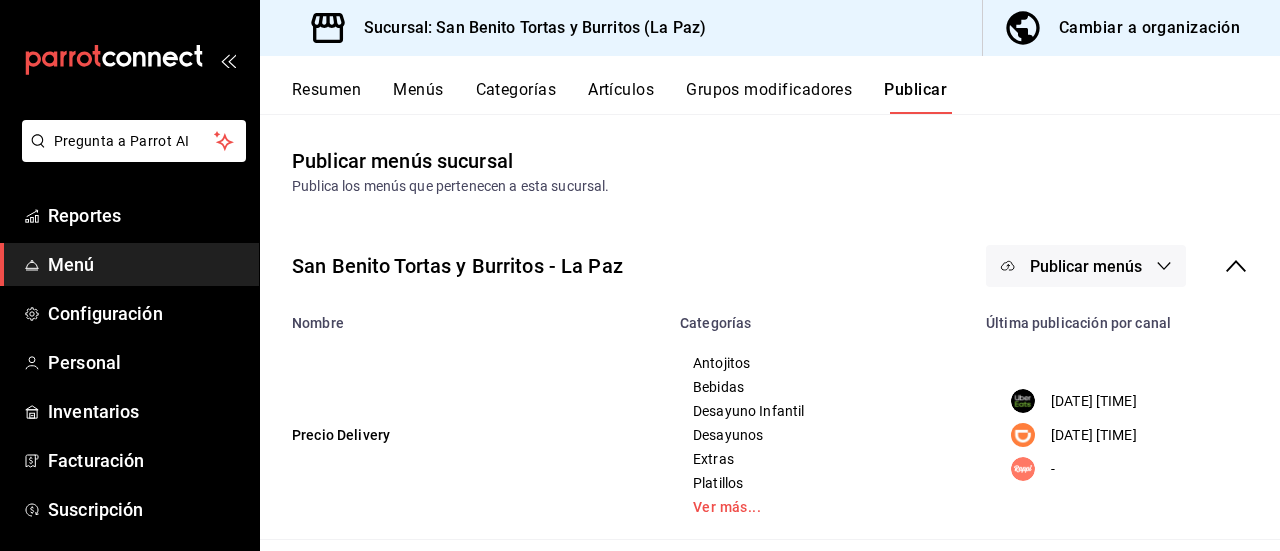 click on "Publicar menús" at bounding box center [1086, 266] 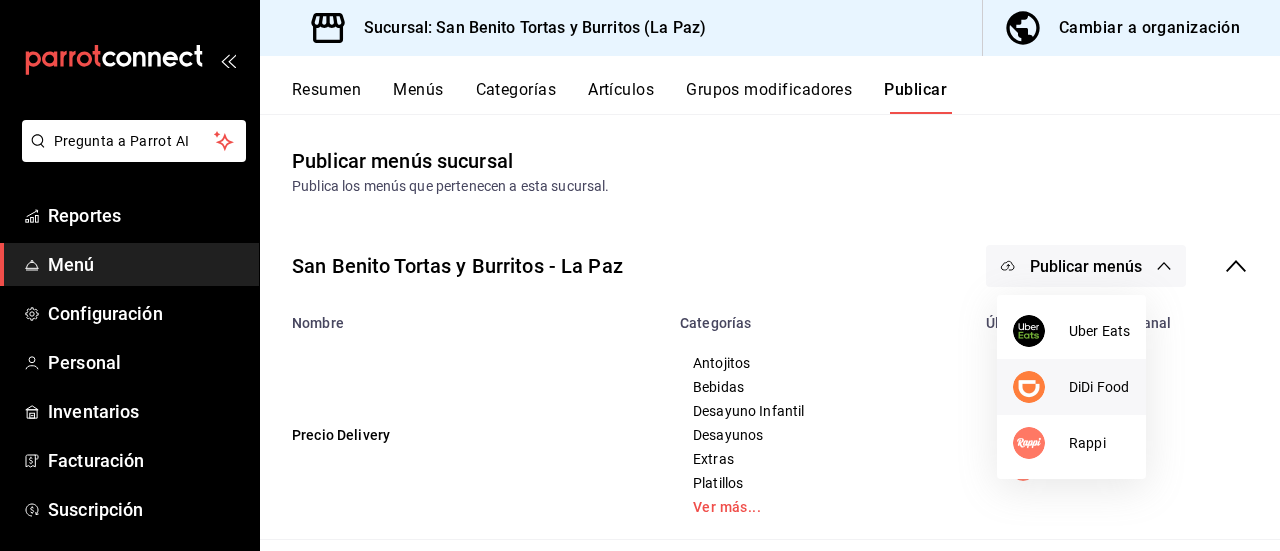 click on "DiDi Food" at bounding box center [1099, 387] 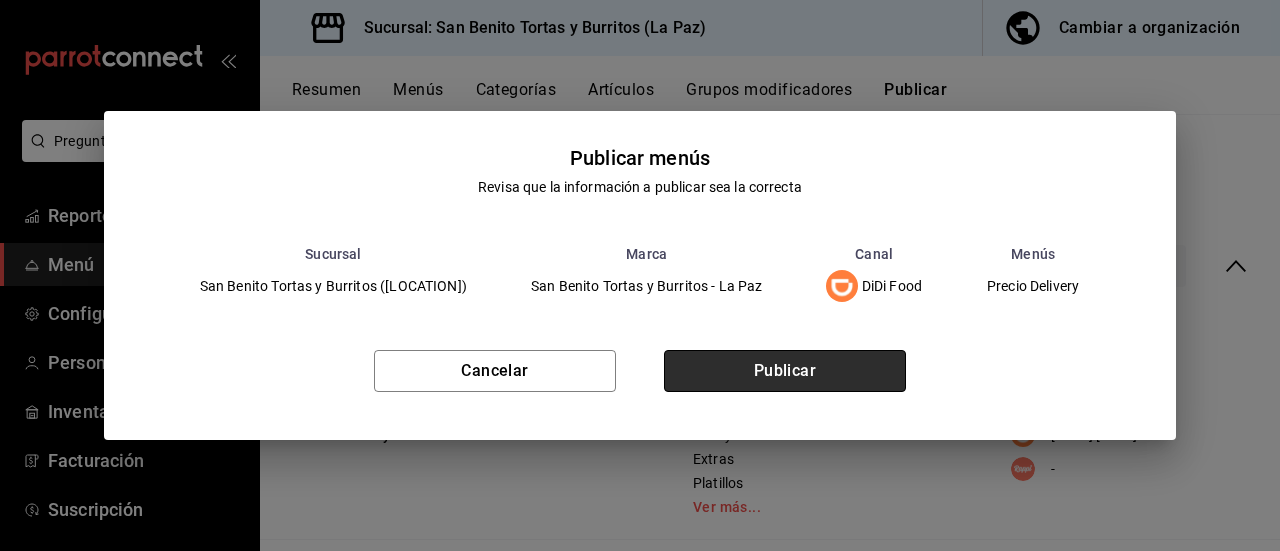 click on "Publicar" at bounding box center [785, 371] 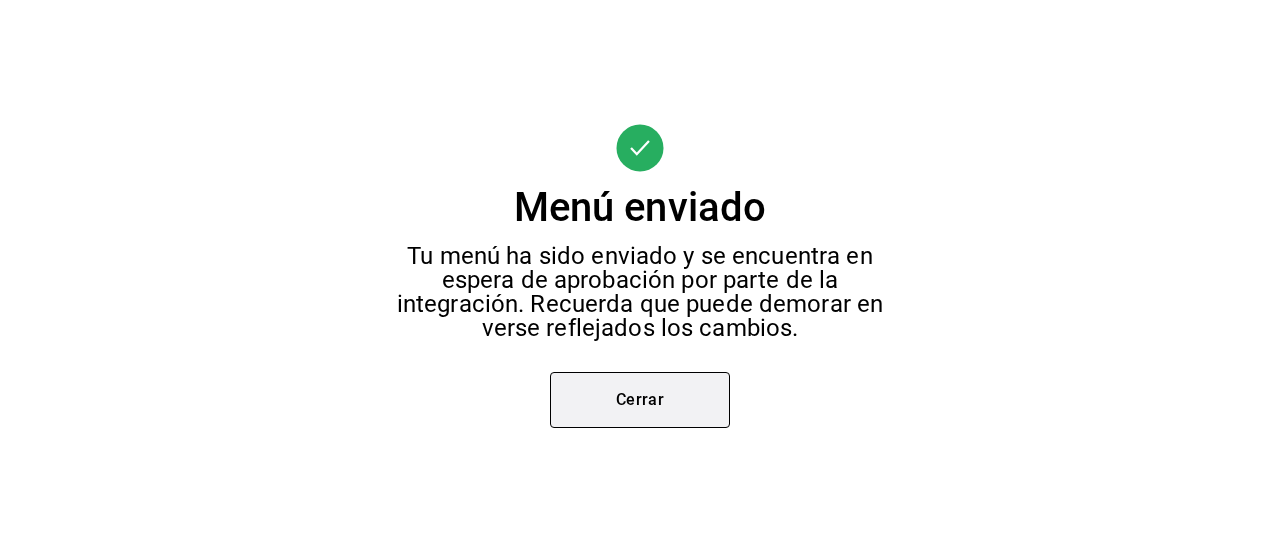 click on "Cerrar" at bounding box center (640, 400) 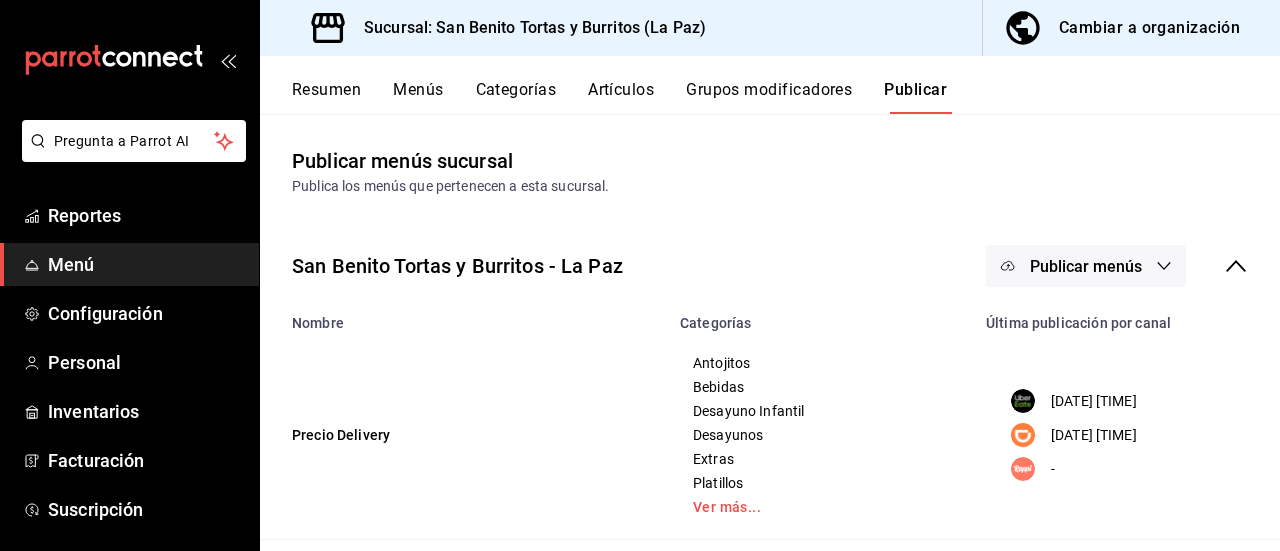 click on "Menús" at bounding box center [418, 97] 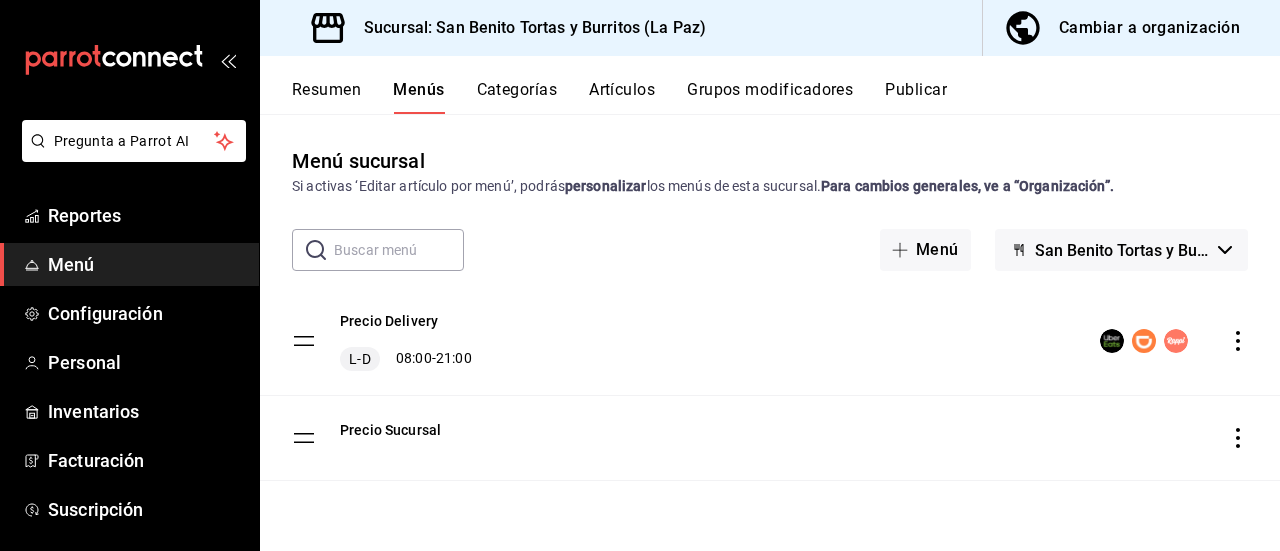 click 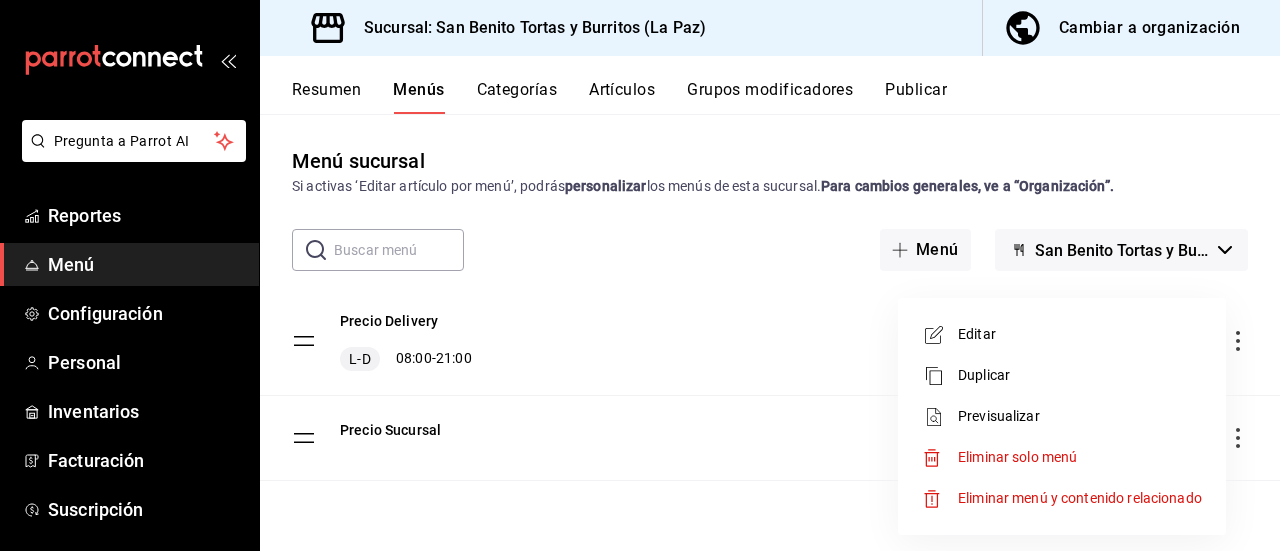 click on "Previsualizar" at bounding box center (1062, 416) 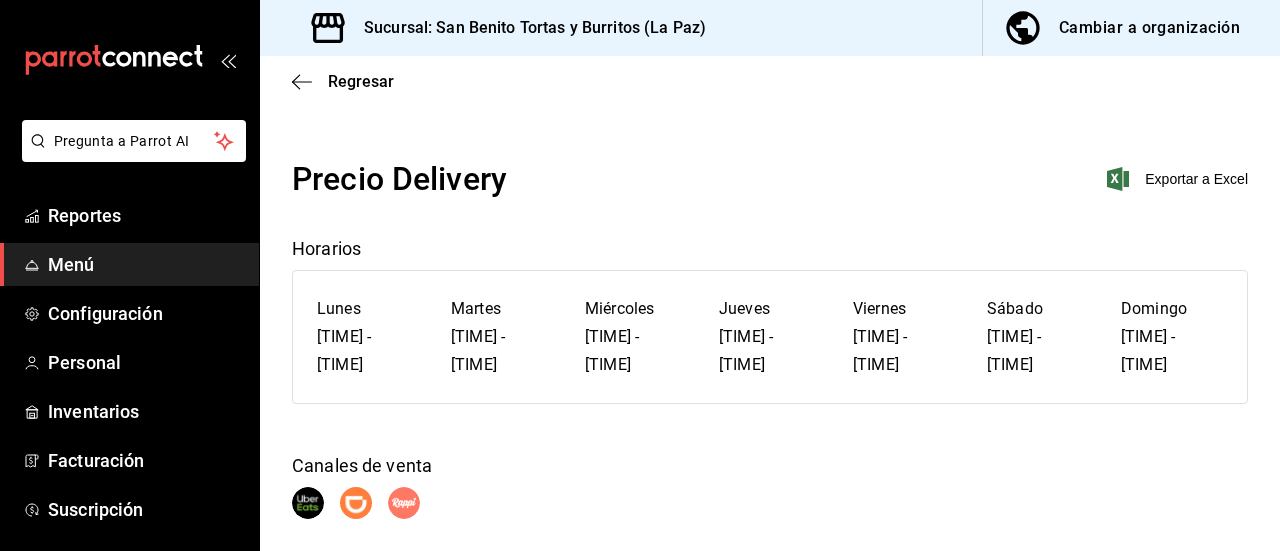 click on "Cambiar a organización" at bounding box center (1149, 28) 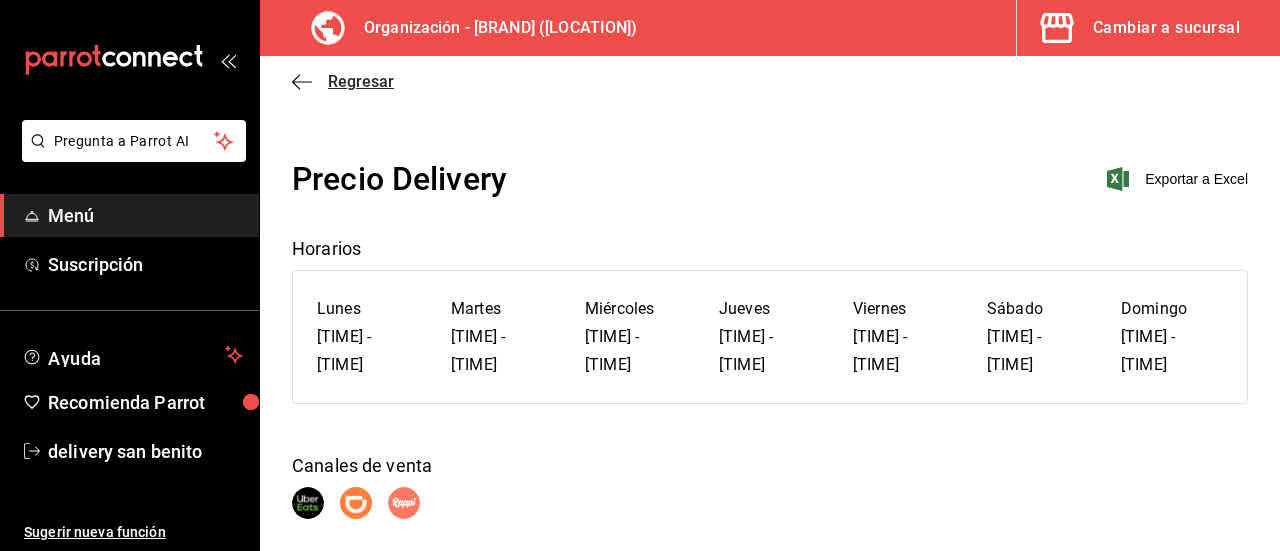 click on "Regresar" at bounding box center (361, 81) 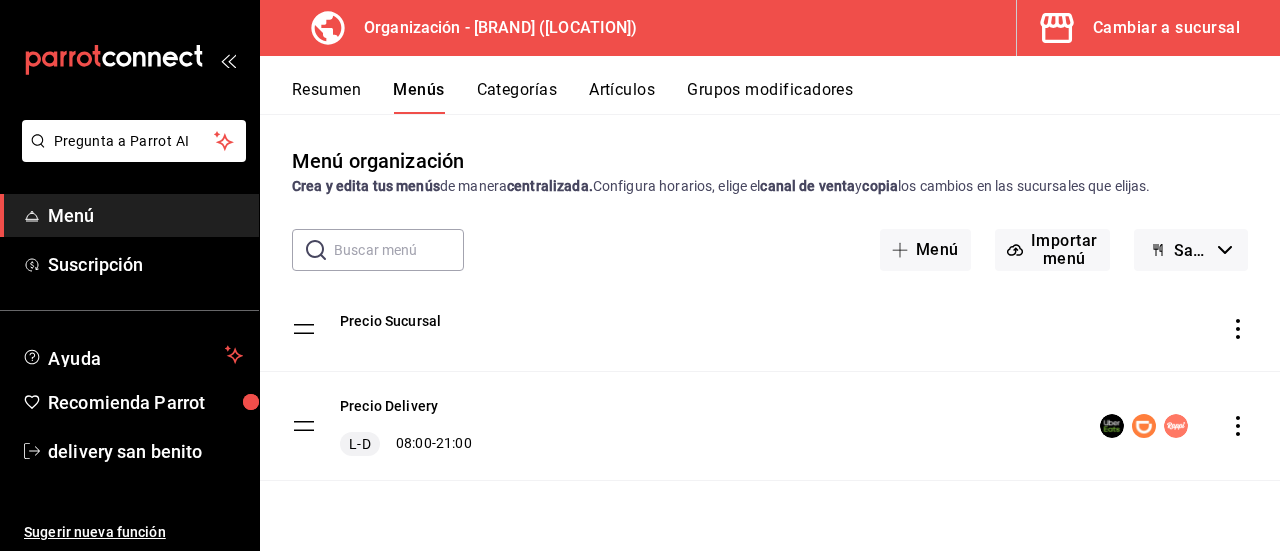 click 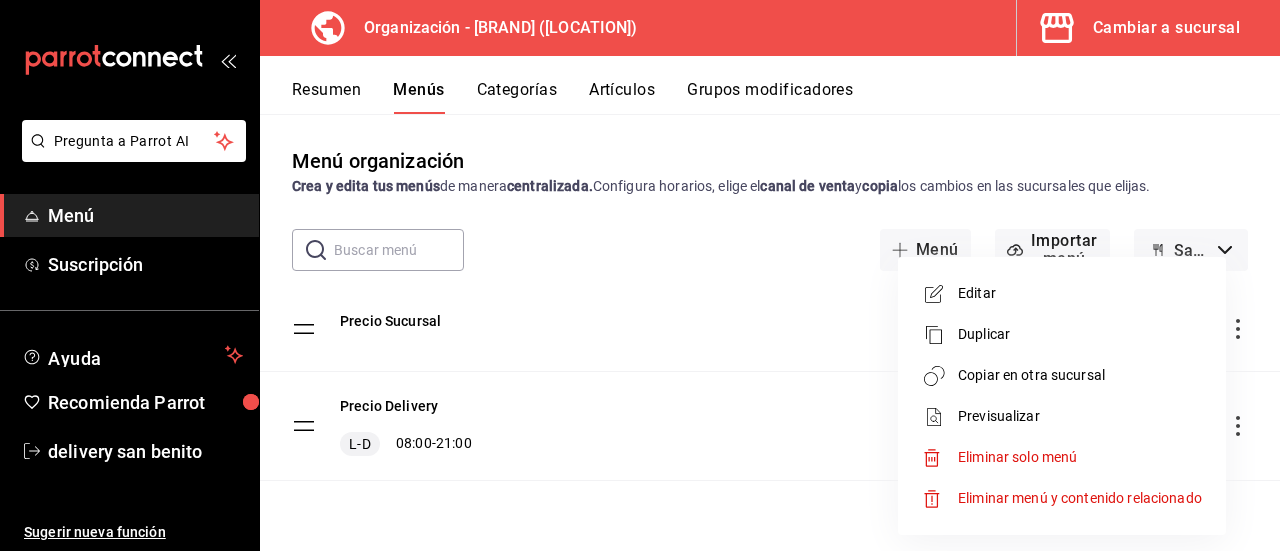 click on "Copiar en otra sucursal" at bounding box center (1080, 375) 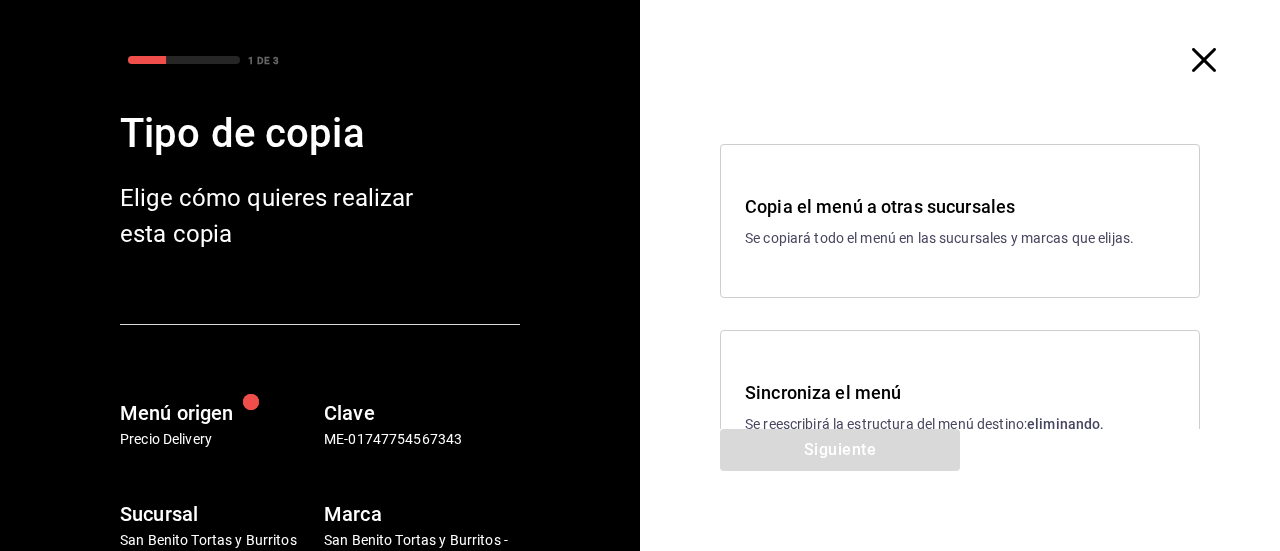 click on "Sincroniza el menú Se reescribirá la estructura del menú destino;  eliminando, agregando, cambiando la disponibilidad y la configuración  de los elementos con la misma Clave que el menú origen." at bounding box center [960, 428] 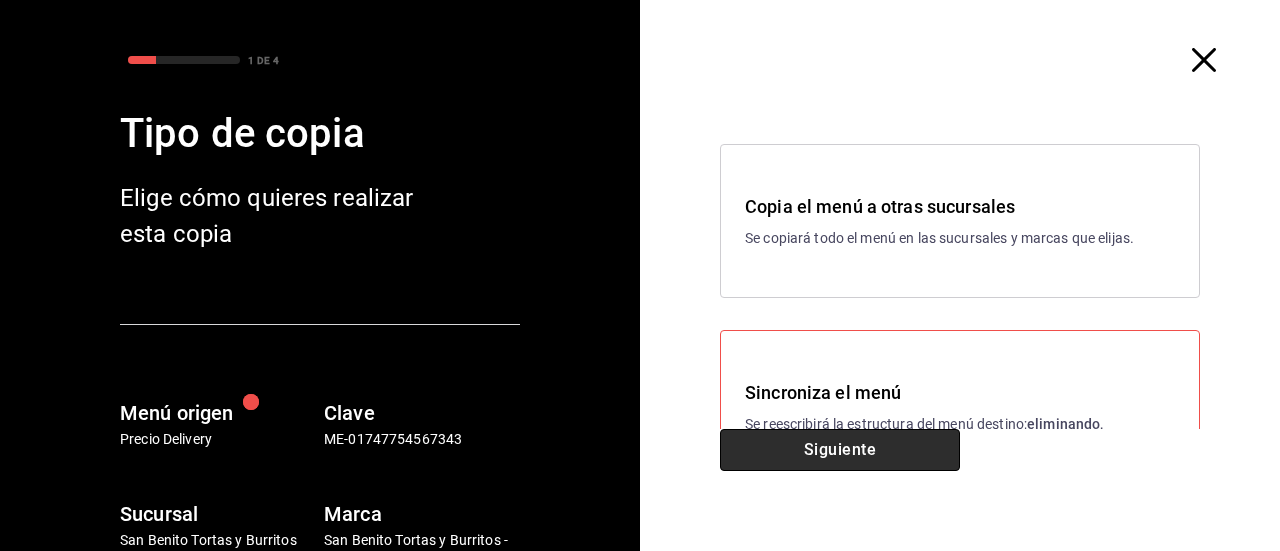 click on "Siguiente" at bounding box center (840, 450) 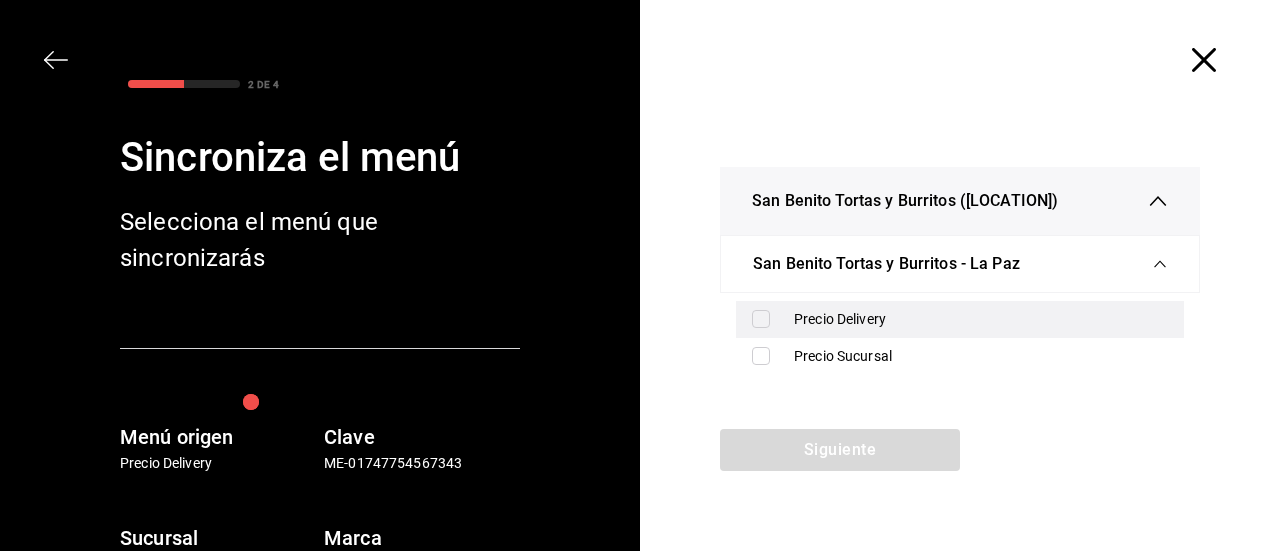 click on "Precio Delivery" at bounding box center (981, 319) 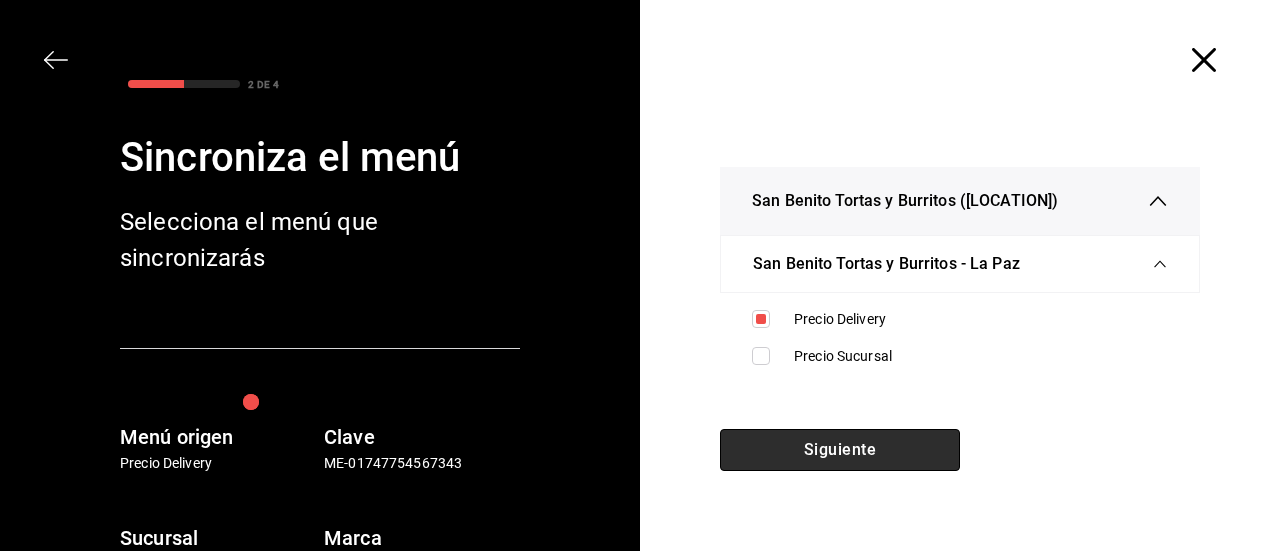 click on "Siguiente" at bounding box center [840, 450] 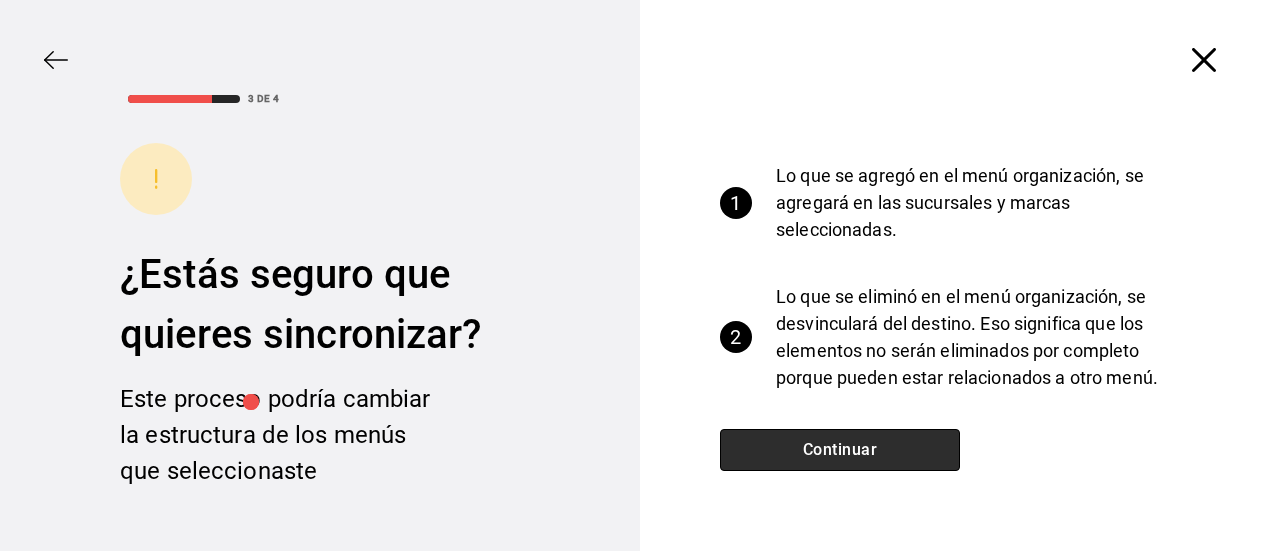 click on "Continuar" at bounding box center [840, 450] 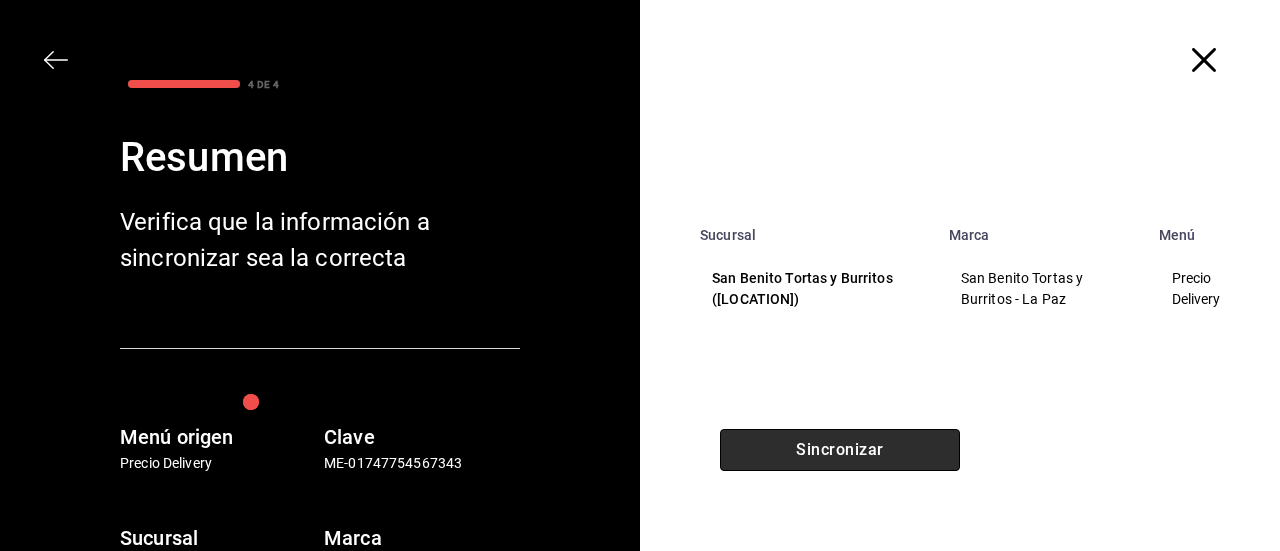 click on "Sincronizar" at bounding box center [840, 450] 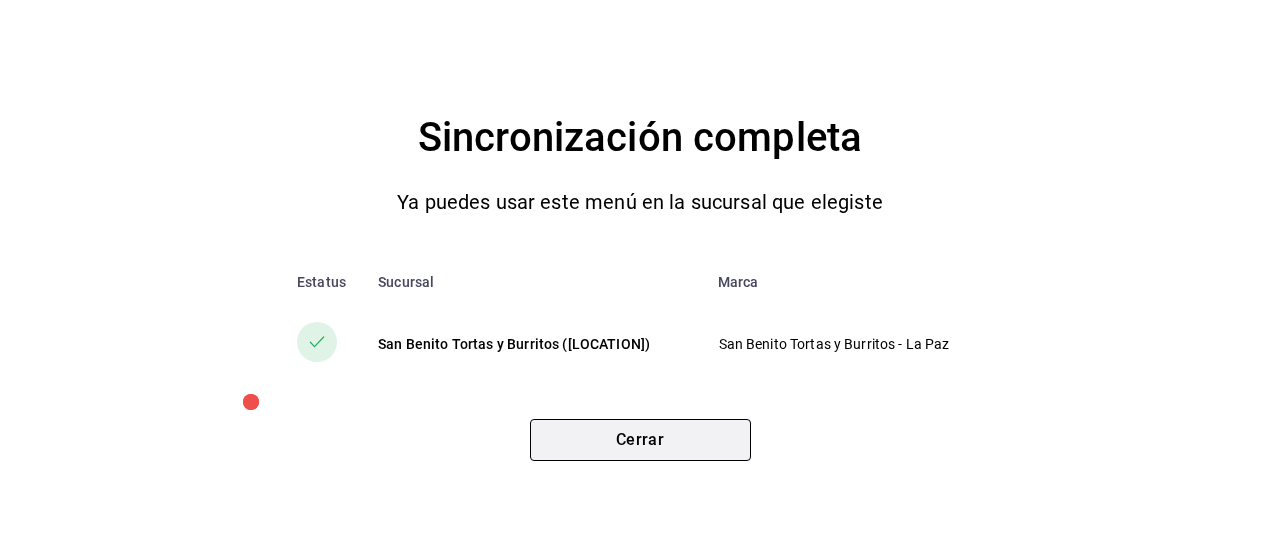 click on "Cerrar" at bounding box center [640, 440] 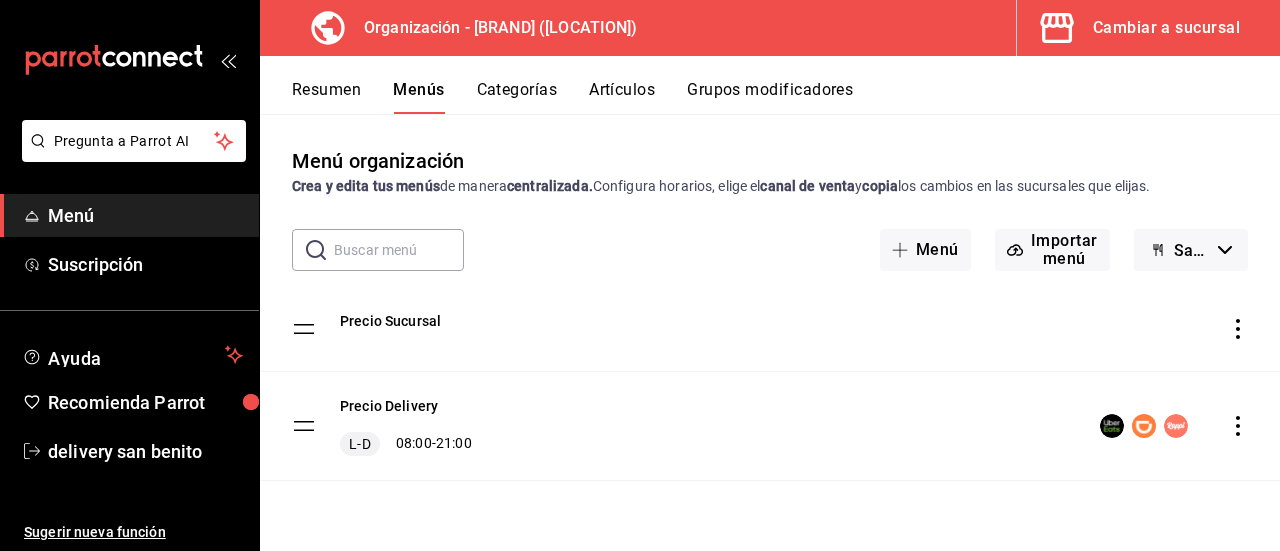 click on "Resumen" at bounding box center [326, 97] 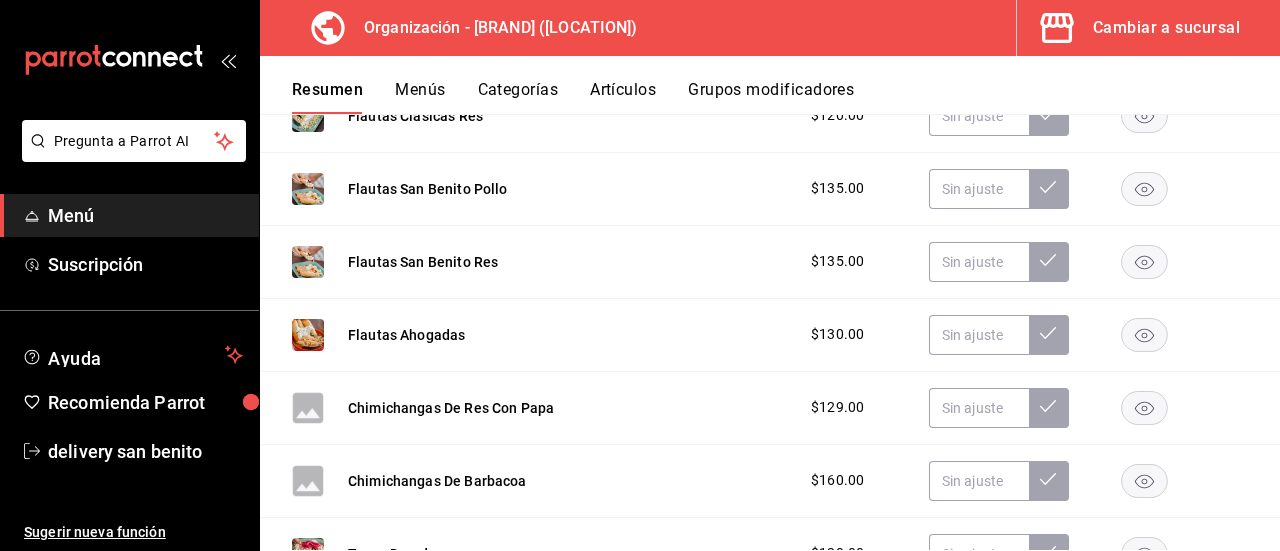 scroll, scrollTop: 0, scrollLeft: 0, axis: both 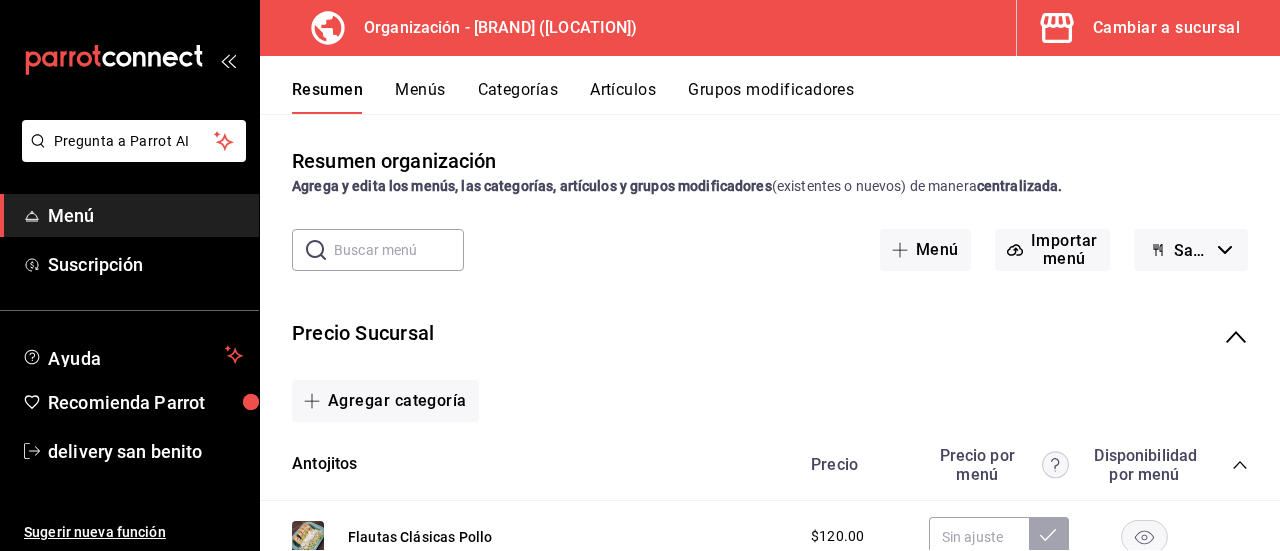 click on "Cambiar a sucursal" at bounding box center (1166, 28) 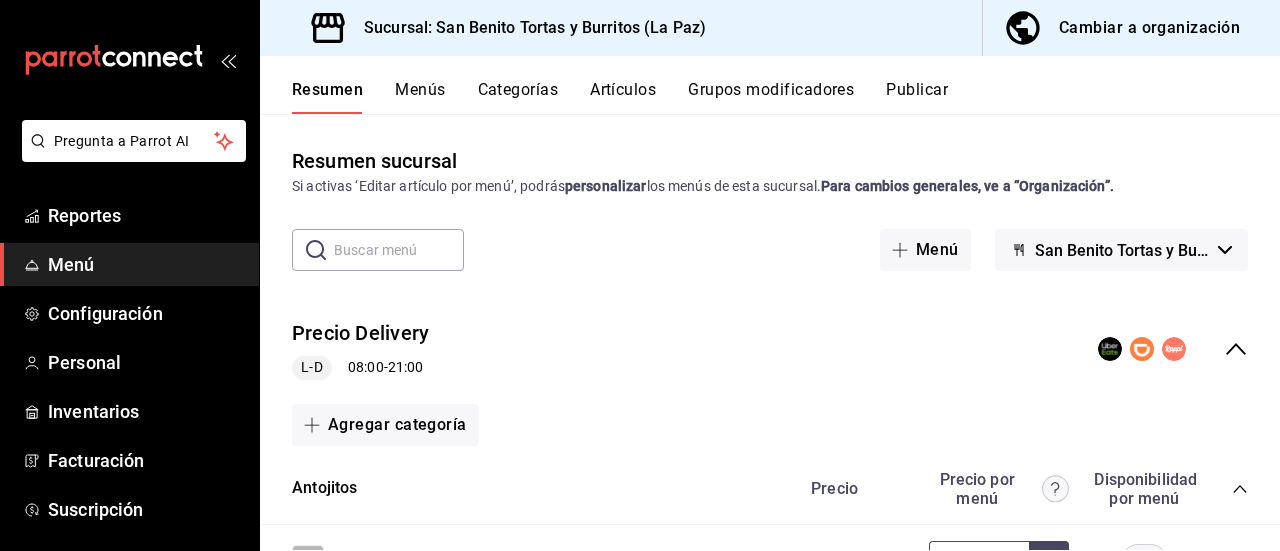 click 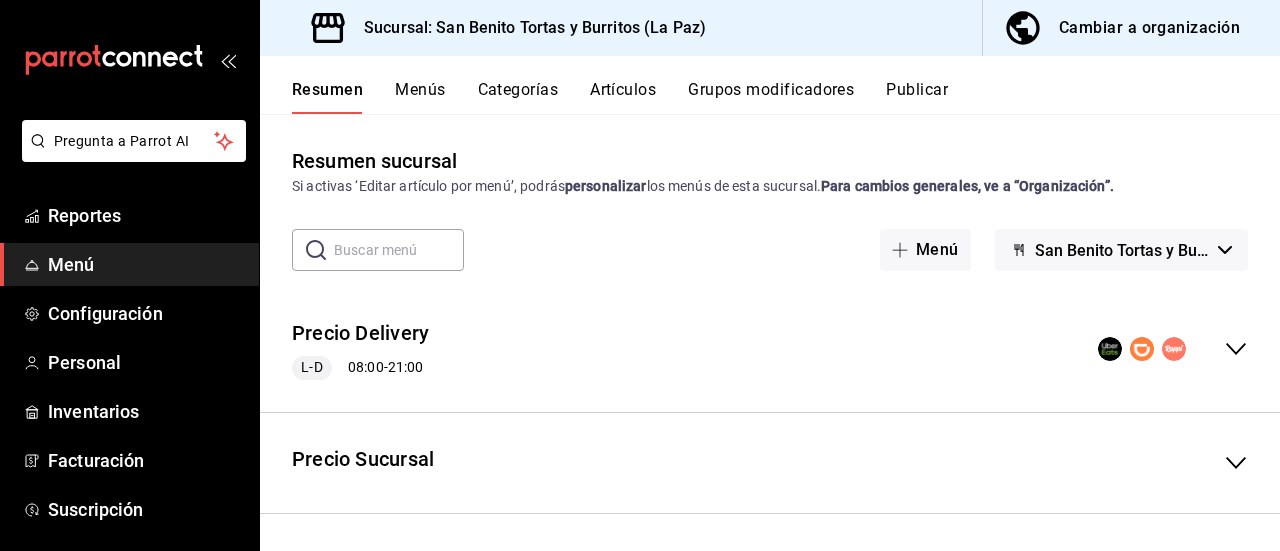 click 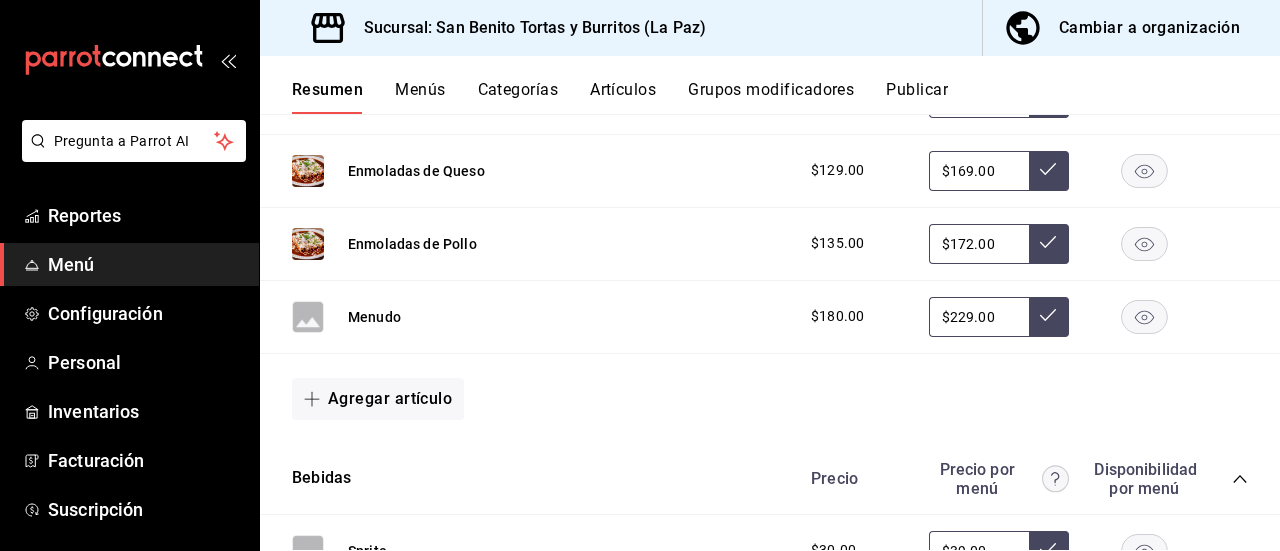 scroll, scrollTop: 1537, scrollLeft: 0, axis: vertical 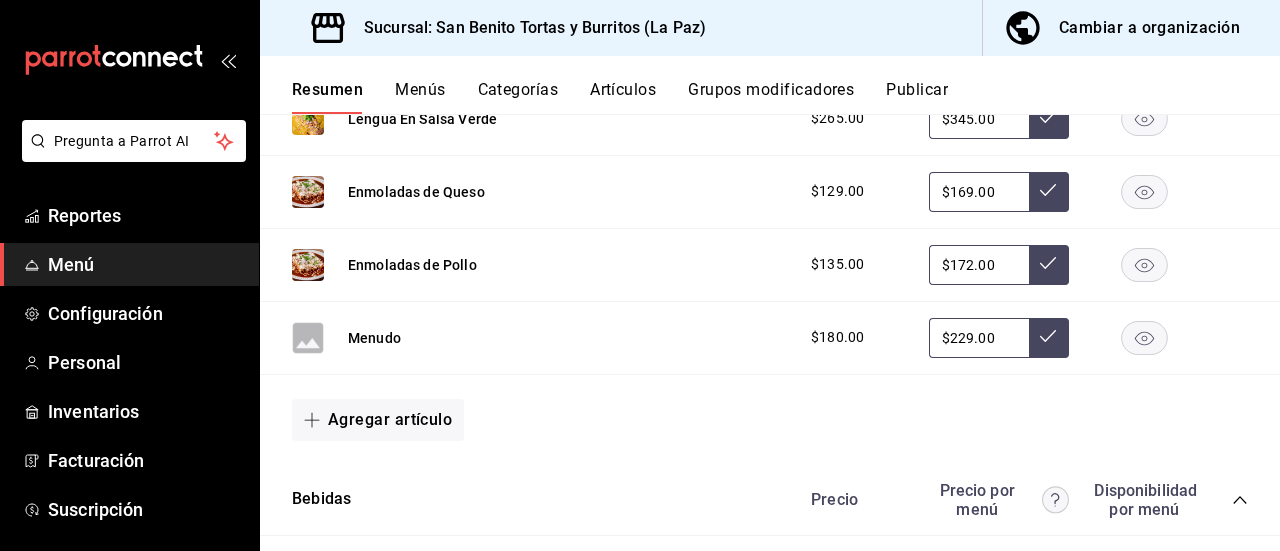 click on "$229.00" at bounding box center (979, 338) 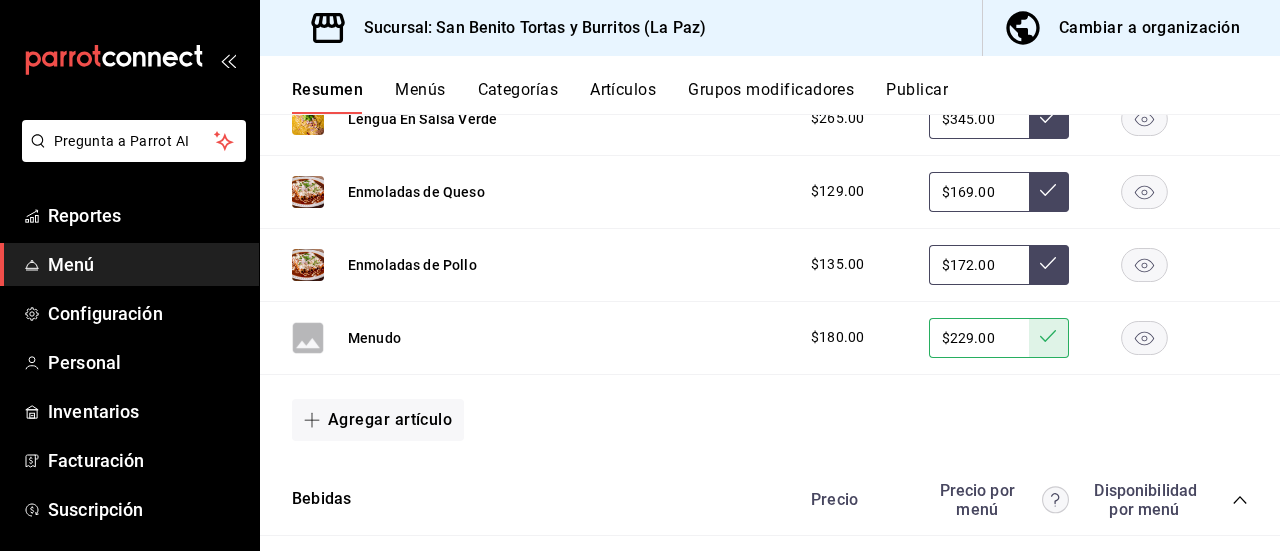 click on "$229.00" at bounding box center [979, 338] 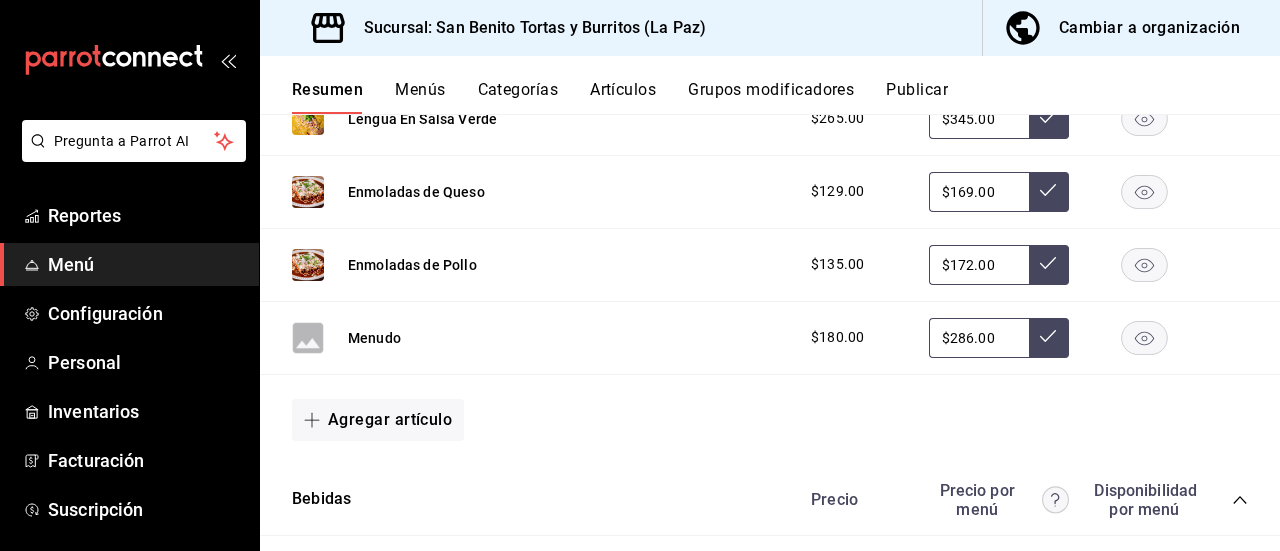type on "$286.00" 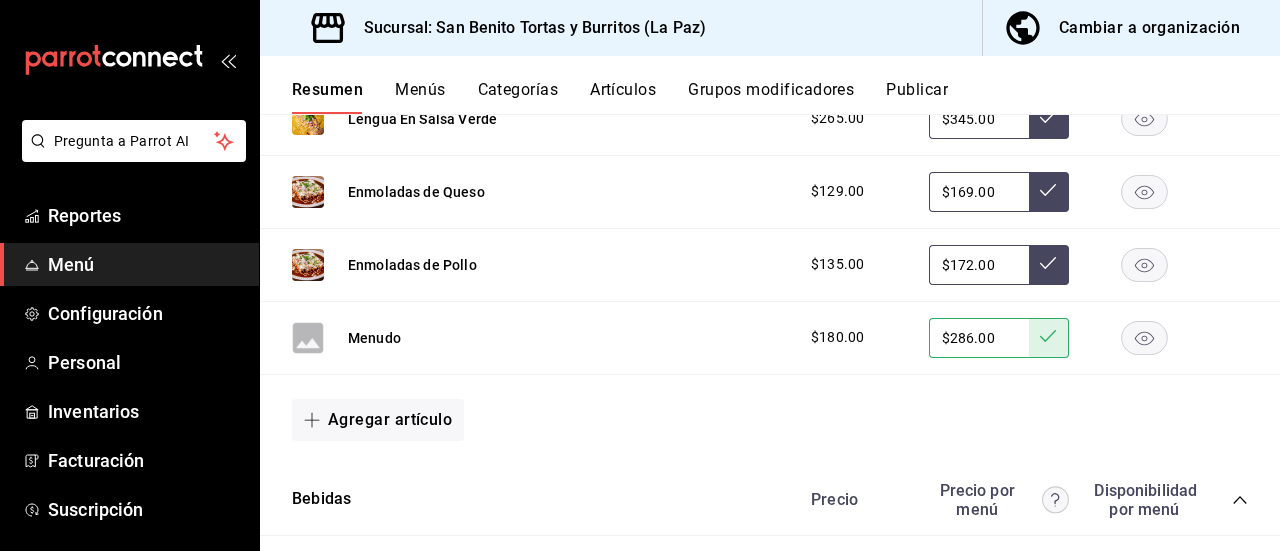 click on "Publicar" at bounding box center (917, 97) 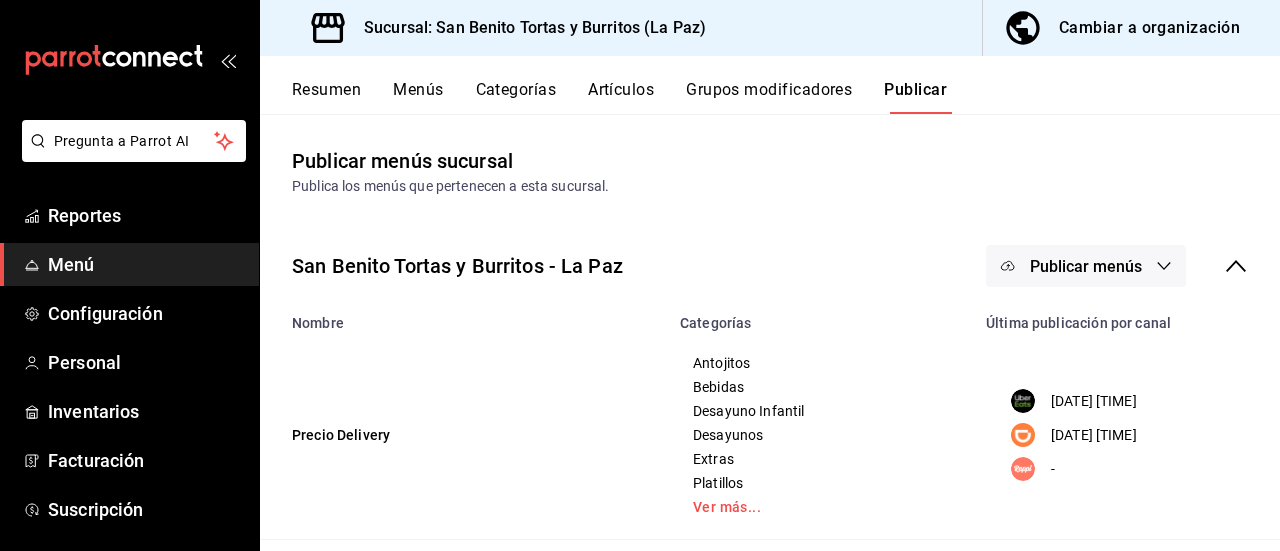 click 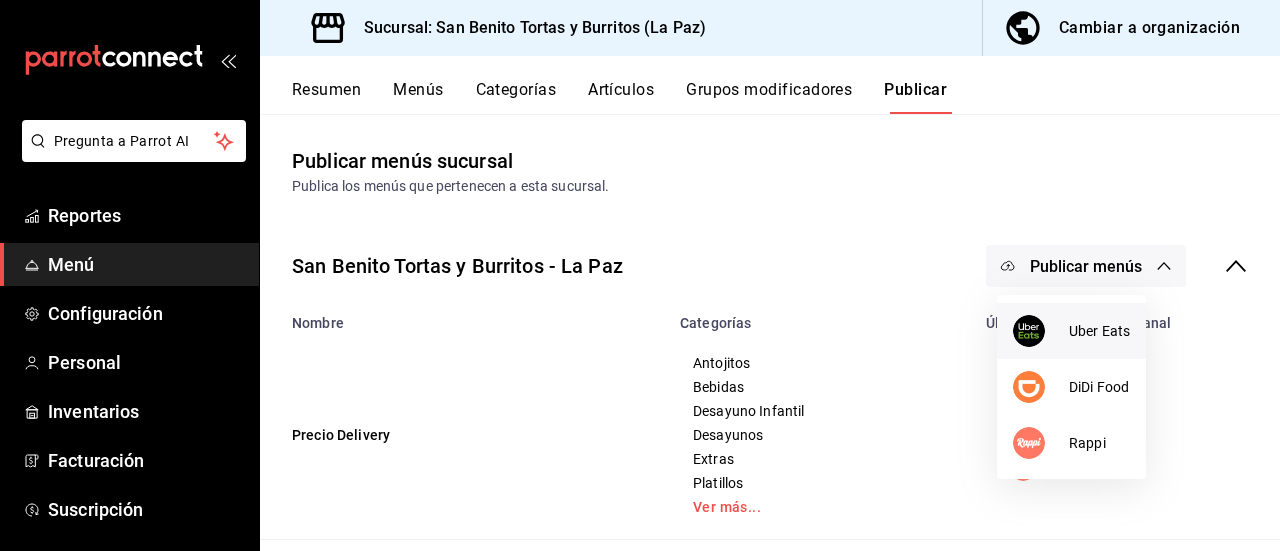 click on "Uber Eats" at bounding box center (1099, 331) 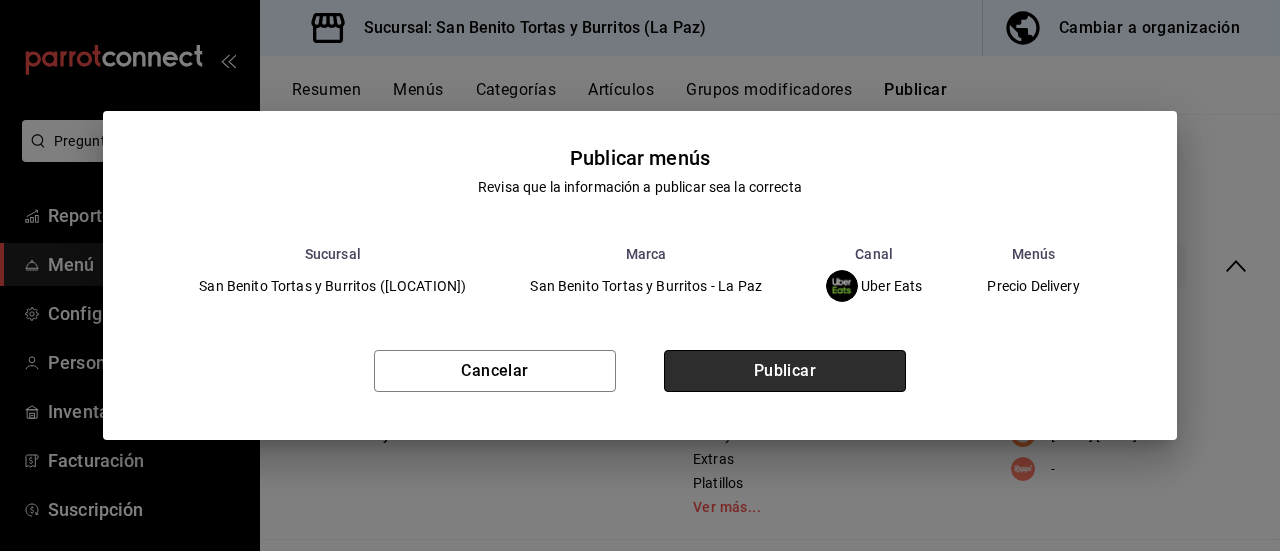 click on "Publicar" at bounding box center [785, 371] 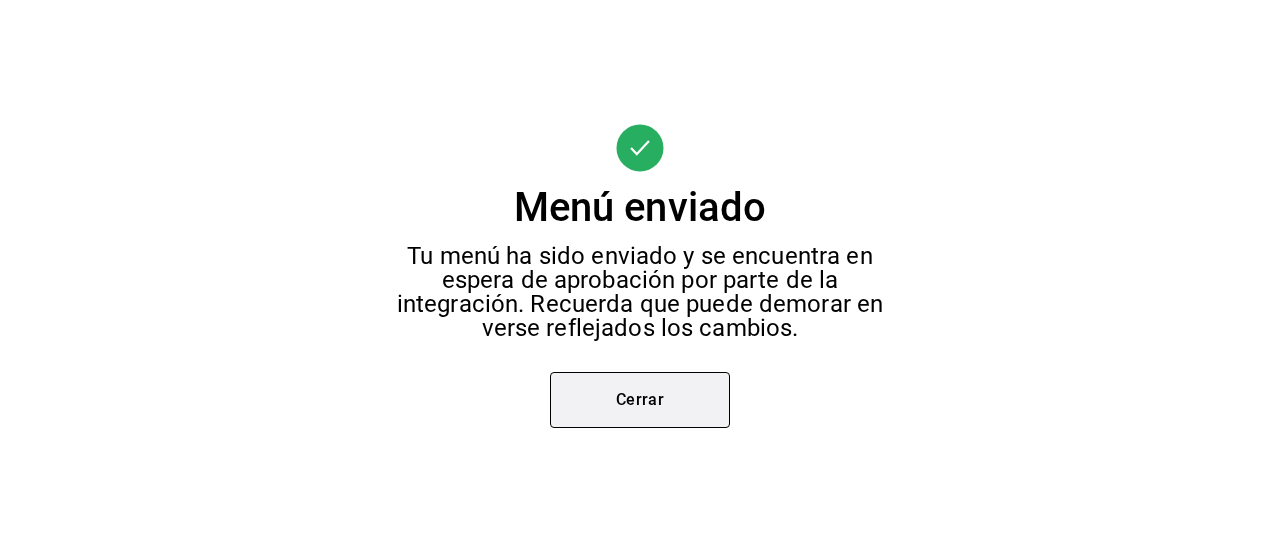 click on "Cerrar" at bounding box center (640, 400) 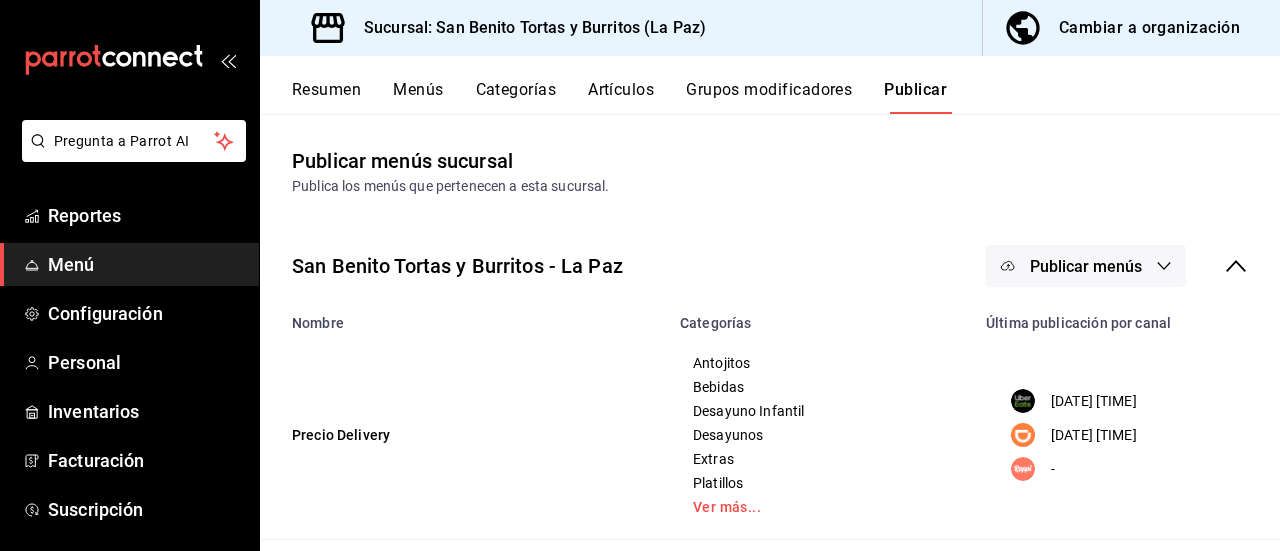click on "Publicar menús" at bounding box center [1086, 266] 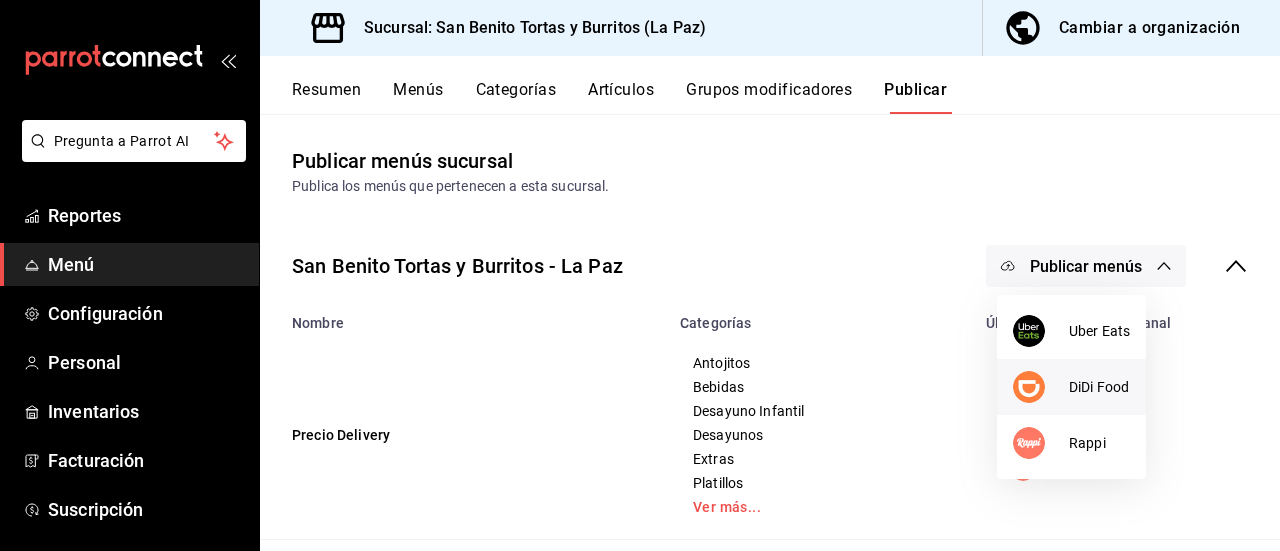 click on "DiDi Food" at bounding box center (1099, 387) 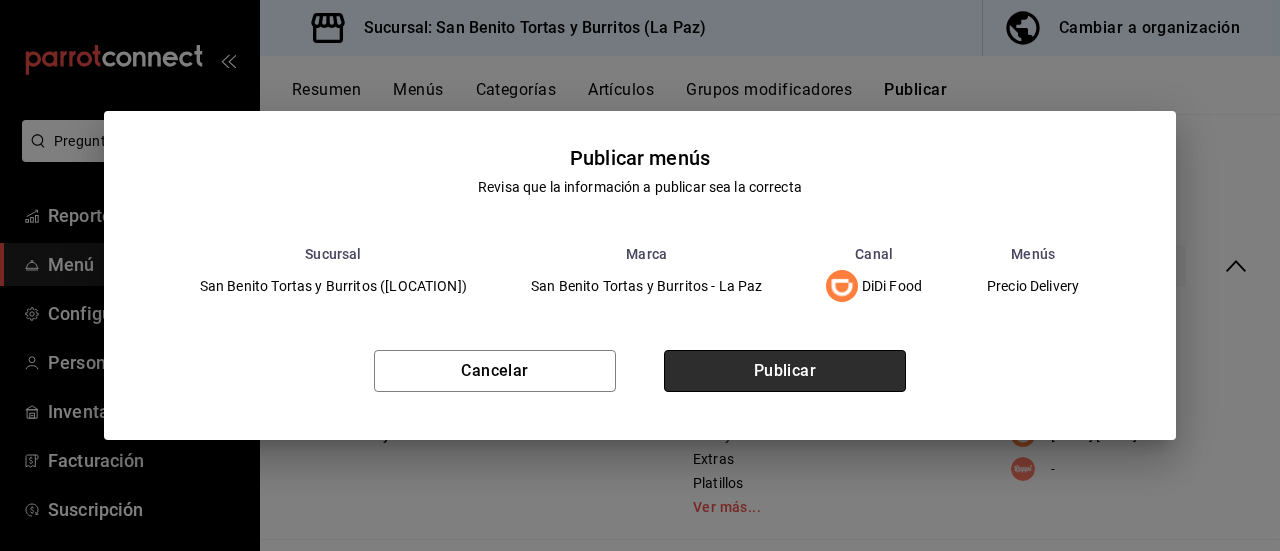 click on "Publicar" at bounding box center (785, 371) 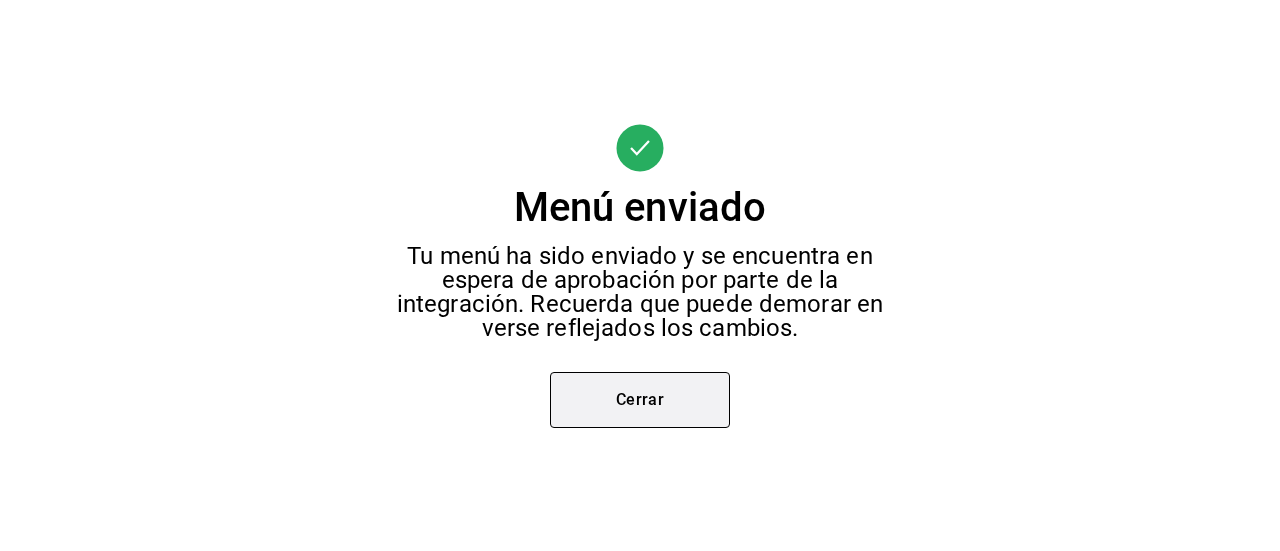 click on "Cerrar" at bounding box center [640, 400] 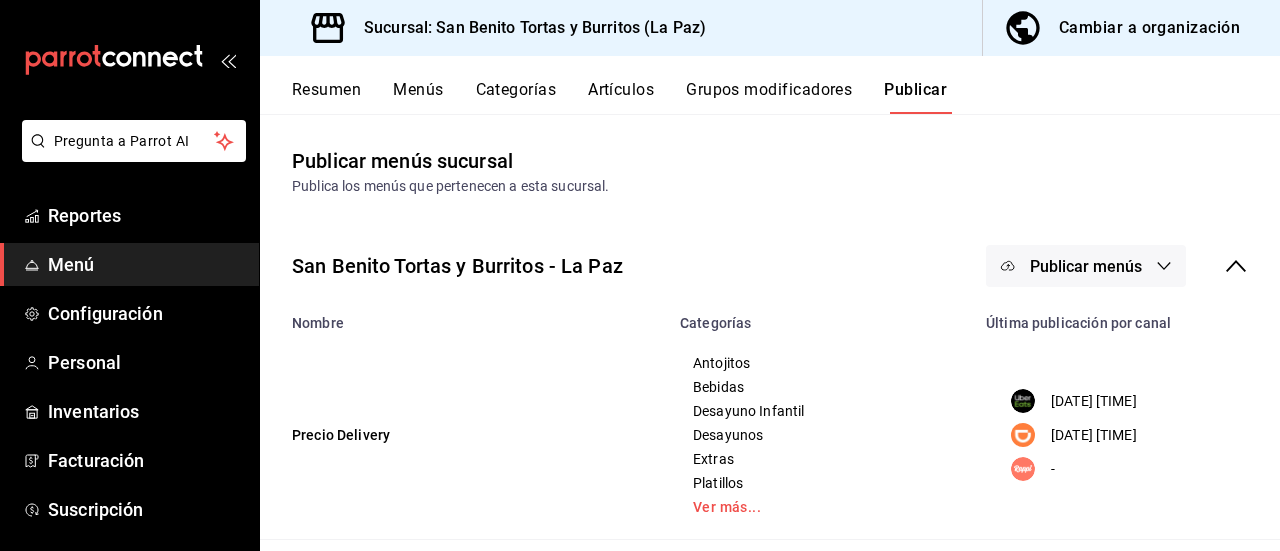 click on "Publicar menús" at bounding box center (1086, 266) 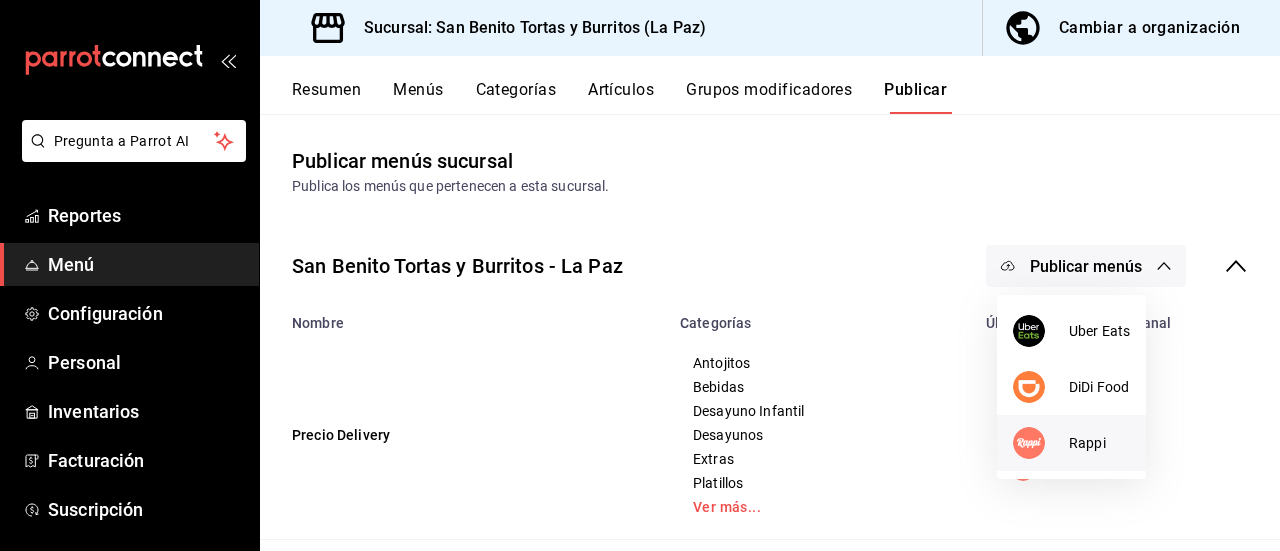 click on "Rappi" at bounding box center (1099, 443) 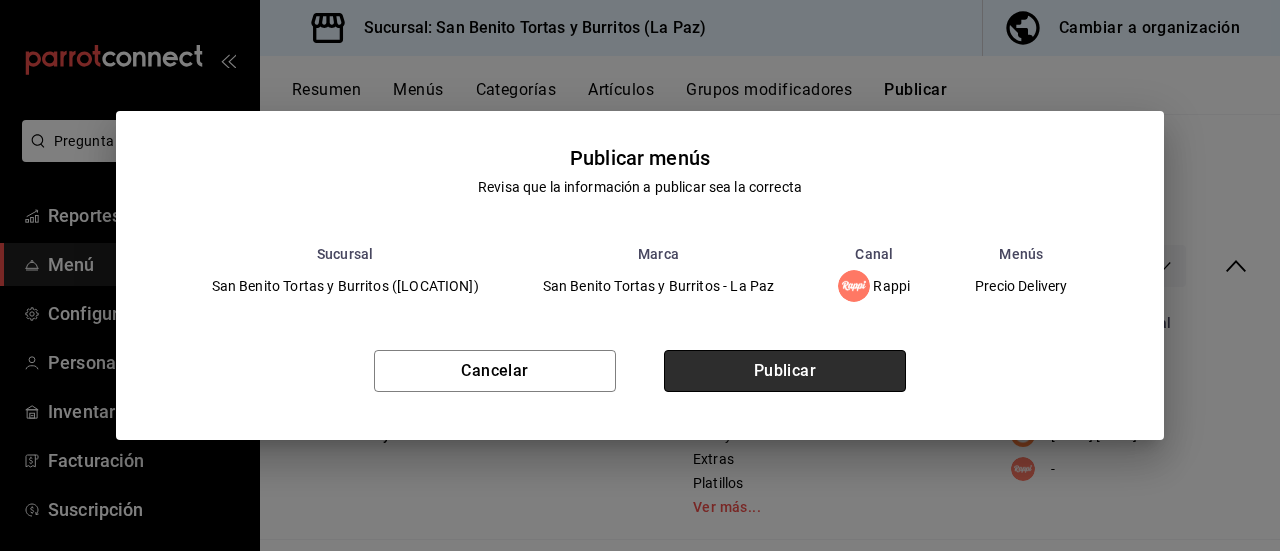 click on "Publicar" at bounding box center [785, 371] 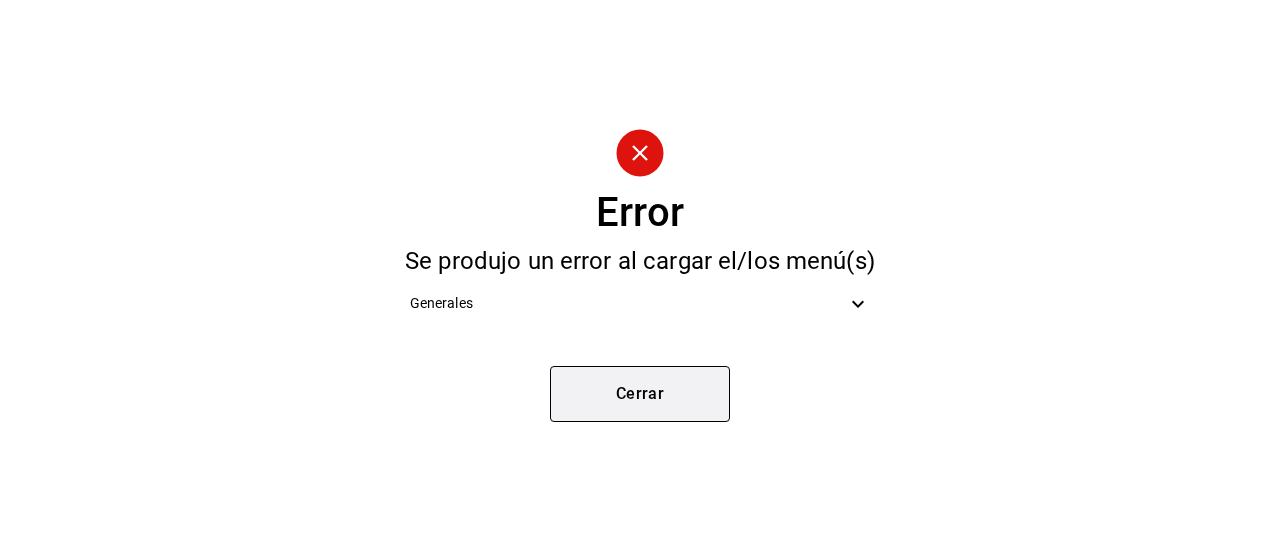 click on "Cerrar" at bounding box center (640, 394) 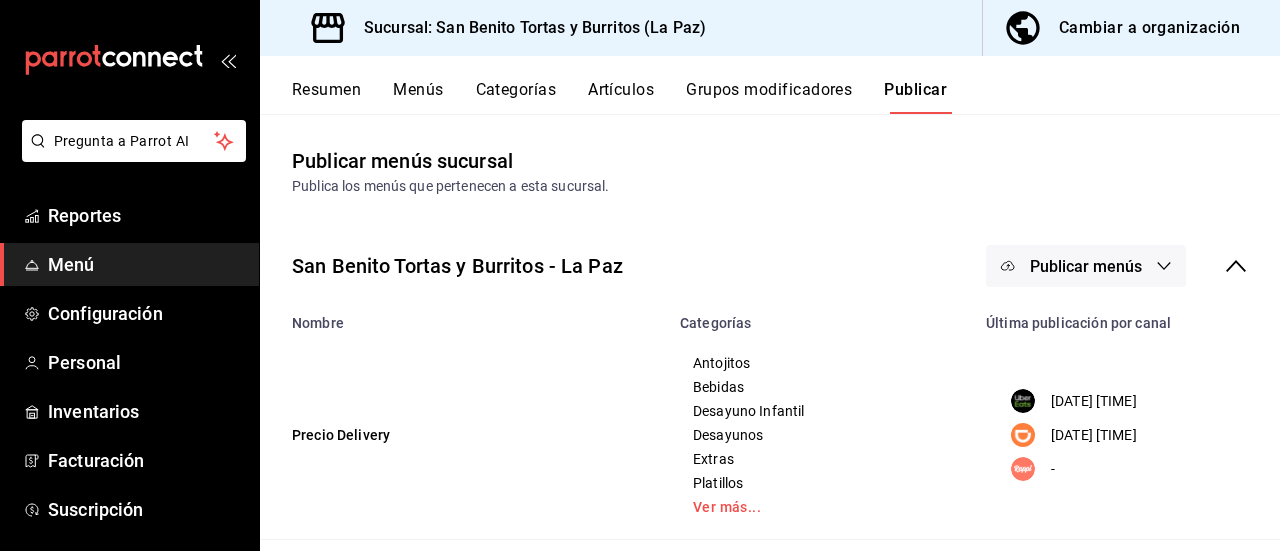 click on "Resumen" at bounding box center (326, 97) 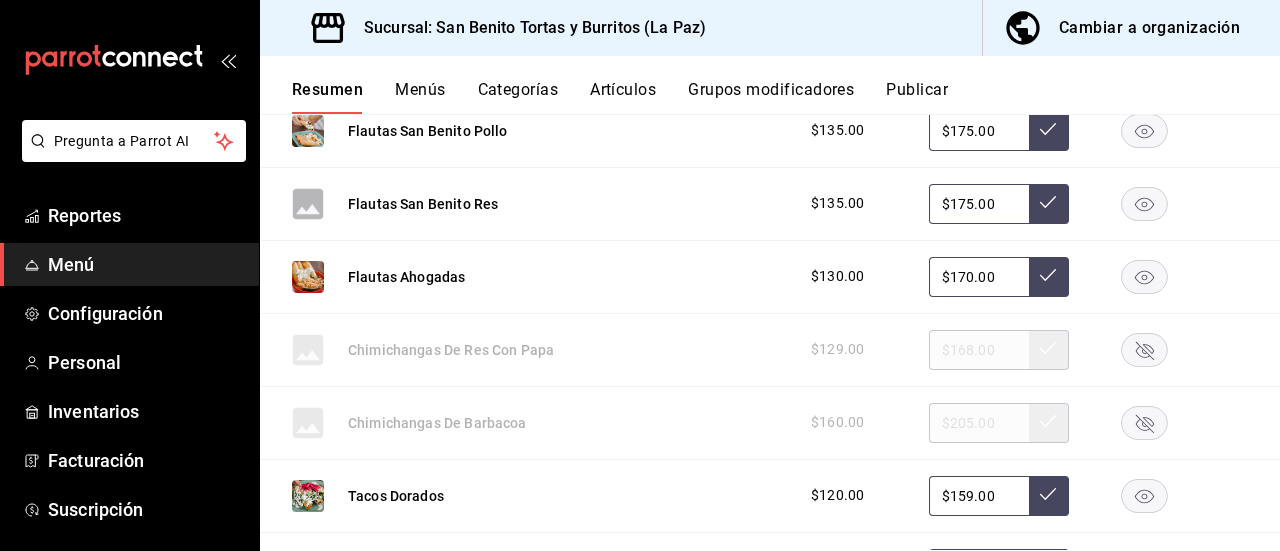 scroll, scrollTop: 556, scrollLeft: 0, axis: vertical 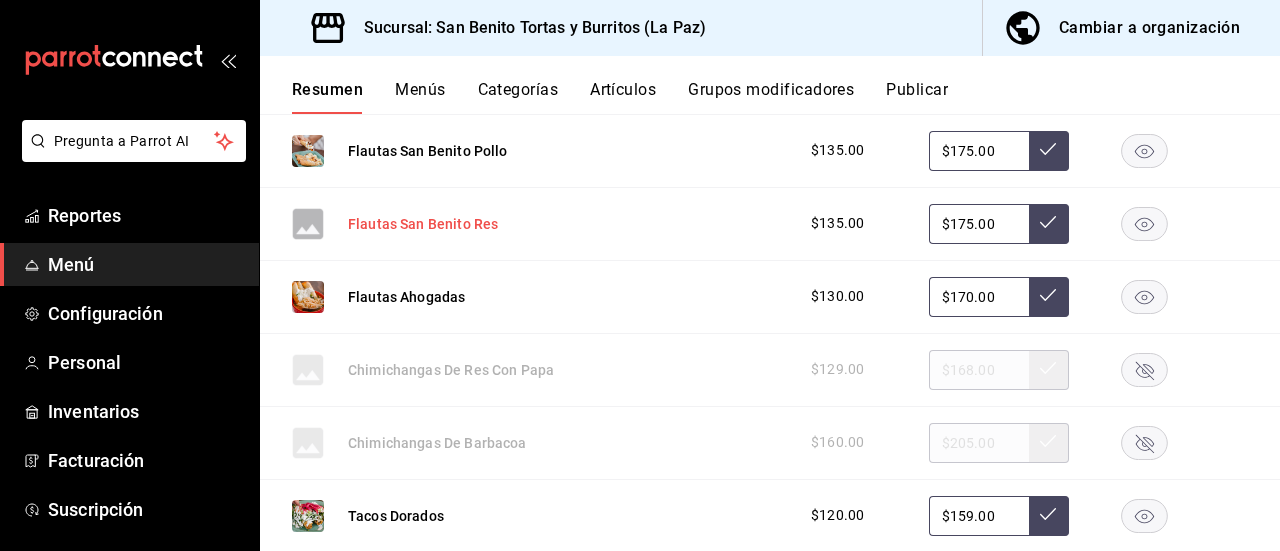 click on "Flautas San Benito Res" at bounding box center [423, 224] 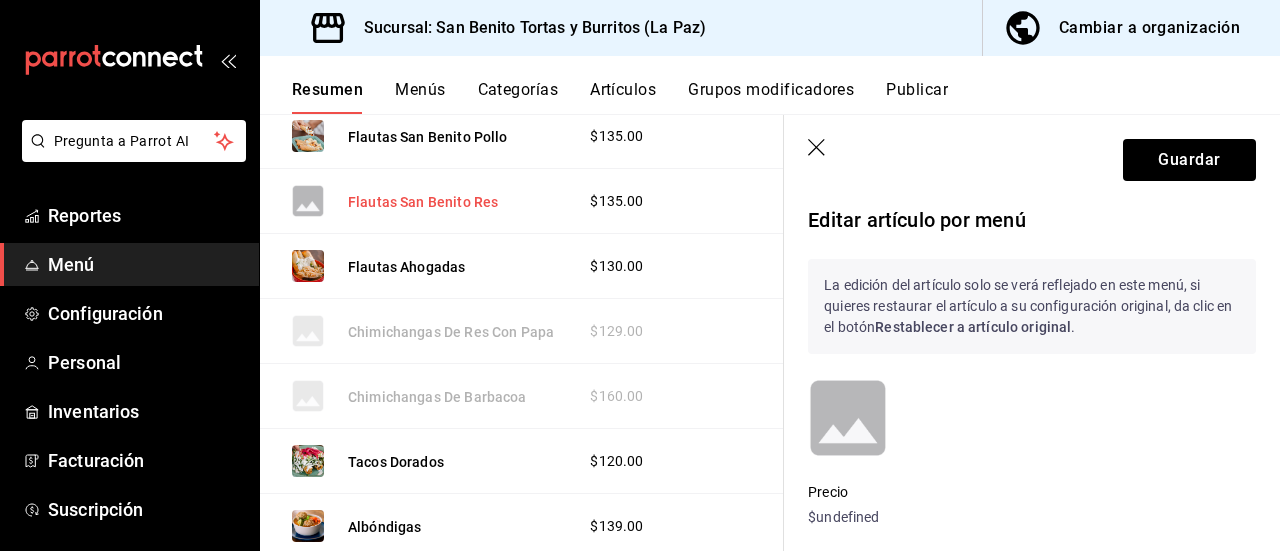 scroll, scrollTop: 532, scrollLeft: 0, axis: vertical 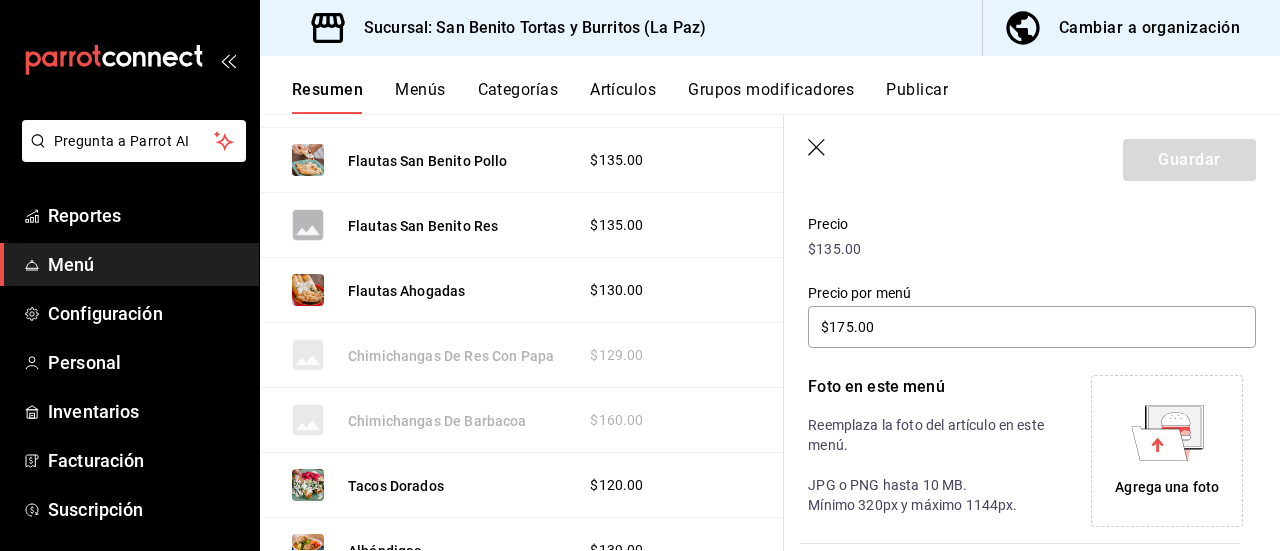 click on "Agrega una foto" at bounding box center [1167, 487] 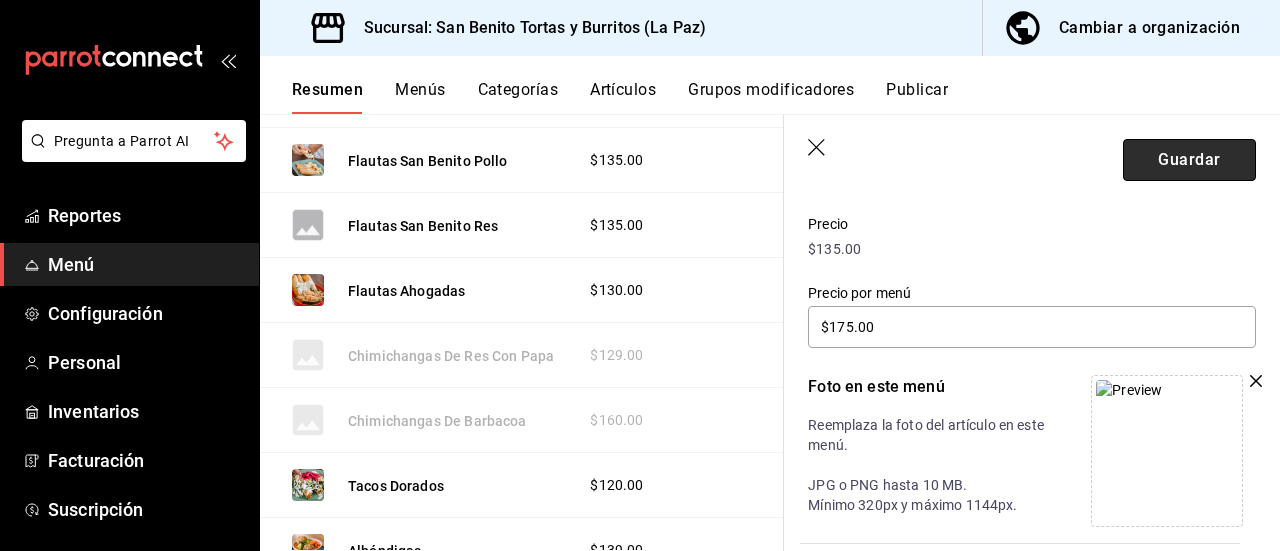 click on "Guardar" at bounding box center [1189, 160] 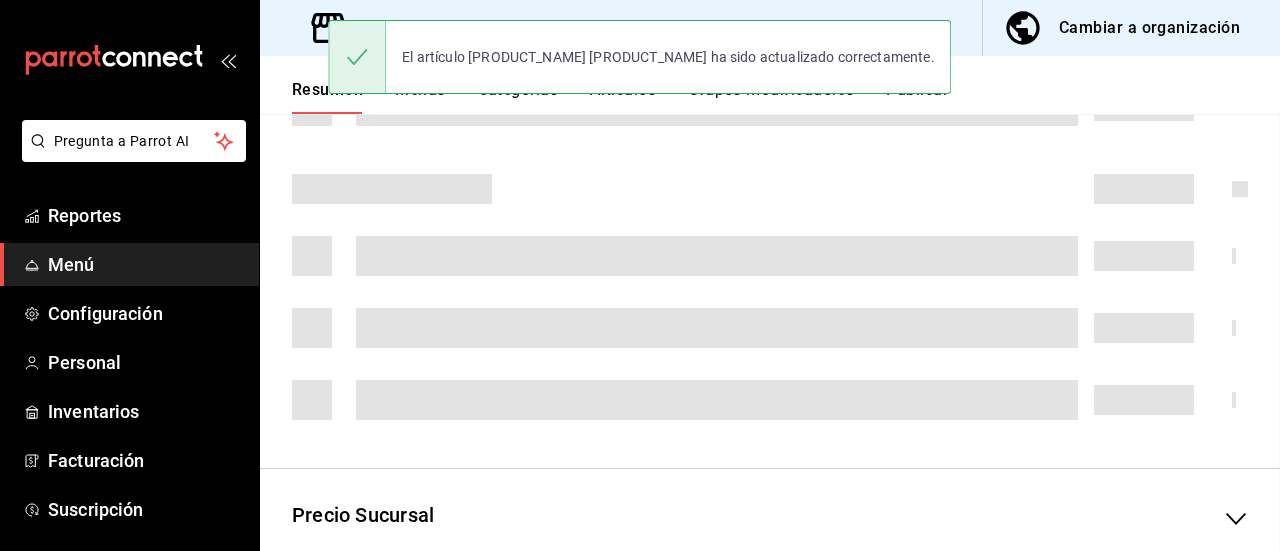 scroll, scrollTop: 590, scrollLeft: 0, axis: vertical 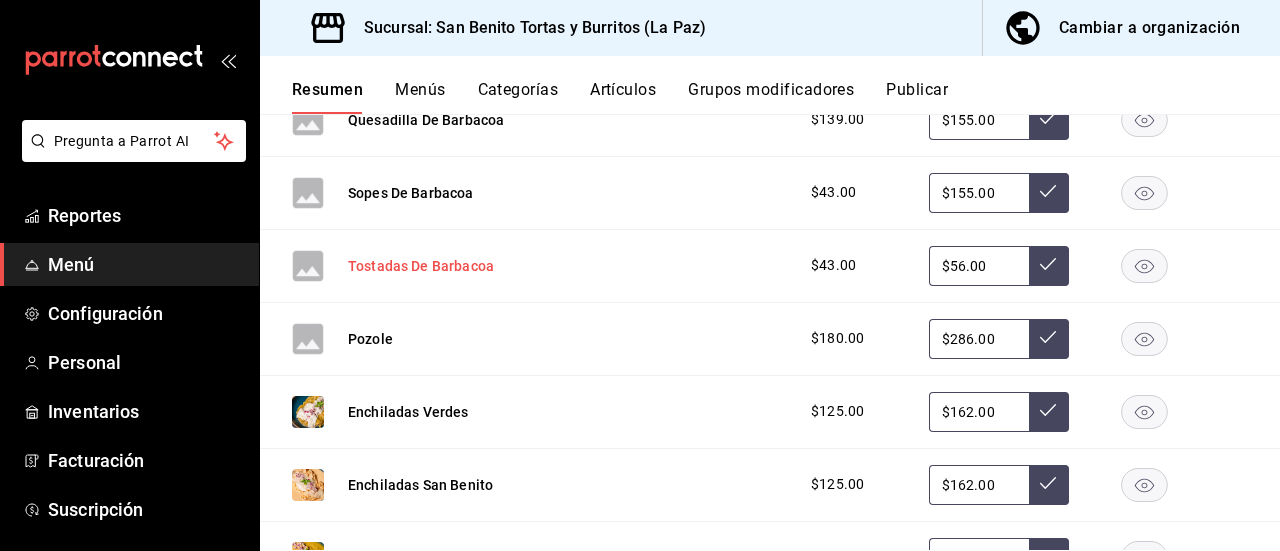 click on "Tostadas De Barbacoa" at bounding box center [421, 266] 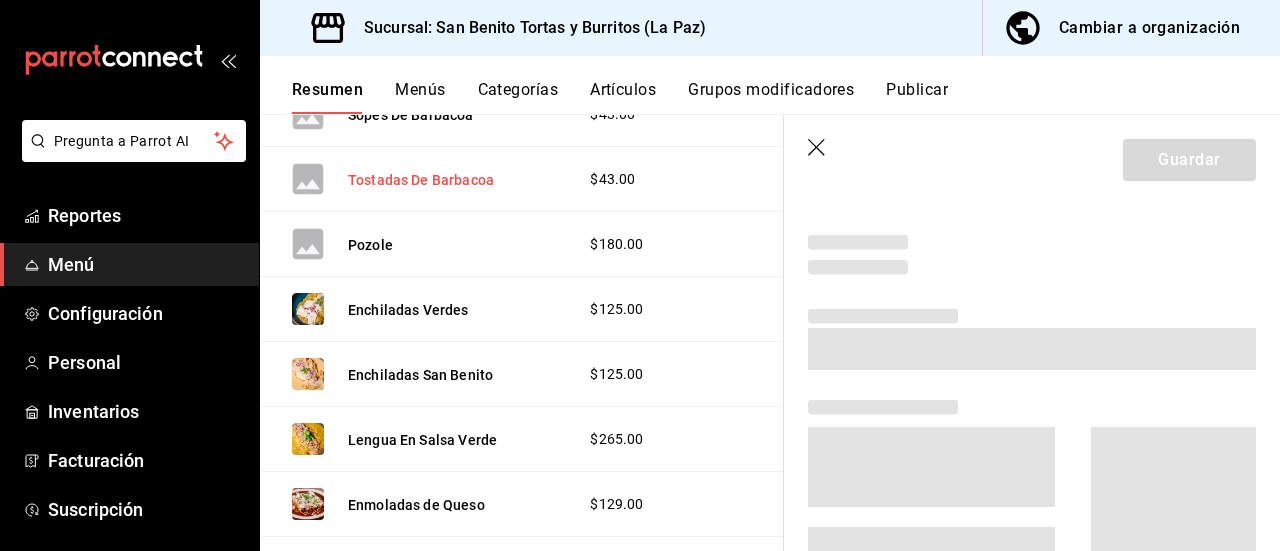 scroll, scrollTop: 1007, scrollLeft: 0, axis: vertical 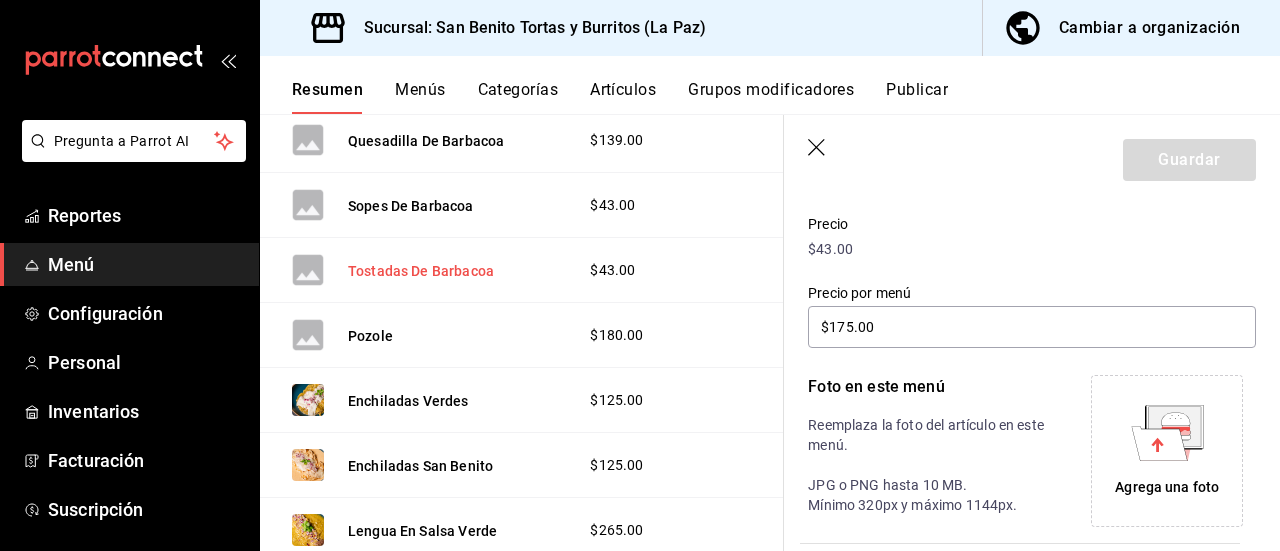 type on "$56.00" 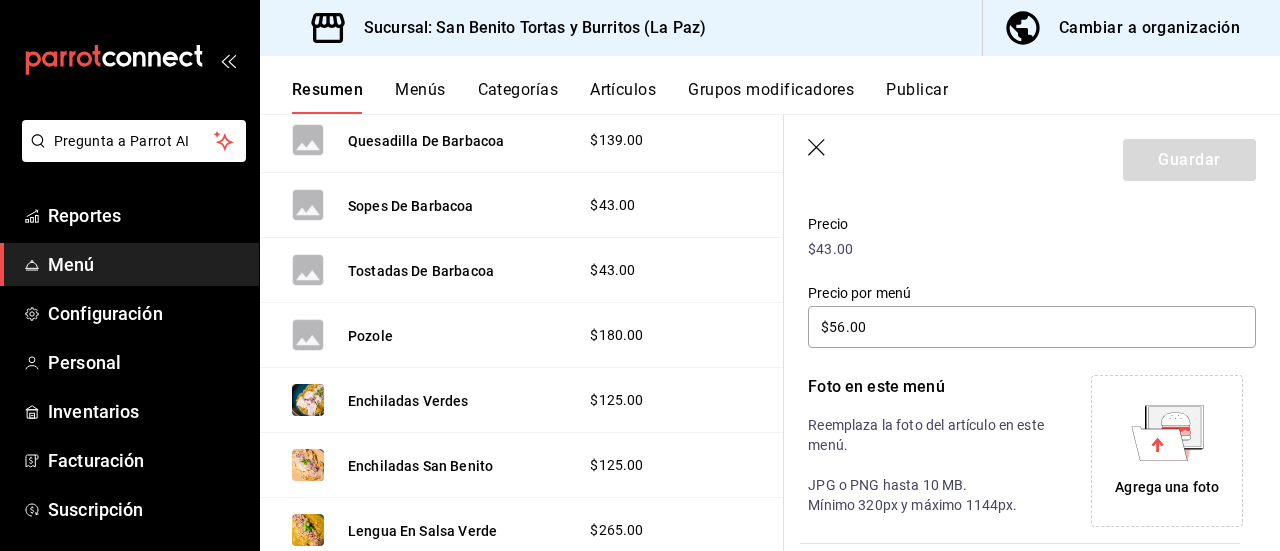click on "Agrega una foto" at bounding box center (1167, 487) 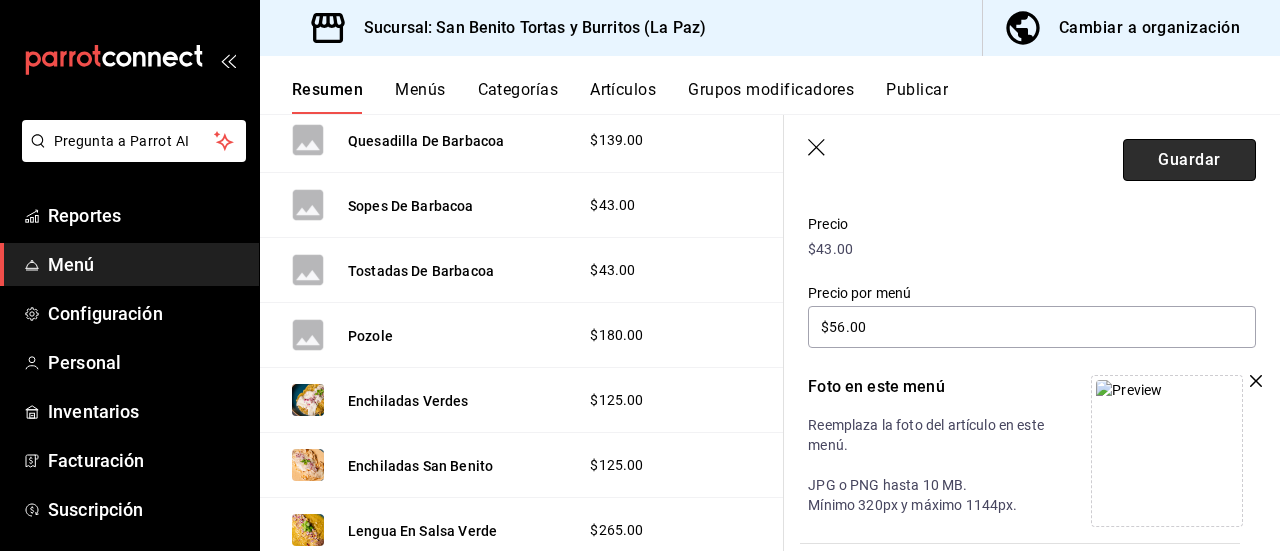 click on "Guardar" at bounding box center [1189, 160] 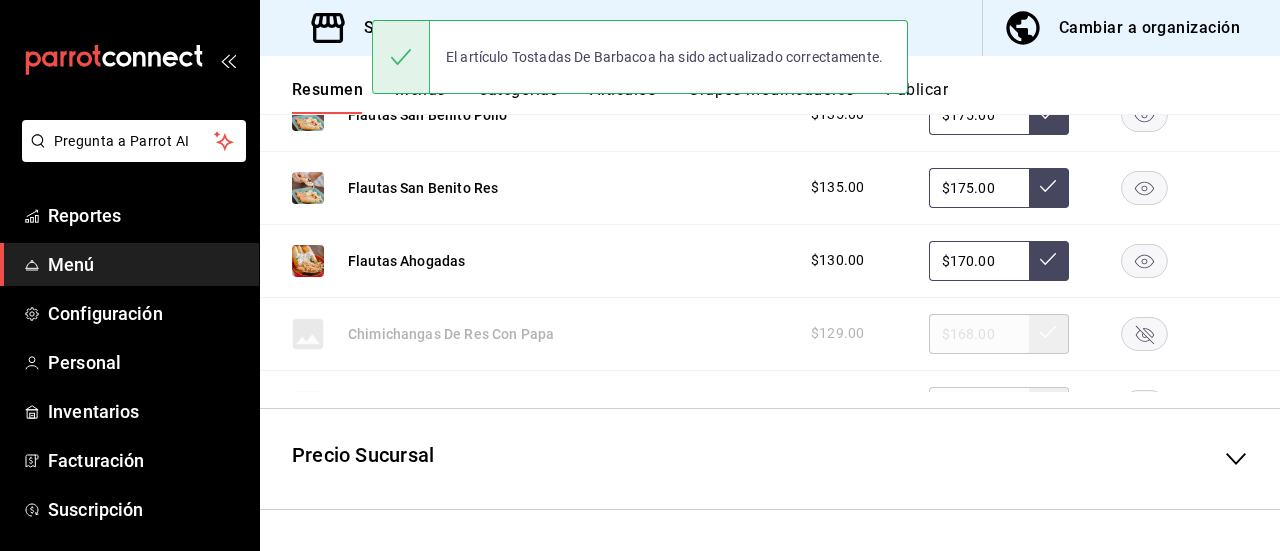 scroll, scrollTop: 590, scrollLeft: 0, axis: vertical 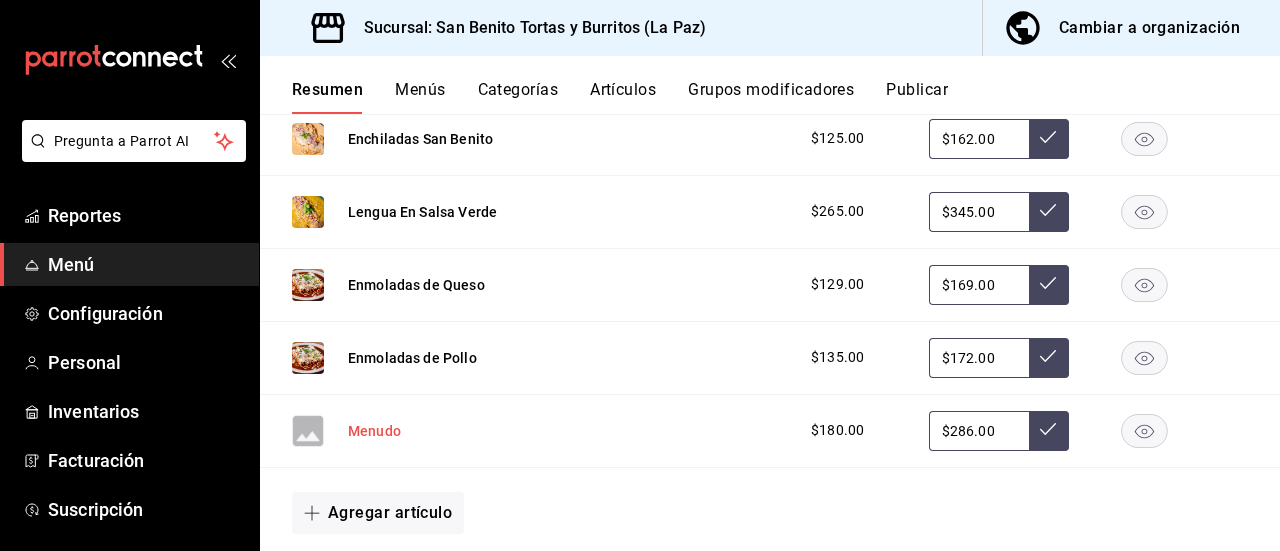 click on "Menudo" at bounding box center [374, 431] 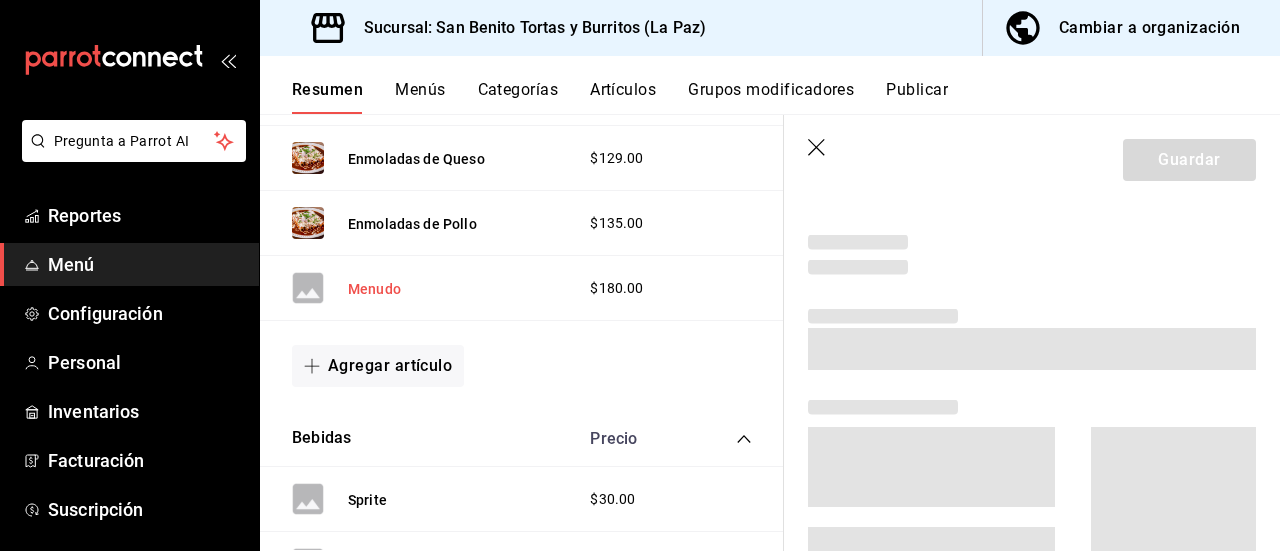 scroll, scrollTop: 1312, scrollLeft: 0, axis: vertical 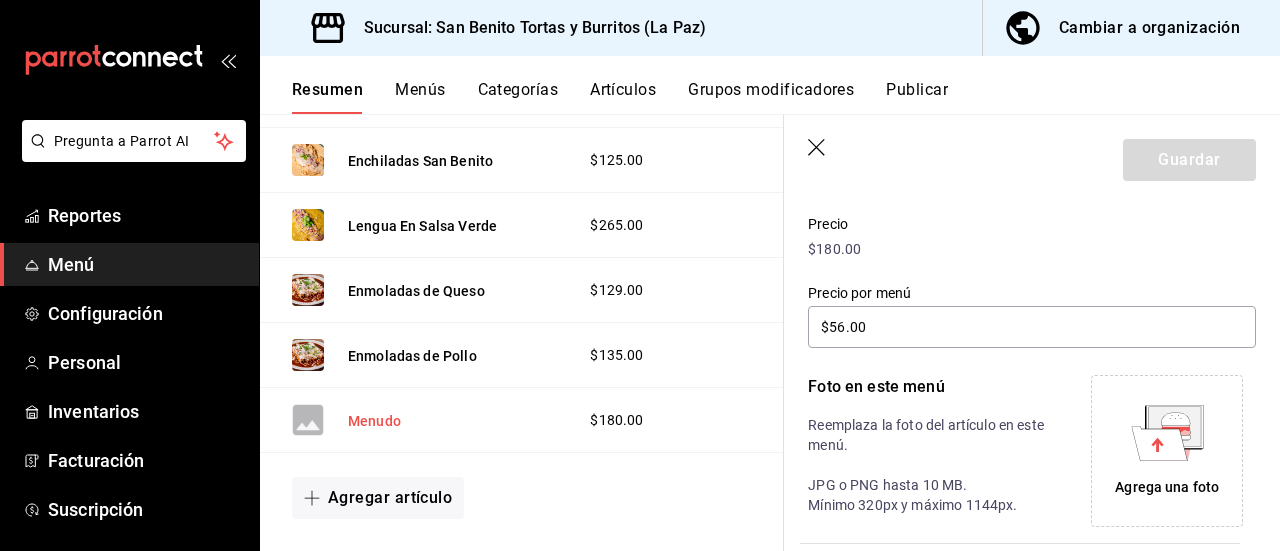 type on "$286.00" 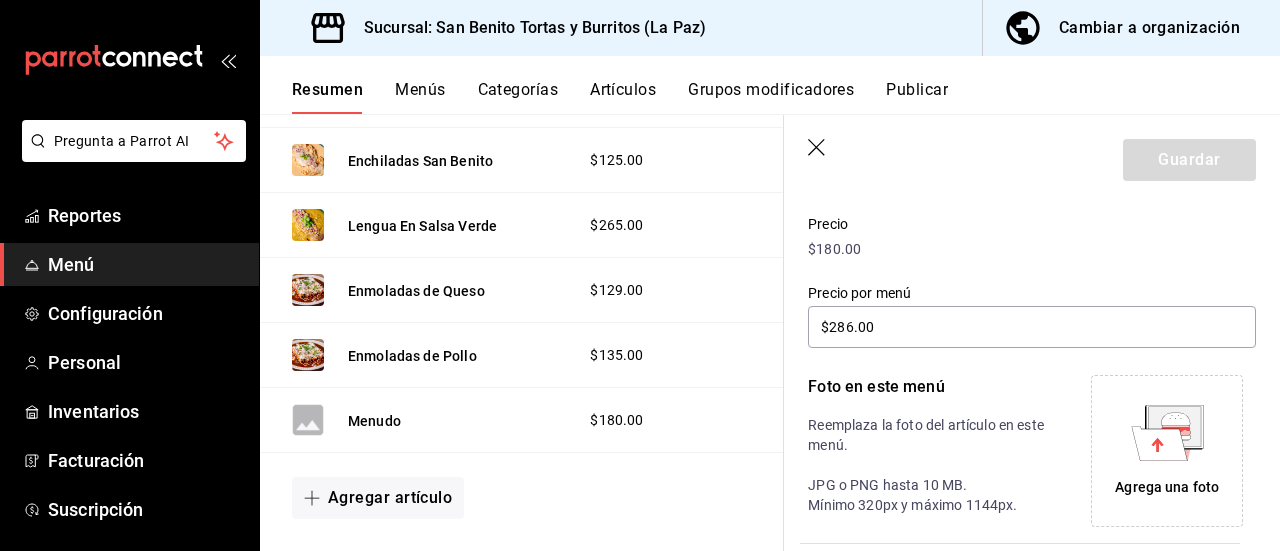 click on "Agrega una foto" at bounding box center (1167, 487) 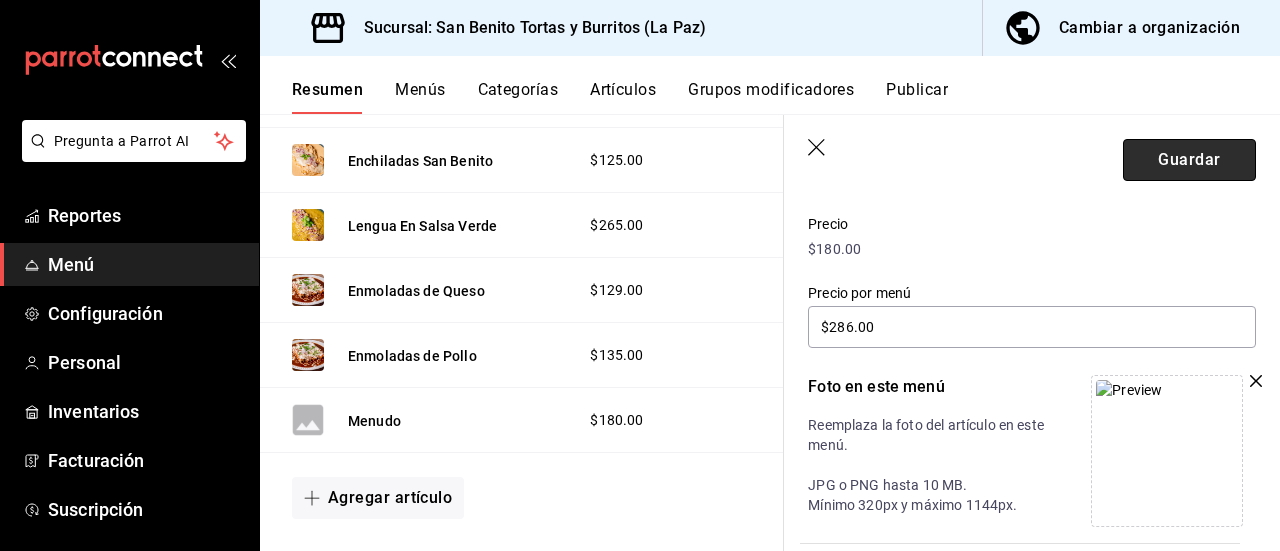 click on "Guardar" at bounding box center (1189, 160) 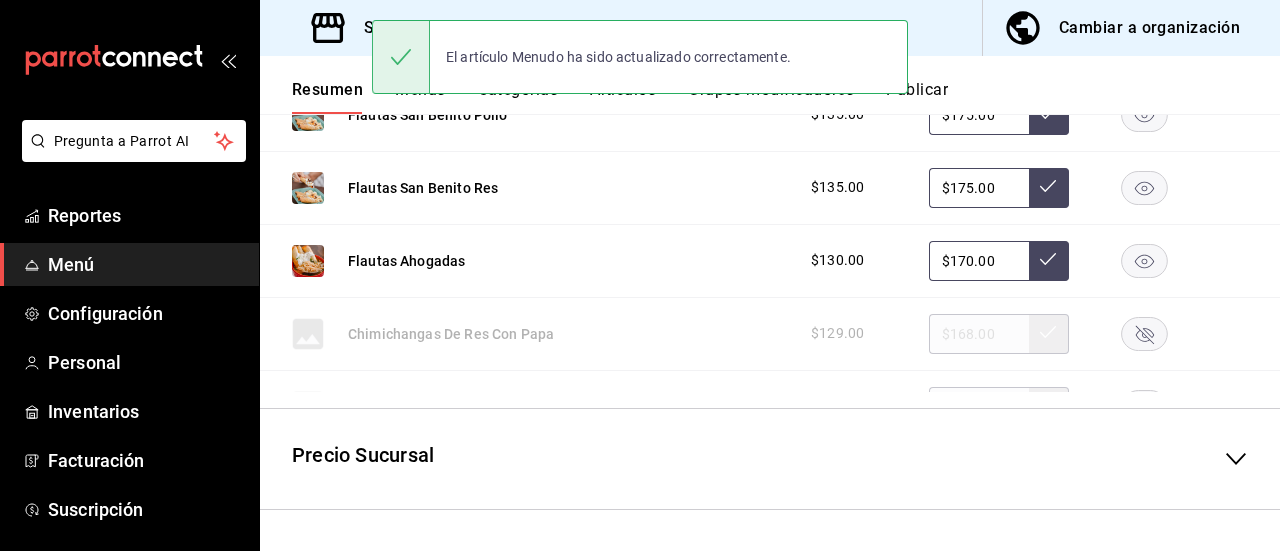 scroll, scrollTop: 590, scrollLeft: 0, axis: vertical 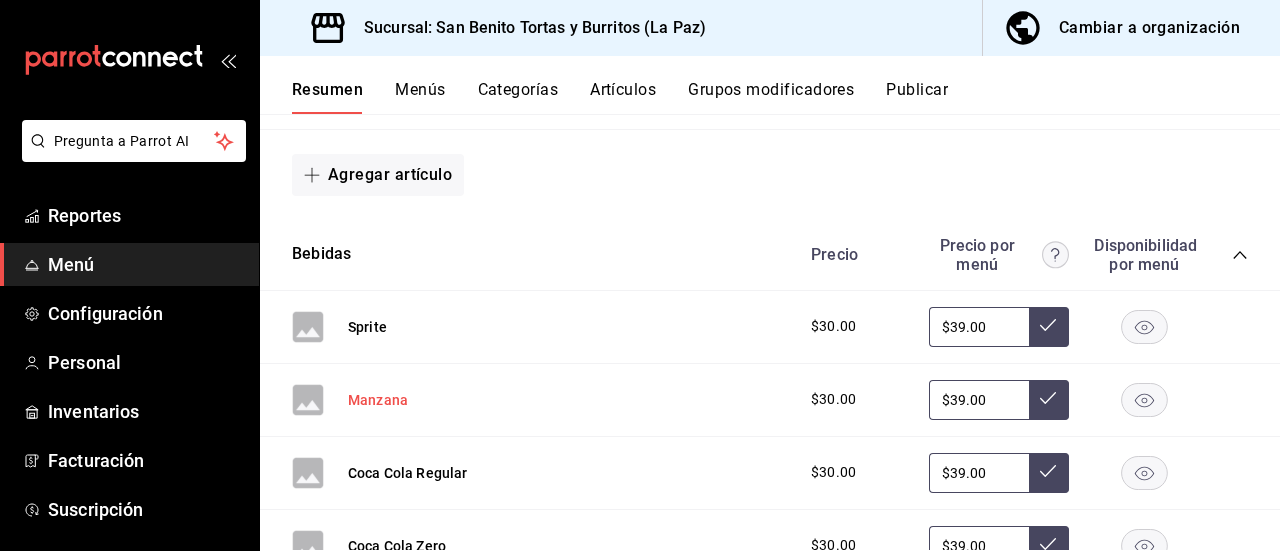 click on "Manzana" at bounding box center [378, 400] 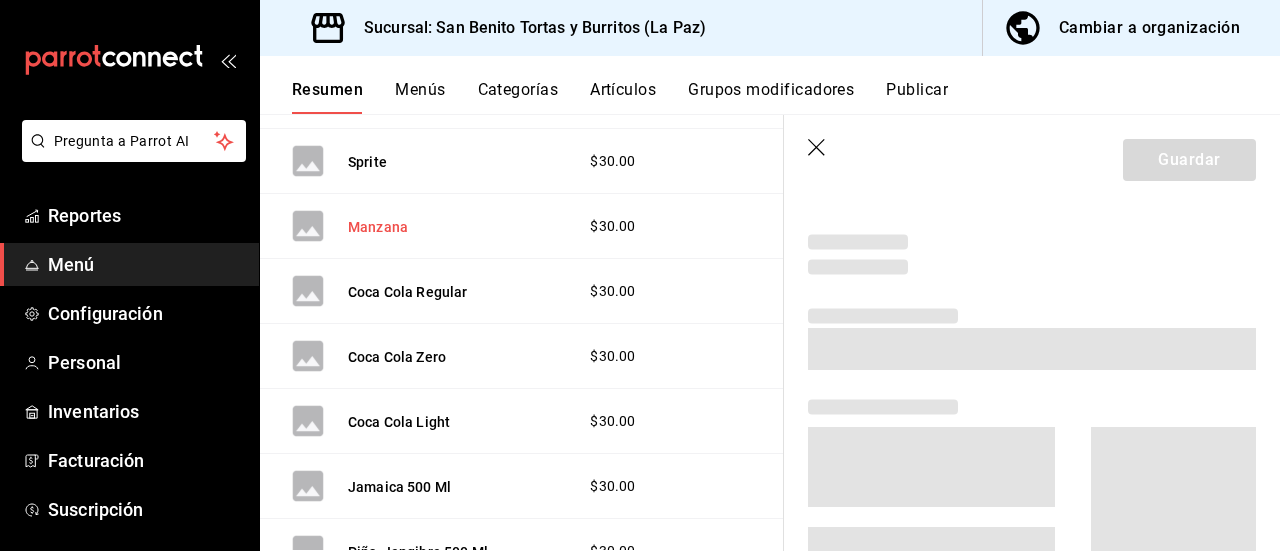 scroll, scrollTop: 1622, scrollLeft: 0, axis: vertical 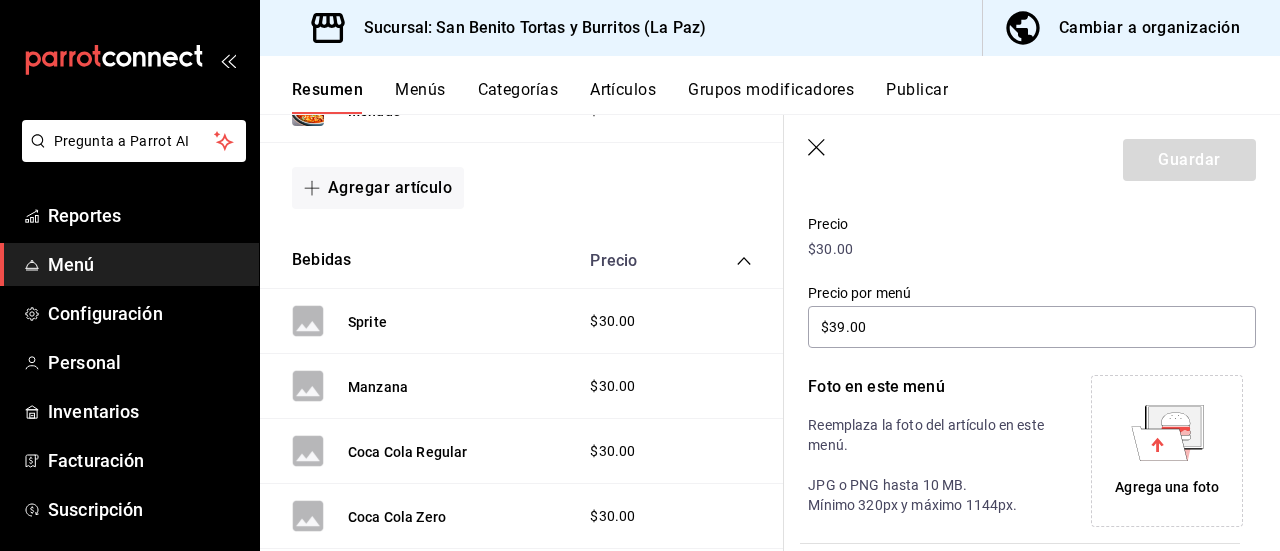 click on "Agrega una foto" at bounding box center (1167, 451) 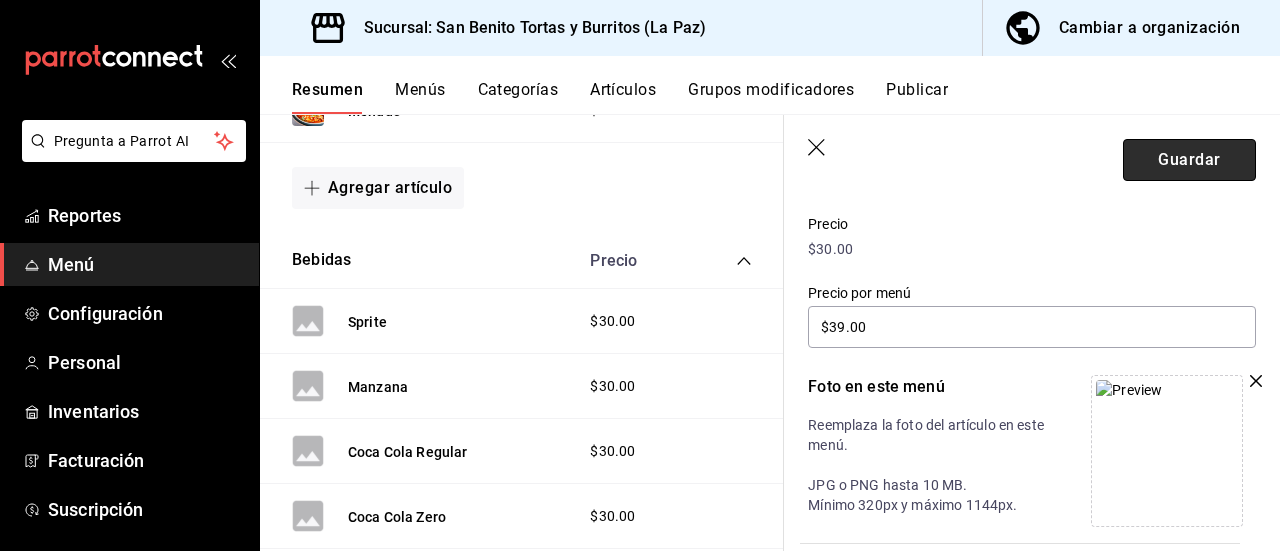 click on "Guardar" at bounding box center (1189, 160) 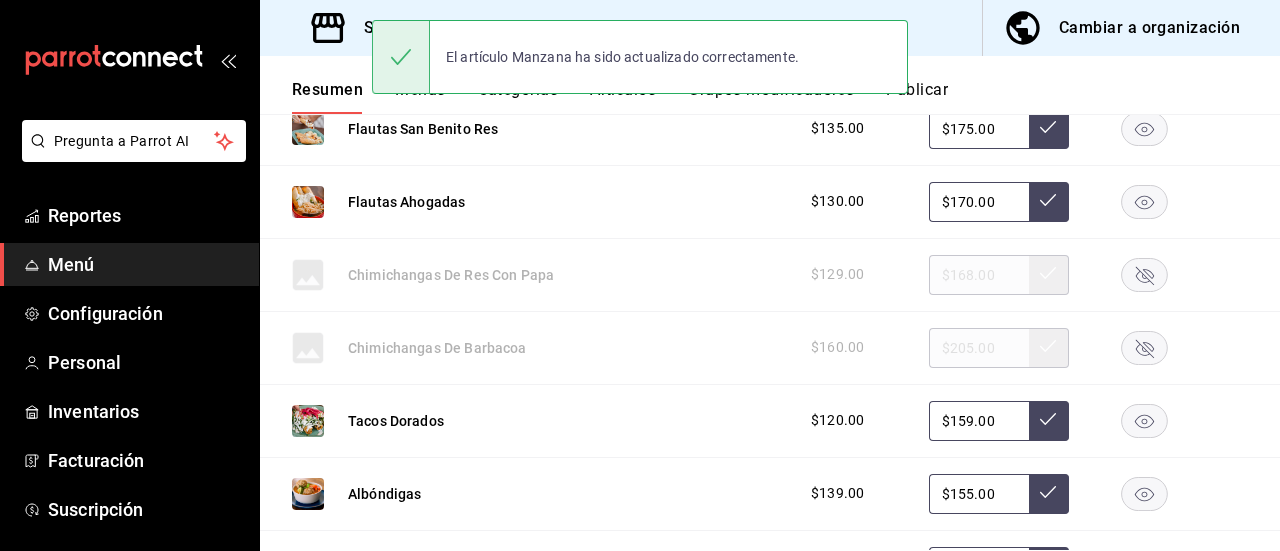 scroll, scrollTop: 590, scrollLeft: 0, axis: vertical 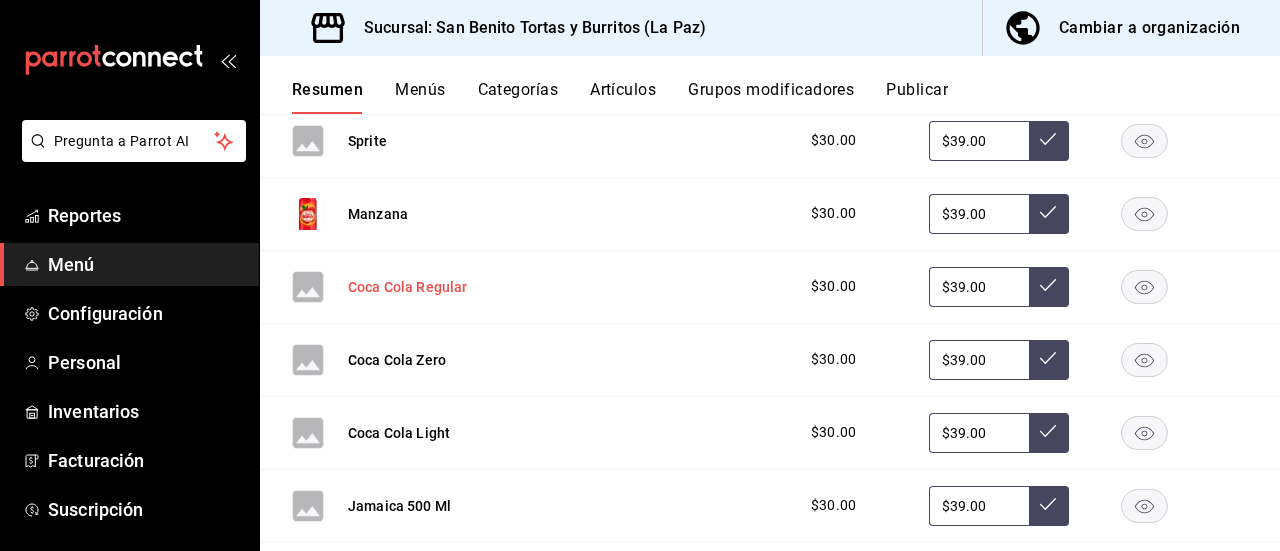 click on "Coca Cola Regular" at bounding box center [408, 287] 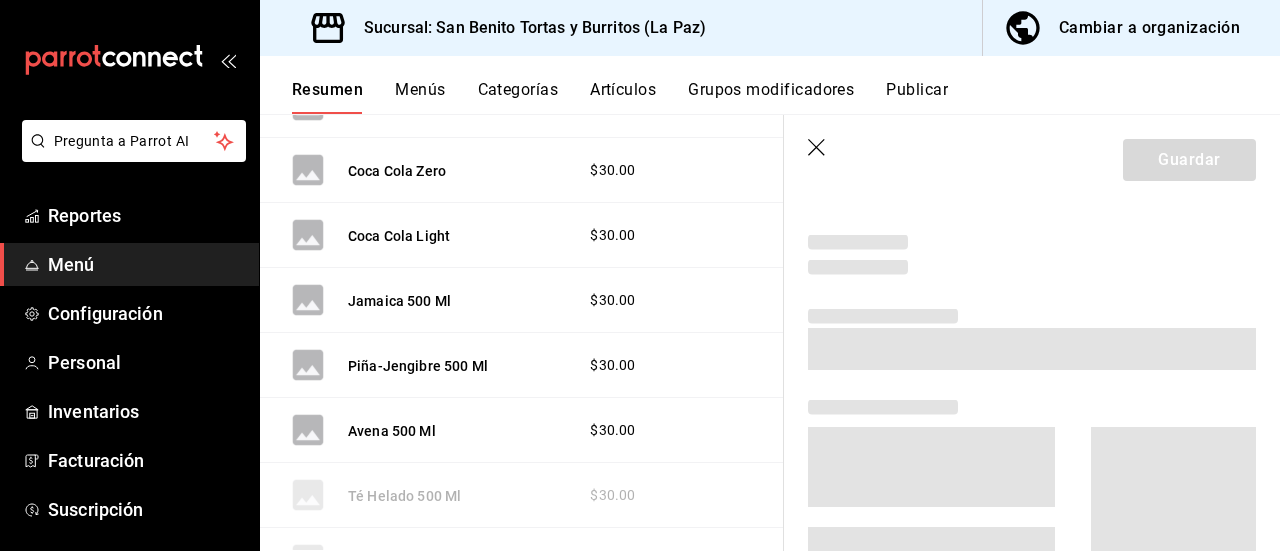 scroll, scrollTop: 1781, scrollLeft: 0, axis: vertical 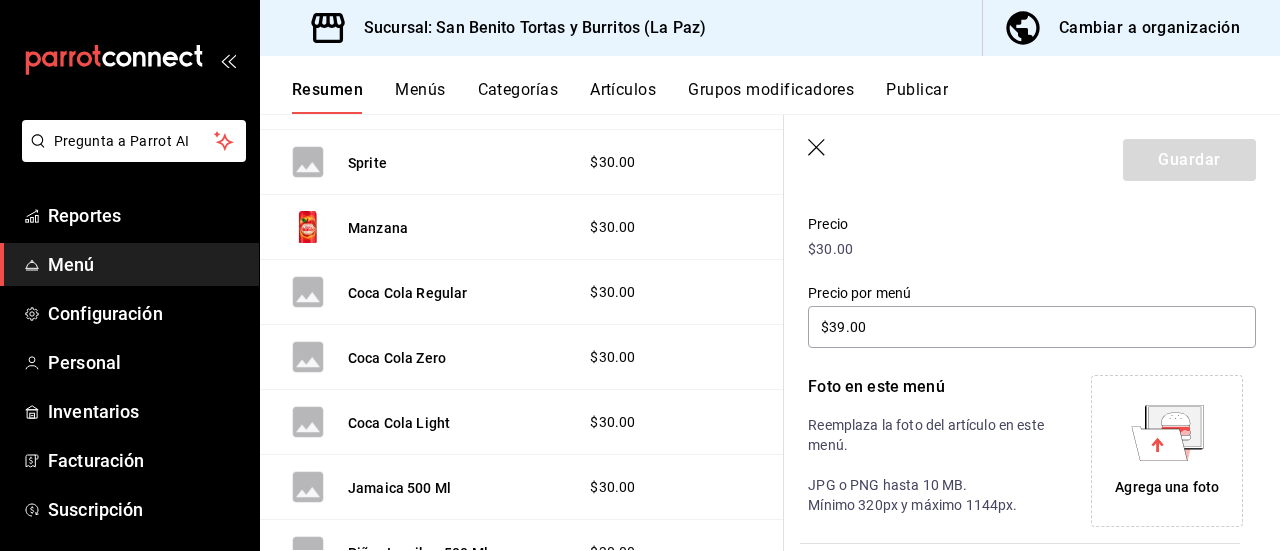 click on "Agrega una foto" at bounding box center (1167, 487) 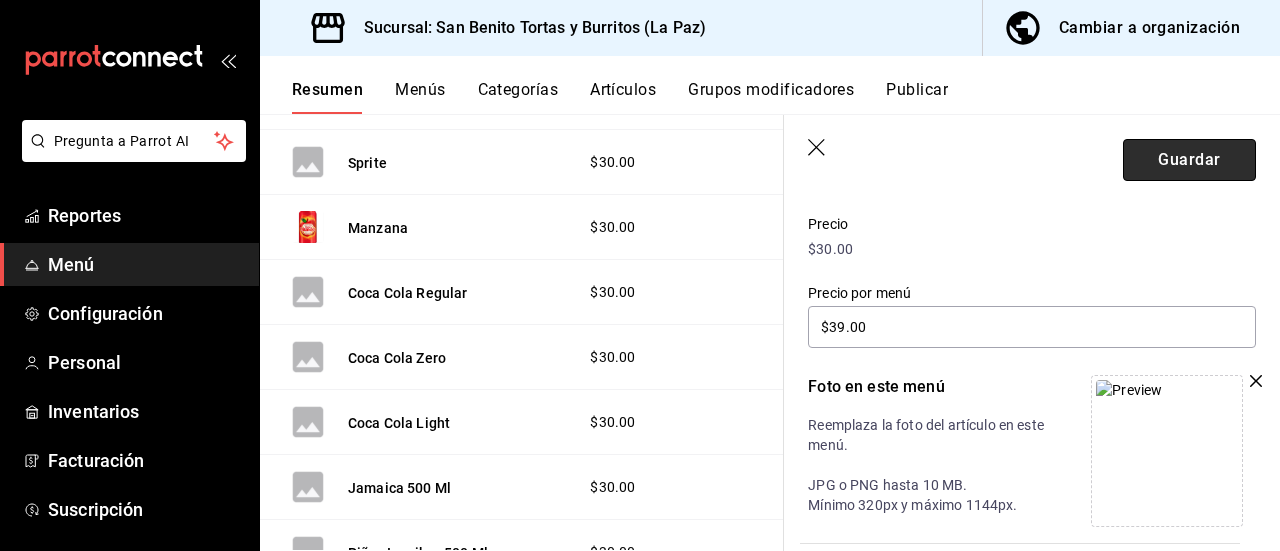 click on "Guardar" at bounding box center (1189, 160) 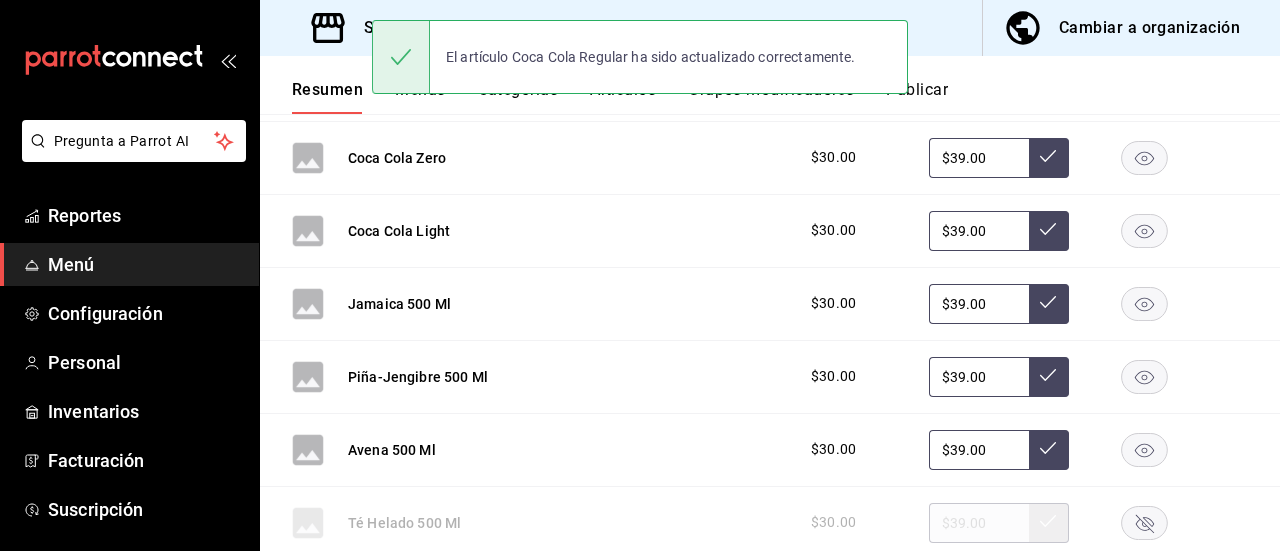 scroll, scrollTop: 590, scrollLeft: 0, axis: vertical 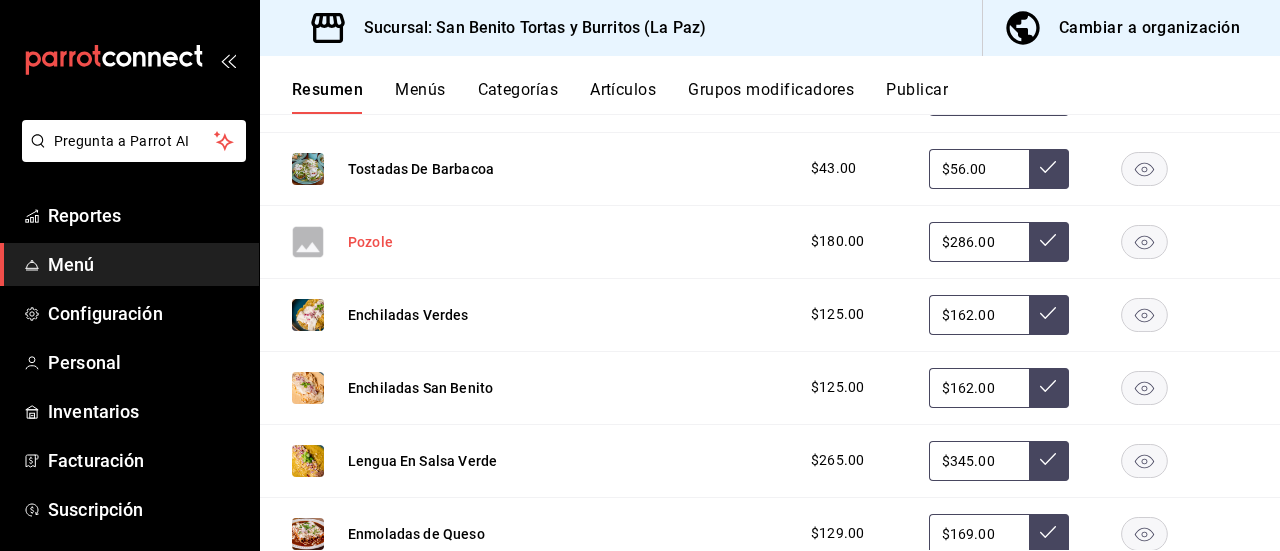 click on "Pozole" at bounding box center [370, 242] 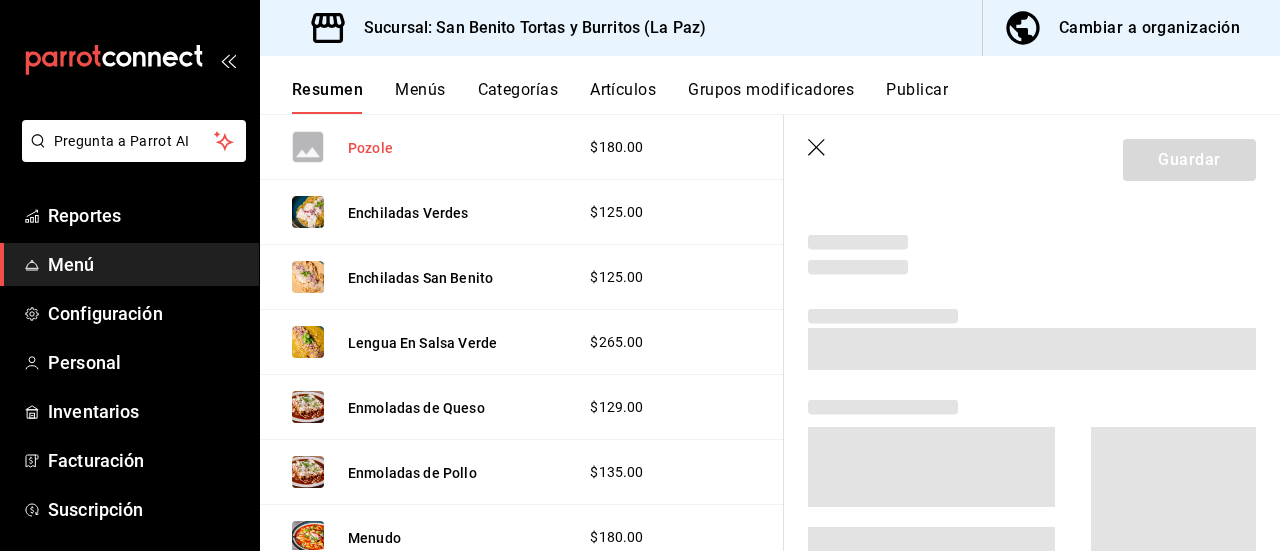 scroll, scrollTop: 1100, scrollLeft: 0, axis: vertical 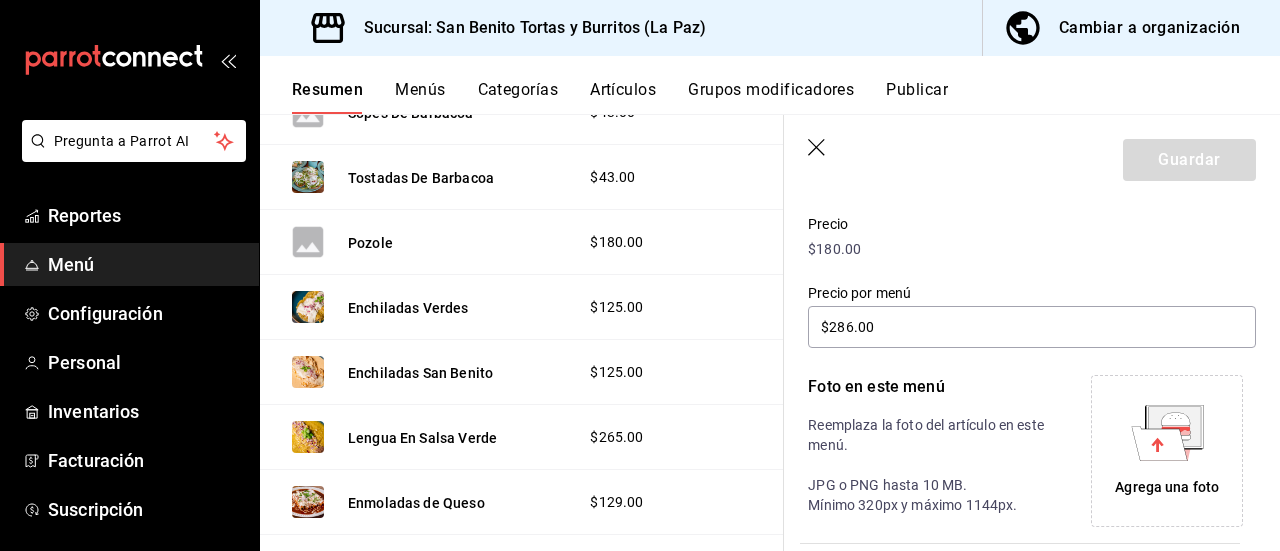 click on "Agrega una foto" at bounding box center (1167, 487) 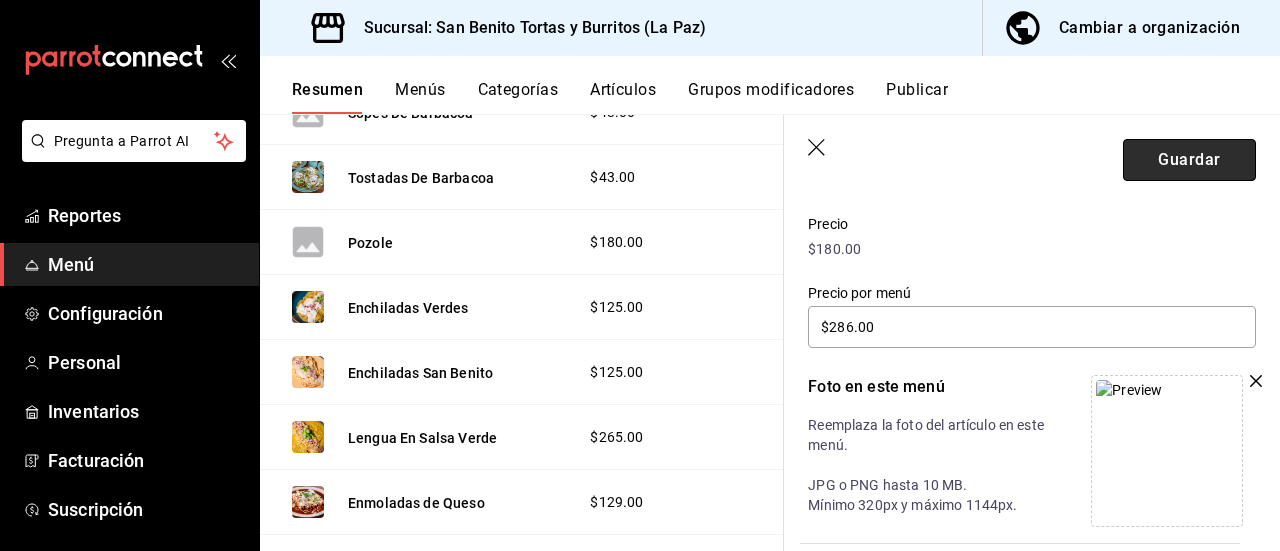 click on "Guardar" at bounding box center (1189, 160) 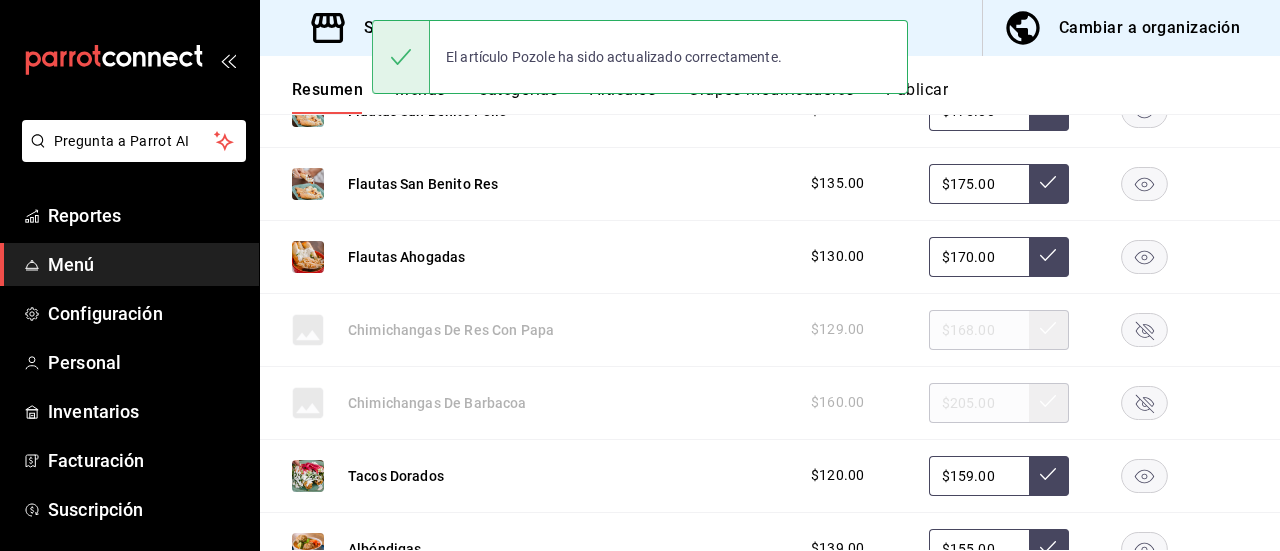 scroll, scrollTop: 590, scrollLeft: 0, axis: vertical 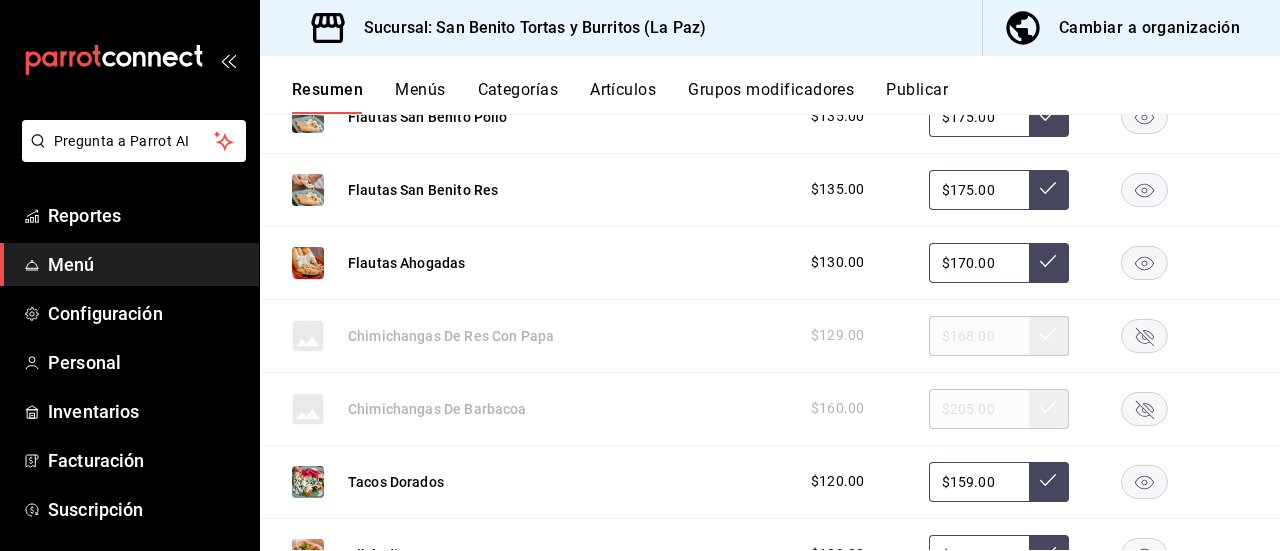 drag, startPoint x: 922, startPoint y: 78, endPoint x: 912, endPoint y: 97, distance: 21.470911 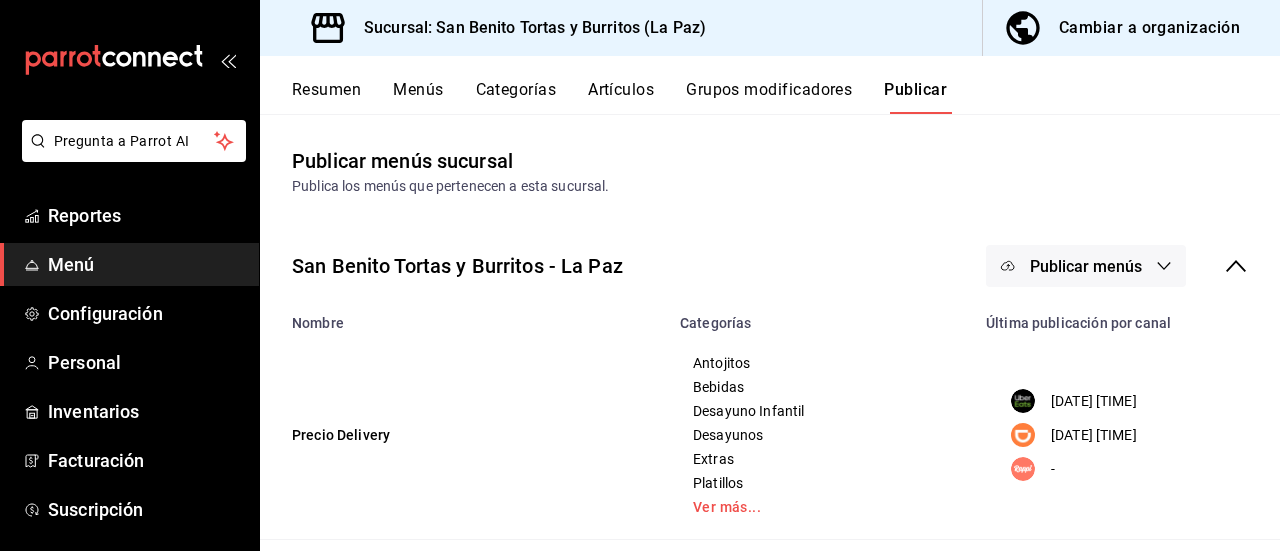 click on "Publicar menús" at bounding box center (1086, 266) 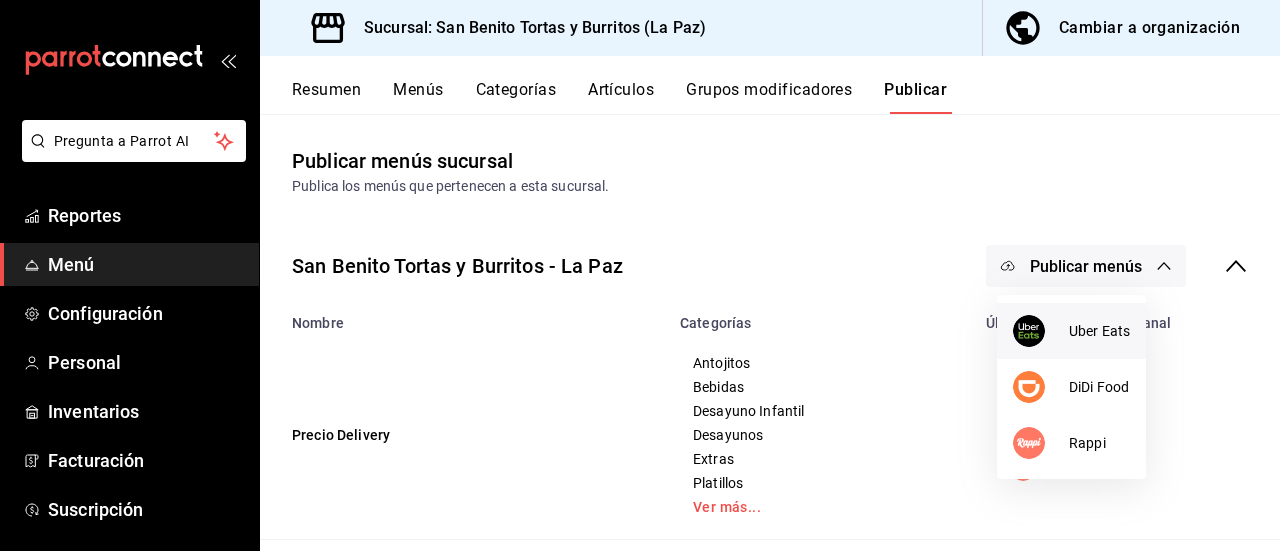 click on "Uber Eats" at bounding box center [1071, 331] 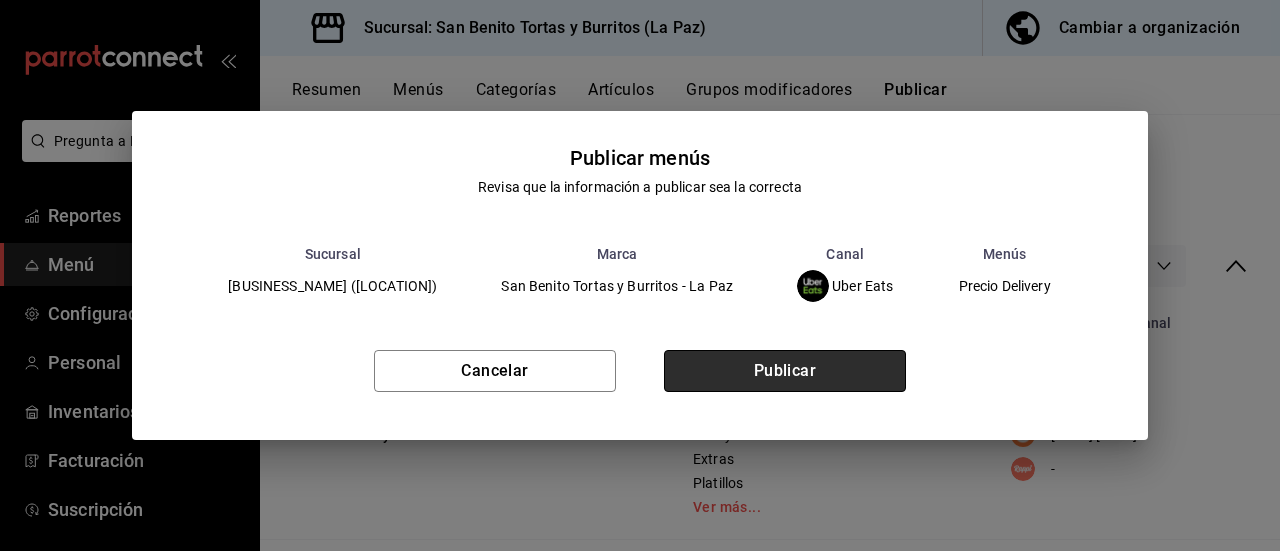 click on "Publicar" at bounding box center [785, 371] 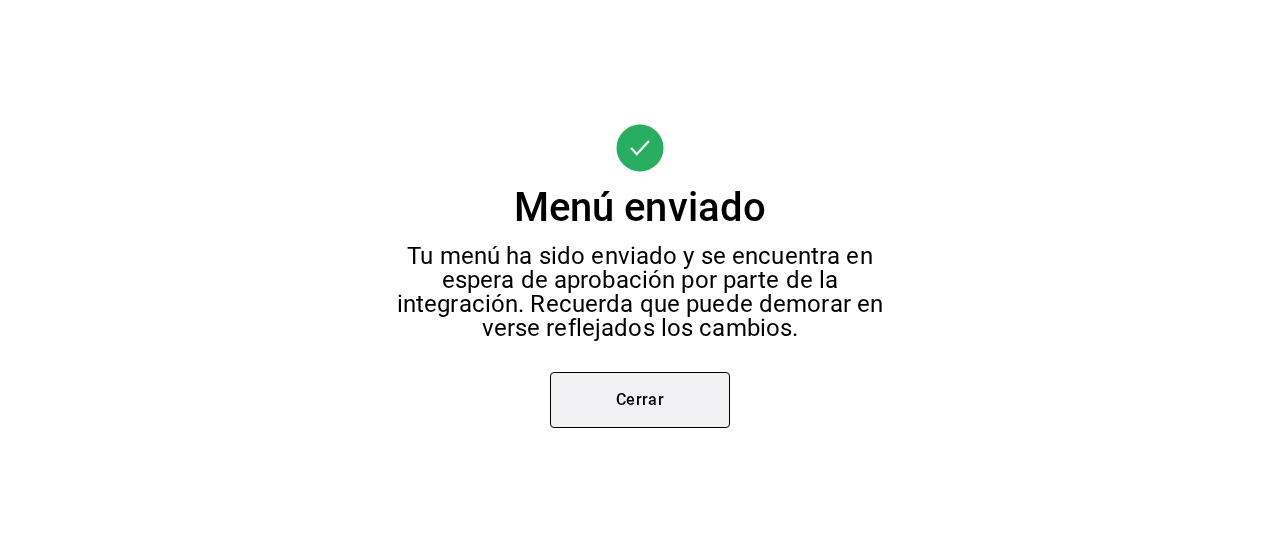 click on "Cerrar" at bounding box center [640, 400] 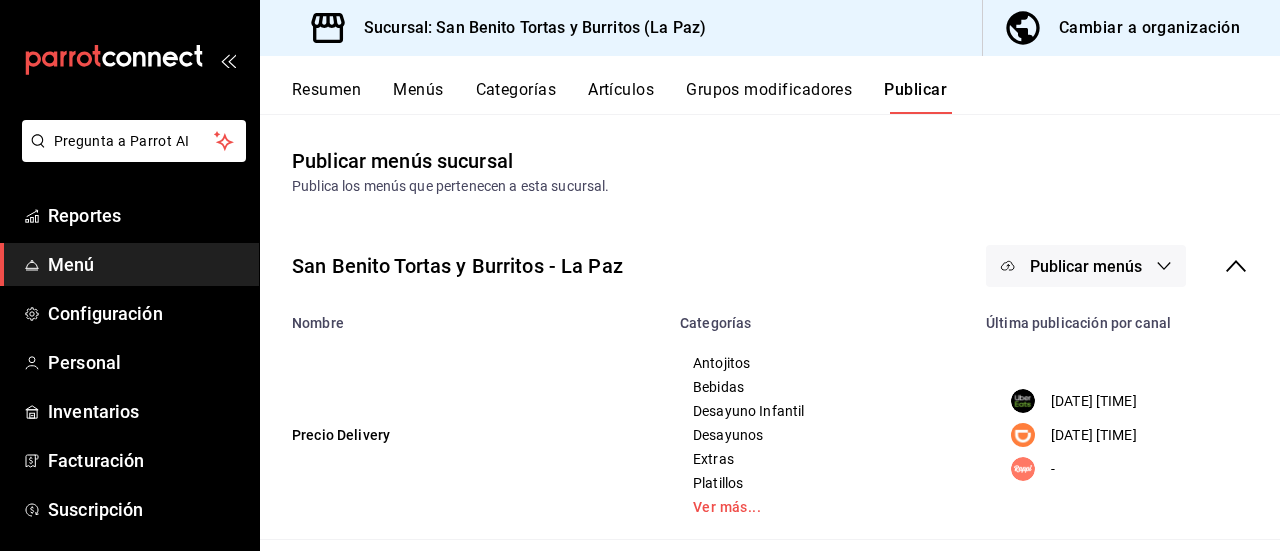 click on "Publicar menús" at bounding box center (1086, 266) 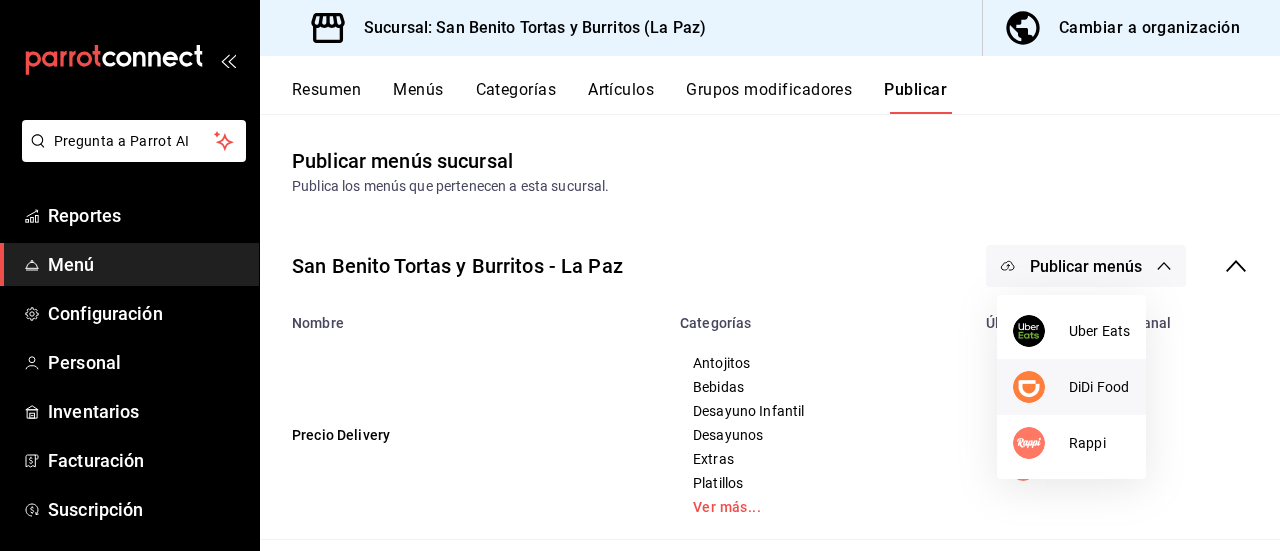 click on "DiDi Food" at bounding box center (1099, 387) 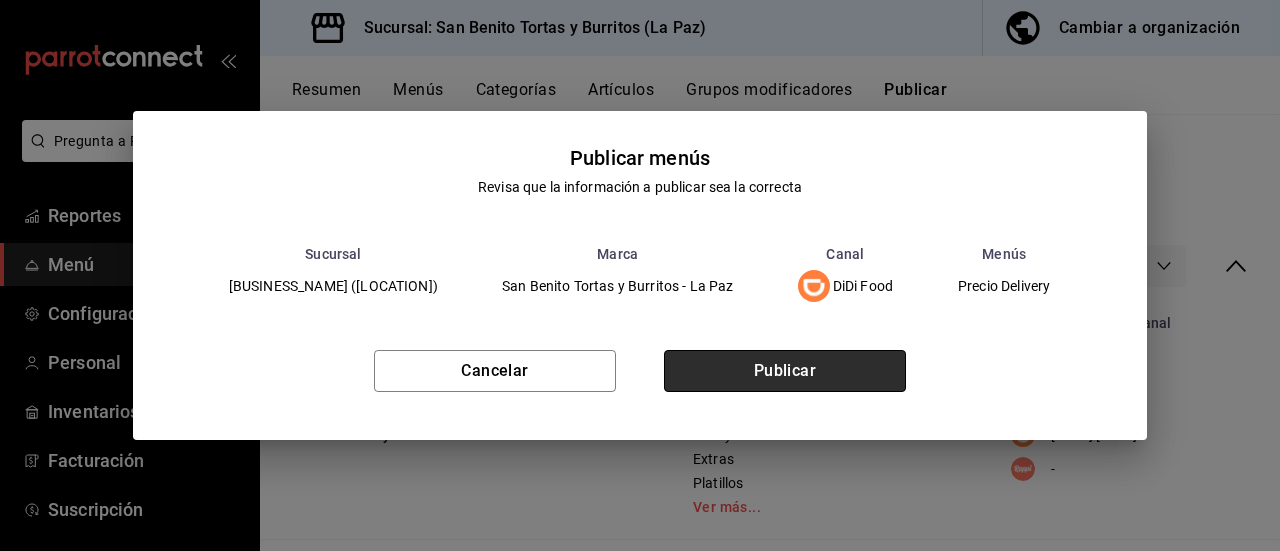 click on "Publicar" at bounding box center [785, 371] 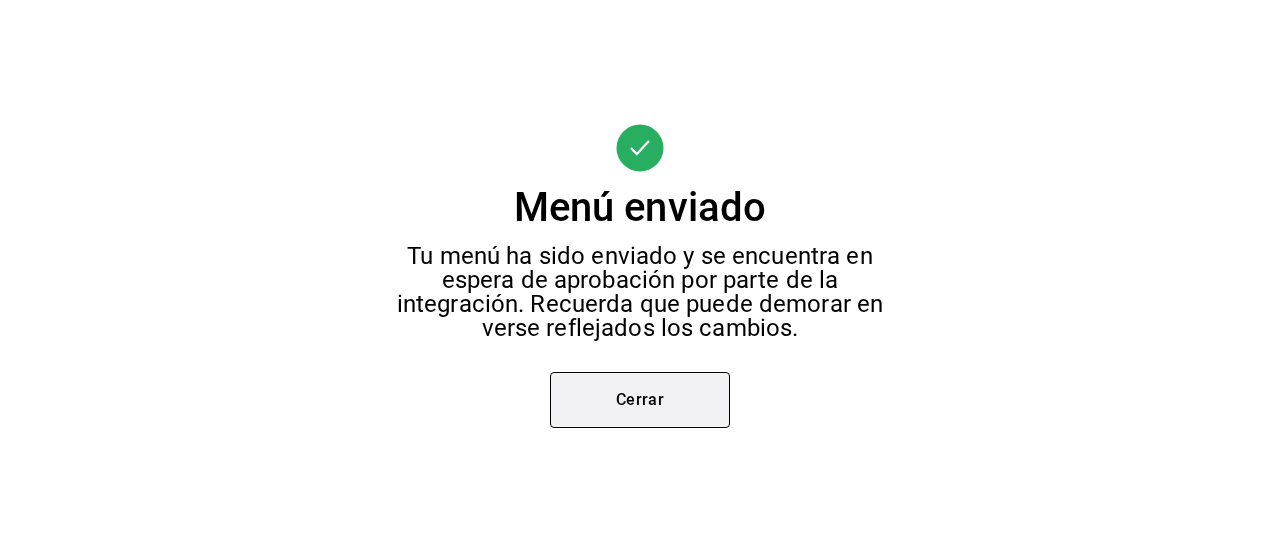 click on "Cerrar" at bounding box center (640, 400) 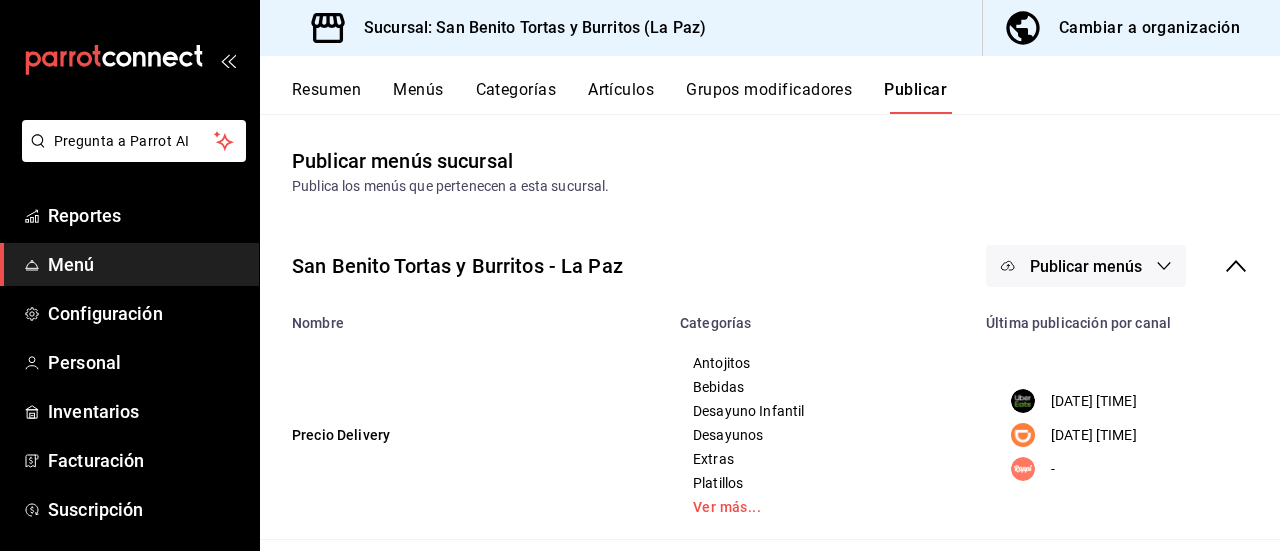 click on "Resumen" at bounding box center [326, 97] 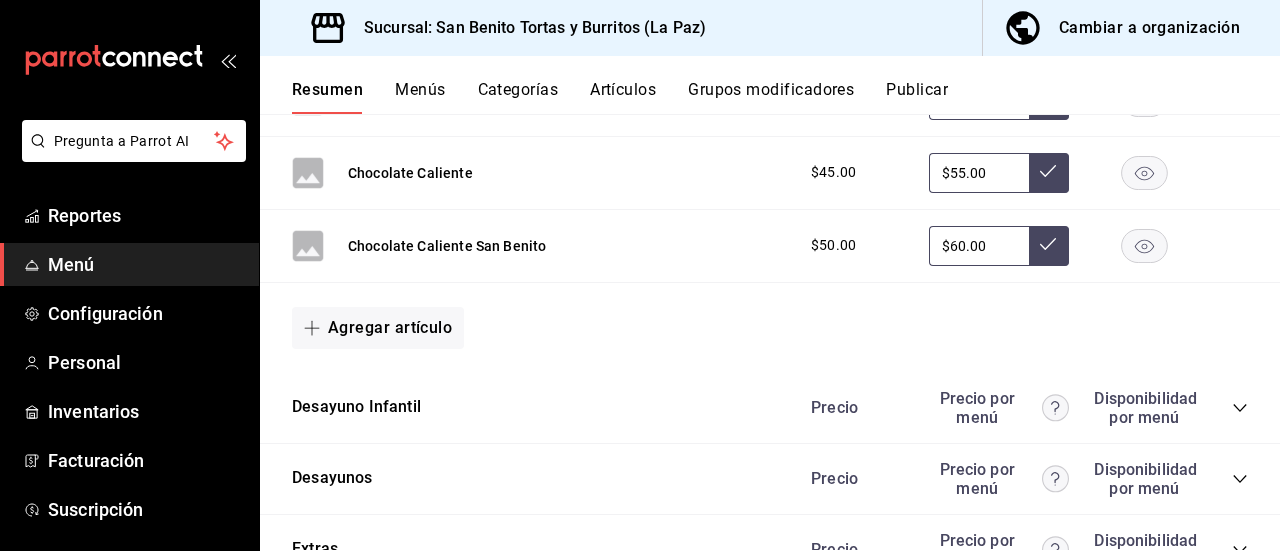 scroll, scrollTop: 3292, scrollLeft: 0, axis: vertical 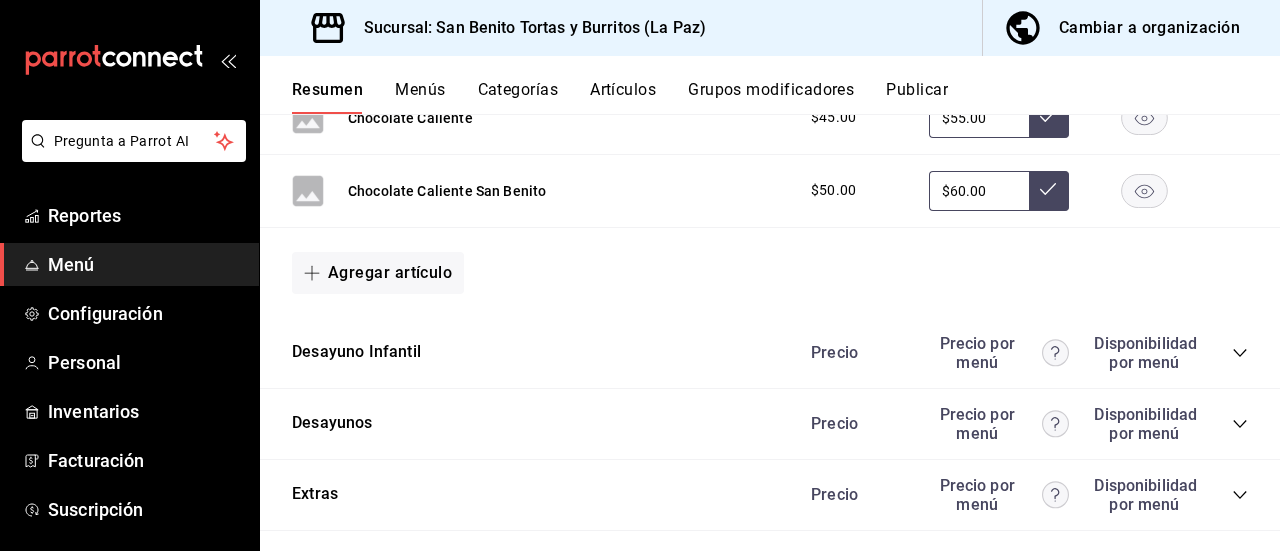 click on "Cambiar a organización" at bounding box center (1149, 28) 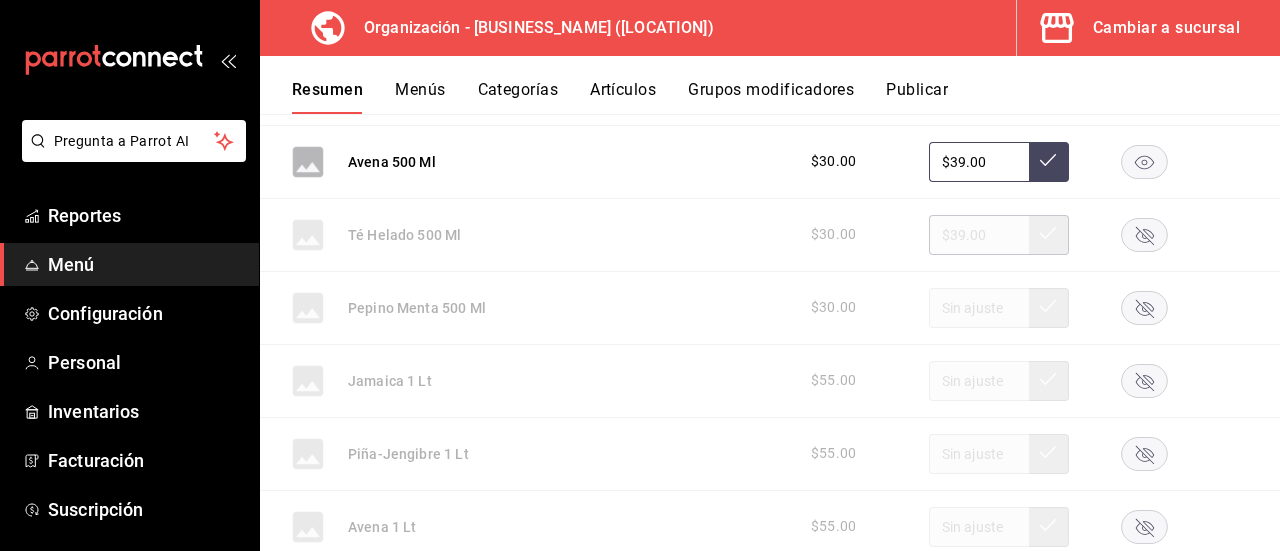 scroll, scrollTop: 2412, scrollLeft: 0, axis: vertical 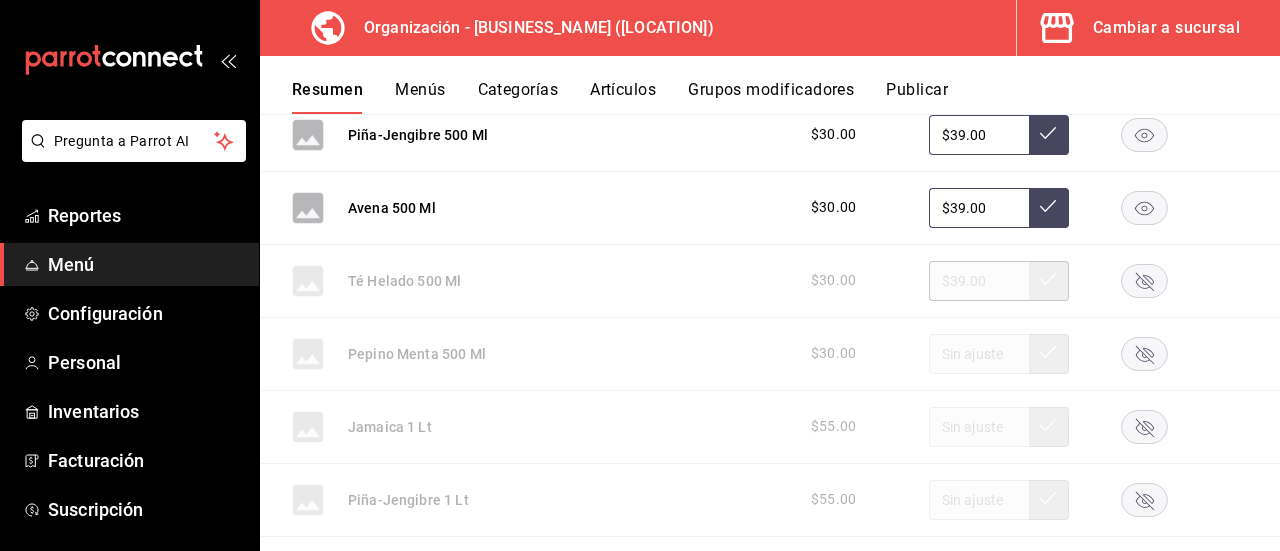 click on "Resumen Menús Categorías Artículos Grupos modificadores Publicar" at bounding box center [786, 97] 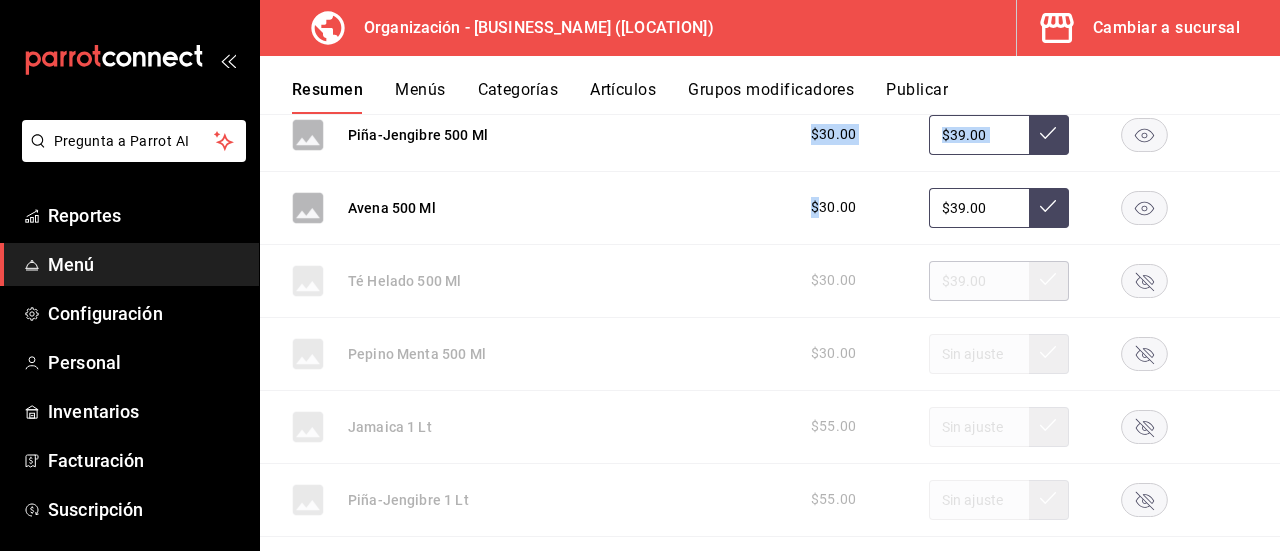click on "Resumen Menús Categorías Artículos Grupos modificadores Publicar" at bounding box center [786, 97] 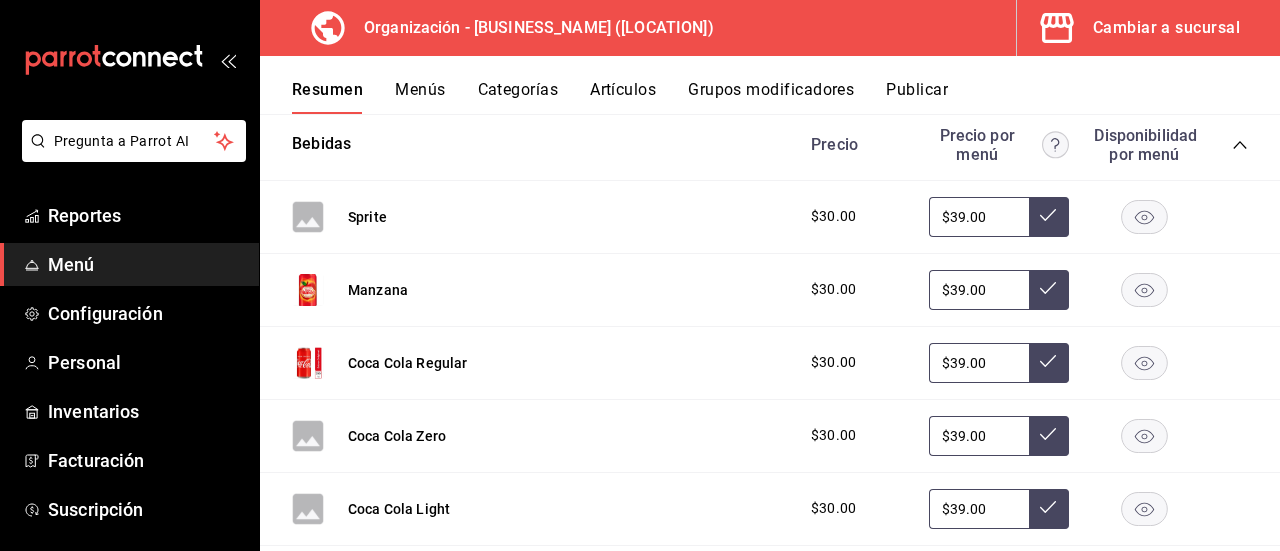 scroll, scrollTop: 1705, scrollLeft: 0, axis: vertical 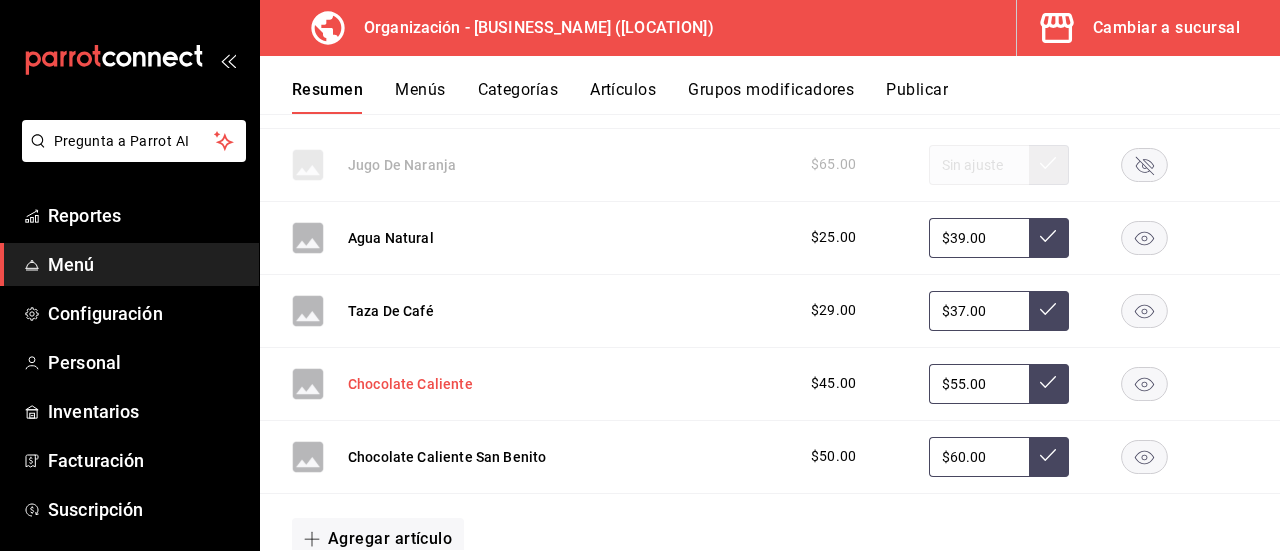 click on "Chocolate Caliente" at bounding box center [410, 384] 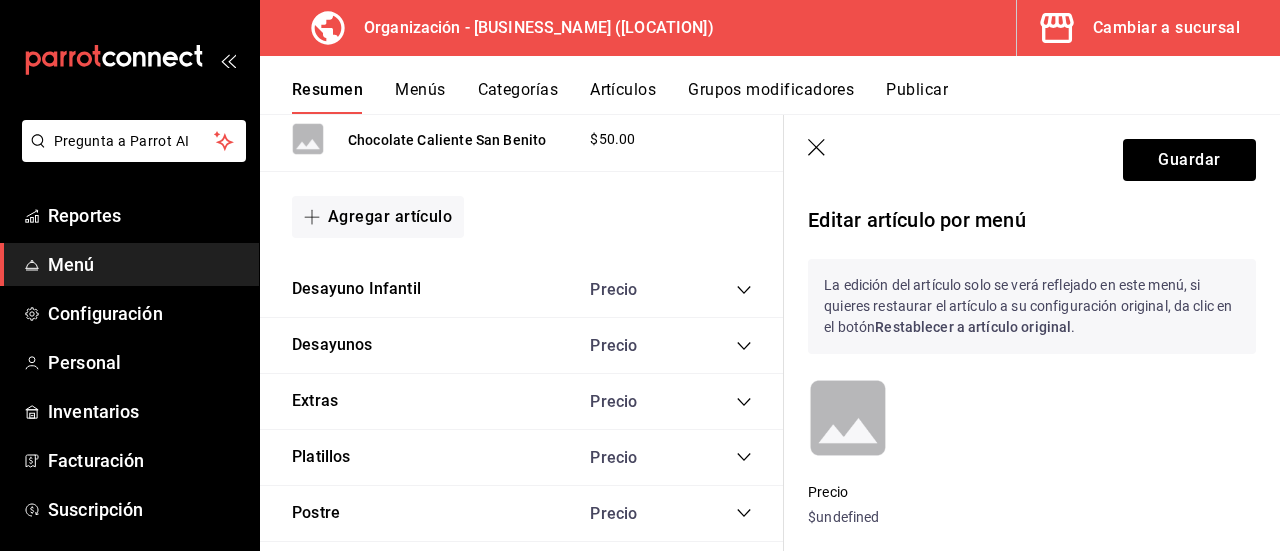 scroll, scrollTop: 2744, scrollLeft: 0, axis: vertical 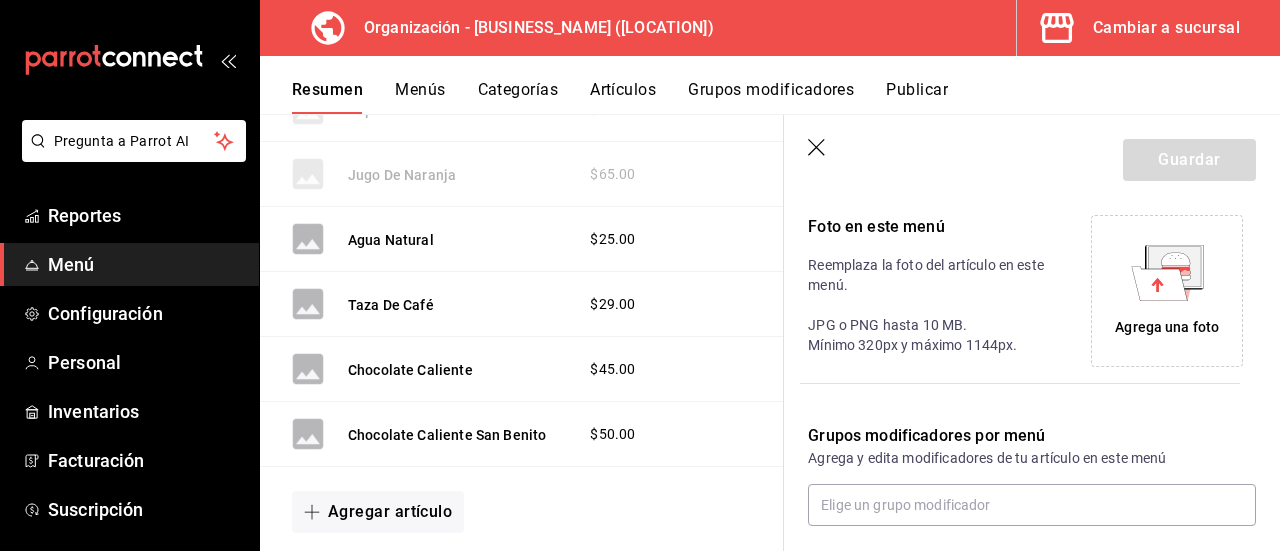 click on "Agrega una foto" at bounding box center (1167, 327) 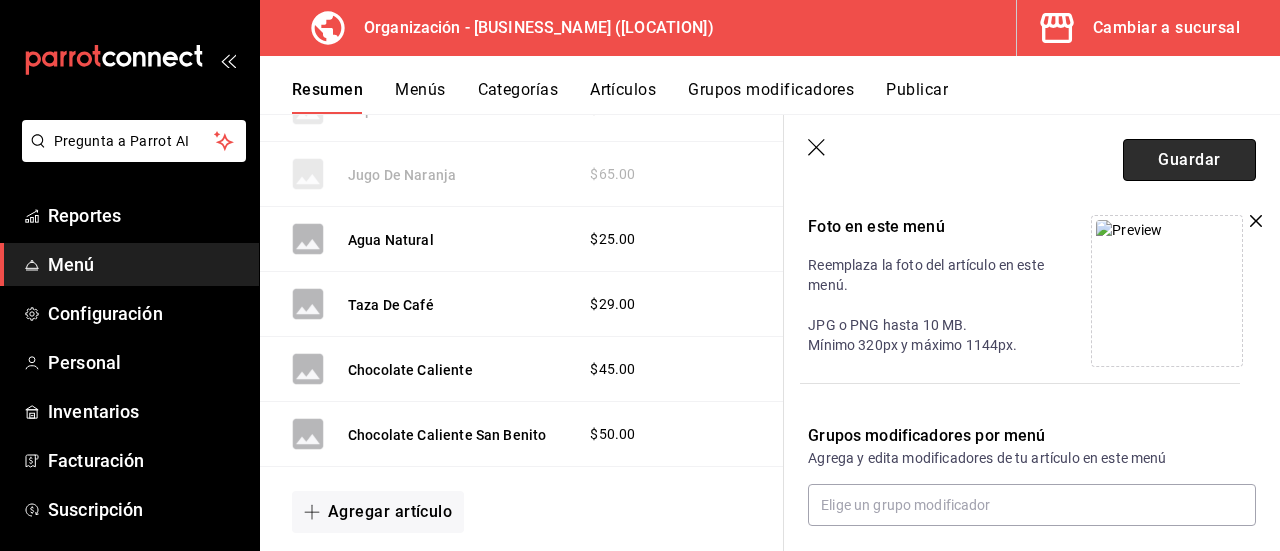 click on "Guardar" at bounding box center (1189, 160) 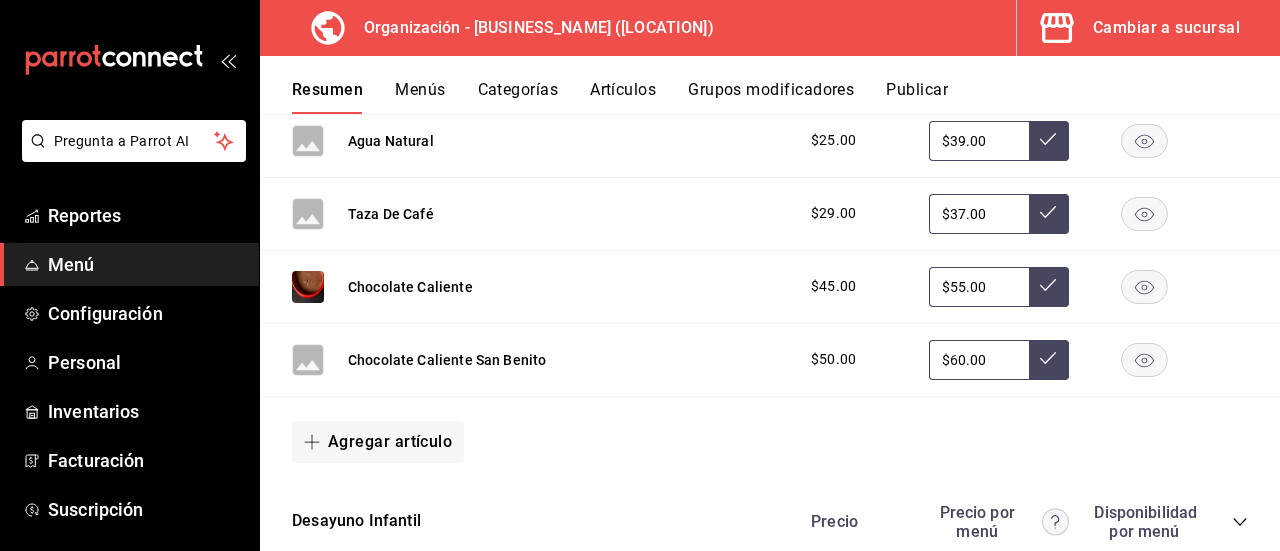 scroll, scrollTop: 3143, scrollLeft: 0, axis: vertical 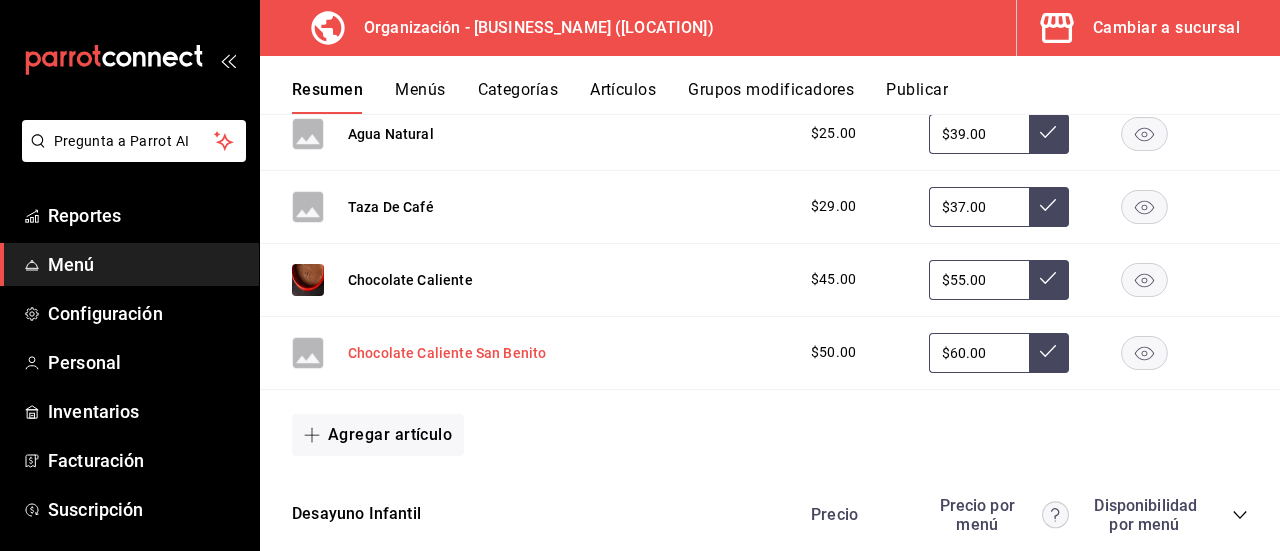 click on "Chocolate Caliente San Benito" at bounding box center (447, 353) 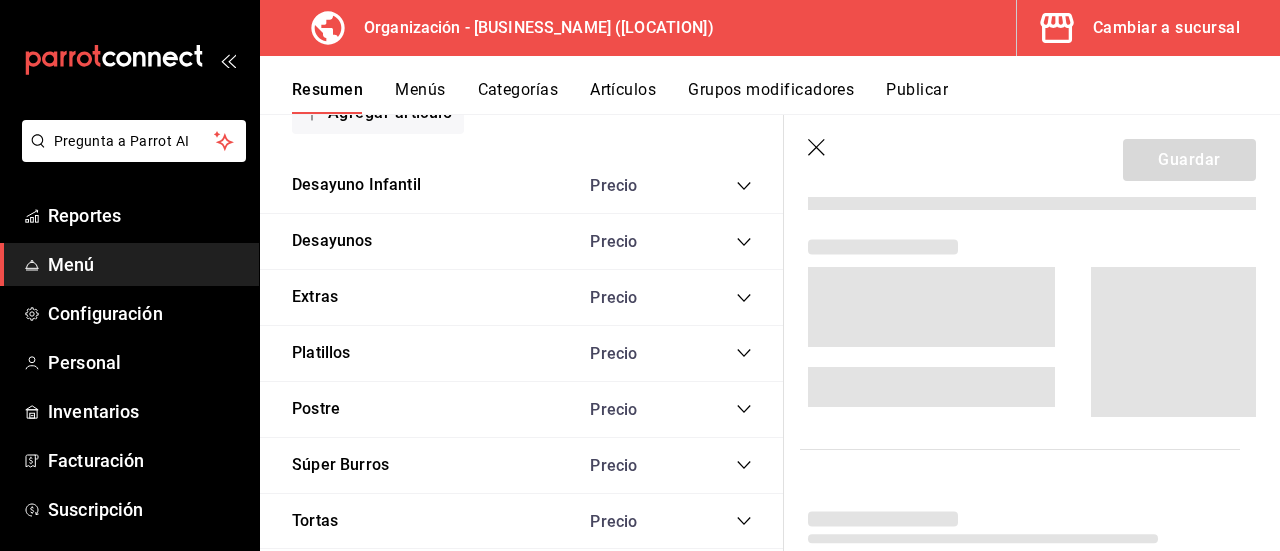 scroll, scrollTop: 2828, scrollLeft: 0, axis: vertical 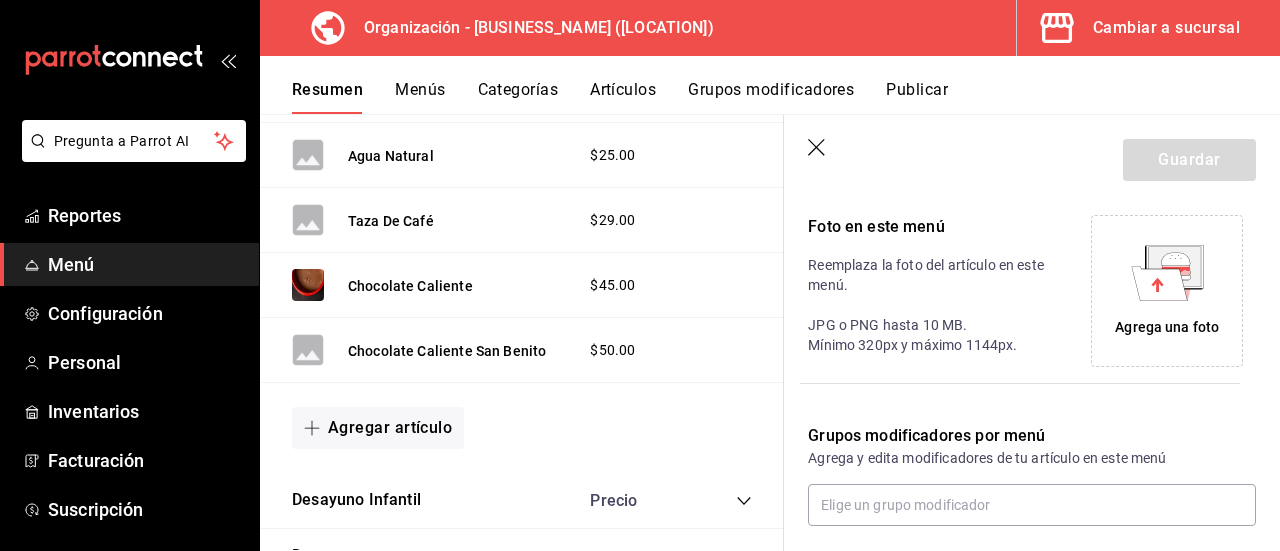 click on "Agrega una foto" at bounding box center [1167, 327] 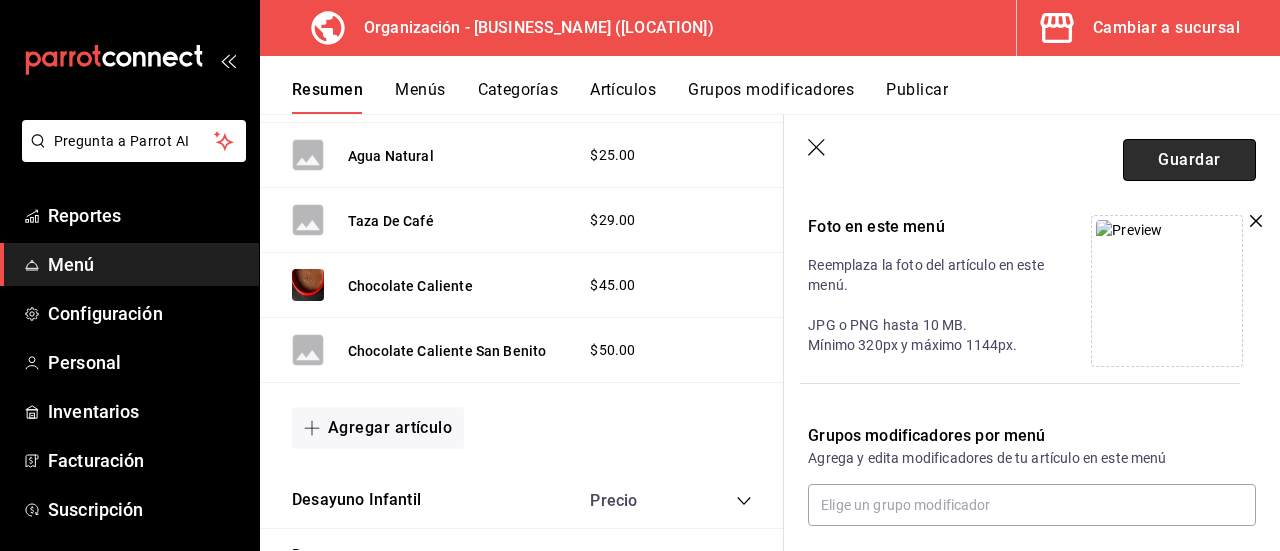 click on "Guardar" at bounding box center [1189, 160] 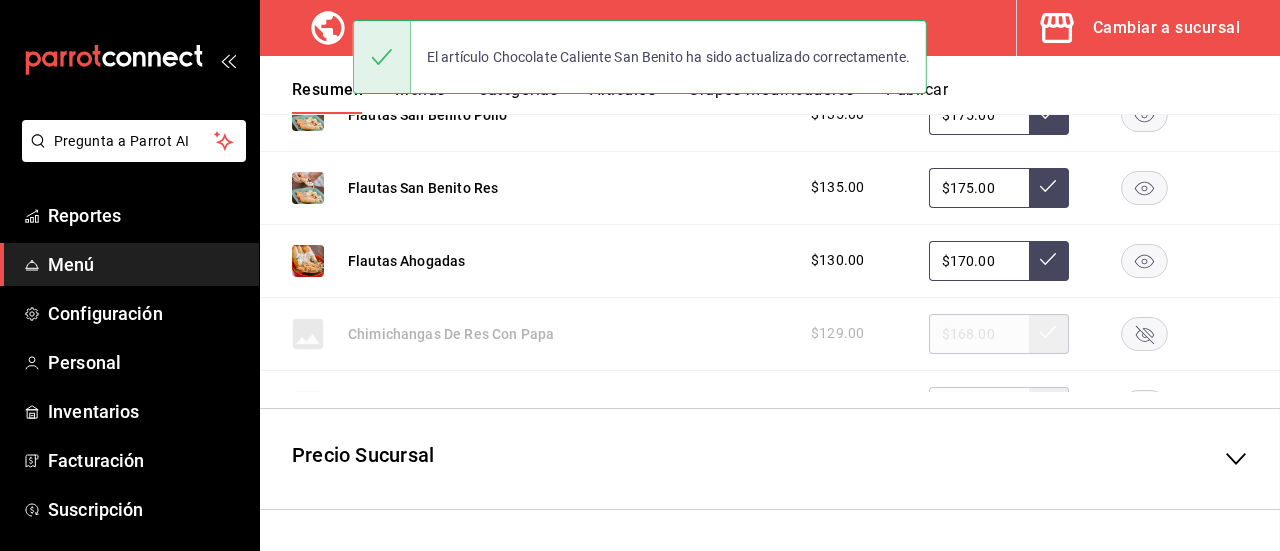 scroll, scrollTop: 590, scrollLeft: 0, axis: vertical 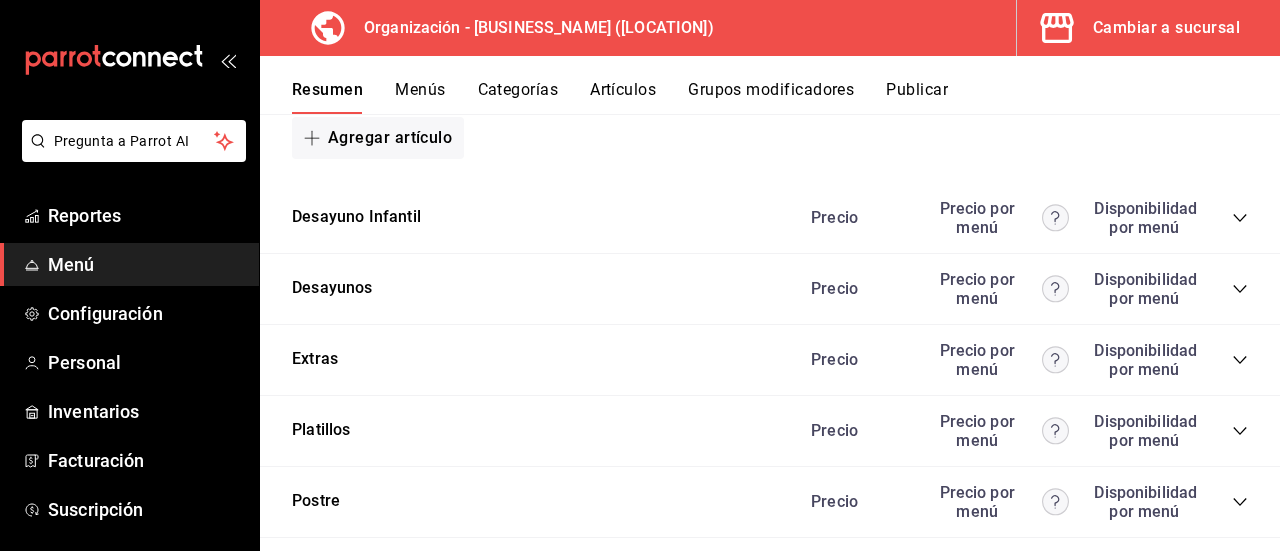 click 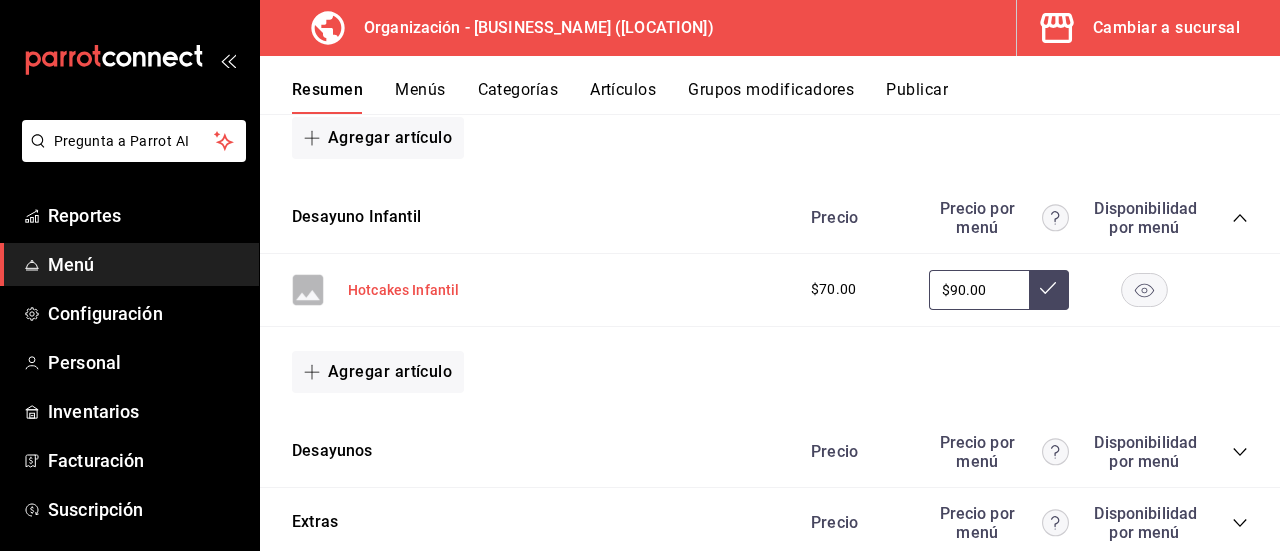 click on "Hotcakes Infantil" at bounding box center (404, 290) 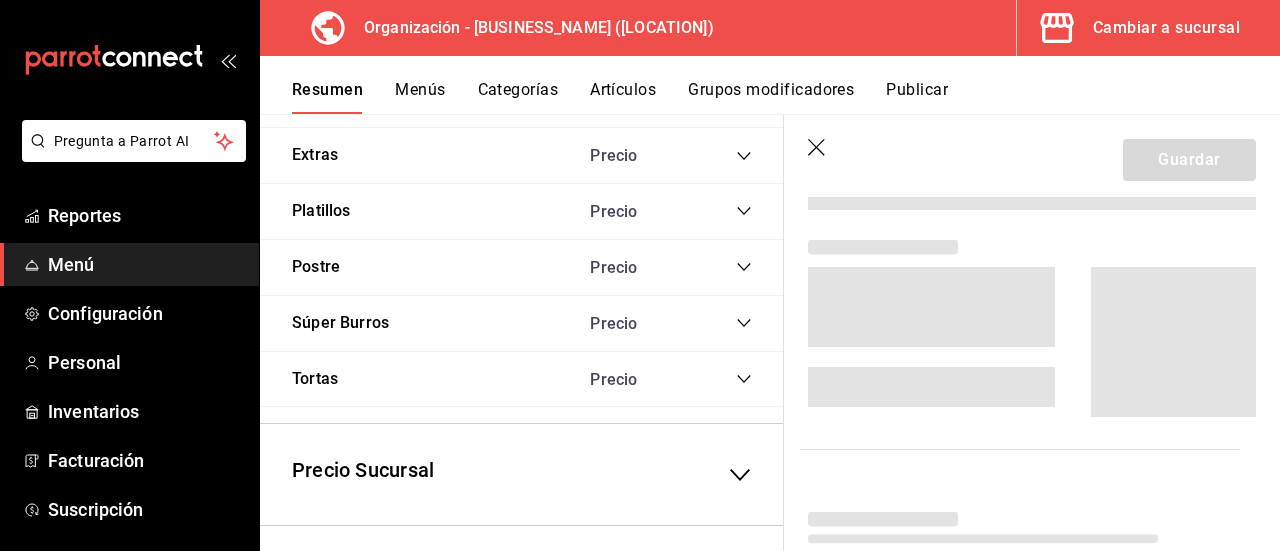 scroll, scrollTop: 3097, scrollLeft: 0, axis: vertical 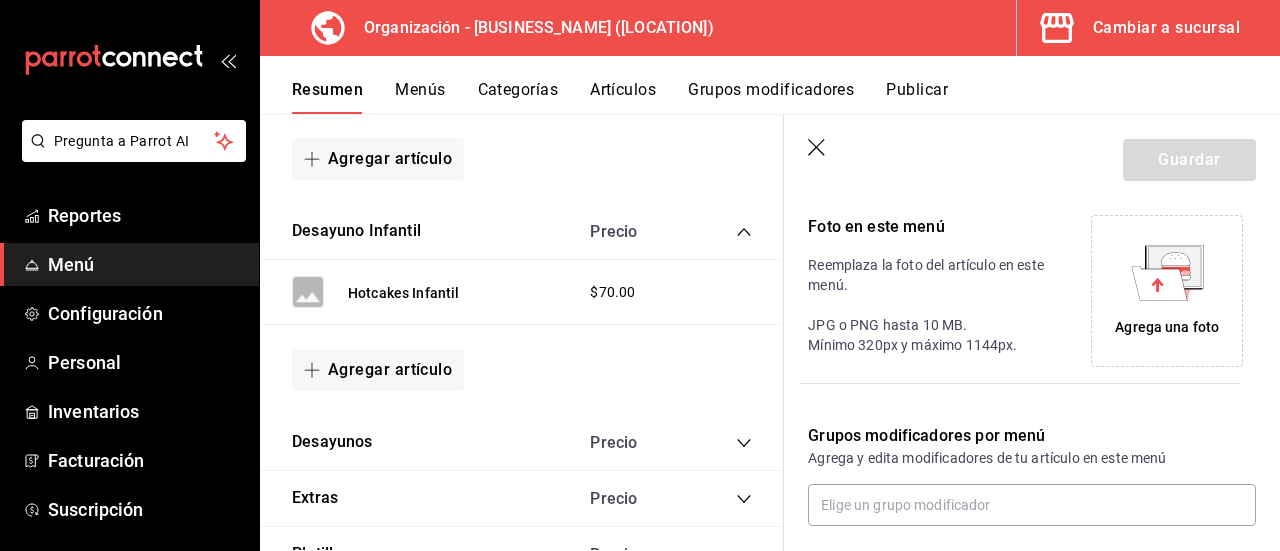 click on "Agrega una foto" at bounding box center [1167, 327] 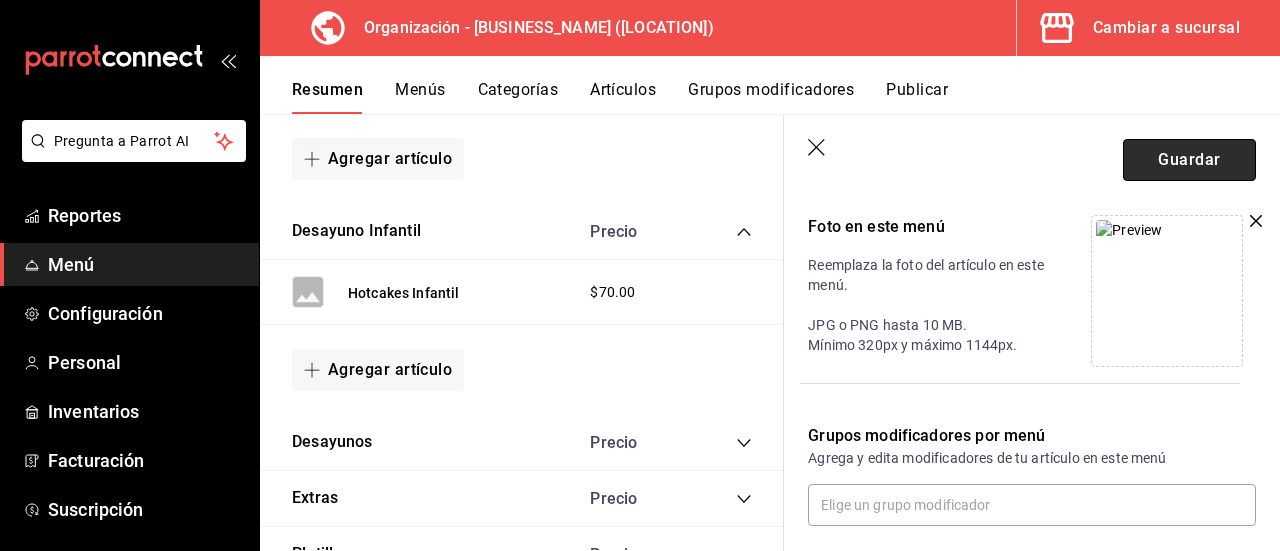 click on "Guardar" at bounding box center [1189, 160] 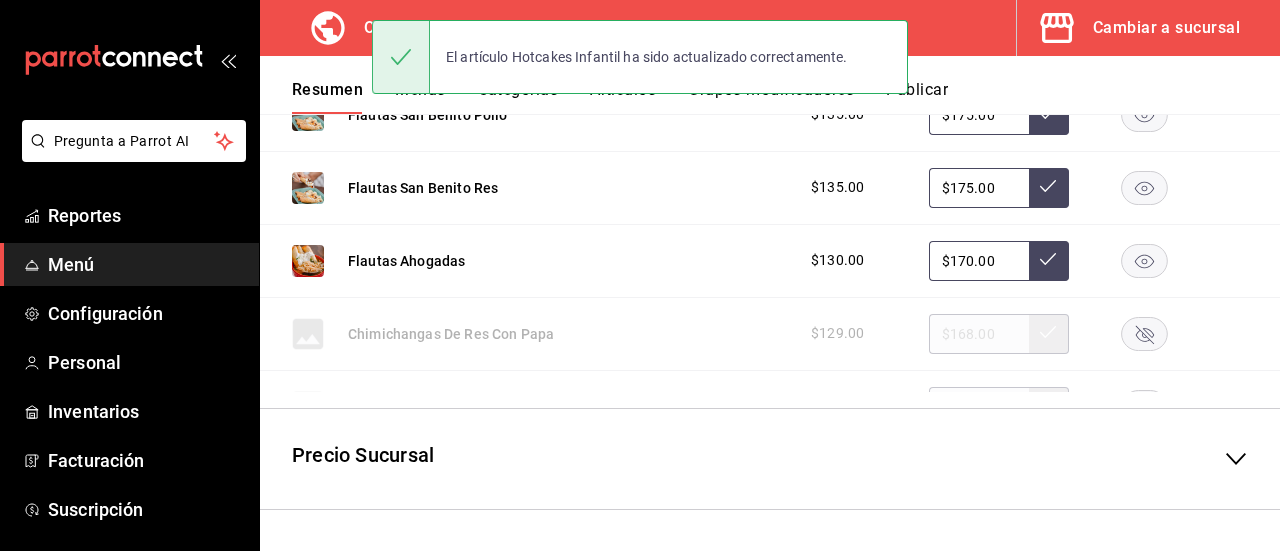 scroll, scrollTop: 590, scrollLeft: 0, axis: vertical 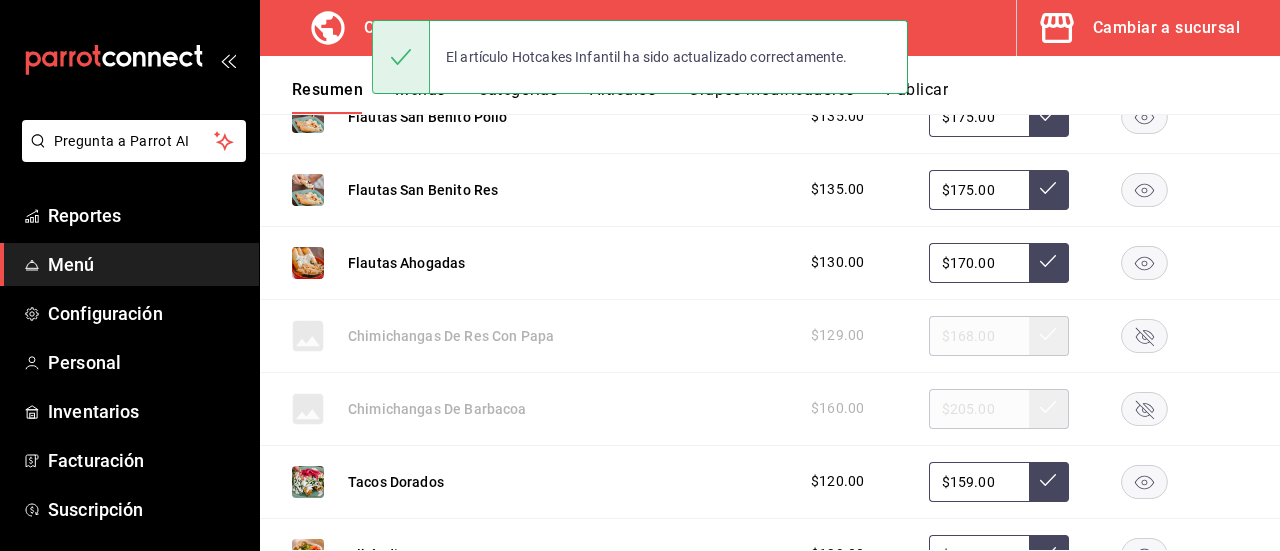 click on "Publicar" at bounding box center [917, 97] 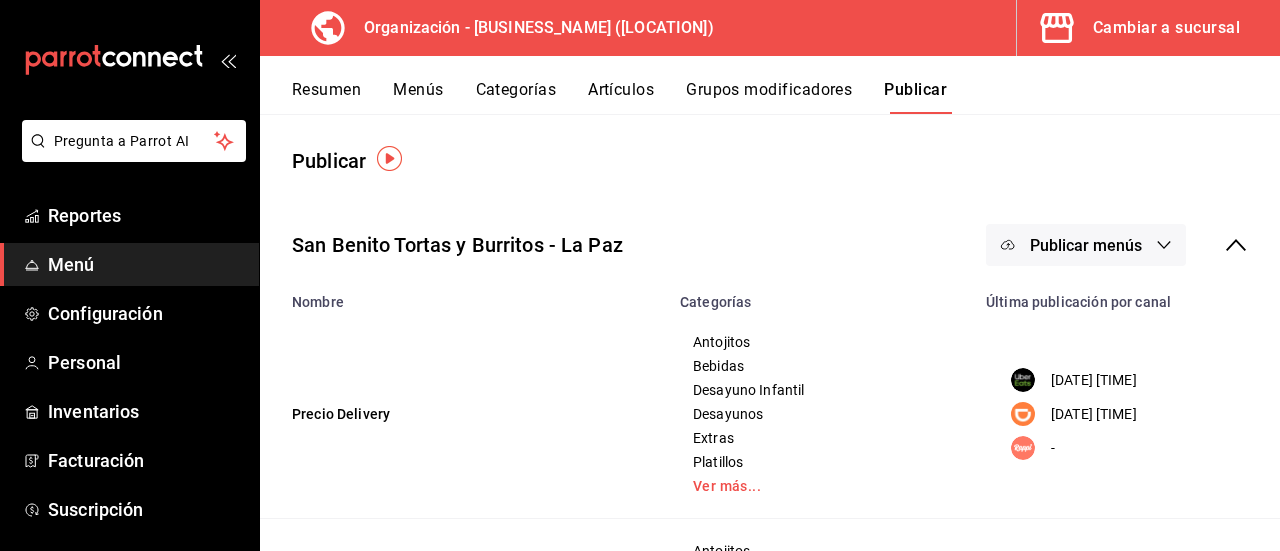 click on "Publicar menús" at bounding box center (1086, 245) 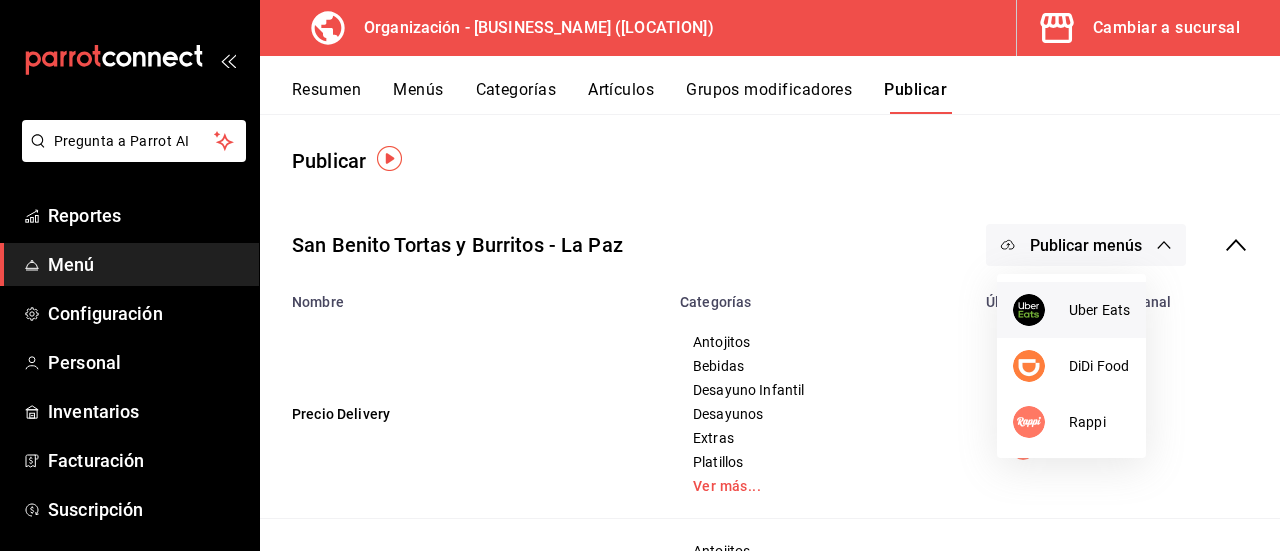 click on "Uber Eats" at bounding box center (1099, 310) 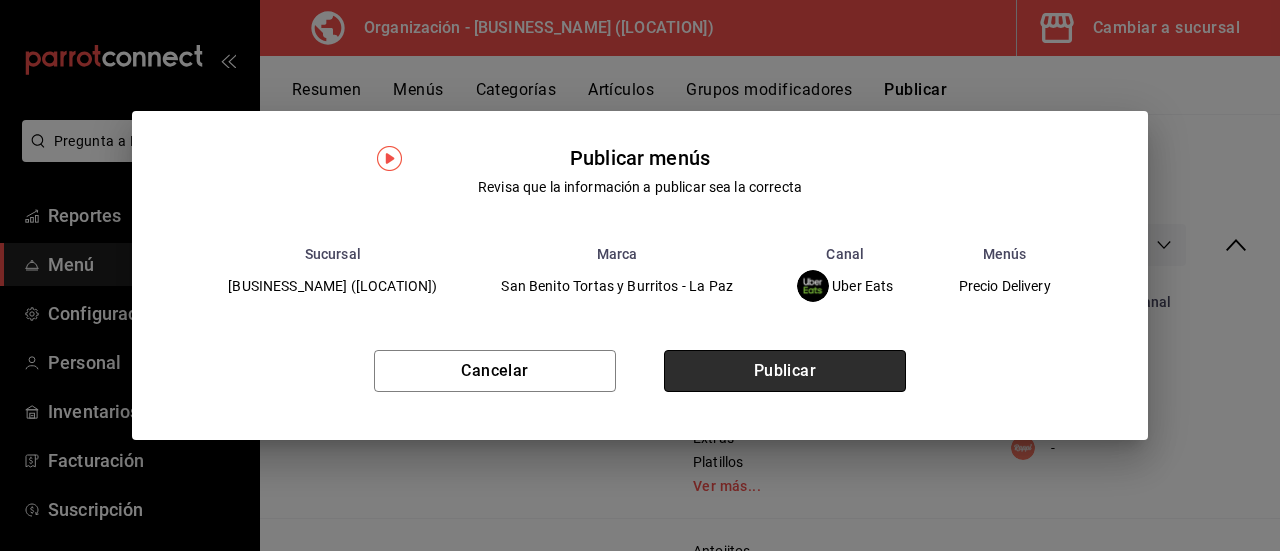 click on "Publicar" at bounding box center (785, 371) 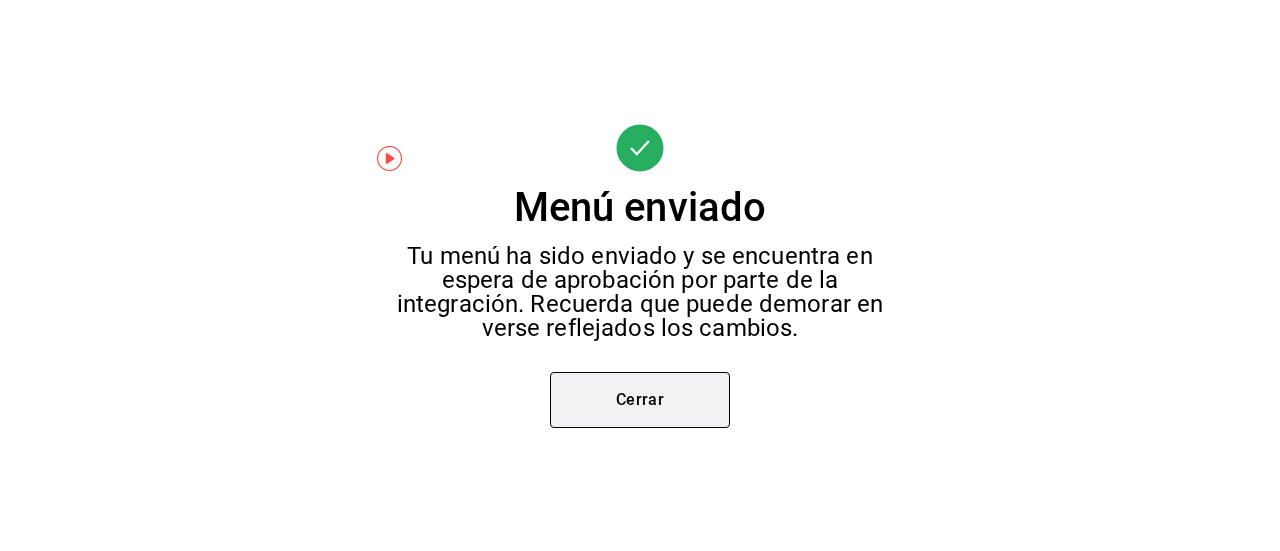 click on "Cerrar" at bounding box center [640, 400] 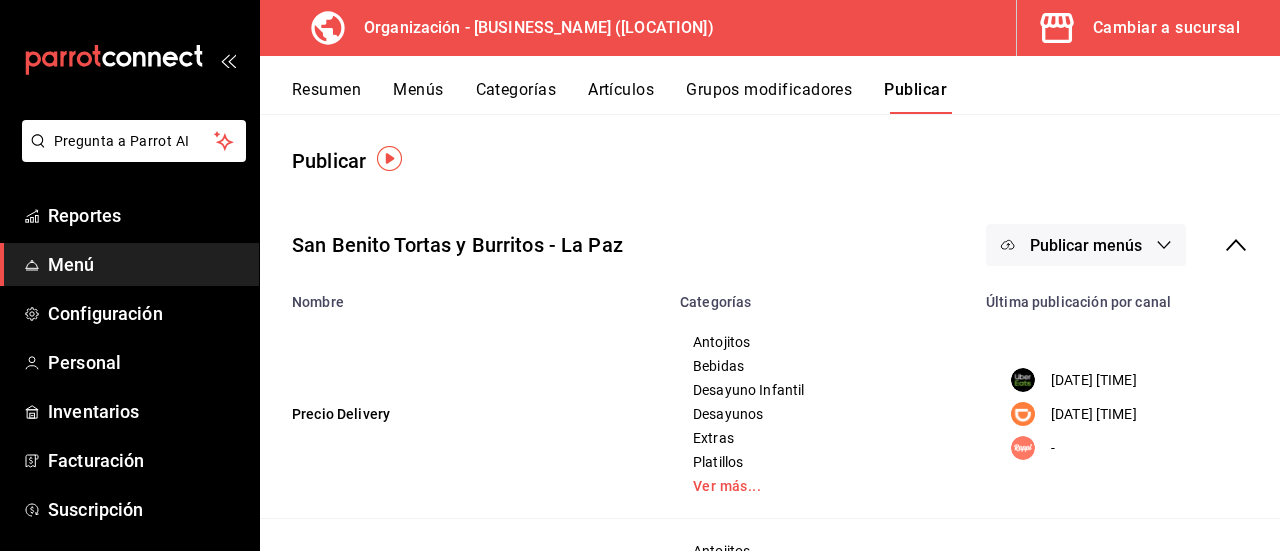 click on "Publicar menús" at bounding box center (1086, 245) 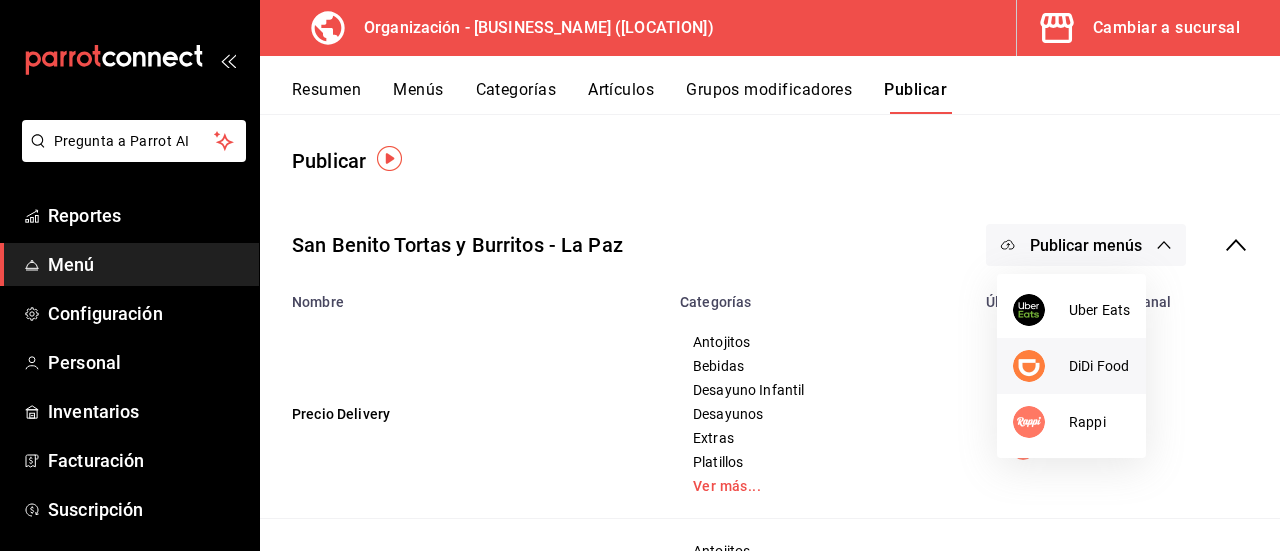 click on "DiDi Food" at bounding box center (1099, 366) 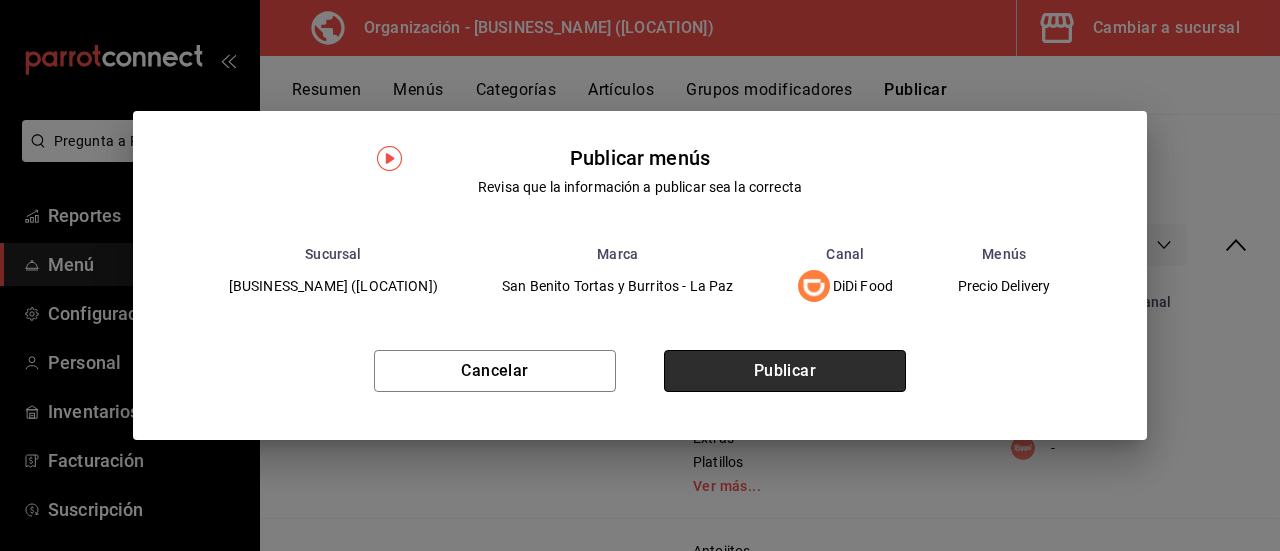 click on "Publicar" at bounding box center [785, 371] 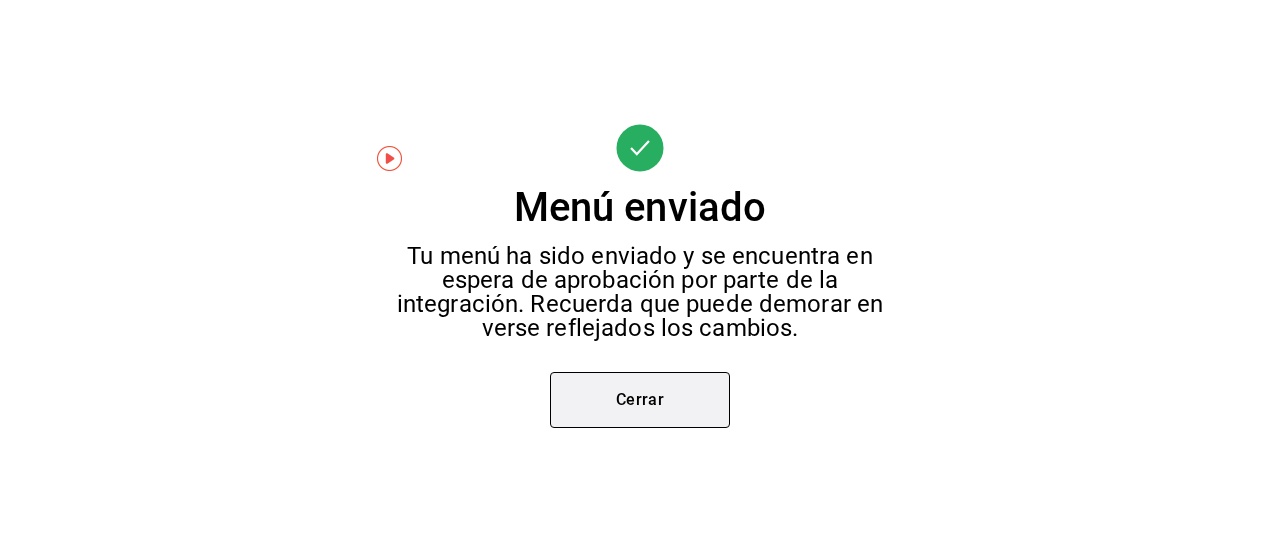 click on "Cerrar" at bounding box center [640, 400] 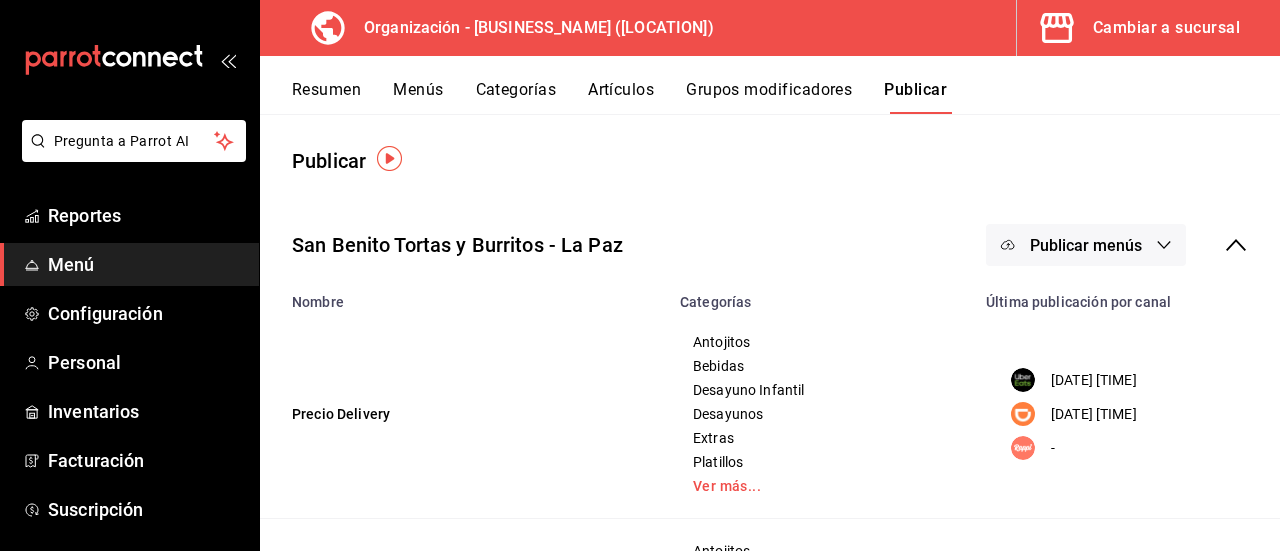 click on "Resumen" at bounding box center (326, 97) 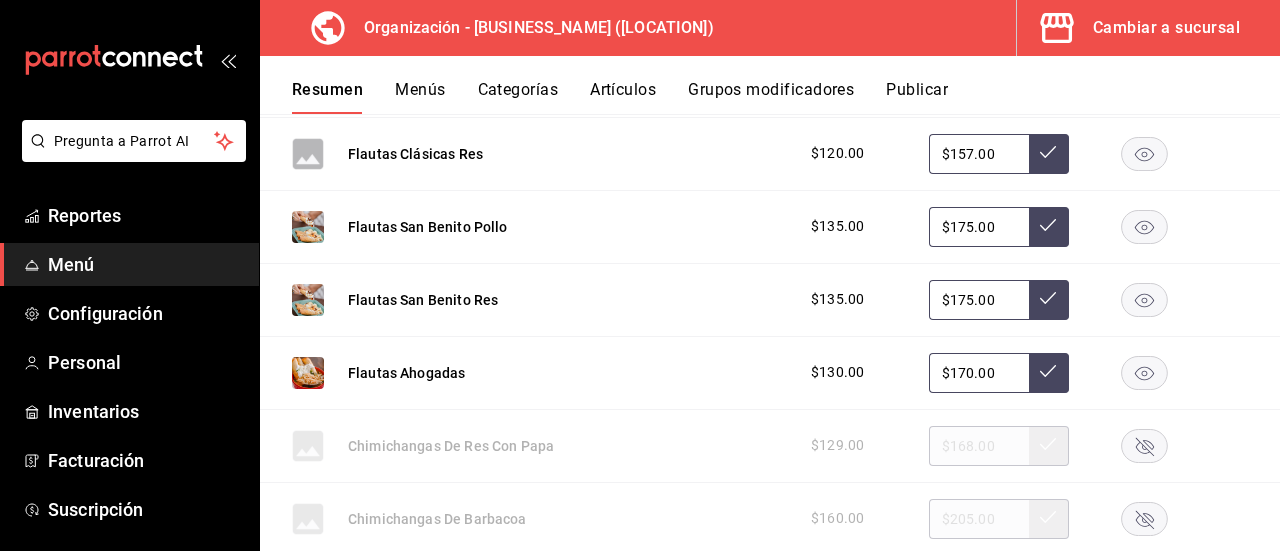 scroll, scrollTop: 321, scrollLeft: 0, axis: vertical 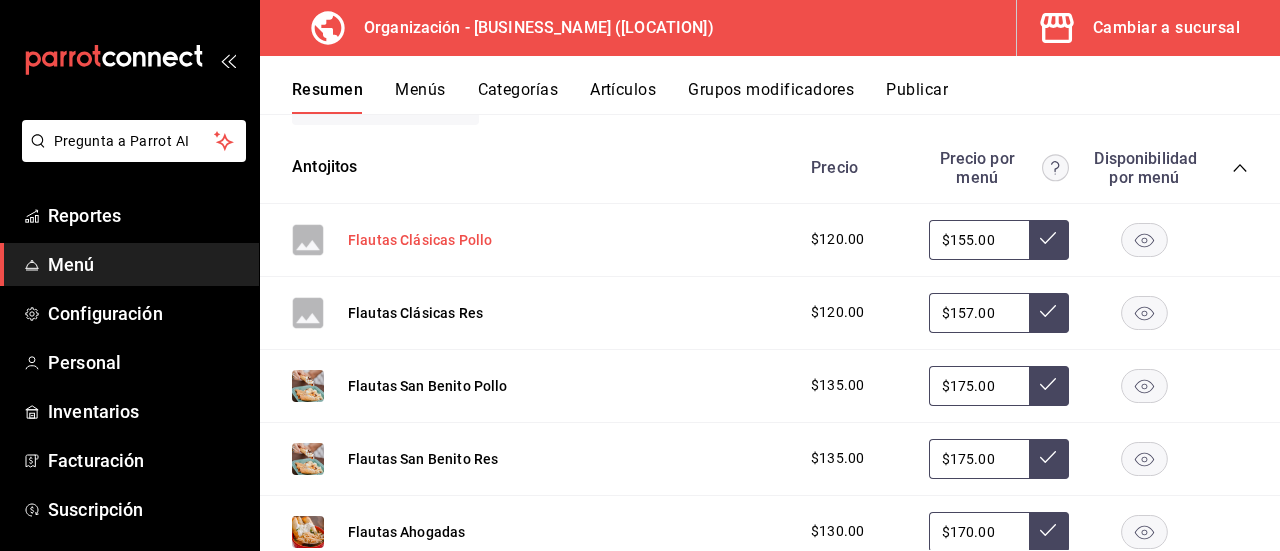 click on "Flautas Clásicas Pollo" at bounding box center (420, 240) 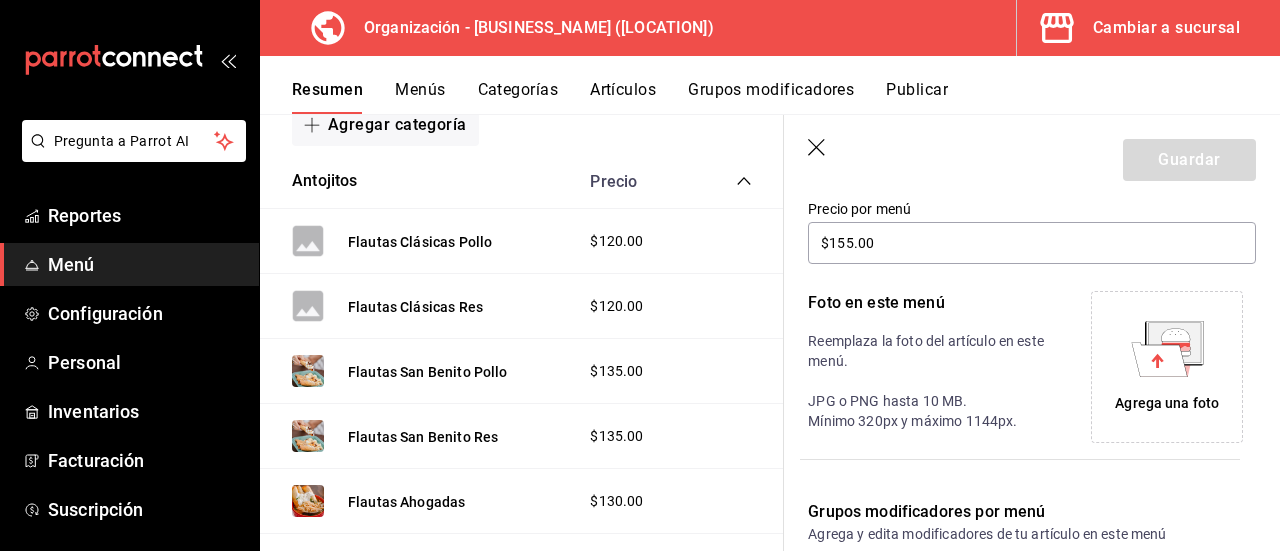 scroll, scrollTop: 375, scrollLeft: 0, axis: vertical 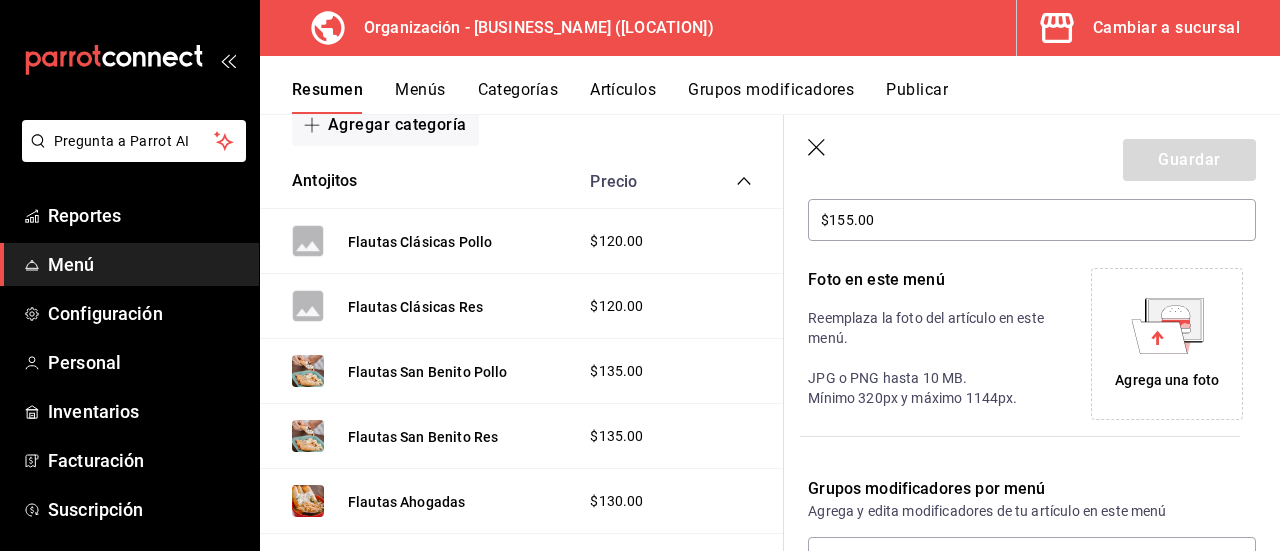 click on "Agrega una foto" at bounding box center [1167, 380] 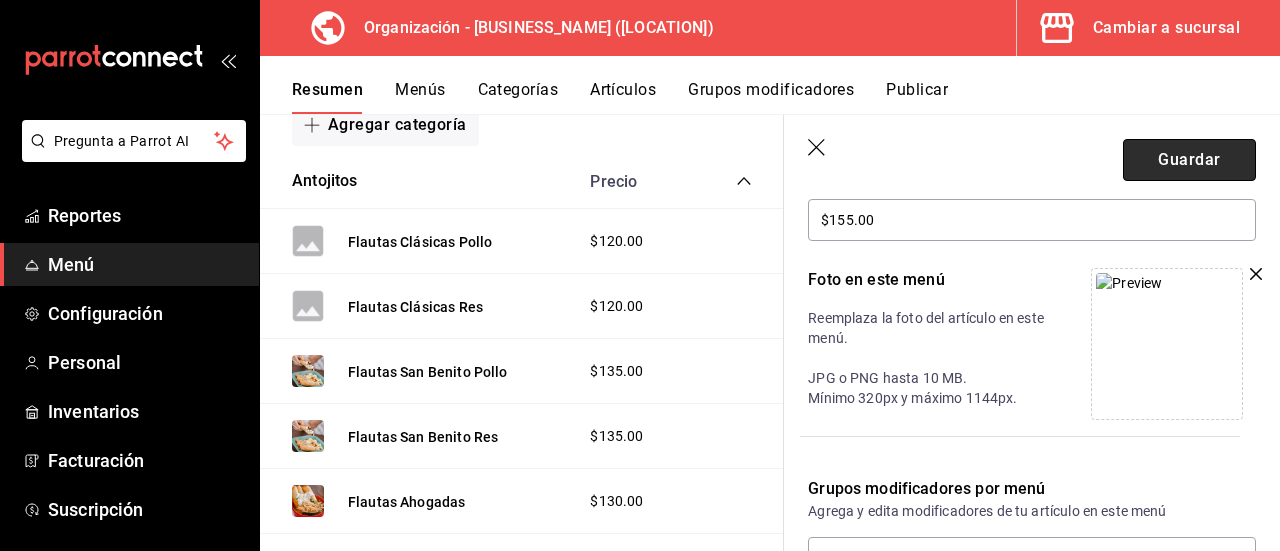 click on "Guardar" at bounding box center [1189, 160] 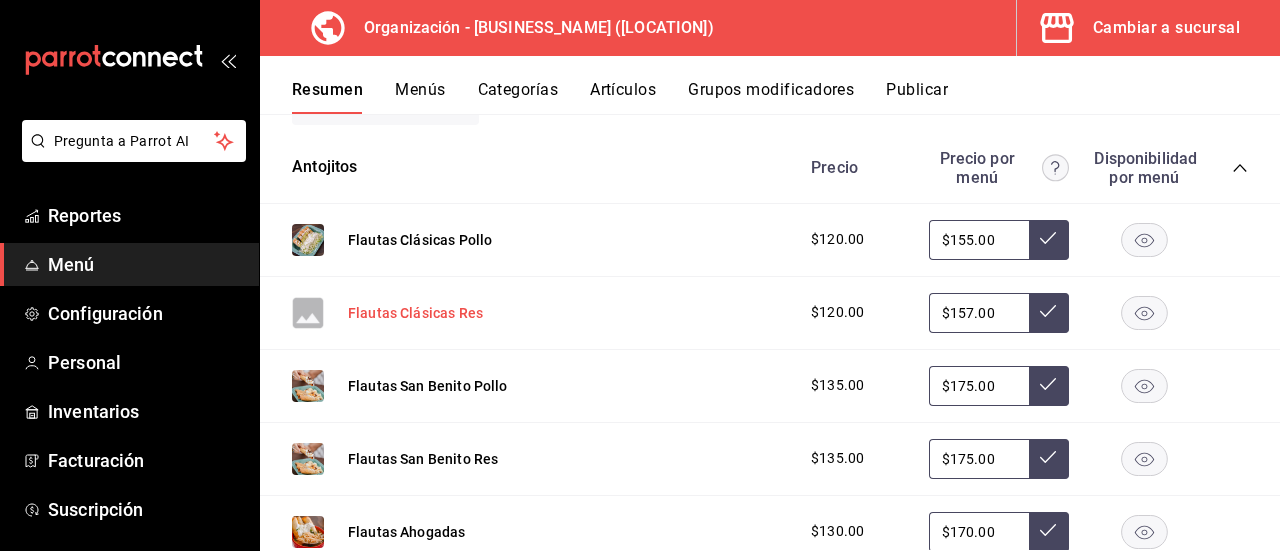 click on "Flautas Clásicas Res" at bounding box center [415, 313] 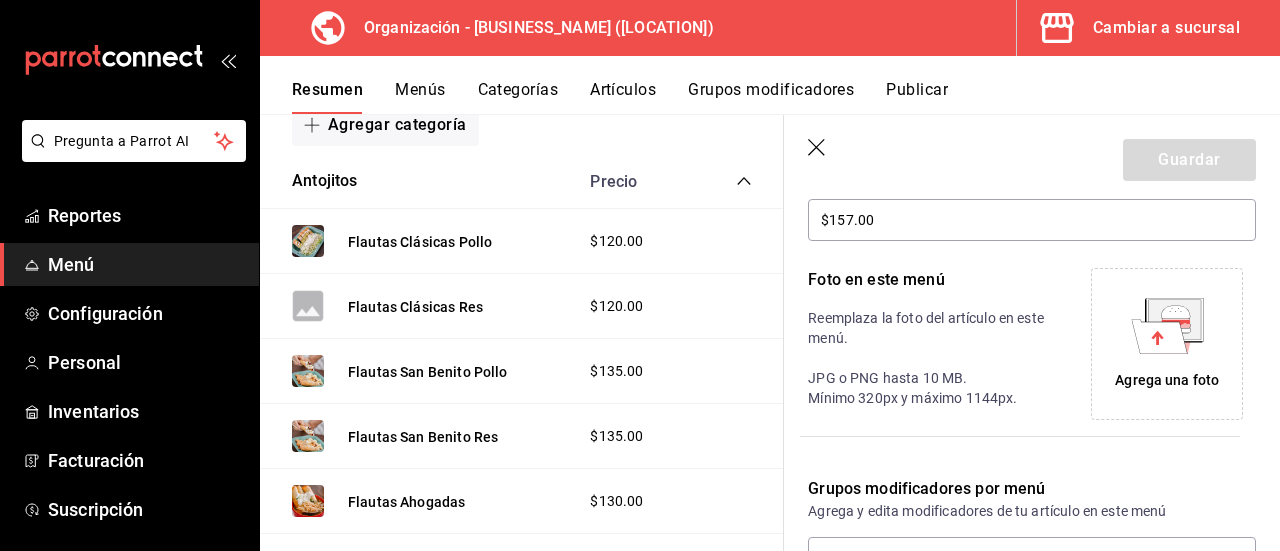 click on "Agrega una foto" at bounding box center (1167, 380) 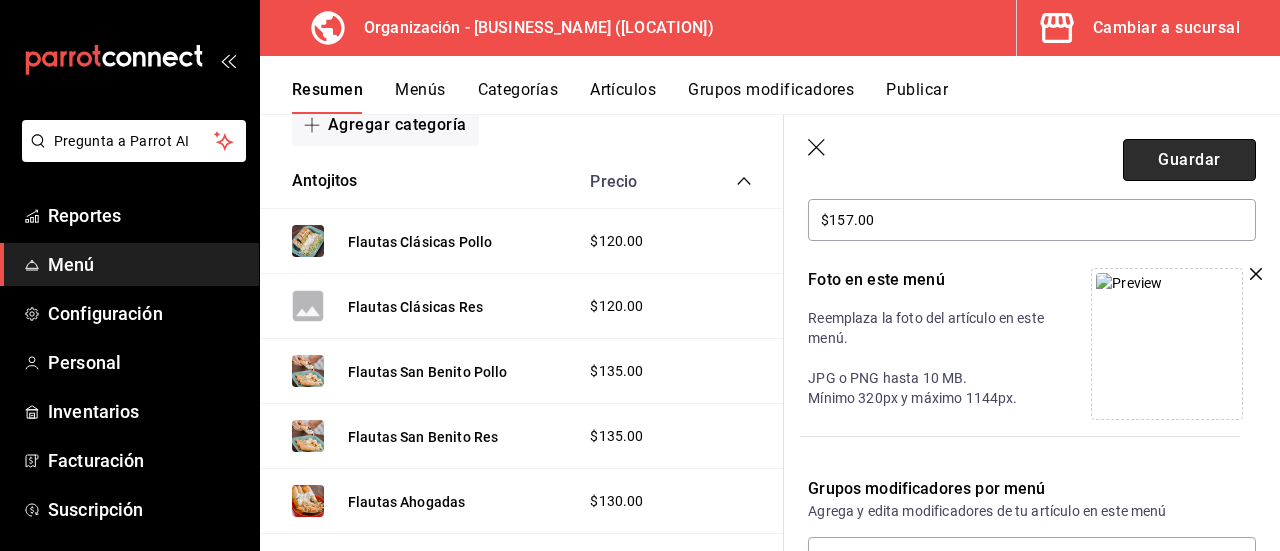 click on "Guardar" at bounding box center [1189, 160] 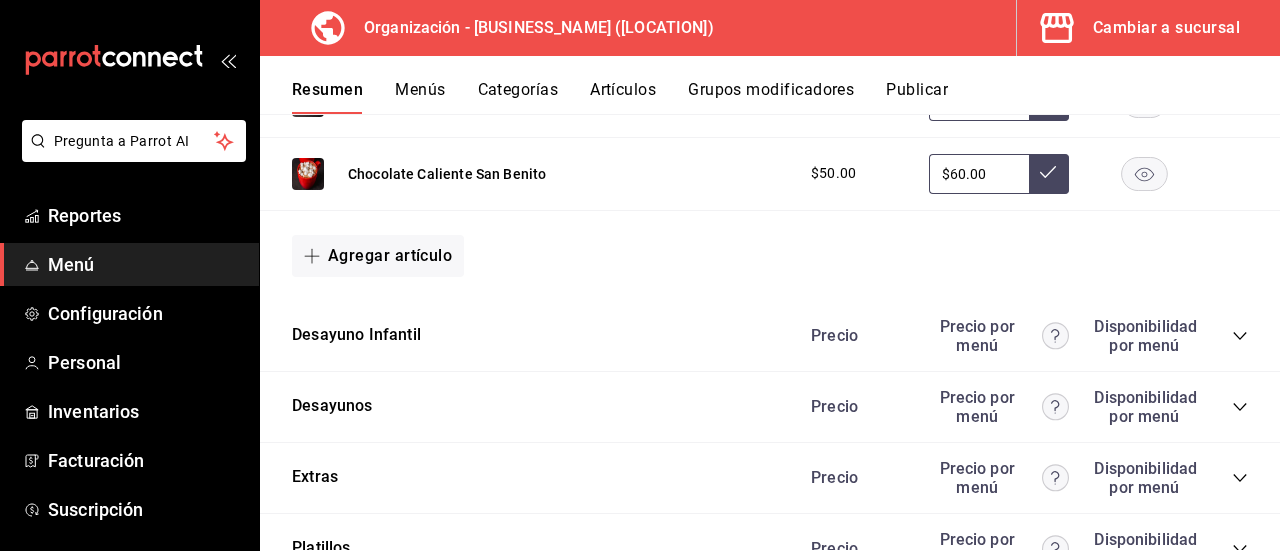 scroll, scrollTop: 3336, scrollLeft: 0, axis: vertical 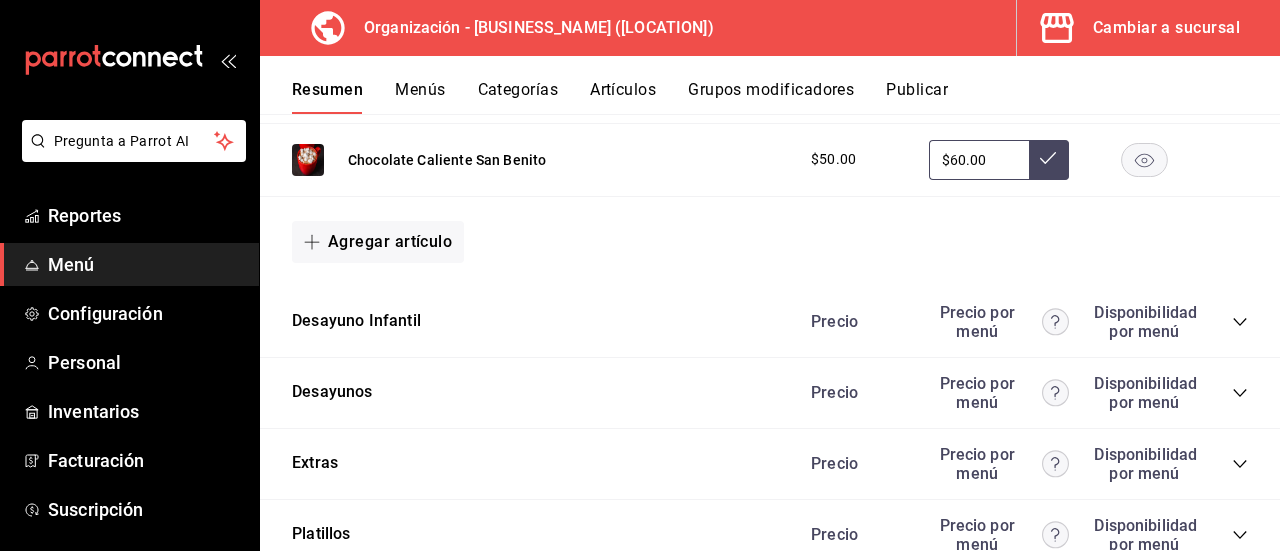 click on "Publicar" at bounding box center [917, 97] 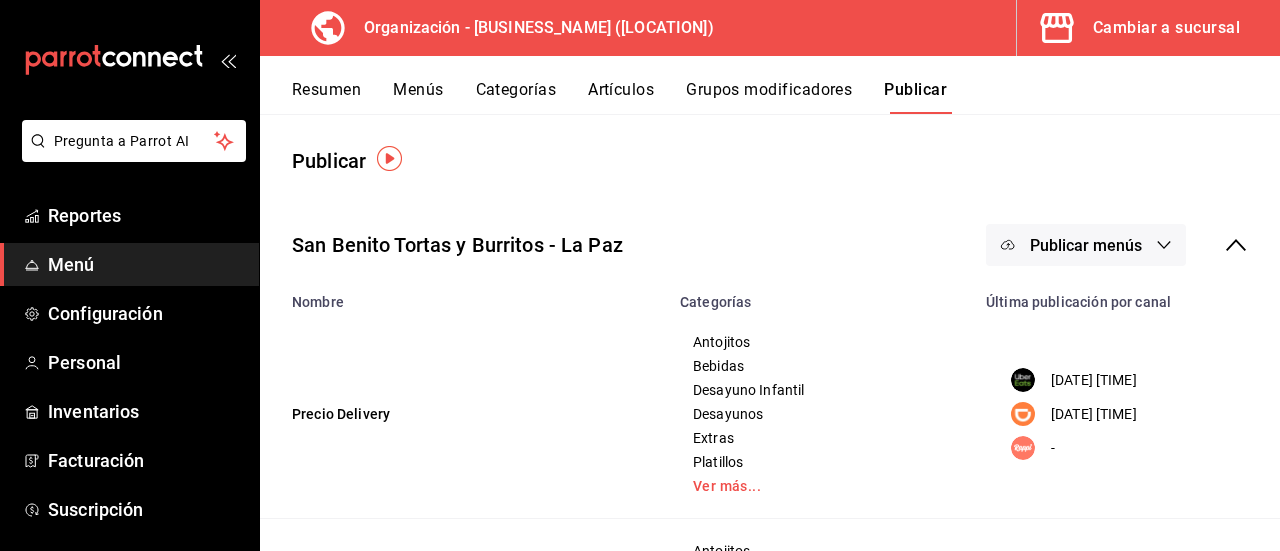 click on "Publicar menús" at bounding box center [1086, 245] 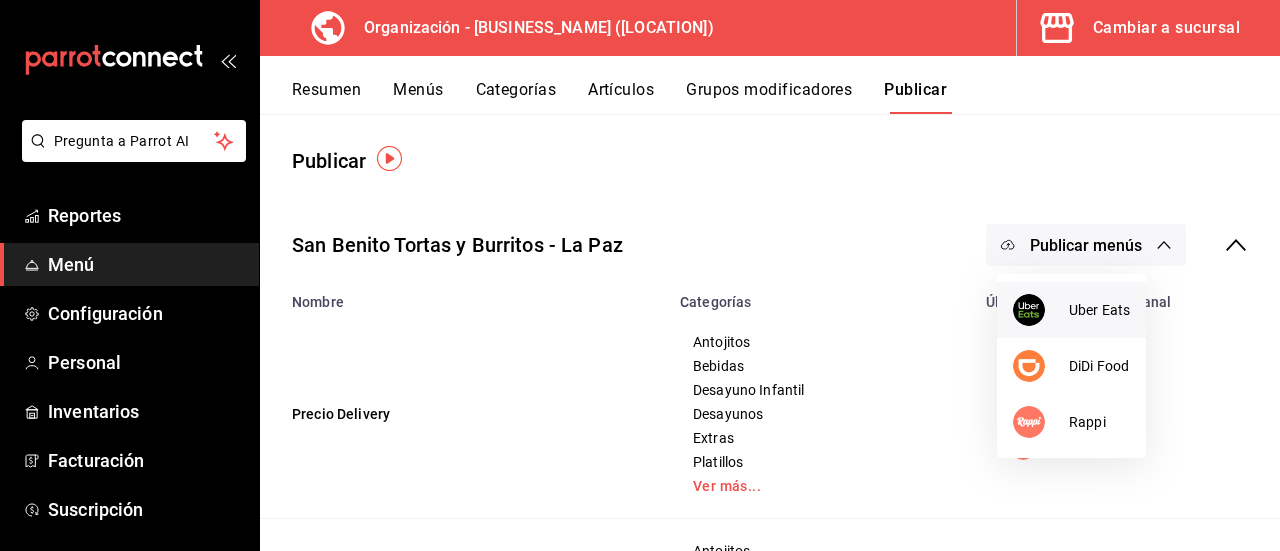 click on "Uber Eats" at bounding box center (1071, 310) 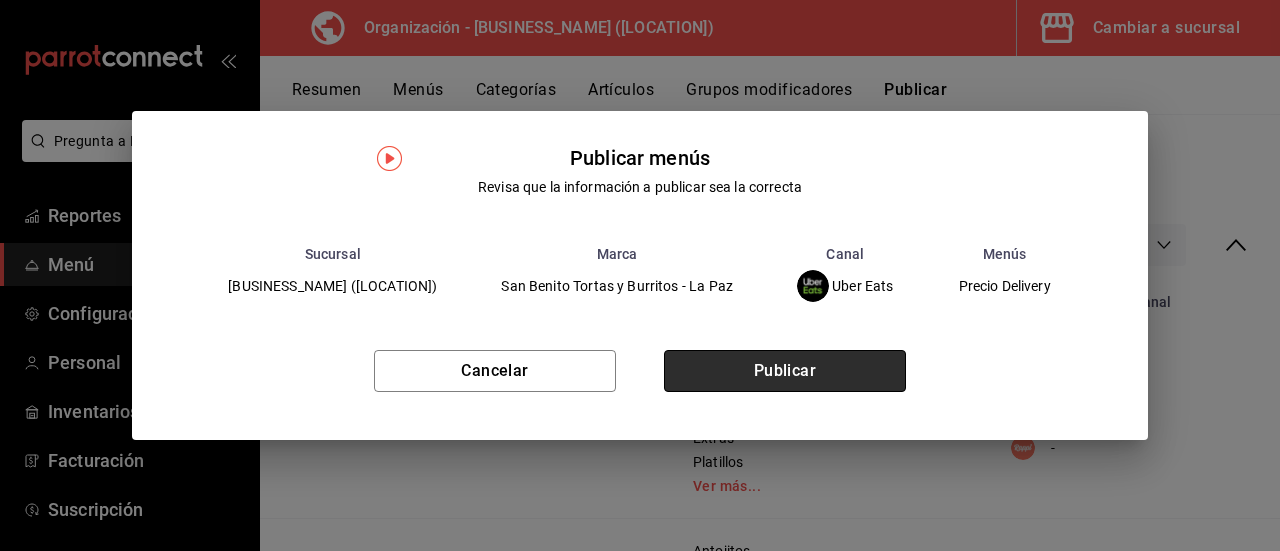 click on "Publicar" at bounding box center [785, 371] 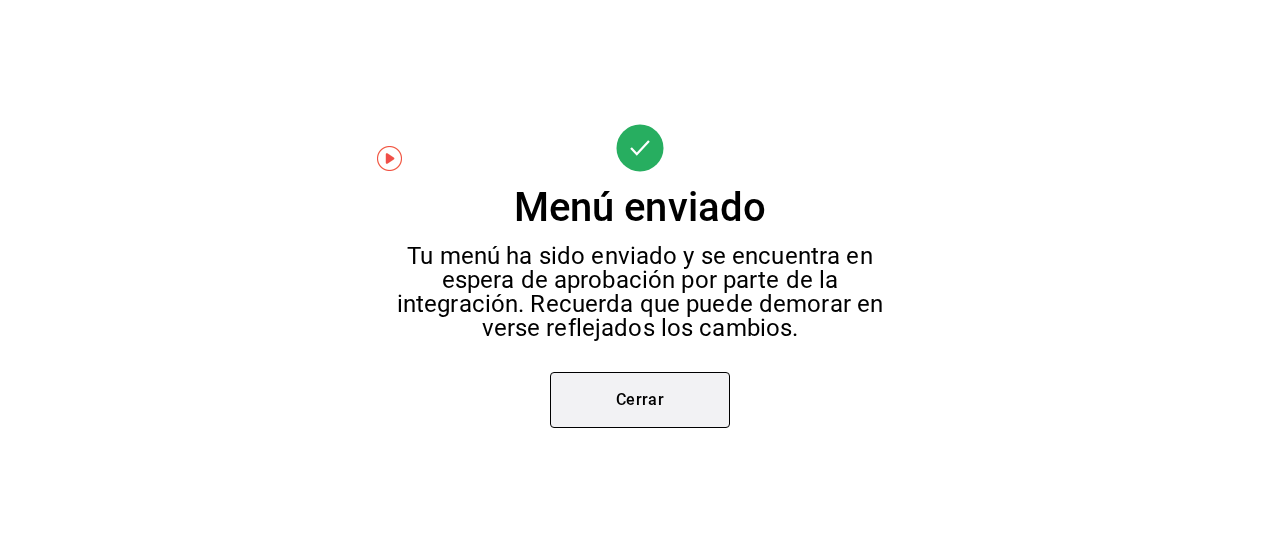 click on "Cerrar" at bounding box center (640, 400) 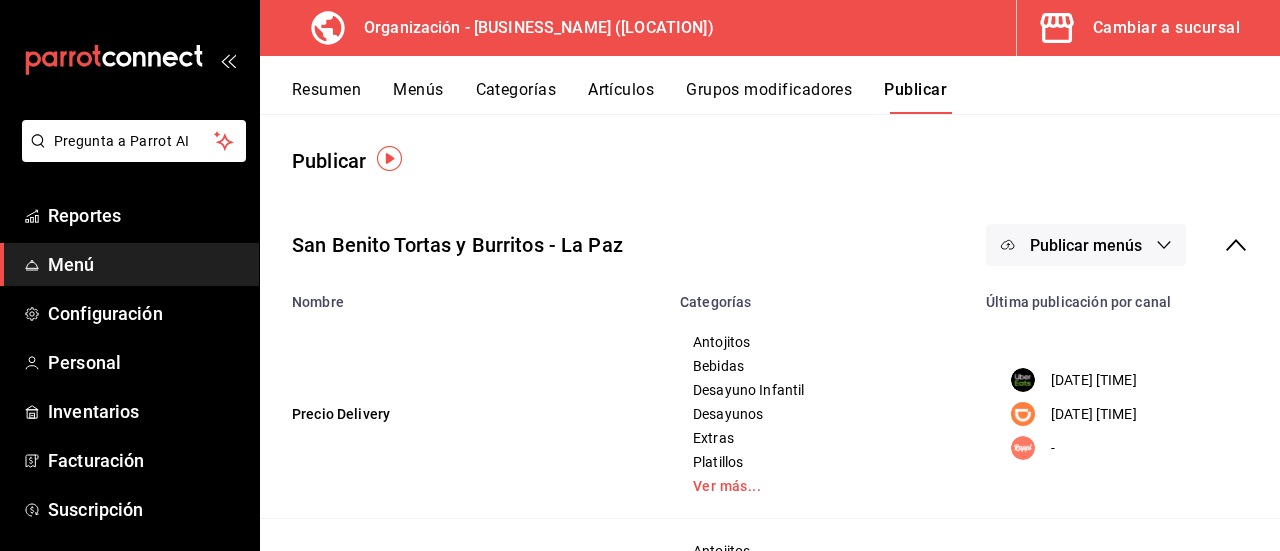 click on "Publicar menús" at bounding box center [1086, 245] 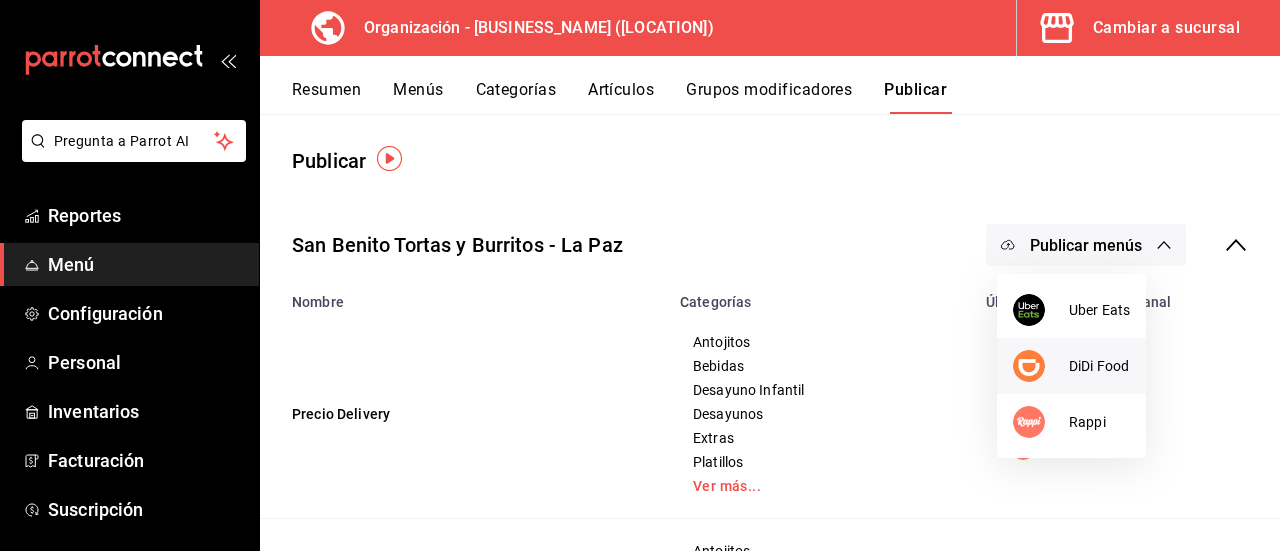 click on "DiDi Food" at bounding box center [1071, 366] 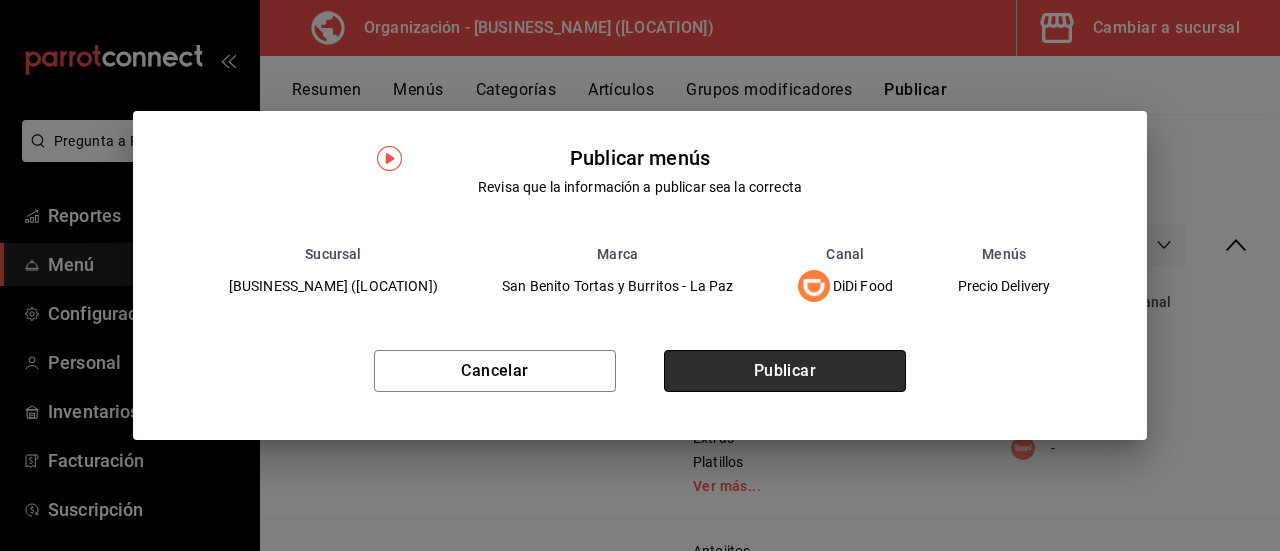 click on "Publicar" at bounding box center (785, 371) 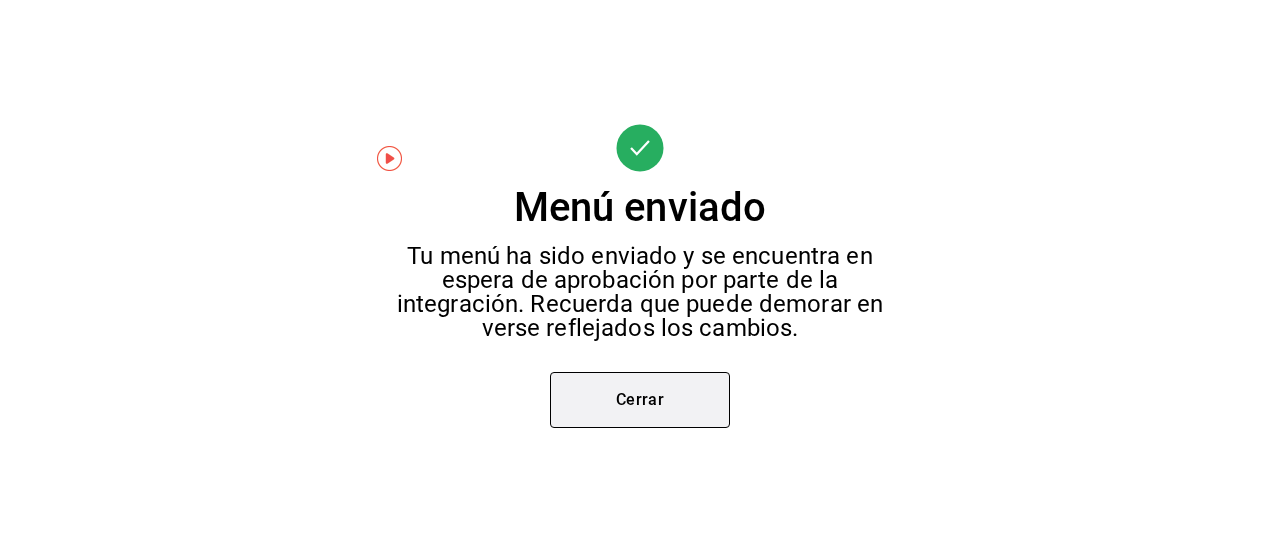 click on "Cerrar" at bounding box center (640, 400) 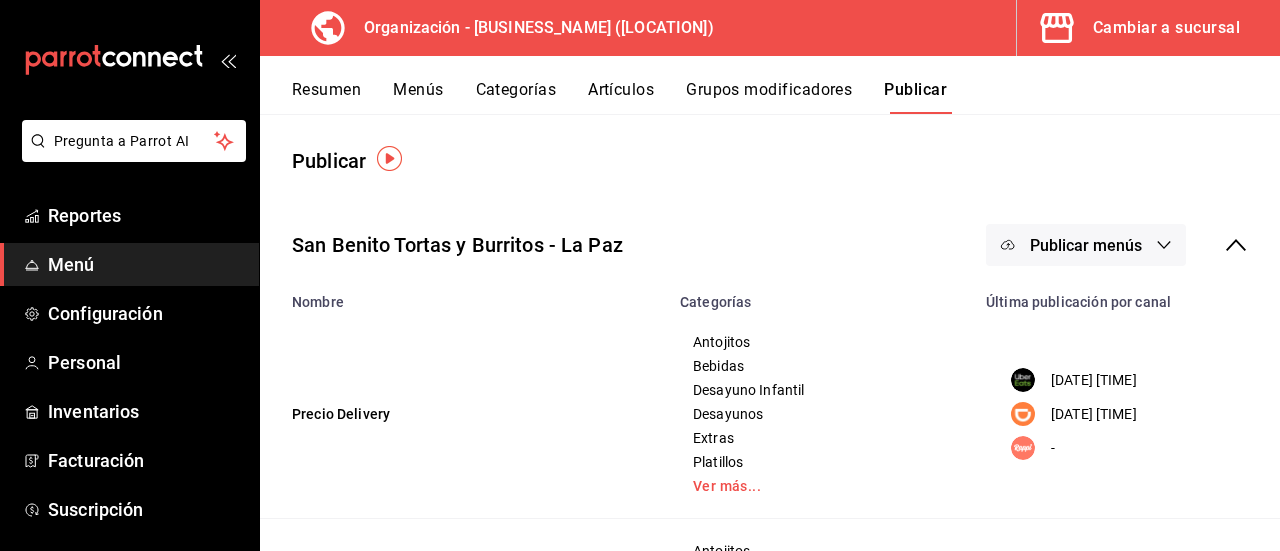 click on "Resumen" at bounding box center [326, 97] 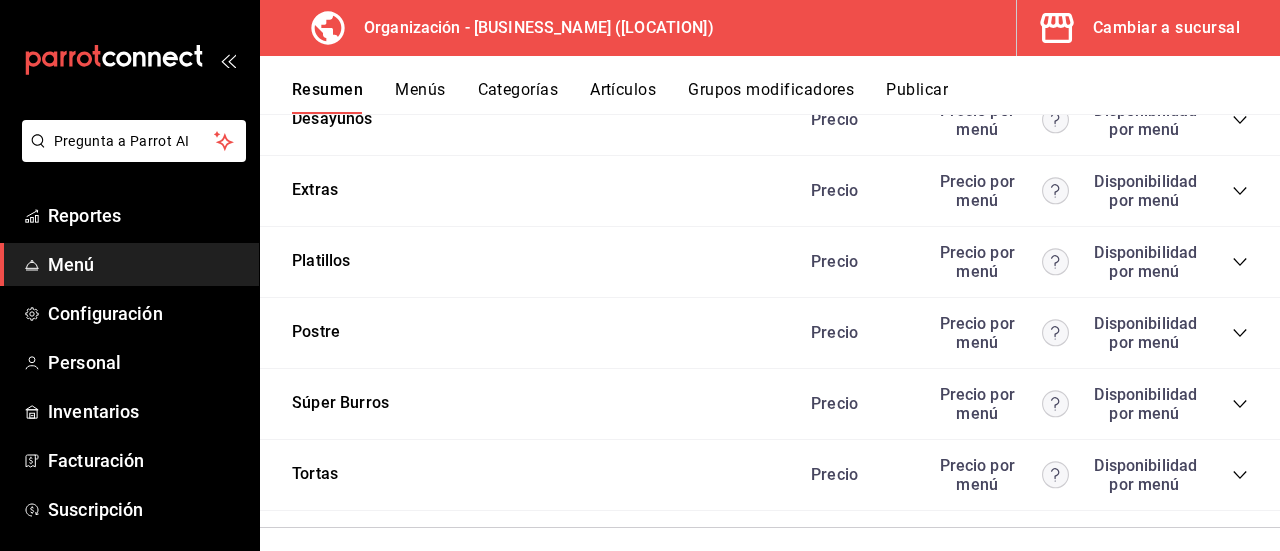 scroll, scrollTop: 3526, scrollLeft: 0, axis: vertical 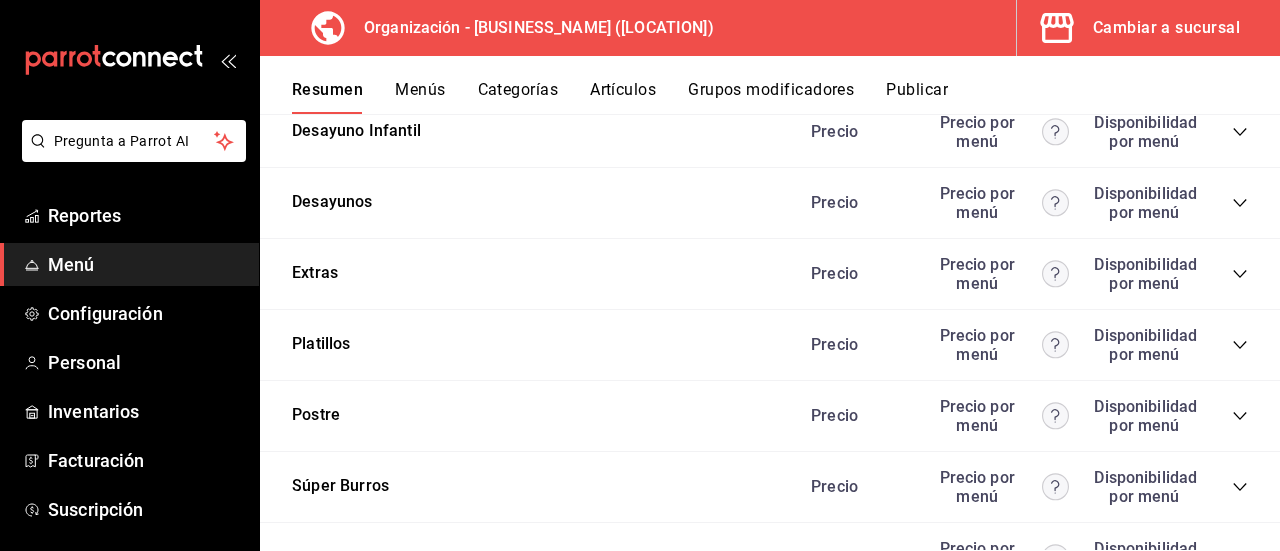click on "Desayunos Precio Precio por menú   Disponibilidad por menú" at bounding box center [770, 203] 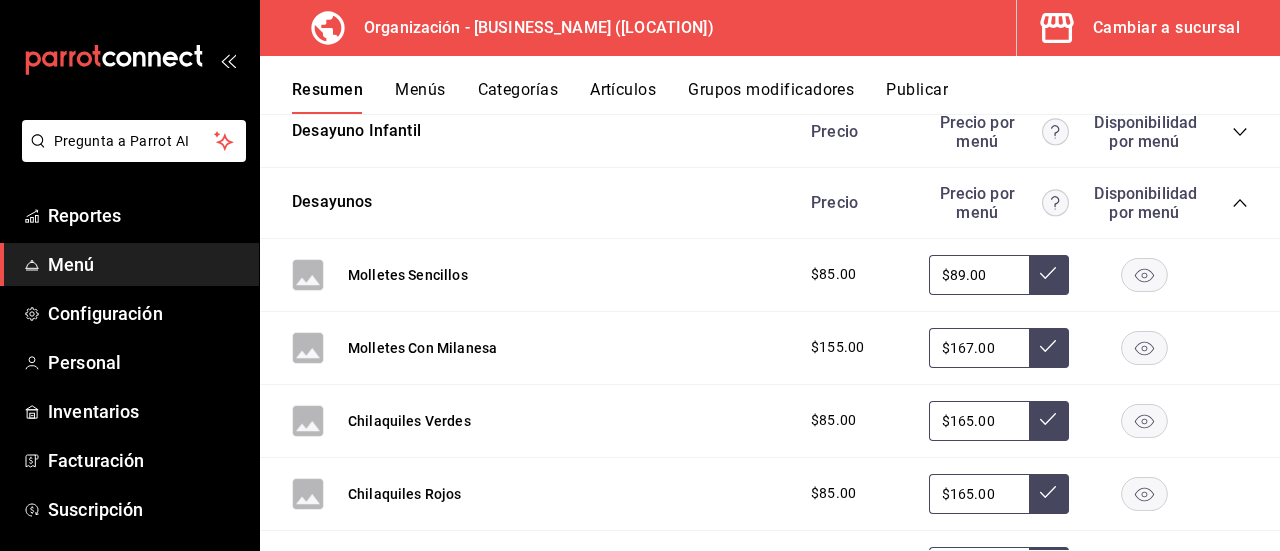 click 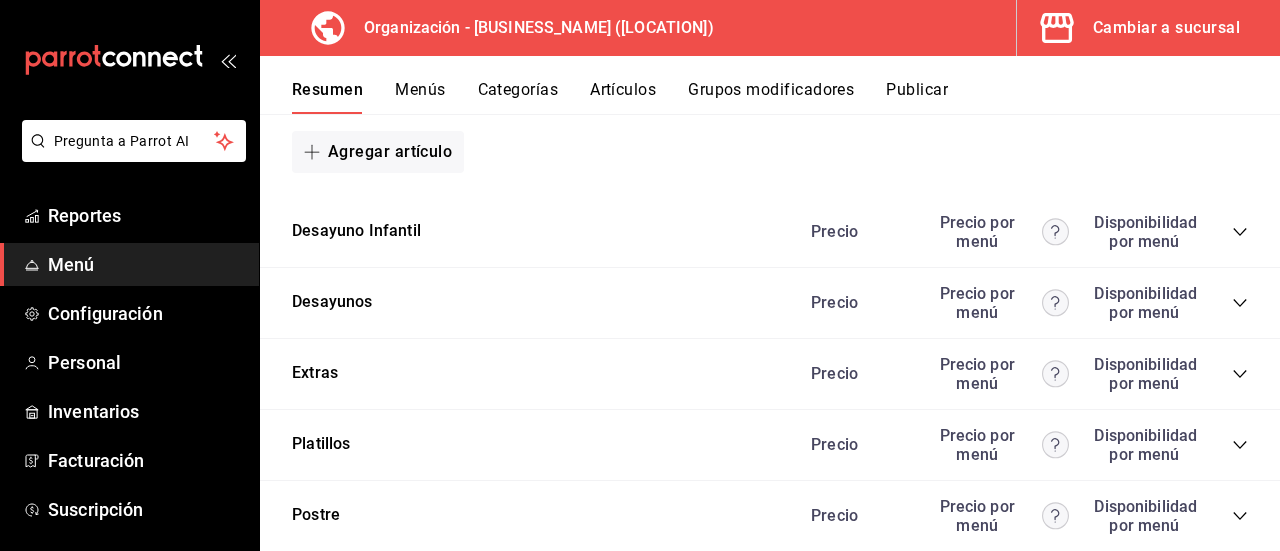 scroll, scrollTop: 3406, scrollLeft: 0, axis: vertical 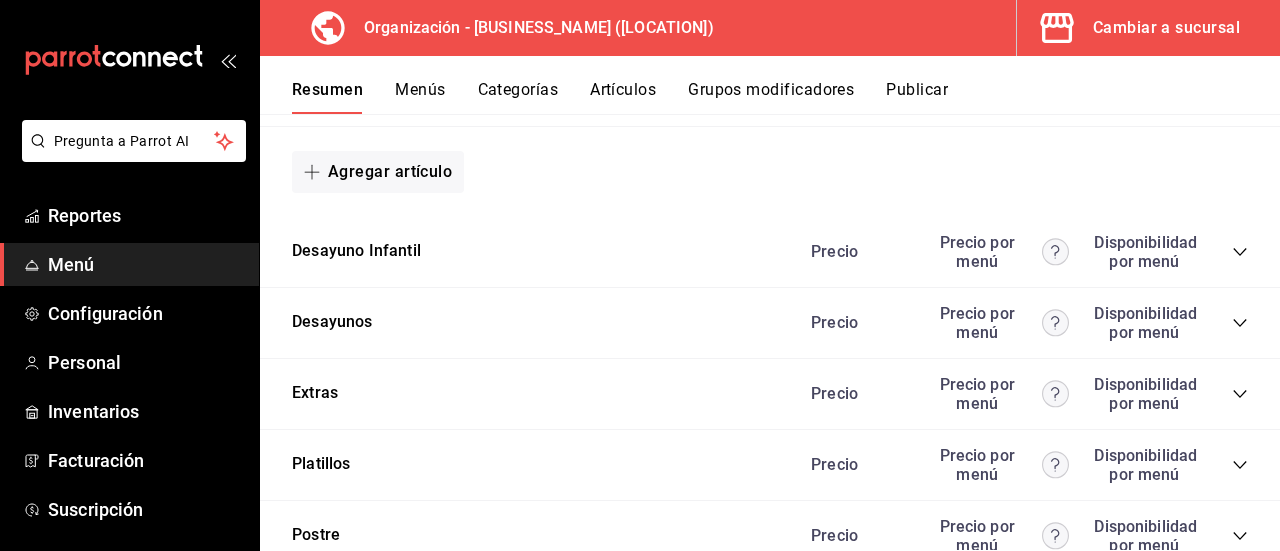 click 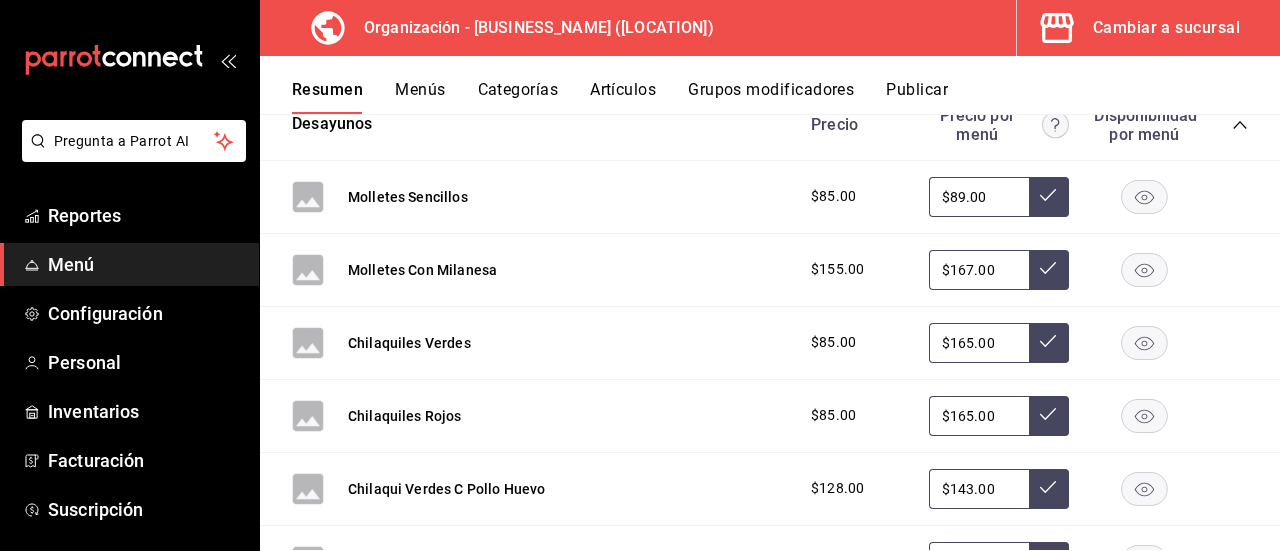 scroll, scrollTop: 3577, scrollLeft: 0, axis: vertical 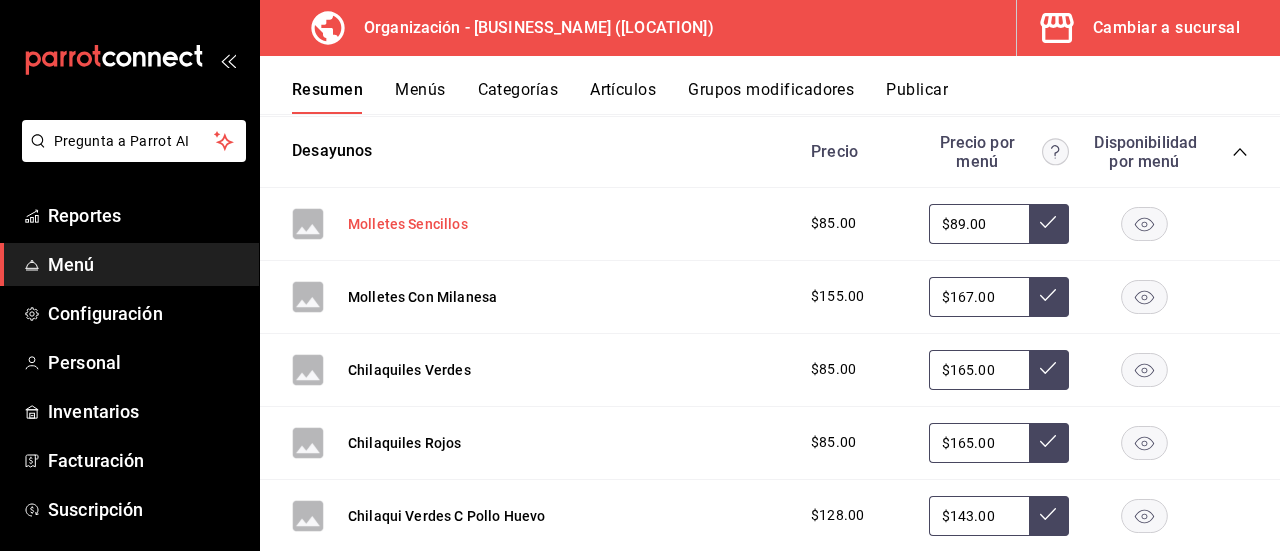 click on "Molletes Sencillos" at bounding box center (408, 224) 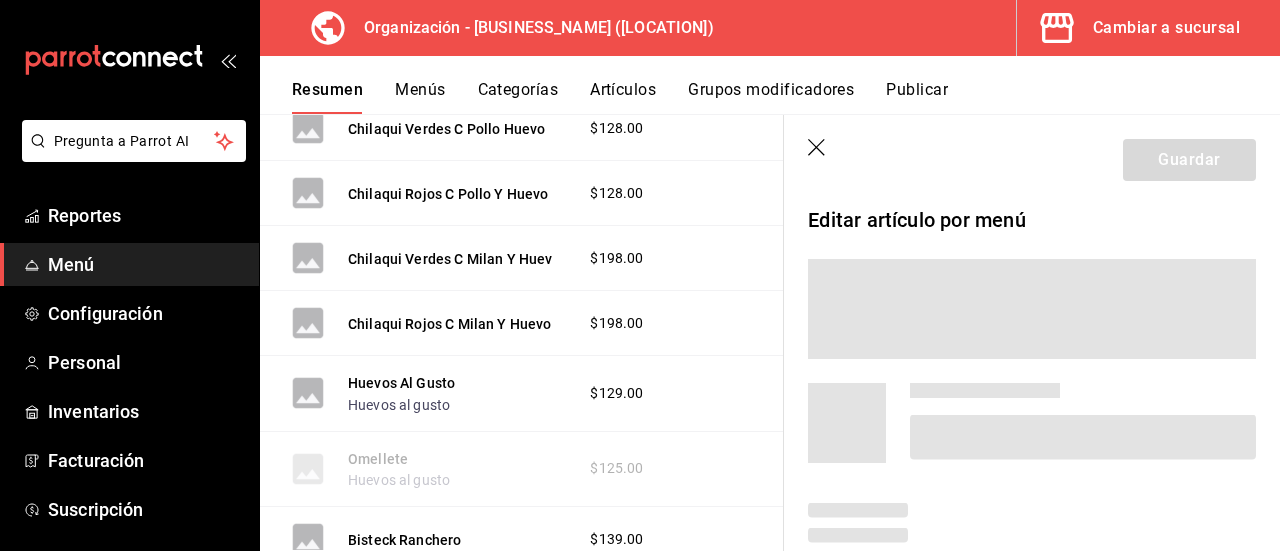 scroll, scrollTop: 3210, scrollLeft: 0, axis: vertical 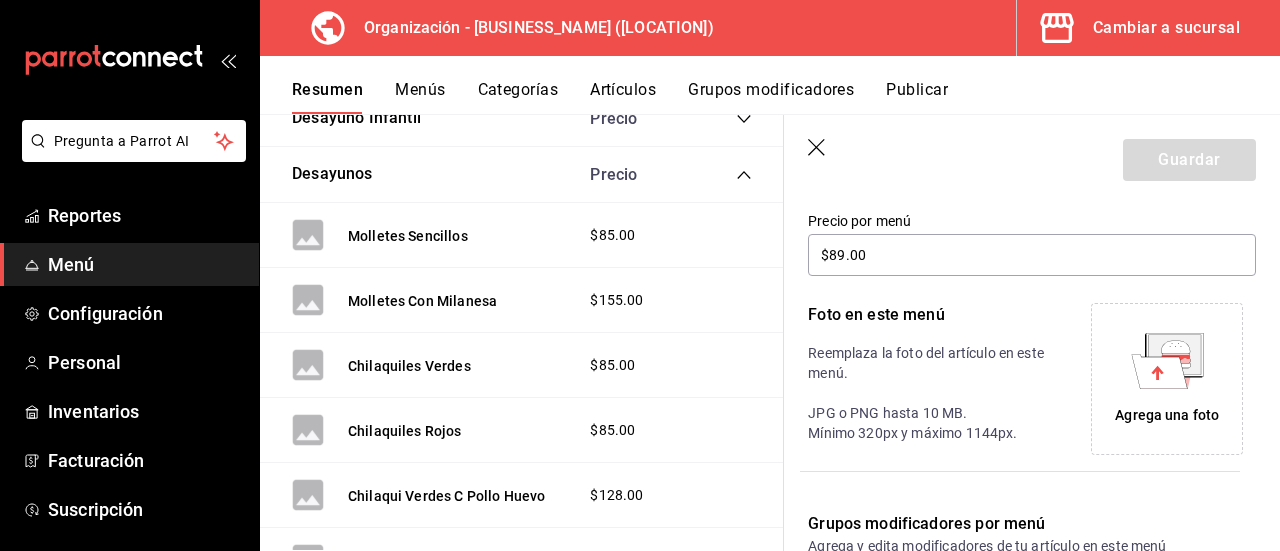 click on "Agrega una foto" at bounding box center (1167, 415) 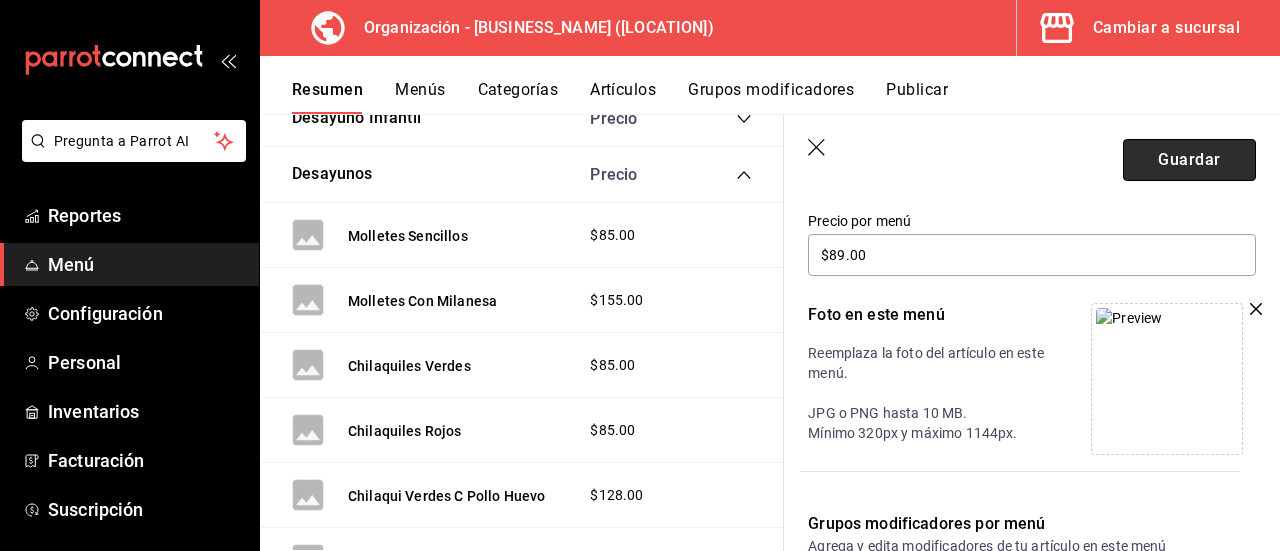 click on "Guardar" at bounding box center [1189, 160] 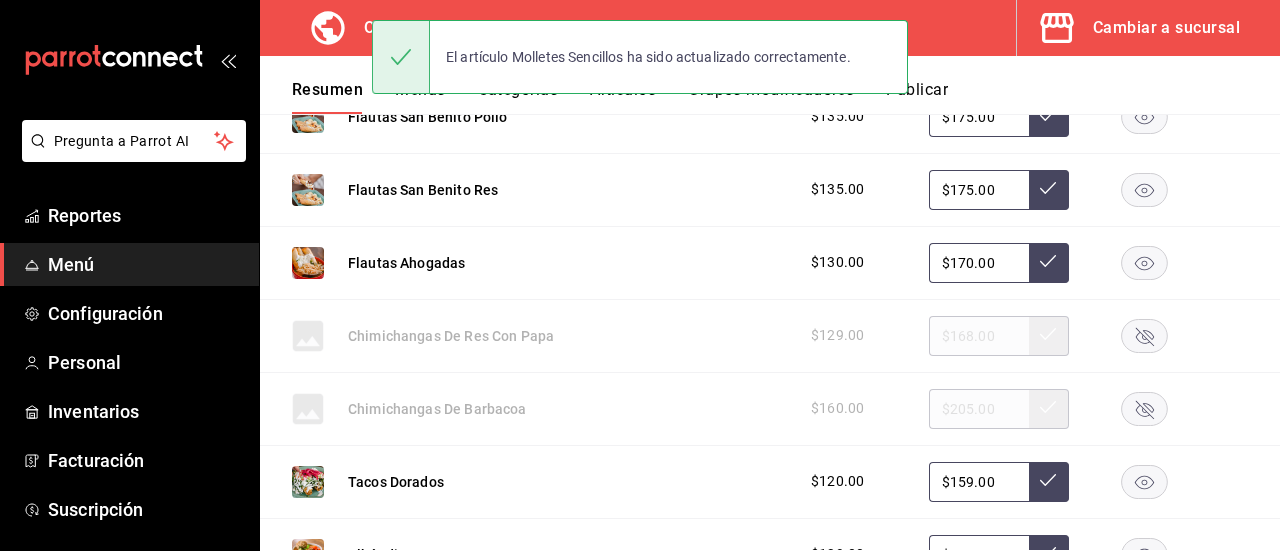 scroll, scrollTop: 590, scrollLeft: 0, axis: vertical 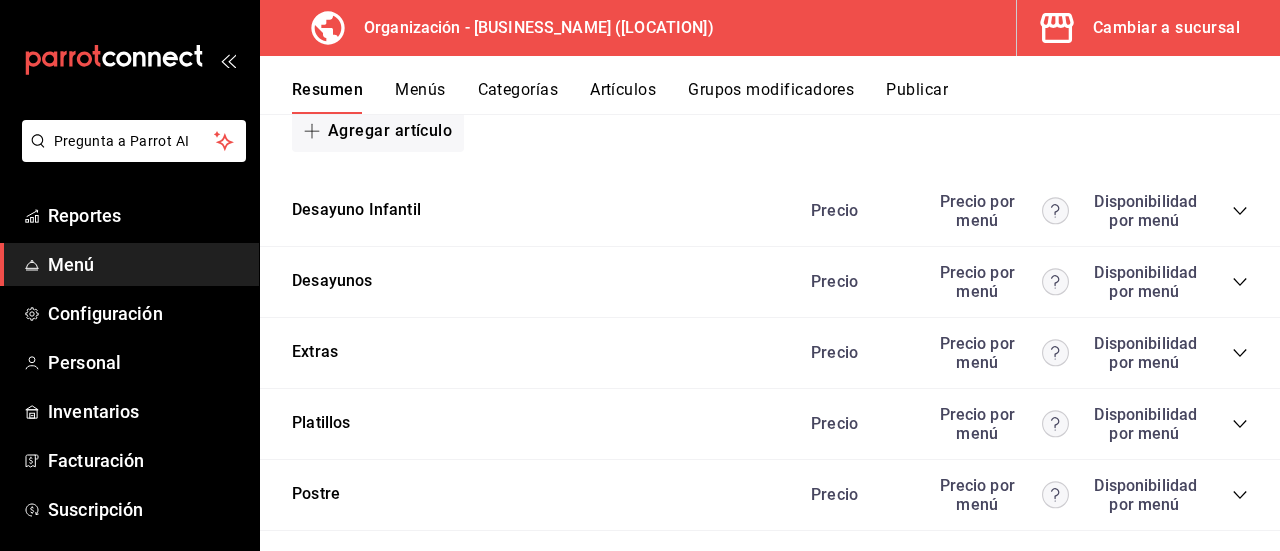 click 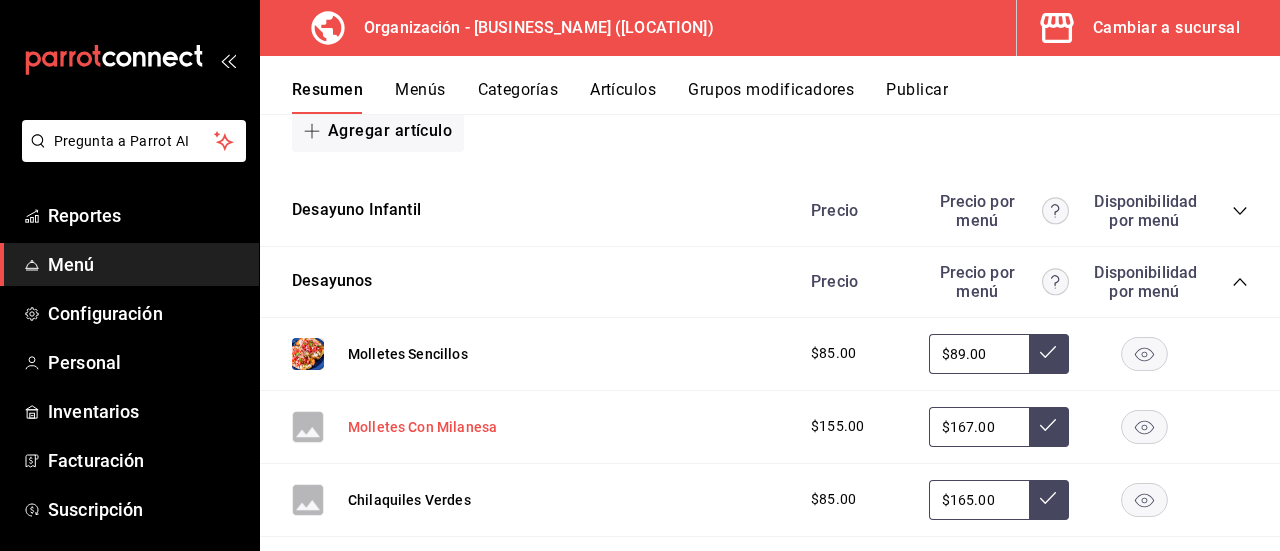 click on "Molletes Con Milanesa" at bounding box center [422, 427] 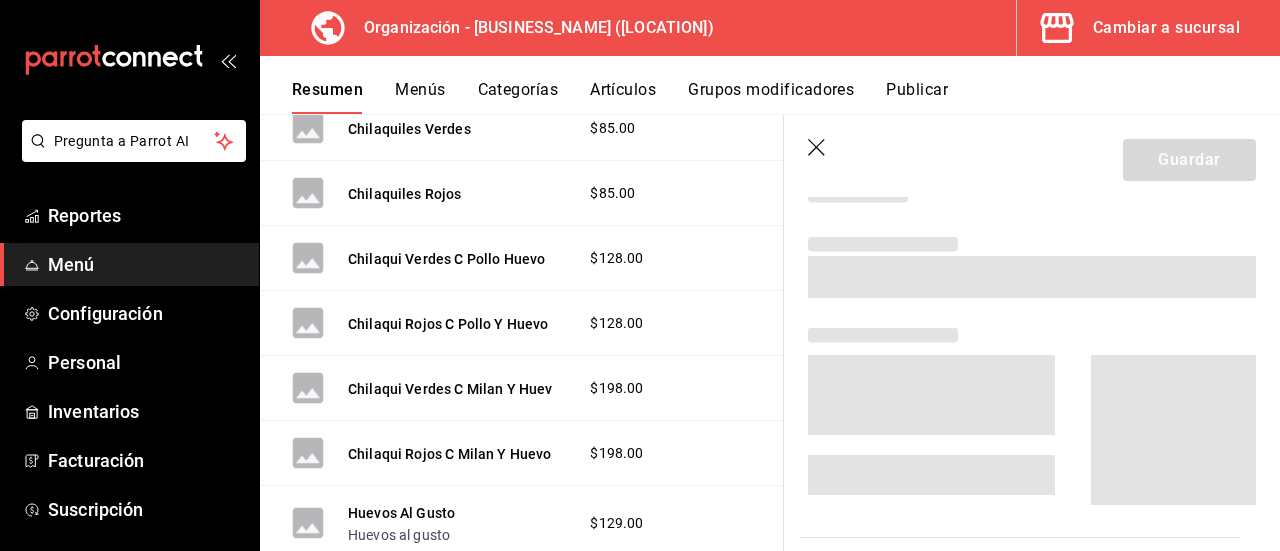 scroll, scrollTop: 3104, scrollLeft: 0, axis: vertical 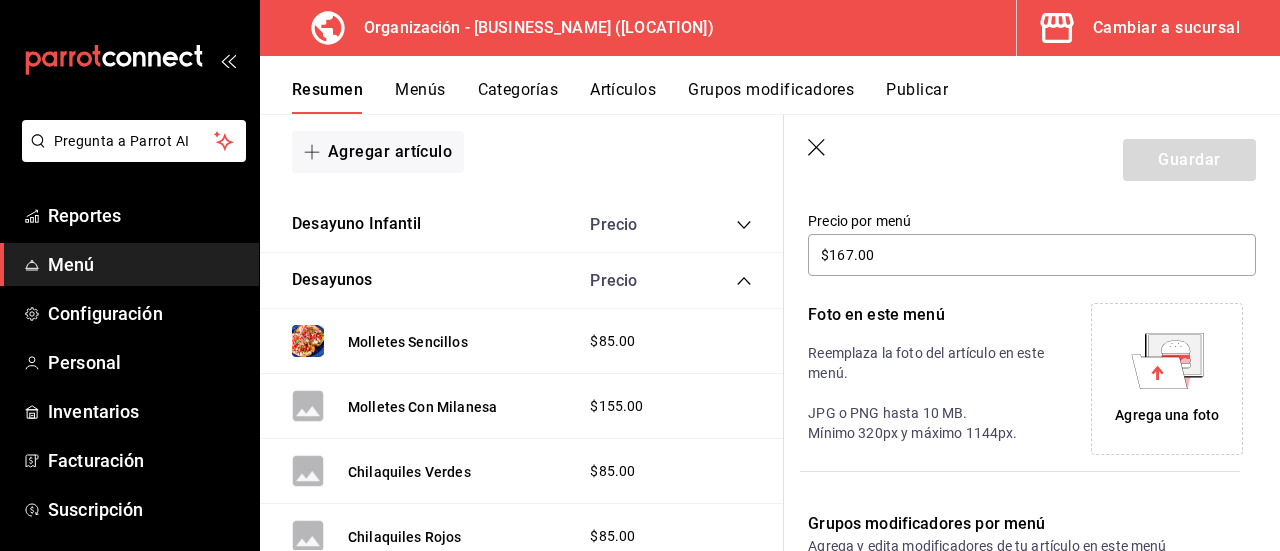 click on "Agrega una foto" at bounding box center (1167, 379) 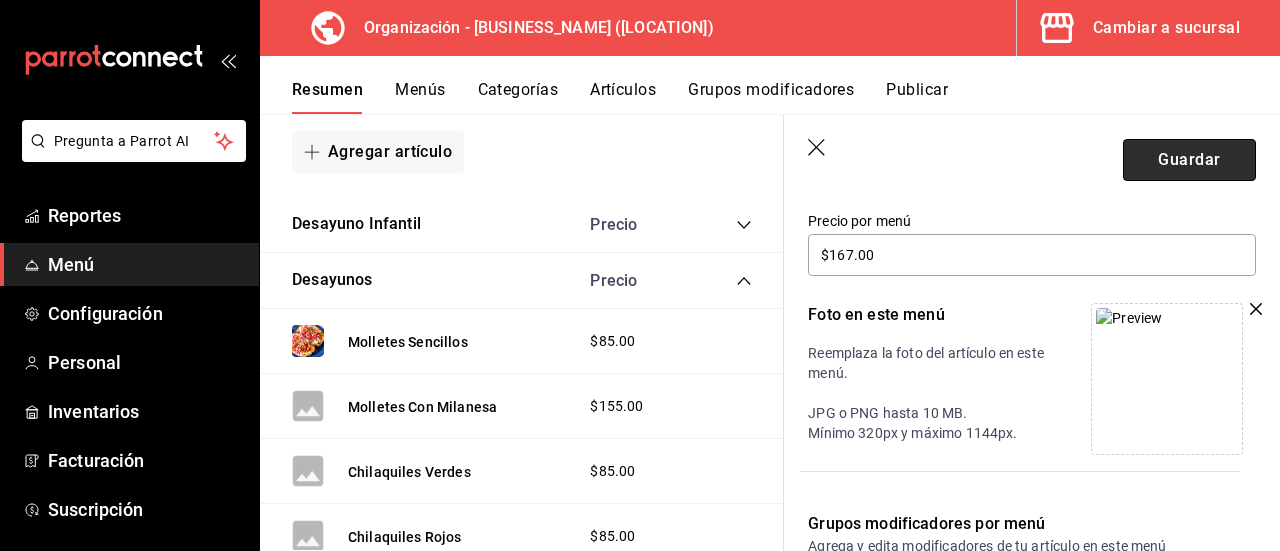 click on "Guardar" at bounding box center [1189, 160] 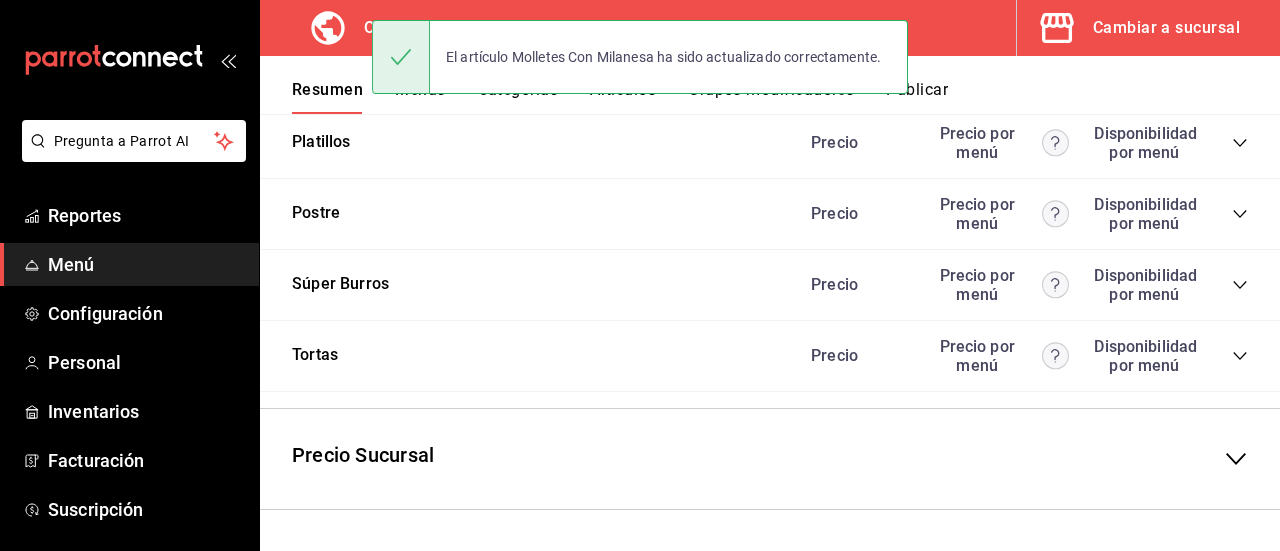 scroll, scrollTop: 590, scrollLeft: 0, axis: vertical 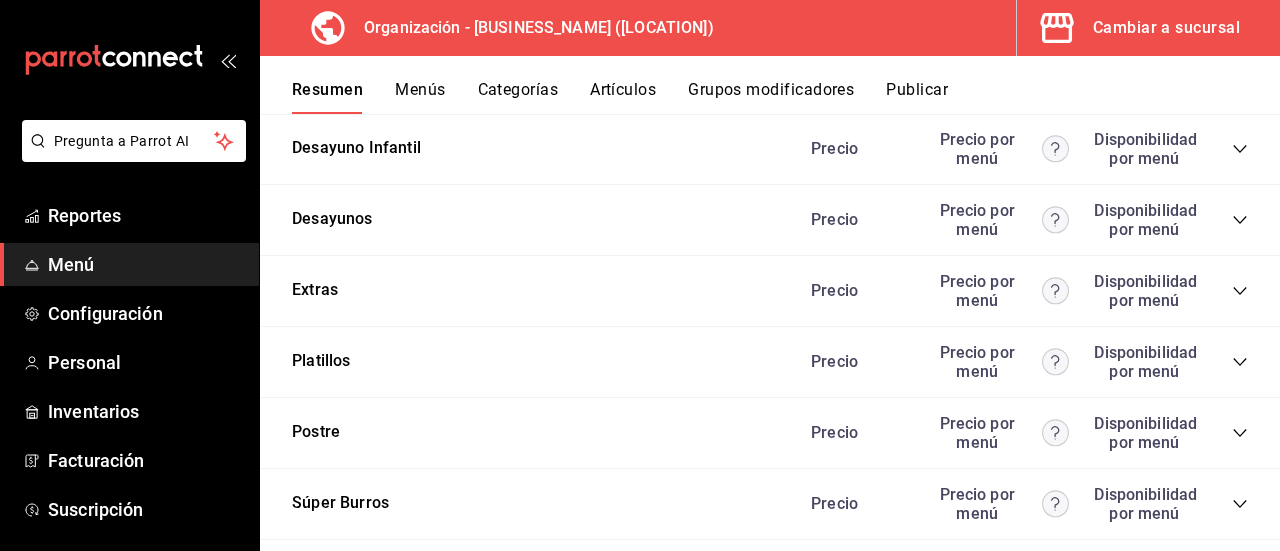 click on "Precio Precio por menú   Disponibilidad por menú" at bounding box center (1019, 220) 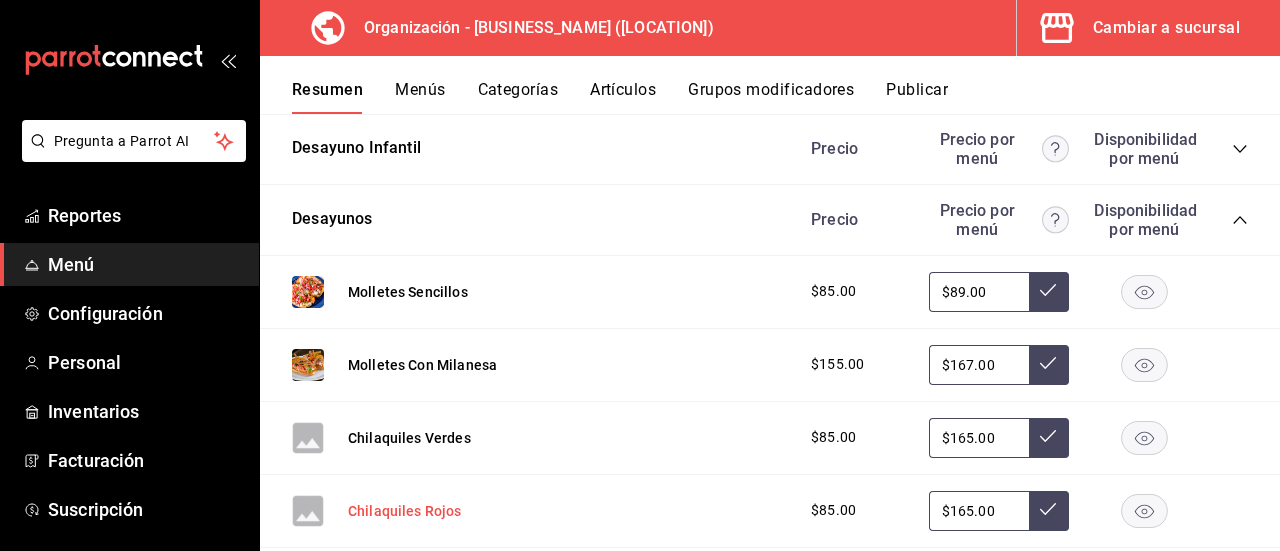 click on "Chilaquiles Rojos" at bounding box center [405, 511] 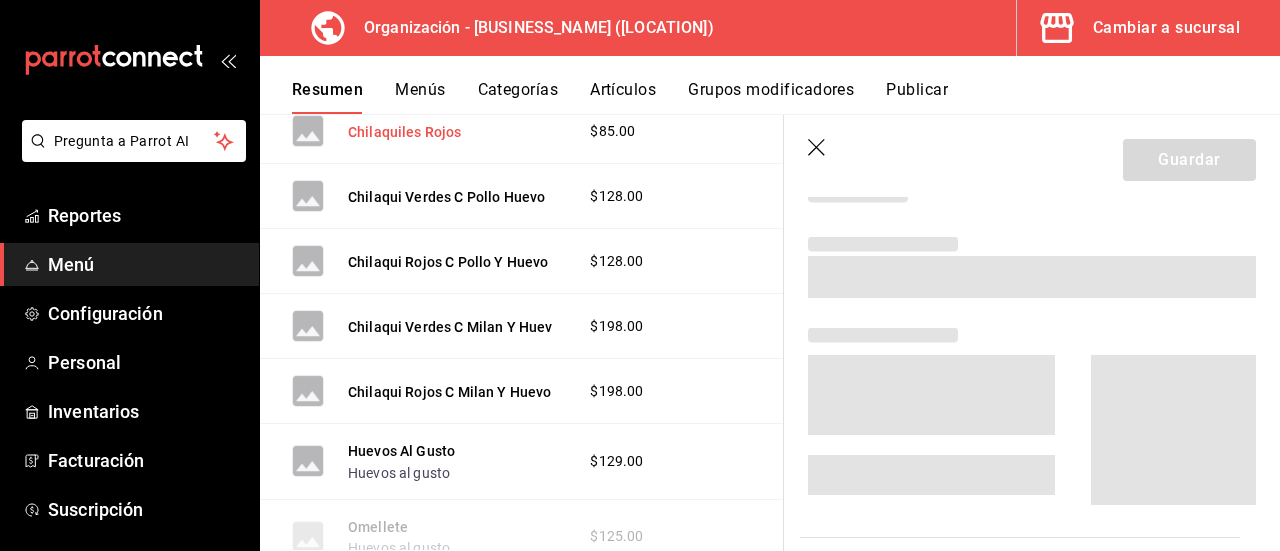 scroll, scrollTop: 3158, scrollLeft: 0, axis: vertical 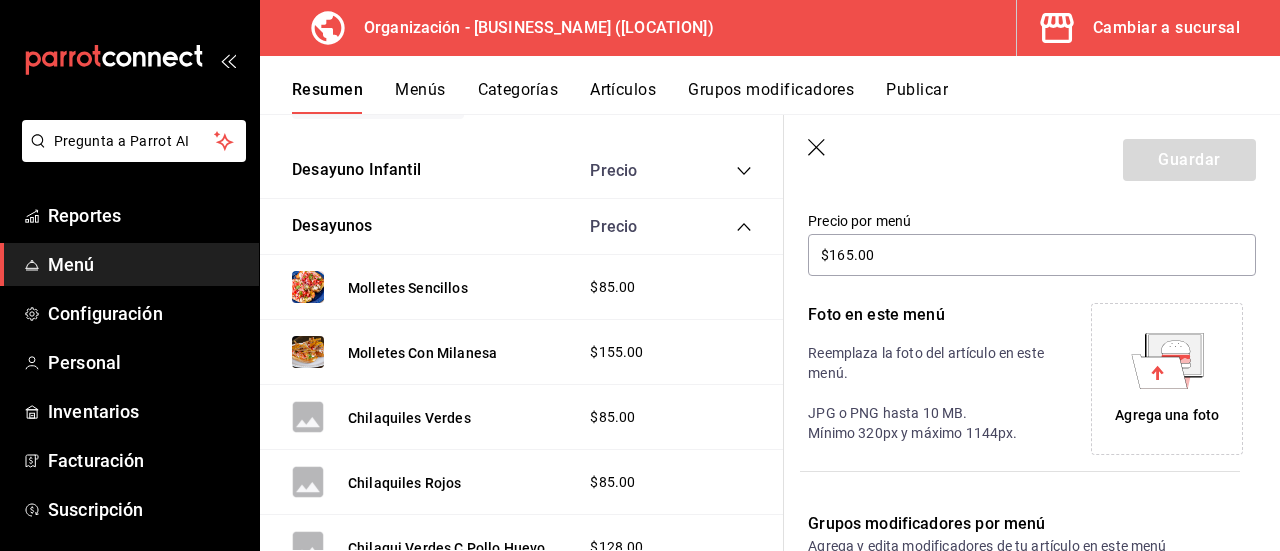 click on "Agrega una foto" at bounding box center (1167, 415) 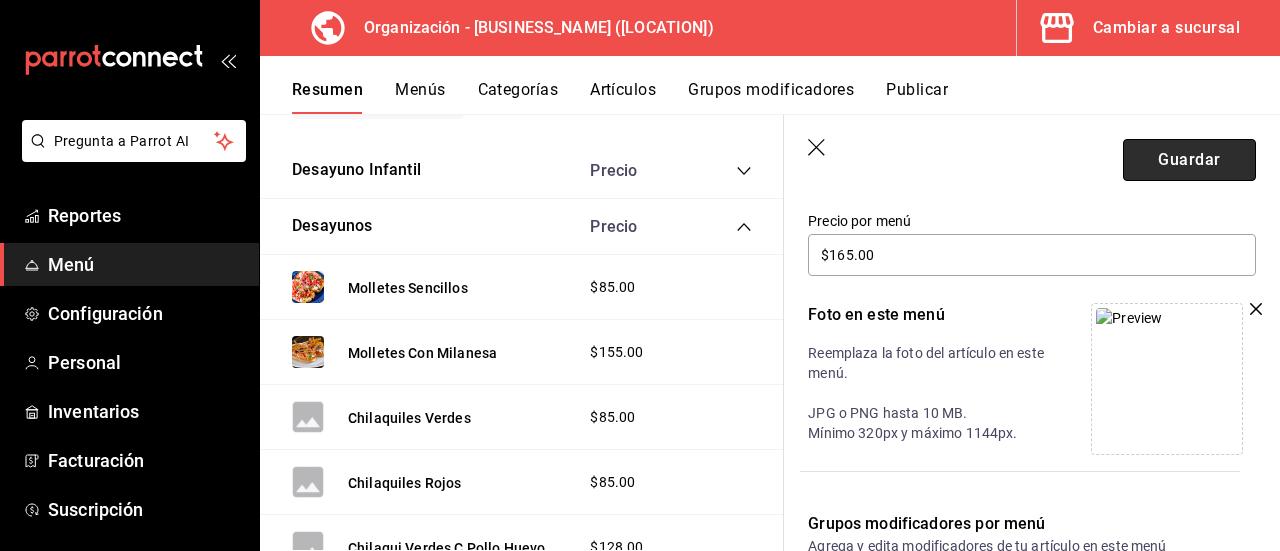 click on "Guardar" at bounding box center [1189, 160] 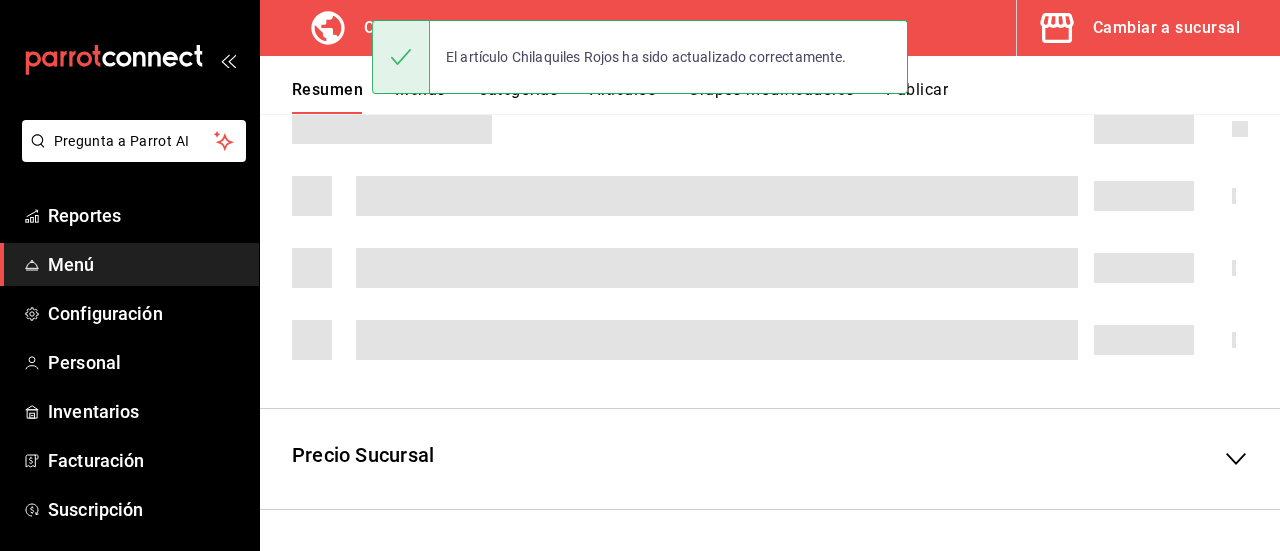 scroll, scrollTop: 590, scrollLeft: 0, axis: vertical 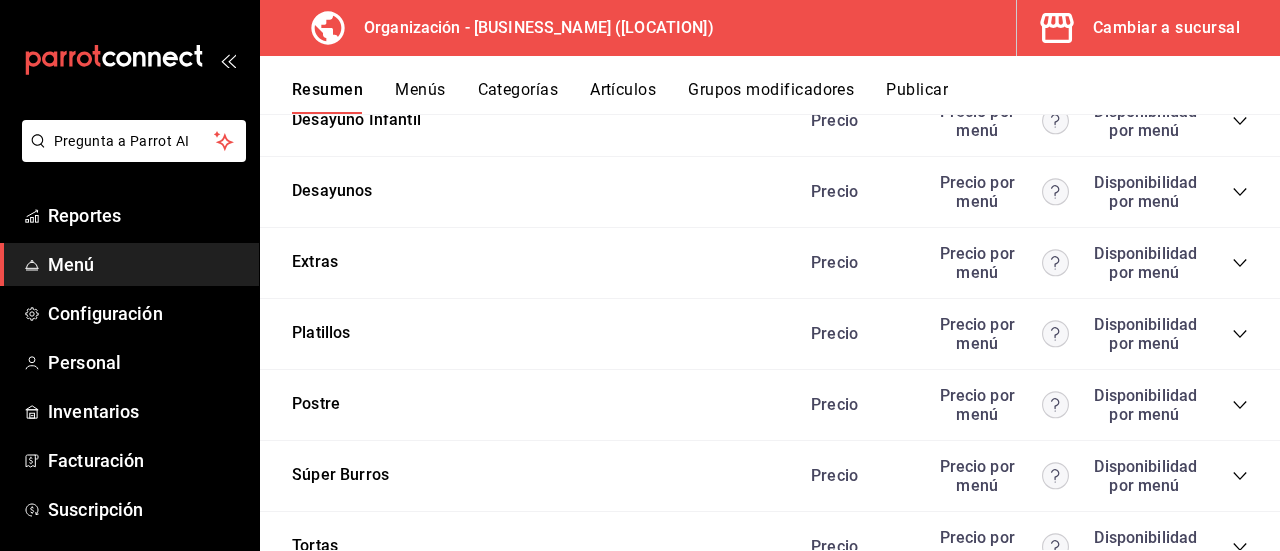 click 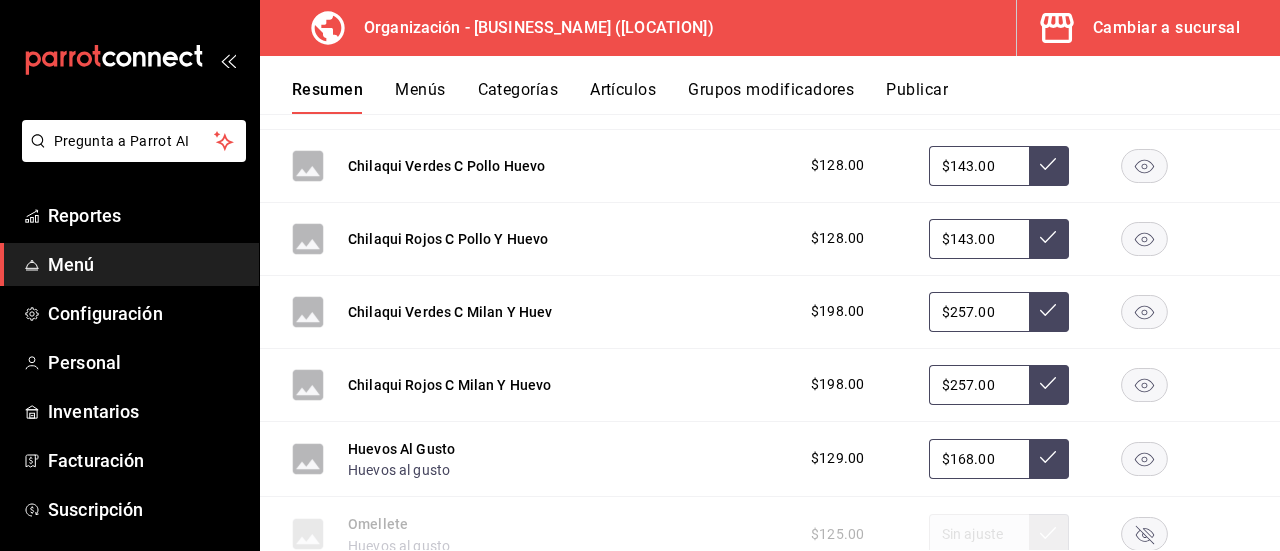 scroll, scrollTop: 3945, scrollLeft: 0, axis: vertical 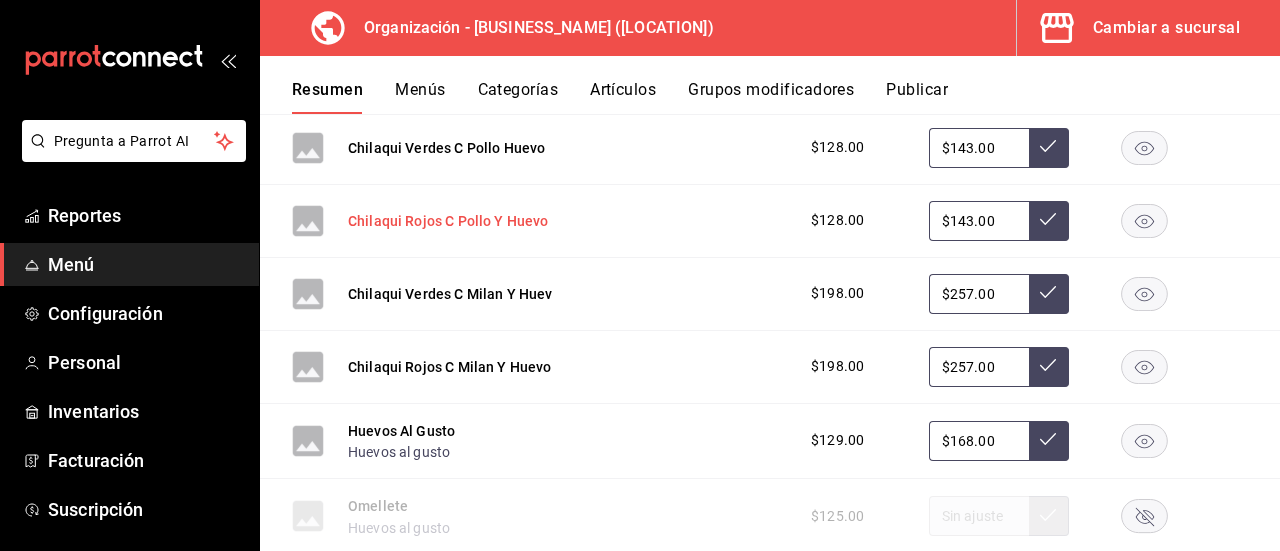 click on "Chilaqui Rojos C Pollo Y Huevo" at bounding box center (448, 221) 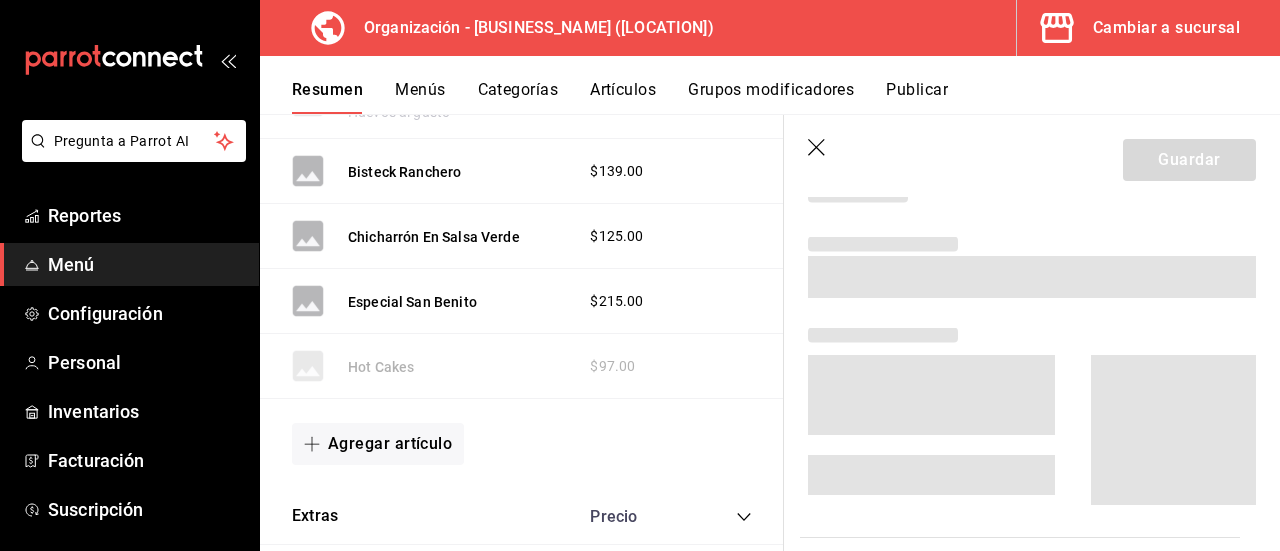 scroll, scrollTop: 3534, scrollLeft: 0, axis: vertical 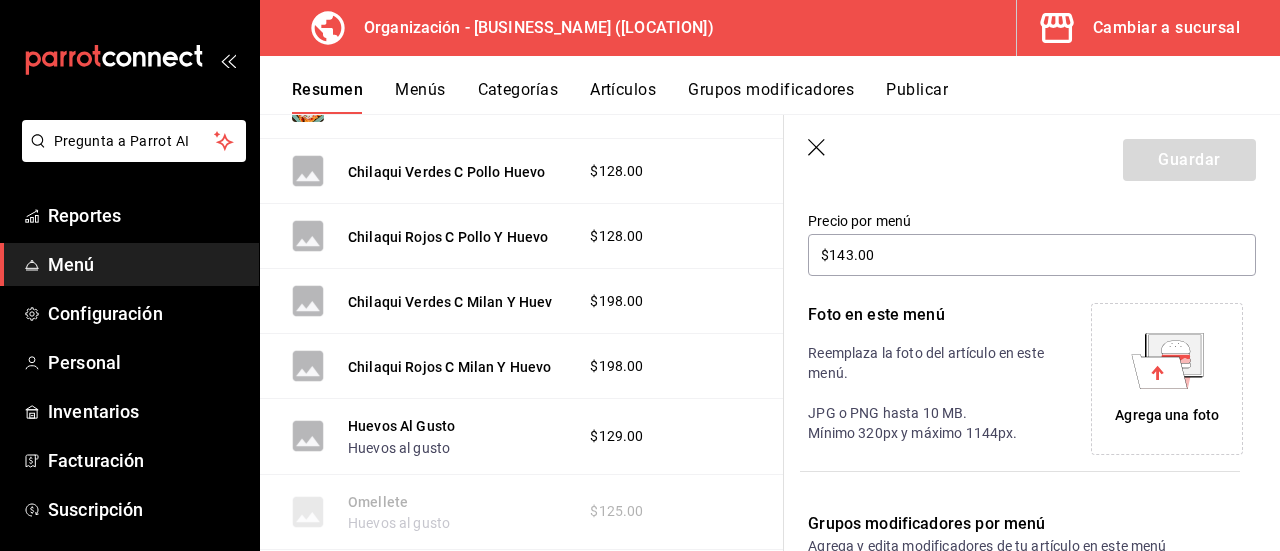 click on "Agrega una foto" at bounding box center [1167, 415] 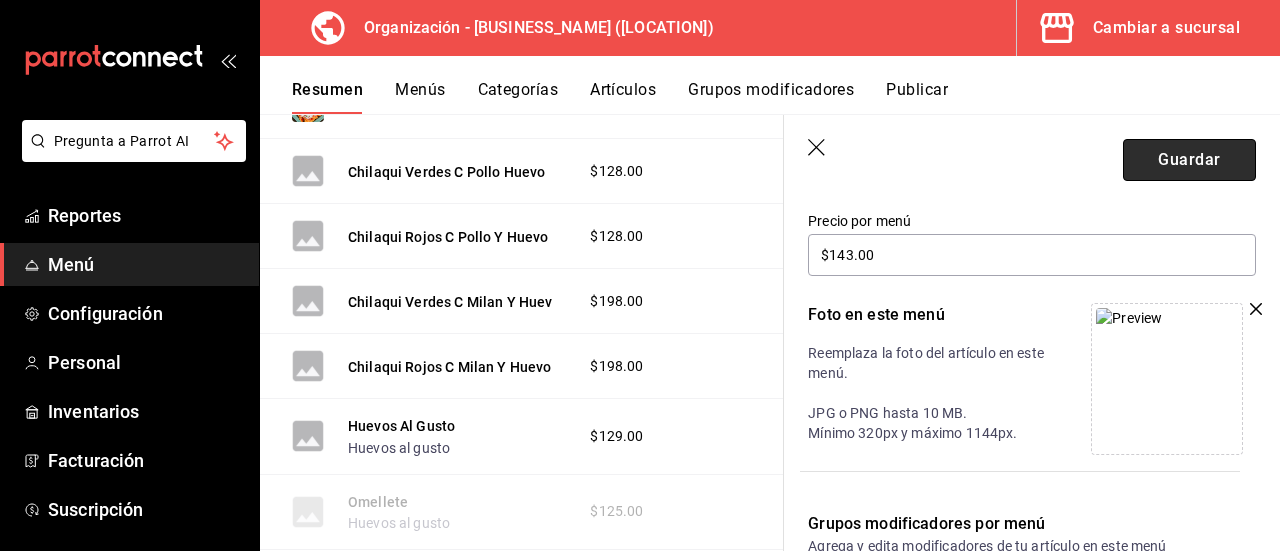click on "Guardar" at bounding box center [1189, 160] 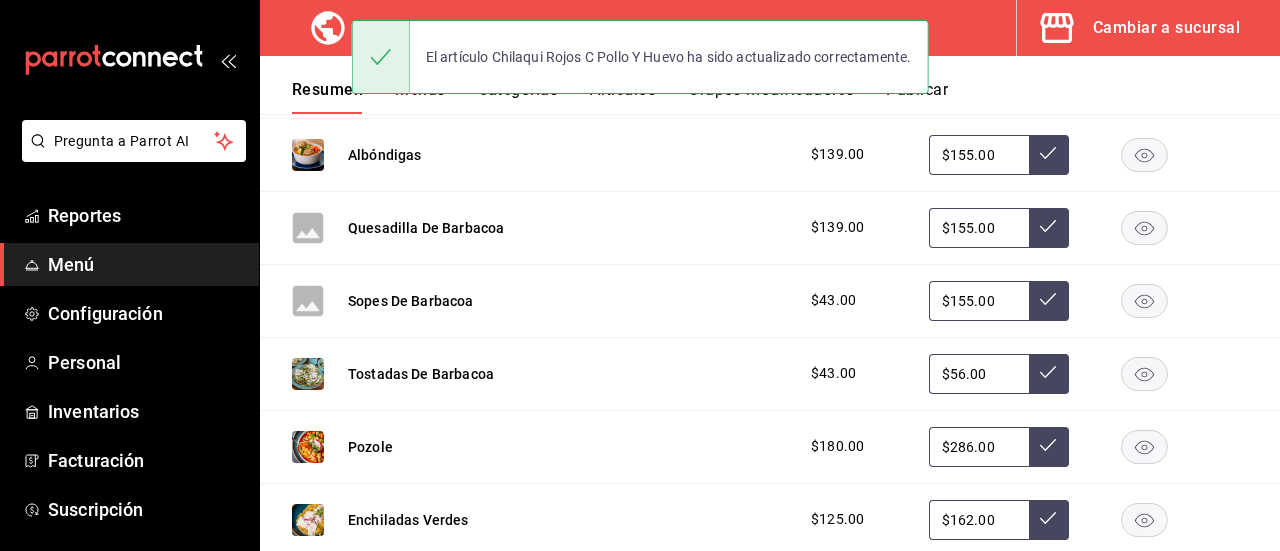 scroll, scrollTop: 590, scrollLeft: 0, axis: vertical 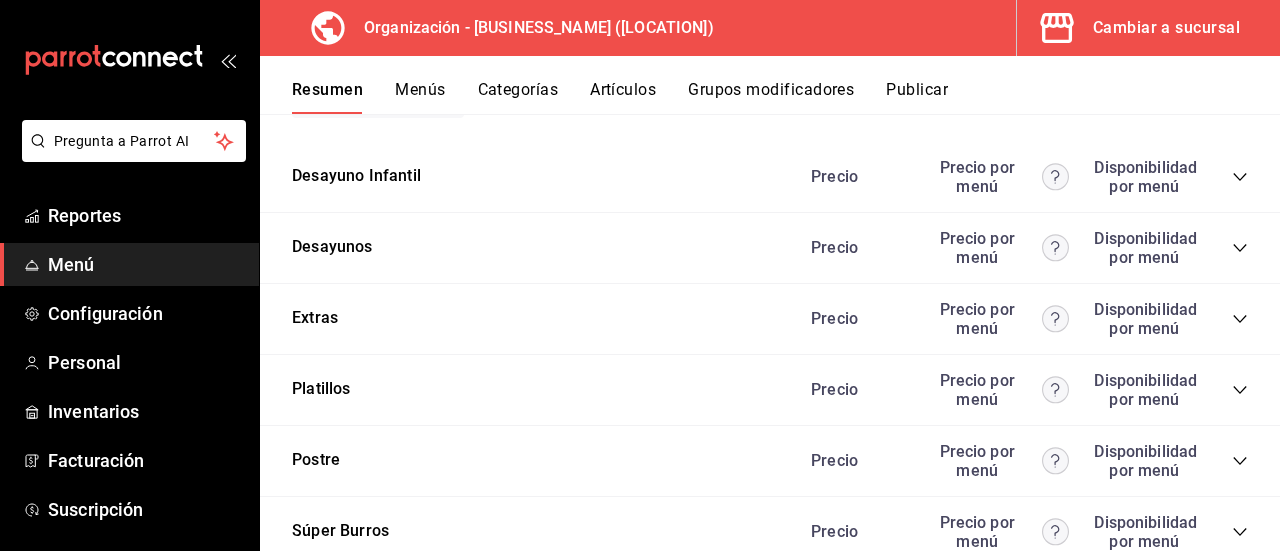 click 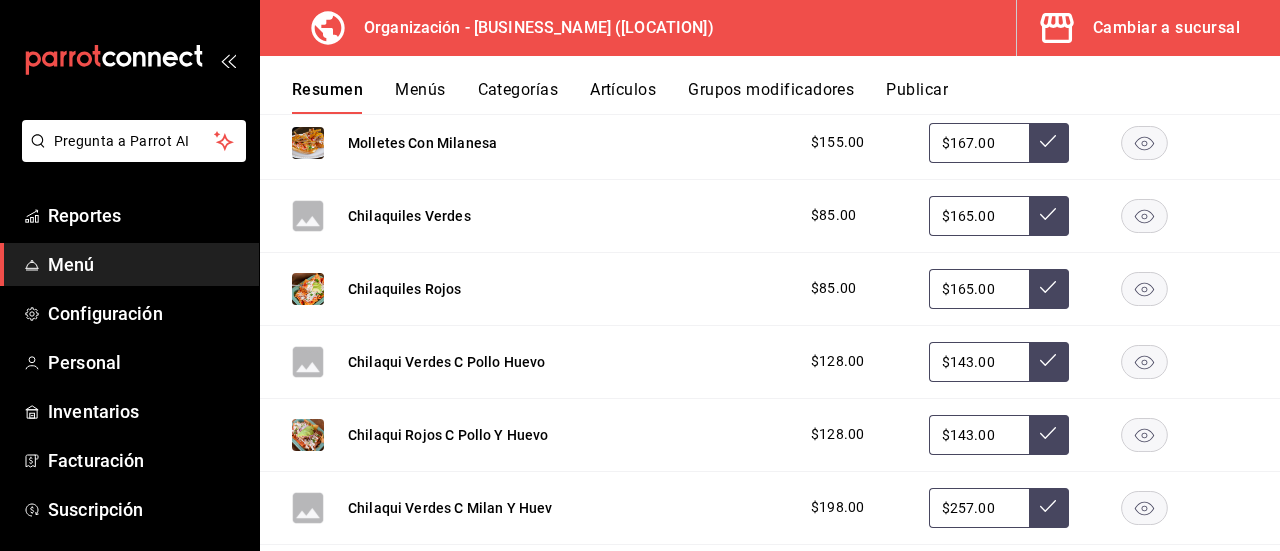 scroll, scrollTop: 3976, scrollLeft: 0, axis: vertical 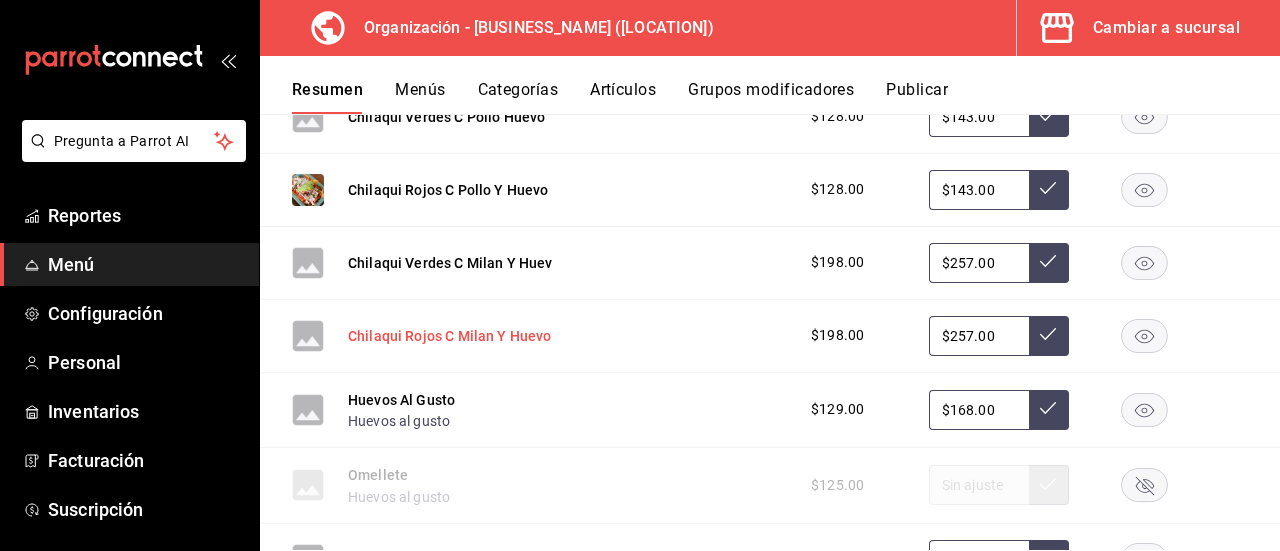 click on "Chilaqui Rojos C Milan Y Huevo" at bounding box center (450, 336) 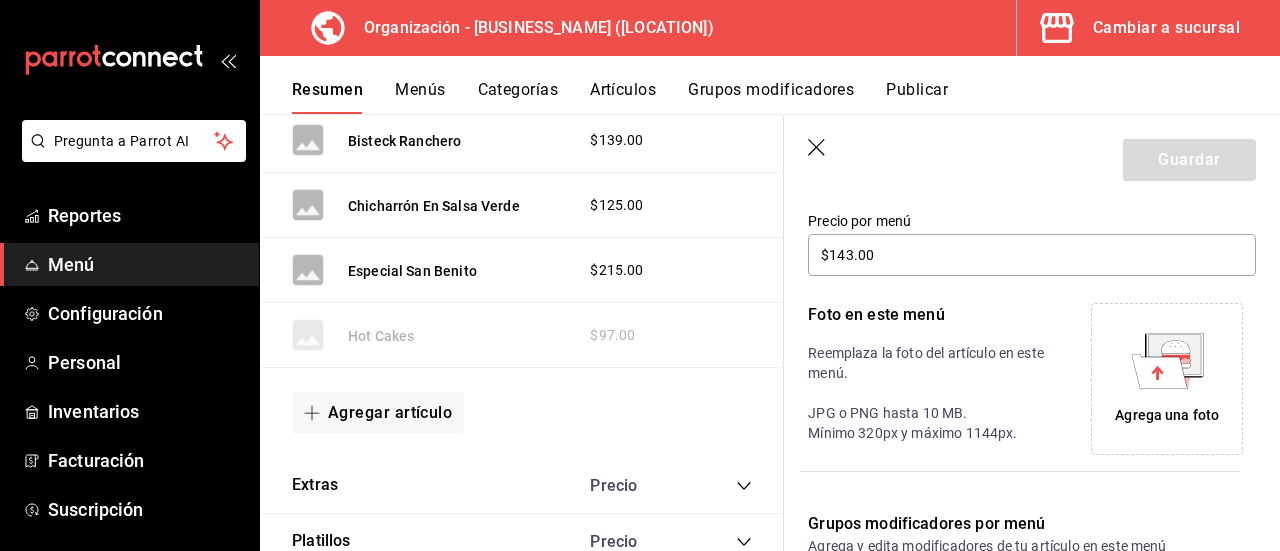 scroll, scrollTop: 3566, scrollLeft: 0, axis: vertical 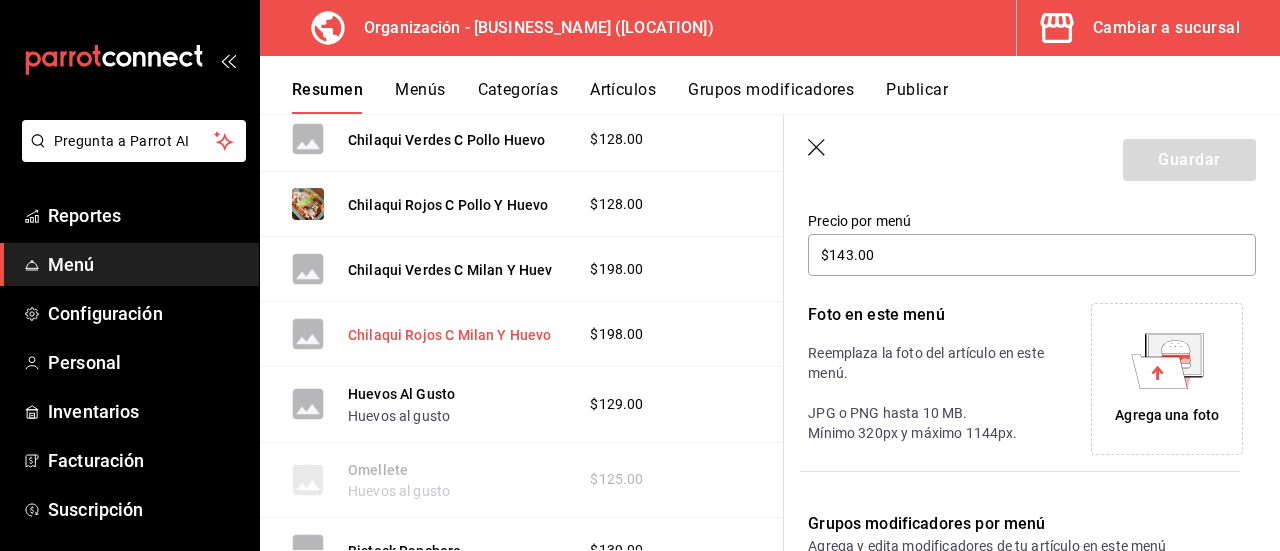 type on "$257.00" 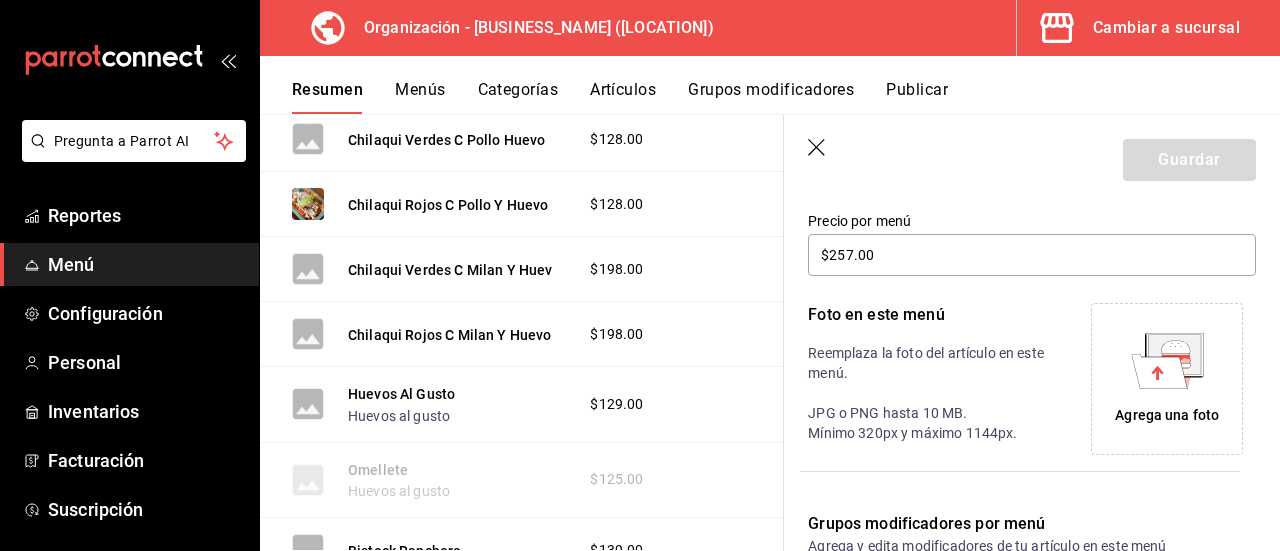 click on "Agrega una foto" at bounding box center [1167, 415] 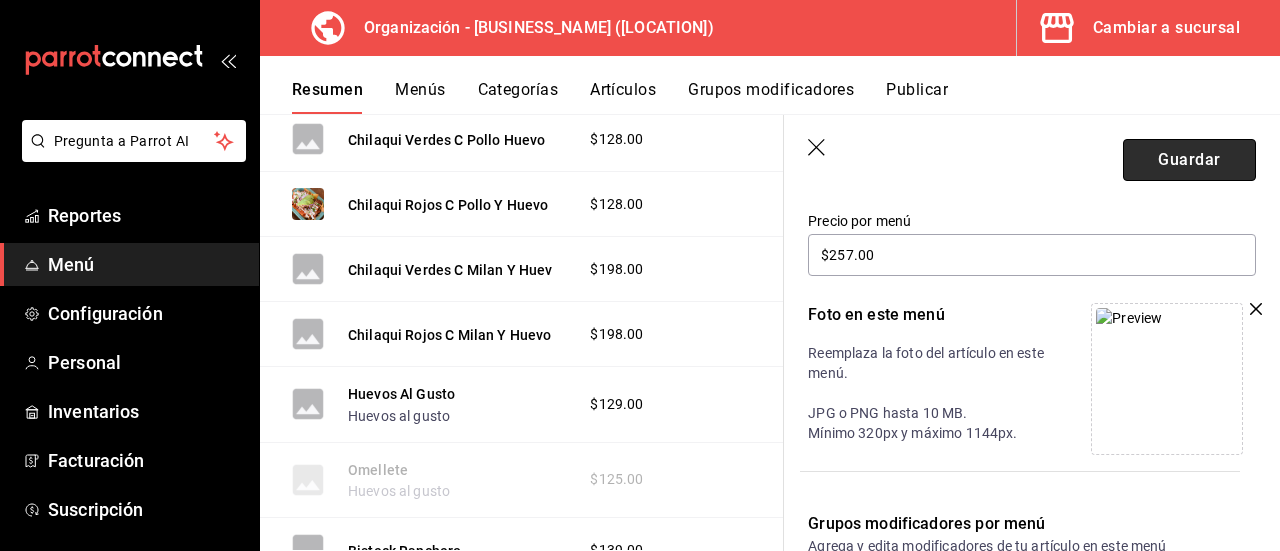 click on "Guardar" at bounding box center (1189, 160) 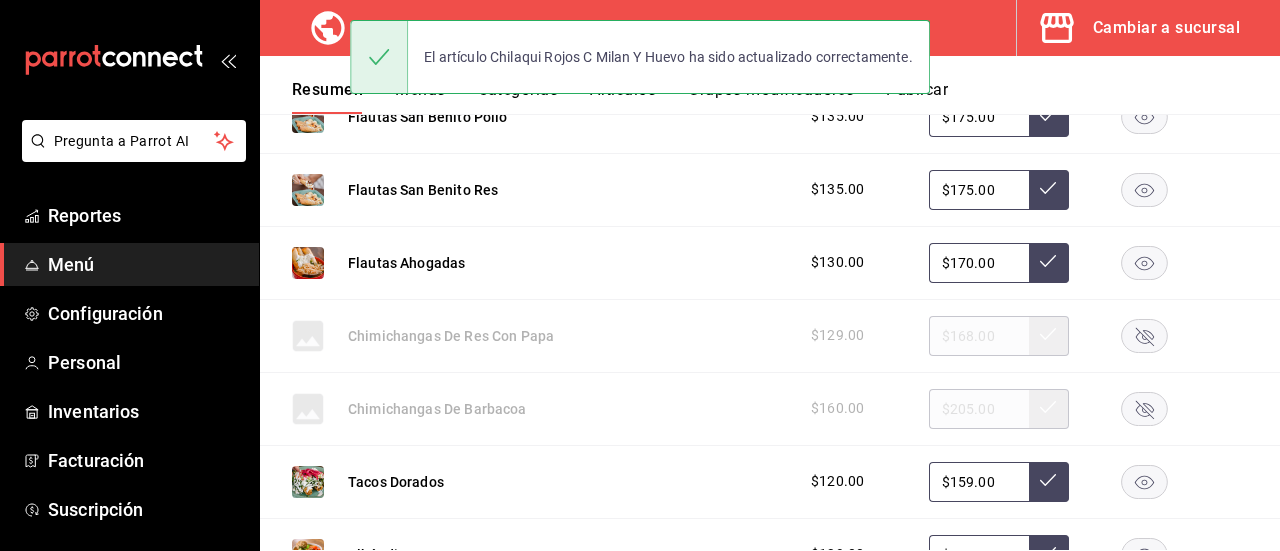 scroll, scrollTop: 590, scrollLeft: 0, axis: vertical 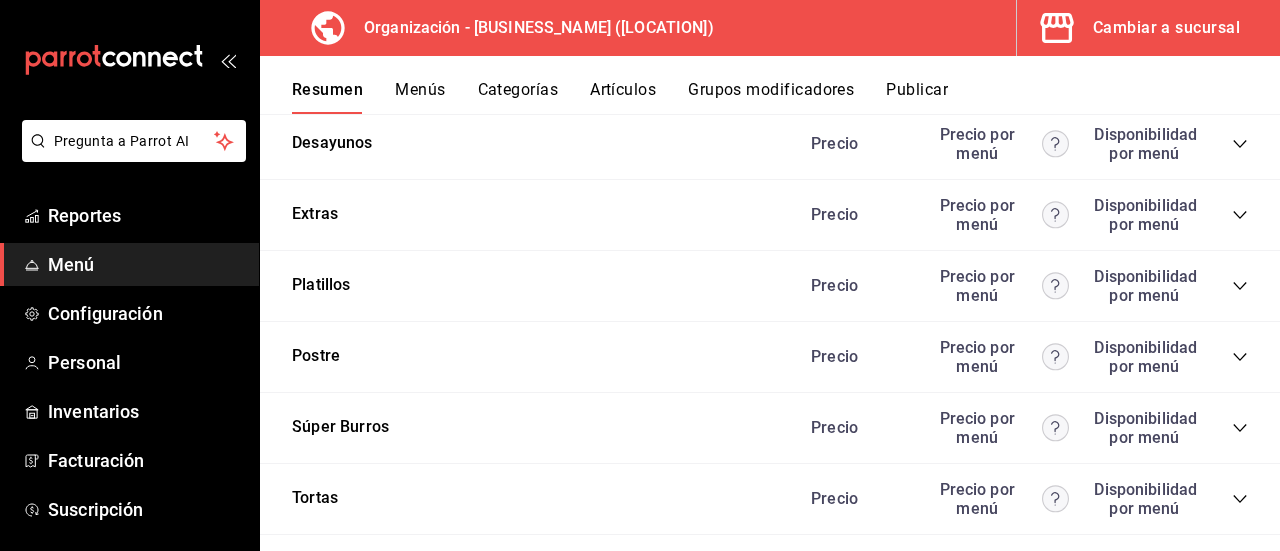click 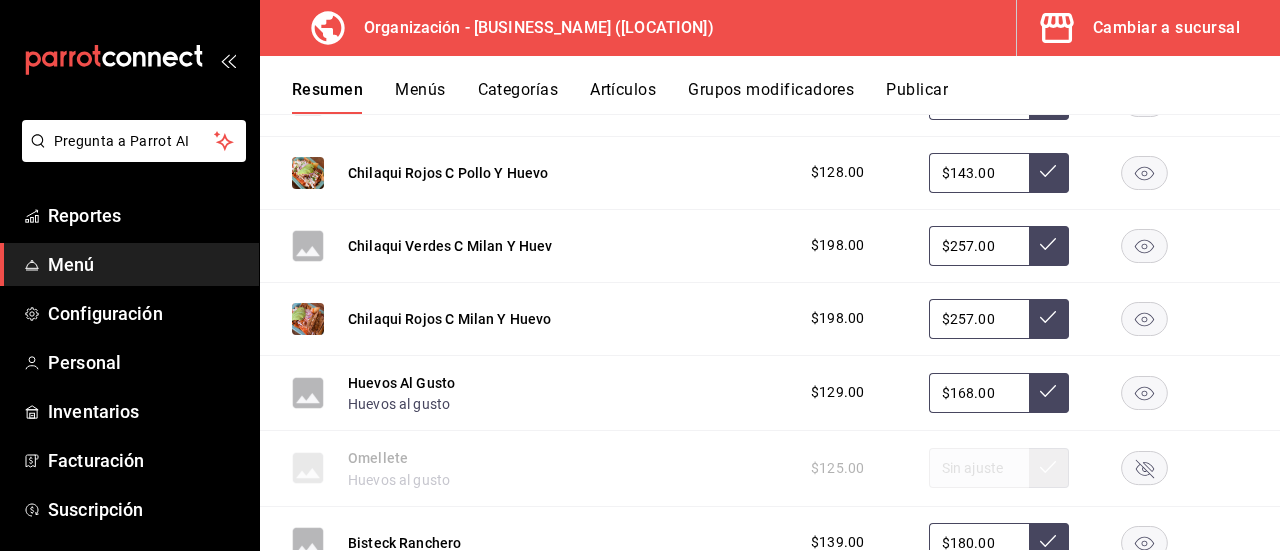 scroll, scrollTop: 4028, scrollLeft: 0, axis: vertical 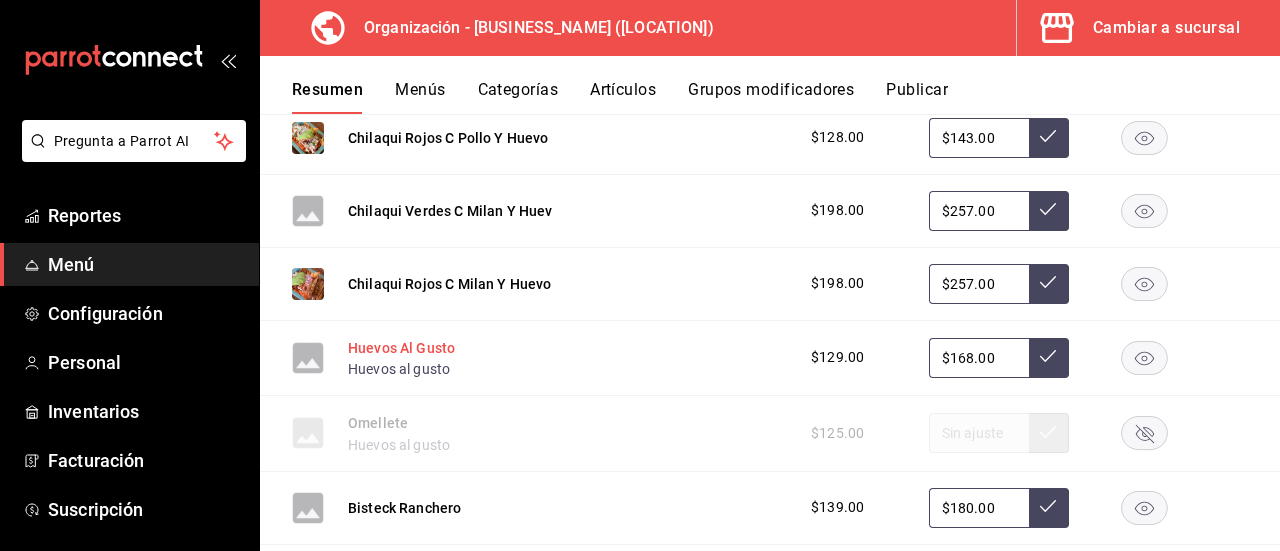 click on "Huevos Al Gusto" at bounding box center (401, 348) 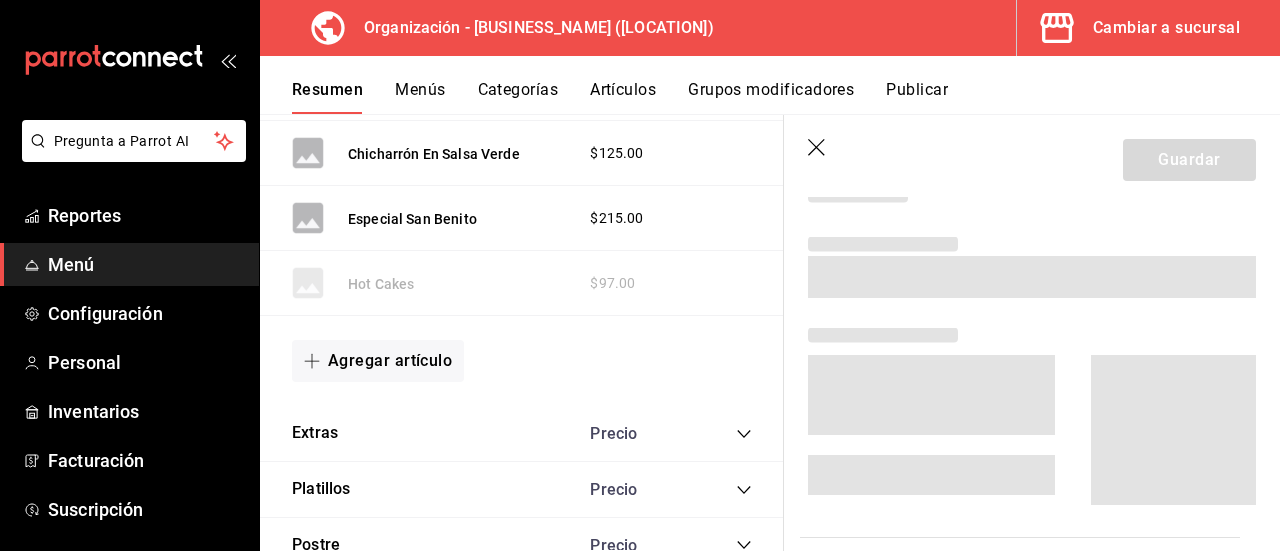 scroll, scrollTop: 3610, scrollLeft: 0, axis: vertical 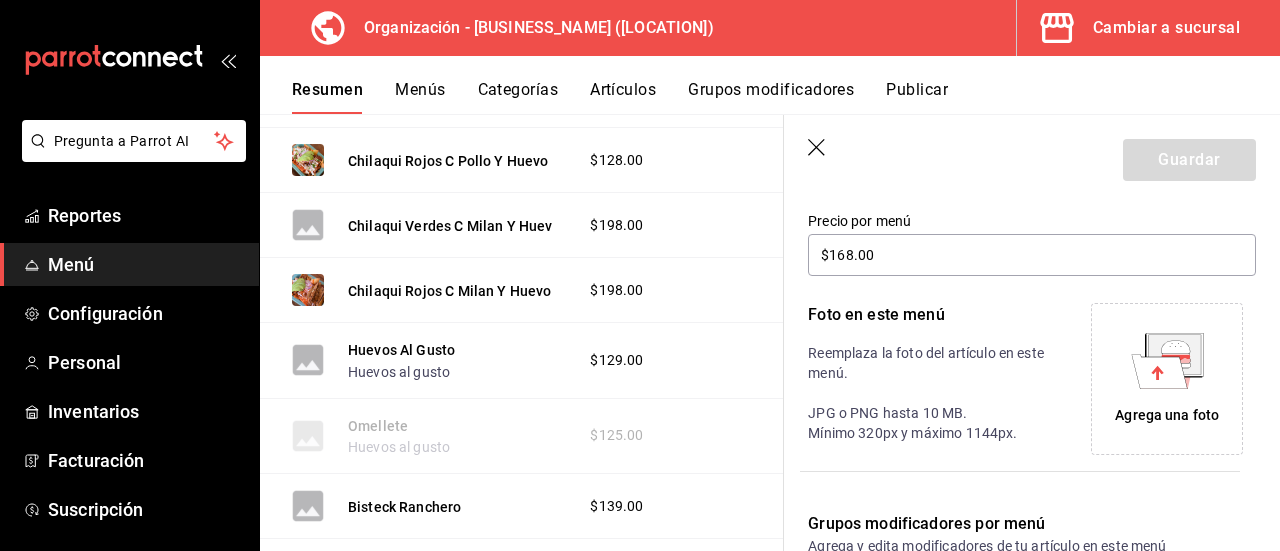 click on "Agrega una foto" at bounding box center [1167, 415] 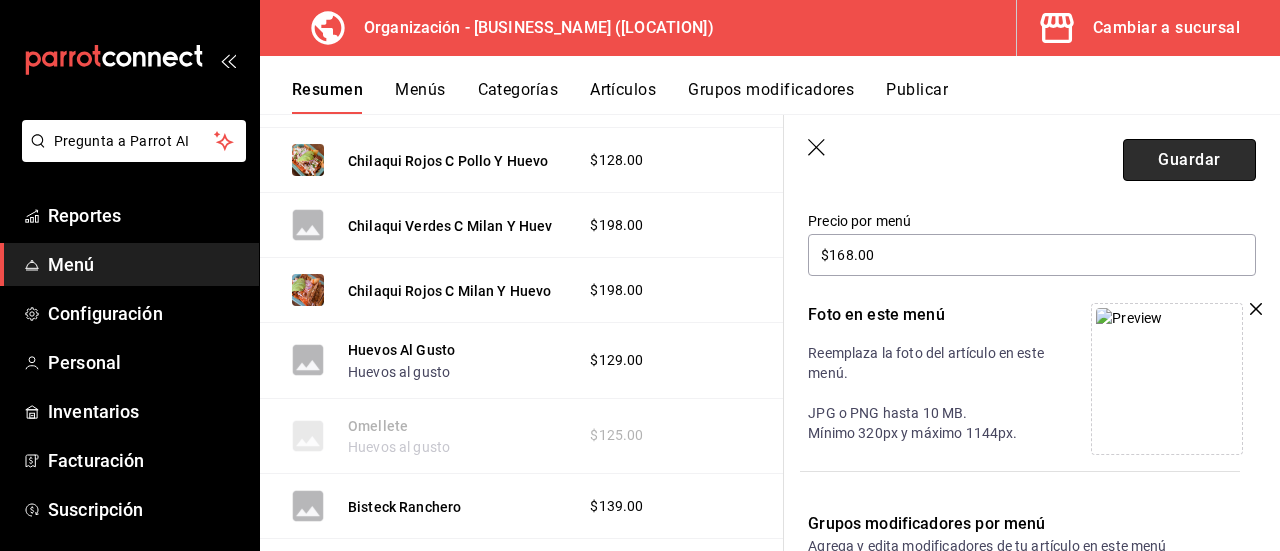 click on "Guardar" at bounding box center [1189, 160] 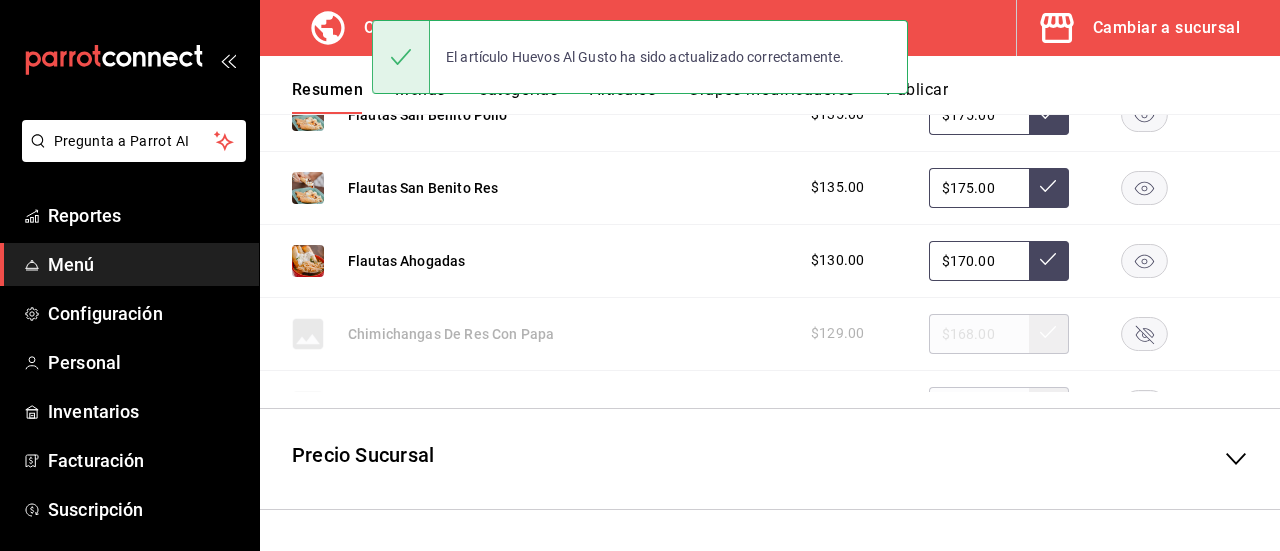 scroll, scrollTop: 590, scrollLeft: 0, axis: vertical 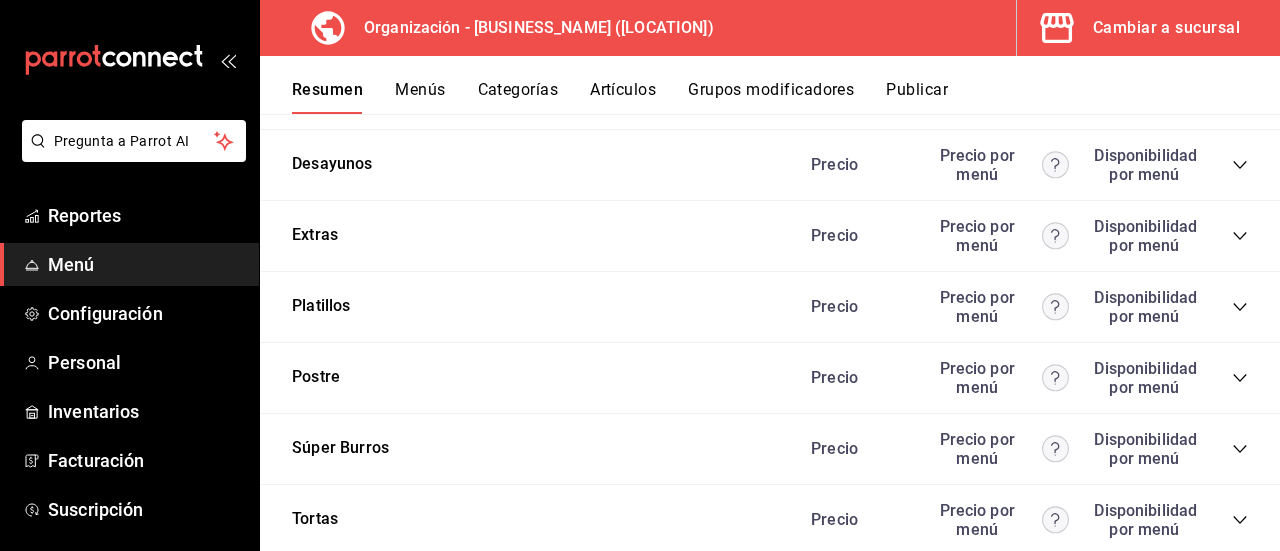 click 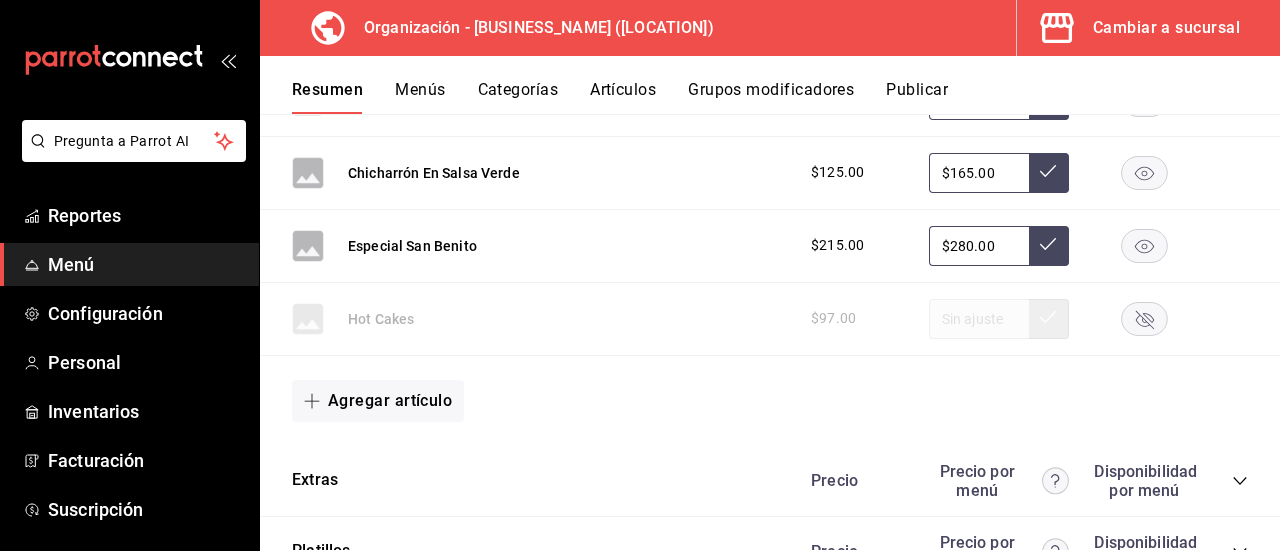 scroll, scrollTop: 4401, scrollLeft: 0, axis: vertical 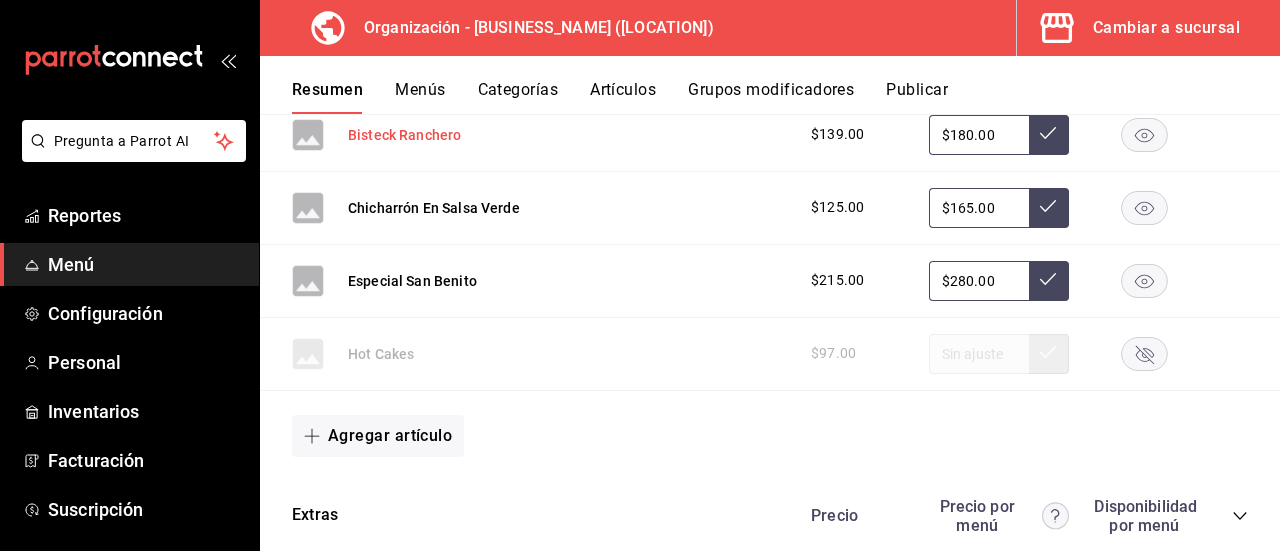 click on "Bisteck Ranchero" at bounding box center [404, 135] 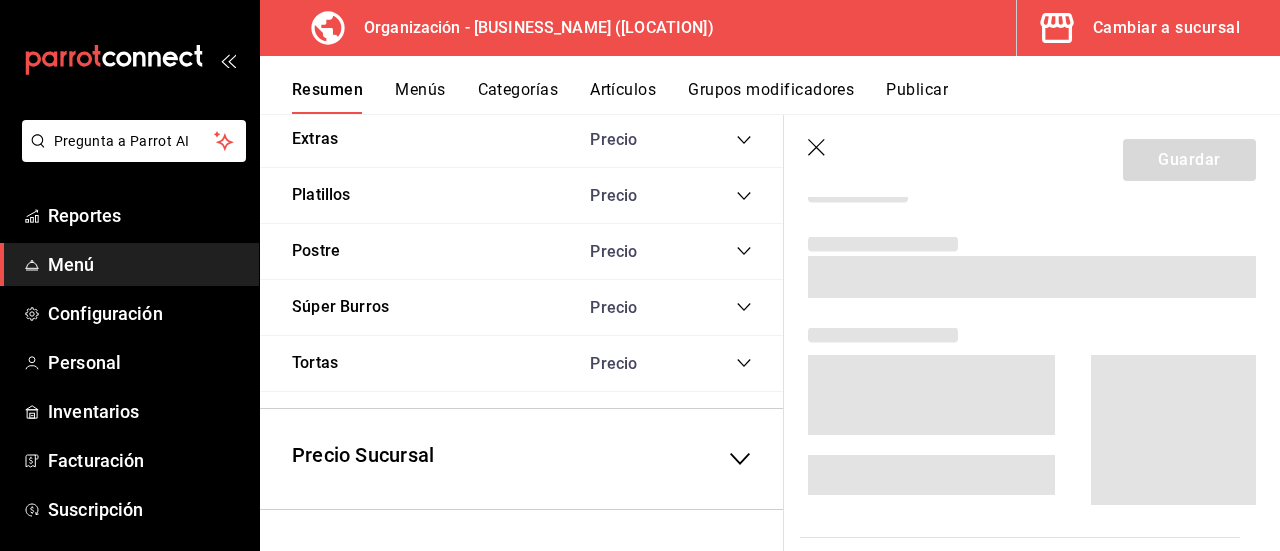 scroll, scrollTop: 3958, scrollLeft: 0, axis: vertical 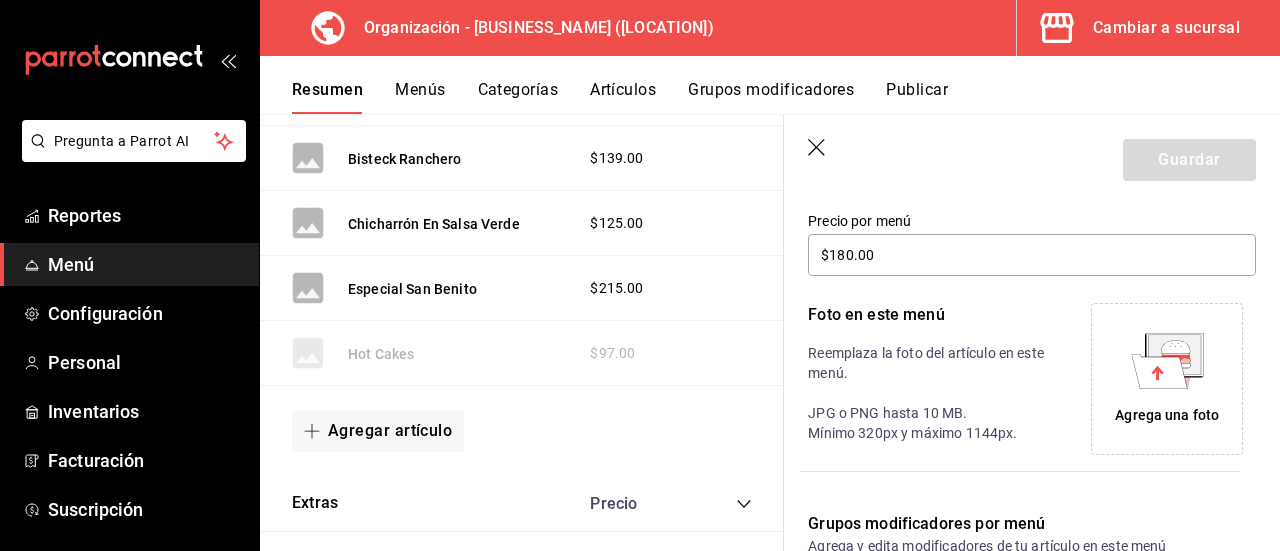 click on "Agrega una foto" at bounding box center [1167, 415] 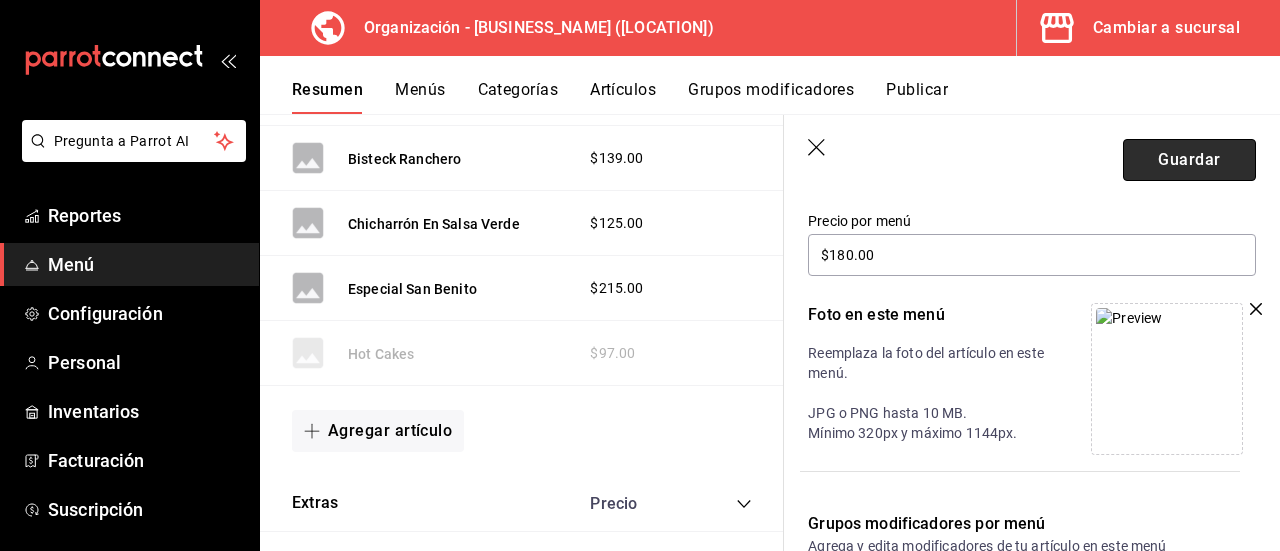 click on "Guardar" at bounding box center [1189, 160] 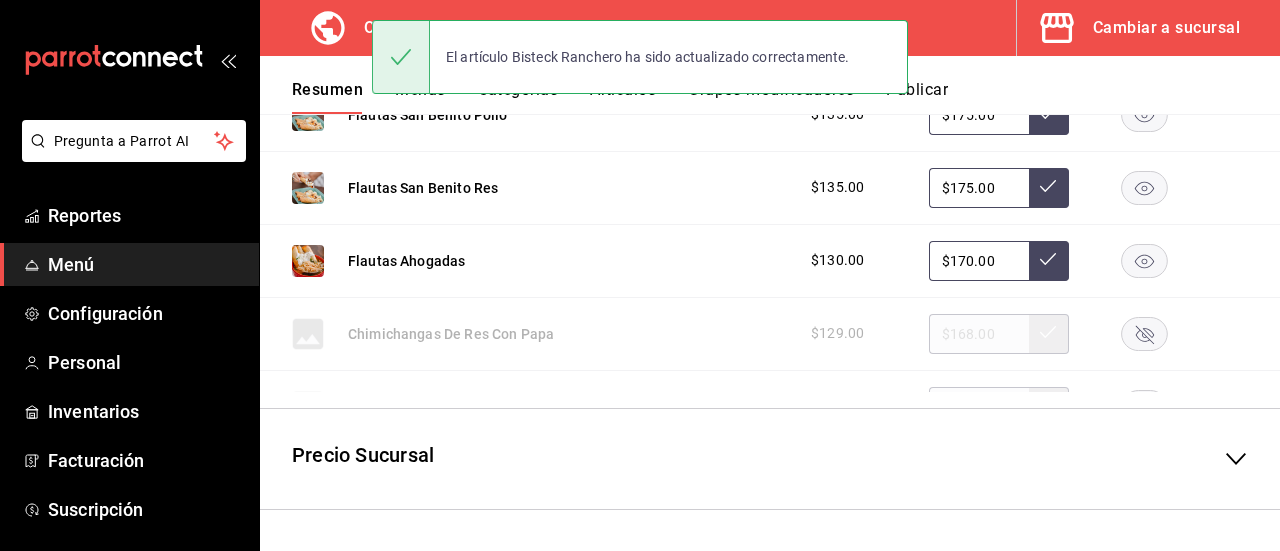 scroll, scrollTop: 590, scrollLeft: 0, axis: vertical 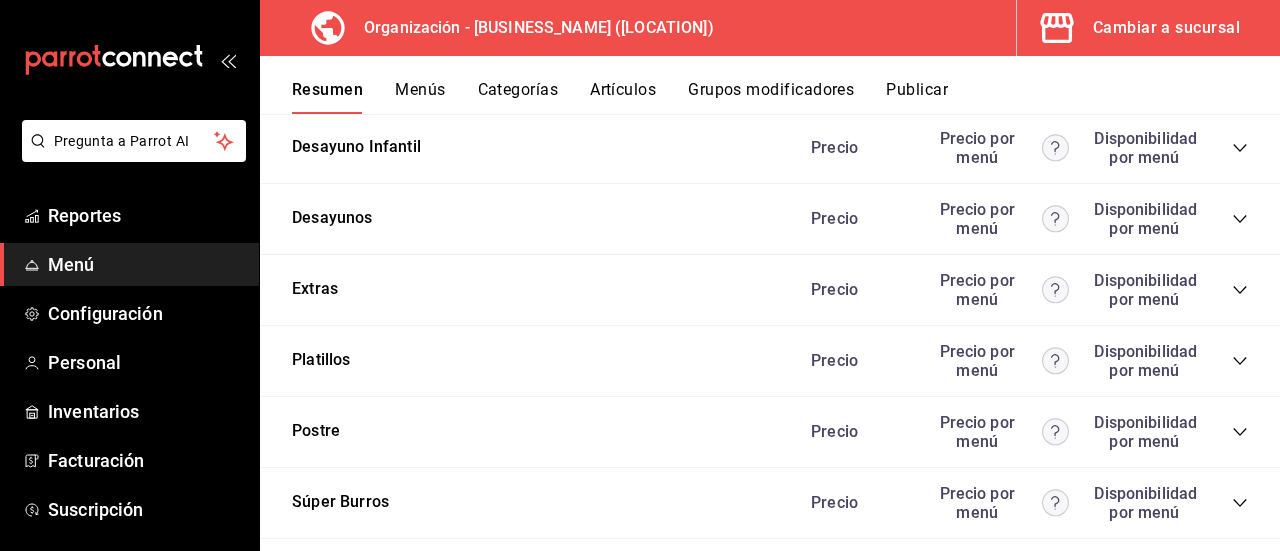 click 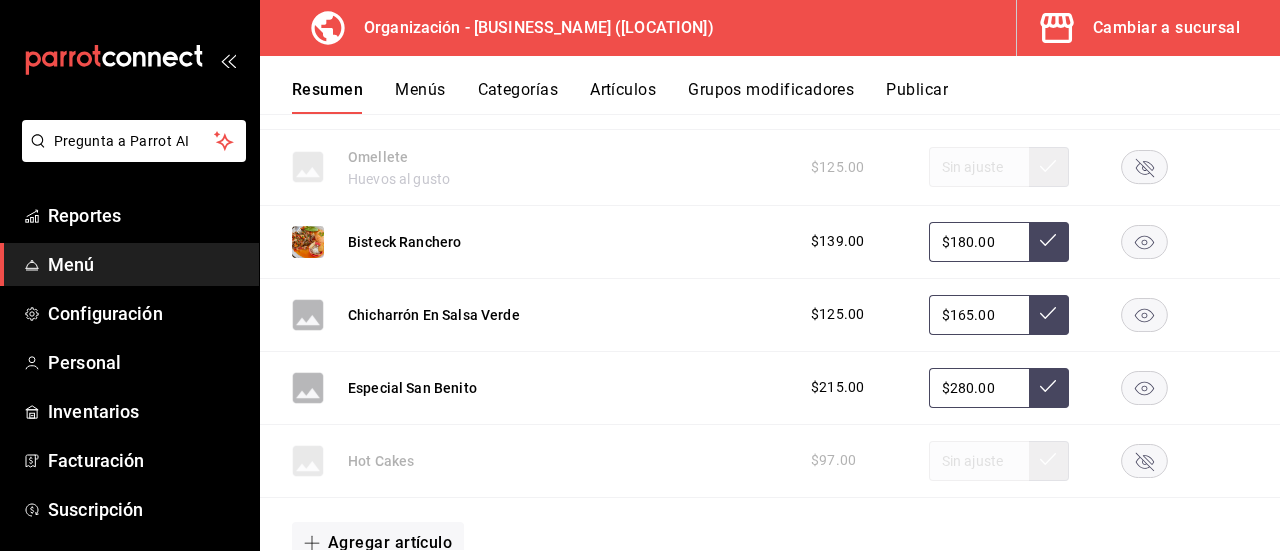 scroll, scrollTop: 4390, scrollLeft: 0, axis: vertical 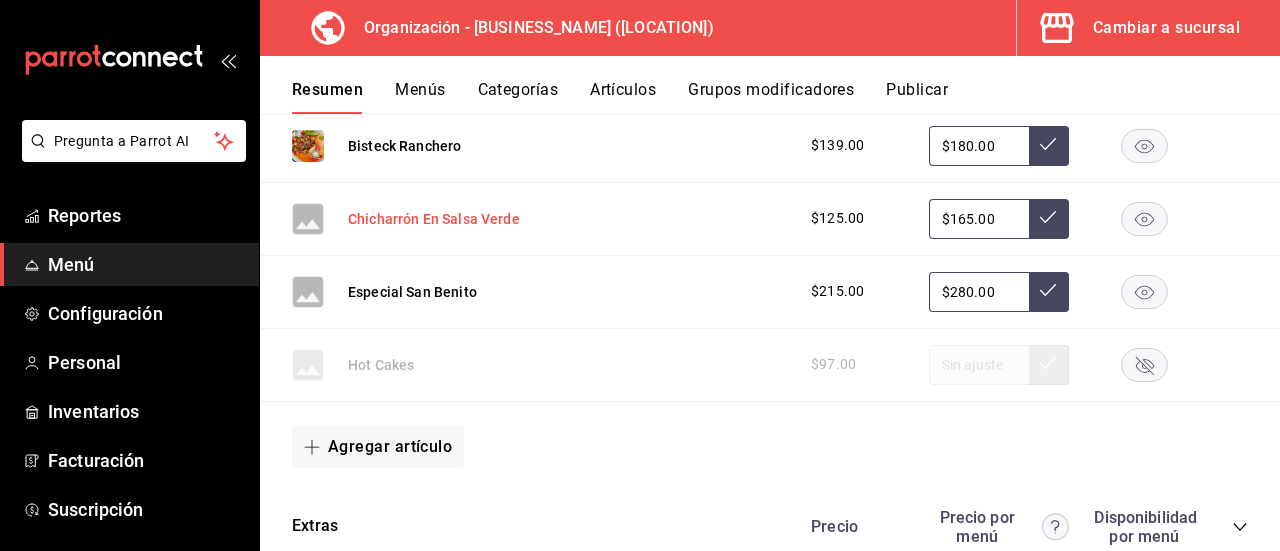 click on "Chicharrón En Salsa Verde" at bounding box center [434, 219] 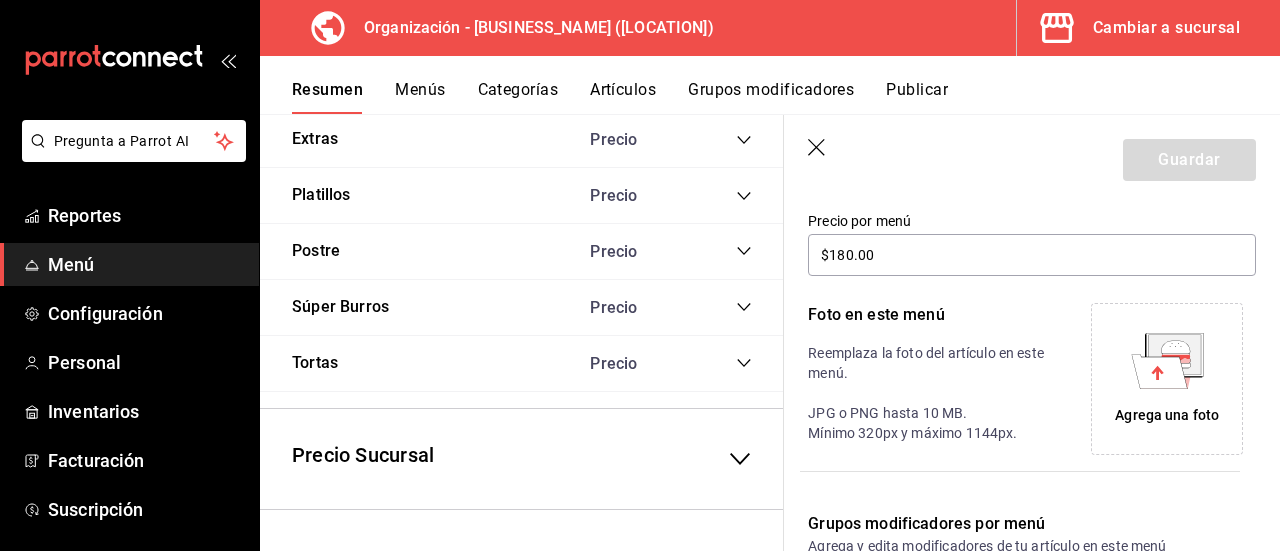 scroll, scrollTop: 3947, scrollLeft: 0, axis: vertical 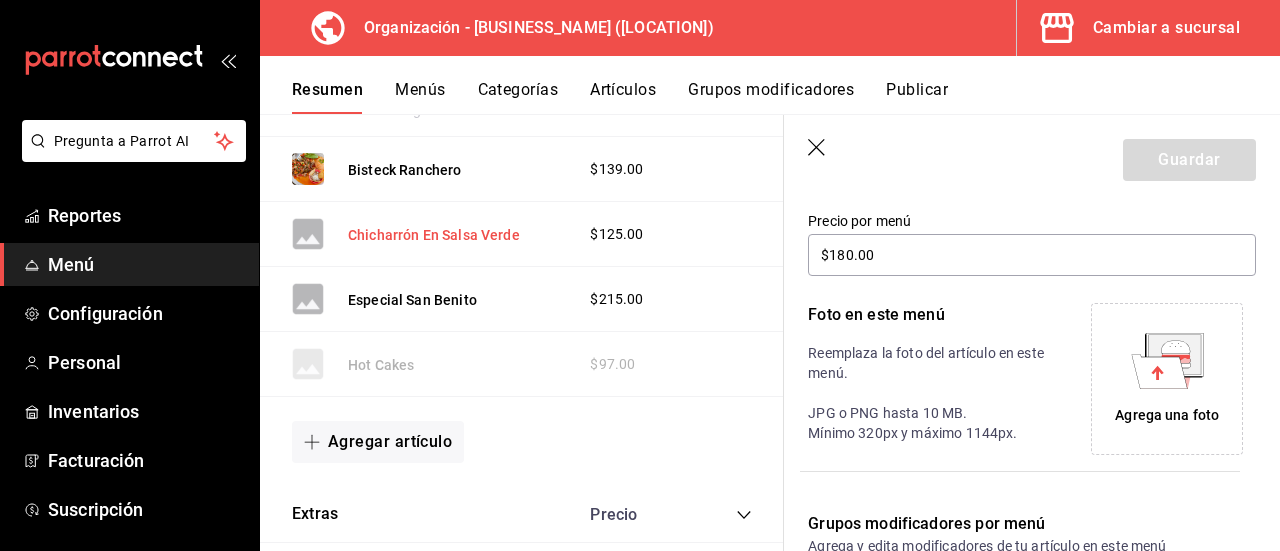type on "$165.00" 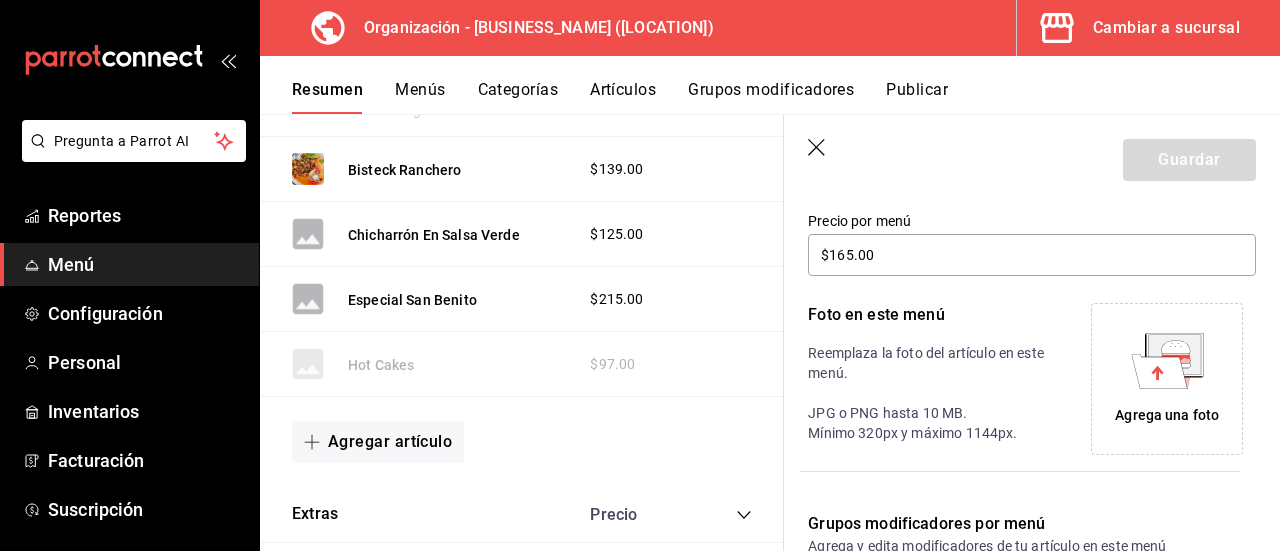 click on "Agrega una foto" at bounding box center (1167, 415) 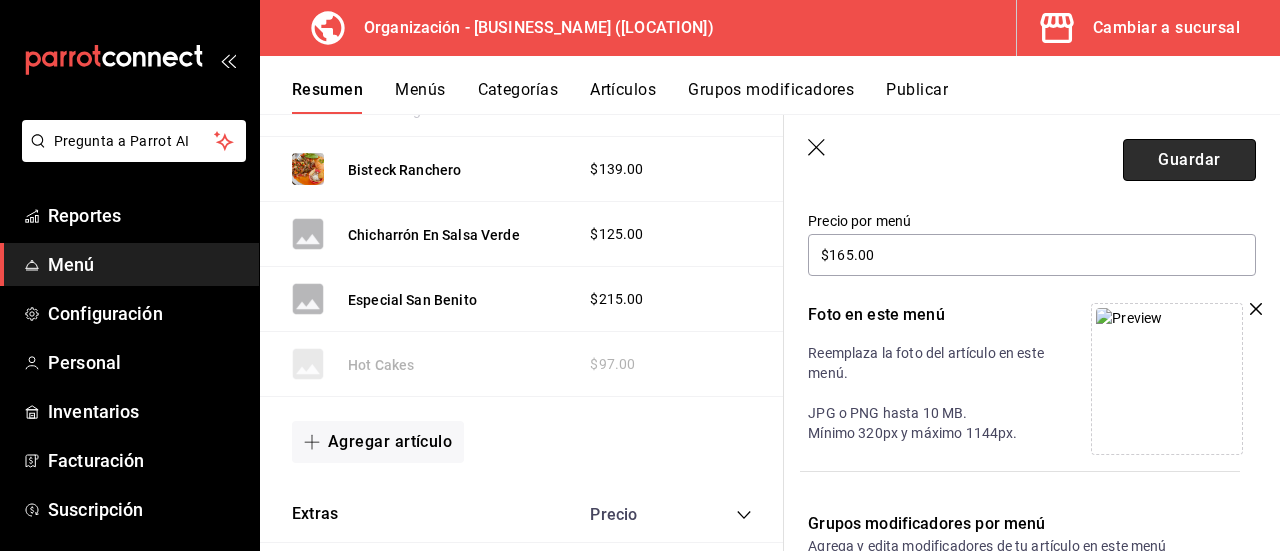 click on "Guardar" at bounding box center [1189, 160] 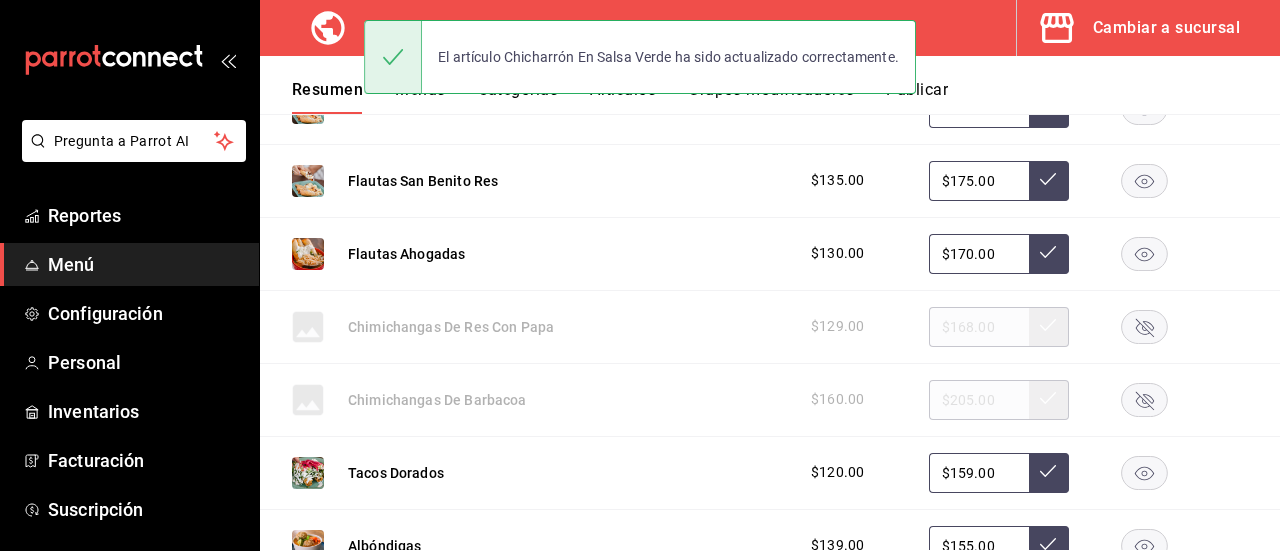 scroll, scrollTop: 590, scrollLeft: 0, axis: vertical 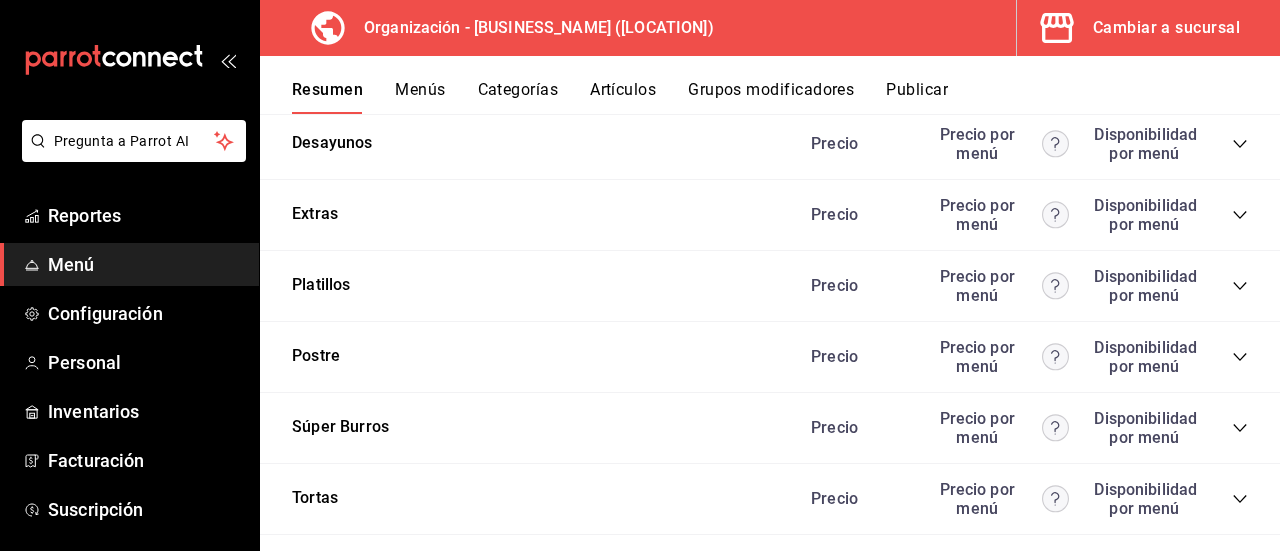 click 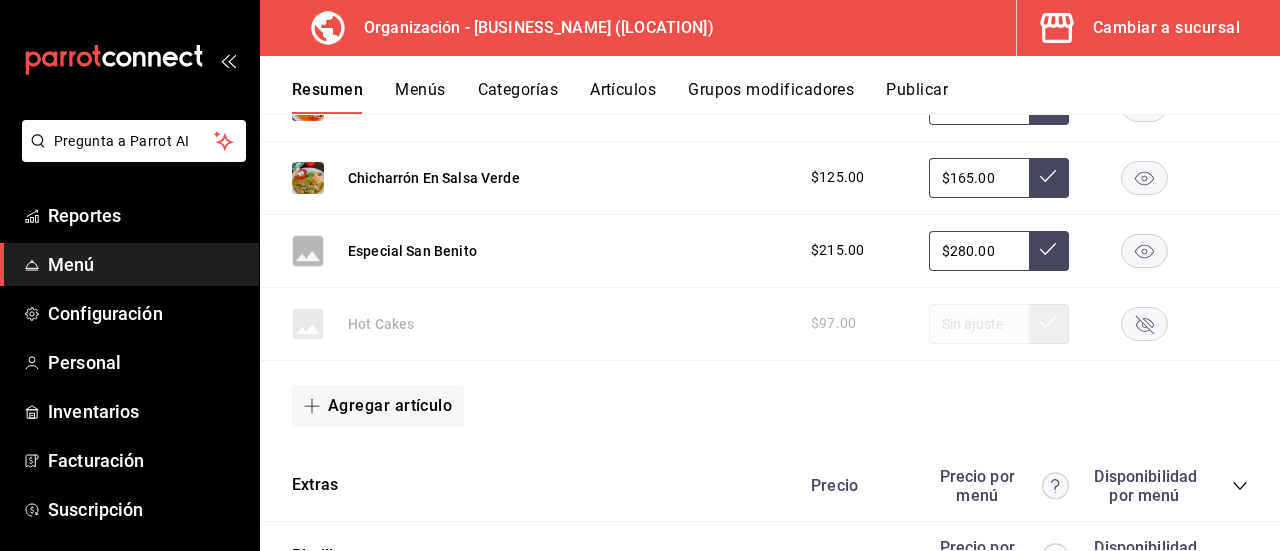 scroll, scrollTop: 4422, scrollLeft: 0, axis: vertical 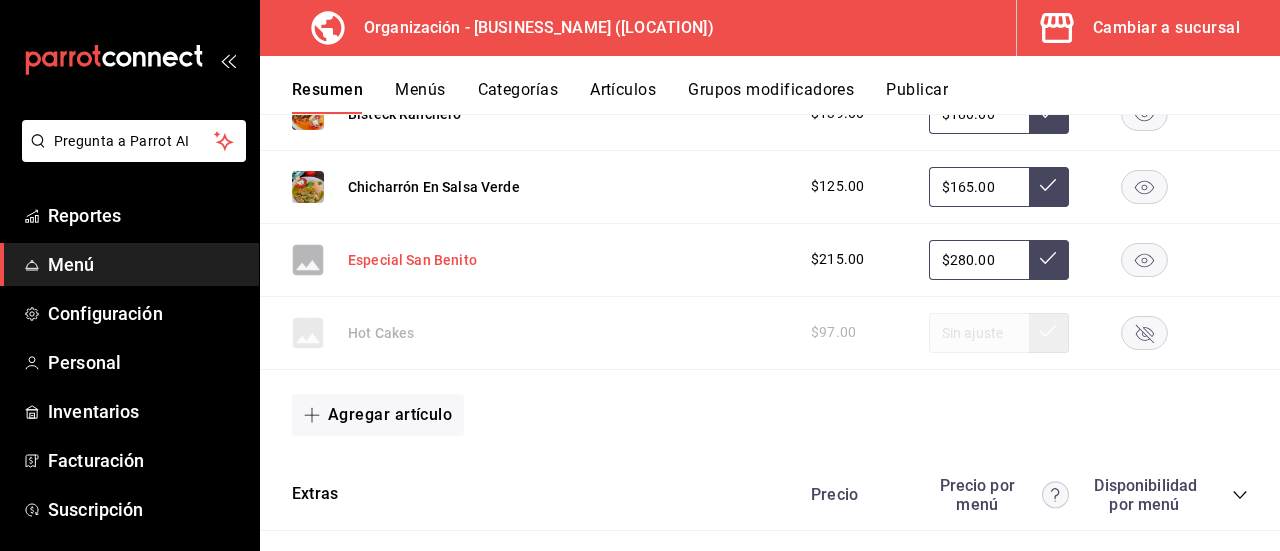 click on "Especial San Benito" at bounding box center [412, 260] 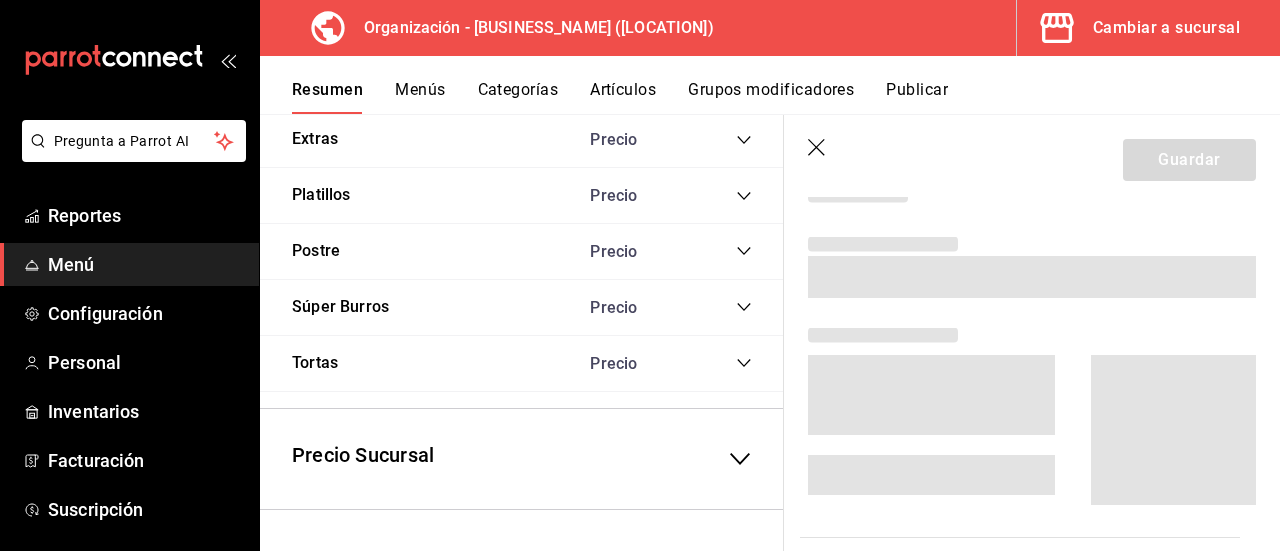 scroll, scrollTop: 3979, scrollLeft: 0, axis: vertical 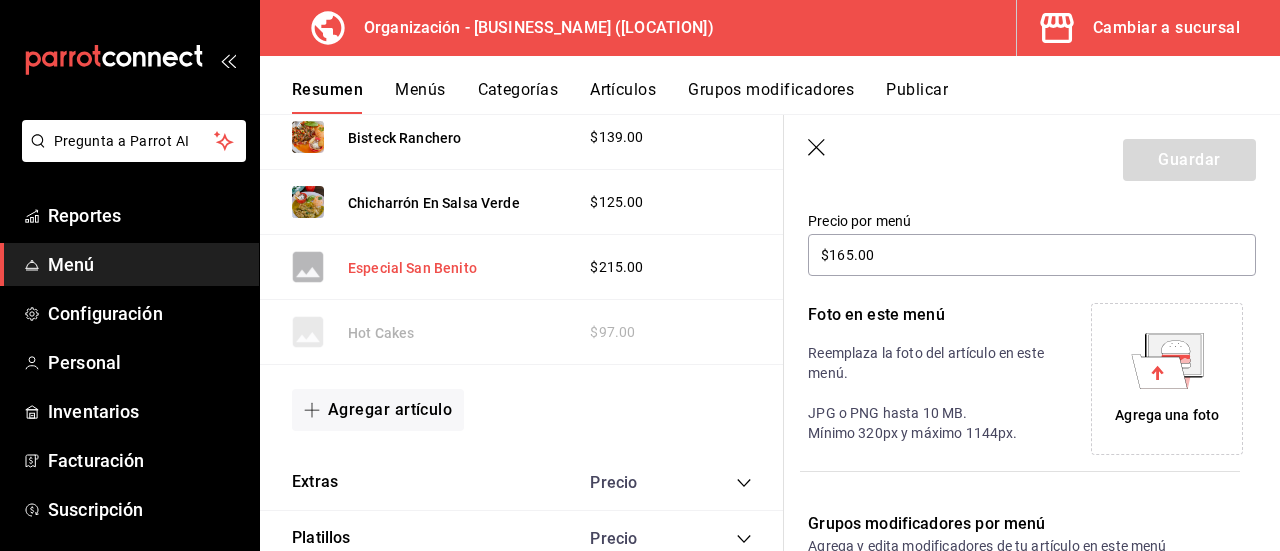 type on "$280.00" 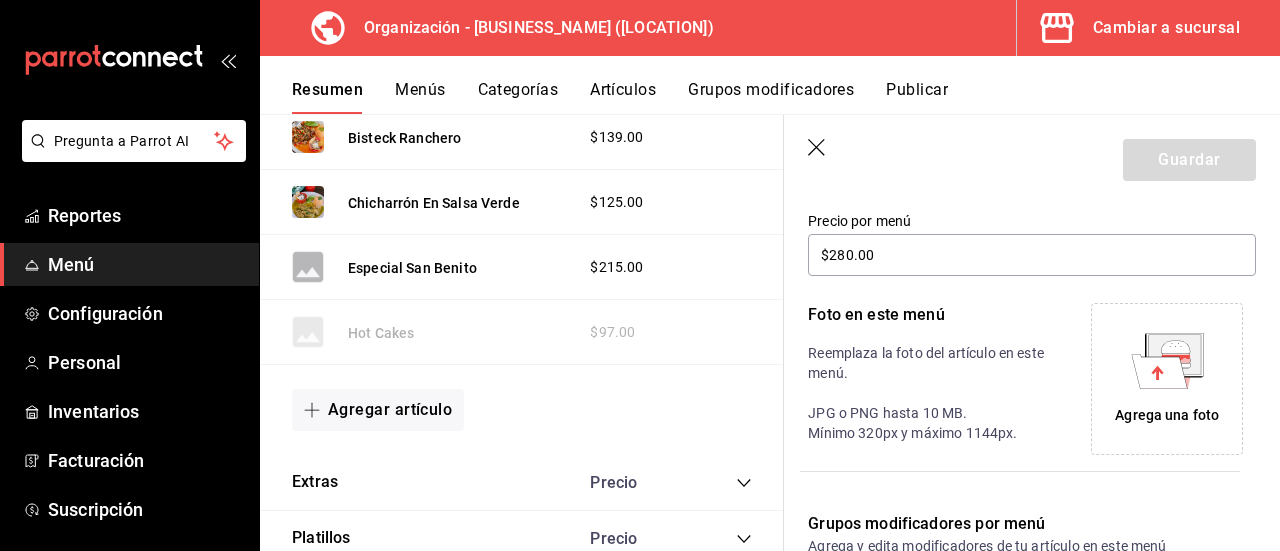 click on "Agrega una foto" at bounding box center (1167, 415) 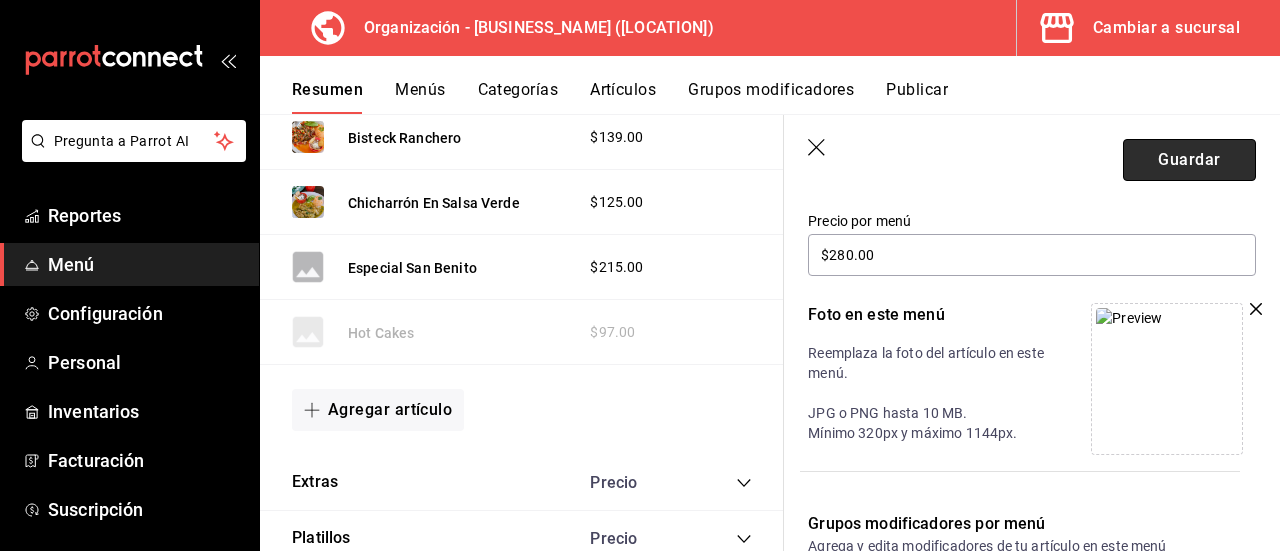click on "Guardar" at bounding box center (1189, 160) 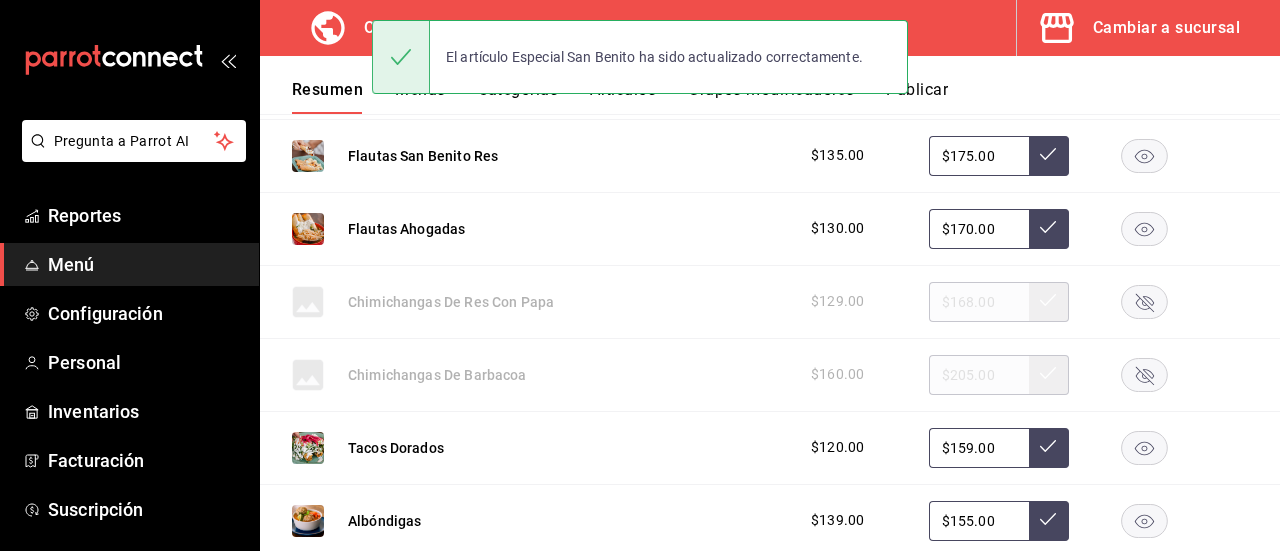 scroll, scrollTop: 590, scrollLeft: 0, axis: vertical 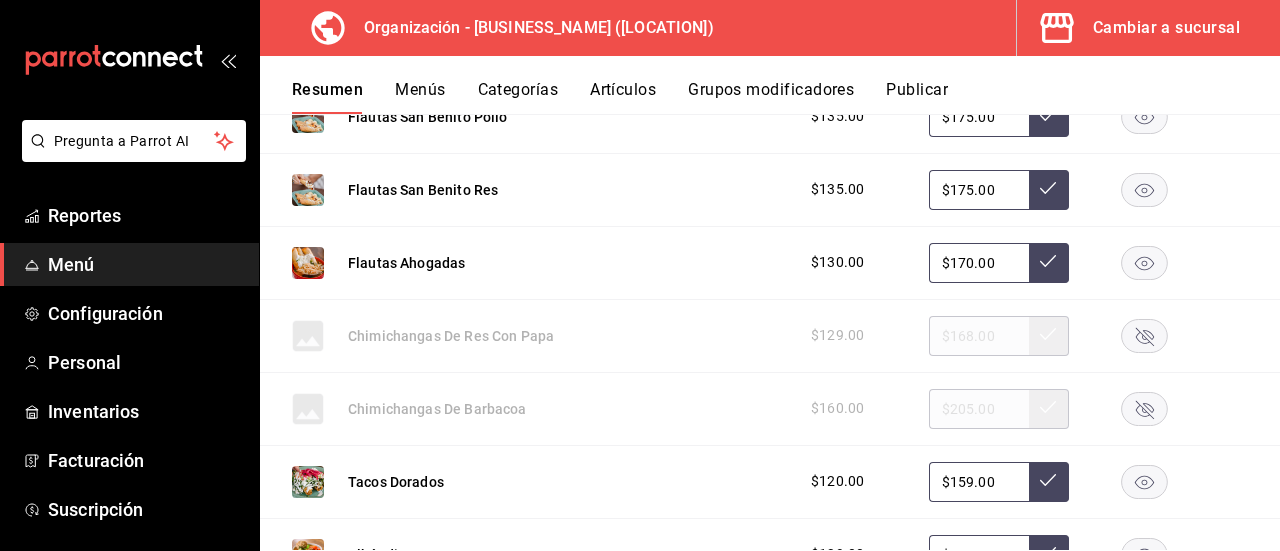 click on "Publicar" at bounding box center (917, 97) 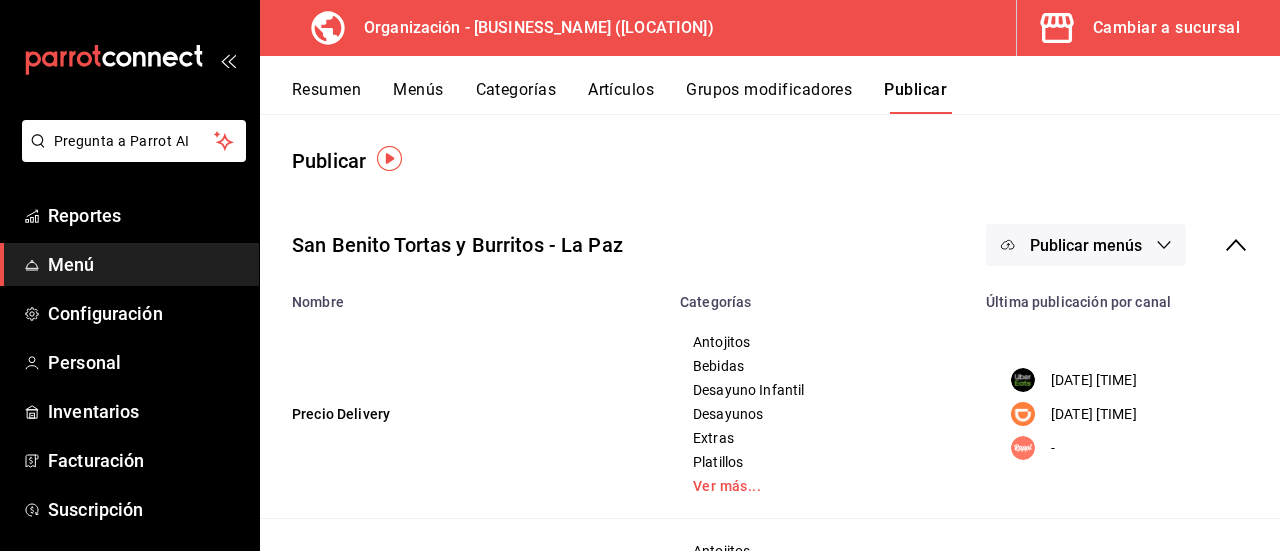 click on "Publicar menús" at bounding box center (1086, 245) 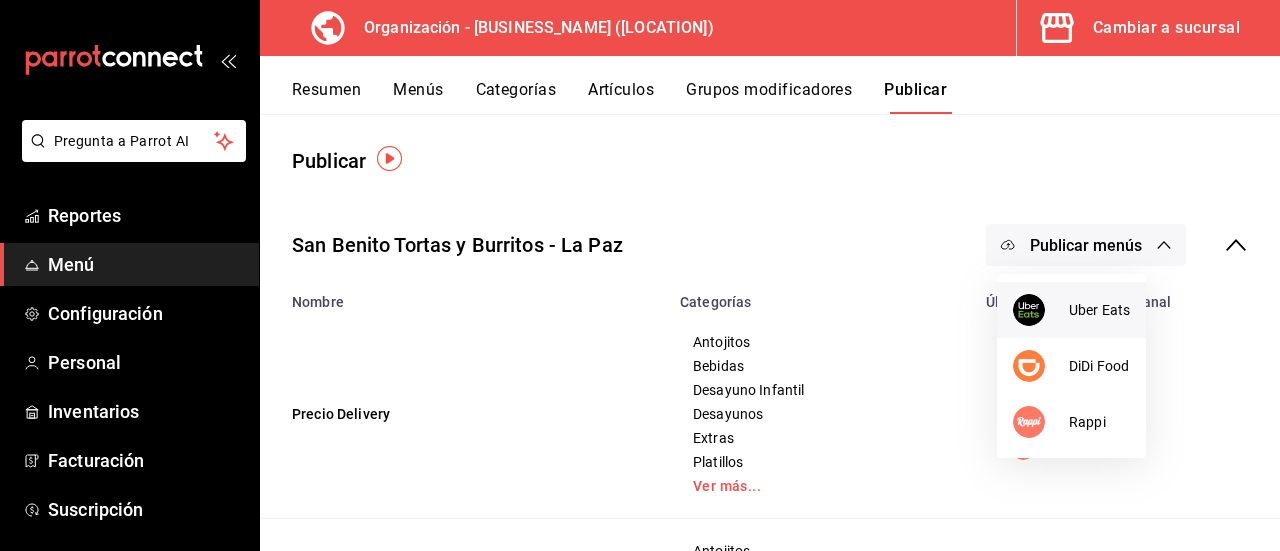click on "Uber Eats" at bounding box center [1099, 310] 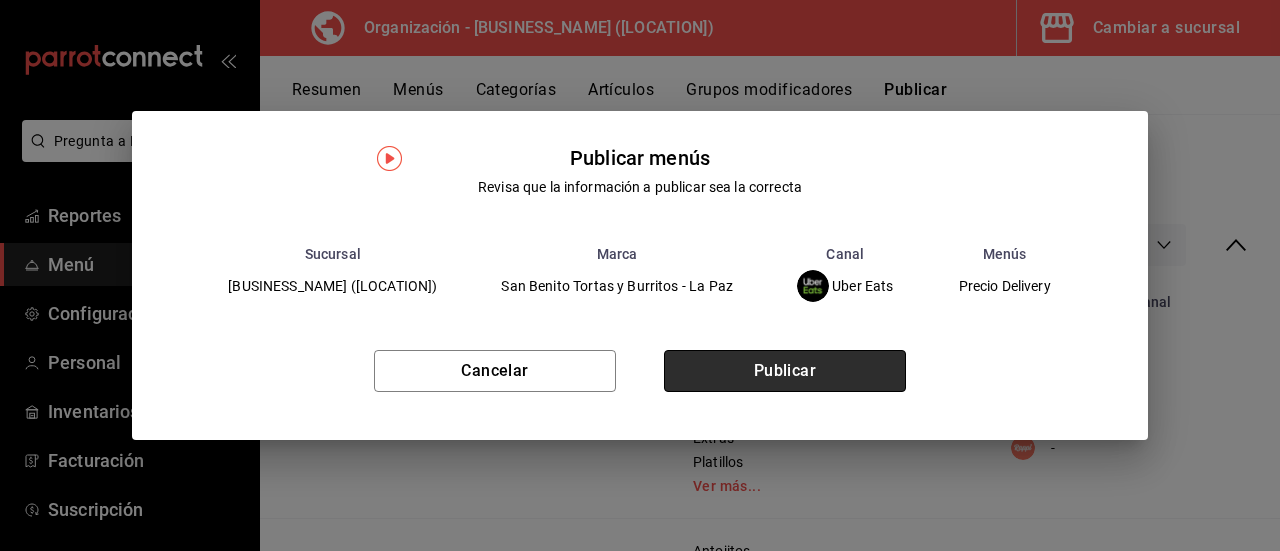 click on "Publicar" at bounding box center (785, 371) 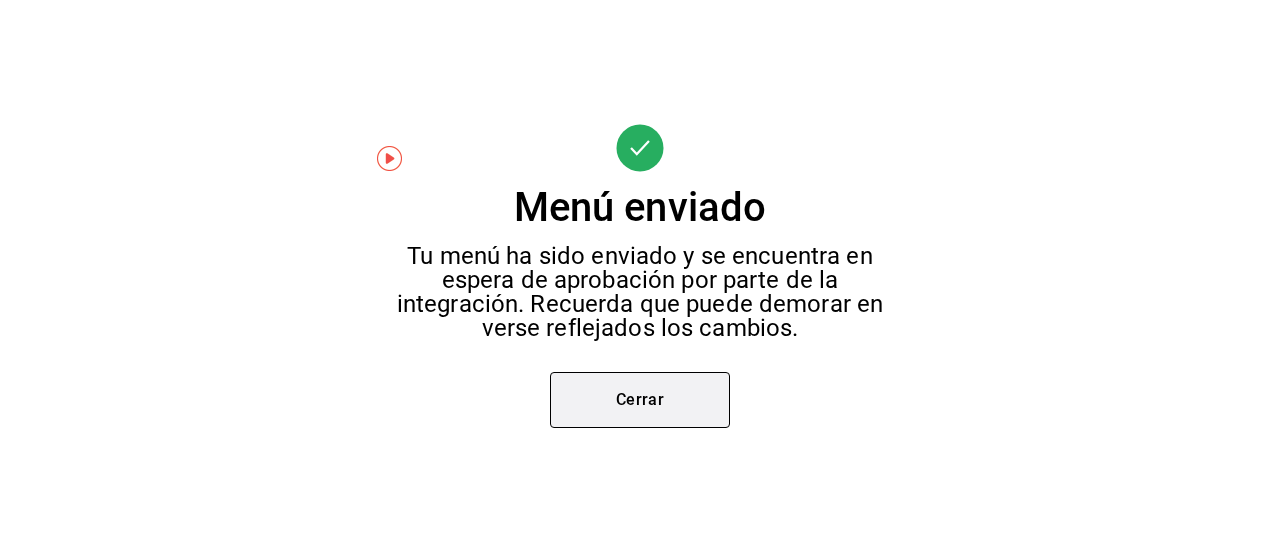 click on "Cerrar" at bounding box center (640, 400) 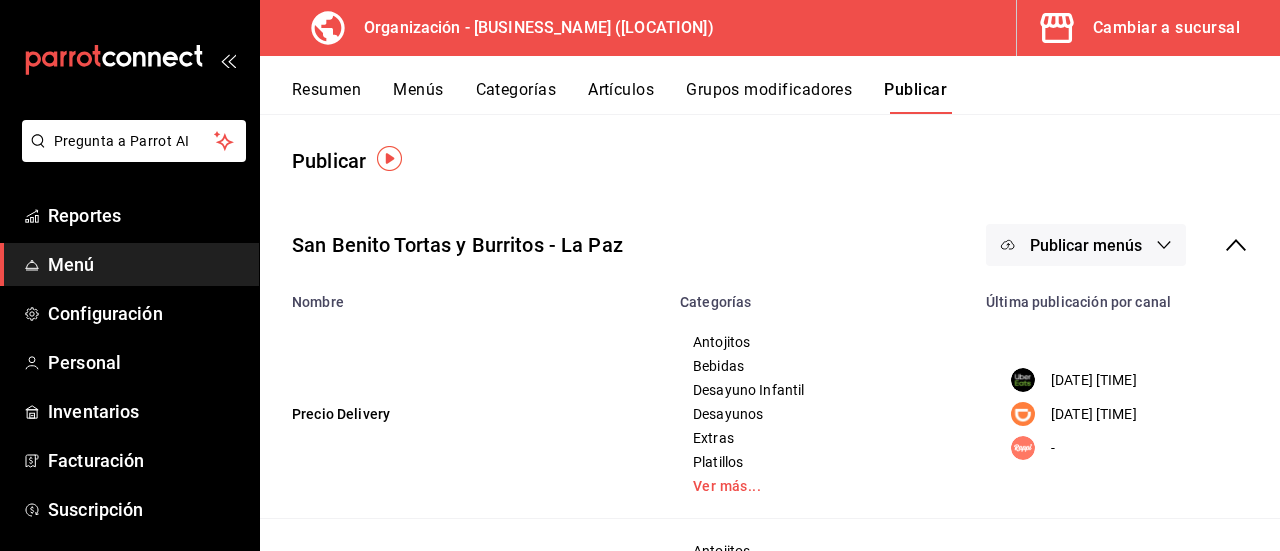 click on "Publicar menús" at bounding box center [1086, 245] 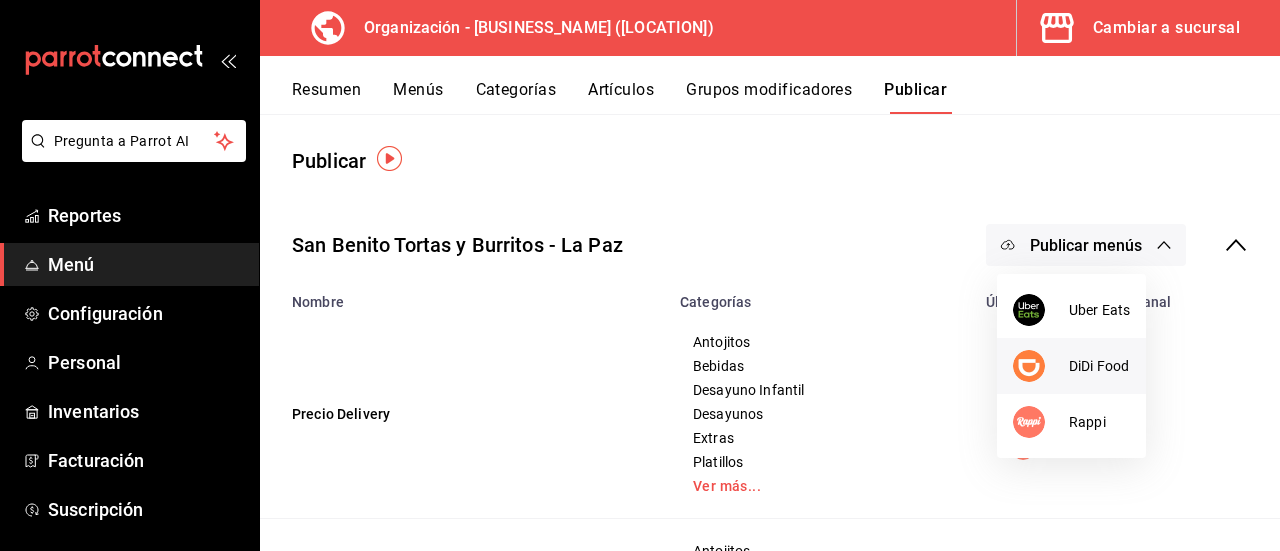 click on "DiDi Food" at bounding box center [1099, 366] 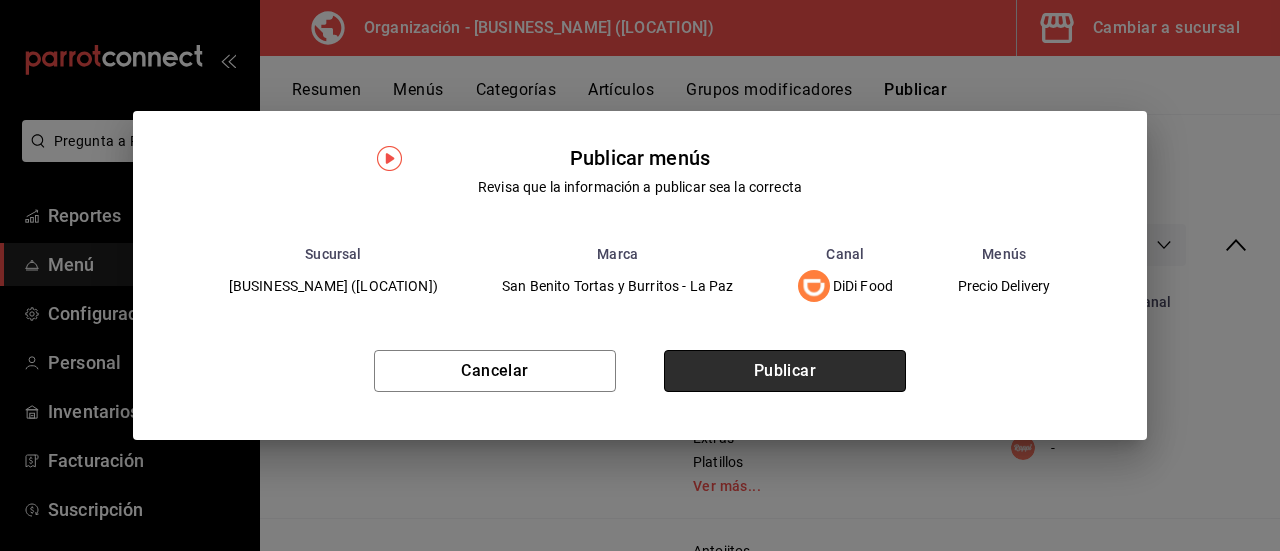 click on "Publicar" at bounding box center [785, 371] 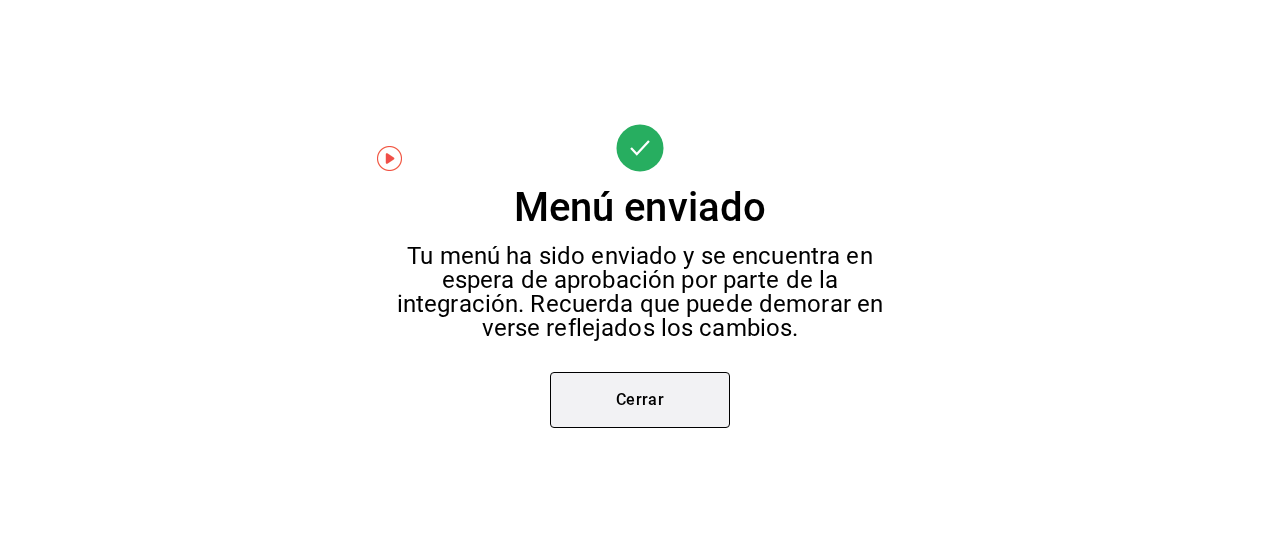 click on "Cerrar" at bounding box center (640, 400) 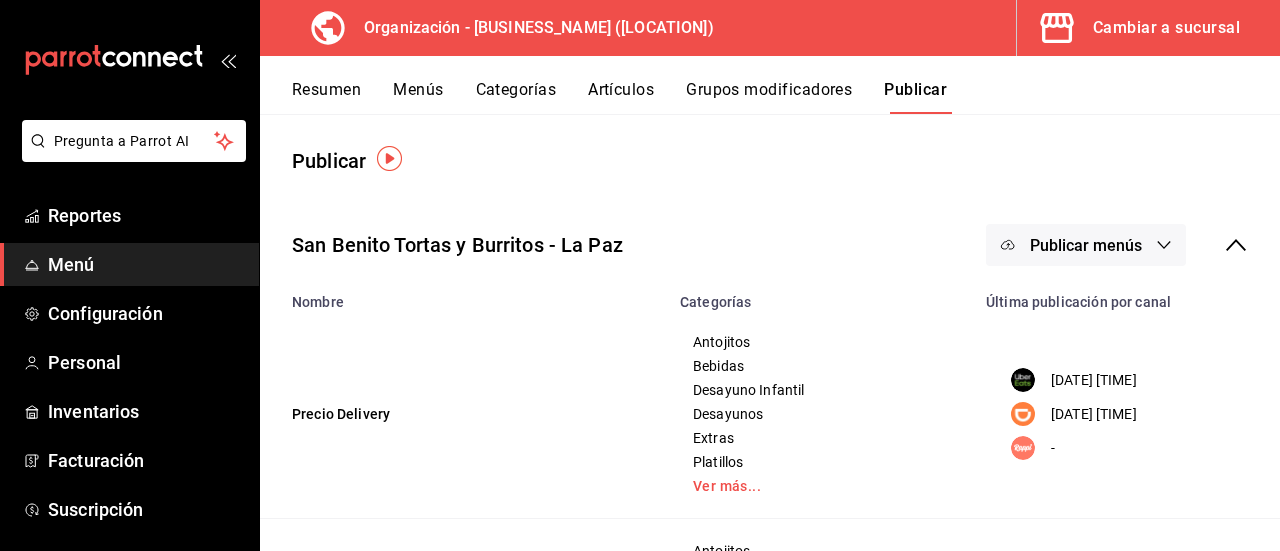 click on "Resumen" at bounding box center [326, 97] 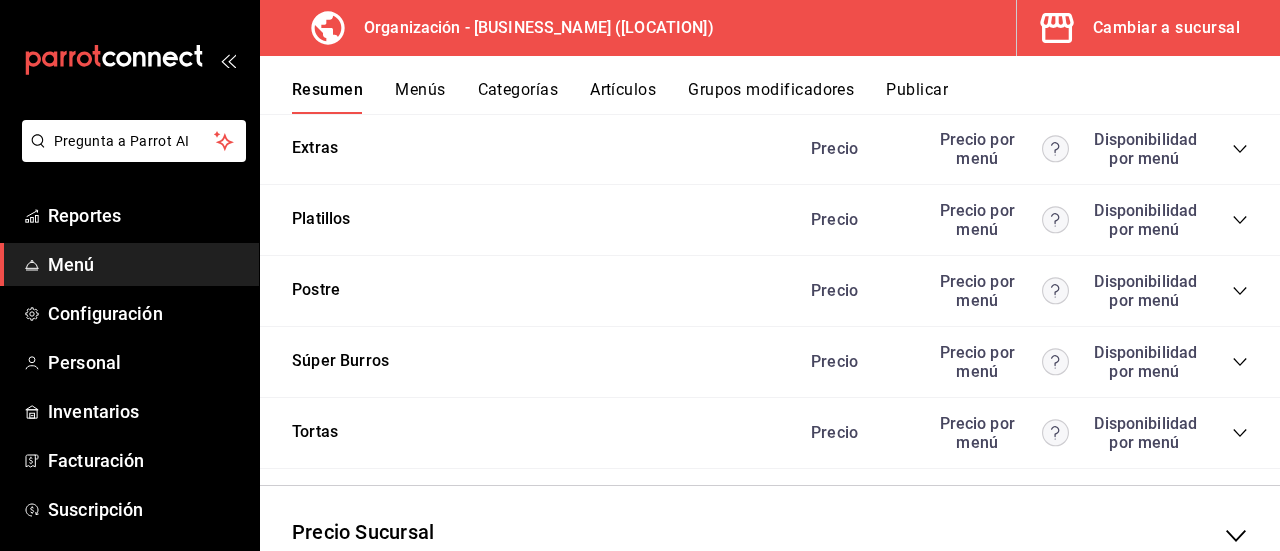 scroll, scrollTop: 3716, scrollLeft: 0, axis: vertical 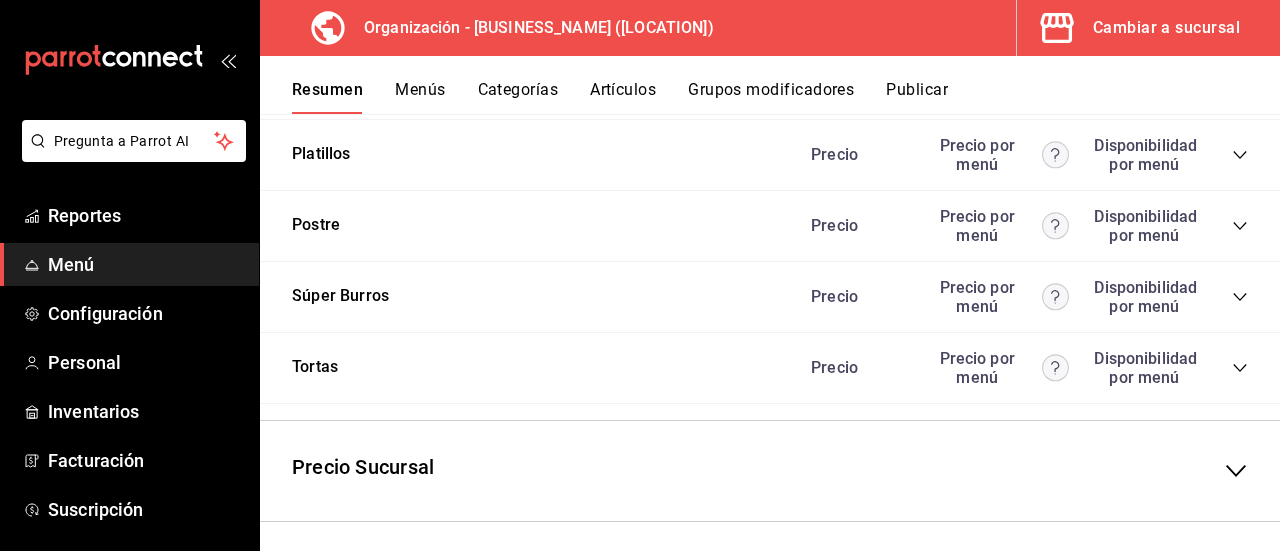 click 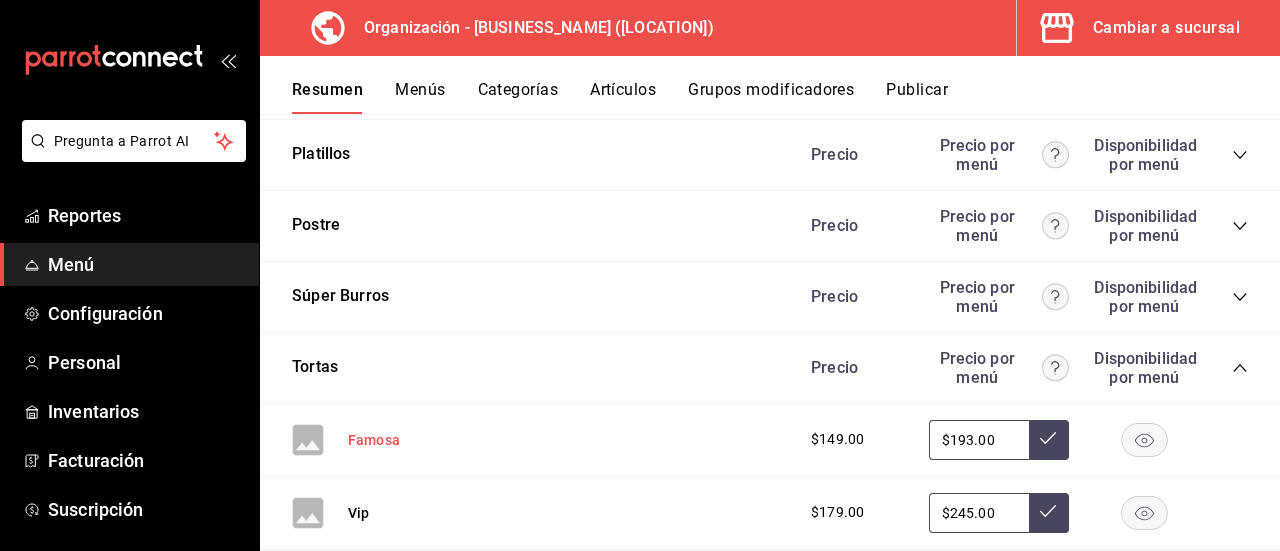 click on "Famosa" at bounding box center [374, 440] 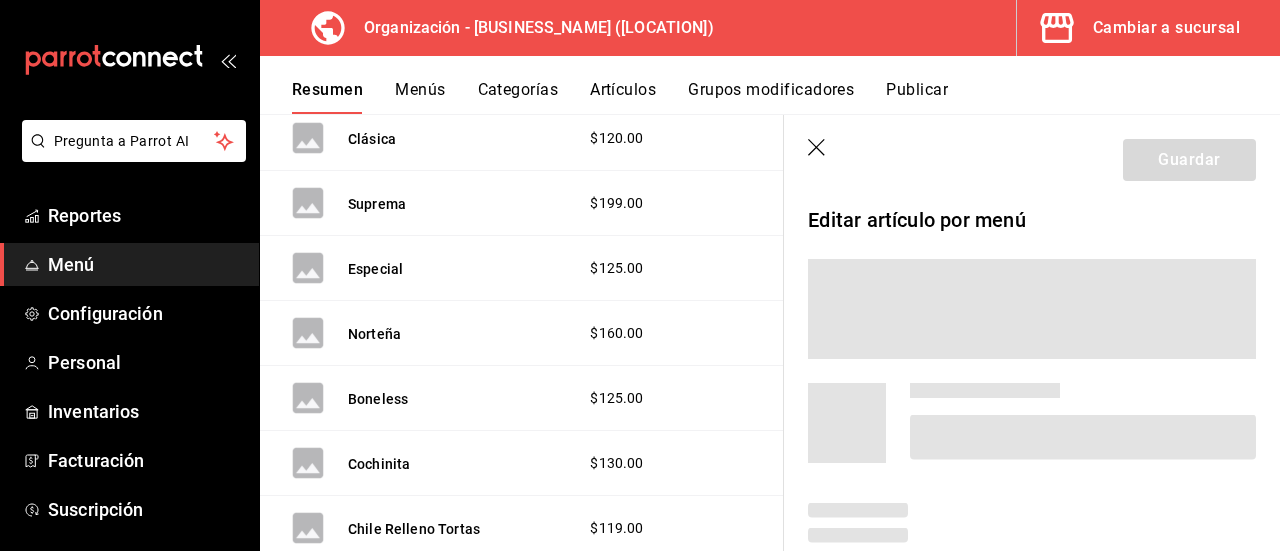 scroll, scrollTop: 3318, scrollLeft: 0, axis: vertical 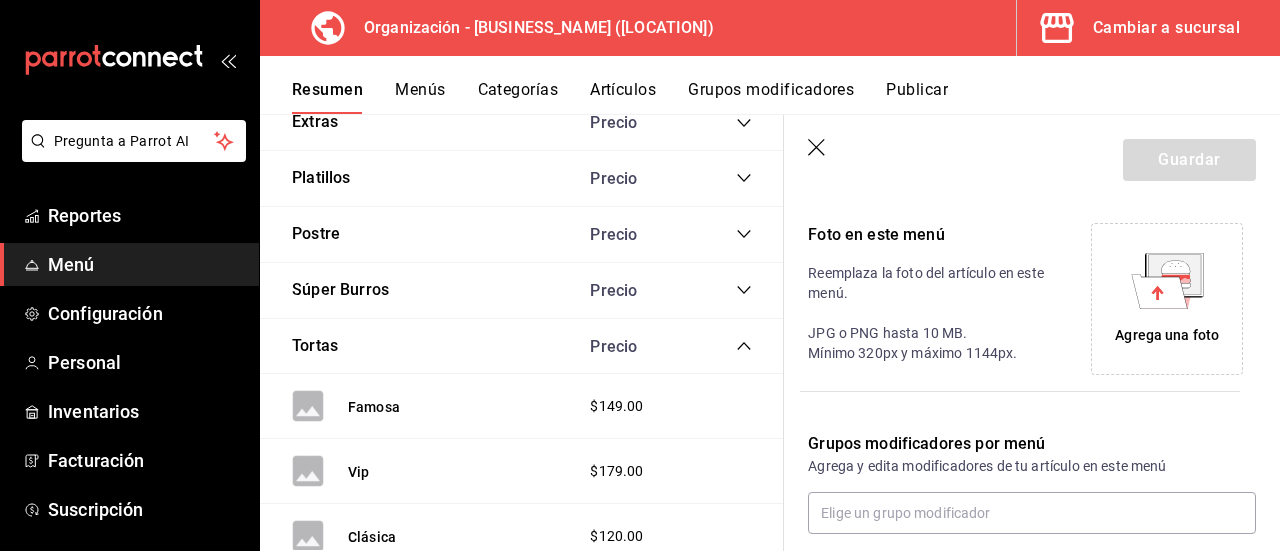 click on "Agrega una foto" at bounding box center [1167, 299] 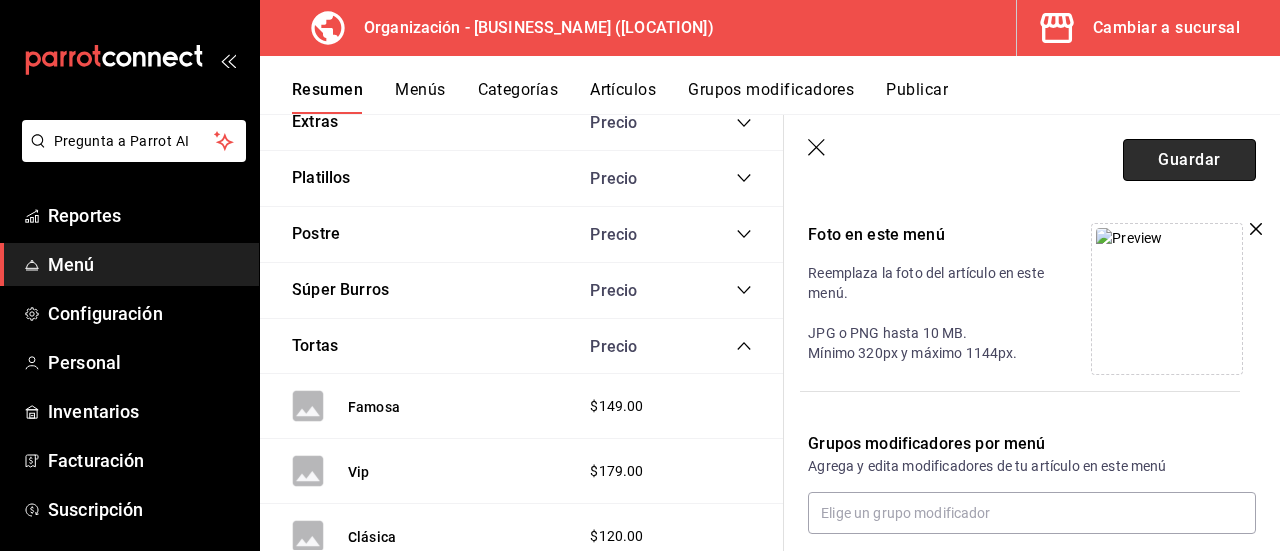 click on "Guardar" at bounding box center (1189, 160) 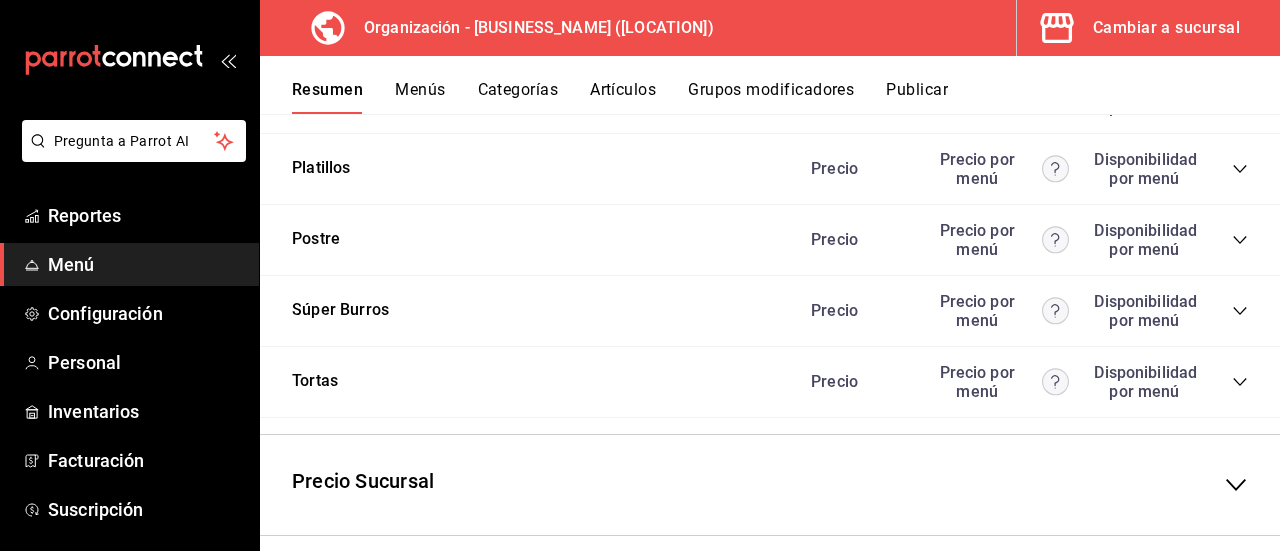scroll, scrollTop: 3716, scrollLeft: 0, axis: vertical 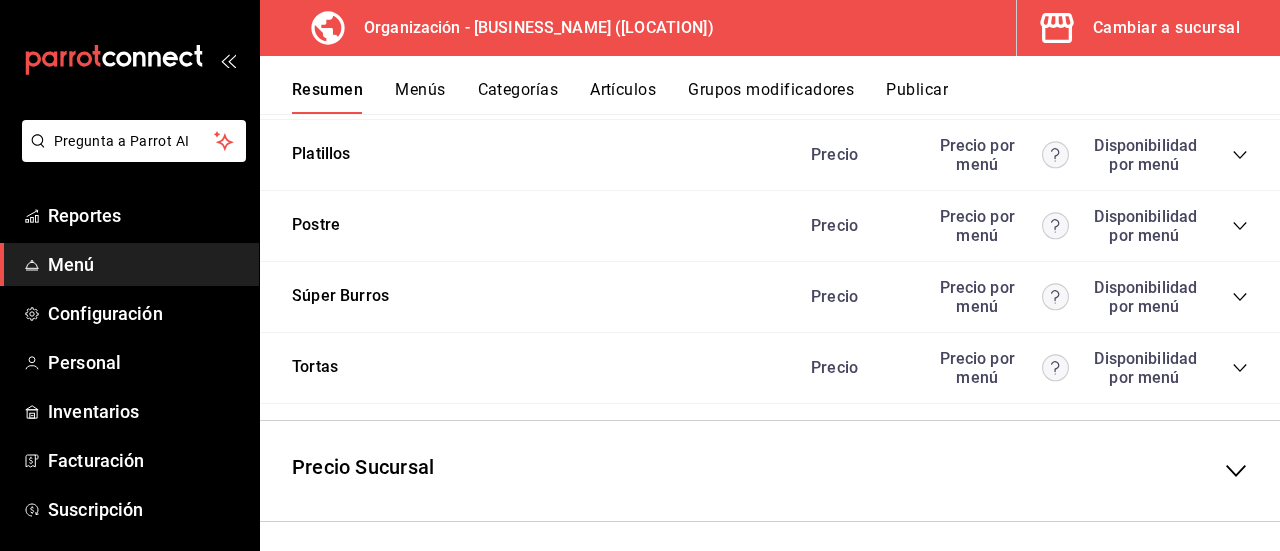 click 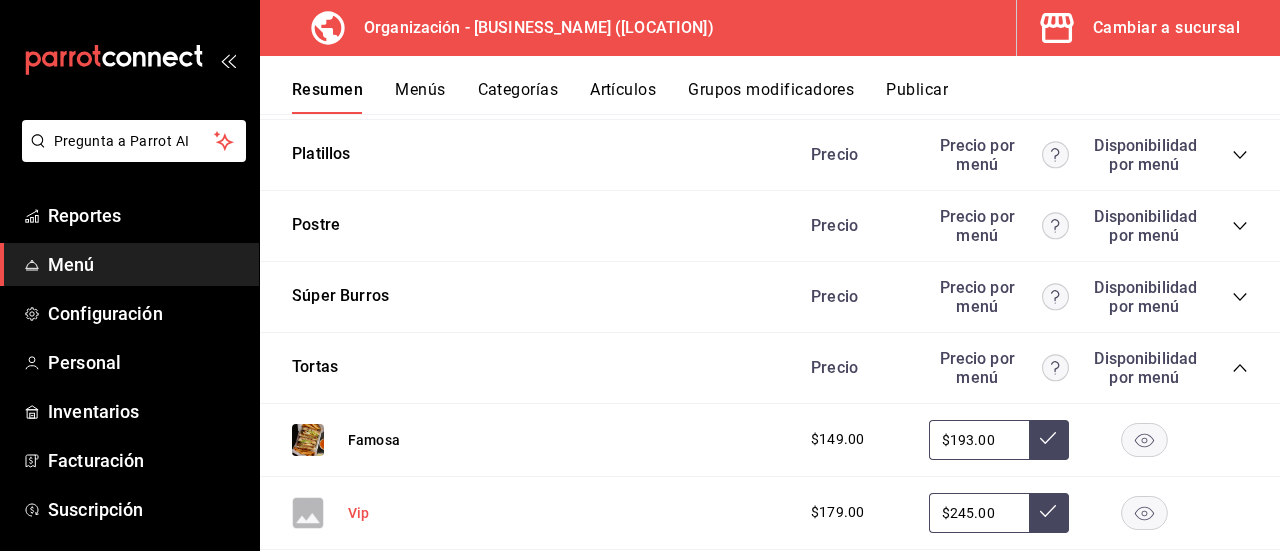 click on "Vip" at bounding box center (358, 513) 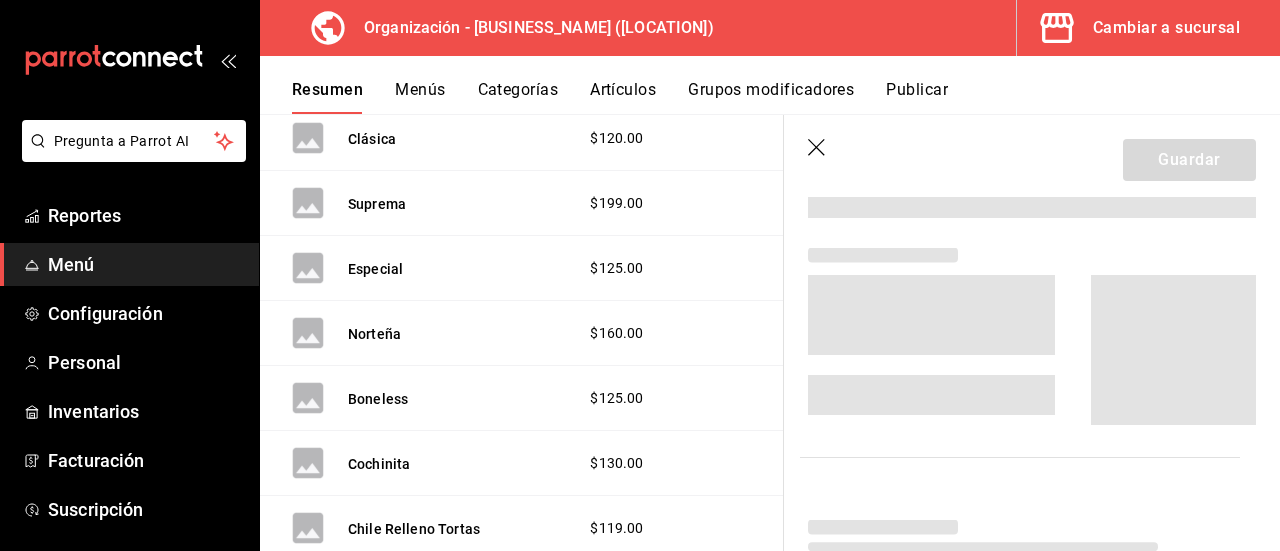 scroll, scrollTop: 3318, scrollLeft: 0, axis: vertical 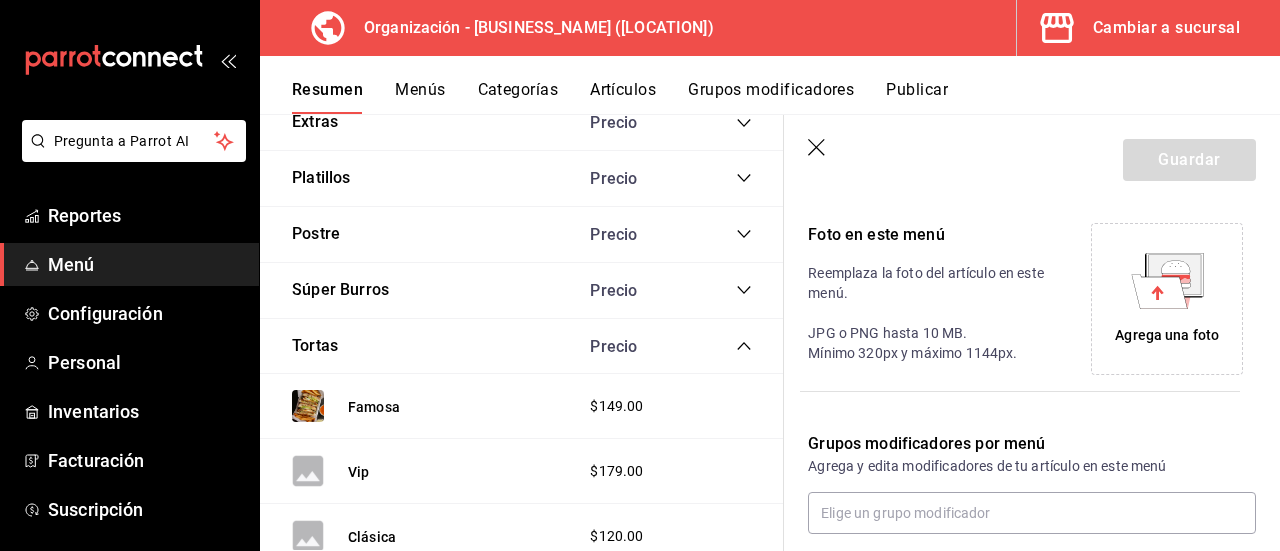 click on "Agrega una foto" at bounding box center [1167, 335] 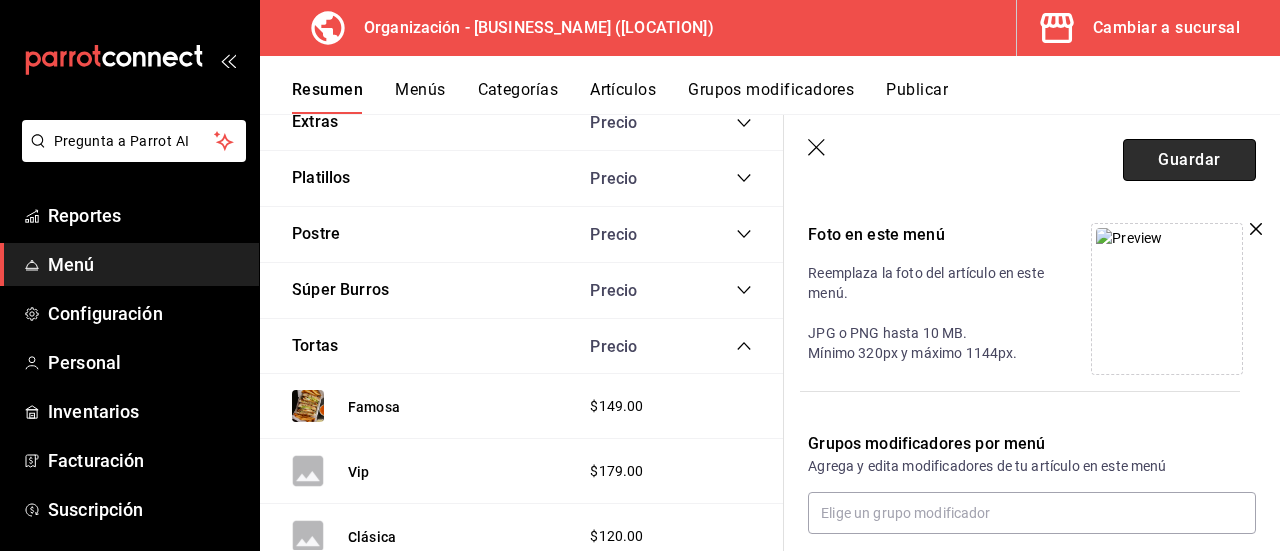 click on "Guardar" at bounding box center (1189, 160) 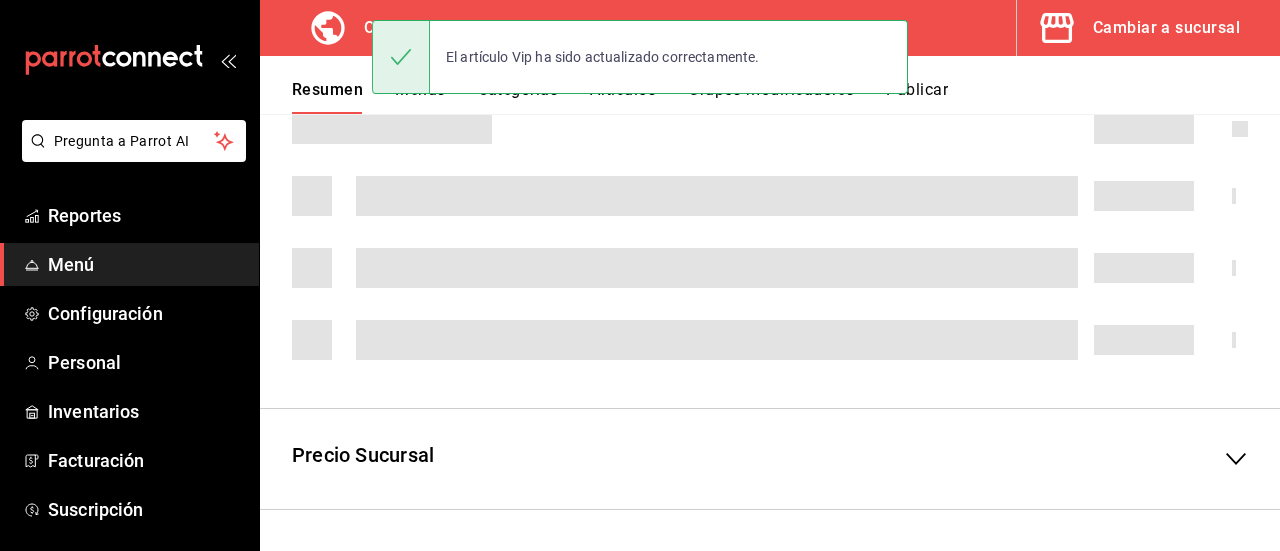 scroll, scrollTop: 590, scrollLeft: 0, axis: vertical 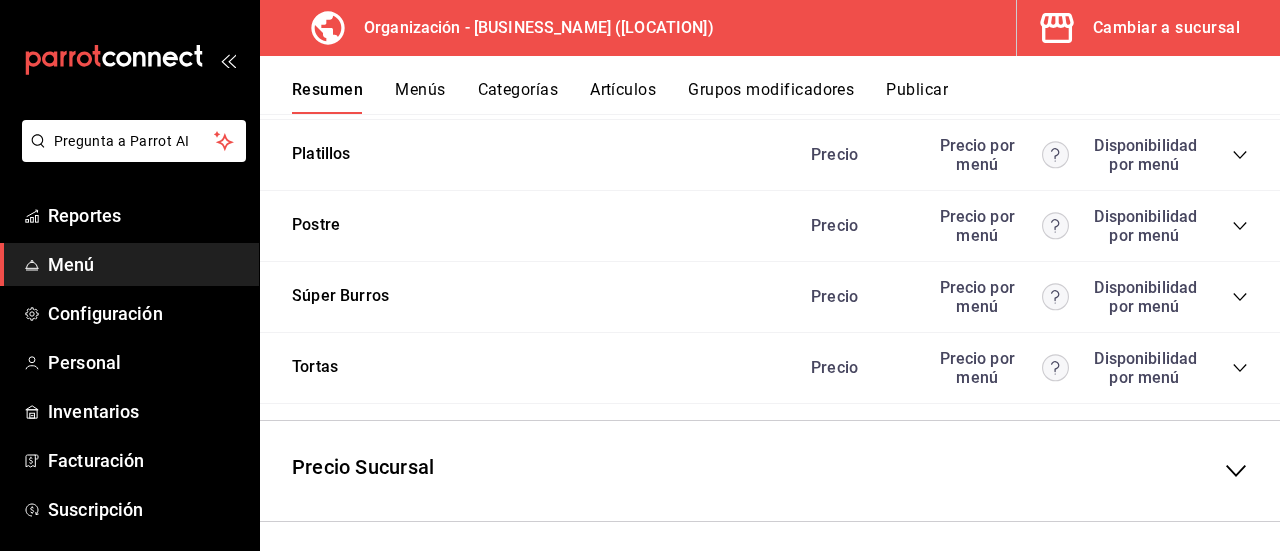 click 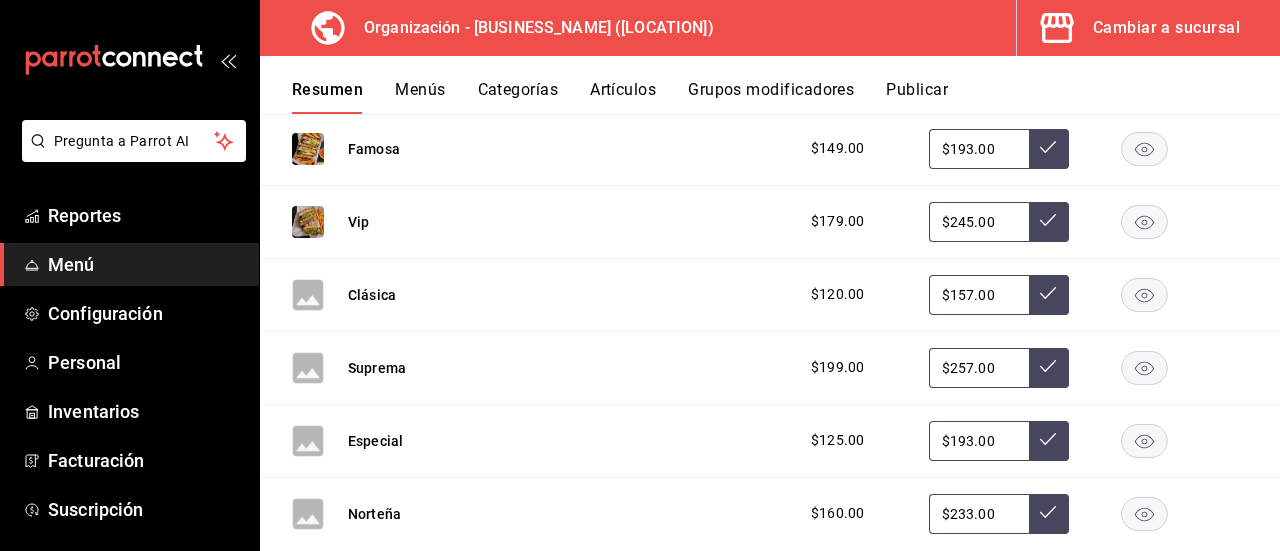 scroll, scrollTop: 4053, scrollLeft: 0, axis: vertical 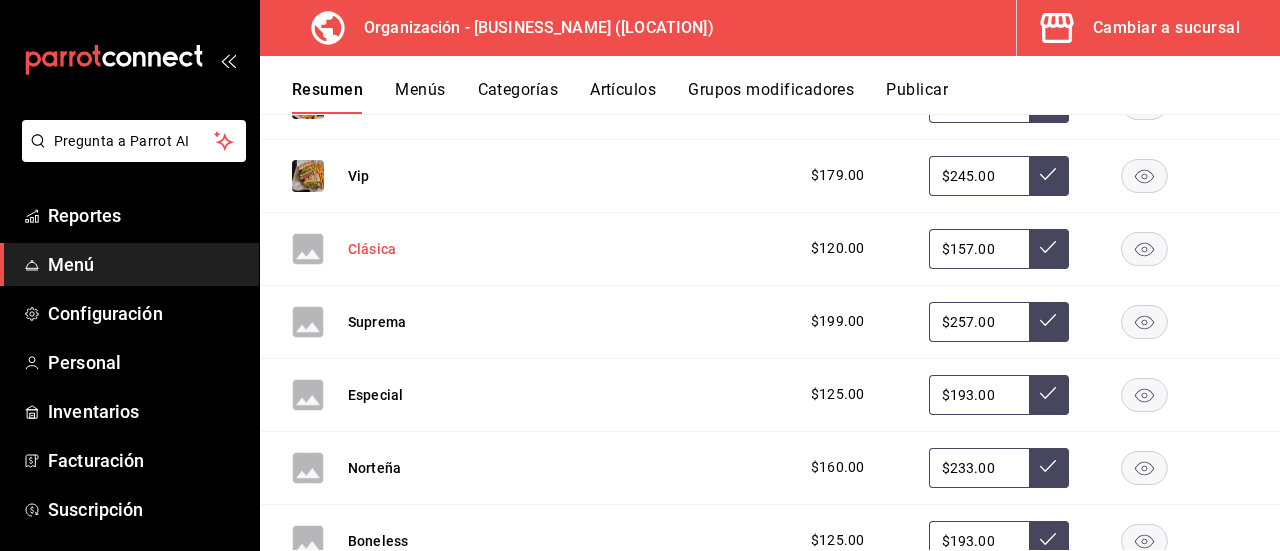 click on "Clásica" at bounding box center (372, 249) 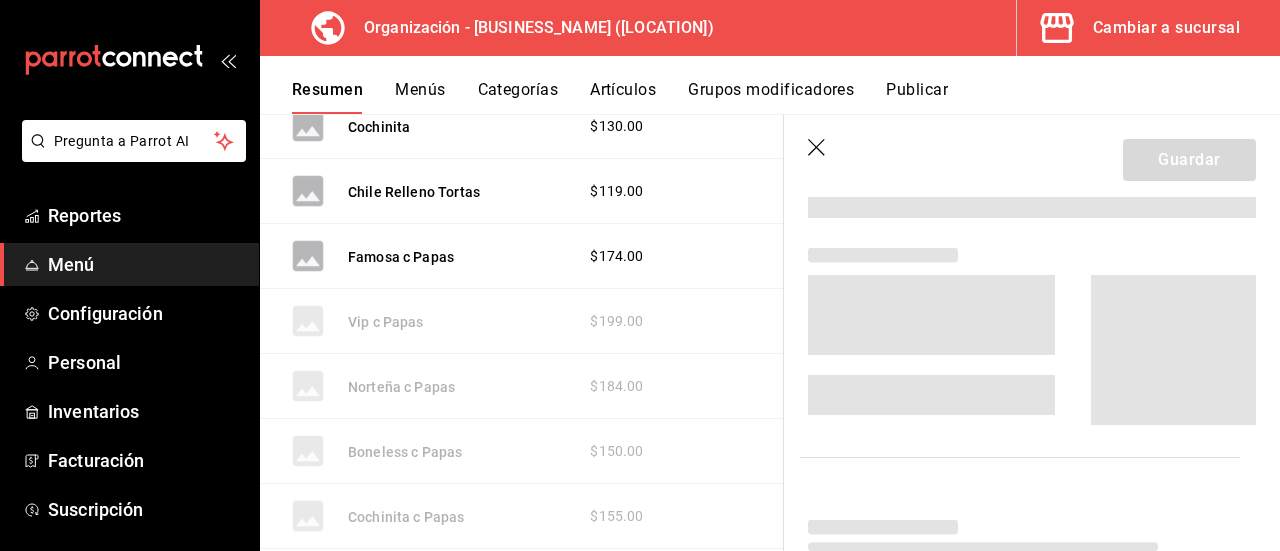 scroll, scrollTop: 3599, scrollLeft: 0, axis: vertical 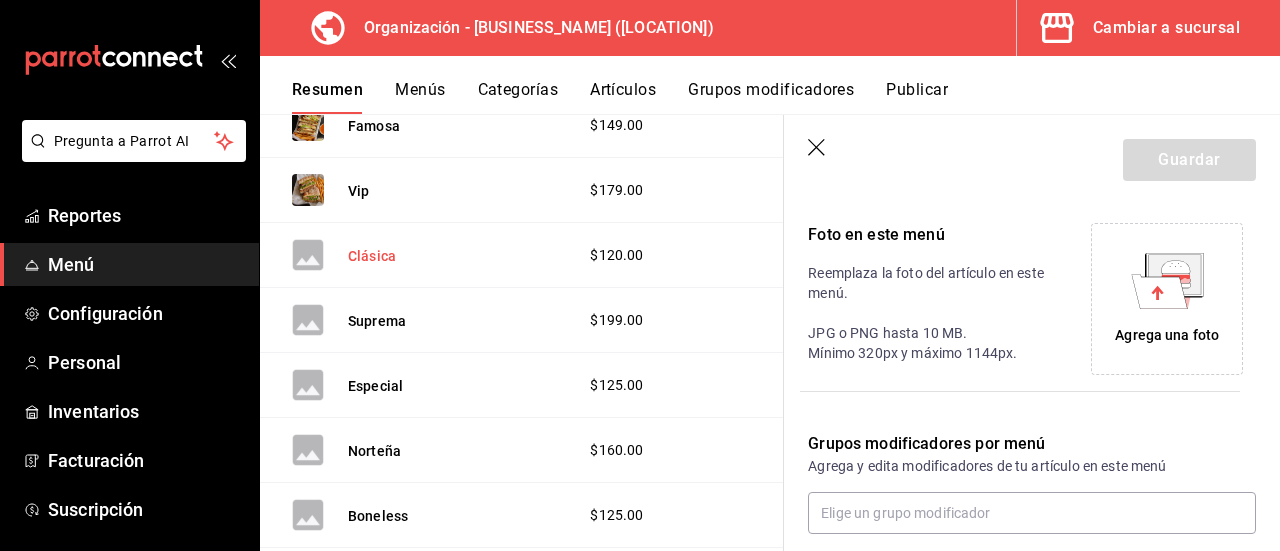 type on "$157.00" 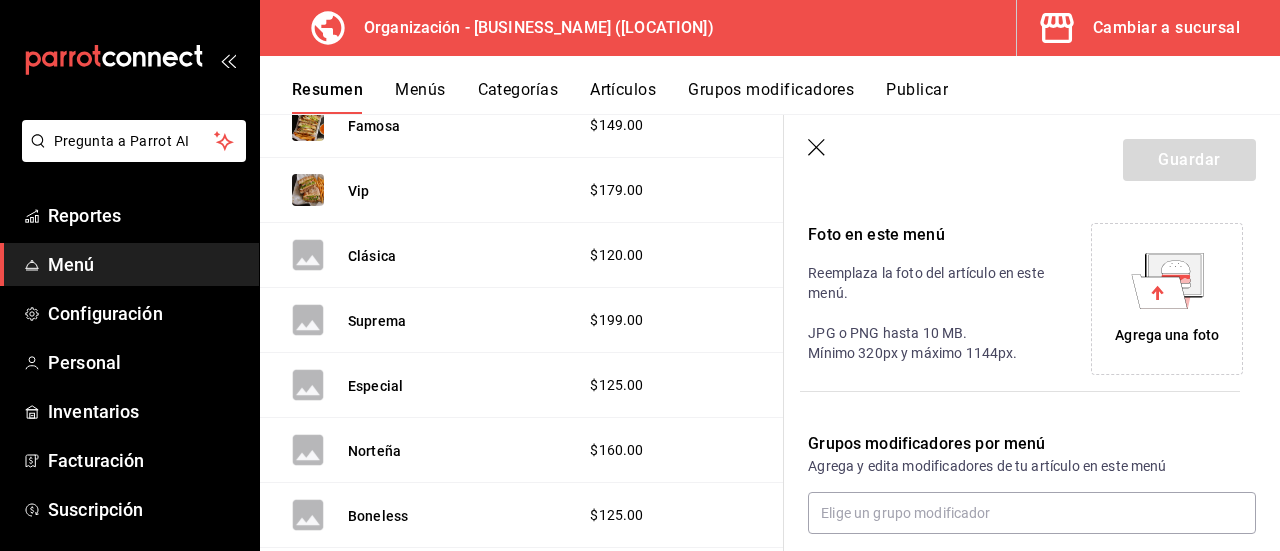 click on "Agrega una foto" at bounding box center [1167, 335] 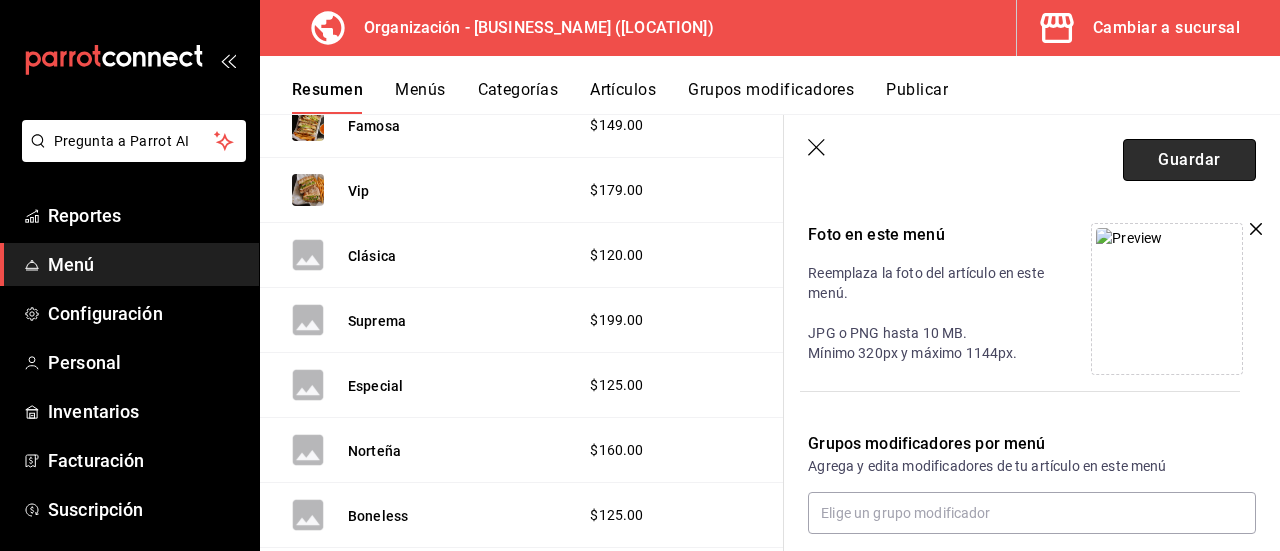 click on "Guardar" at bounding box center [1189, 160] 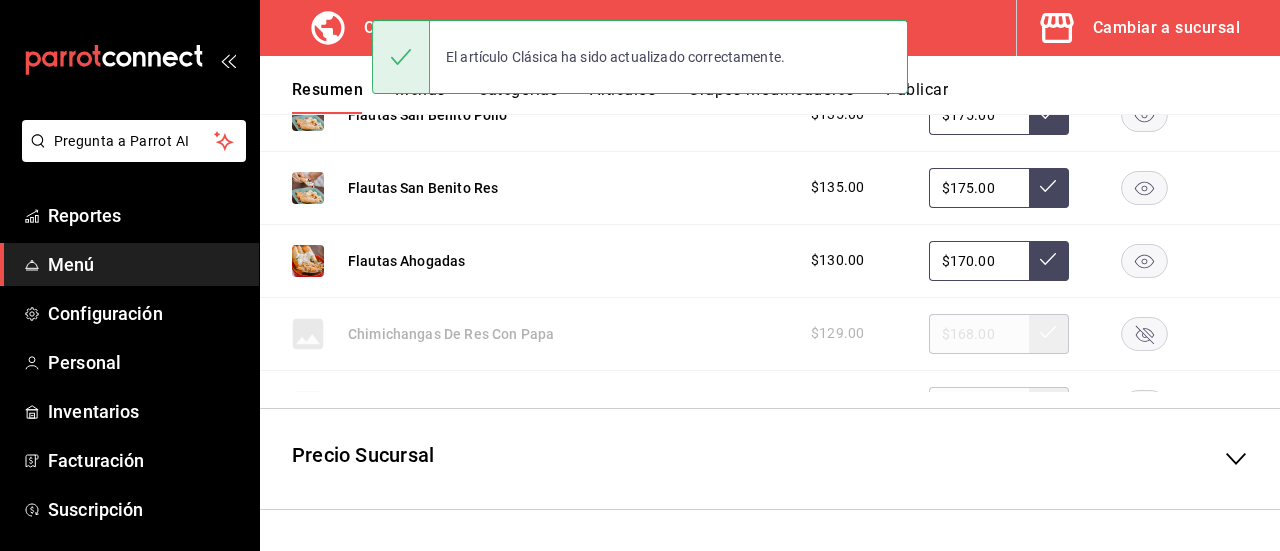 scroll, scrollTop: 590, scrollLeft: 0, axis: vertical 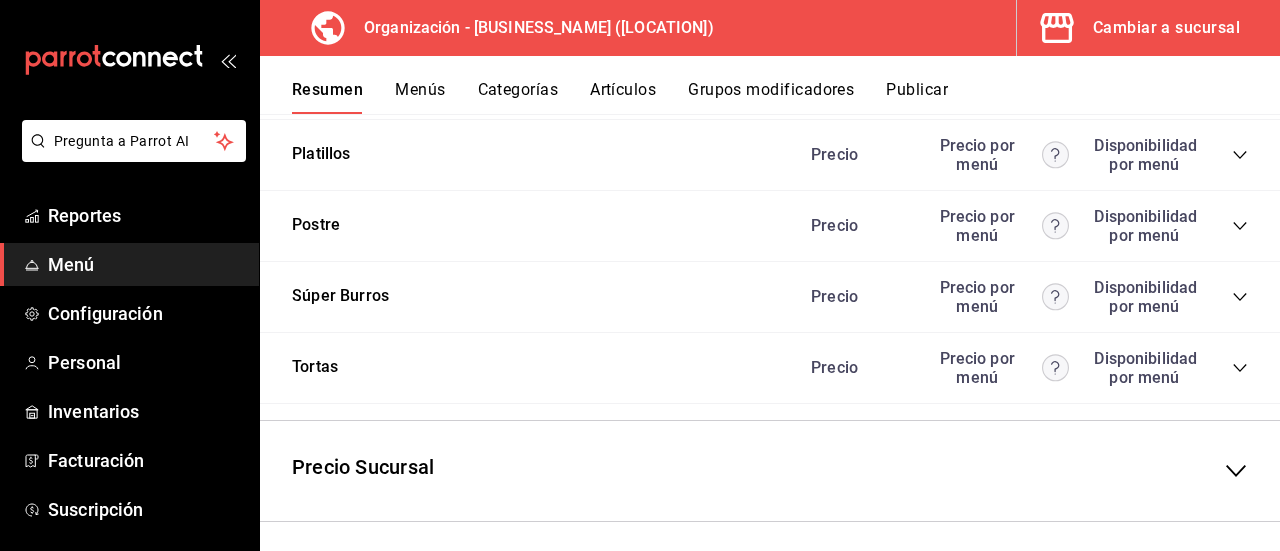 click 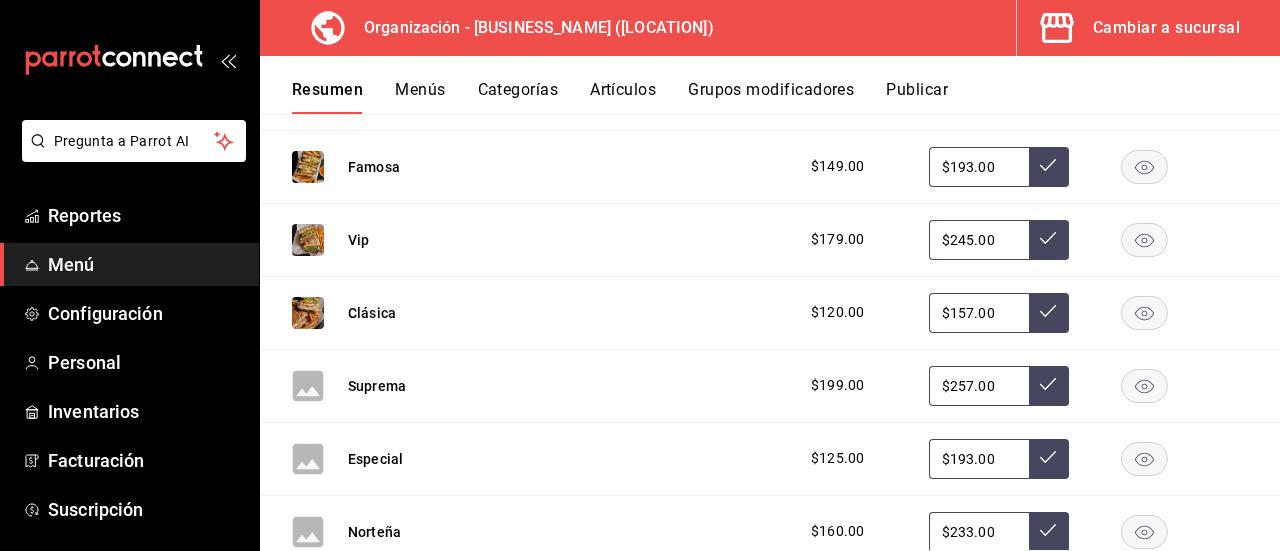 scroll, scrollTop: 4072, scrollLeft: 0, axis: vertical 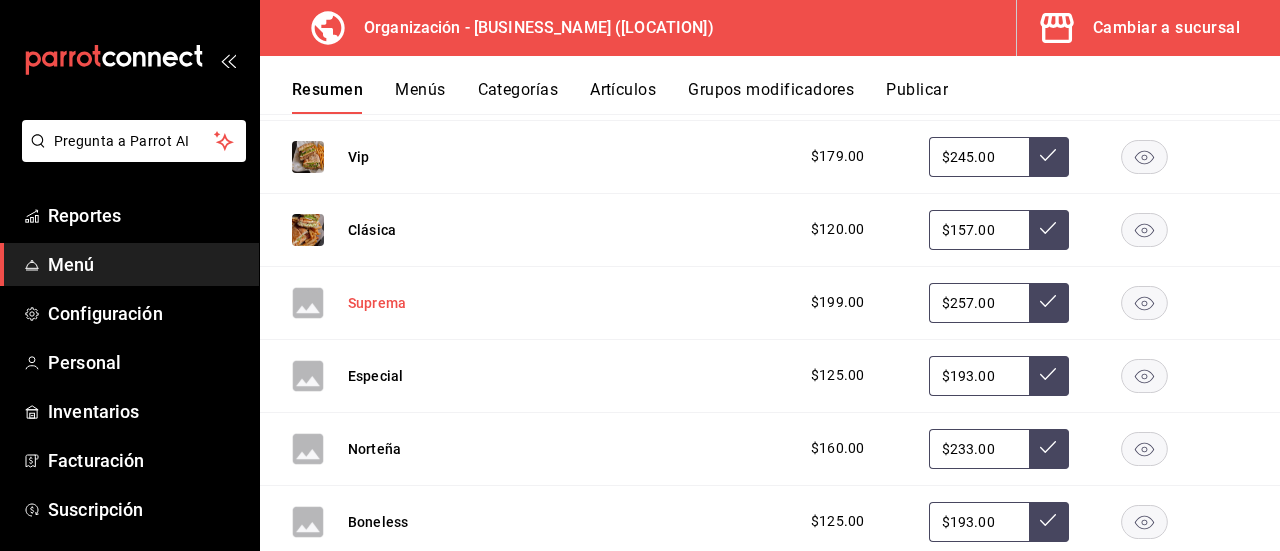 click on "Suprema" at bounding box center (377, 303) 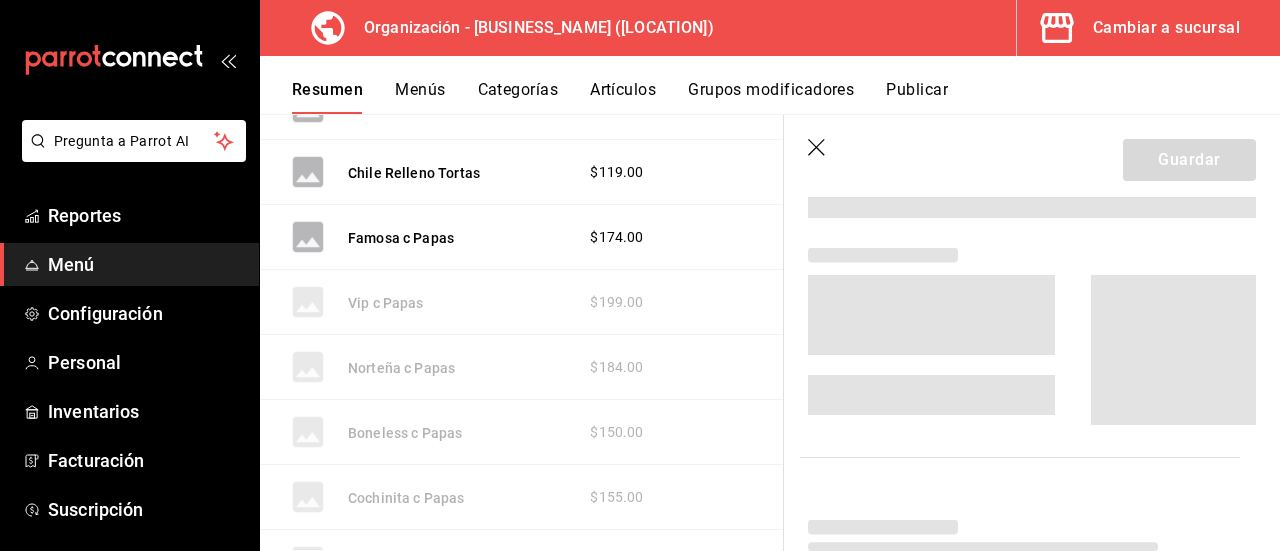scroll, scrollTop: 3606, scrollLeft: 0, axis: vertical 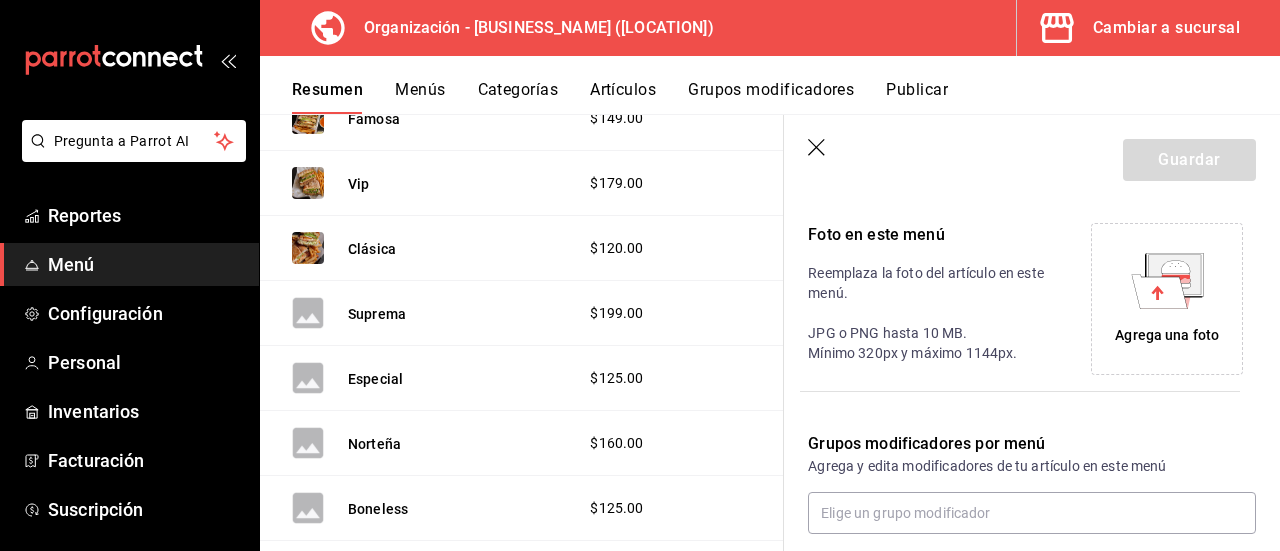 click on "Agrega una foto" at bounding box center (1167, 335) 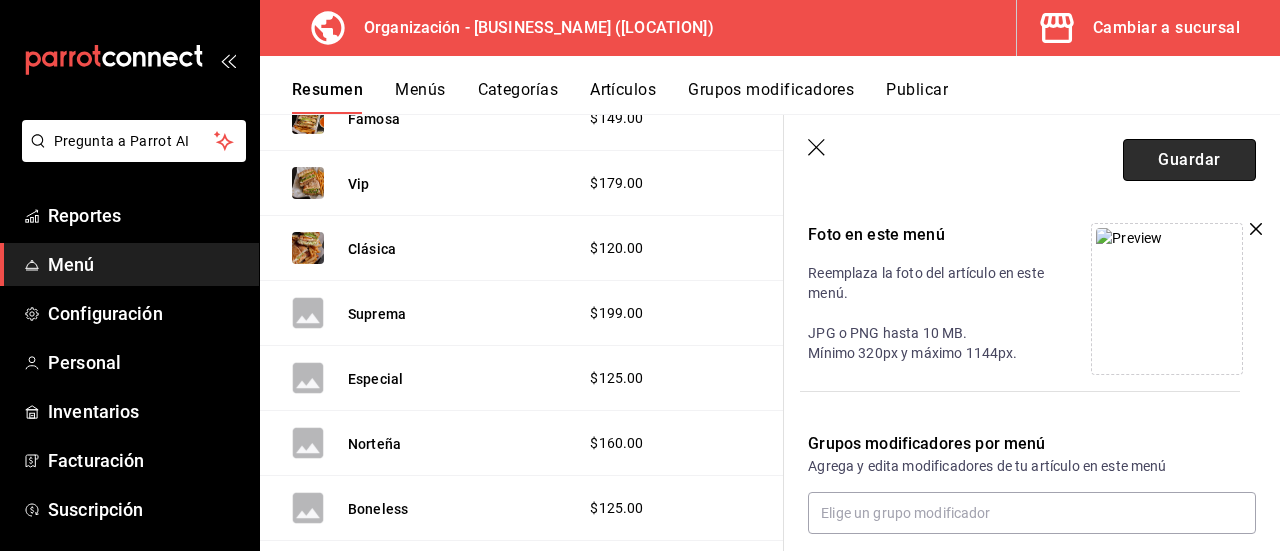 click on "Guardar" at bounding box center [1189, 160] 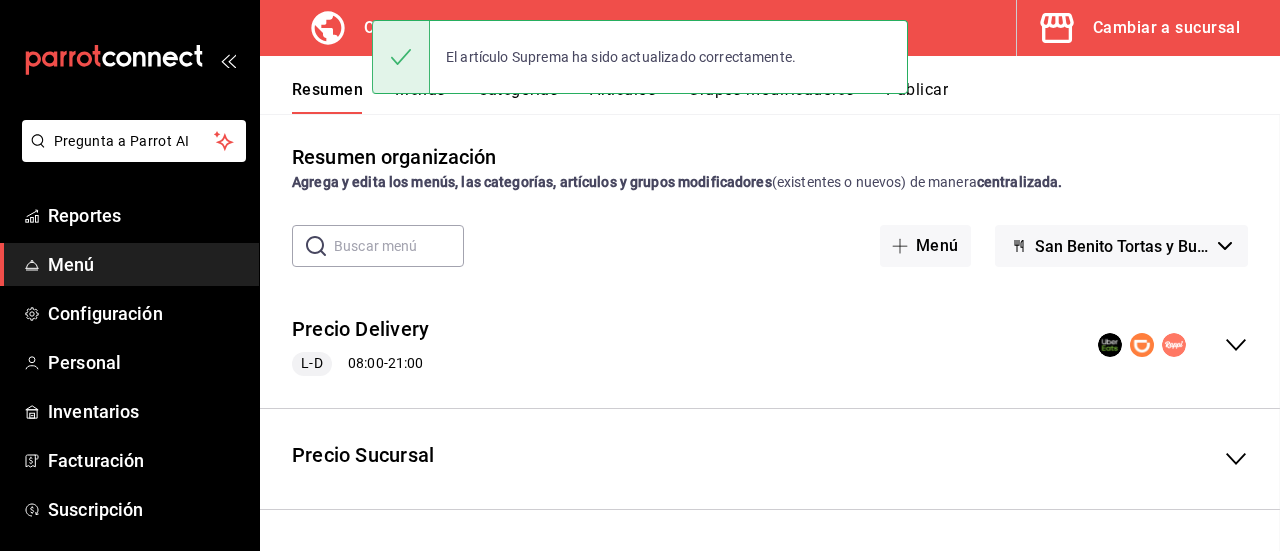 scroll, scrollTop: 4579, scrollLeft: 0, axis: vertical 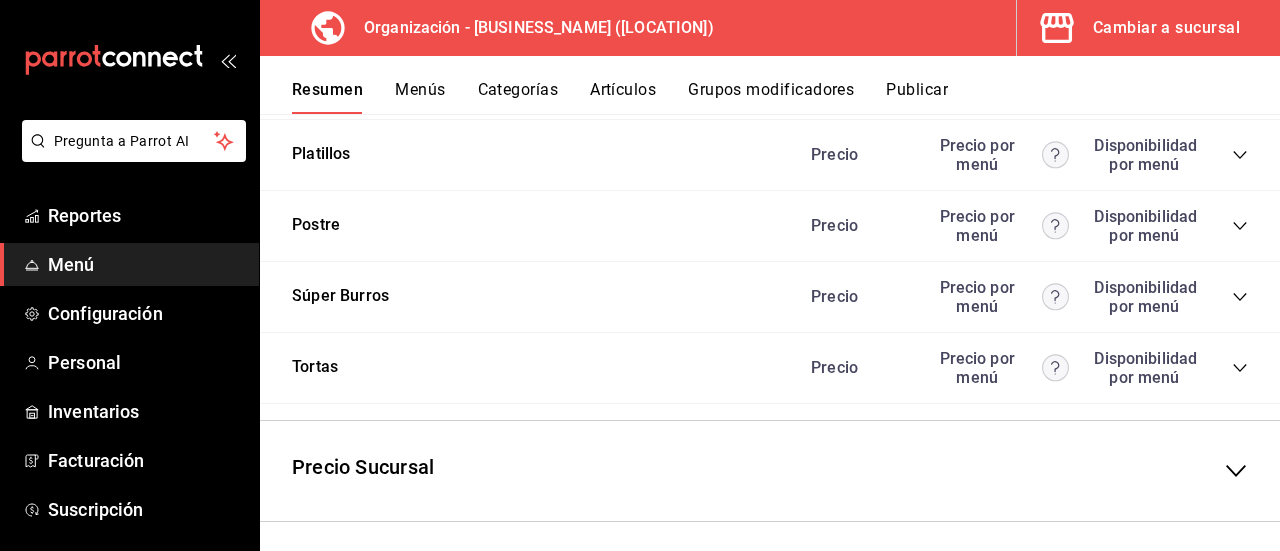 click 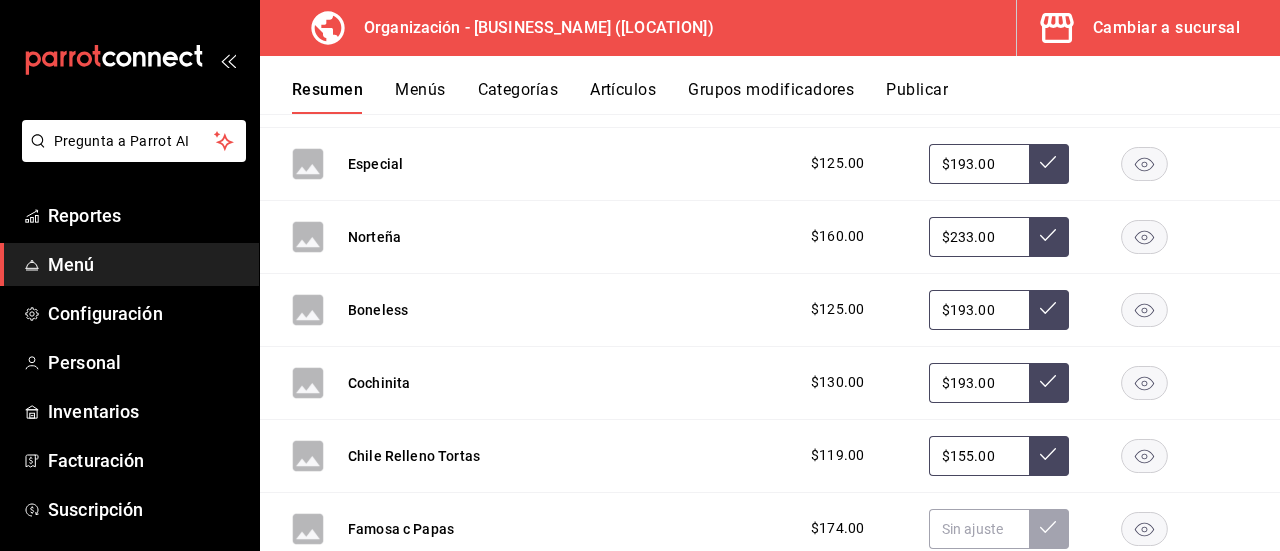 scroll, scrollTop: 4302, scrollLeft: 0, axis: vertical 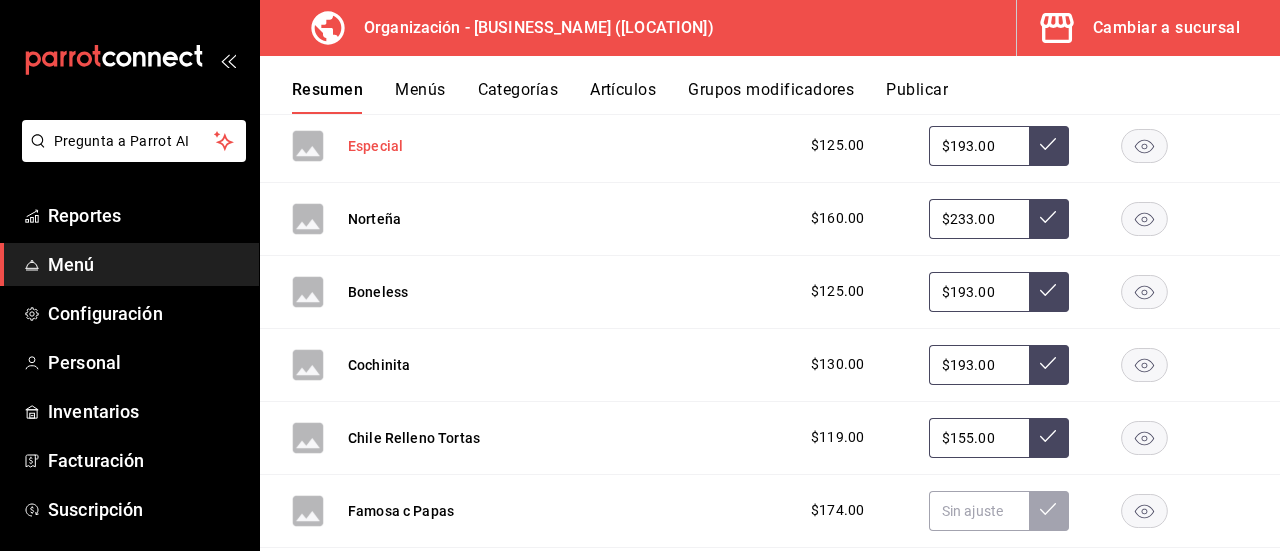 click on "Especial" at bounding box center (375, 146) 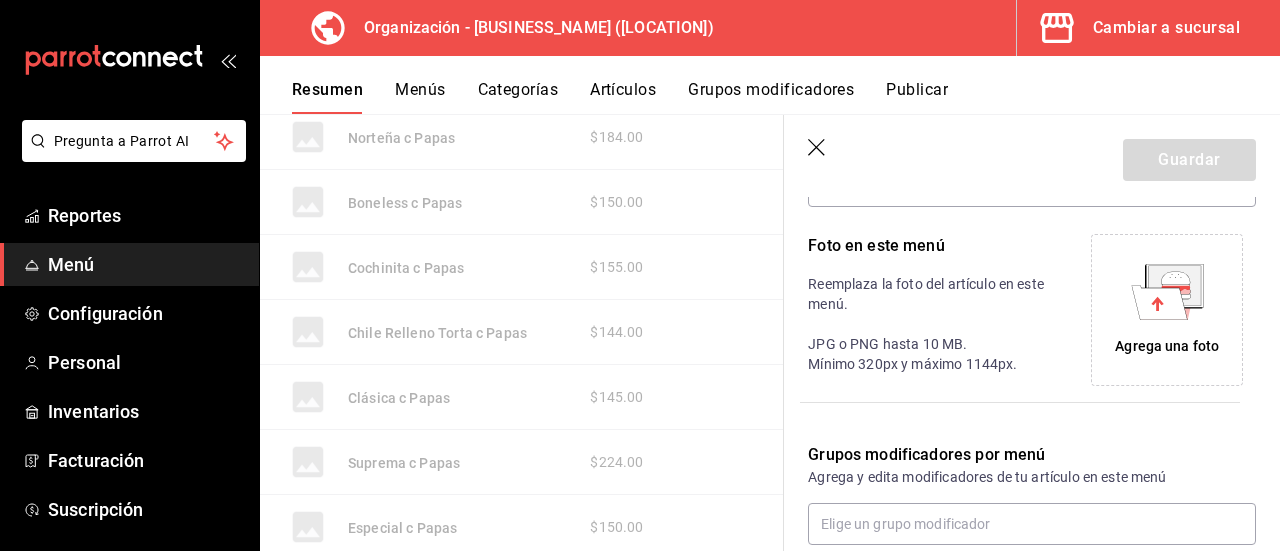 scroll, scrollTop: 3812, scrollLeft: 0, axis: vertical 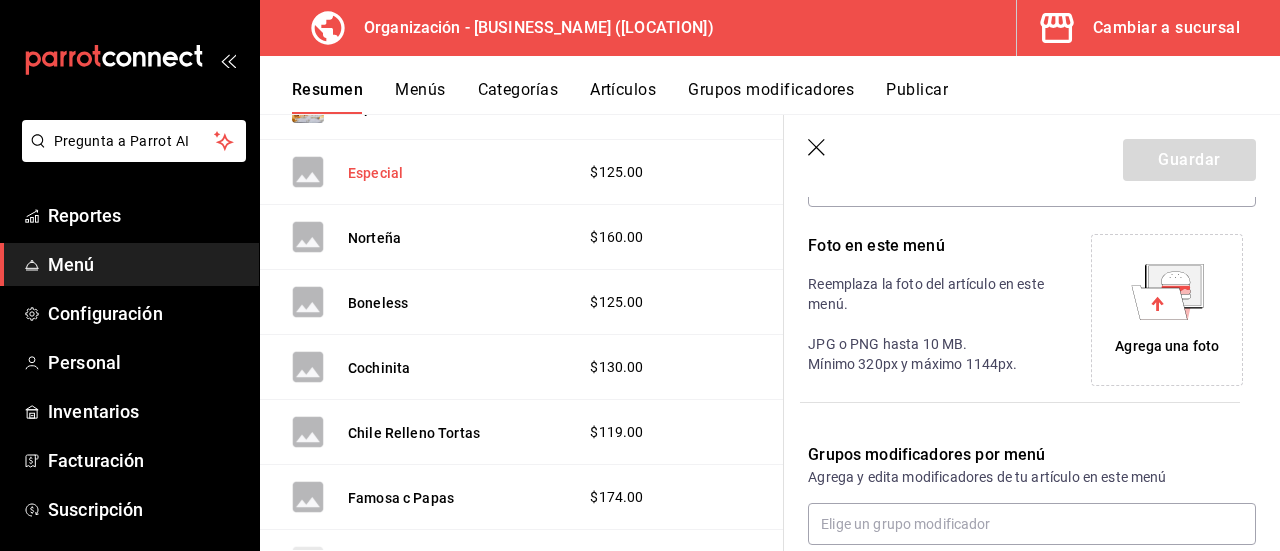 type on "$193.00" 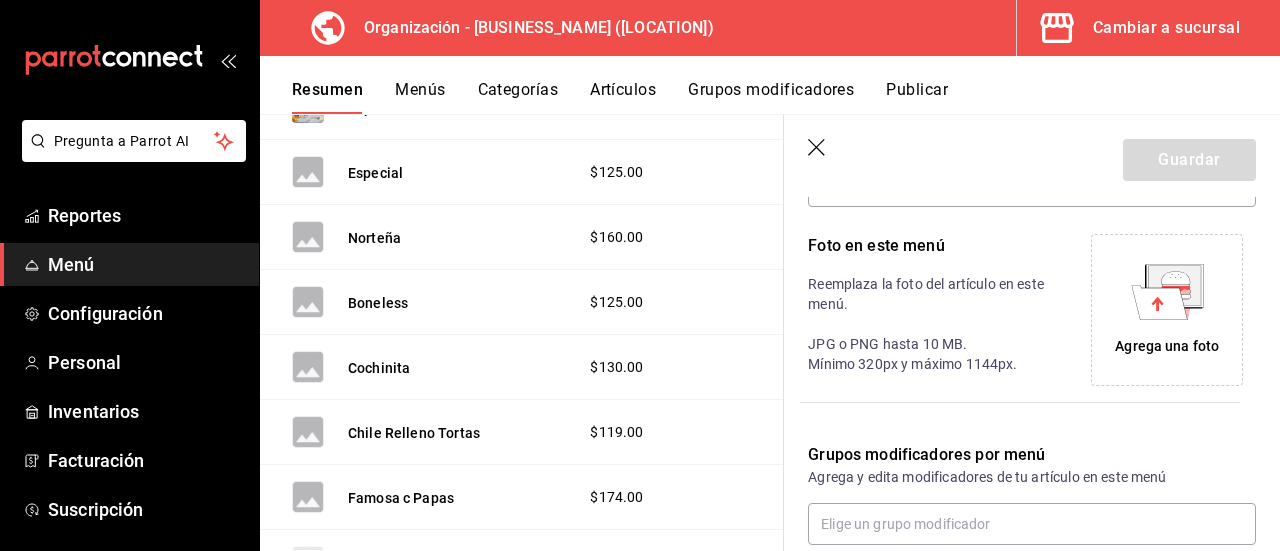 click on "Agrega una foto" at bounding box center [1167, 346] 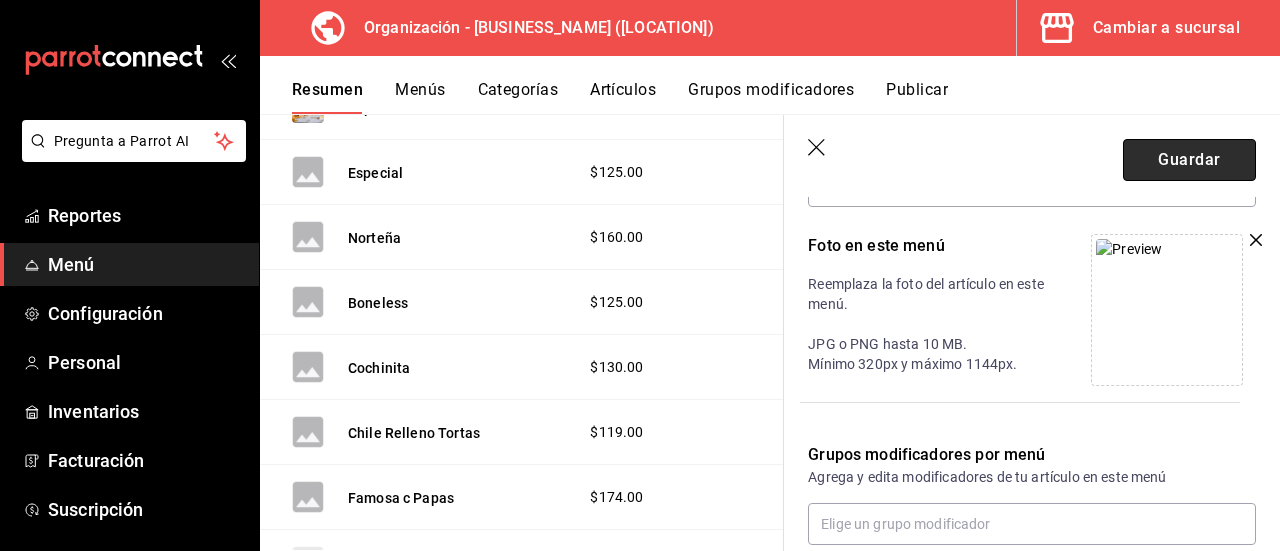 click on "Guardar" at bounding box center [1189, 160] 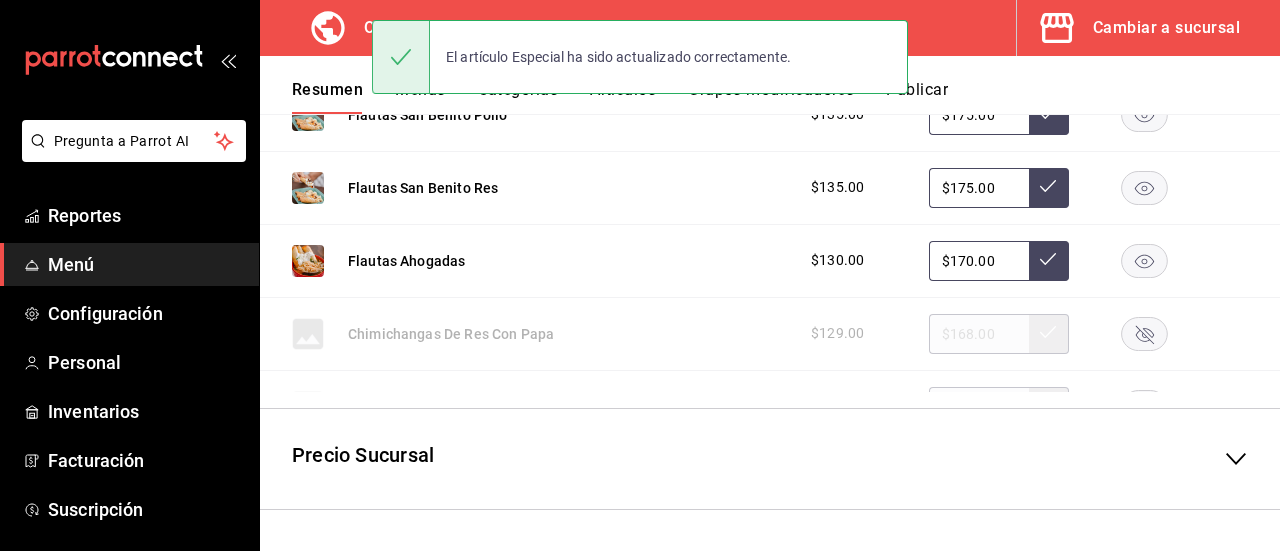 scroll, scrollTop: 590, scrollLeft: 0, axis: vertical 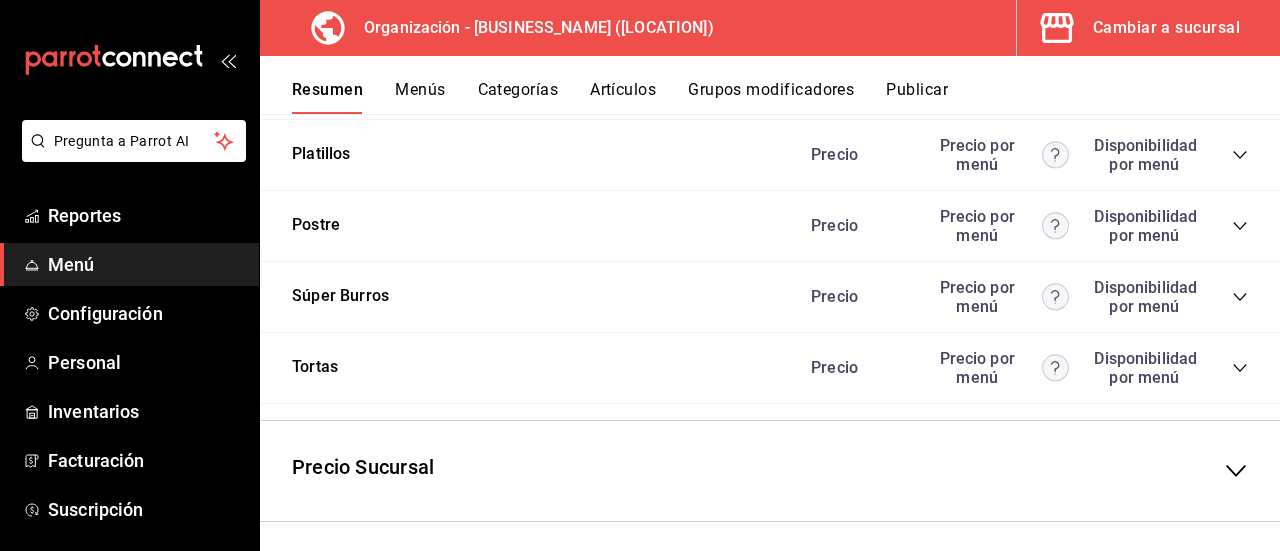 click 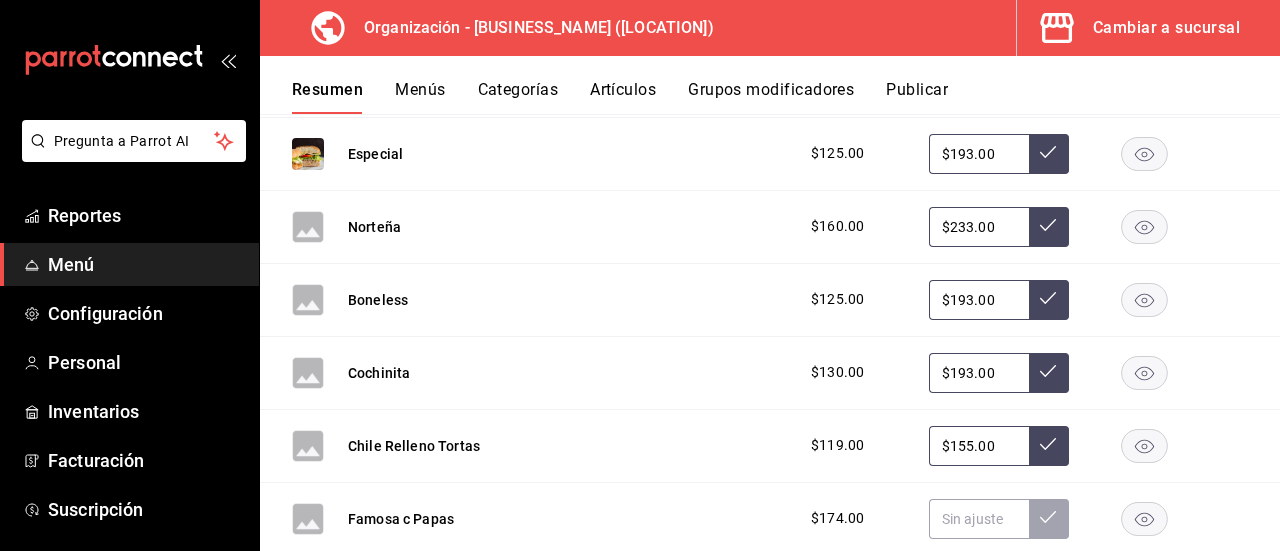 scroll, scrollTop: 4312, scrollLeft: 0, axis: vertical 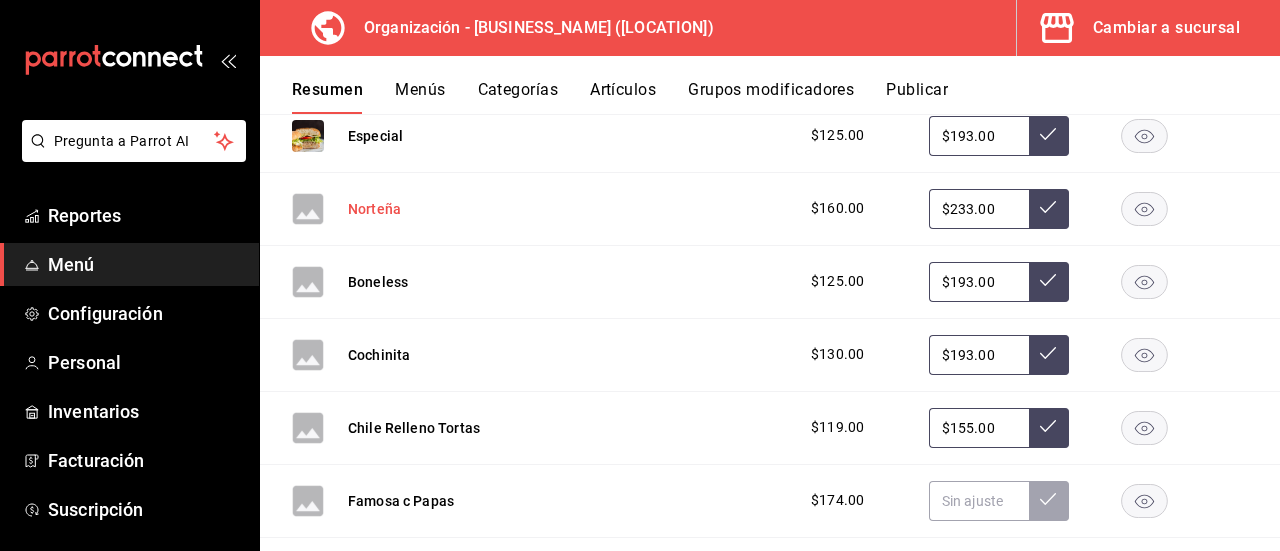 click on "Norteña" at bounding box center [374, 209] 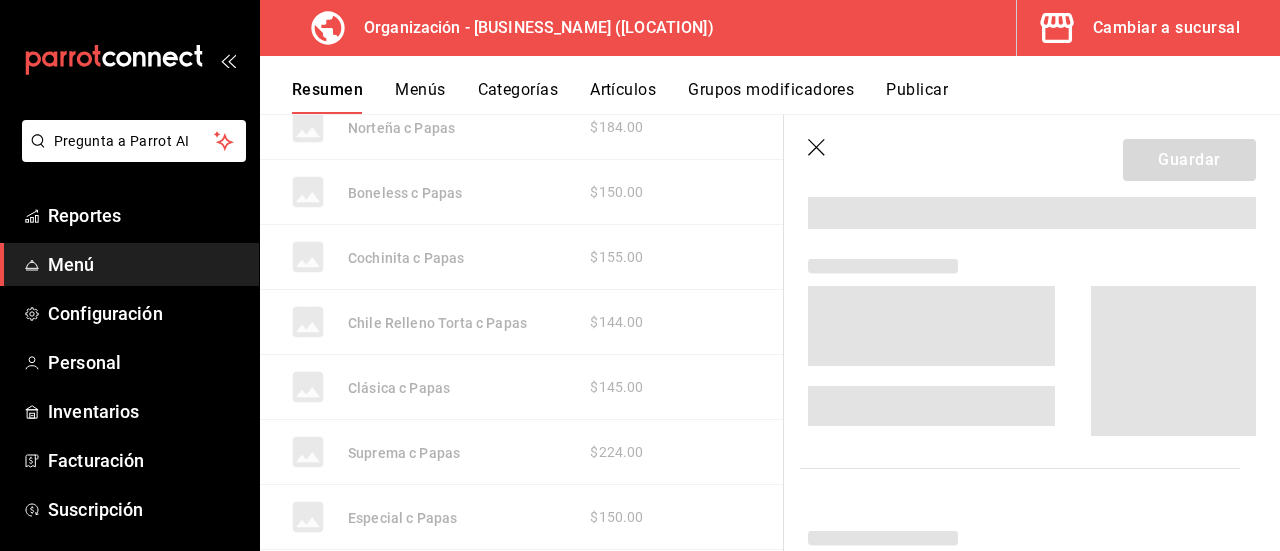 scroll, scrollTop: 3822, scrollLeft: 0, axis: vertical 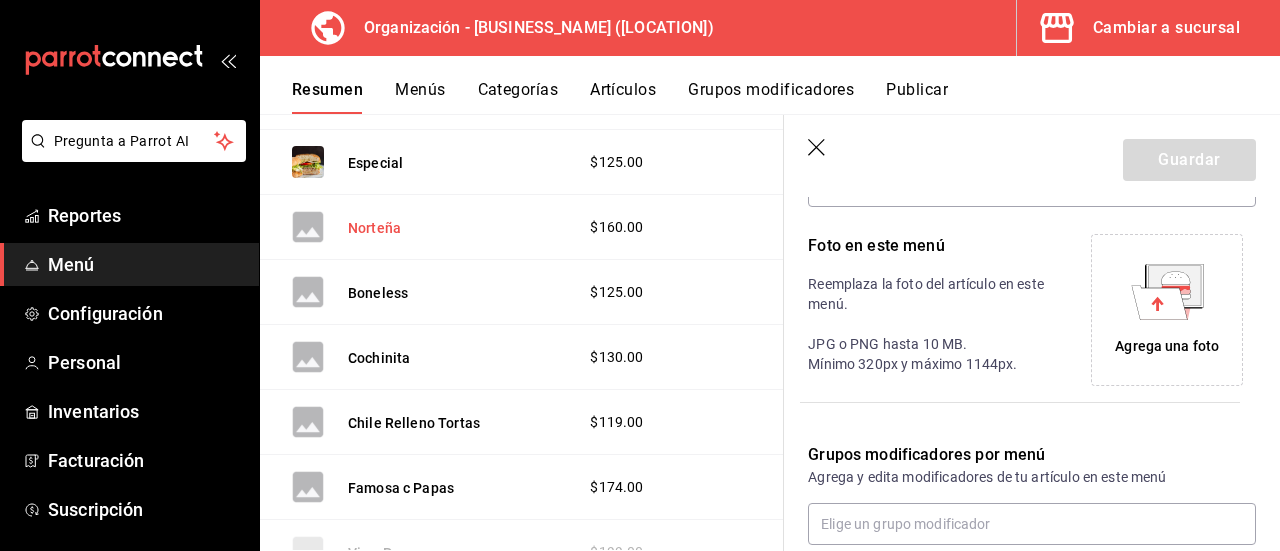 type on "$233.00" 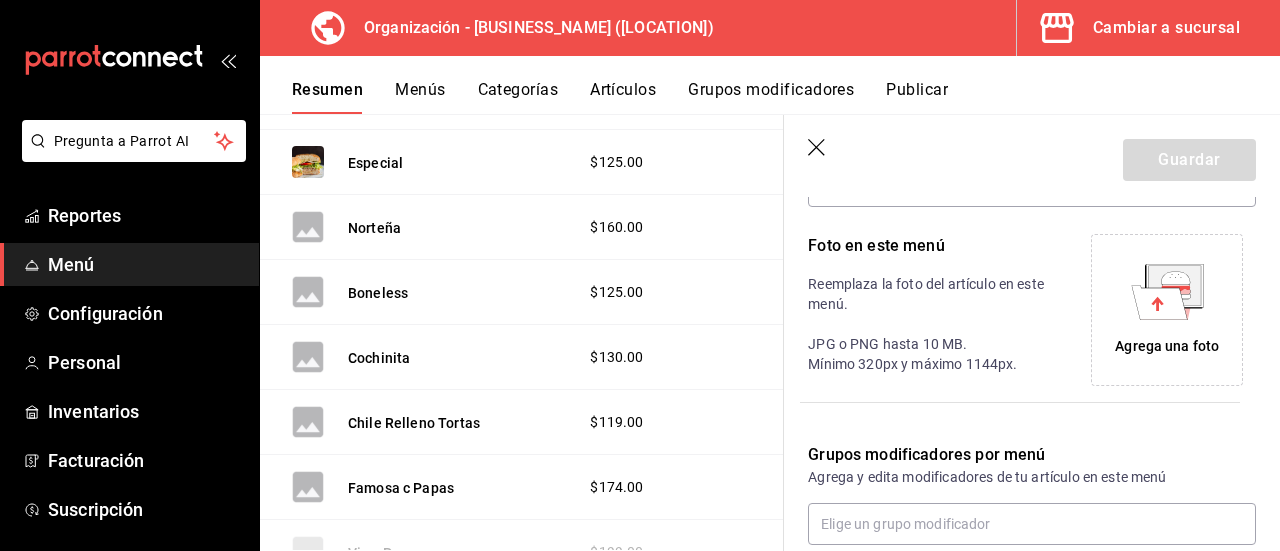 click on "Agrega una foto" at bounding box center (1167, 346) 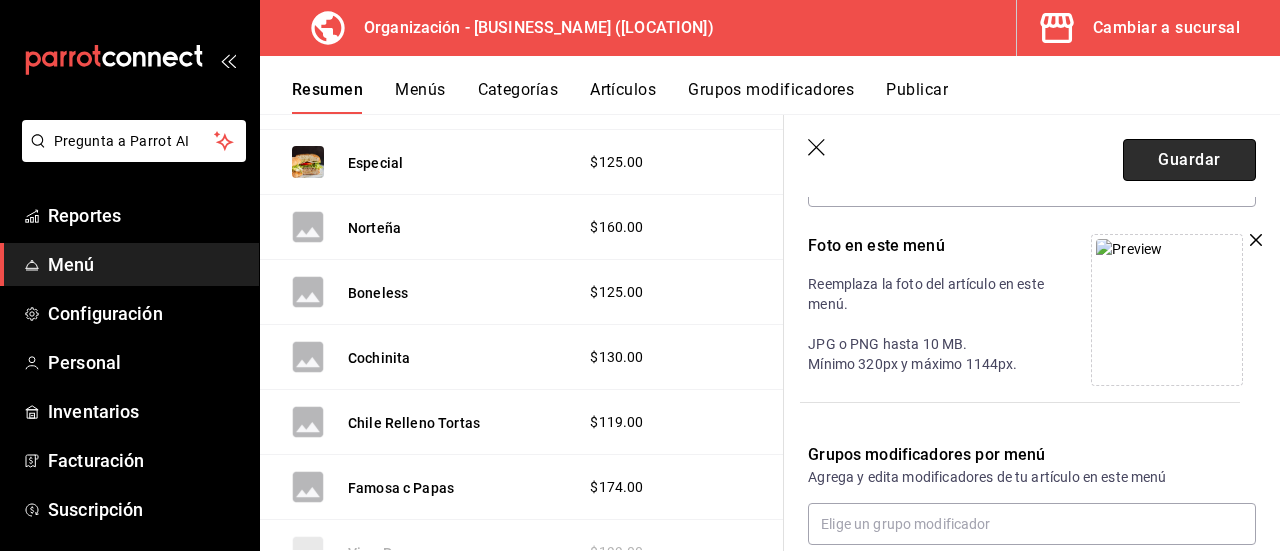 click on "Guardar" at bounding box center [1189, 160] 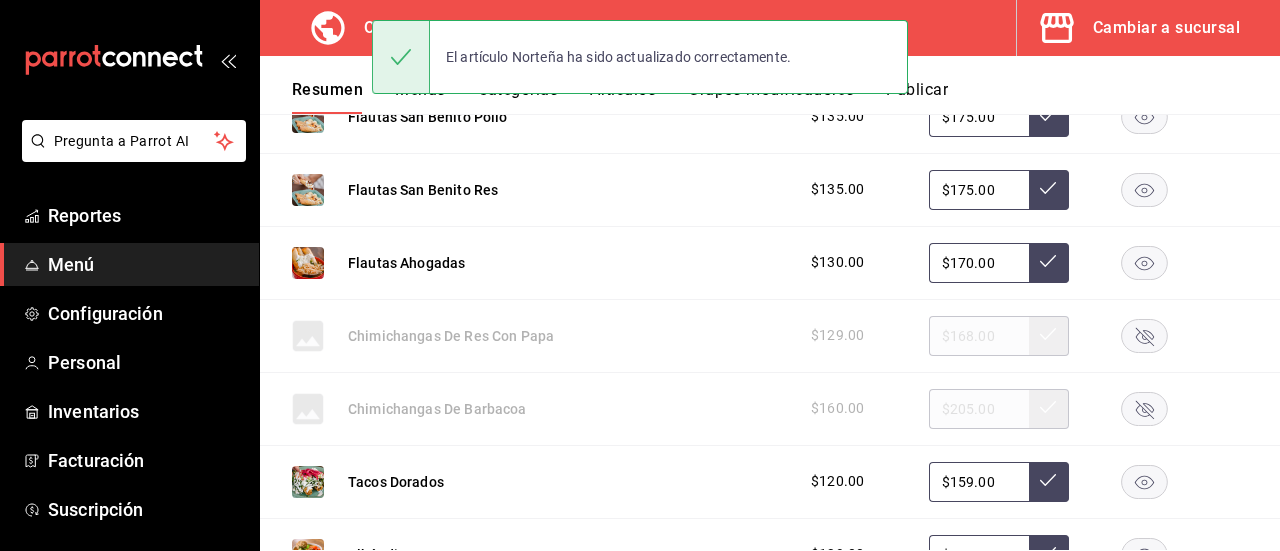 scroll, scrollTop: 590, scrollLeft: 0, axis: vertical 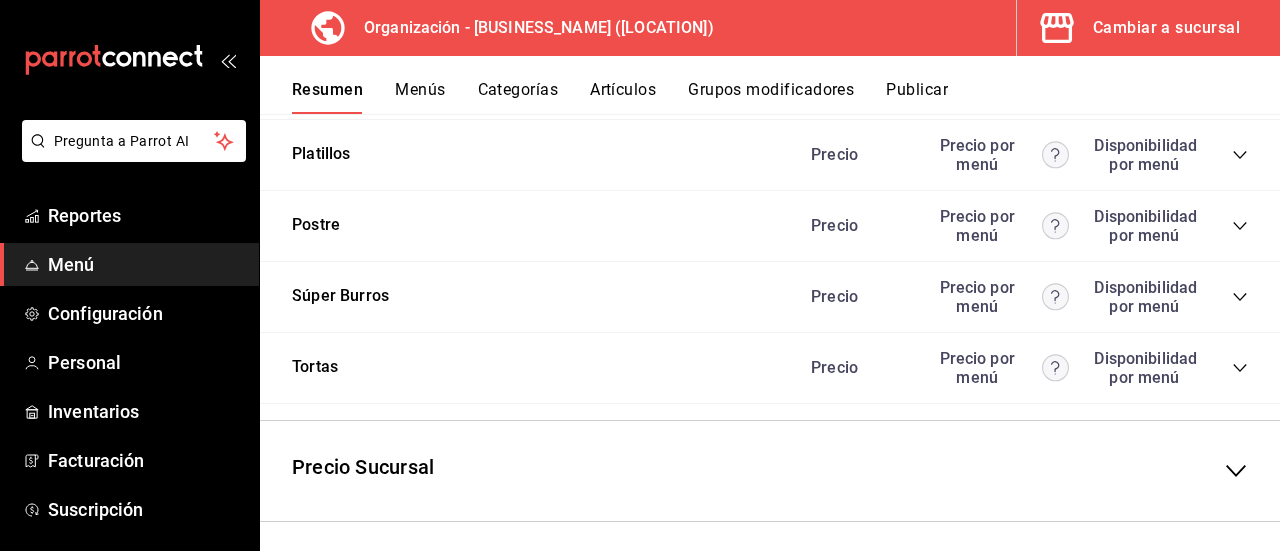 click 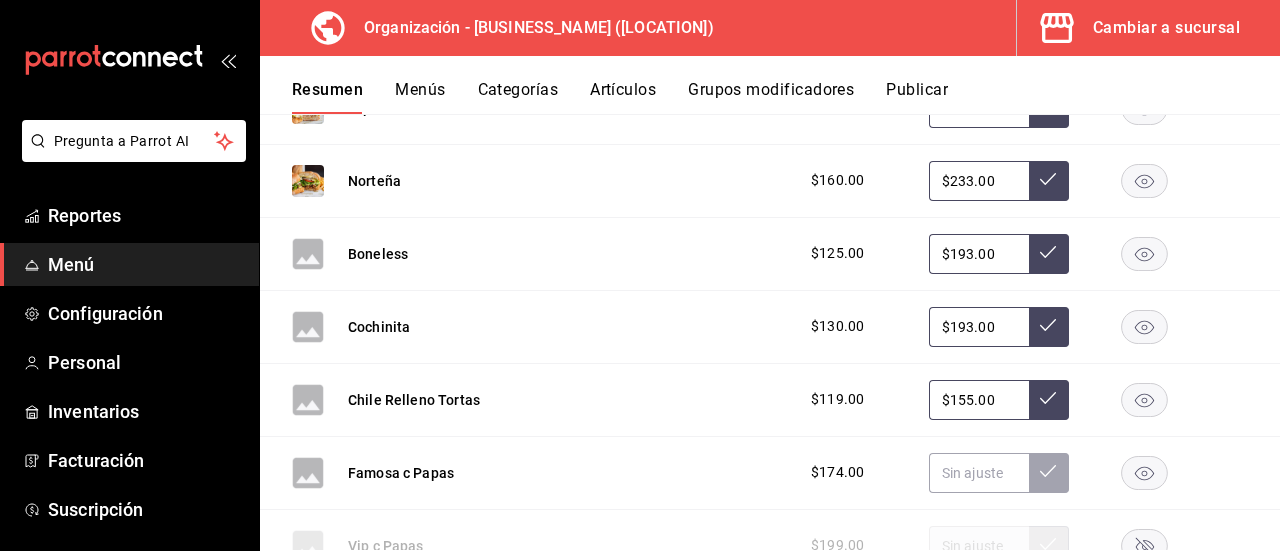scroll, scrollTop: 4349, scrollLeft: 0, axis: vertical 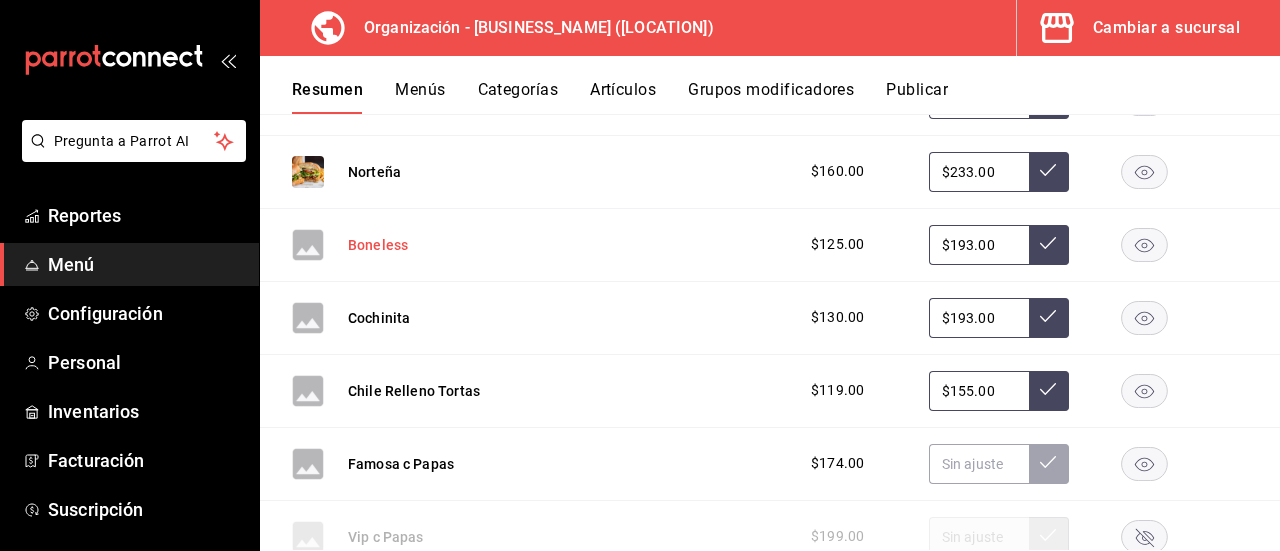 click on "Boneless" at bounding box center (378, 245) 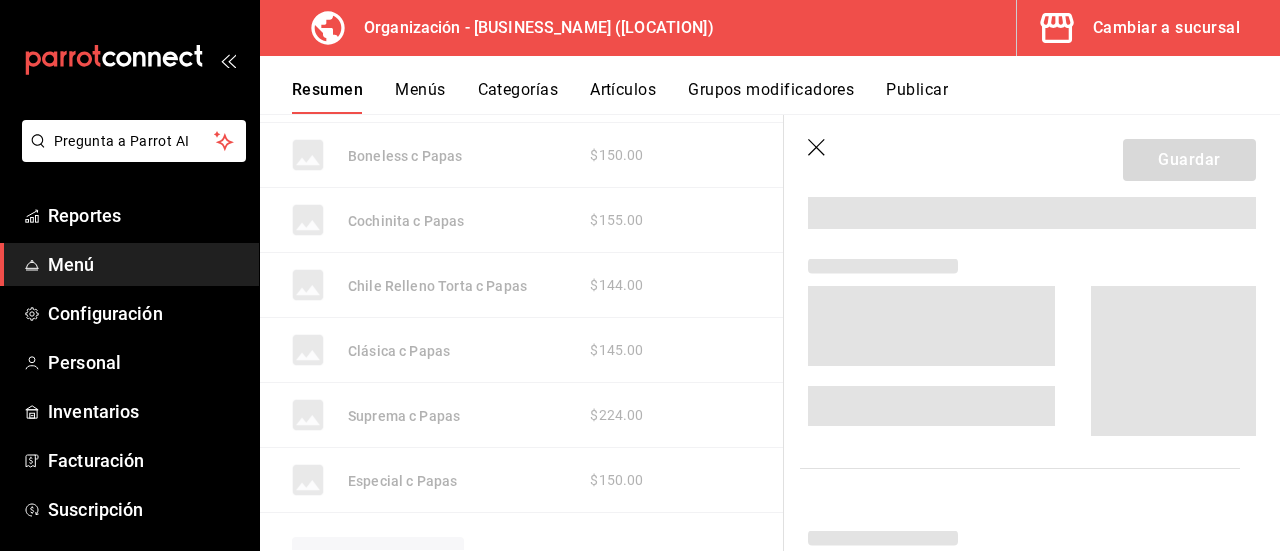 scroll, scrollTop: 3863, scrollLeft: 0, axis: vertical 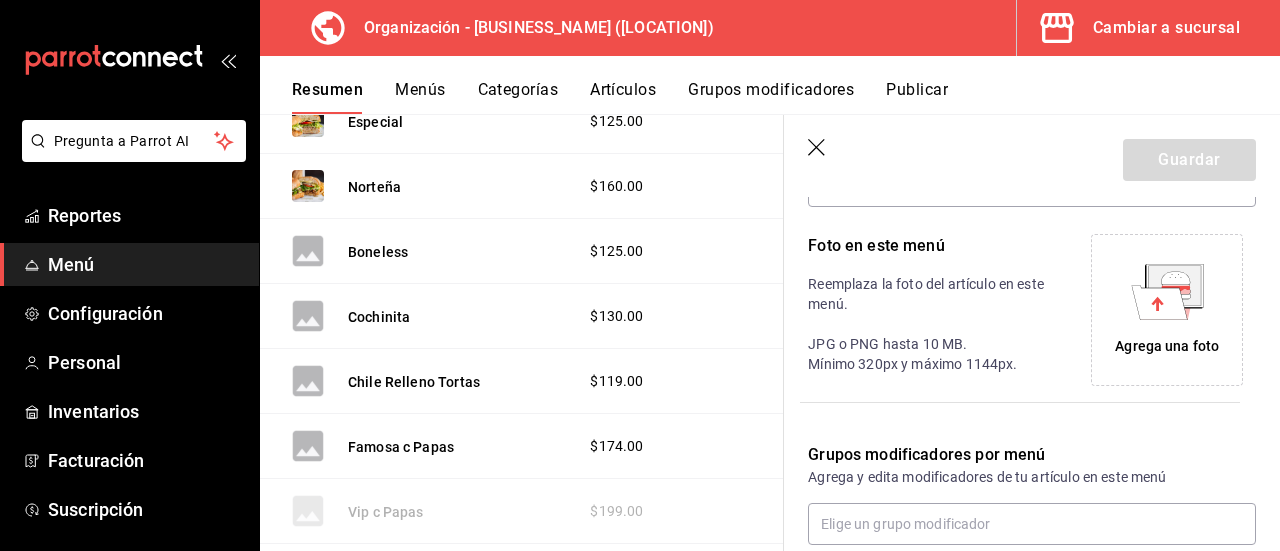 click on "Agrega una foto" at bounding box center (1167, 346) 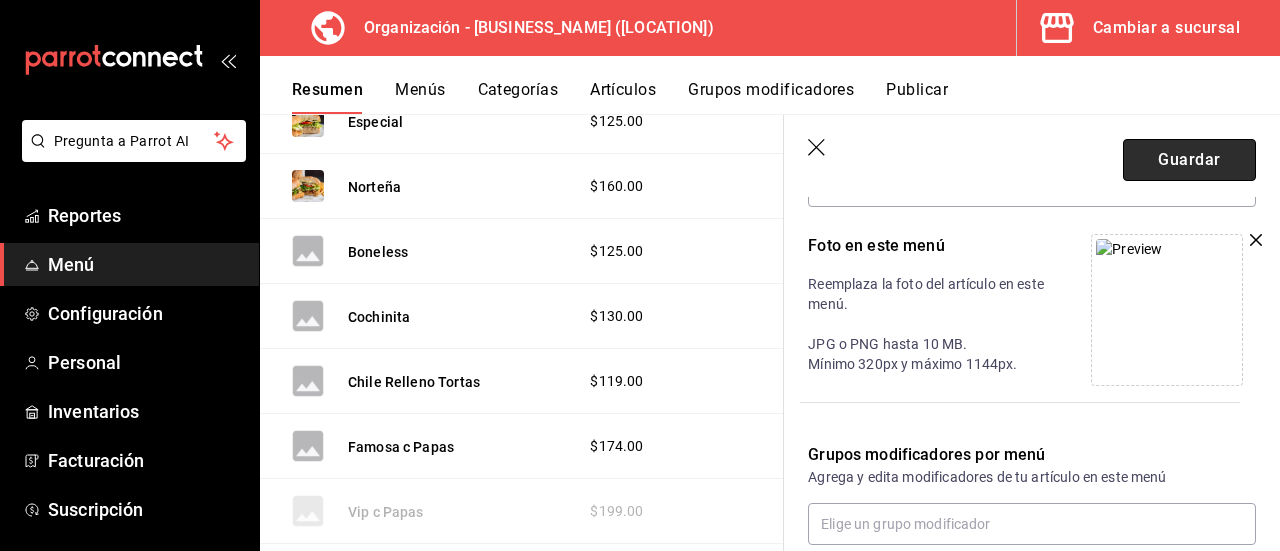 click on "Guardar" at bounding box center (1189, 160) 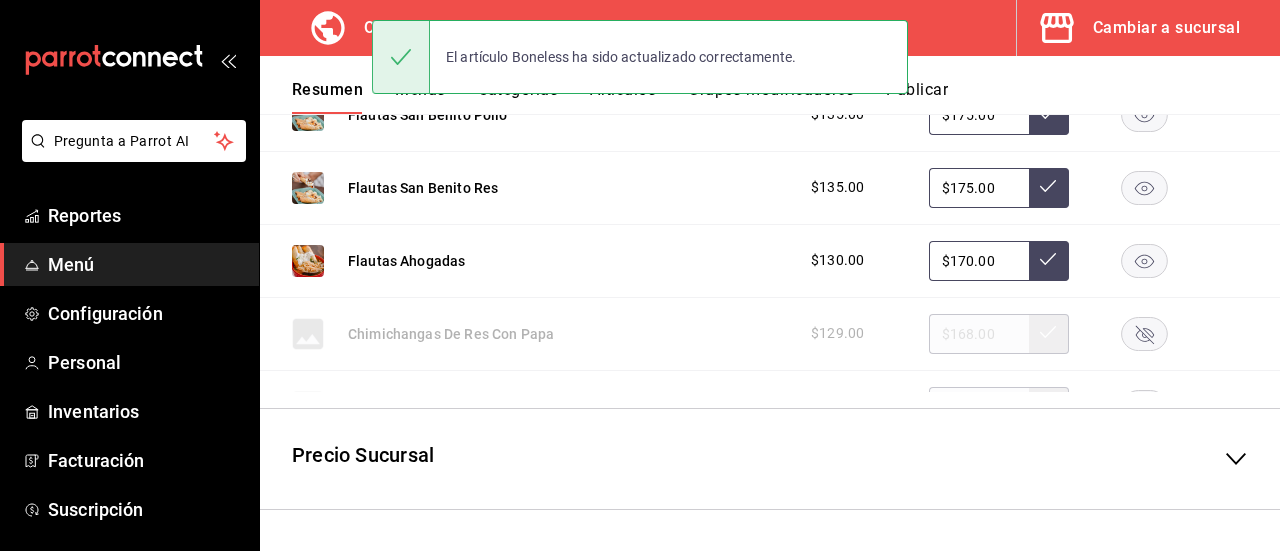 scroll, scrollTop: 590, scrollLeft: 0, axis: vertical 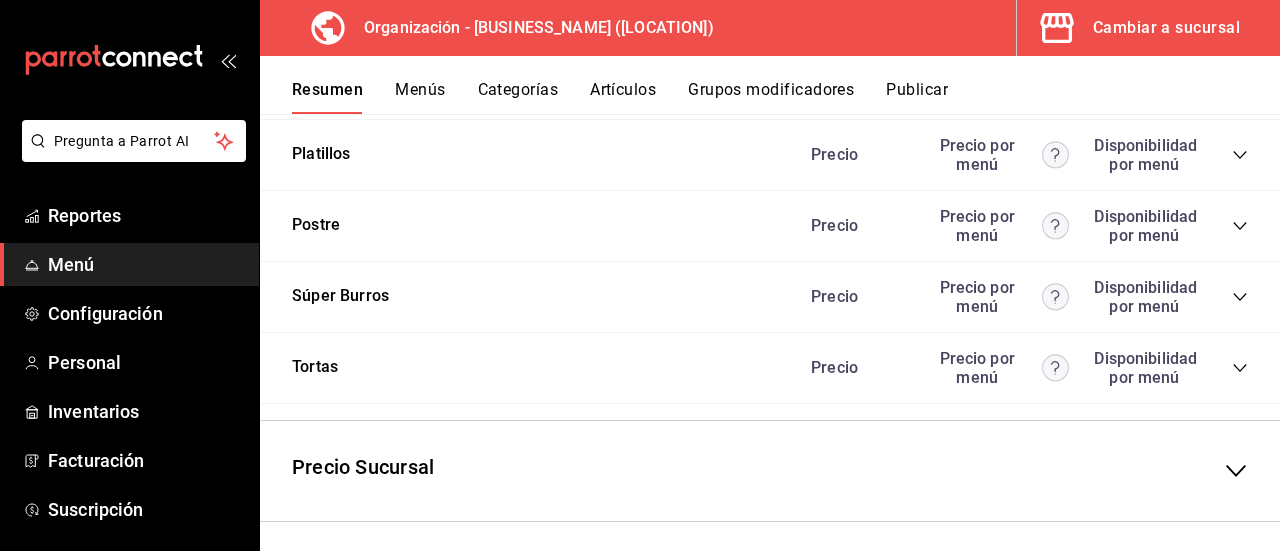 click 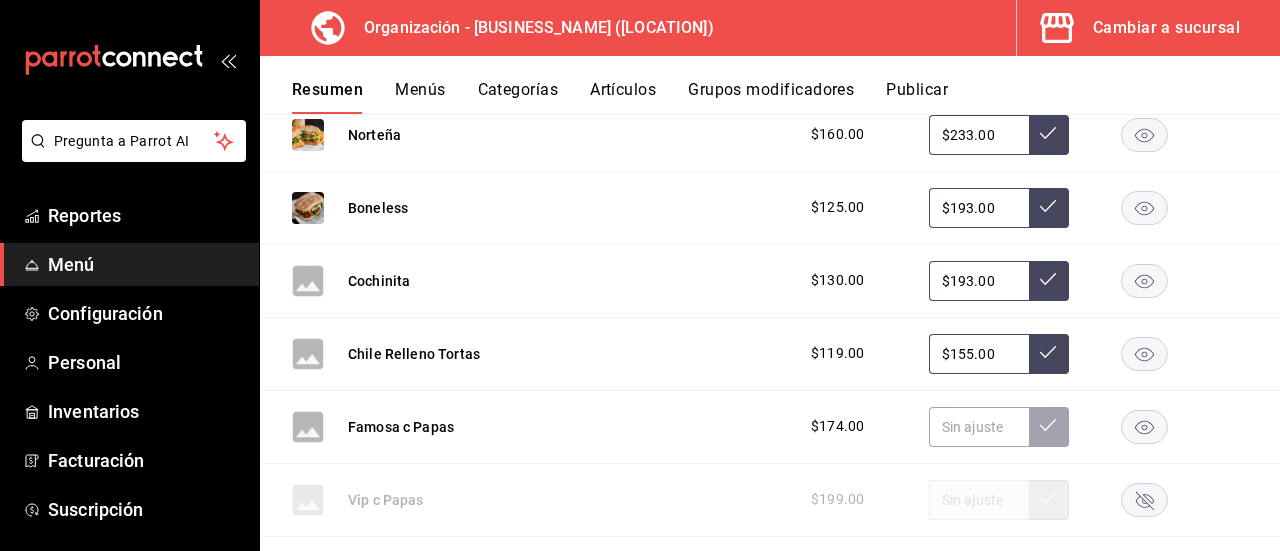 scroll, scrollTop: 4414, scrollLeft: 0, axis: vertical 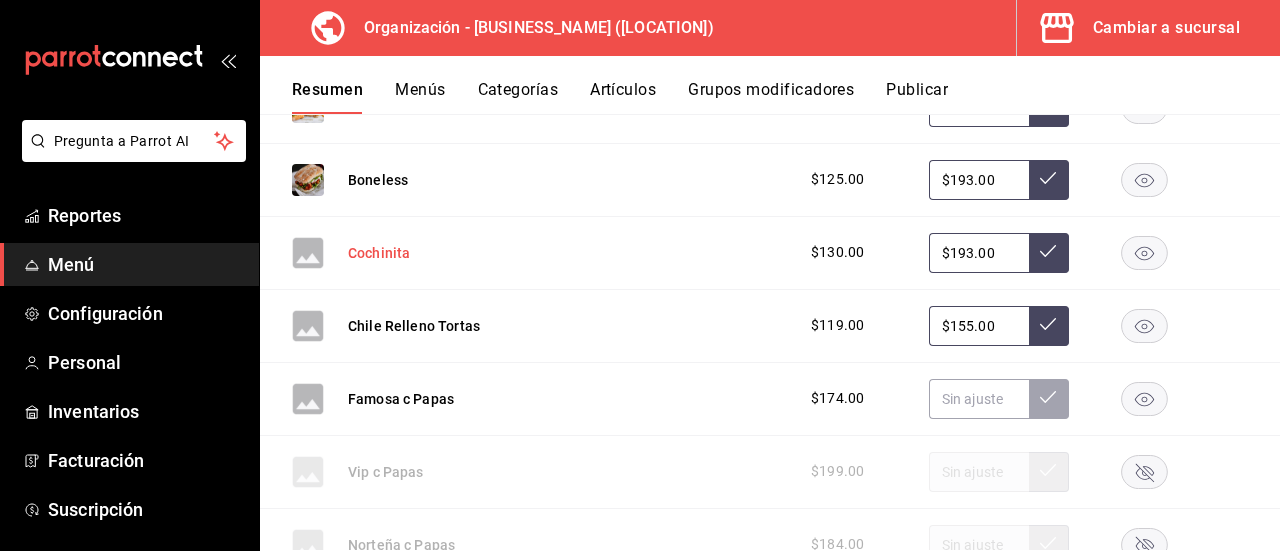 click on "Cochinita" at bounding box center (379, 253) 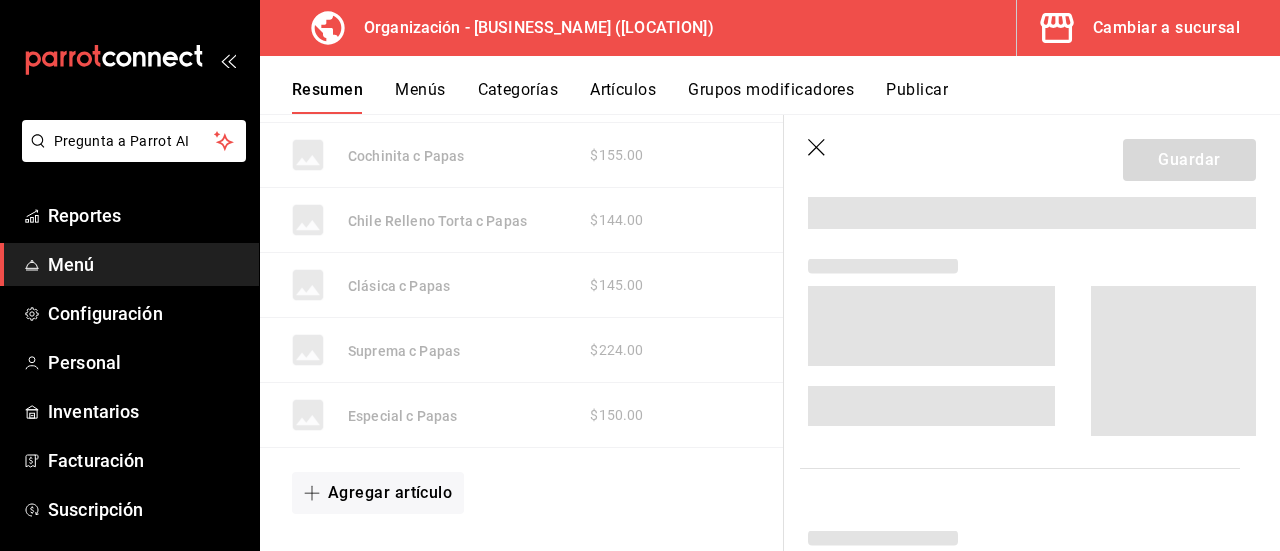 scroll, scrollTop: 3916, scrollLeft: 0, axis: vertical 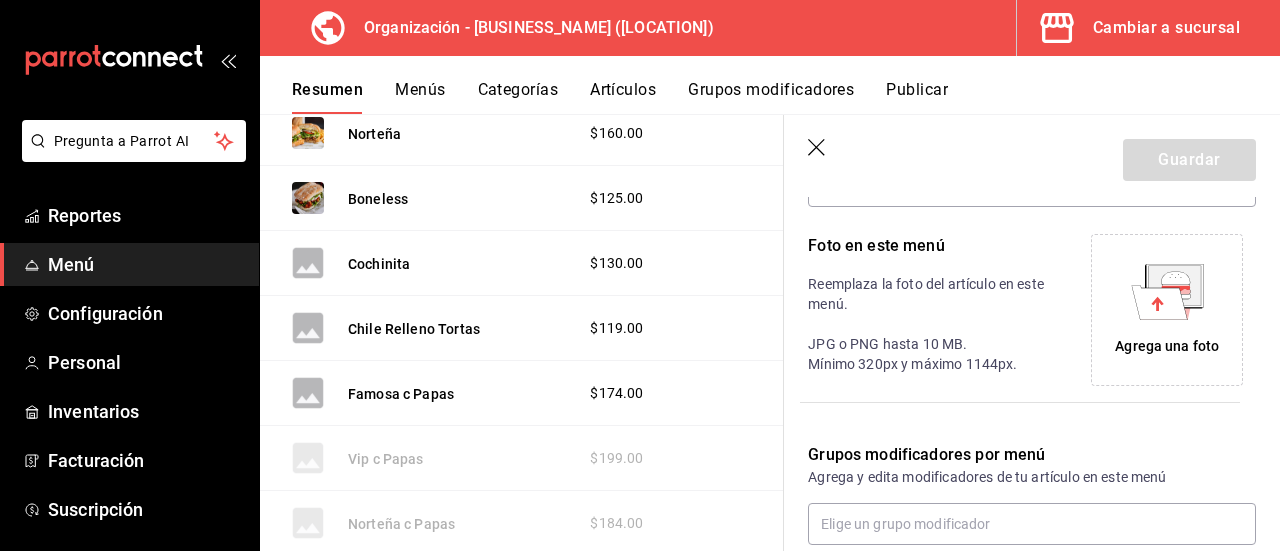 click on "Agrega una foto" at bounding box center (1167, 346) 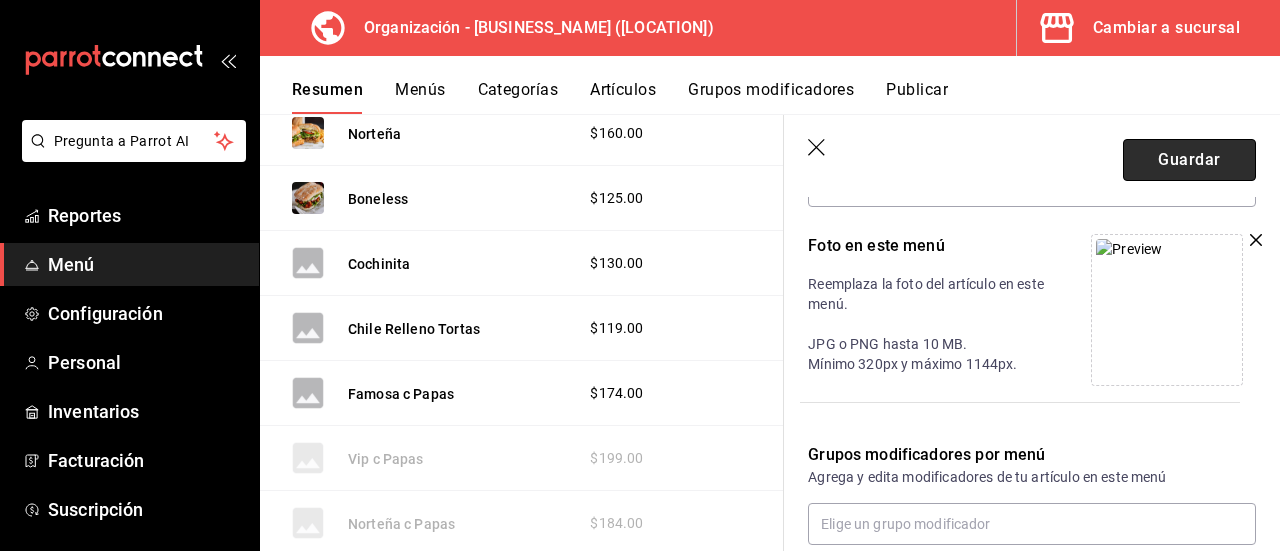 click on "Guardar" at bounding box center (1189, 160) 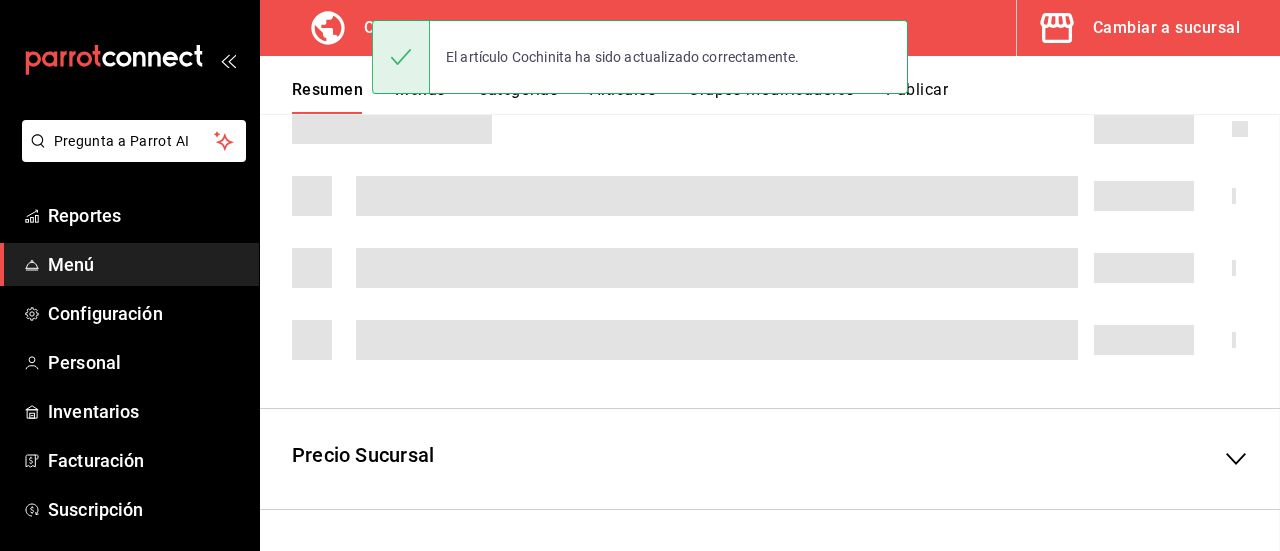 scroll, scrollTop: 590, scrollLeft: 0, axis: vertical 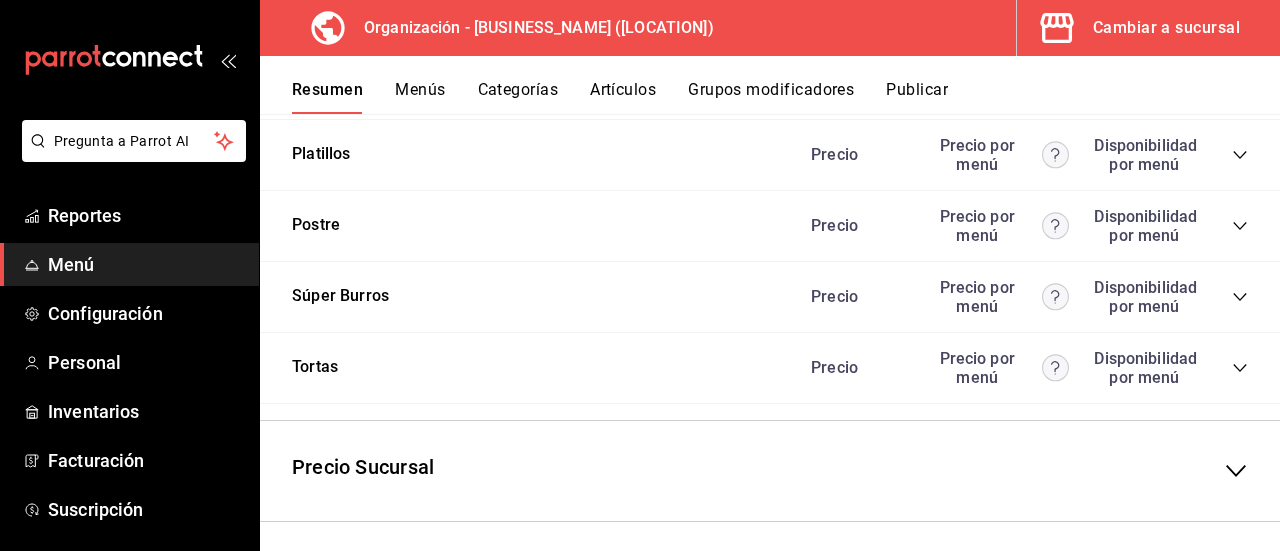 click 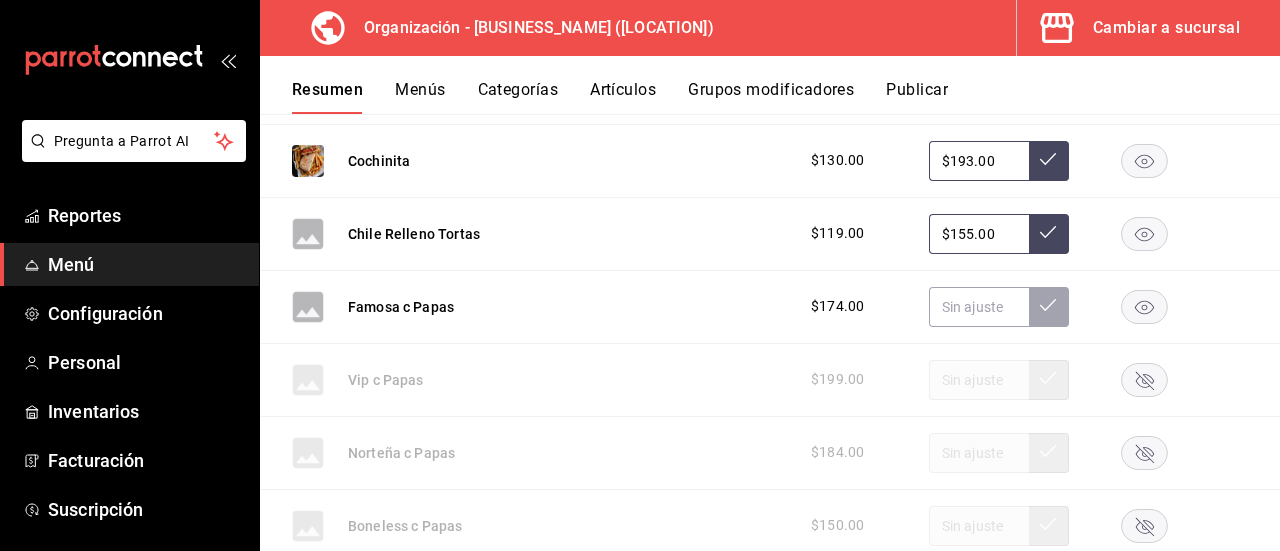 scroll, scrollTop: 4542, scrollLeft: 0, axis: vertical 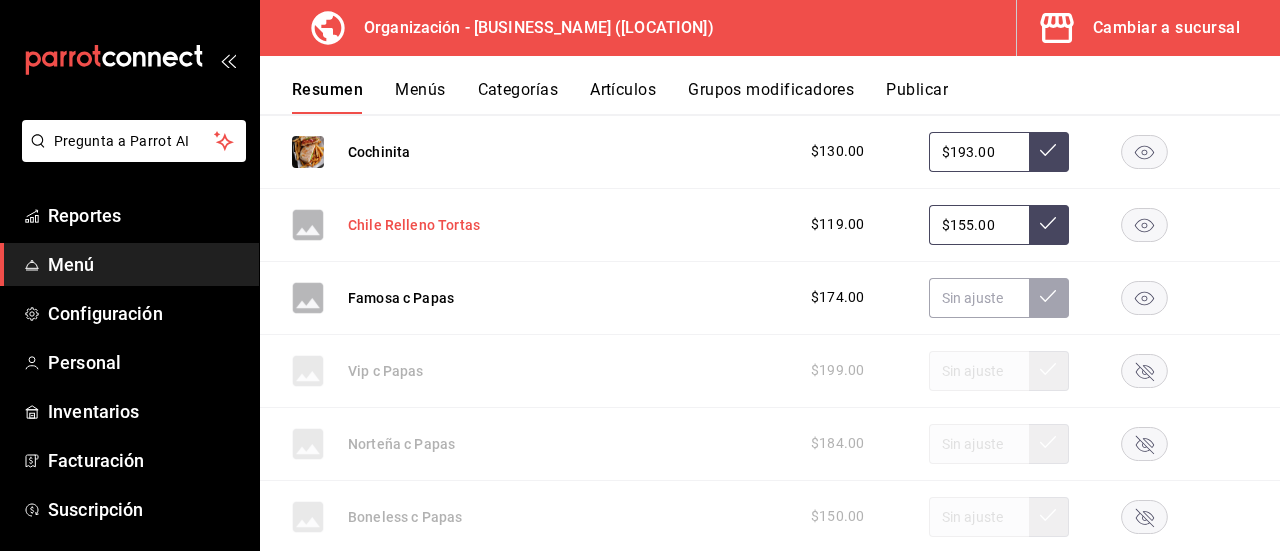 click on "Chile Relleno Tortas" at bounding box center [414, 225] 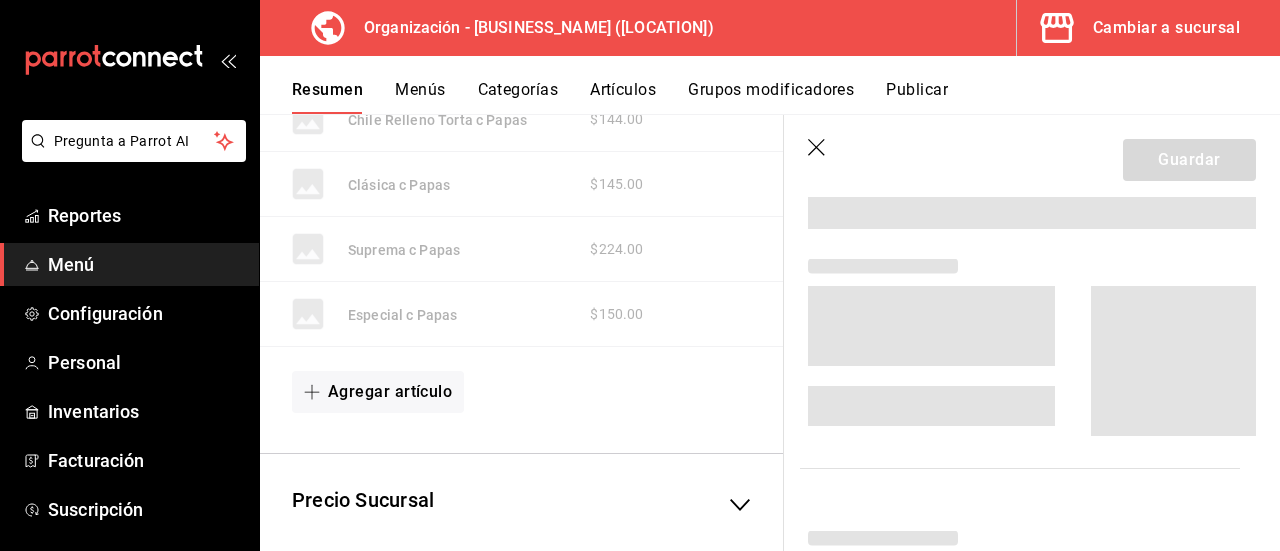 scroll, scrollTop: 4001, scrollLeft: 0, axis: vertical 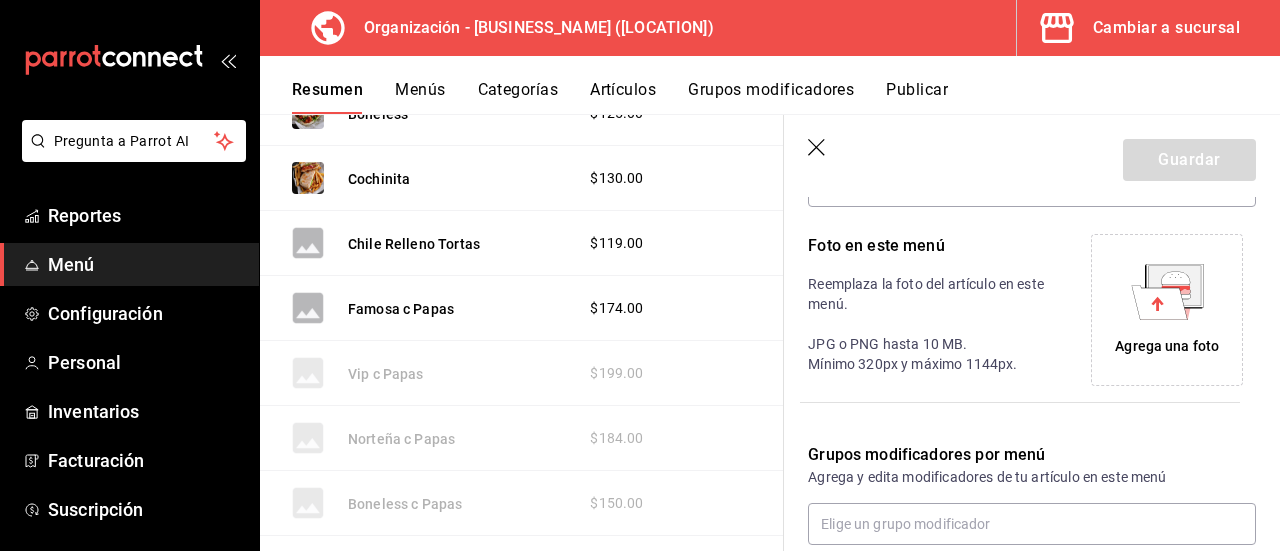 click on "Agrega una foto" at bounding box center (1167, 346) 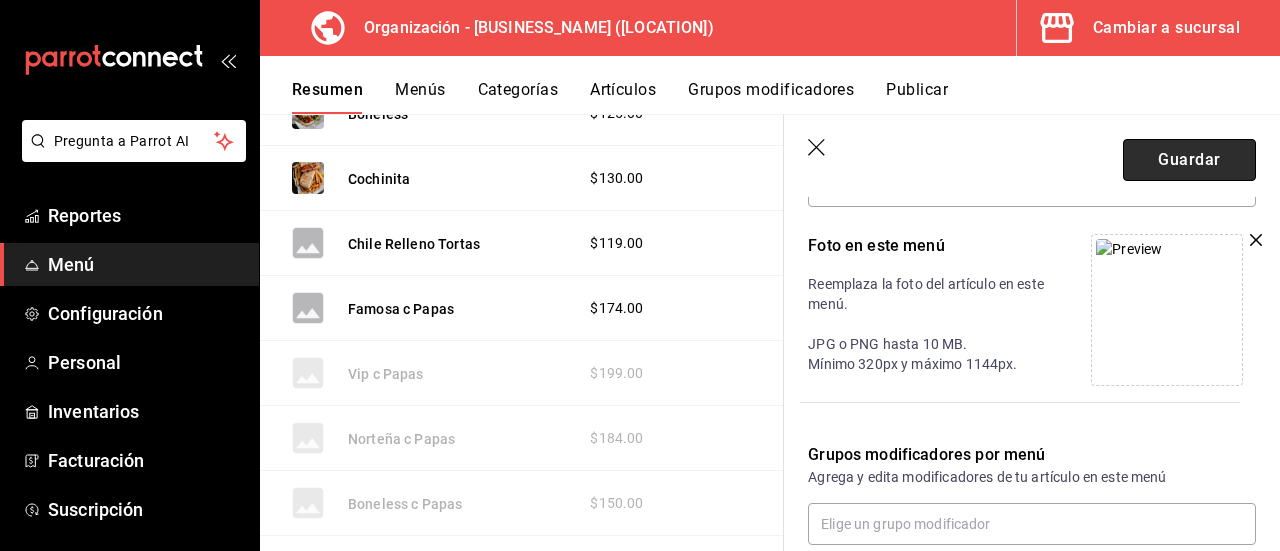 click on "Guardar" at bounding box center (1189, 160) 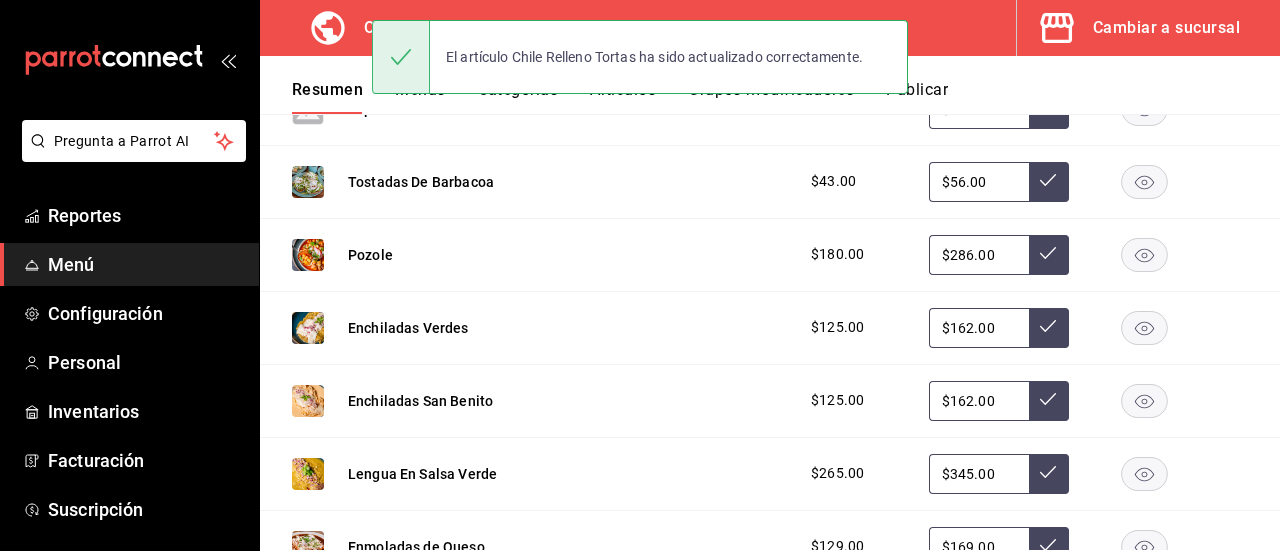 scroll, scrollTop: 590, scrollLeft: 0, axis: vertical 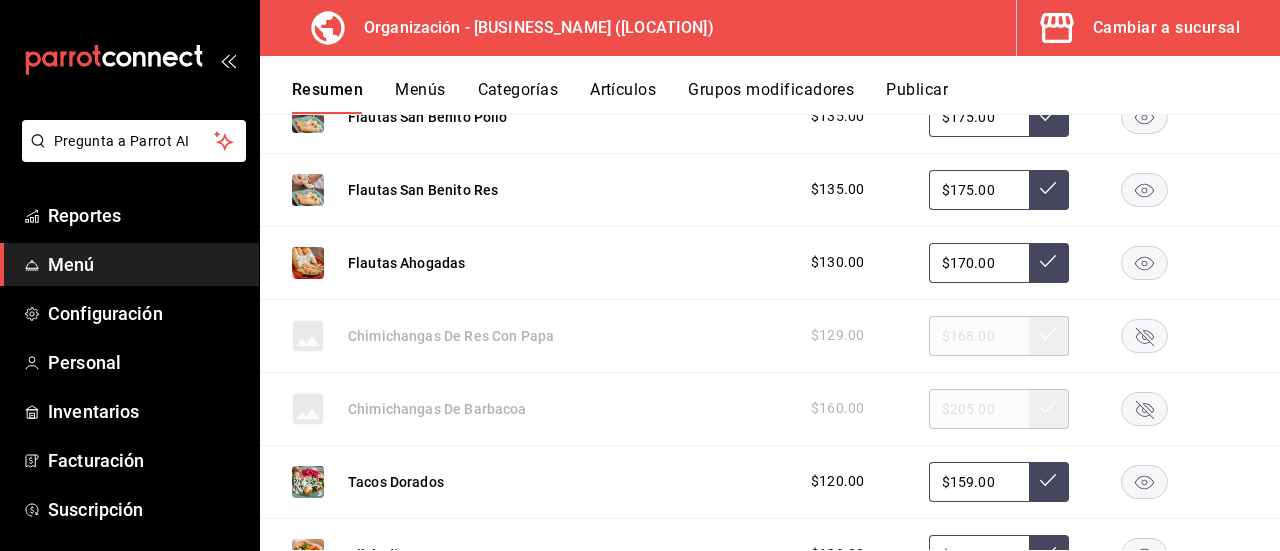 click on "Flautas San Benito Pollo $135.00 $175.00" at bounding box center [770, 117] 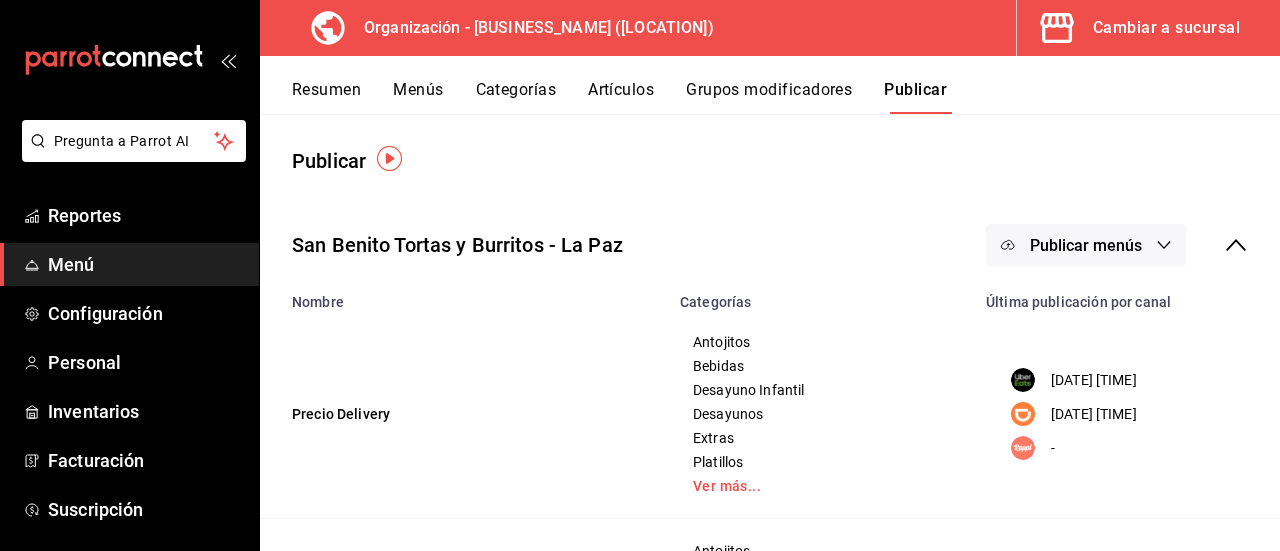 click on "Publicar menús" at bounding box center [1086, 245] 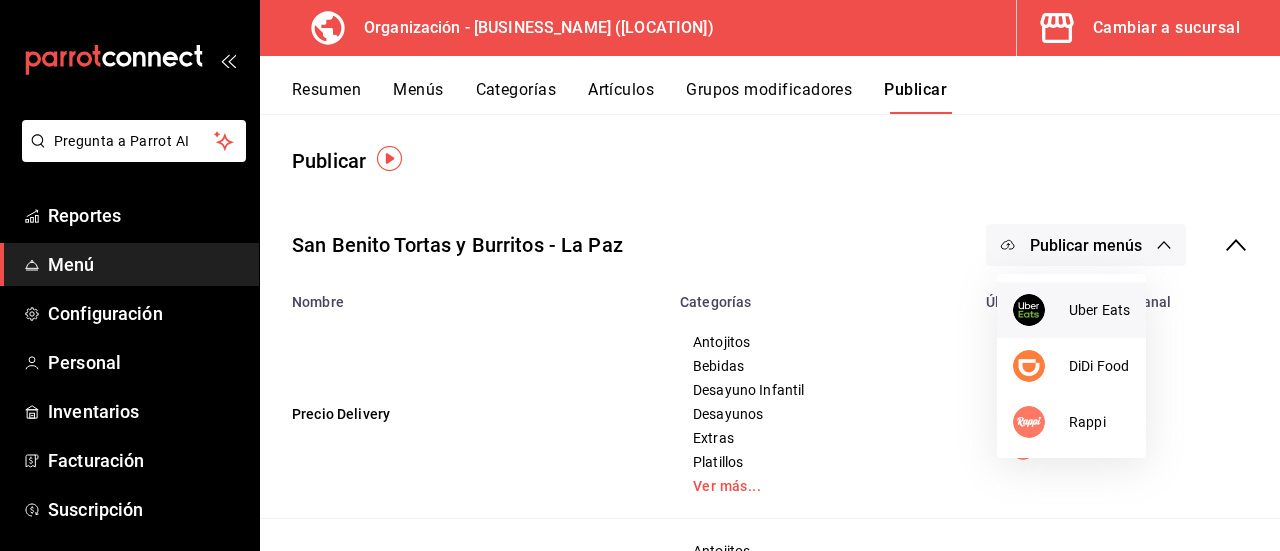 click on "Uber Eats" at bounding box center [1099, 310] 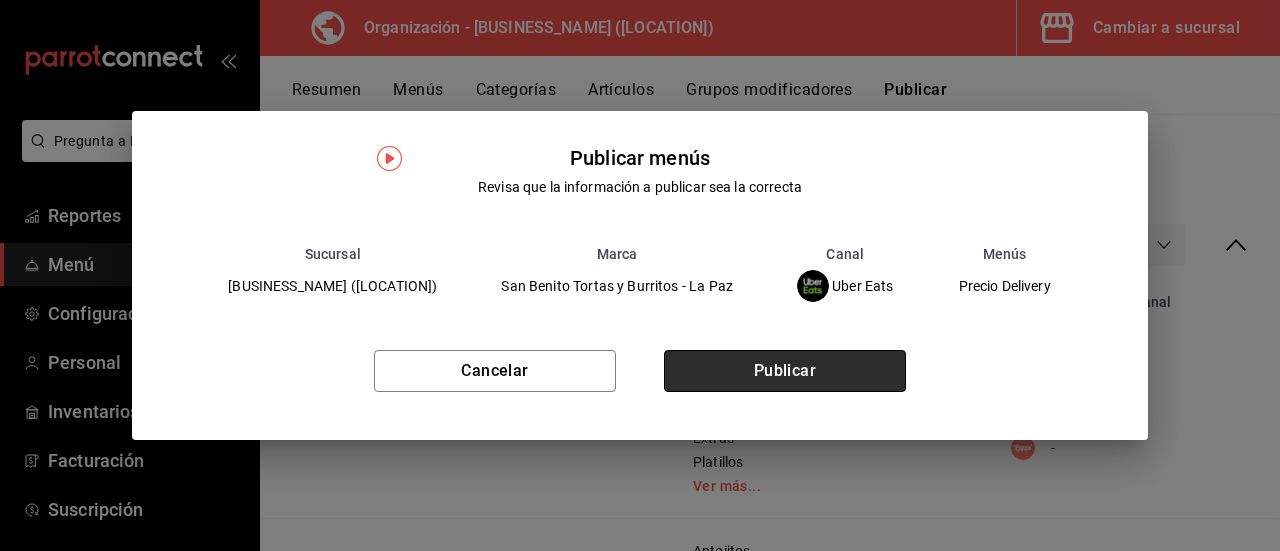 click on "Publicar" at bounding box center [785, 371] 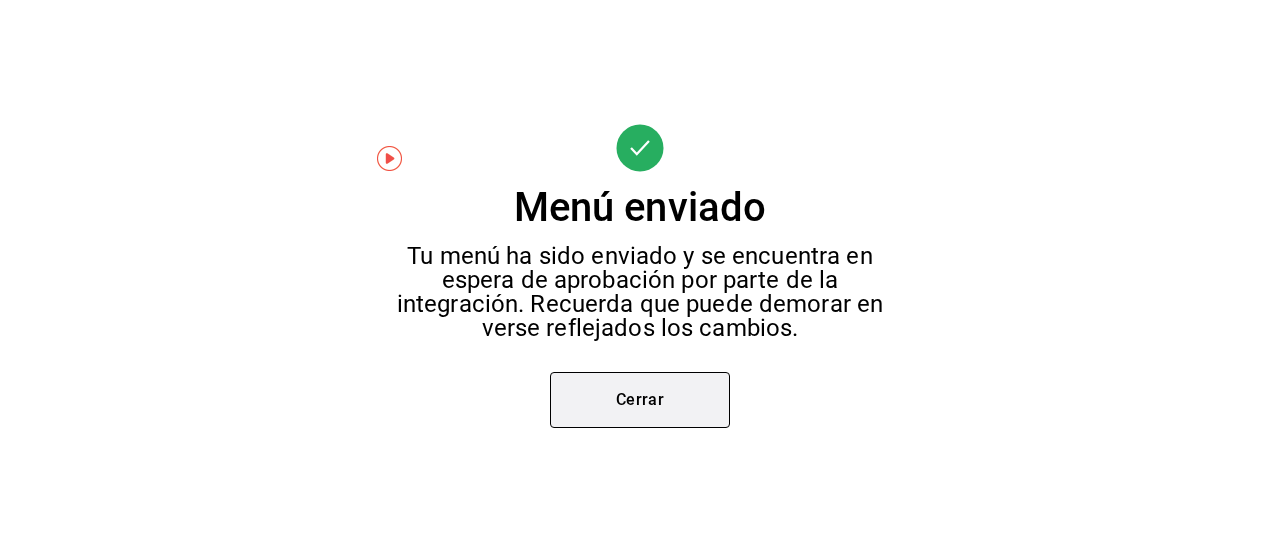 click on "Cerrar" at bounding box center (640, 400) 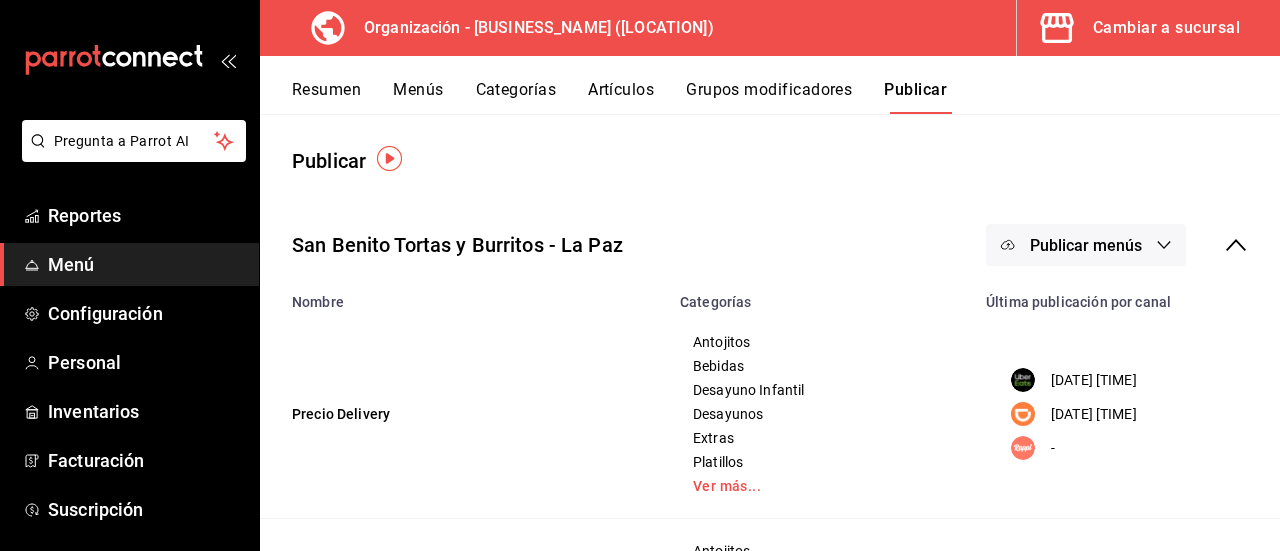 click on "Publicar menús" at bounding box center [1086, 245] 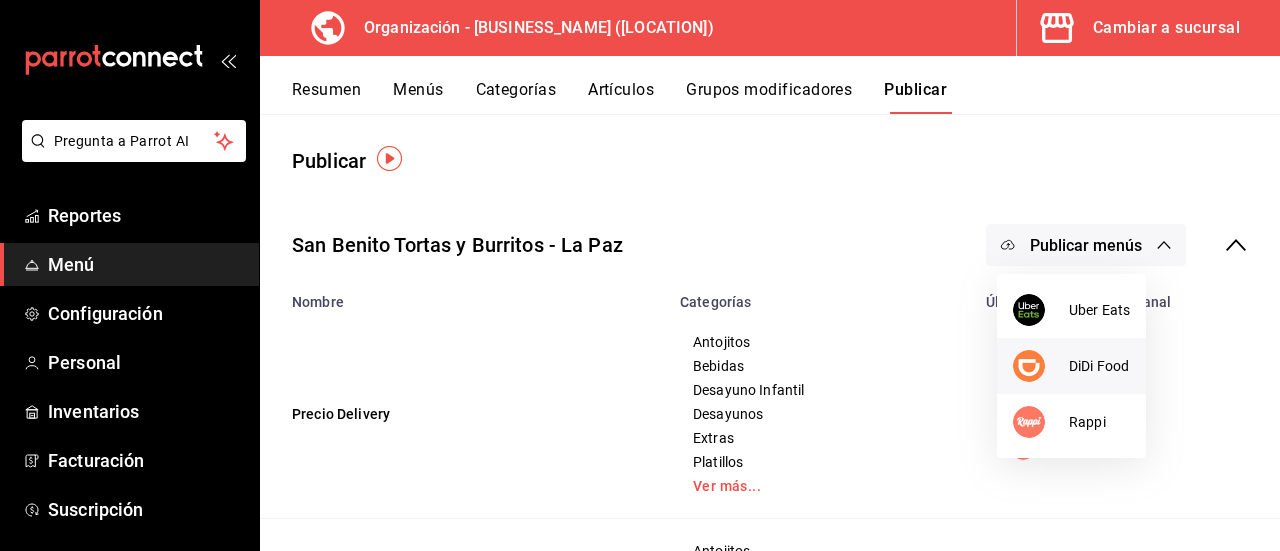 click on "DiDi Food" at bounding box center [1099, 366] 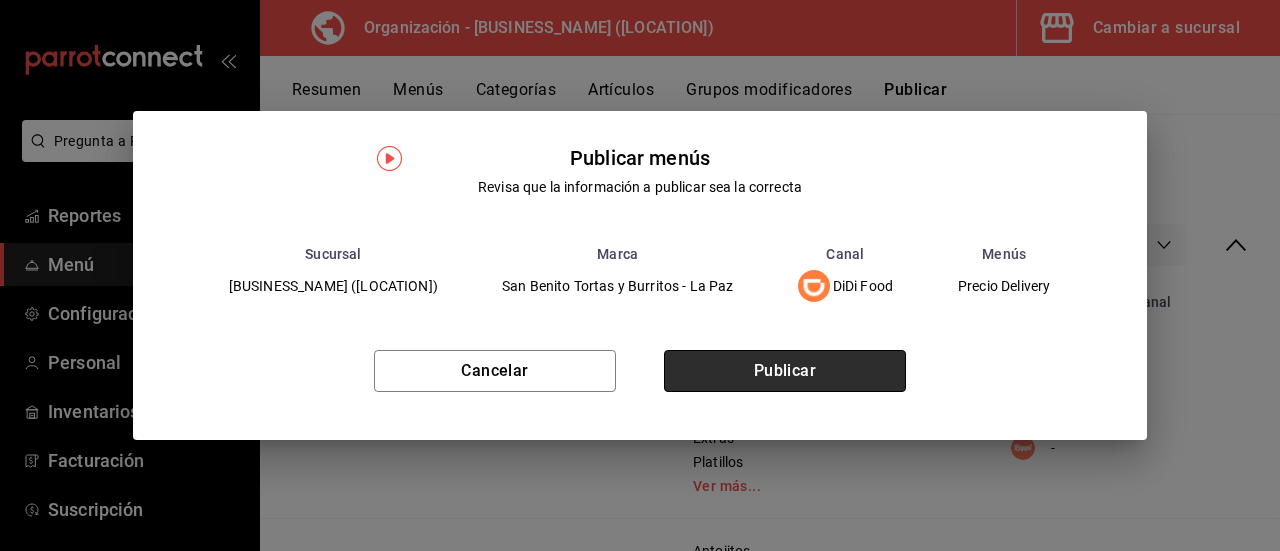 click on "Publicar" at bounding box center (785, 371) 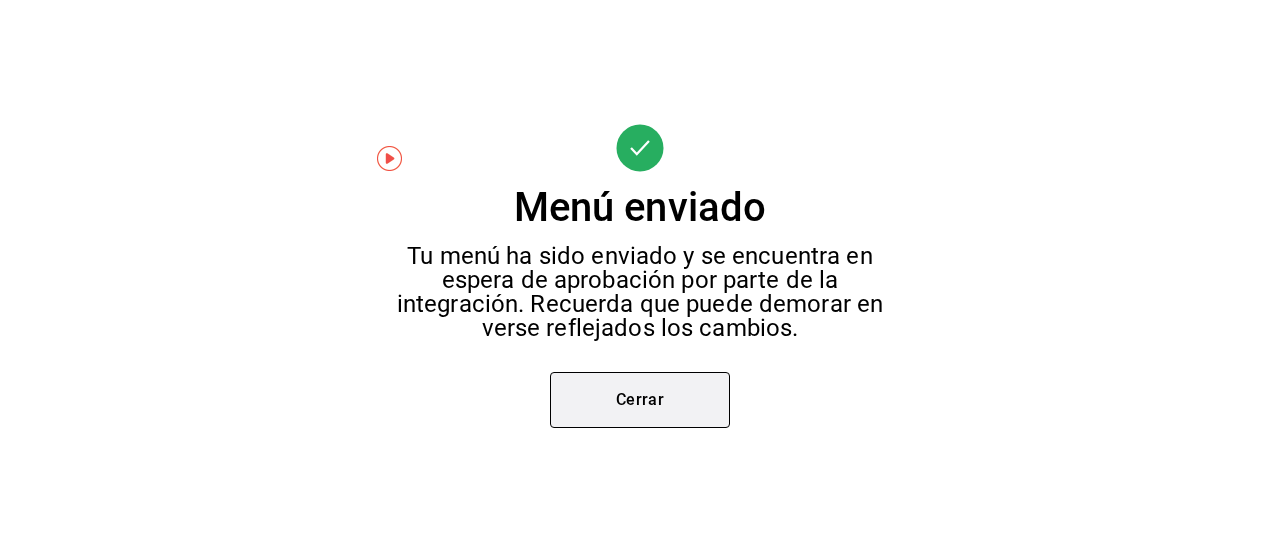click on "Cerrar" at bounding box center (640, 400) 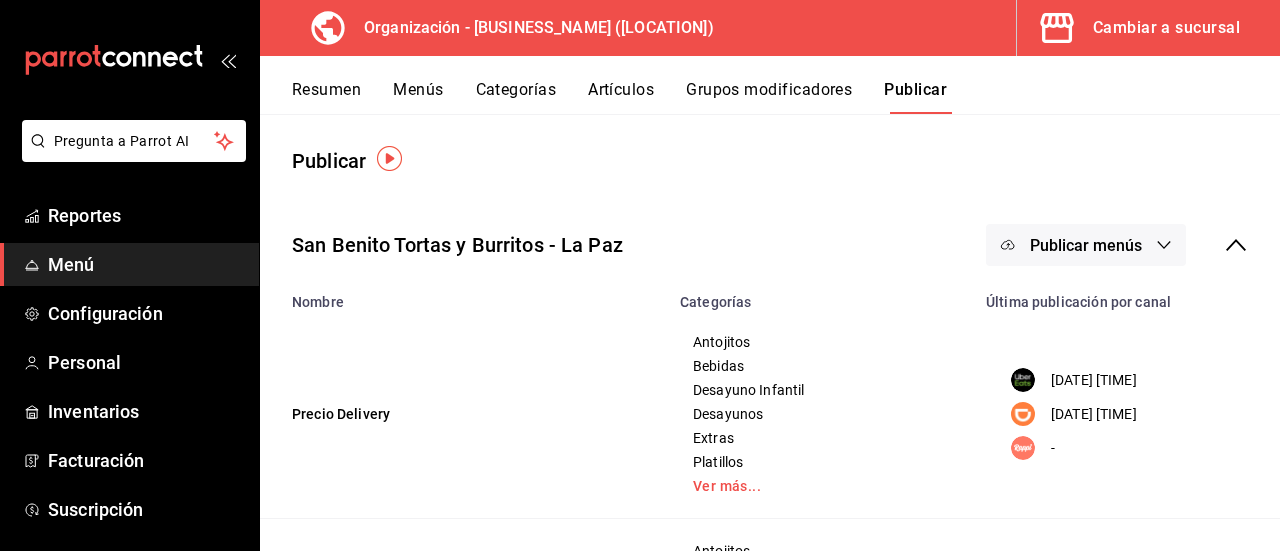 click on "Resumen" at bounding box center (326, 97) 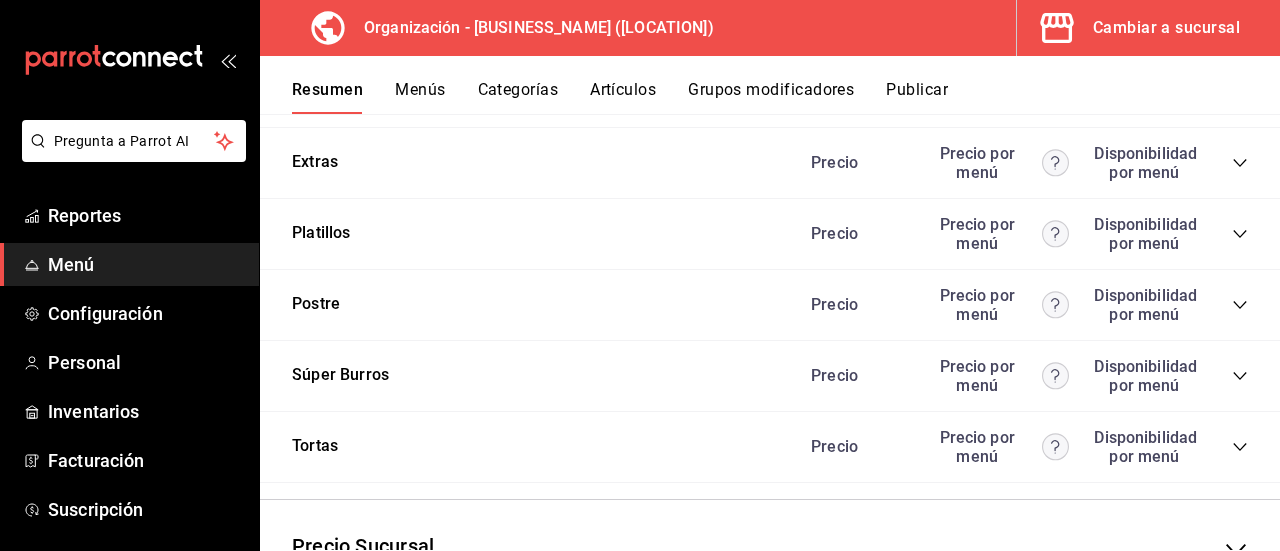 scroll, scrollTop: 3685, scrollLeft: 0, axis: vertical 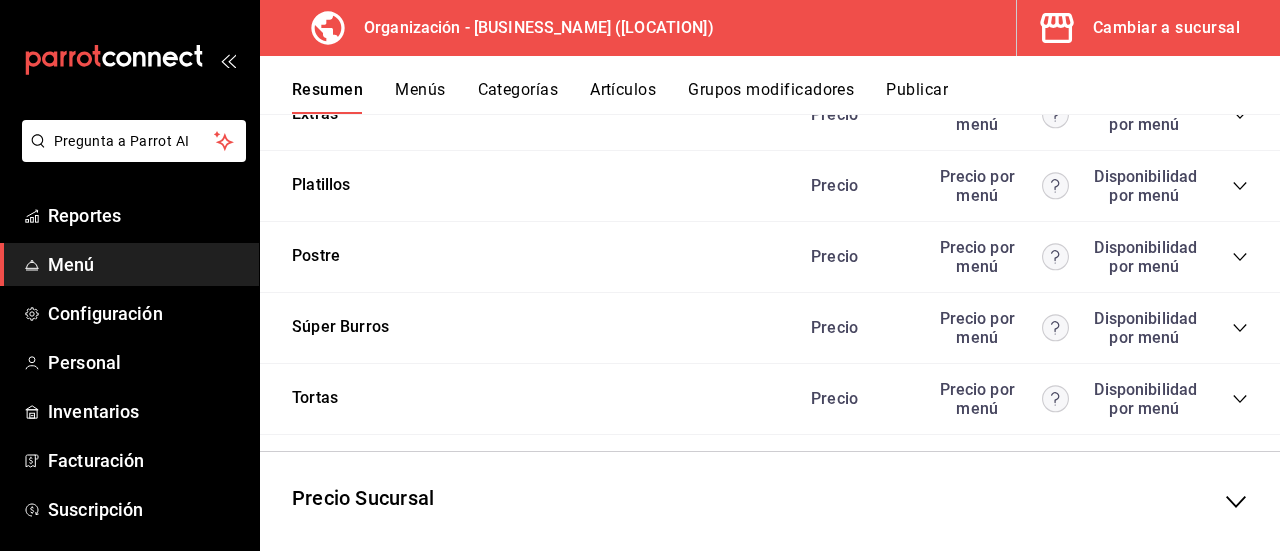 click 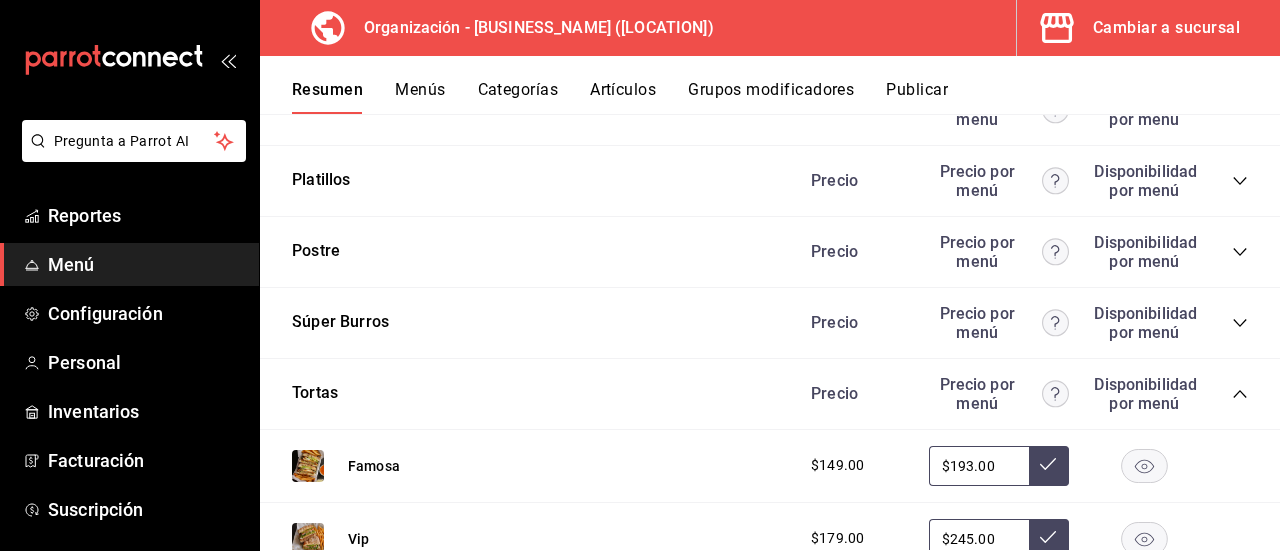 scroll, scrollTop: 3653, scrollLeft: 0, axis: vertical 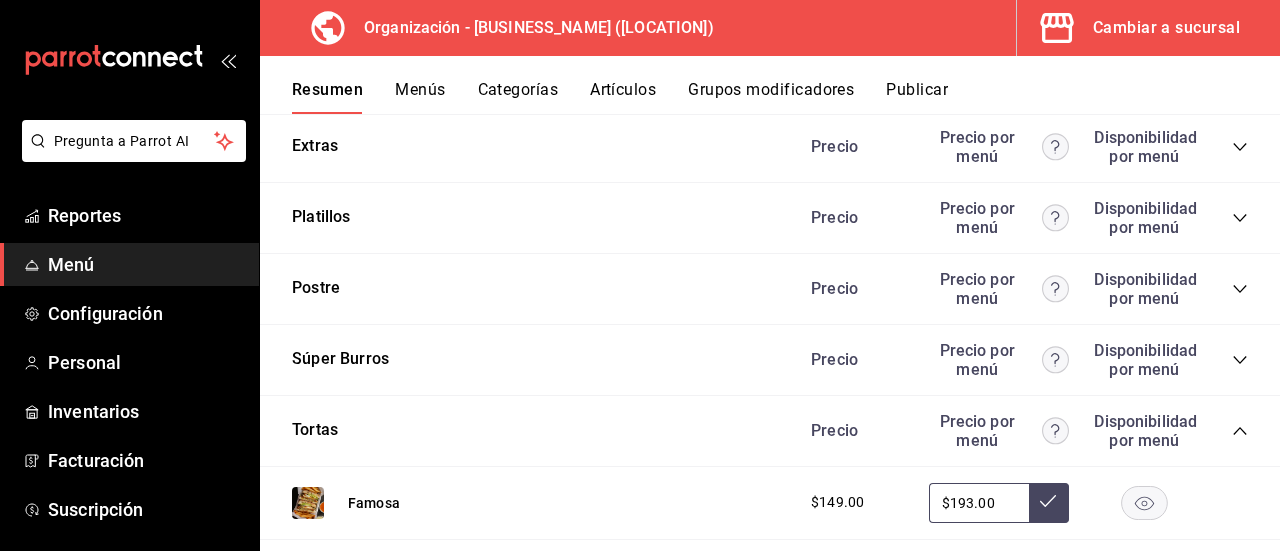 click 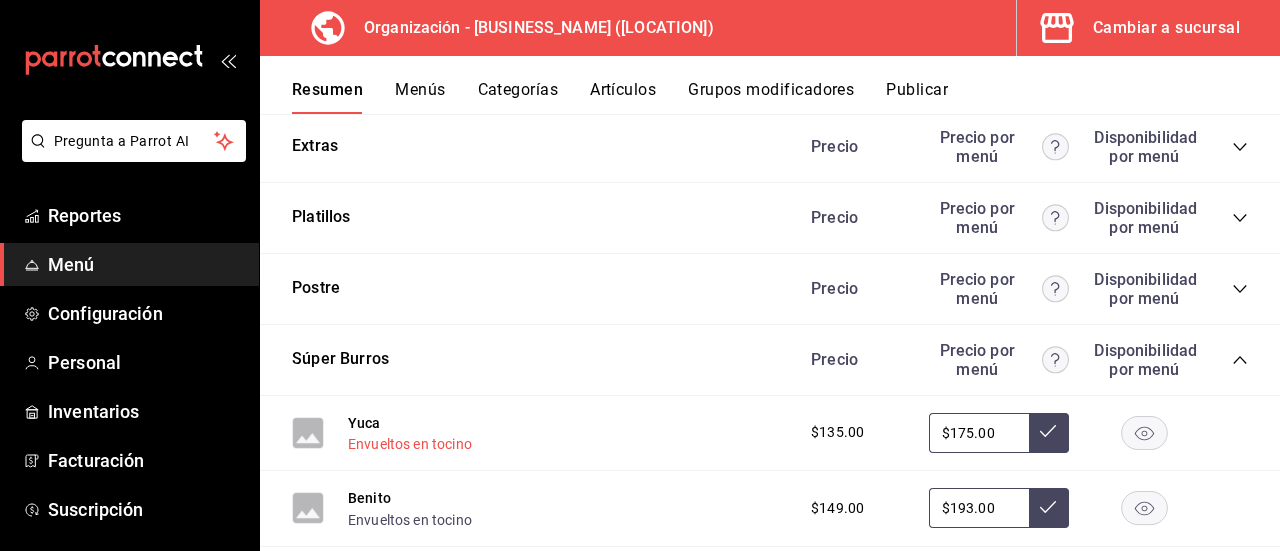 click on "Envueltos en tocino" at bounding box center (410, 444) 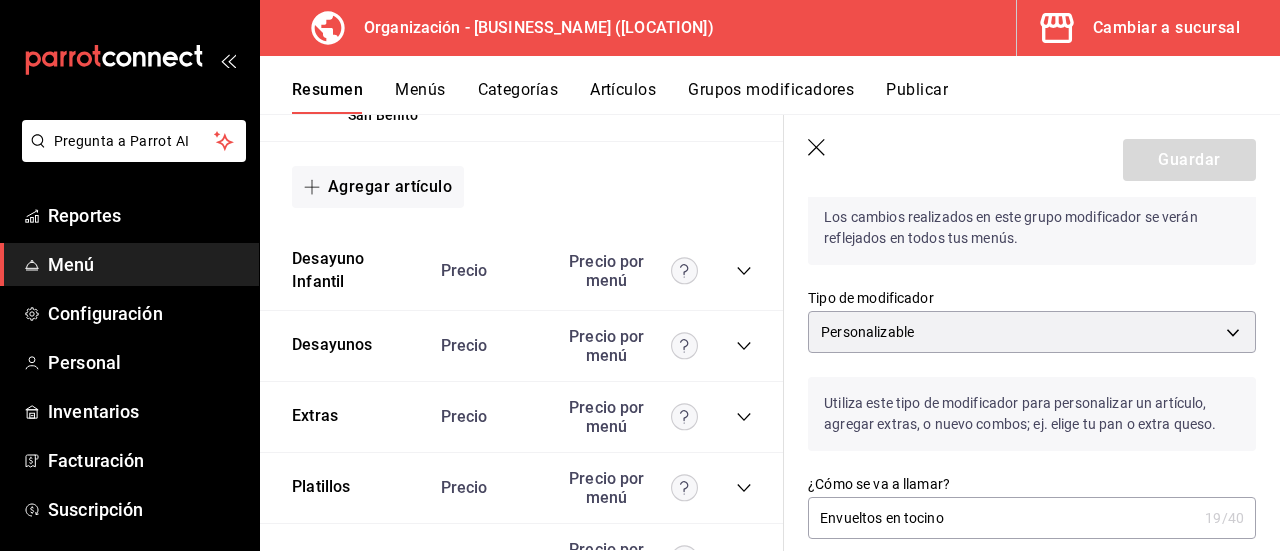 scroll, scrollTop: 0, scrollLeft: 0, axis: both 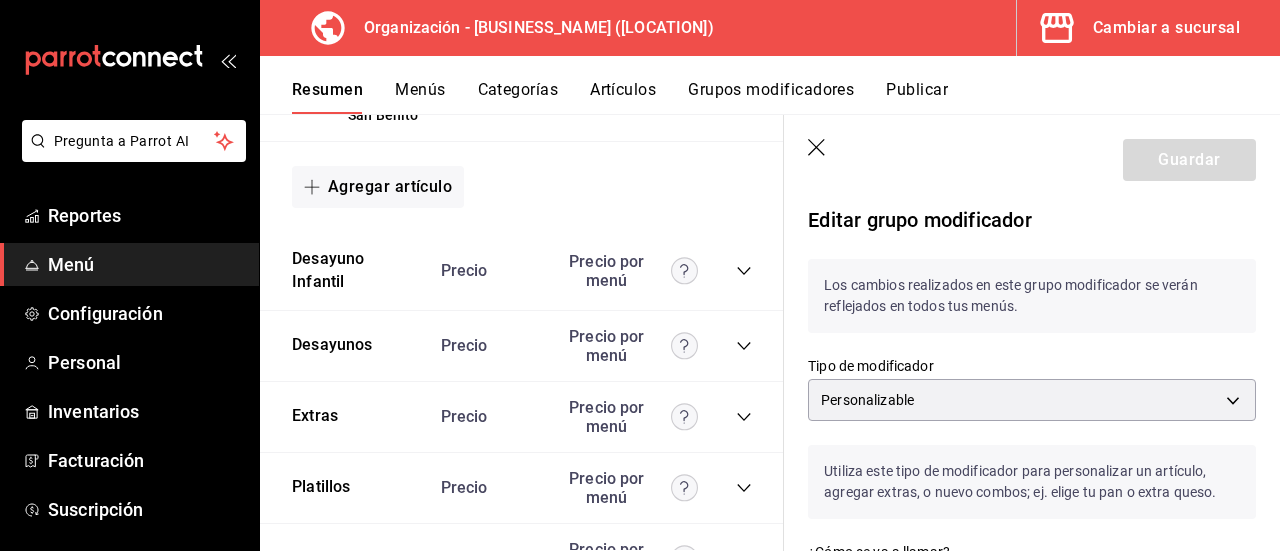 click 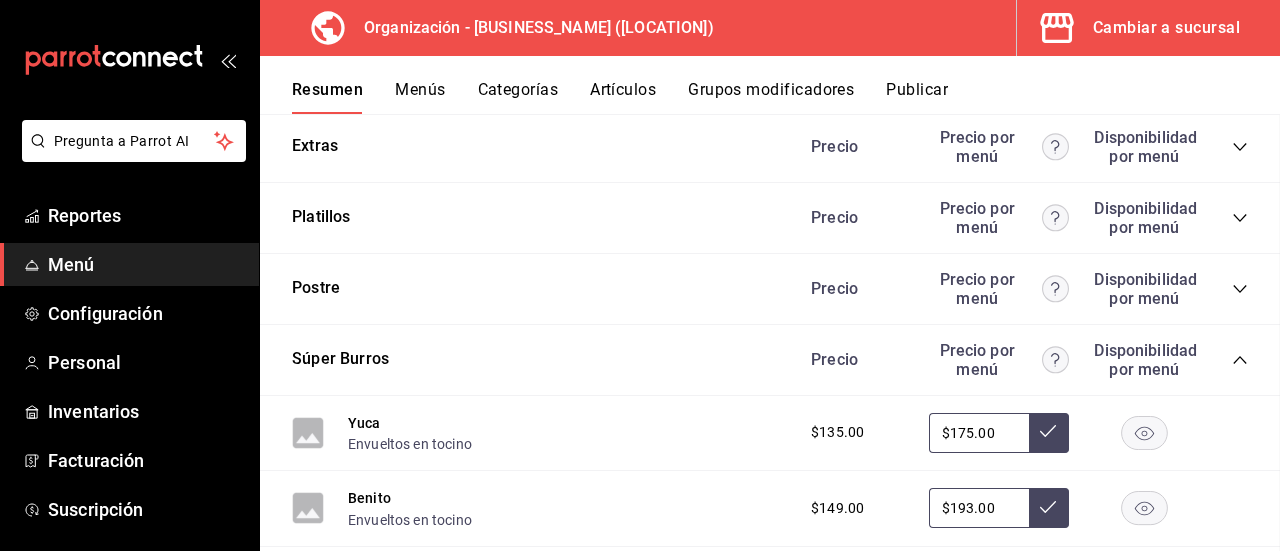 scroll, scrollTop: 0, scrollLeft: 0, axis: both 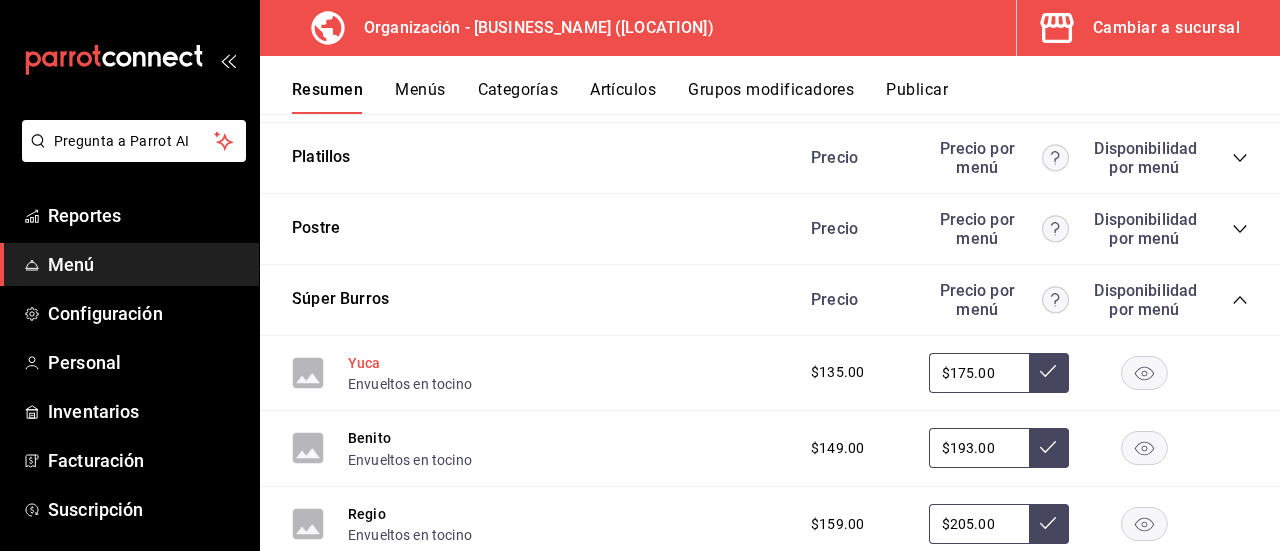 click on "Yuca" at bounding box center (364, 363) 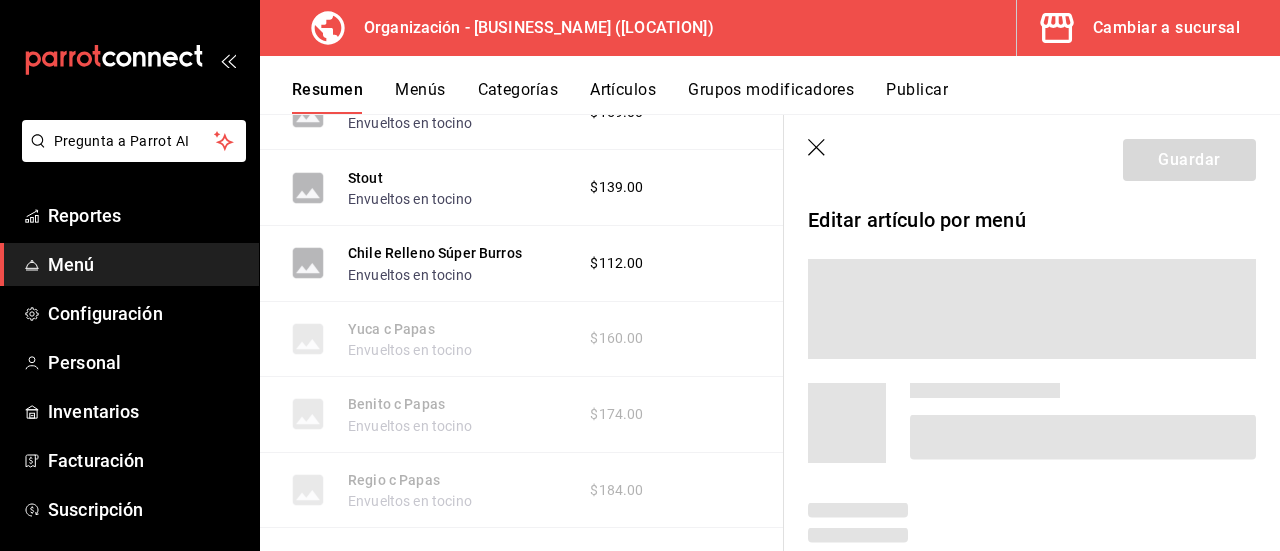 scroll, scrollTop: 3314, scrollLeft: 0, axis: vertical 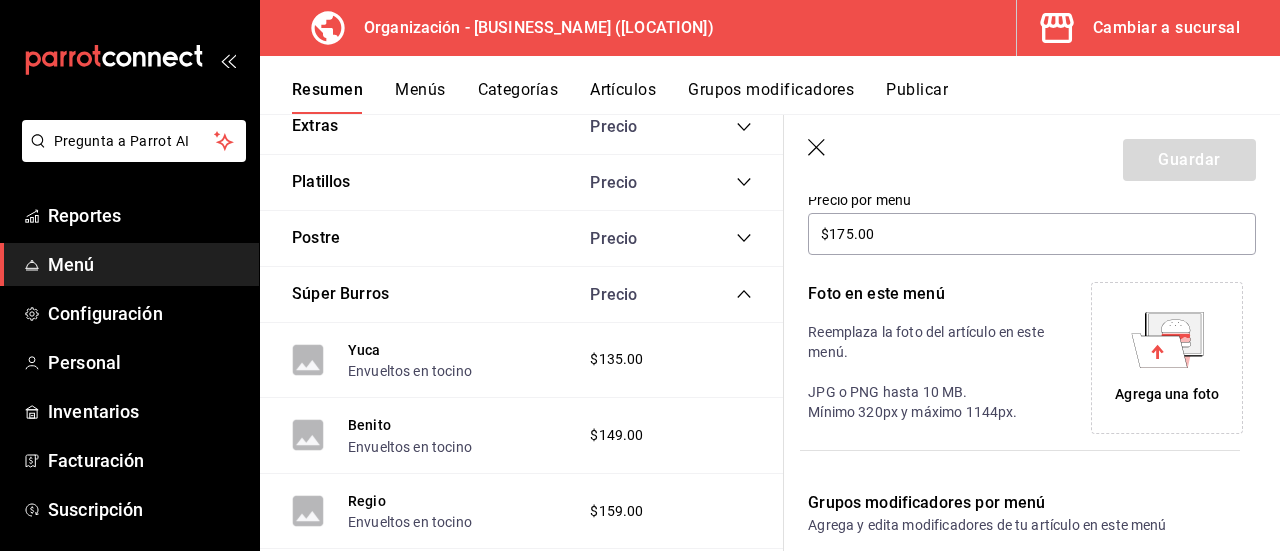 click on "Agrega una foto" at bounding box center (1167, 394) 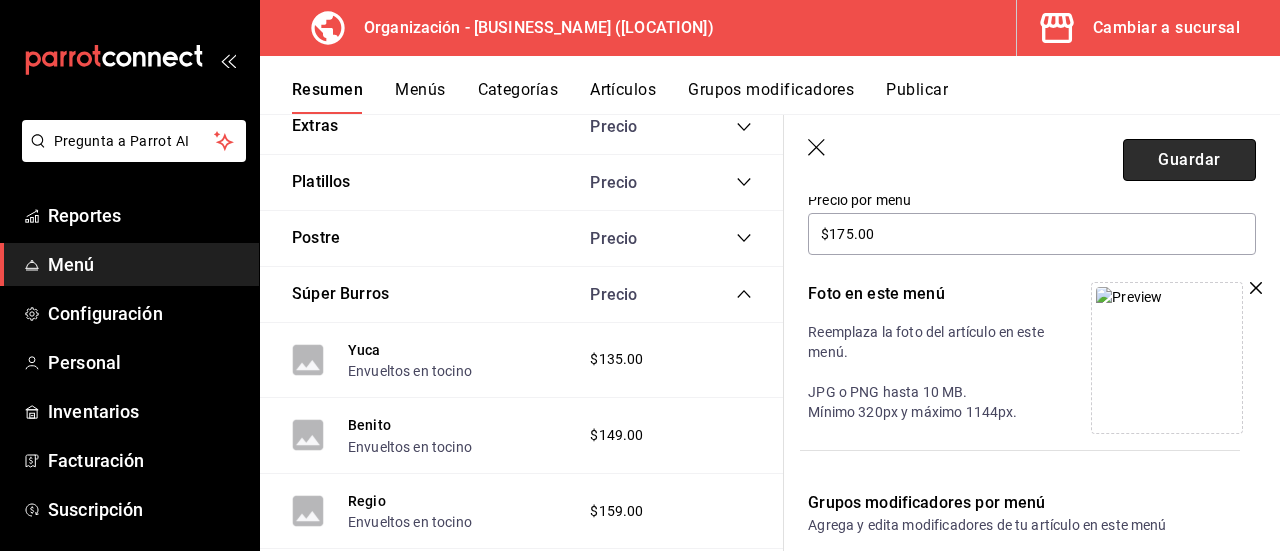 click on "Guardar" at bounding box center [1189, 160] 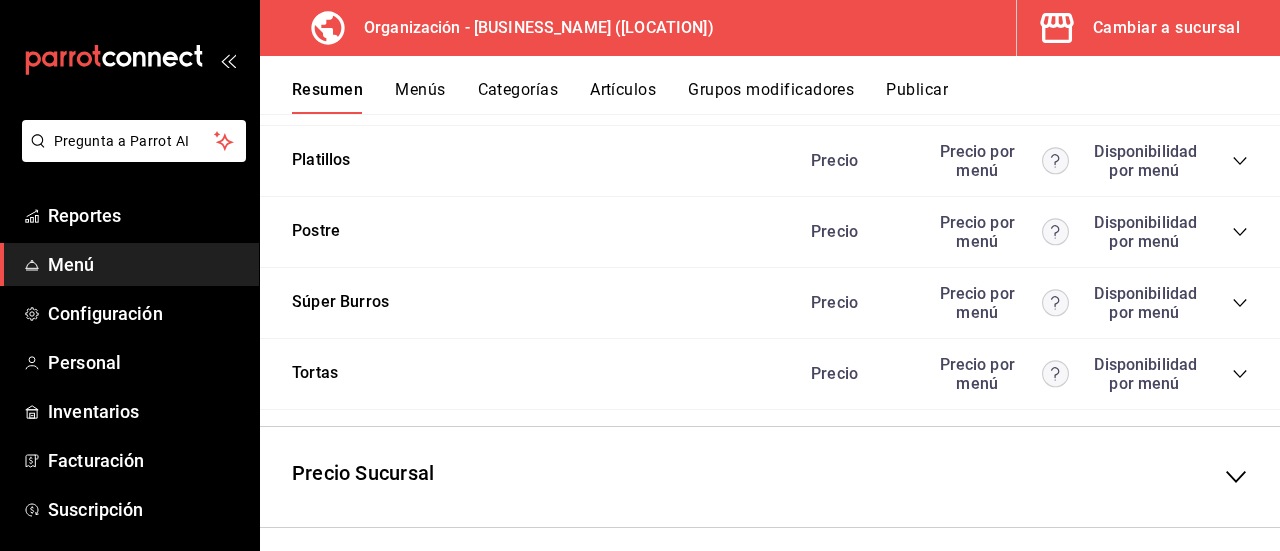 scroll, scrollTop: 3668, scrollLeft: 0, axis: vertical 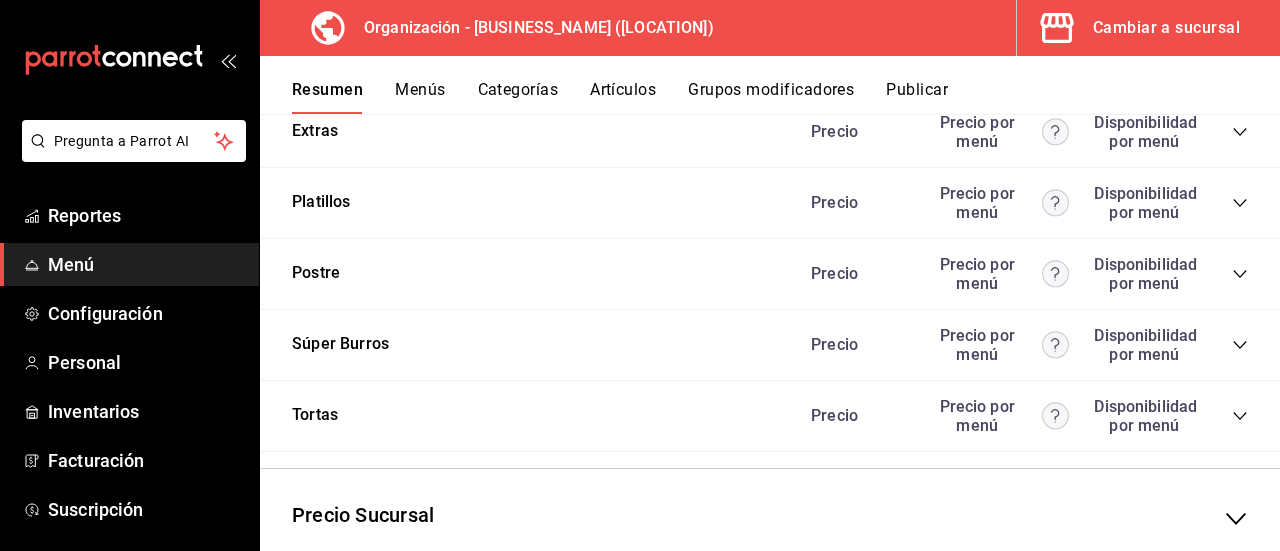 click 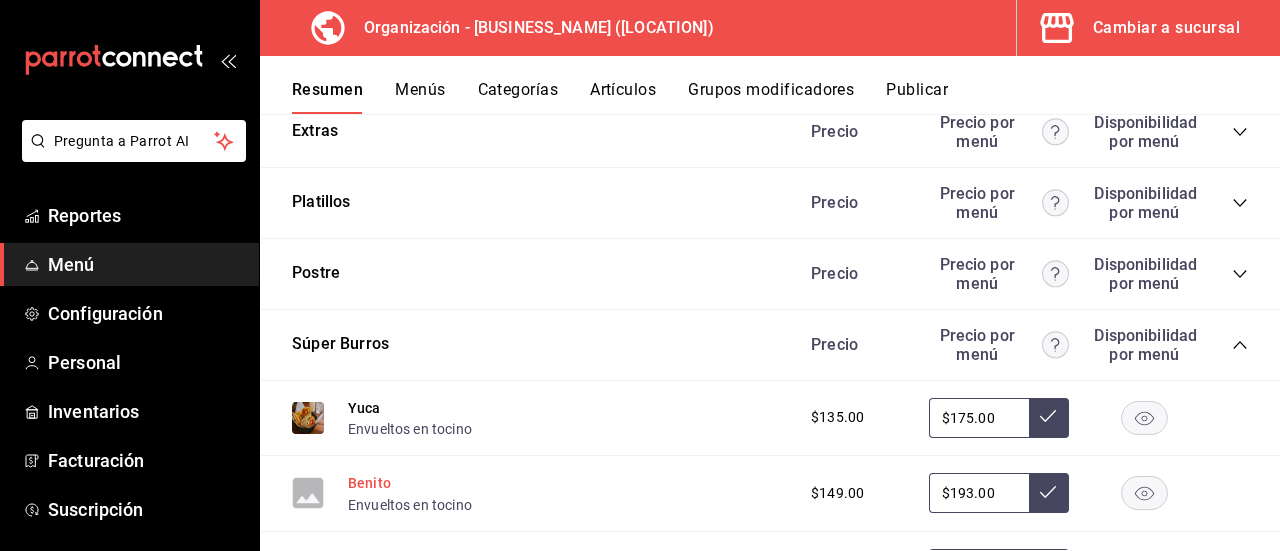 click on "Benito" at bounding box center [369, 483] 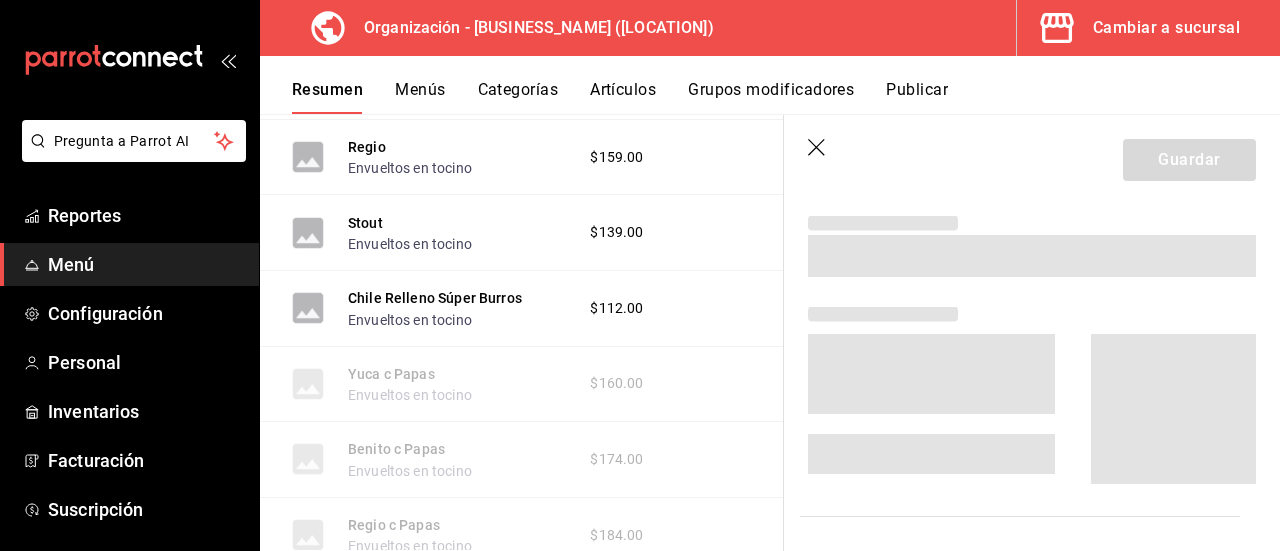 scroll, scrollTop: 3285, scrollLeft: 0, axis: vertical 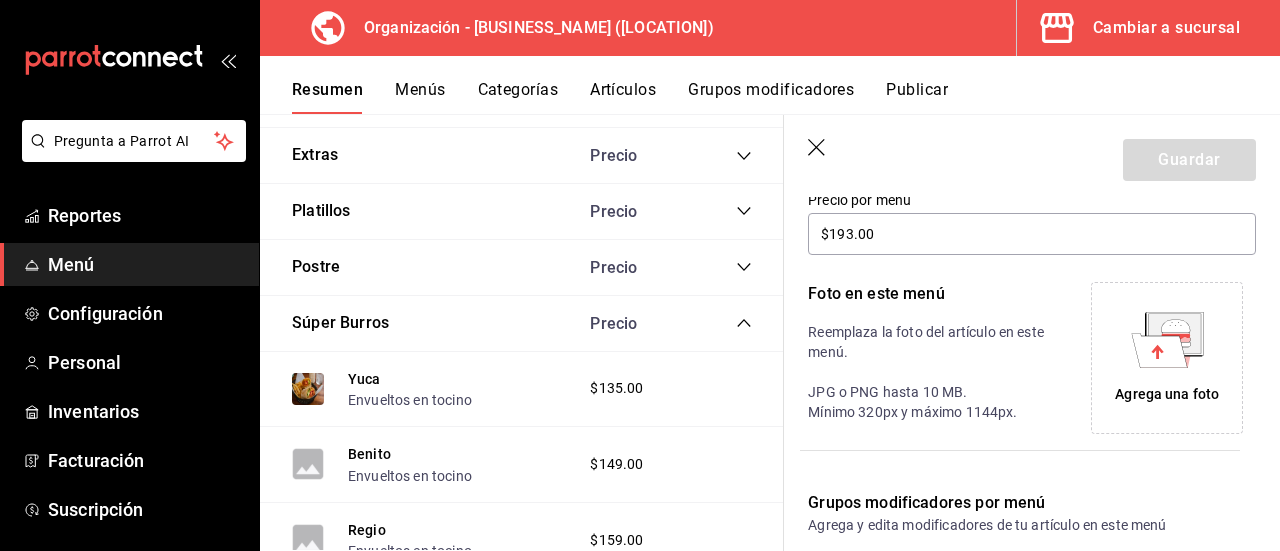 click on "Agrega una foto" at bounding box center (1167, 394) 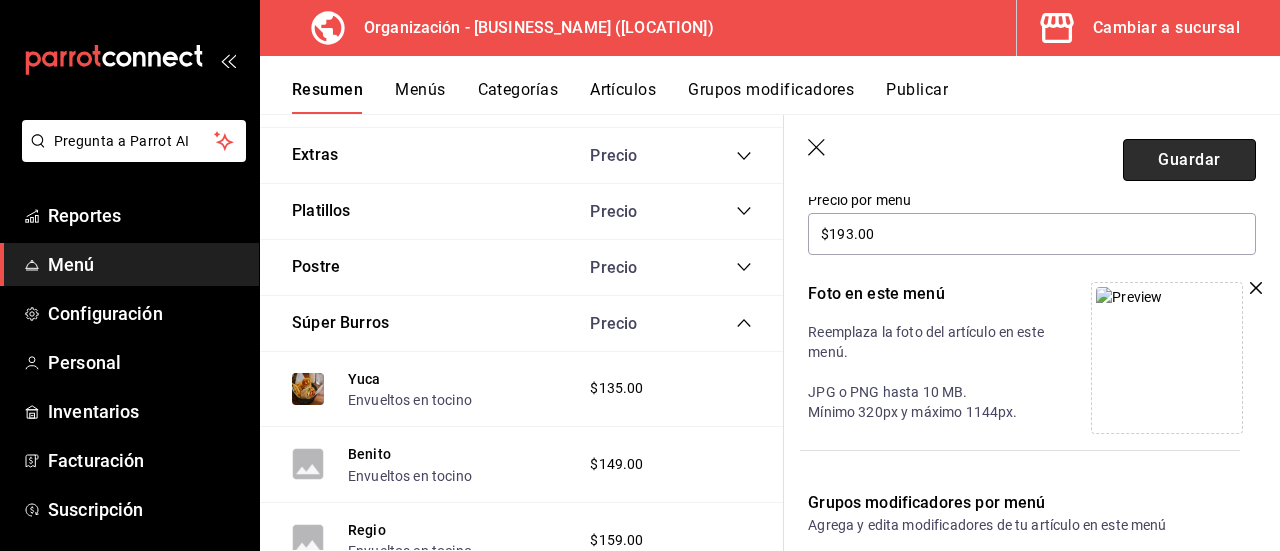 click on "Guardar" at bounding box center [1189, 160] 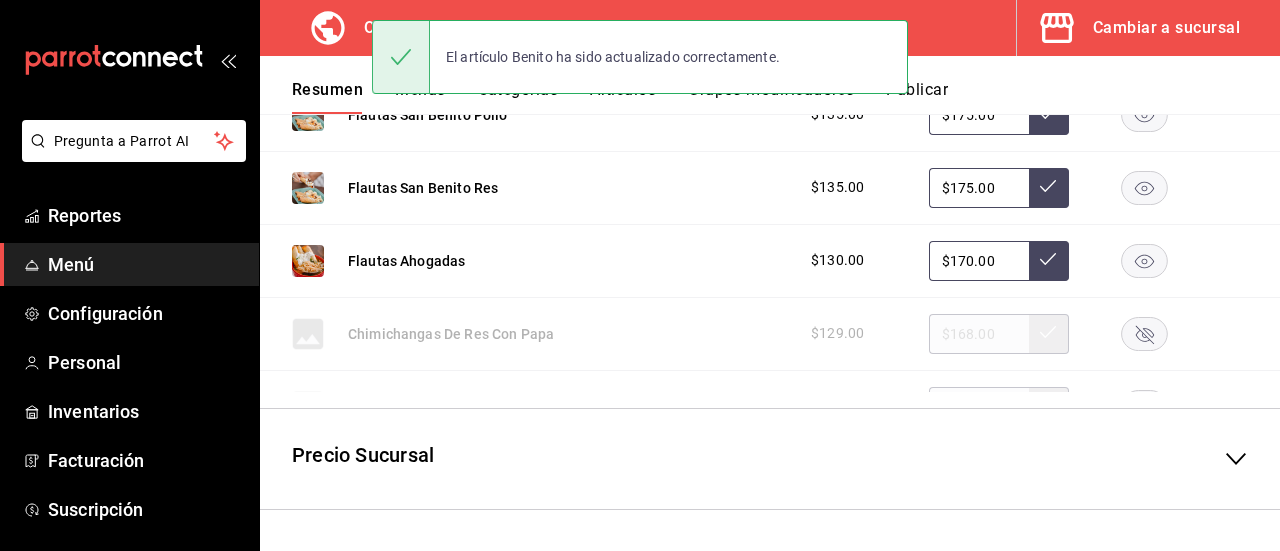 scroll, scrollTop: 590, scrollLeft: 0, axis: vertical 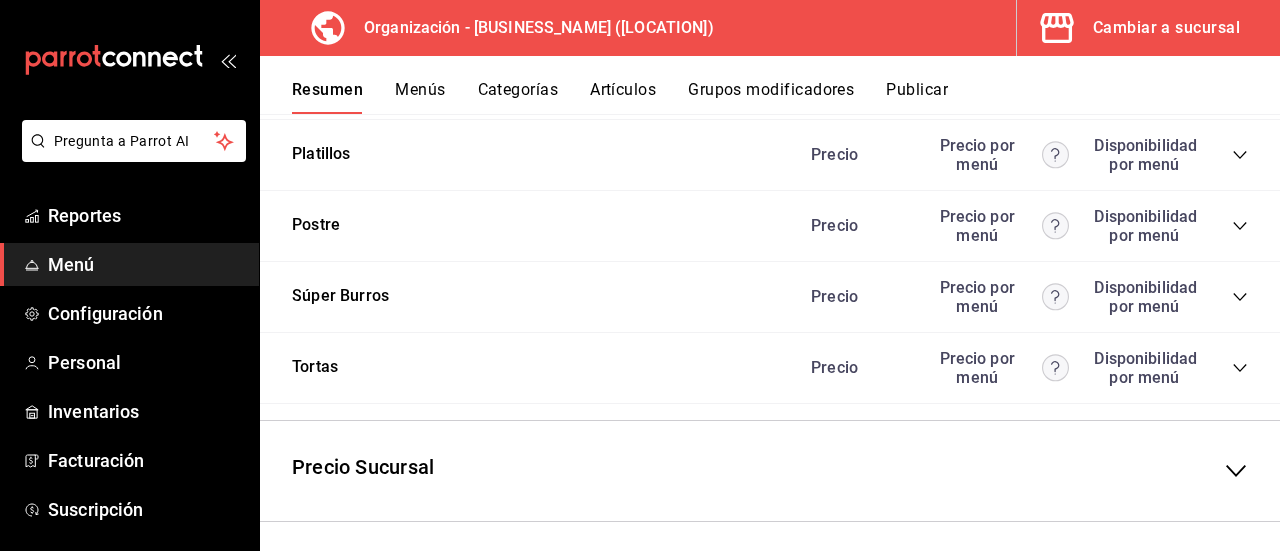 click 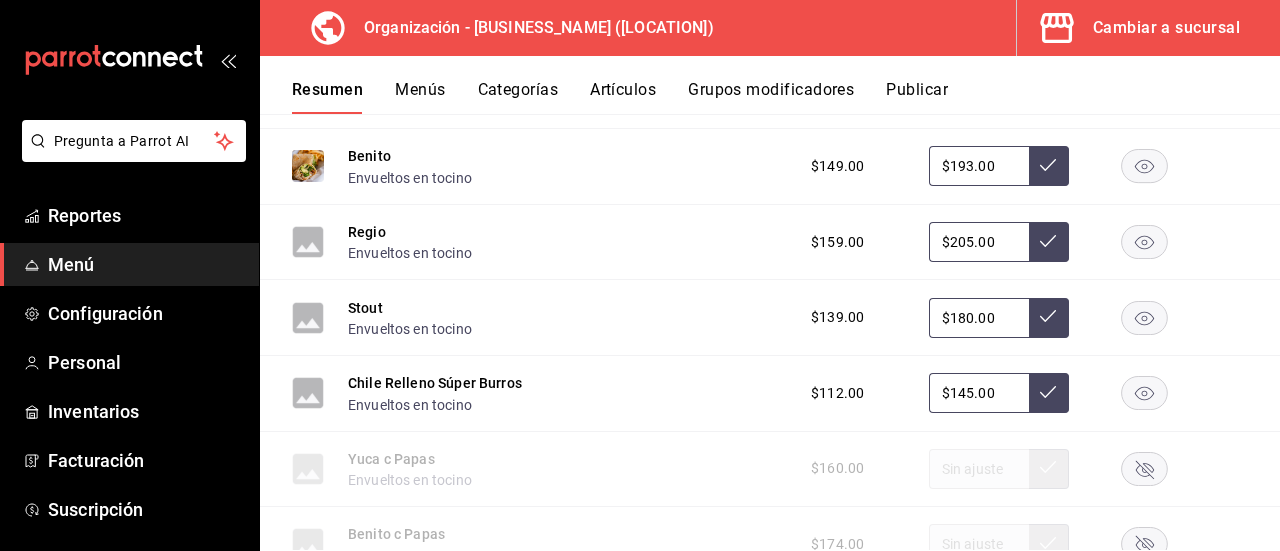 scroll, scrollTop: 3986, scrollLeft: 0, axis: vertical 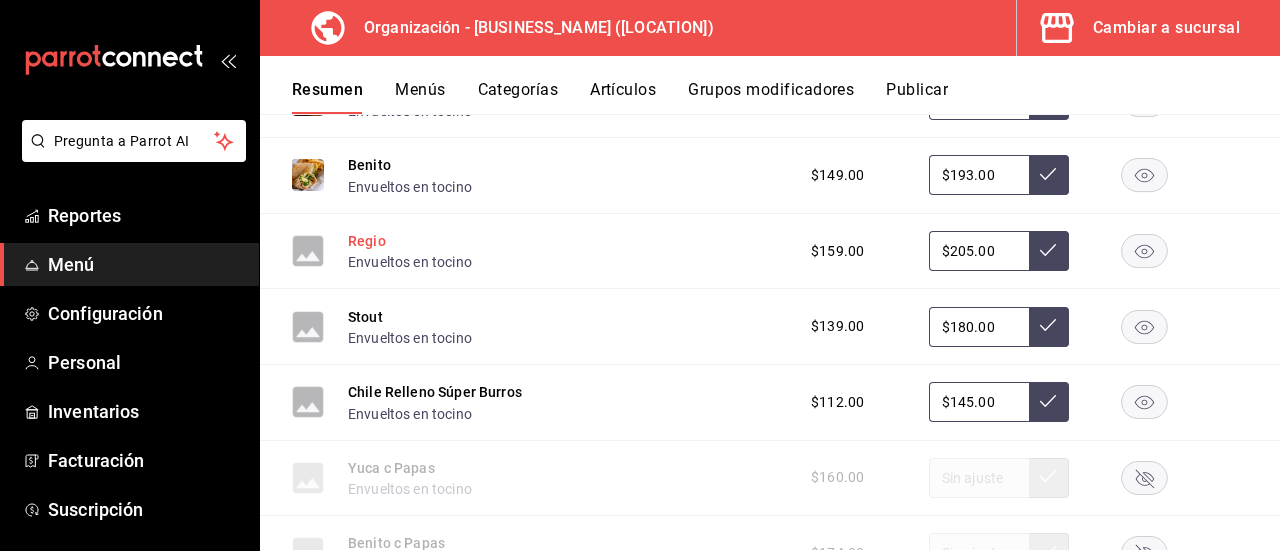 click on "Regio" at bounding box center [367, 241] 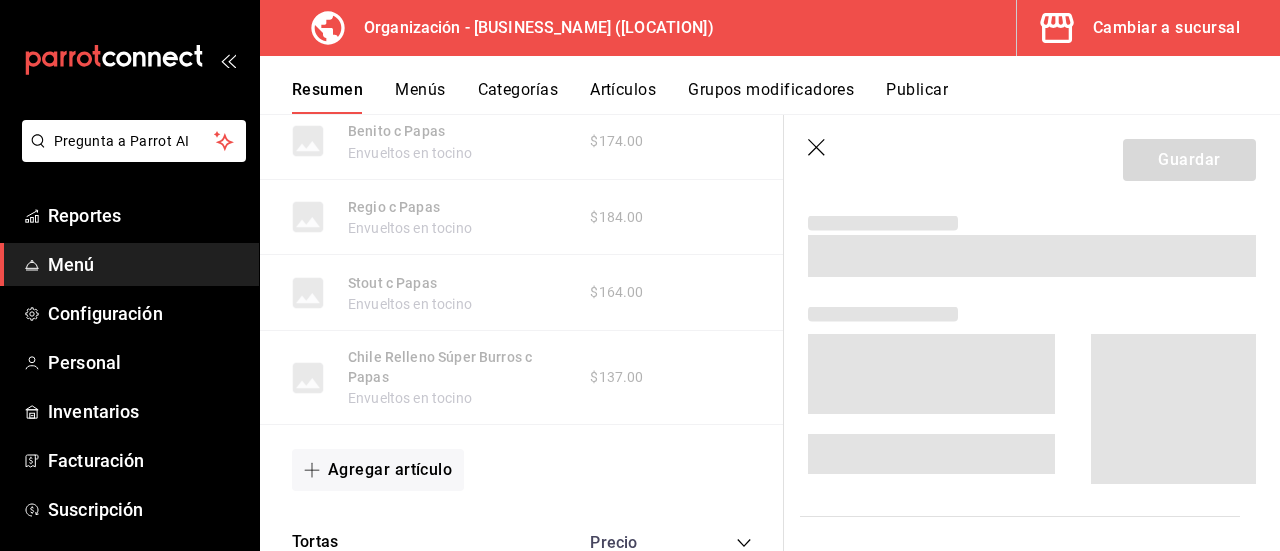 scroll, scrollTop: 3548, scrollLeft: 0, axis: vertical 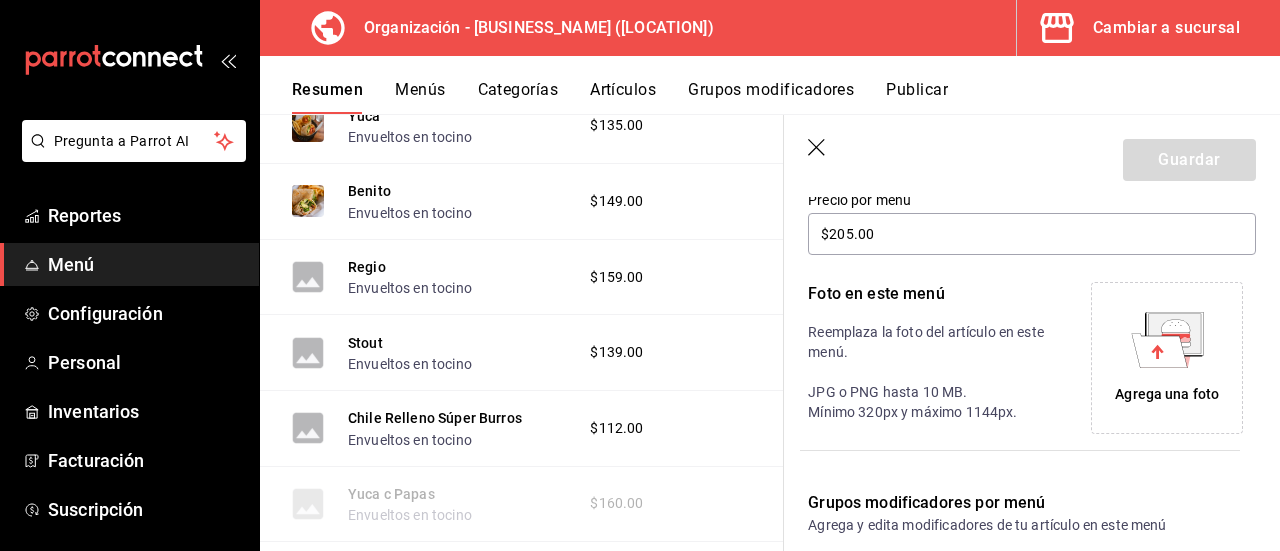 click on "Agrega una foto" at bounding box center [1167, 394] 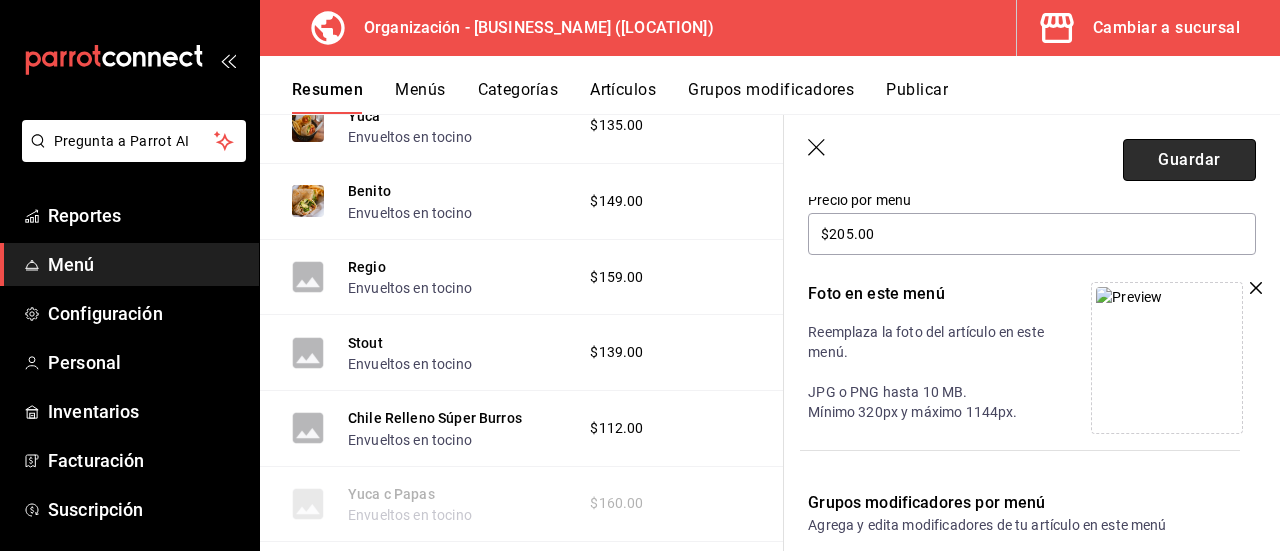 click on "Guardar" at bounding box center [1189, 160] 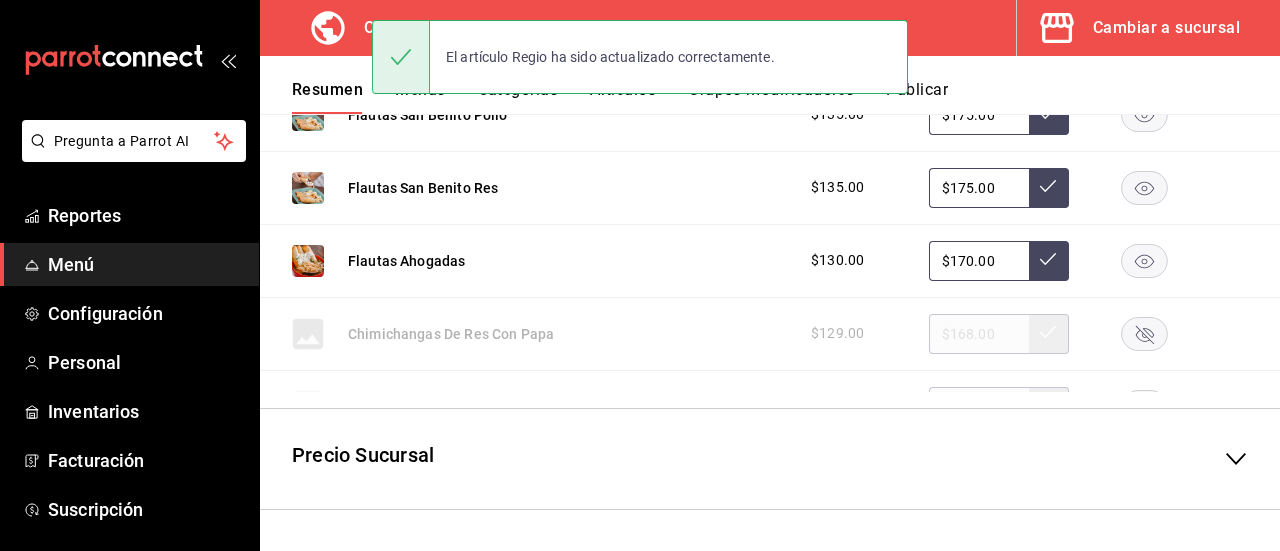 scroll, scrollTop: 590, scrollLeft: 0, axis: vertical 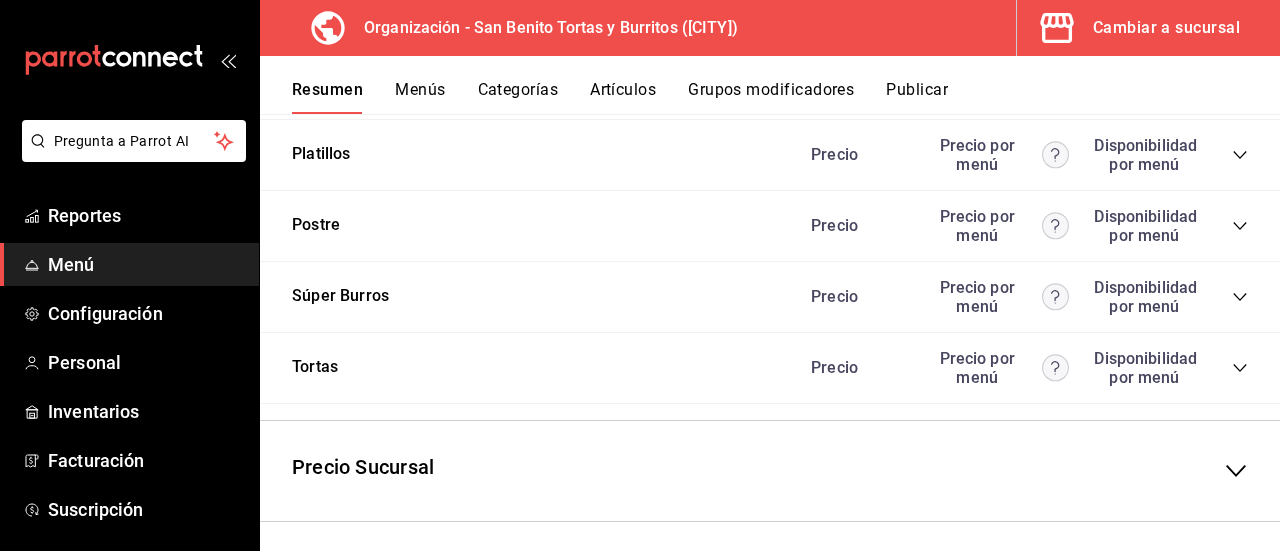 click 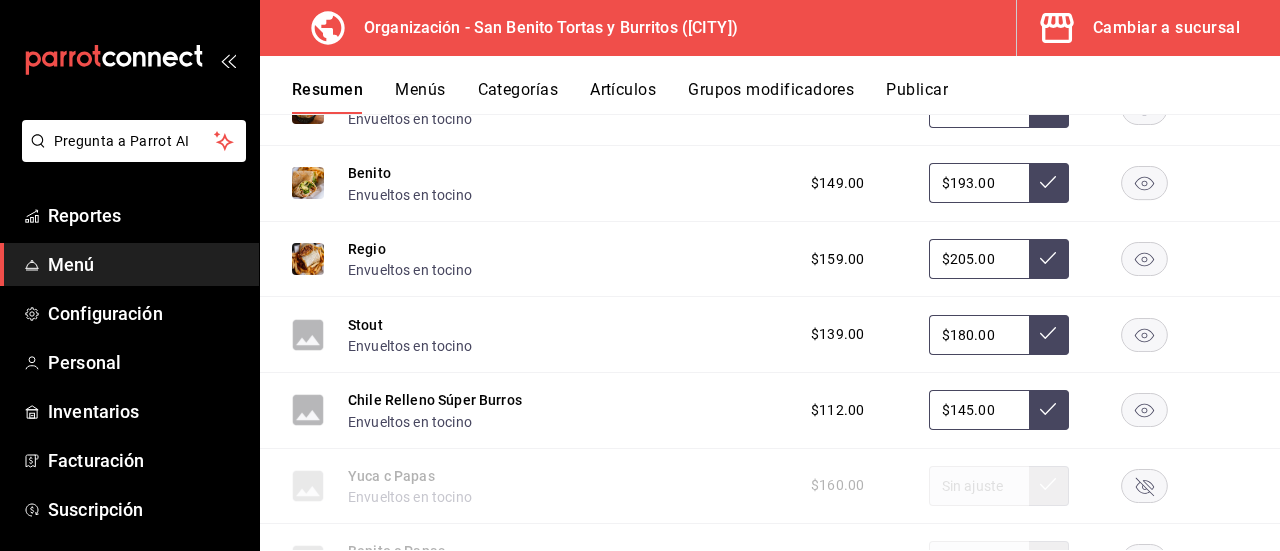 scroll, scrollTop: 4012, scrollLeft: 0, axis: vertical 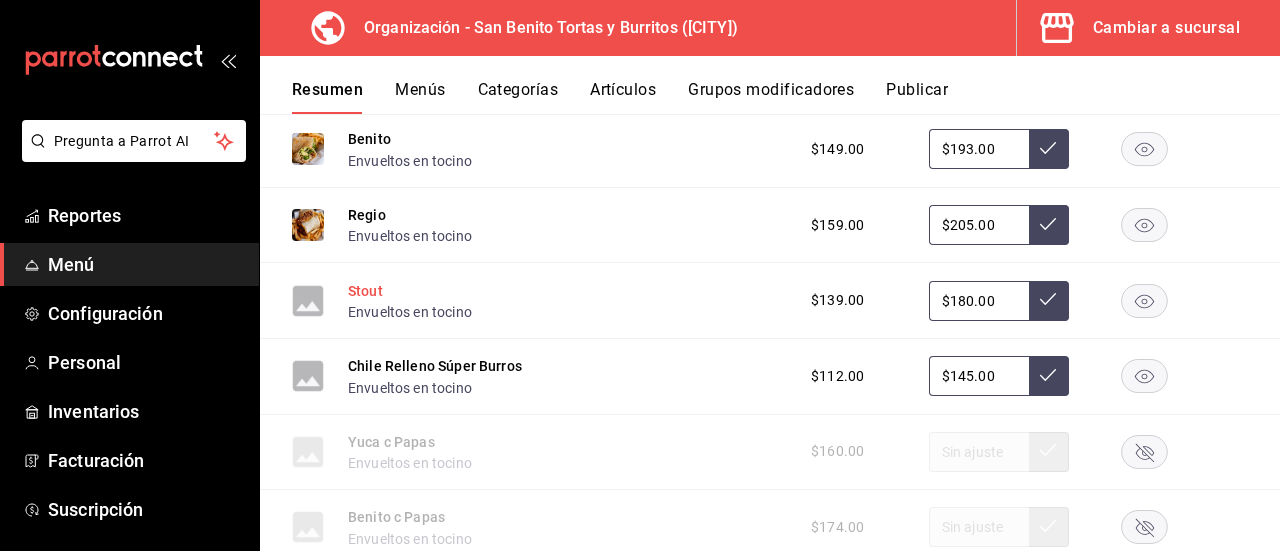 click on "Stout" at bounding box center (365, 291) 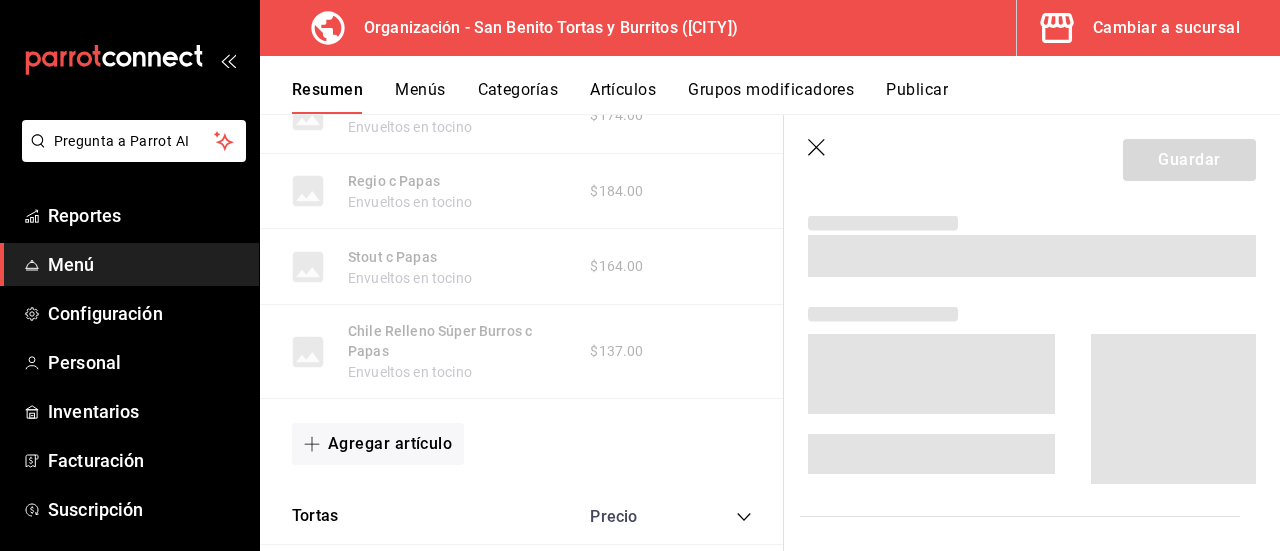 scroll, scrollTop: 3574, scrollLeft: 0, axis: vertical 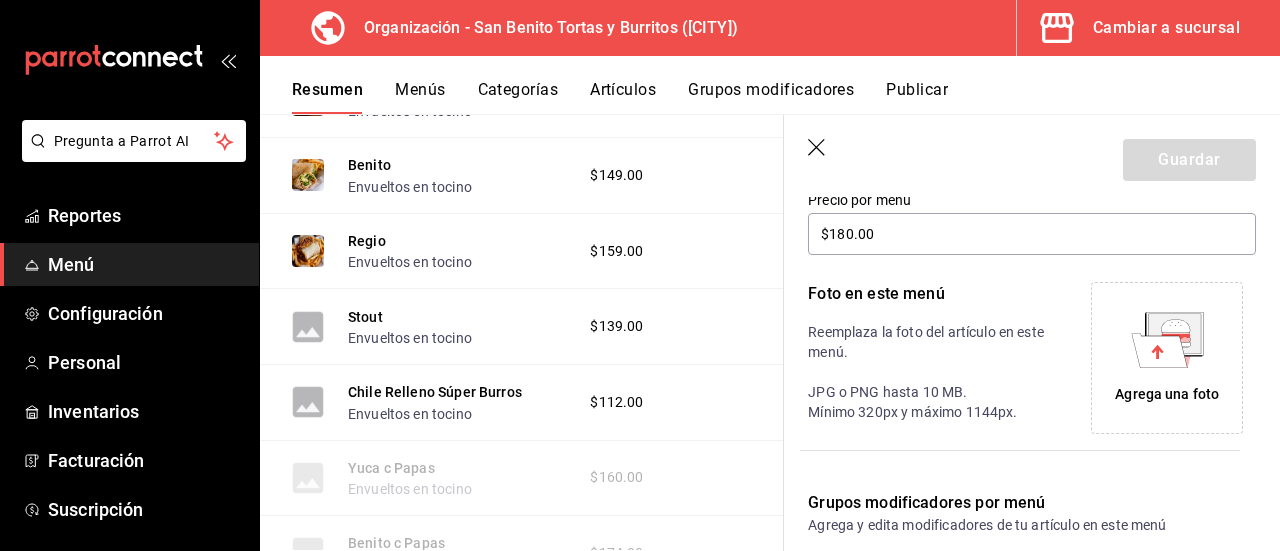 click on "Agrega una foto" at bounding box center [1167, 394] 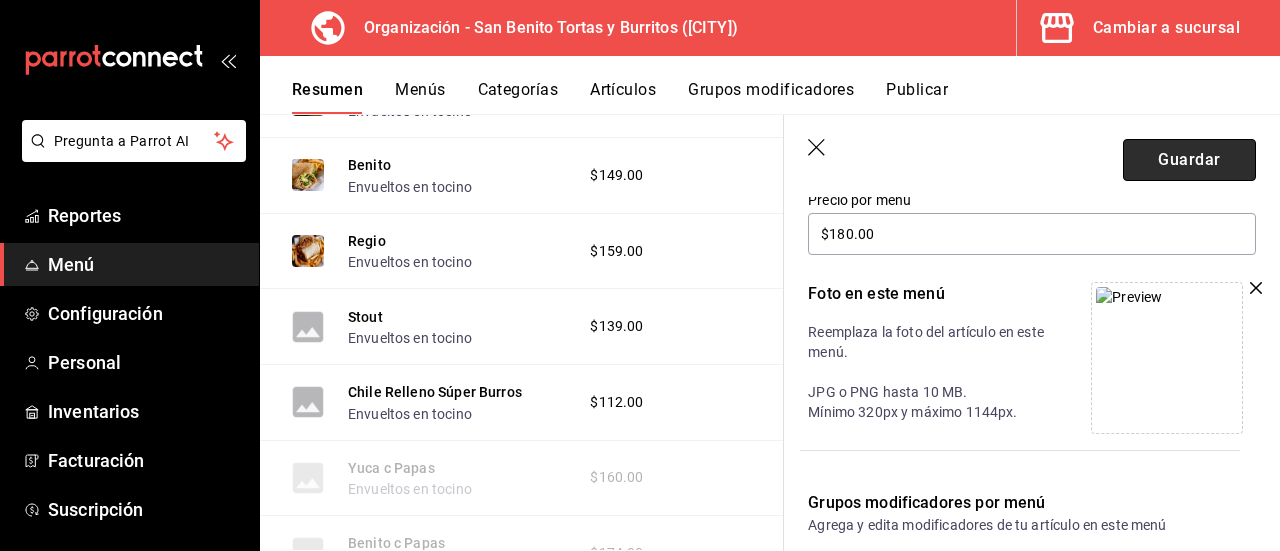 click on "Guardar" at bounding box center (1189, 160) 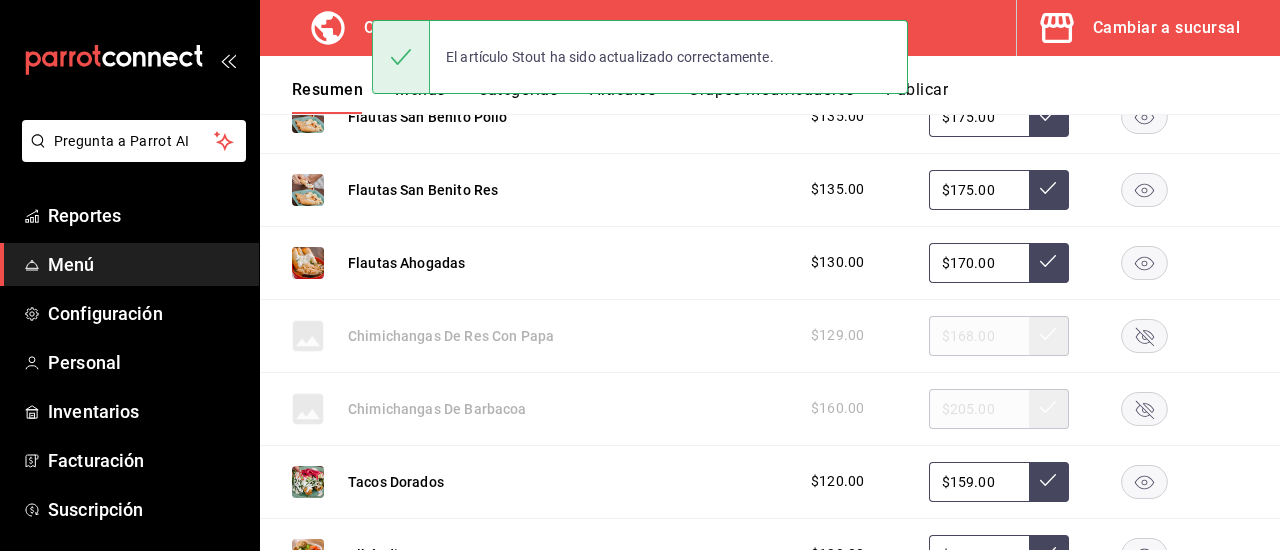 scroll, scrollTop: 590, scrollLeft: 0, axis: vertical 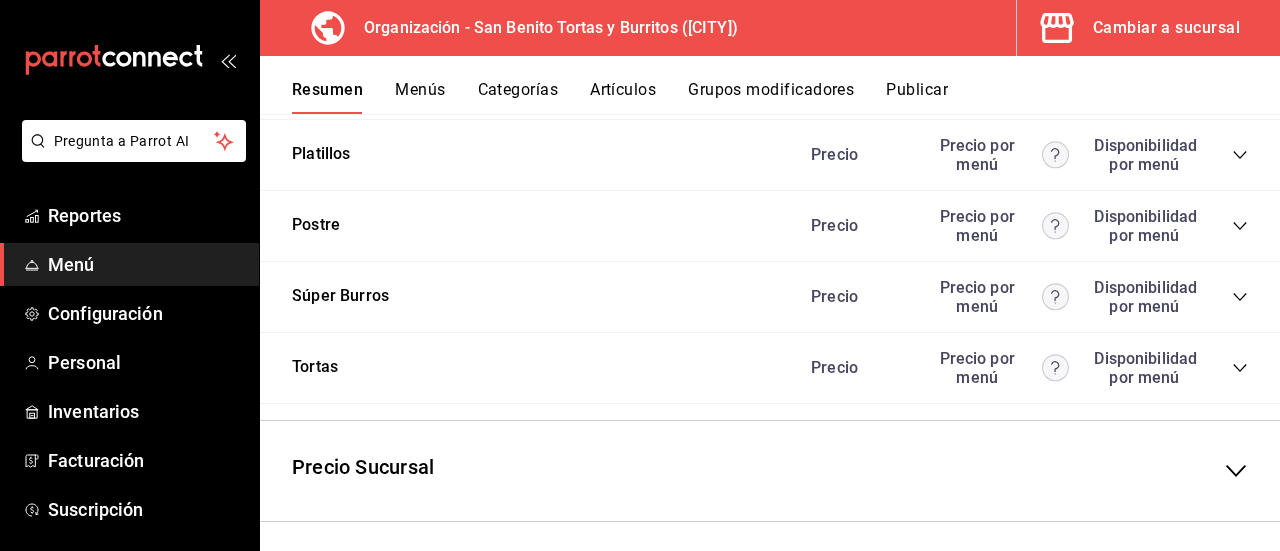 click 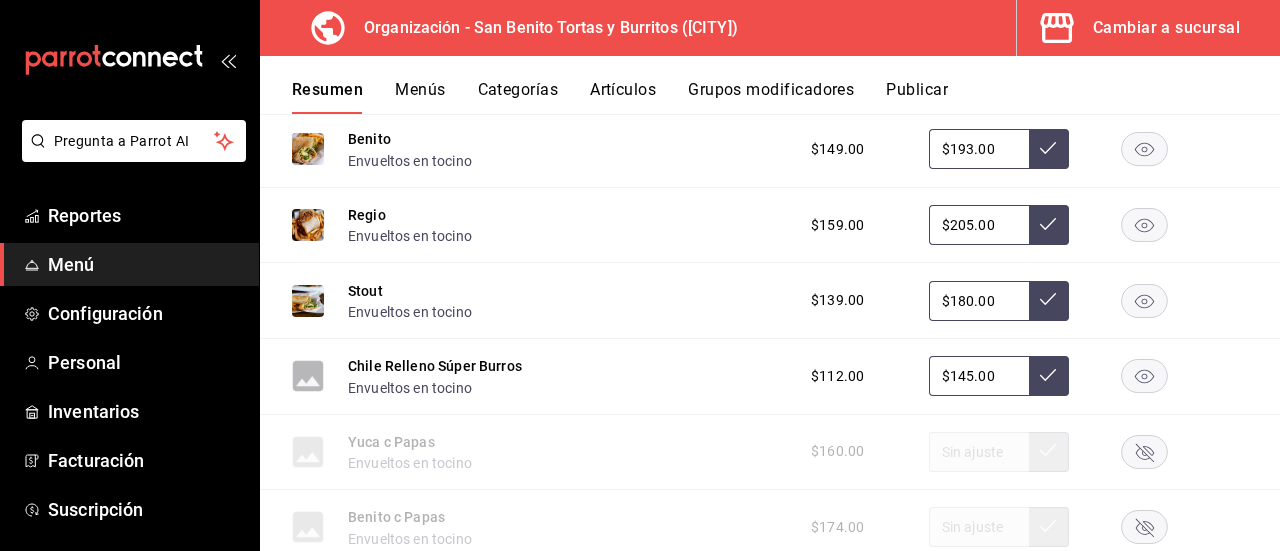 scroll, scrollTop: 4036, scrollLeft: 0, axis: vertical 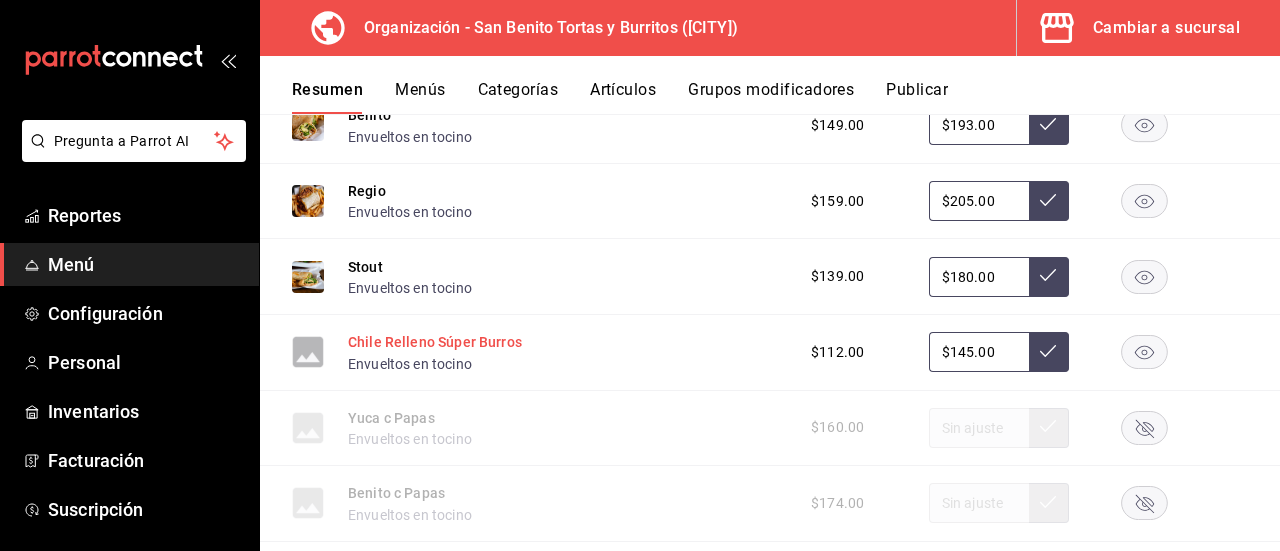 click on "Chile Relleno Súper Burros" at bounding box center (435, 342) 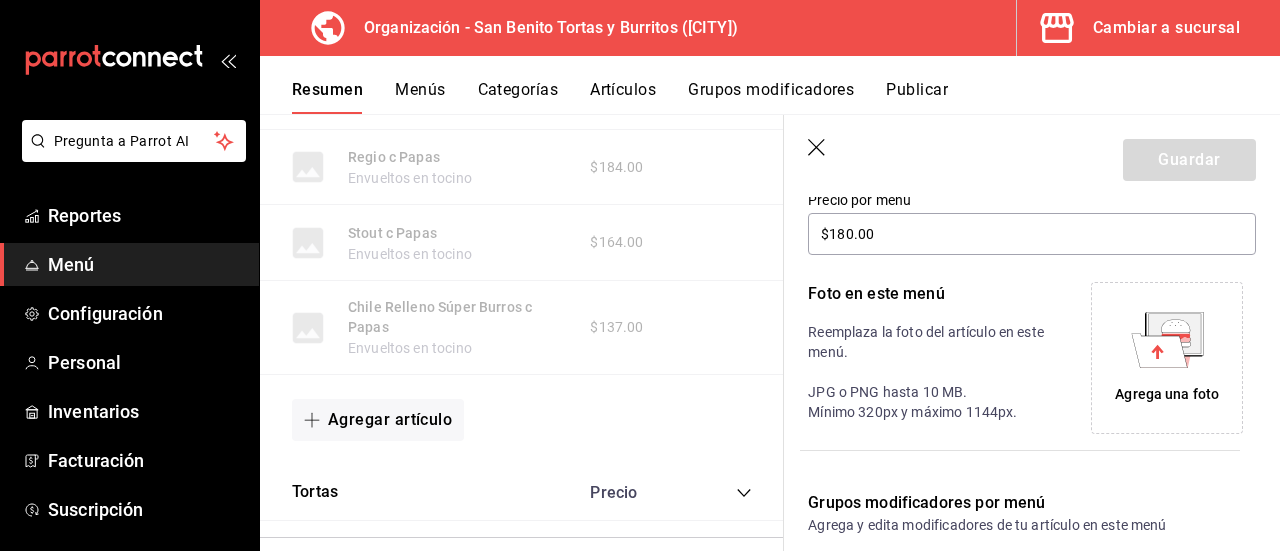 type on "$145.00" 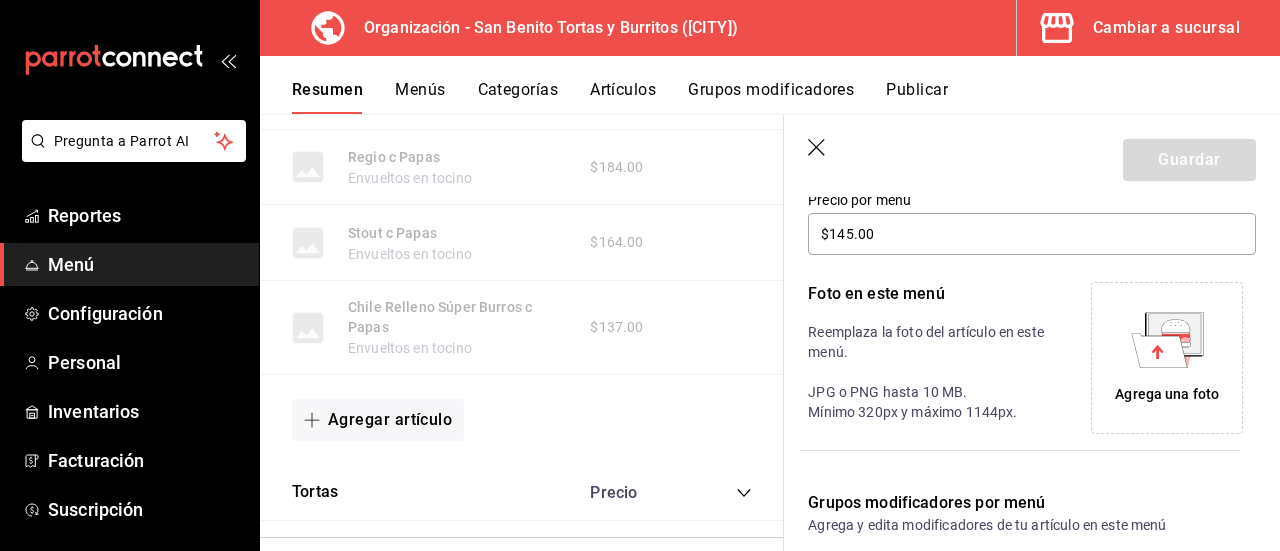 scroll, scrollTop: 3598, scrollLeft: 0, axis: vertical 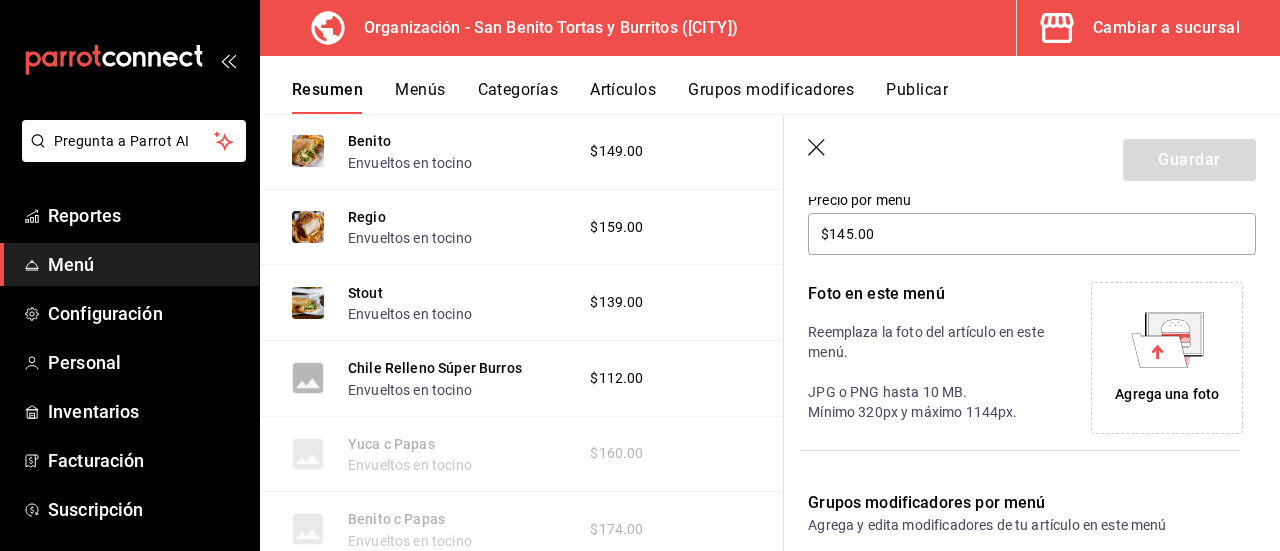click on "Agrega una foto" at bounding box center [1167, 394] 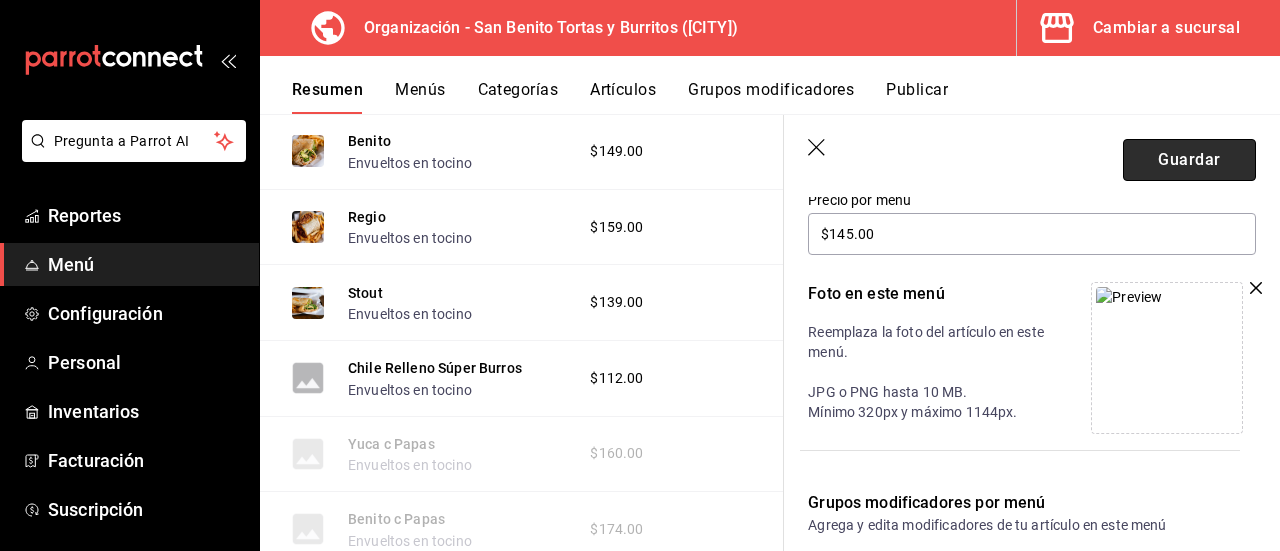 click on "Guardar" at bounding box center (1189, 160) 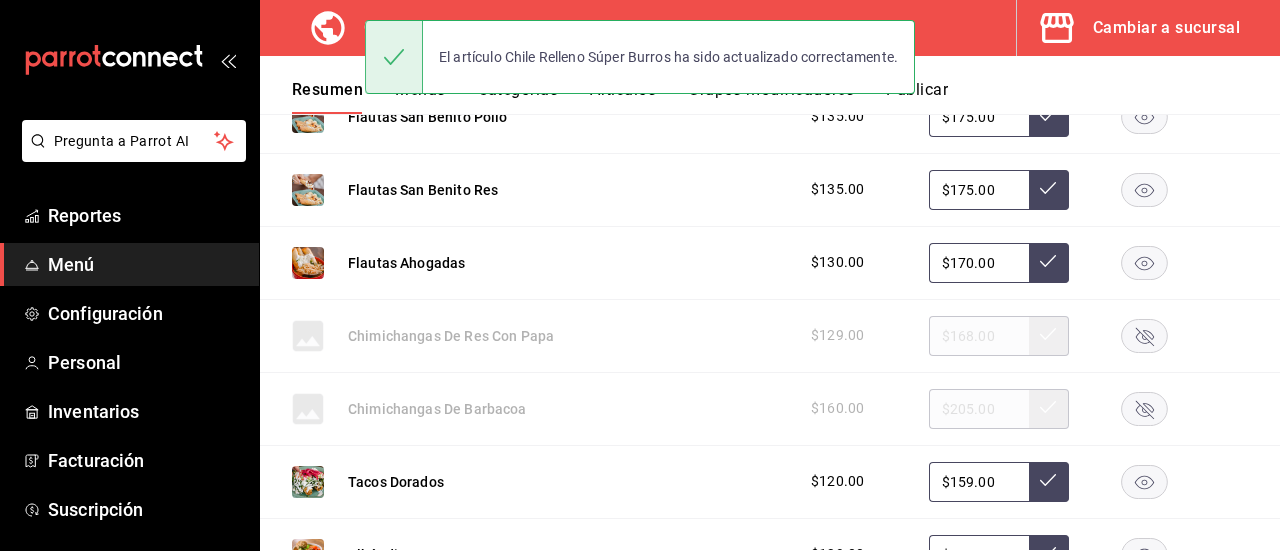 scroll, scrollTop: 590, scrollLeft: 0, axis: vertical 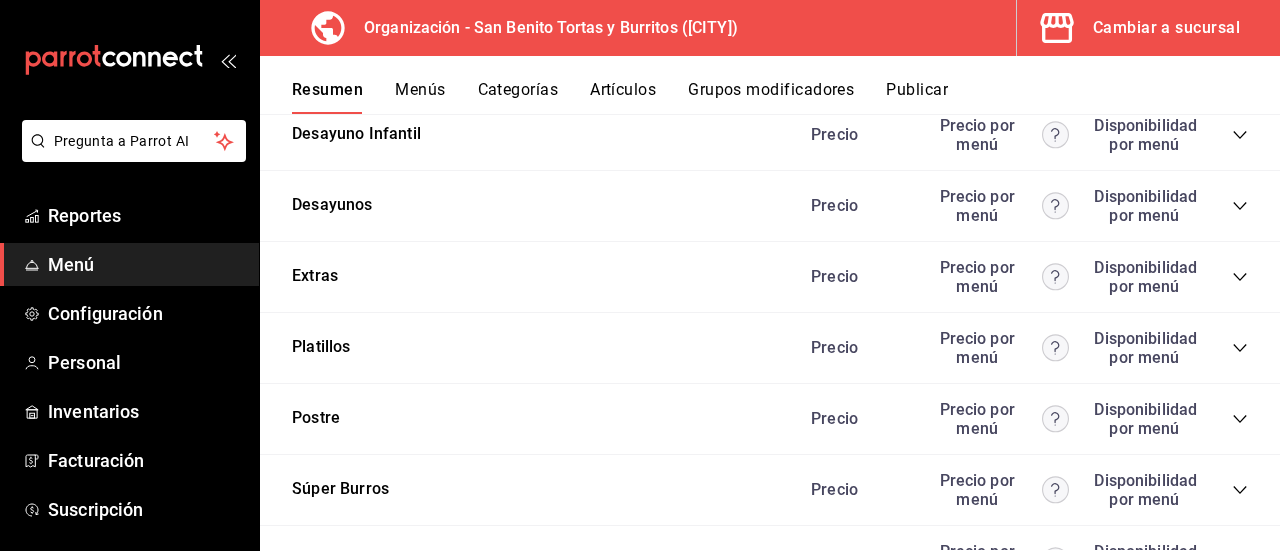 click 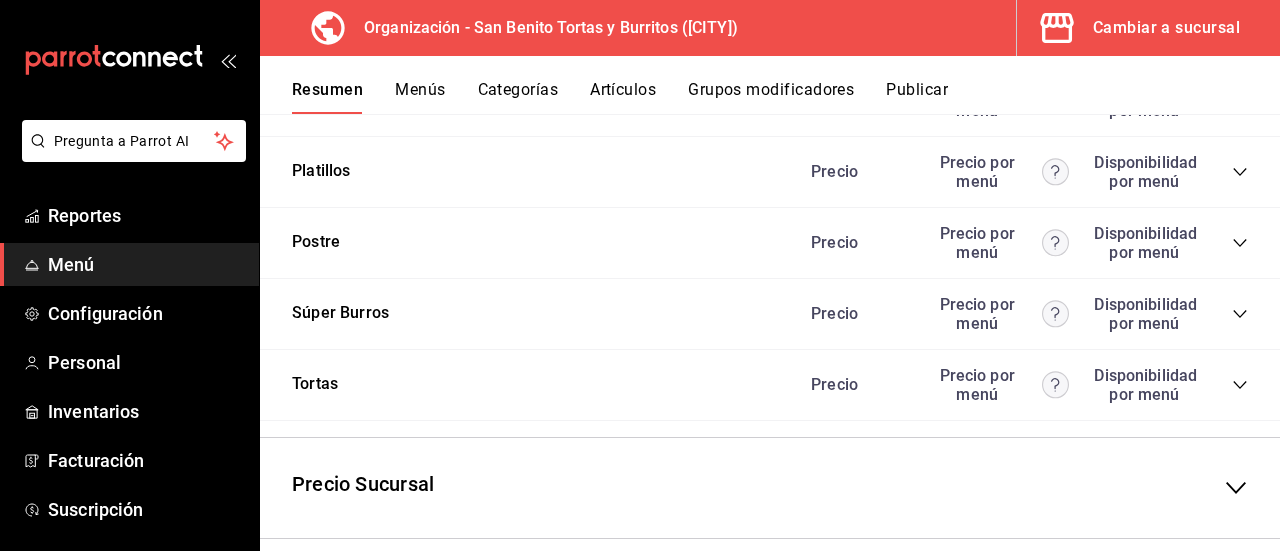 scroll, scrollTop: 4825, scrollLeft: 0, axis: vertical 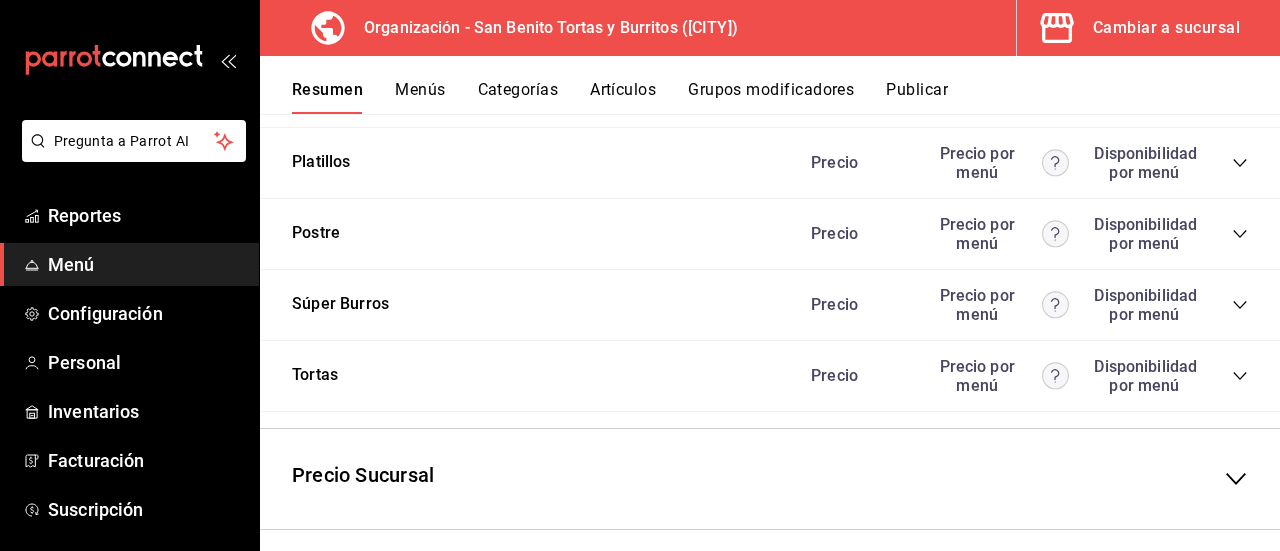 click 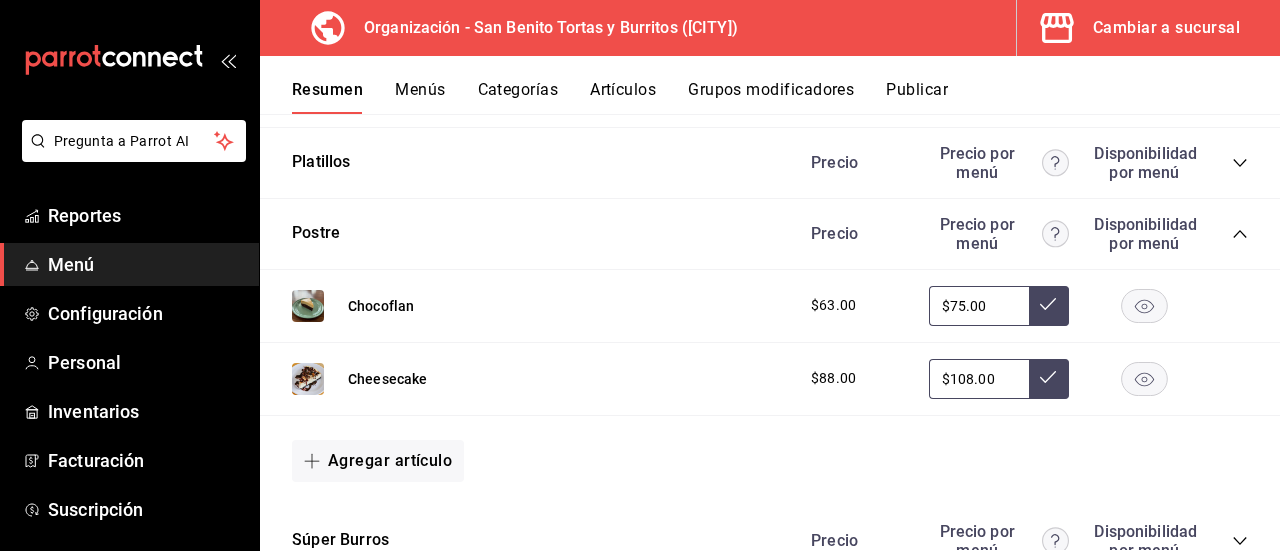 click 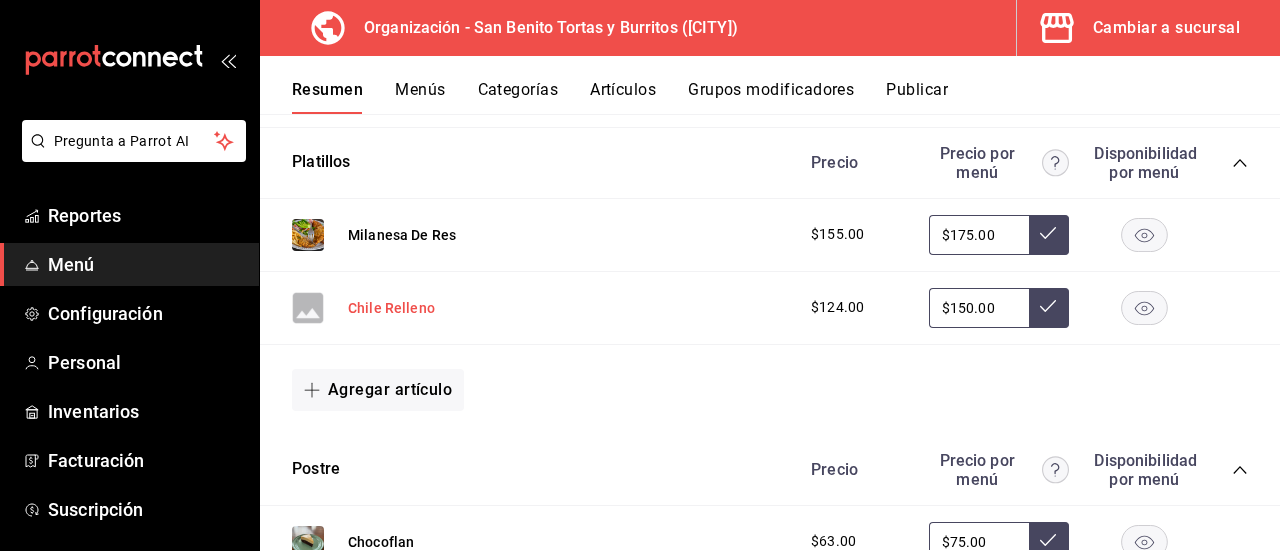 click on "Chile Relleno" at bounding box center (391, 308) 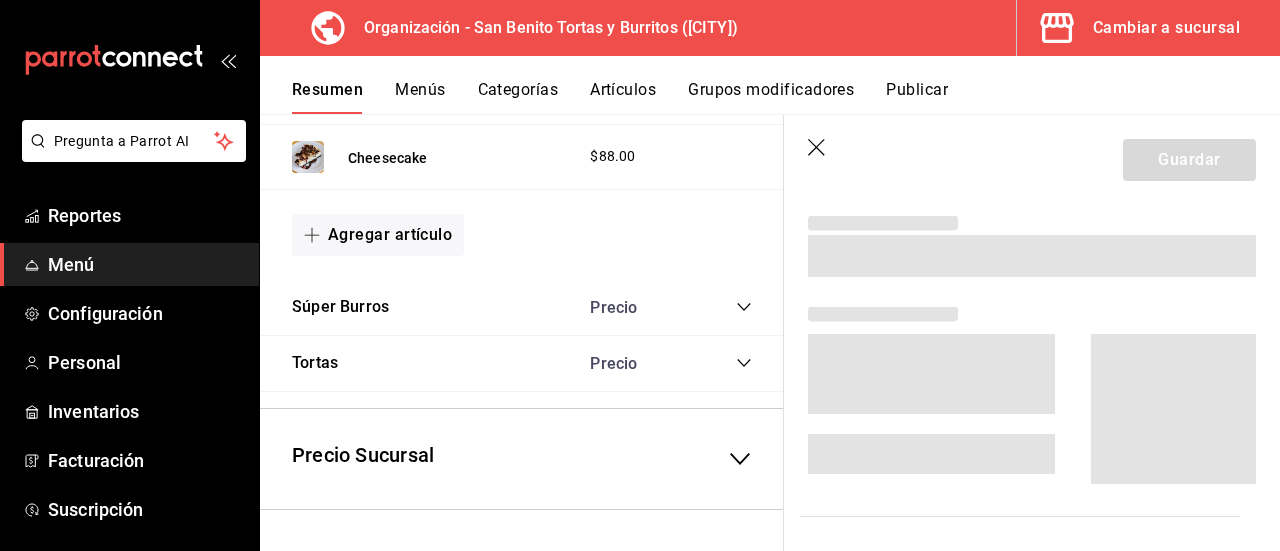 scroll, scrollTop: 4330, scrollLeft: 0, axis: vertical 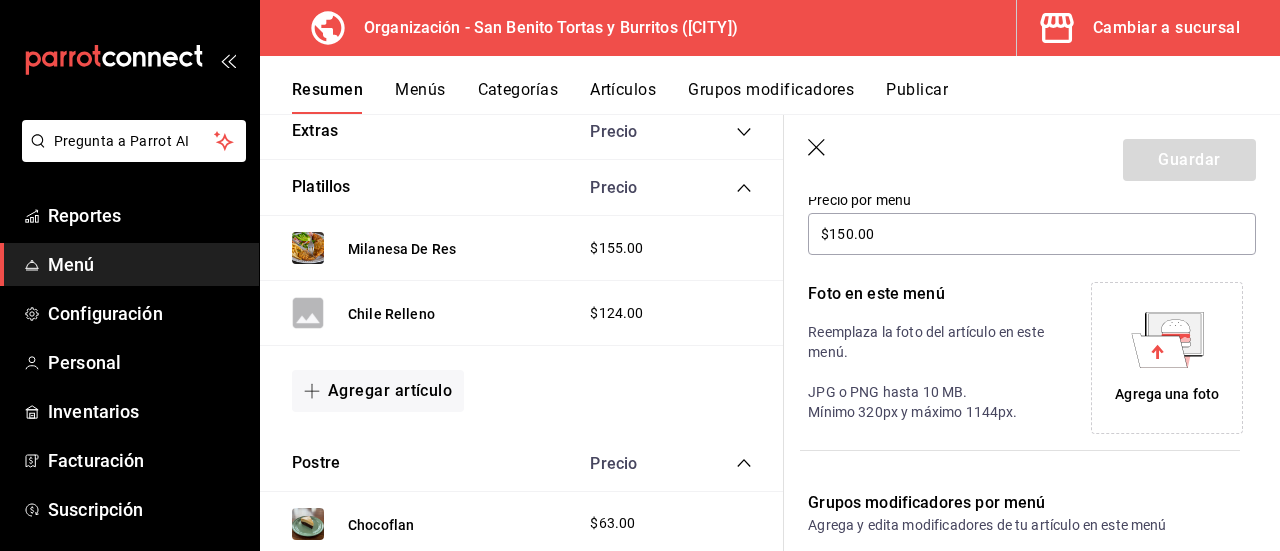 click on "Agrega una foto" at bounding box center (1167, 394) 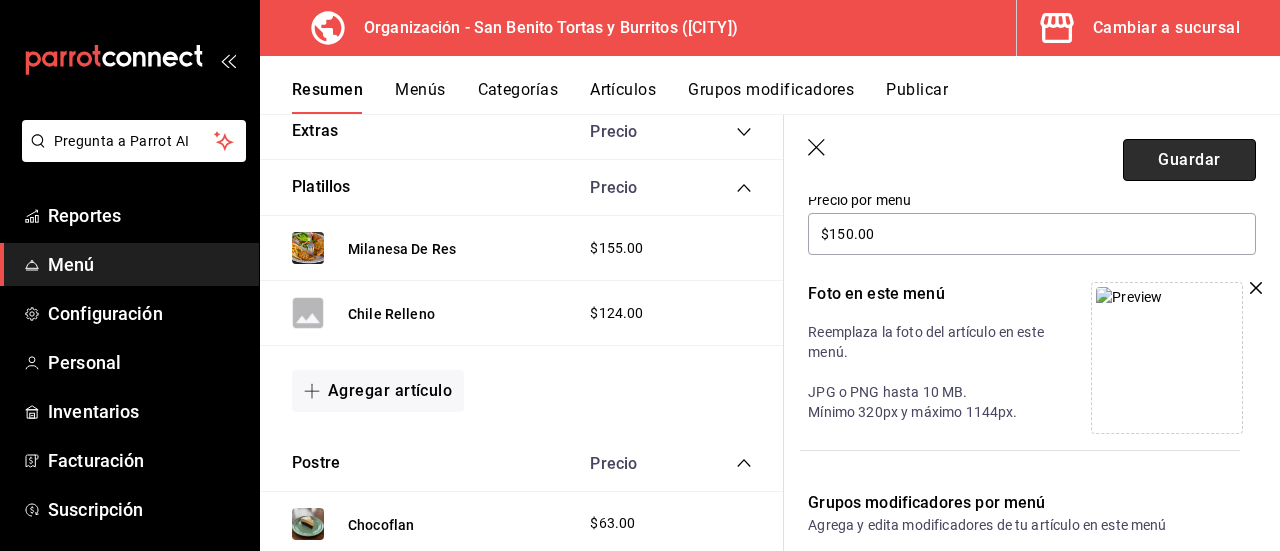 click on "Guardar" at bounding box center (1189, 160) 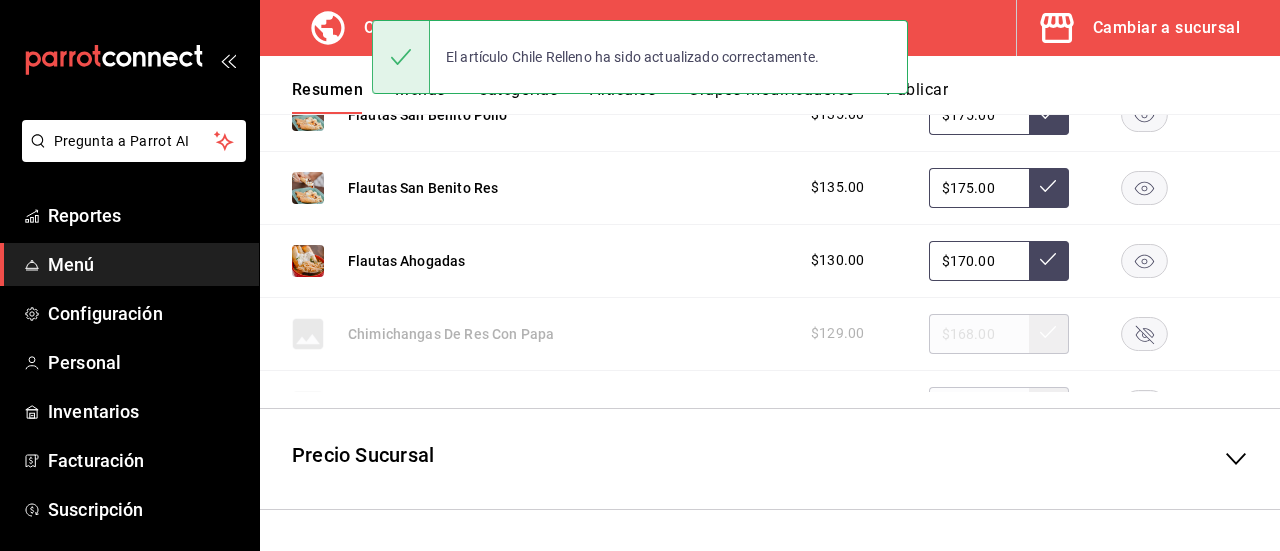 scroll, scrollTop: 590, scrollLeft: 0, axis: vertical 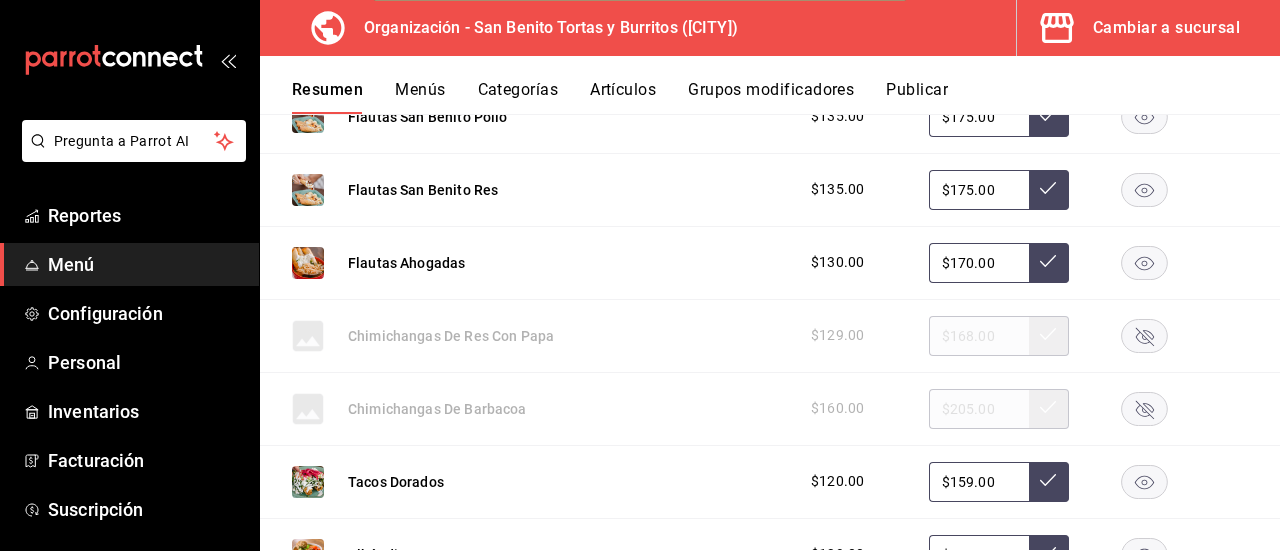 click on "Publicar" at bounding box center [917, 97] 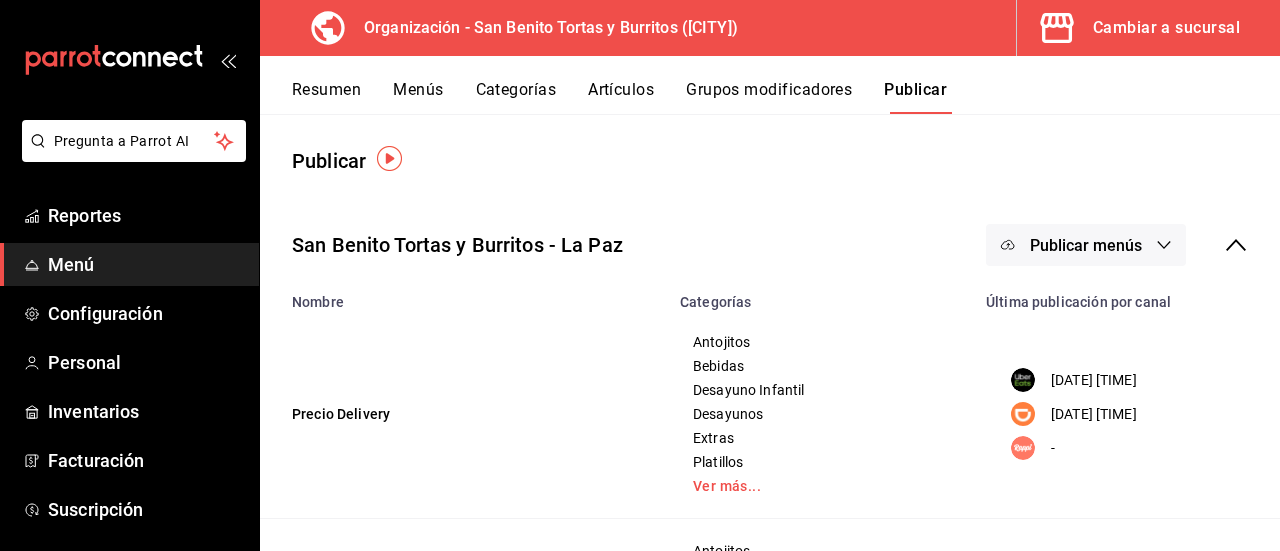 click on "Publicar menús" at bounding box center (1086, 245) 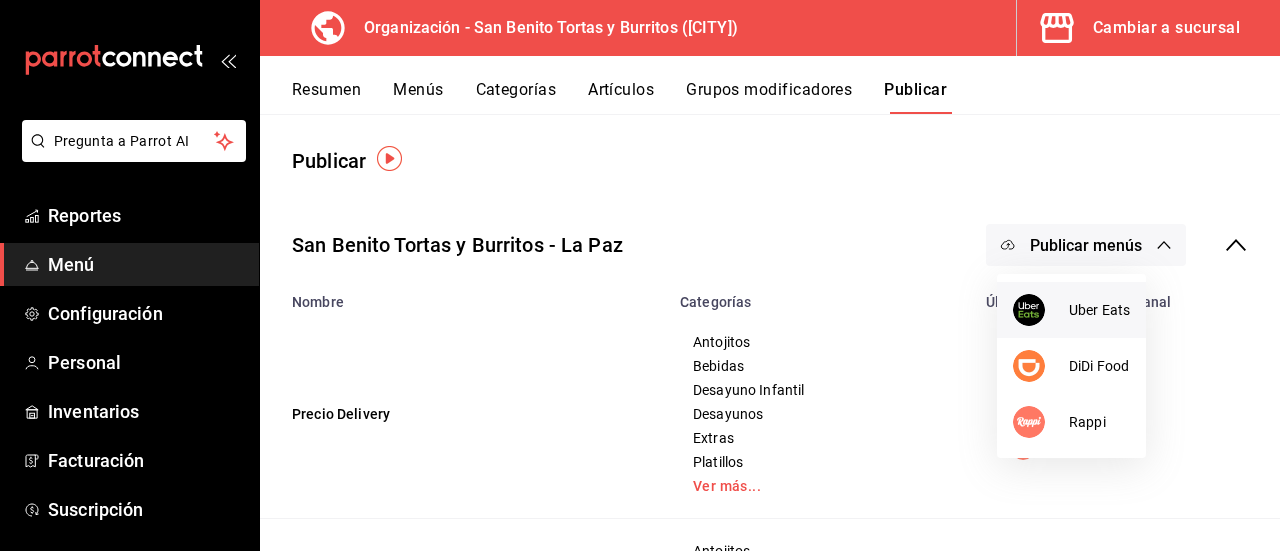 click on "Uber Eats" at bounding box center [1099, 310] 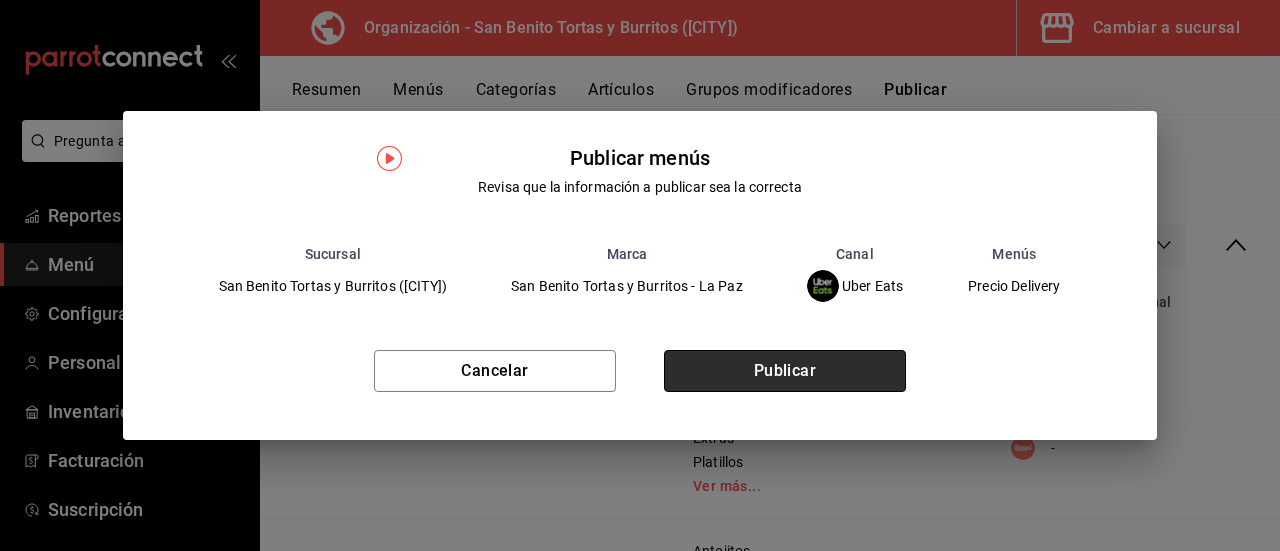 click on "Publicar" at bounding box center (785, 371) 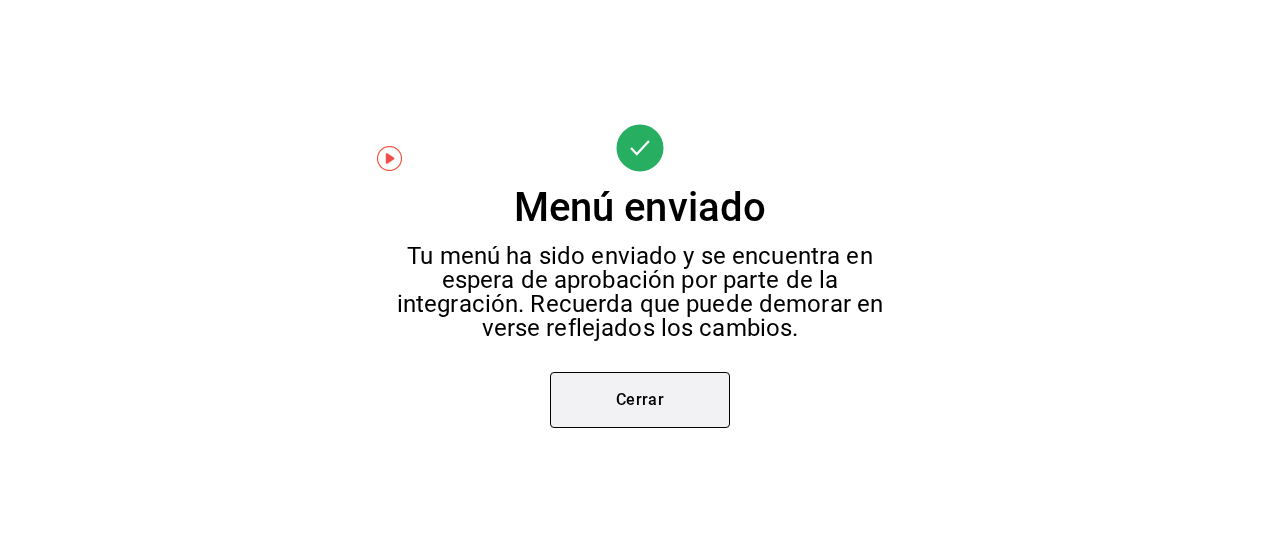 click on "Cerrar" at bounding box center [640, 400] 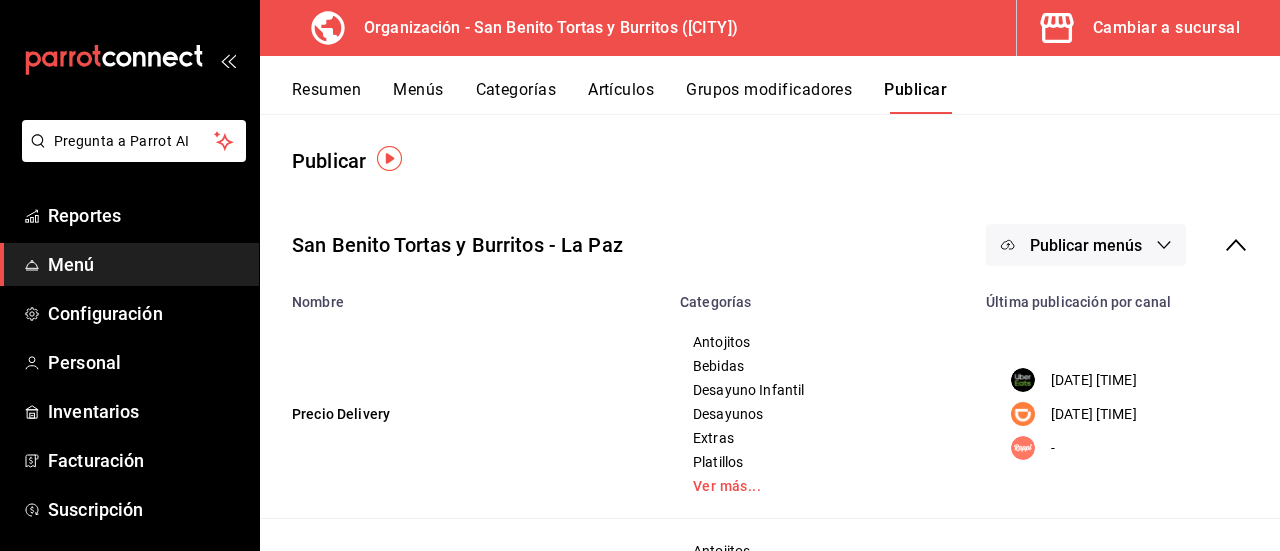 click on "Publicar menús" at bounding box center [1086, 245] 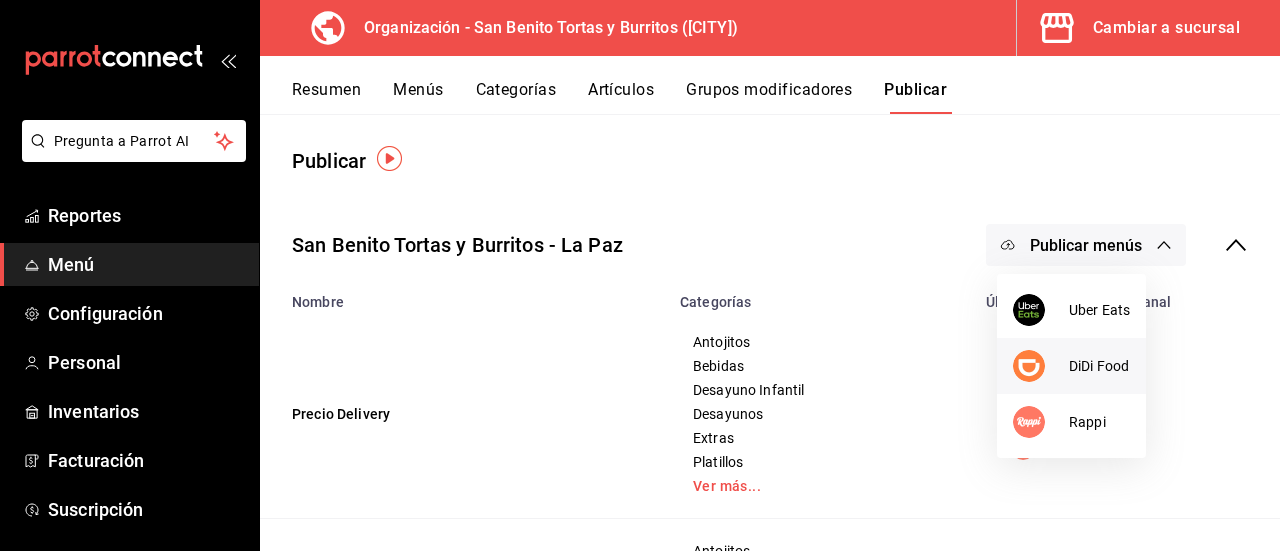 click on "DiDi Food" at bounding box center [1099, 366] 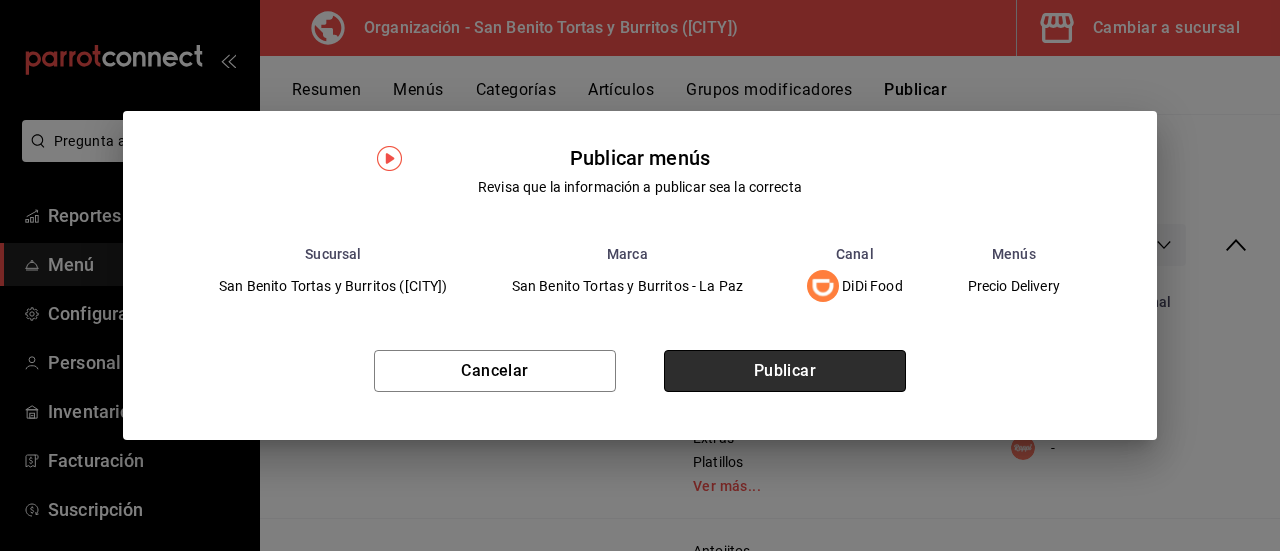 click on "Publicar" at bounding box center (785, 371) 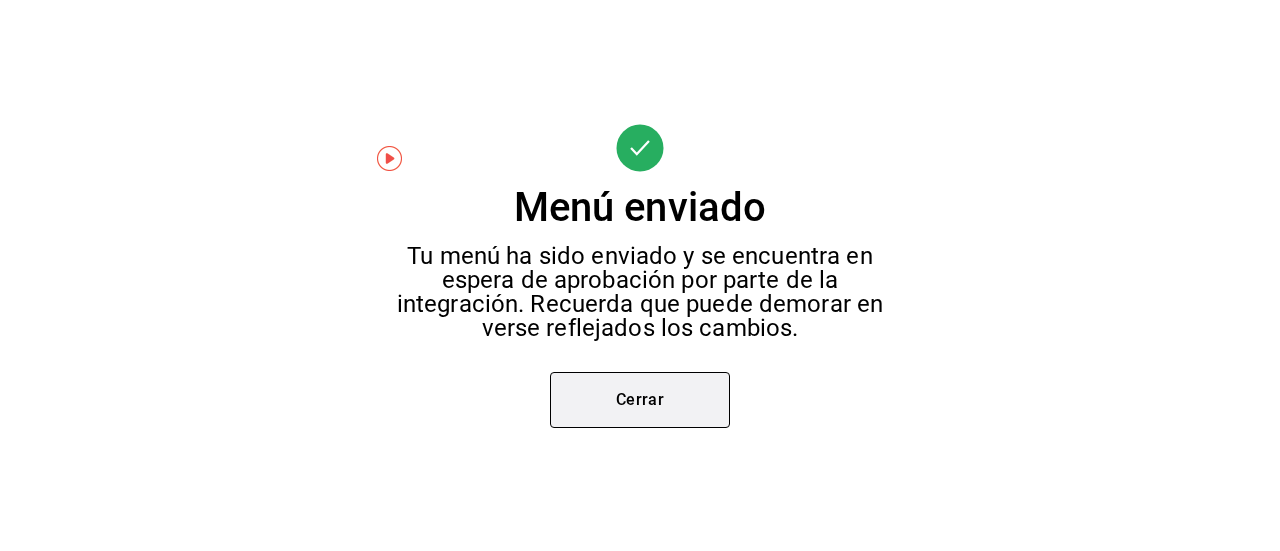 click on "Cerrar" at bounding box center [640, 400] 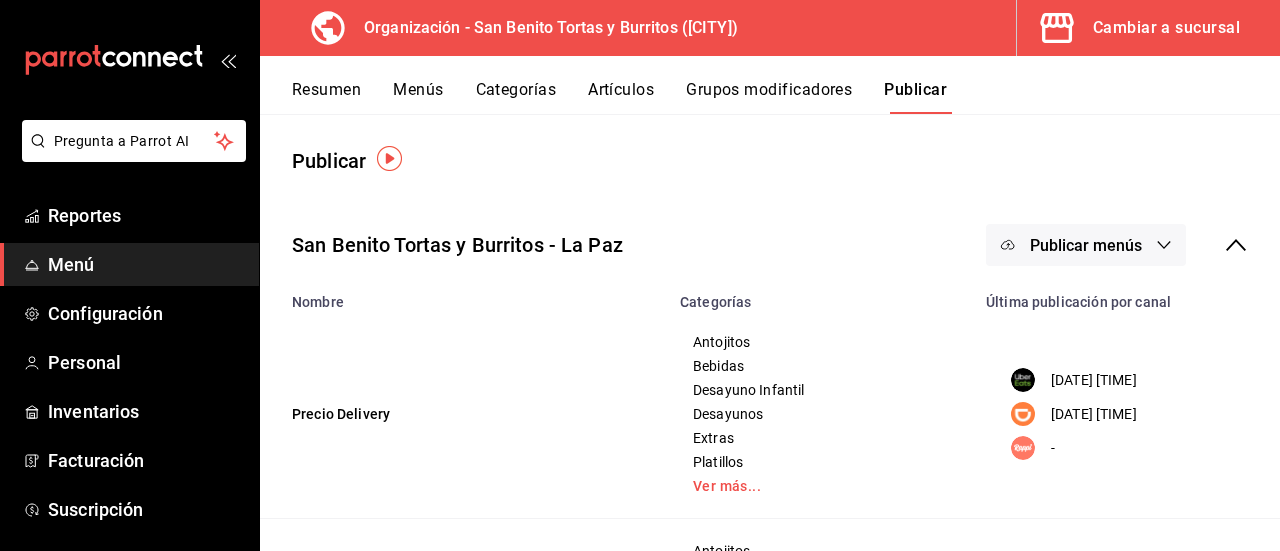 click on "Resumen" at bounding box center [326, 97] 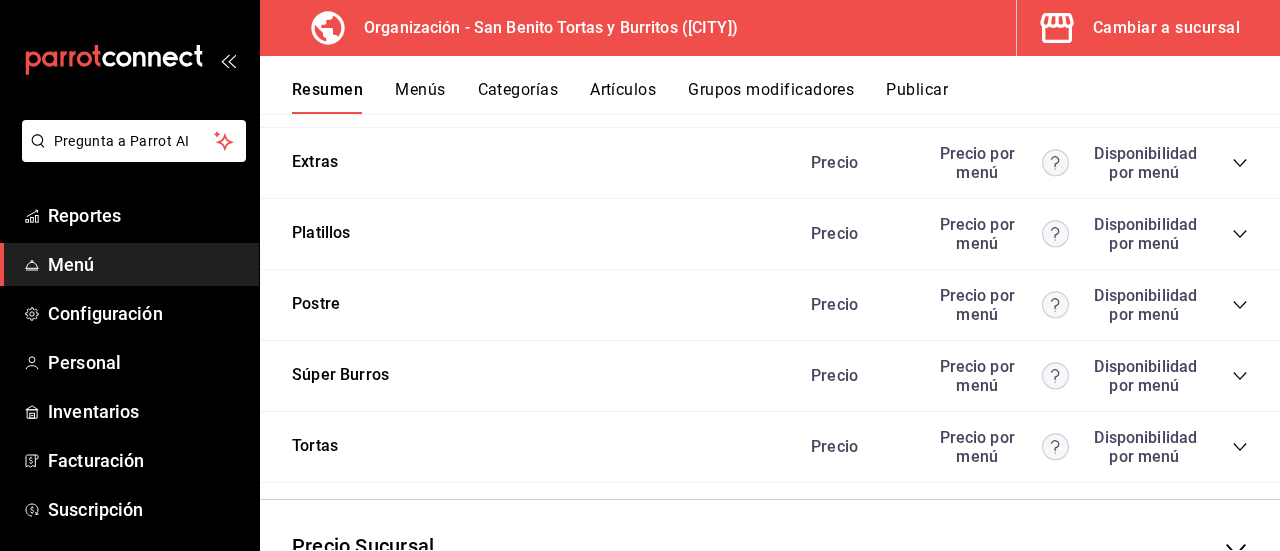 scroll, scrollTop: 3685, scrollLeft: 0, axis: vertical 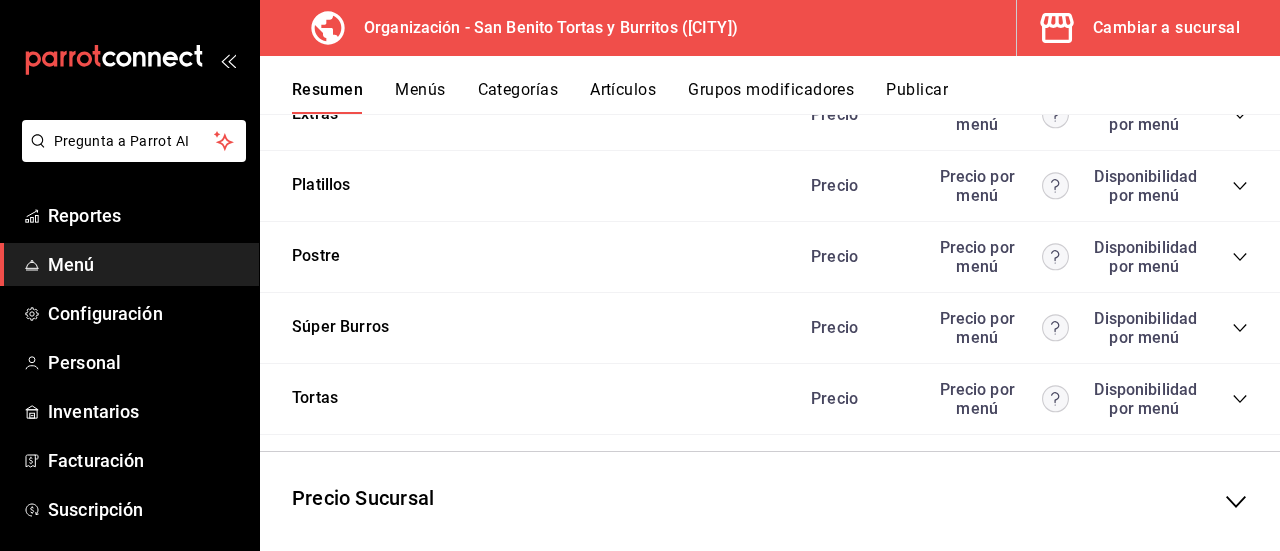 click 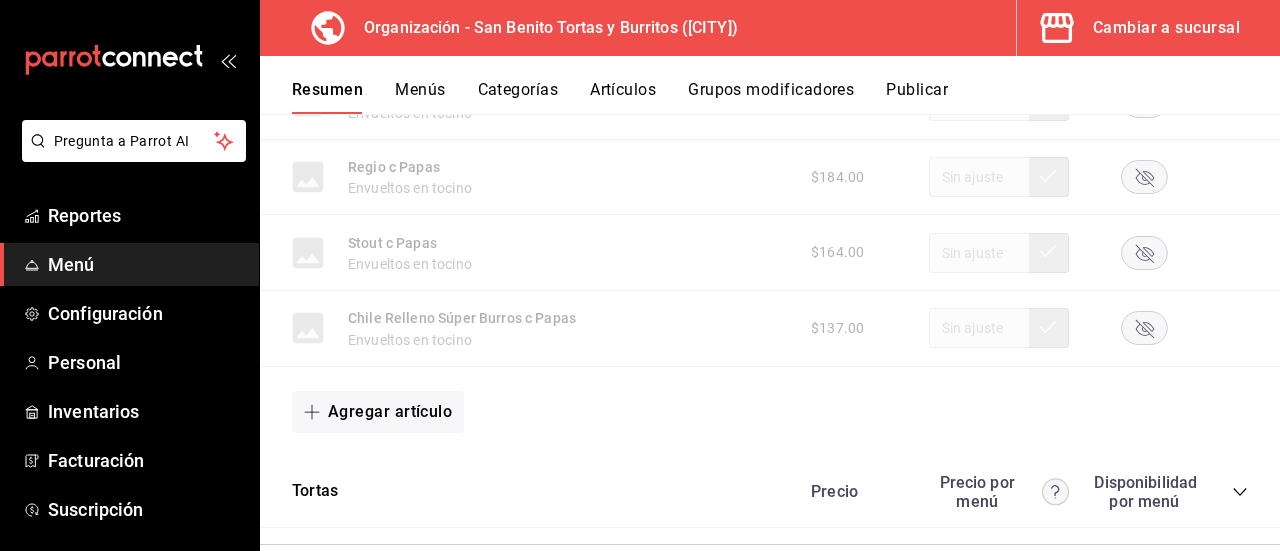 scroll, scrollTop: 4566, scrollLeft: 0, axis: vertical 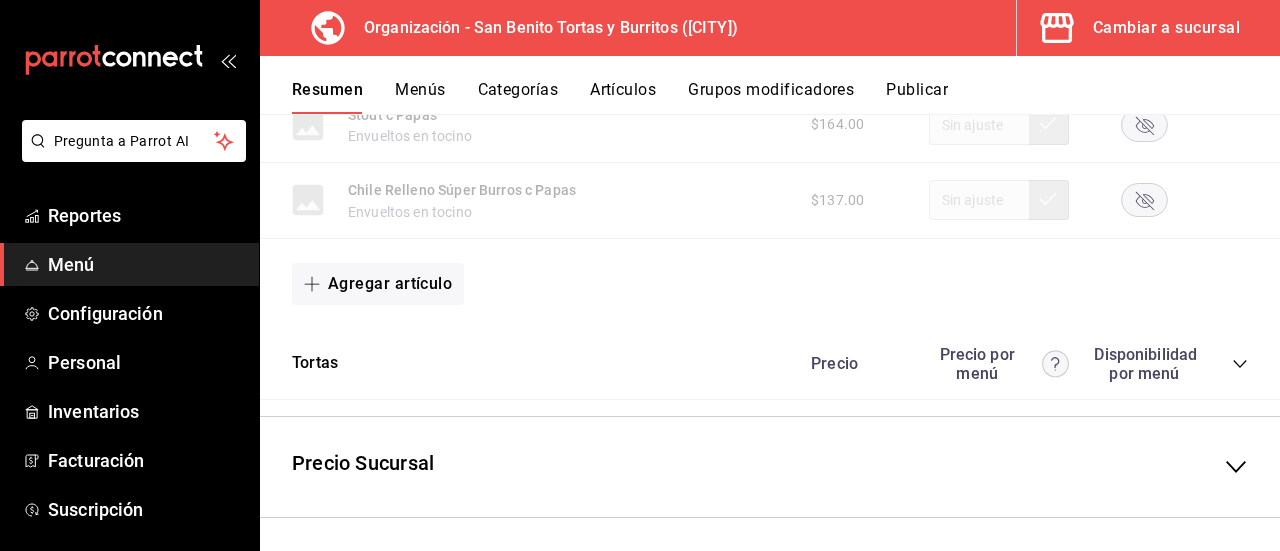 click 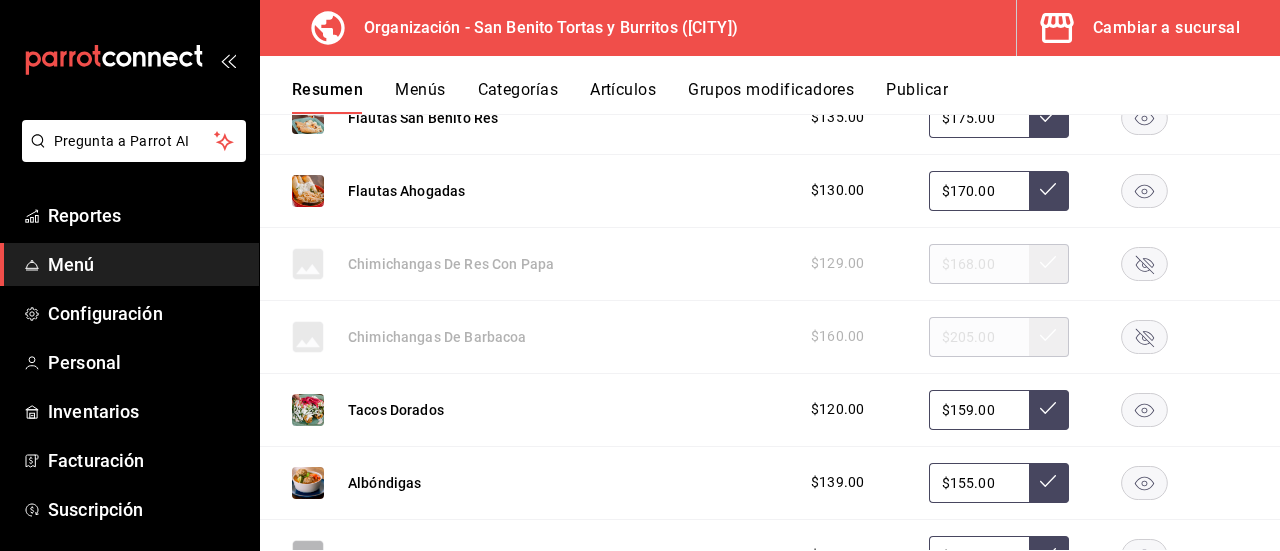 scroll, scrollTop: 0, scrollLeft: 0, axis: both 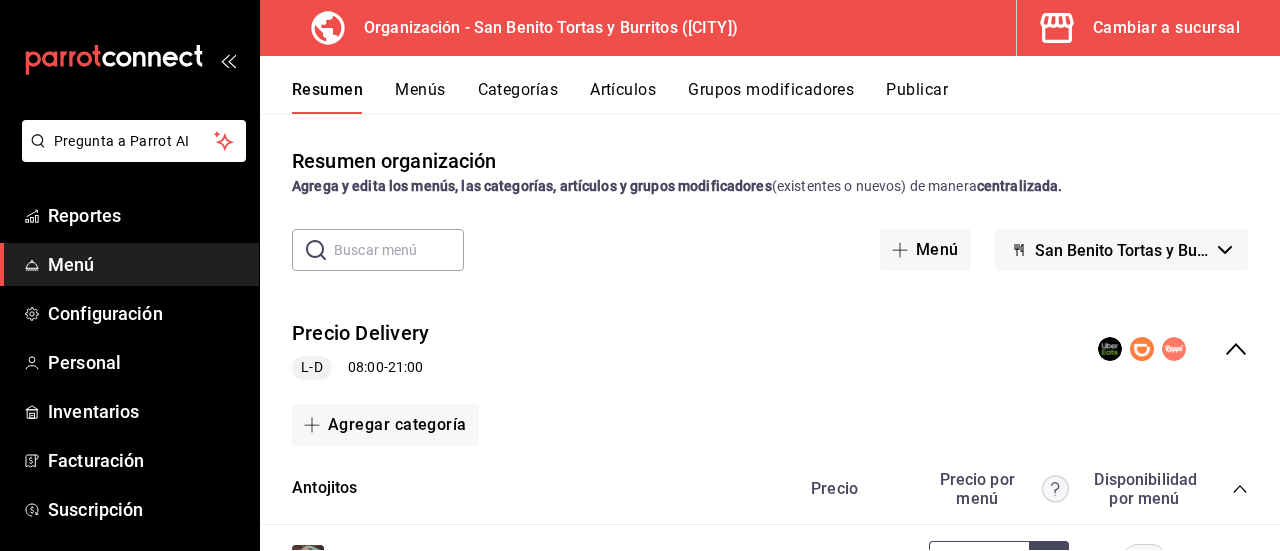 click on "Publicar" at bounding box center [917, 97] 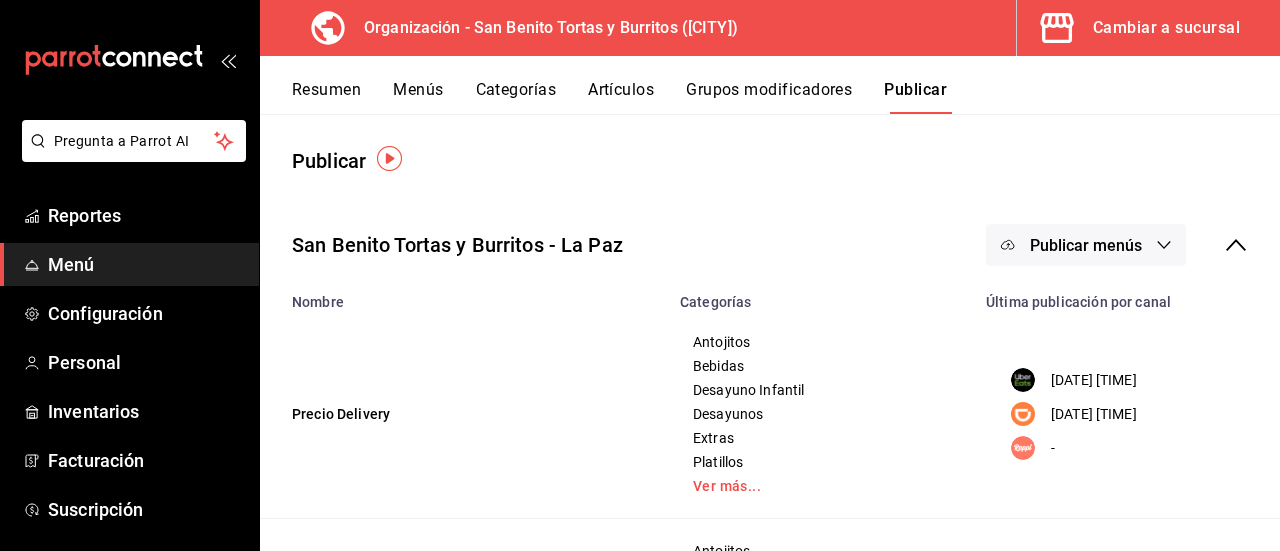 click on "Publicar menús" at bounding box center [1086, 245] 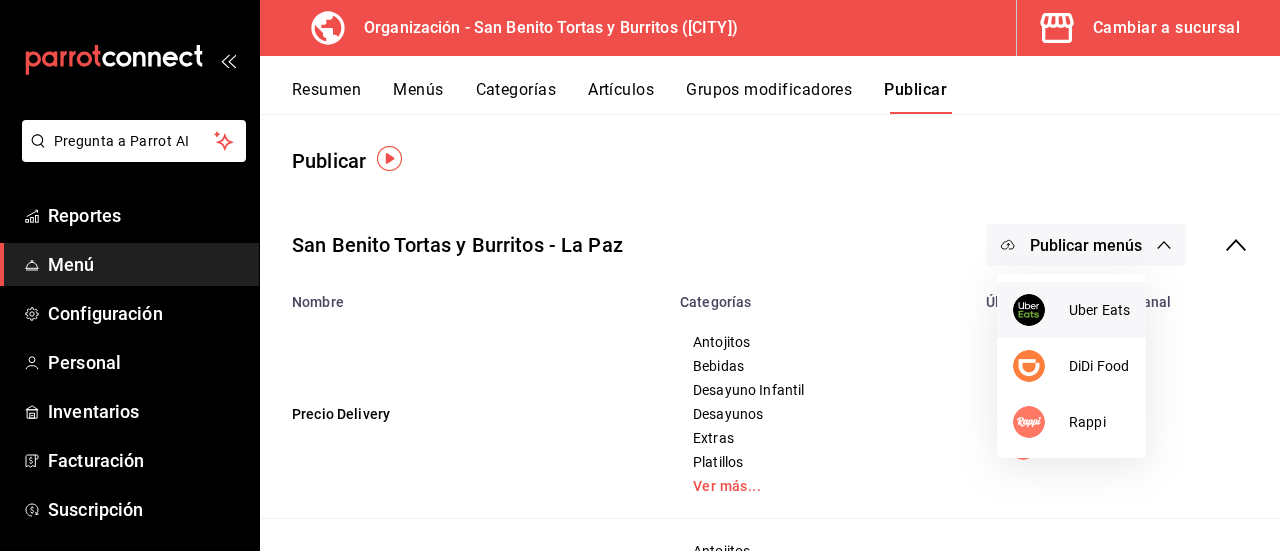 click on "Uber Eats" at bounding box center [1099, 310] 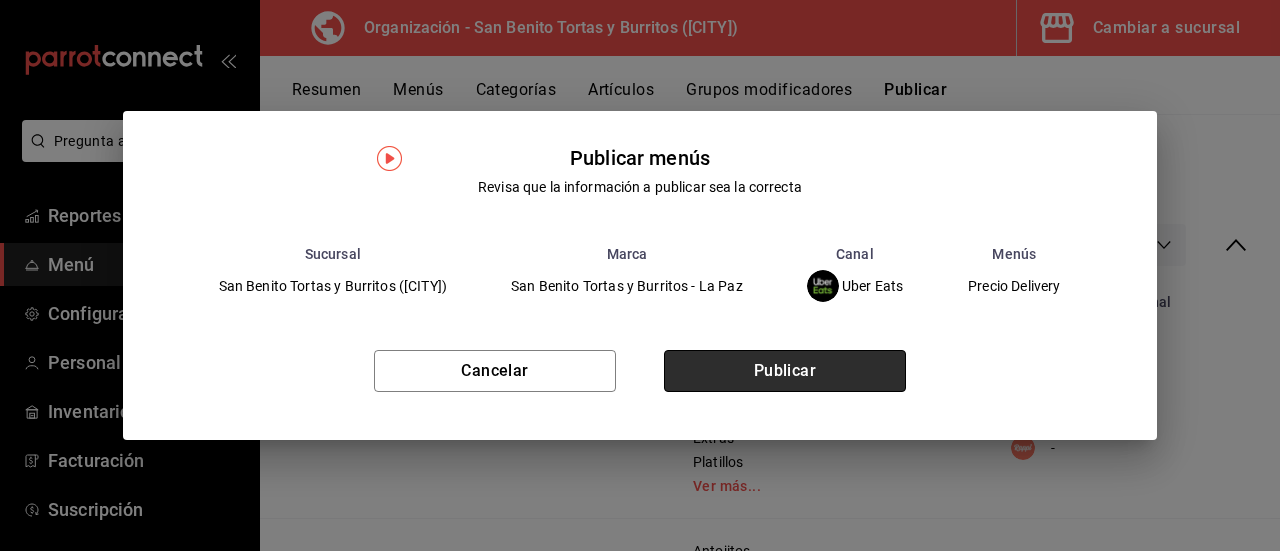 click on "Publicar" at bounding box center [785, 371] 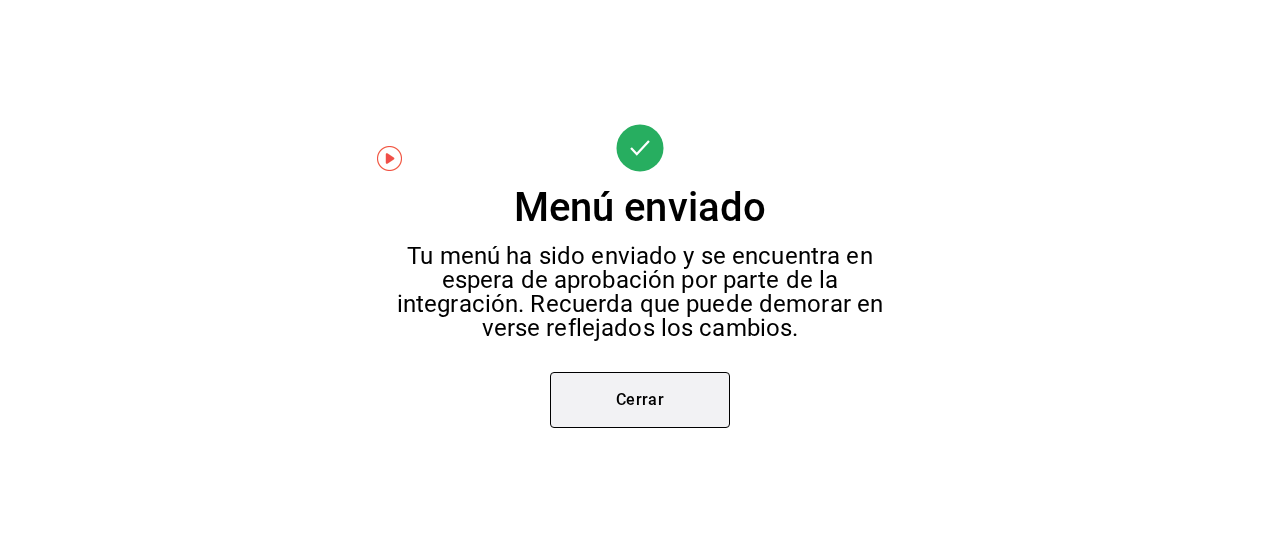 click on "Cerrar" at bounding box center [640, 400] 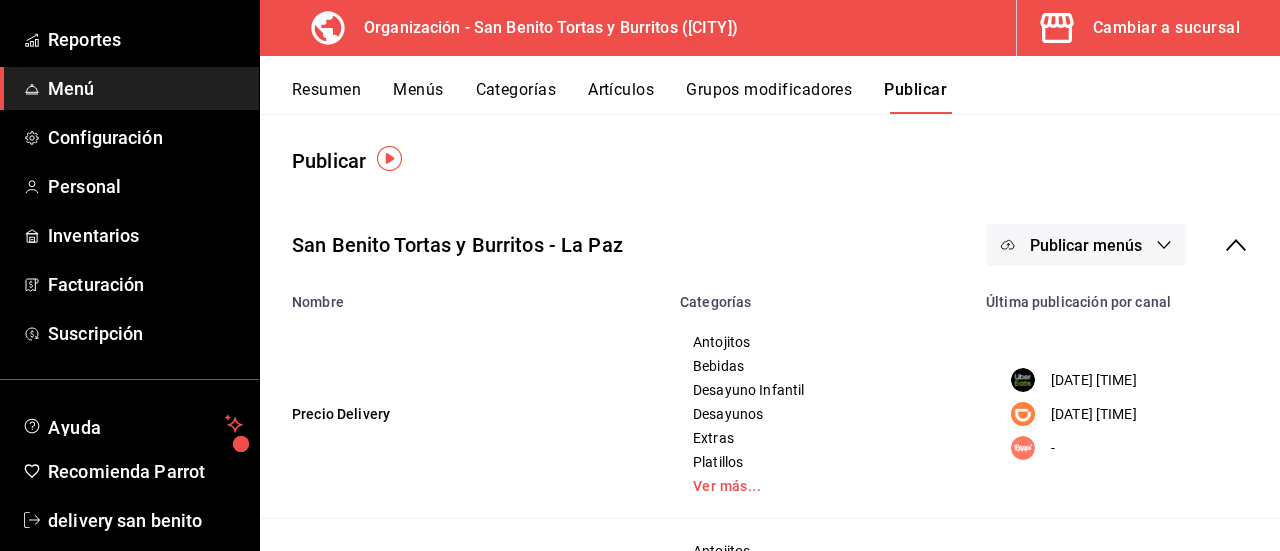 scroll, scrollTop: 203, scrollLeft: 0, axis: vertical 